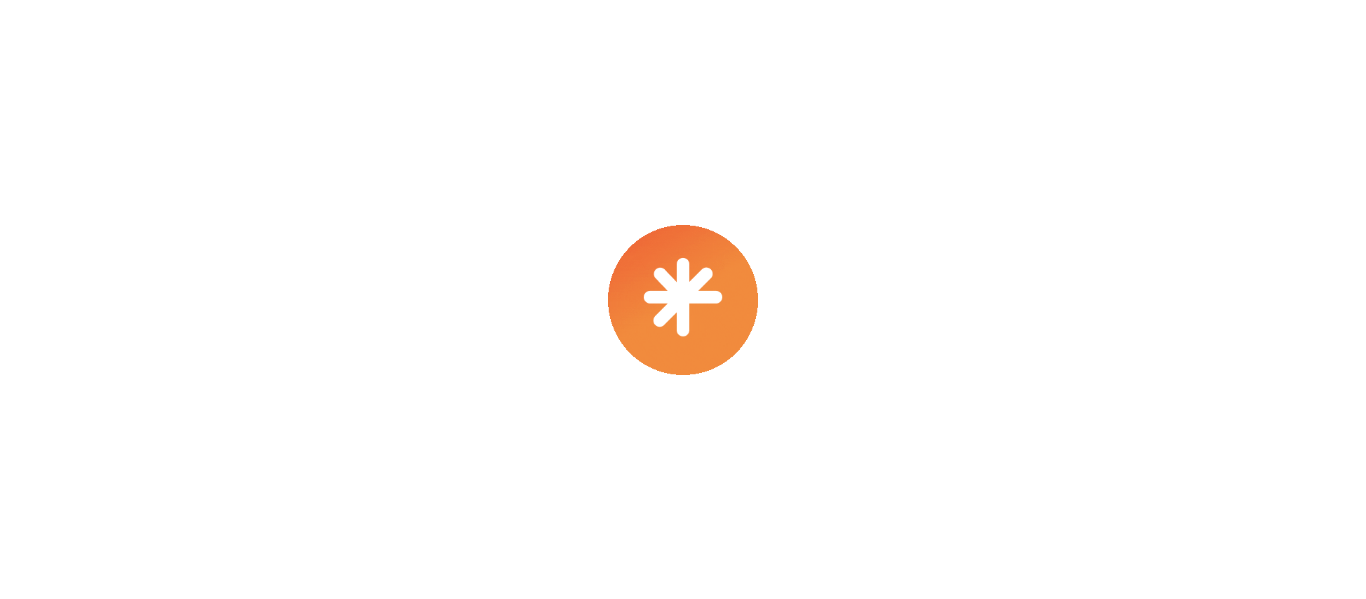 scroll, scrollTop: 0, scrollLeft: 0, axis: both 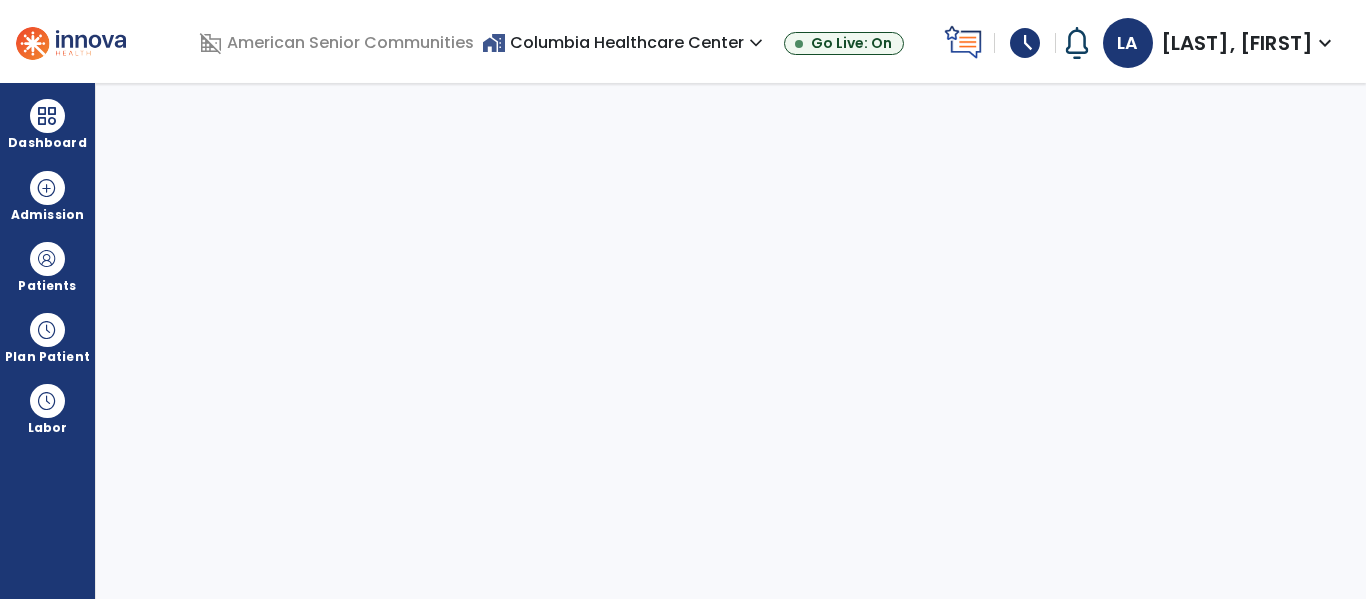 select on "****" 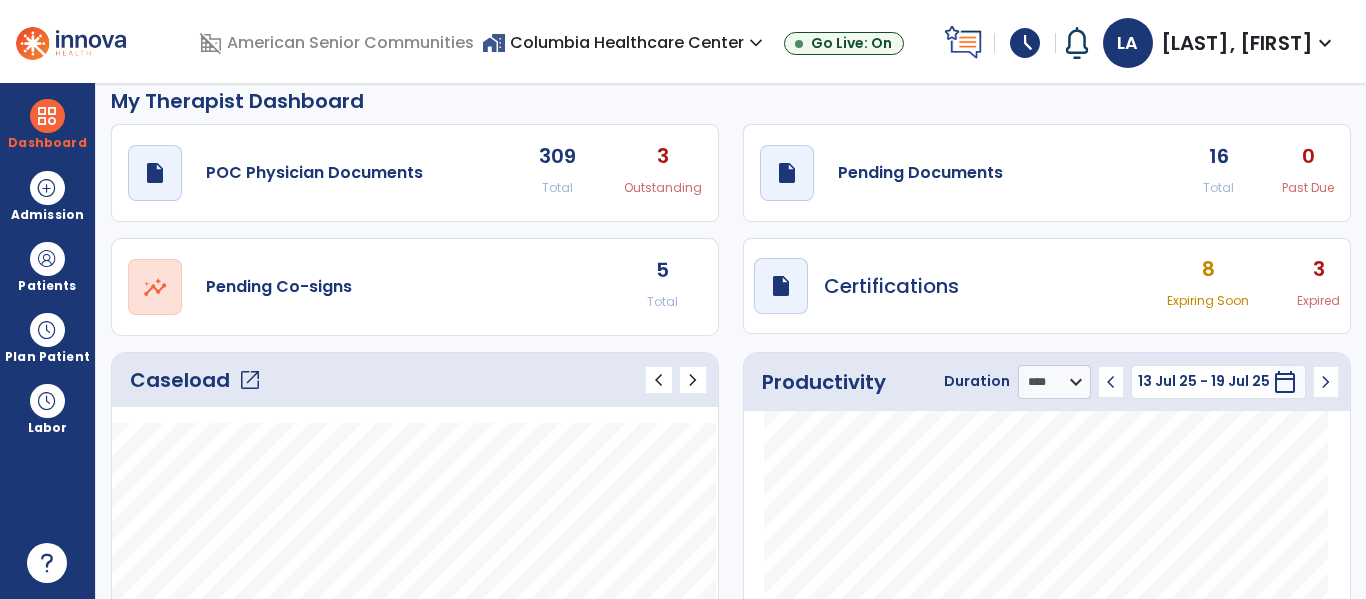 scroll, scrollTop: 0, scrollLeft: 0, axis: both 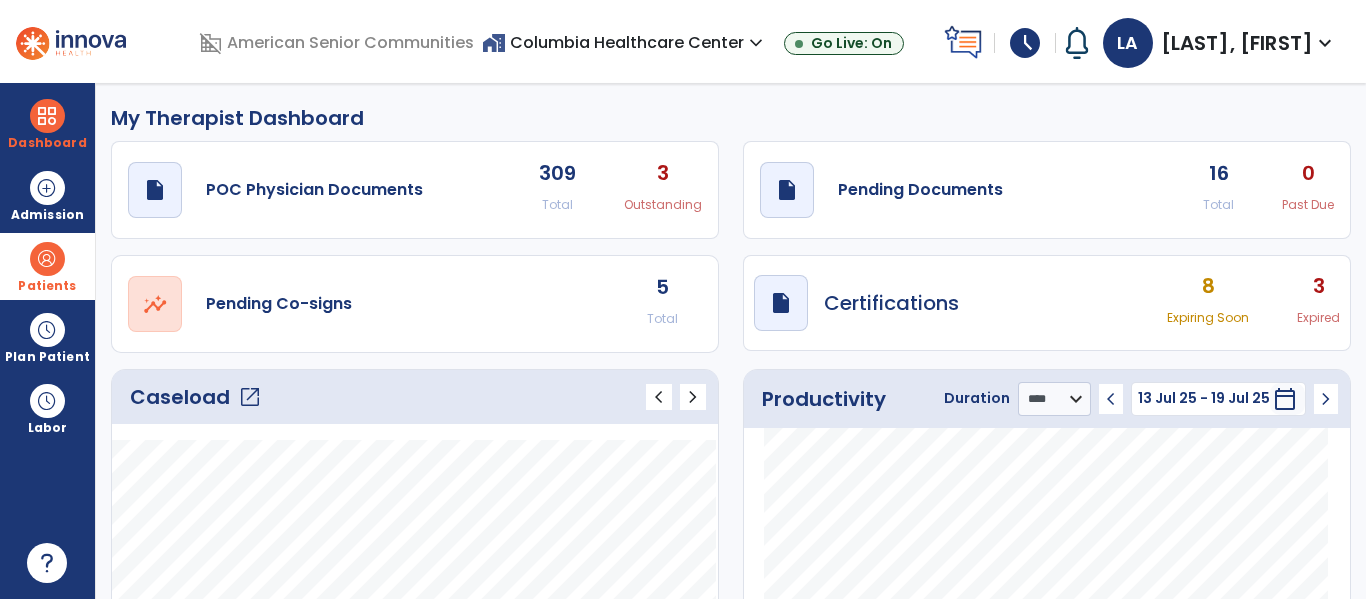 click on "Patients" at bounding box center [47, 266] 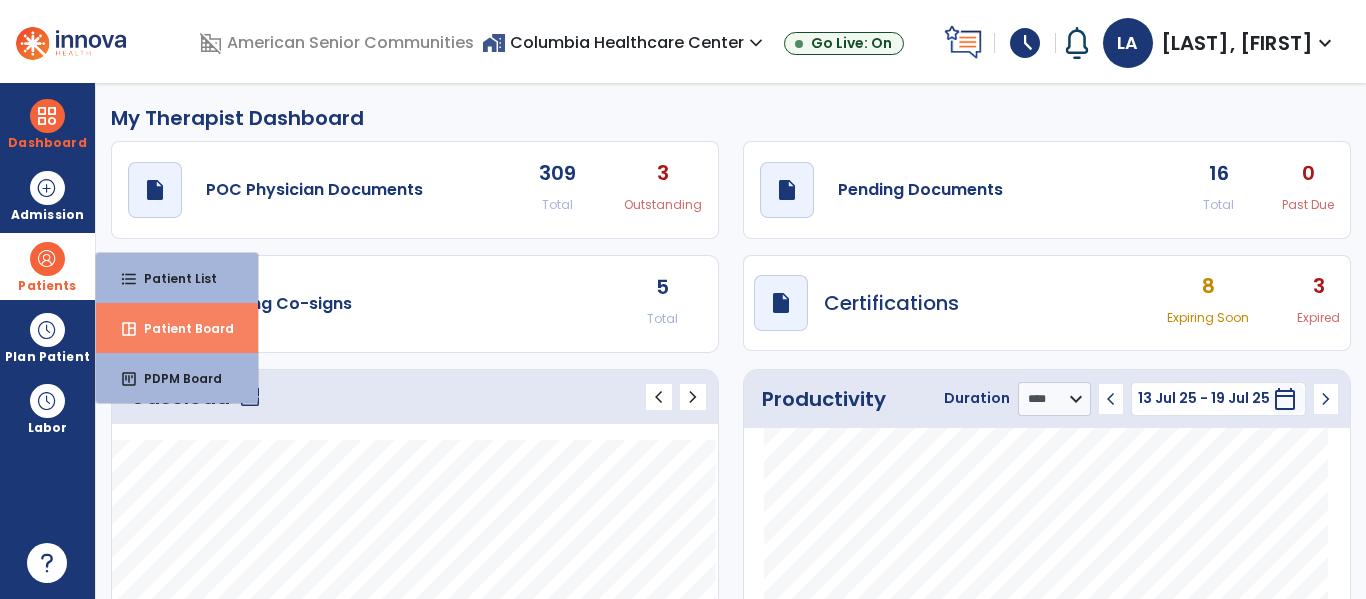 click on "Patient Board" at bounding box center [181, 328] 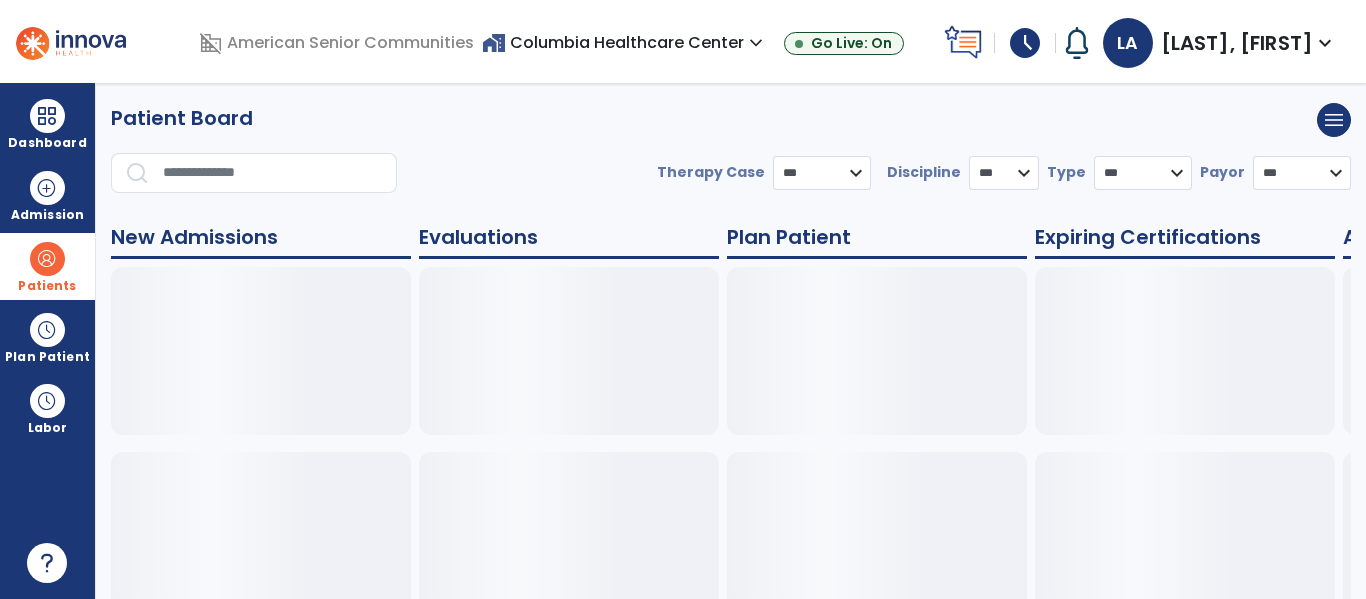 select on "***" 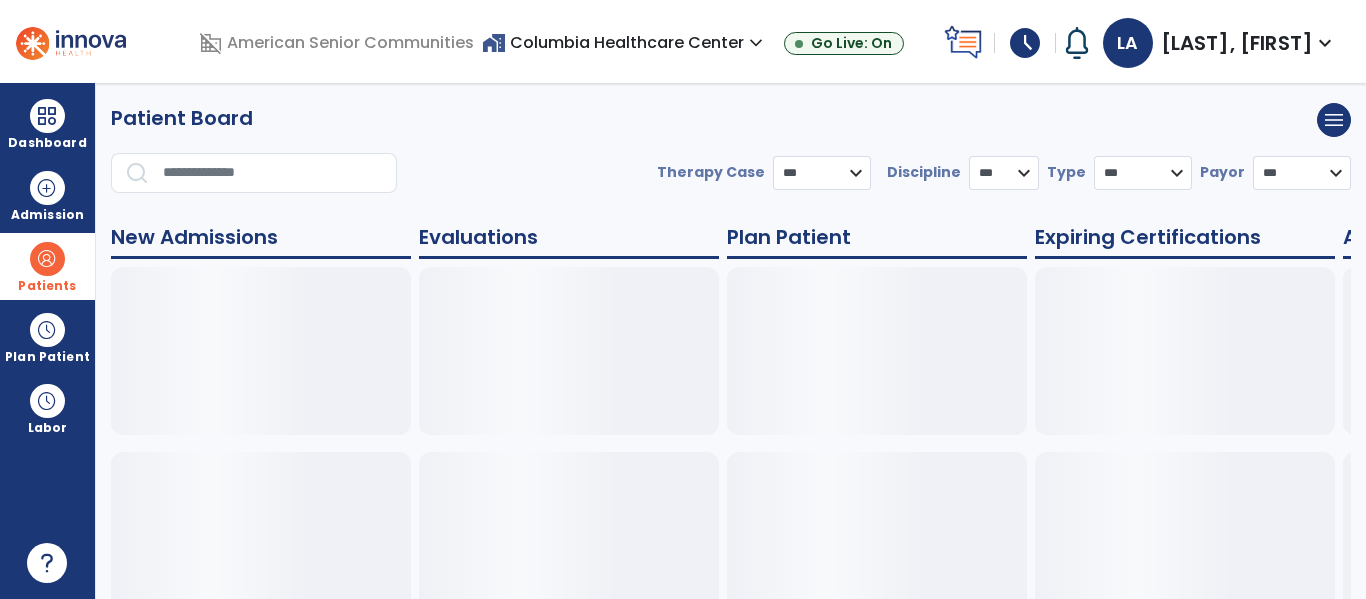 click on "Patients" at bounding box center [47, 266] 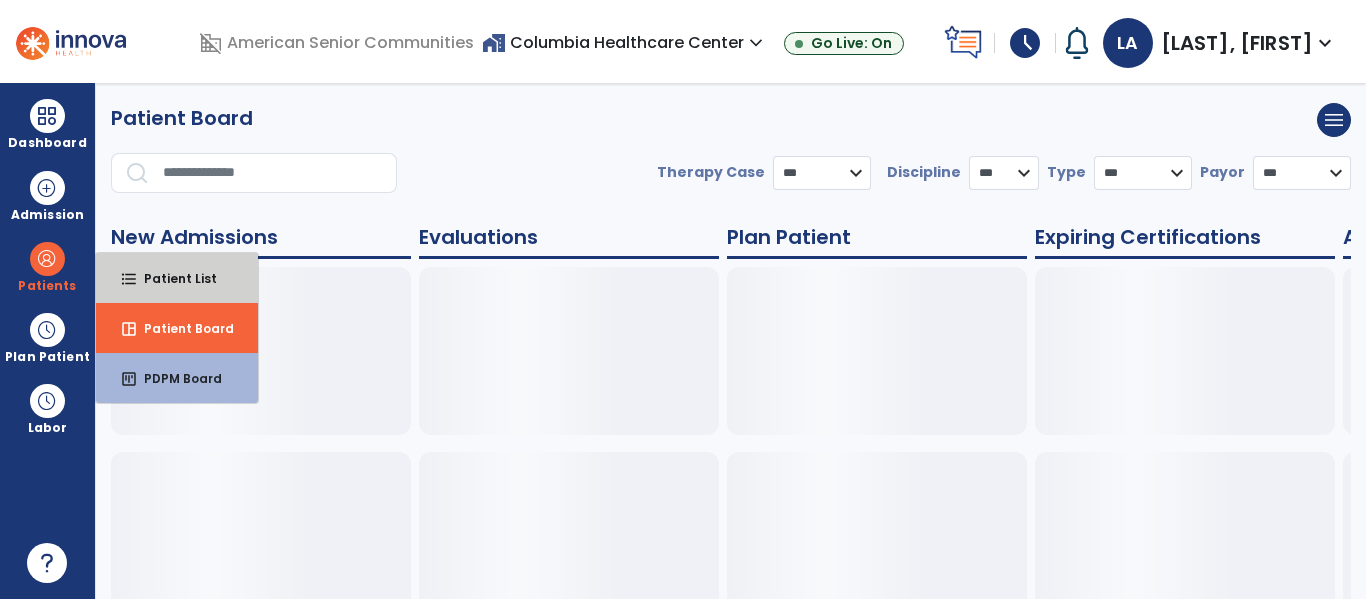 click on "format_list_bulleted  Patient List" at bounding box center (177, 278) 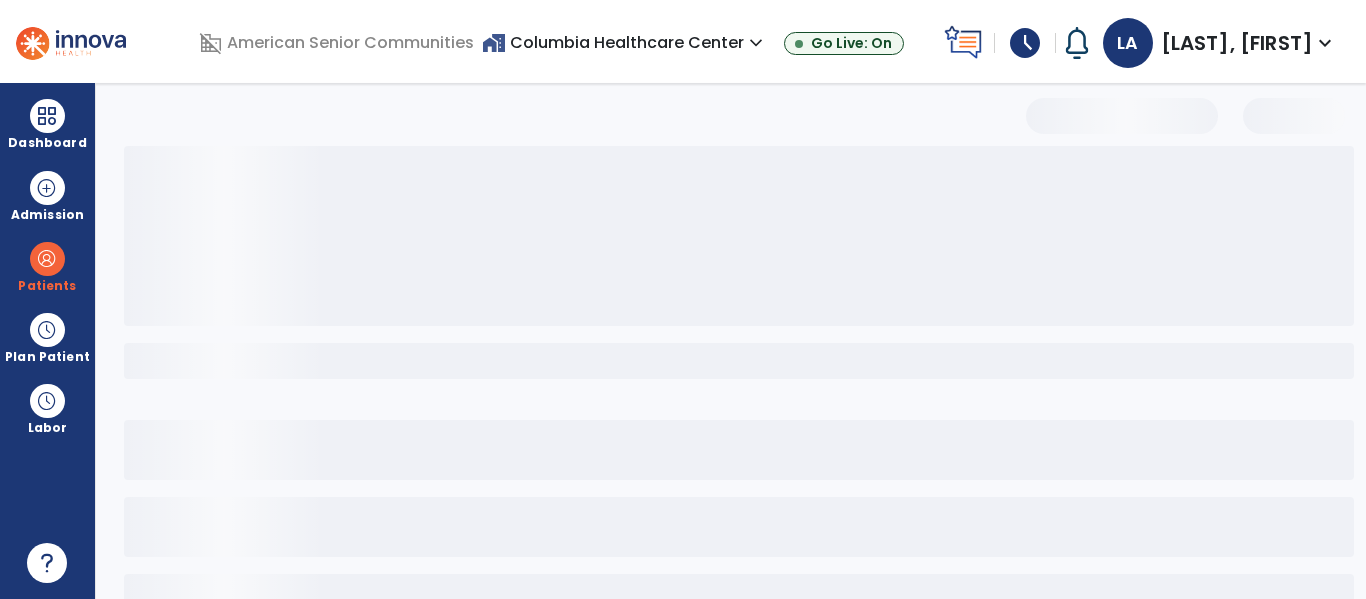 select on "***" 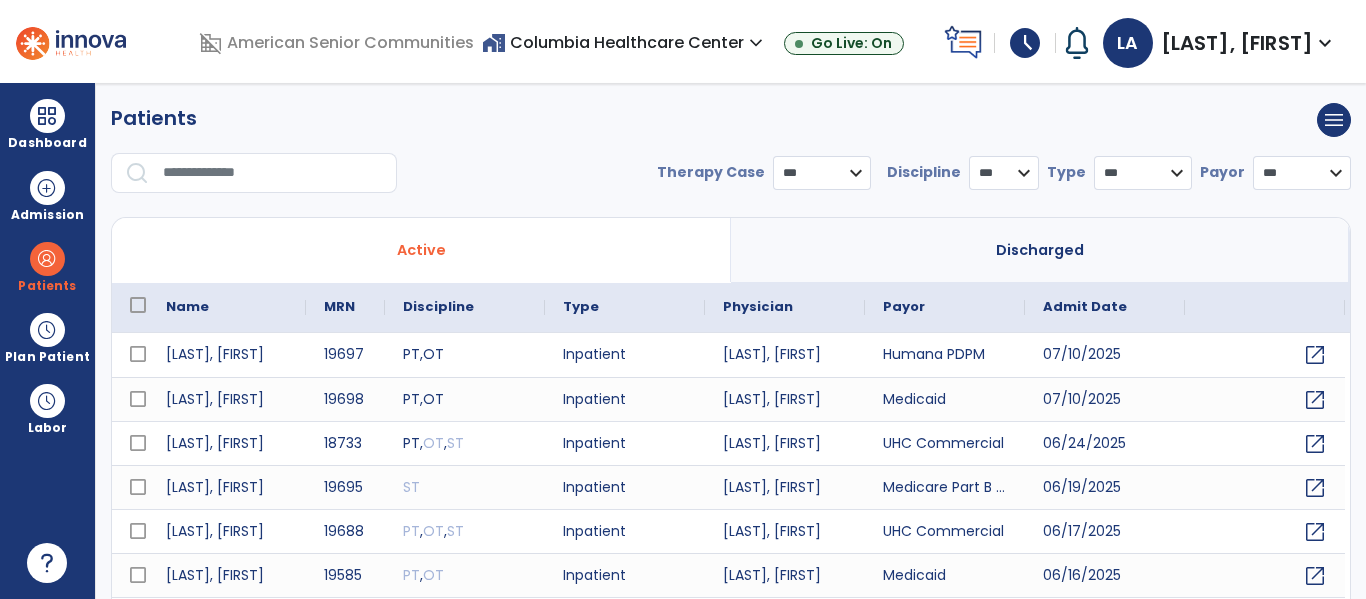 click at bounding box center [273, 173] 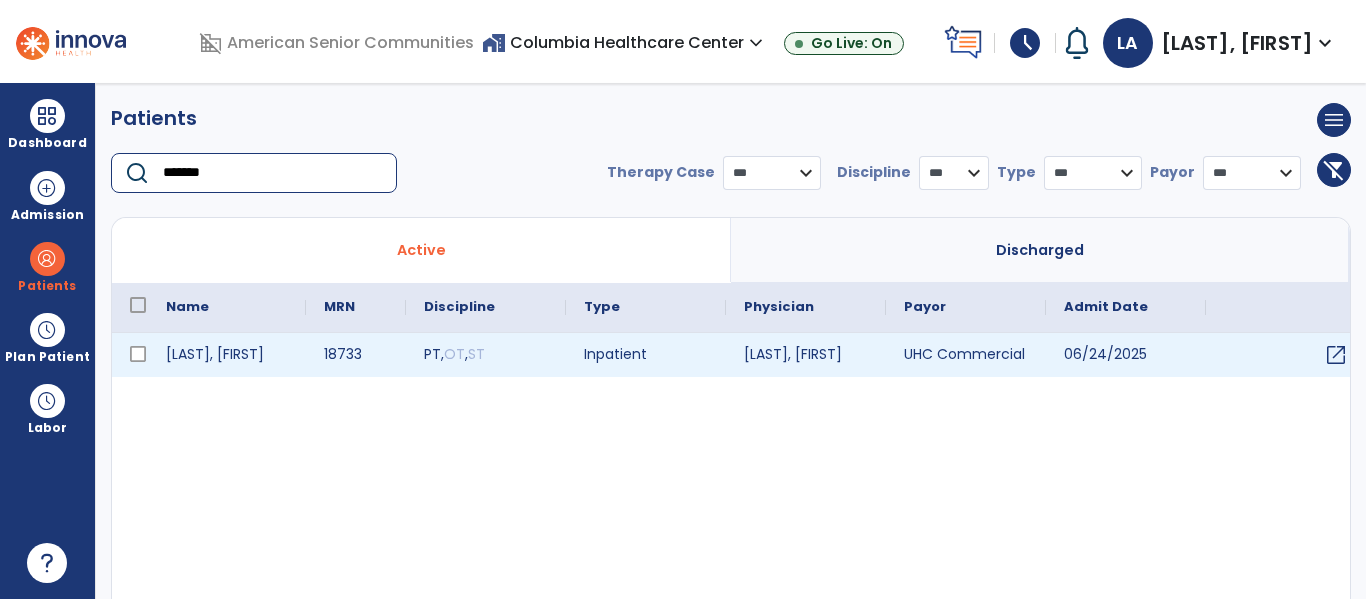 type on "*******" 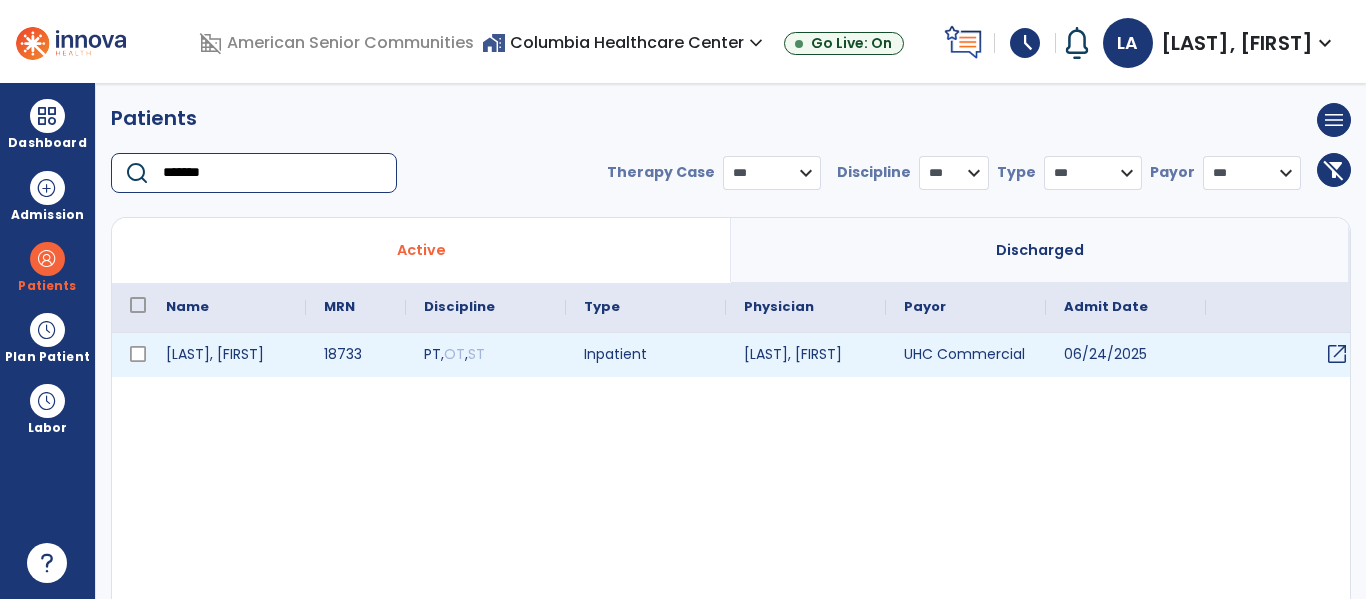 click on "open_in_new" at bounding box center (1337, 354) 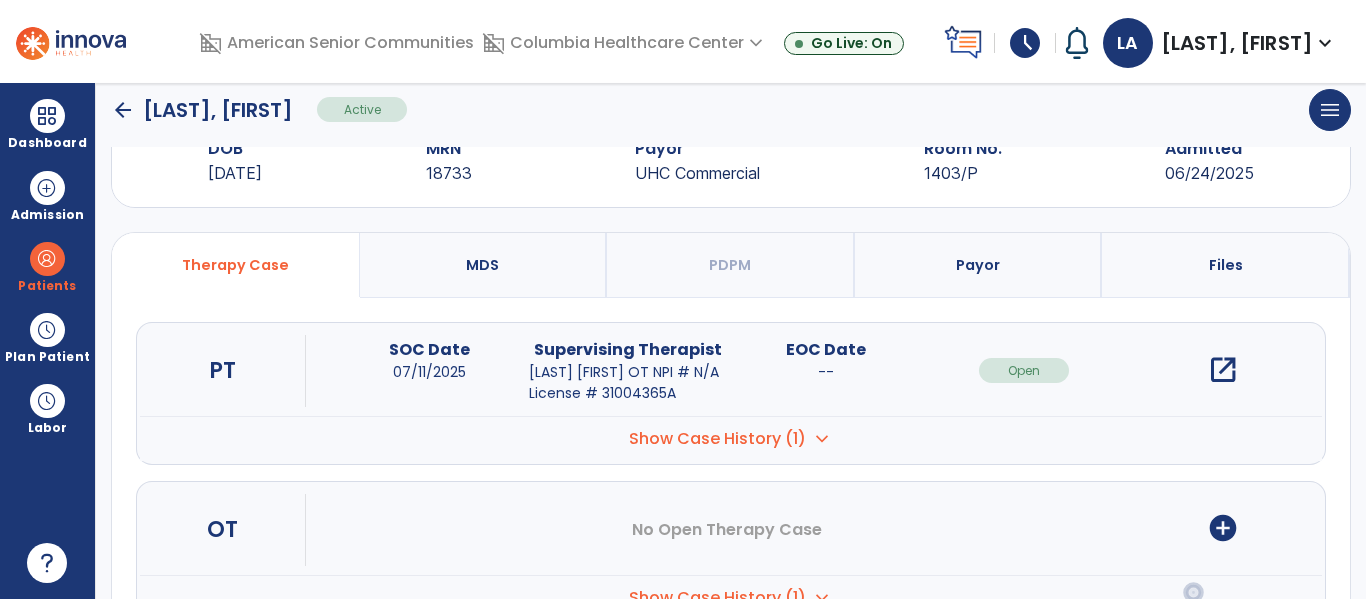 scroll, scrollTop: 297, scrollLeft: 0, axis: vertical 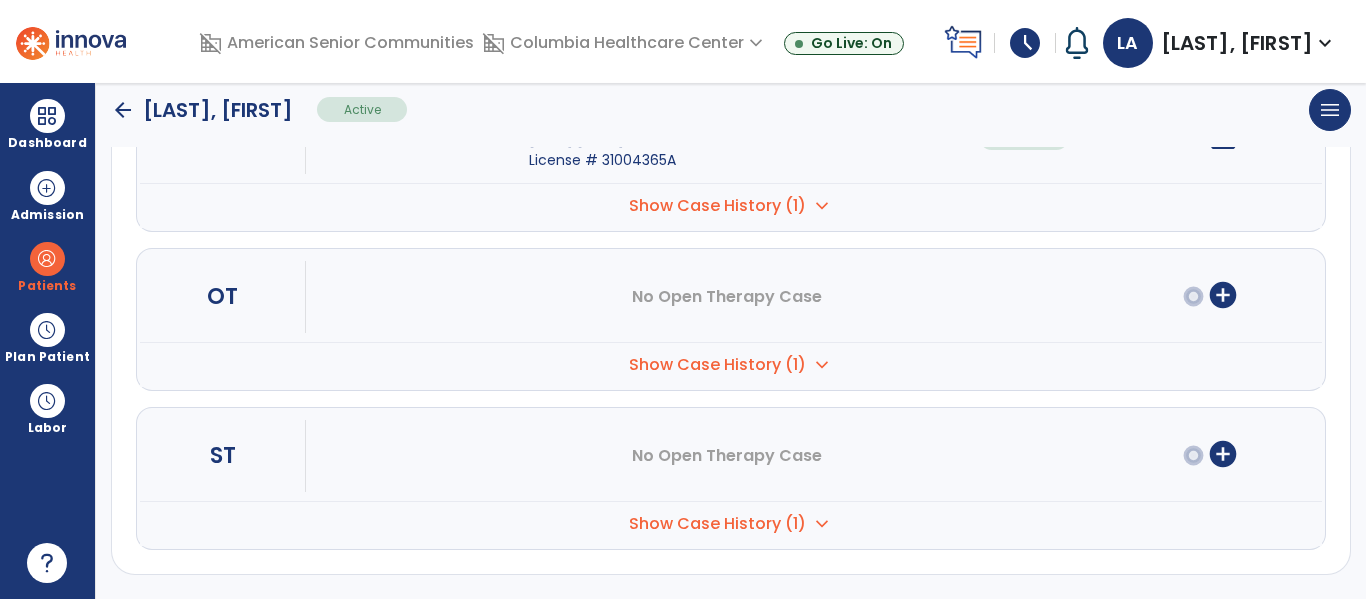 click on "Show Case History (1)" at bounding box center (717, 206) 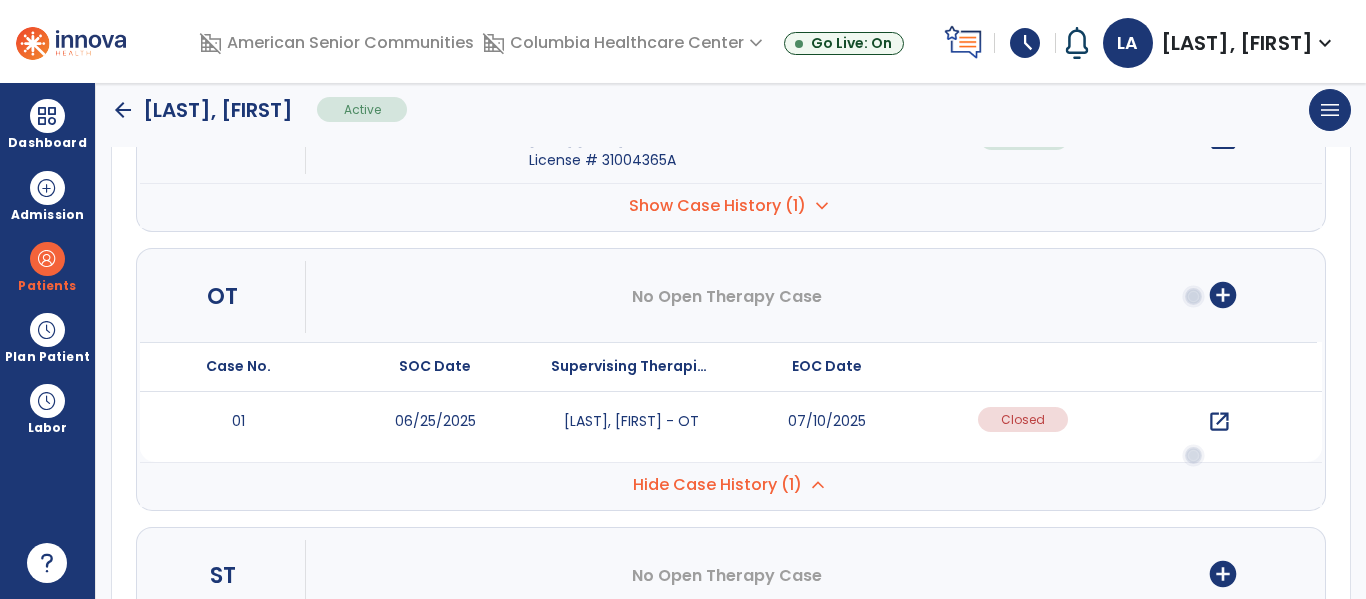 click on "open_in_new" at bounding box center (1219, 422) 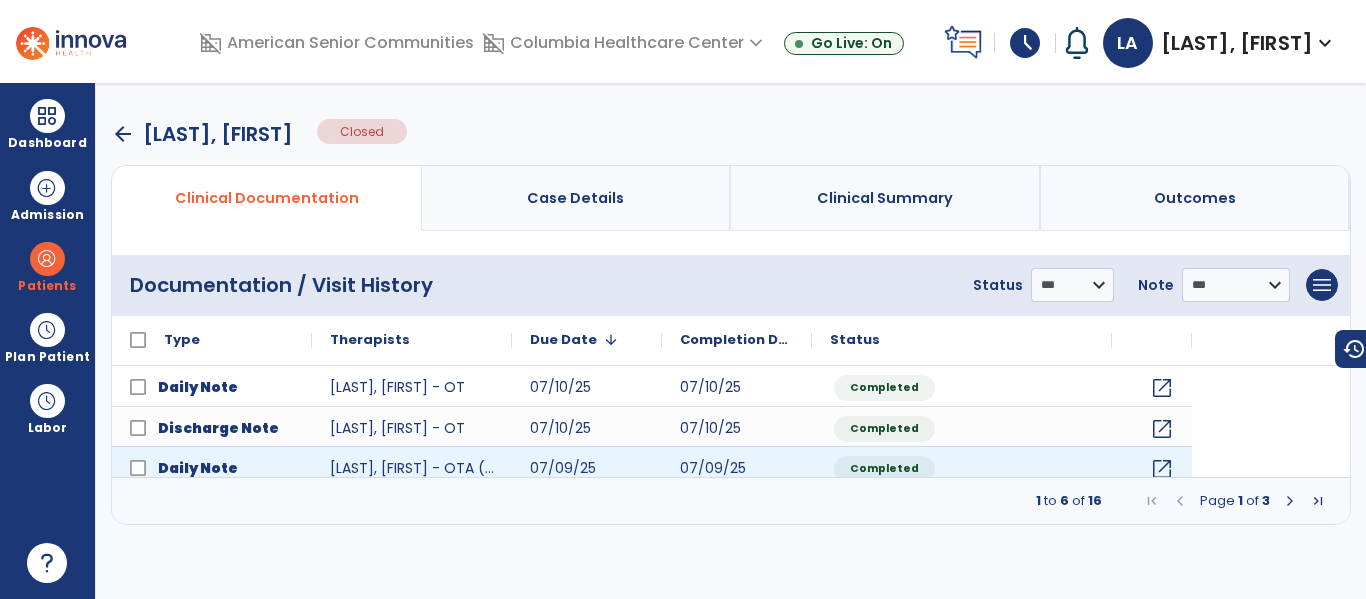 scroll, scrollTop: 0, scrollLeft: 0, axis: both 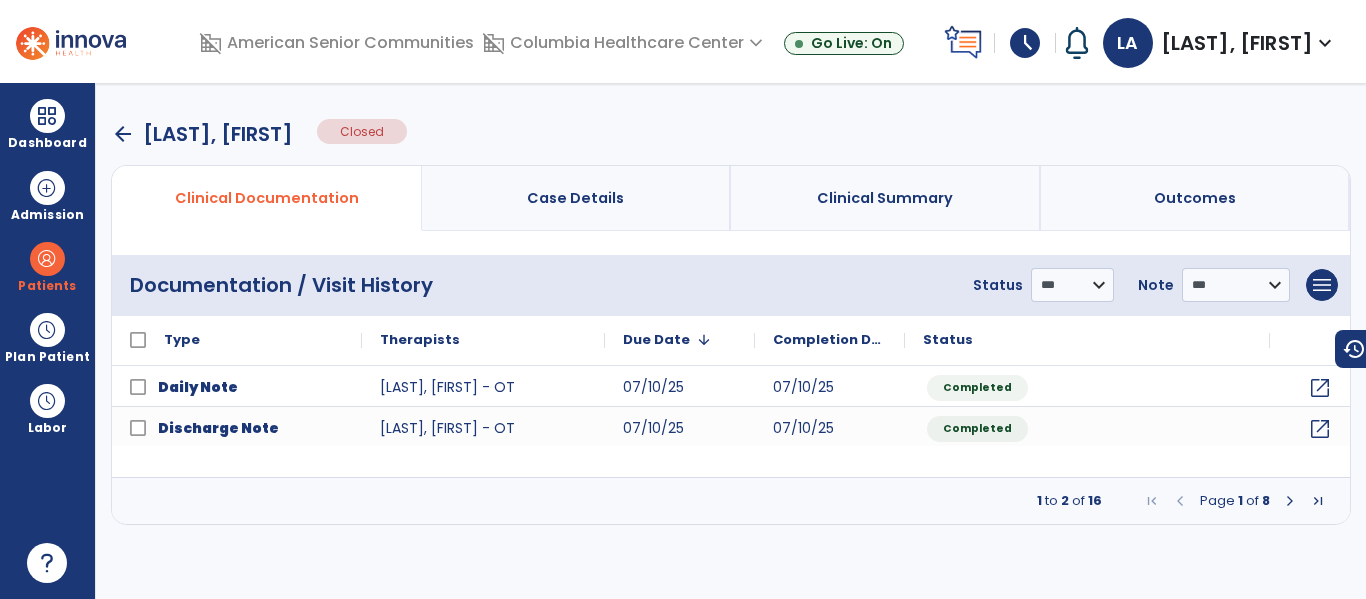 click at bounding box center (1290, 501) 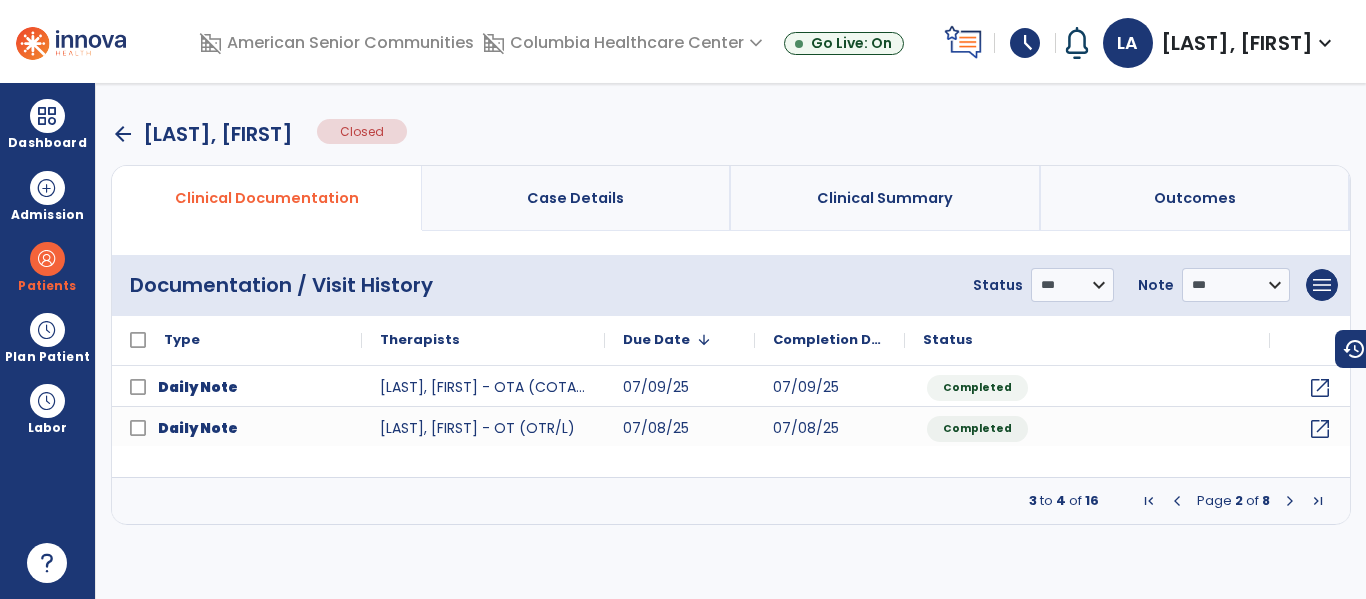 click at bounding box center (1290, 501) 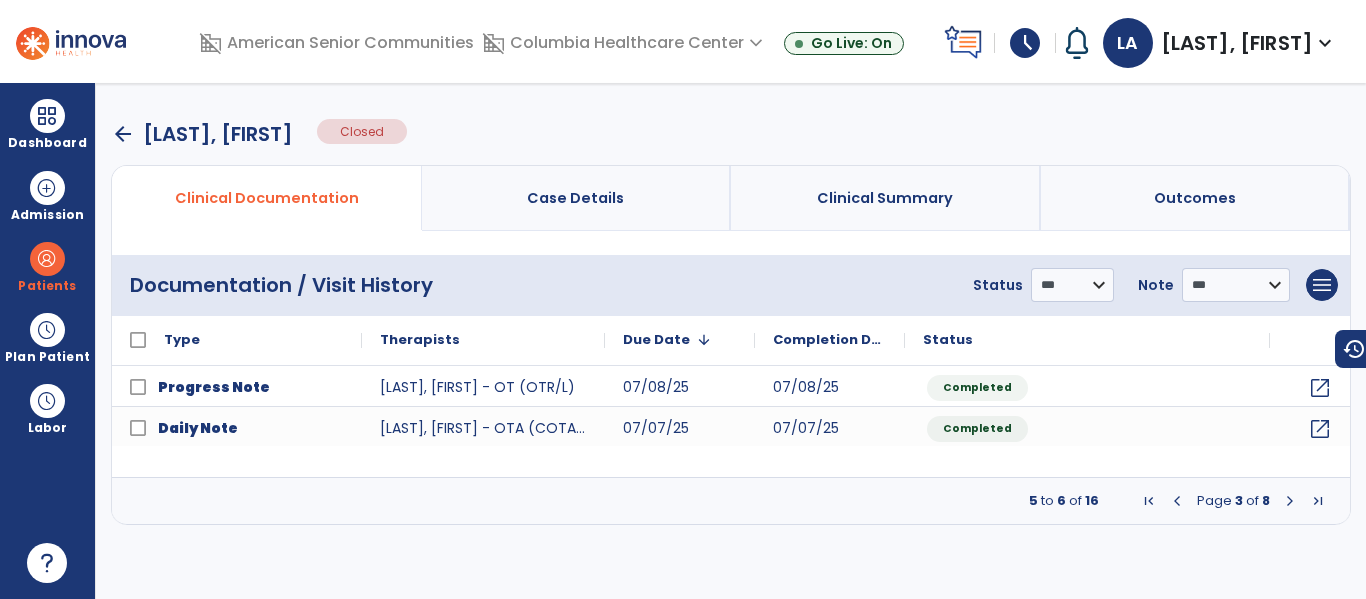 click at bounding box center [1290, 501] 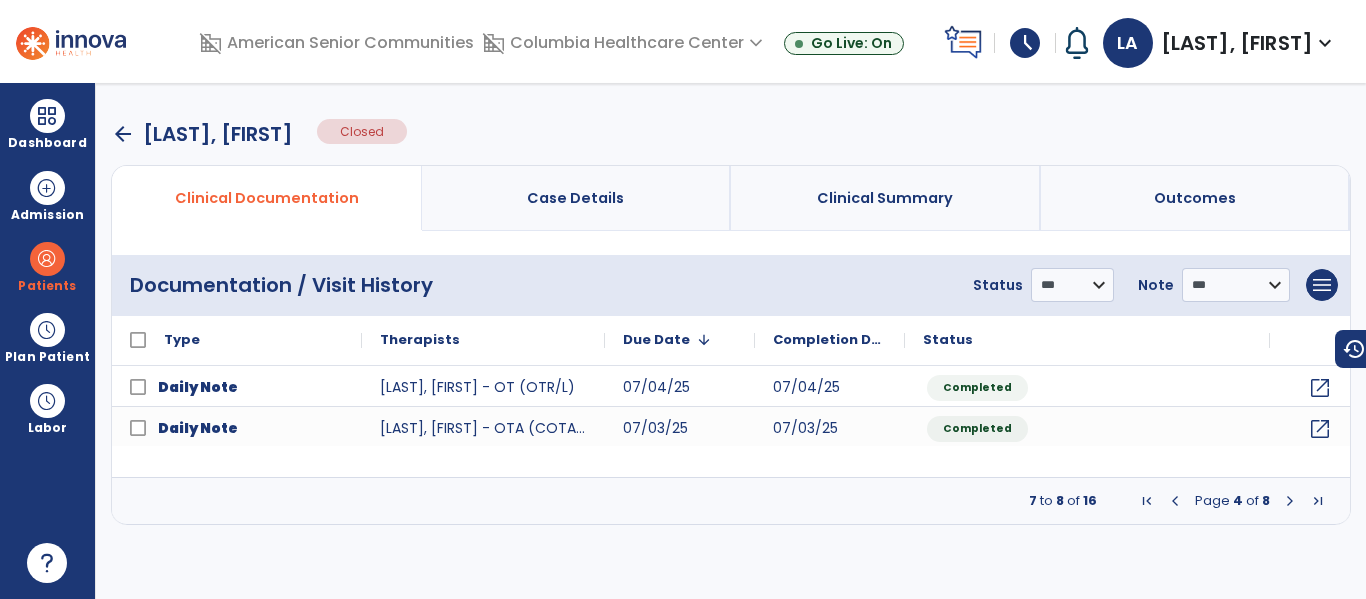 click at bounding box center [1290, 501] 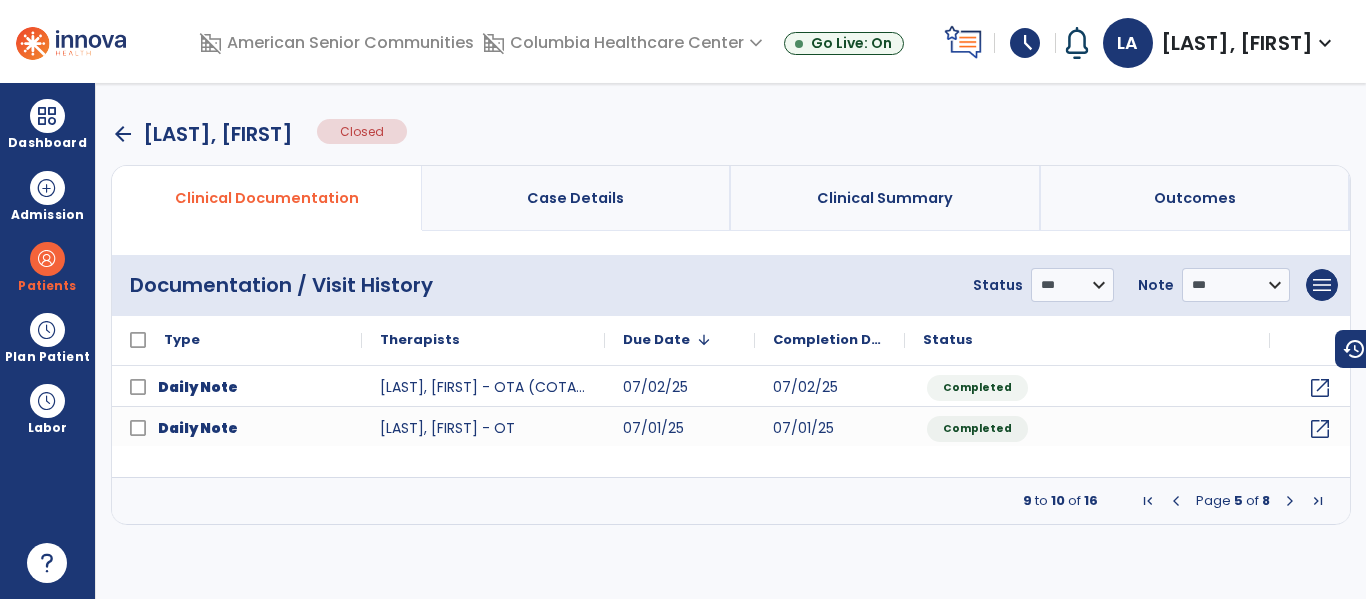 click at bounding box center (1290, 501) 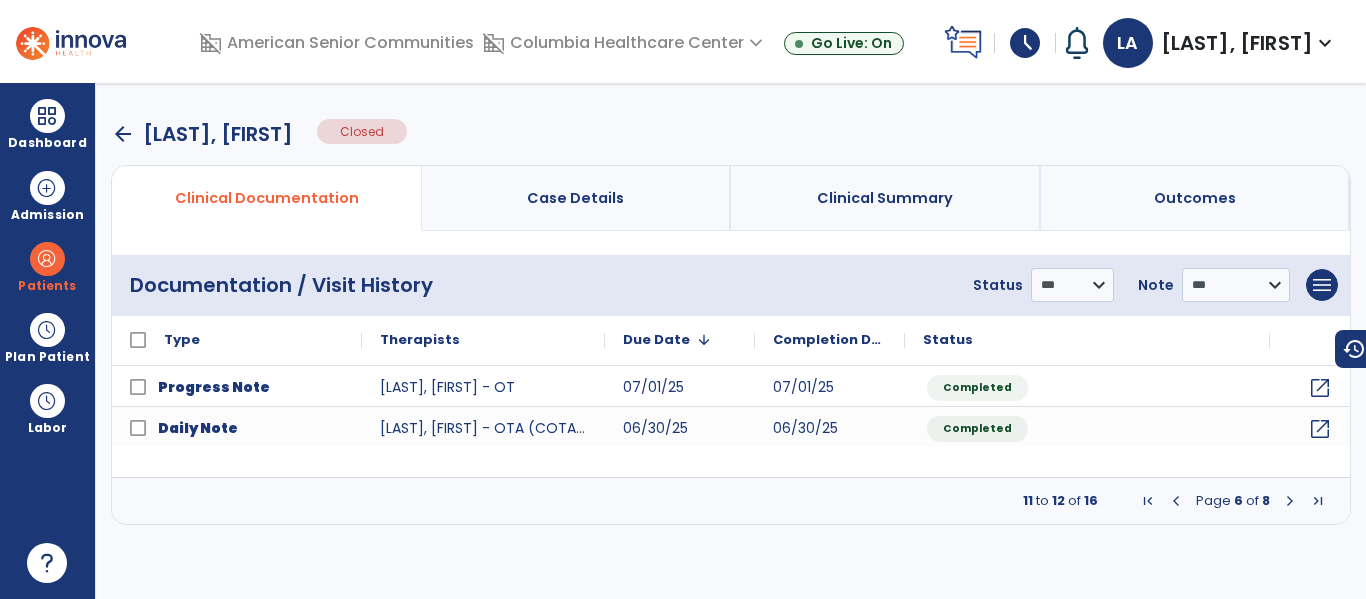 click at bounding box center (1290, 501) 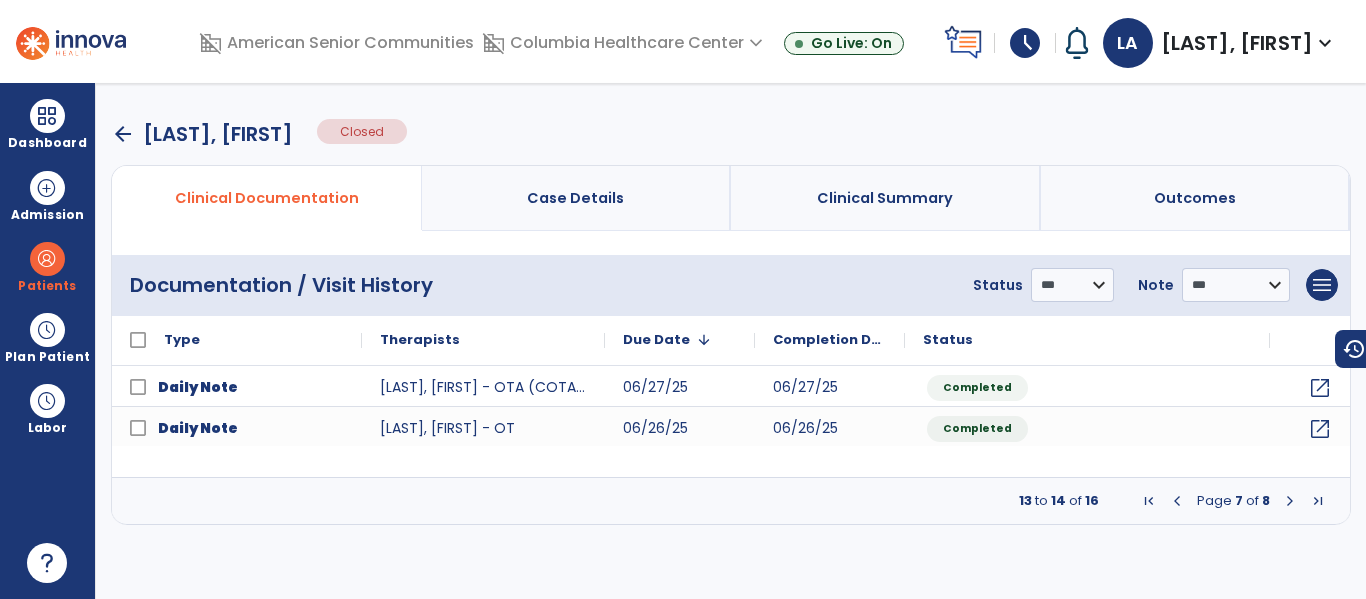click at bounding box center (1290, 501) 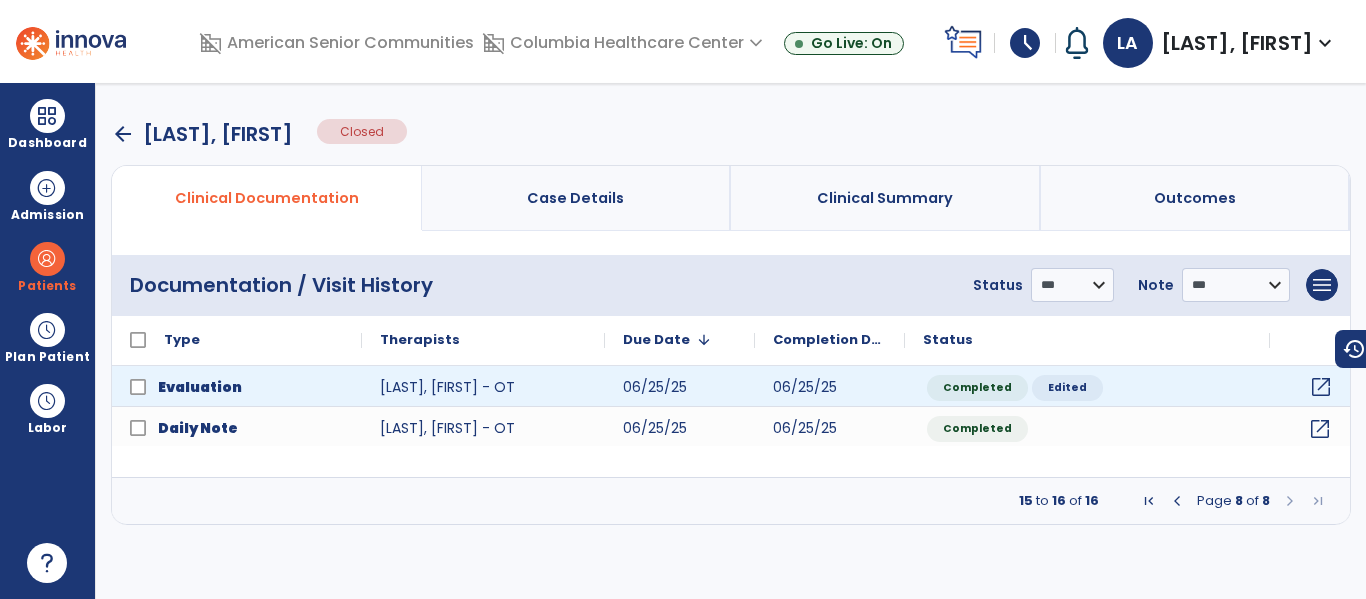 click on "open_in_new" 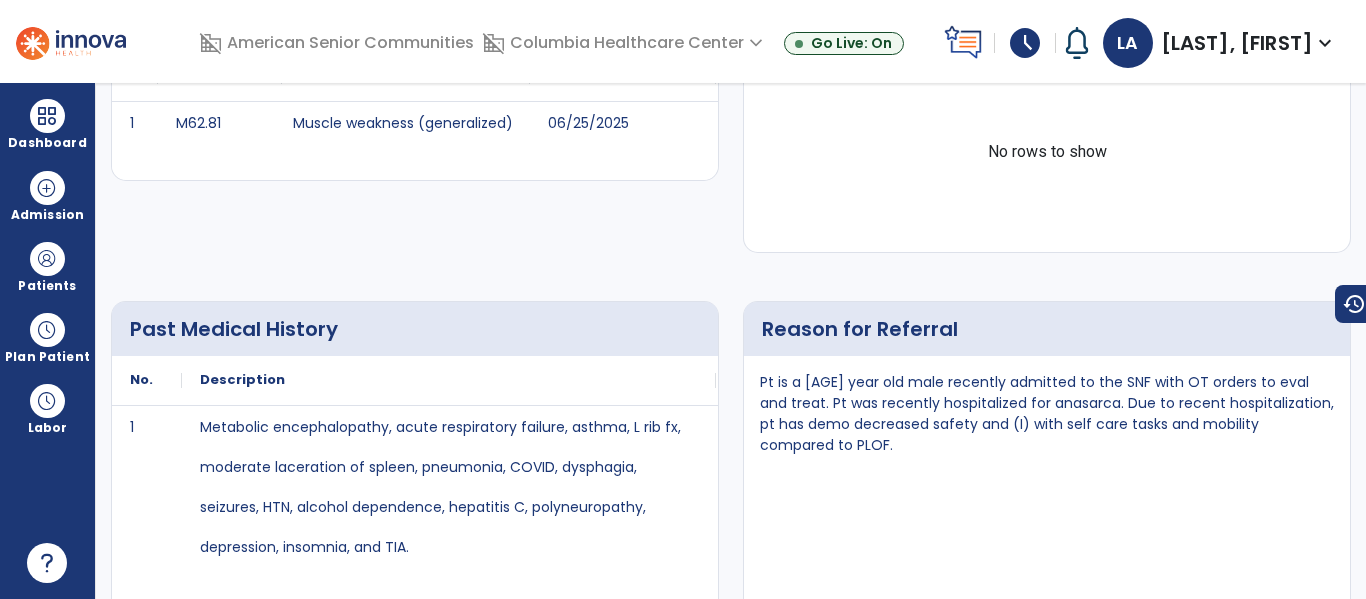 scroll, scrollTop: 0, scrollLeft: 0, axis: both 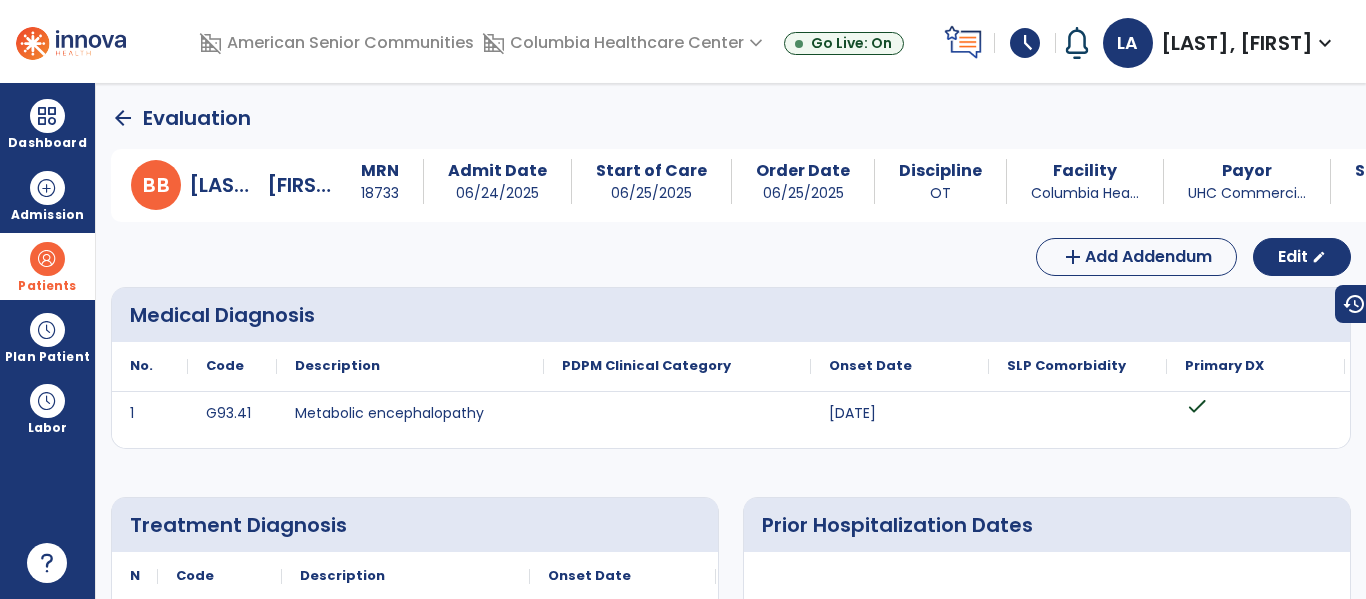 click on "Patients" at bounding box center [47, 266] 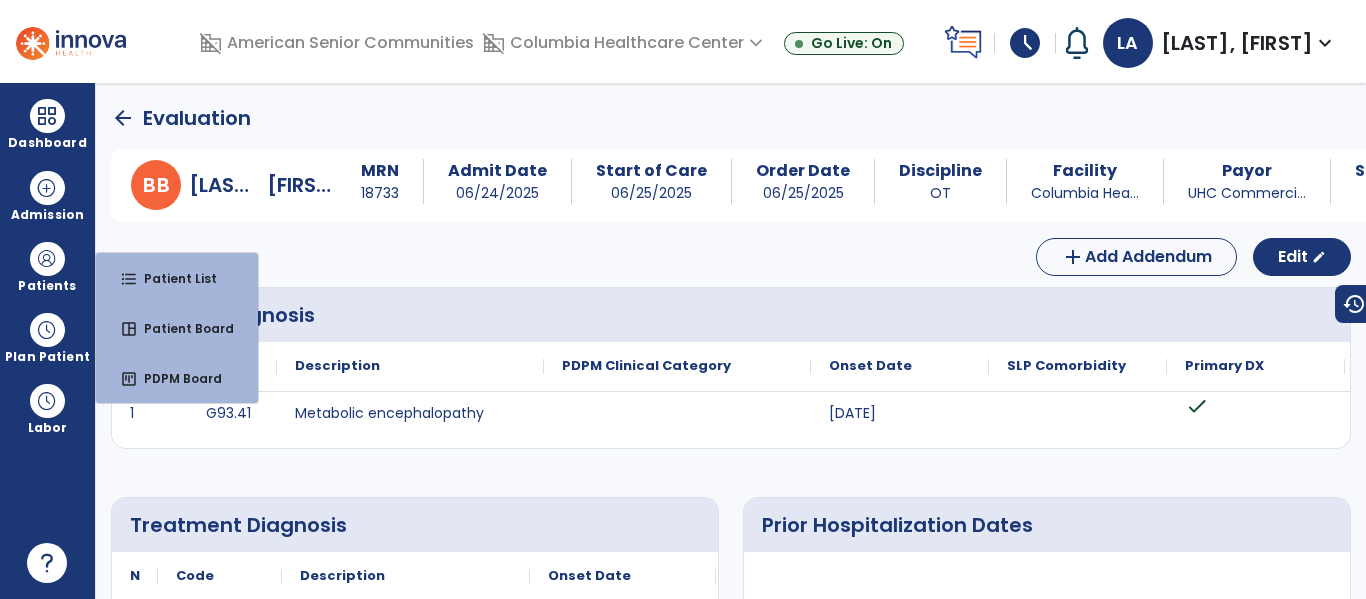 click 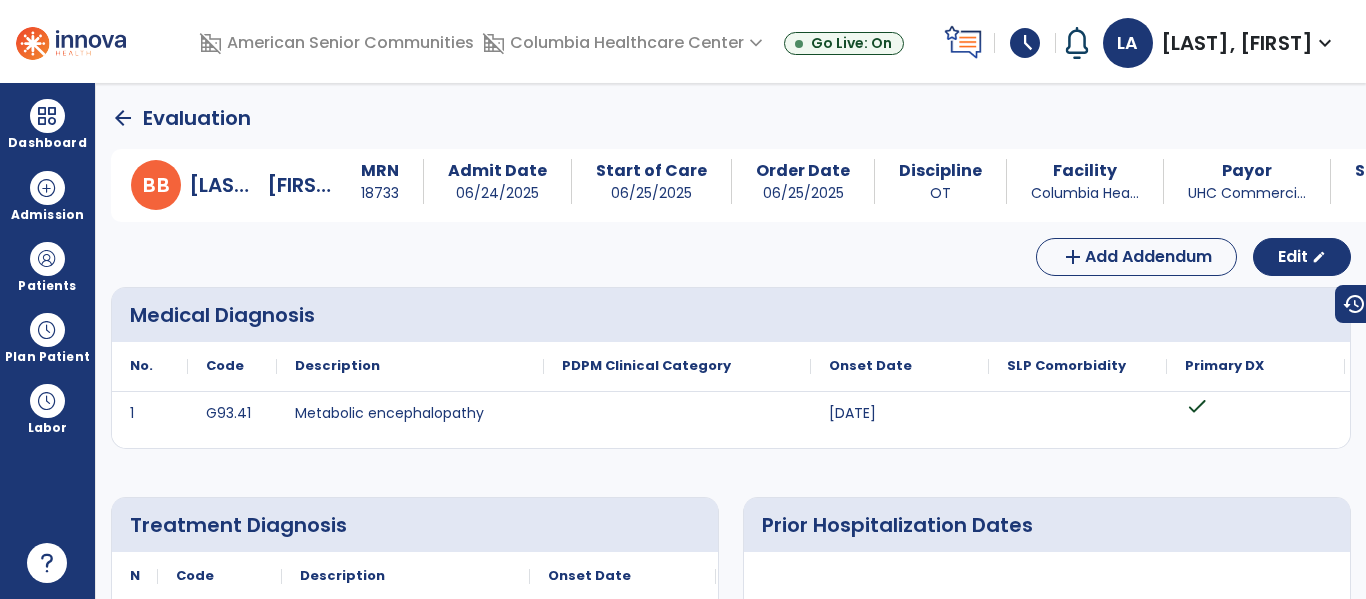 click on "arrow_back   Evaluation   B  B  [LAST],   [FIRST]  MRN [MRN] Admit Date [DATE] Start of Care [DATE] Order Date [DATE] Discipline OT Facility Columbia Hea... Payor UHC Commerci... Service Date [DATE]  add  Add Addendum Edit  edit  Medical Diagnosis
No.
Code
1" at bounding box center (731, 341) 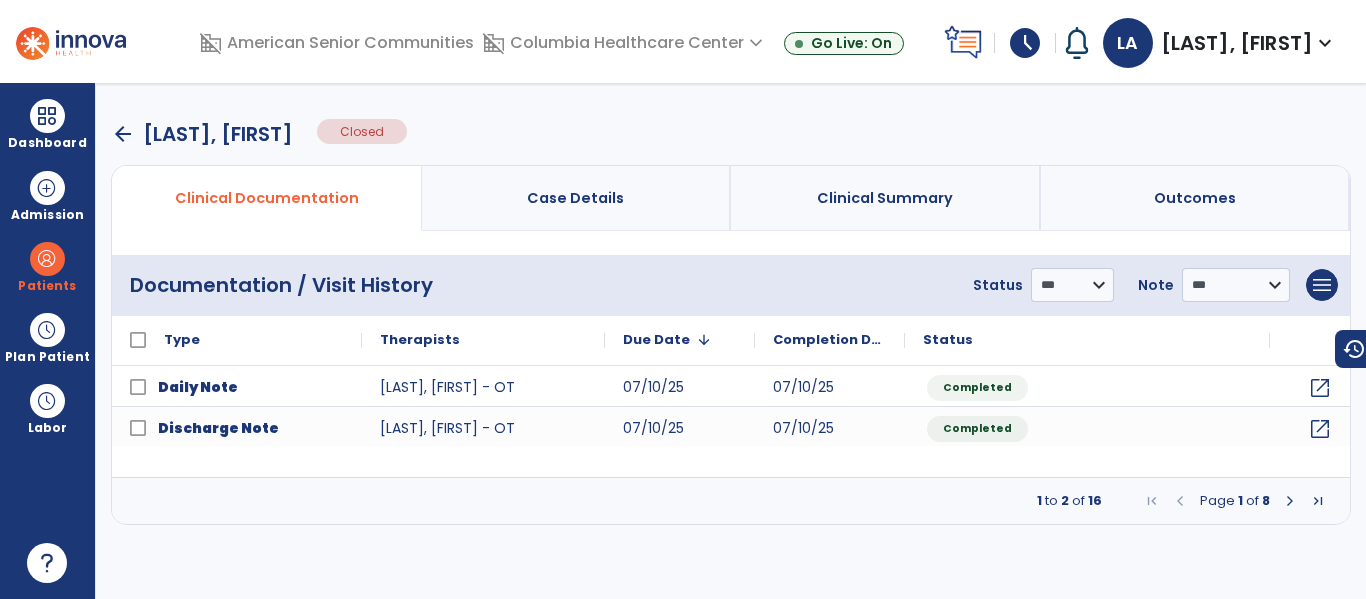 click on "arrow_back" at bounding box center (123, 134) 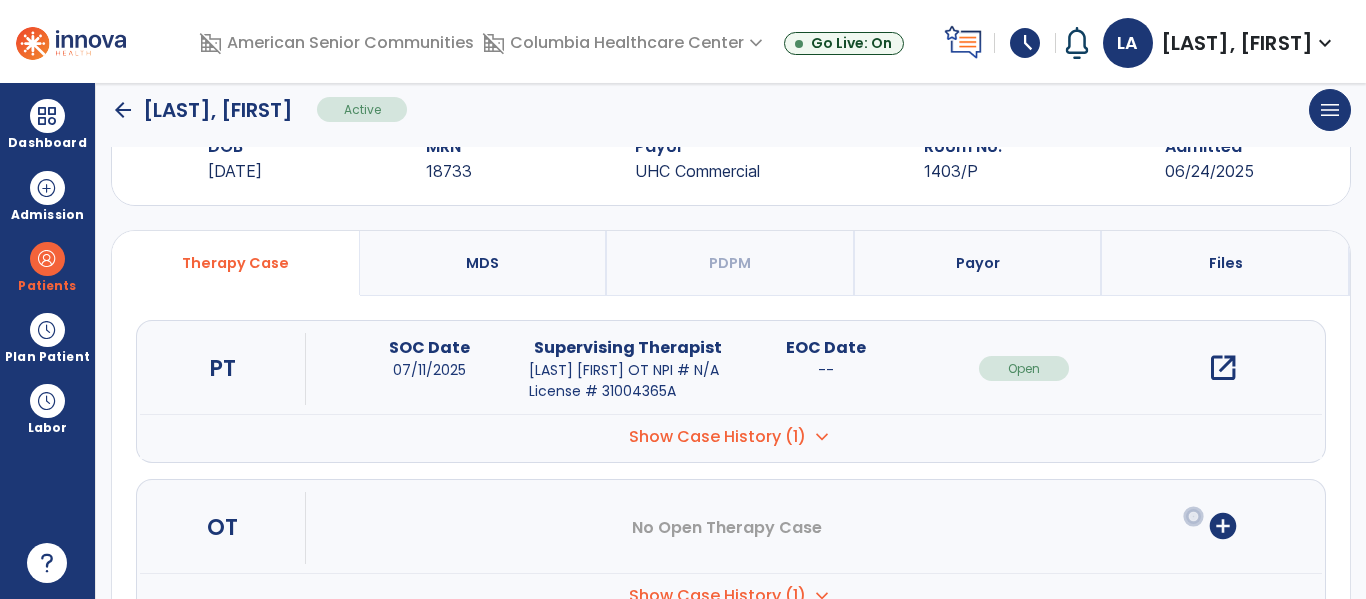 scroll, scrollTop: 164, scrollLeft: 0, axis: vertical 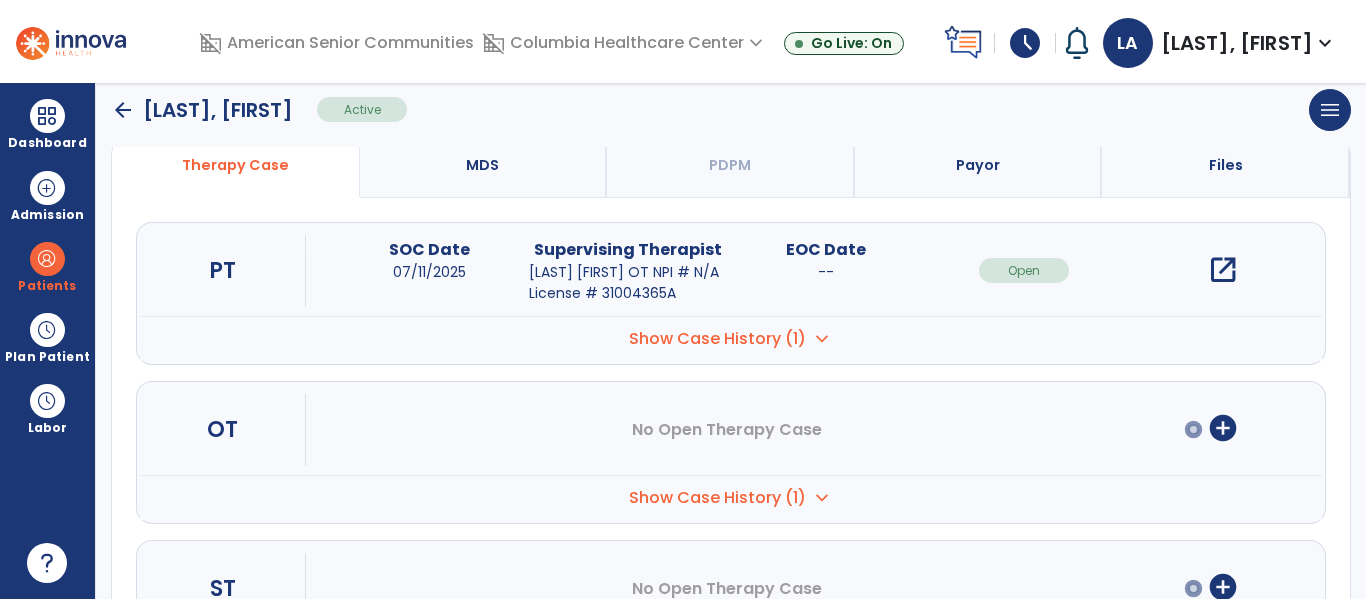 click on "add_circle" at bounding box center [1223, 428] 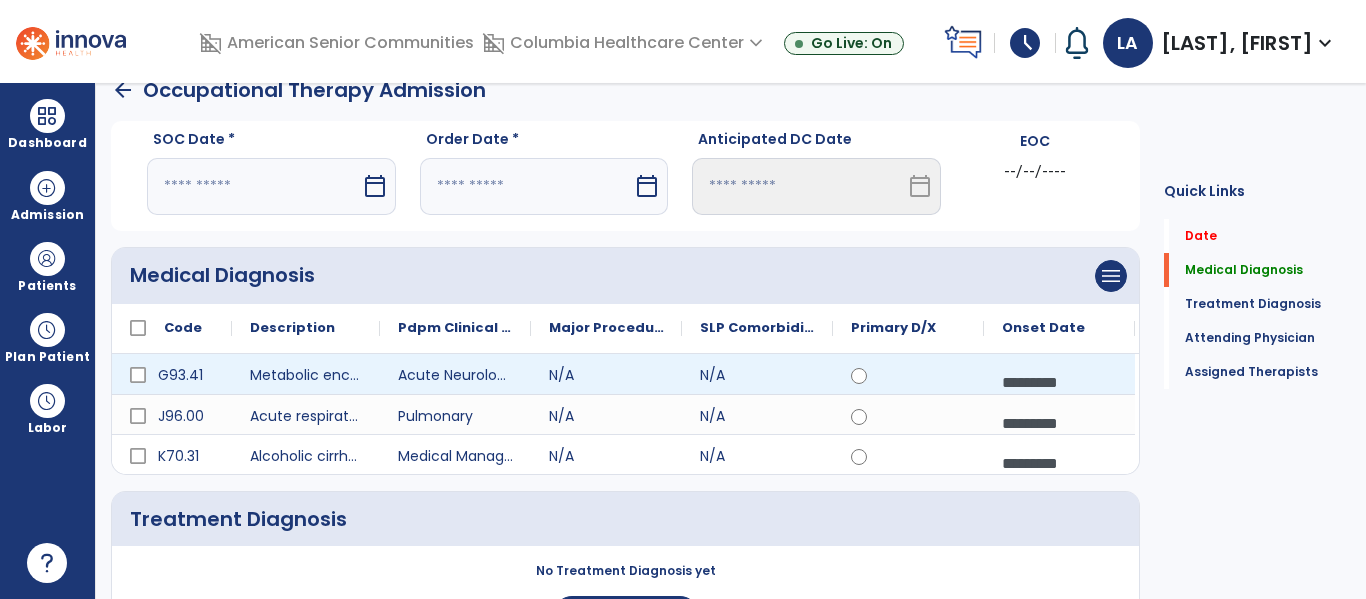 scroll, scrollTop: 0, scrollLeft: 0, axis: both 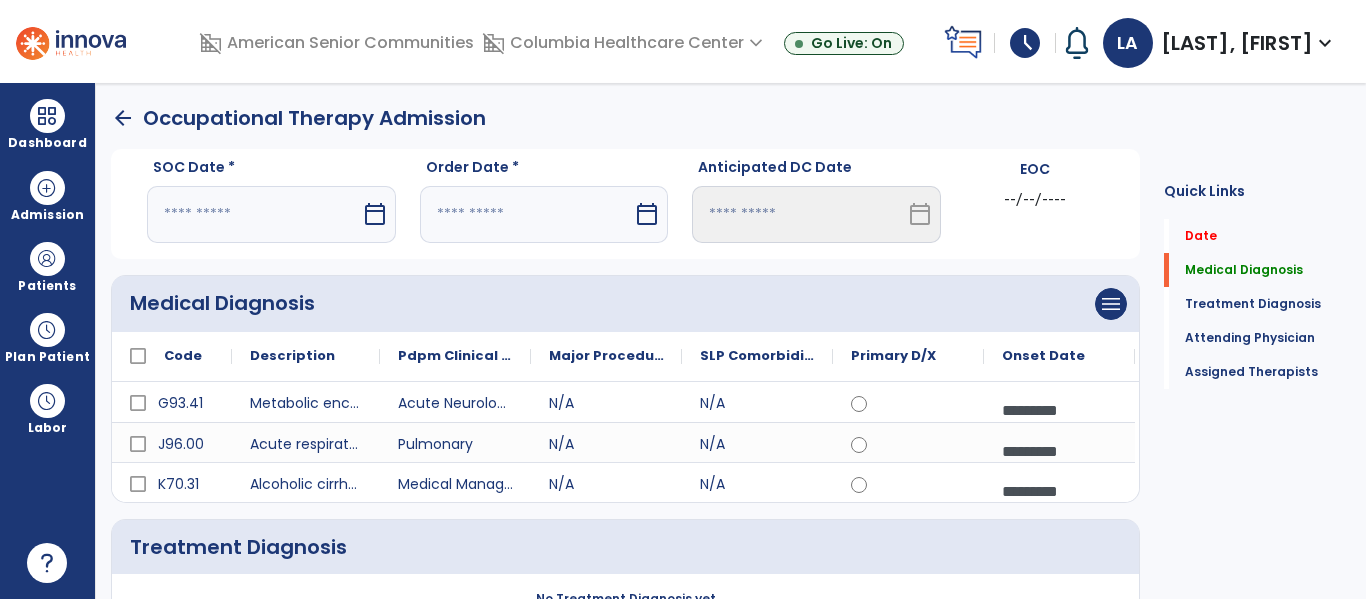 click on "calendar_today" at bounding box center (377, 214) 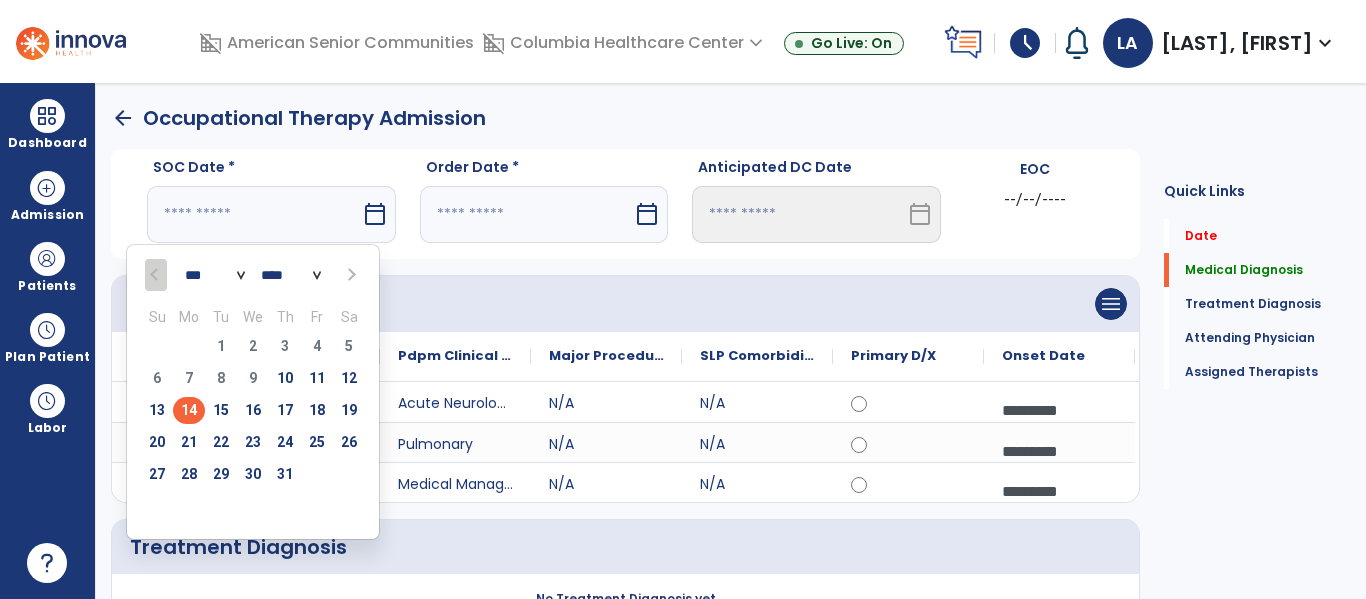 click on "14" at bounding box center [189, 410] 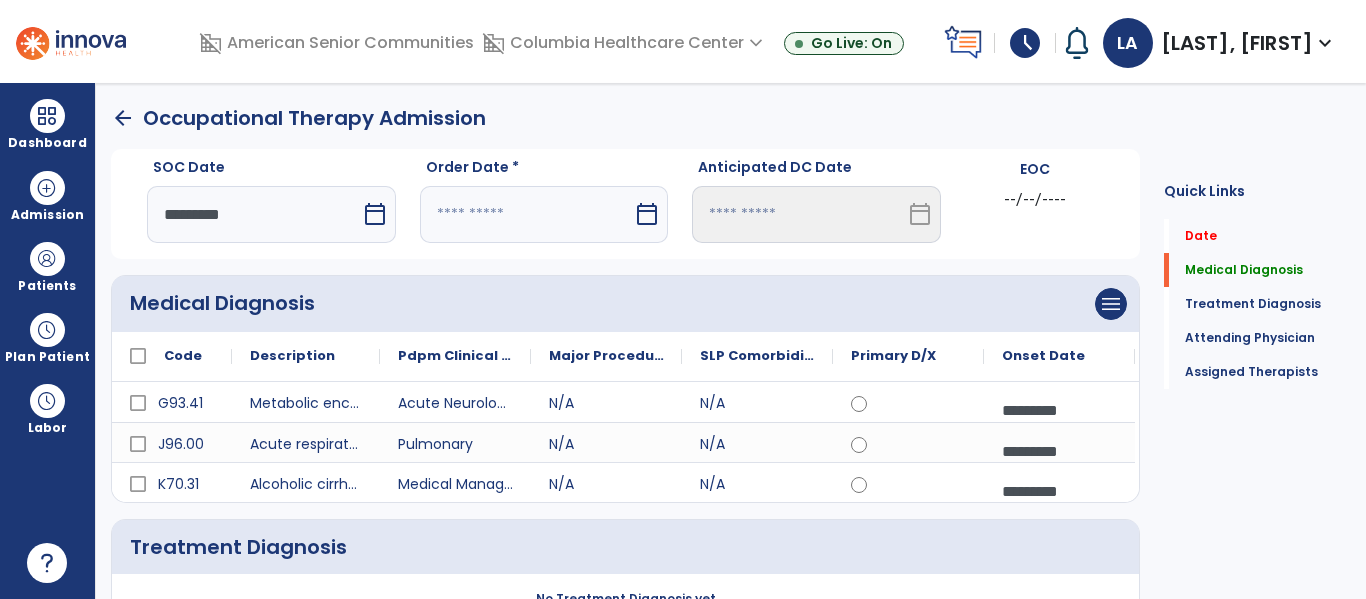 click on "calendar_today" at bounding box center [649, 214] 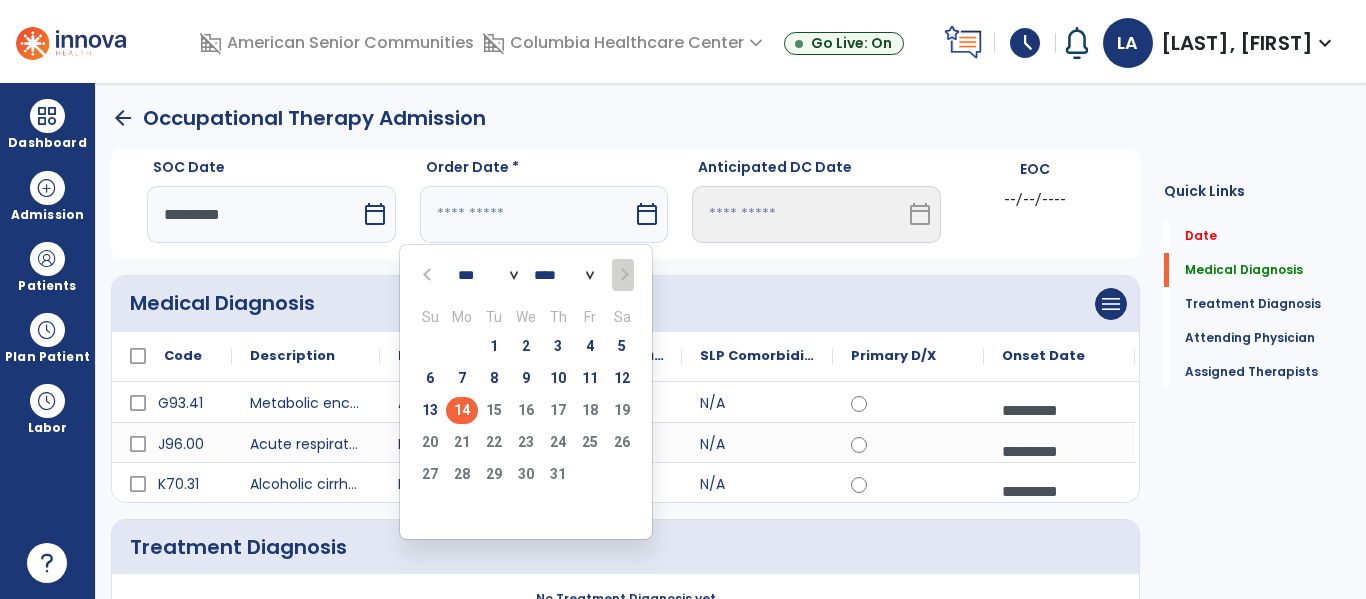 click on "14" at bounding box center (462, 410) 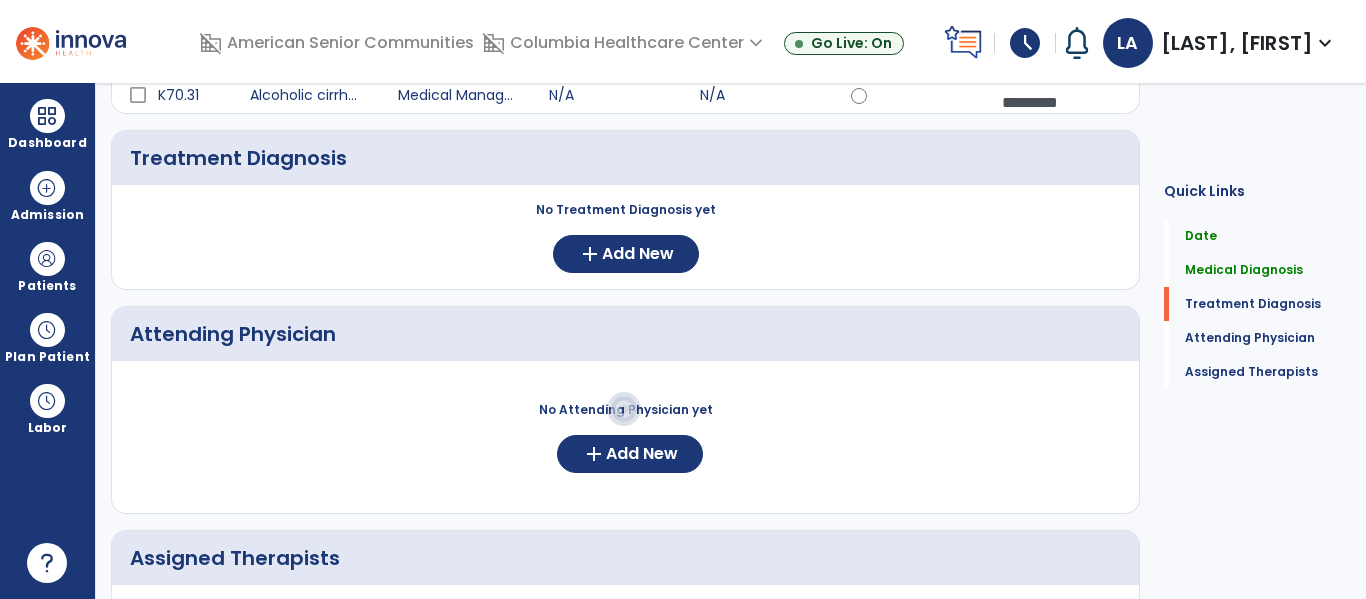 scroll, scrollTop: 390, scrollLeft: 0, axis: vertical 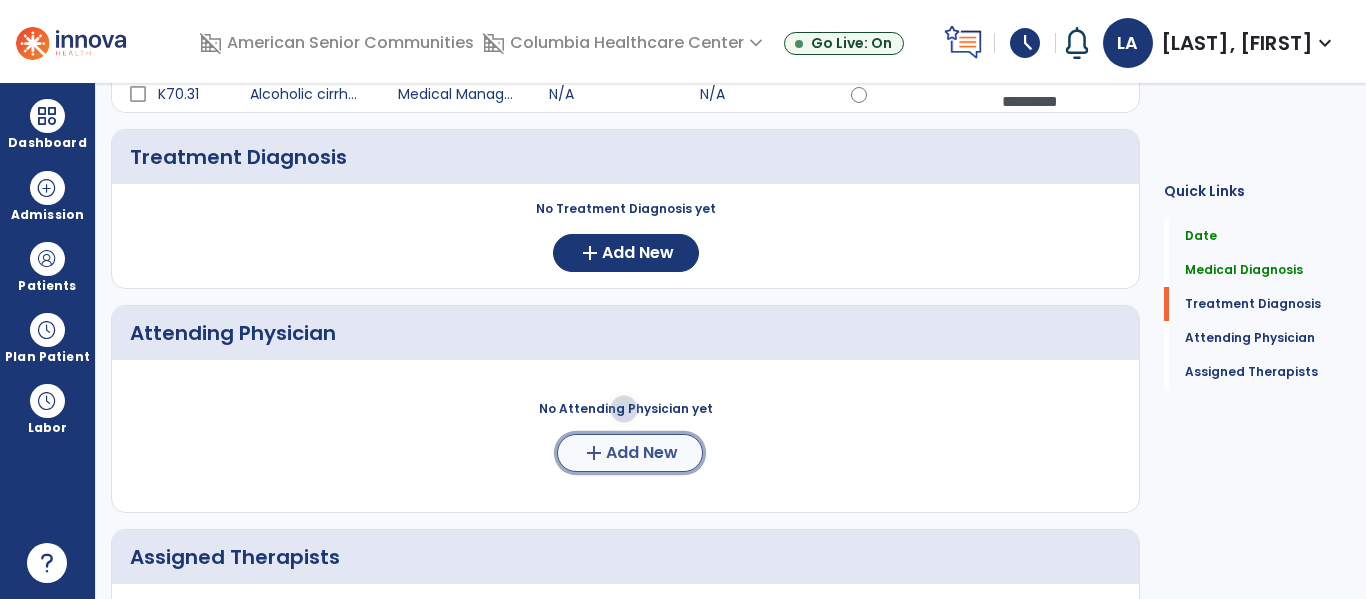 click on "Add New" 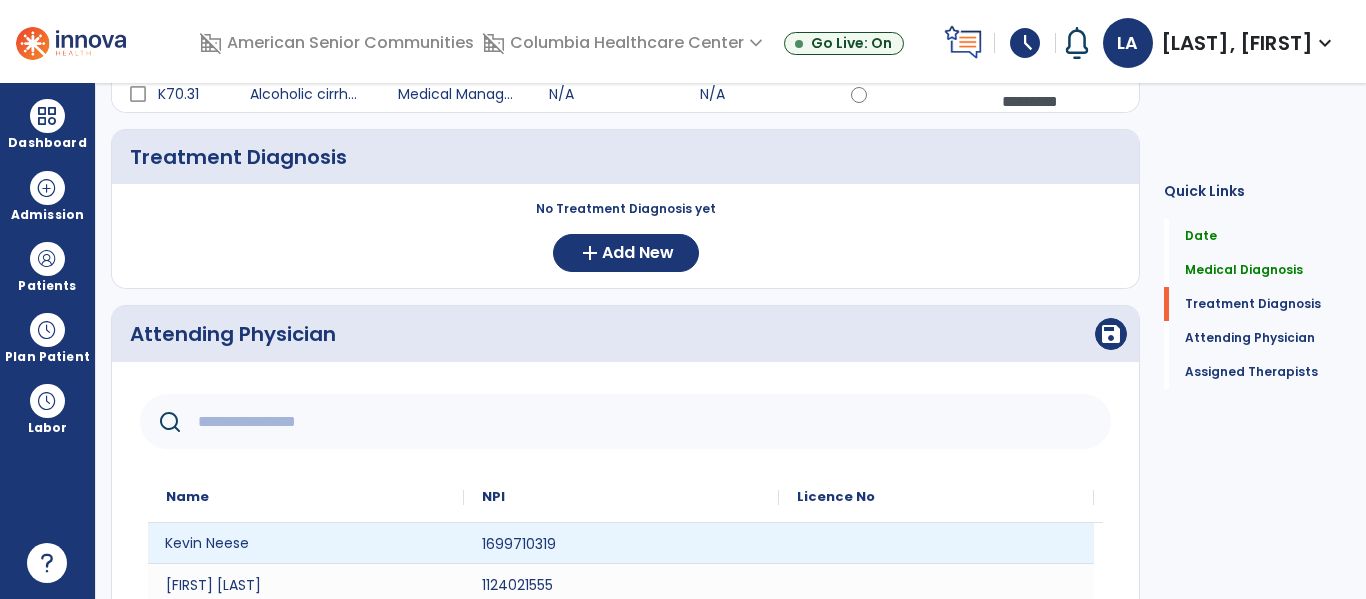 click on "Kevin Neese" 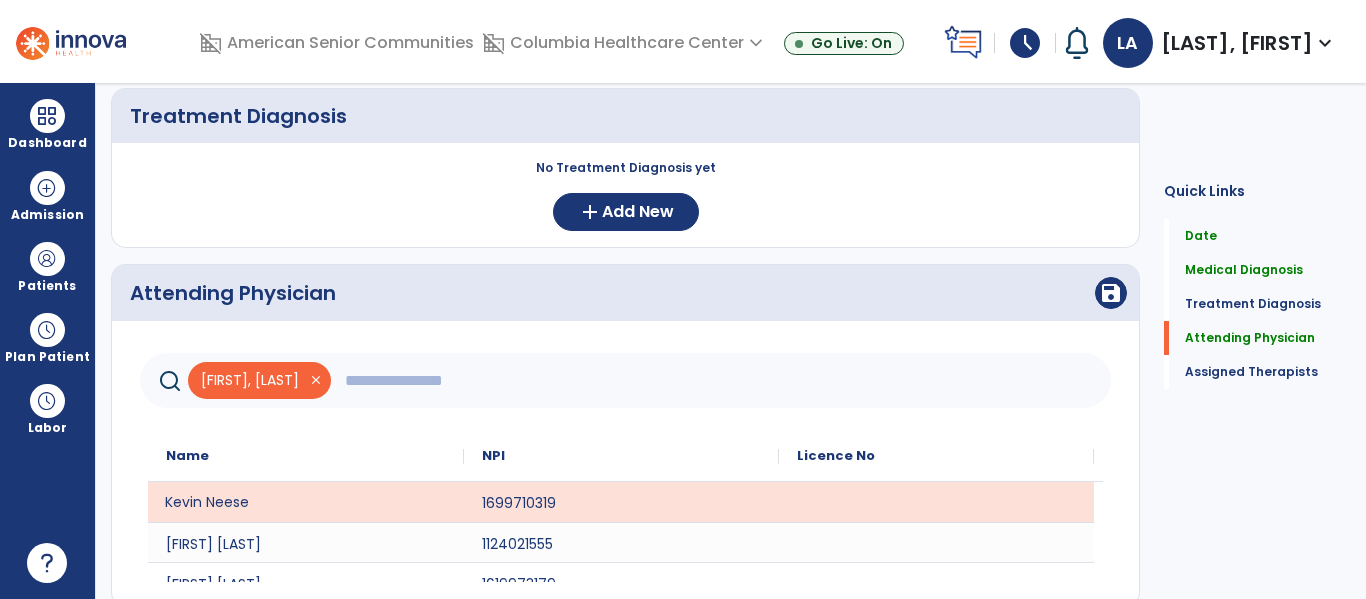 scroll, scrollTop: 668, scrollLeft: 0, axis: vertical 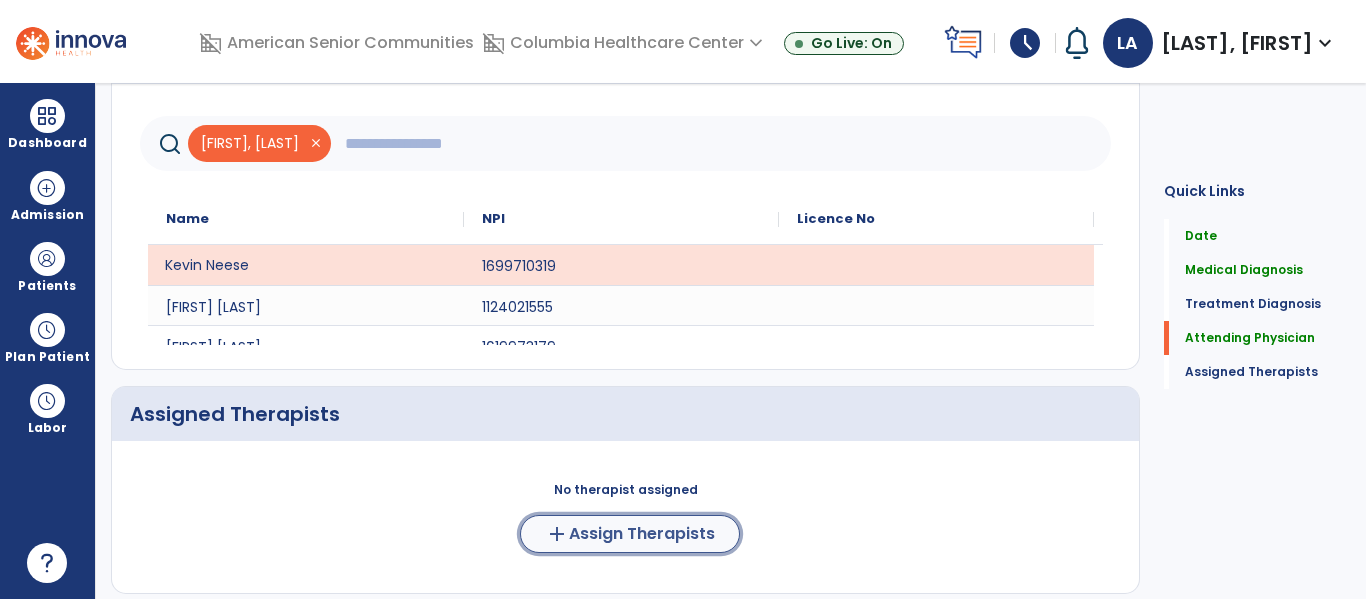 click on "Assign Therapists" 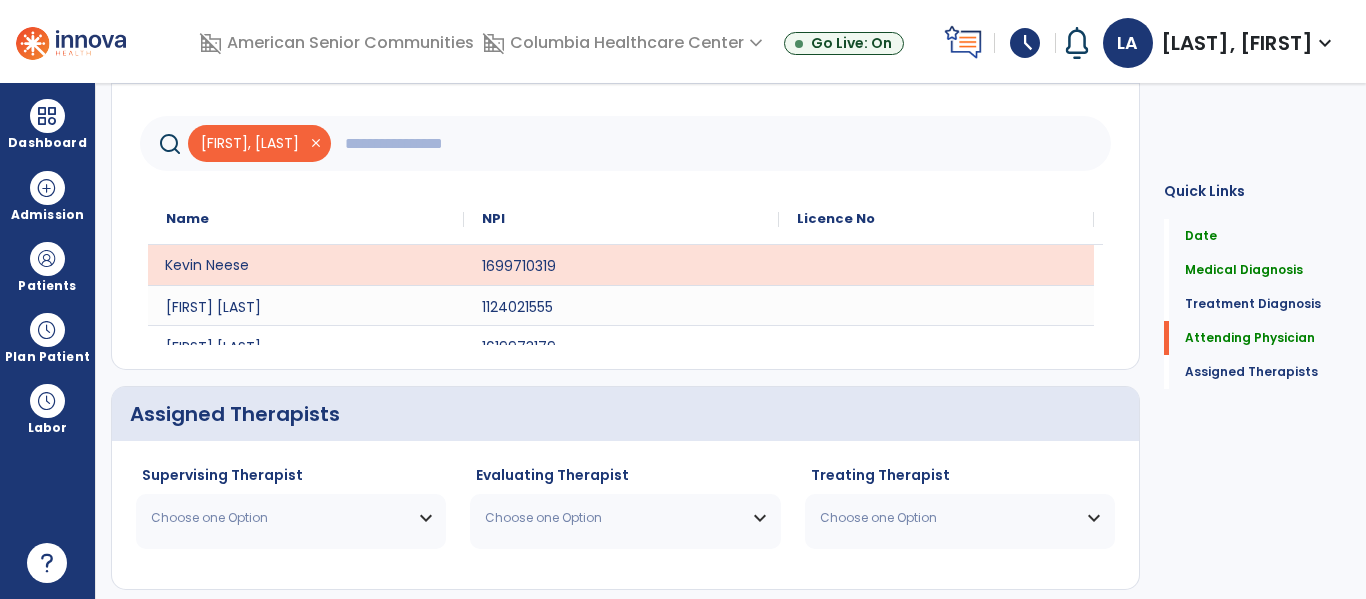 click on "Choose one Option" at bounding box center (291, 518) 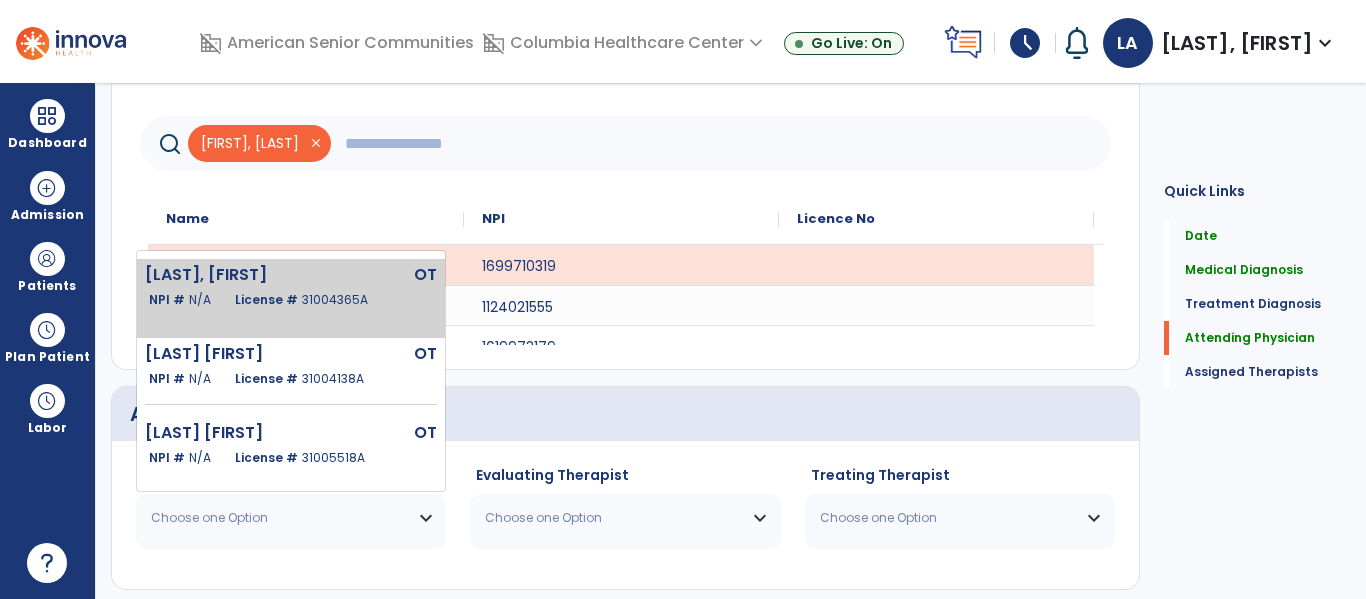 click on "[FIRST] [LAST] OT NPI # N/A License # 31004365A" 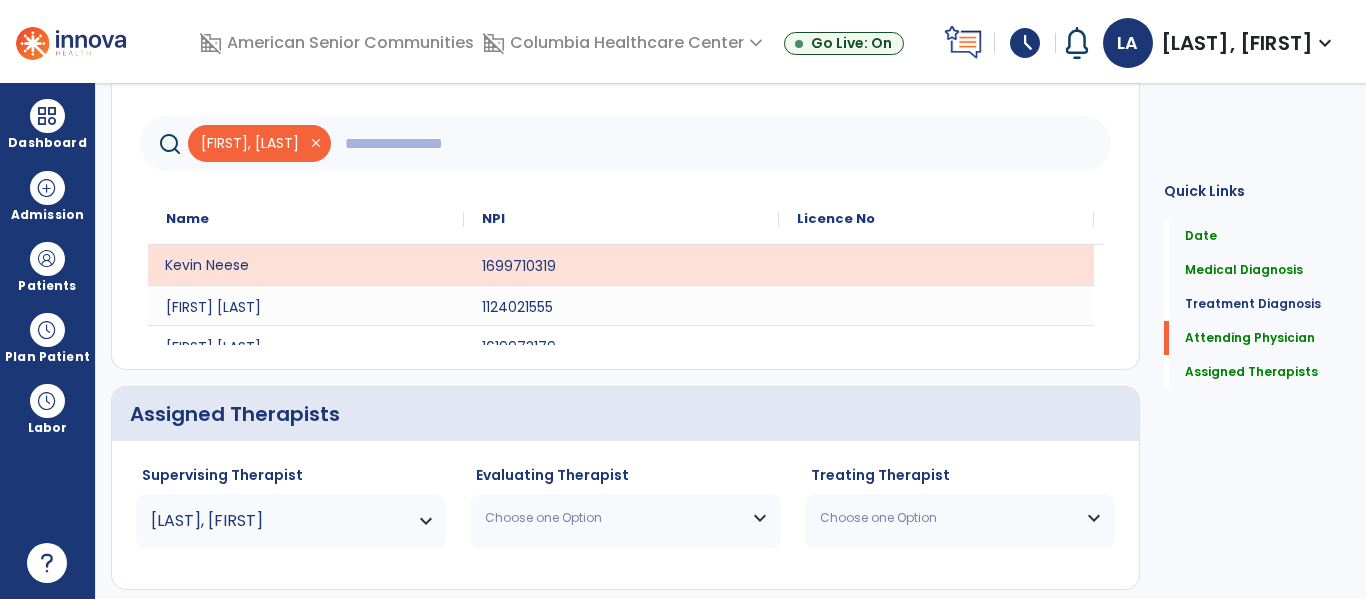 click on "Choose one Option" at bounding box center (612, 518) 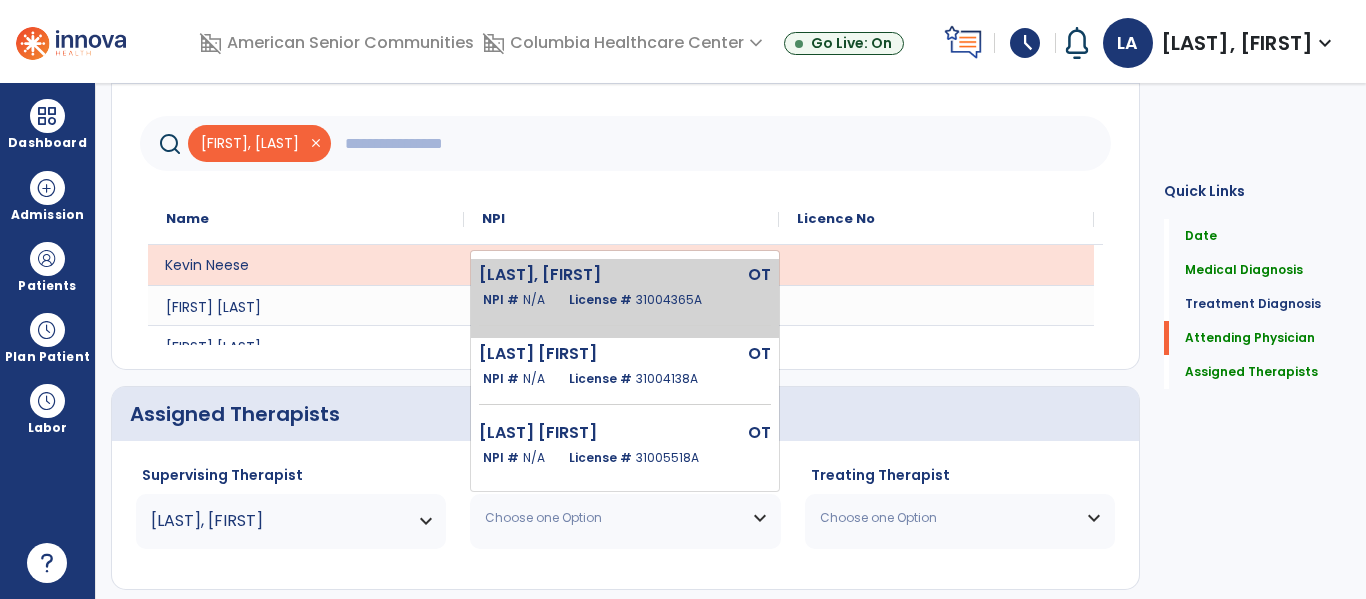 click on "License # [LICENSE_NUMBER]" 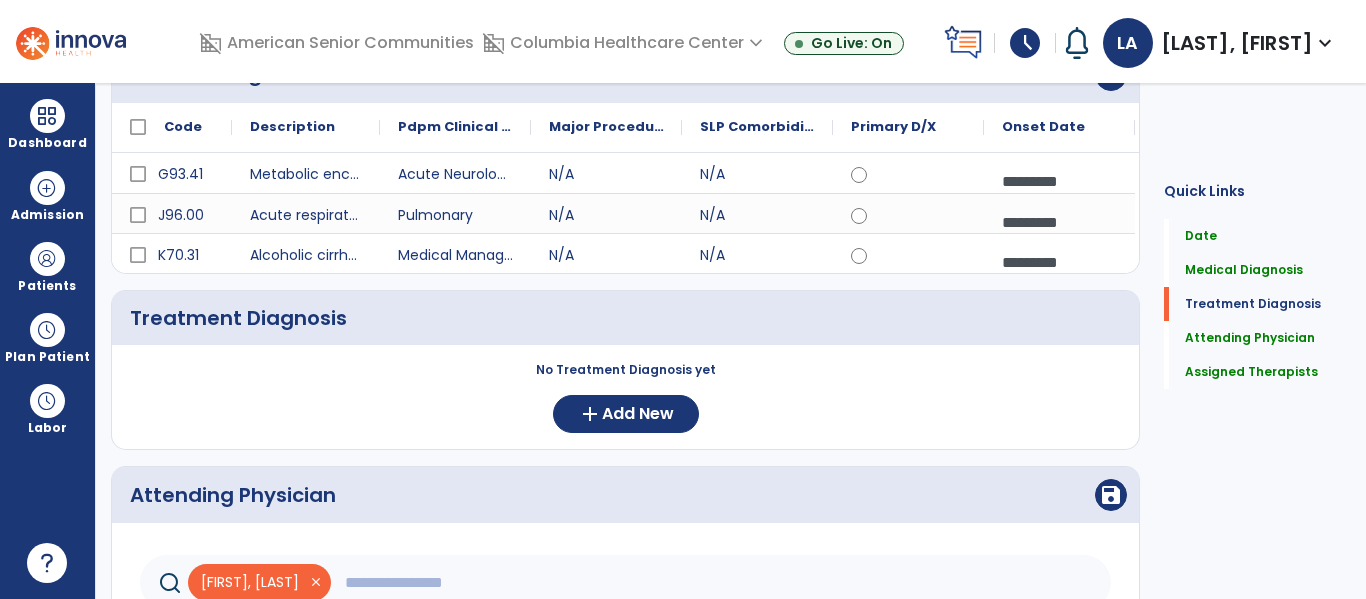 scroll, scrollTop: 234, scrollLeft: 0, axis: vertical 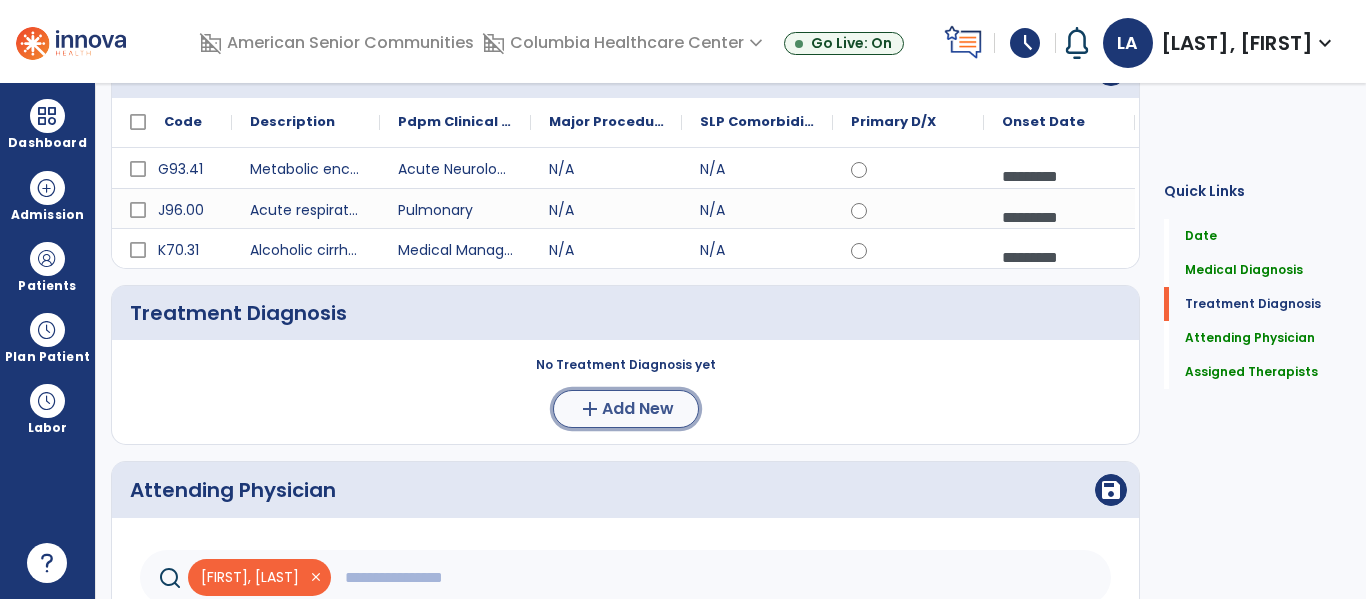 click on "add  Add New" 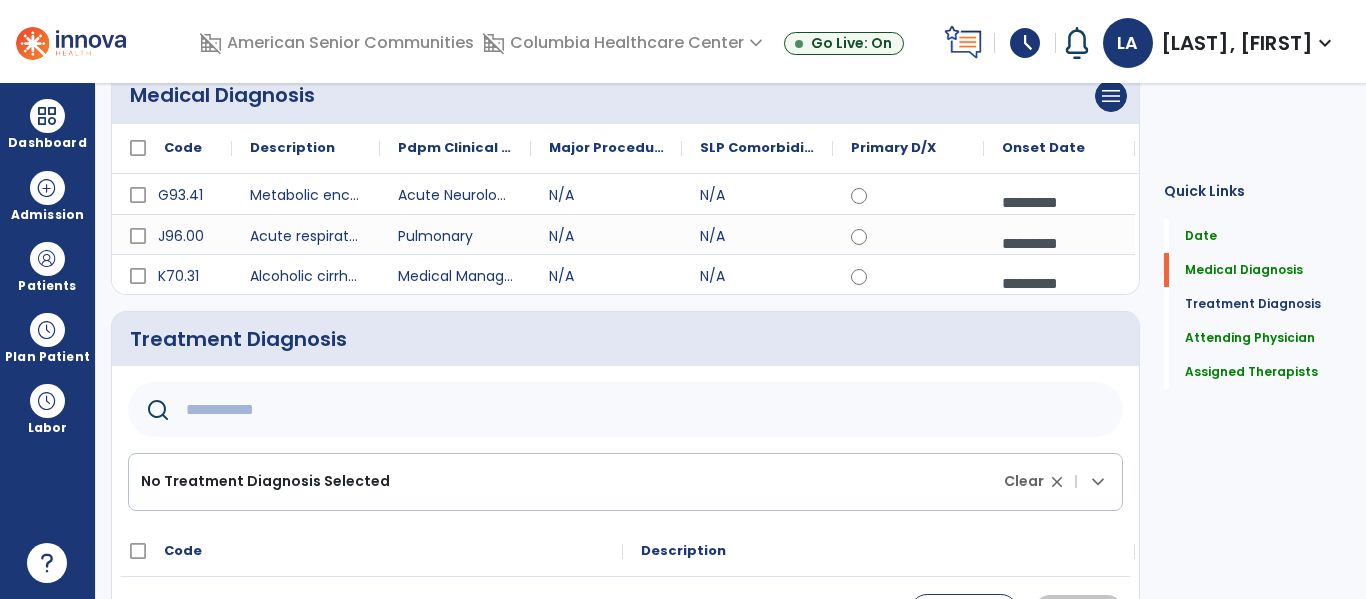 scroll, scrollTop: 203, scrollLeft: 0, axis: vertical 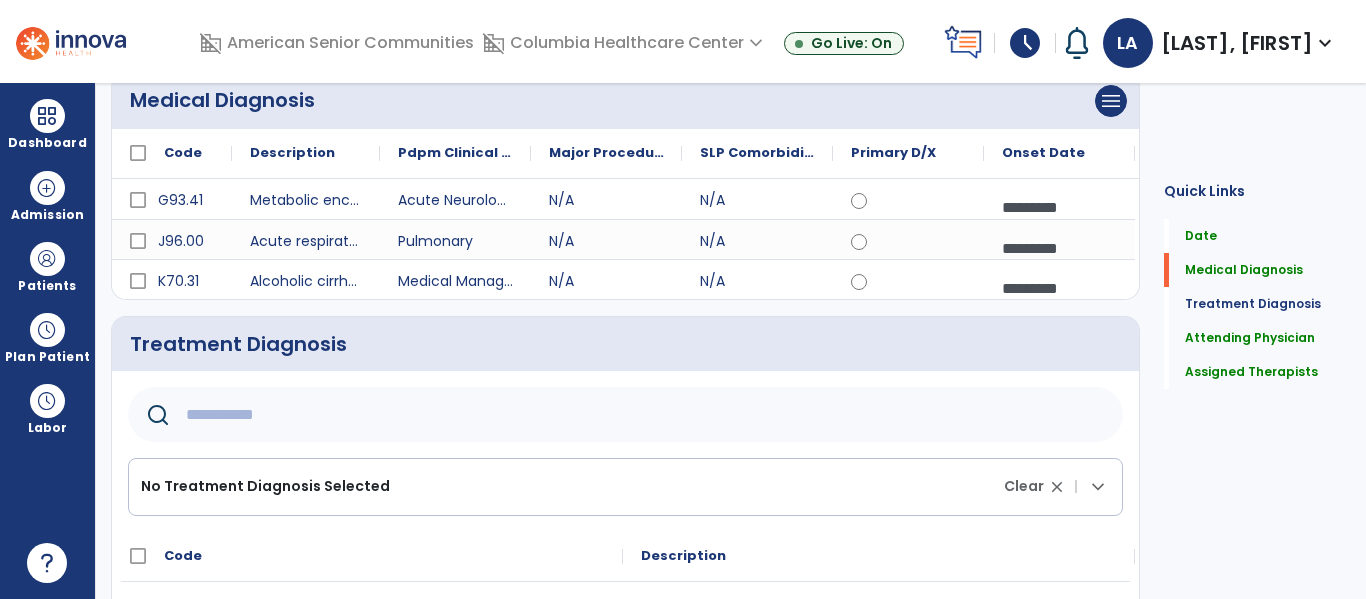 click 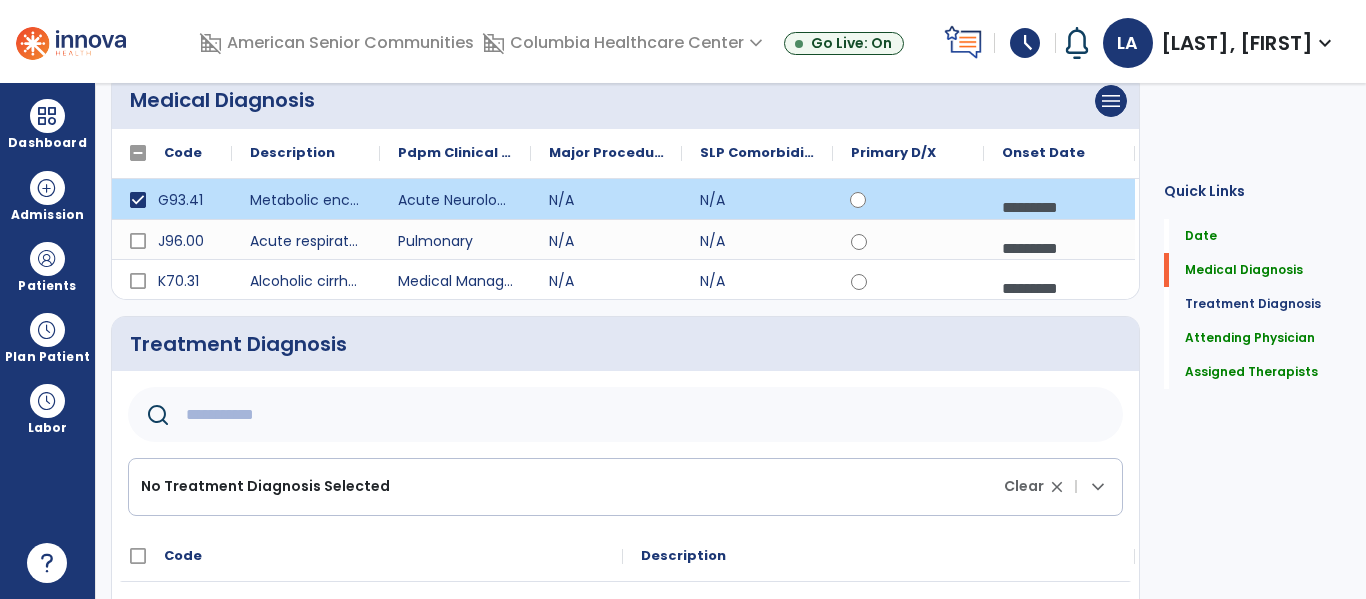 click 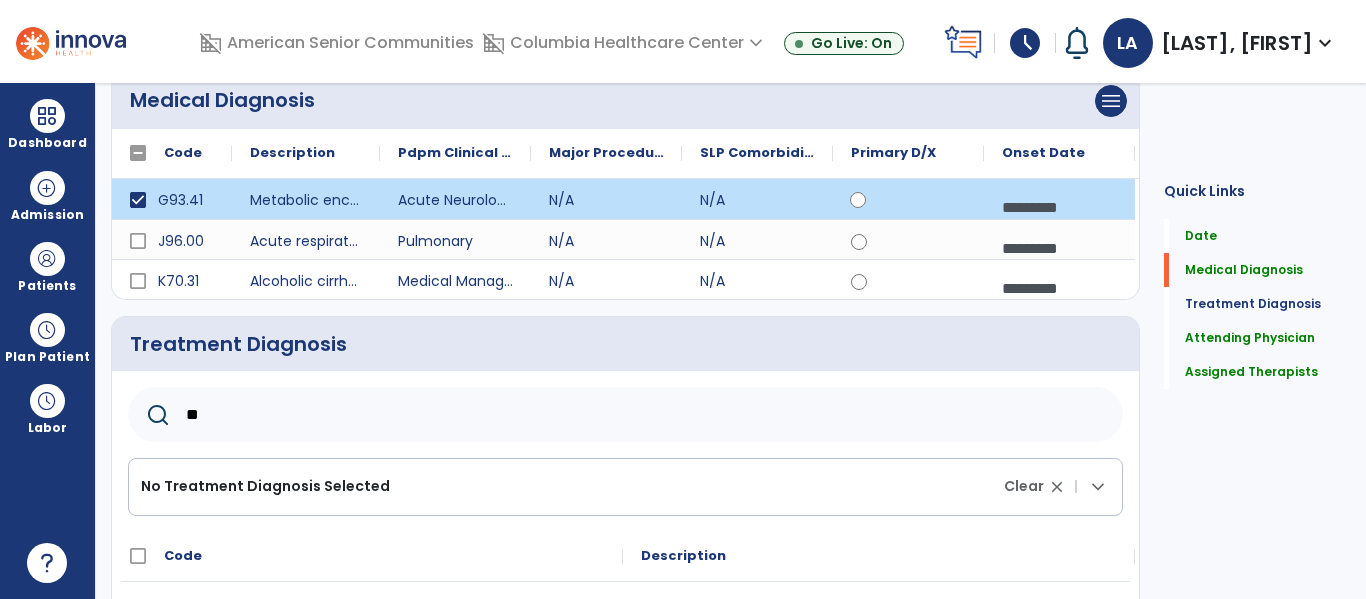 type on "***" 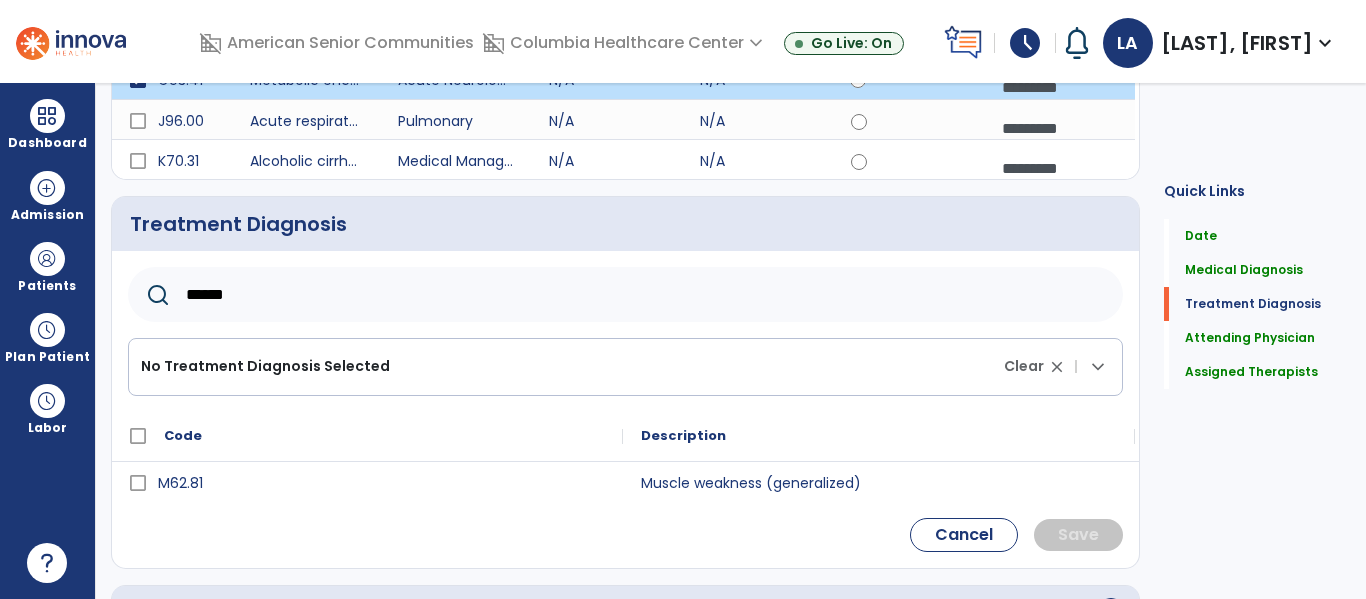 scroll, scrollTop: 347, scrollLeft: 0, axis: vertical 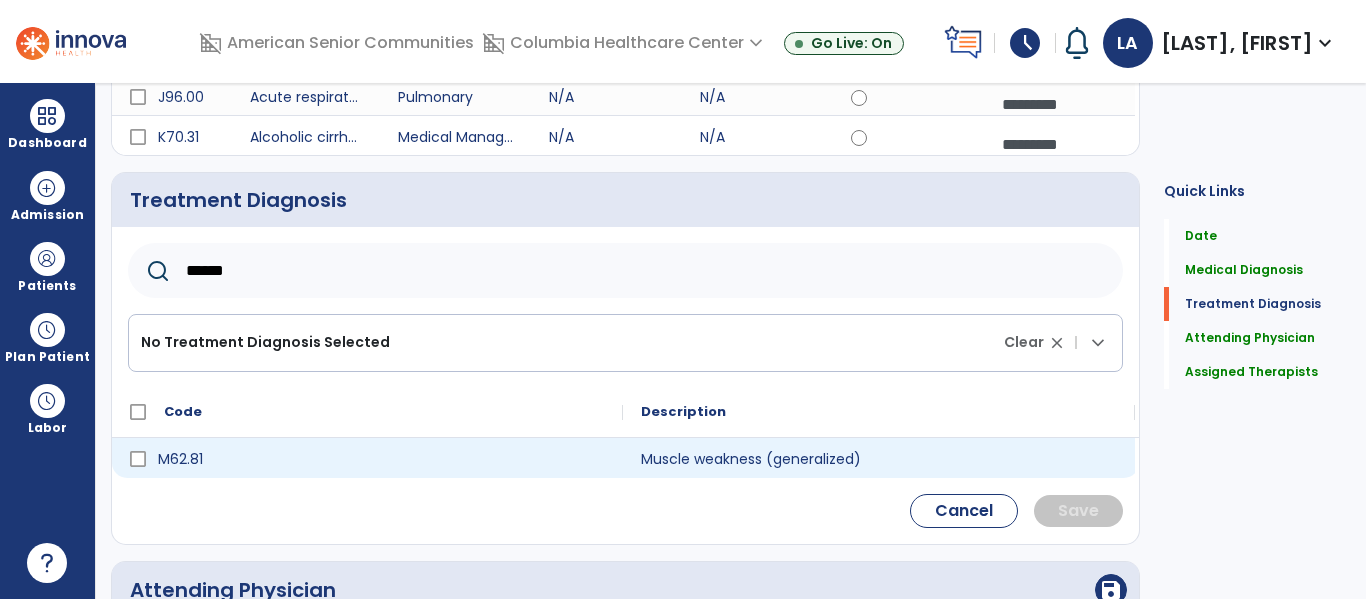 type on "******" 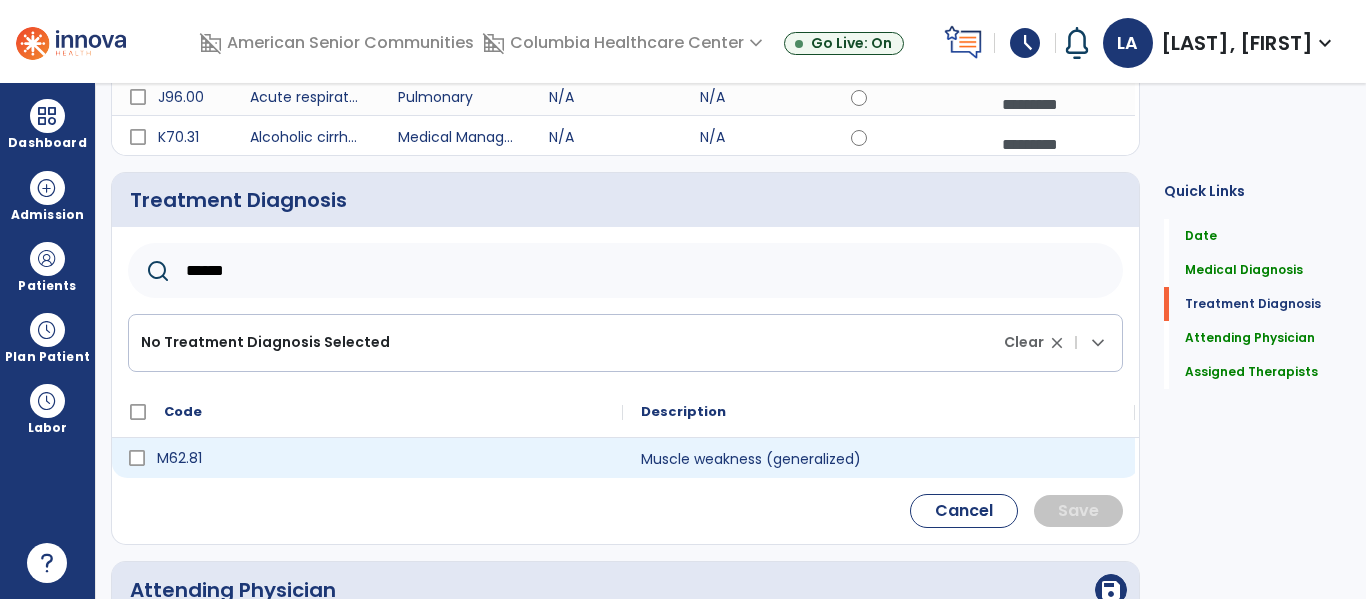 click 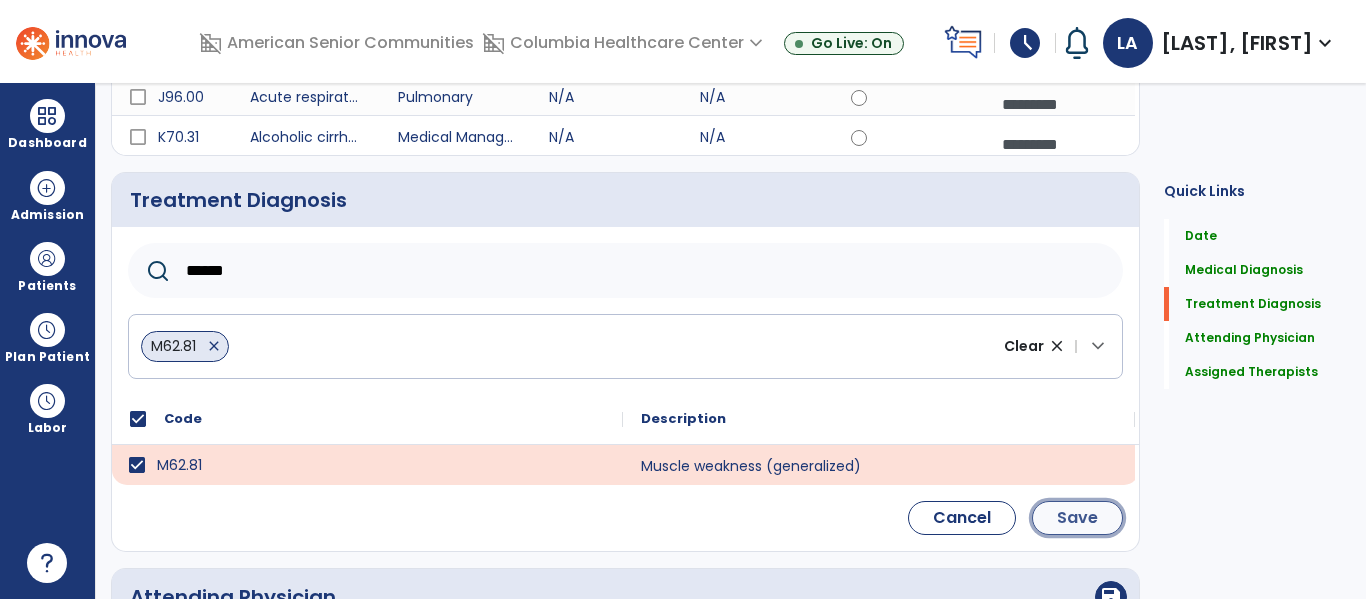 click on "Save" 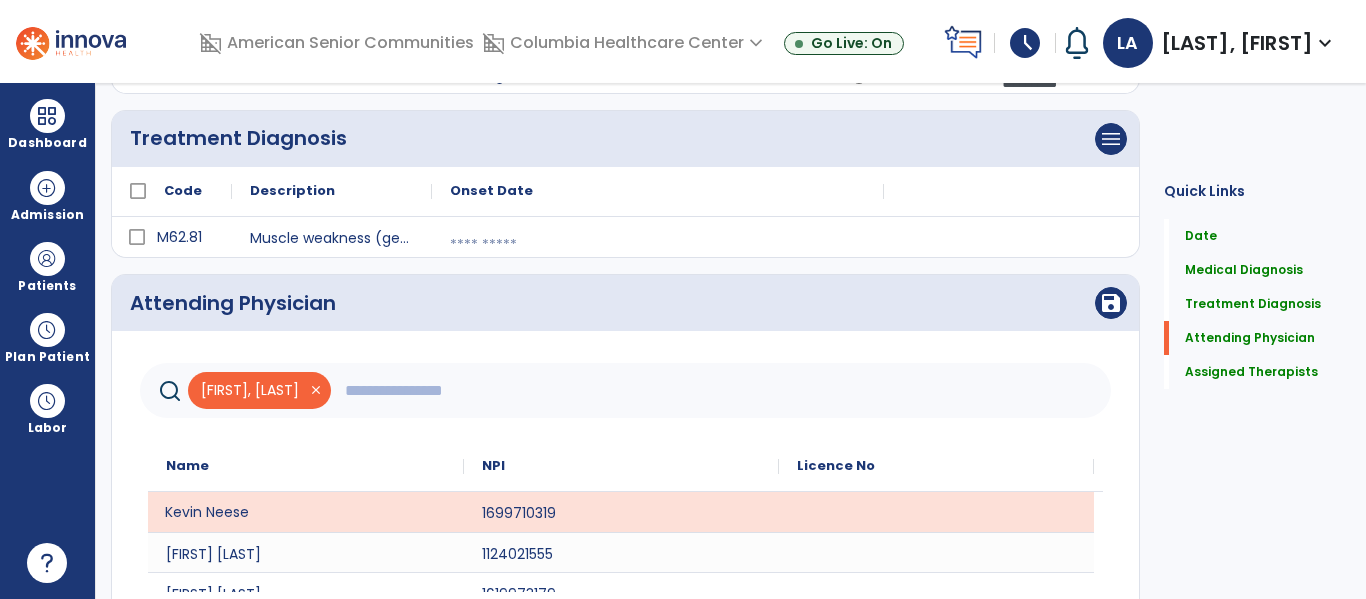 scroll, scrollTop: 740, scrollLeft: 0, axis: vertical 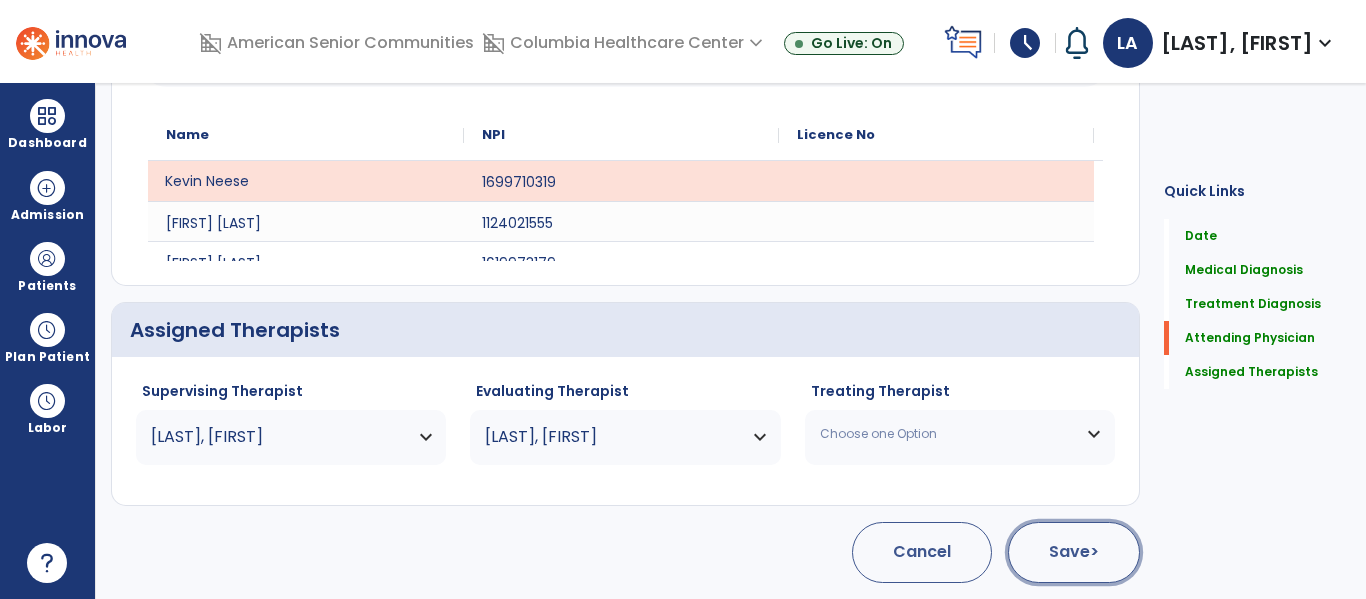 click on "Save  >" 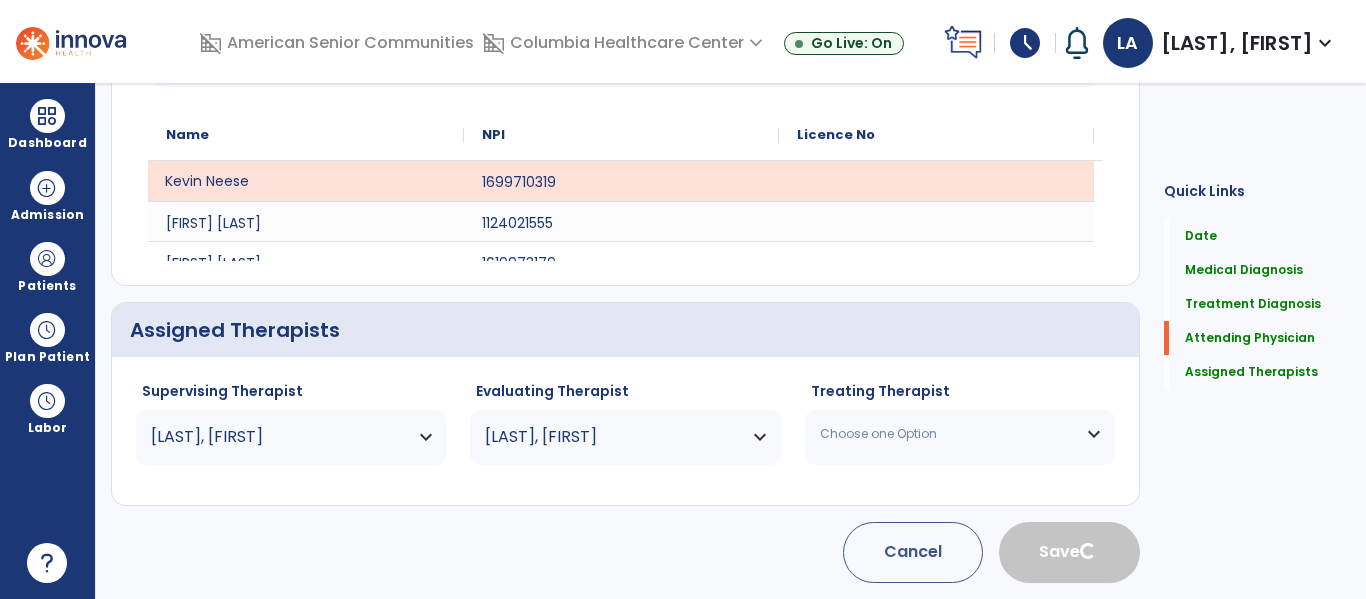 type 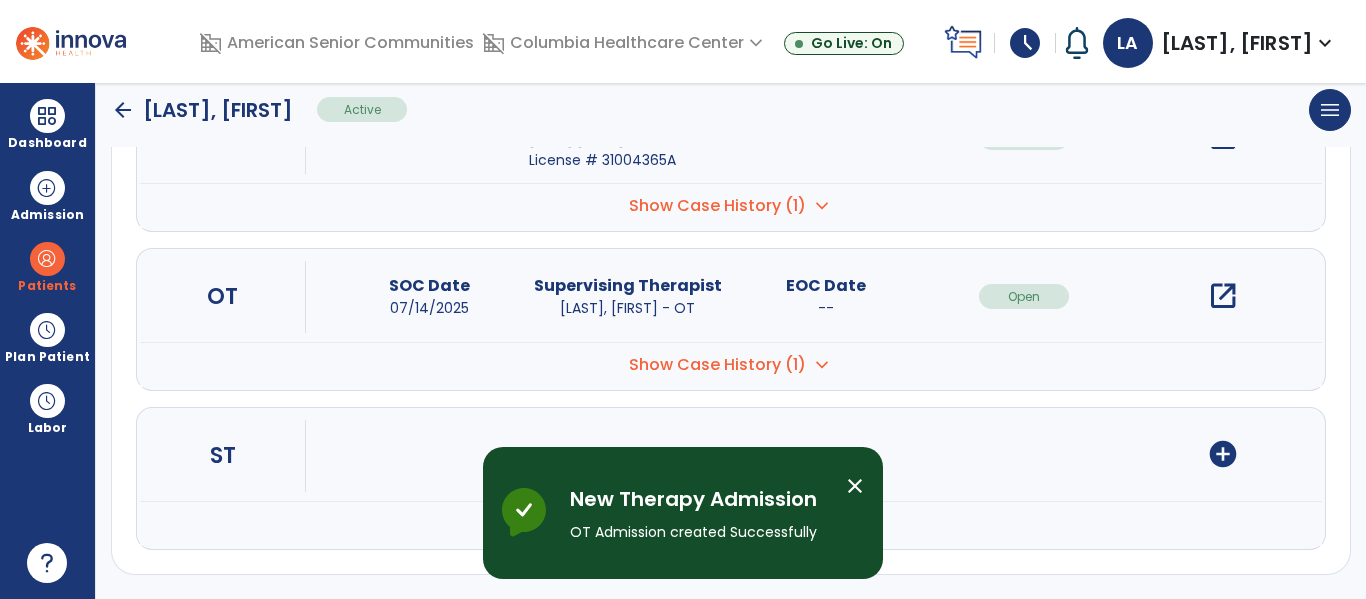 scroll, scrollTop: 0, scrollLeft: 0, axis: both 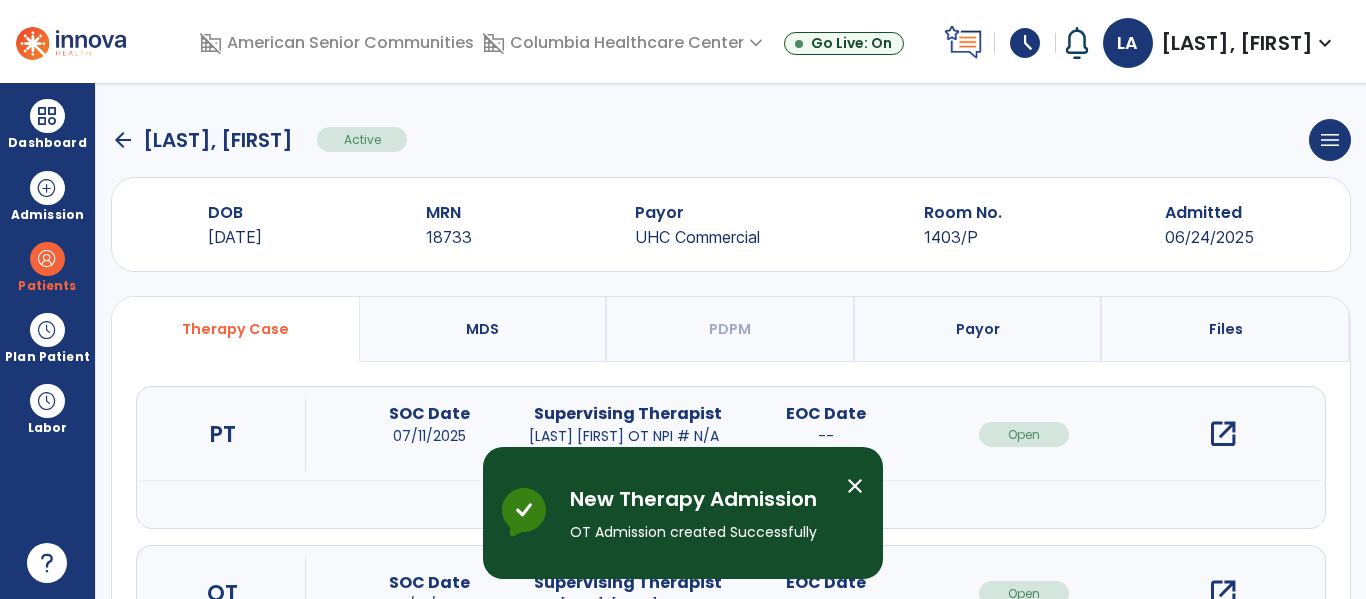 click on "close" at bounding box center [855, 486] 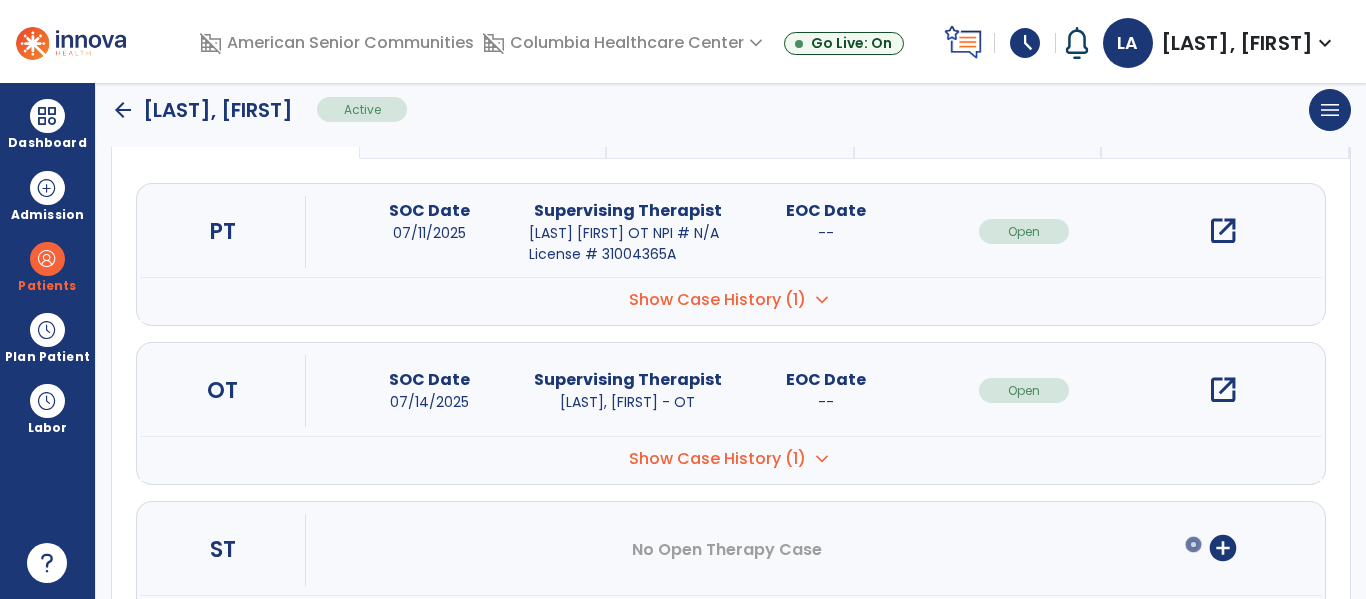 scroll, scrollTop: 208, scrollLeft: 0, axis: vertical 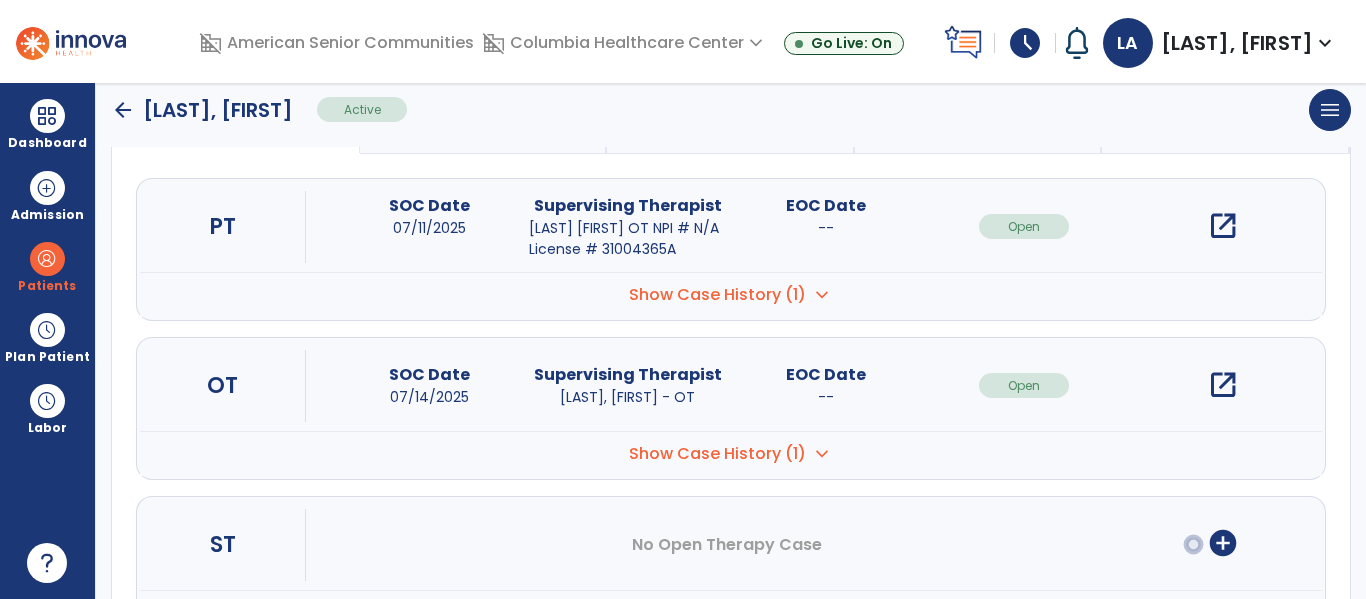 click on "open_in_new" at bounding box center [1223, 385] 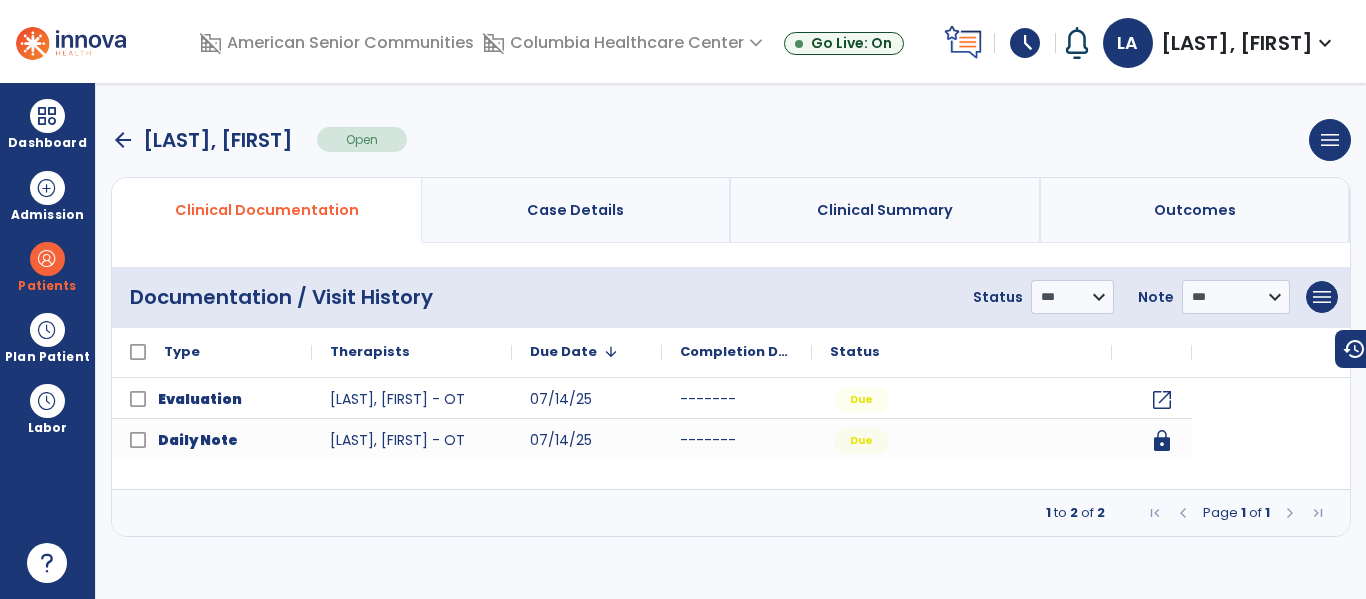scroll, scrollTop: 0, scrollLeft: 0, axis: both 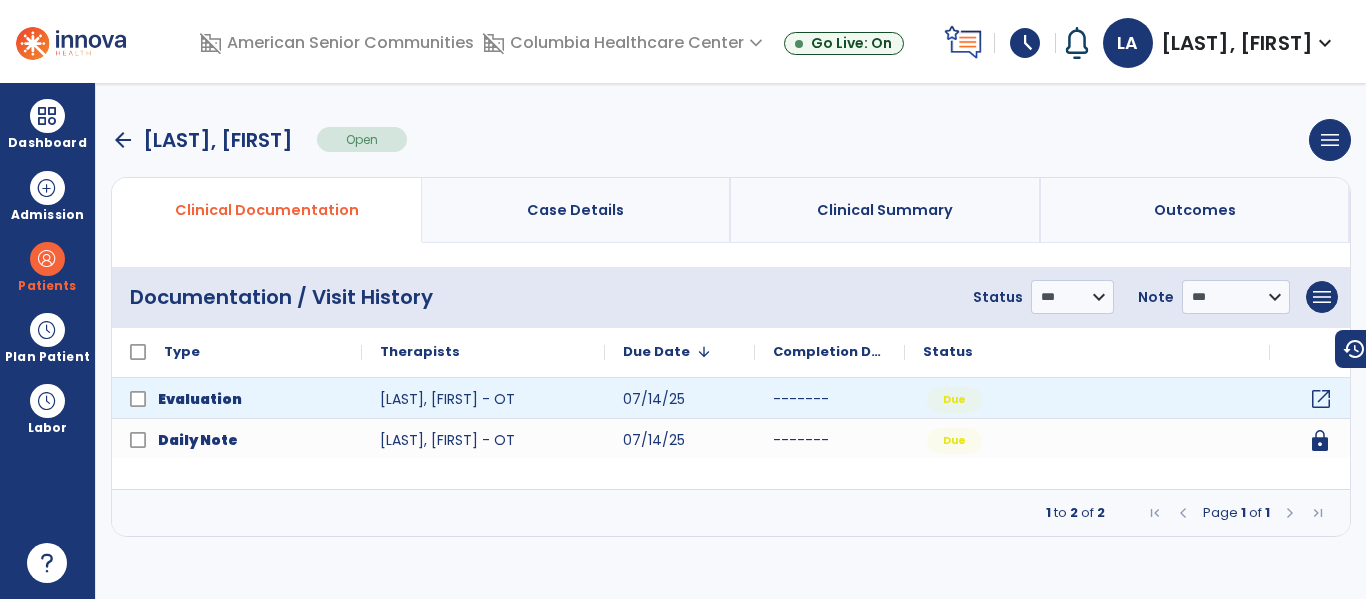 click on "open_in_new" 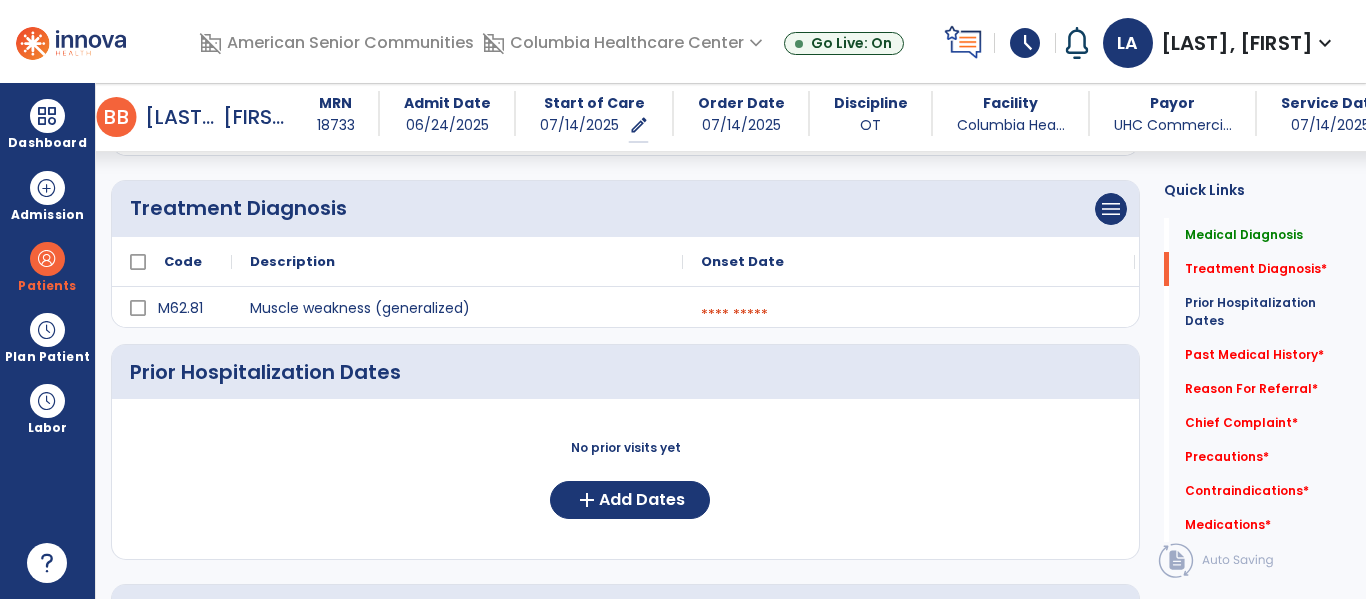 scroll, scrollTop: 410, scrollLeft: 0, axis: vertical 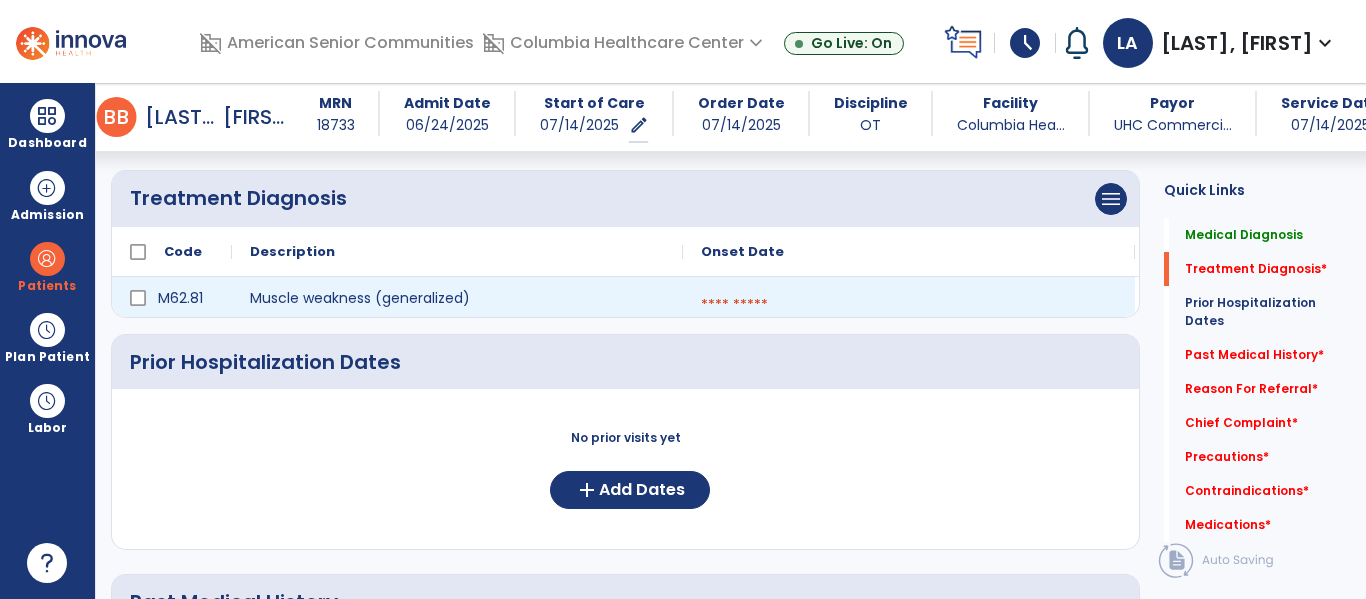 click at bounding box center [909, 305] 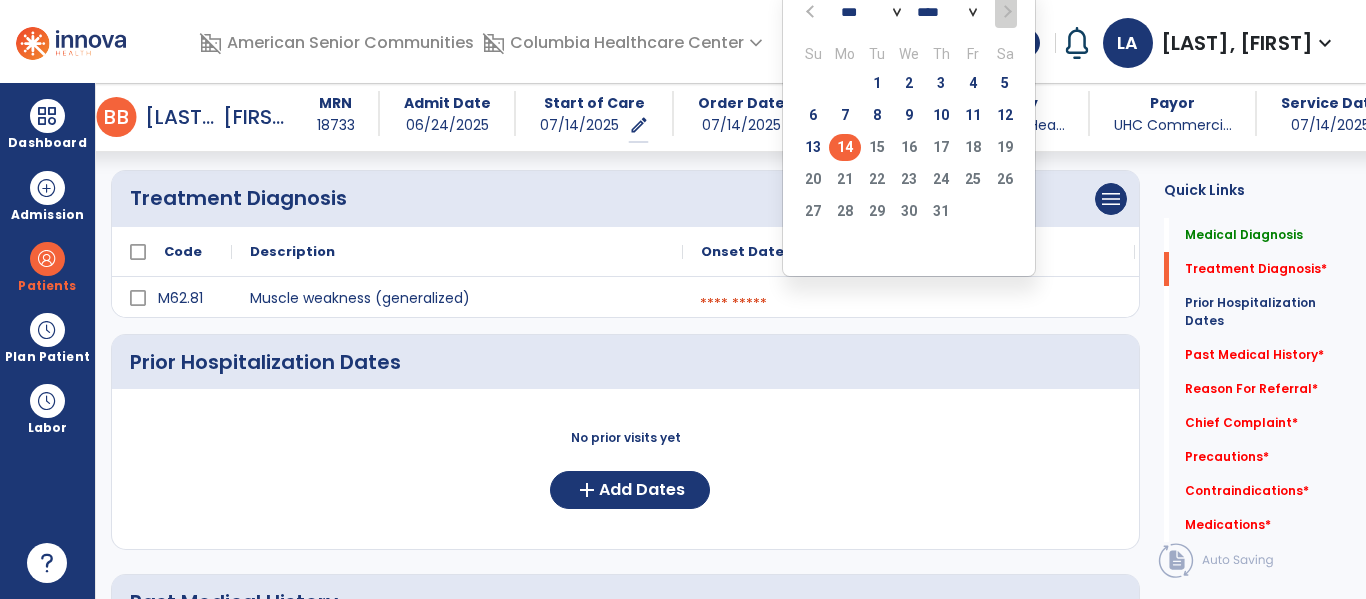 click on "14" 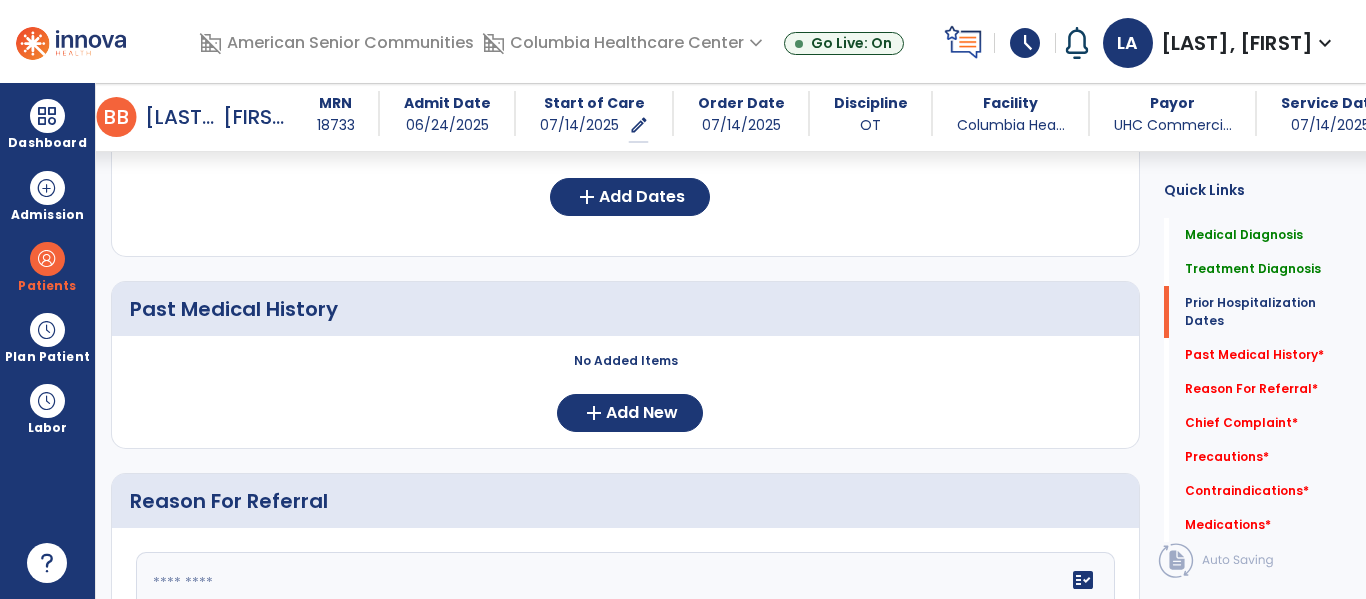 scroll, scrollTop: 824, scrollLeft: 0, axis: vertical 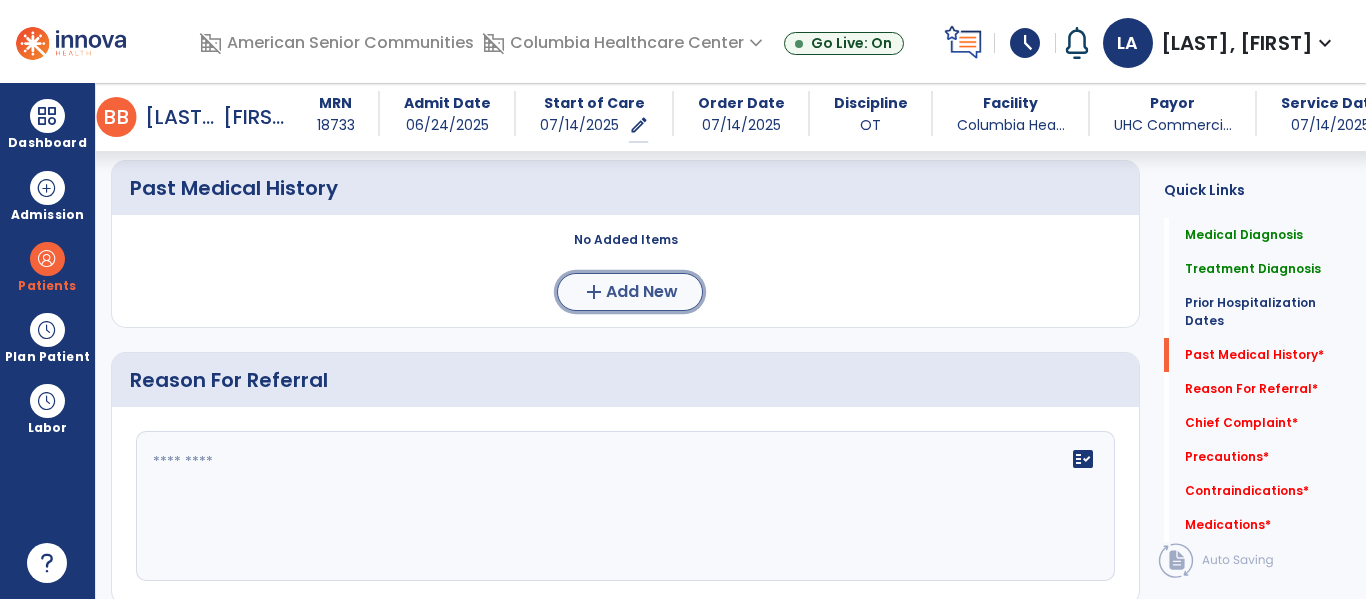 click on "Add New" 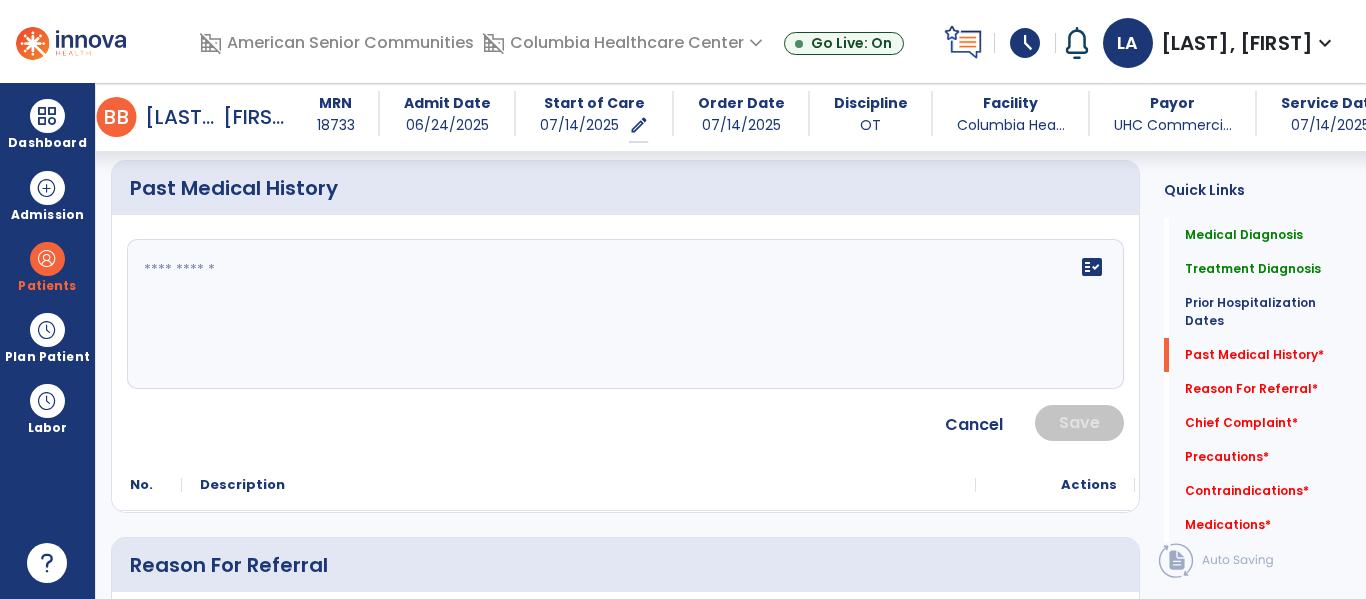 click on "fact_check" 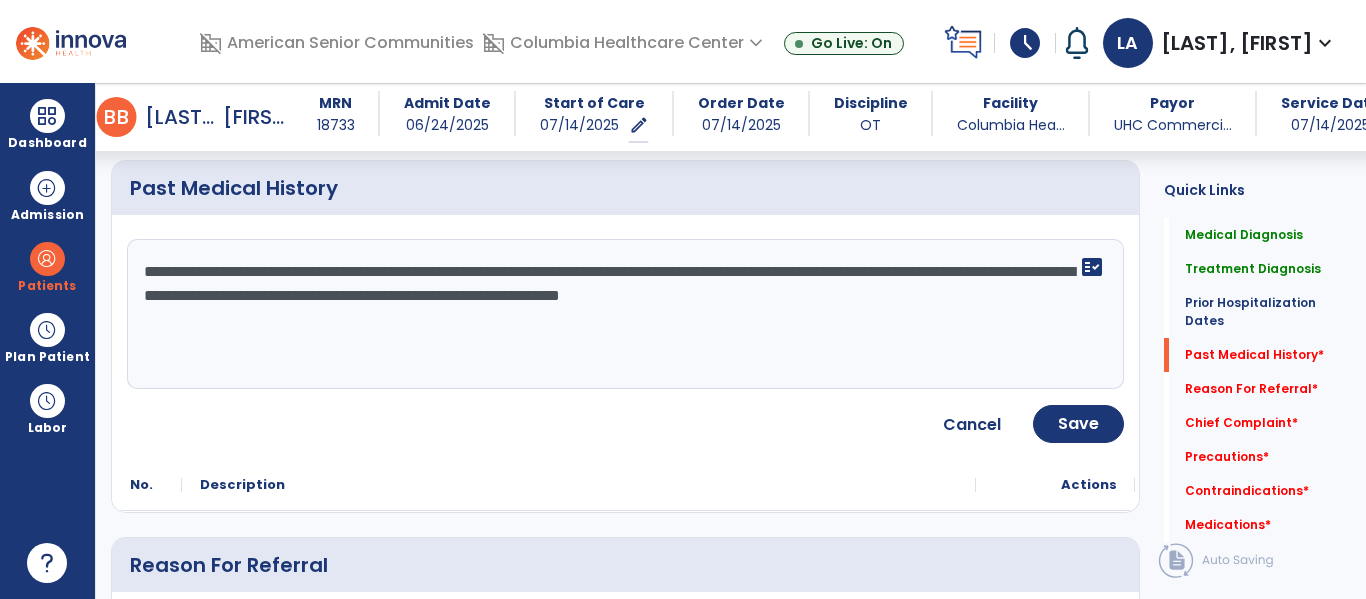 type on "**********" 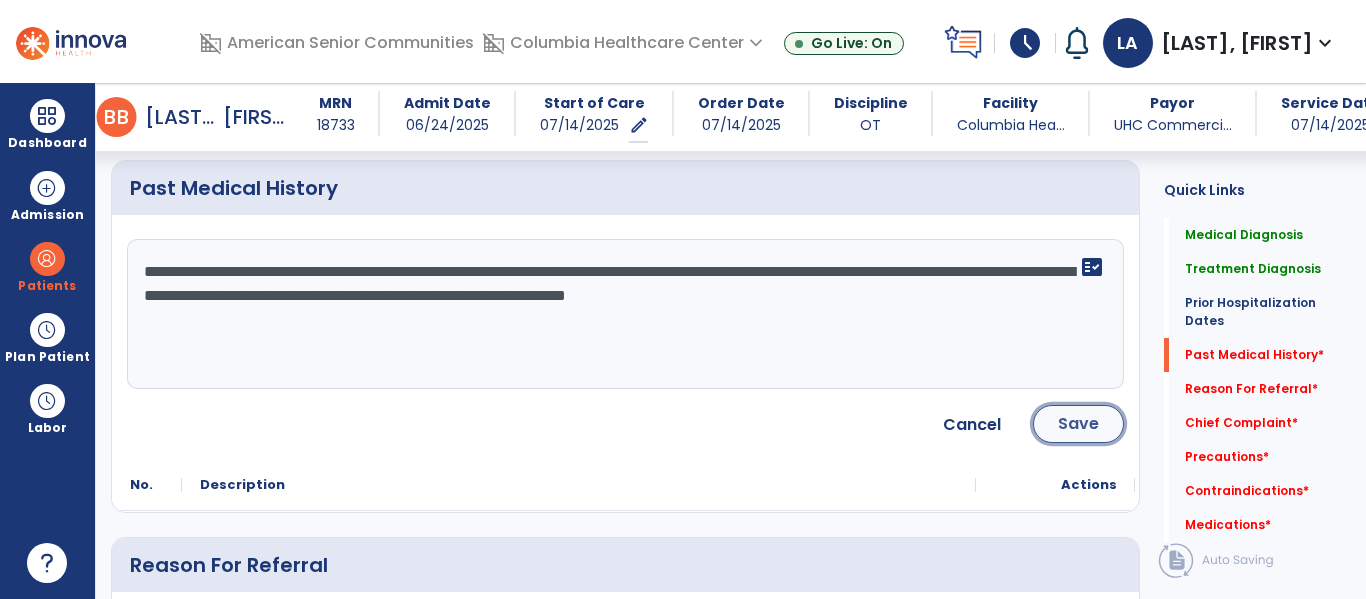click on "Save" 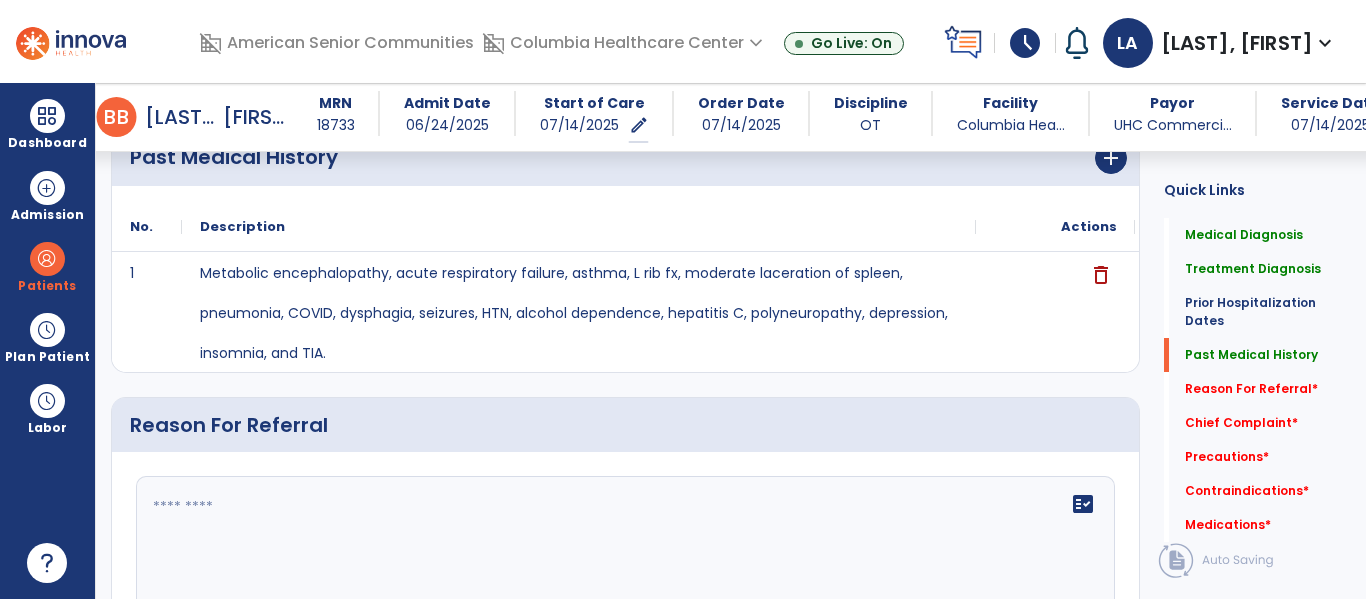scroll, scrollTop: 960, scrollLeft: 0, axis: vertical 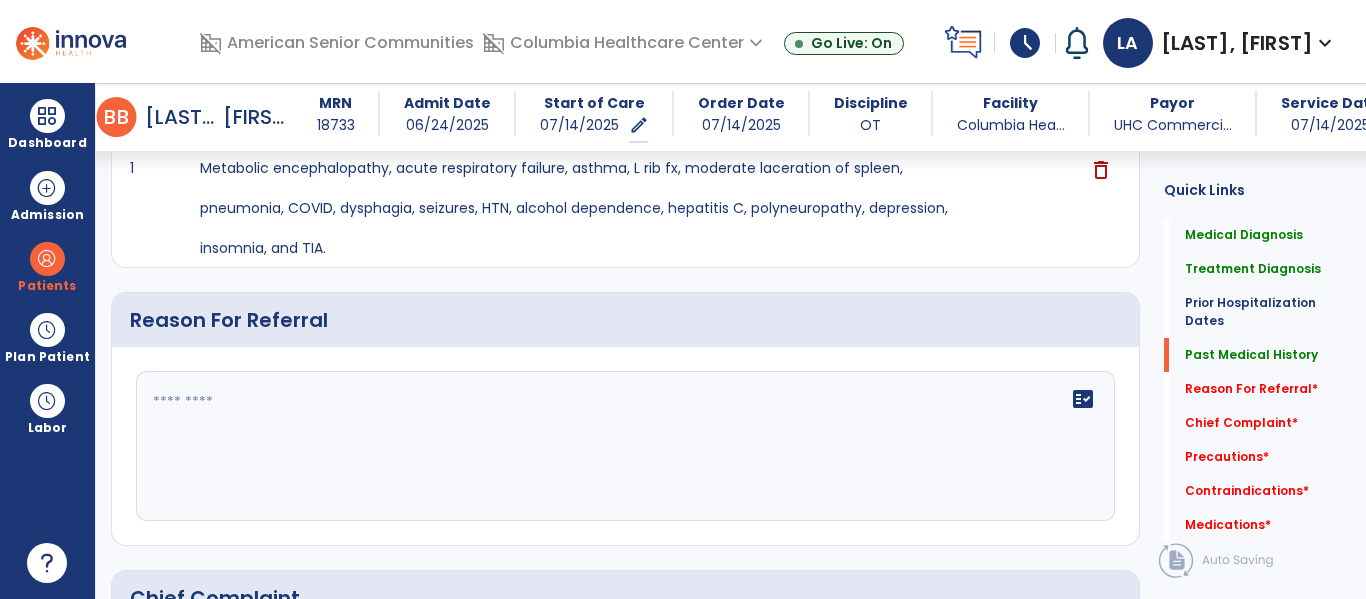 click on "fact_check" 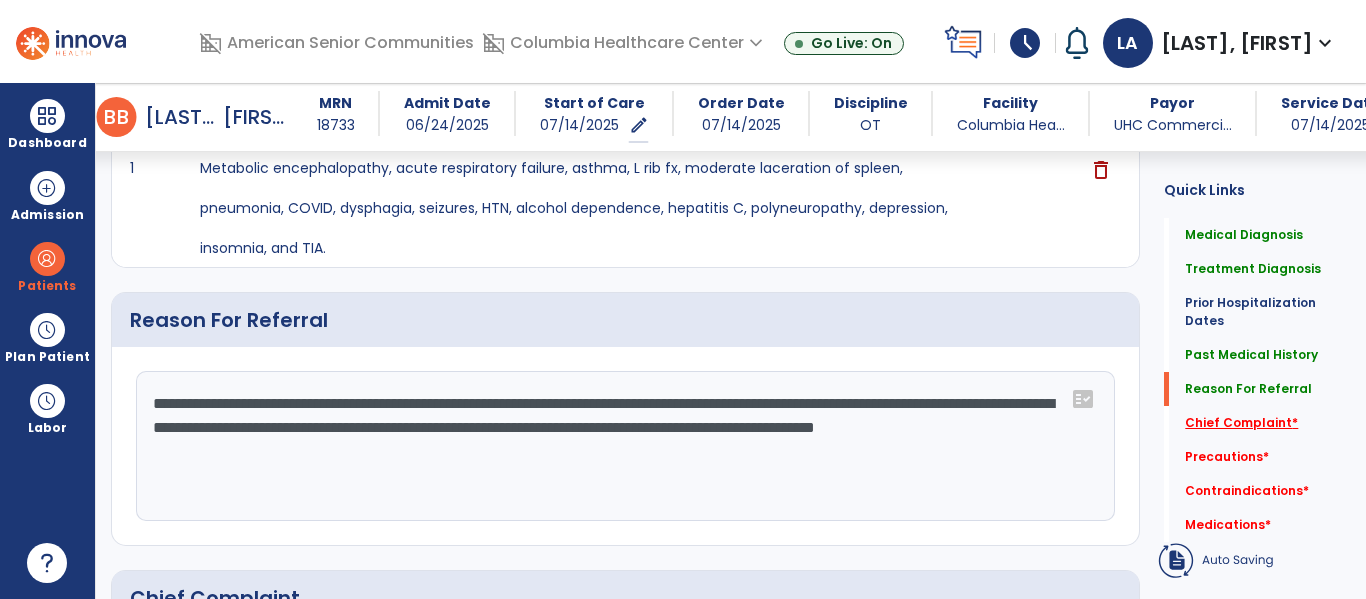 type on "**********" 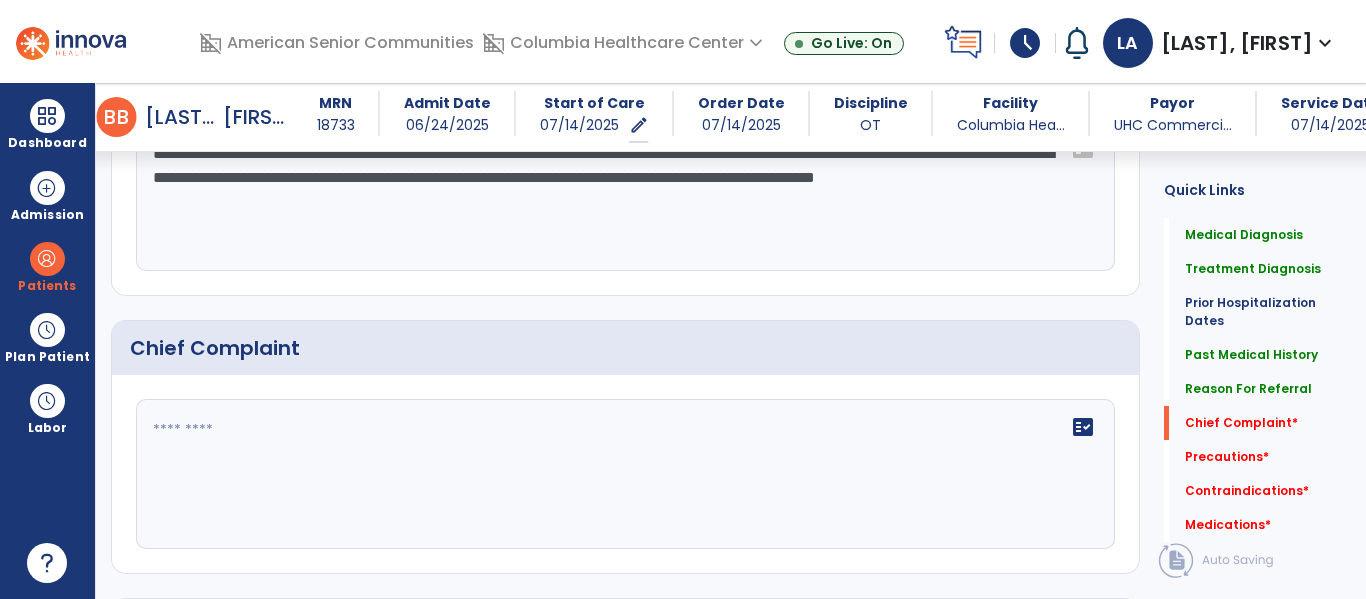 scroll, scrollTop: 1317, scrollLeft: 0, axis: vertical 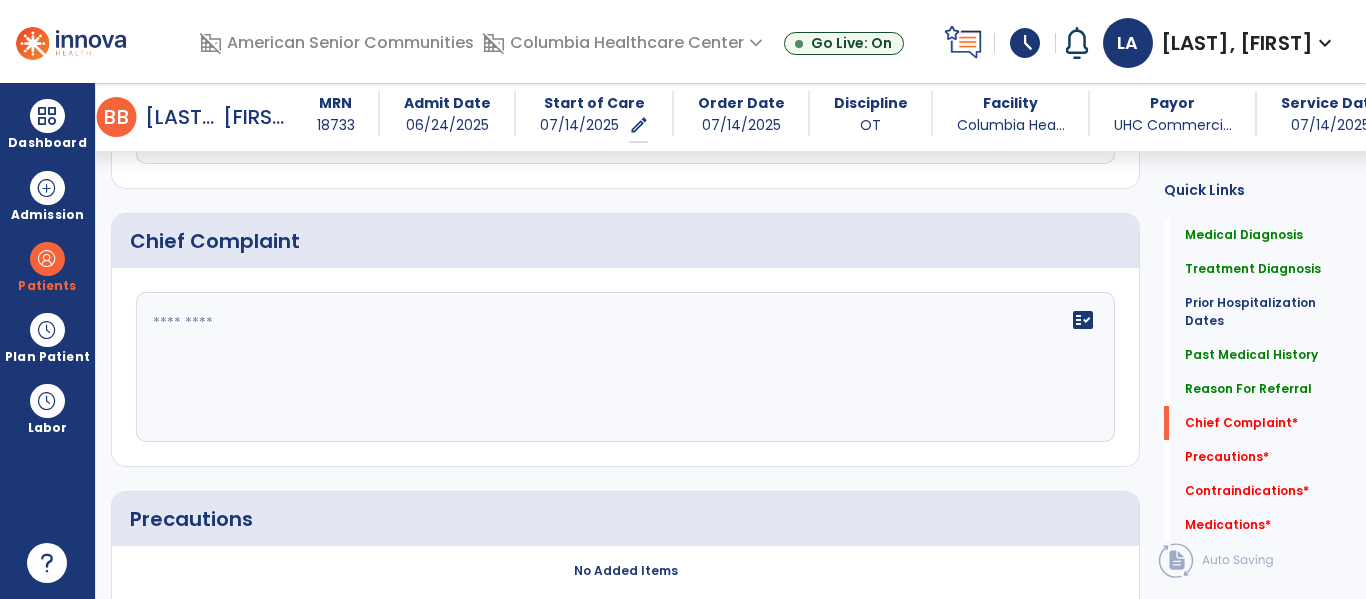 click on "fact_check" 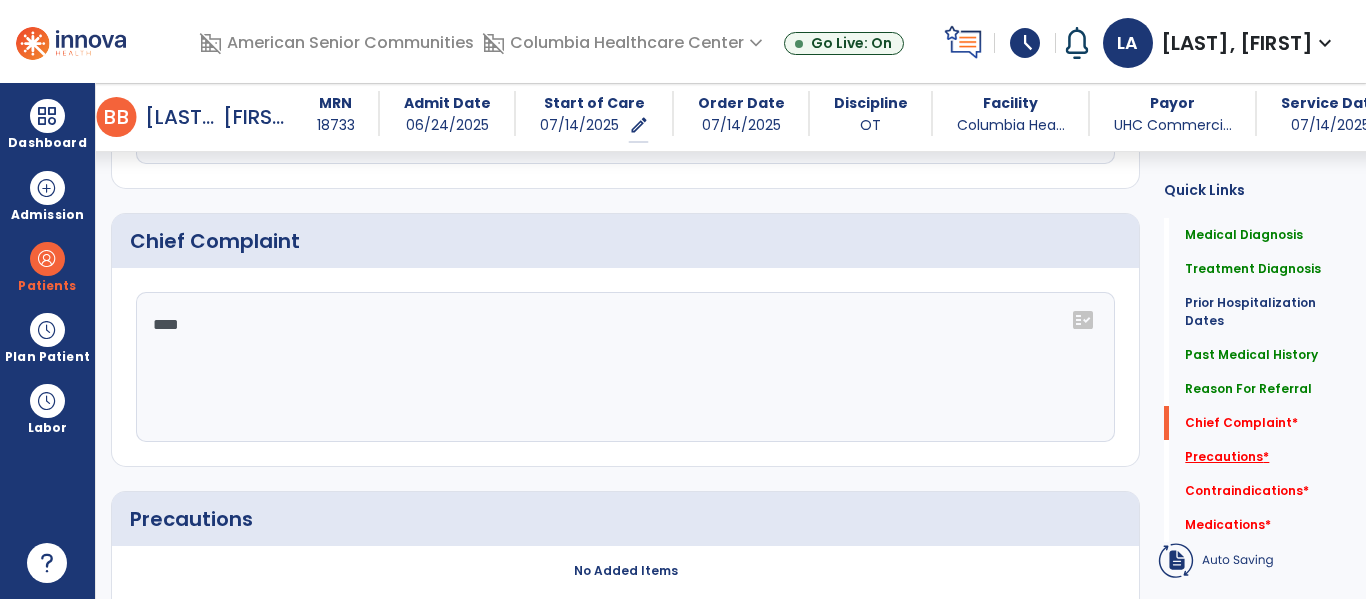 type on "****" 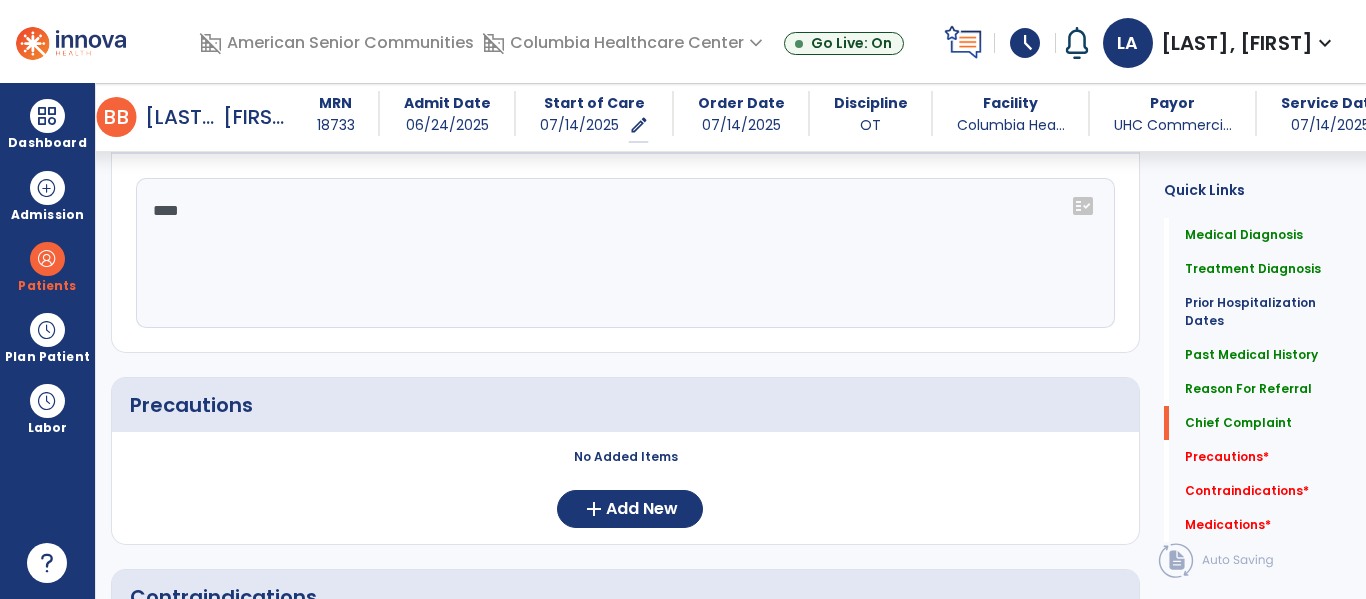 scroll, scrollTop: 1432, scrollLeft: 0, axis: vertical 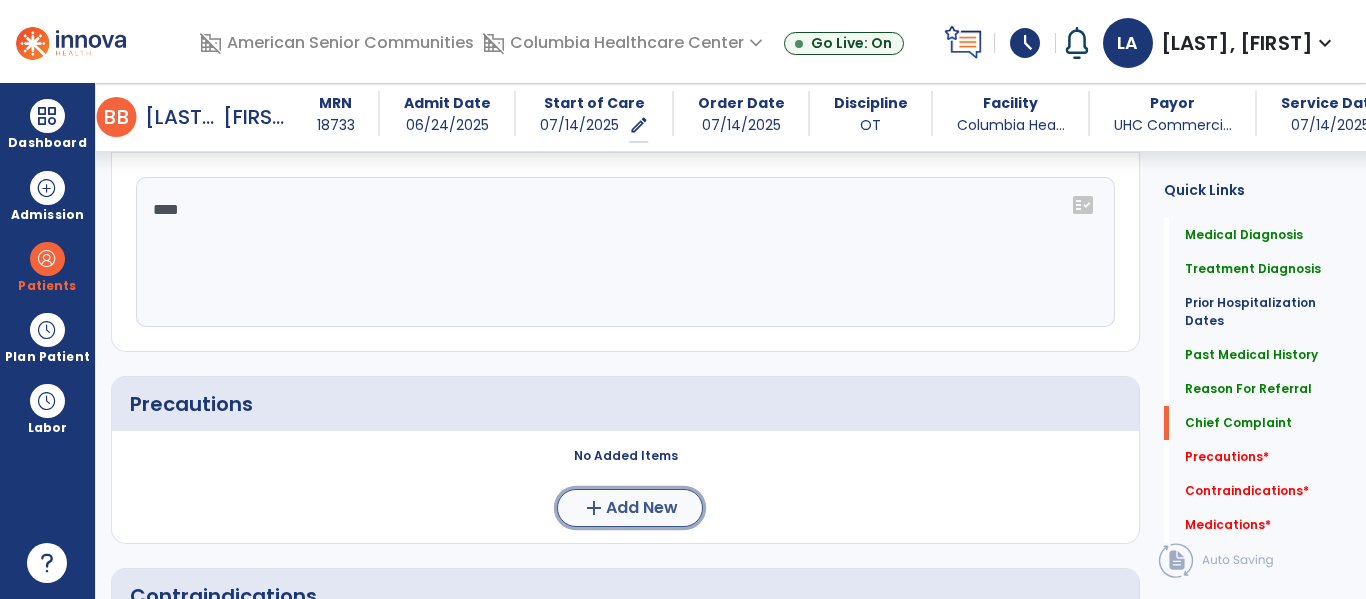 click on "Add New" 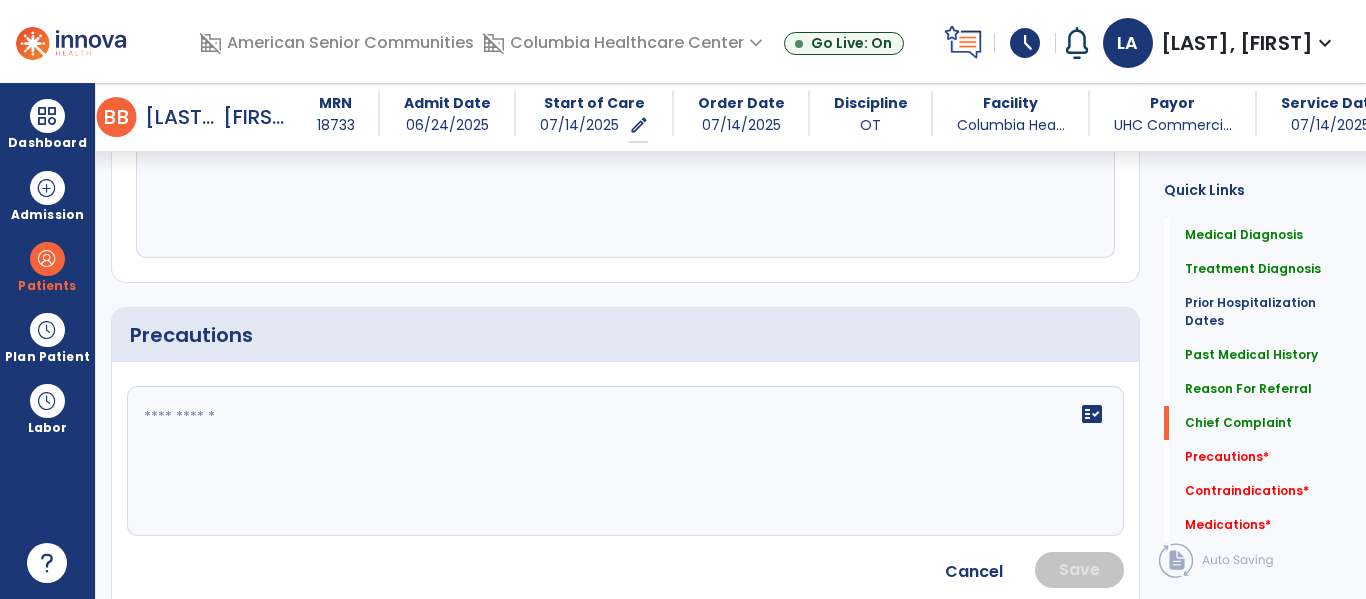 scroll, scrollTop: 1524, scrollLeft: 0, axis: vertical 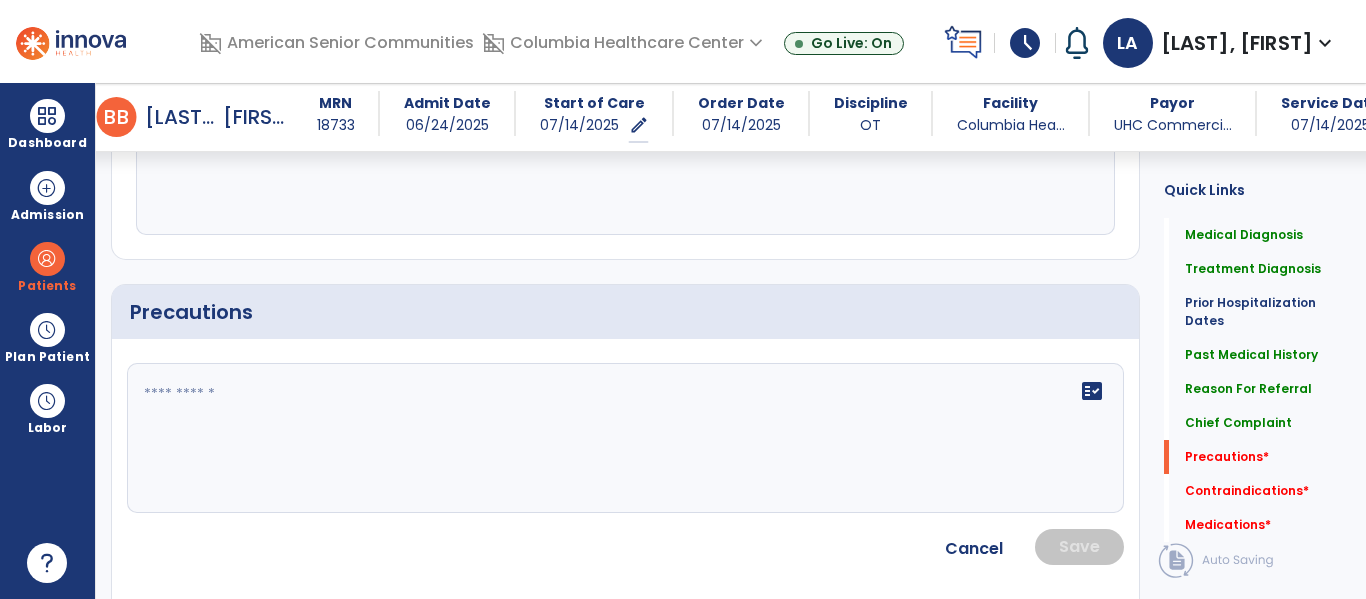 click on "fact_check" 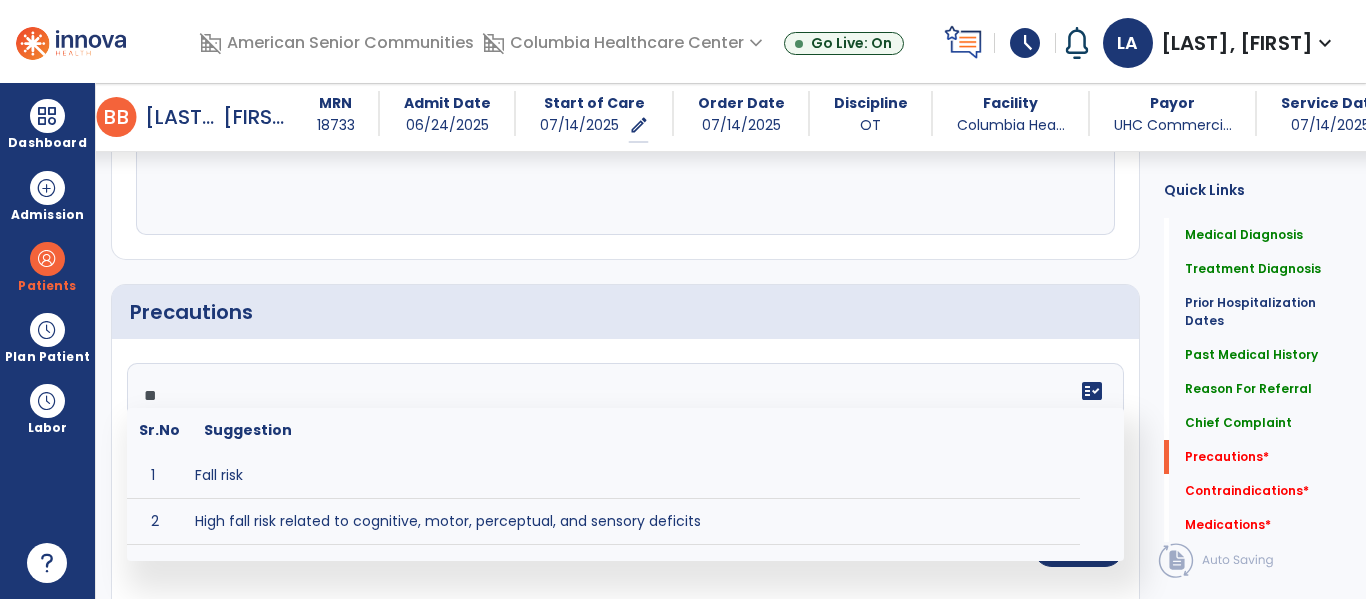 type on "***" 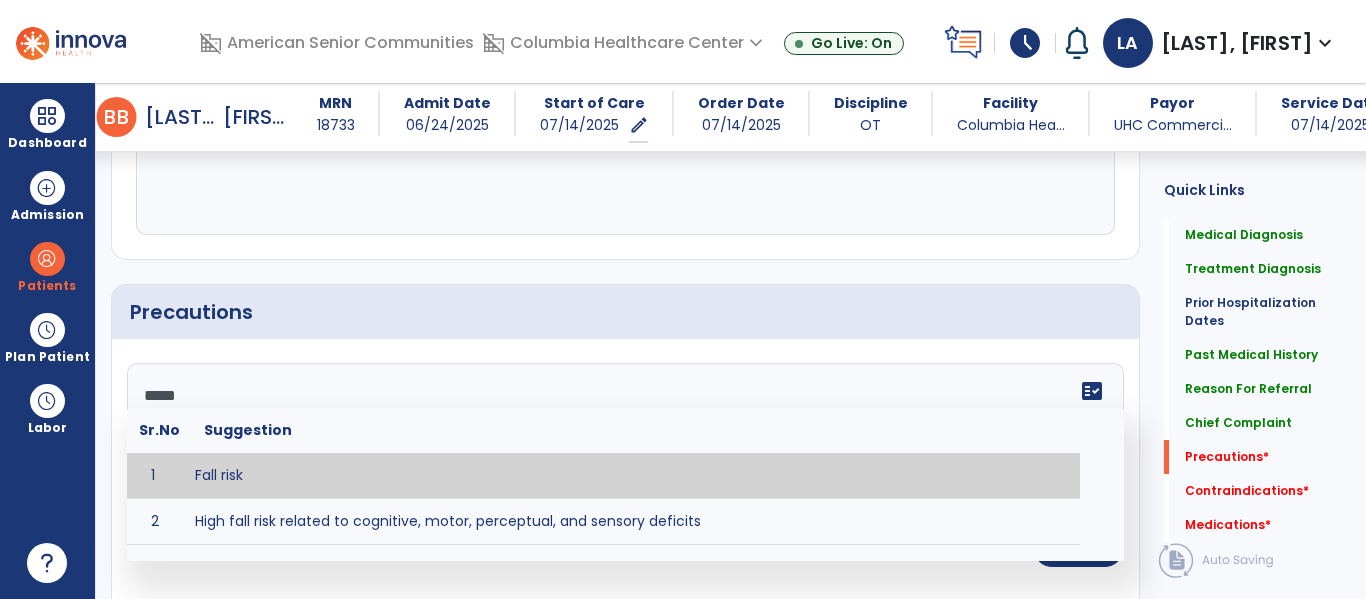 type on "*********" 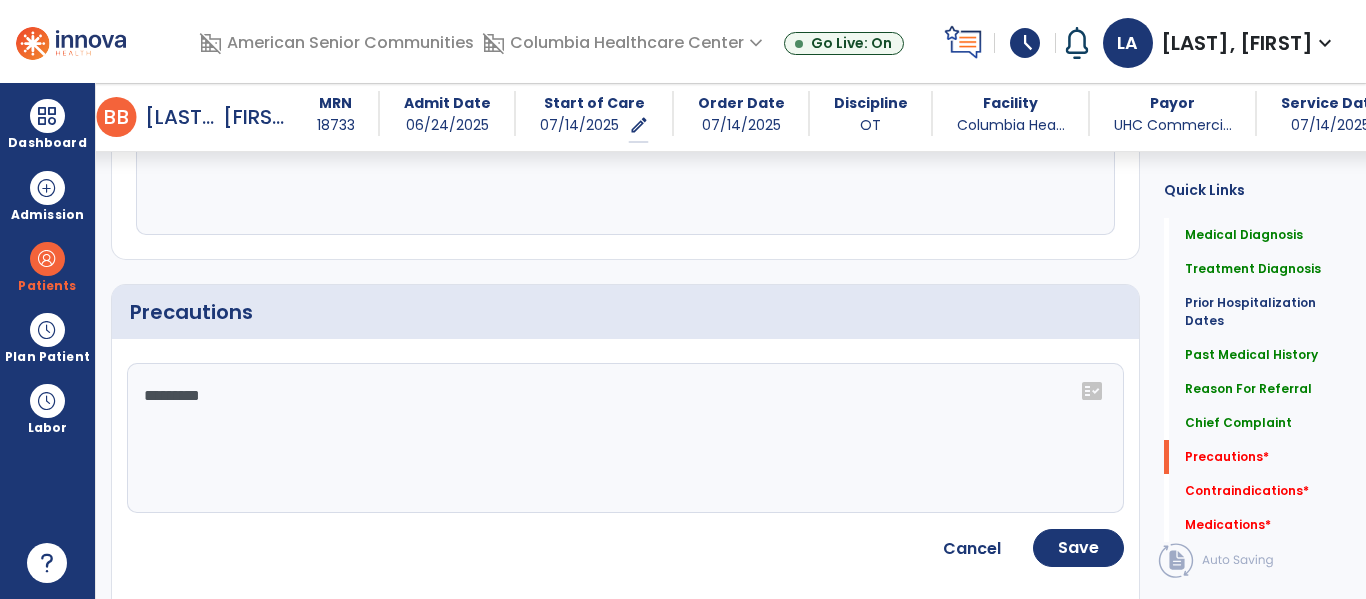 drag, startPoint x: 228, startPoint y: 396, endPoint x: 100, endPoint y: 381, distance: 128.87592 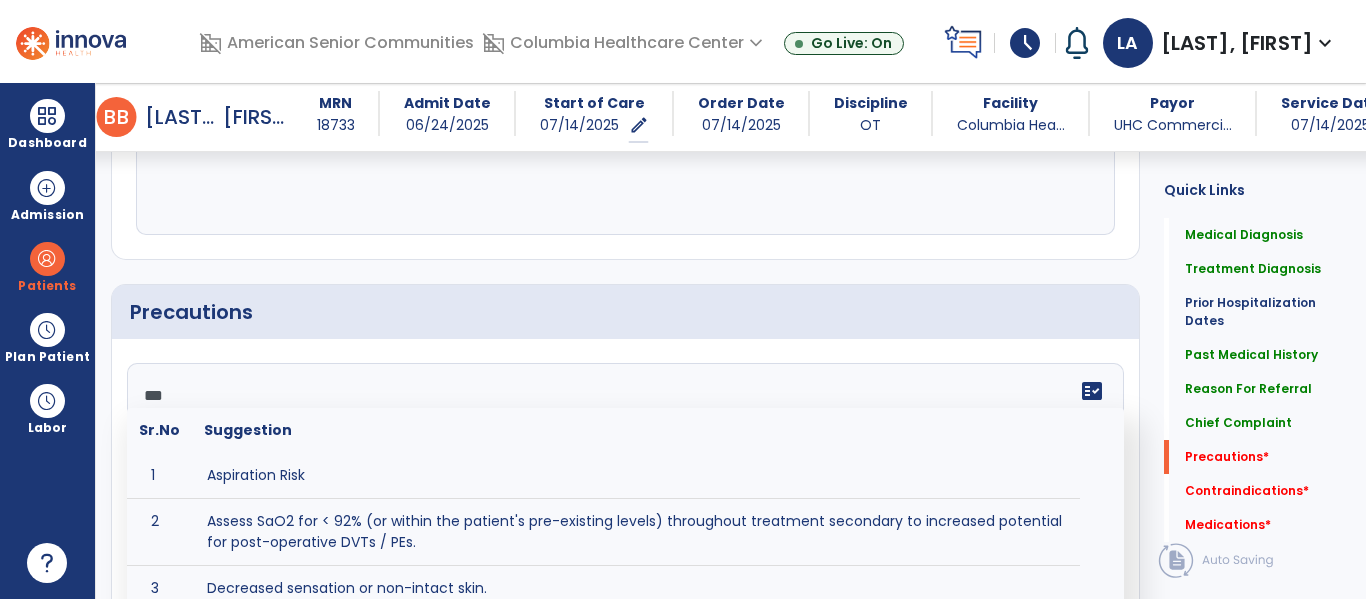 scroll, scrollTop: 0, scrollLeft: 0, axis: both 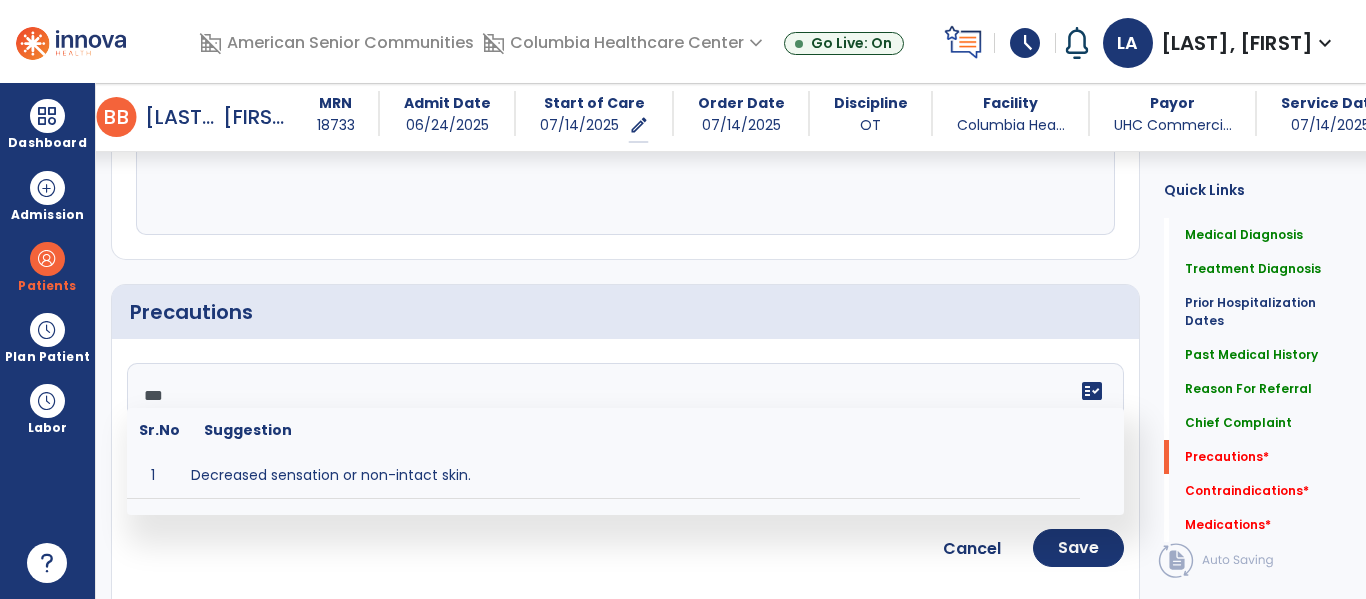 type on "****" 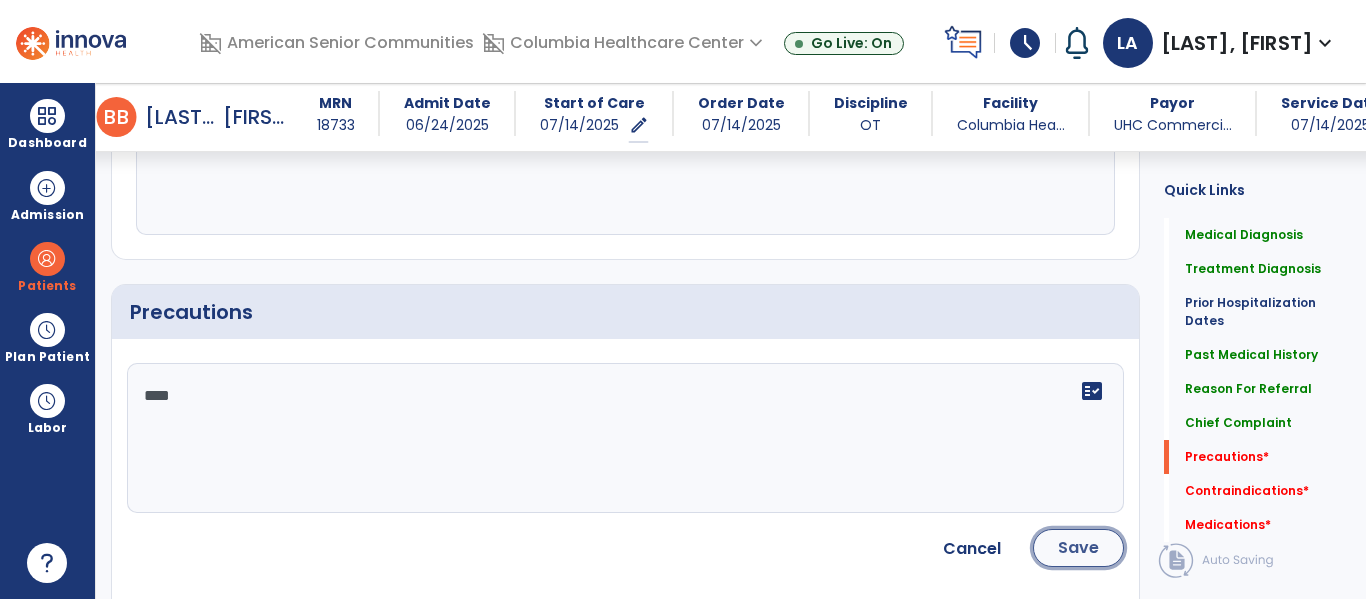 click on "Save" 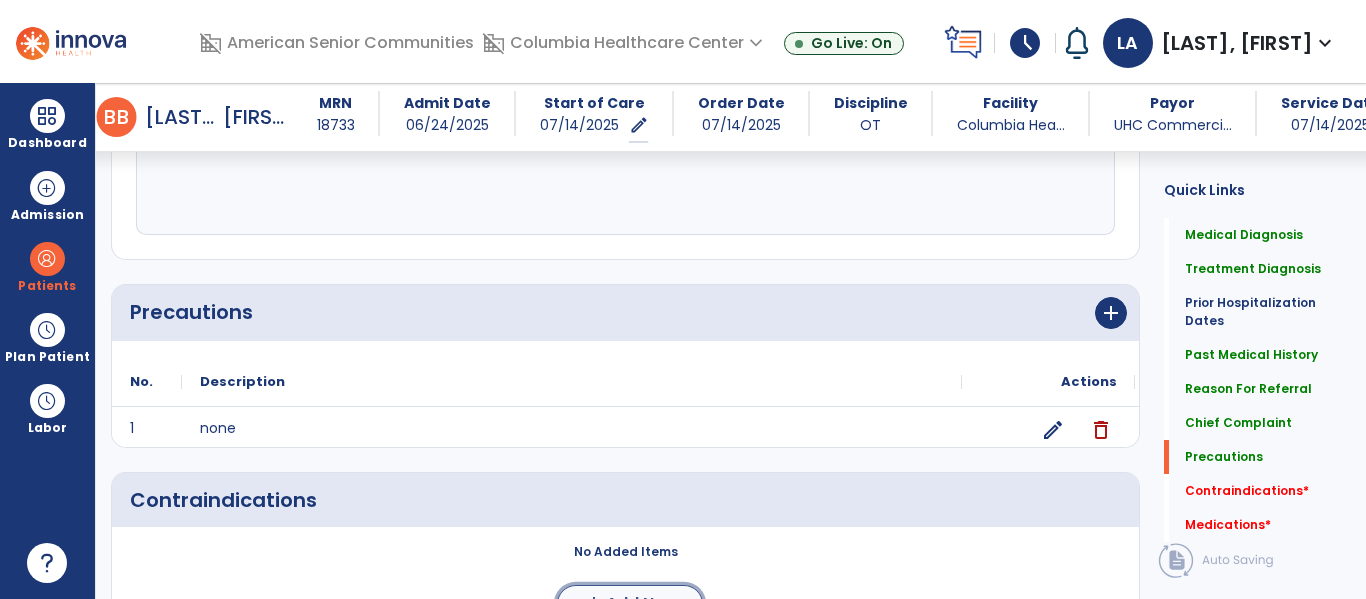 click on "Add New" 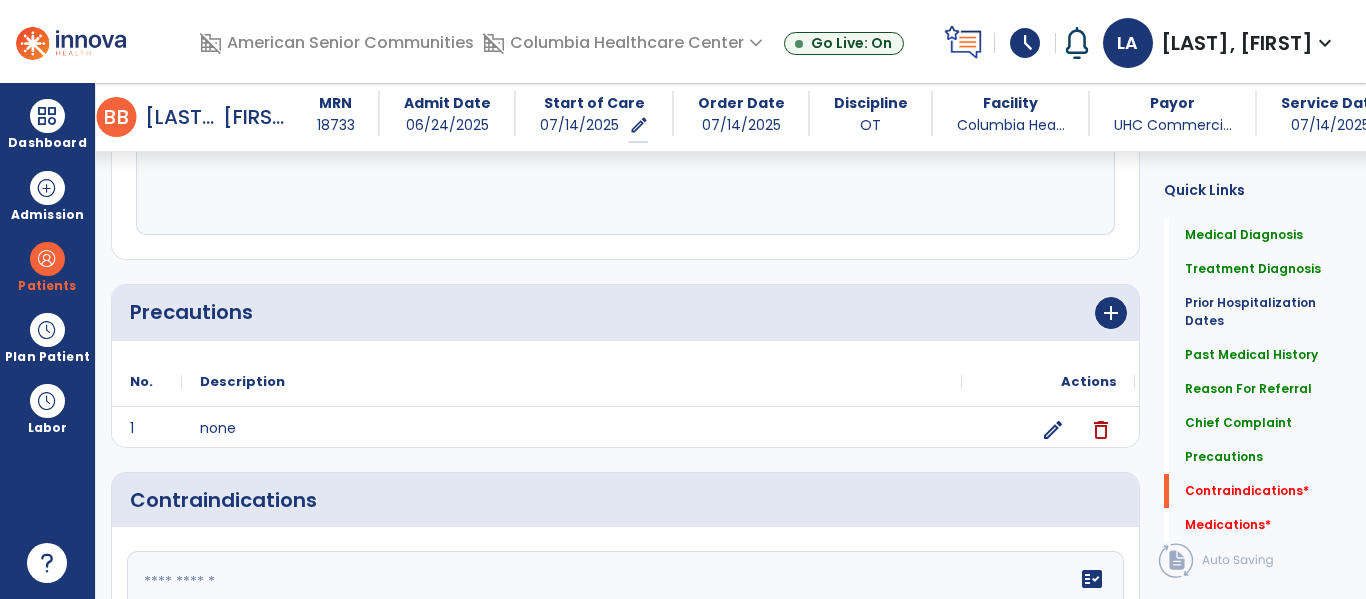 scroll, scrollTop: 1728, scrollLeft: 0, axis: vertical 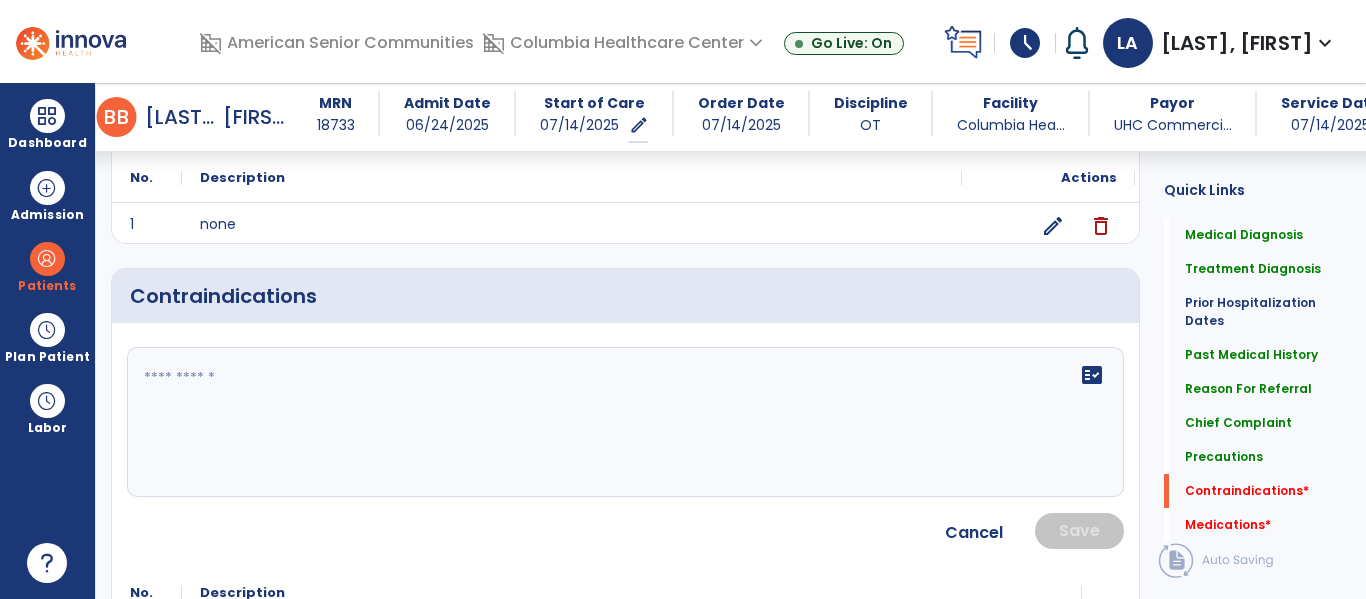 click on "fact_check" 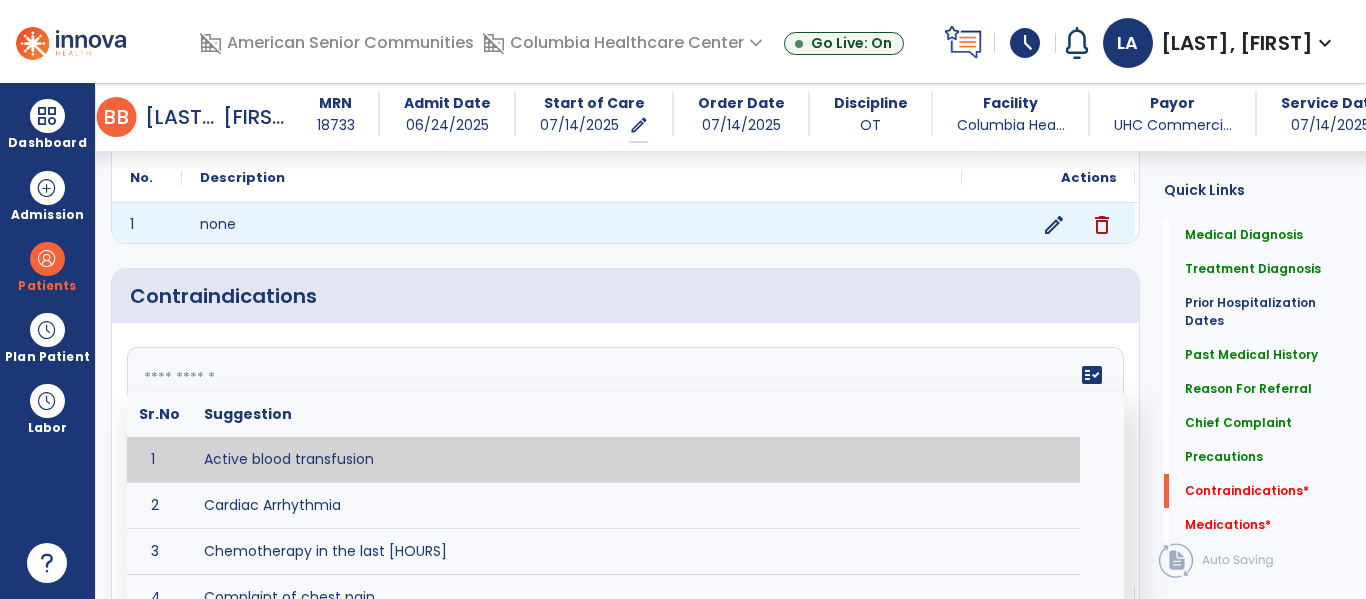 click on "edit" 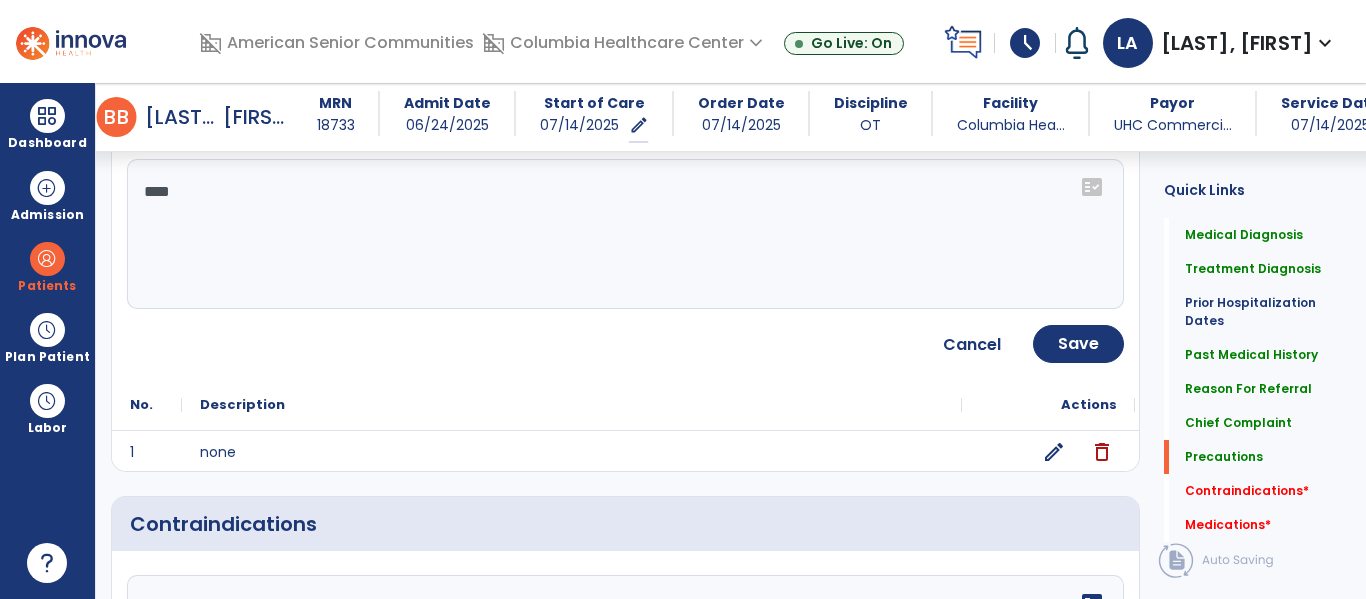 drag, startPoint x: 192, startPoint y: 189, endPoint x: 102, endPoint y: 189, distance: 90 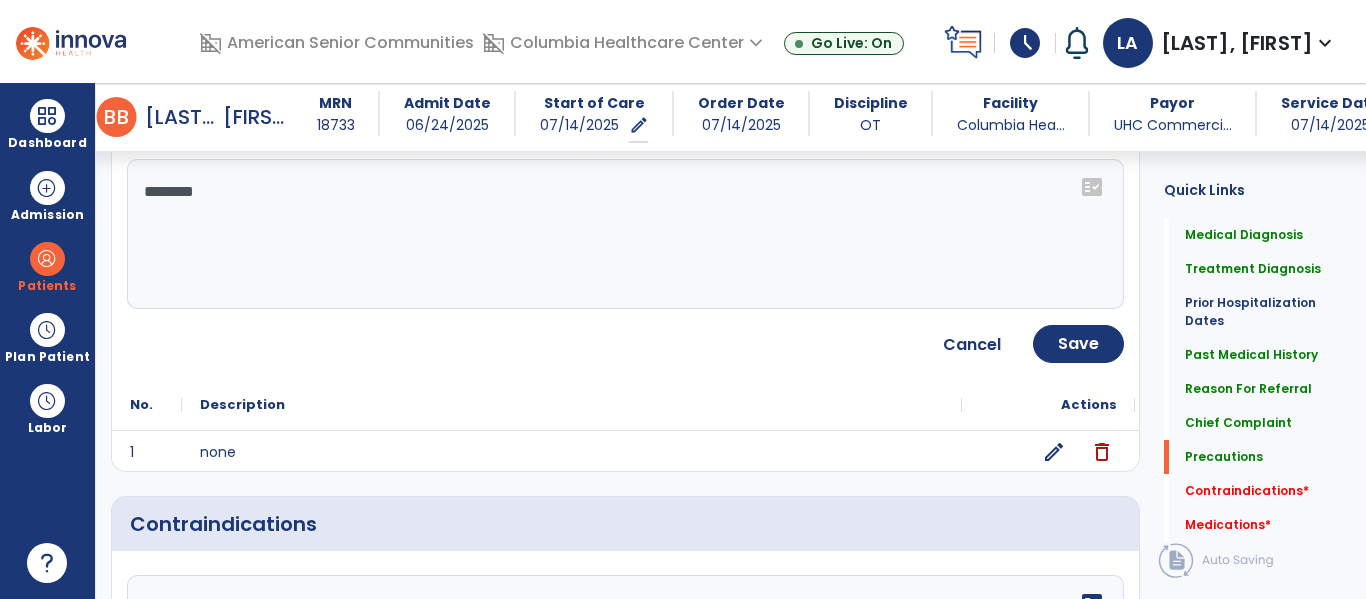 type on "*********" 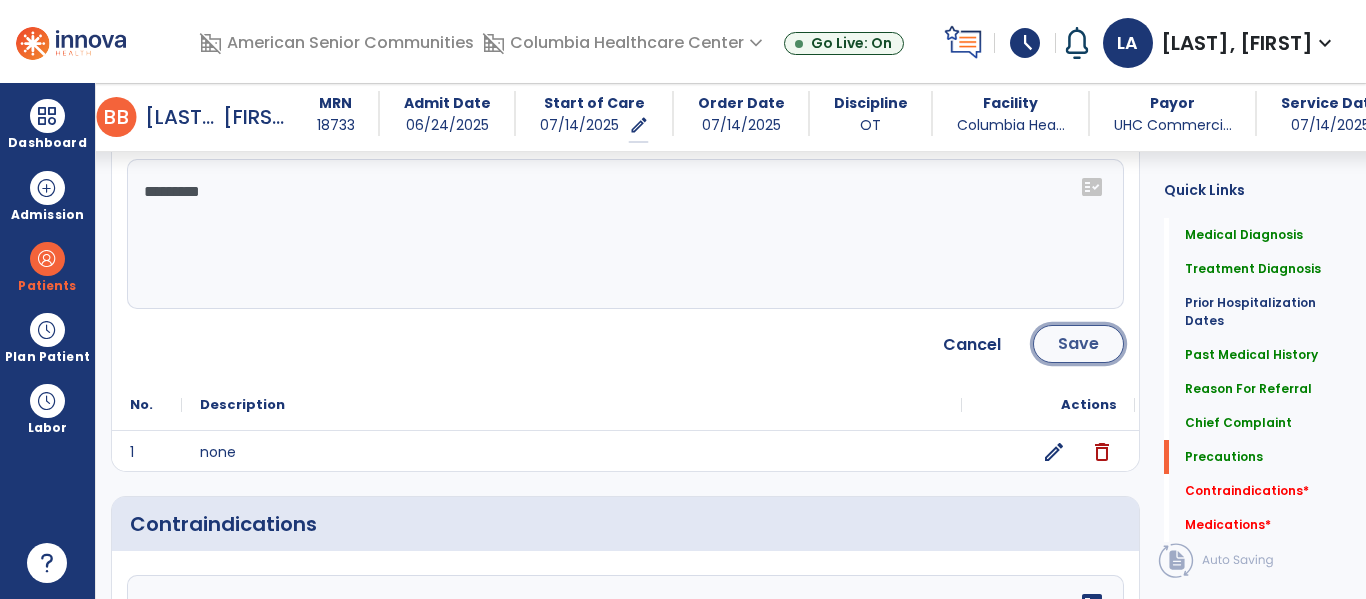 click on "Save" 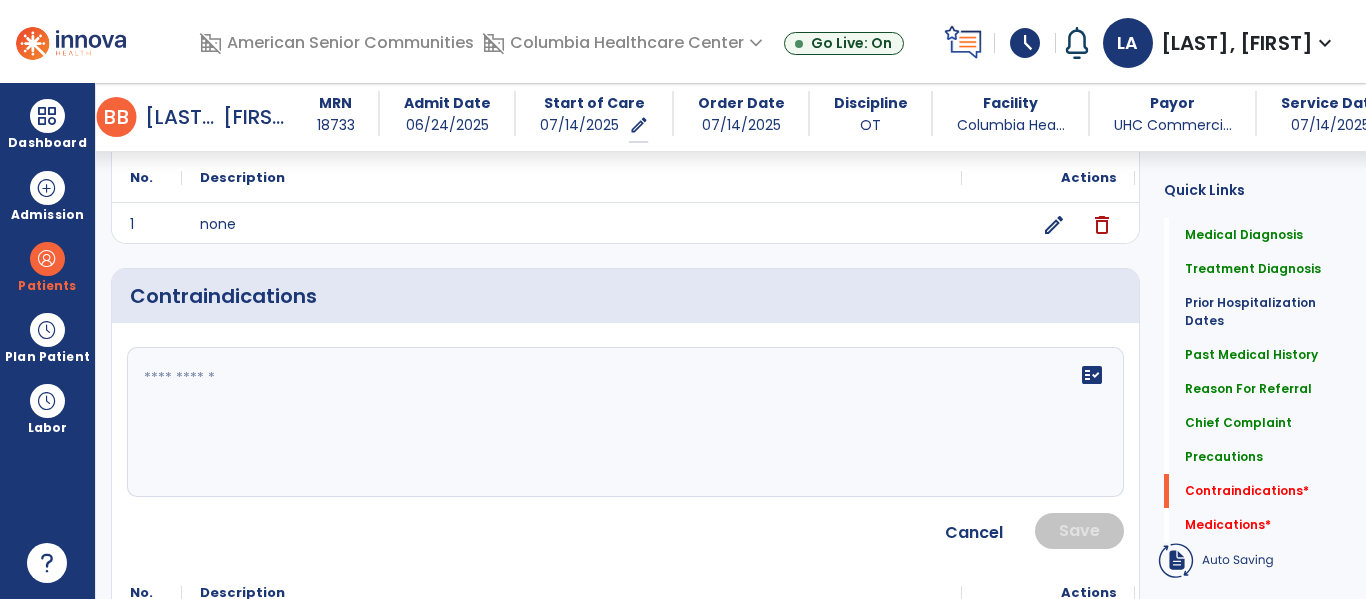 click on "fact_check" 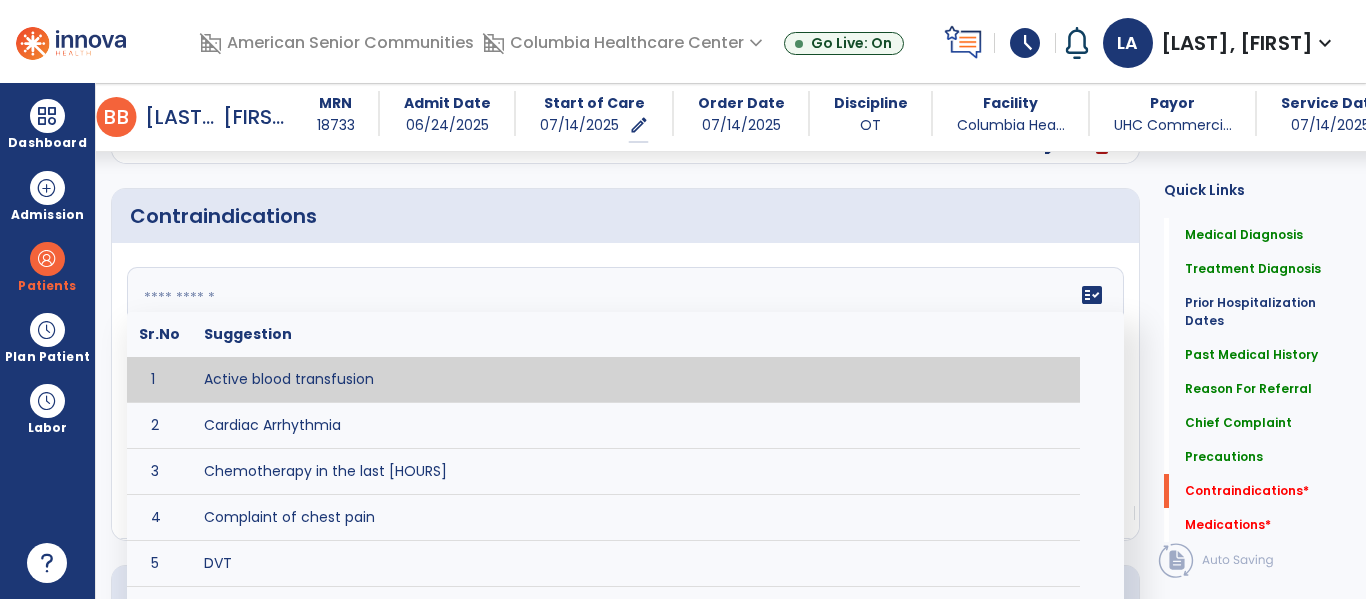 scroll, scrollTop: 1728, scrollLeft: 0, axis: vertical 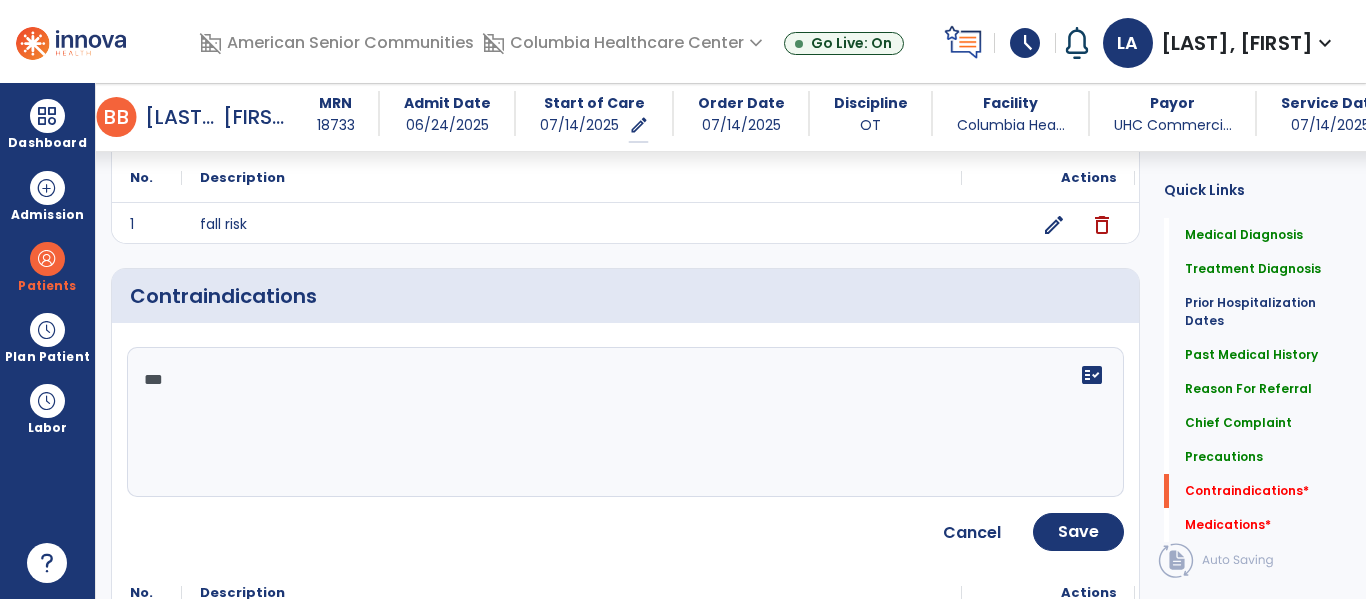type on "****" 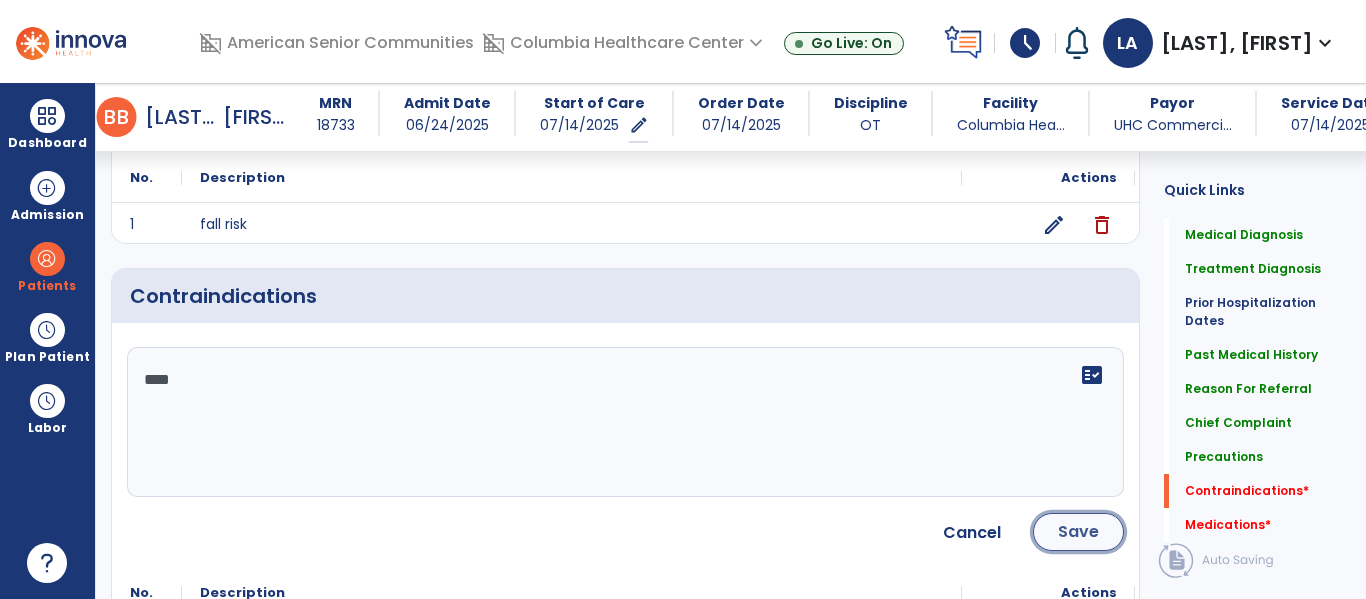 click on "Save" 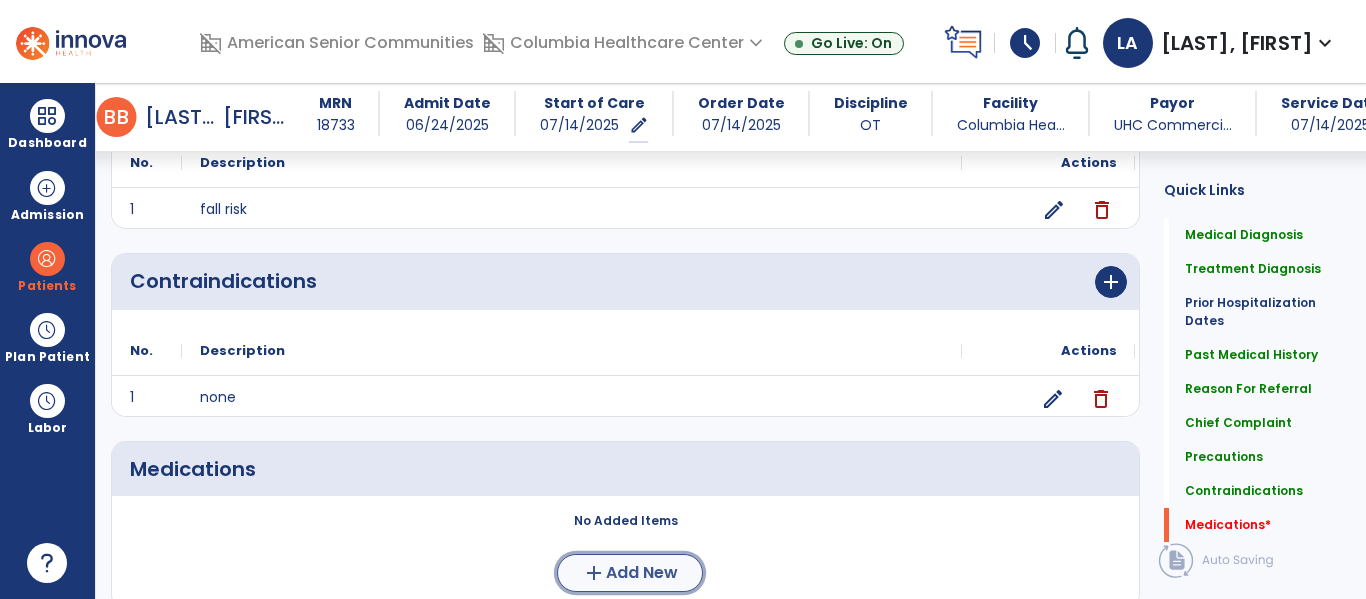 click on "Add New" 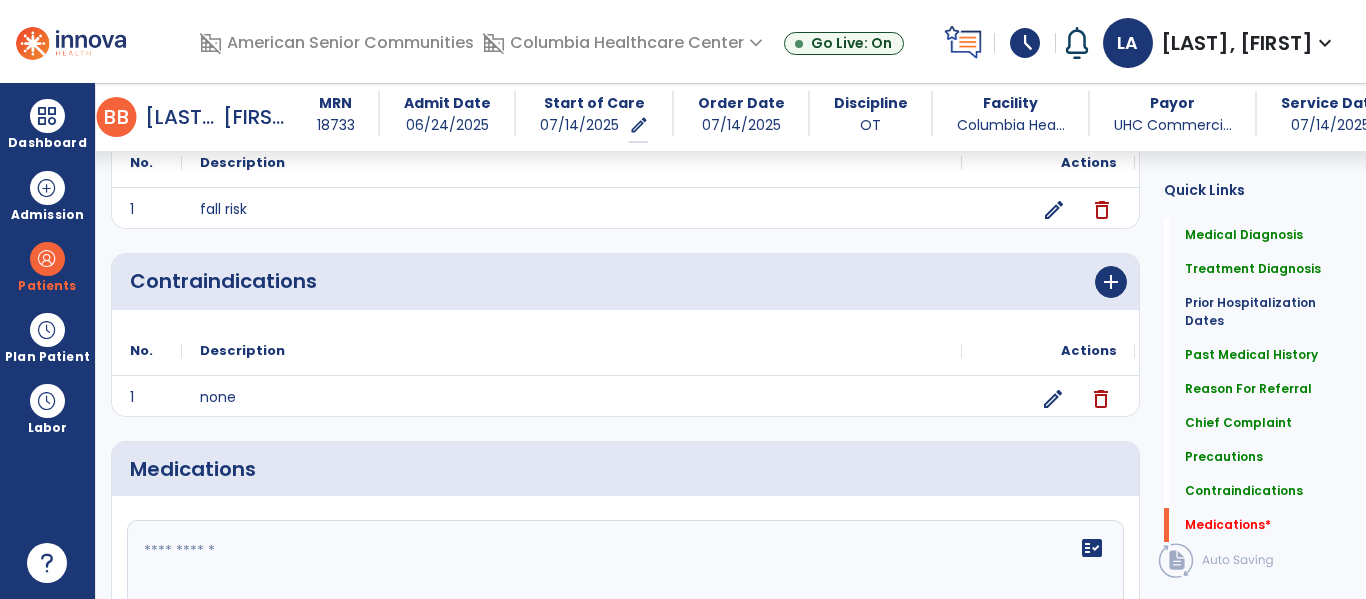 scroll, scrollTop: 1823, scrollLeft: 0, axis: vertical 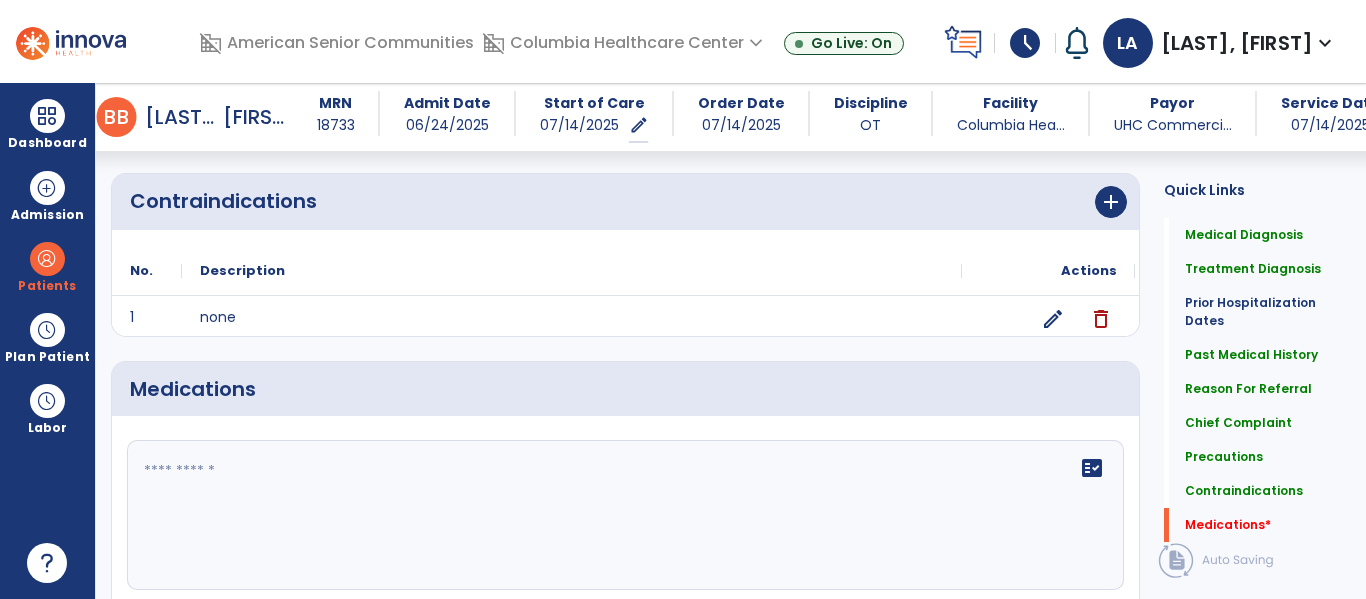 click 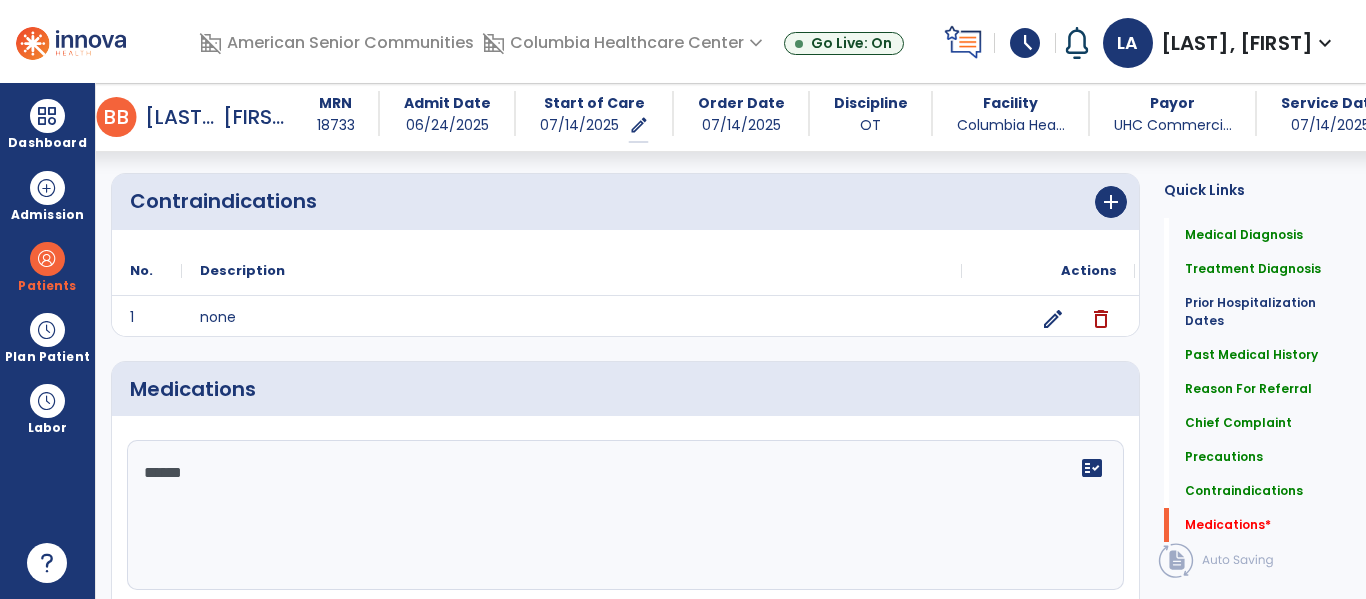 type on "*******" 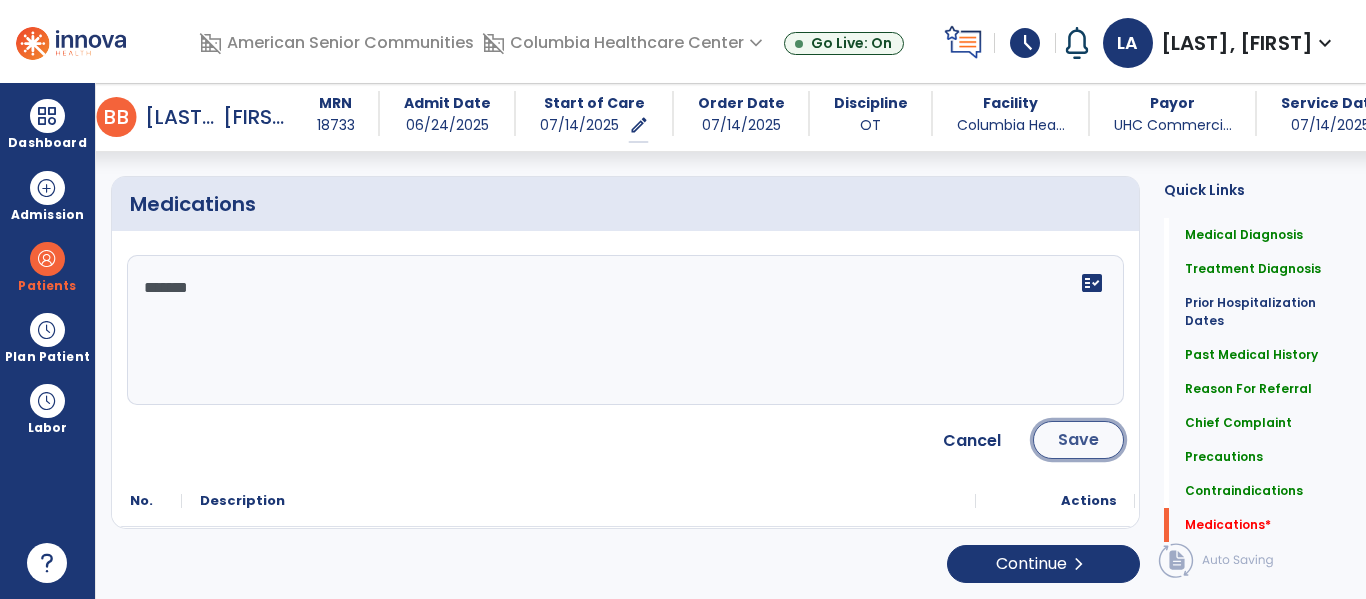 click on "Save" 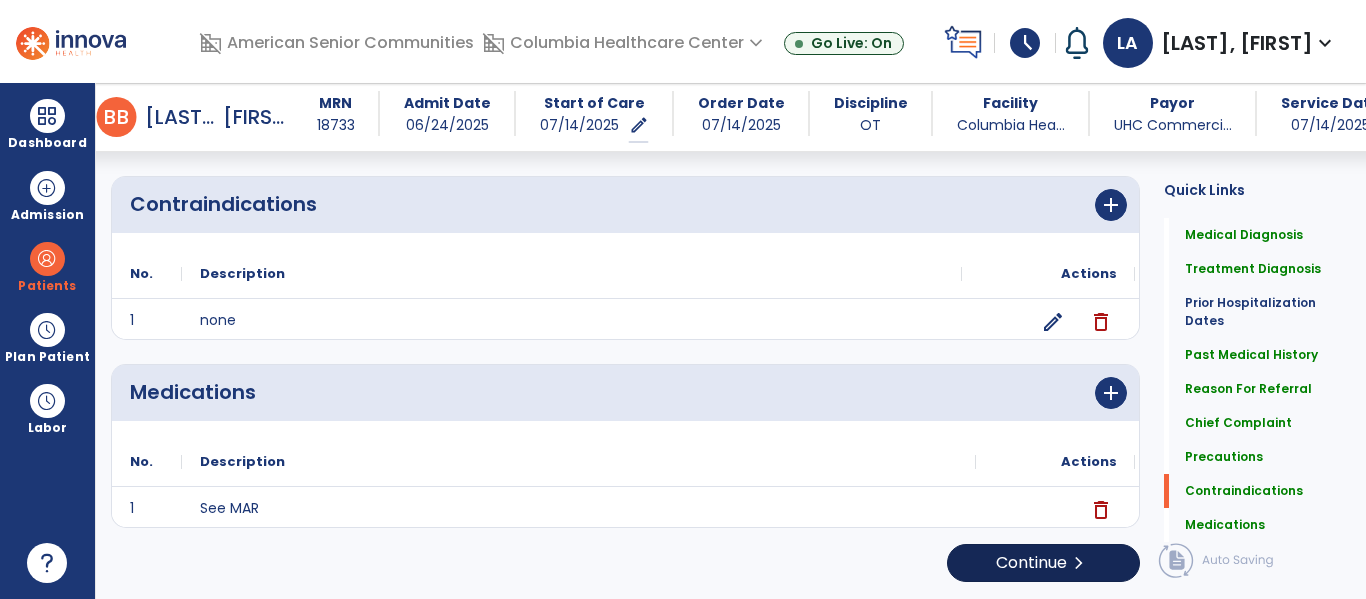 scroll, scrollTop: 1739, scrollLeft: 0, axis: vertical 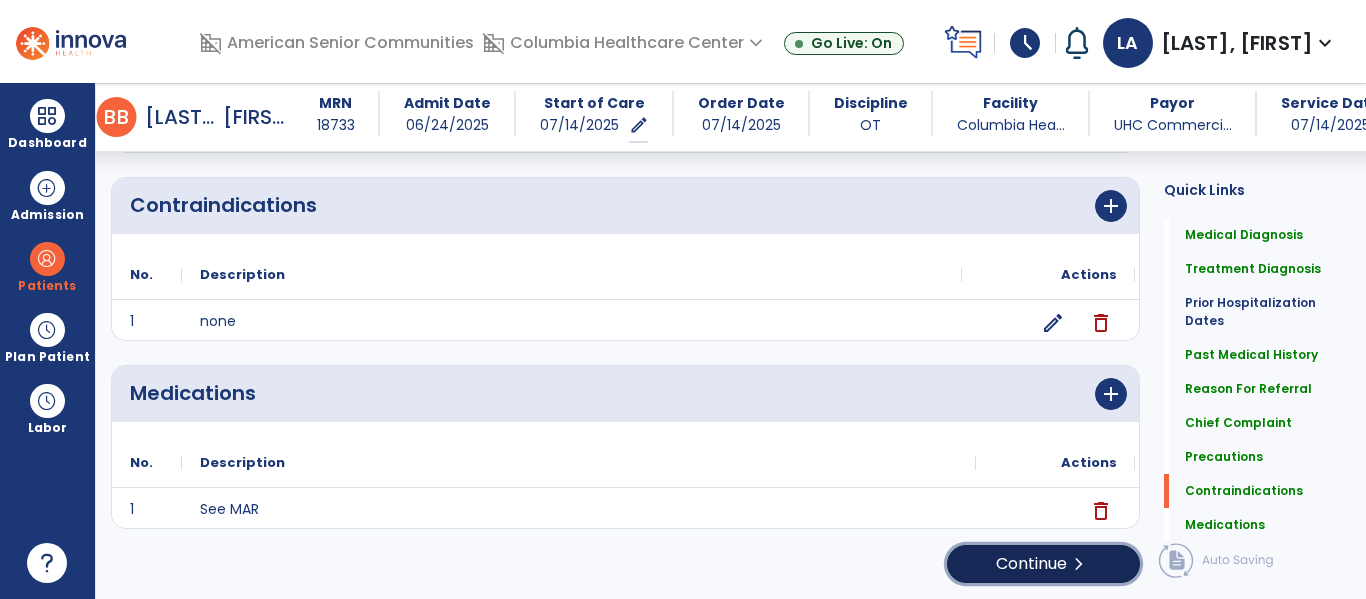 click on "Continue  chevron_right" 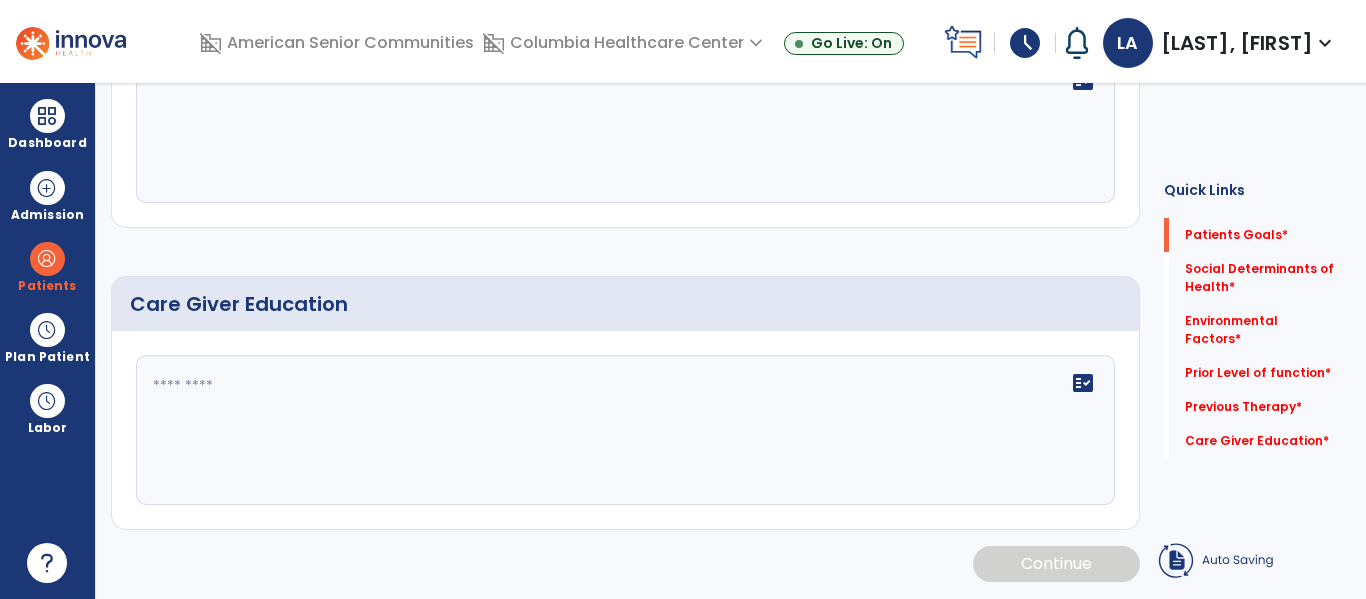 scroll, scrollTop: 0, scrollLeft: 0, axis: both 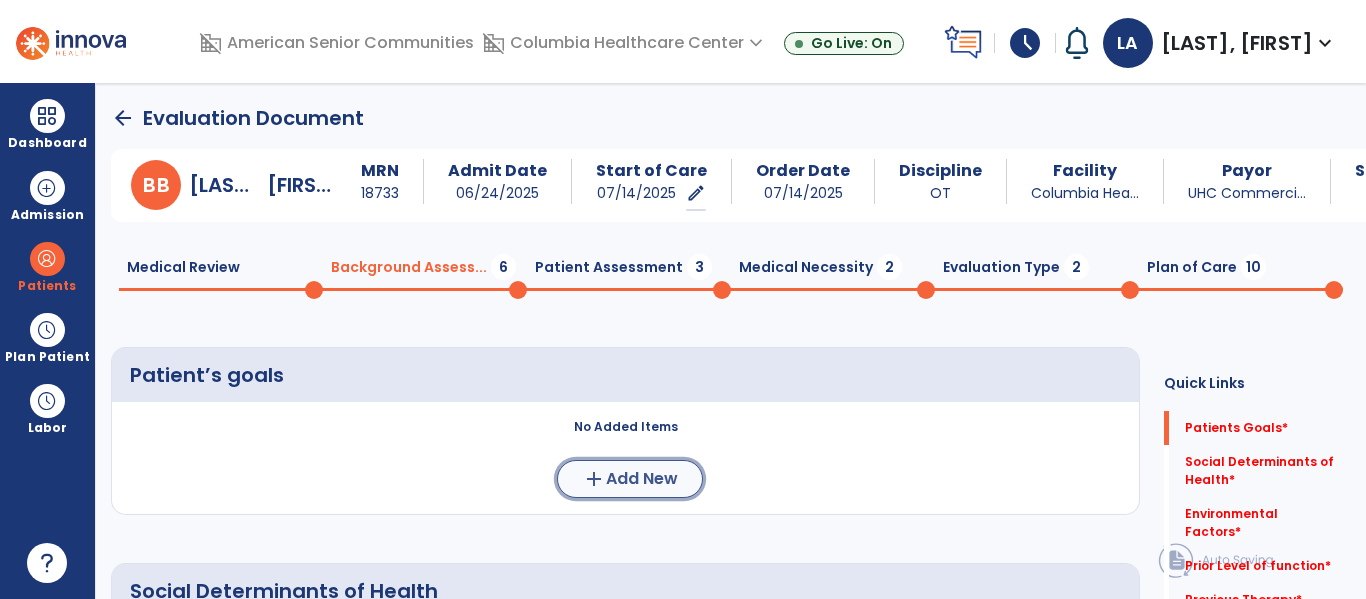 click on "Add New" 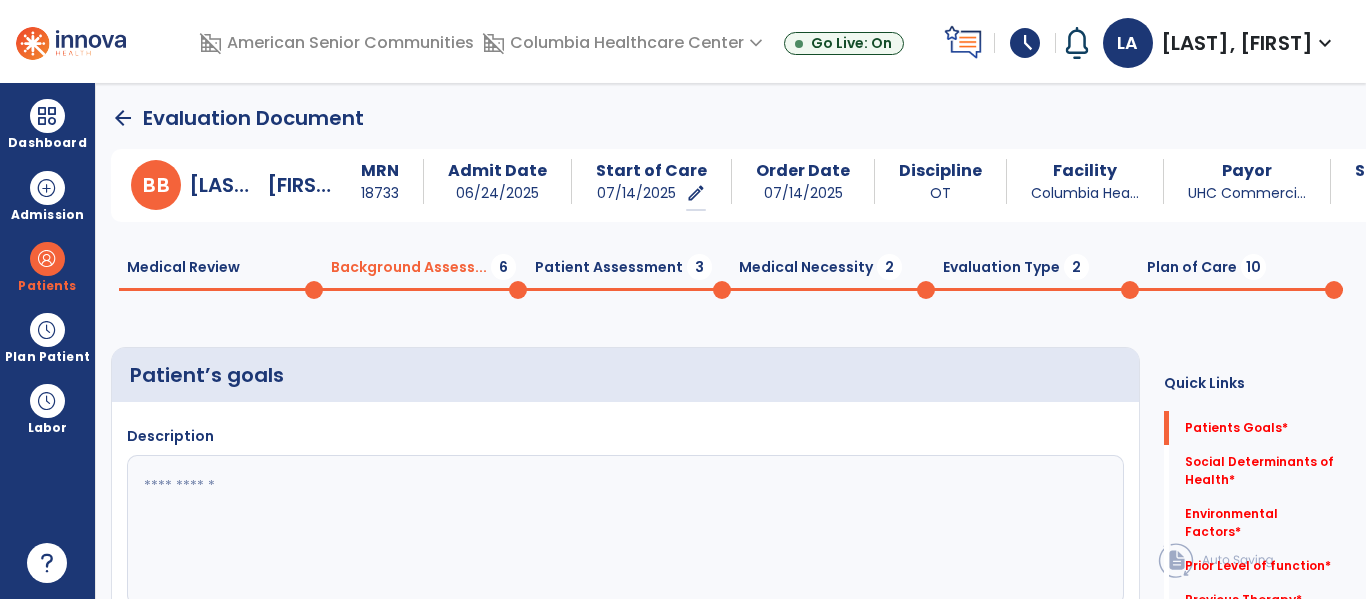 click 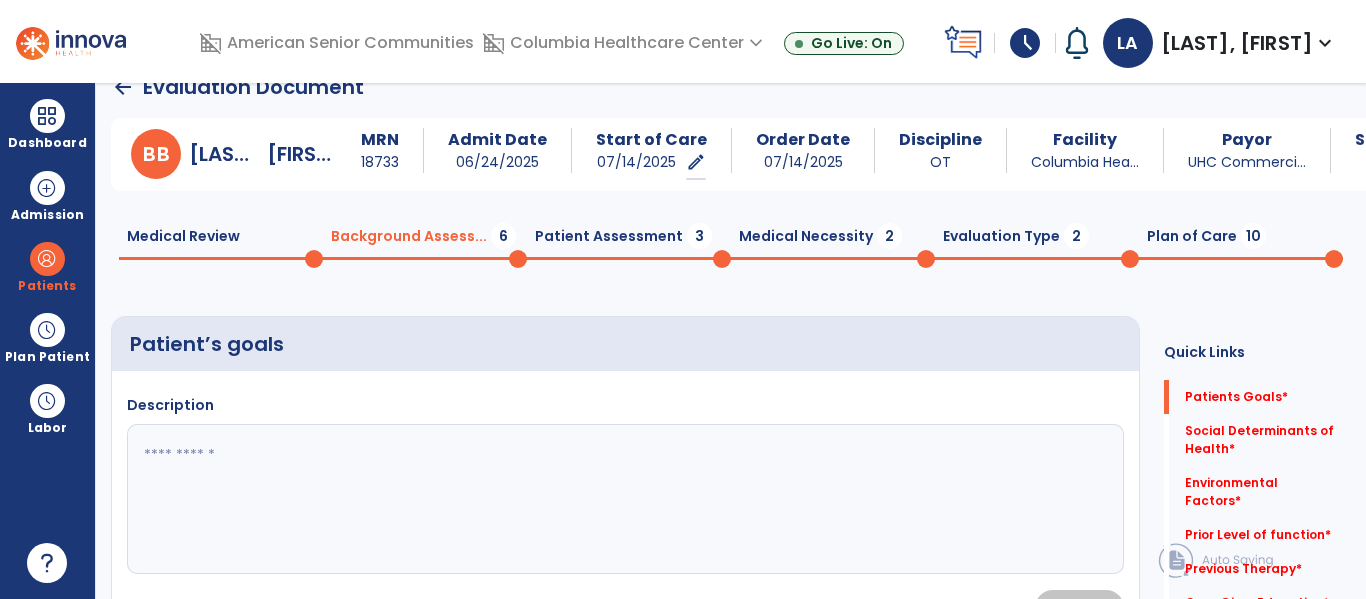 scroll, scrollTop: 32, scrollLeft: 0, axis: vertical 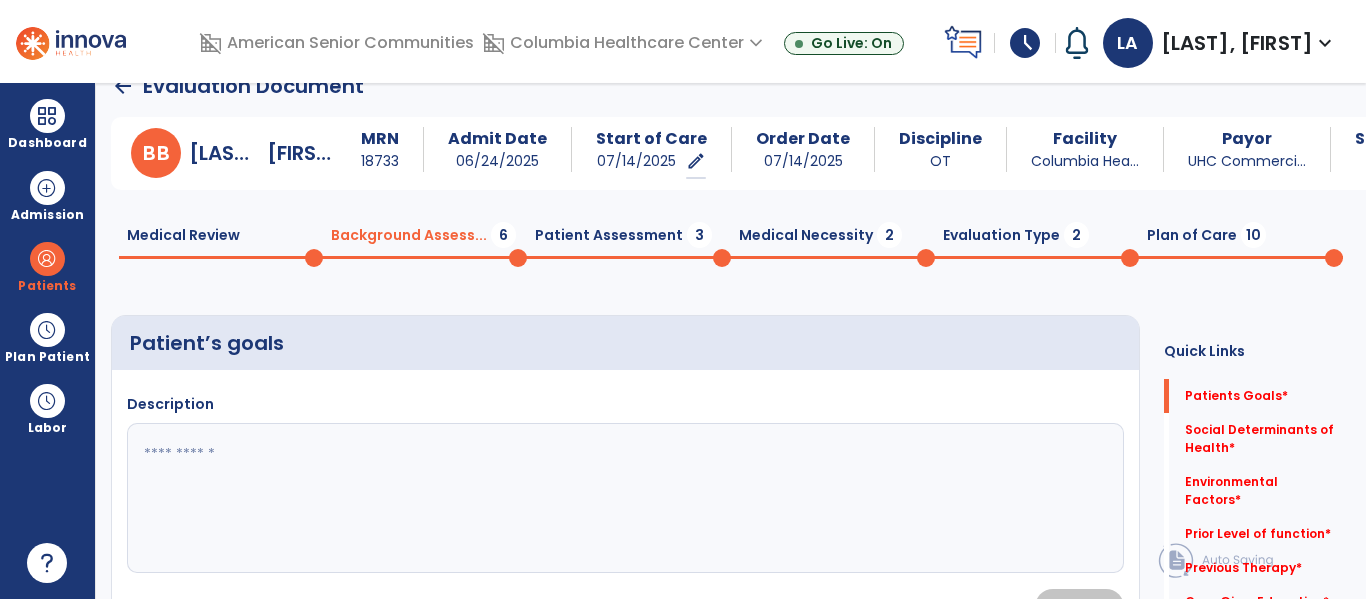 type on "*" 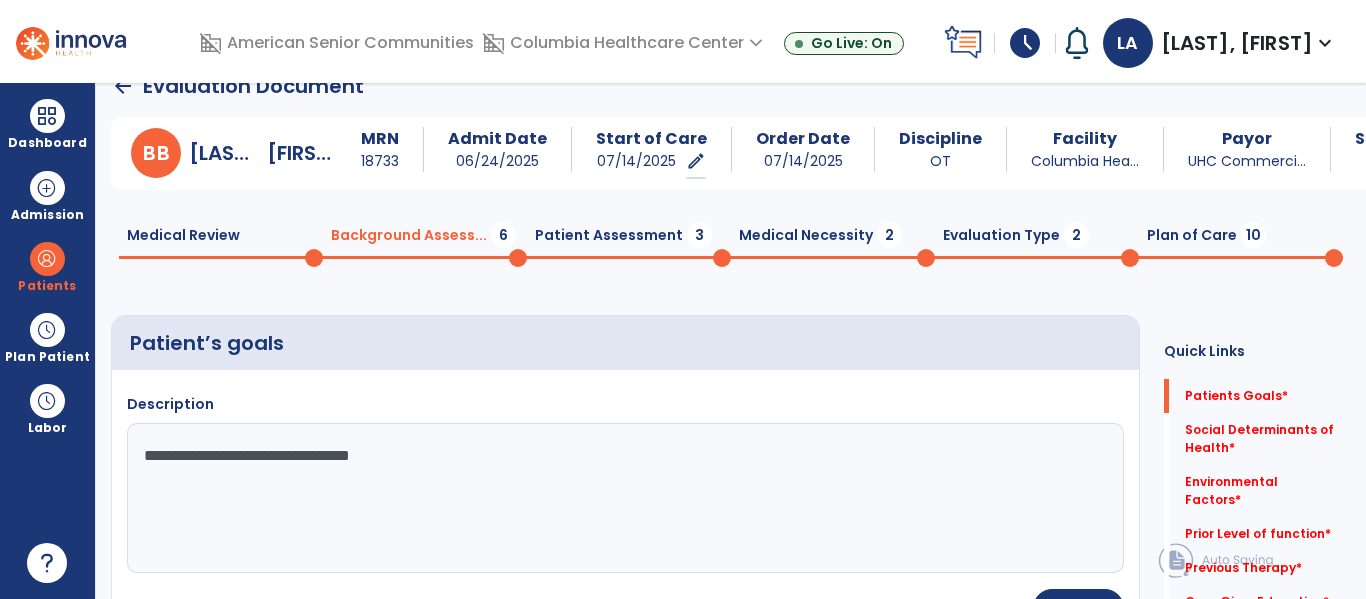 type on "**********" 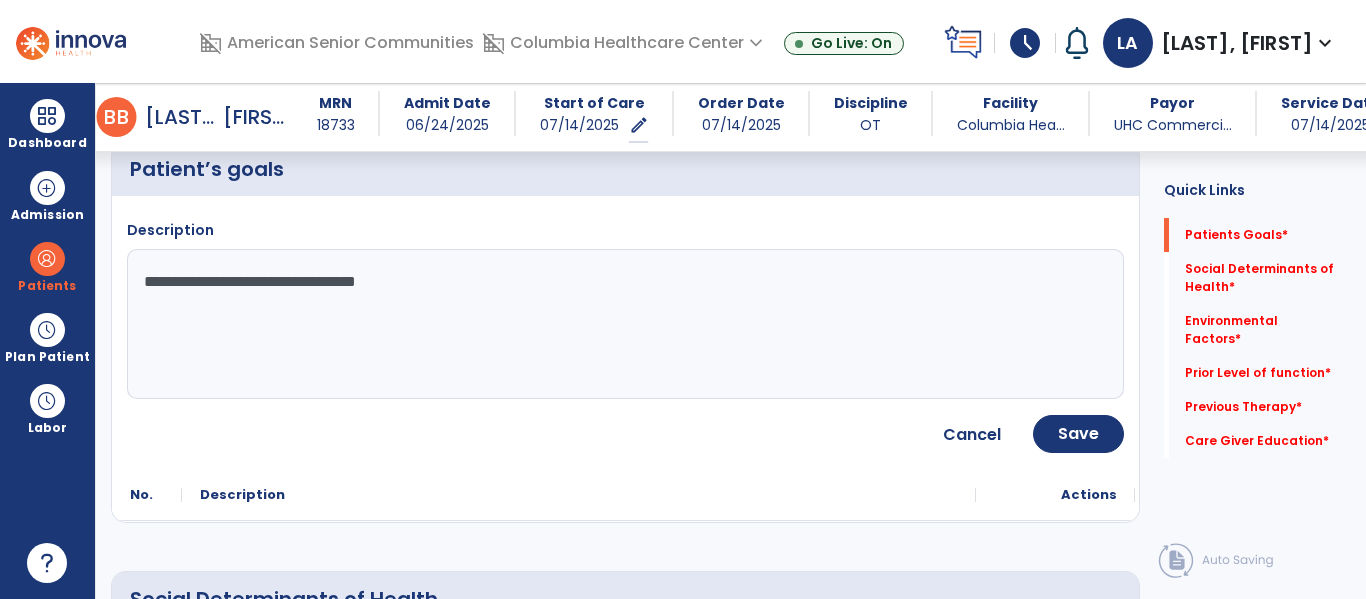 scroll, scrollTop: 195, scrollLeft: 0, axis: vertical 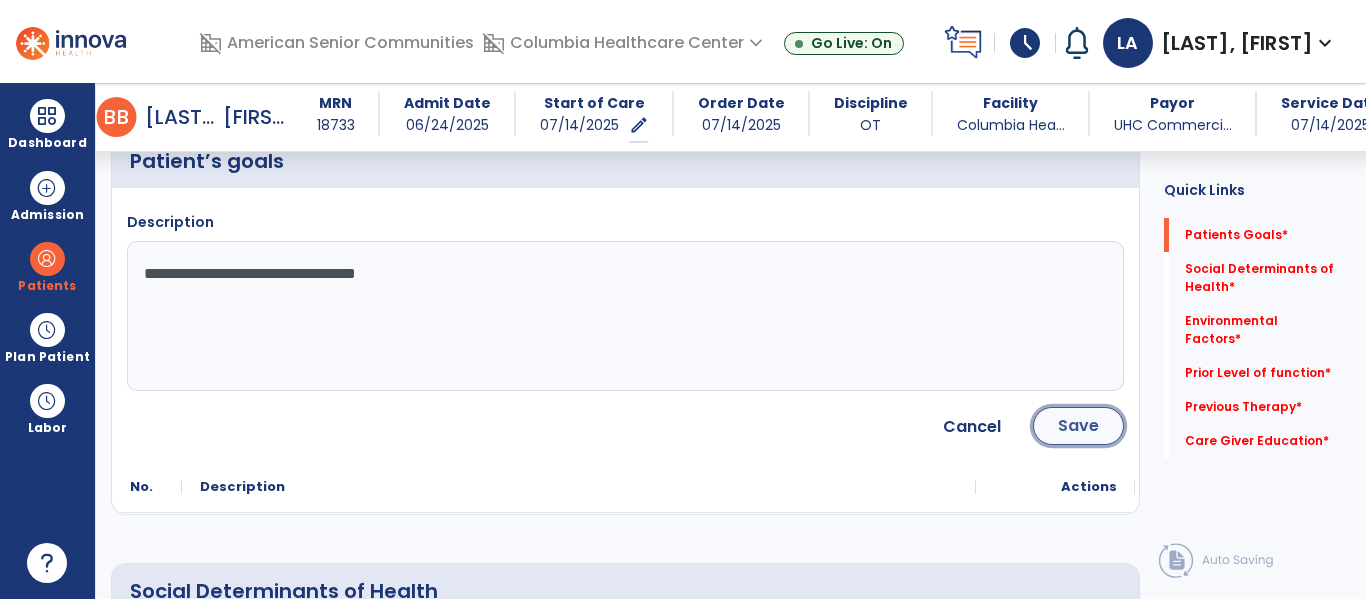 click on "Save" 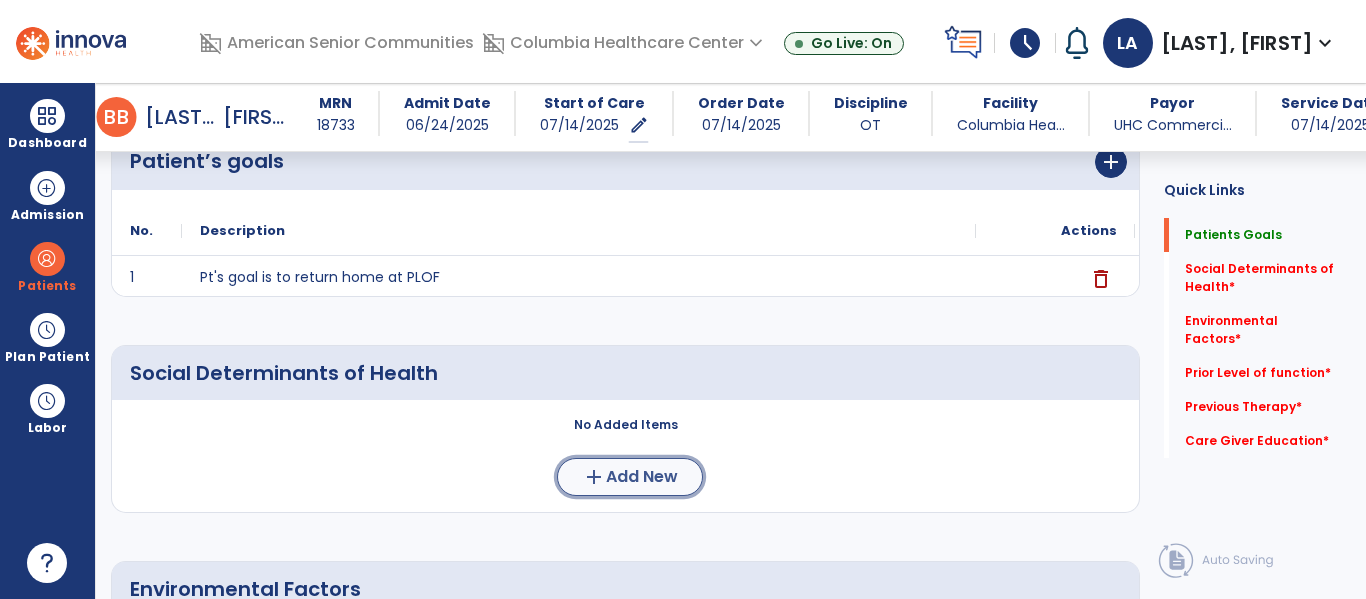 click on "Add New" 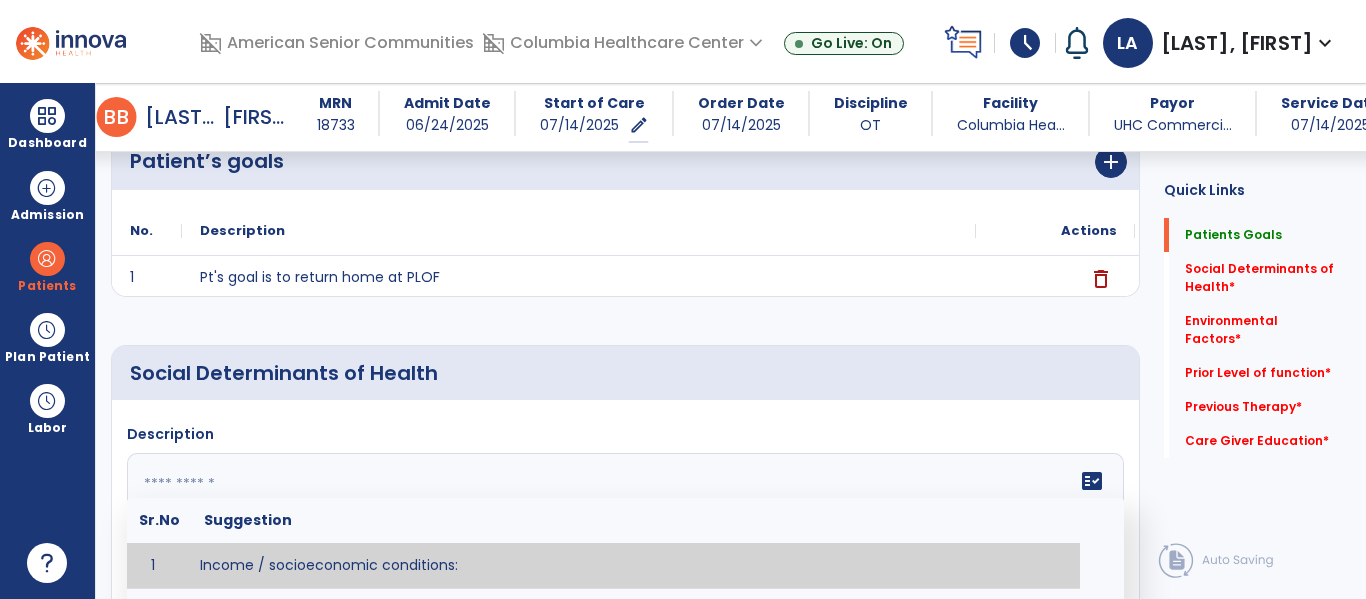 click on "fact_check  Sr.No Suggestion 1 Income / socioeconomic conditions:  2 Education:  3 Unemployment and job insecurity:  4 Working life conditions:  5 Food insecurity:  6 Housing, basic amenities and the environment:  7 Early childhood development:  8 Social inclusion and non-discrimination: 9 Structural conflict: 10 Access to affordable health services of decent quality:" 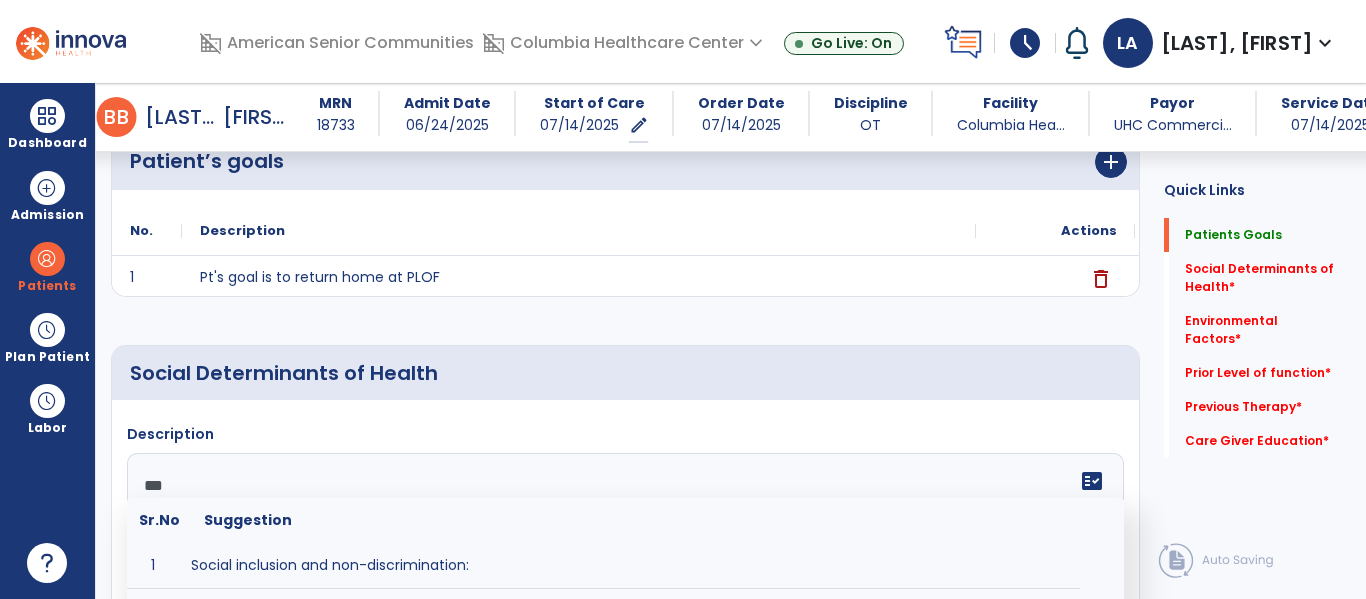 type on "****" 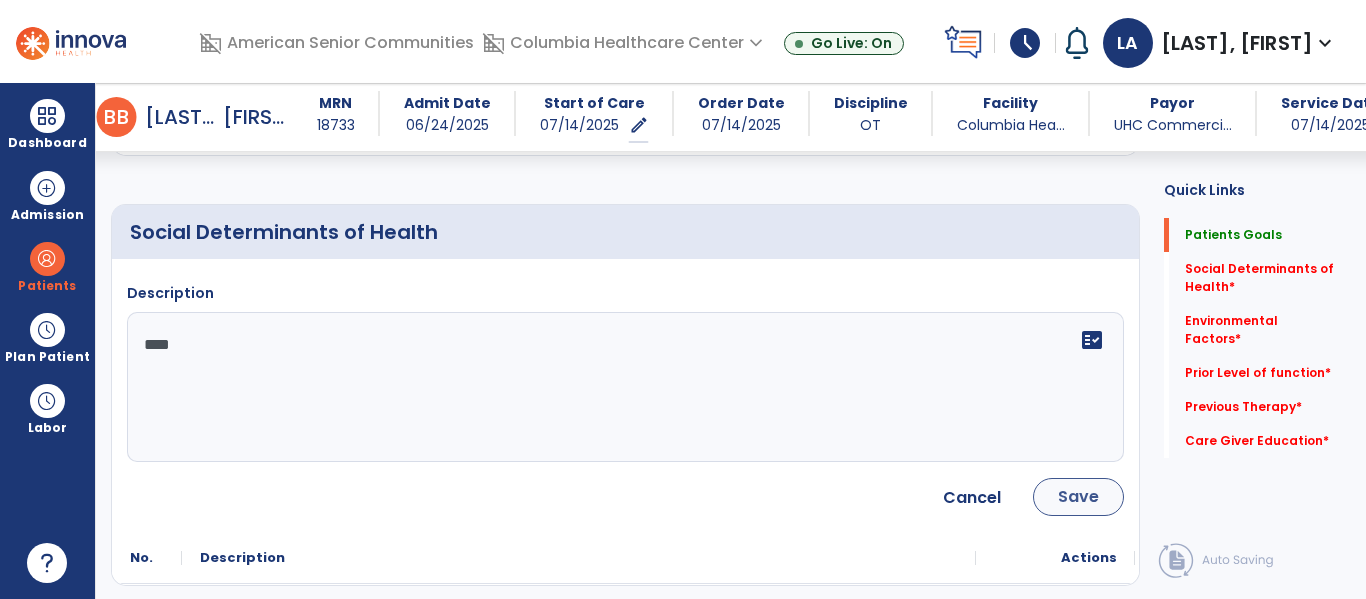 scroll, scrollTop: 337, scrollLeft: 0, axis: vertical 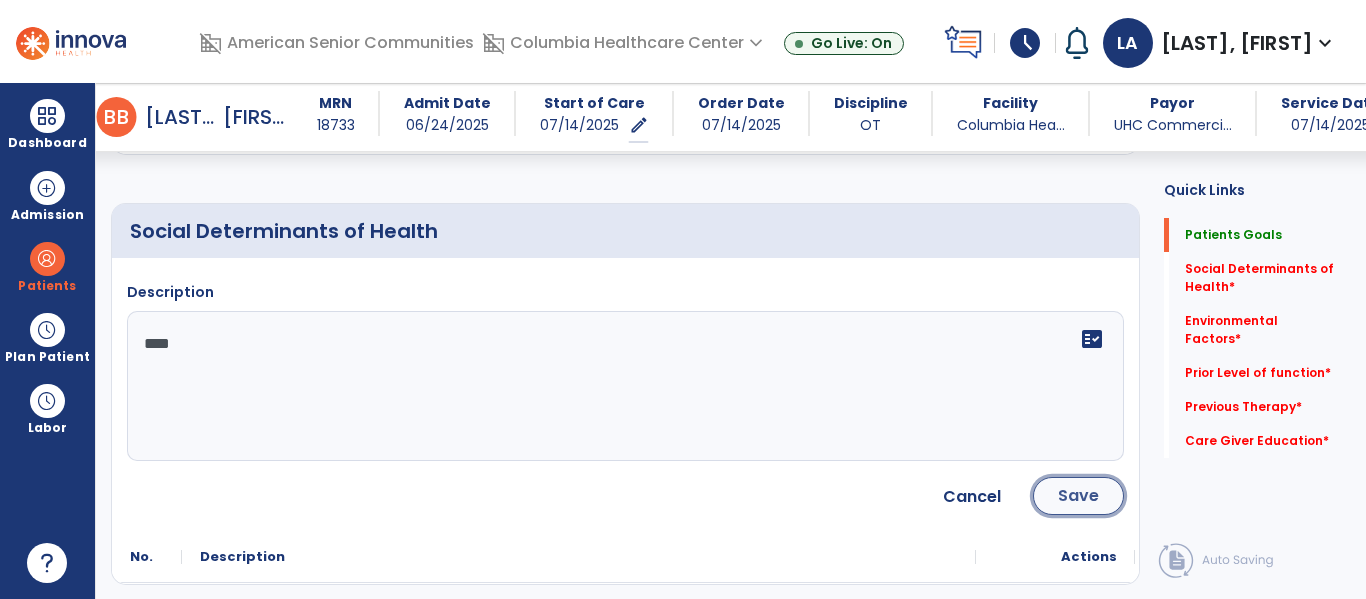click on "Save" 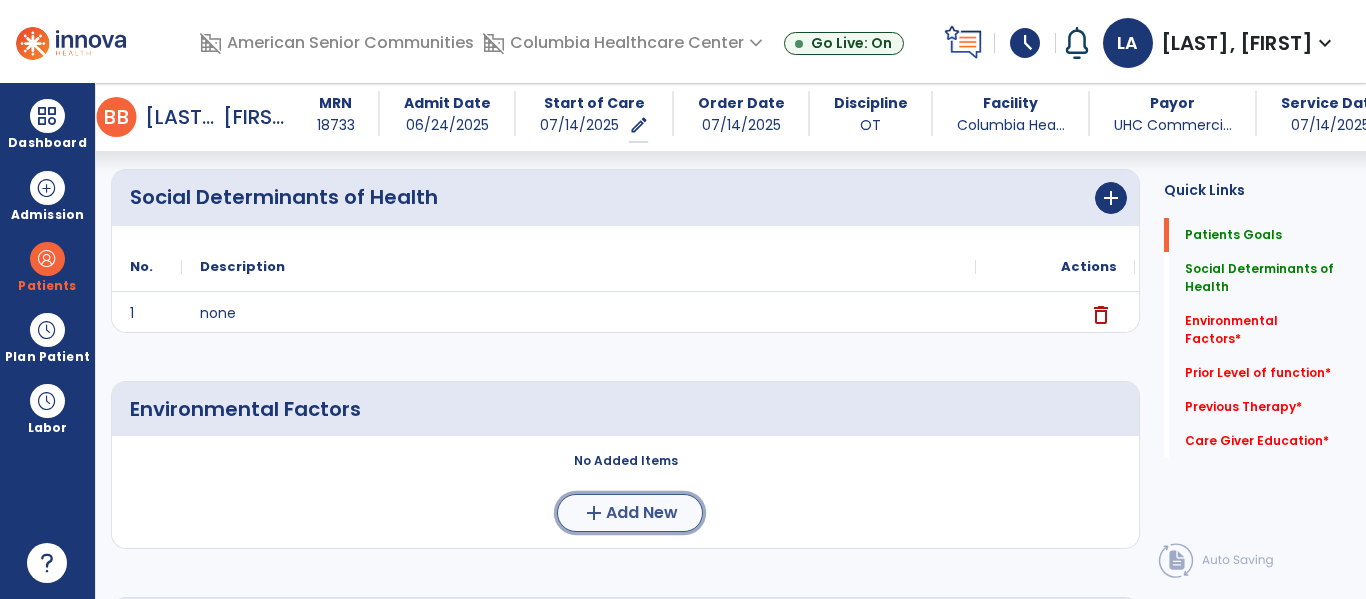 click on "Add New" 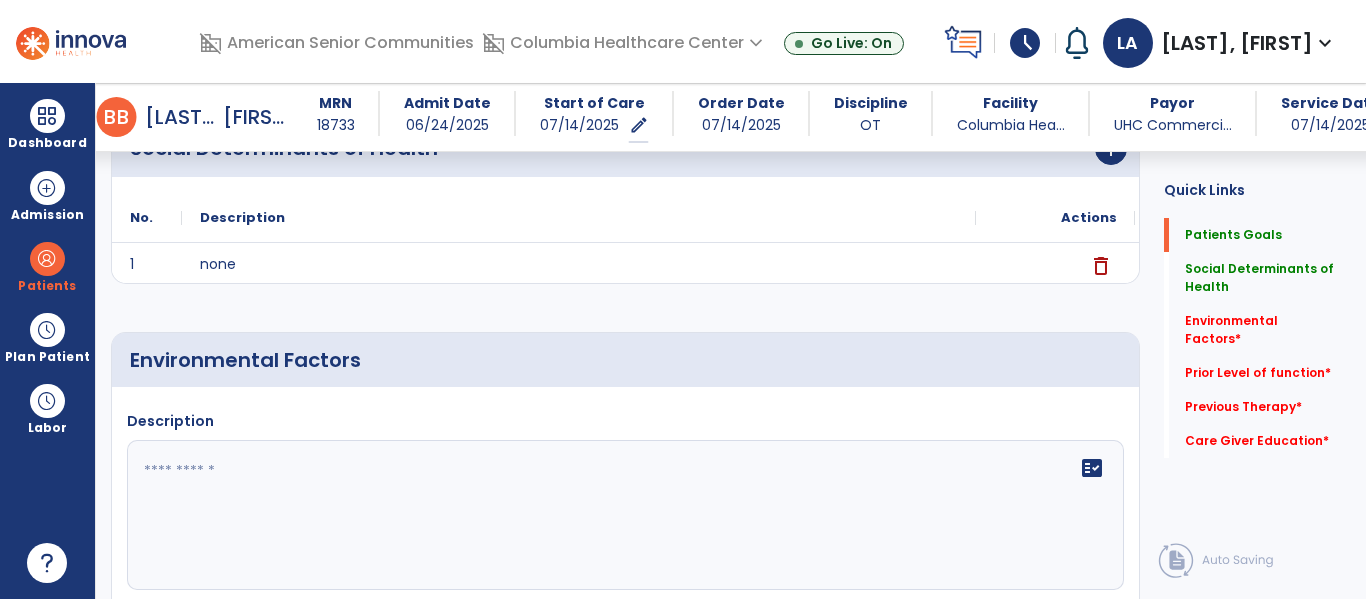 scroll, scrollTop: 457, scrollLeft: 0, axis: vertical 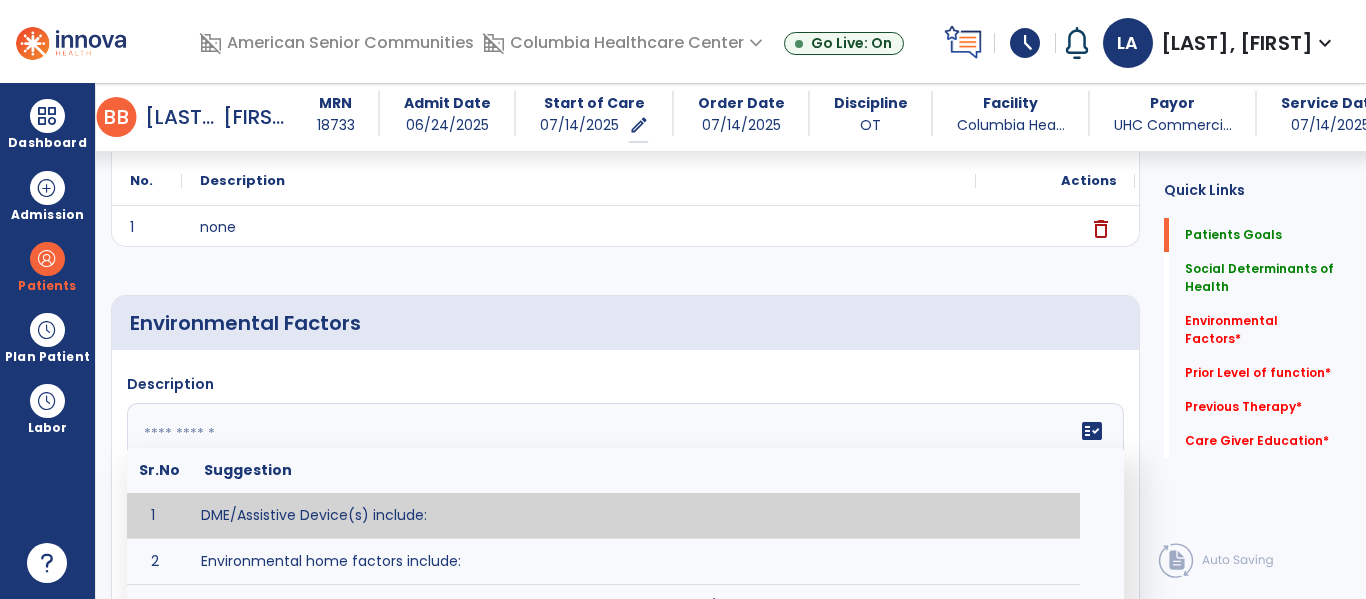 click 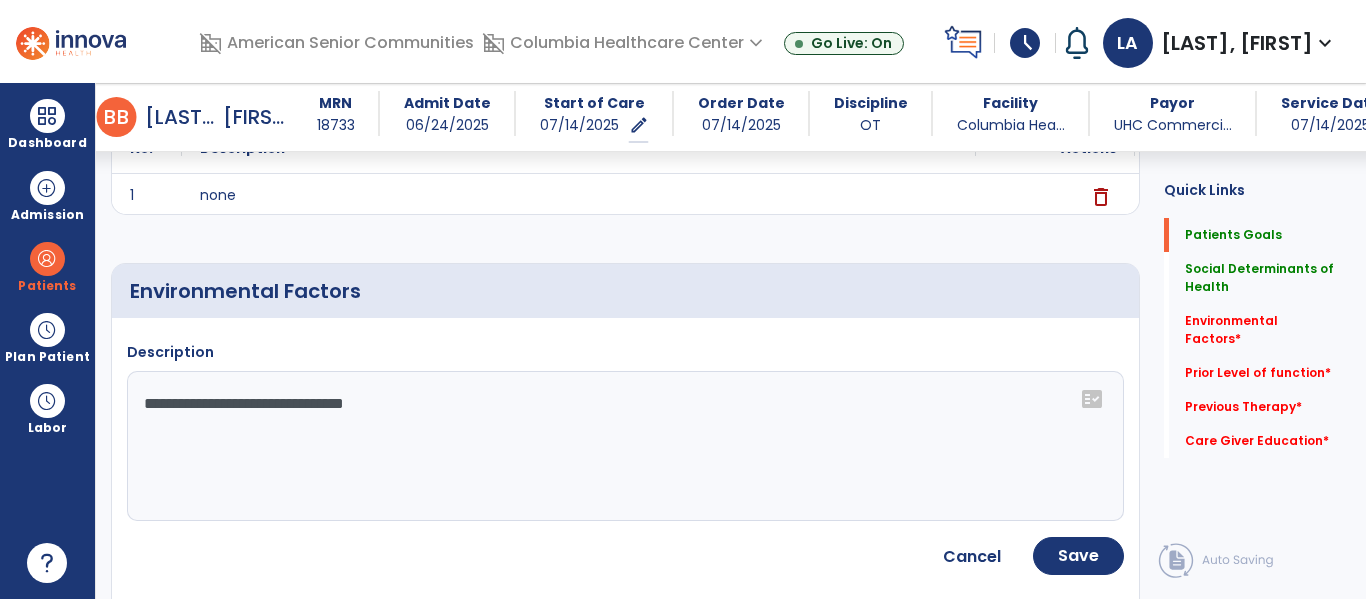 click on "**********" 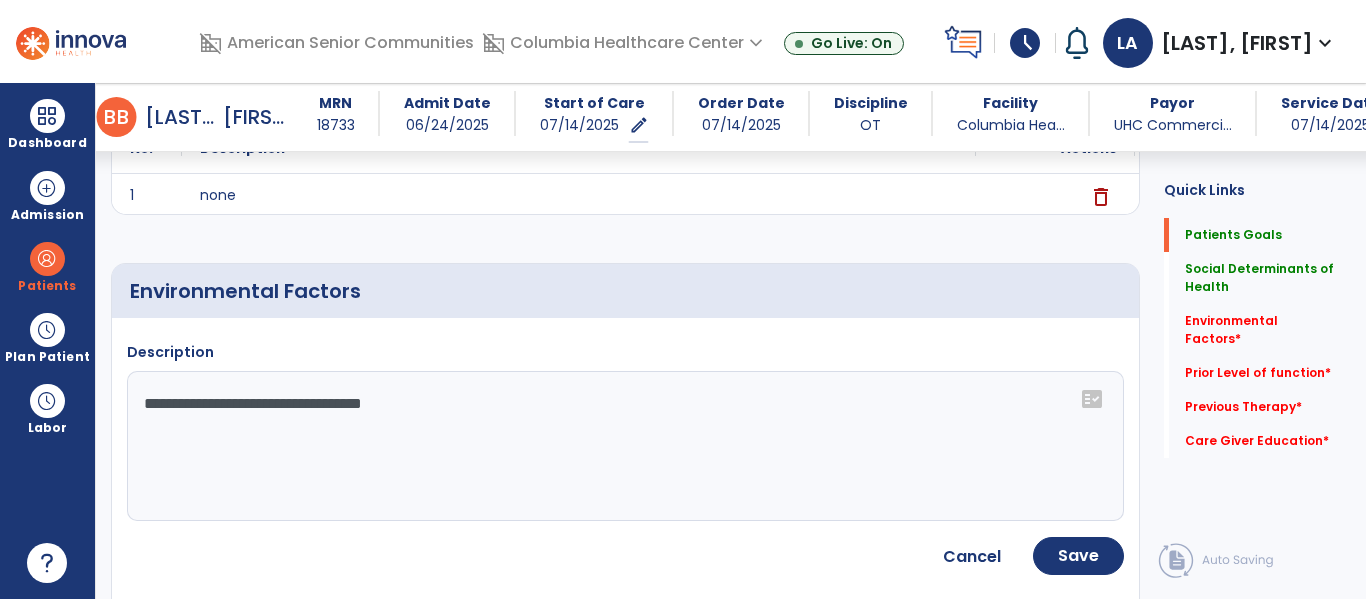 type on "**********" 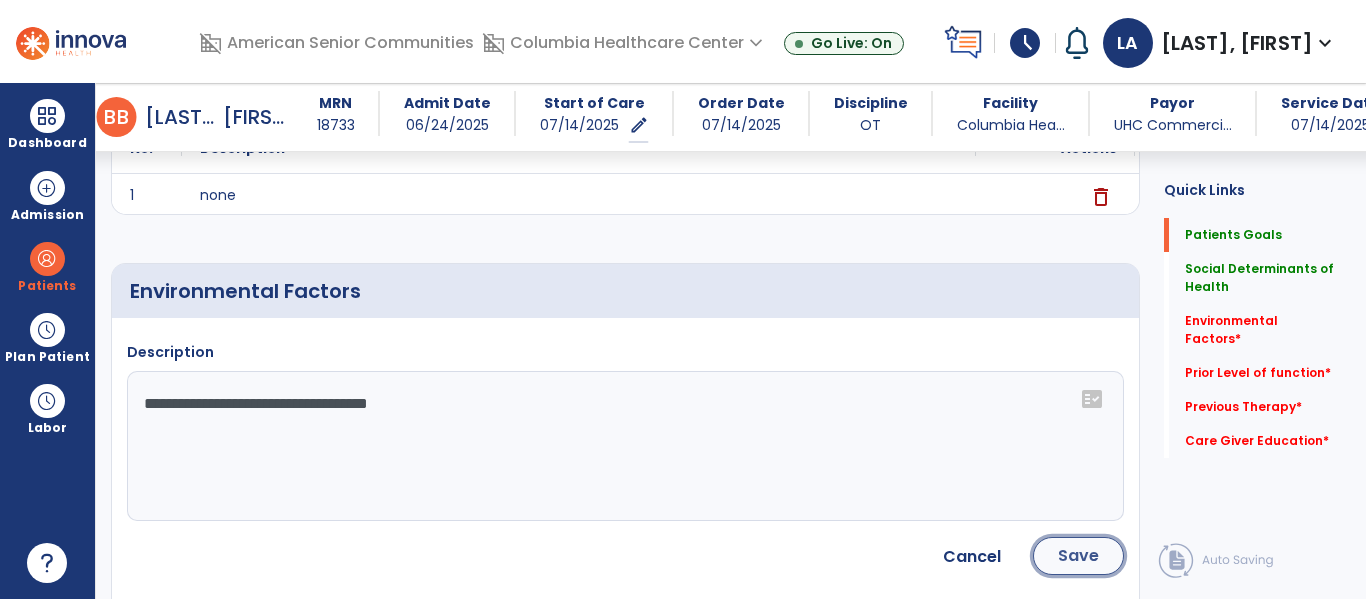 click on "Save" 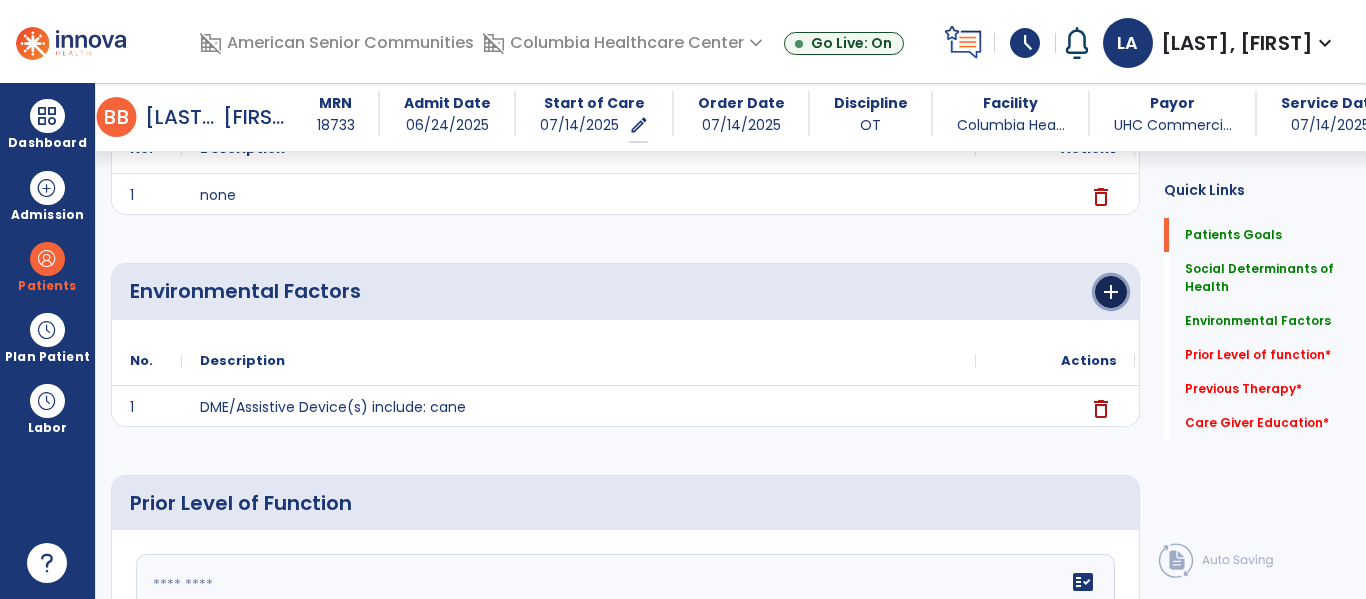 click on "add" 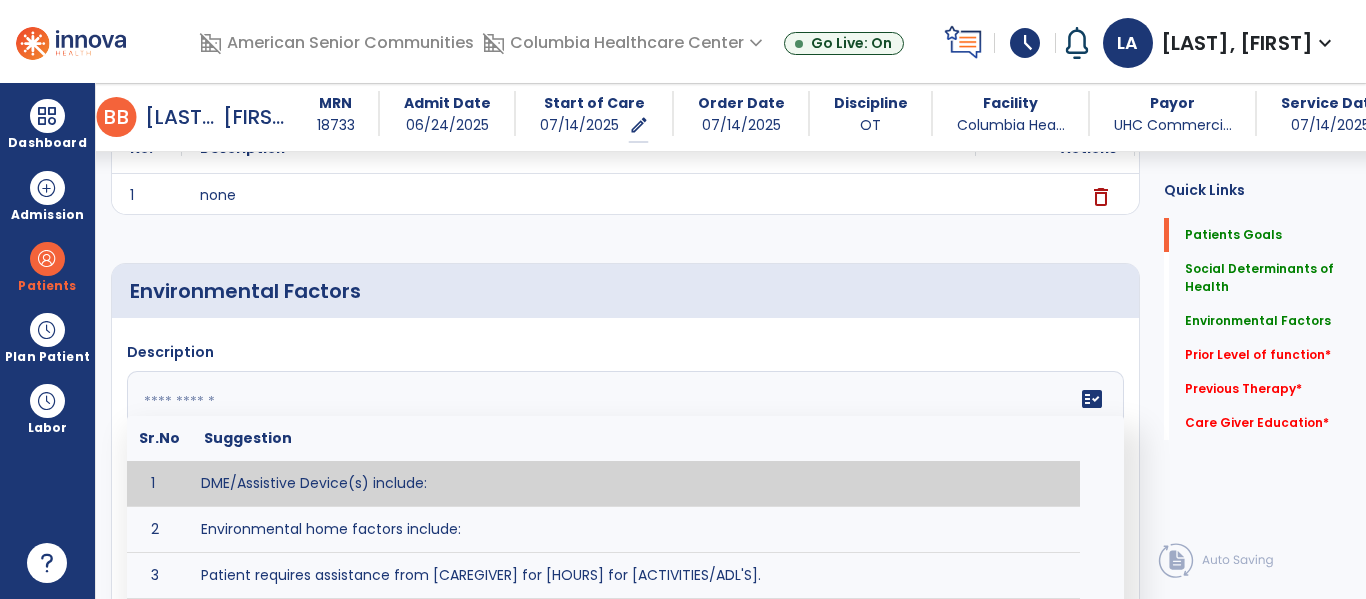 click on "fact_check  Sr.No Suggestion 1 DME/Assistive Device(s) include:  2 Environmental home factors include:  3 Patient requires assistance from [CAREGIVER] for [HOURS] for [ACTIVITIES/ADL'S]. 4 Patient did not use assistive devices or DME at home. 5 Patient had meals on wheels. 6 Patient has caregiver help at home who will be able to provide assistance upon discharge. 7 Patient lived alone at home prior to admission and will [HAVE or HAVE NOT] assistance at home from [CAREGIVER] upon discharge. 8 Patient lives alone. 9 Patient lives with caregiver who provides support/aid for ____________. 10 Patient lives with spouse/significant other. 11 Patient needs to clime [NUMBER] stairs [WITH/WITHOUT] railing in order to reach [ROOM]. 12 Patient uses adaptive equipment at home including [EQUIPMENT] and has the following home modifications __________. 13 Patient was able to complete community activities (driving, shopping, community ambulation, etc.) independently. 14 15 16 17" 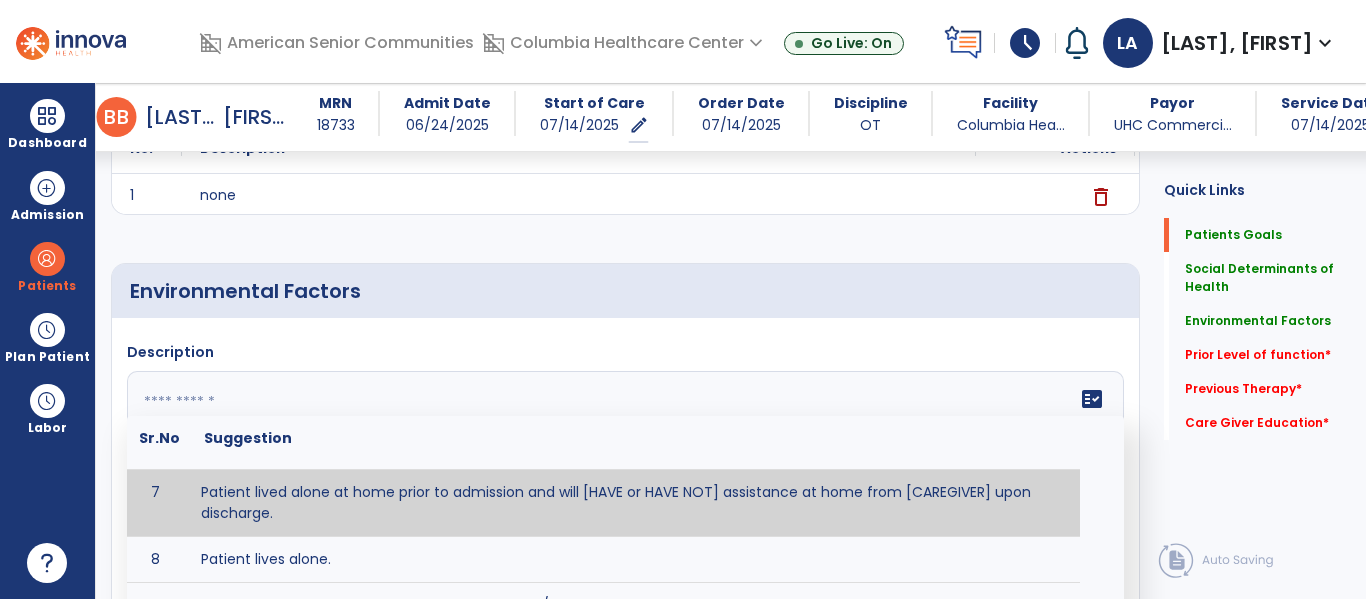 scroll, scrollTop: 270, scrollLeft: 0, axis: vertical 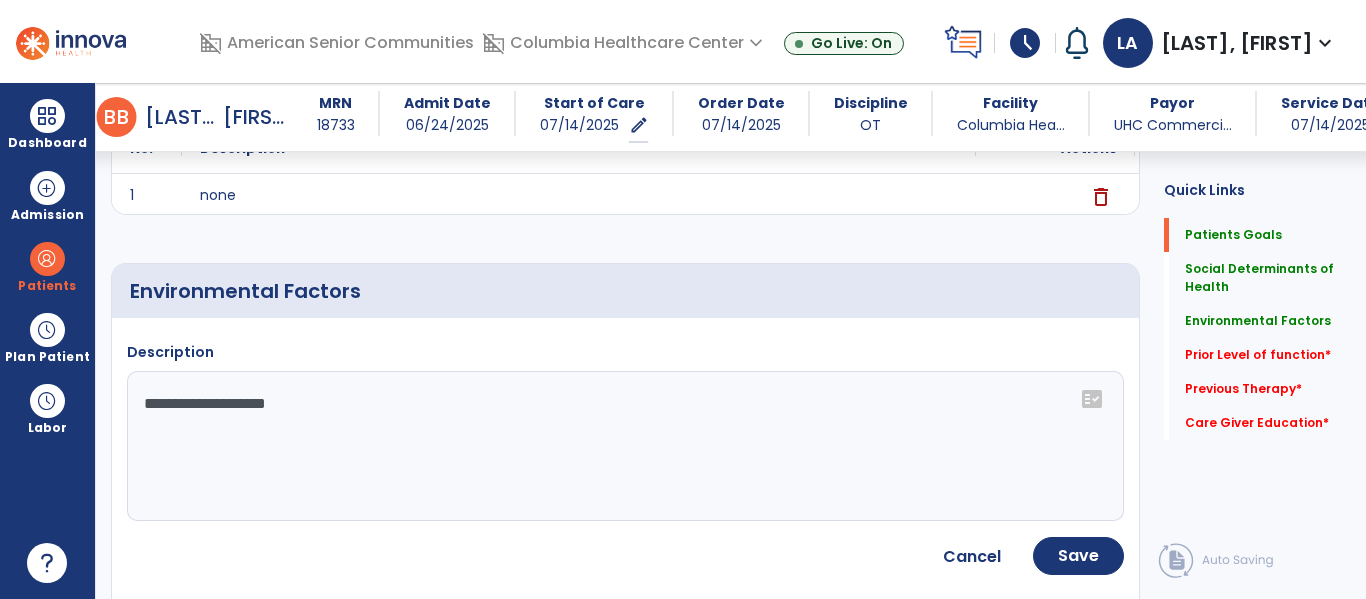 drag, startPoint x: 288, startPoint y: 407, endPoint x: 243, endPoint y: 415, distance: 45.705578 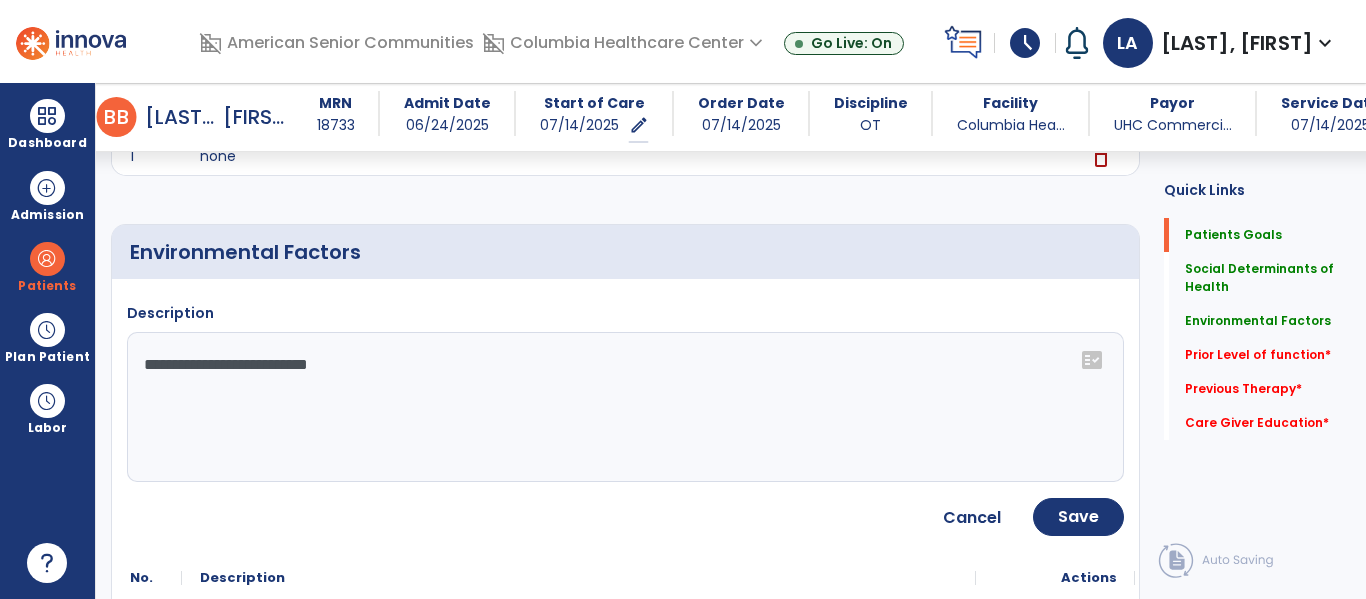 scroll, scrollTop: 540, scrollLeft: 0, axis: vertical 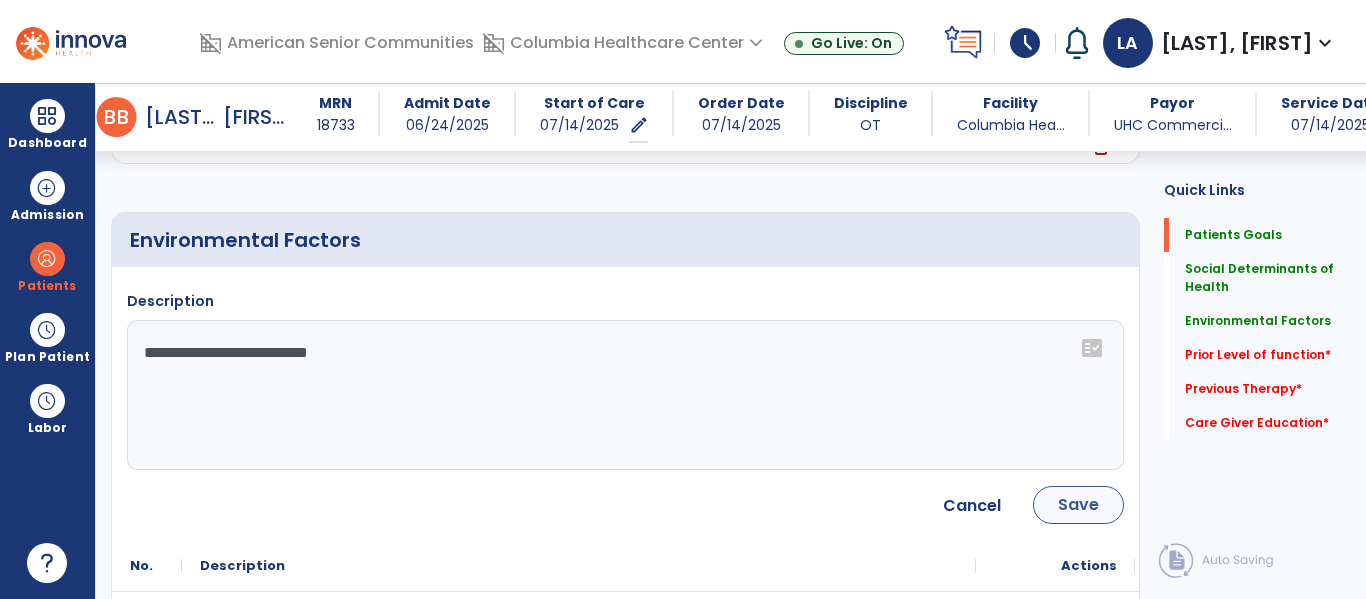 type on "**********" 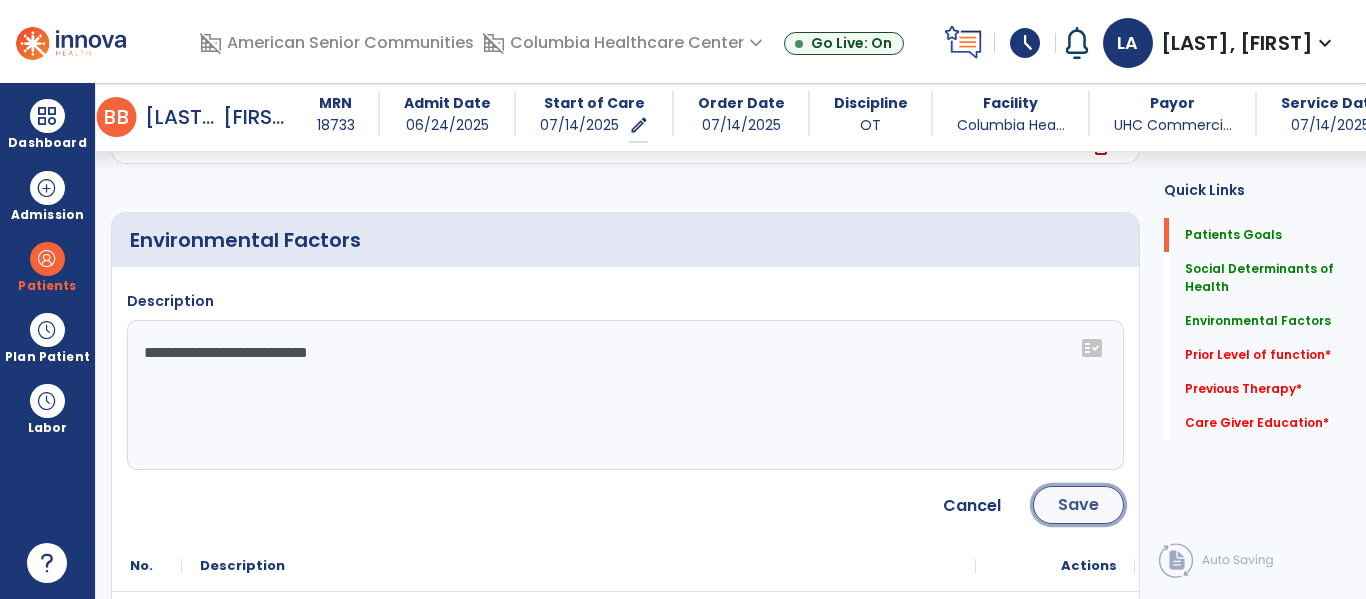 click on "Save" 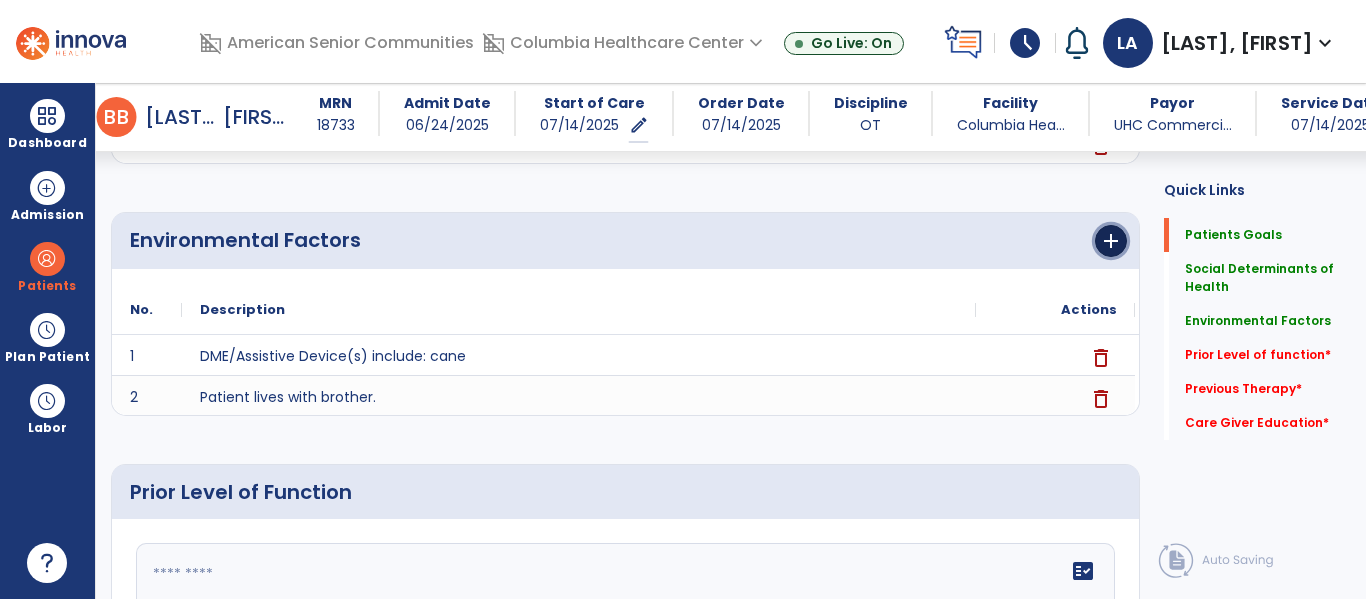 click on "add" 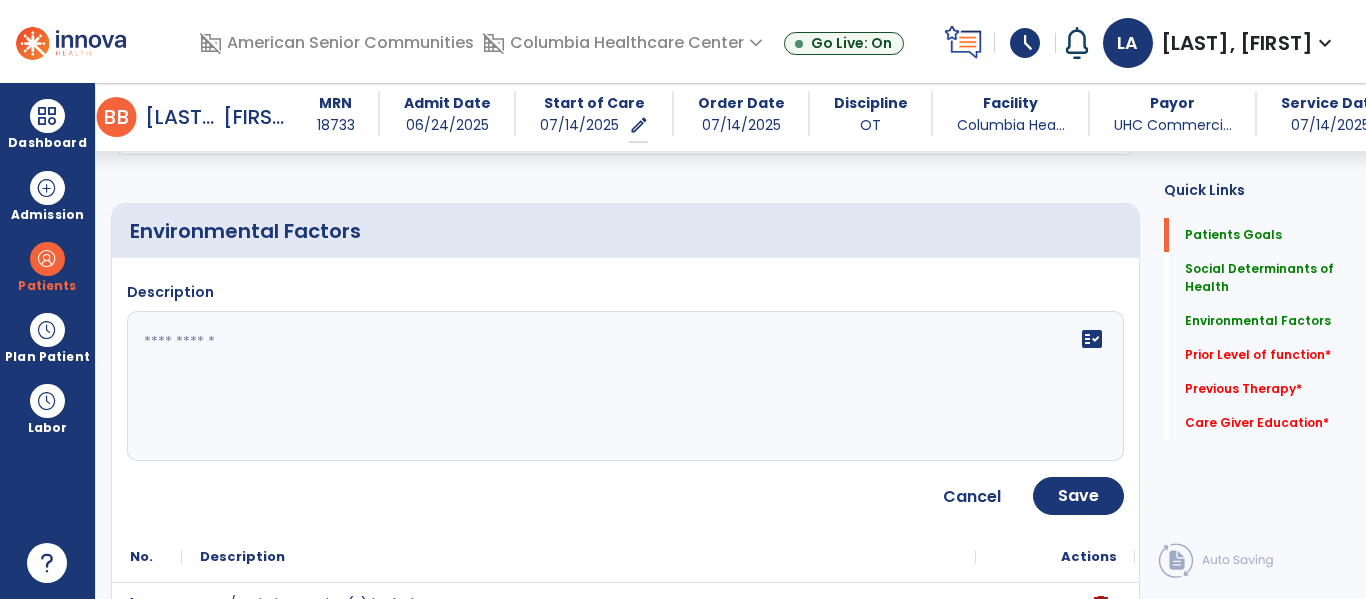 scroll, scrollTop: 550, scrollLeft: 0, axis: vertical 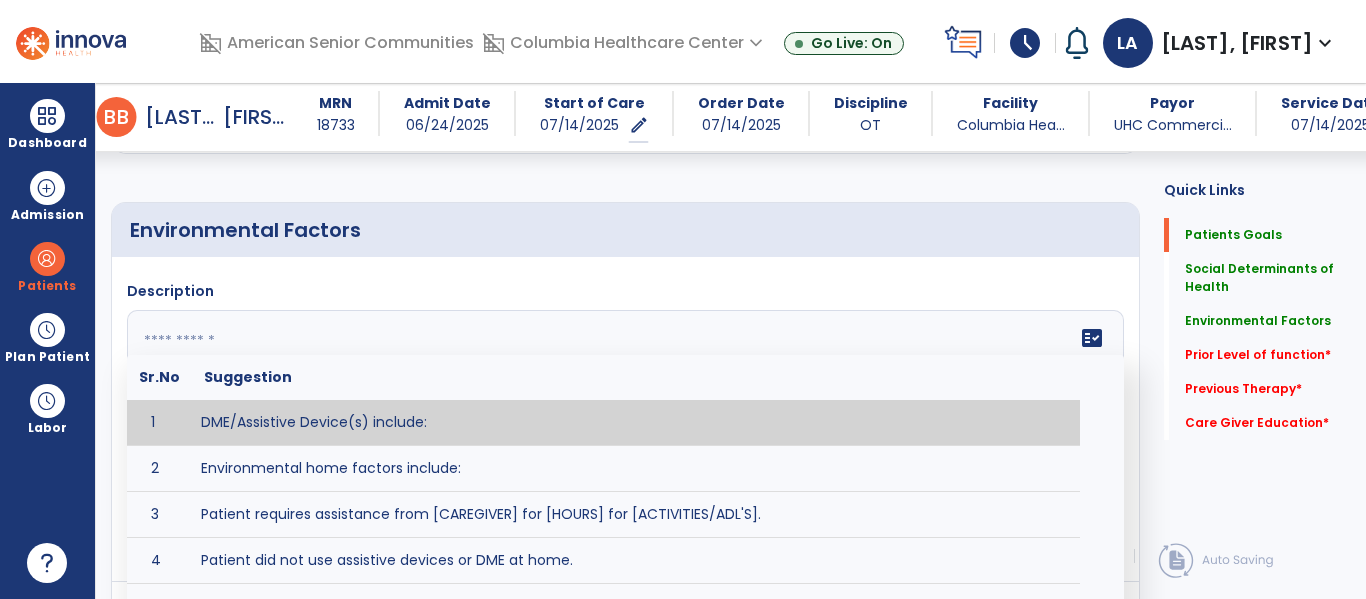 click on "fact_check  Sr.No Suggestion 1 DME/Assistive Device(s) include:  2 Environmental home factors include:  3 Patient requires assistance from [CAREGIVER] for [HOURS] for [ACTIVITIES/ADL'S]. 4 Patient did not use assistive devices or DME at home. 5 Patient had meals on wheels. 6 Patient has caregiver help at home who will be able to provide assistance upon discharge. 7 Patient lived alone at home prior to admission and will [HAVE or HAVE NOT] assistance at home from [CAREGIVER] upon discharge. 8 Patient lives alone. 9 Patient lives with caregiver who provides support/aid for ____________. 10 Patient lives with spouse/significant other. 11 Patient needs to clime [NUMBER] stairs [WITH/WITHOUT] railing in order to reach [ROOM]. 12 Patient uses adaptive equipment at home including [EQUIPMENT] and has the following home modifications __________. 13 Patient was able to complete community activities (driving, shopping, community ambulation, etc.) independently. 14 15 16 17" 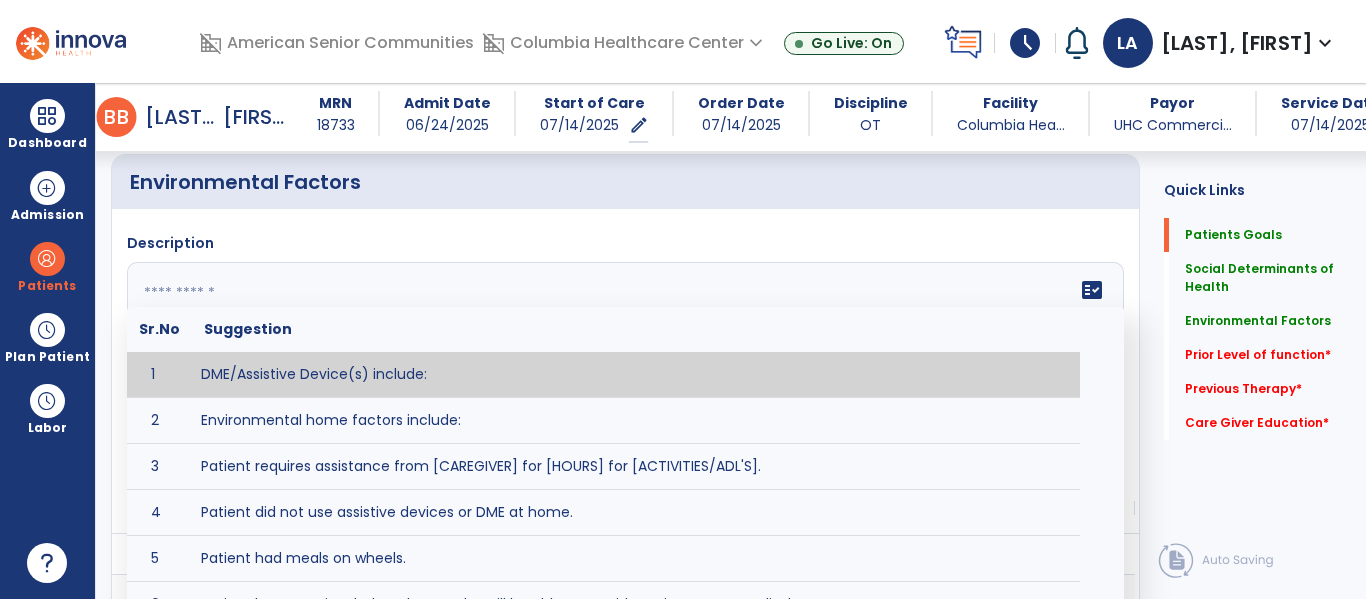 scroll, scrollTop: 631, scrollLeft: 0, axis: vertical 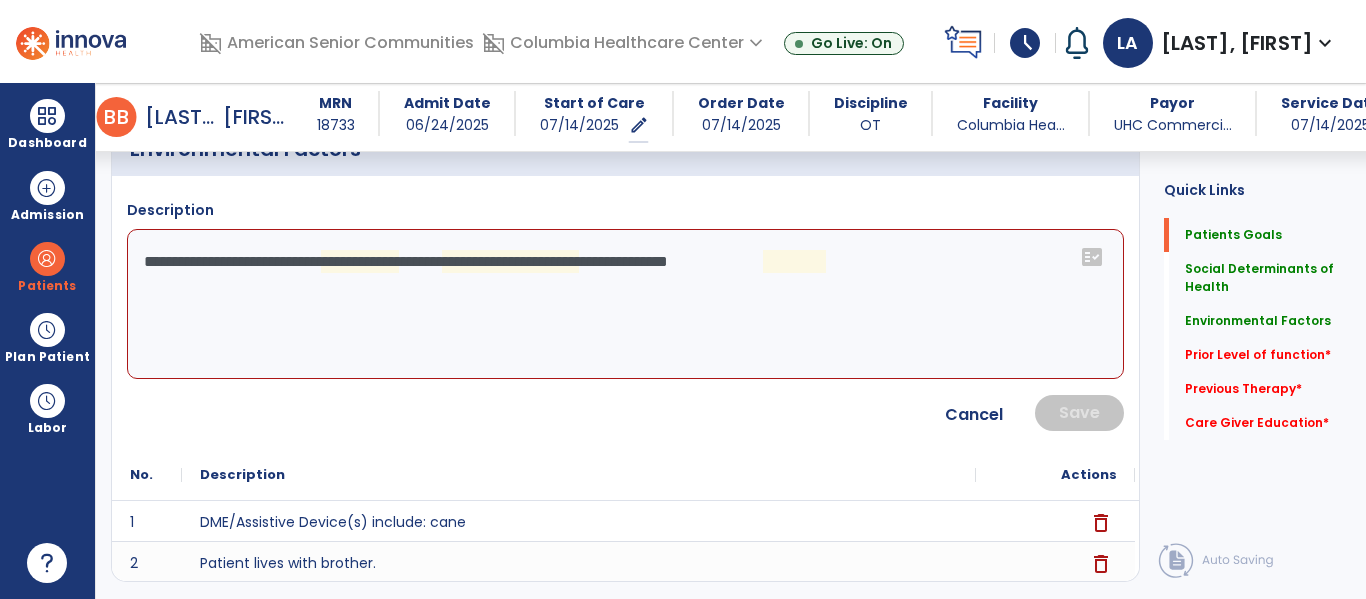 click on "**********" 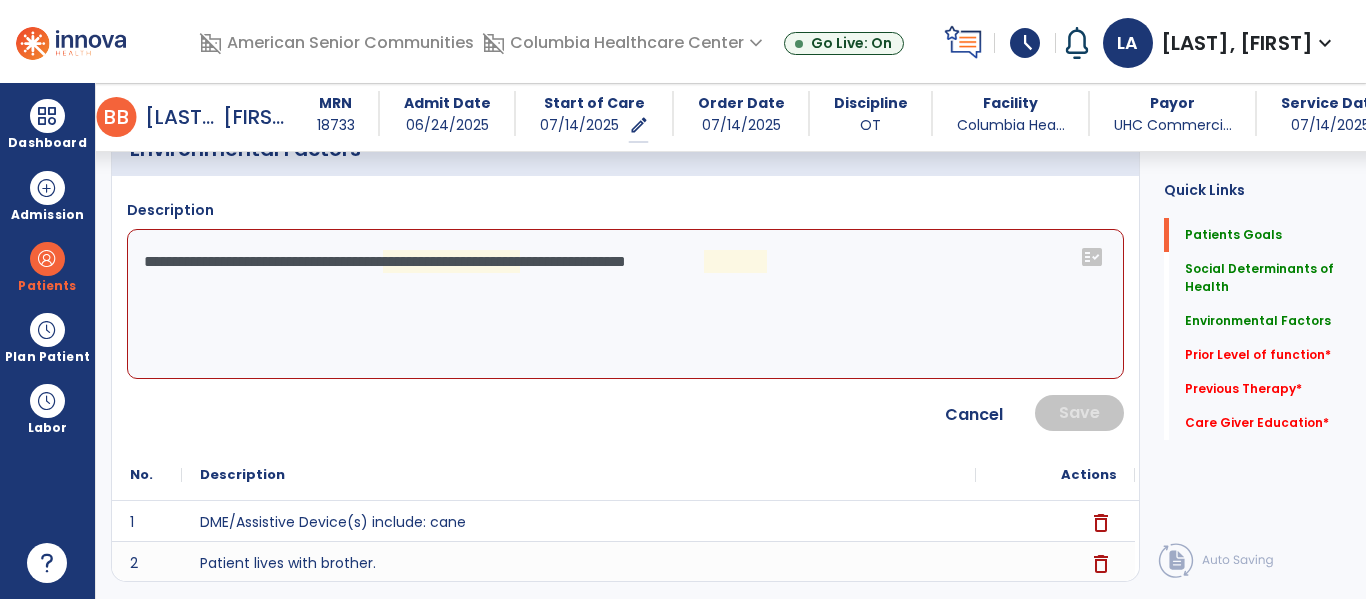 click on "**********" 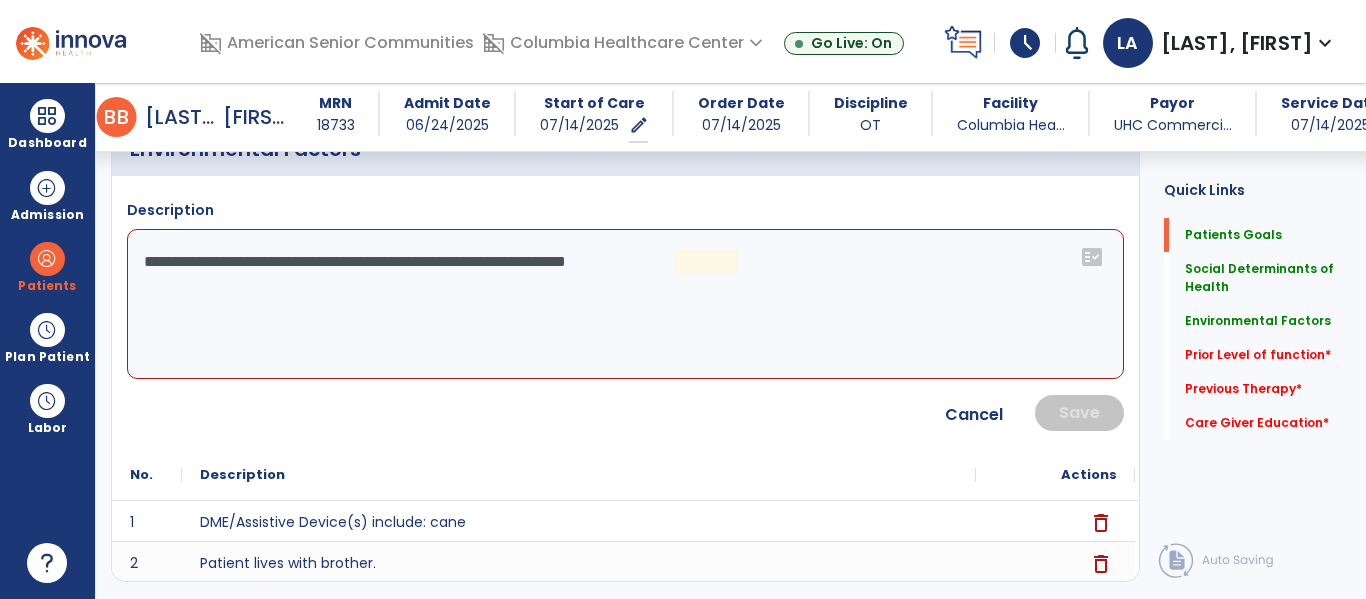 click on "**********" 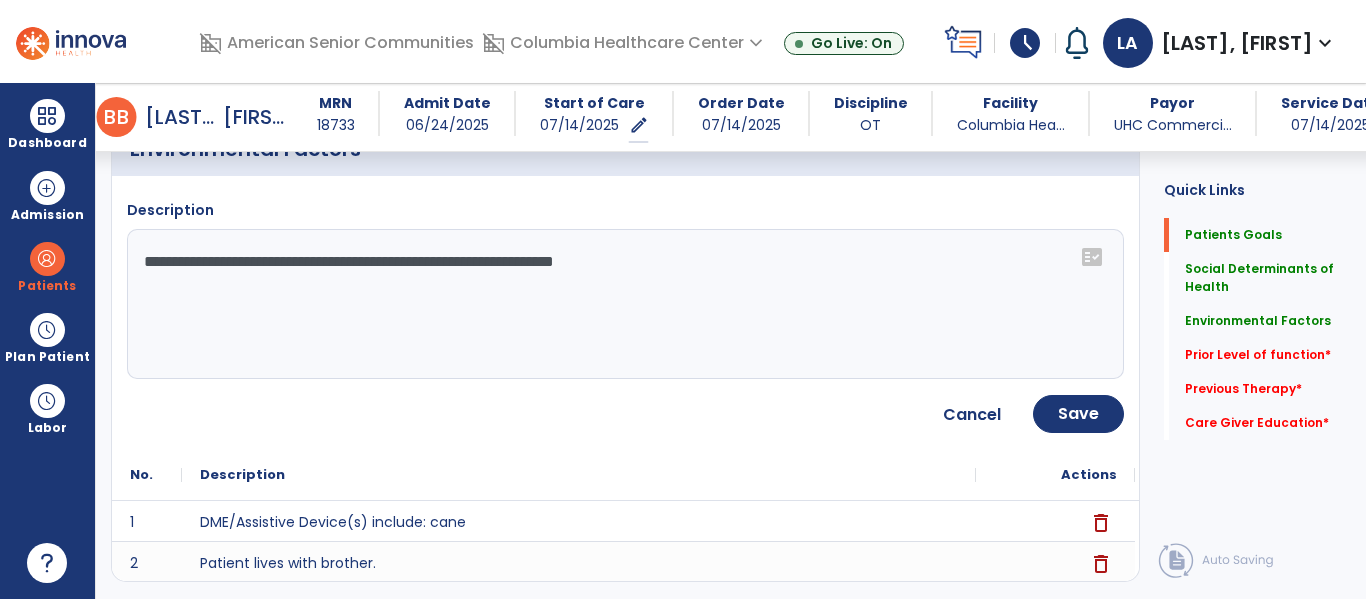 click on "**********" 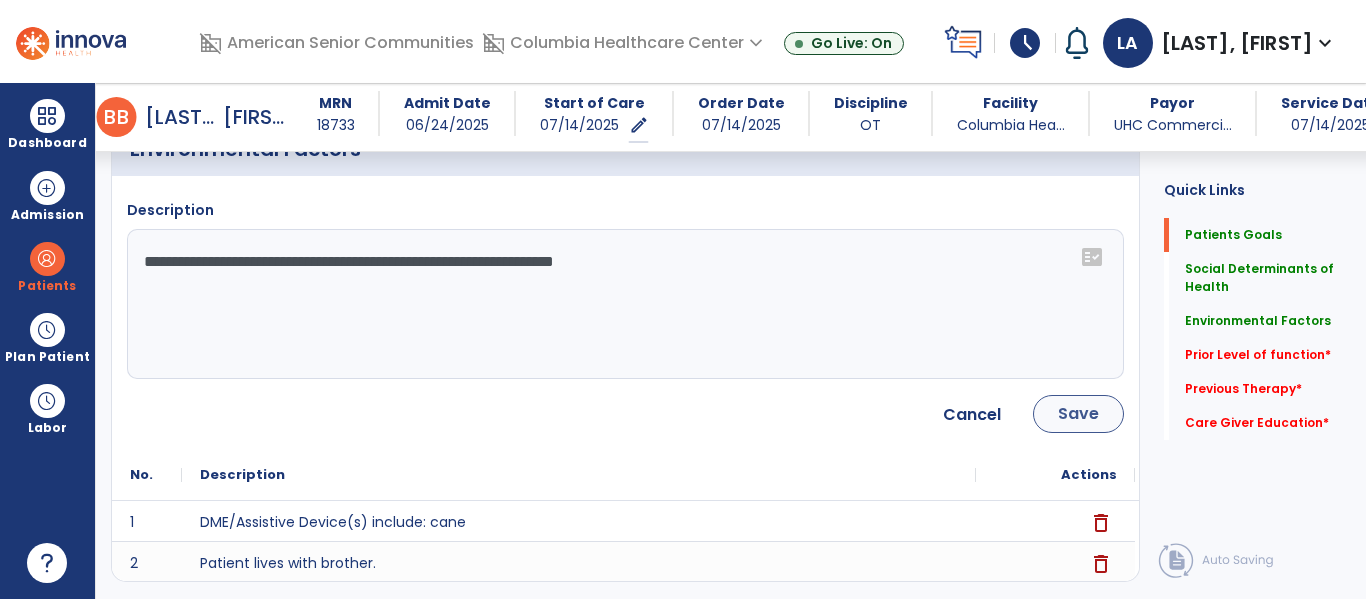 type on "**********" 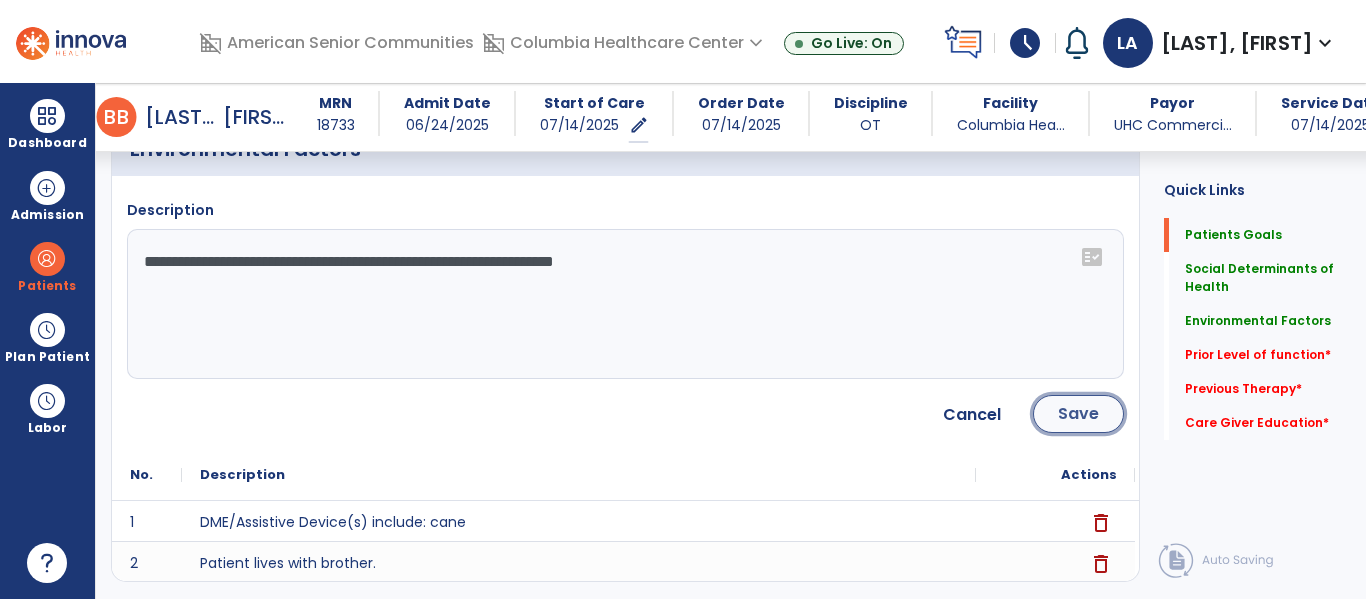 click on "Save" 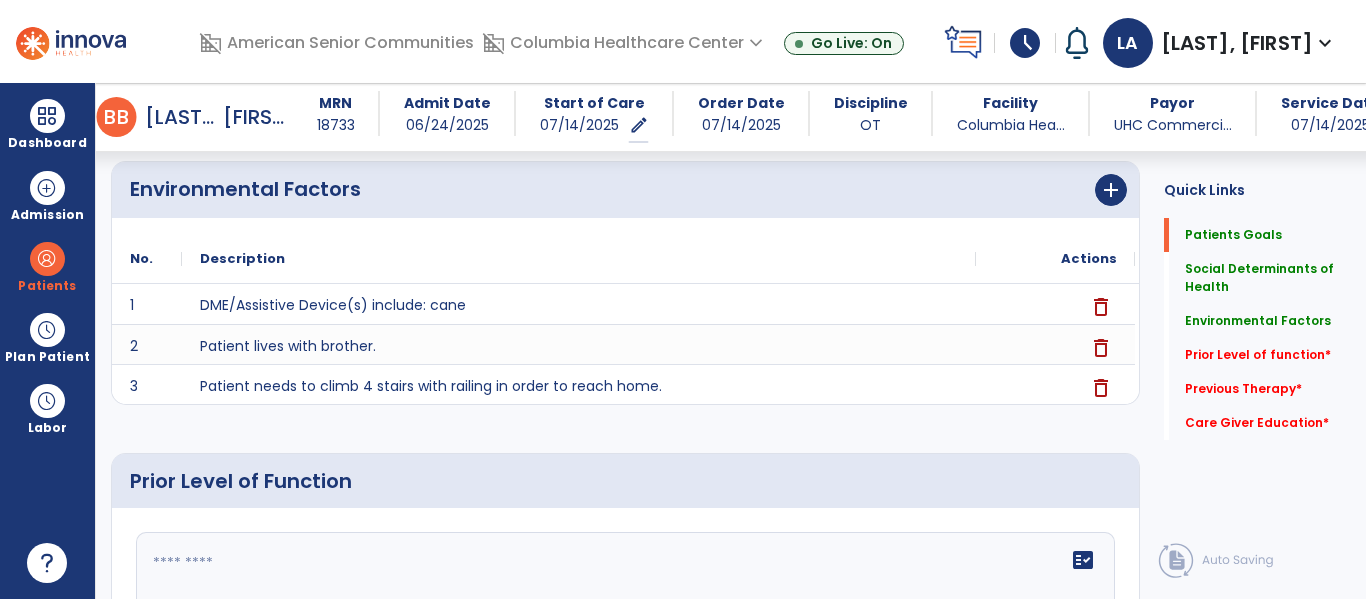 scroll, scrollTop: 577, scrollLeft: 0, axis: vertical 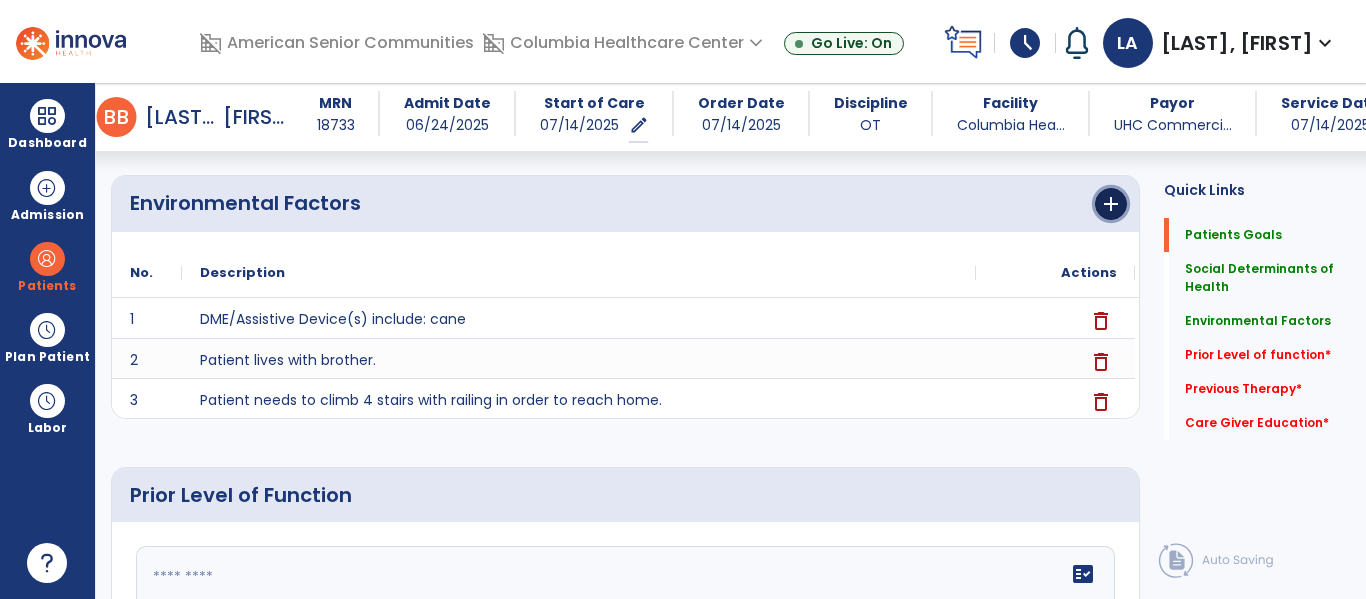 click on "add" 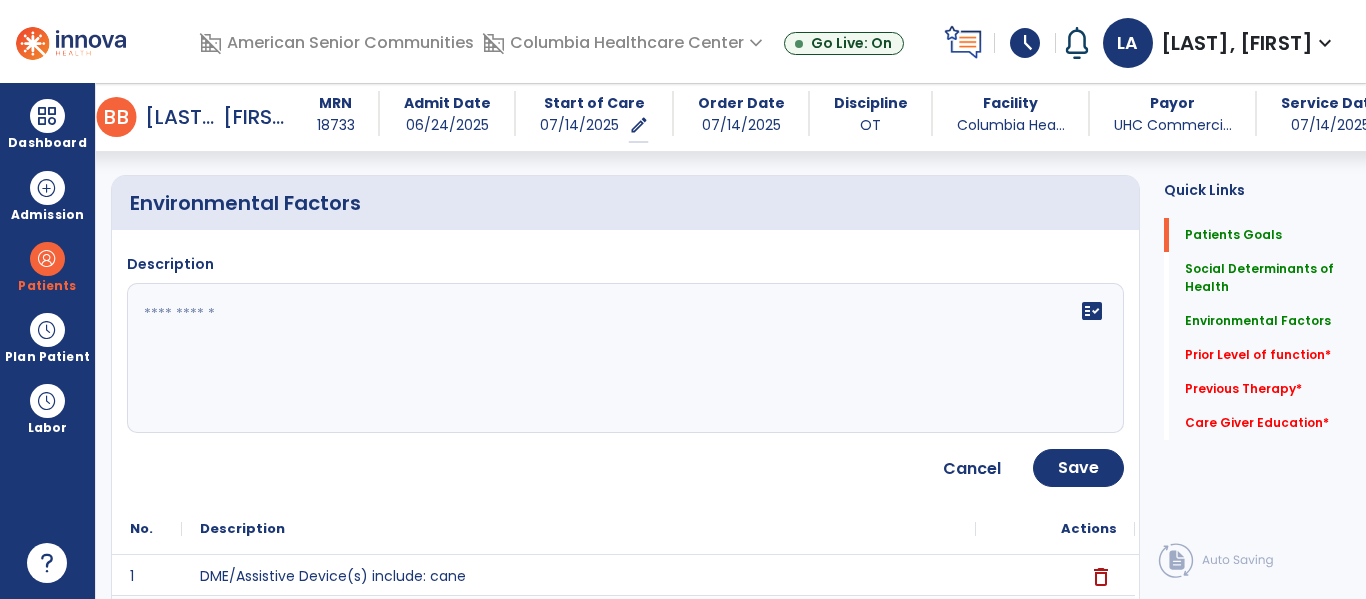 click on "fact_check" 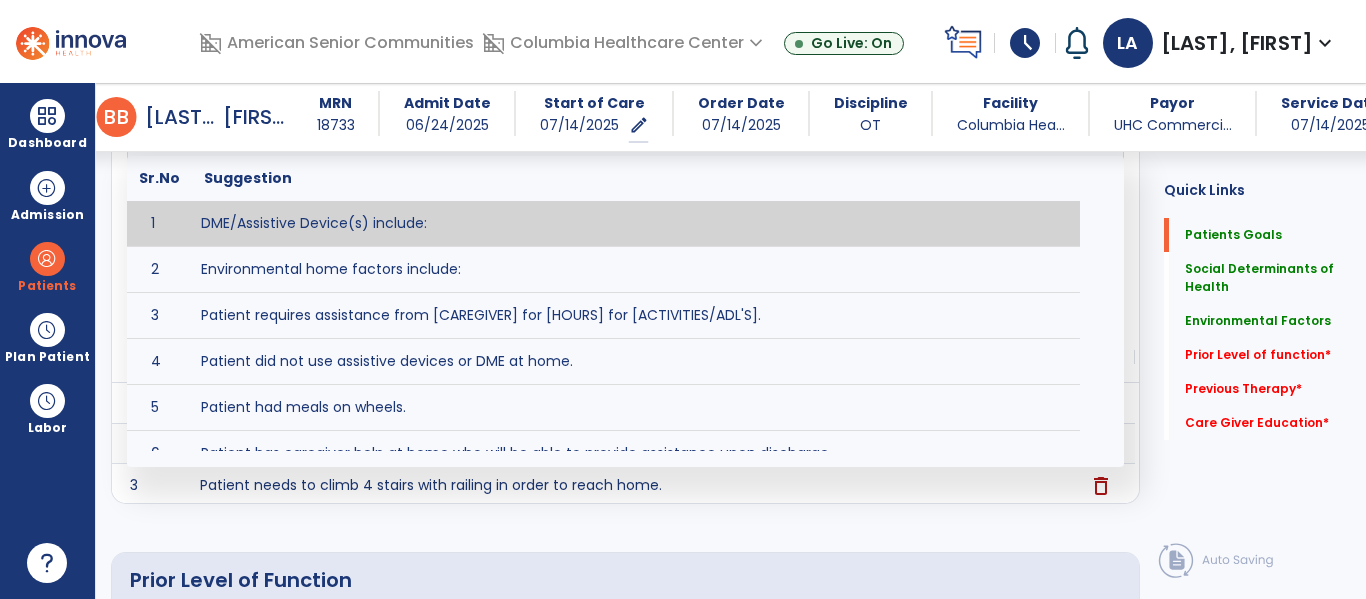 scroll, scrollTop: 787, scrollLeft: 0, axis: vertical 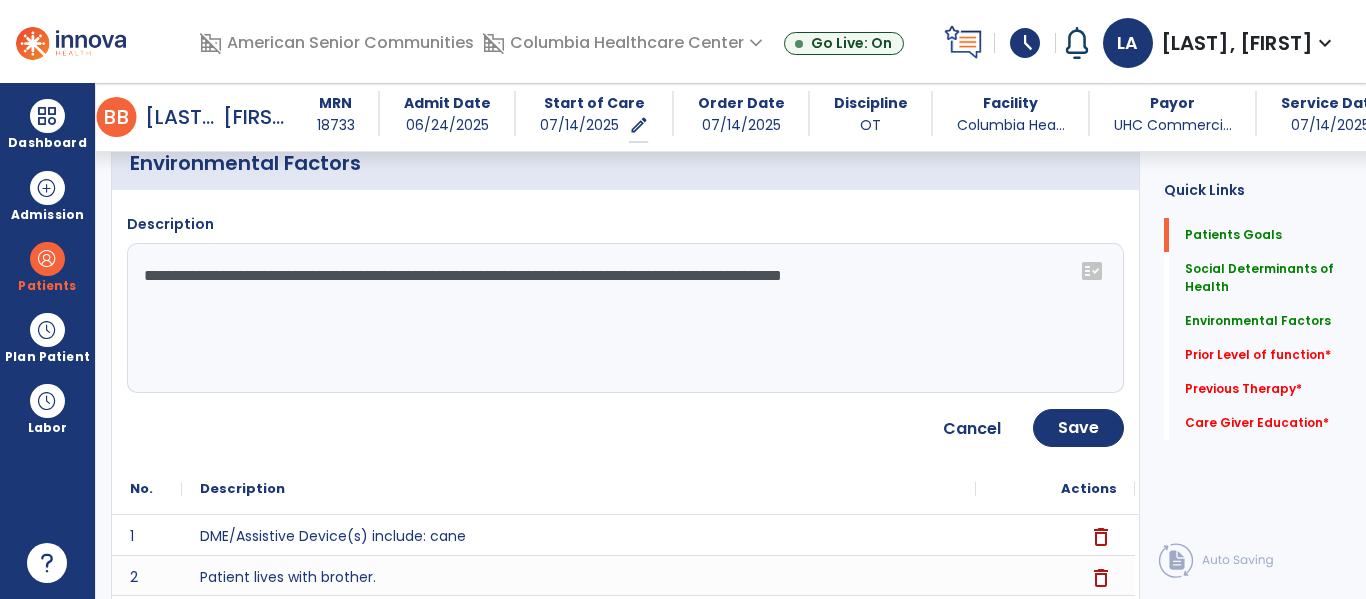 drag, startPoint x: 366, startPoint y: 275, endPoint x: 610, endPoint y: 300, distance: 245.27739 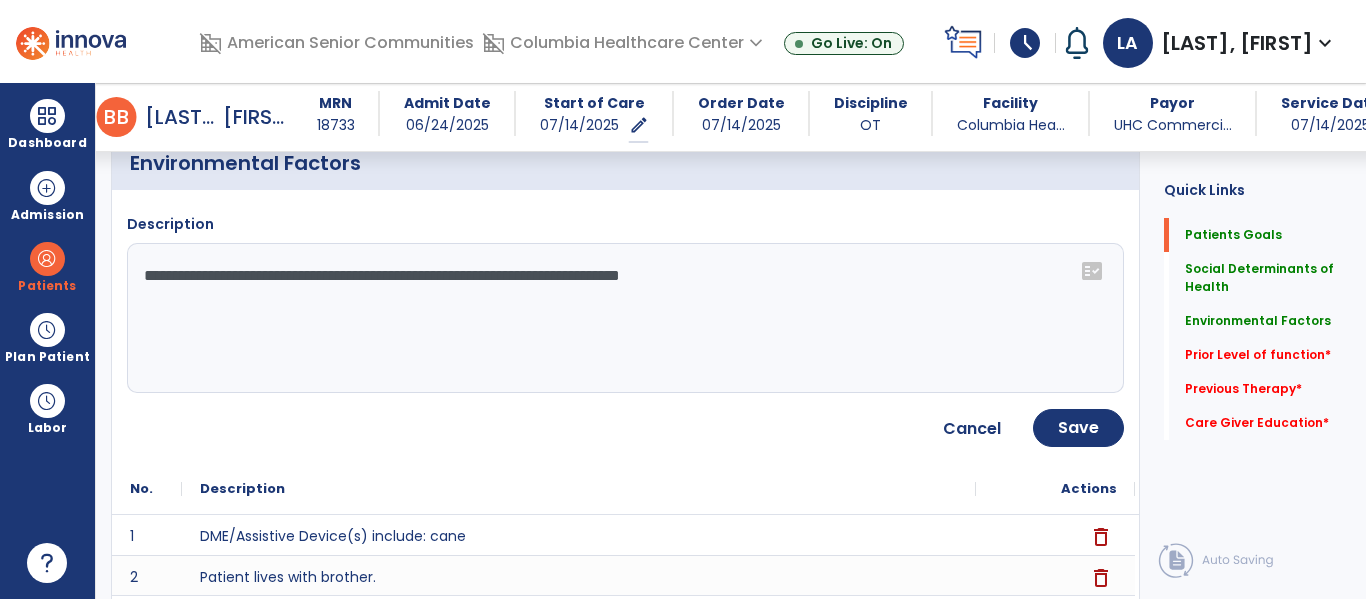 drag, startPoint x: 785, startPoint y: 276, endPoint x: 646, endPoint y: 271, distance: 139.0899 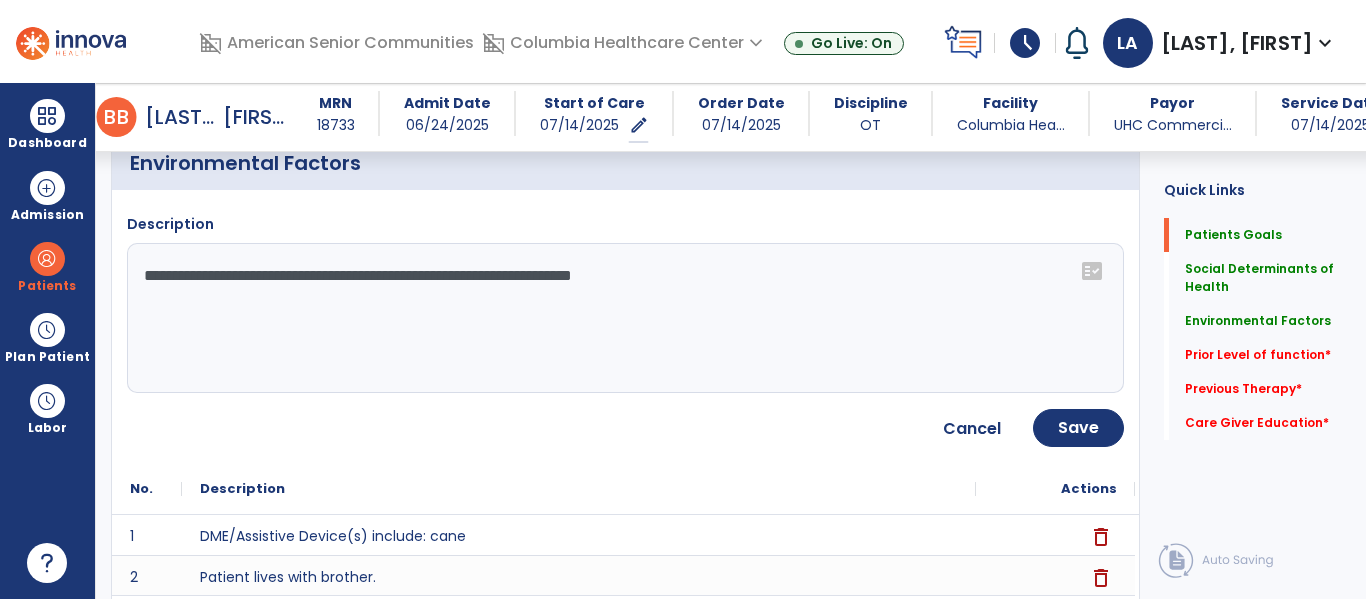 type on "**********" 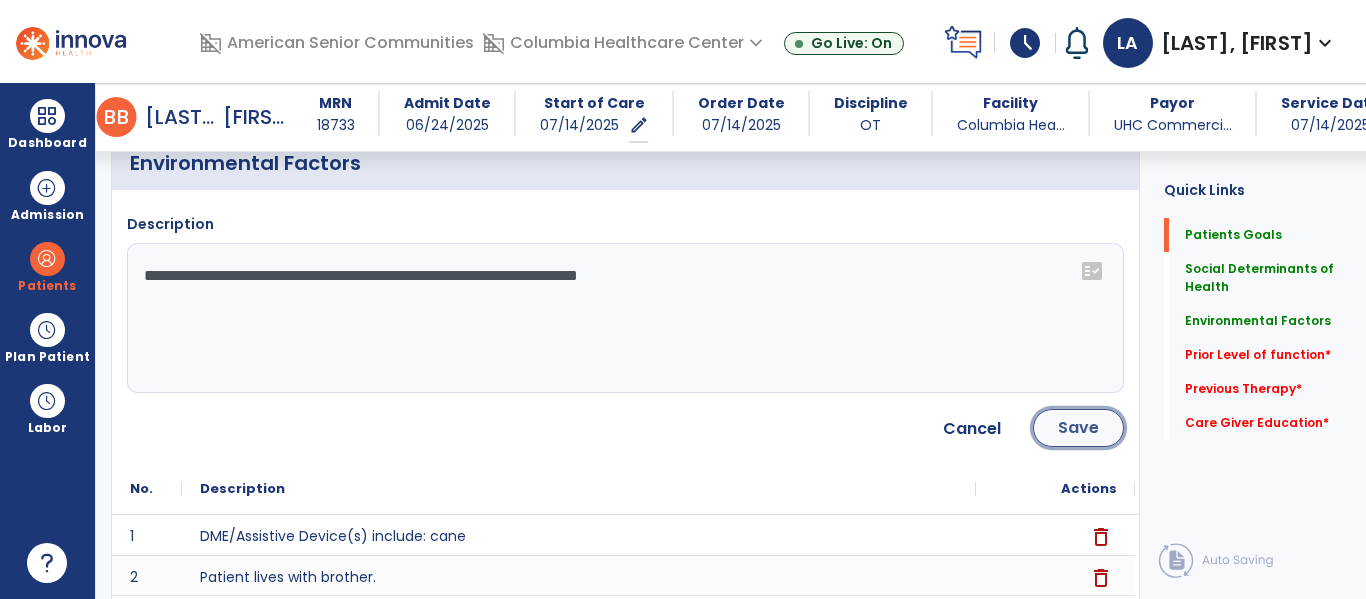 click on "Save" 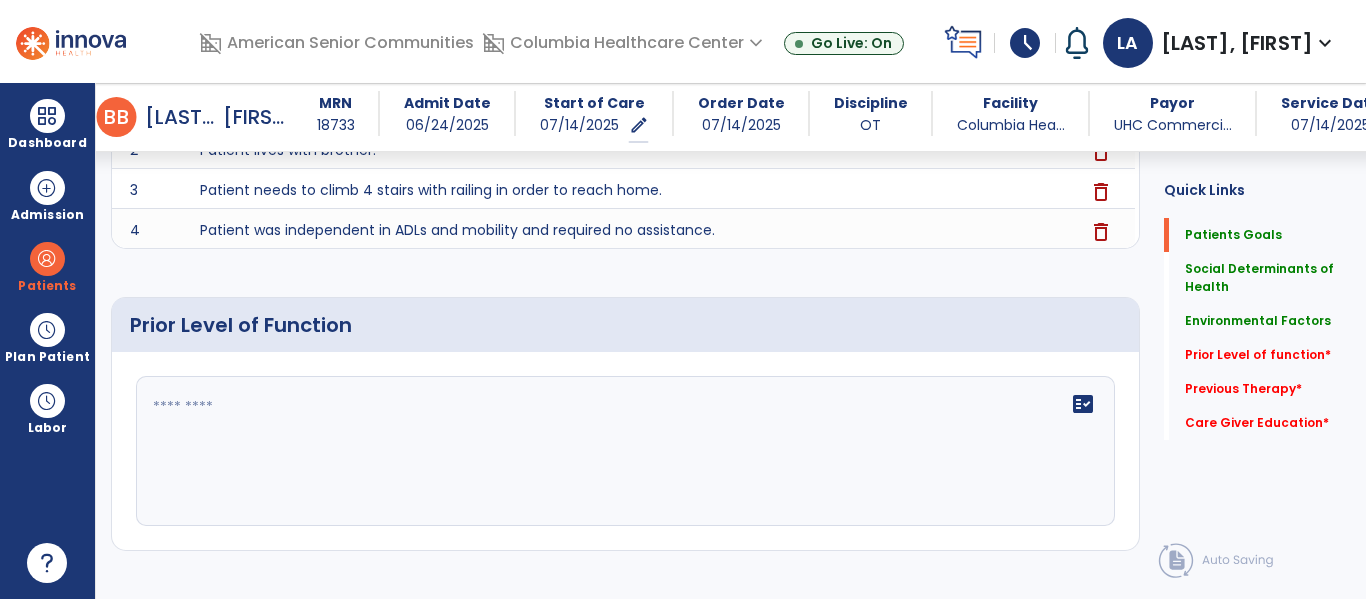 scroll, scrollTop: 773, scrollLeft: 0, axis: vertical 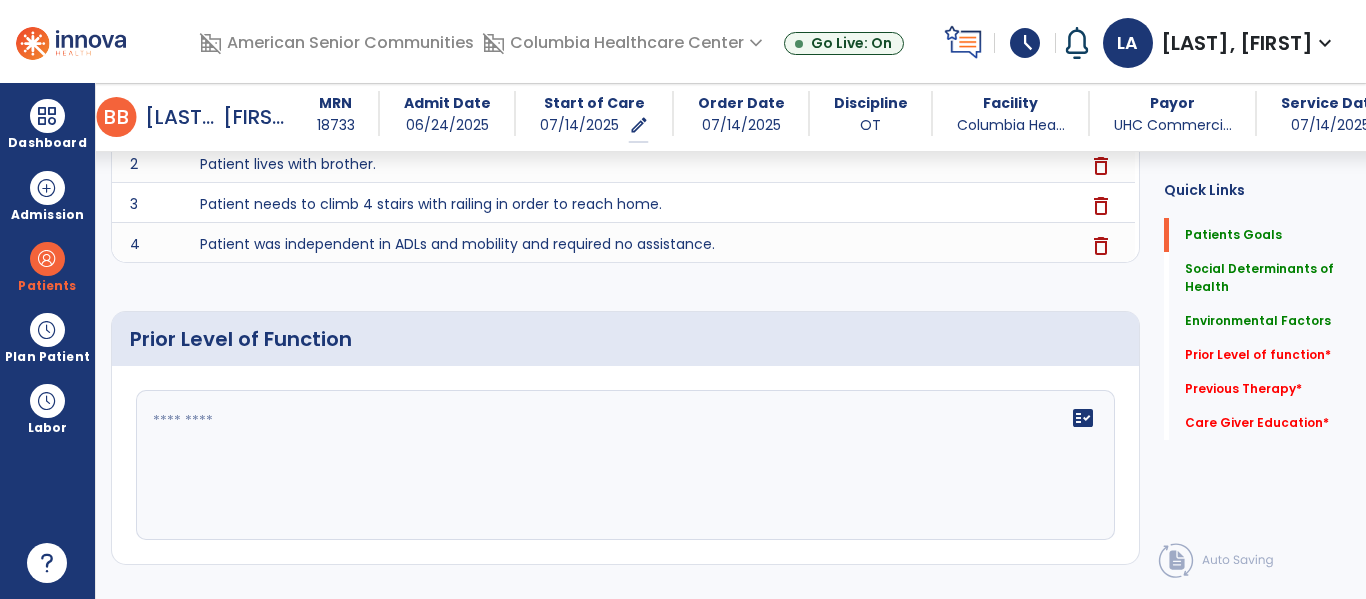click 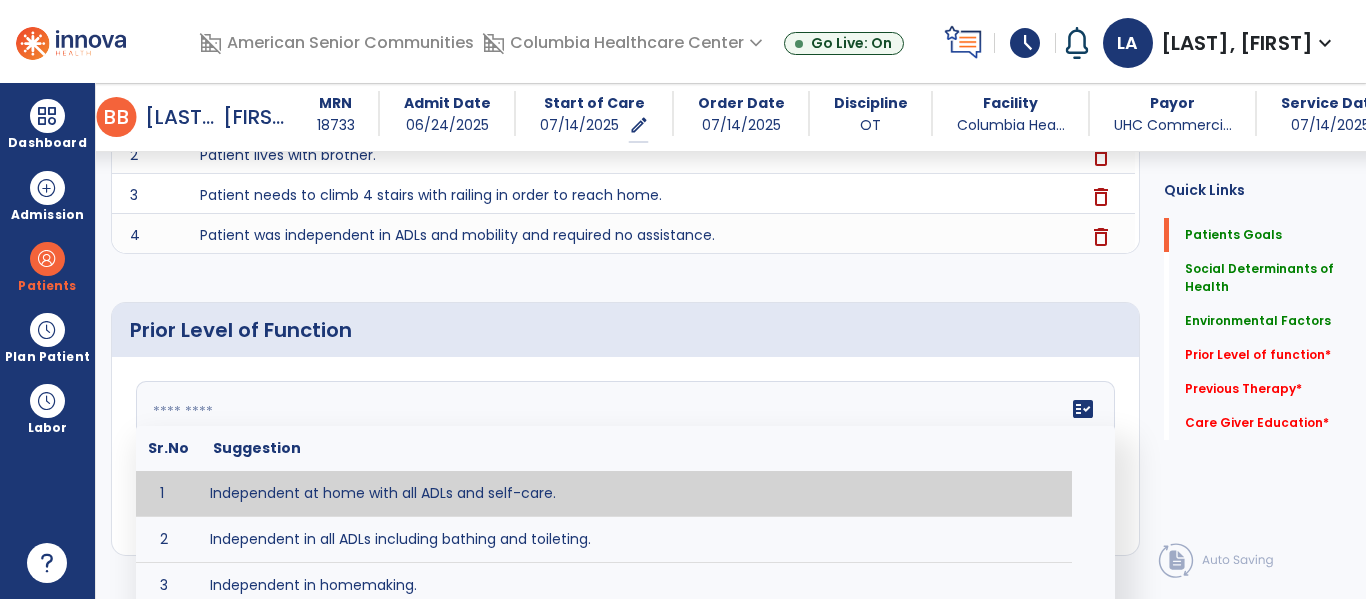 scroll, scrollTop: 792, scrollLeft: 0, axis: vertical 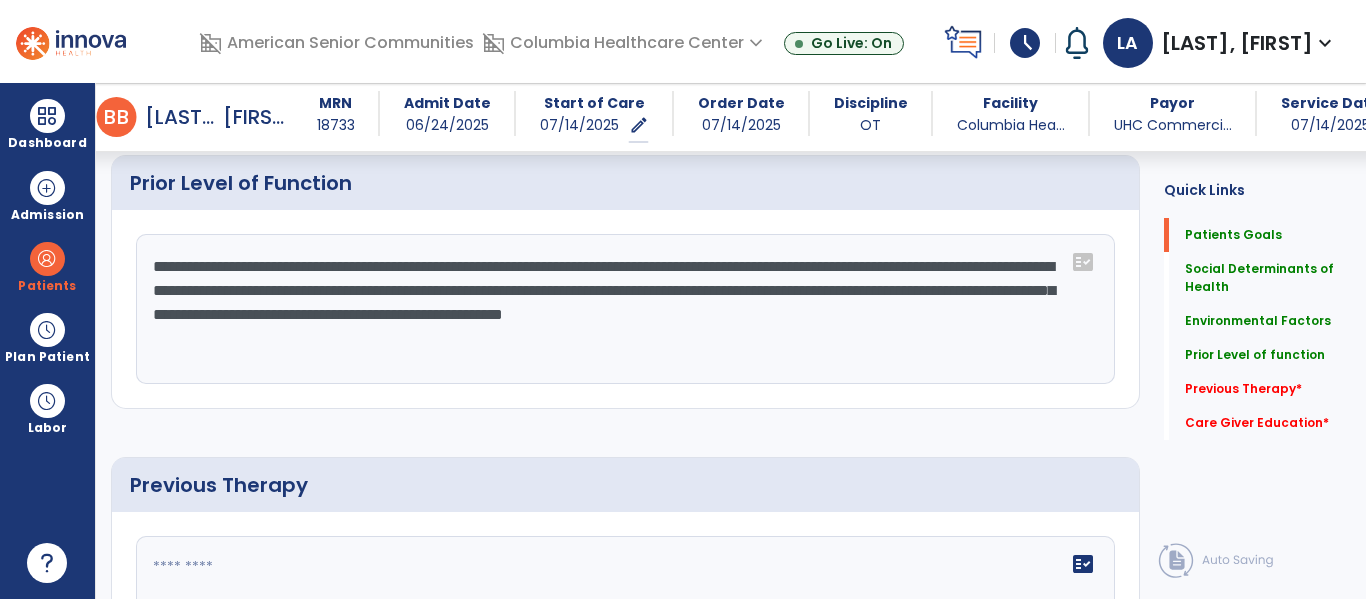 type on "**********" 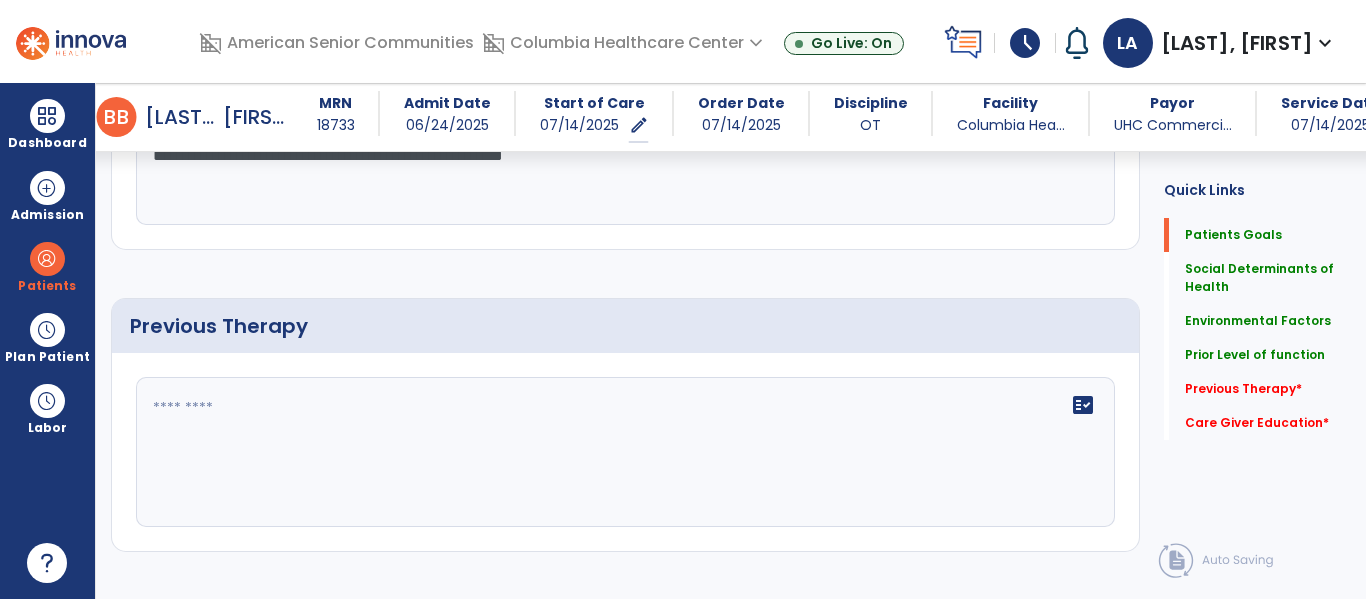 click on "fact_check" 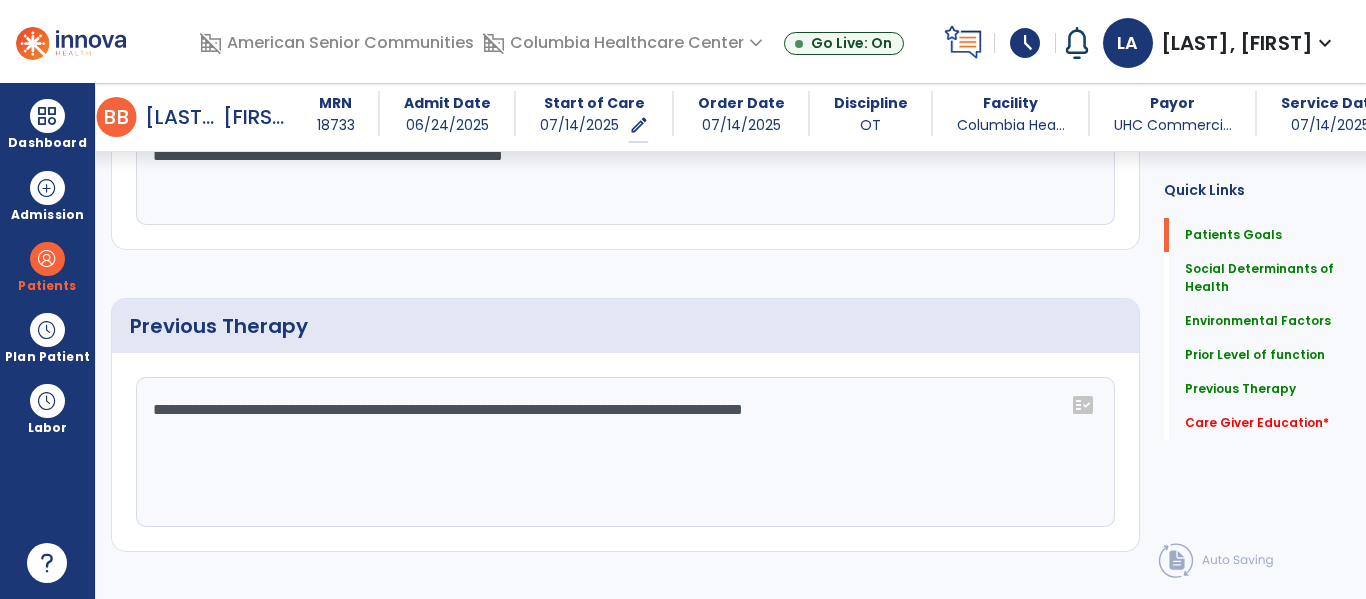 click on "**********" 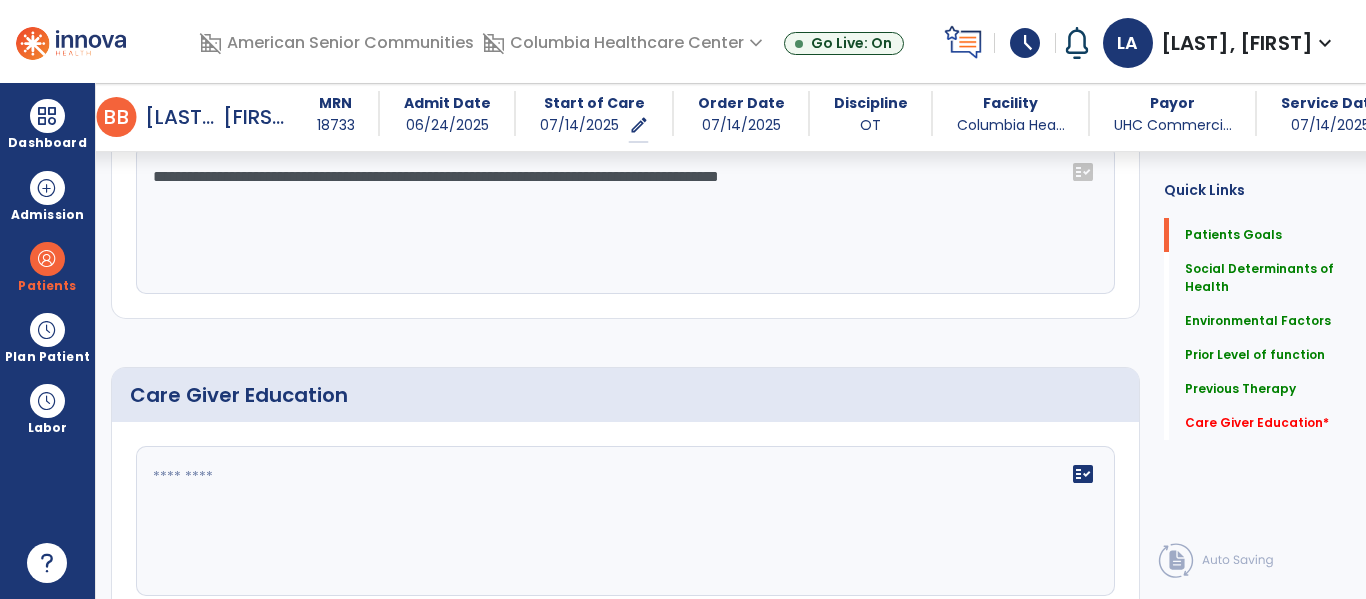 scroll, scrollTop: 1330, scrollLeft: 0, axis: vertical 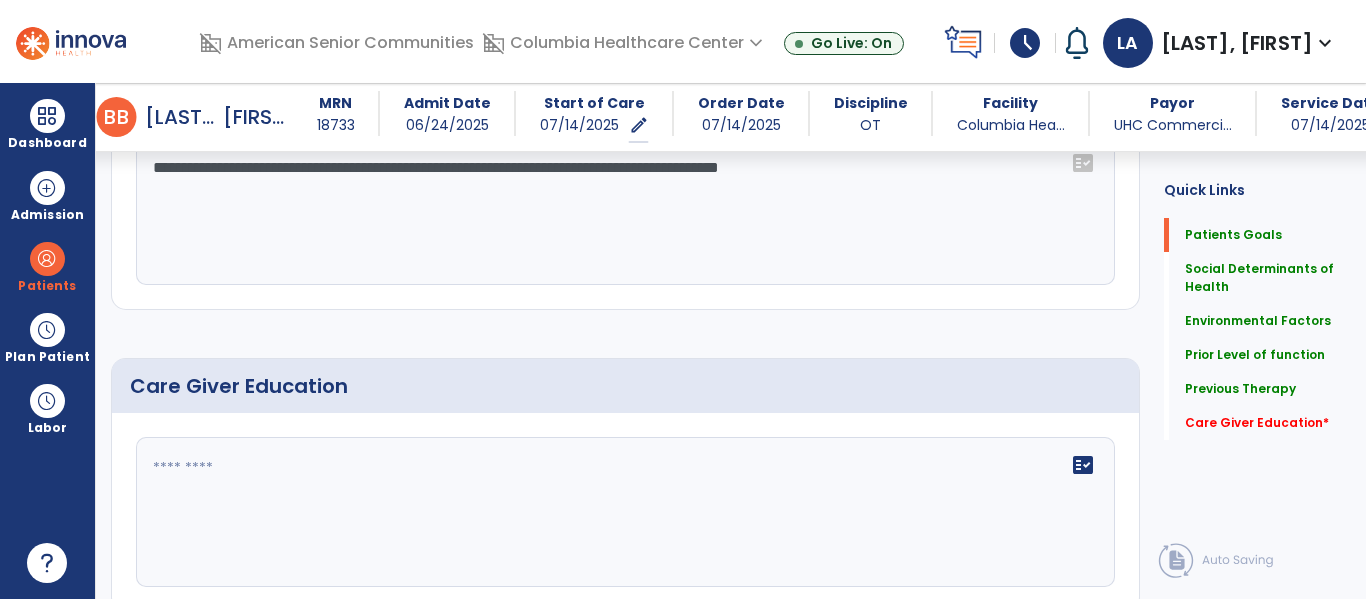 type on "**********" 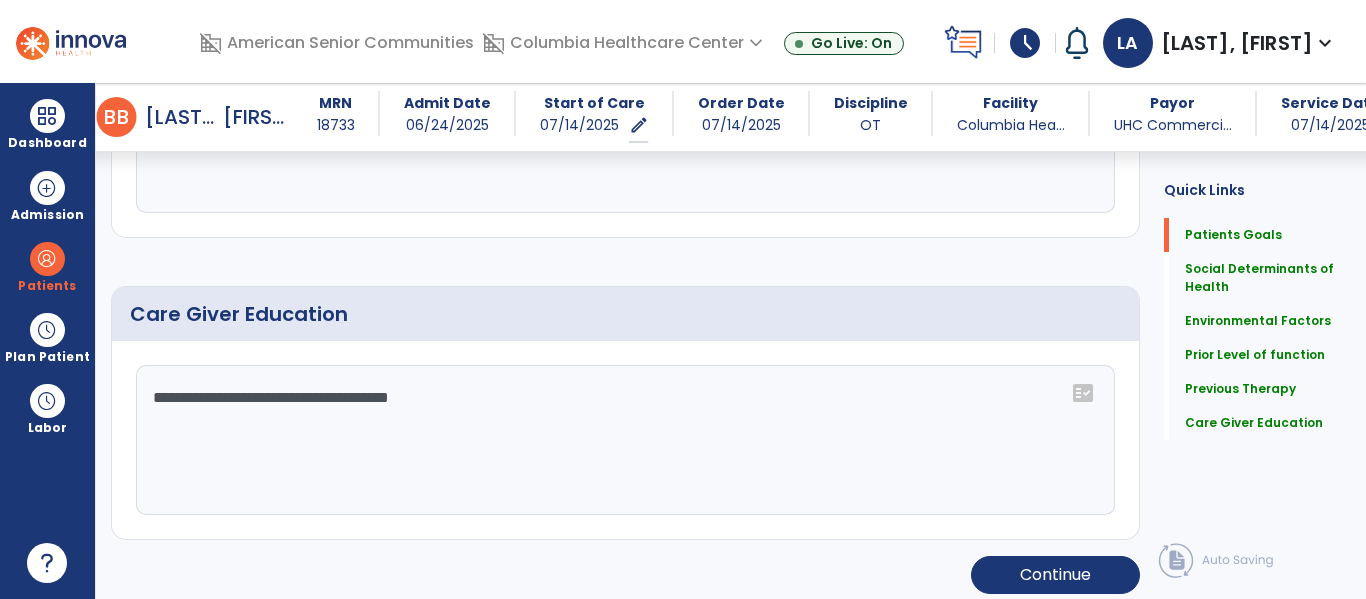 scroll, scrollTop: 1413, scrollLeft: 0, axis: vertical 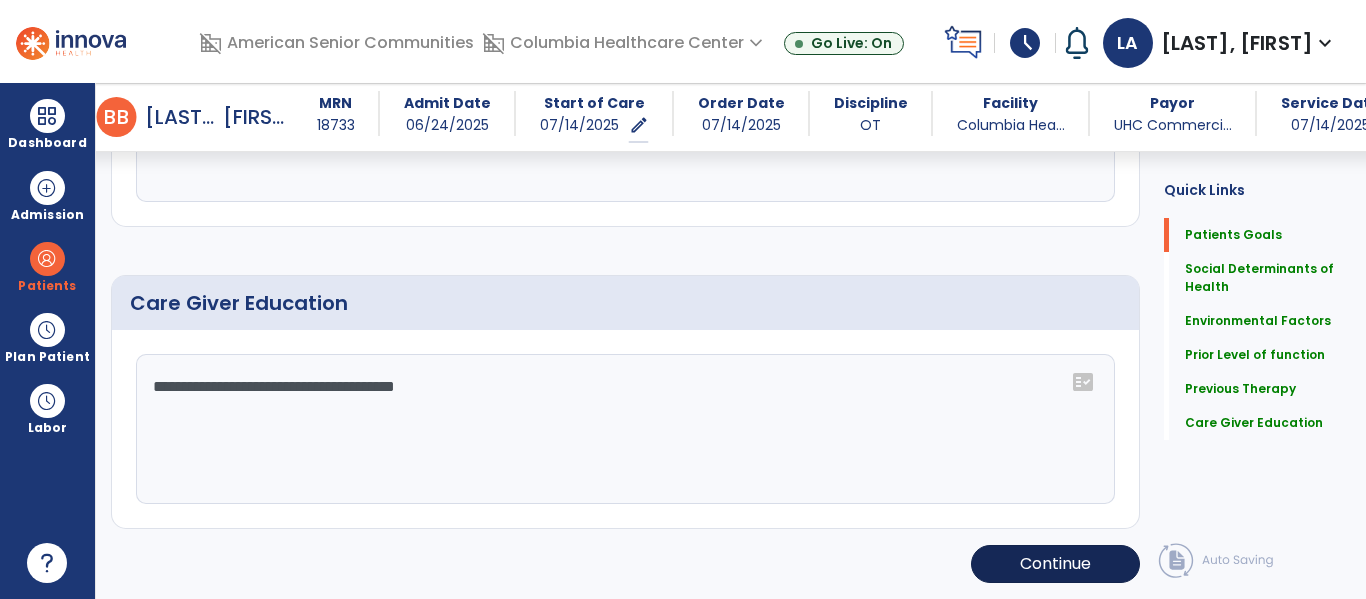 type on "**********" 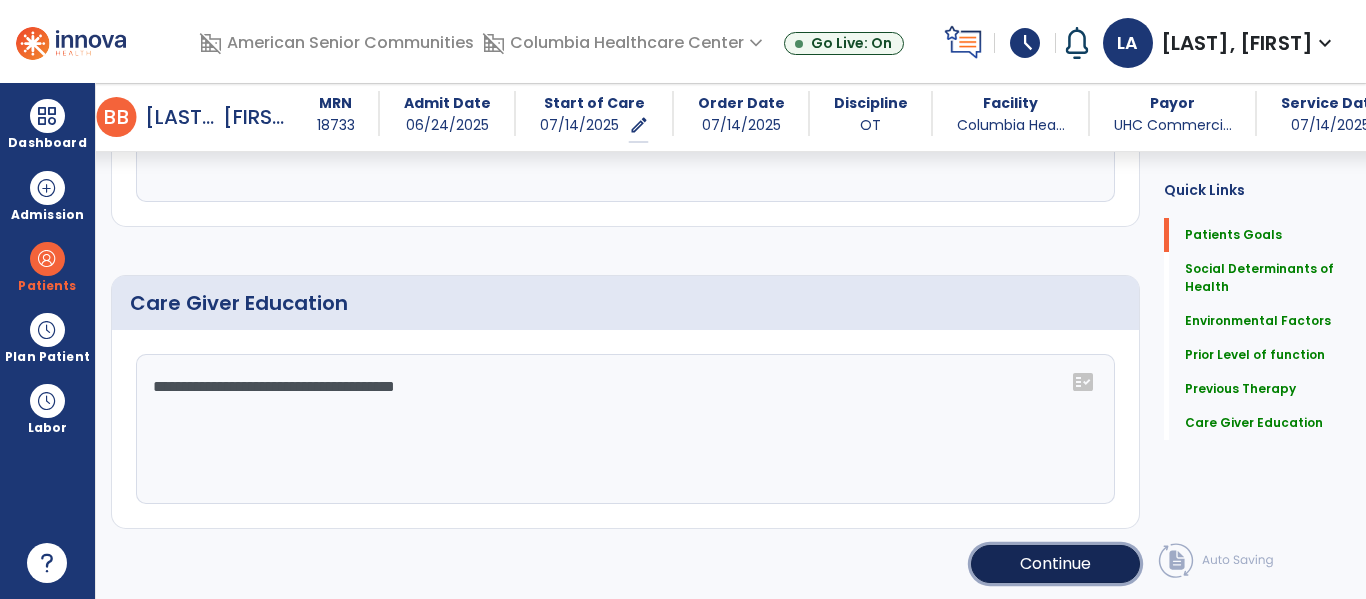 click on "Continue" 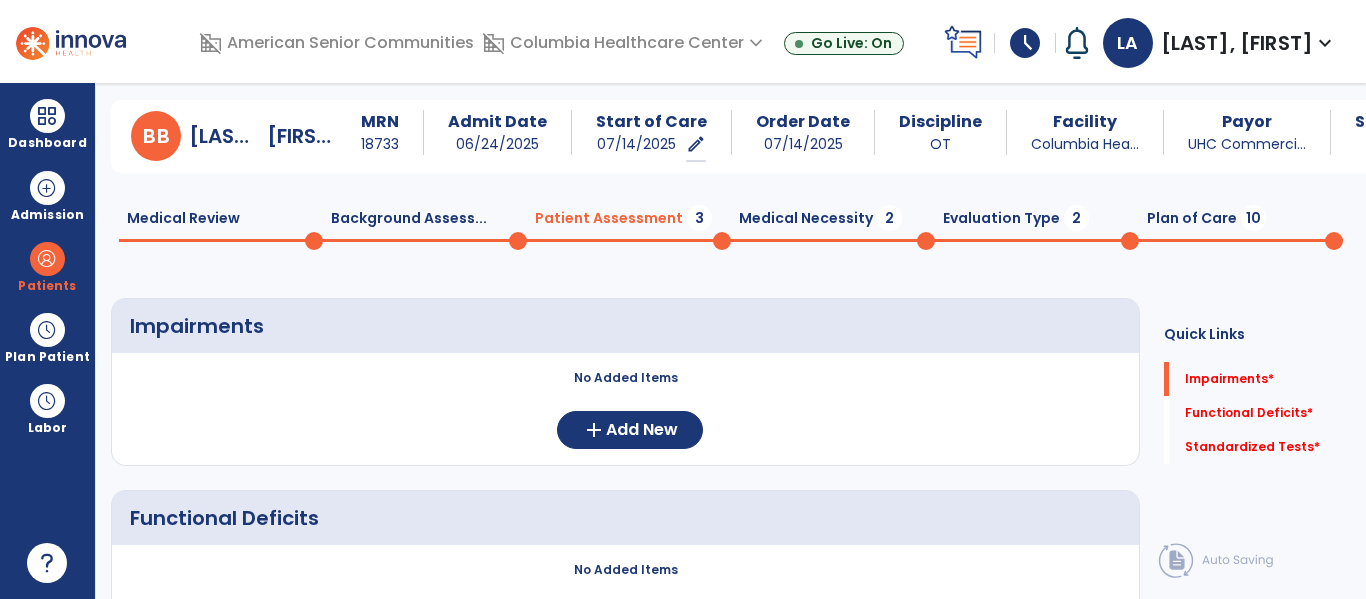 scroll, scrollTop: 35, scrollLeft: 0, axis: vertical 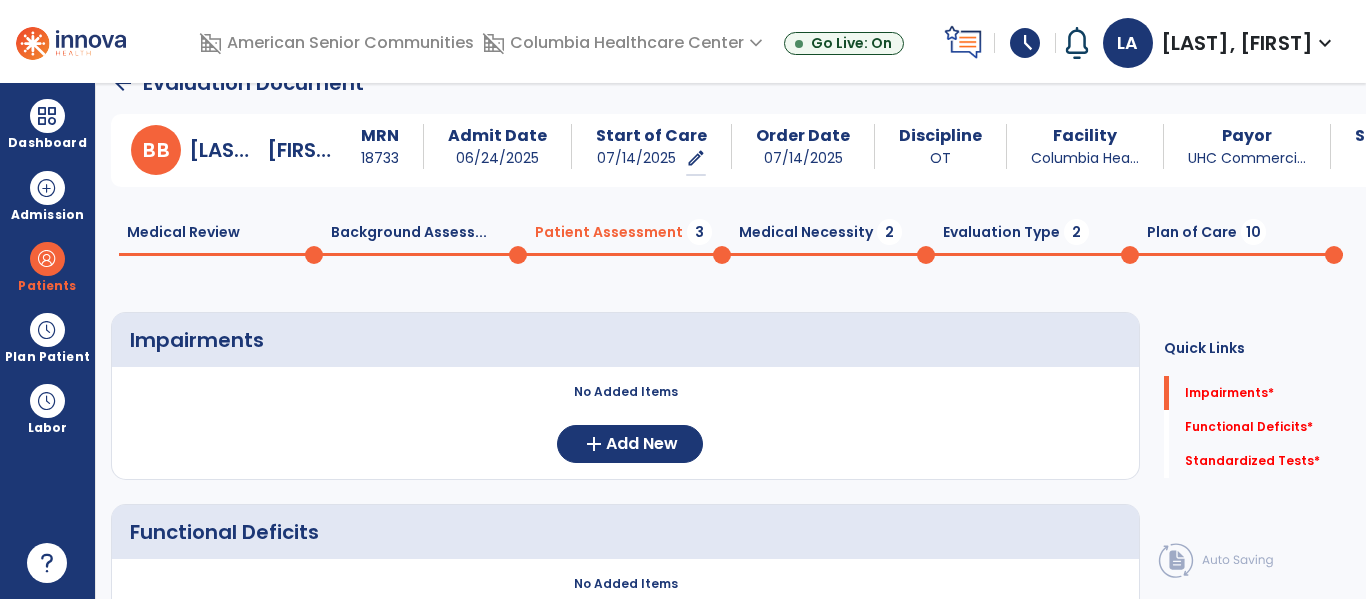 click on "Background Assess...  0" 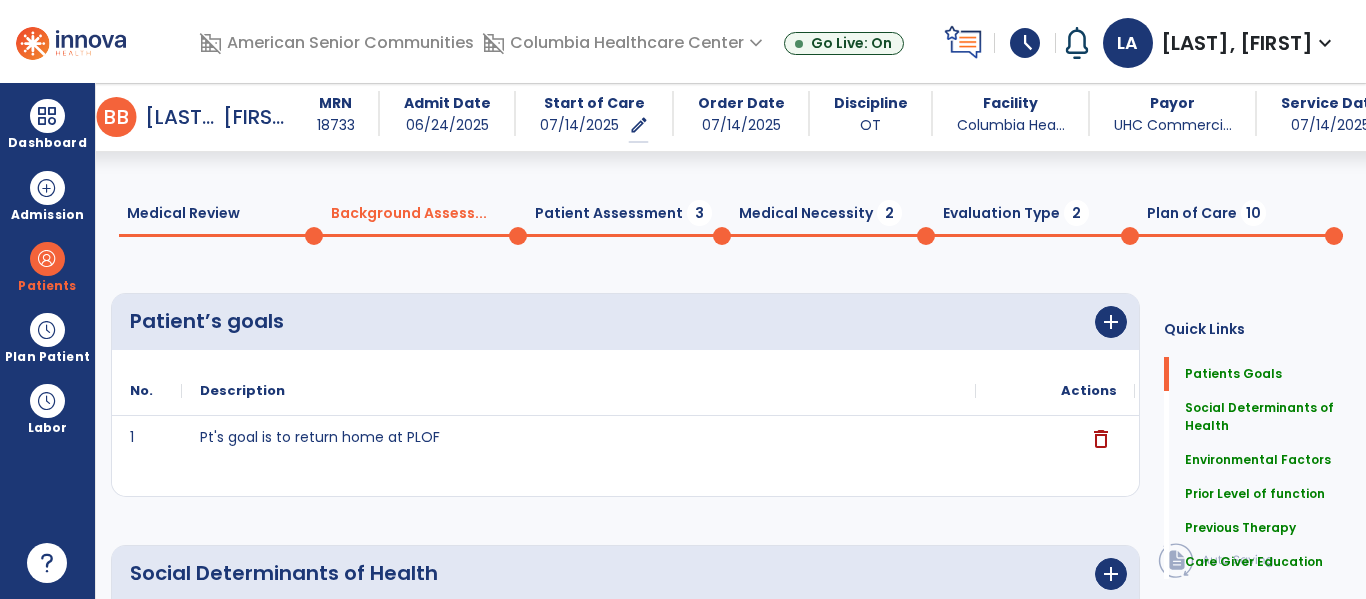 click on "**********" 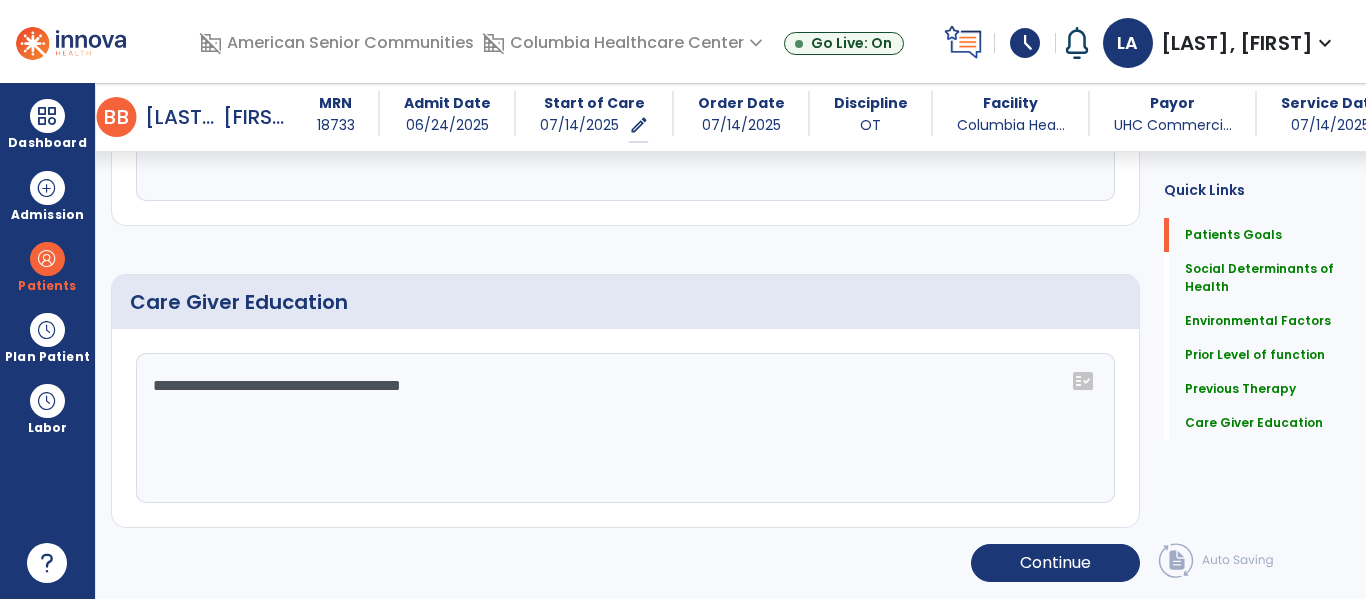 scroll, scrollTop: 1413, scrollLeft: 0, axis: vertical 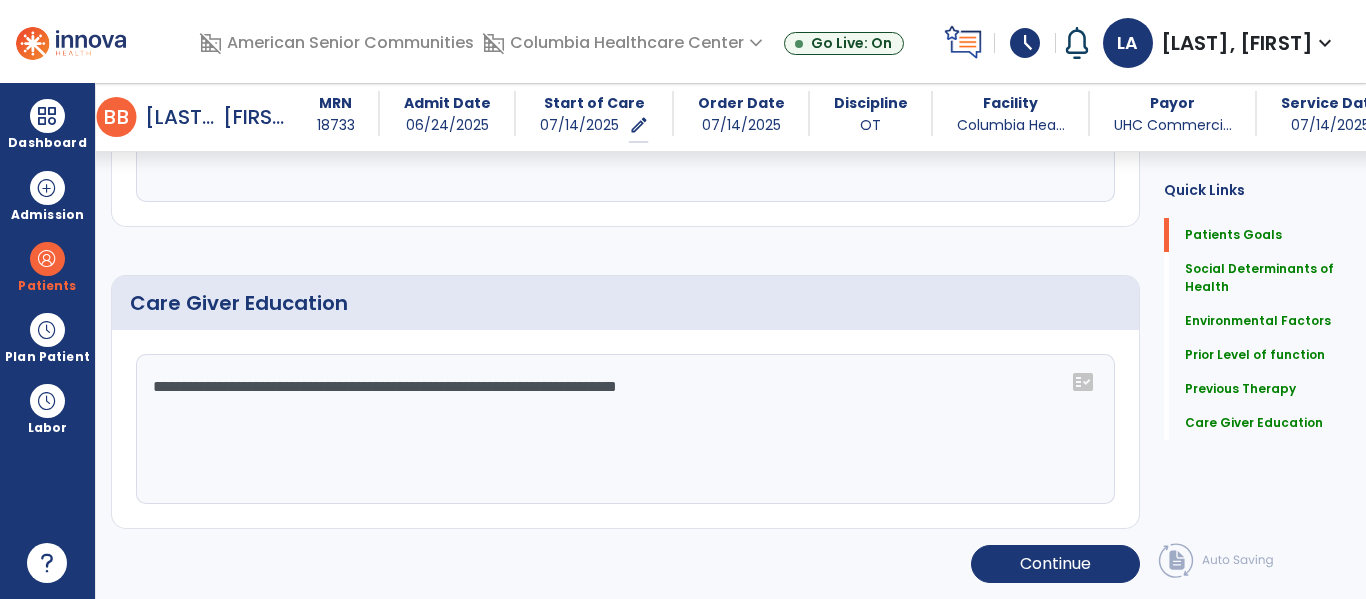 type on "**********" 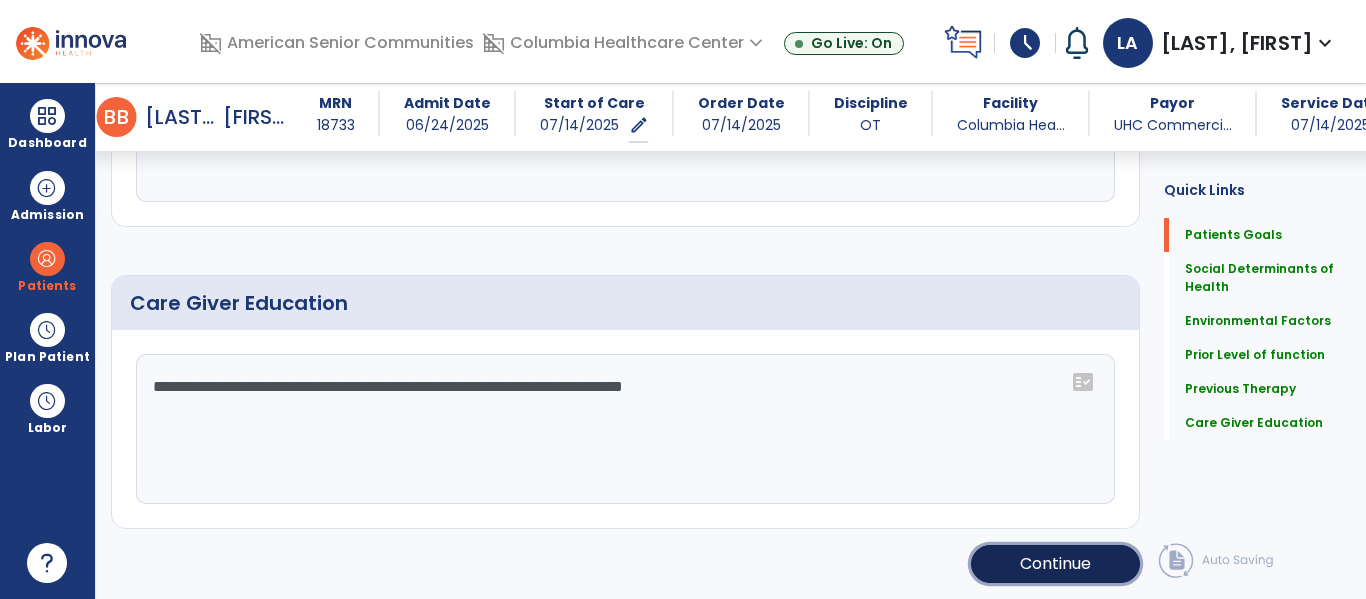 click on "Continue" 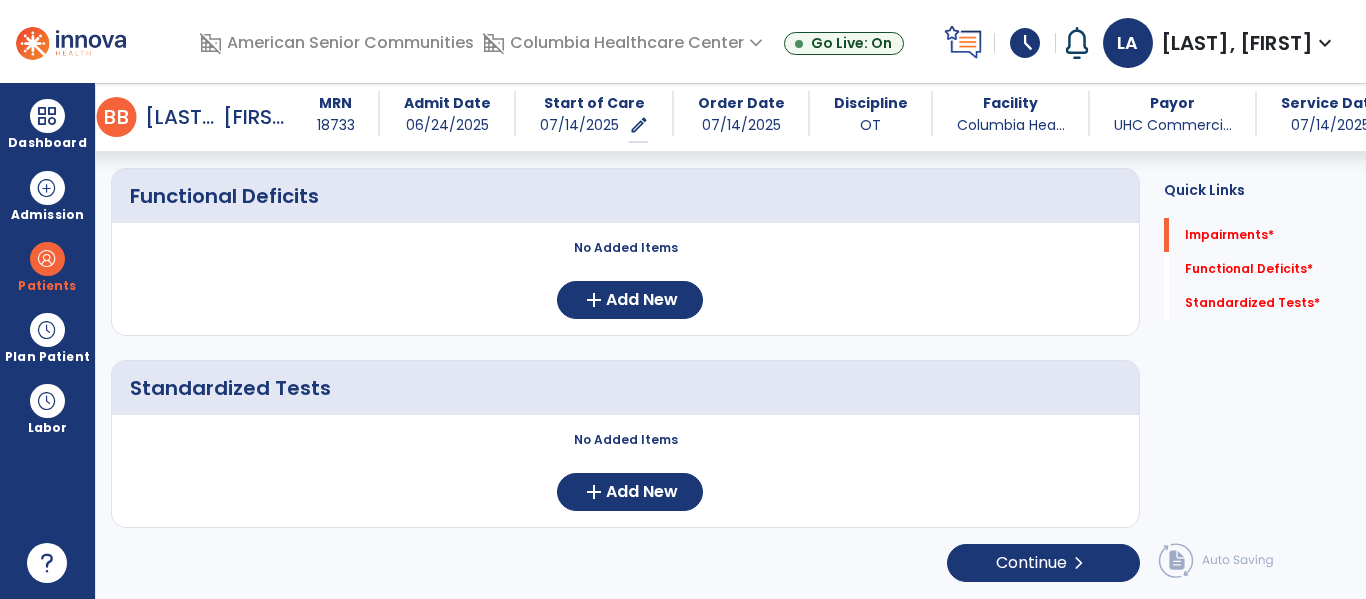 scroll, scrollTop: 352, scrollLeft: 0, axis: vertical 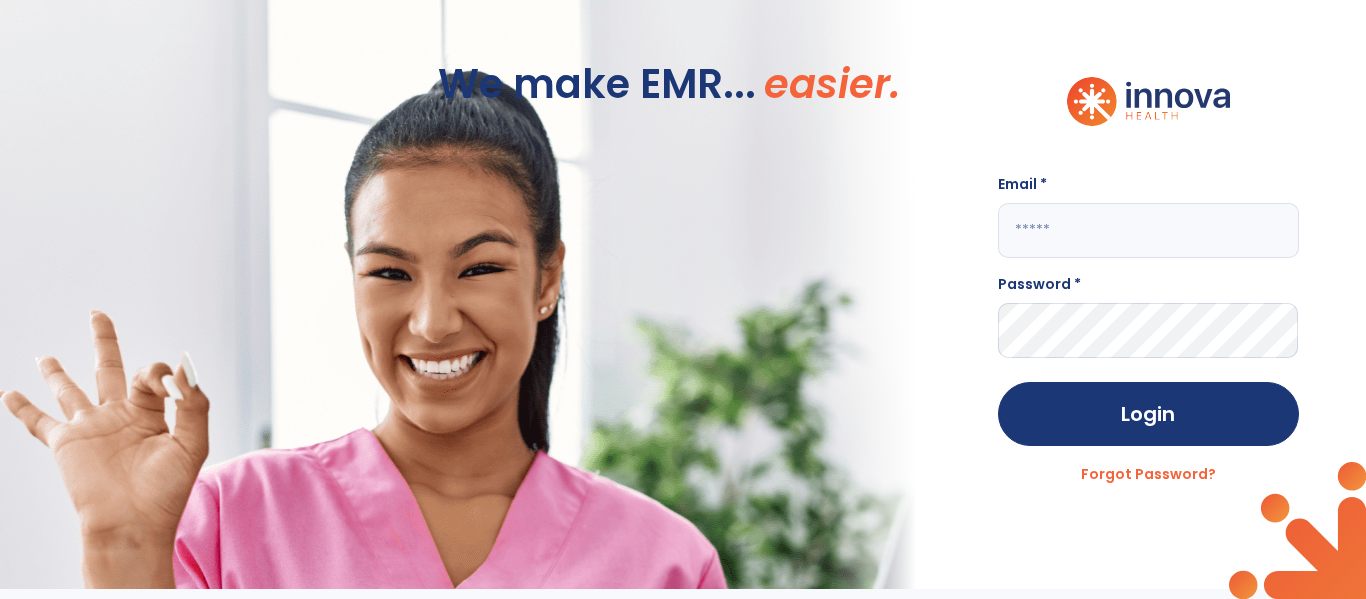 click 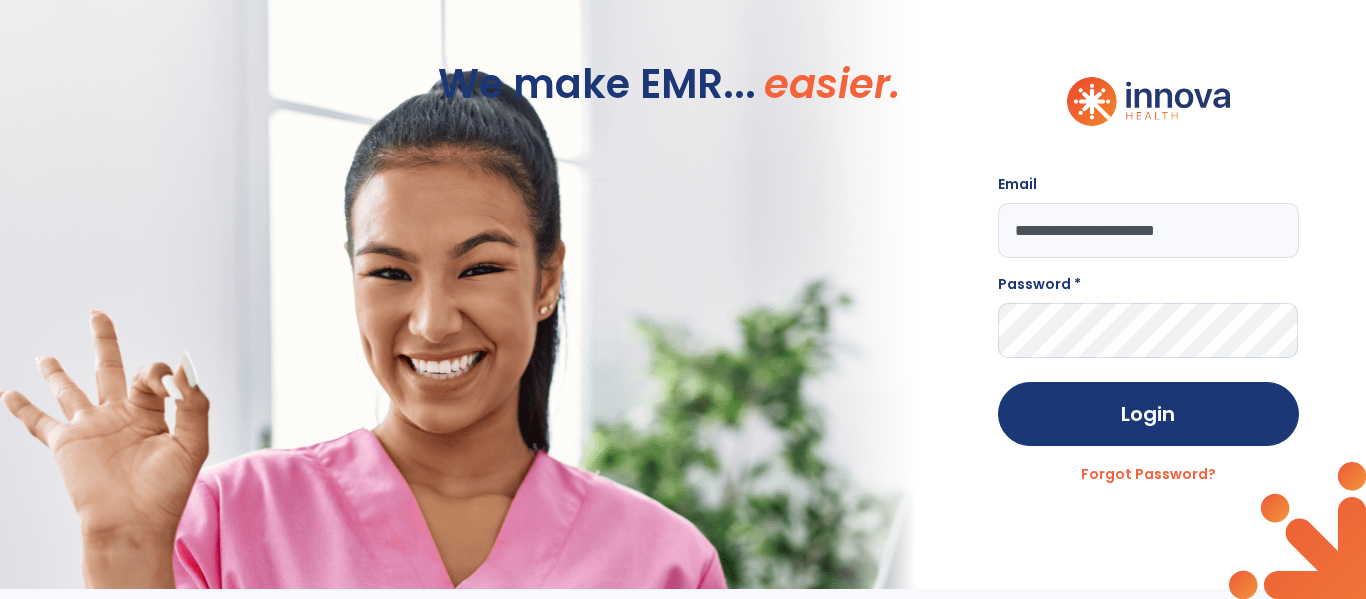 type on "**********" 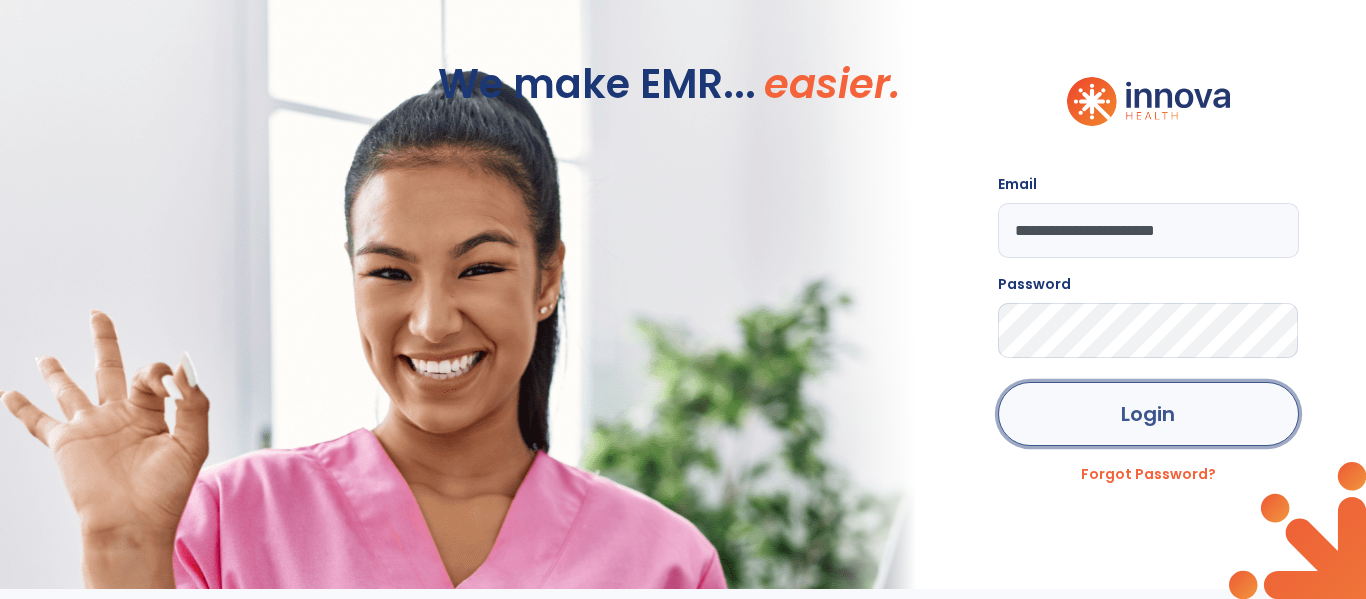 click on "Login" 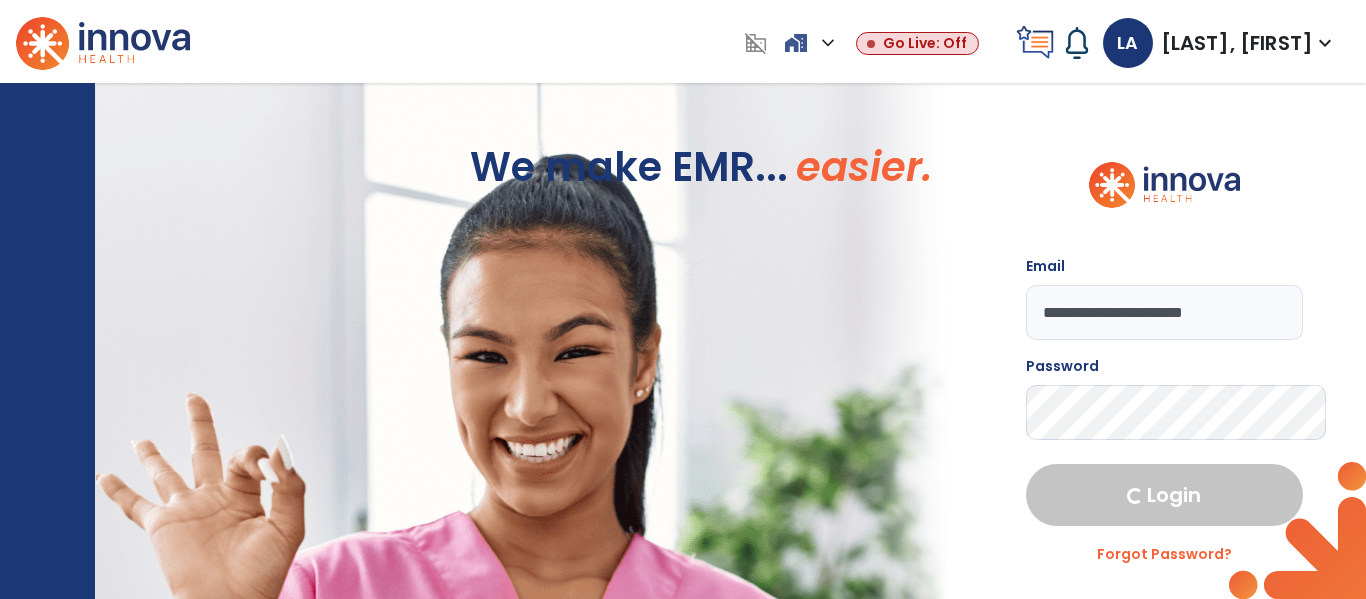 select on "****" 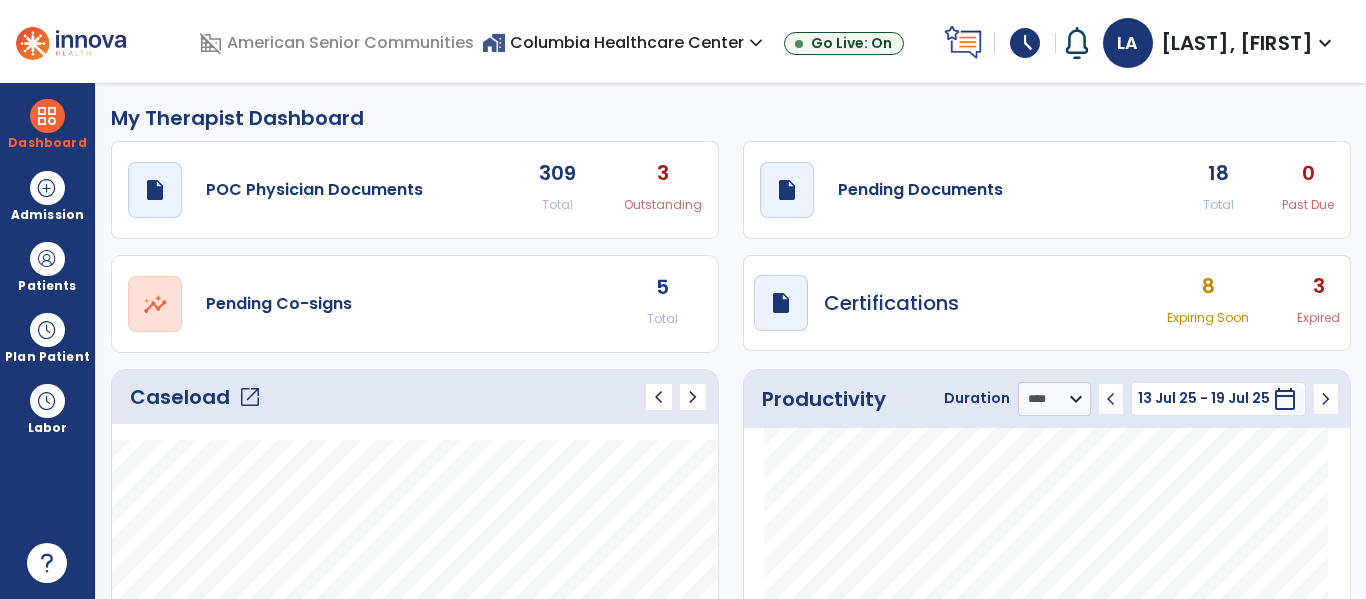 click on "open_in_new" 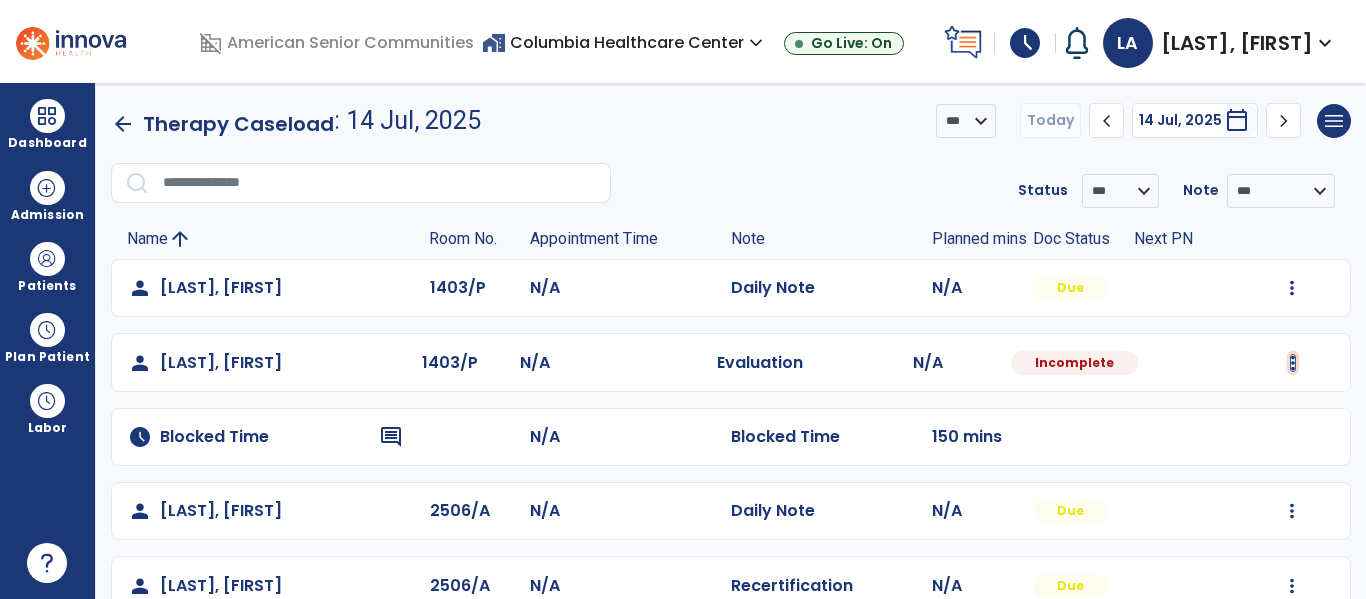 click at bounding box center (1292, 288) 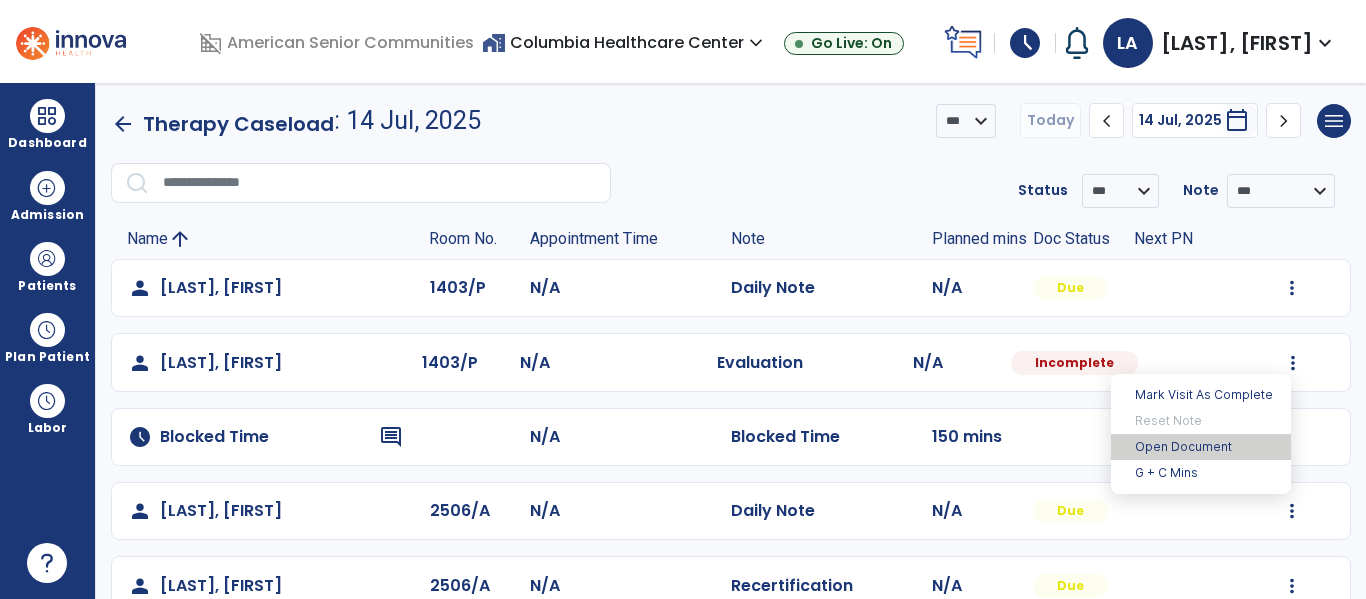 click on "Open Document" at bounding box center [1201, 447] 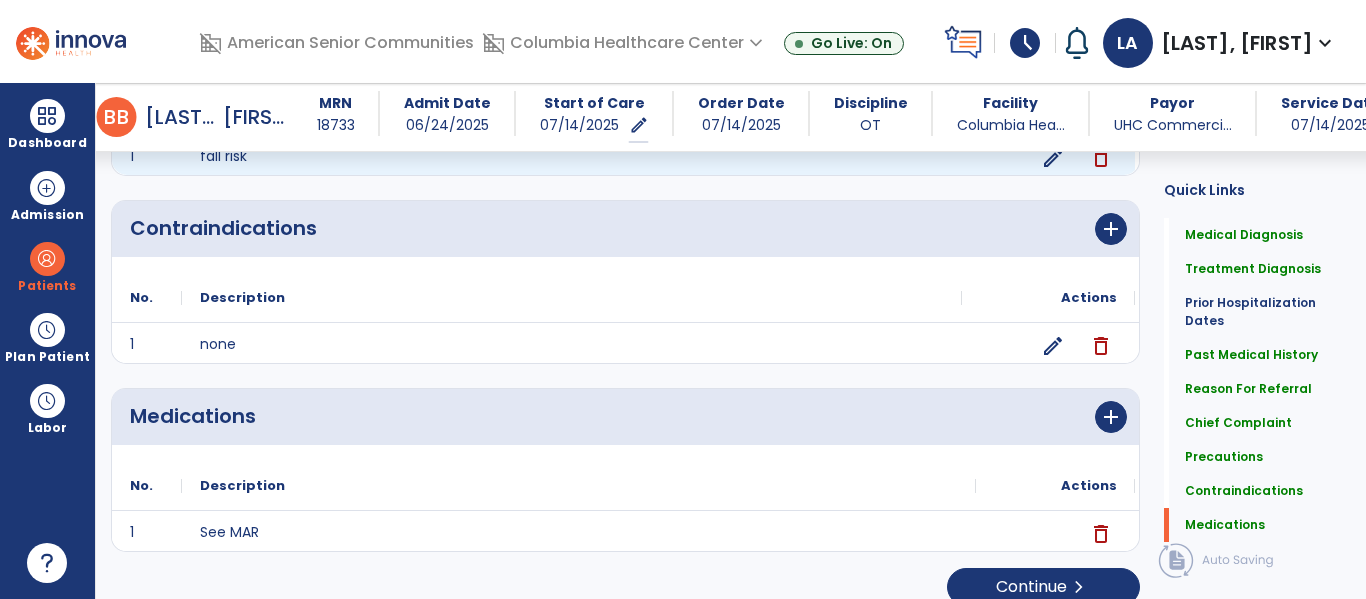 scroll, scrollTop: 1819, scrollLeft: 0, axis: vertical 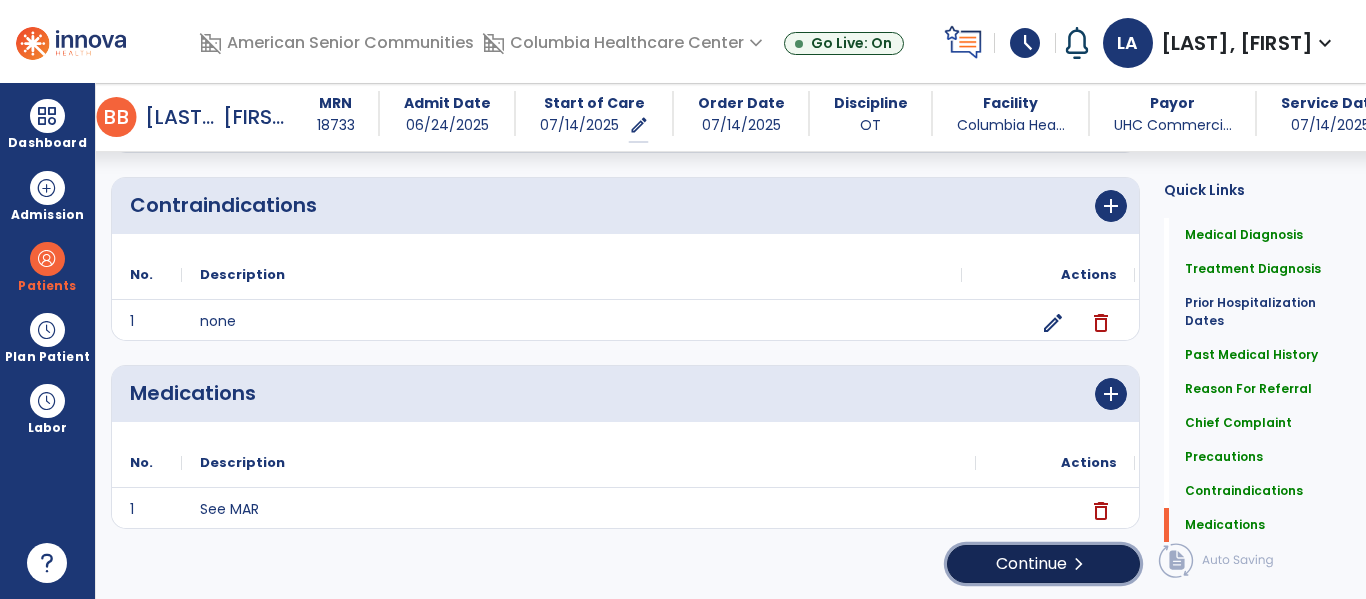 click on "Continue  chevron_right" 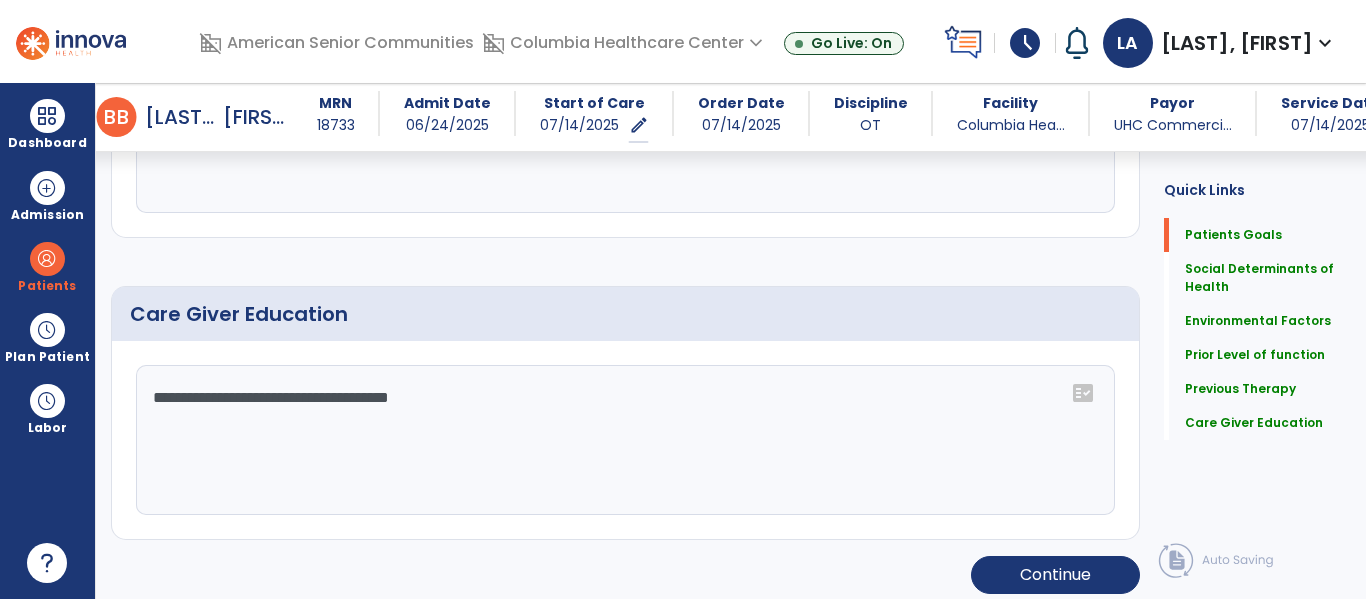 scroll, scrollTop: 1413, scrollLeft: 0, axis: vertical 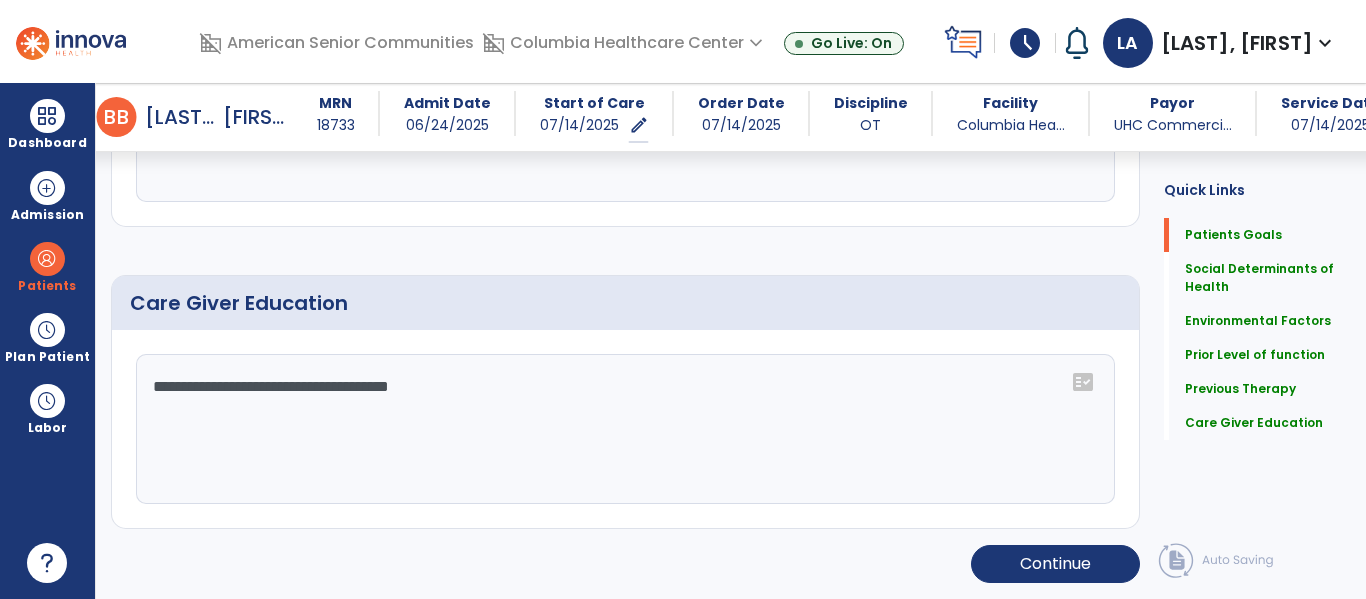 click on "**********" 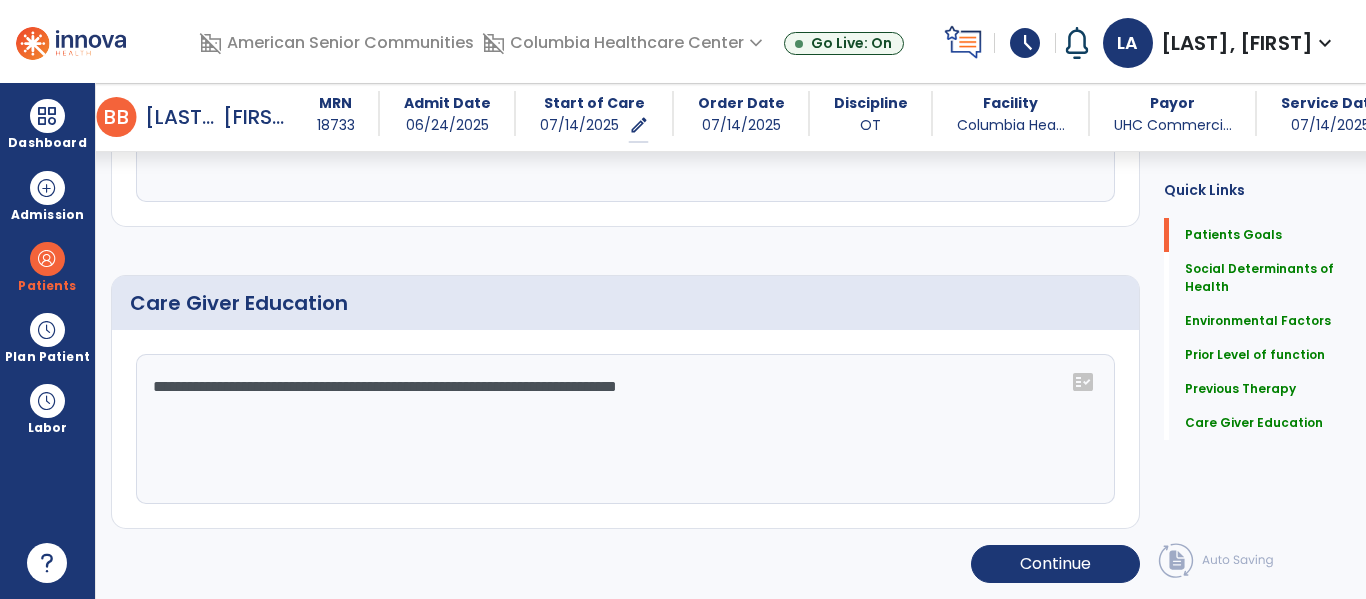 type on "**********" 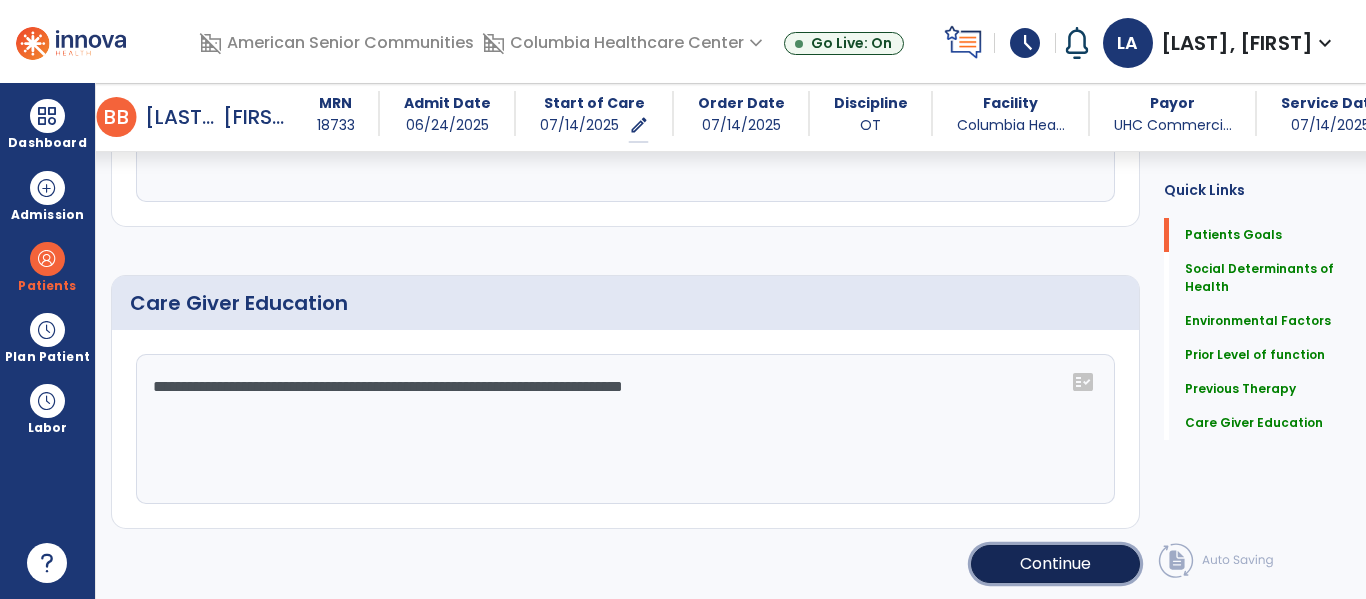 click on "Continue" 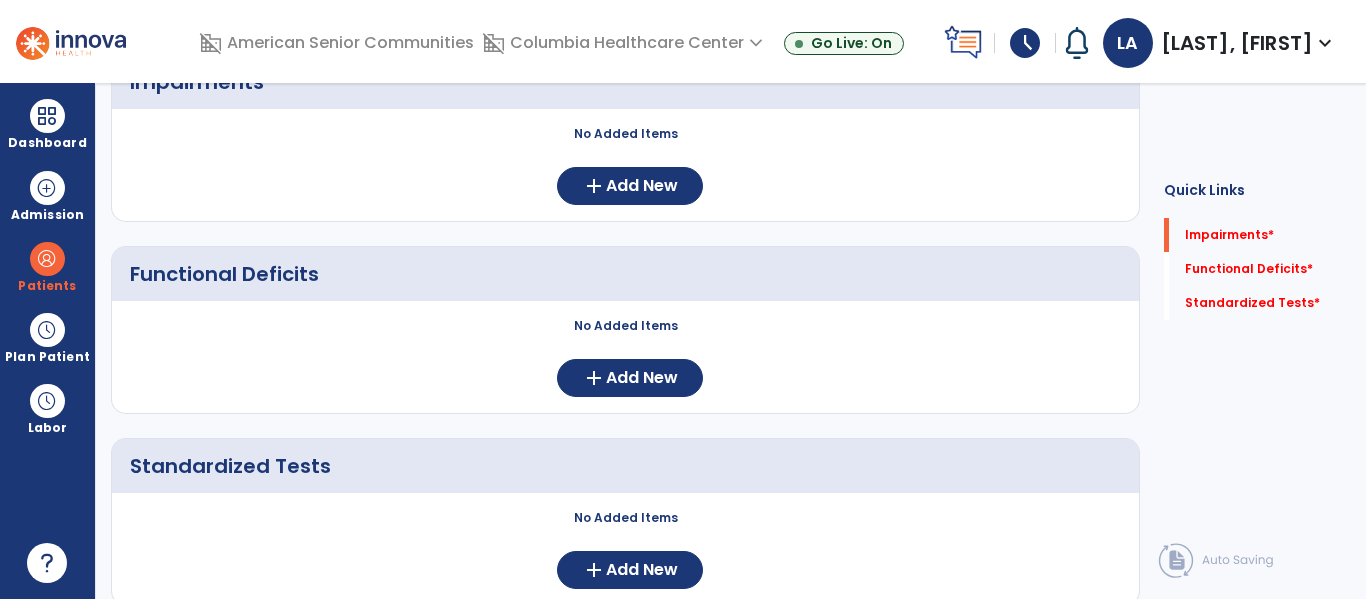 scroll, scrollTop: 0, scrollLeft: 0, axis: both 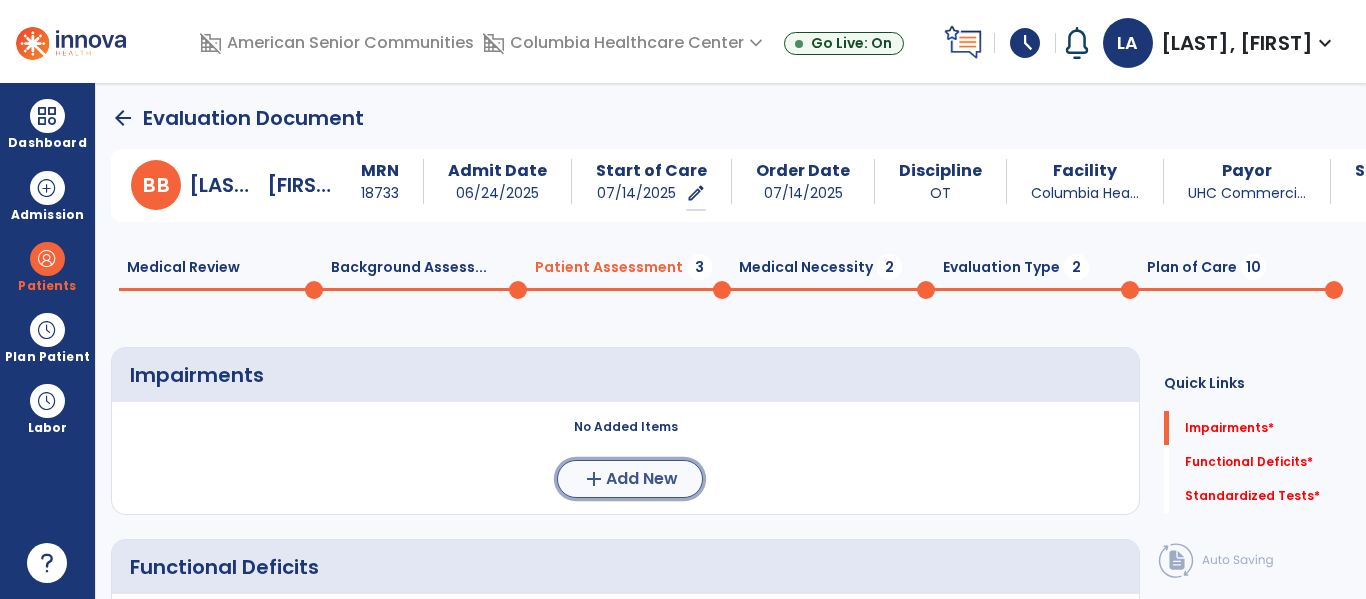 click on "Add New" 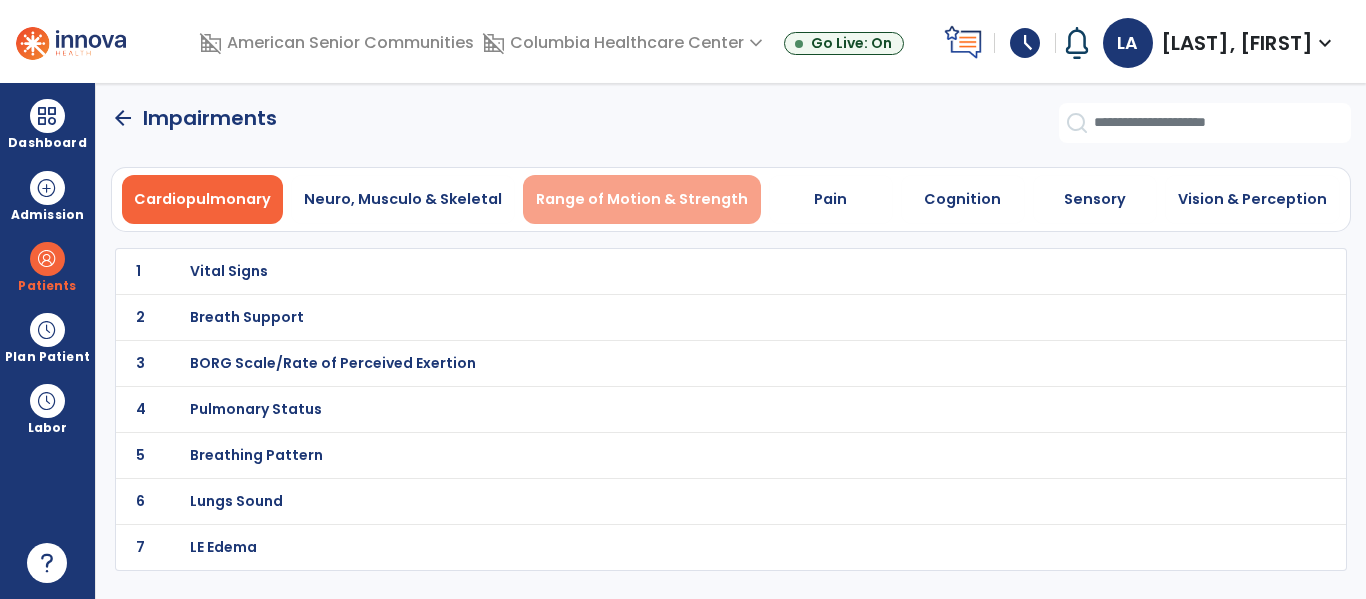 click on "Range of Motion & Strength" at bounding box center [642, 199] 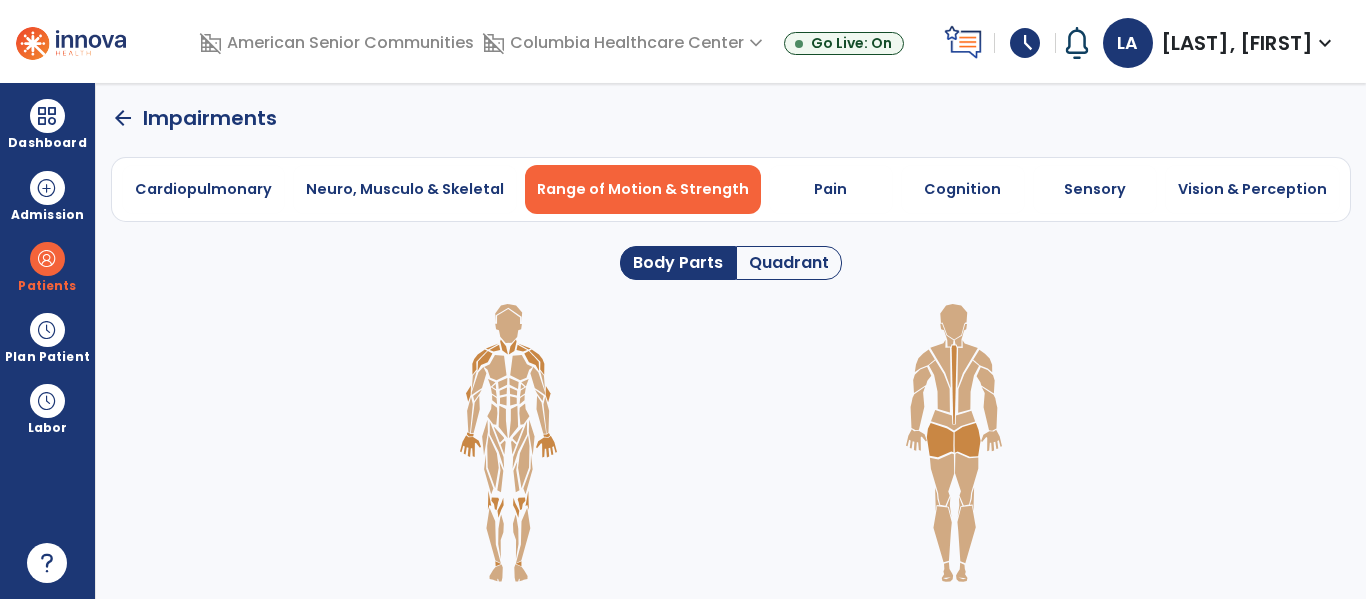 click on "Body Parts   Quadrant" 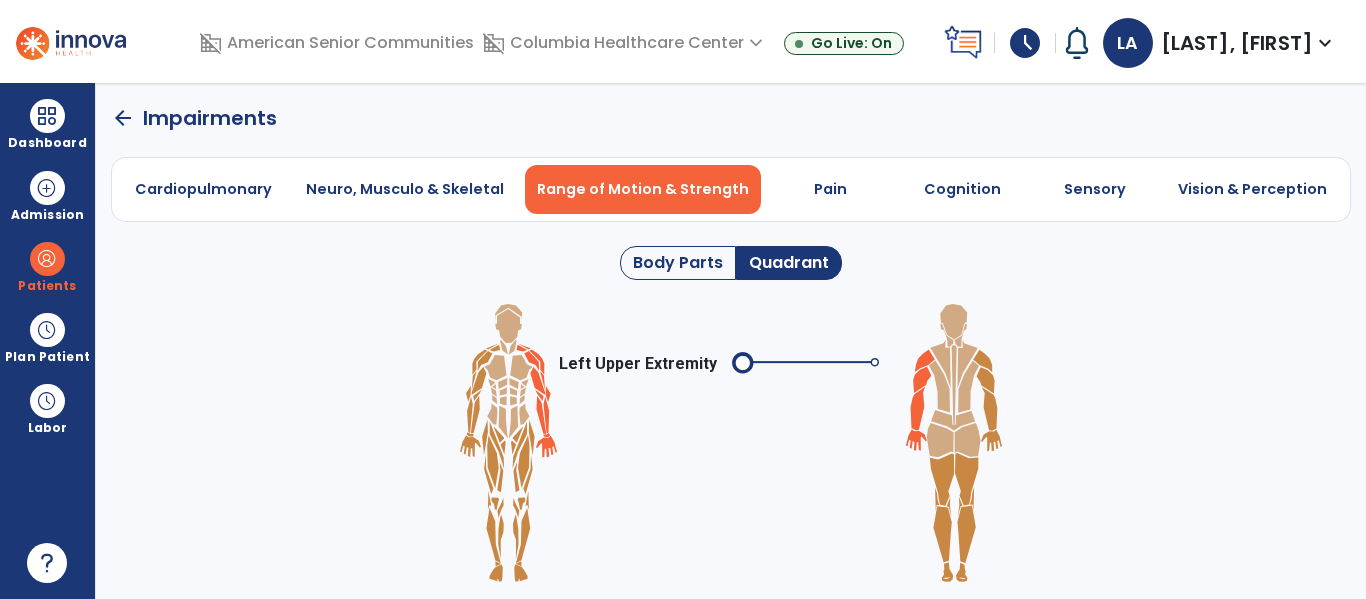 click 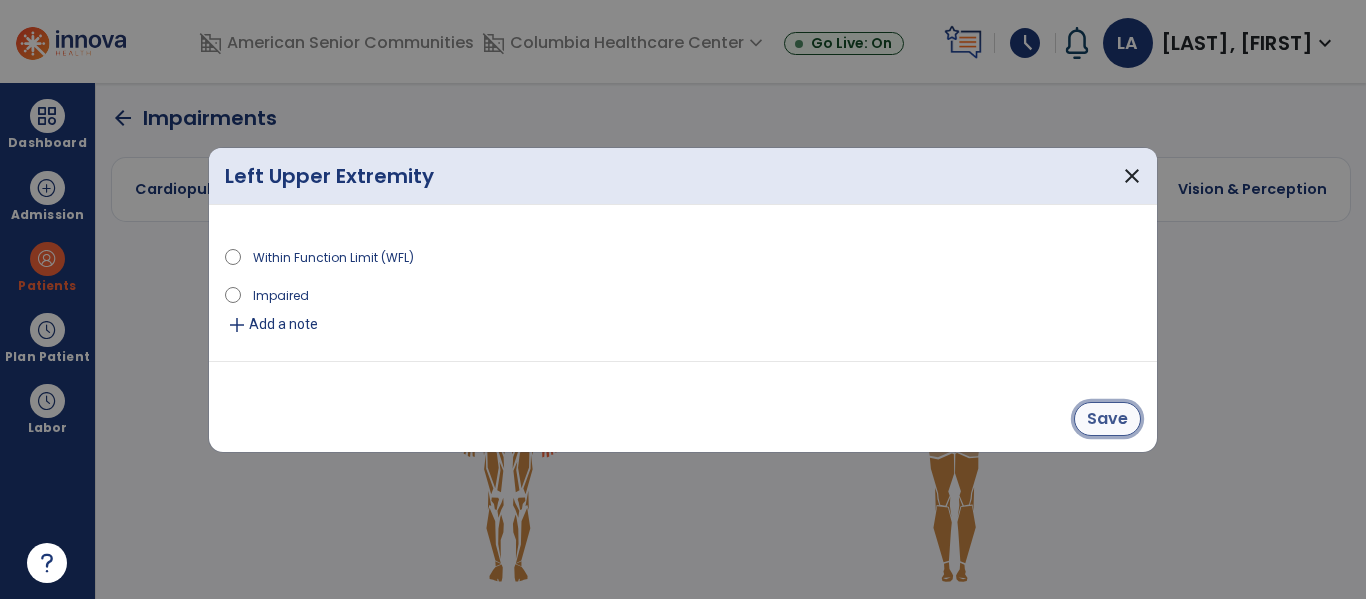 click on "Save" at bounding box center (1107, 419) 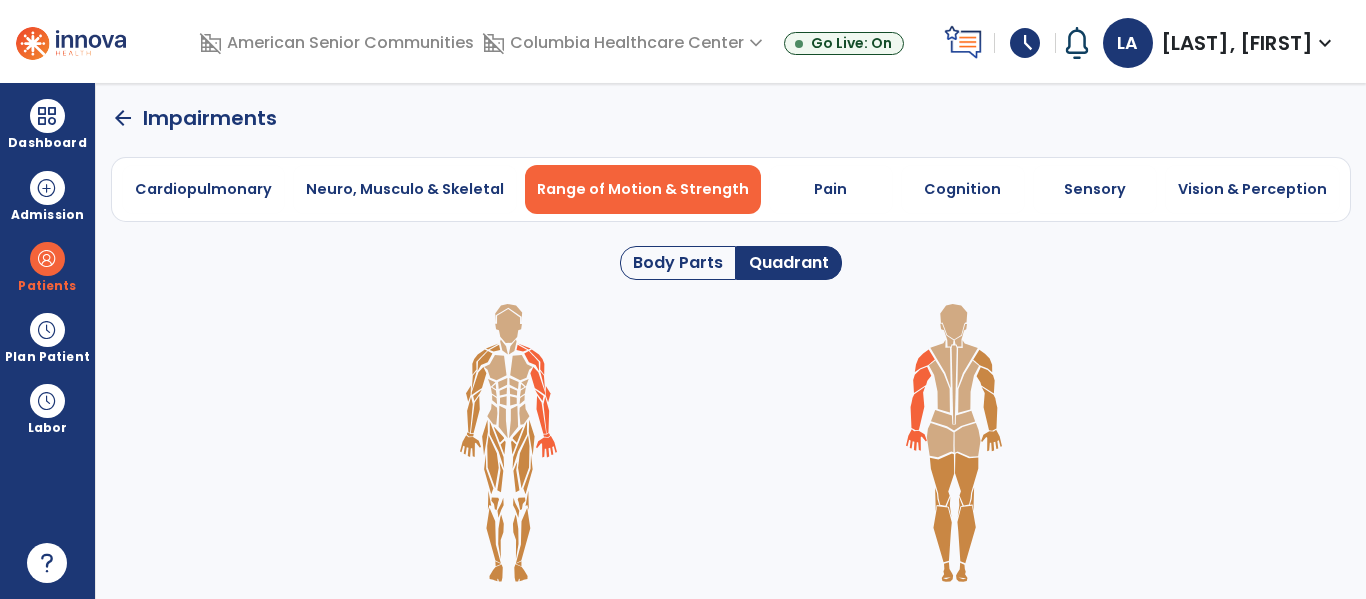 click 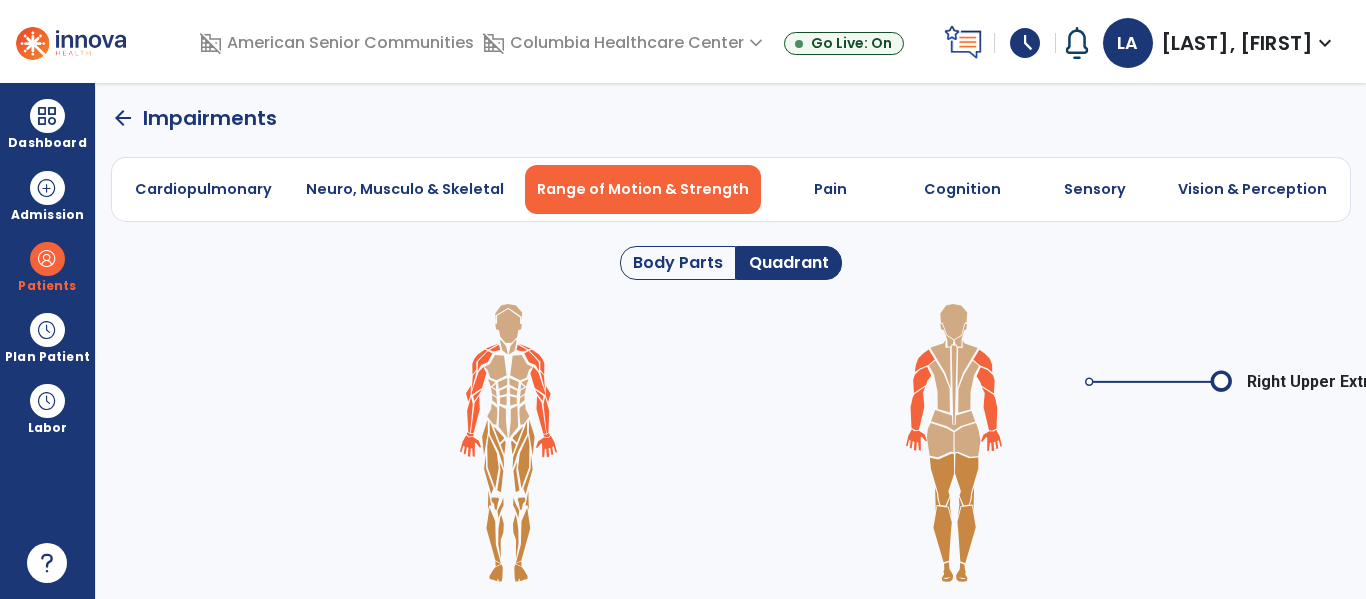 click 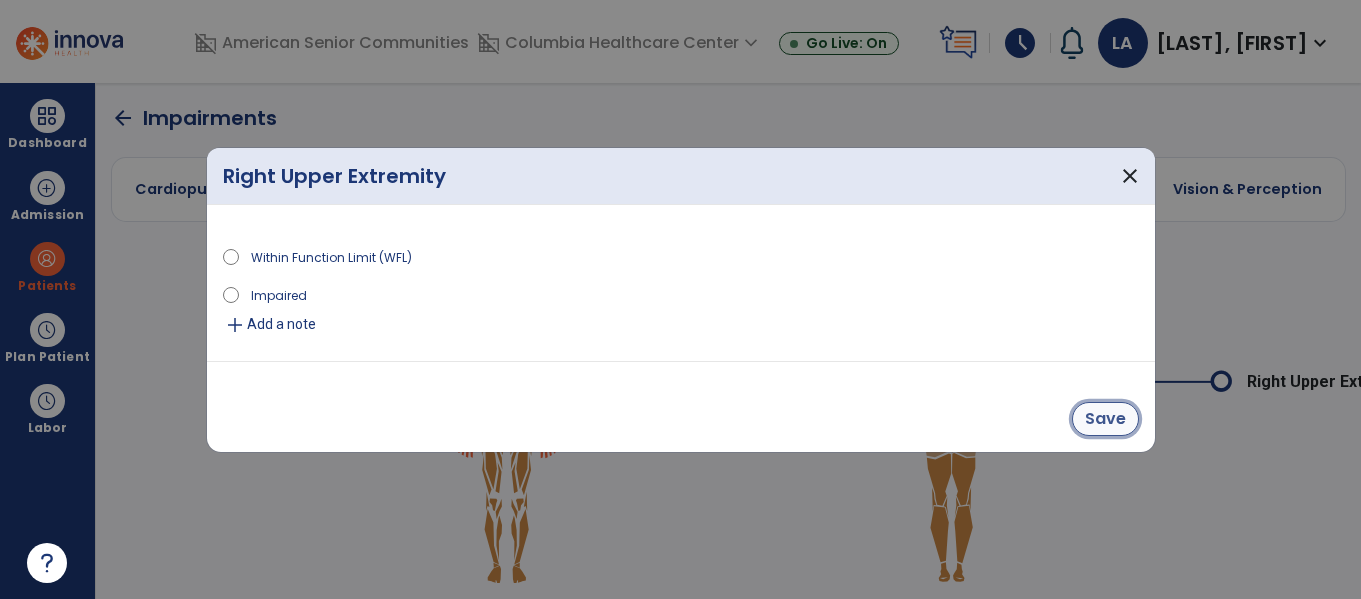 click on "Save" at bounding box center (1105, 419) 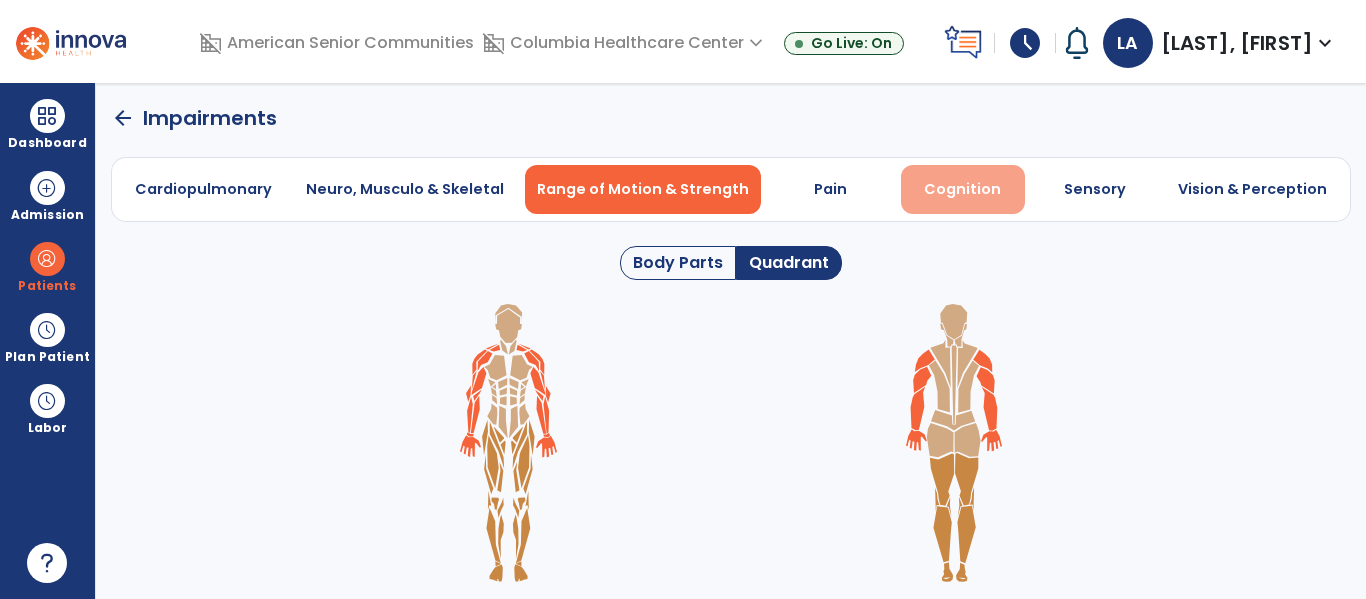 click on "Cognition" at bounding box center [962, 189] 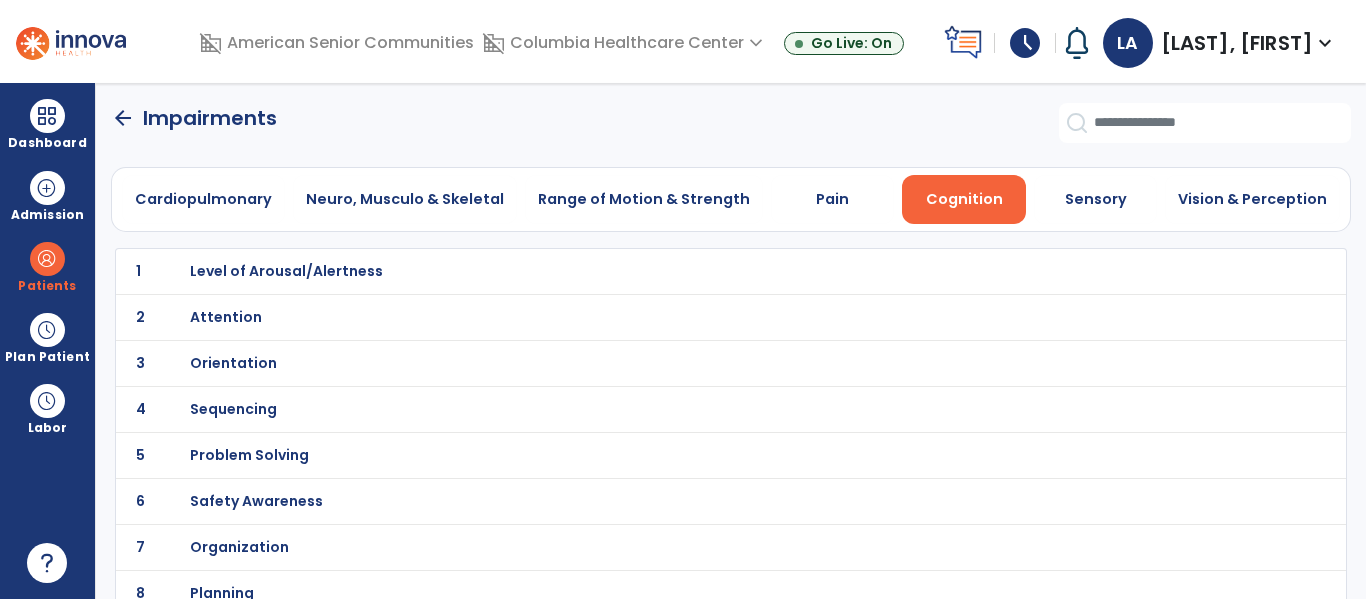 click on "Level of Arousal/Alertness" at bounding box center (286, 271) 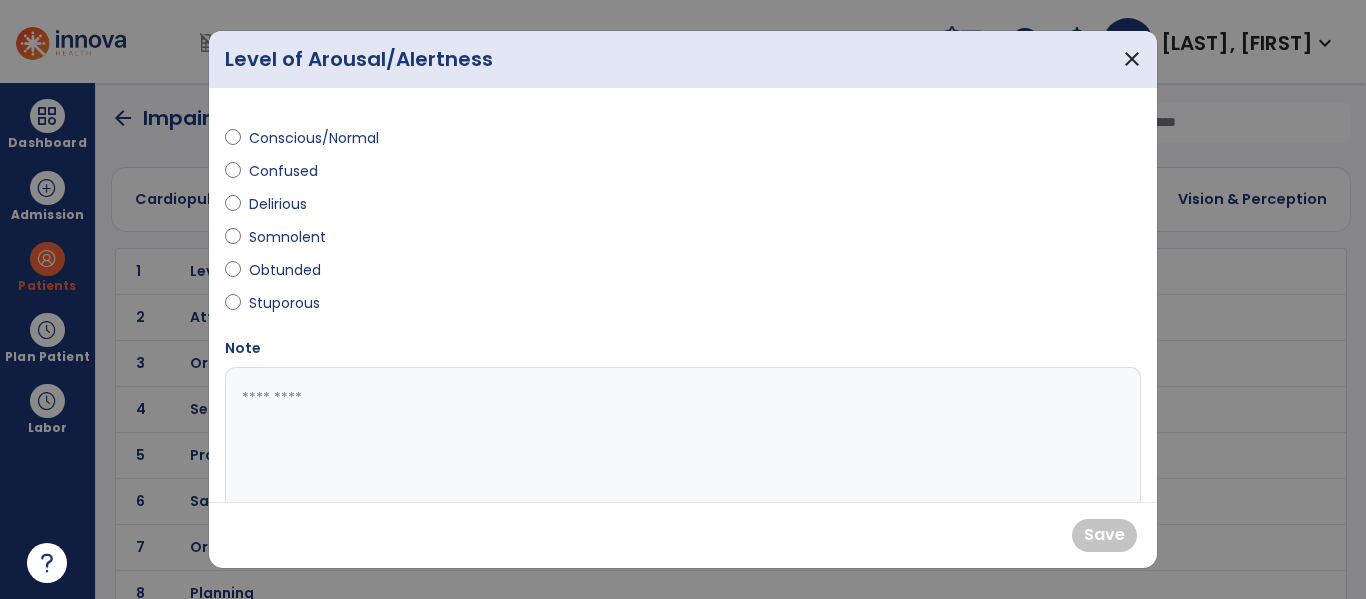 click on "Conscious/Normal" at bounding box center (314, 138) 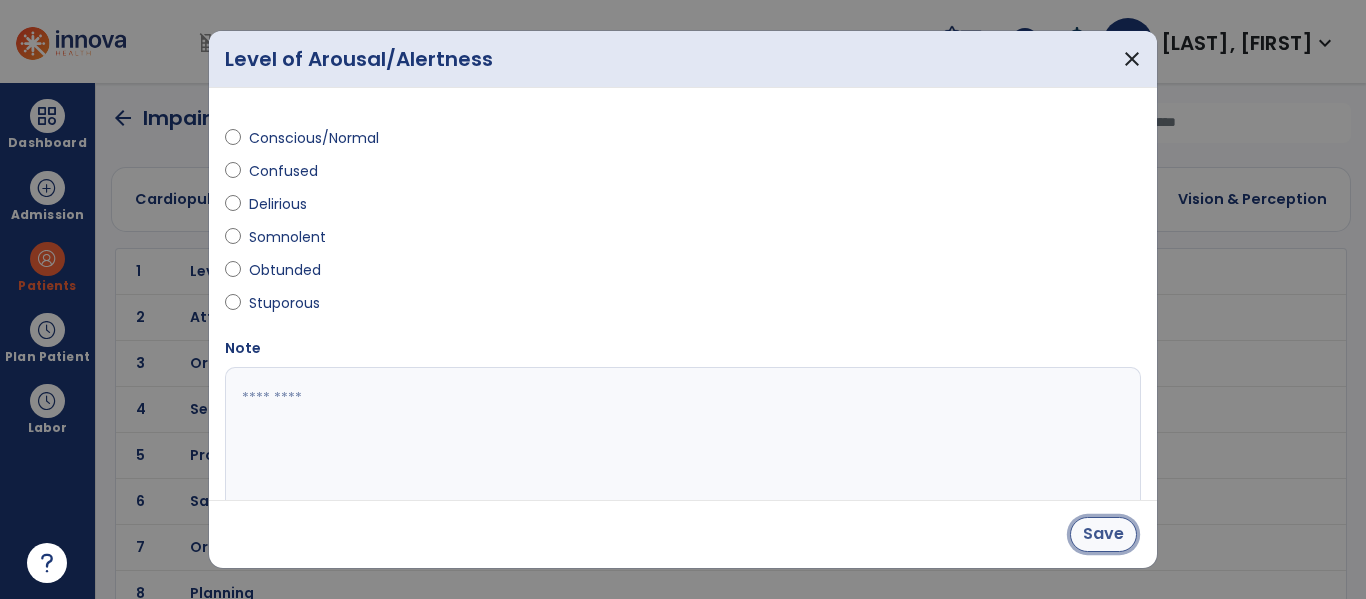 click on "Save" at bounding box center (1103, 534) 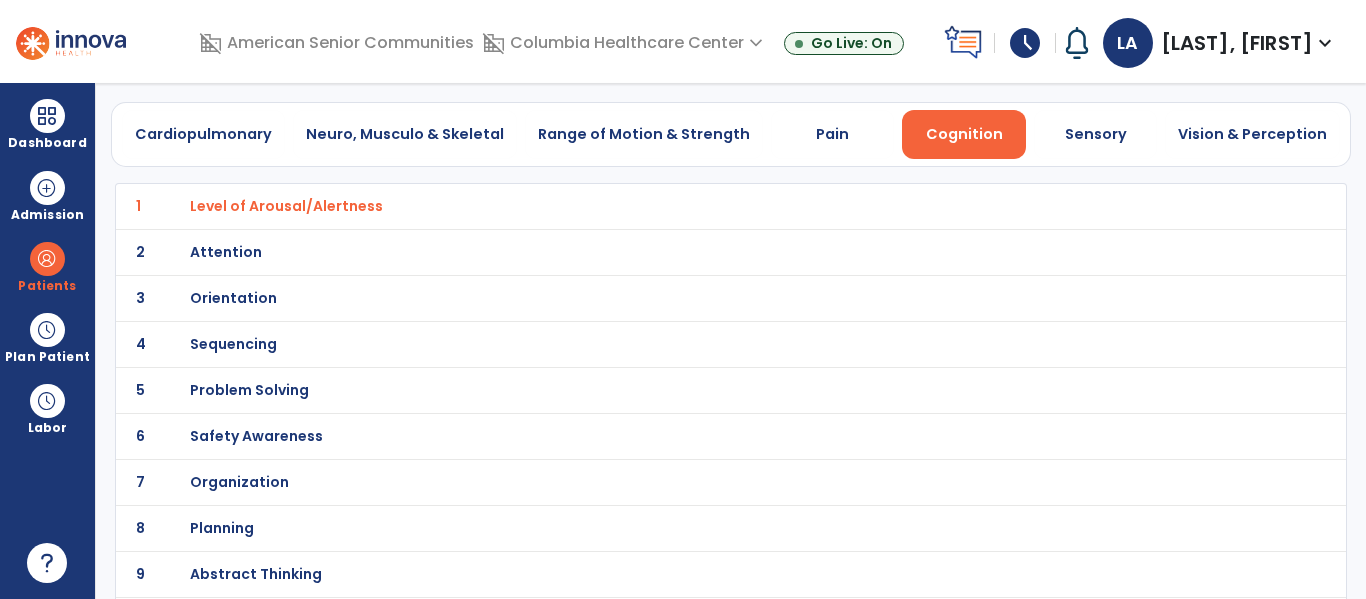scroll, scrollTop: 86, scrollLeft: 0, axis: vertical 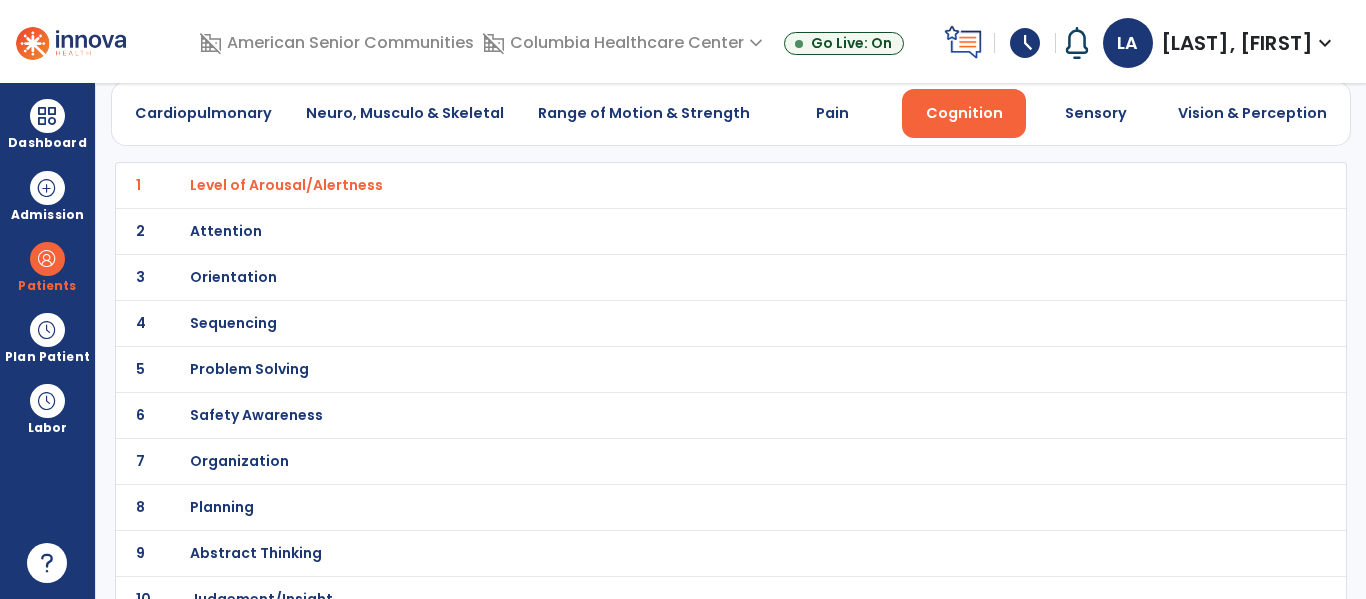 click on "Orientation" at bounding box center (286, 185) 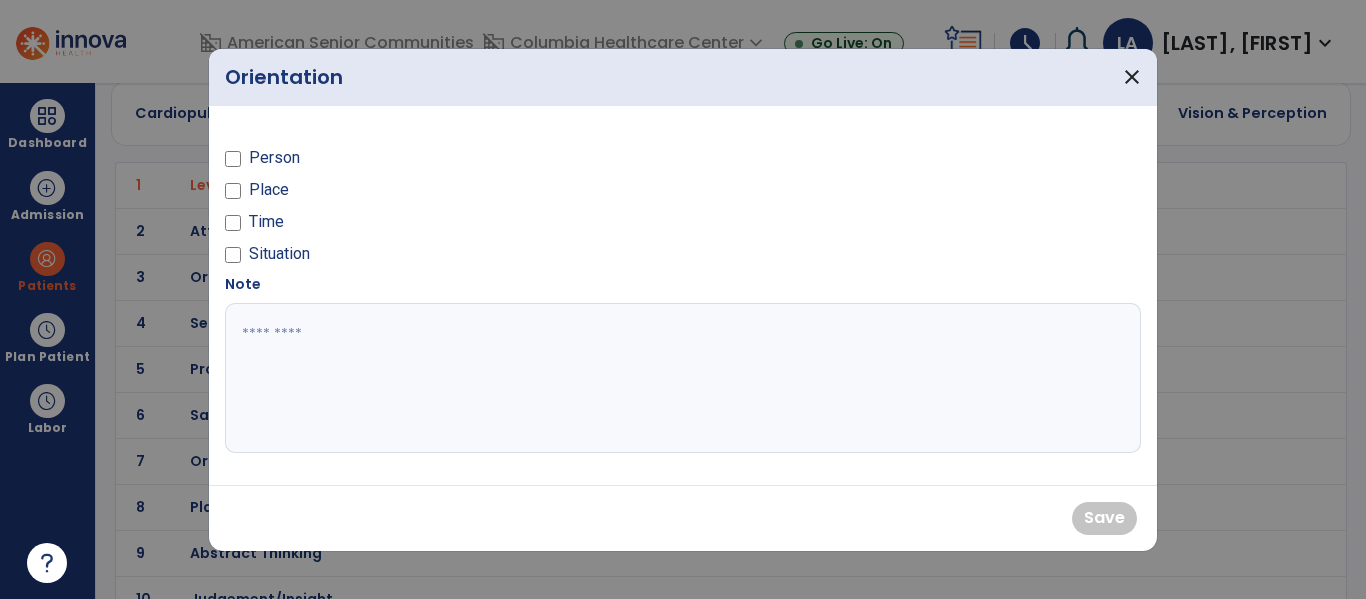 click on "Person" at bounding box center (274, 158) 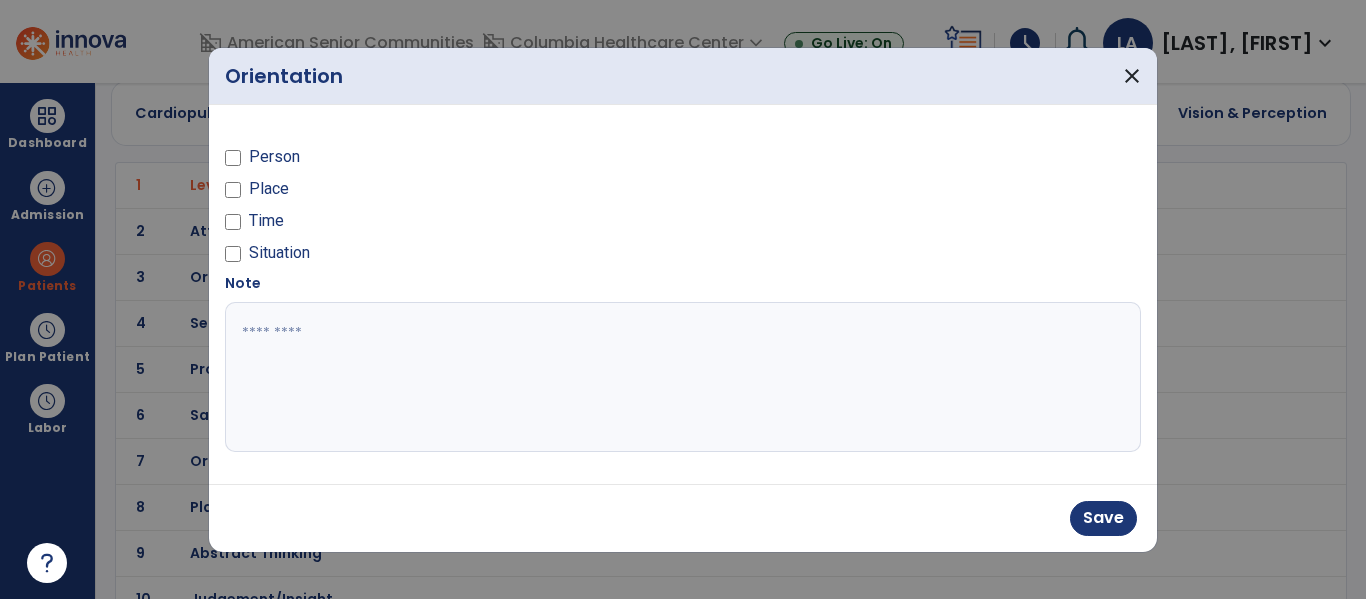 drag, startPoint x: 250, startPoint y: 189, endPoint x: 256, endPoint y: 210, distance: 21.84033 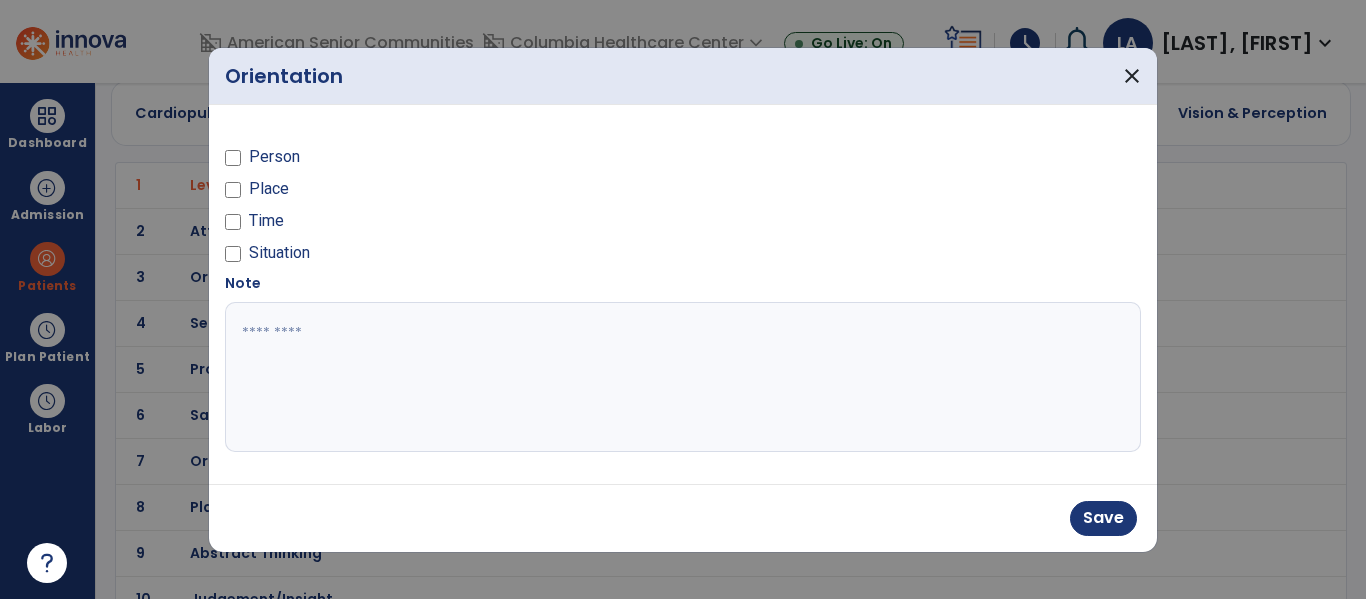 click on "Place" at bounding box center (269, 189) 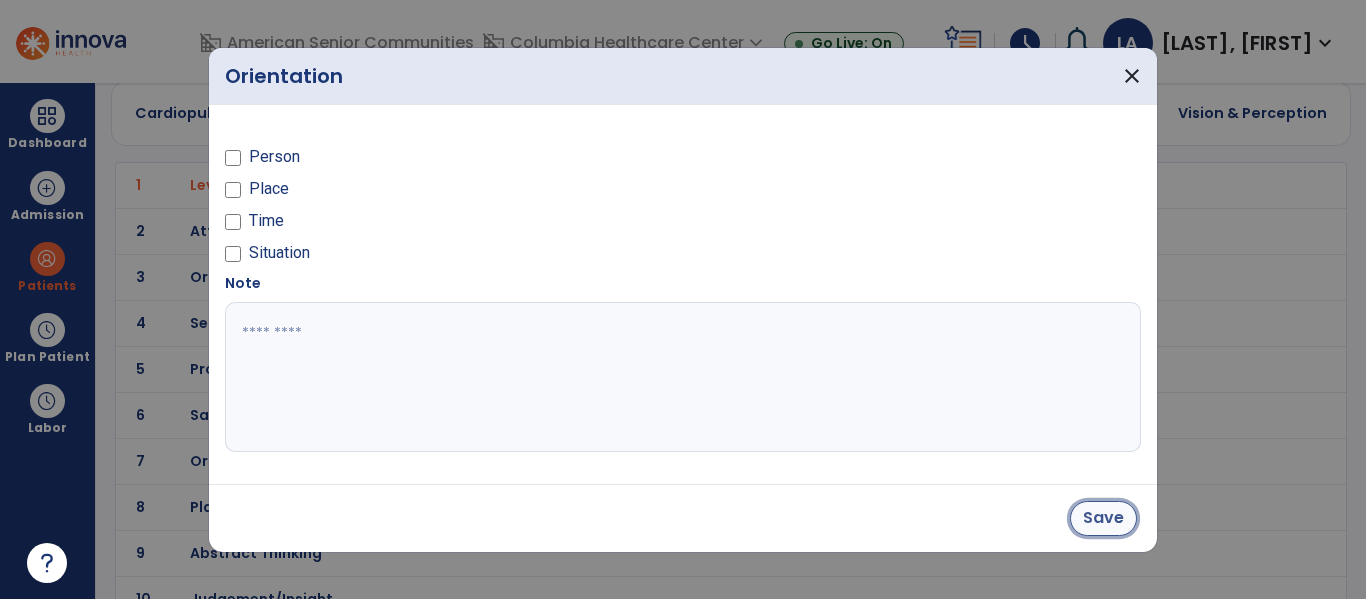 click on "Save" at bounding box center [1103, 518] 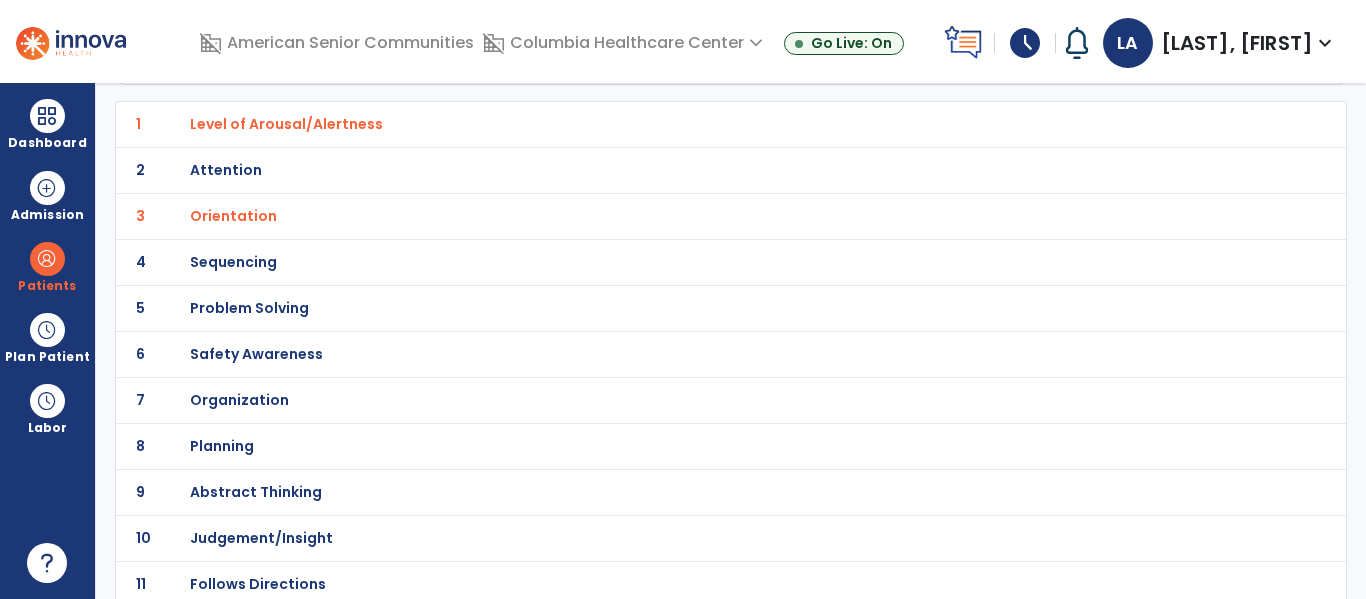 scroll, scrollTop: 148, scrollLeft: 0, axis: vertical 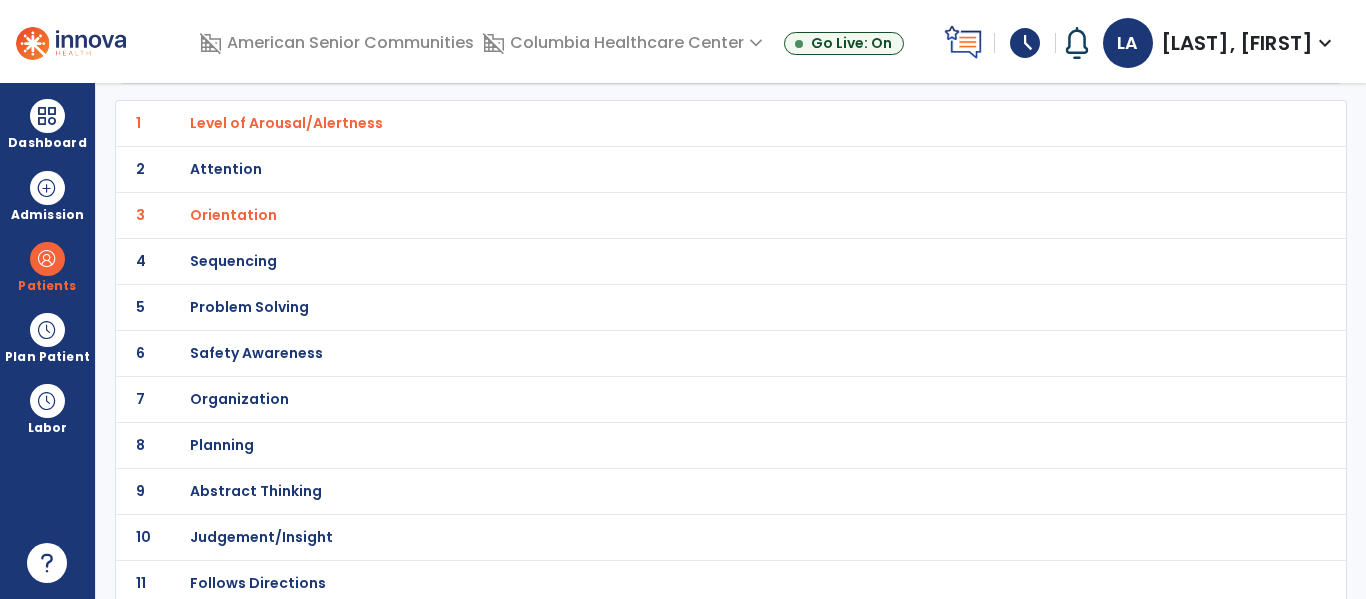 click on "Problem Solving" at bounding box center (286, 123) 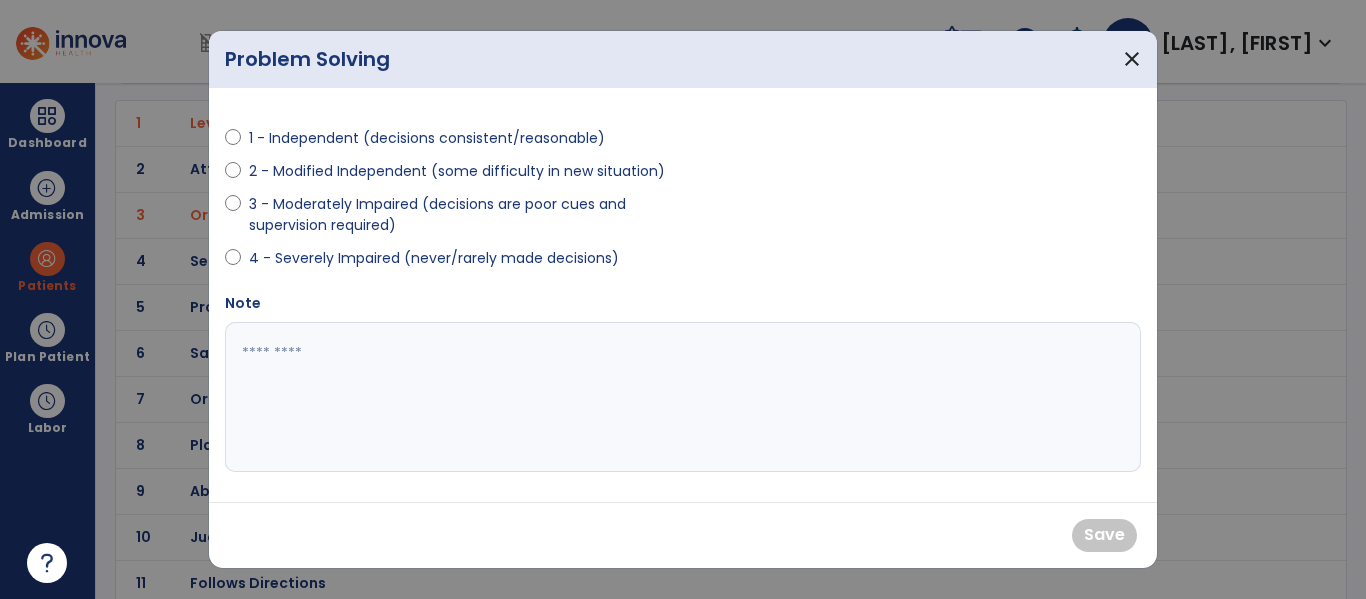 click on "3 - Moderately Impaired (decisions are poor cues and supervision required)" at bounding box center (460, 215) 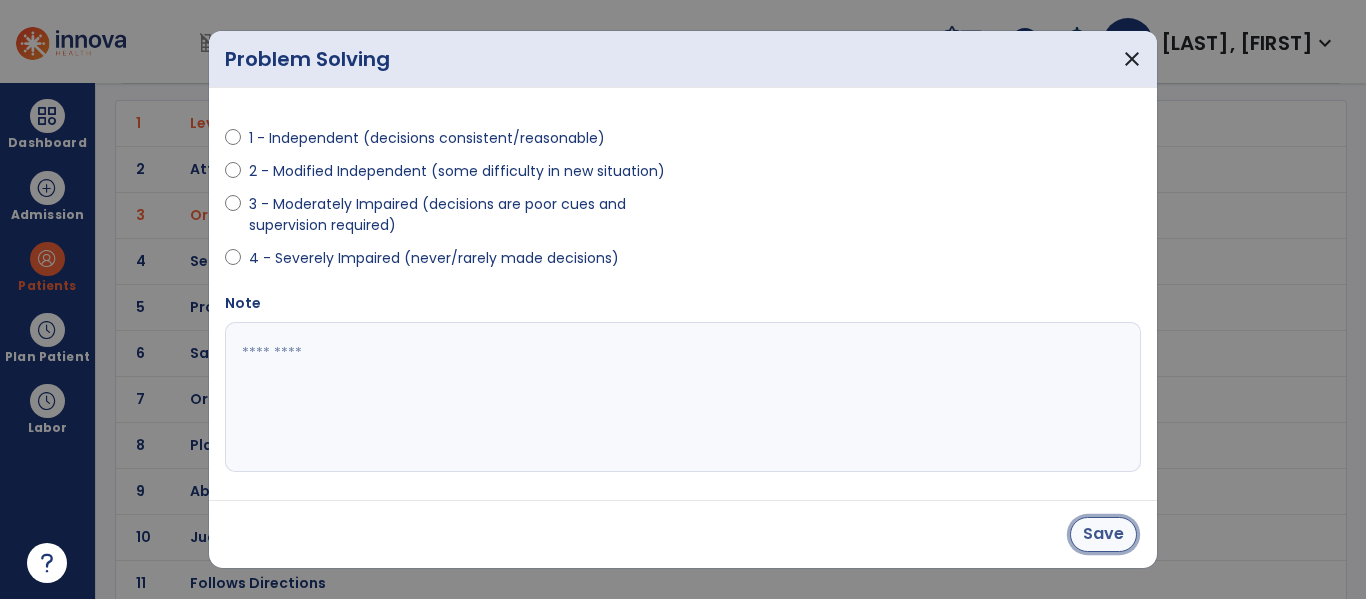 click on "Save" at bounding box center [1103, 534] 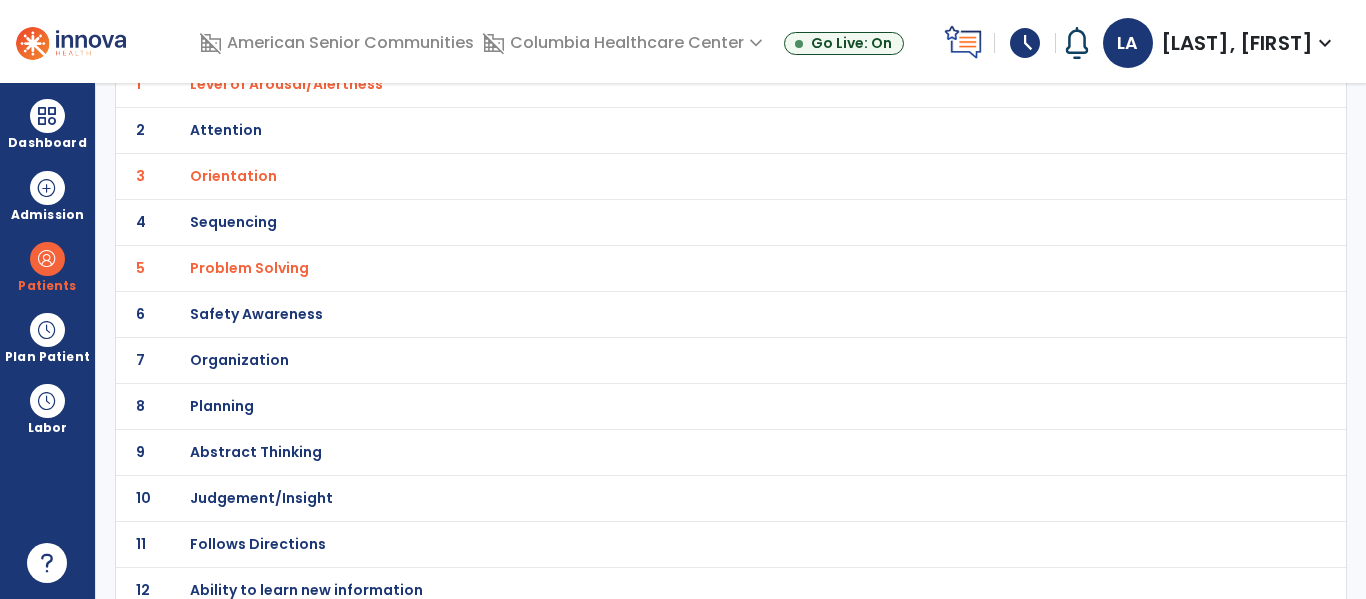 scroll, scrollTop: 203, scrollLeft: 0, axis: vertical 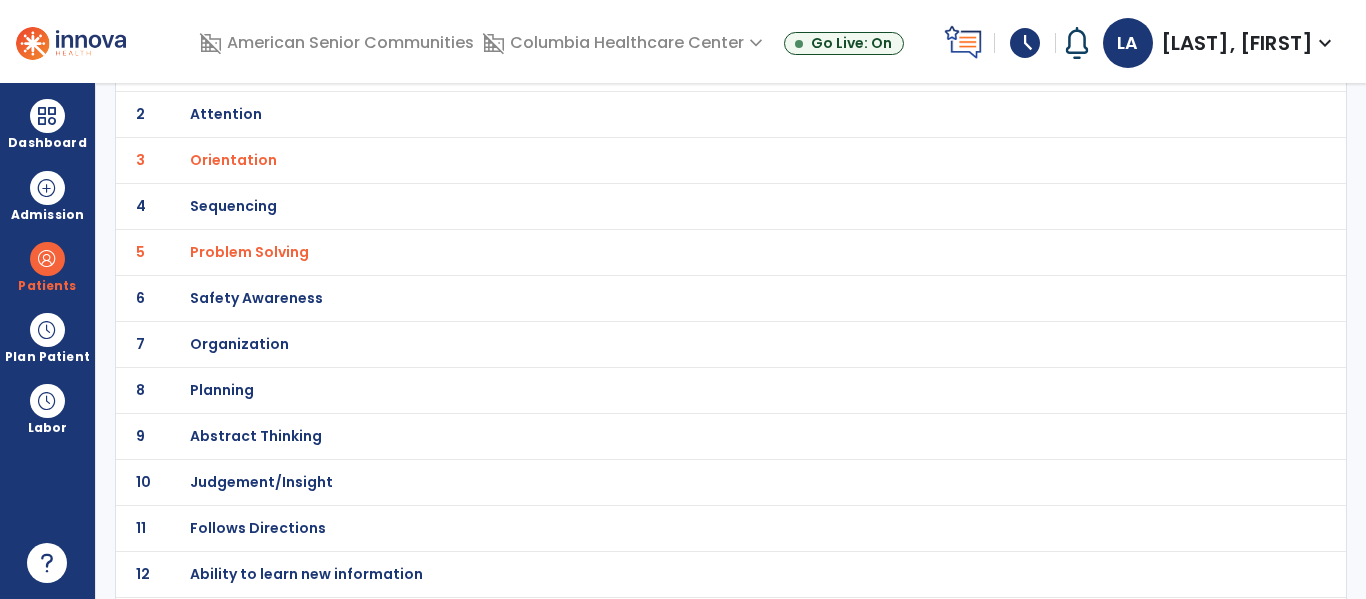 click on "Safety Awareness" at bounding box center (286, 68) 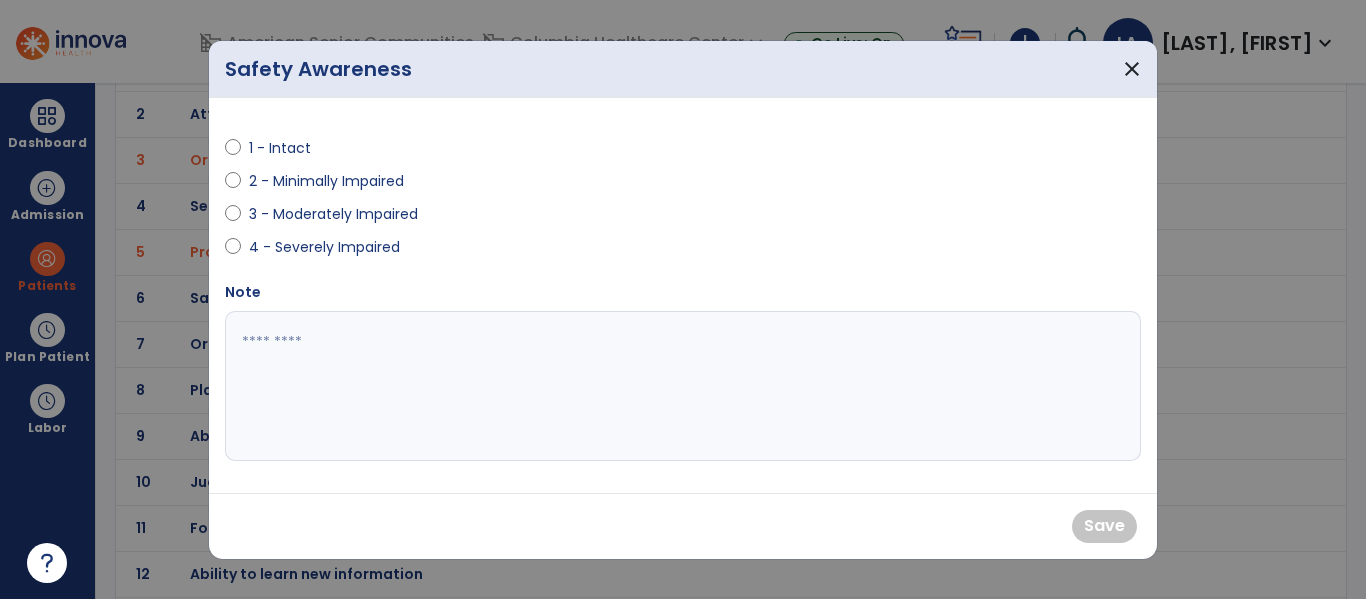 click on "3 - Moderately Impaired" at bounding box center [333, 214] 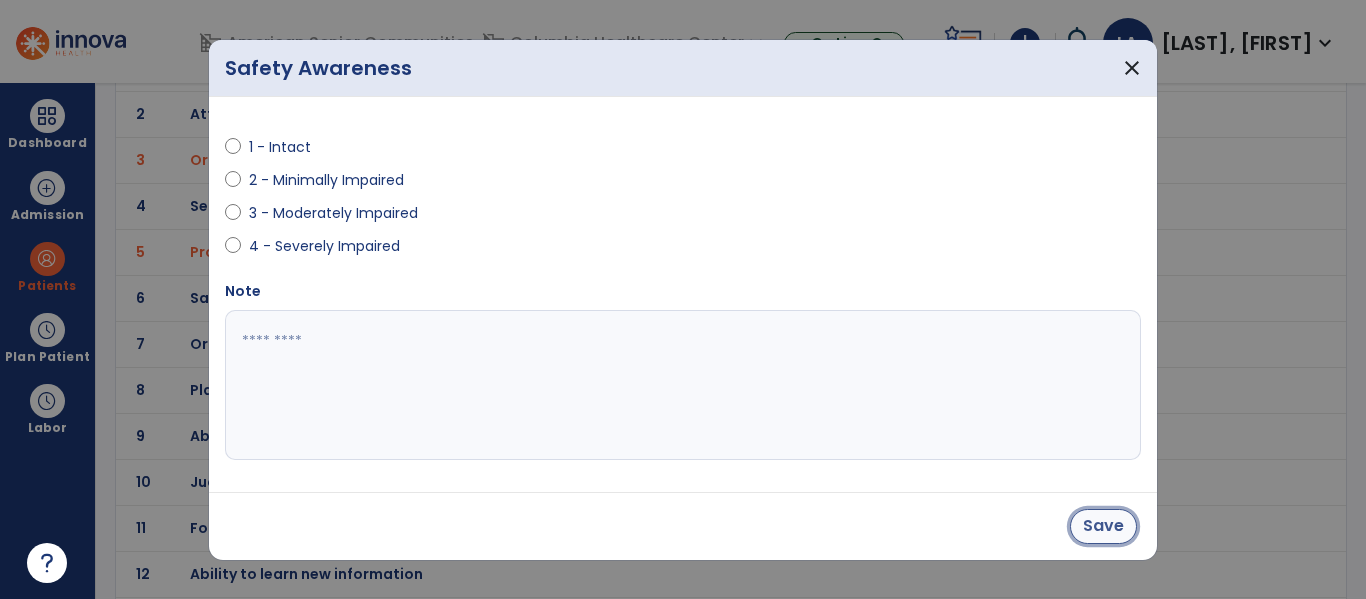 click on "Save" at bounding box center [1103, 526] 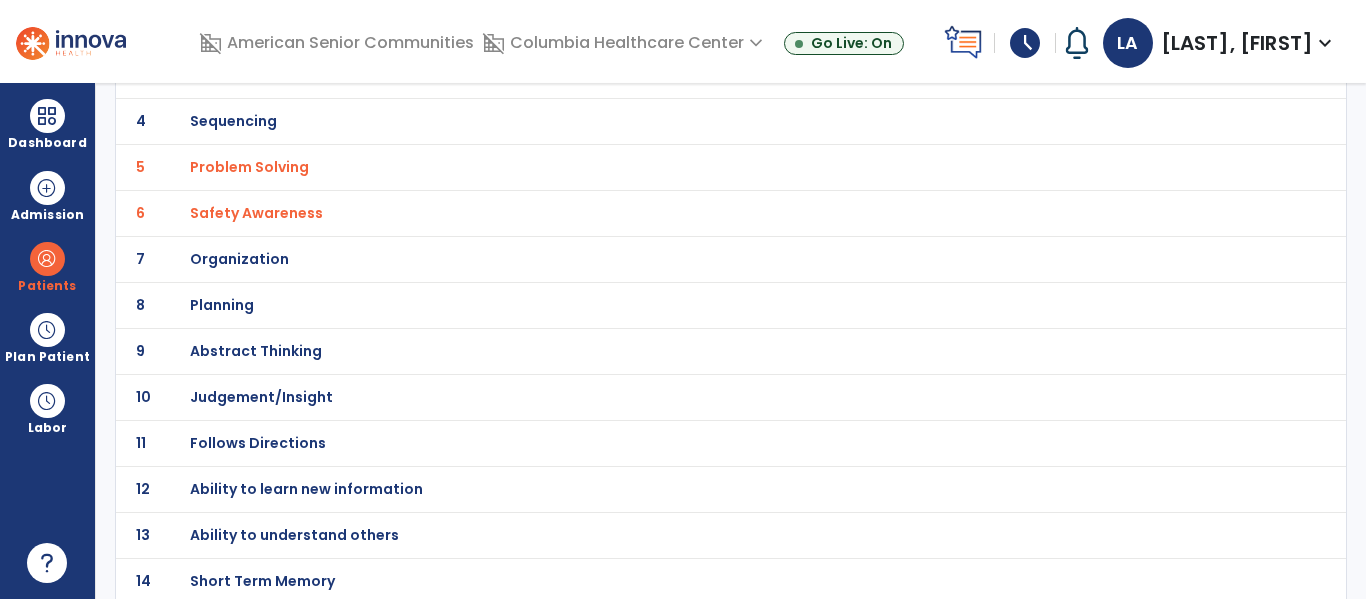 scroll, scrollTop: 292, scrollLeft: 0, axis: vertical 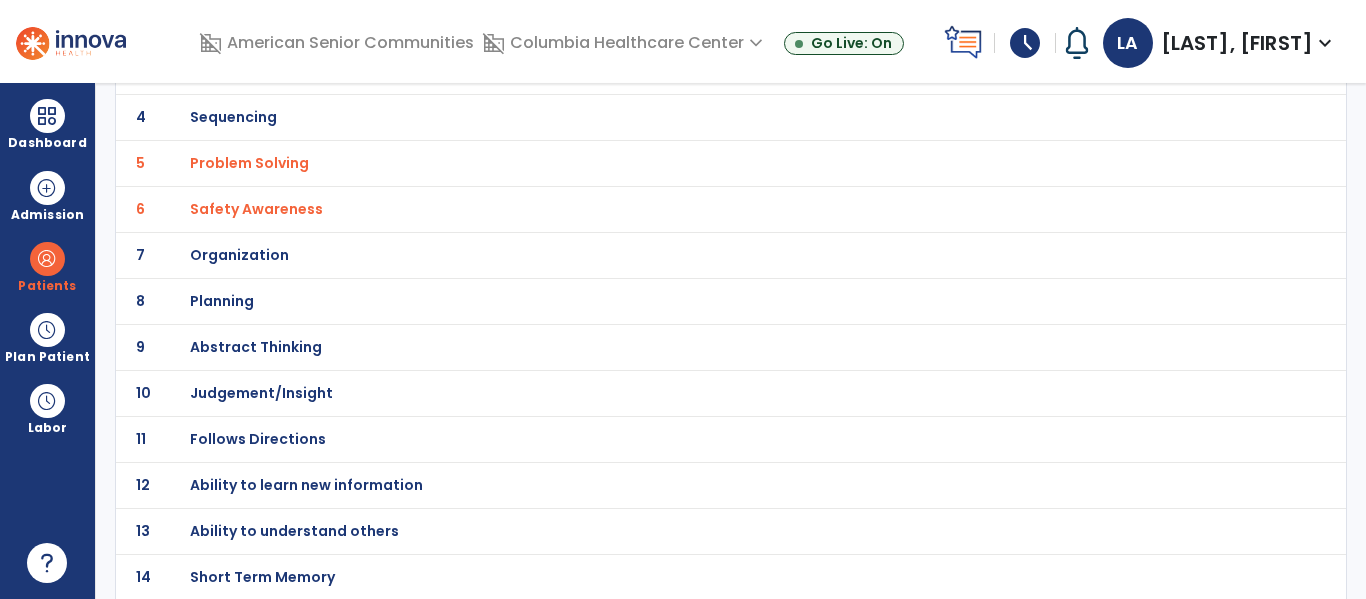 click on "Judgement/Insight" at bounding box center (286, -21) 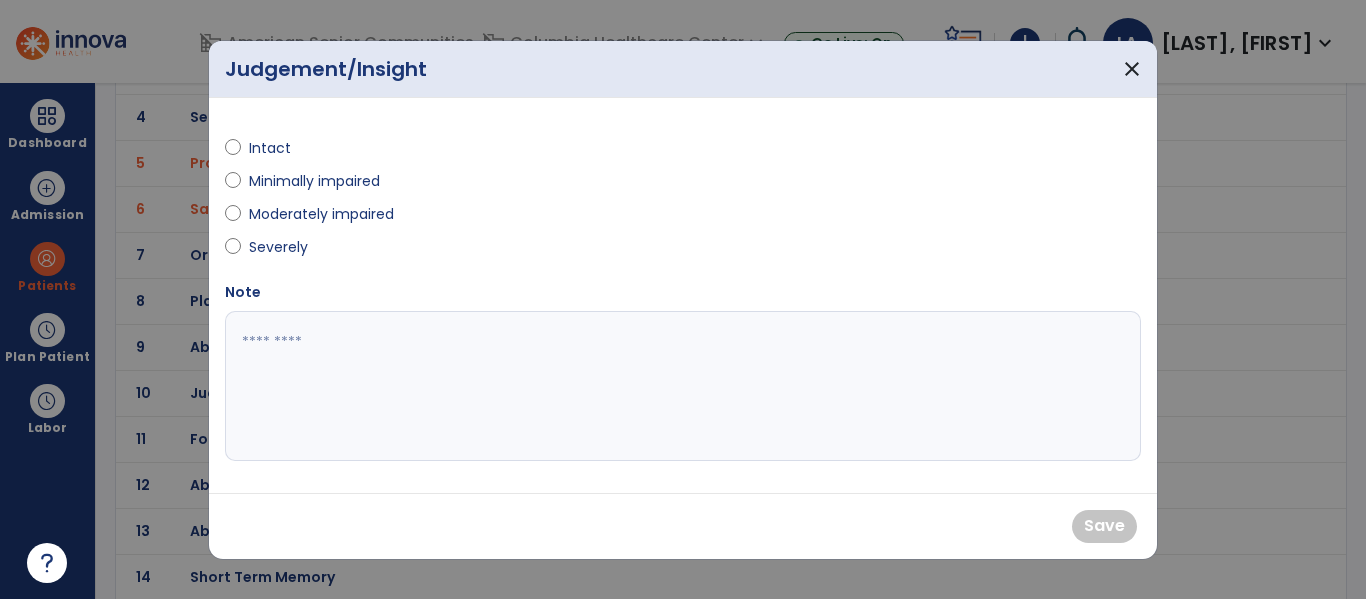 click on "Moderately impaired" at bounding box center (321, 214) 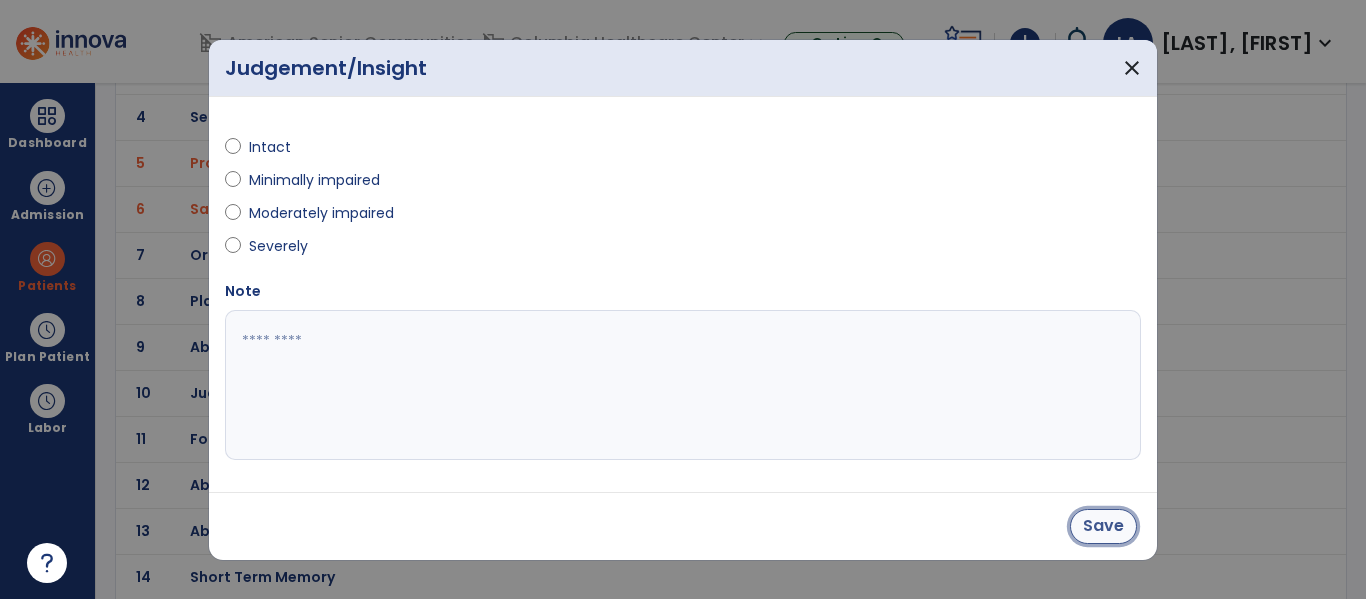 click on "Save" at bounding box center (1103, 526) 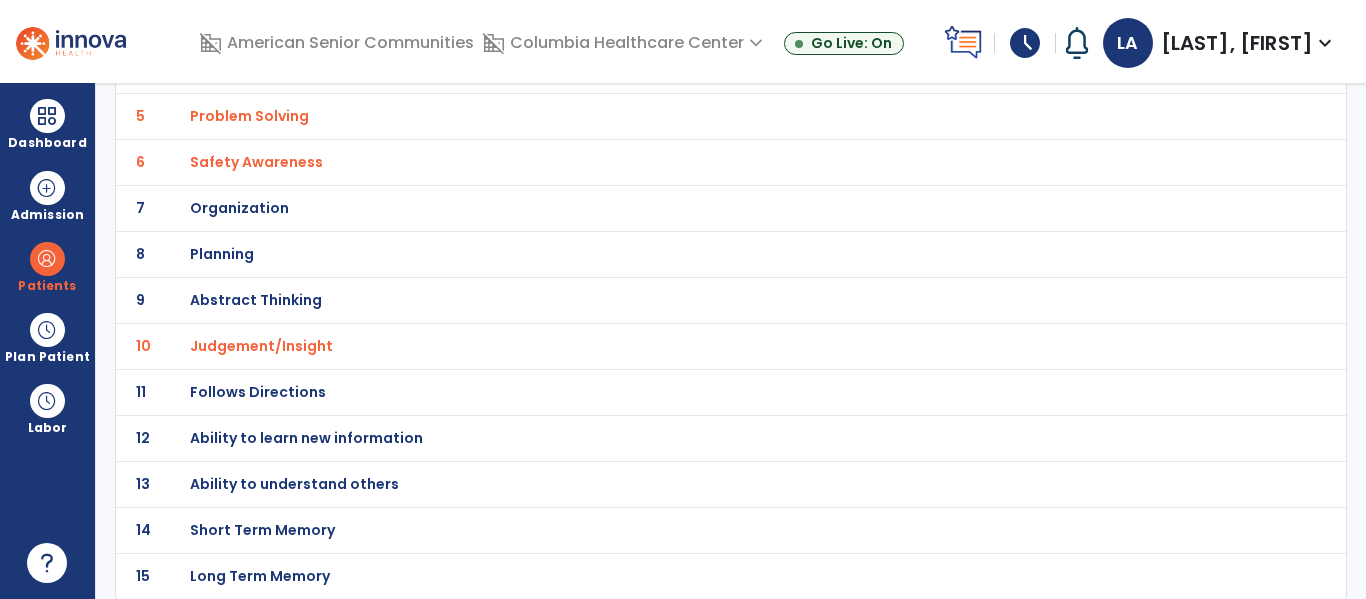 scroll, scrollTop: 340, scrollLeft: 0, axis: vertical 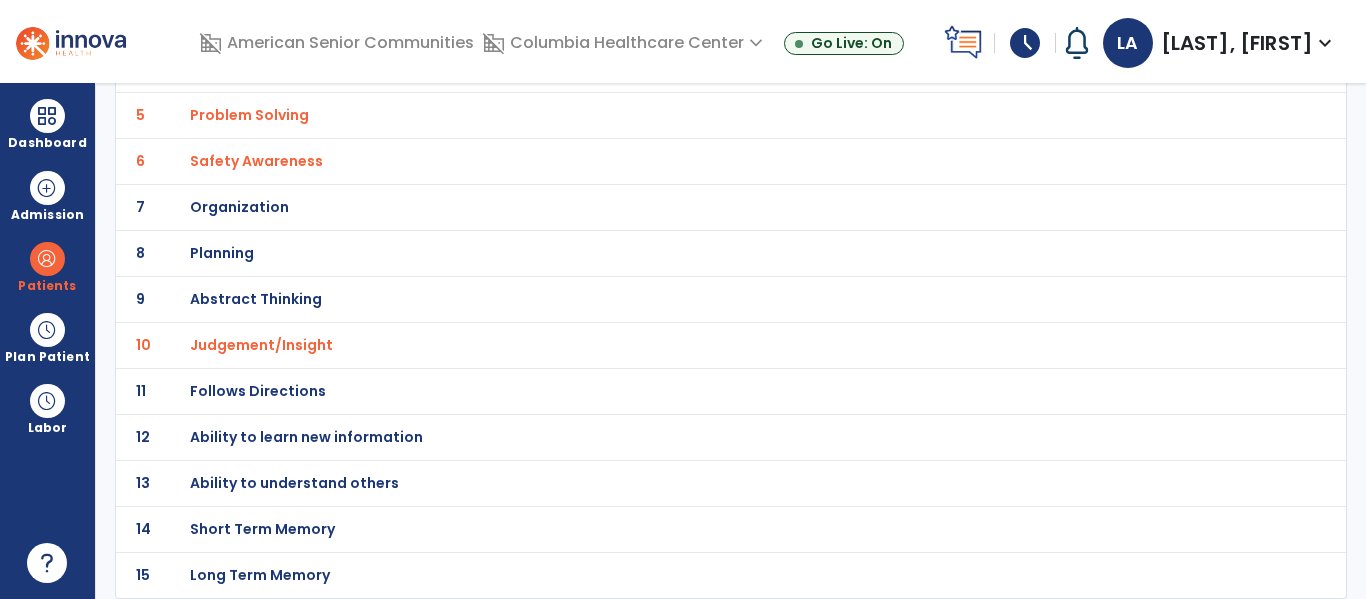 click on "Judgement/Insight" at bounding box center (286, -69) 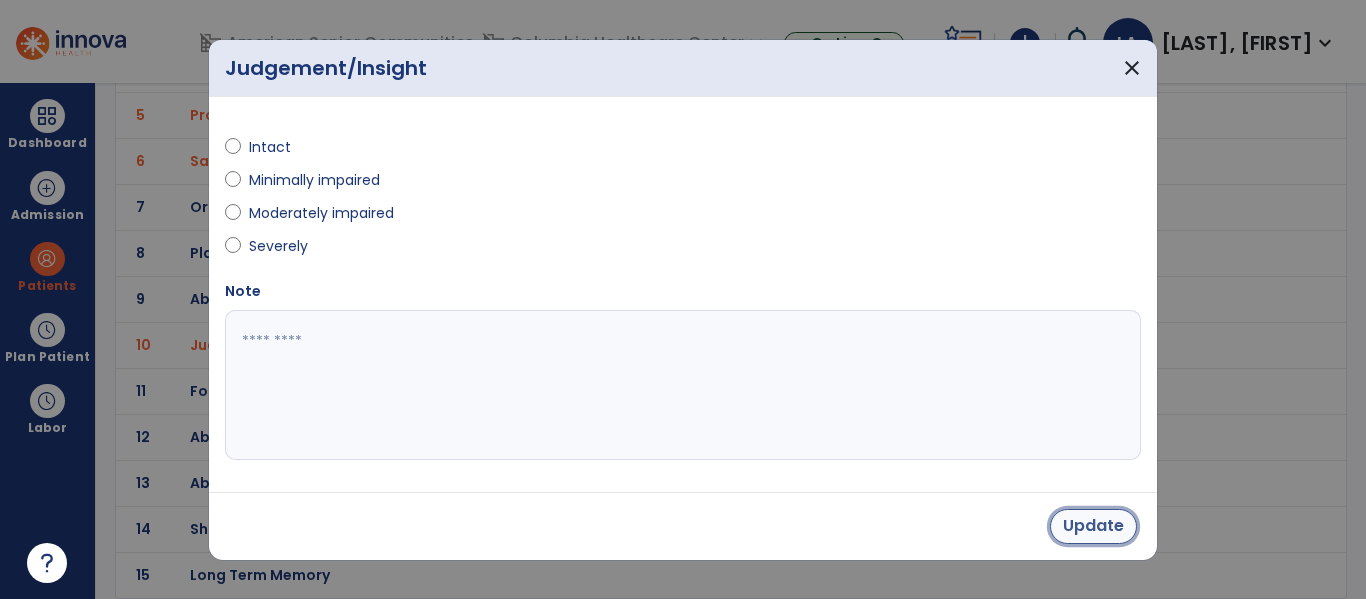 click on "Update" at bounding box center (1093, 526) 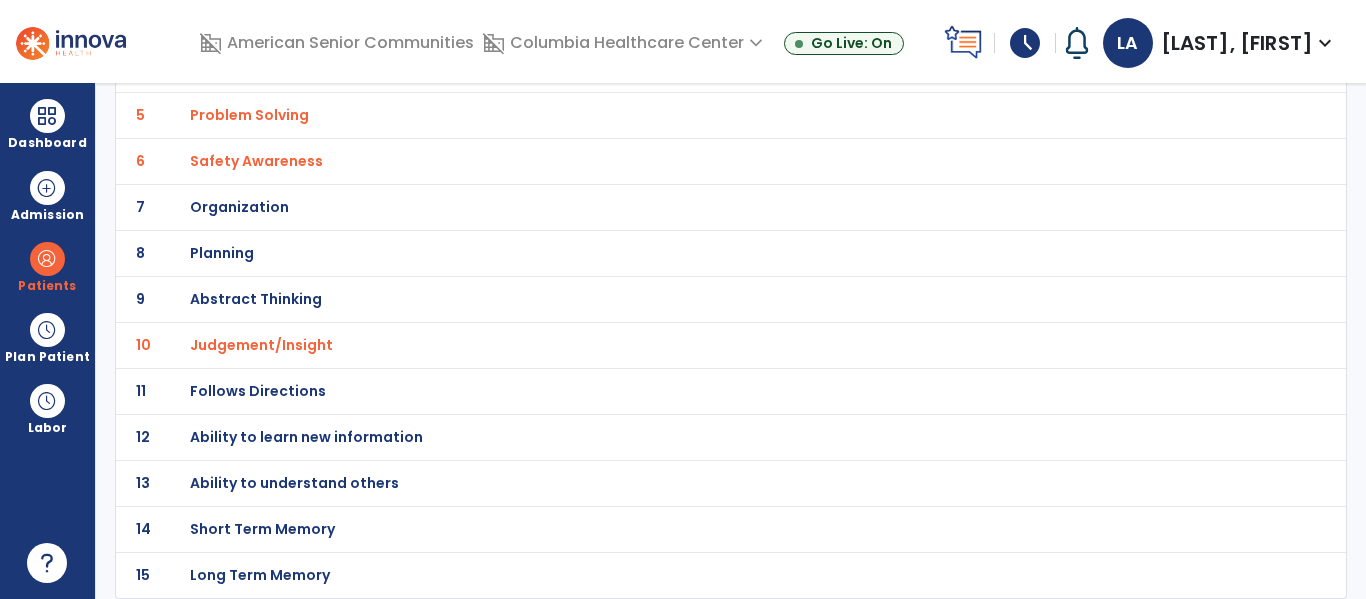 click on "Follows Directions" at bounding box center (286, -69) 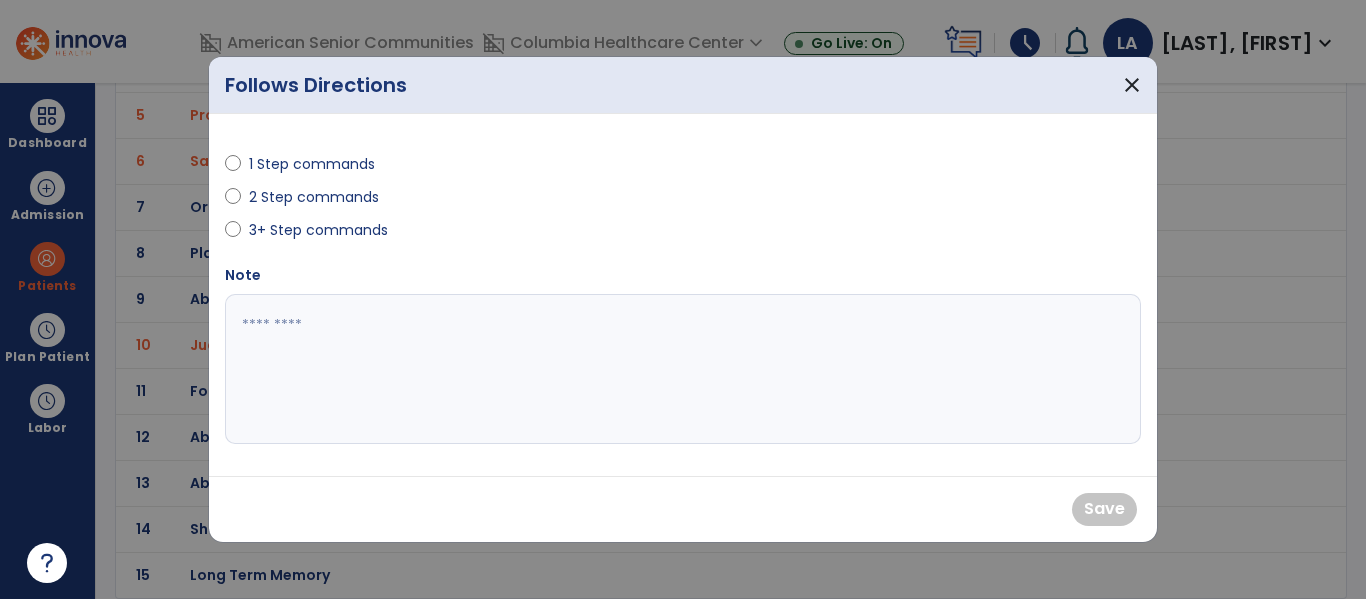 click on "1 Step commands" at bounding box center (312, 164) 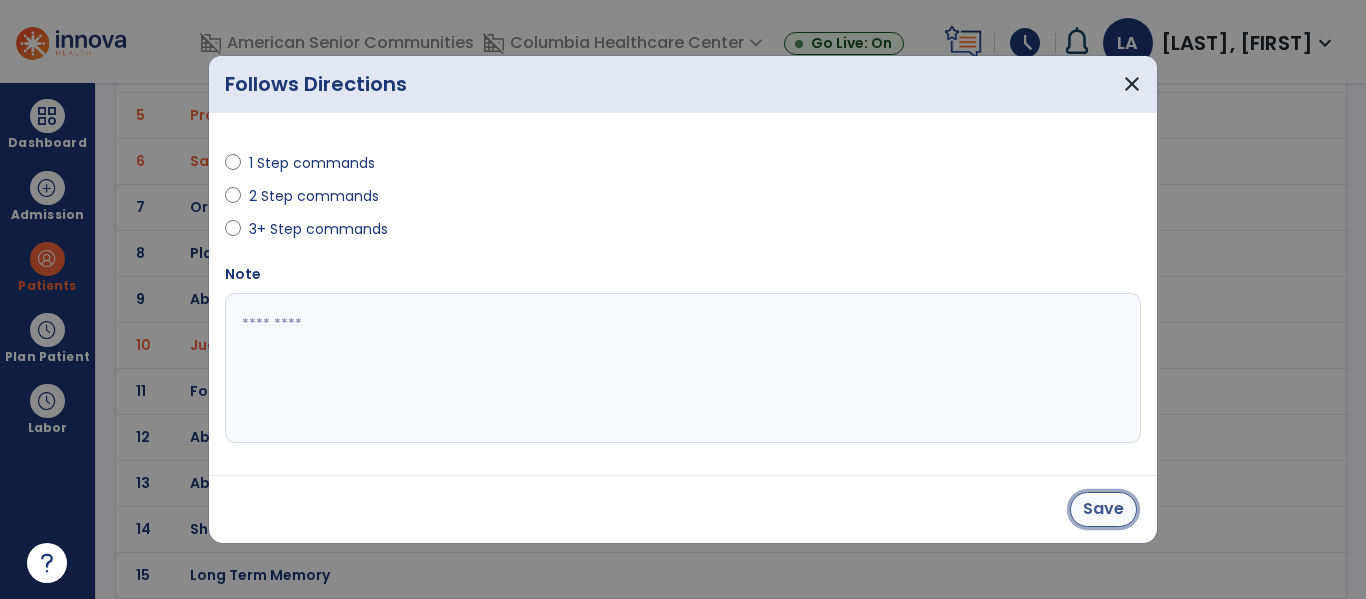 click on "Save" at bounding box center [1103, 509] 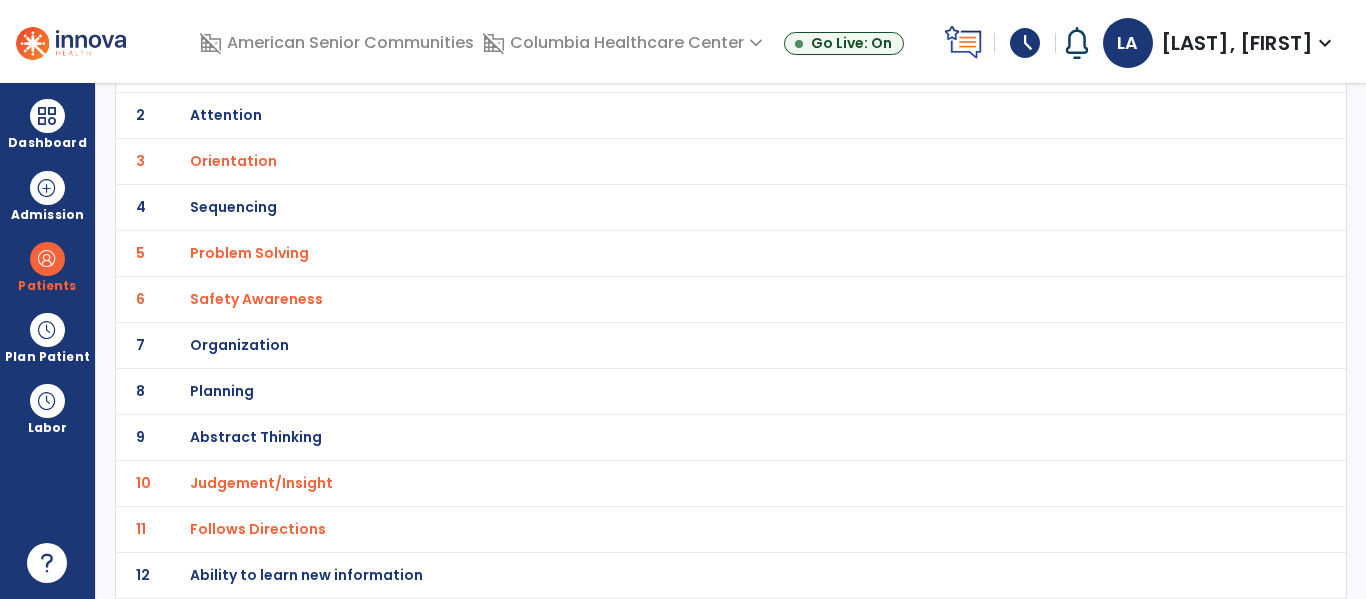 scroll, scrollTop: 0, scrollLeft: 0, axis: both 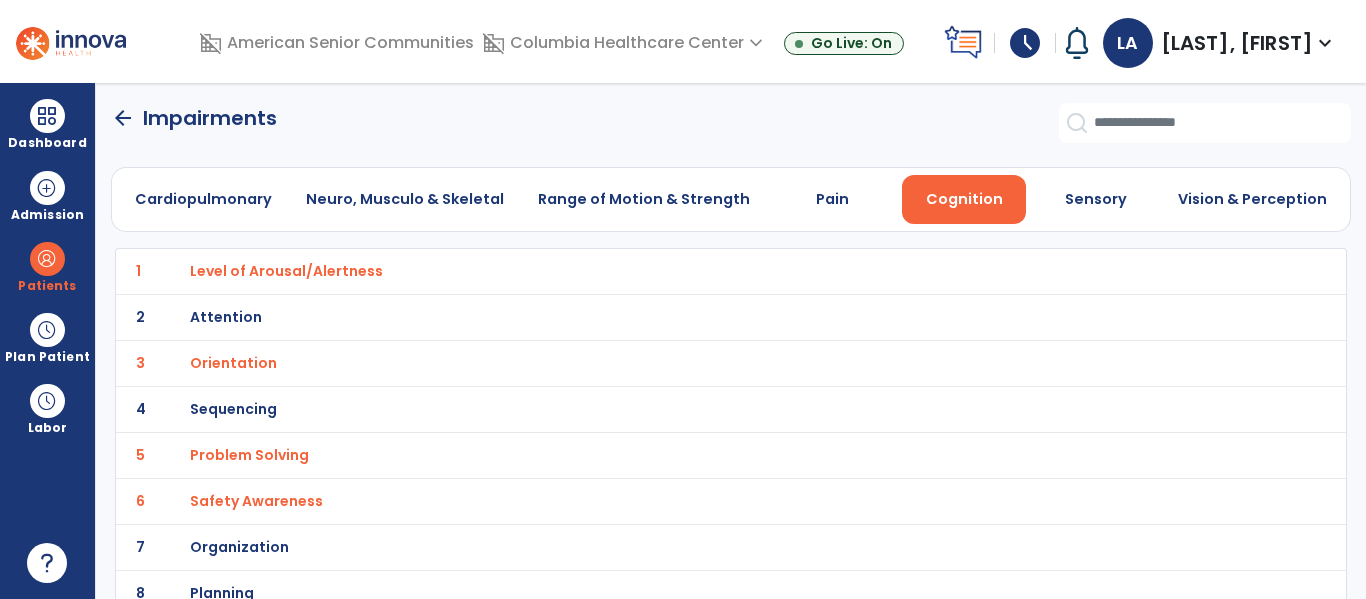 click on "arrow_back" 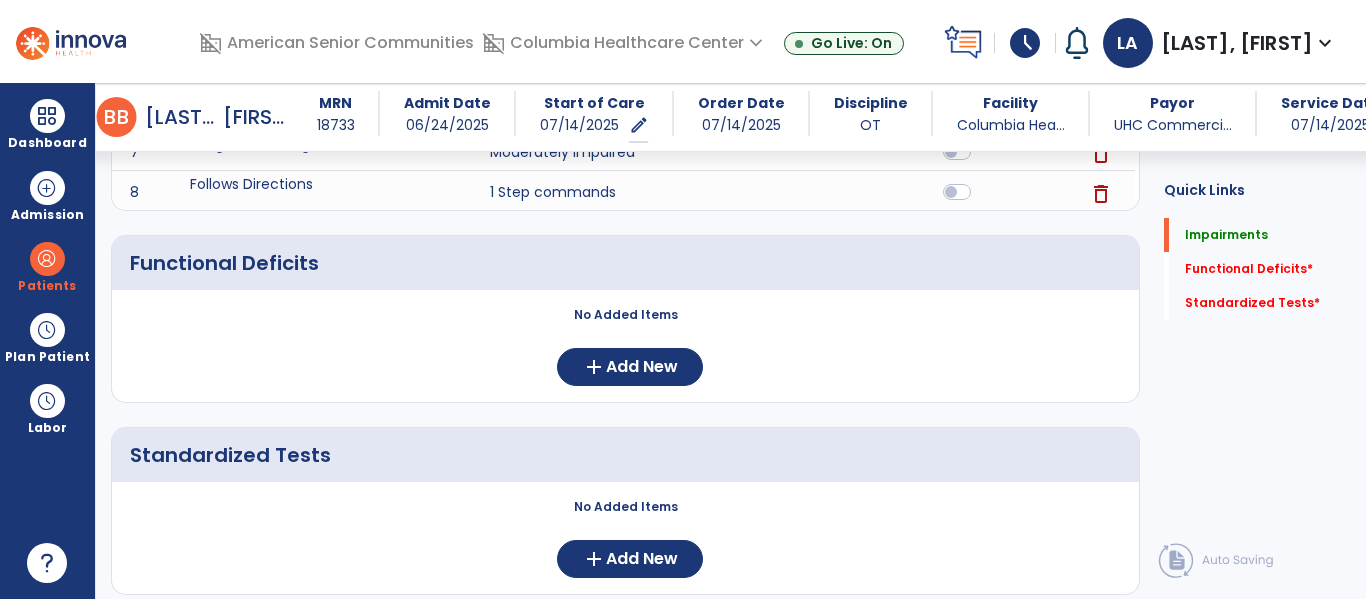 scroll, scrollTop: 723, scrollLeft: 0, axis: vertical 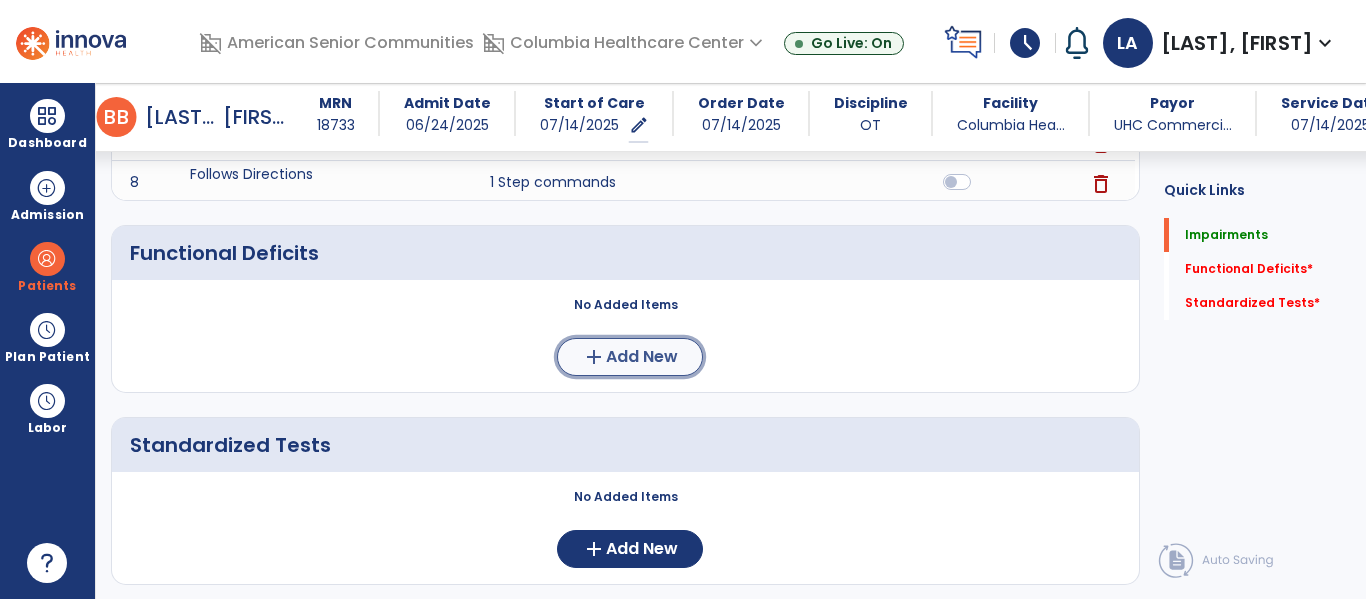 click on "add  Add New" 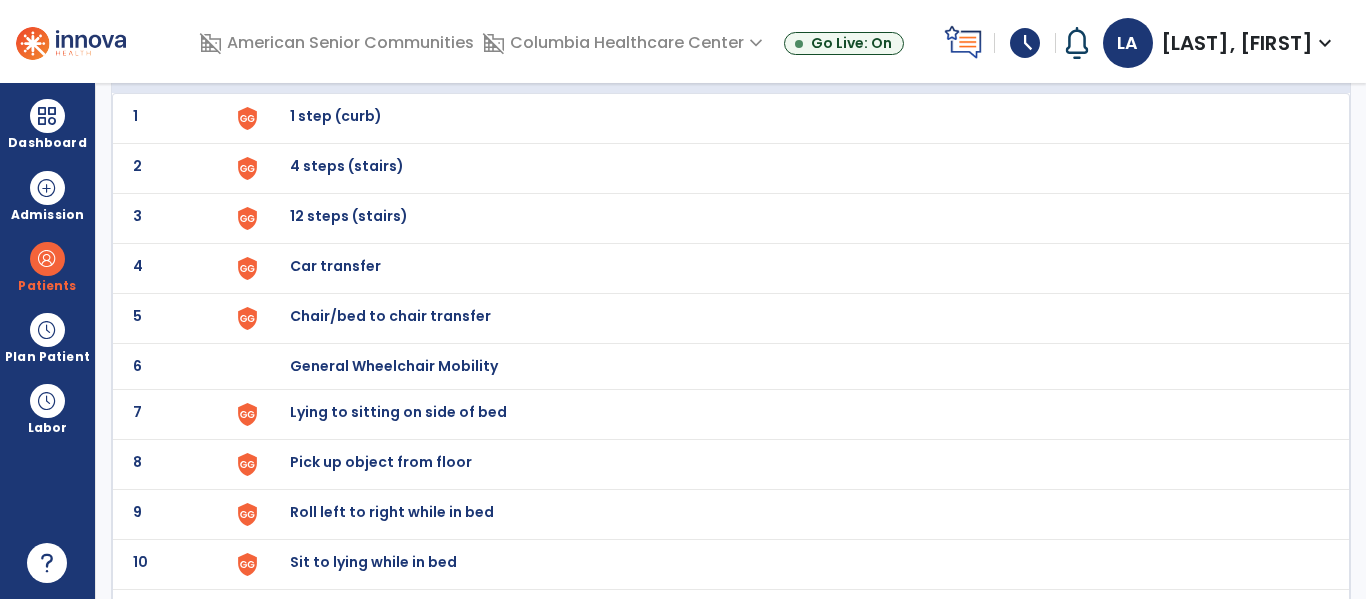 scroll, scrollTop: 161, scrollLeft: 0, axis: vertical 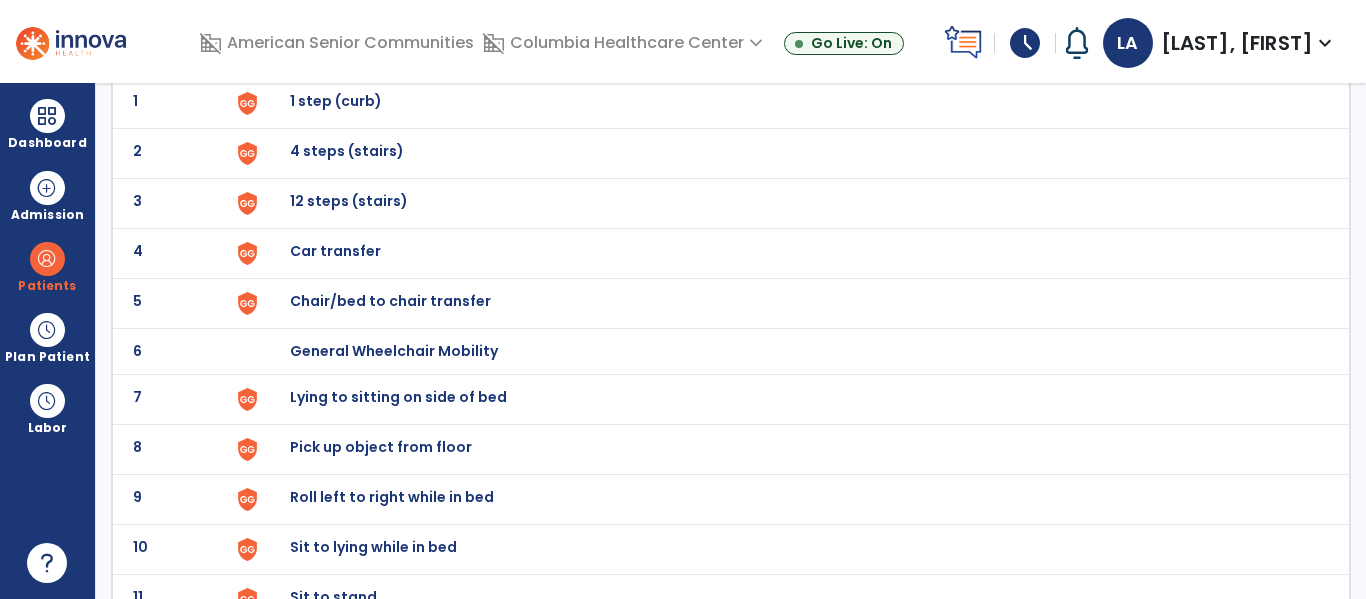 click on "Lying to sitting on side of bed" at bounding box center [336, 101] 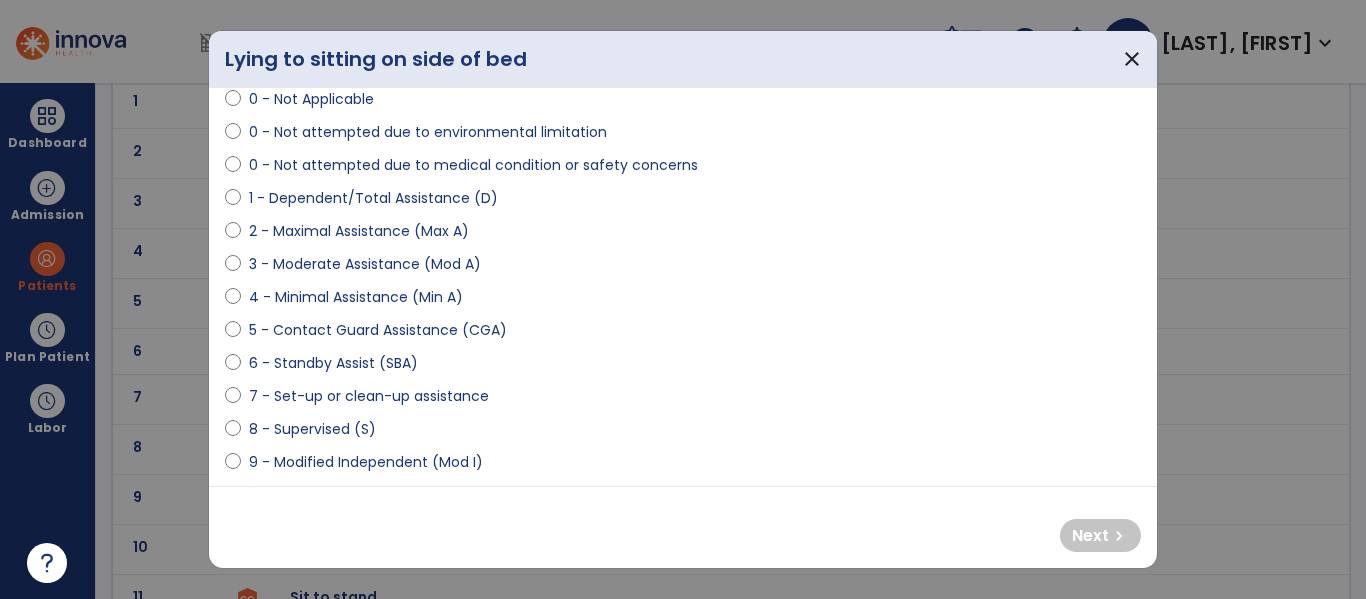 scroll, scrollTop: 181, scrollLeft: 0, axis: vertical 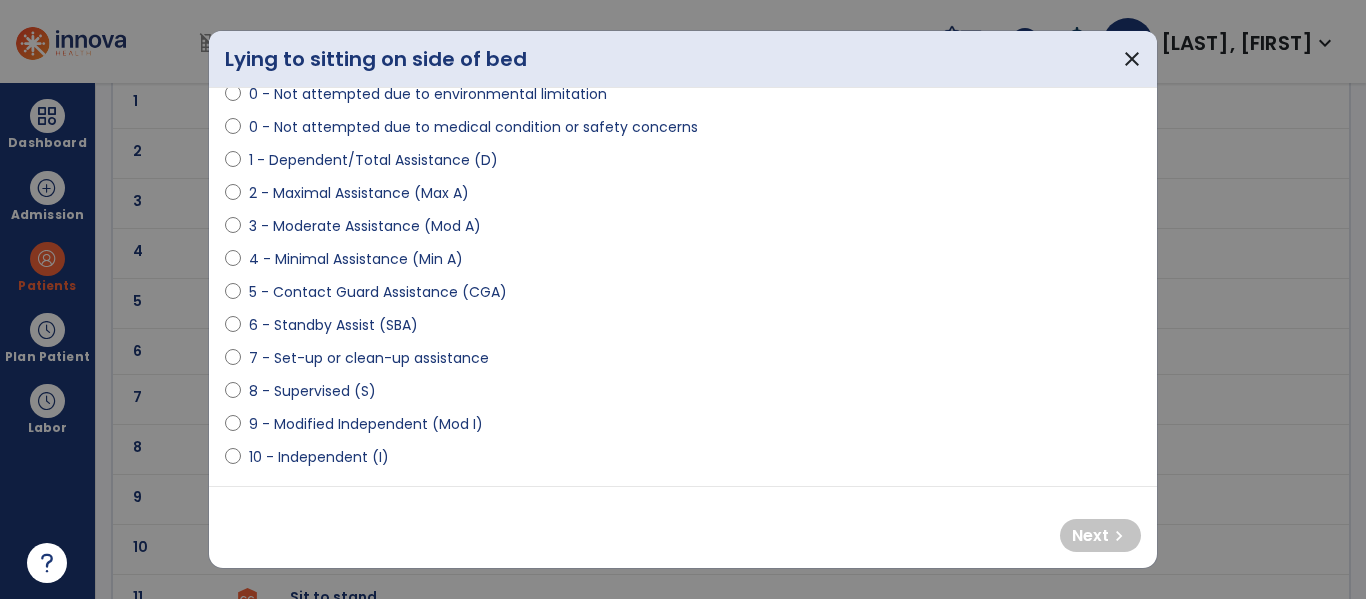 click on "4 - Minimal Assistance (Min A)" at bounding box center (356, 259) 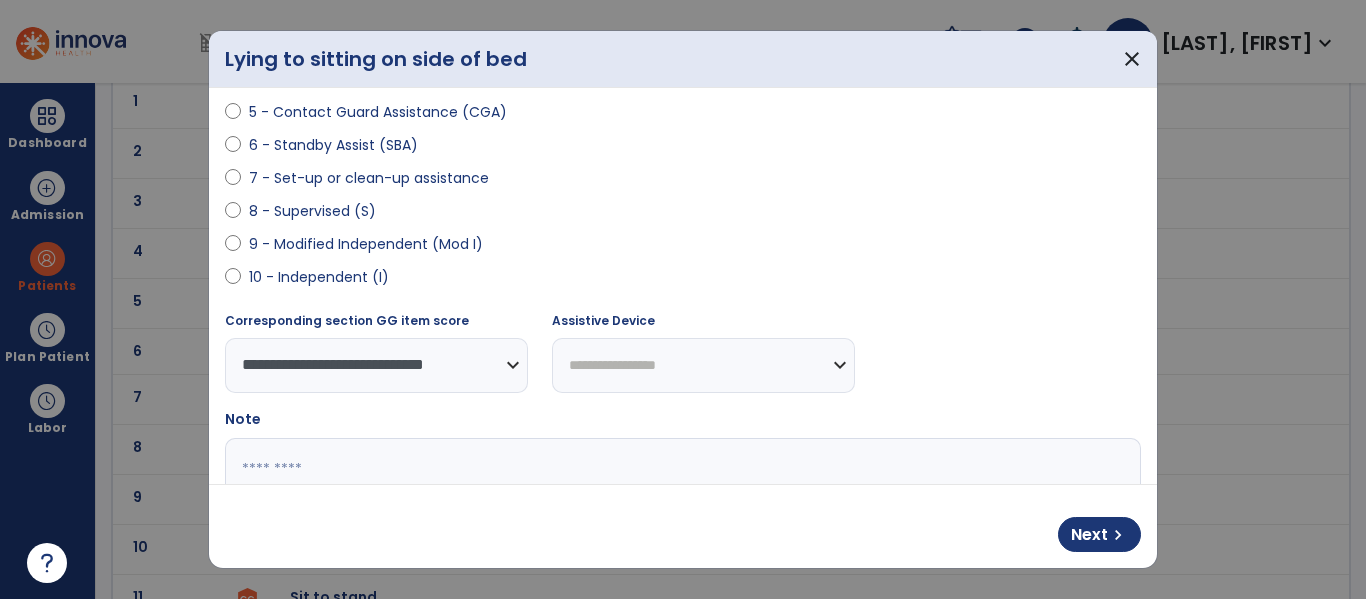 scroll, scrollTop: 362, scrollLeft: 0, axis: vertical 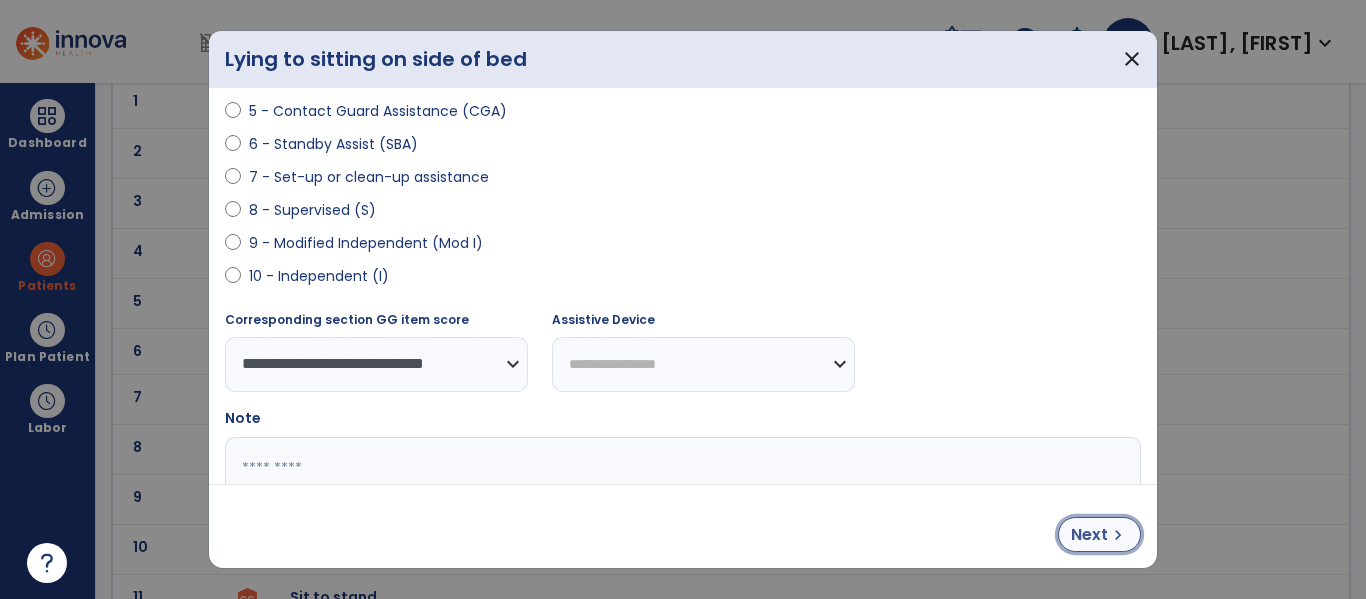click on "Next" at bounding box center [1089, 535] 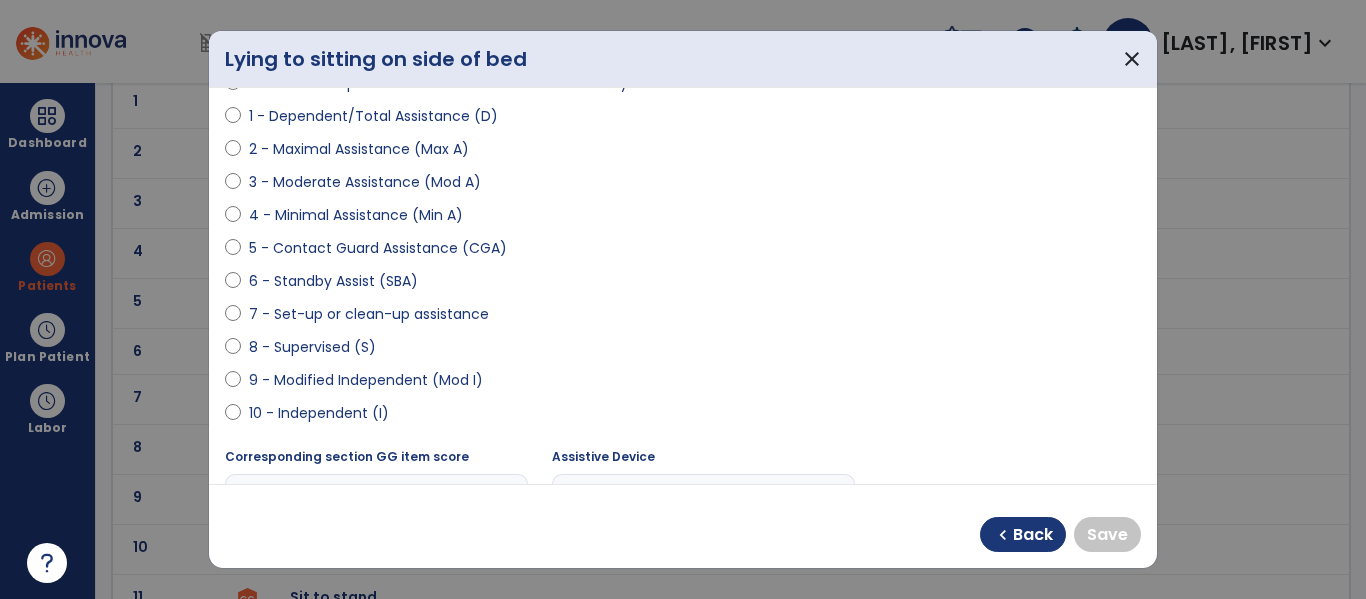 scroll, scrollTop: 215, scrollLeft: 0, axis: vertical 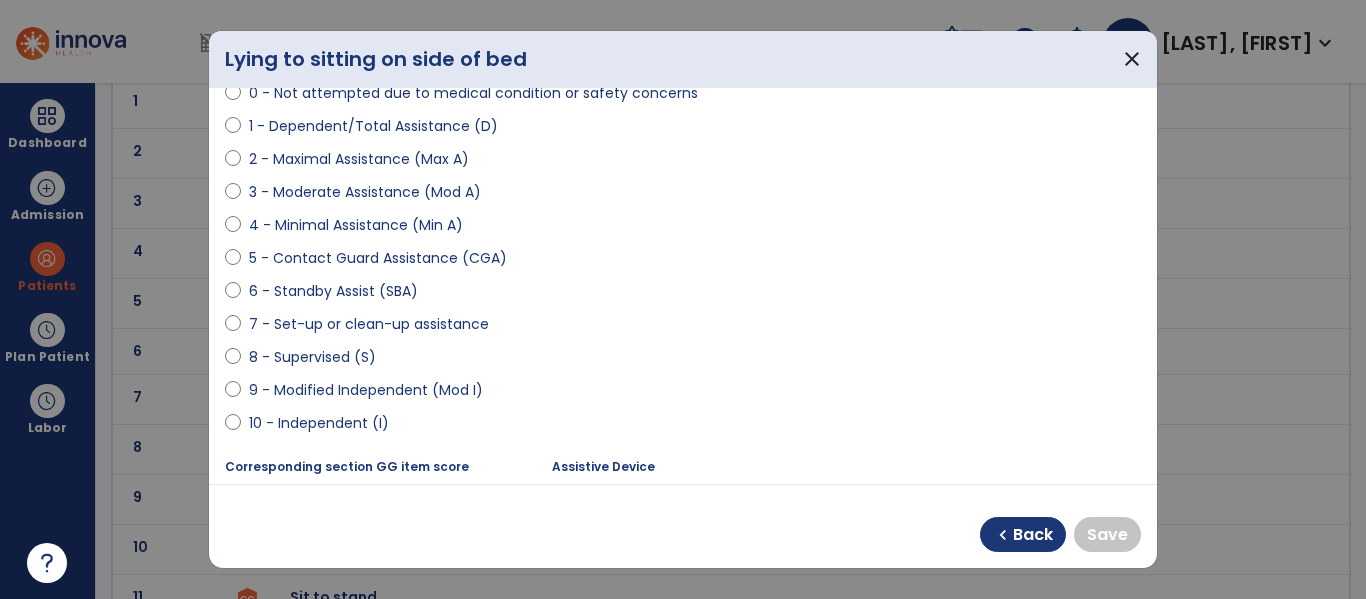 click on "4 - Minimal Assistance (Min A)" at bounding box center [356, 225] 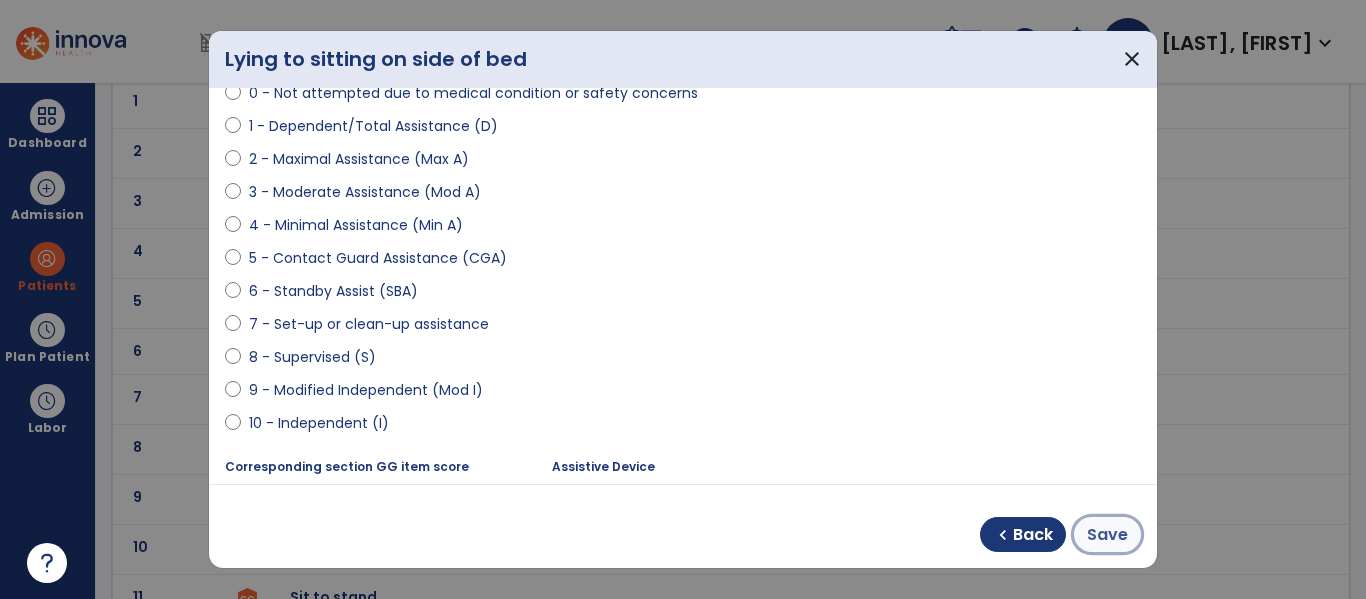 click on "Save" at bounding box center (1107, 535) 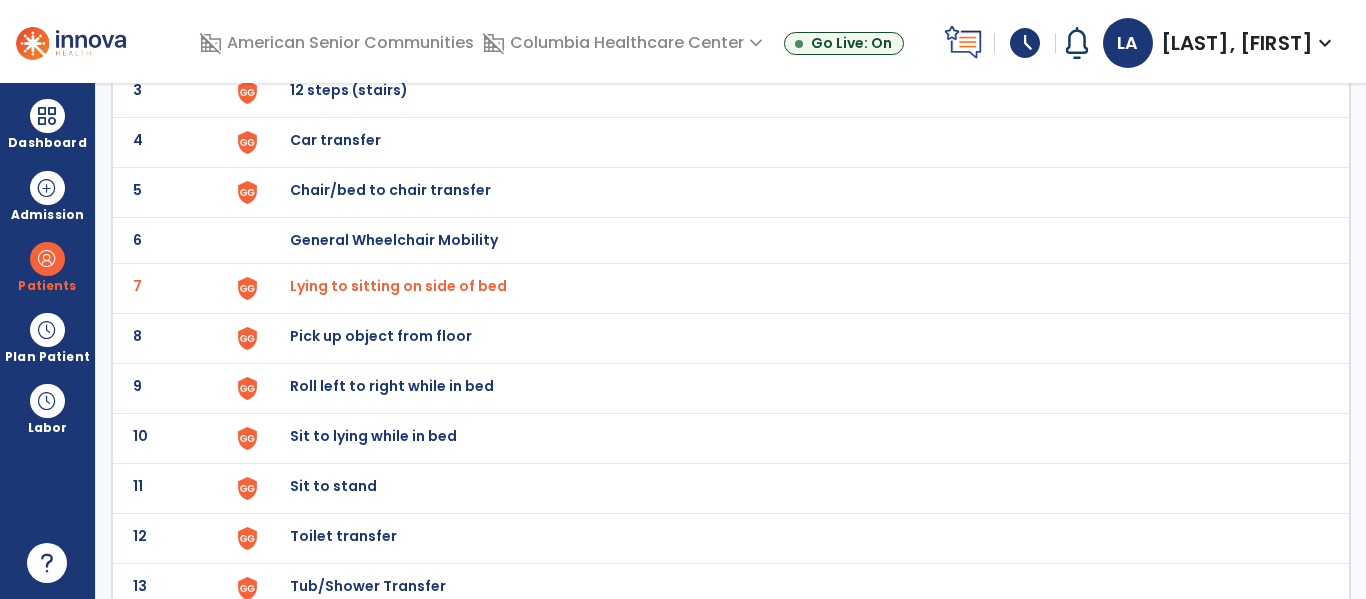scroll, scrollTop: 309, scrollLeft: 0, axis: vertical 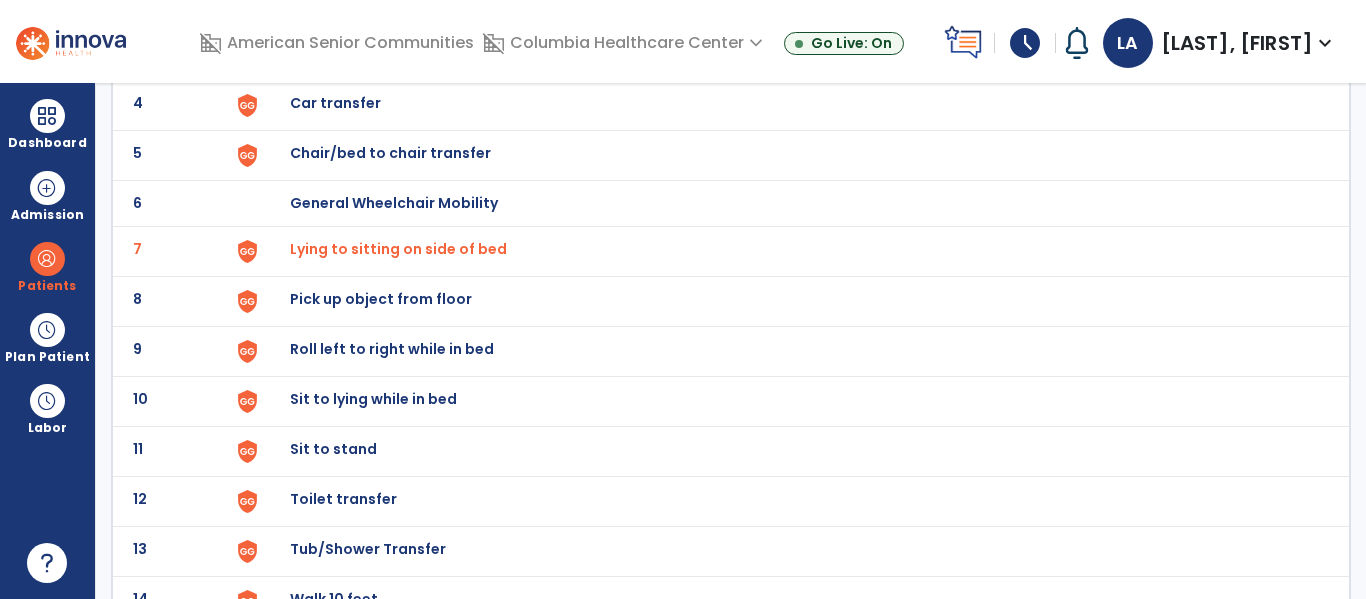 click on "Sit to lying while in bed" at bounding box center (336, -47) 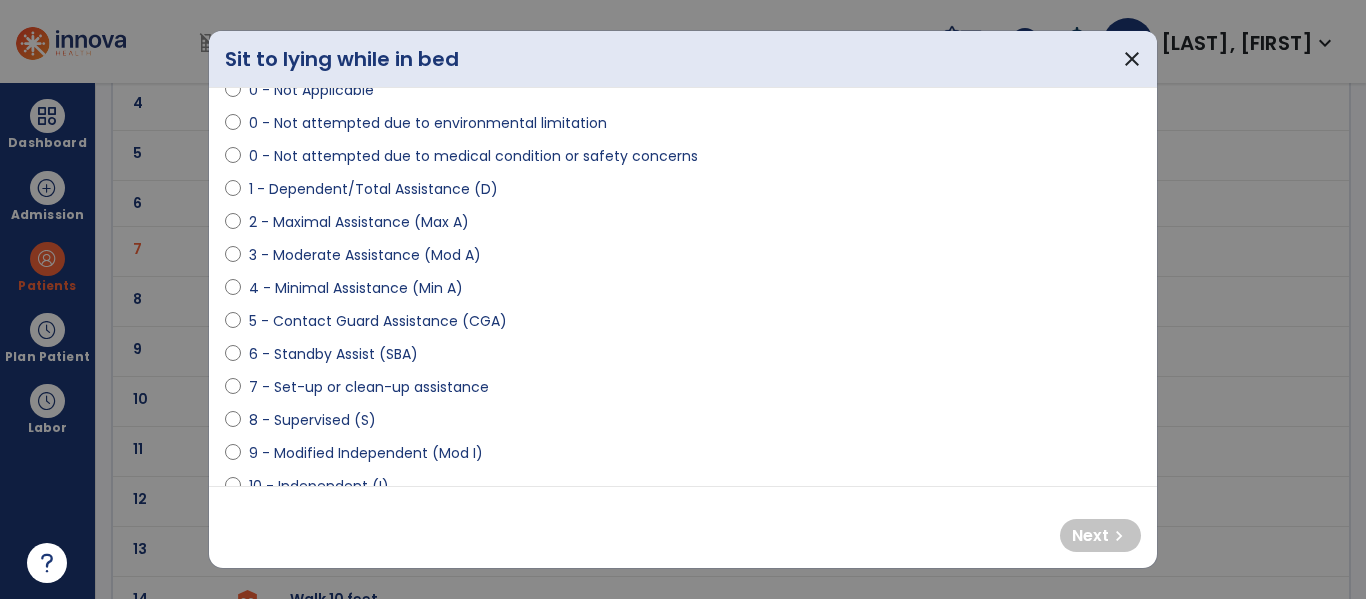 scroll, scrollTop: 157, scrollLeft: 0, axis: vertical 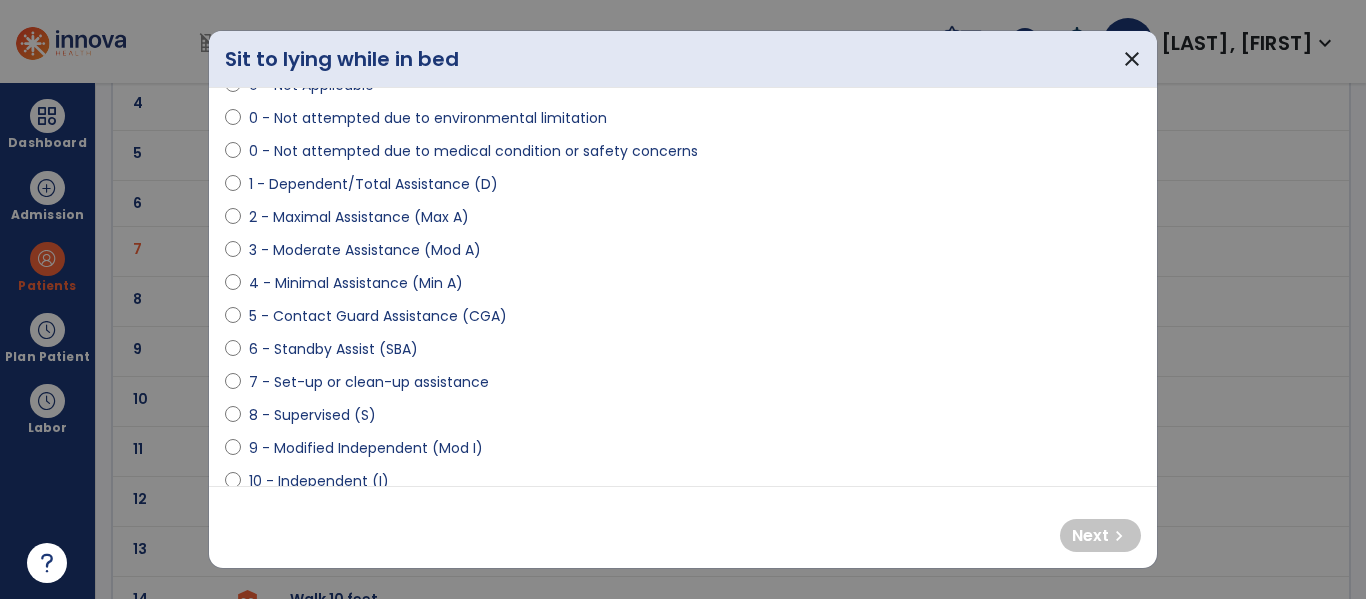 click on "8 - Supervised (S)" at bounding box center (312, 415) 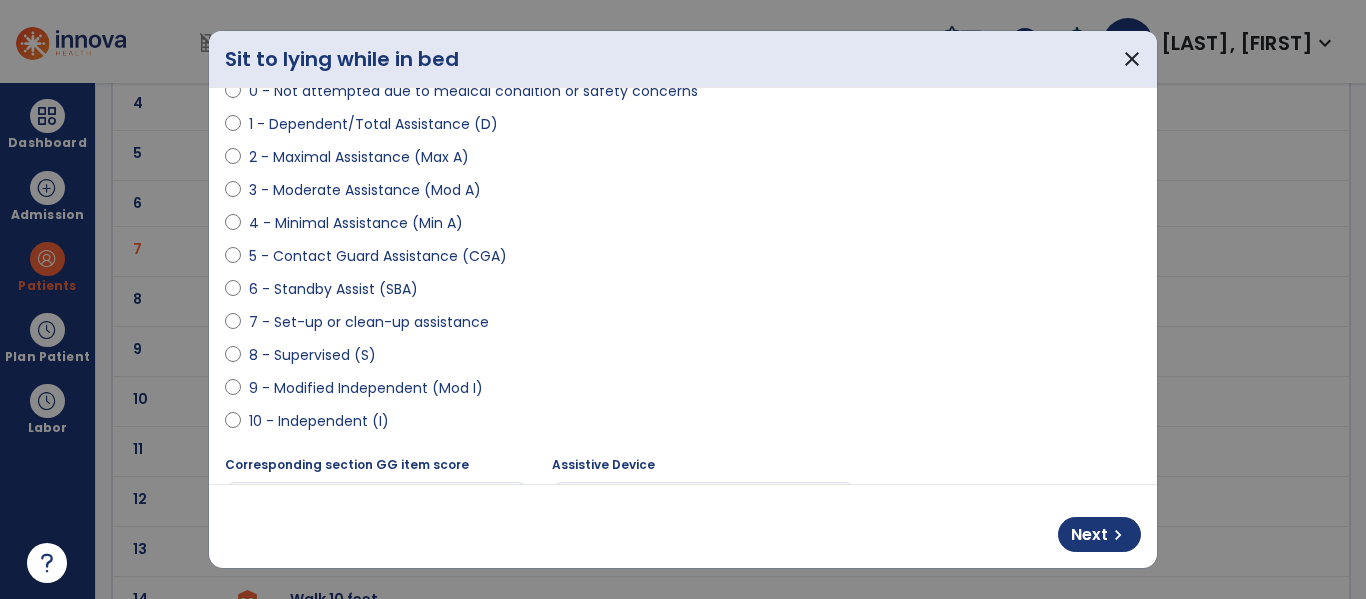scroll, scrollTop: 245, scrollLeft: 0, axis: vertical 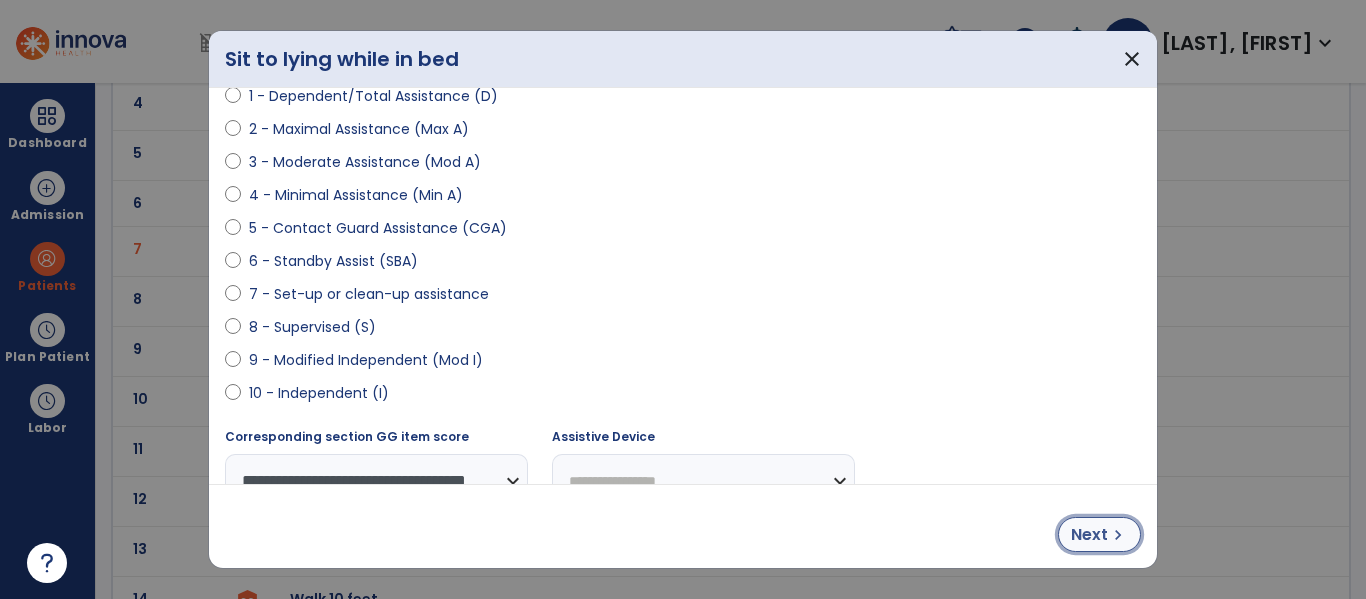 click on "Next" at bounding box center (1089, 535) 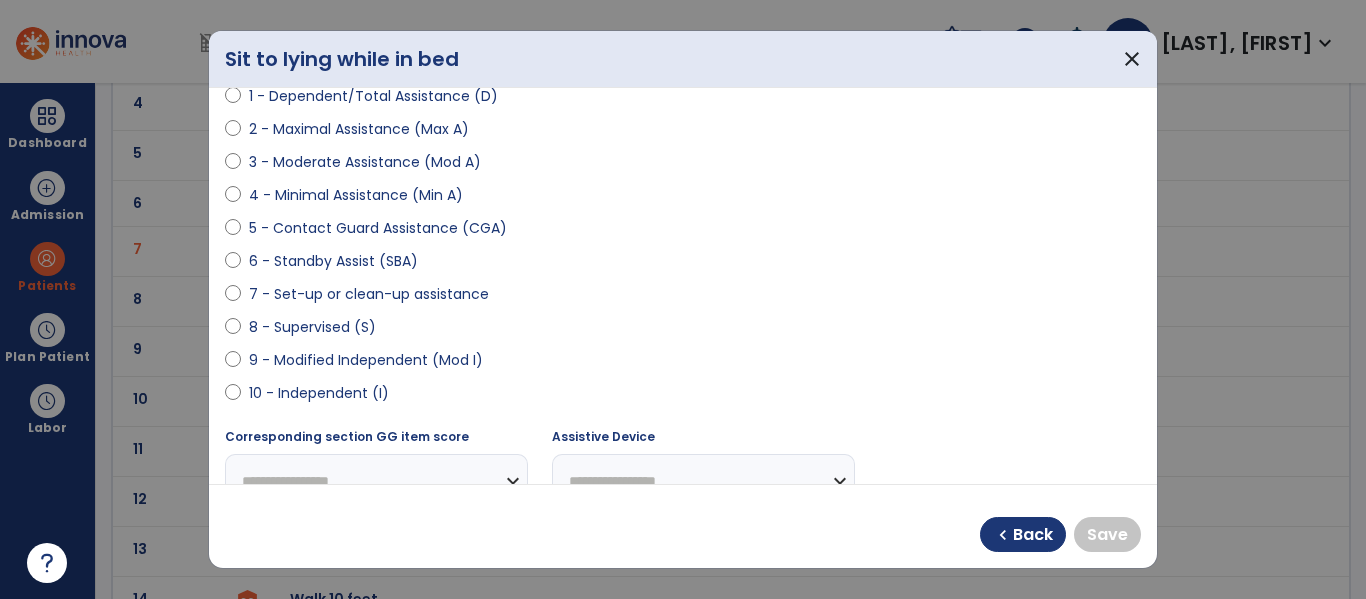 click on "6 - Standby Assist (SBA)" at bounding box center (333, 261) 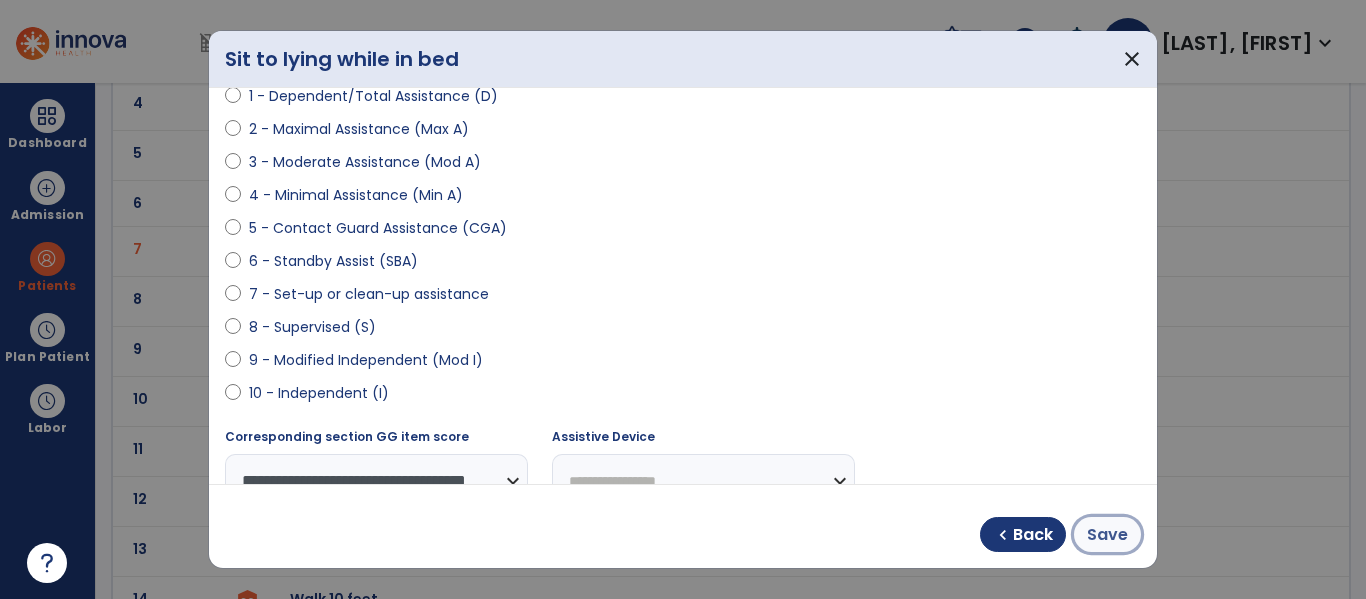 click on "Save" at bounding box center [1107, 535] 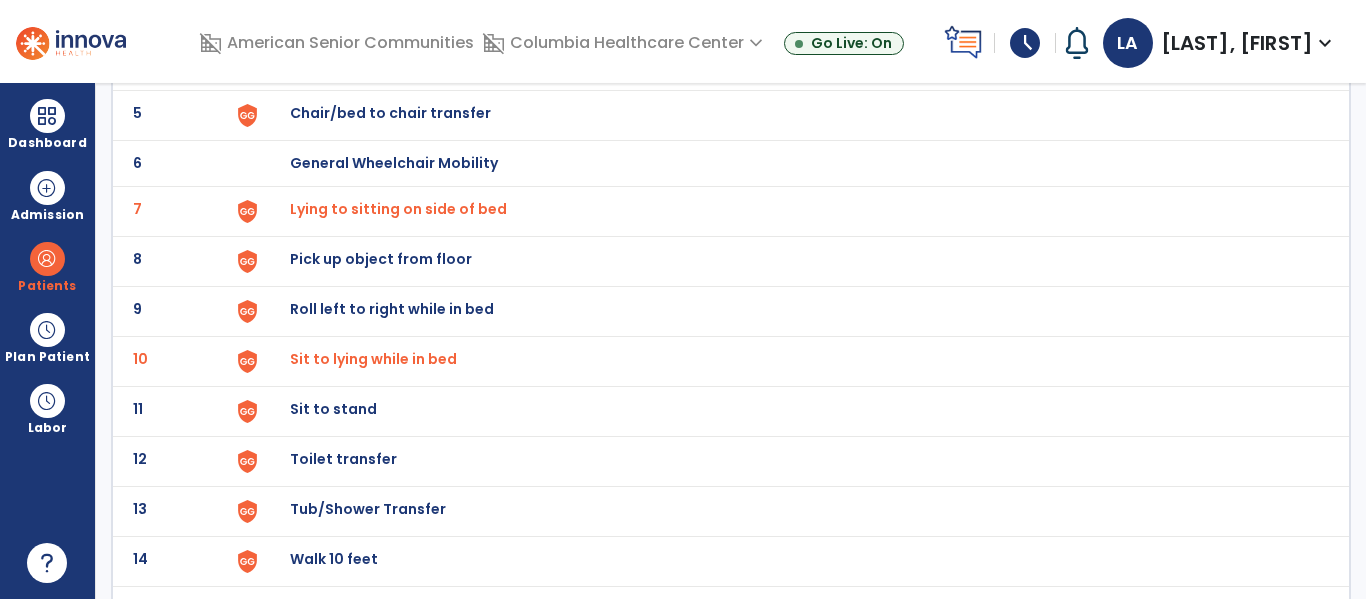 scroll, scrollTop: 371, scrollLeft: 0, axis: vertical 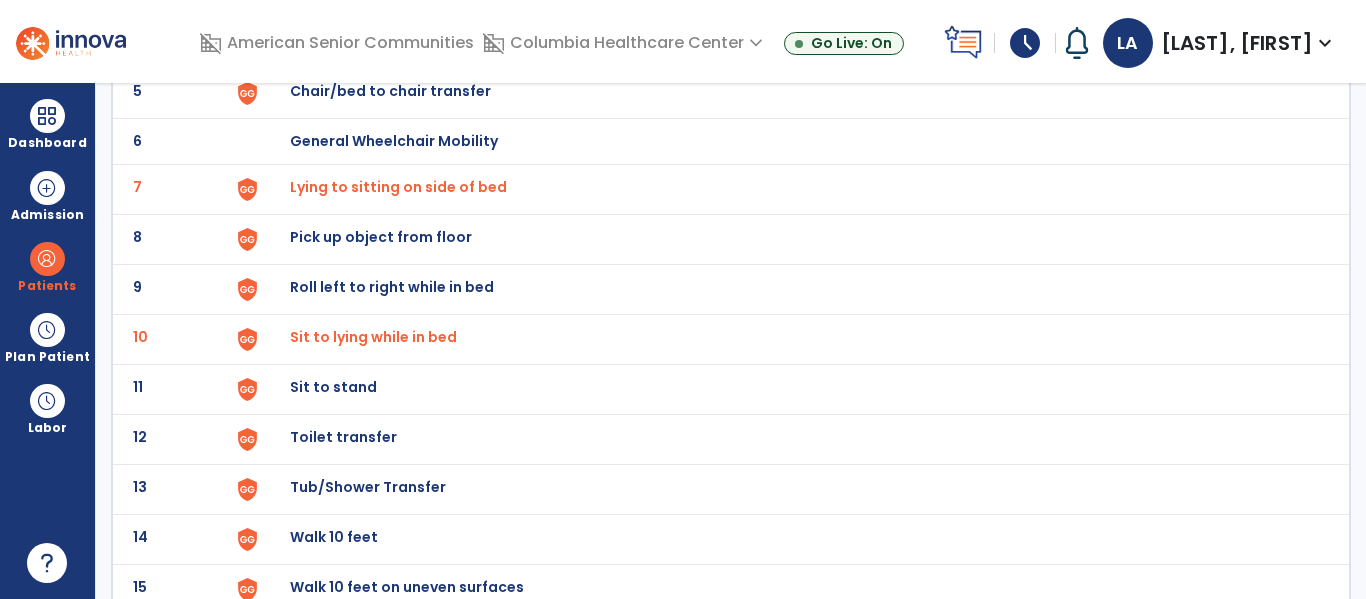 click on "Sit to lying while in bed" at bounding box center [398, 187] 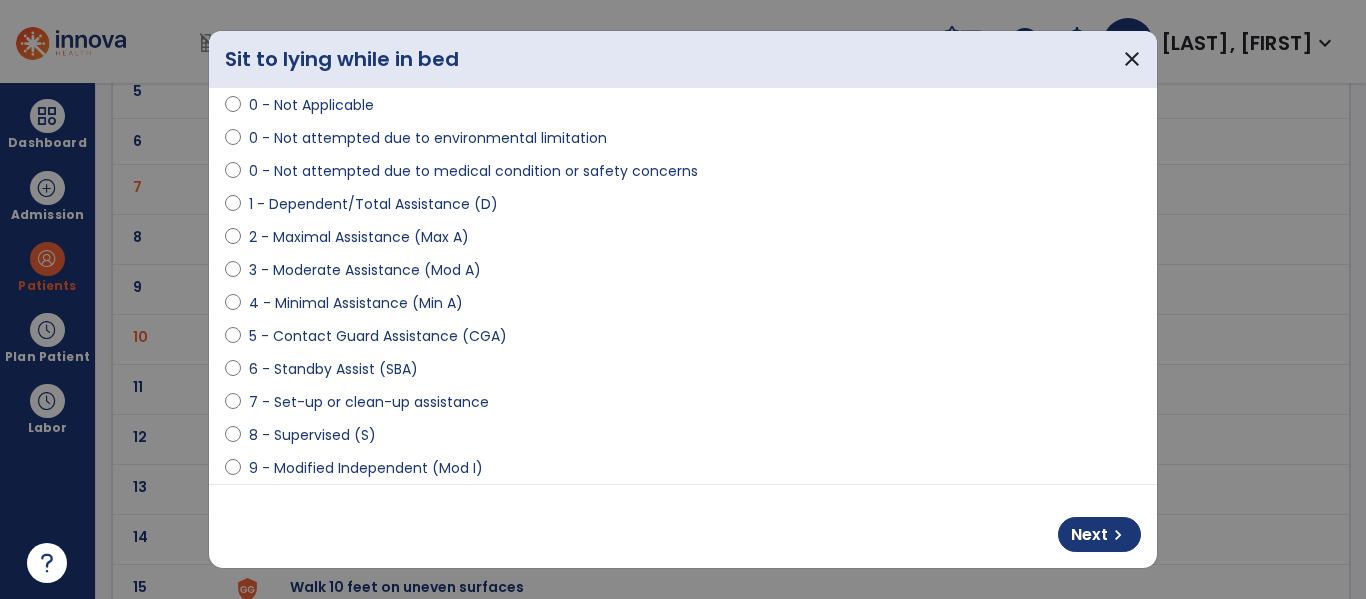 scroll, scrollTop: 139, scrollLeft: 0, axis: vertical 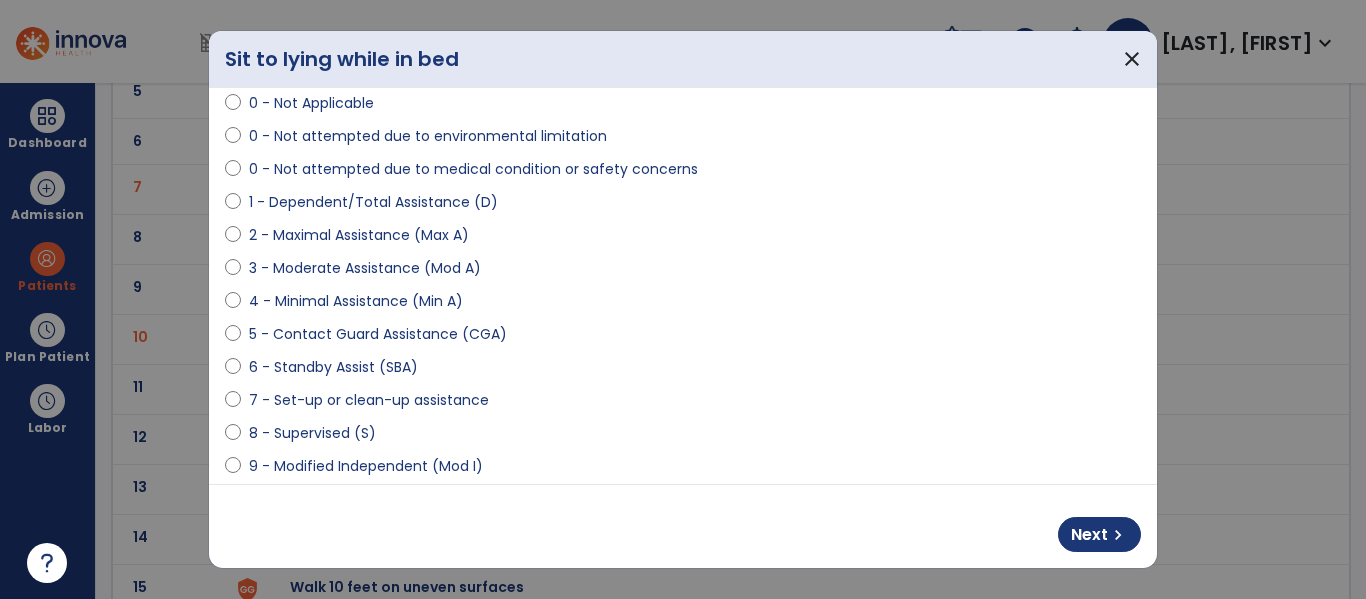 click on "6 - Standby Assist (SBA)" at bounding box center [333, 367] 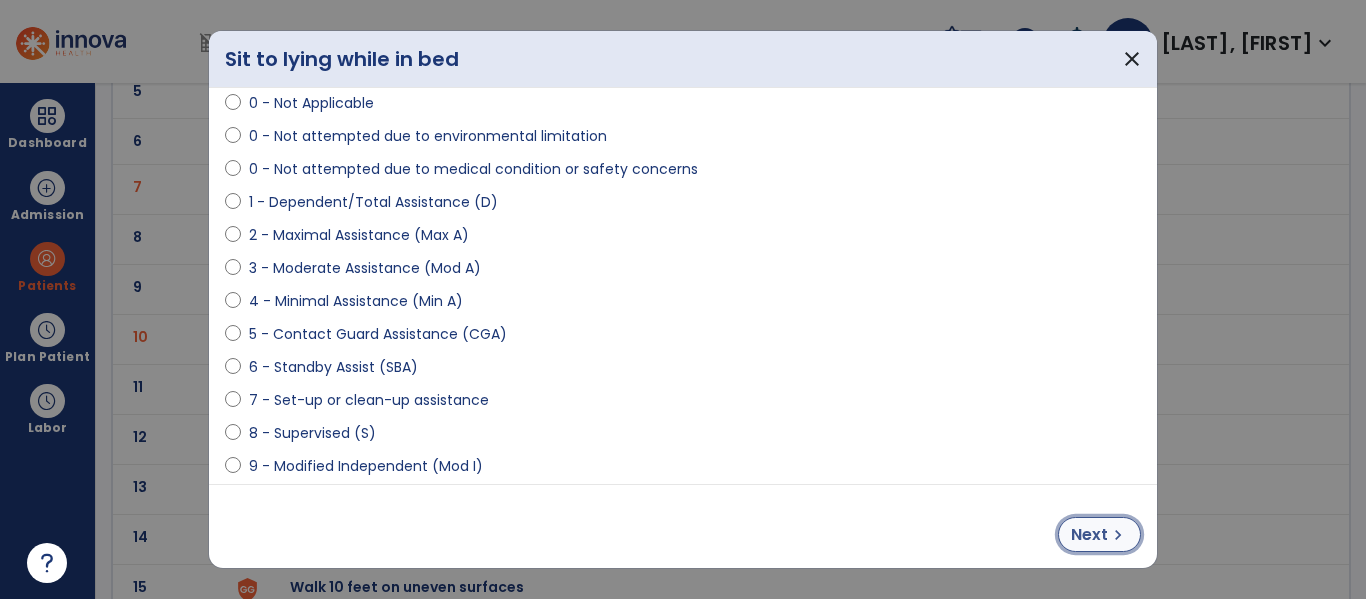 click on "Next" at bounding box center [1089, 535] 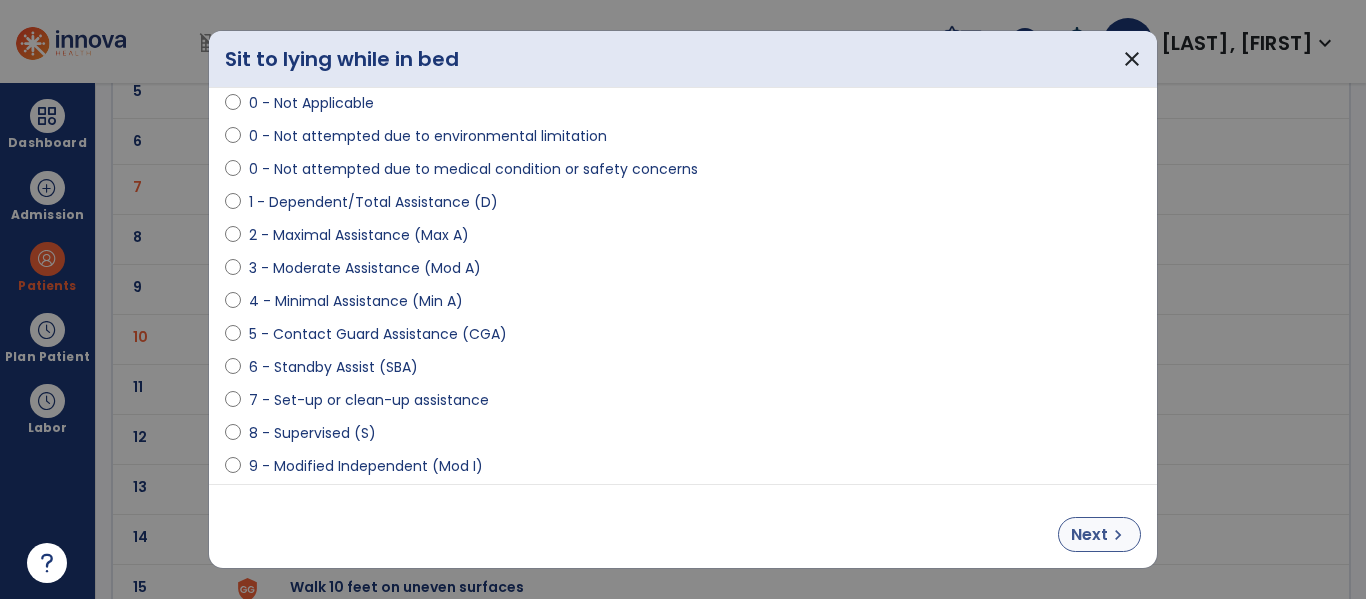 select on "**********" 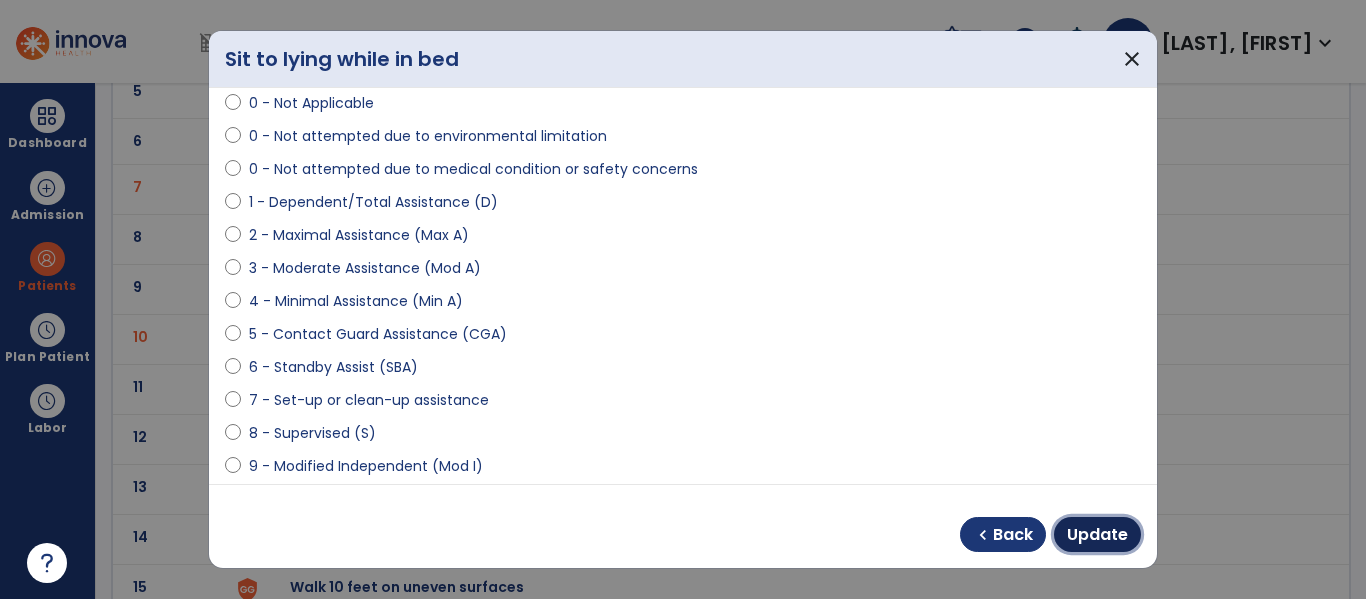 click on "Update" at bounding box center [1097, 535] 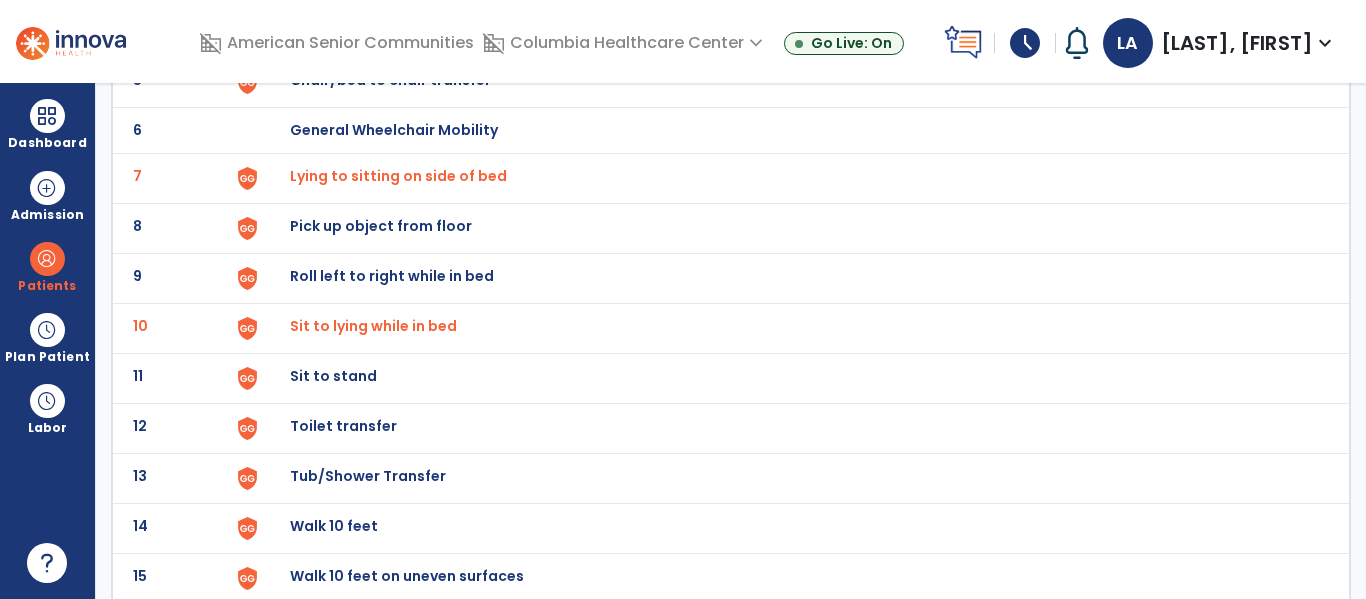 scroll, scrollTop: 444, scrollLeft: 0, axis: vertical 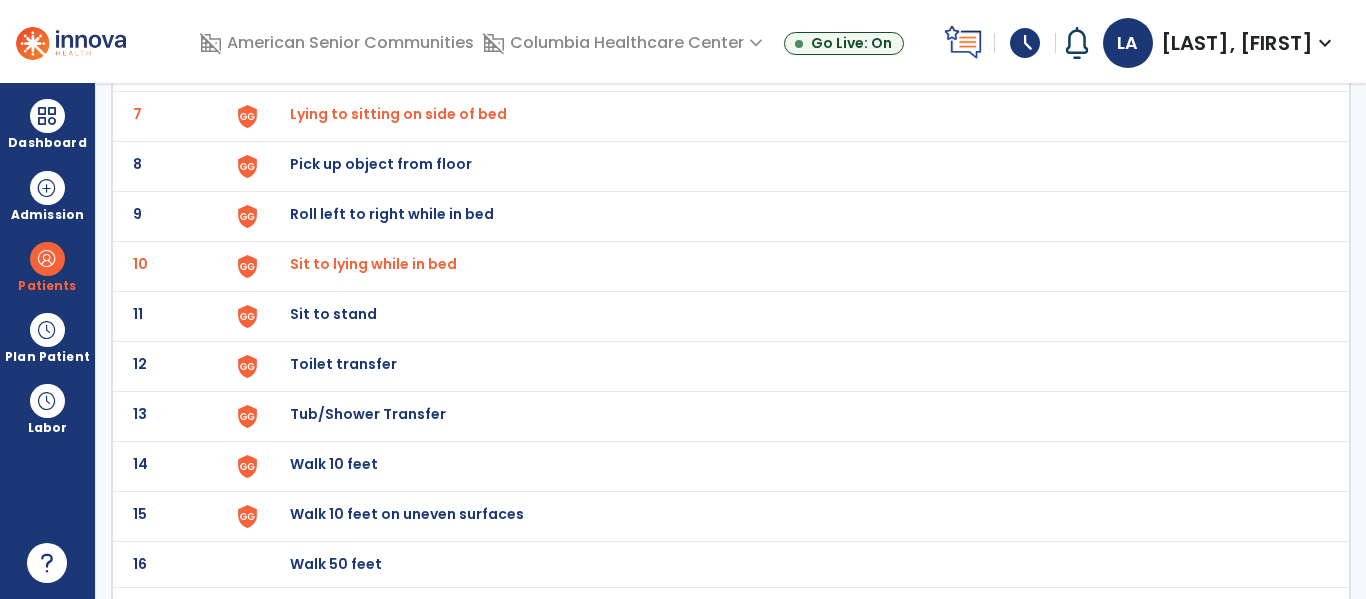 click on "Sit to stand" at bounding box center (336, -182) 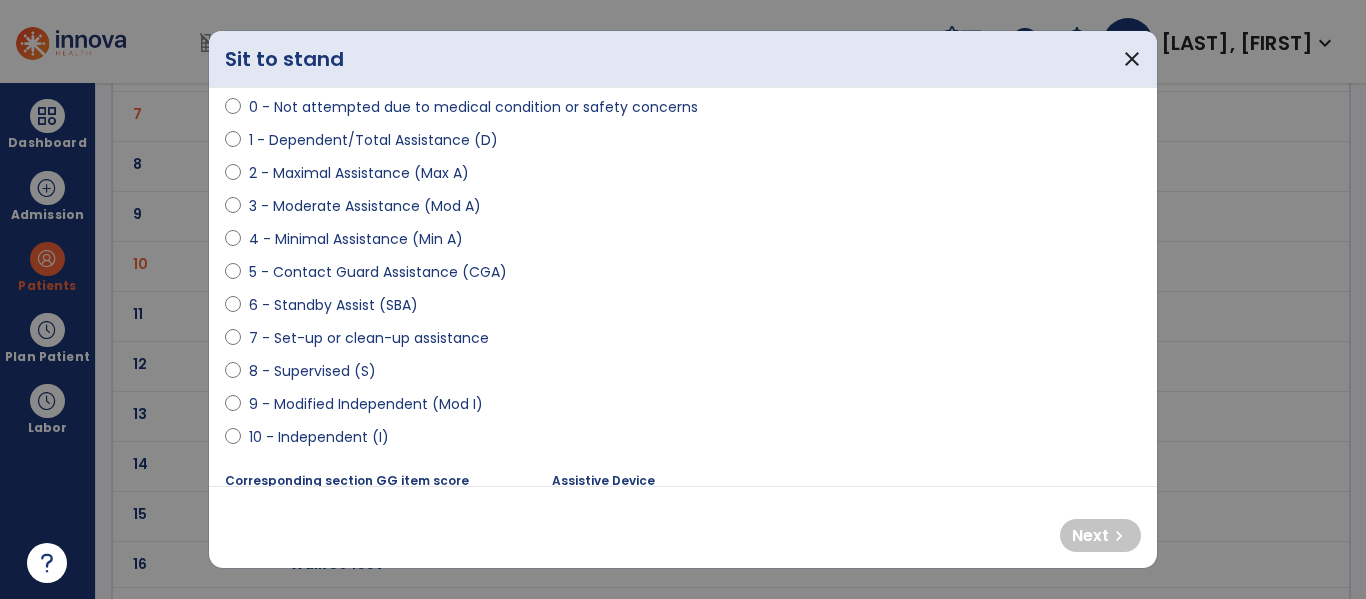 scroll, scrollTop: 206, scrollLeft: 0, axis: vertical 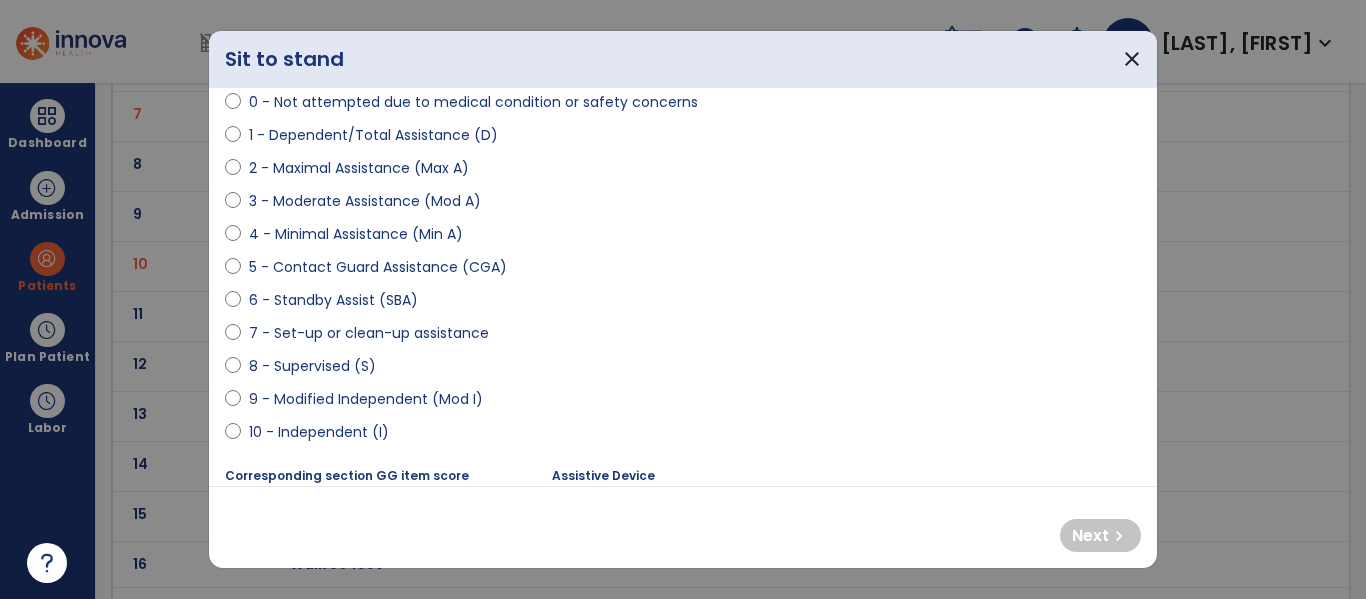 click on "5 - Contact Guard Assistance (CGA)" at bounding box center [378, 267] 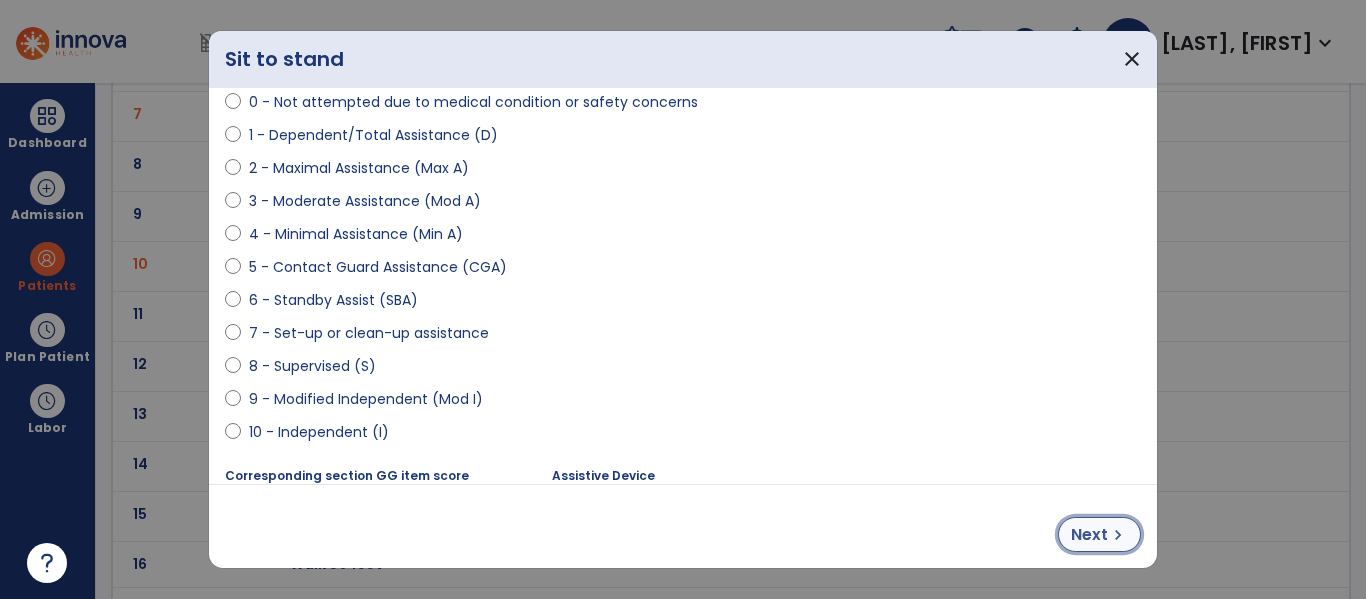 click on "Next" at bounding box center (1089, 535) 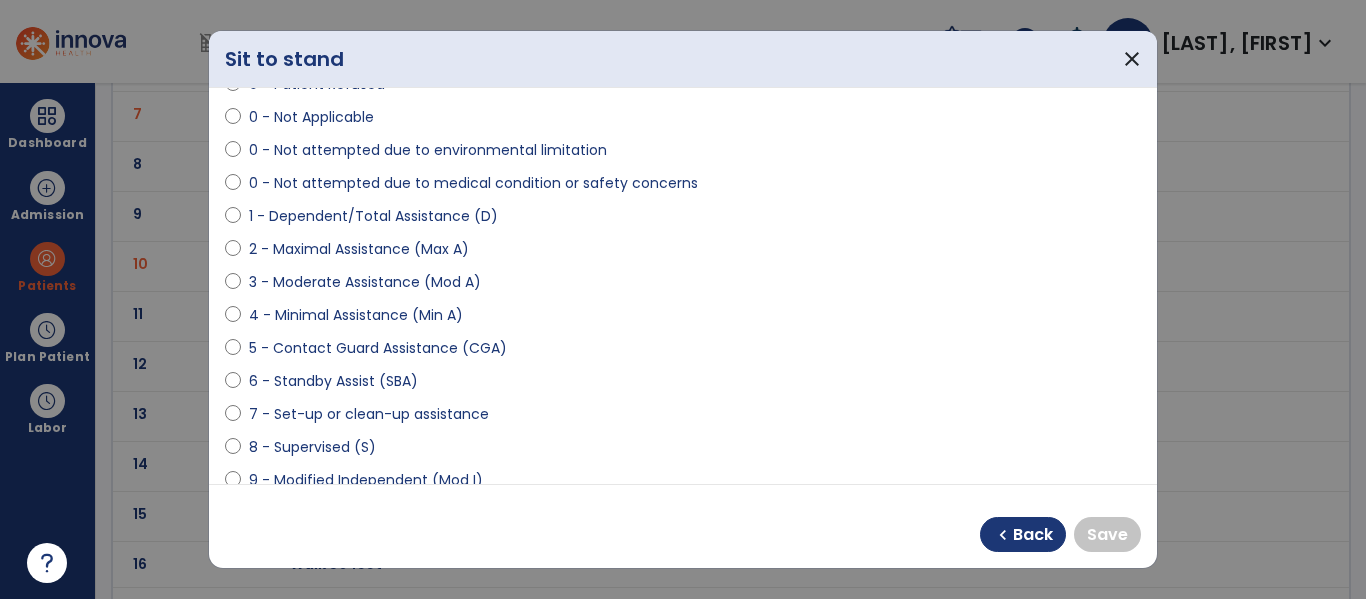 scroll, scrollTop: 122, scrollLeft: 0, axis: vertical 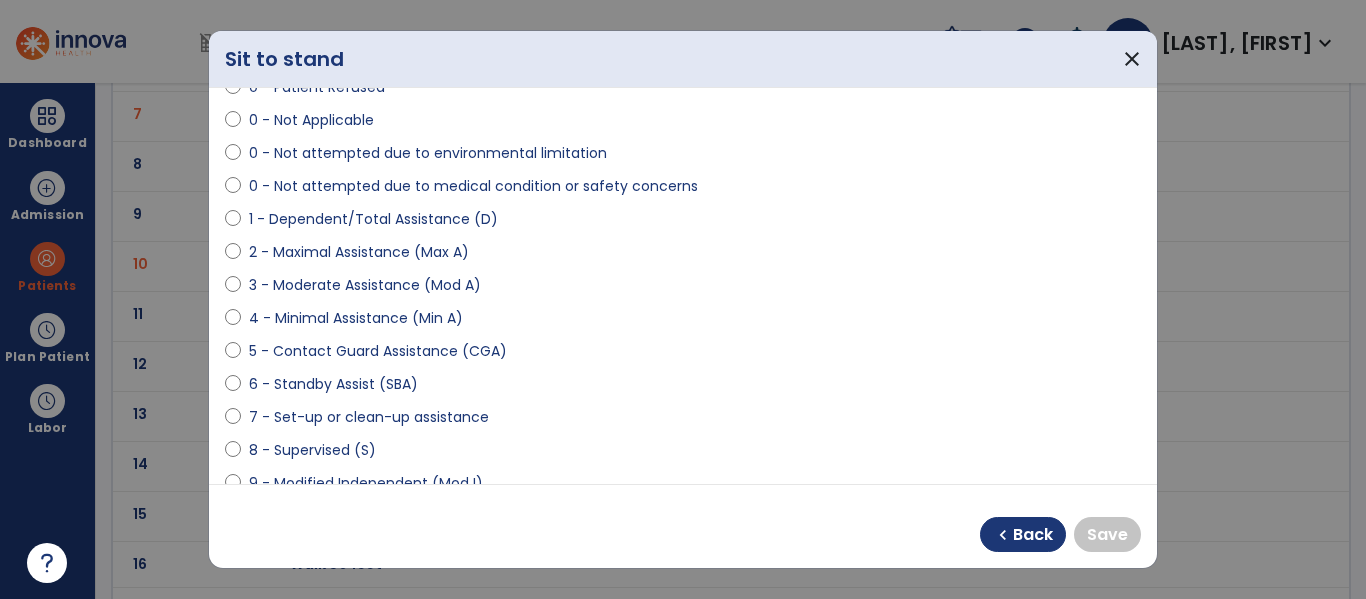 click on "4 - Minimal Assistance (Min A)" at bounding box center [356, 318] 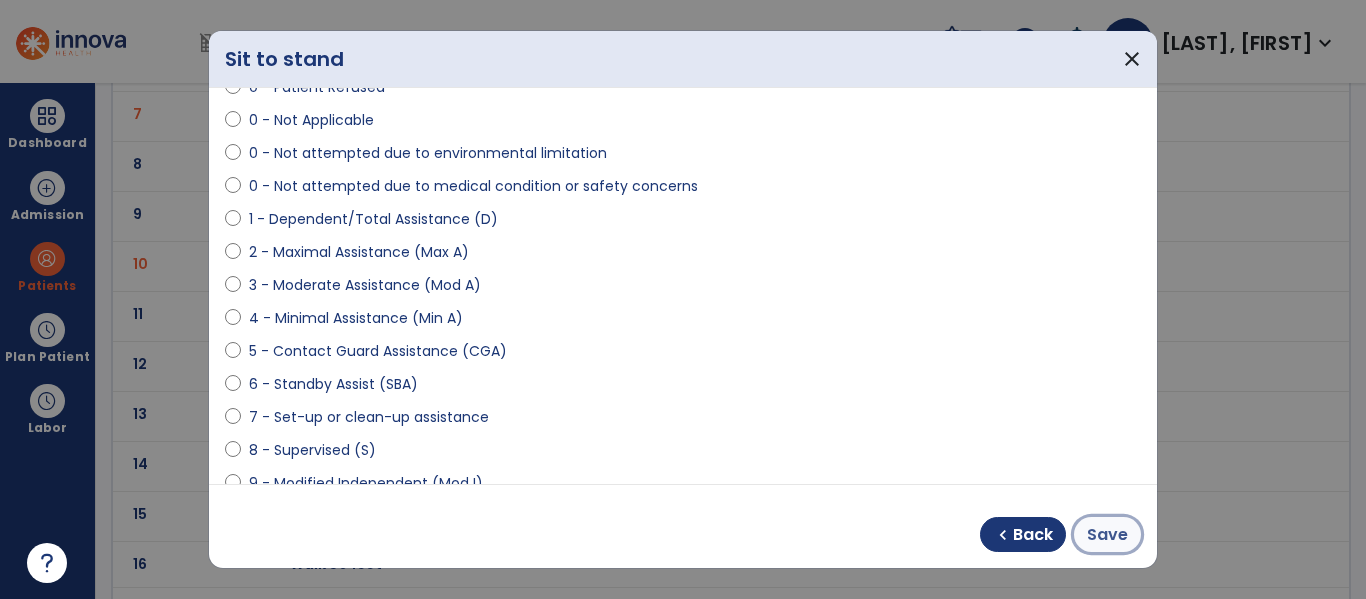 click on "Save" at bounding box center (1107, 535) 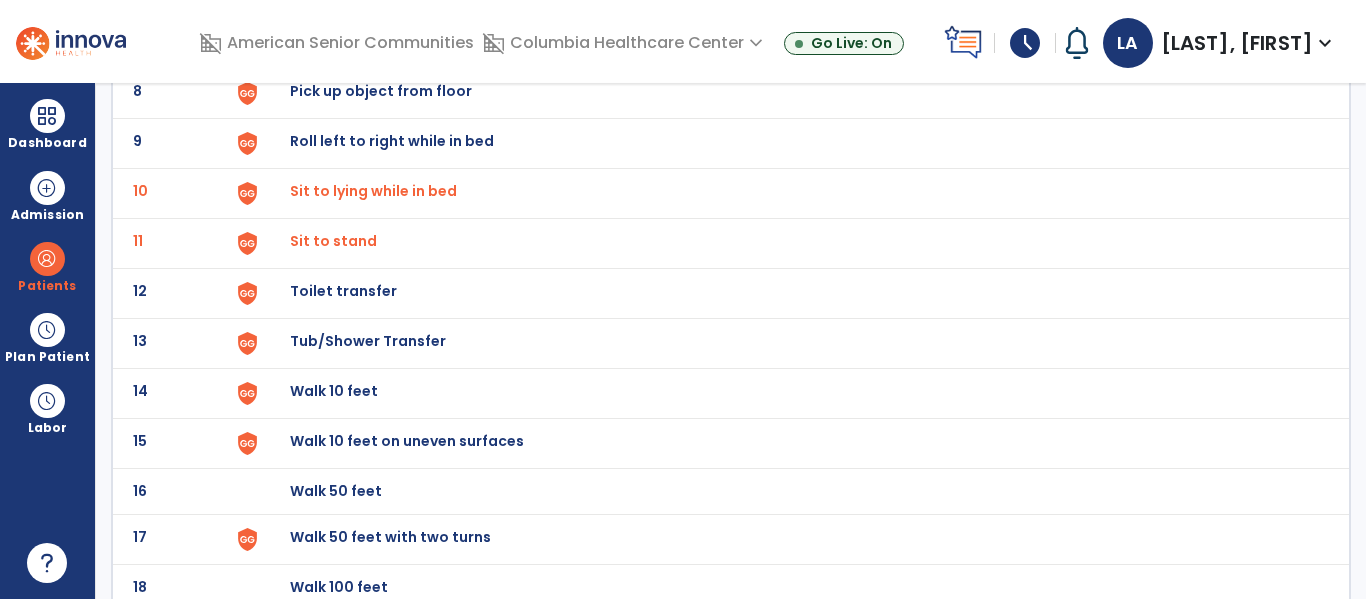 scroll, scrollTop: 525, scrollLeft: 0, axis: vertical 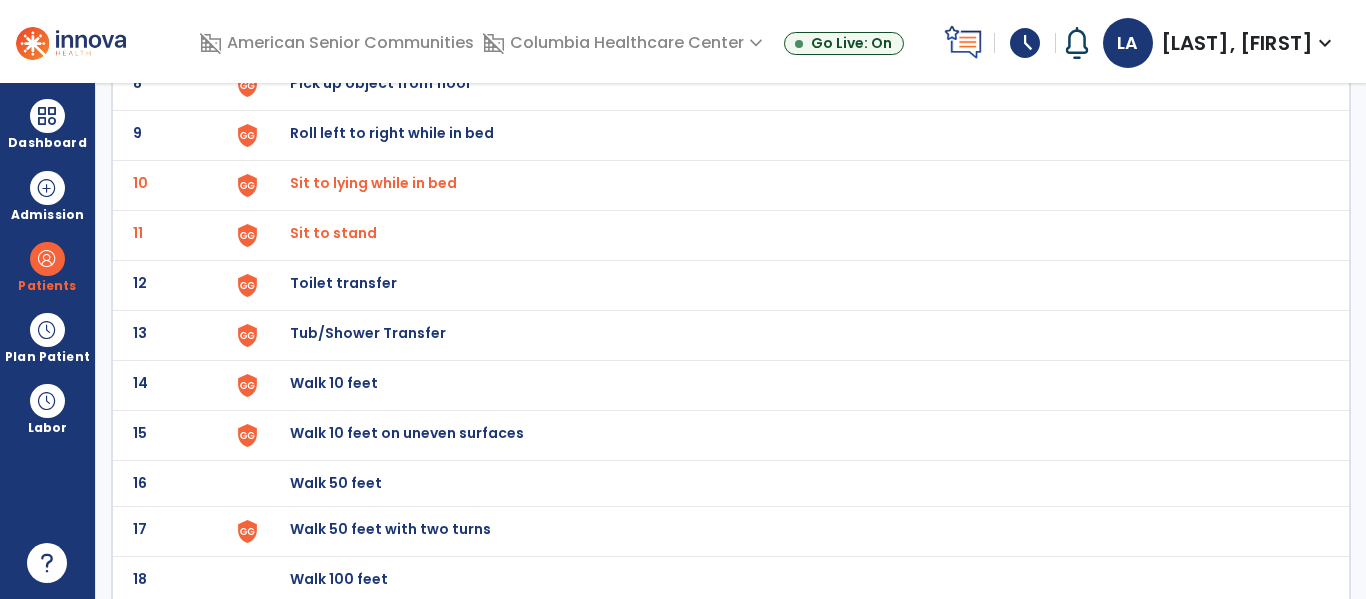 click on "12 Toilet transfer" 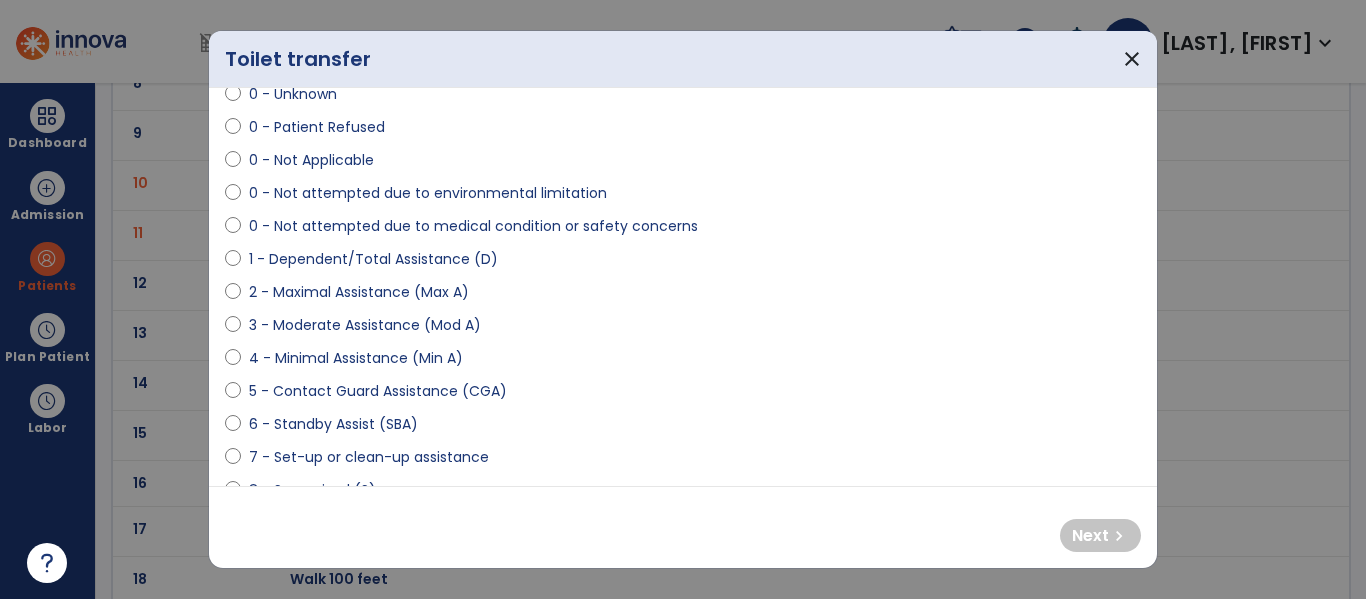 scroll, scrollTop: 190, scrollLeft: 0, axis: vertical 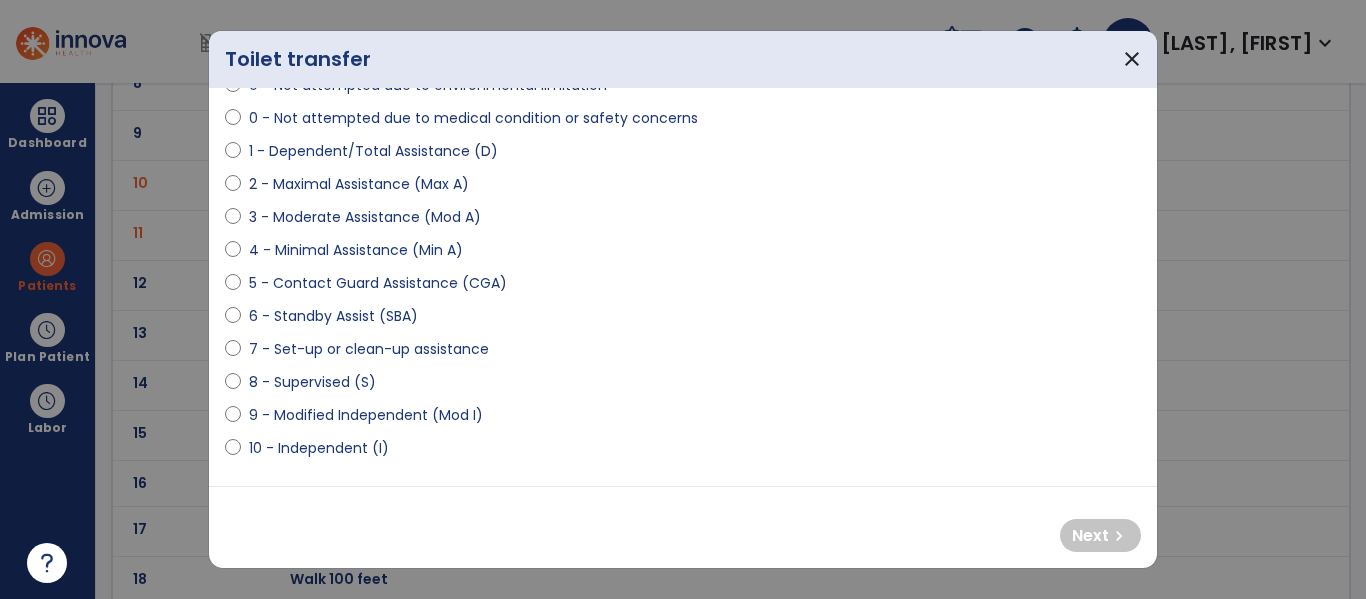 click on "4 - Minimal Assistance (Min A)" at bounding box center (356, 250) 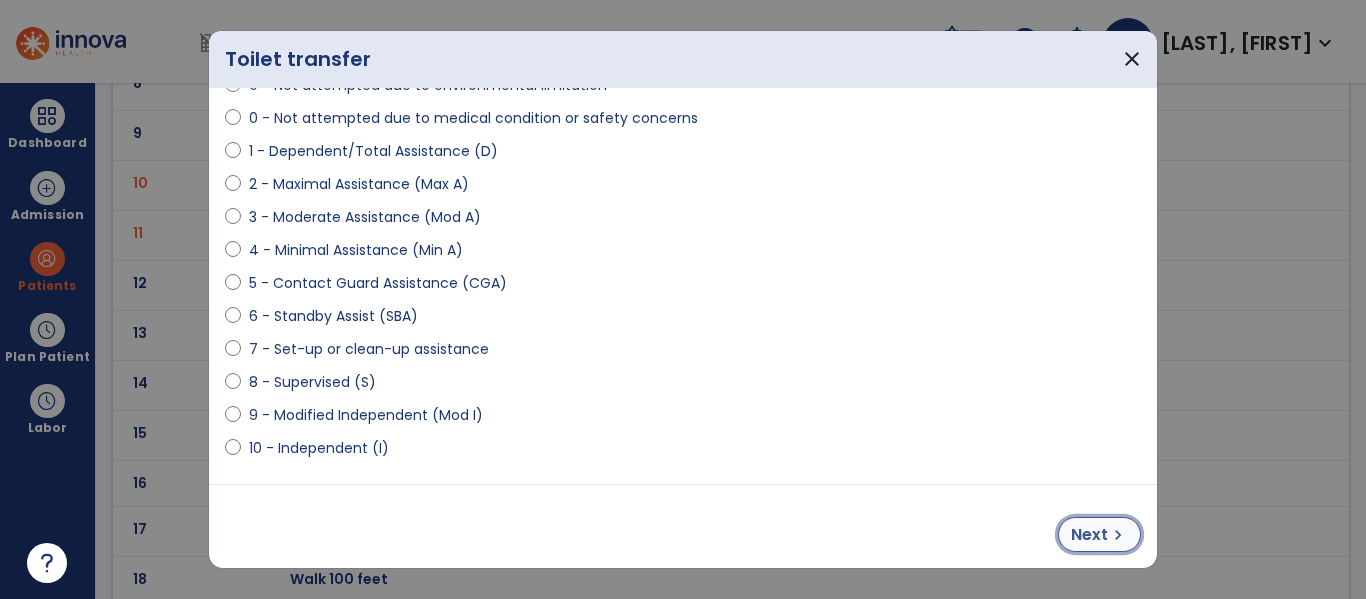click on "Next" at bounding box center (1089, 535) 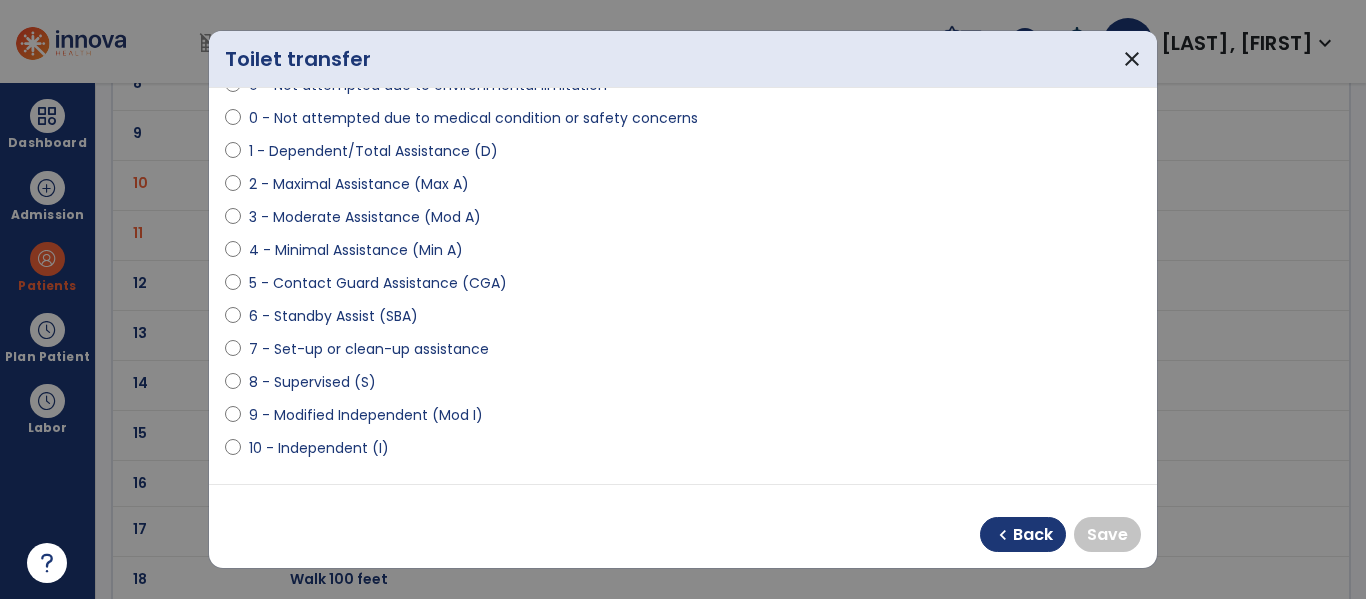 click on "4 - Minimal Assistance (Min A)" at bounding box center [356, 250] 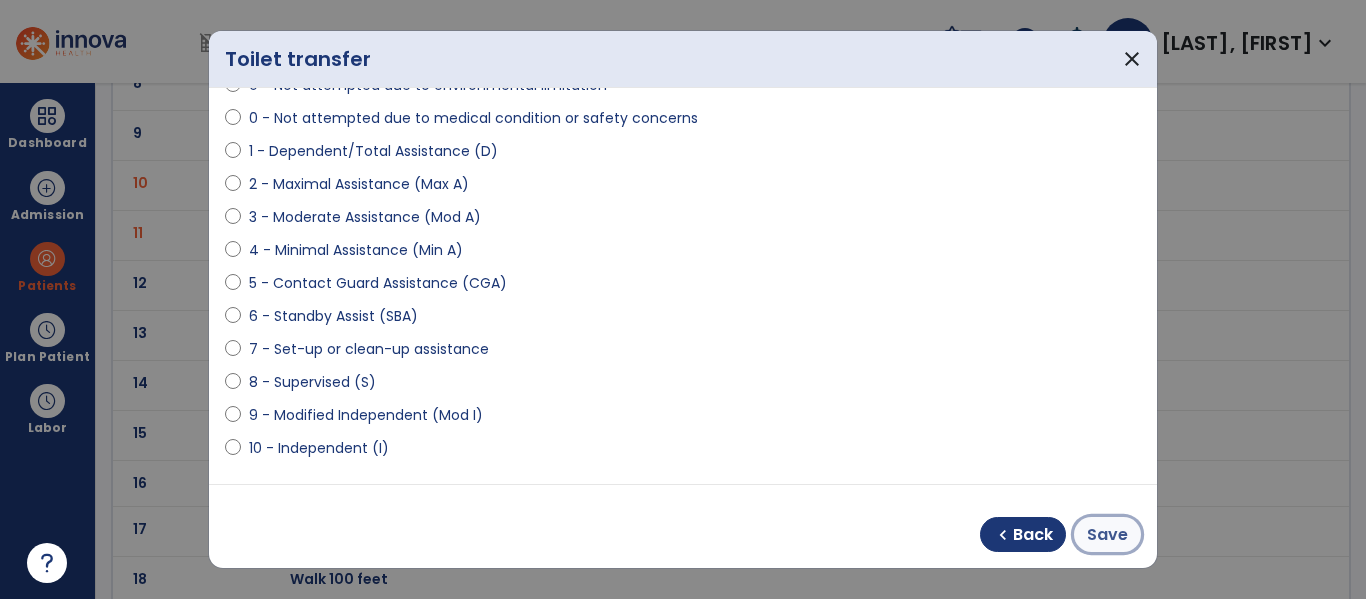 click on "Save" at bounding box center (1107, 535) 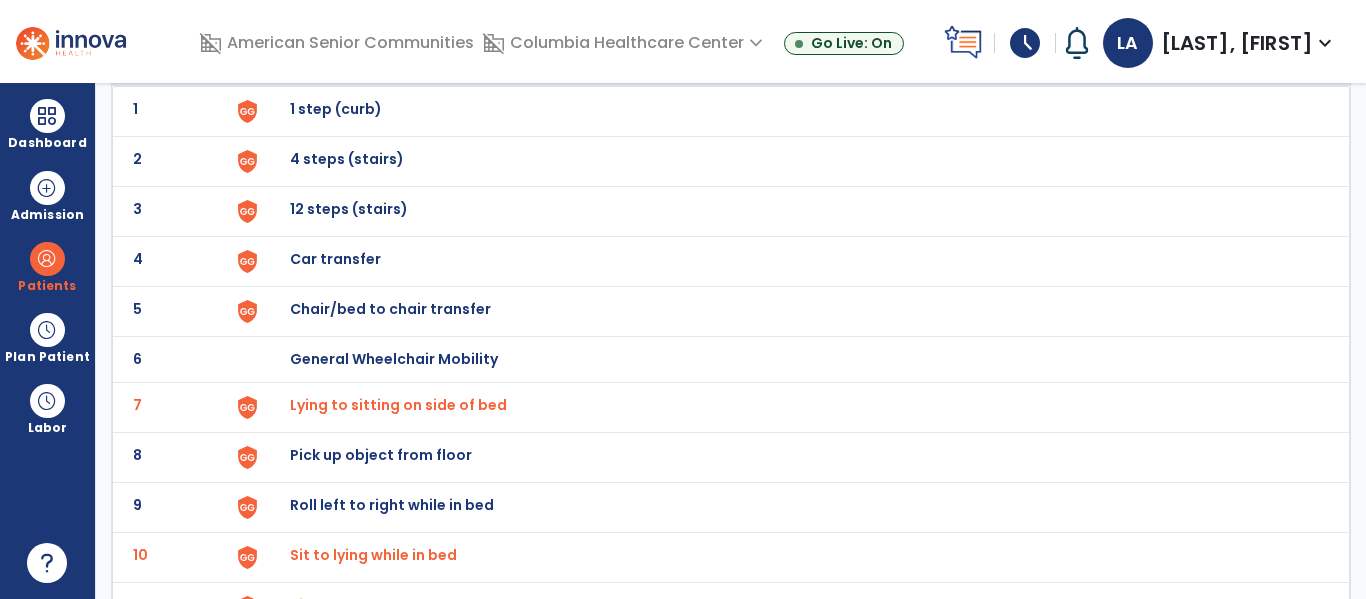 scroll, scrollTop: 0, scrollLeft: 0, axis: both 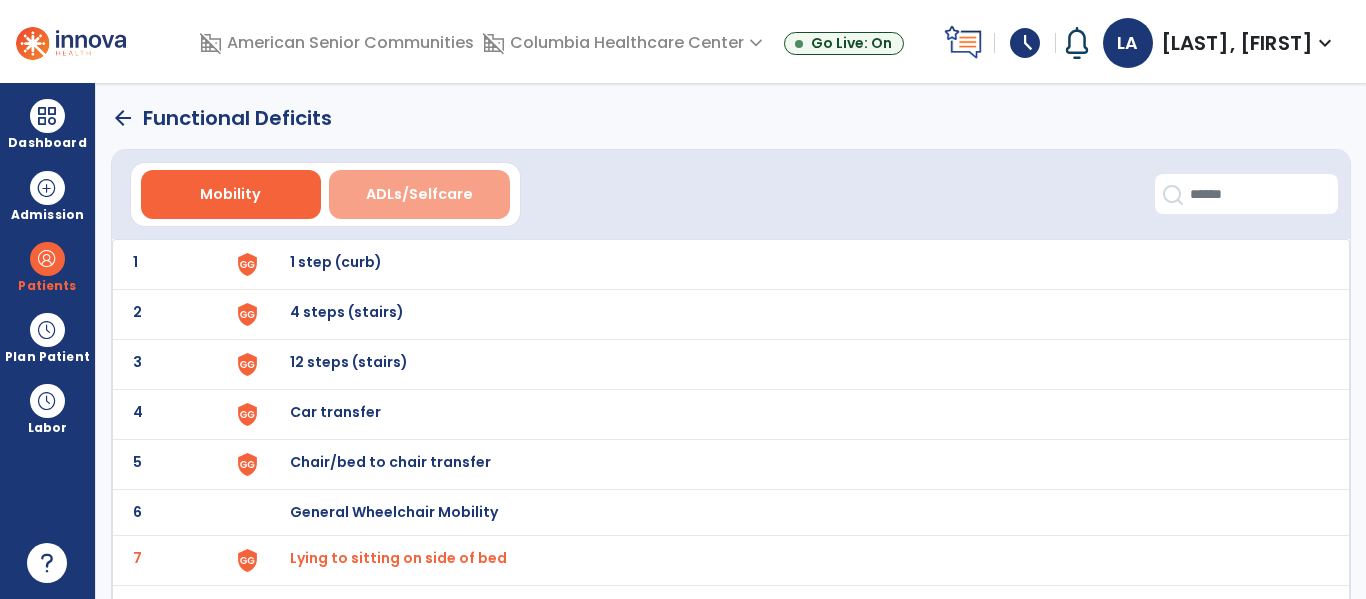 click on "ADLs/Selfcare" at bounding box center [419, 194] 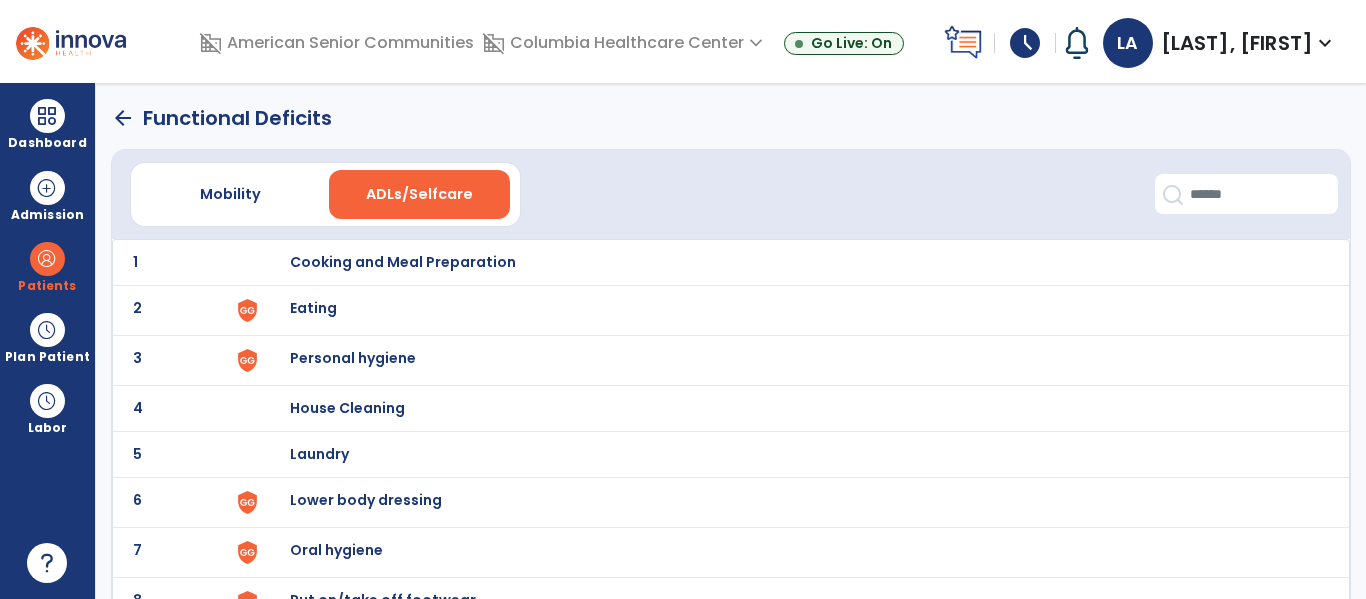 click on "Eating" at bounding box center [403, 262] 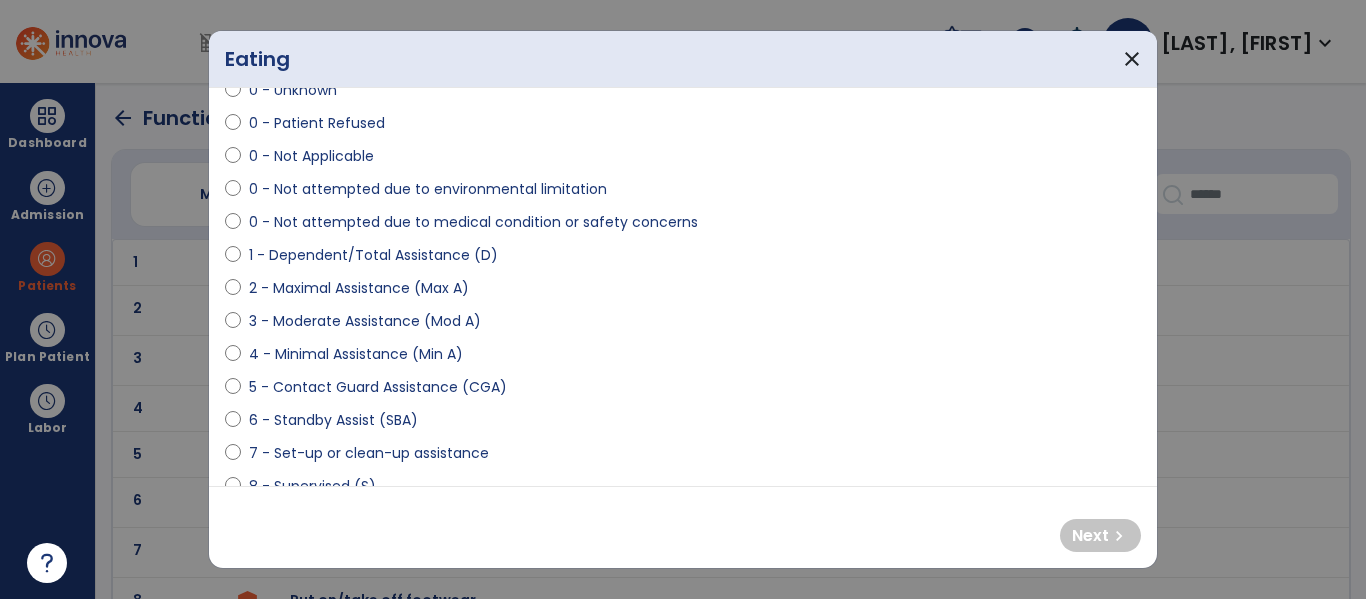 scroll, scrollTop: 171, scrollLeft: 0, axis: vertical 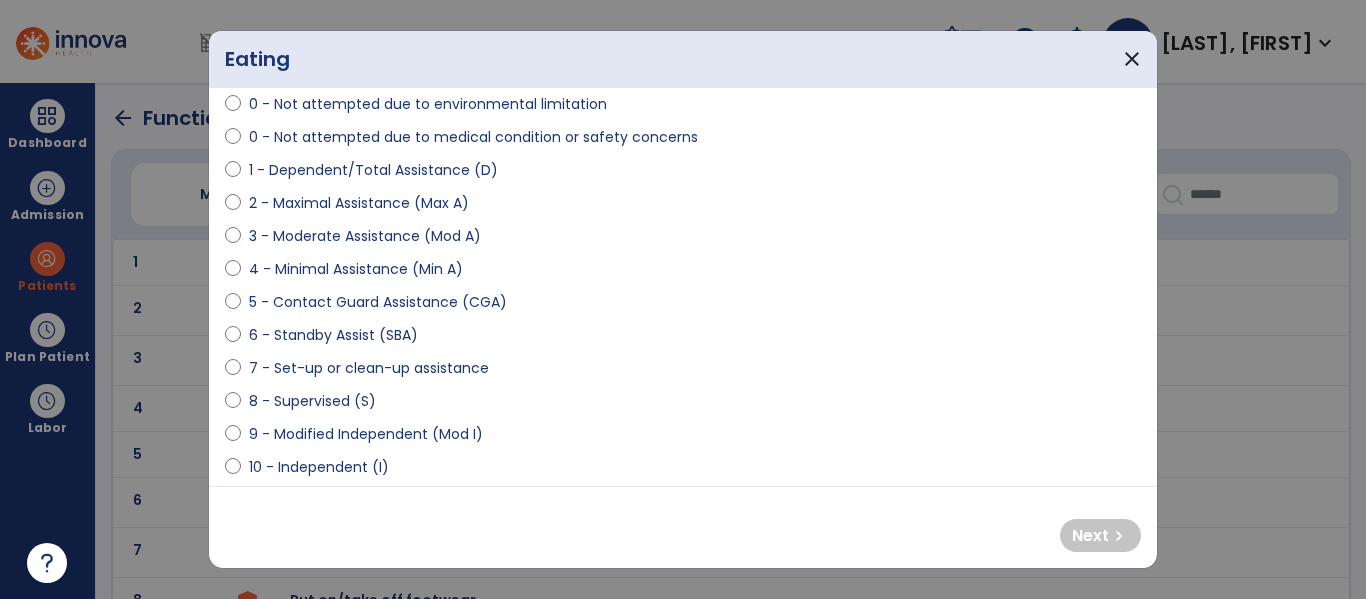 click on "10 - Independent (I)" at bounding box center (319, 467) 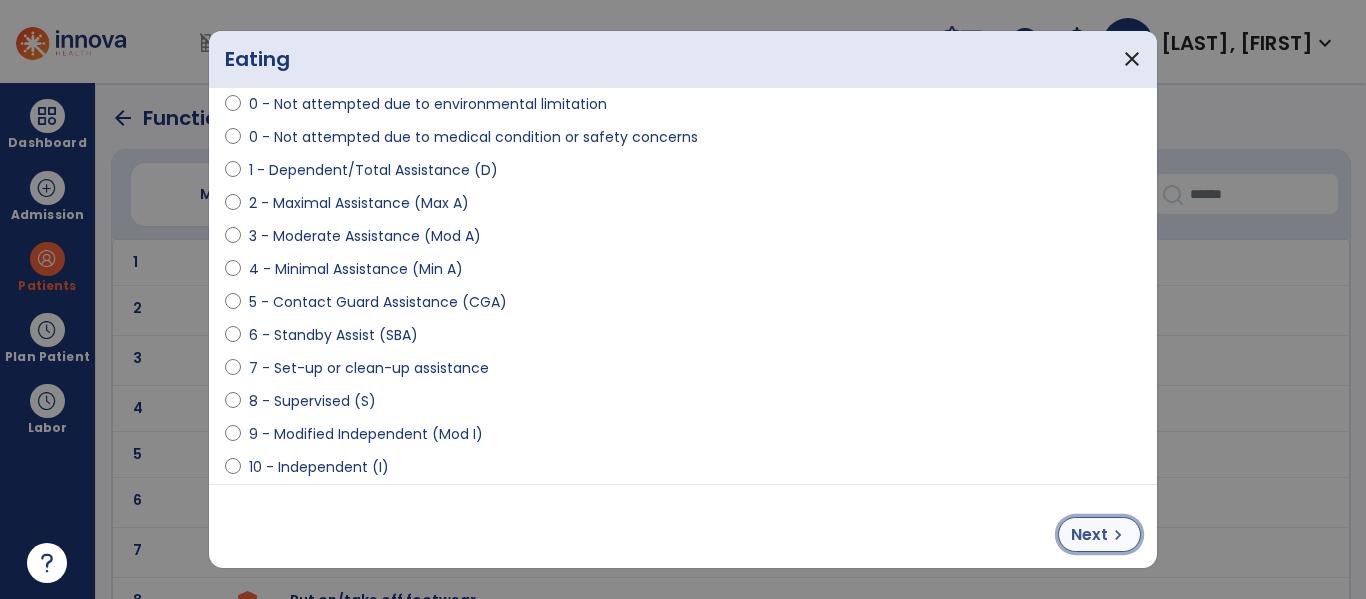 click on "Next" at bounding box center (1089, 535) 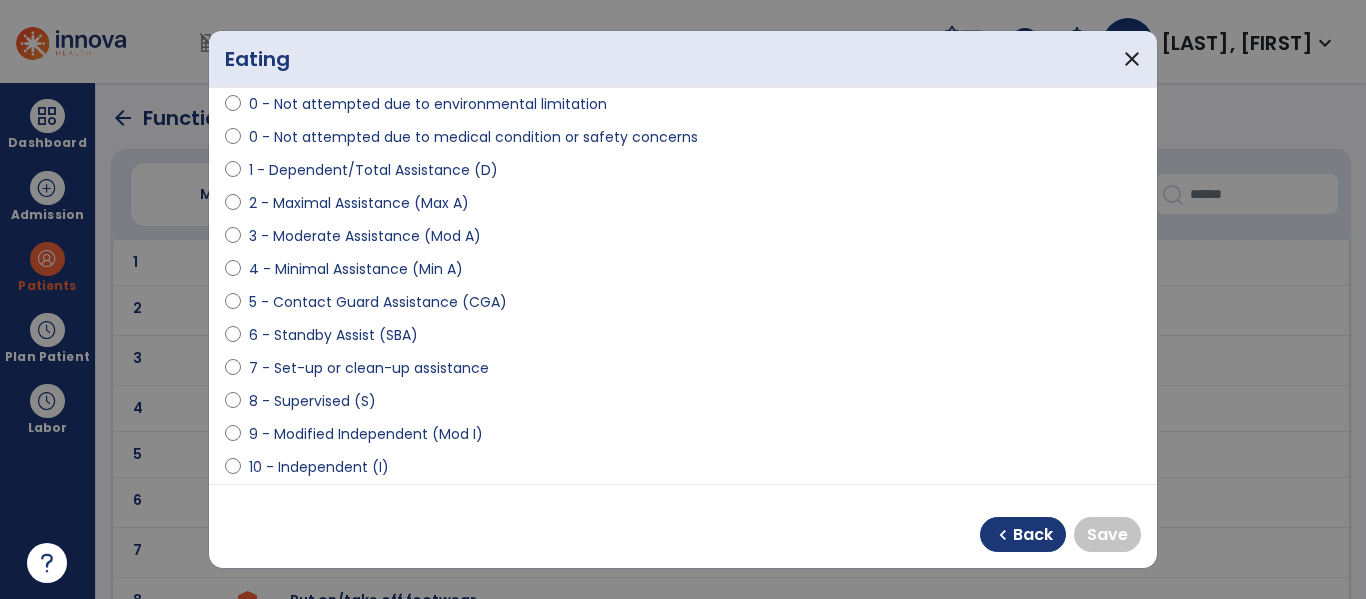 click on "10 - Independent (I)" at bounding box center (319, 467) 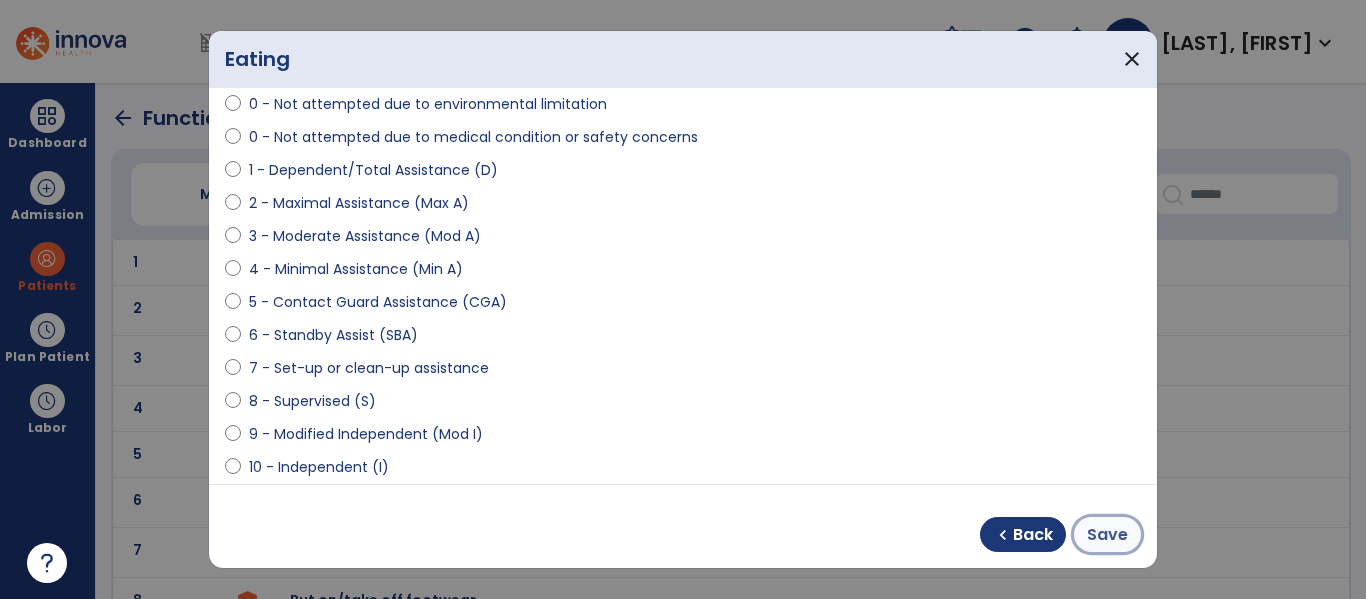 click on "Save" at bounding box center [1107, 535] 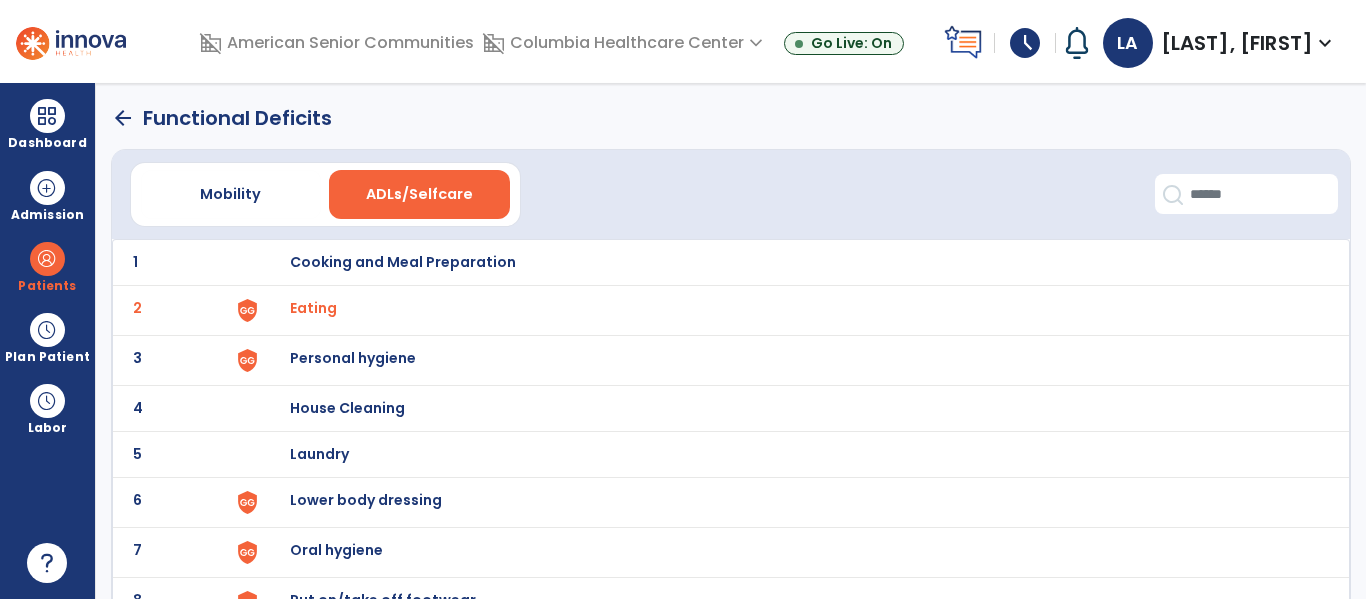 click on "Personal hygiene" at bounding box center [403, 262] 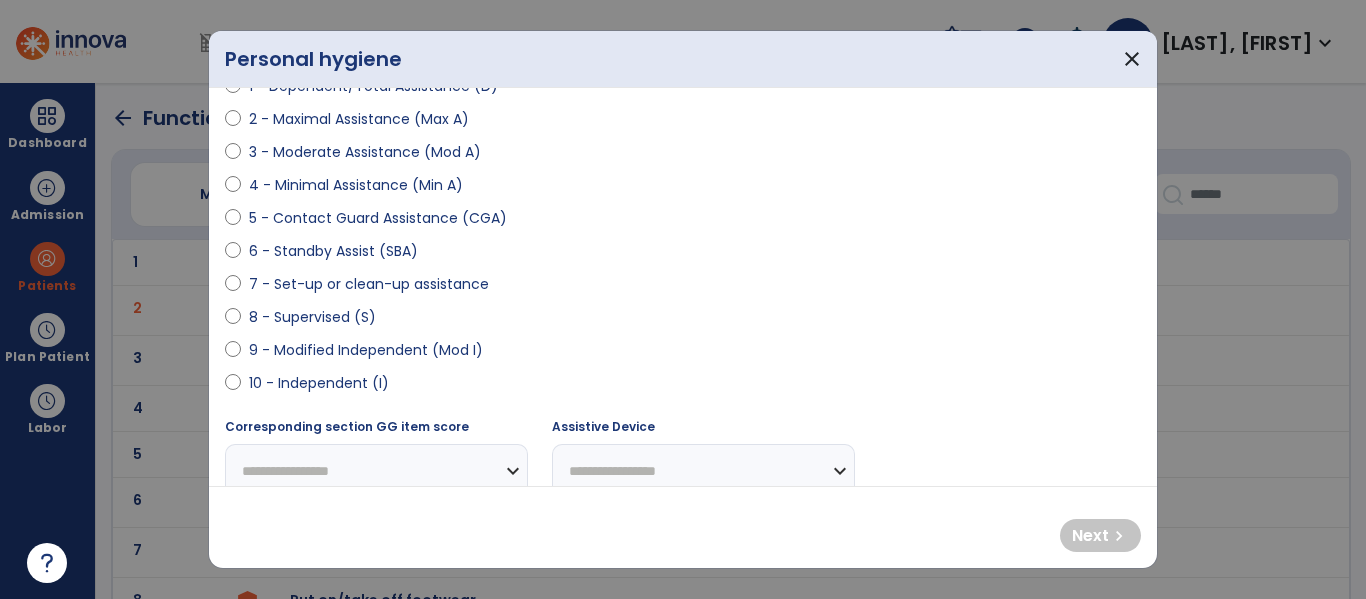 scroll, scrollTop: 260, scrollLeft: 0, axis: vertical 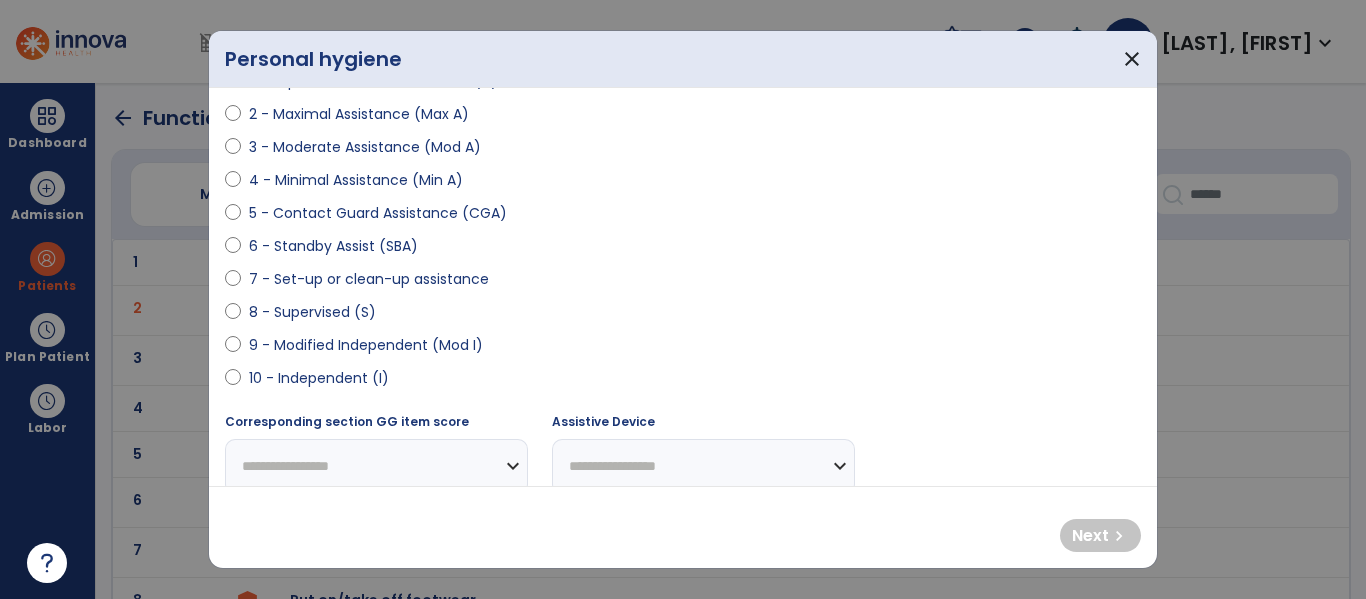 click on "6 - Standby Assist (SBA)" at bounding box center (333, 246) 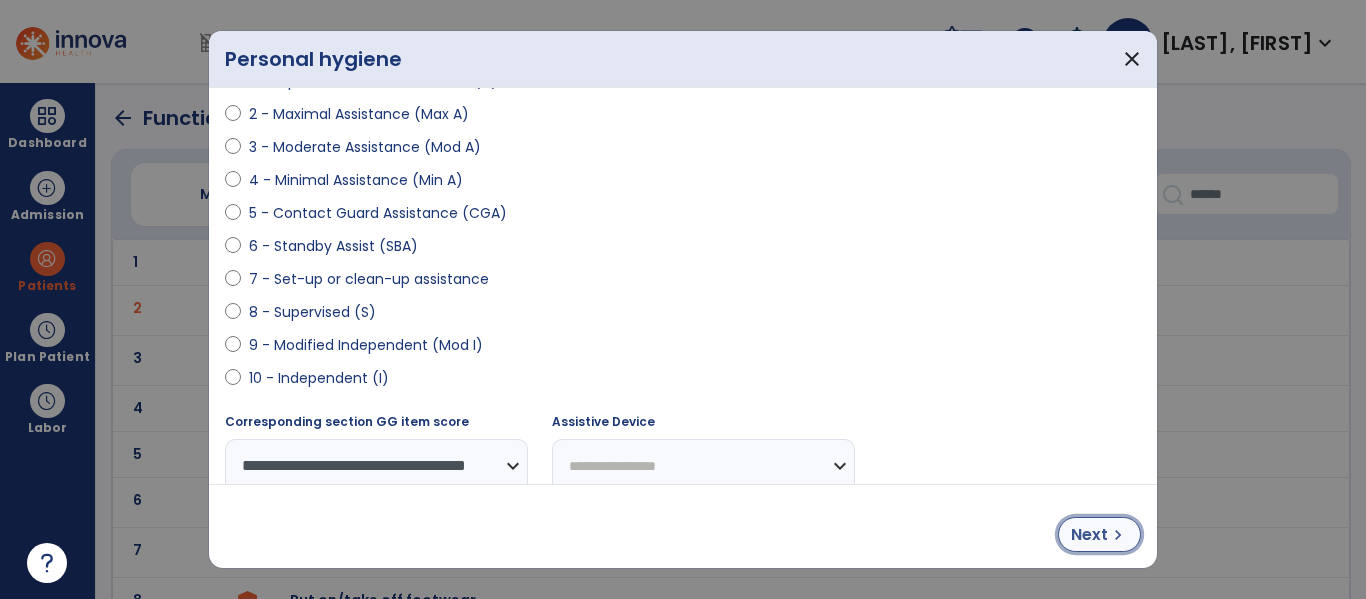 click on "chevron_right" at bounding box center (1118, 535) 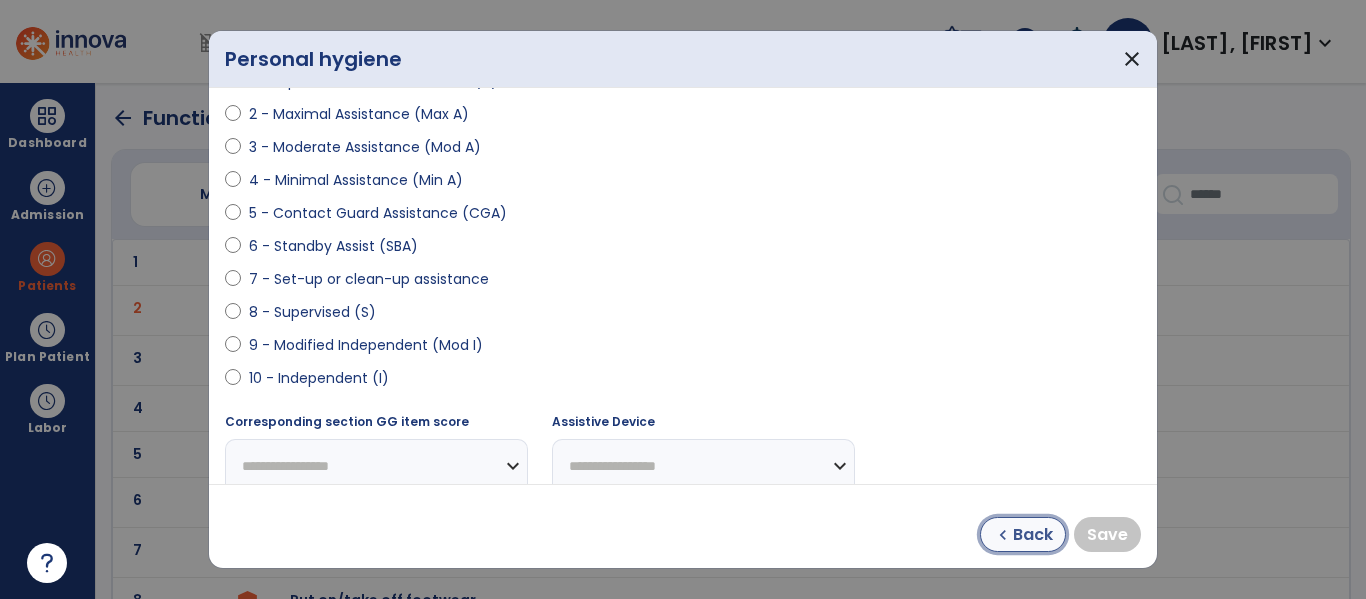 click on "Back" at bounding box center (1033, 535) 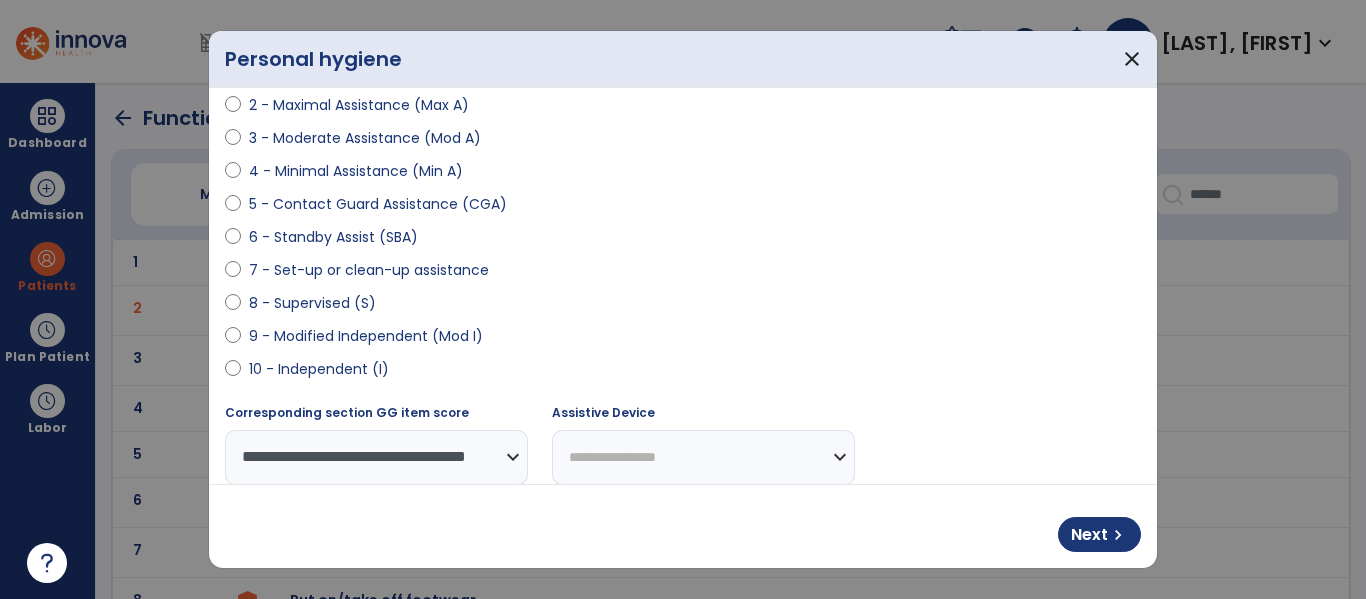 scroll, scrollTop: 280, scrollLeft: 0, axis: vertical 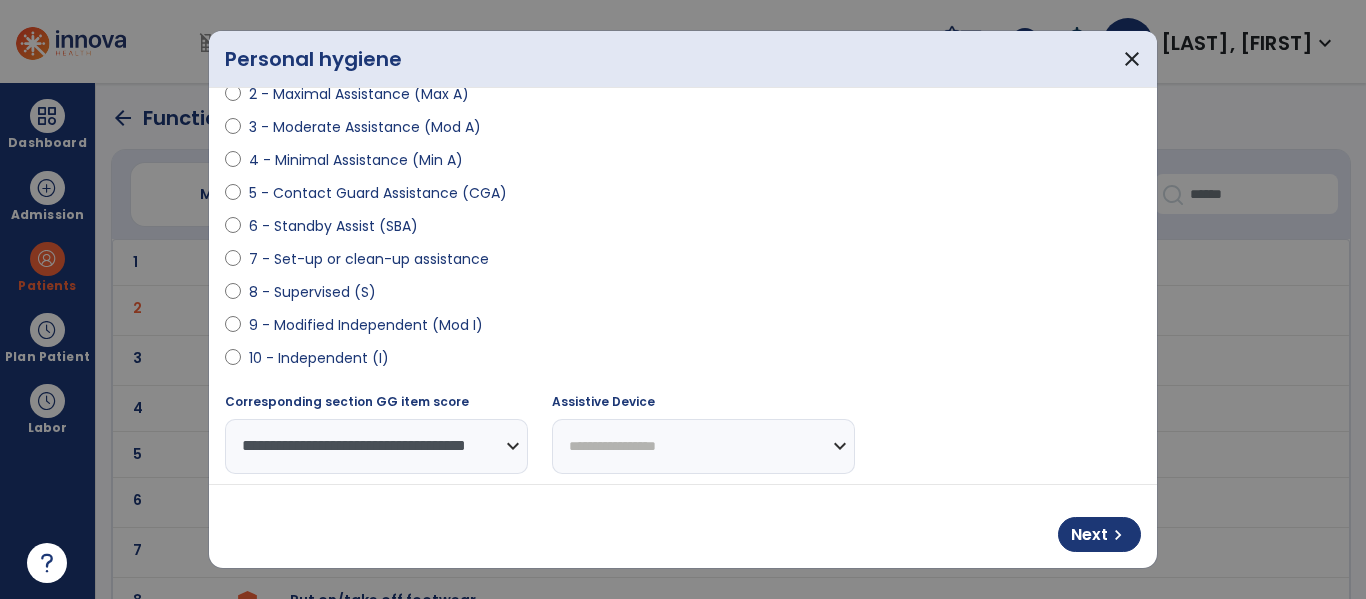 click on "9 - Modified Independent (Mod I)" at bounding box center (366, 325) 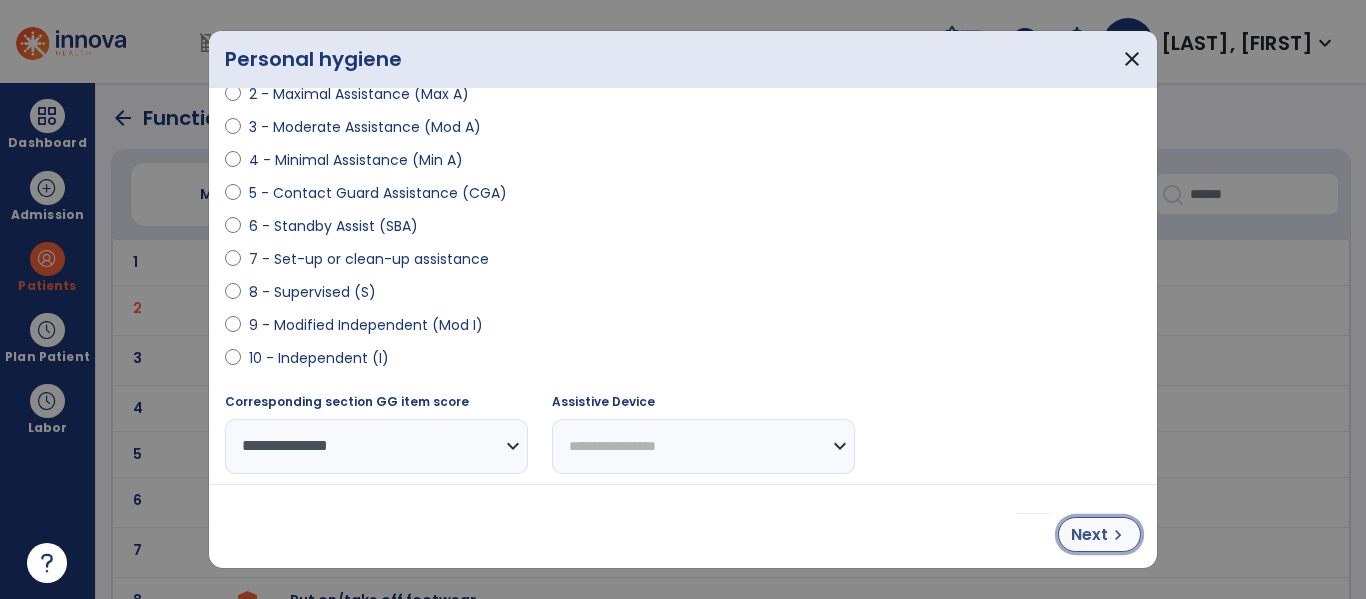 click on "Next" at bounding box center [1089, 535] 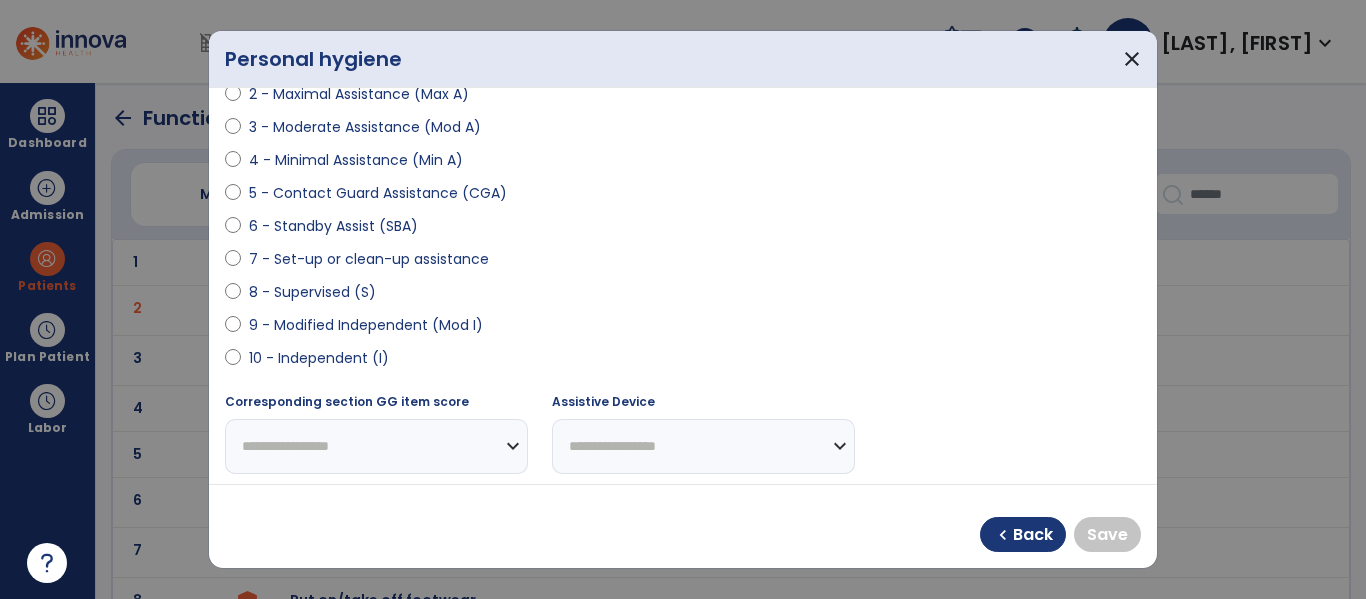 click on "9 - Modified Independent (Mod I)" at bounding box center (366, 325) 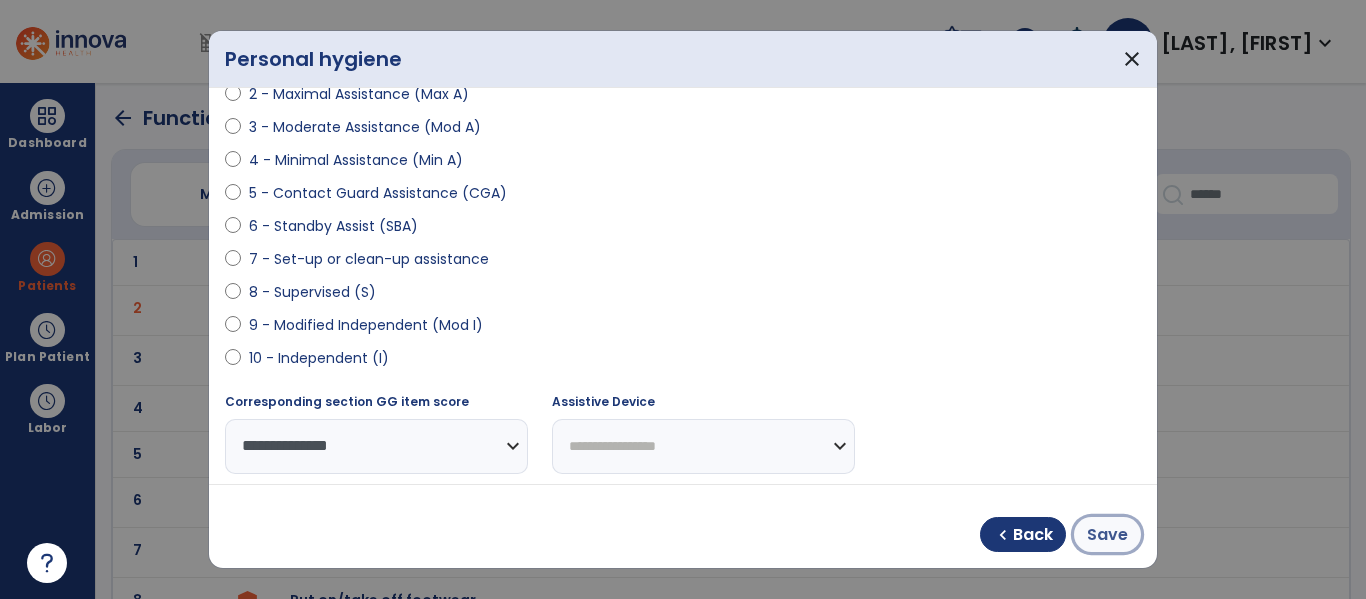 click on "Save" at bounding box center (1107, 535) 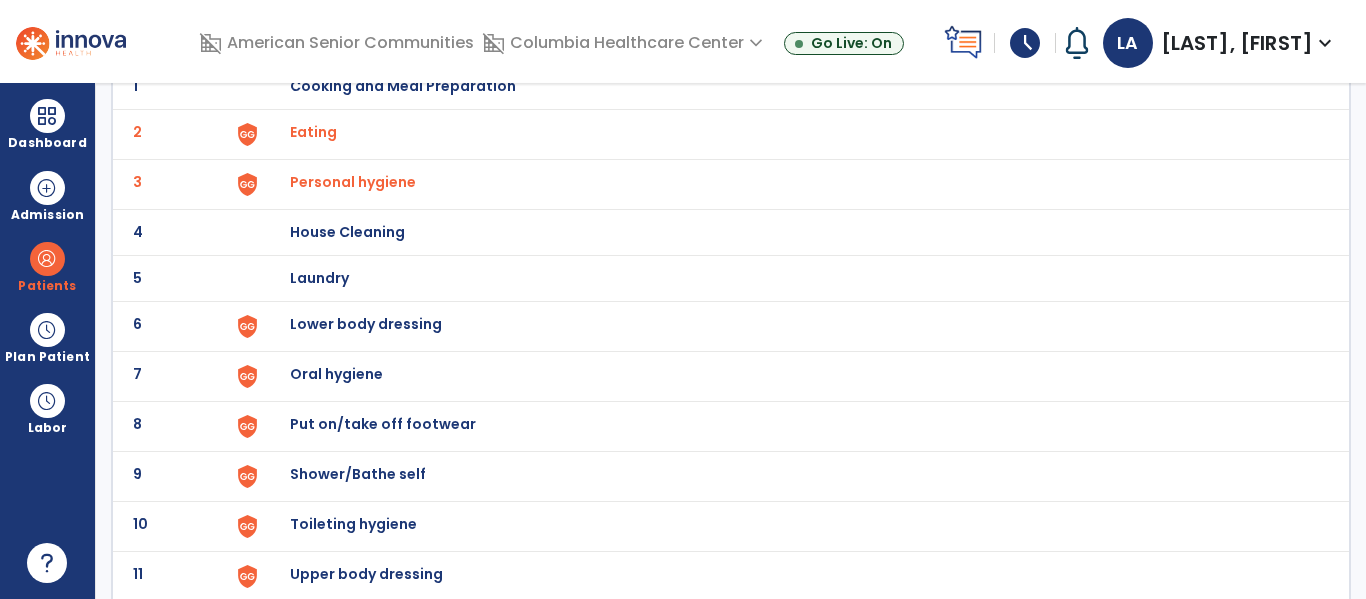 scroll, scrollTop: 177, scrollLeft: 0, axis: vertical 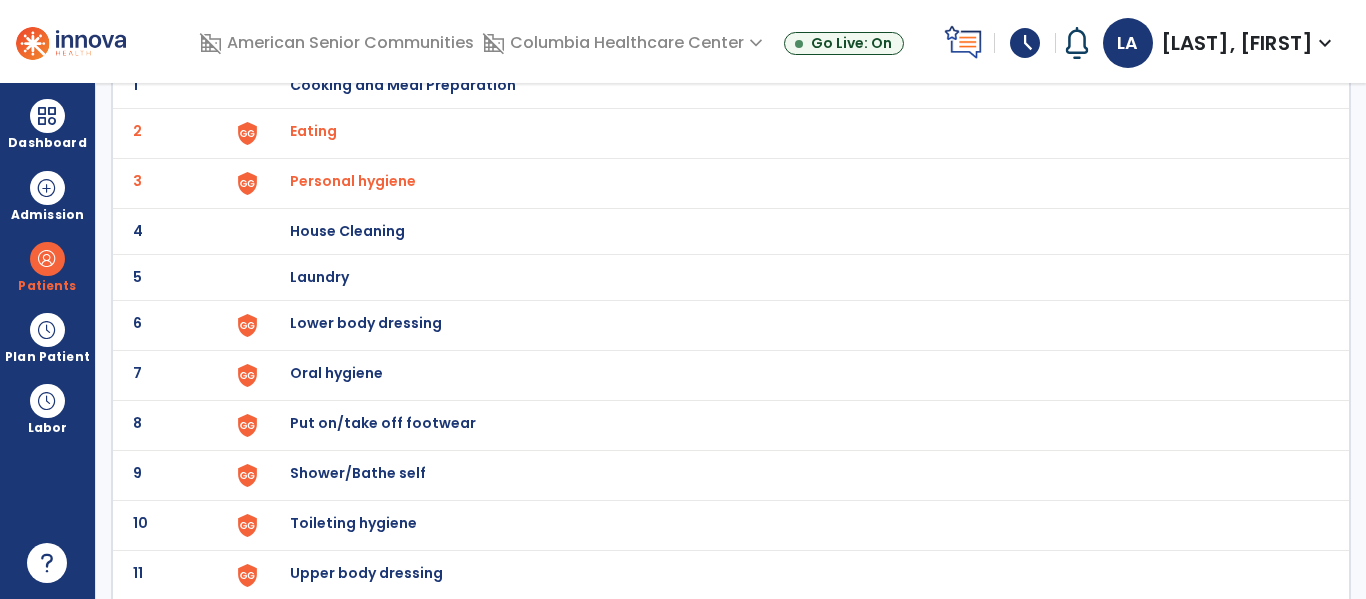 click on "Lower body dressing" at bounding box center [403, 85] 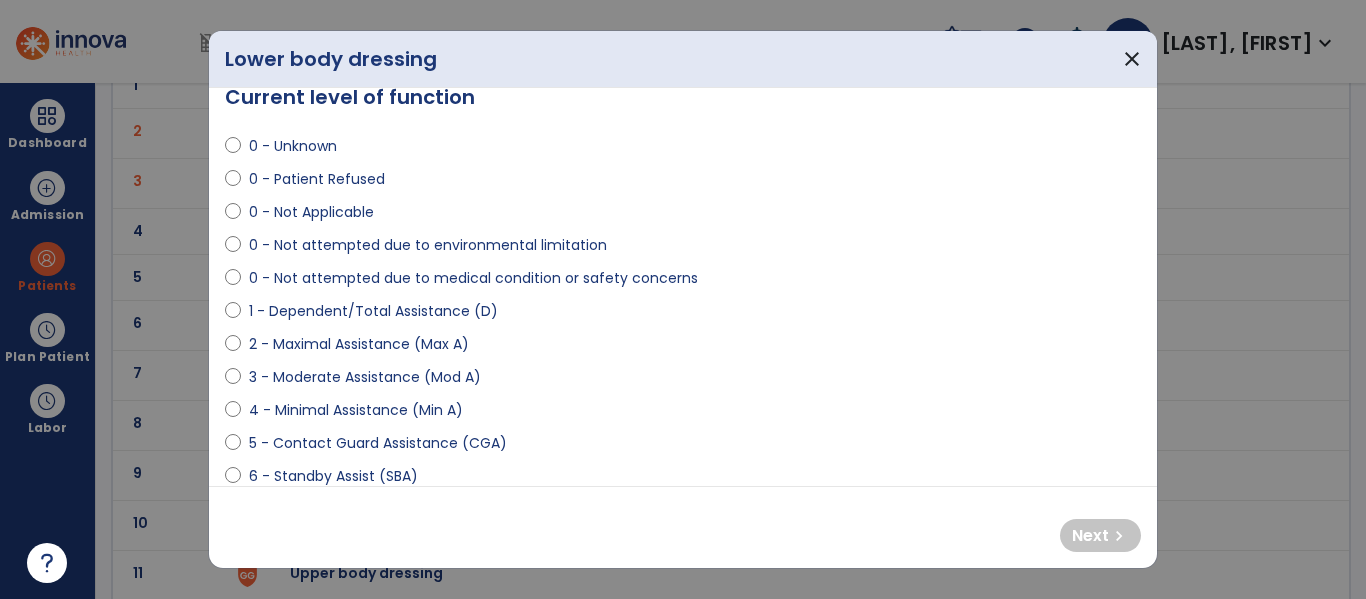 scroll, scrollTop: 32, scrollLeft: 0, axis: vertical 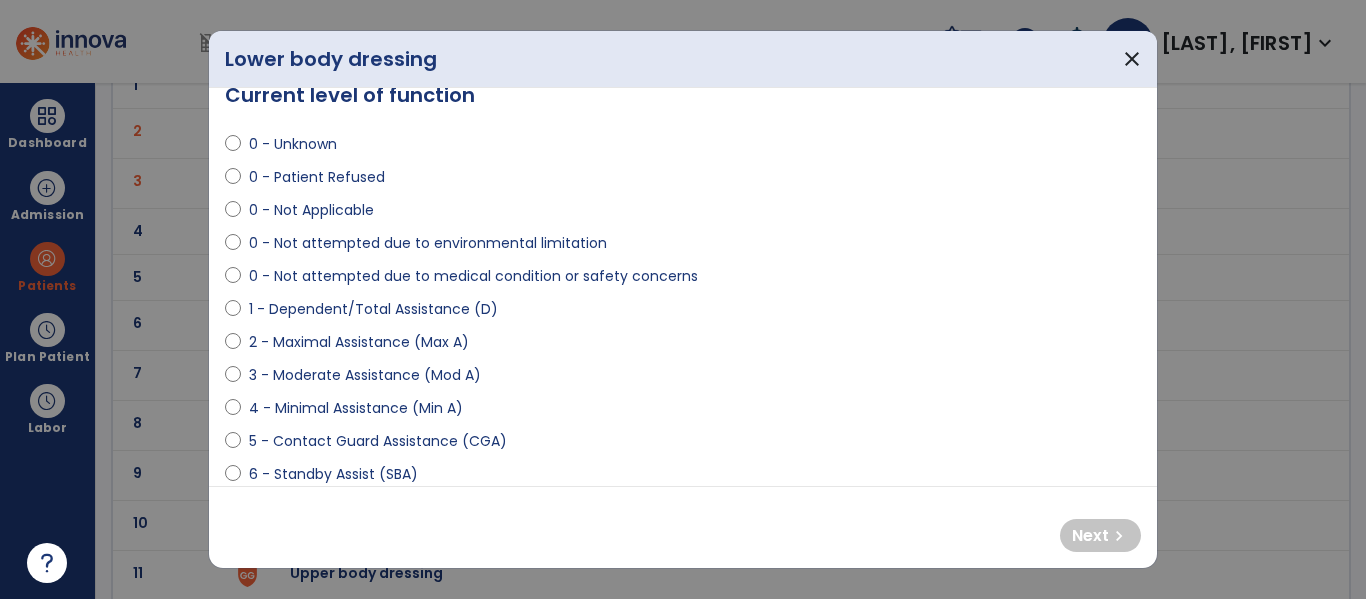 click on "4 - Minimal Assistance (Min A)" at bounding box center [356, 408] 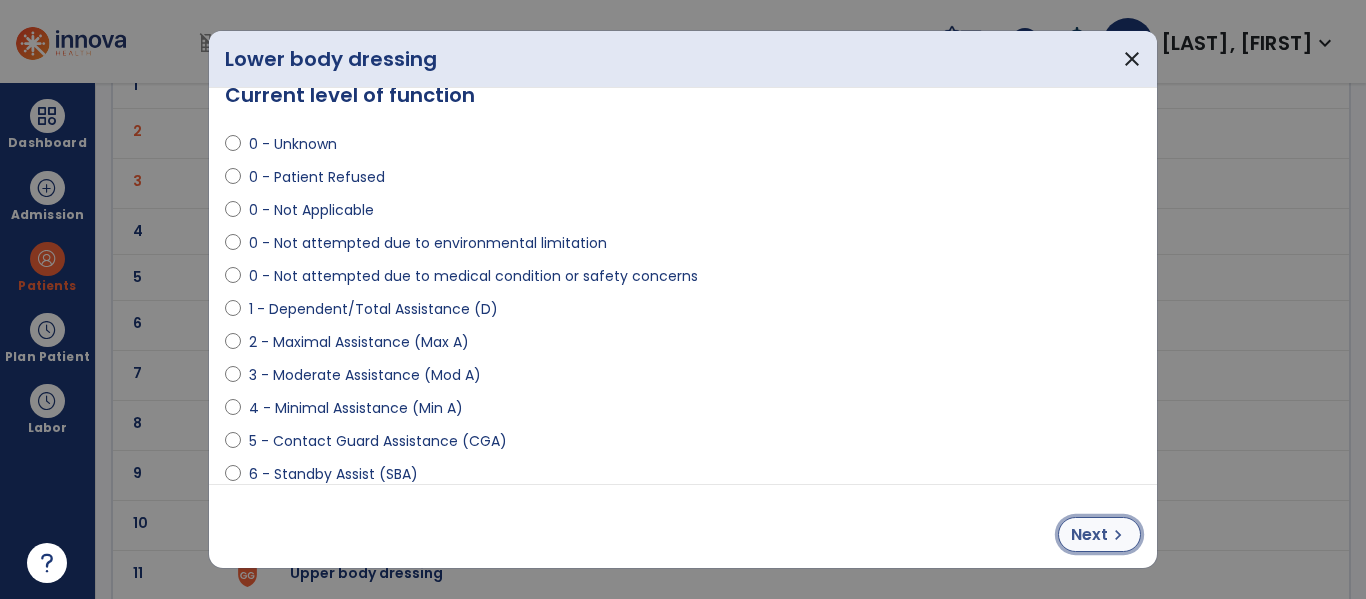 click on "chevron_right" at bounding box center (1118, 535) 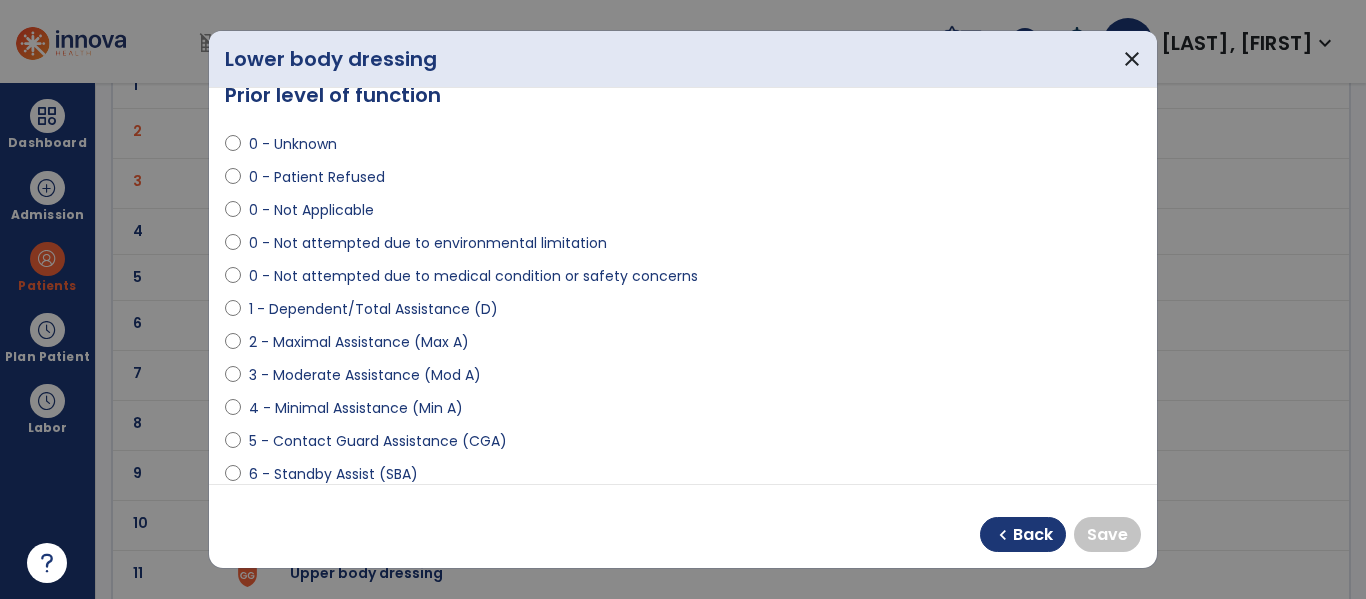 click on "3 - Moderate Assistance (Mod A)" at bounding box center [365, 375] 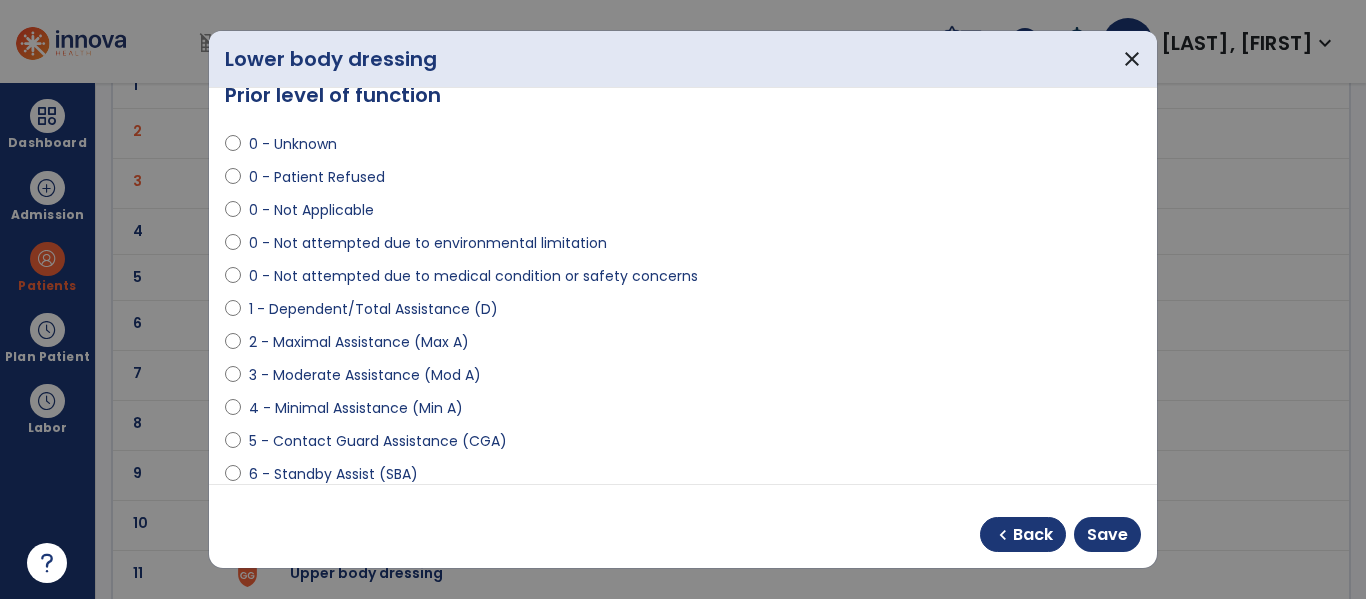 select on "**********" 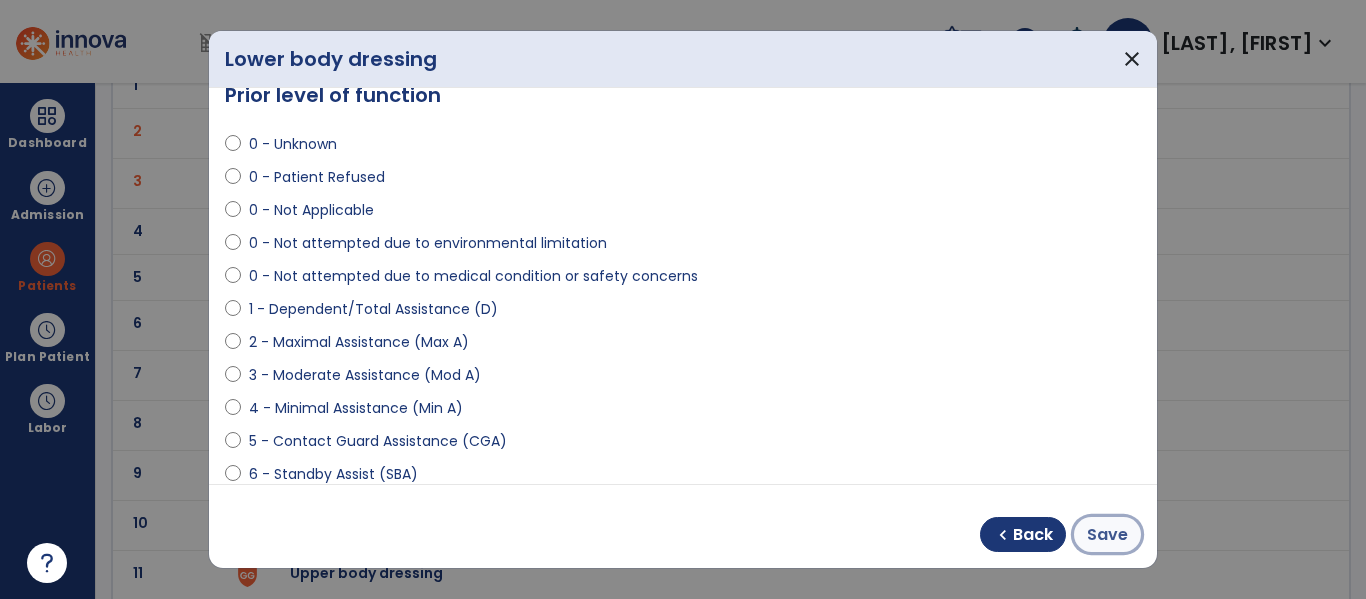 click on "Save" at bounding box center (1107, 535) 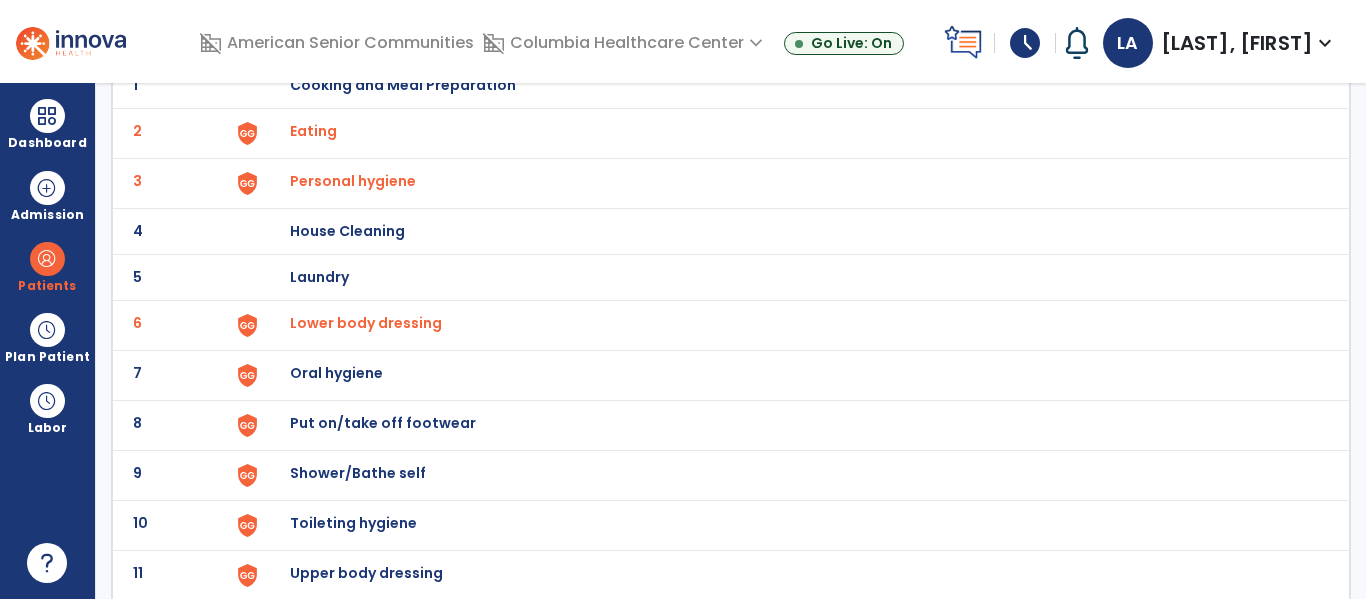 click on "Oral hygiene" at bounding box center [403, 85] 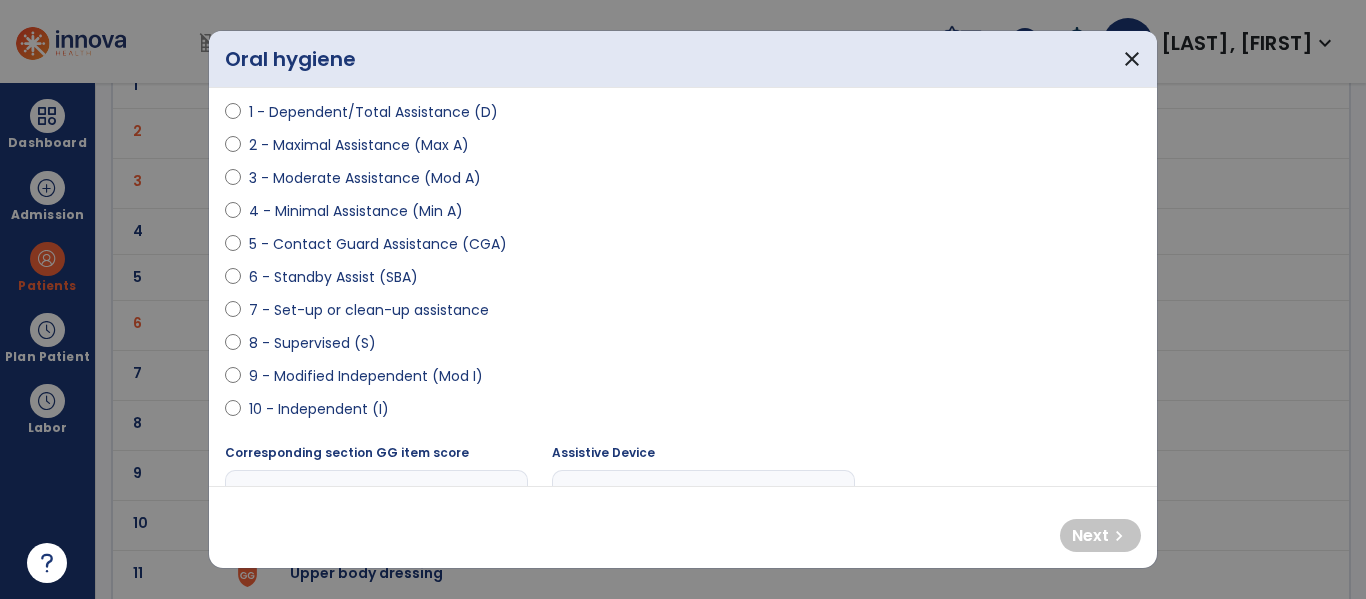 scroll, scrollTop: 244, scrollLeft: 0, axis: vertical 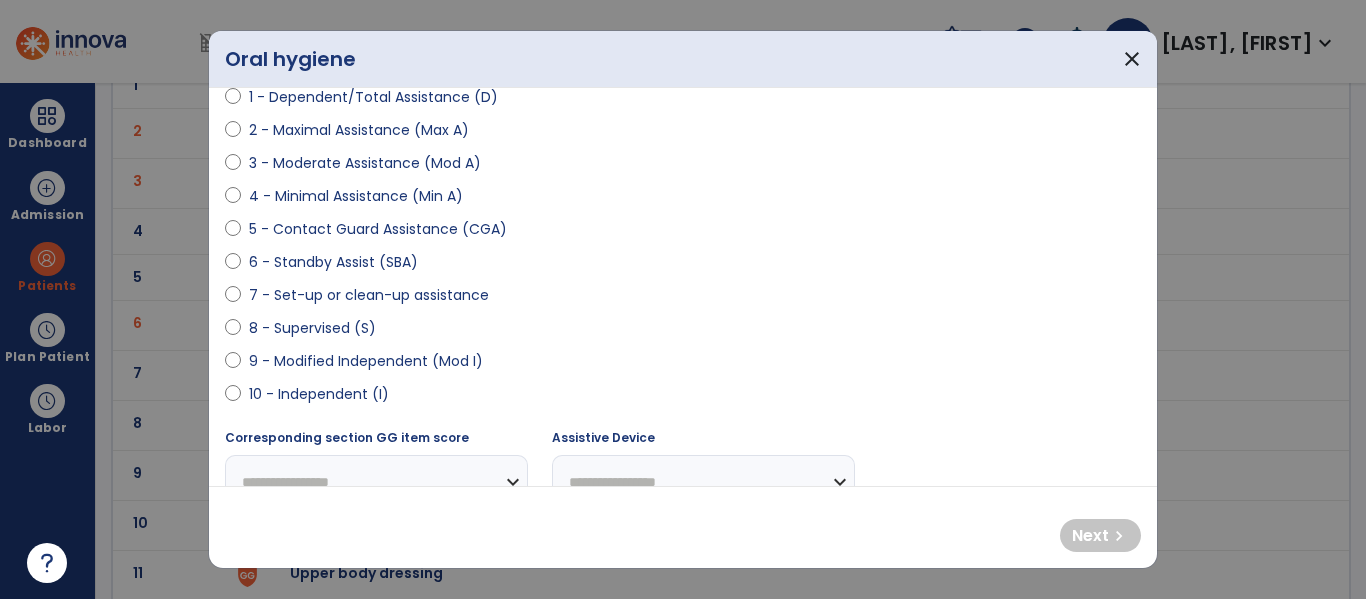 click on "10 - Independent (I)" at bounding box center [319, 394] 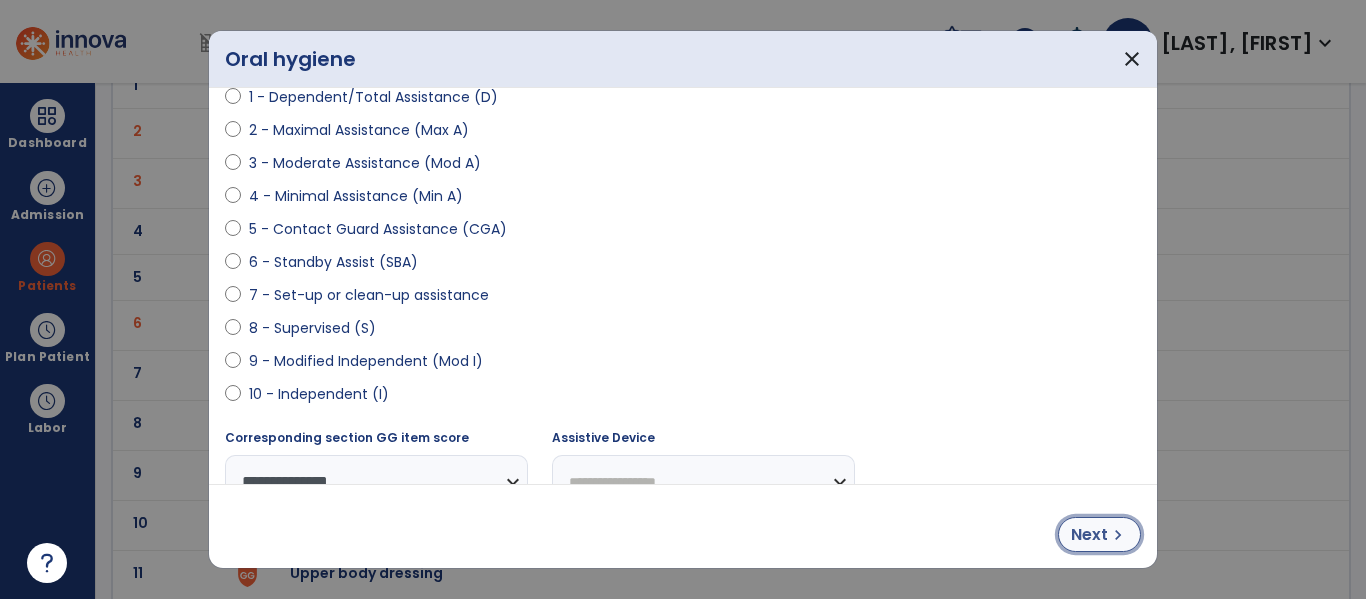 click on "Next" at bounding box center (1089, 535) 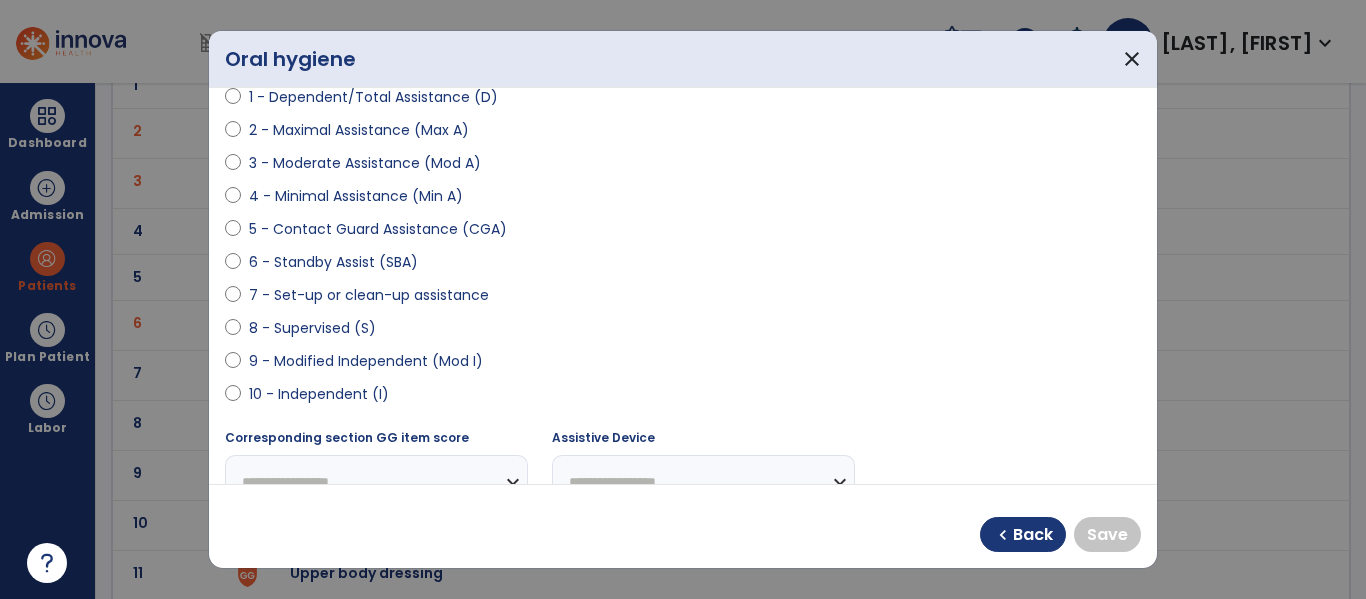 click on "10 - Independent (I)" at bounding box center (319, 394) 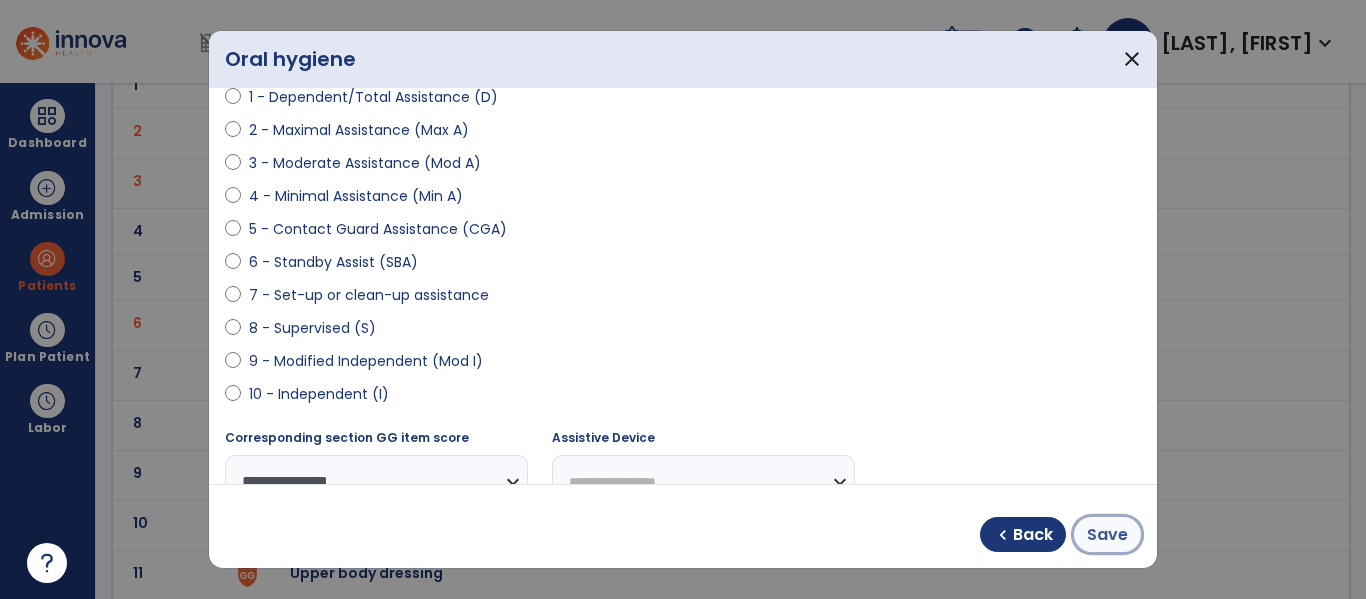 click on "Save" at bounding box center (1107, 535) 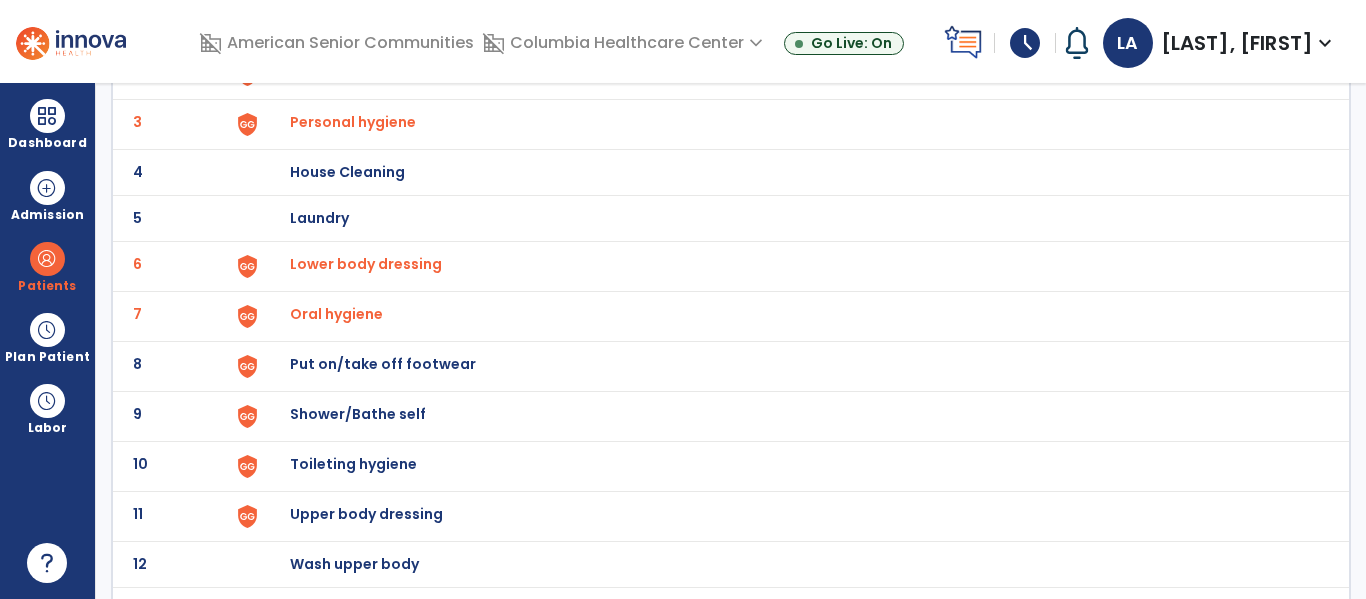 scroll, scrollTop: 250, scrollLeft: 0, axis: vertical 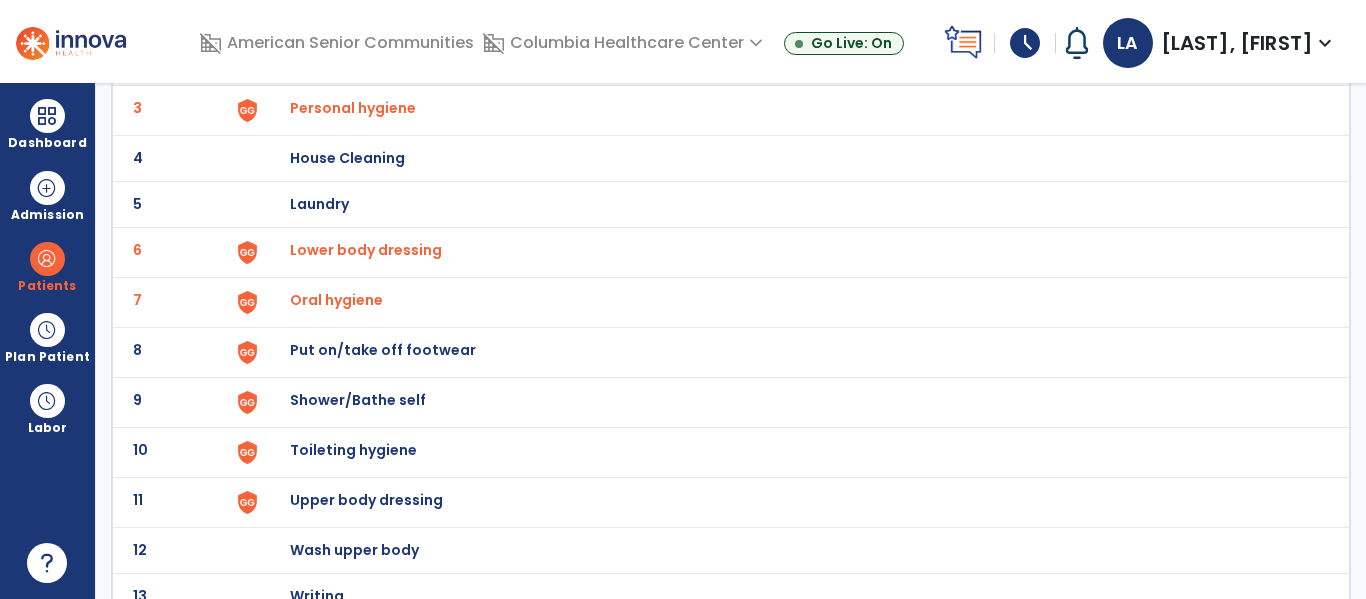 click on "Put on/take off footwear" at bounding box center [403, 12] 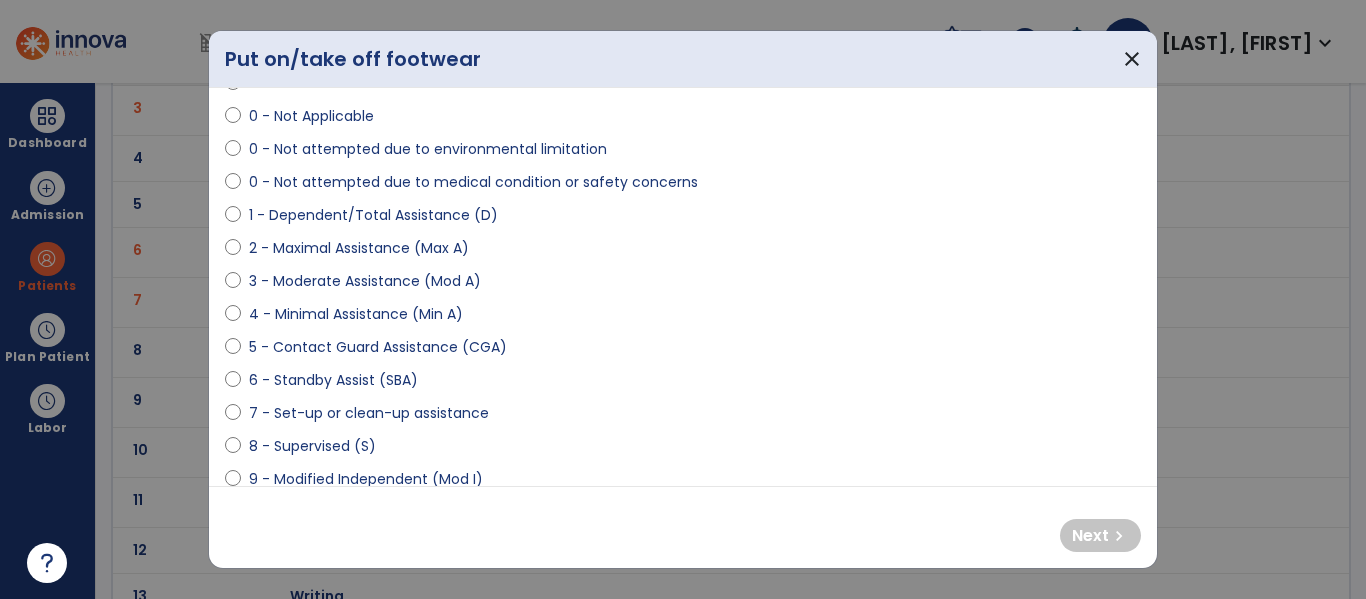 scroll, scrollTop: 141, scrollLeft: 0, axis: vertical 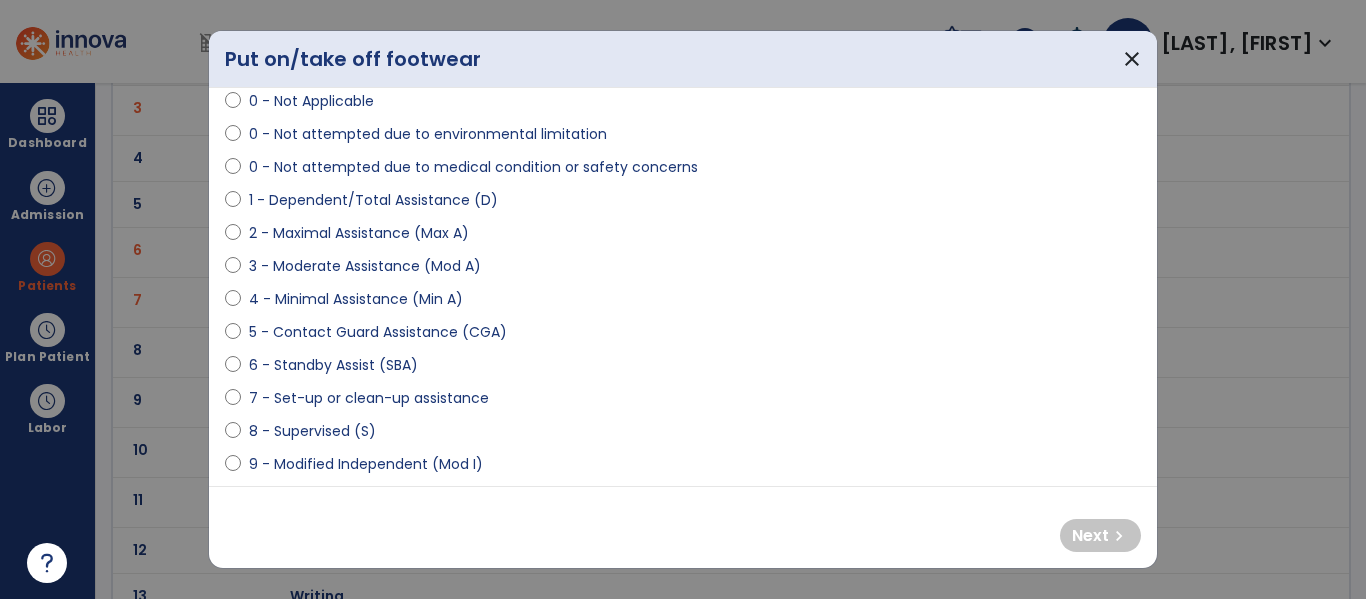 click on "4 - Minimal Assistance (Min A)" at bounding box center [356, 299] 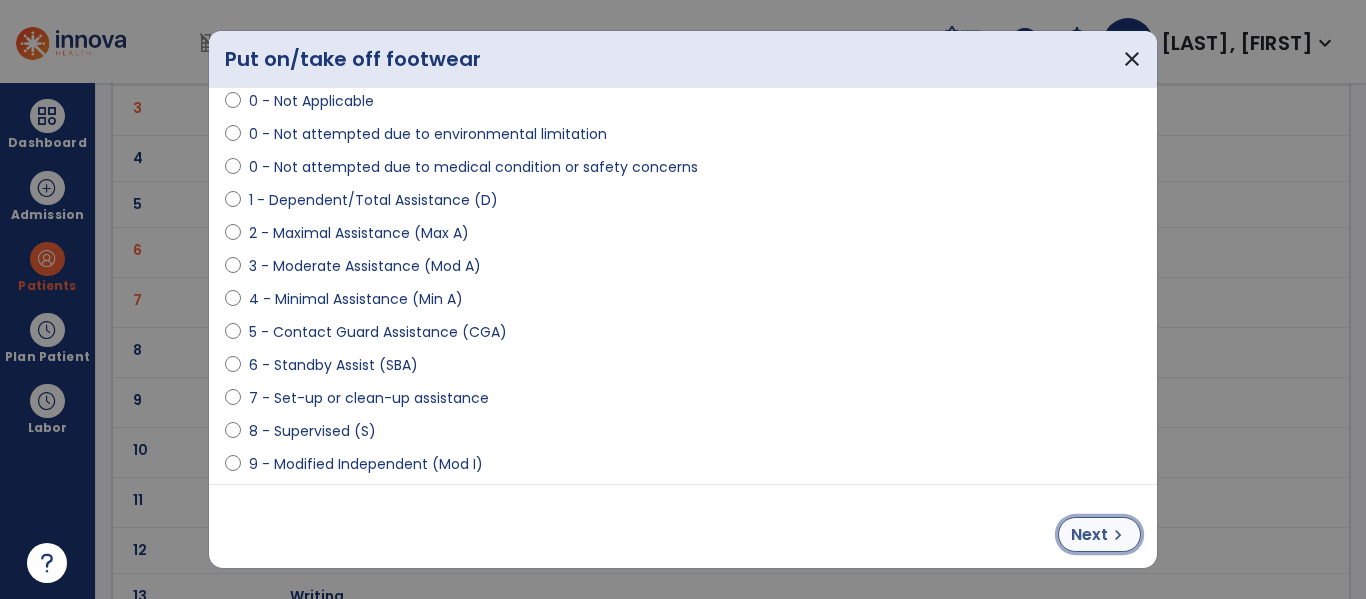 click on "Next" at bounding box center [1089, 535] 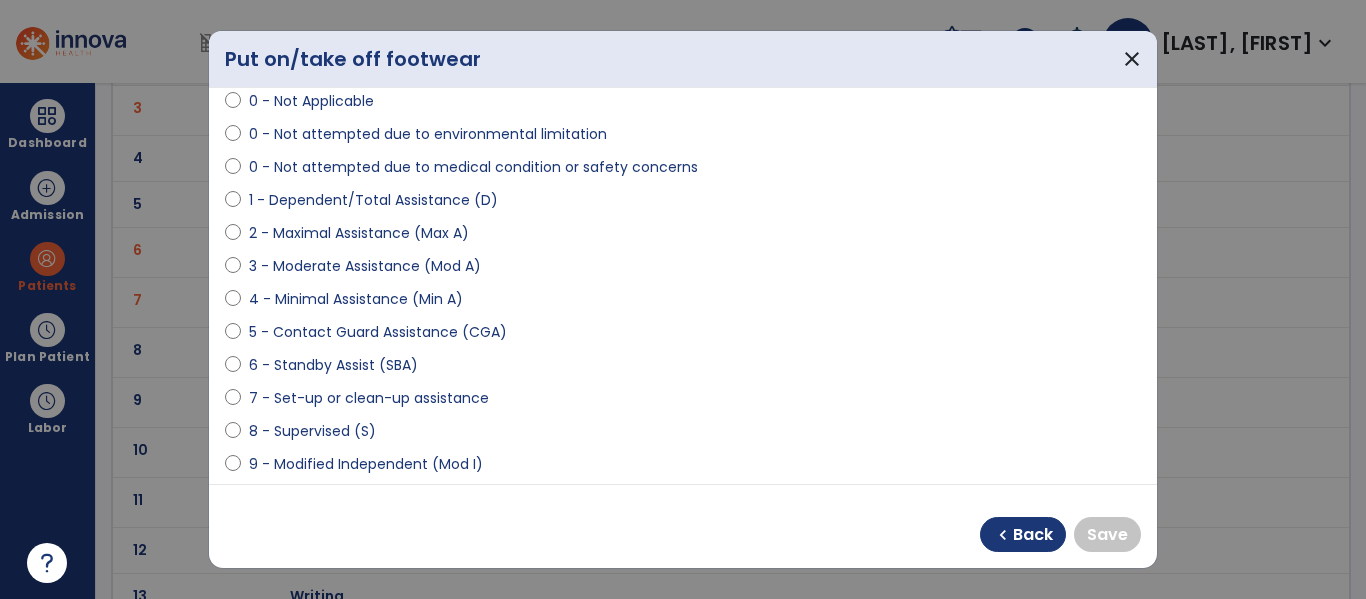 click on "4 - Minimal Assistance (Min A)" at bounding box center [356, 299] 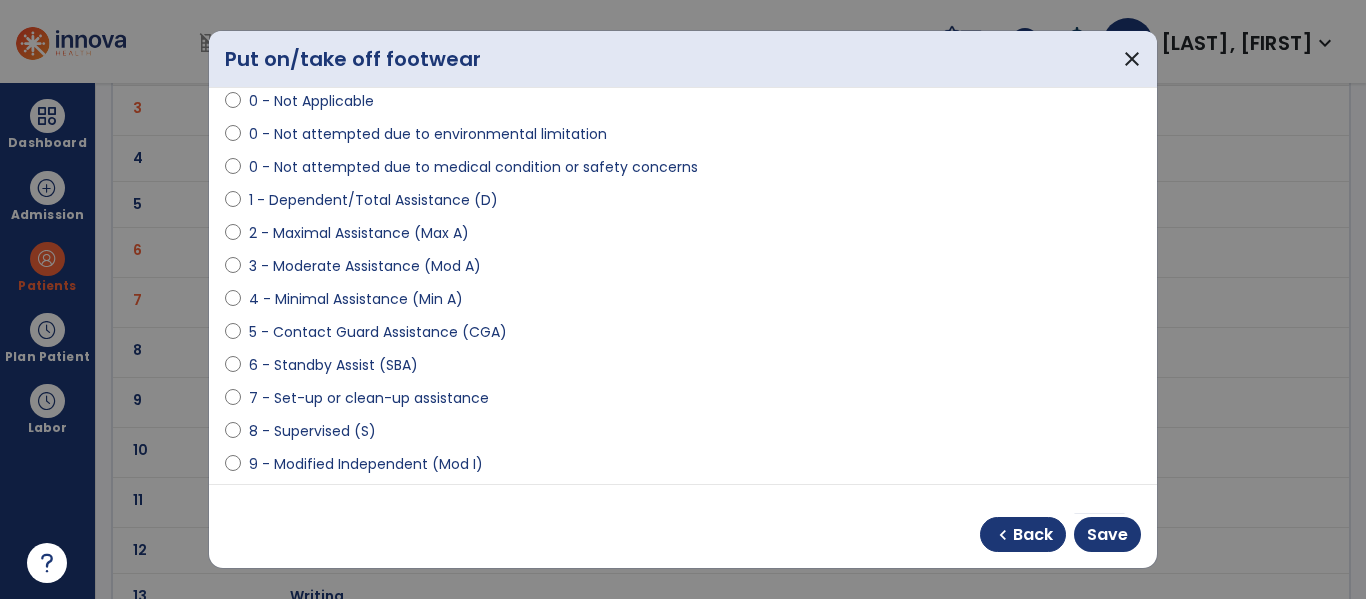 select on "**********" 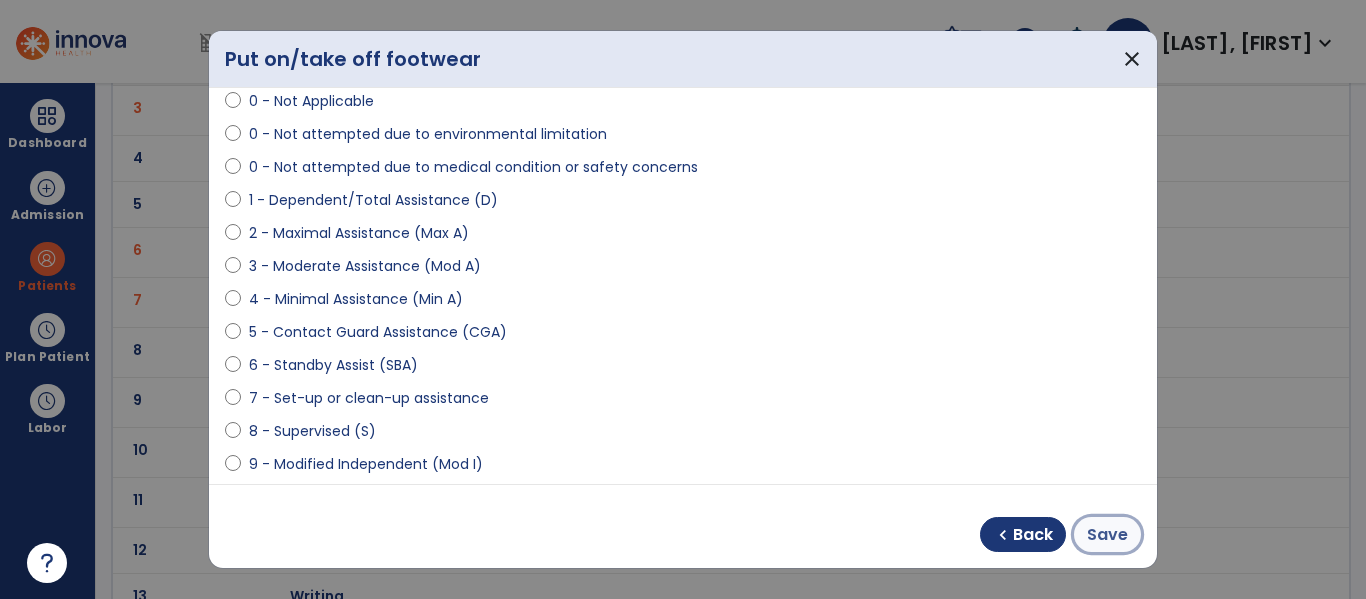 click on "Save" at bounding box center [1107, 535] 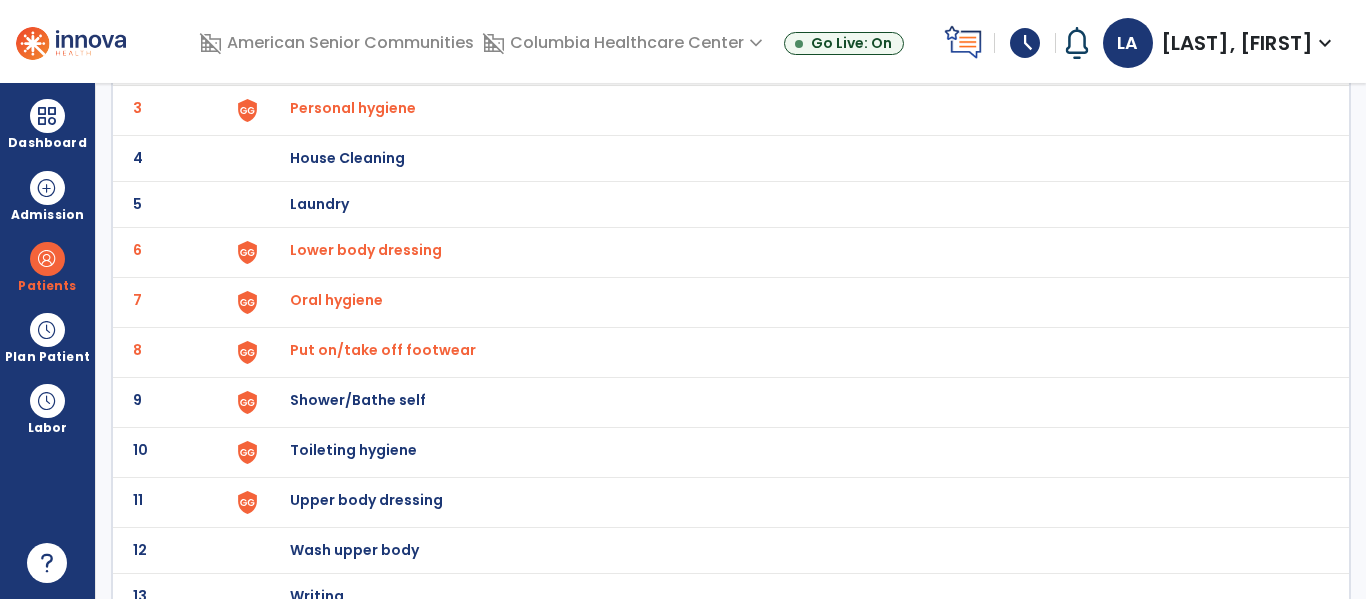 scroll, scrollTop: 272, scrollLeft: 0, axis: vertical 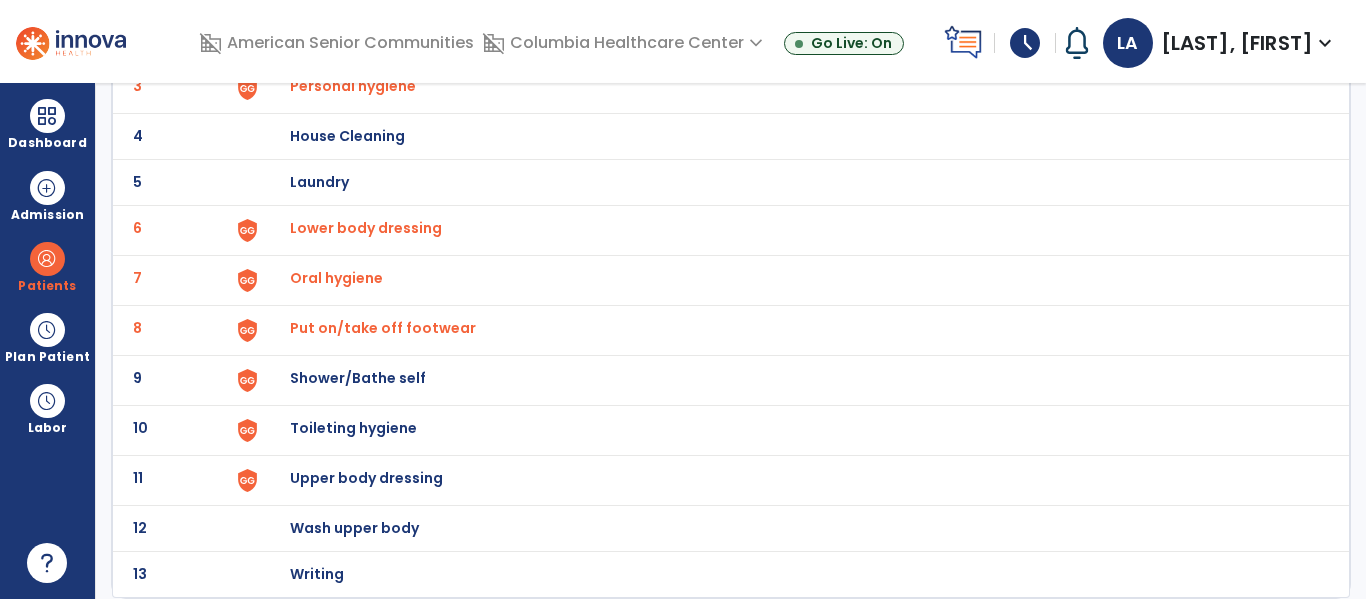 click on "Shower/Bathe self" at bounding box center [403, -10] 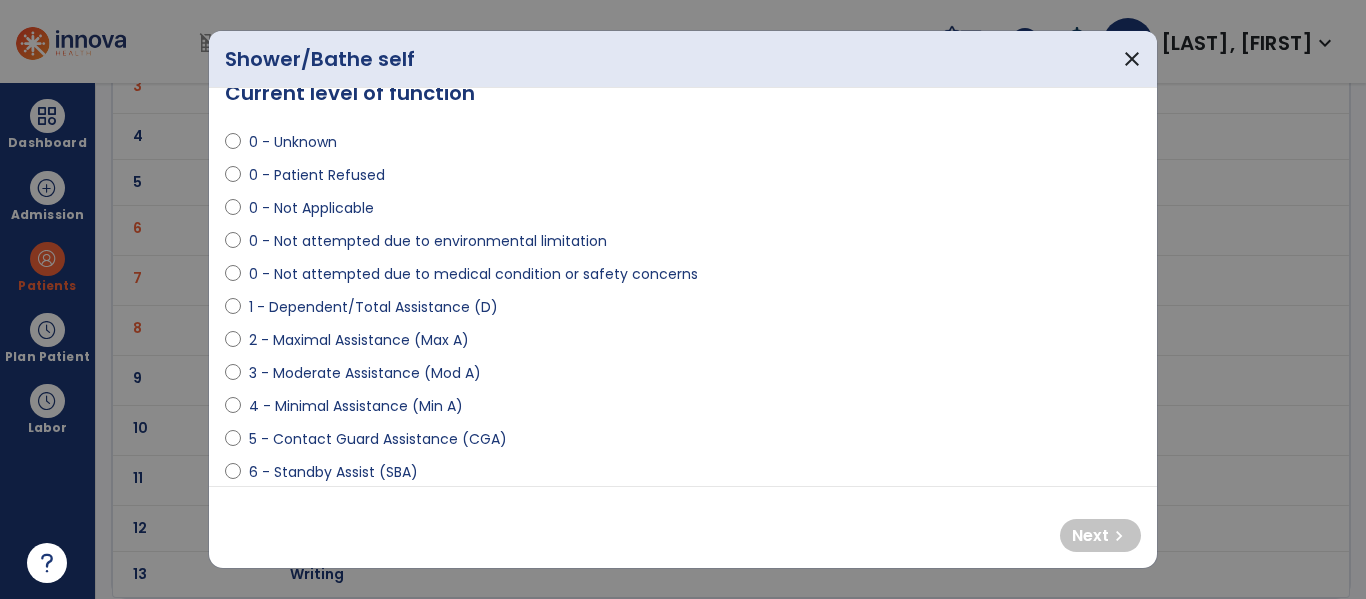 scroll, scrollTop: 59, scrollLeft: 0, axis: vertical 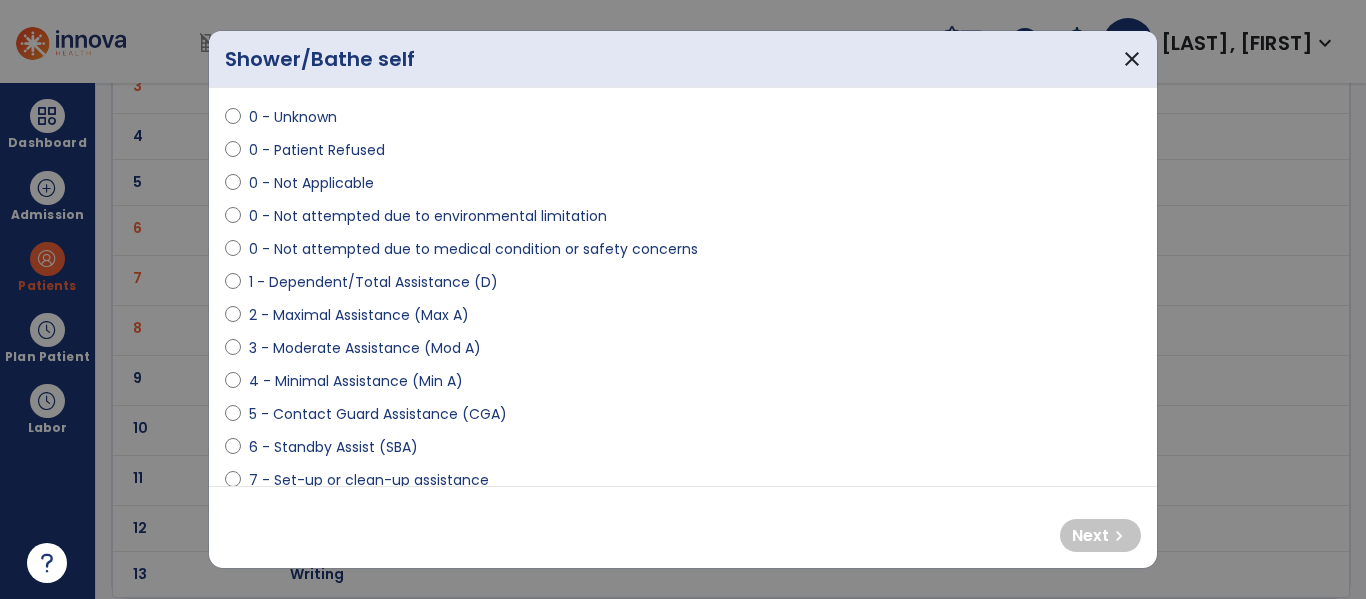 click on "4 - Minimal Assistance (Min A)" at bounding box center (356, 381) 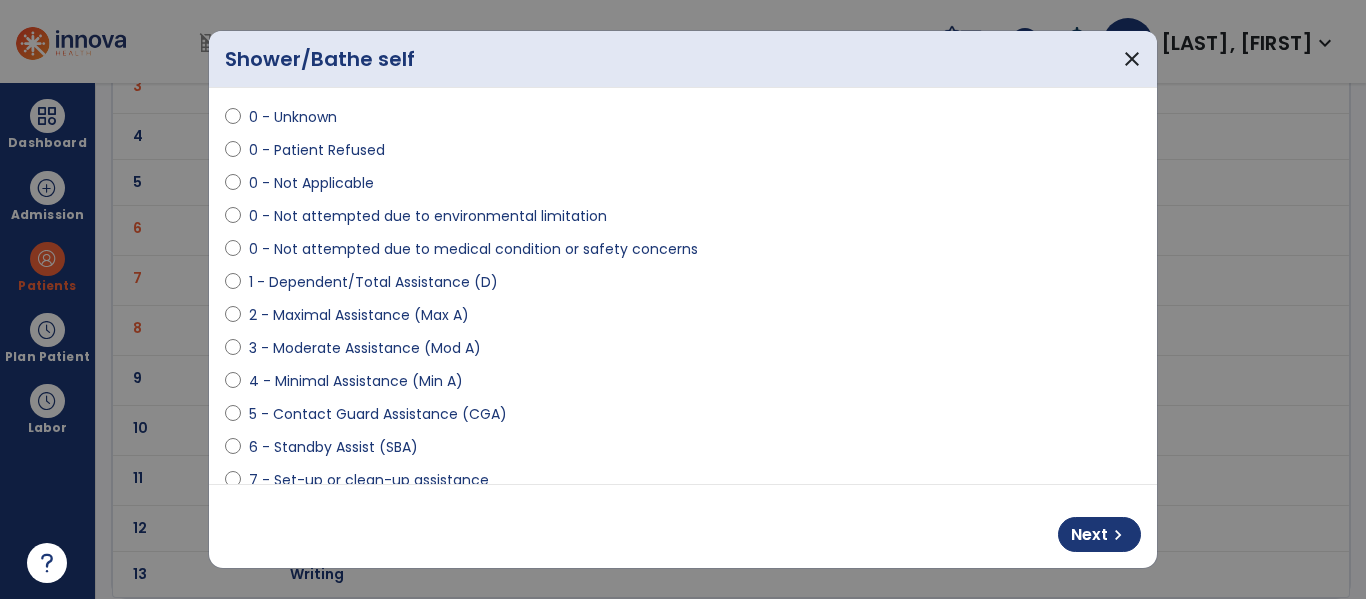 click on "3 - Moderate Assistance (Mod A)" at bounding box center [365, 348] 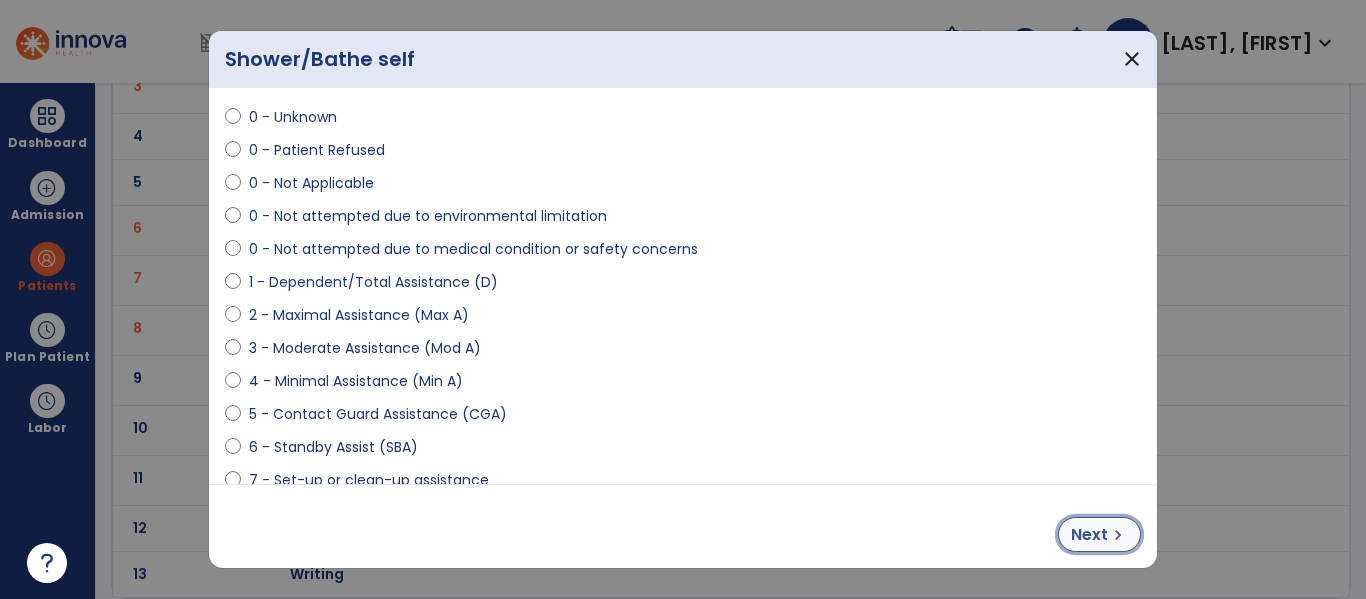 click on "Next  chevron_right" at bounding box center [1099, 534] 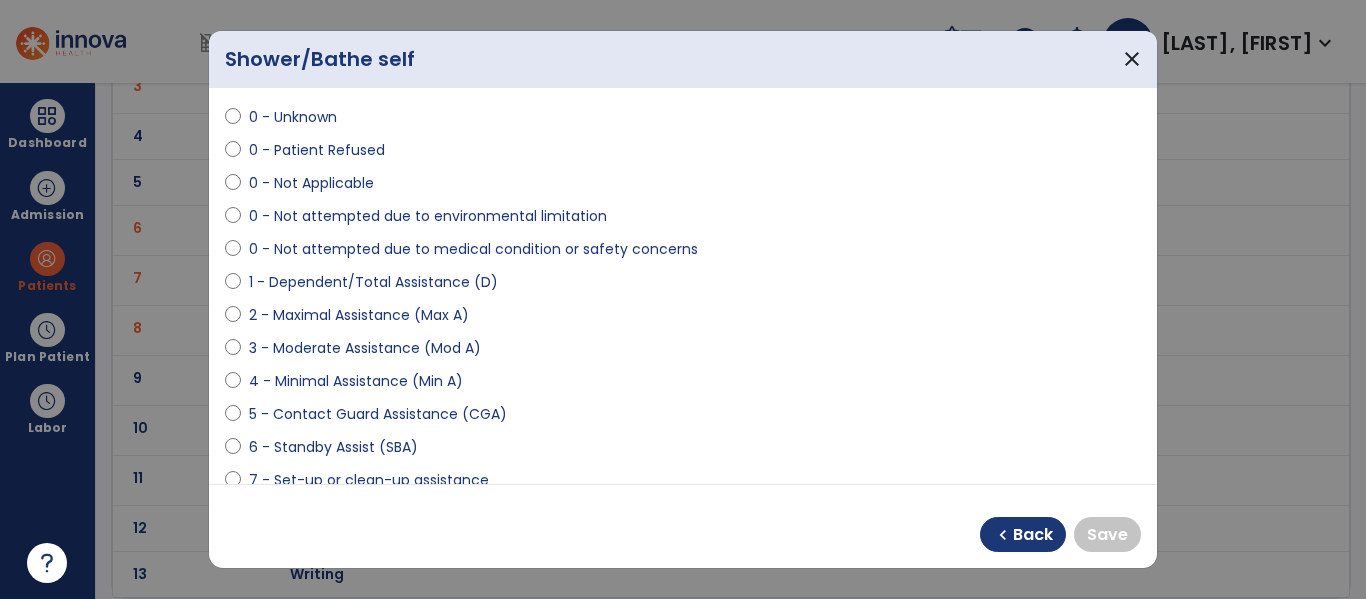 click on "3 - Moderate Assistance (Mod A)" at bounding box center (365, 348) 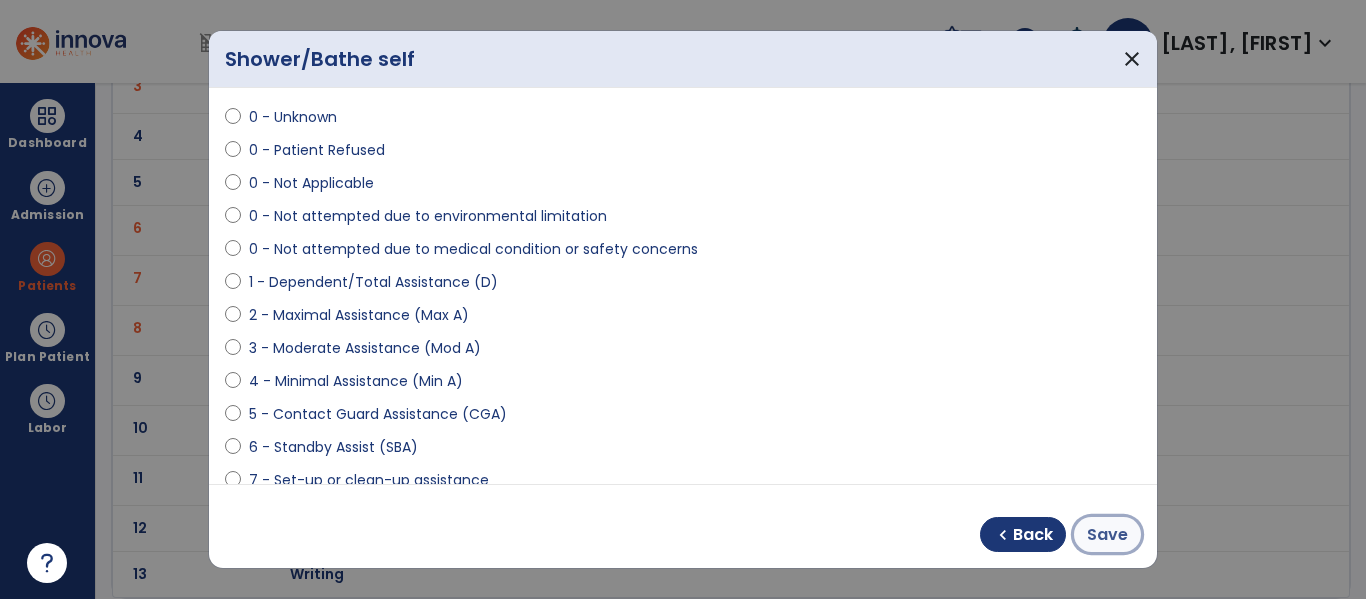 click on "Save" at bounding box center (1107, 535) 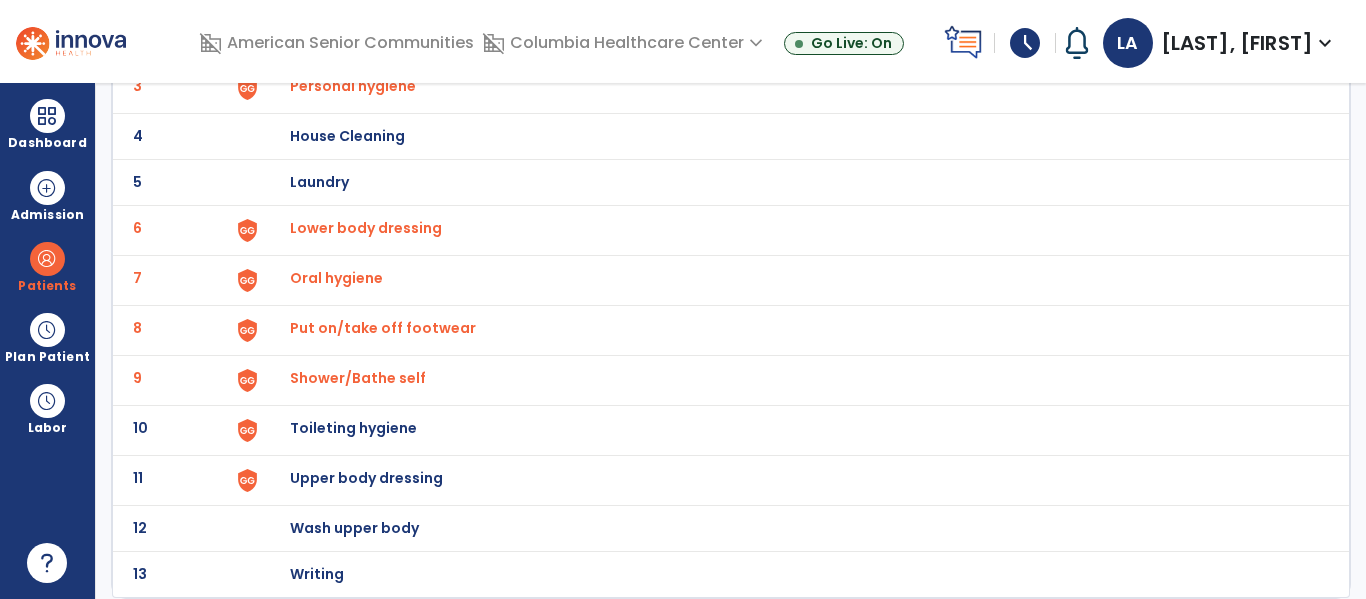 click on "Toileting hygiene" at bounding box center (403, -10) 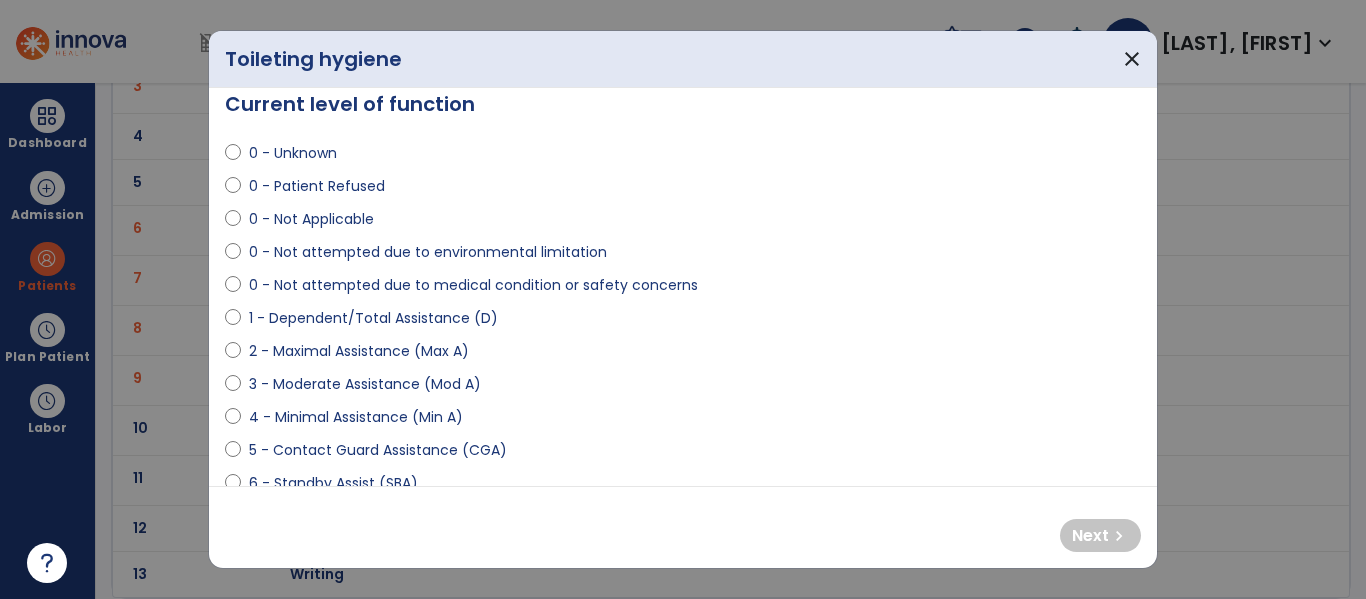 scroll, scrollTop: 31, scrollLeft: 0, axis: vertical 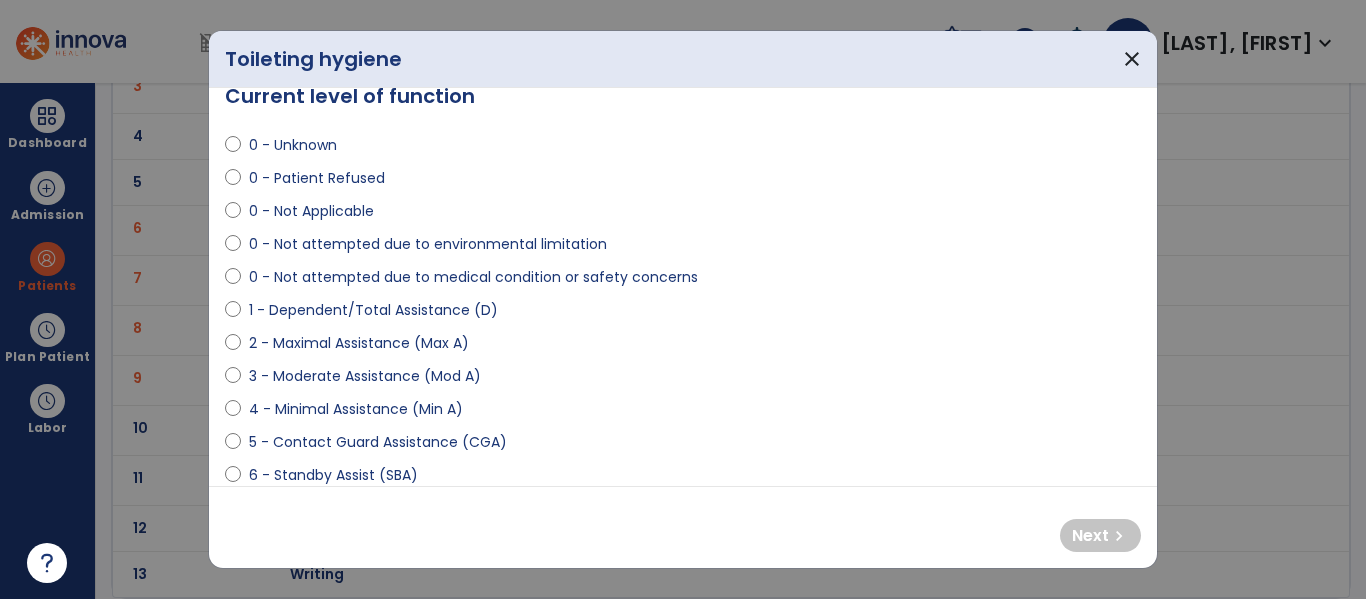 click on "4 - Minimal Assistance (Min A)" at bounding box center [356, 409] 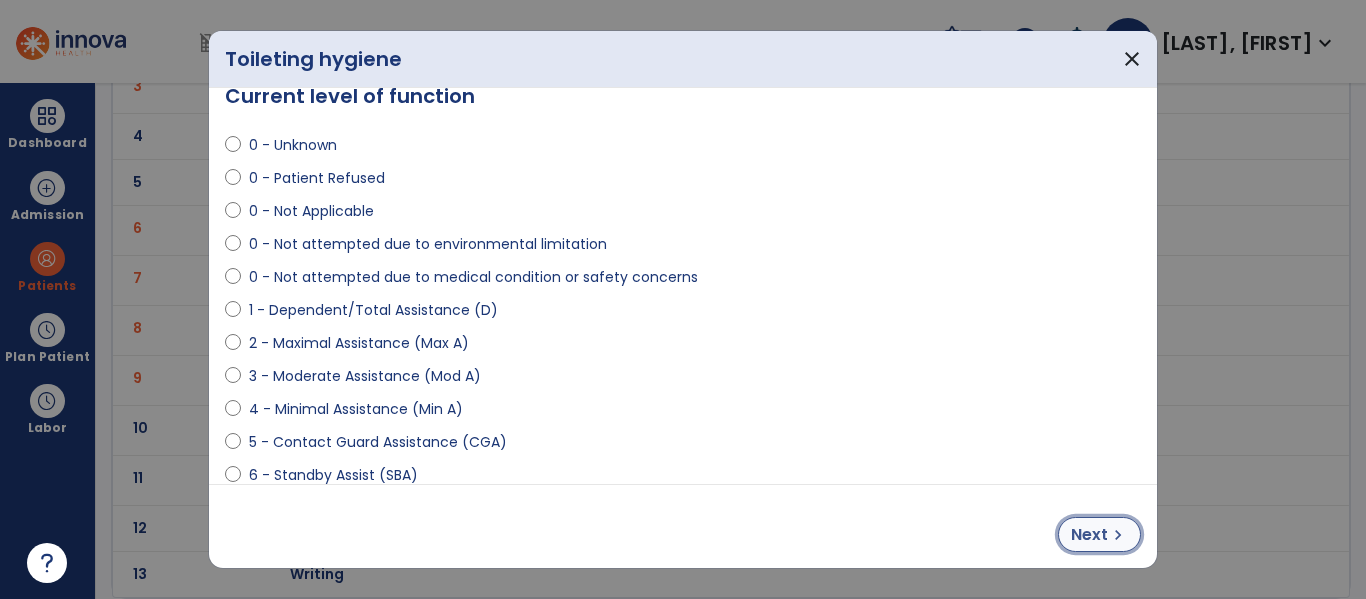 click on "chevron_right" at bounding box center [1118, 535] 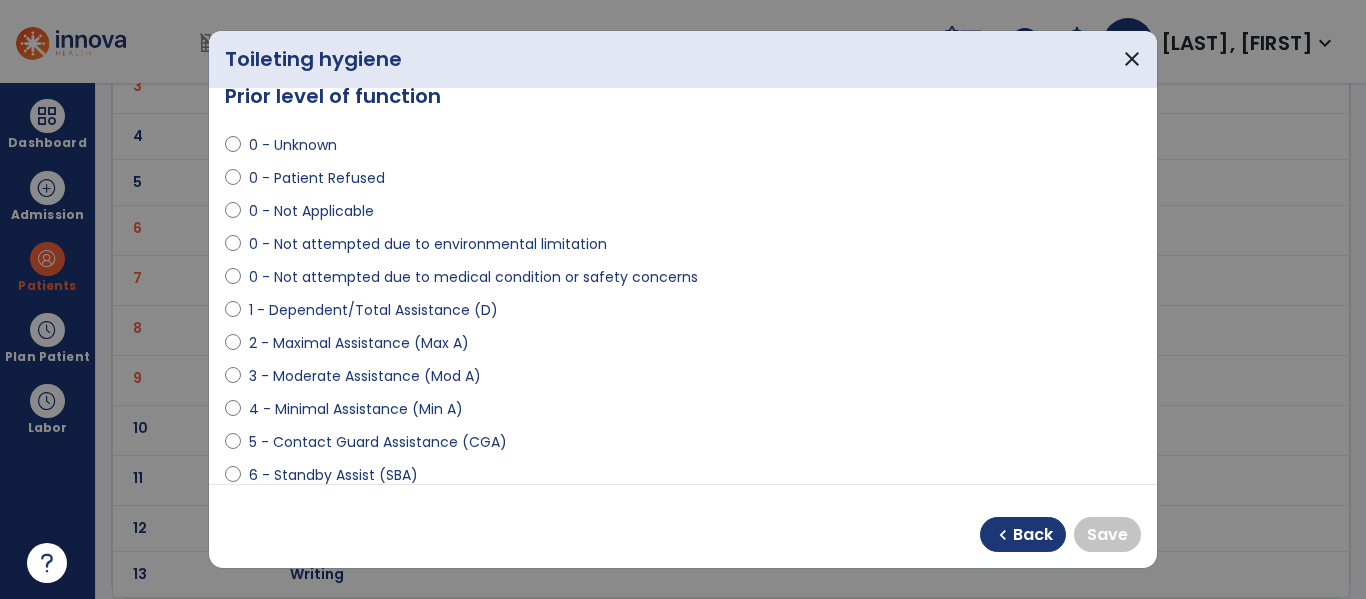 click on "4 - Minimal Assistance (Min A)" at bounding box center (356, 409) 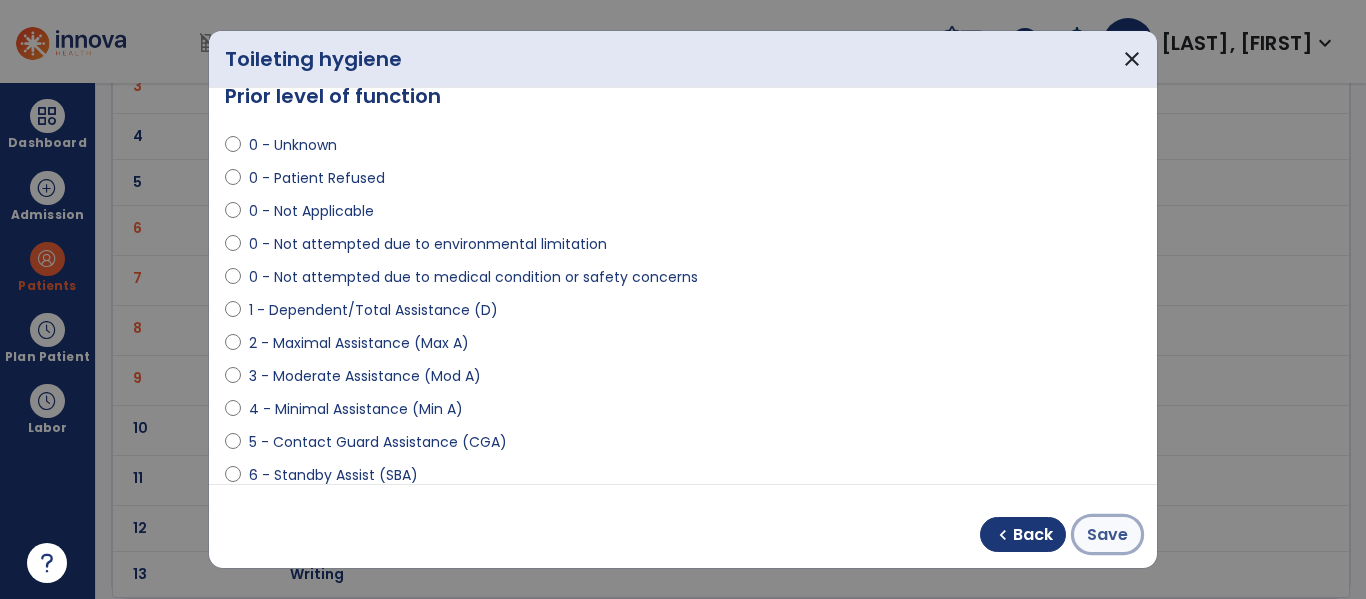 click on "Save" at bounding box center [1107, 535] 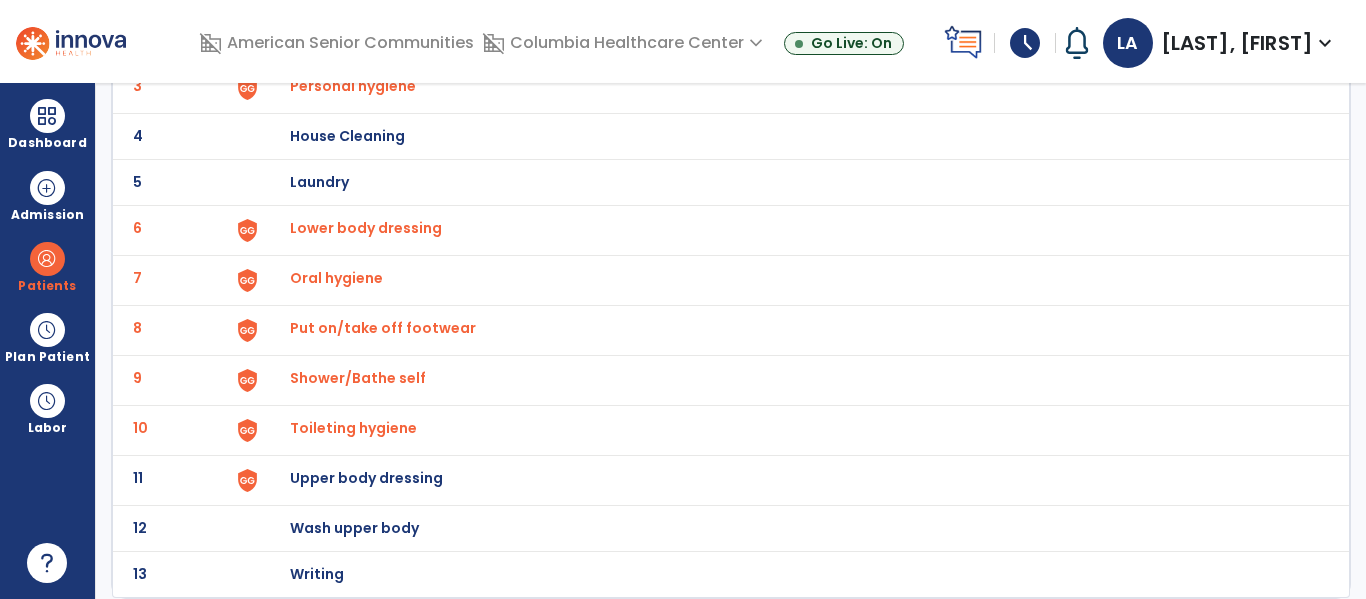 click on "Upper body dressing" at bounding box center (403, -10) 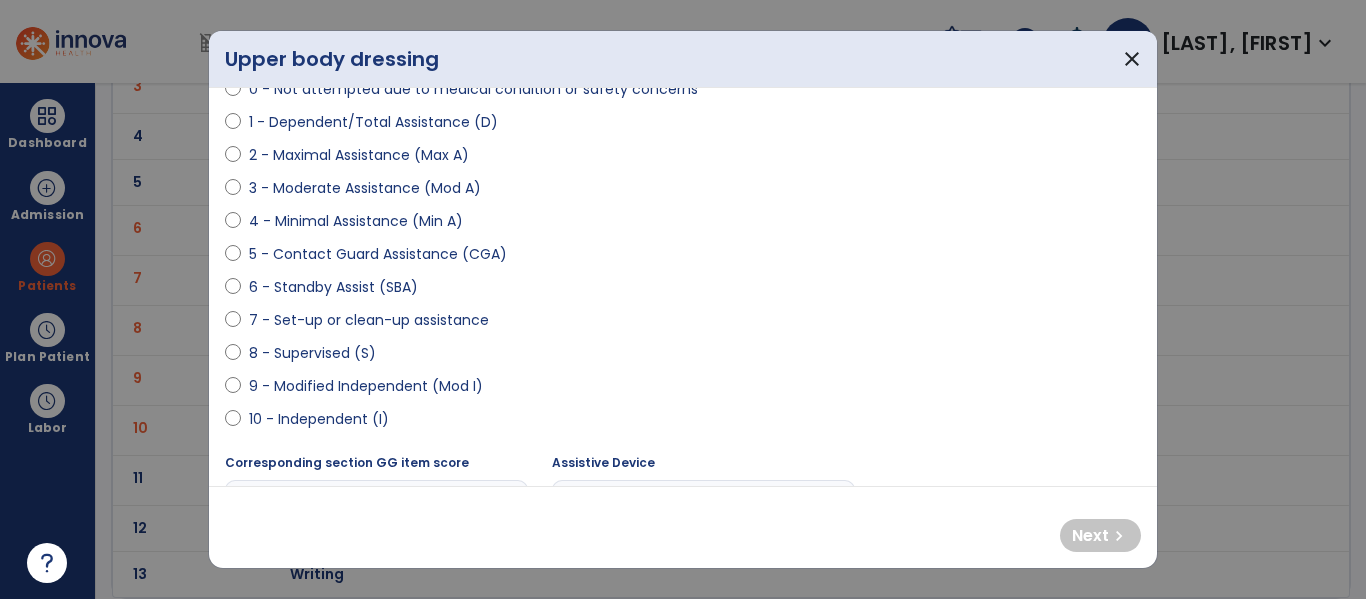 scroll, scrollTop: 229, scrollLeft: 0, axis: vertical 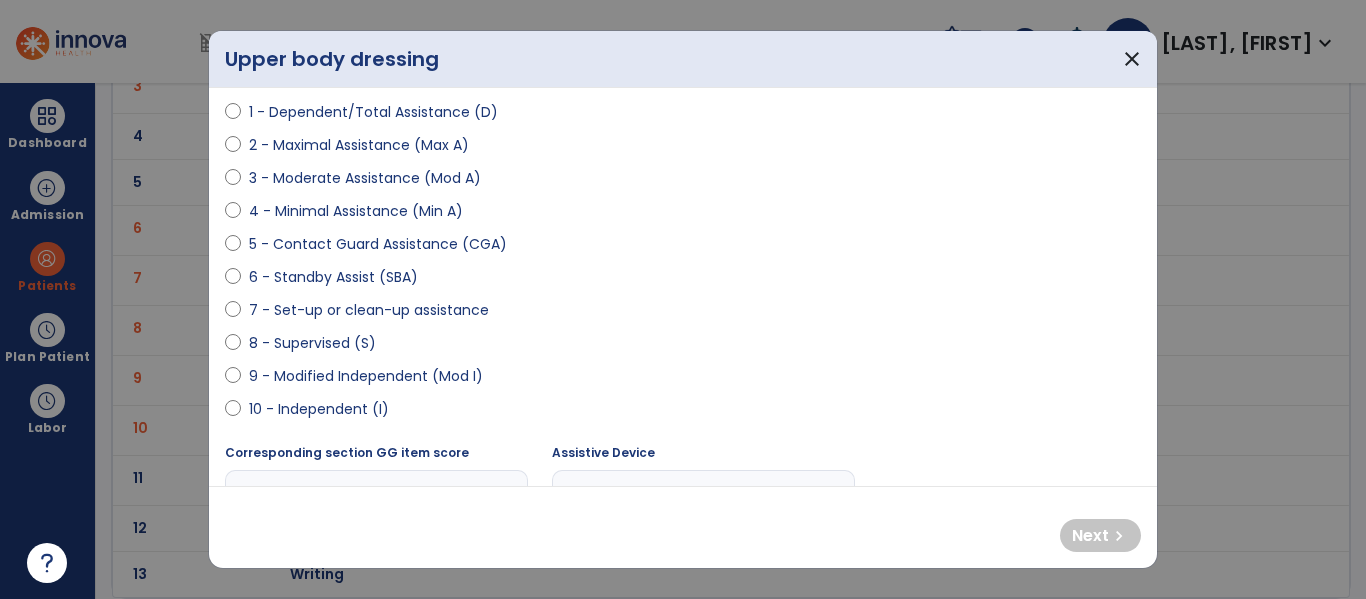 click on "9 - Modified Independent (Mod I)" at bounding box center [366, 376] 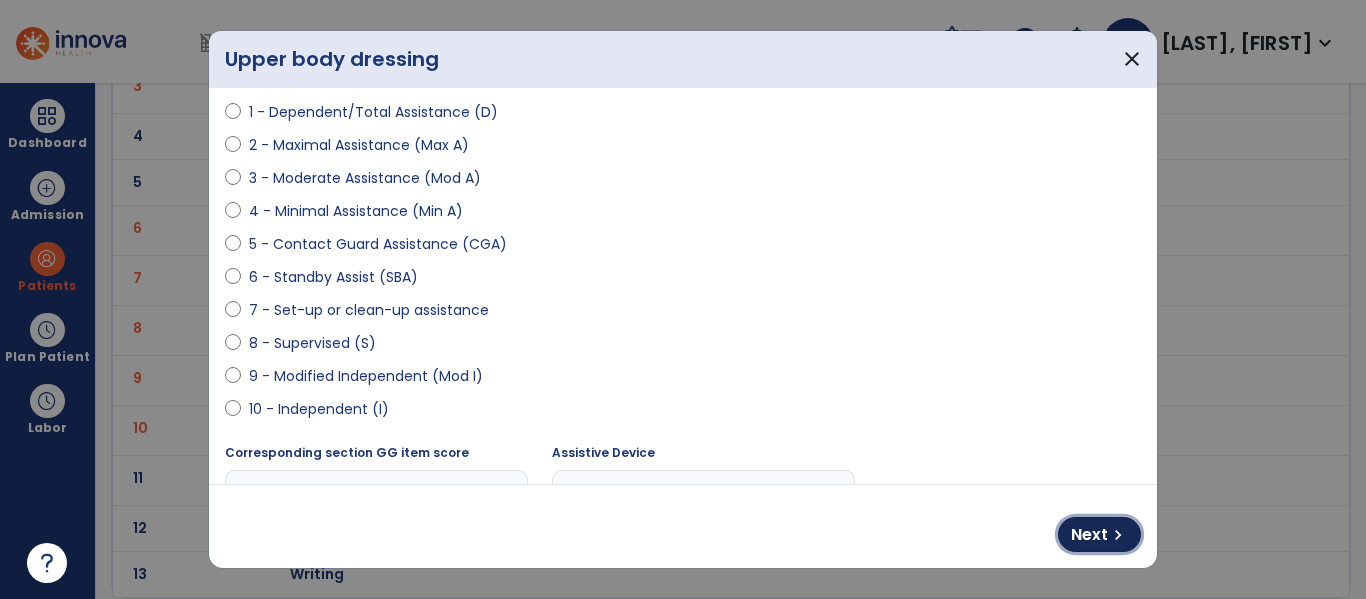drag, startPoint x: 1127, startPoint y: 540, endPoint x: 892, endPoint y: 487, distance: 240.90247 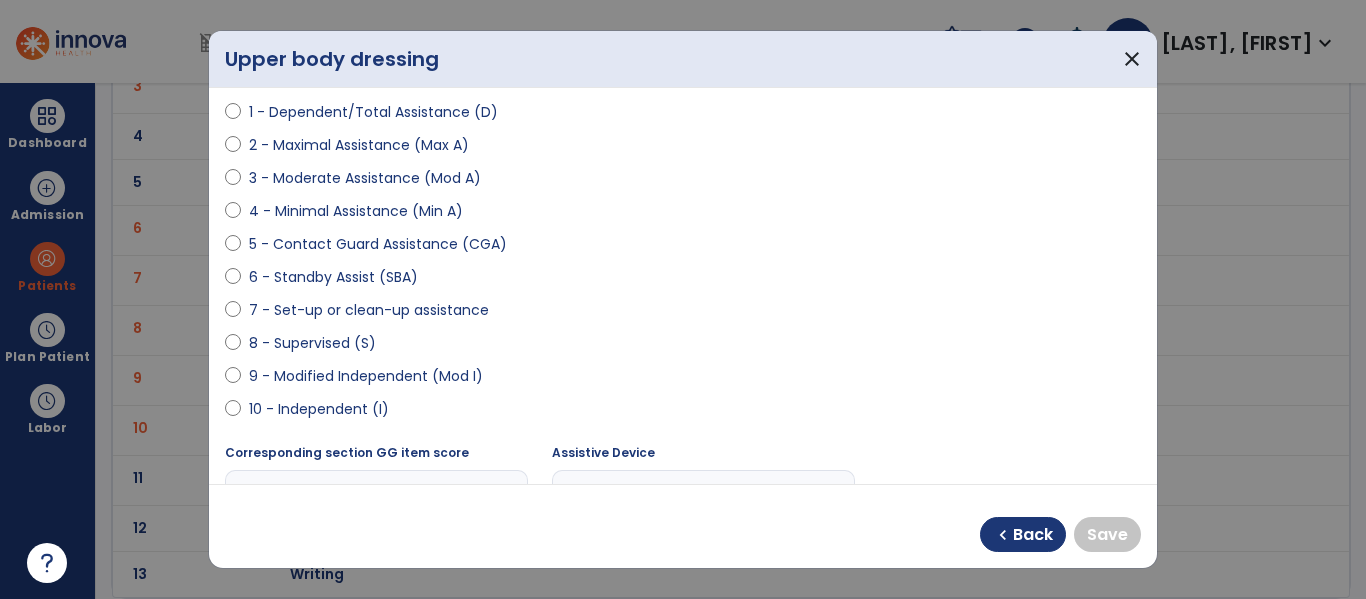 click on "9 - Modified Independent (Mod I)" at bounding box center (366, 376) 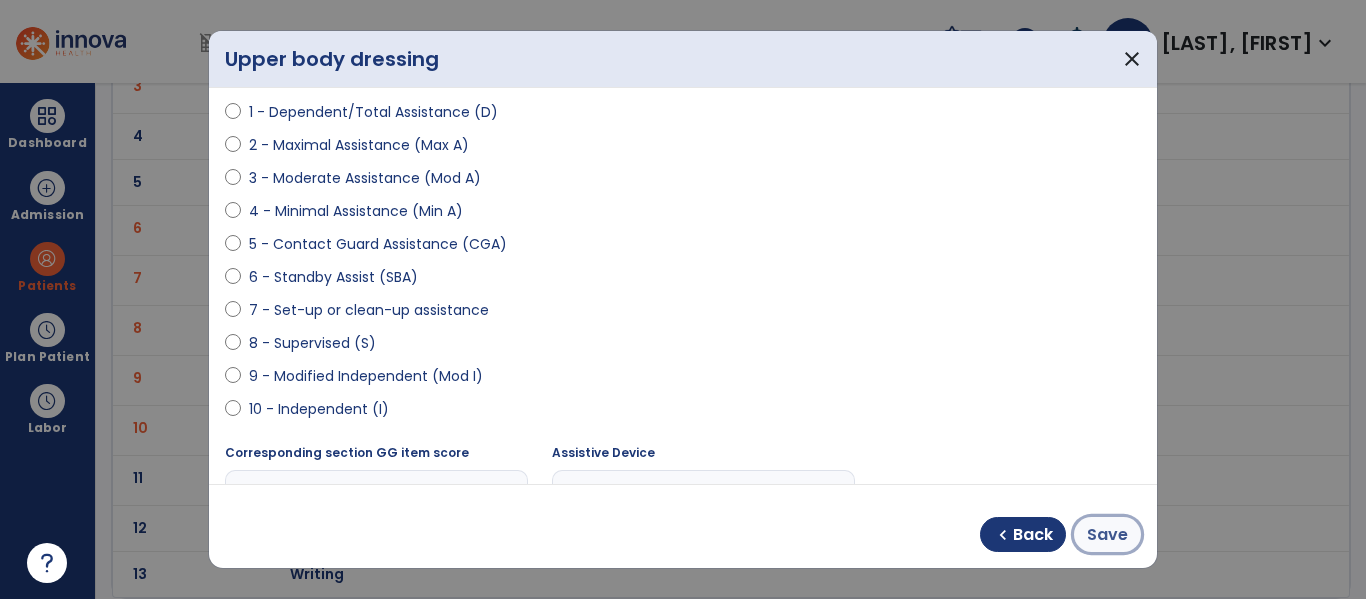 click on "Save" at bounding box center [1107, 535] 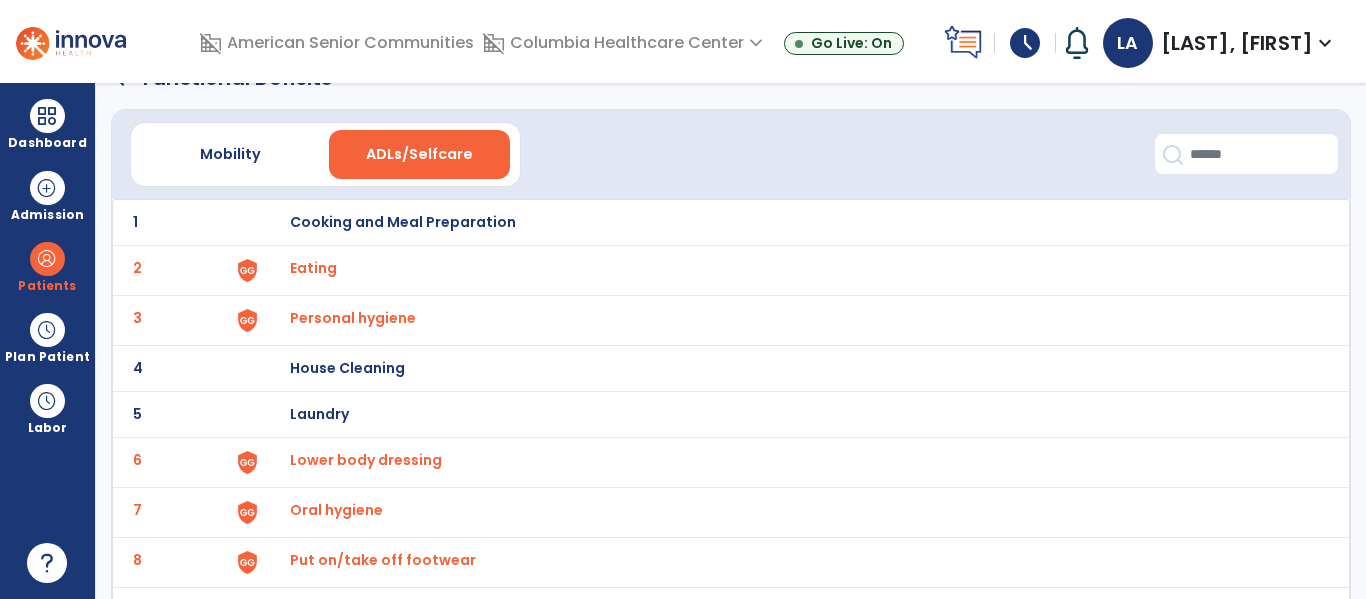 scroll, scrollTop: 0, scrollLeft: 0, axis: both 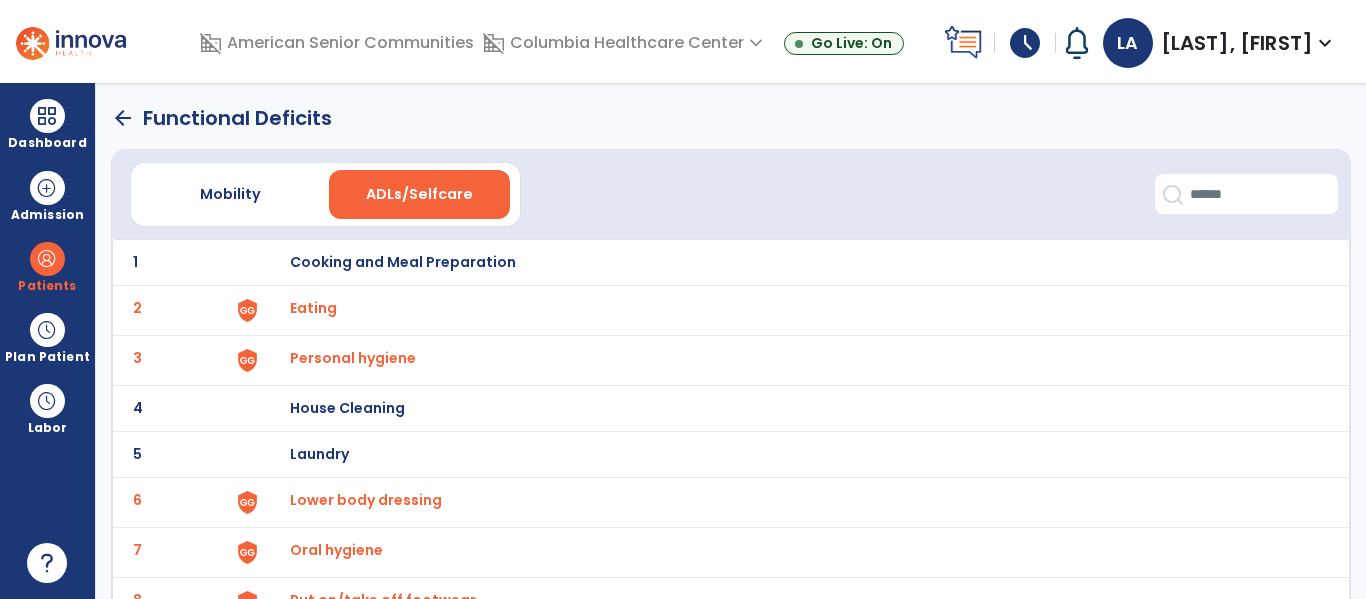 click on "arrow_back" 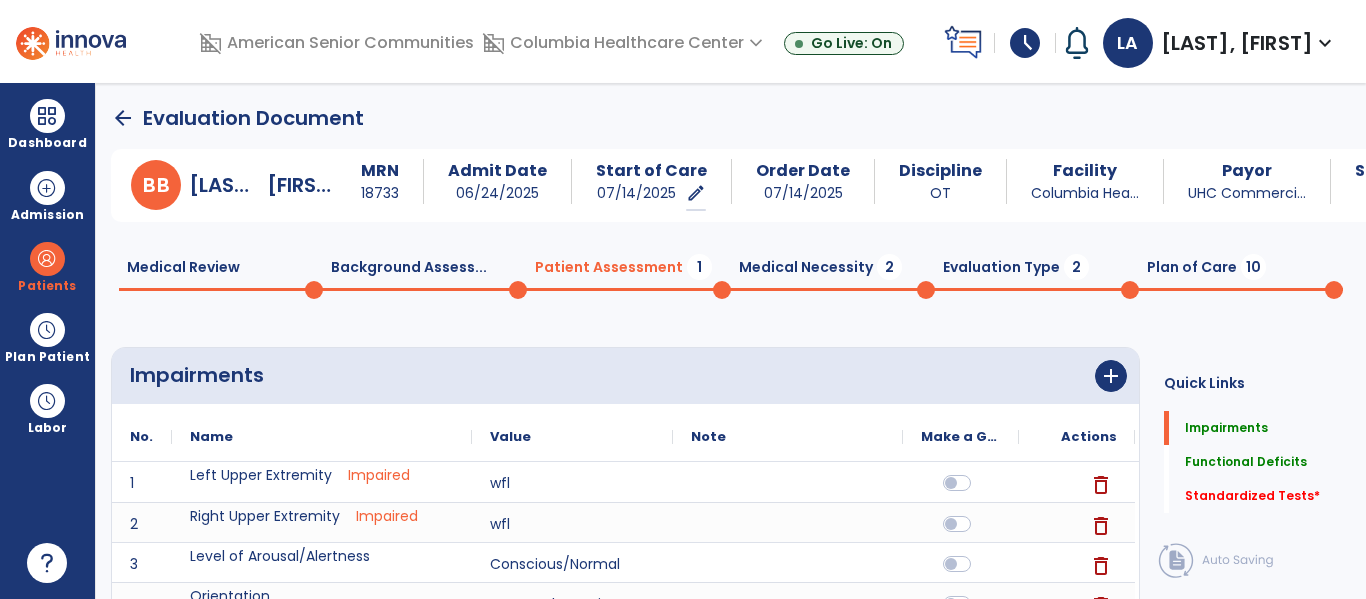 scroll, scrollTop: 20, scrollLeft: 0, axis: vertical 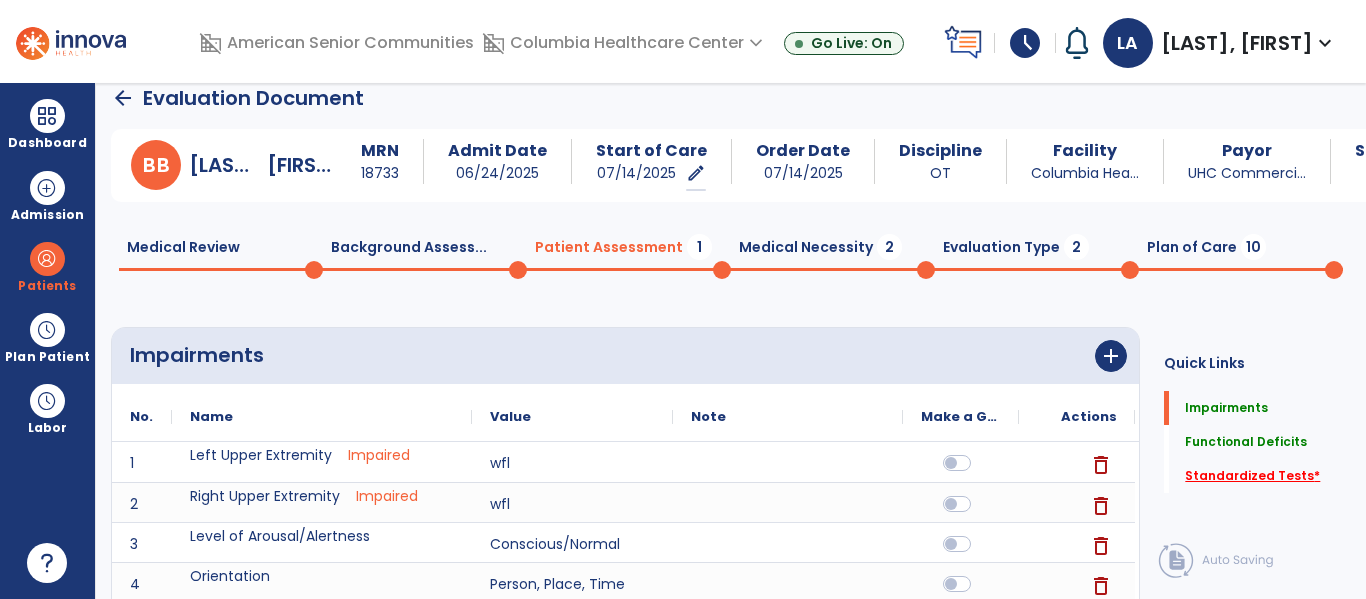click on "Standardized Tests   *" 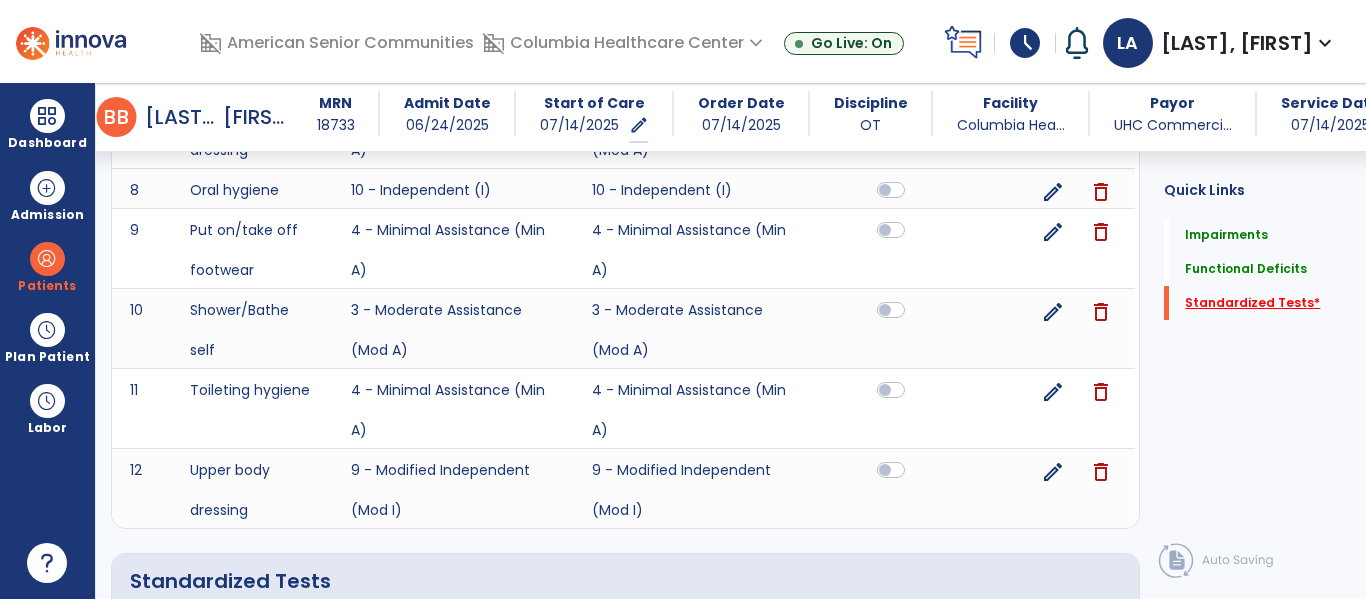 scroll, scrollTop: 1607, scrollLeft: 0, axis: vertical 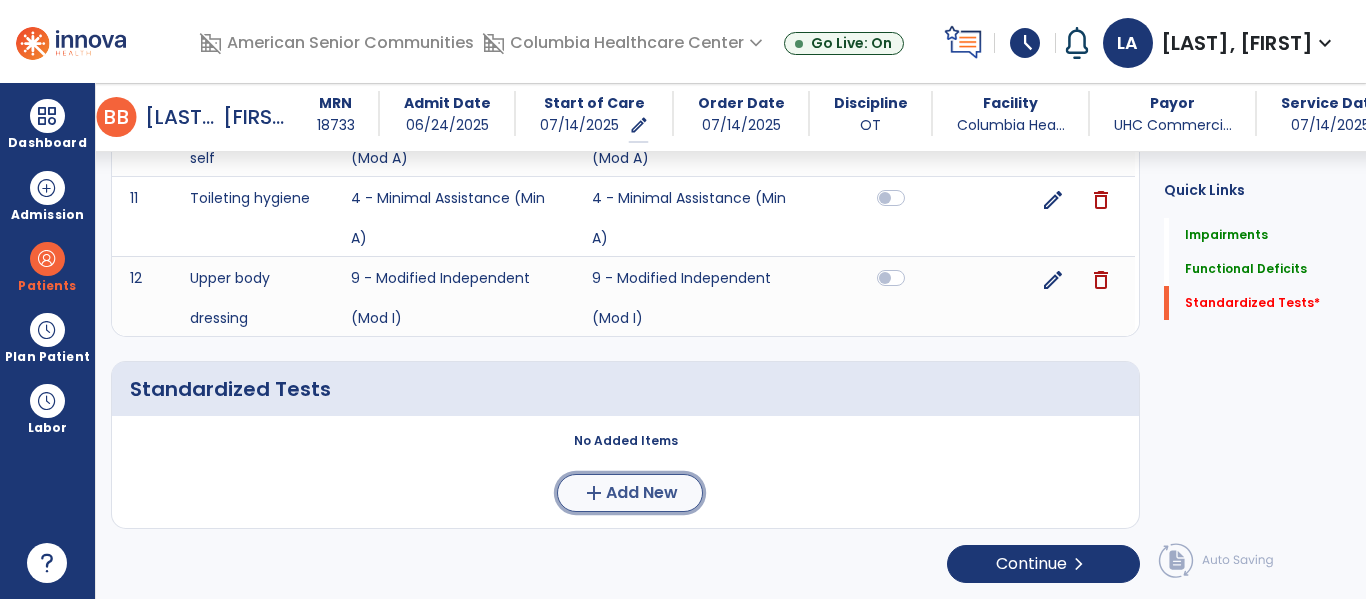 click on "add  Add New" 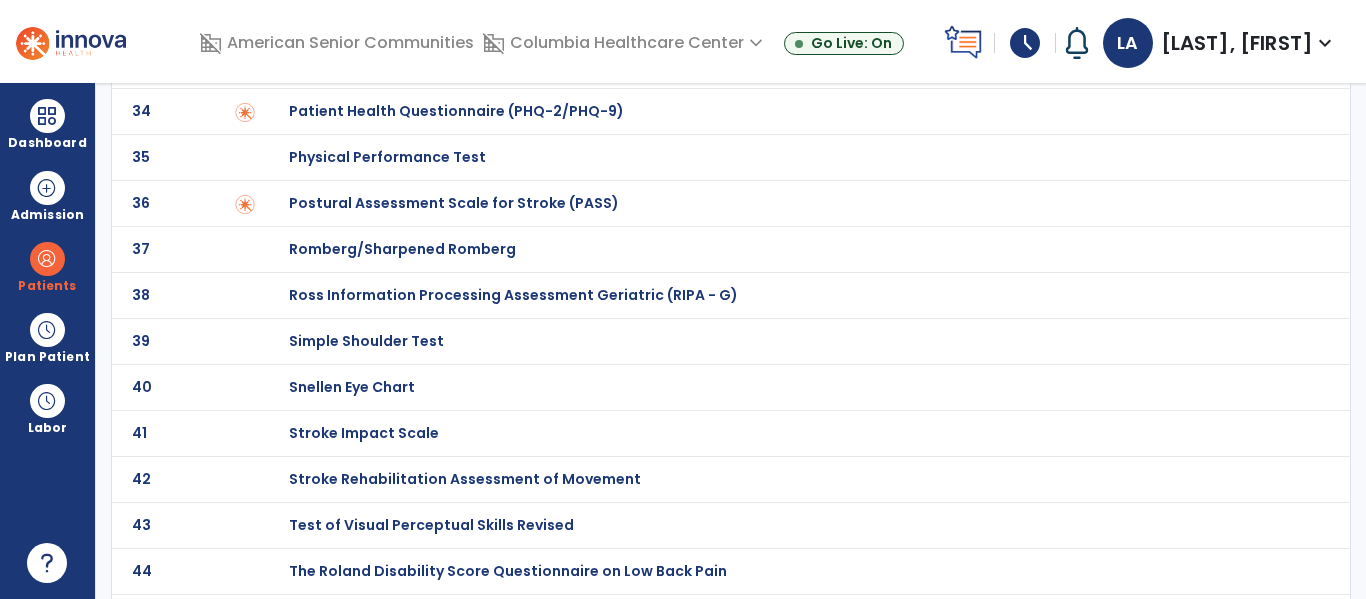 scroll, scrollTop: 0, scrollLeft: 0, axis: both 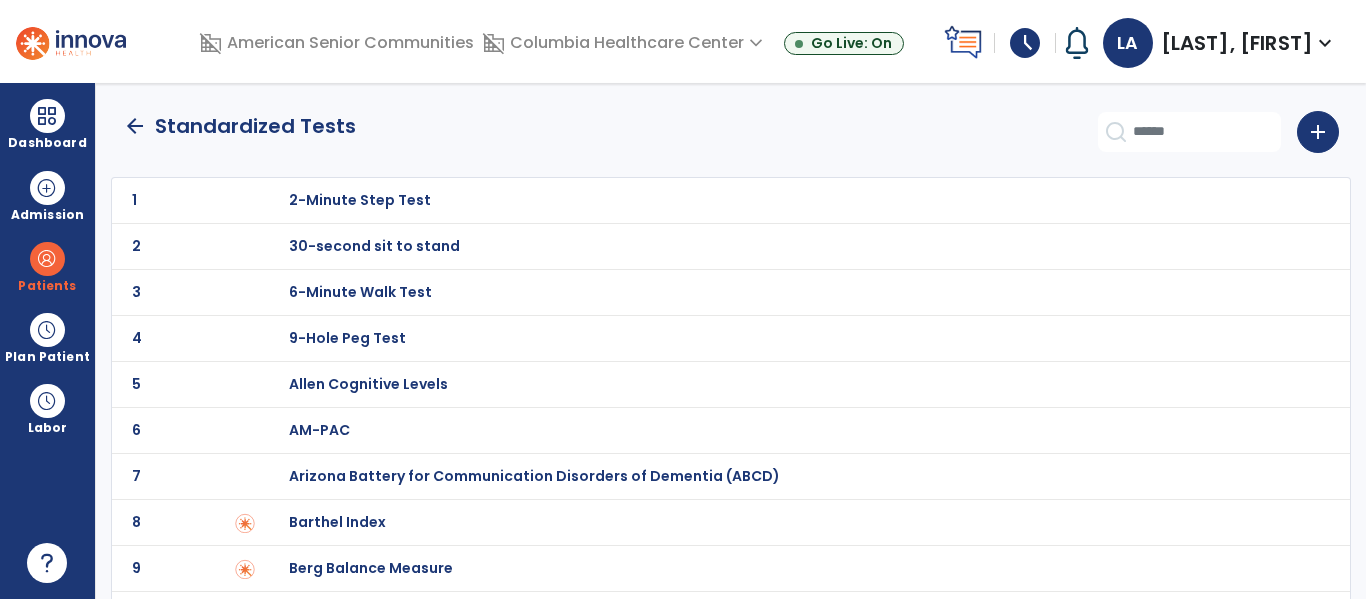 click on "Barthel Index" at bounding box center (360, 200) 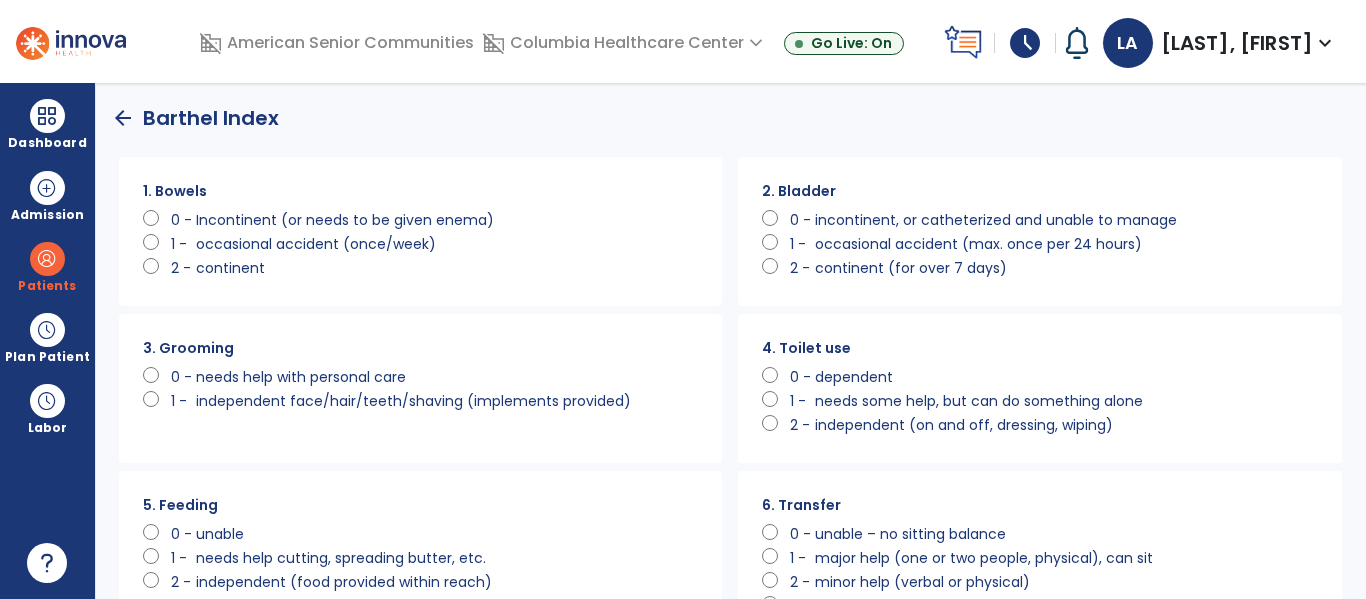 scroll, scrollTop: 0, scrollLeft: 0, axis: both 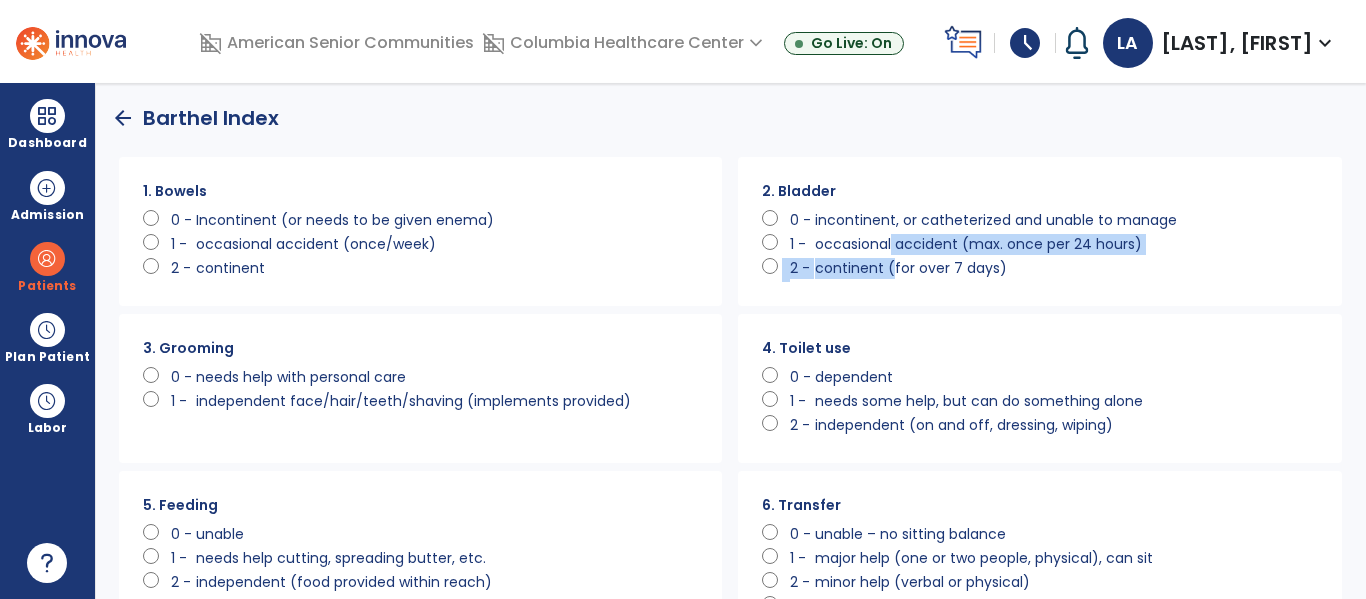 click on "2. Bladder      0 -   incontinent, or catheterized and unable to manage      1 -   occasional accident (max. once per 24 hours)      2 -   continent (for over 7 days)" 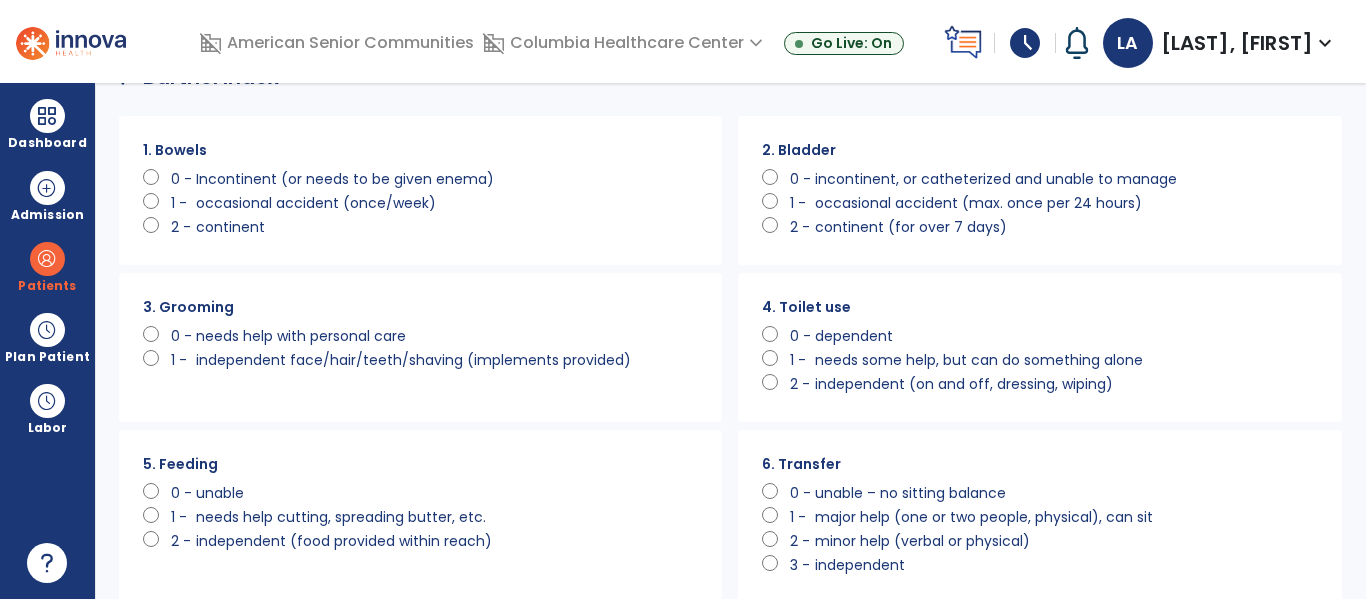 scroll, scrollTop: 54, scrollLeft: 0, axis: vertical 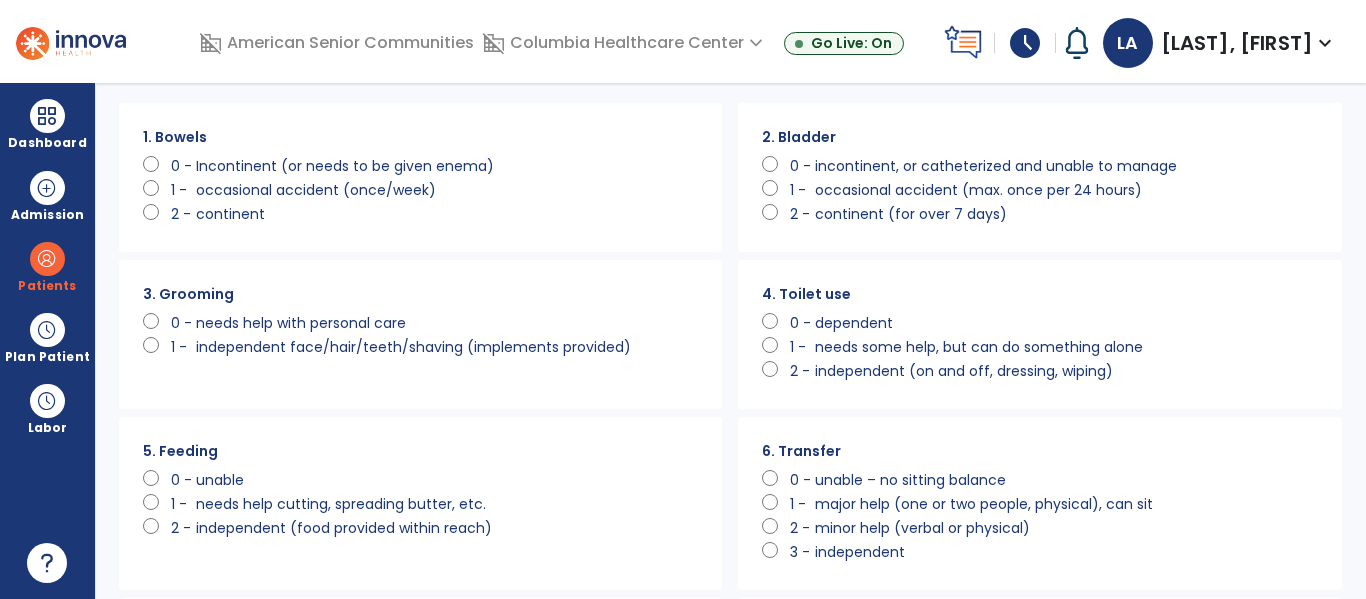 click on "independent face/hair/teeth/shaving (implements provided)" 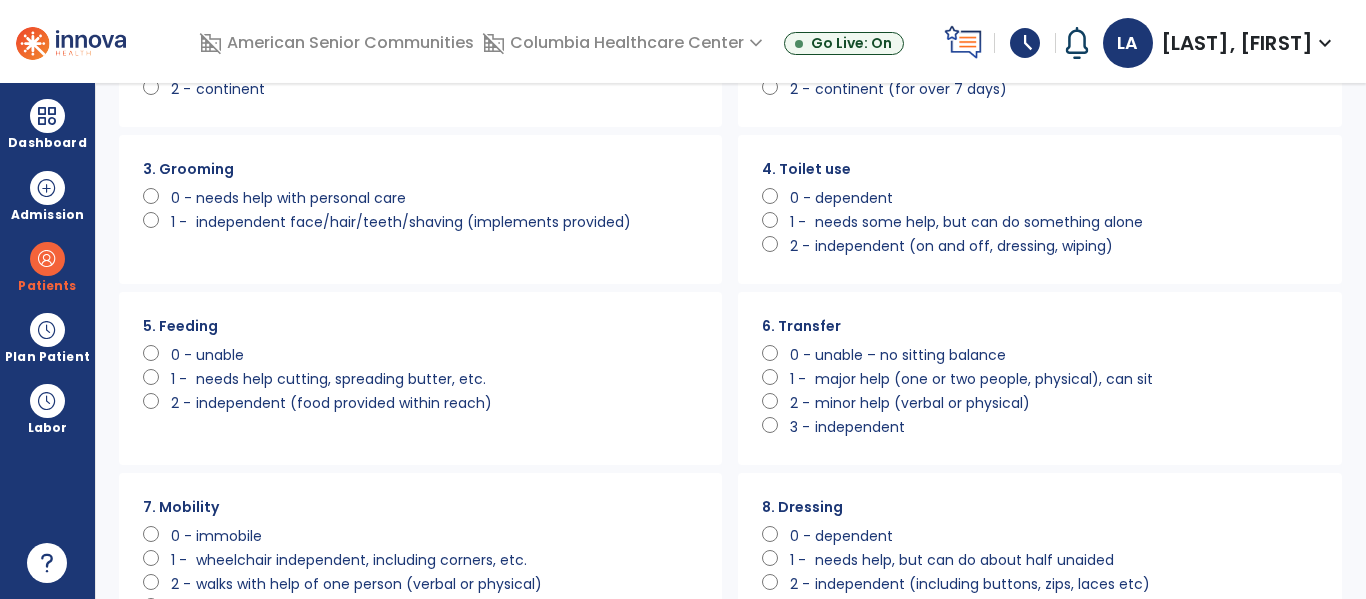 scroll, scrollTop: 191, scrollLeft: 0, axis: vertical 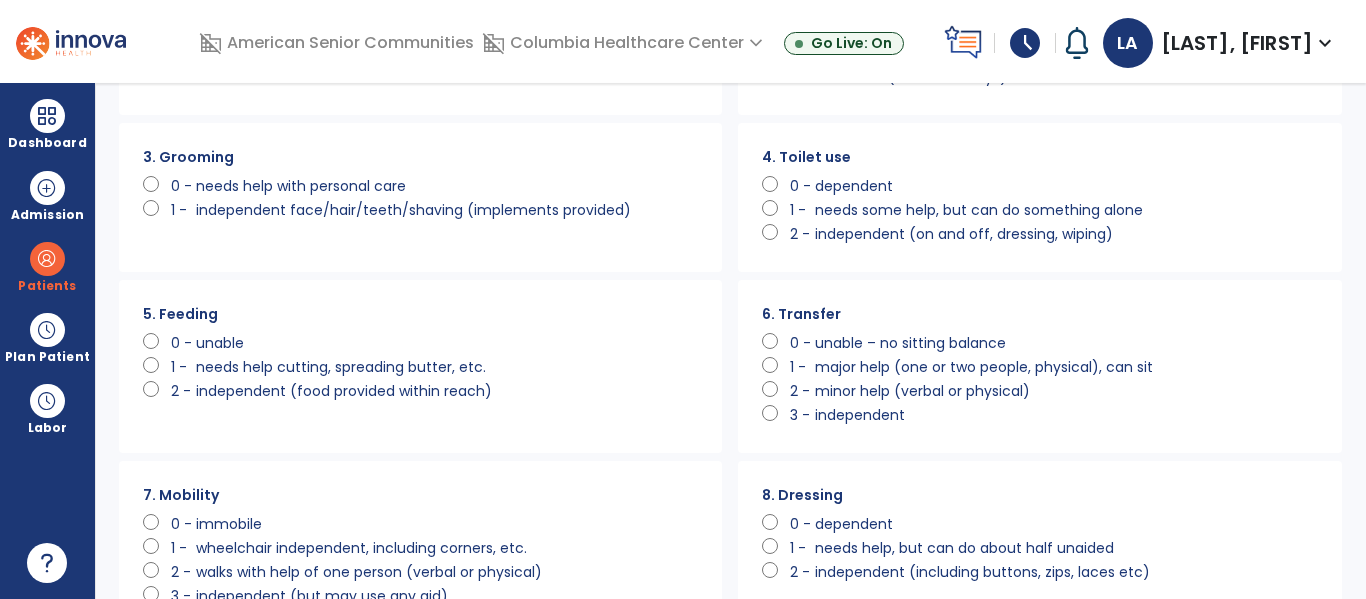 click on "independent (food provided within reach)" 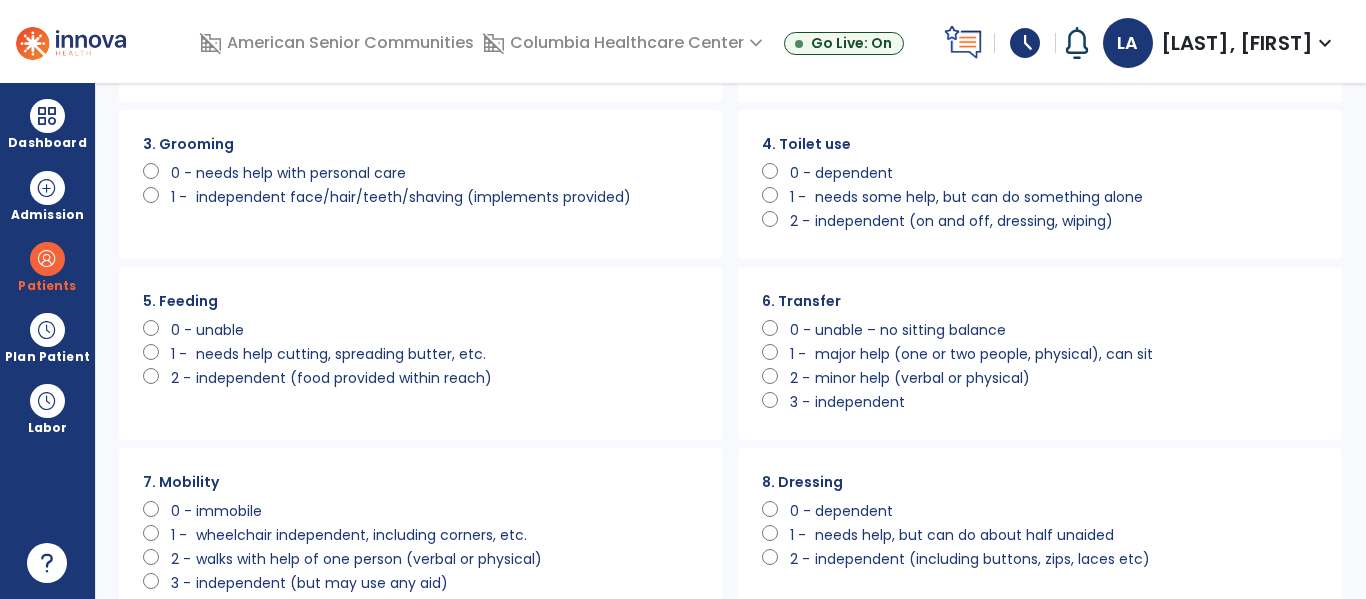 scroll, scrollTop: 224, scrollLeft: 0, axis: vertical 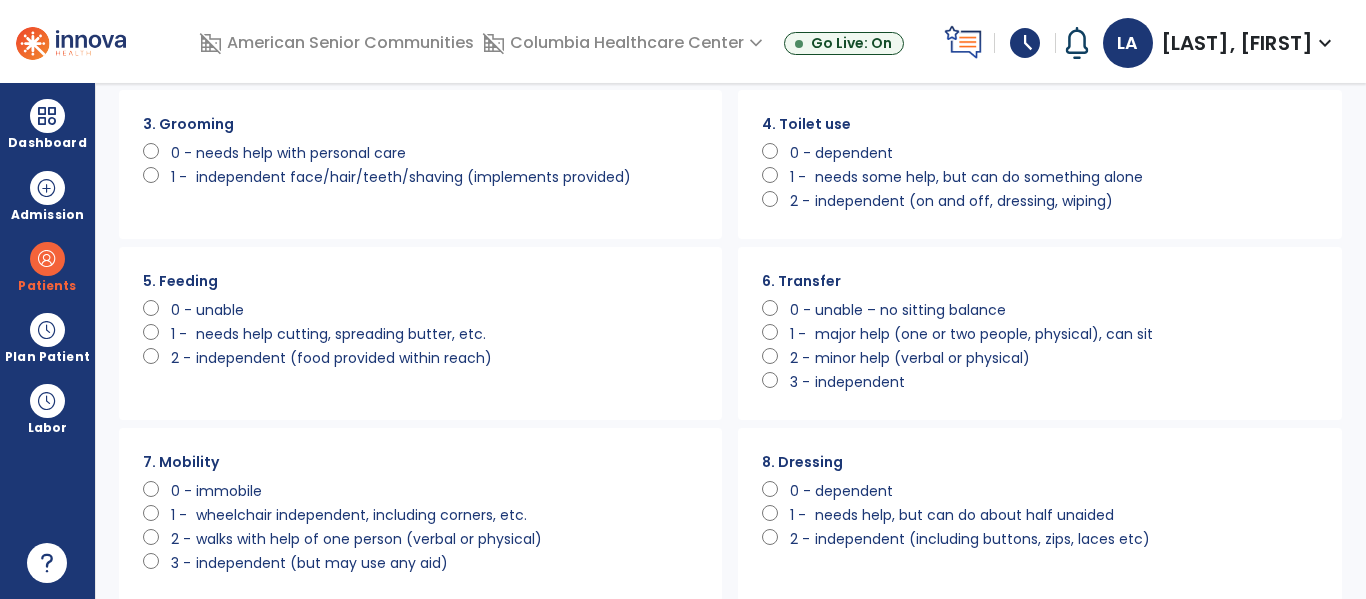 click on "minor help (verbal or physical)" 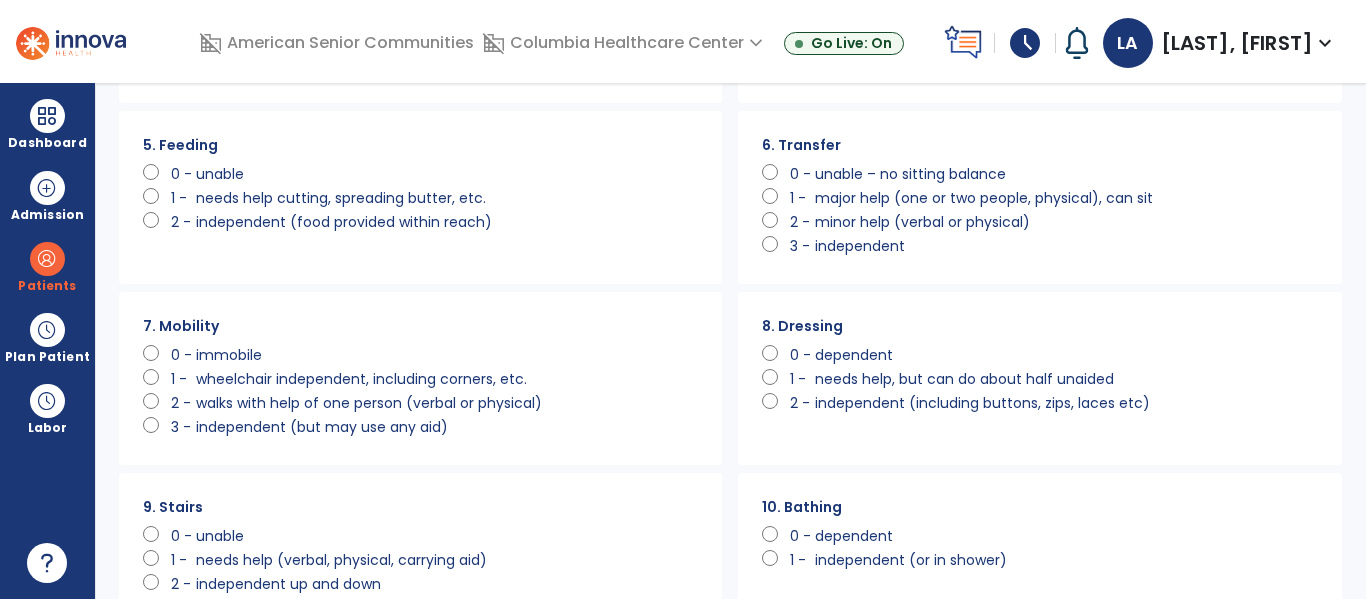scroll, scrollTop: 373, scrollLeft: 0, axis: vertical 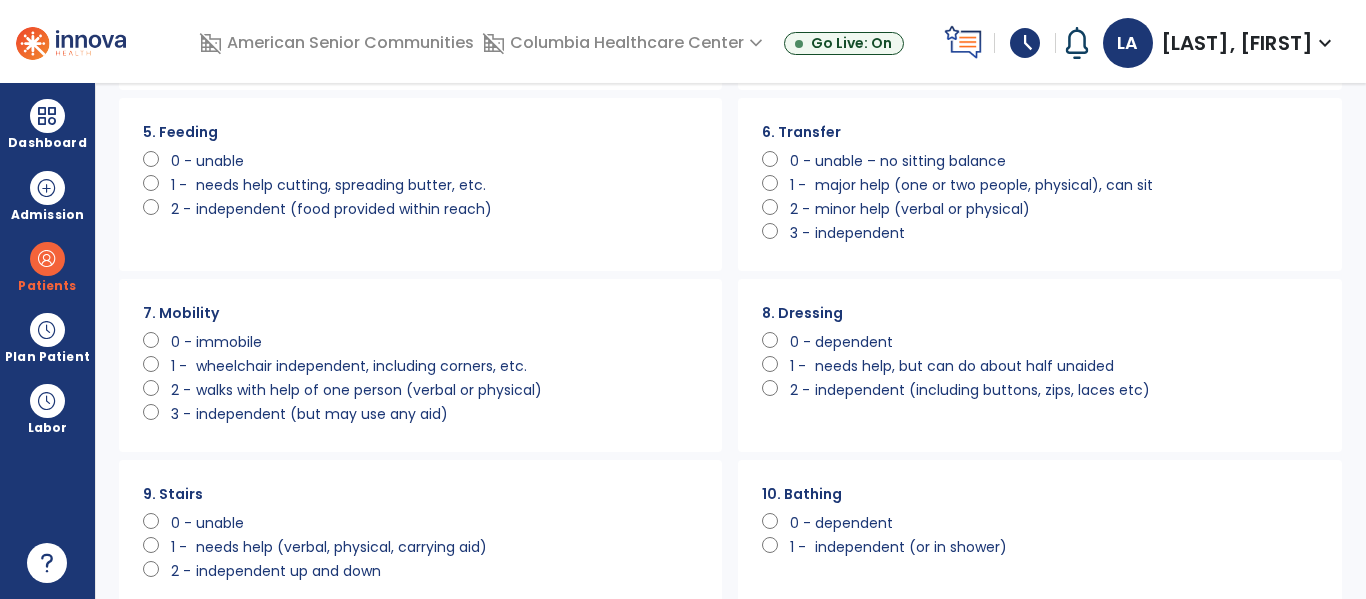 click on "walks with help of one person (verbal or physical)" 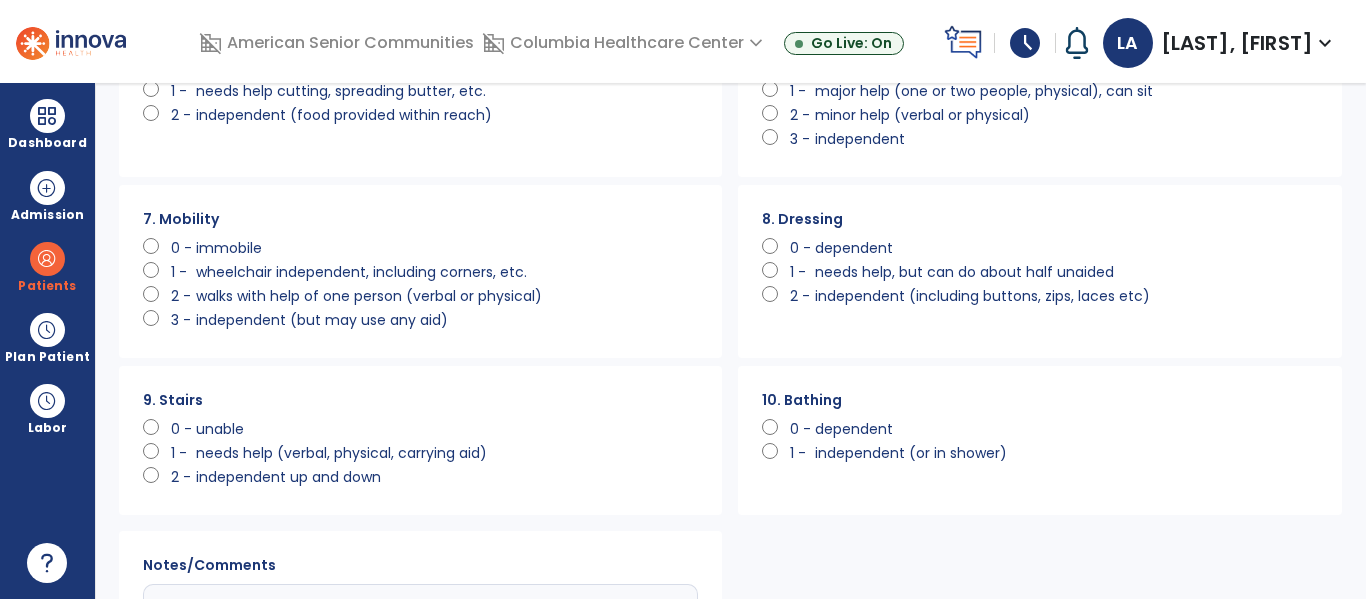 scroll, scrollTop: 471, scrollLeft: 0, axis: vertical 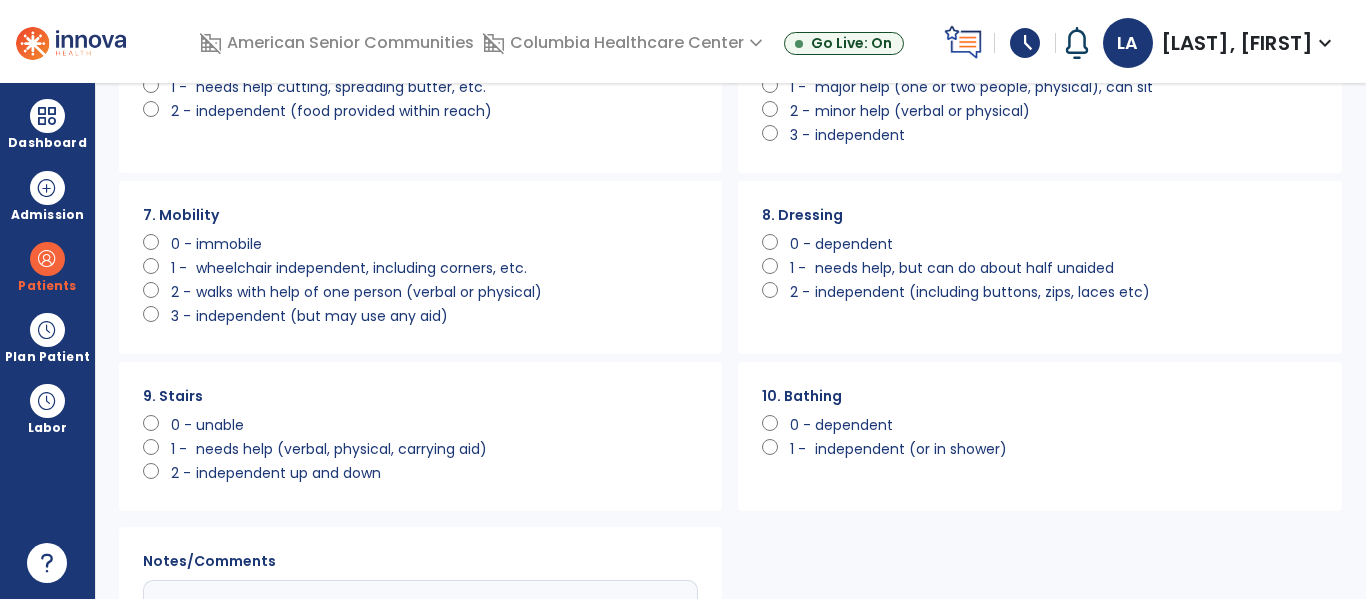 click on "unable" 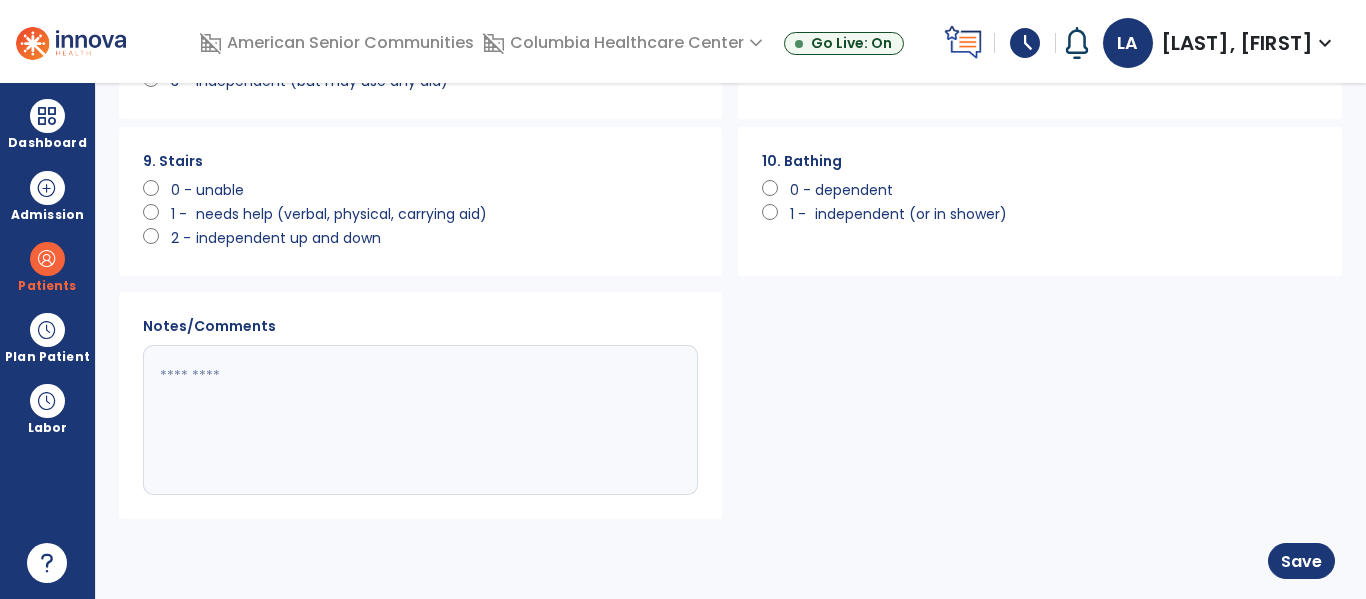 scroll, scrollTop: 710, scrollLeft: 0, axis: vertical 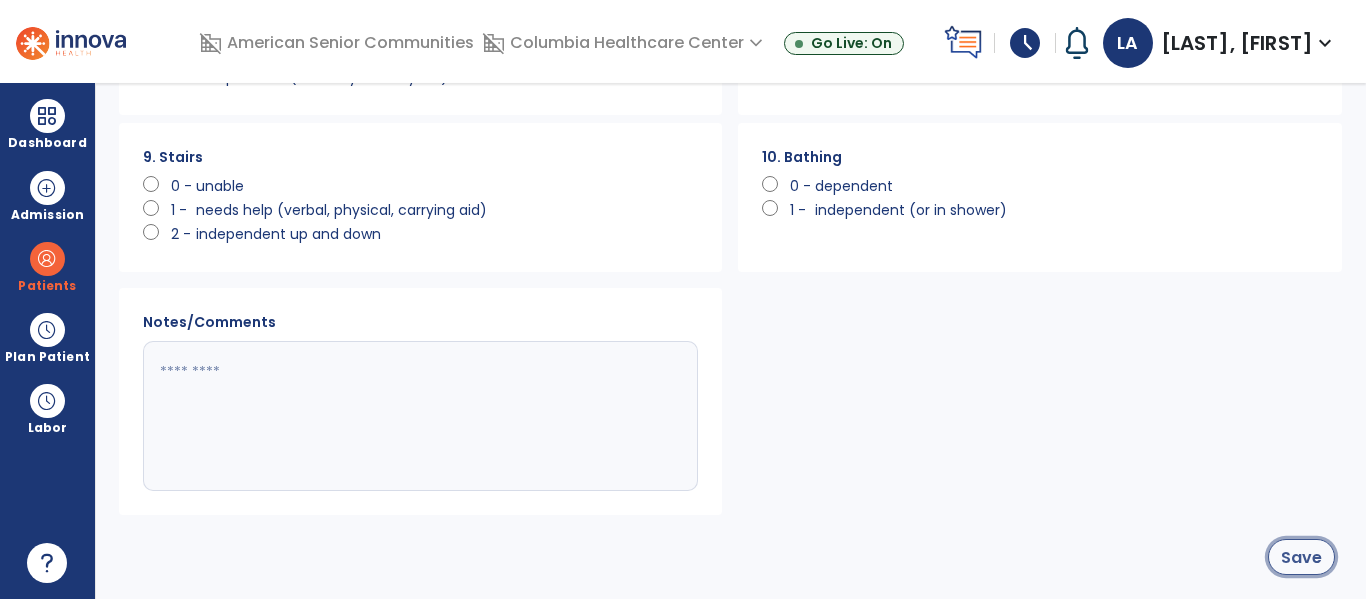 click on "Save" 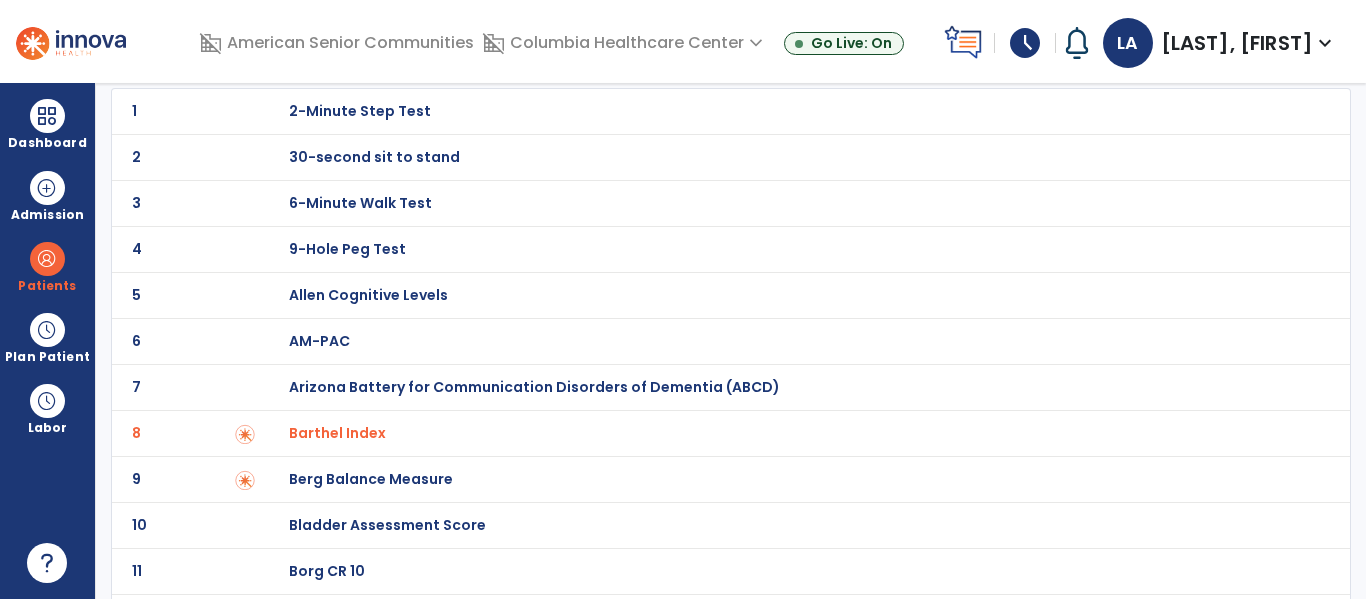 scroll, scrollTop: 0, scrollLeft: 0, axis: both 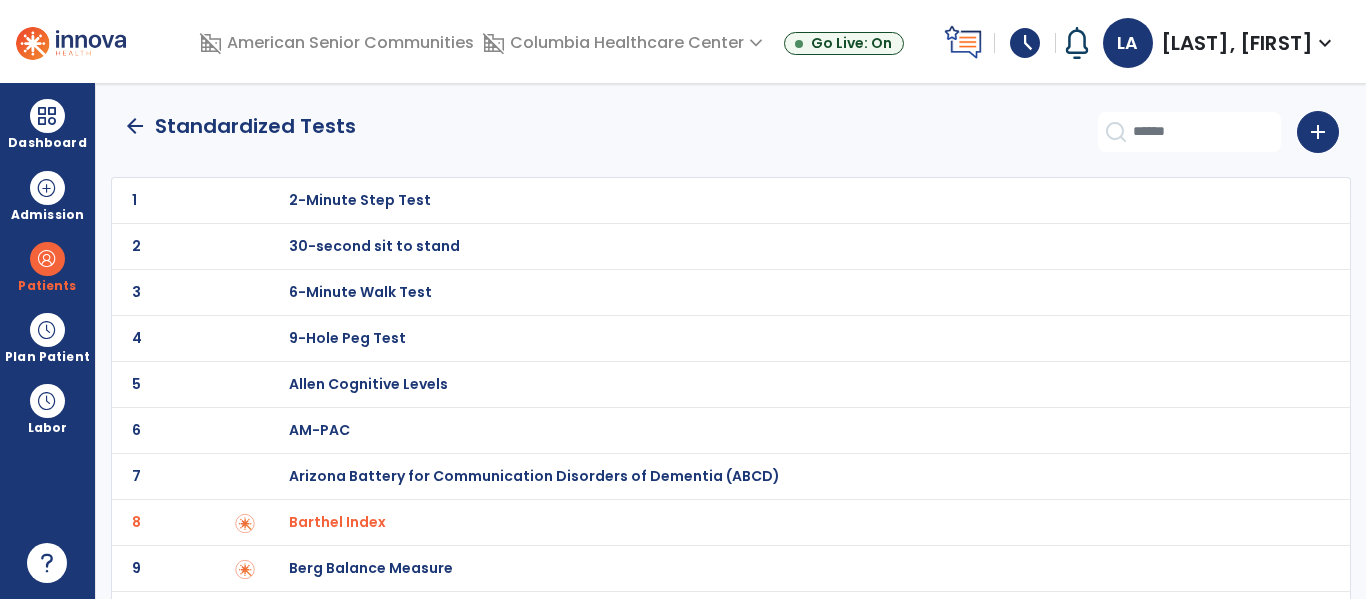 click on "arrow_back" 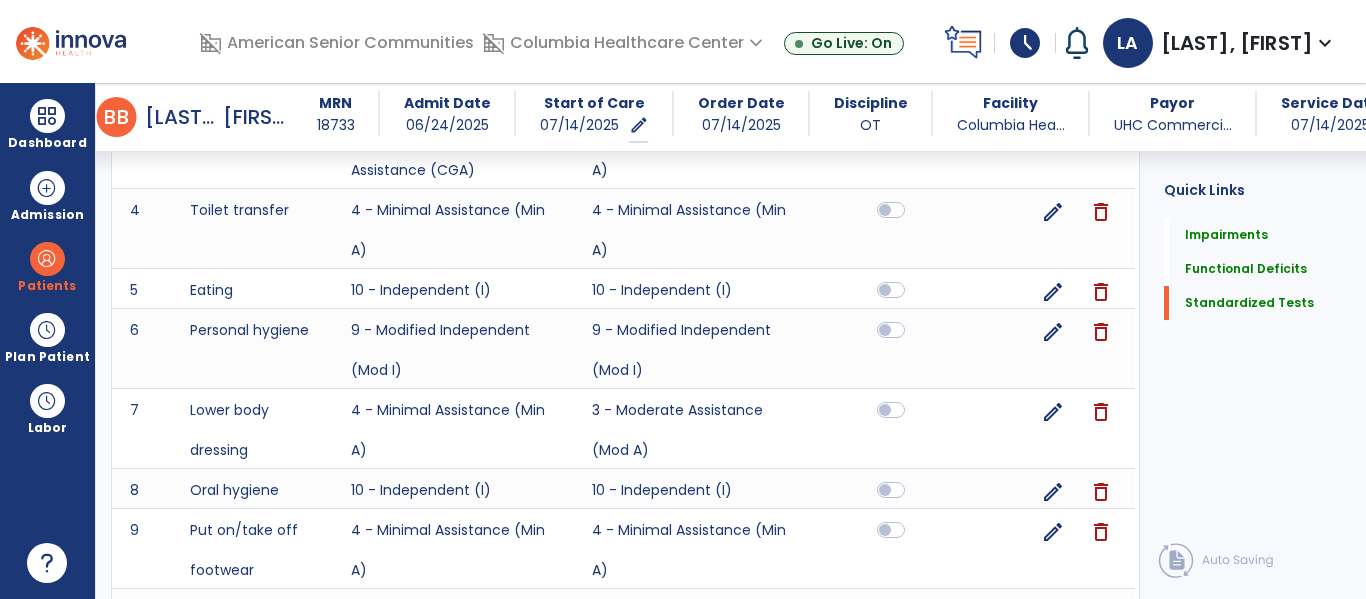 scroll, scrollTop: 1635, scrollLeft: 0, axis: vertical 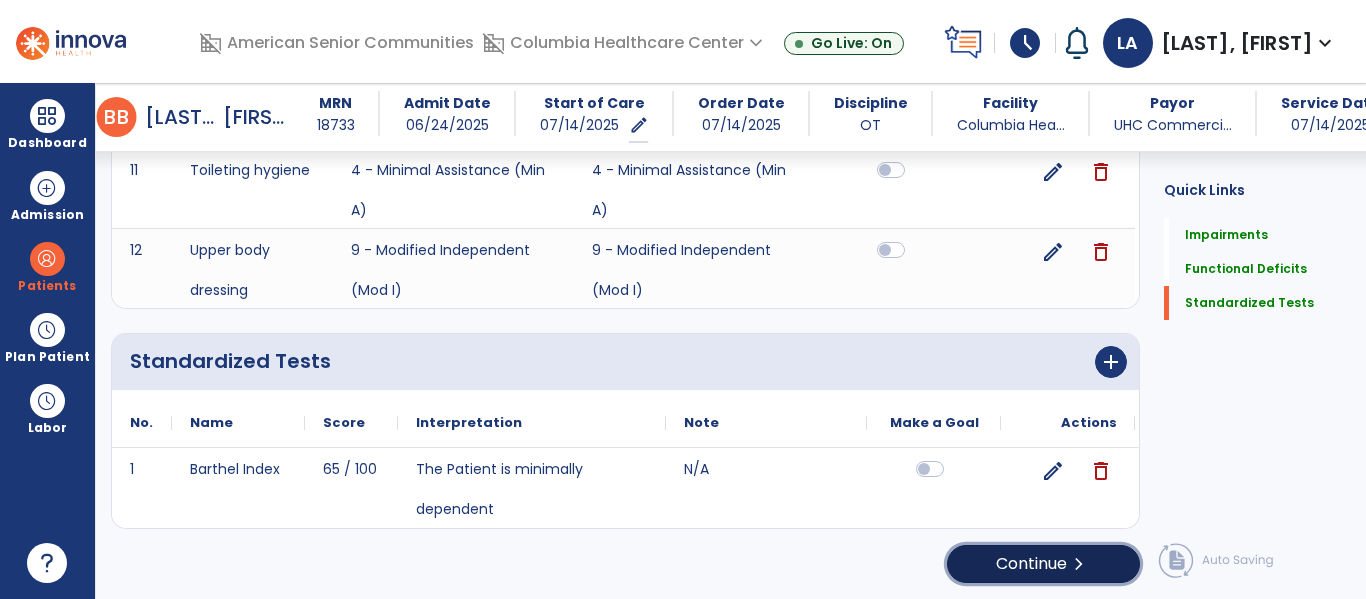 click on "Continue  chevron_right" 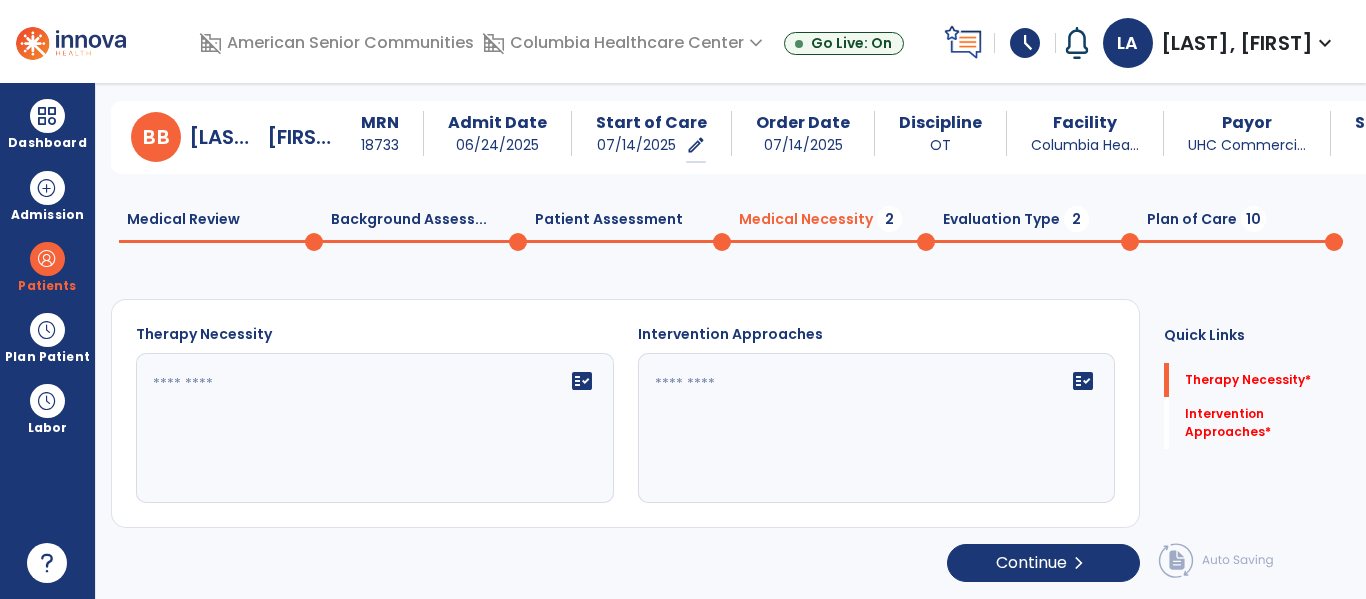 scroll, scrollTop: 29, scrollLeft: 0, axis: vertical 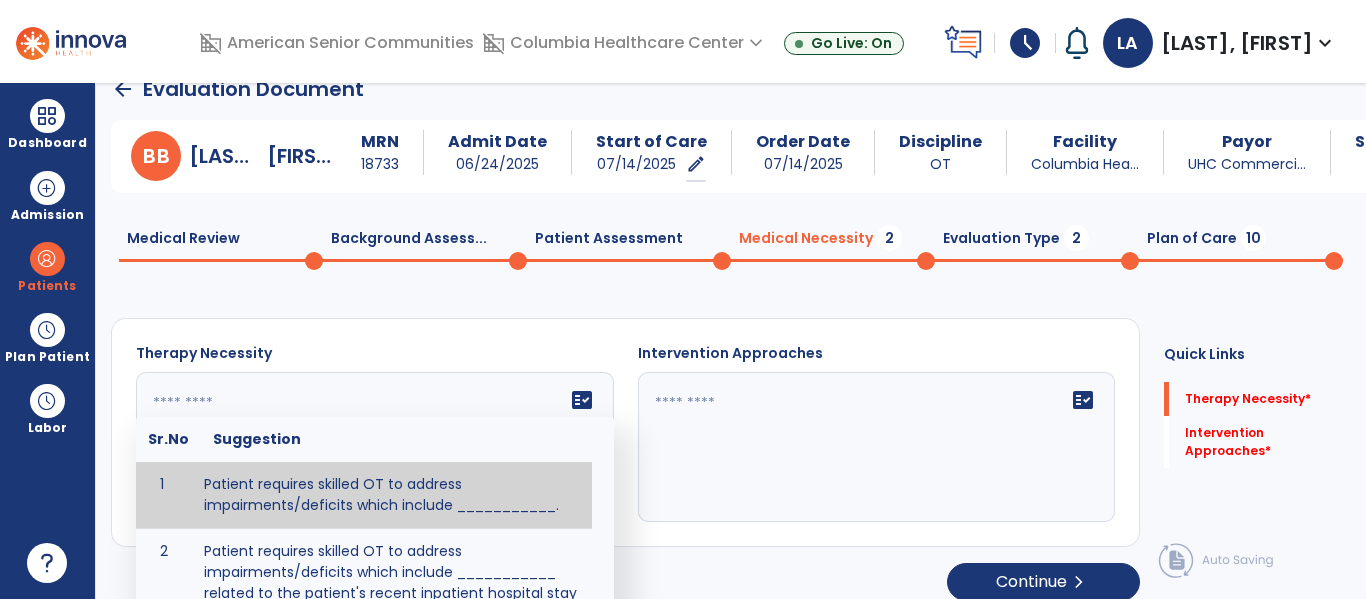 click on "fact_check  Sr.No Suggestion 1 Patient requires skilled OT to address impairments/deficits which include ___________. 2 Patient requires skilled OT to address impairments/deficits which include ___________ related to the patient's recent inpatient hospital stay and diagnosis of _____________." 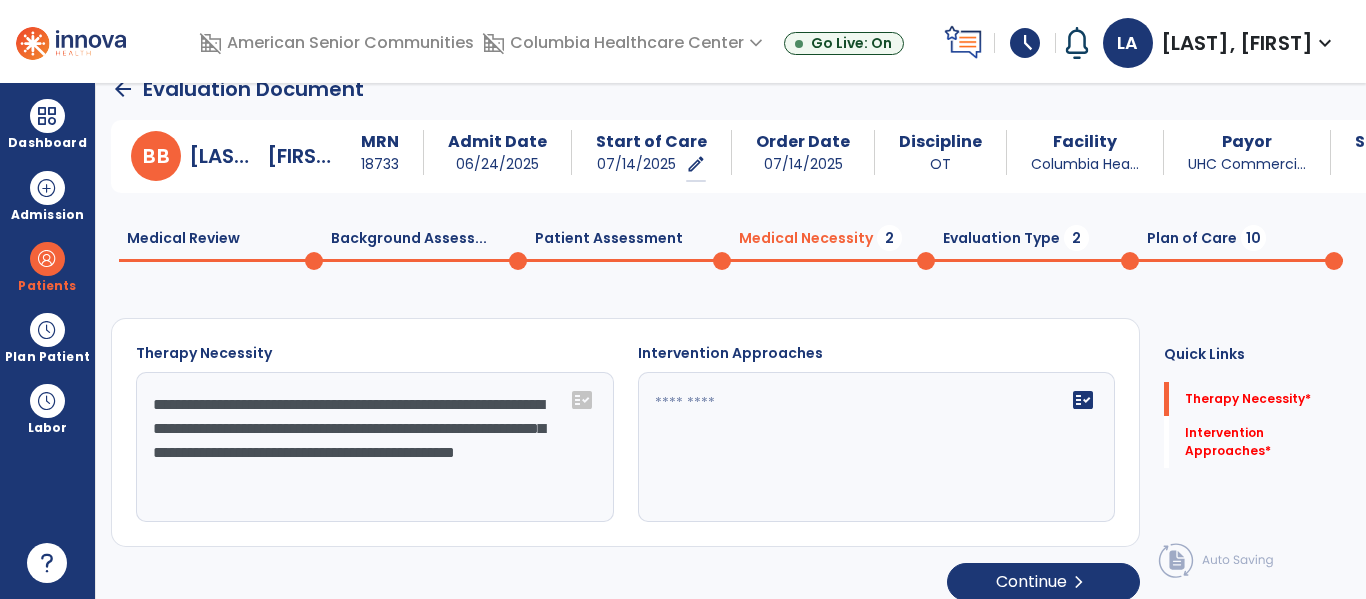 type on "**********" 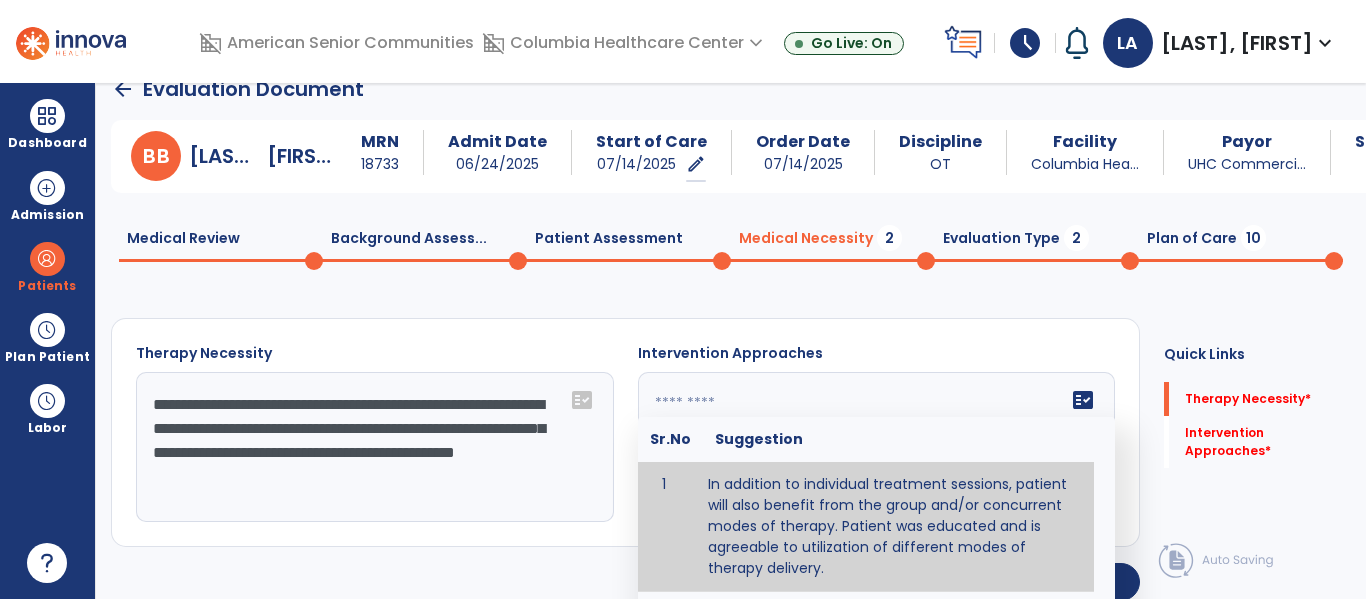 type on "**********" 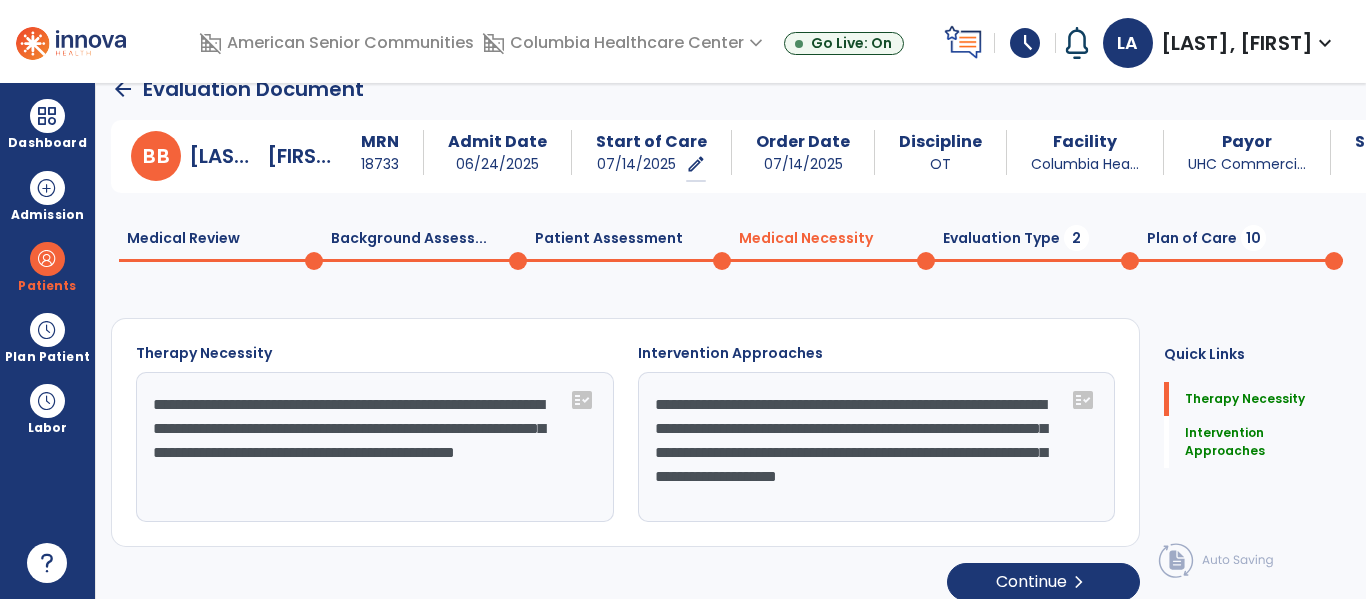 scroll, scrollTop: 45, scrollLeft: 0, axis: vertical 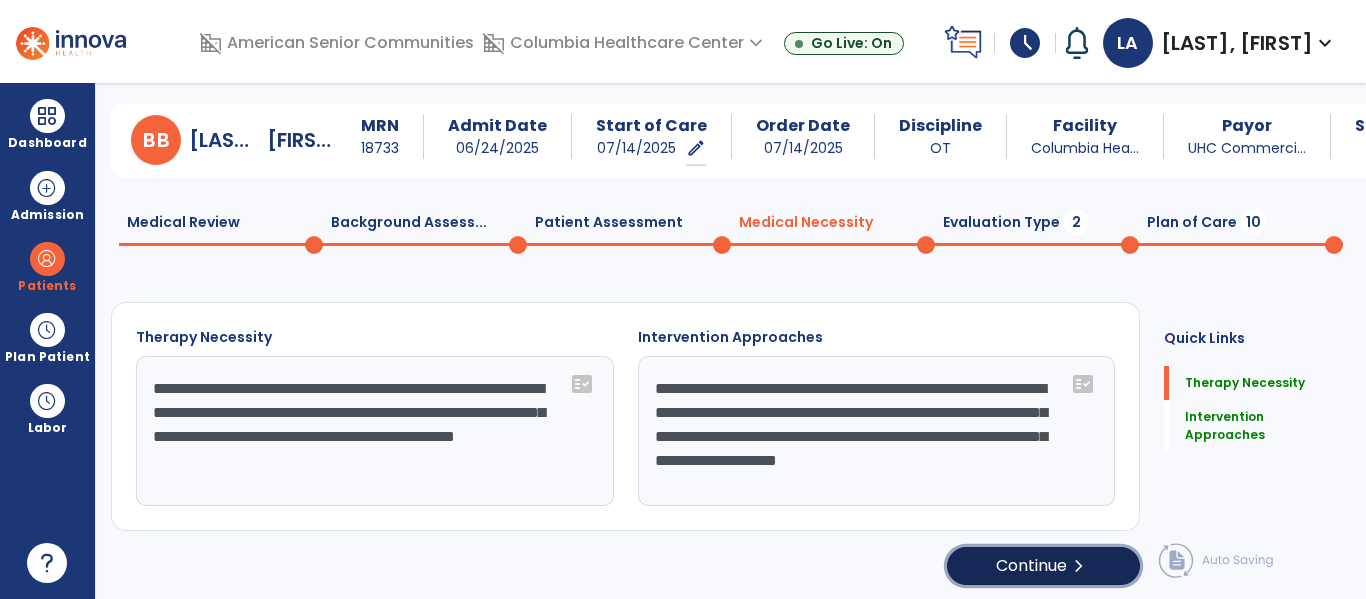 click on "Continue  chevron_right" 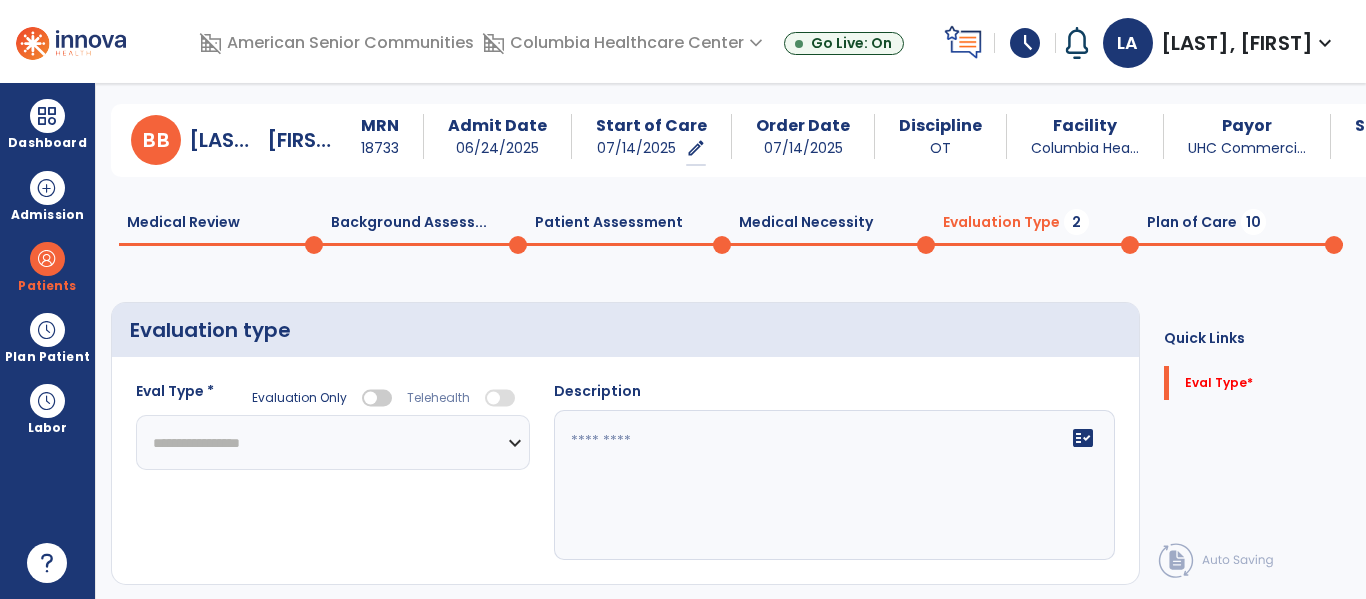 click on "**********" 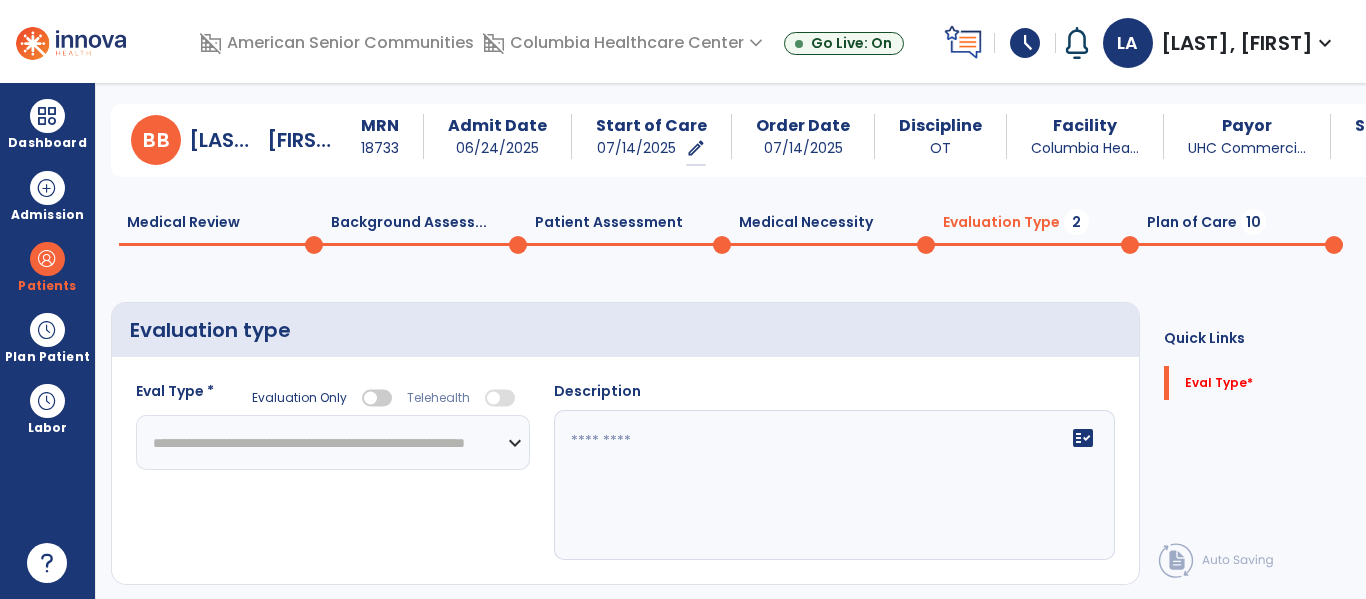 click on "**********" 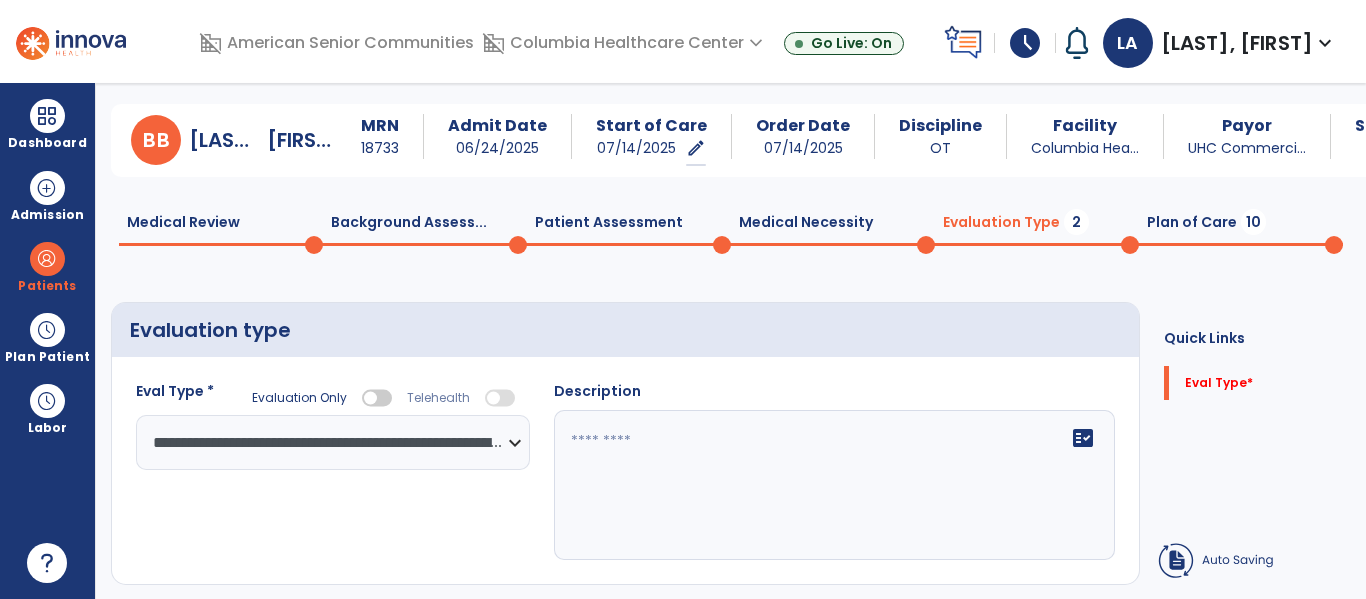 click on "fact_check" 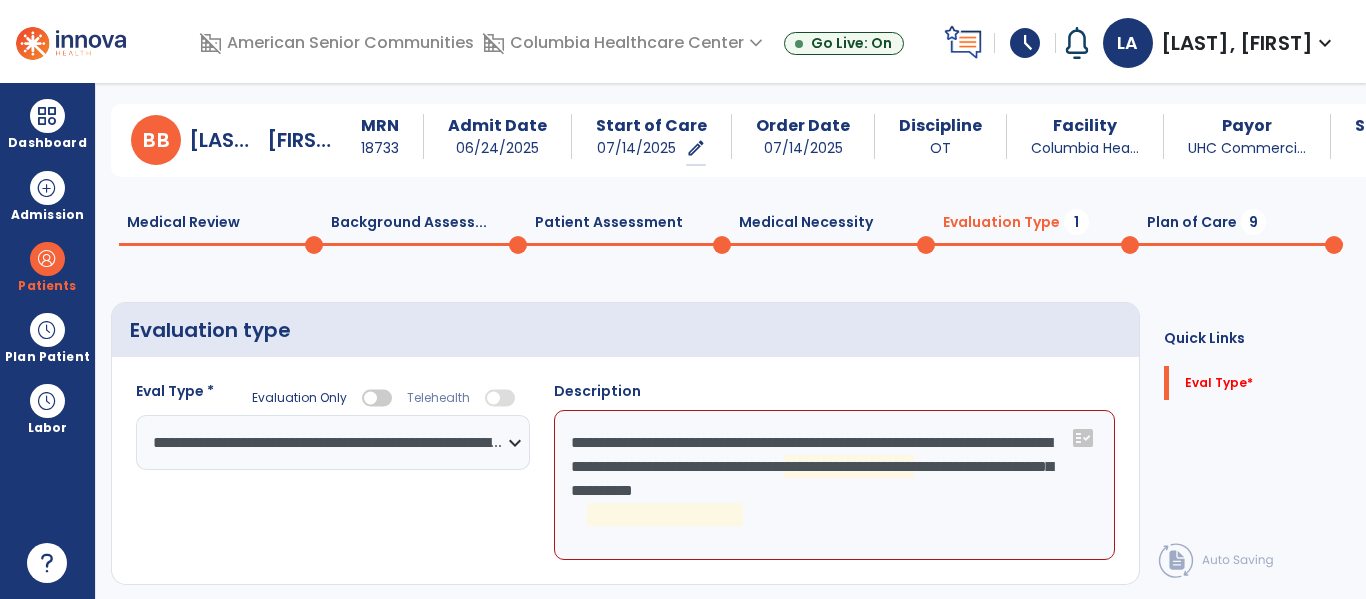 drag, startPoint x: 796, startPoint y: 470, endPoint x: 815, endPoint y: 470, distance: 19 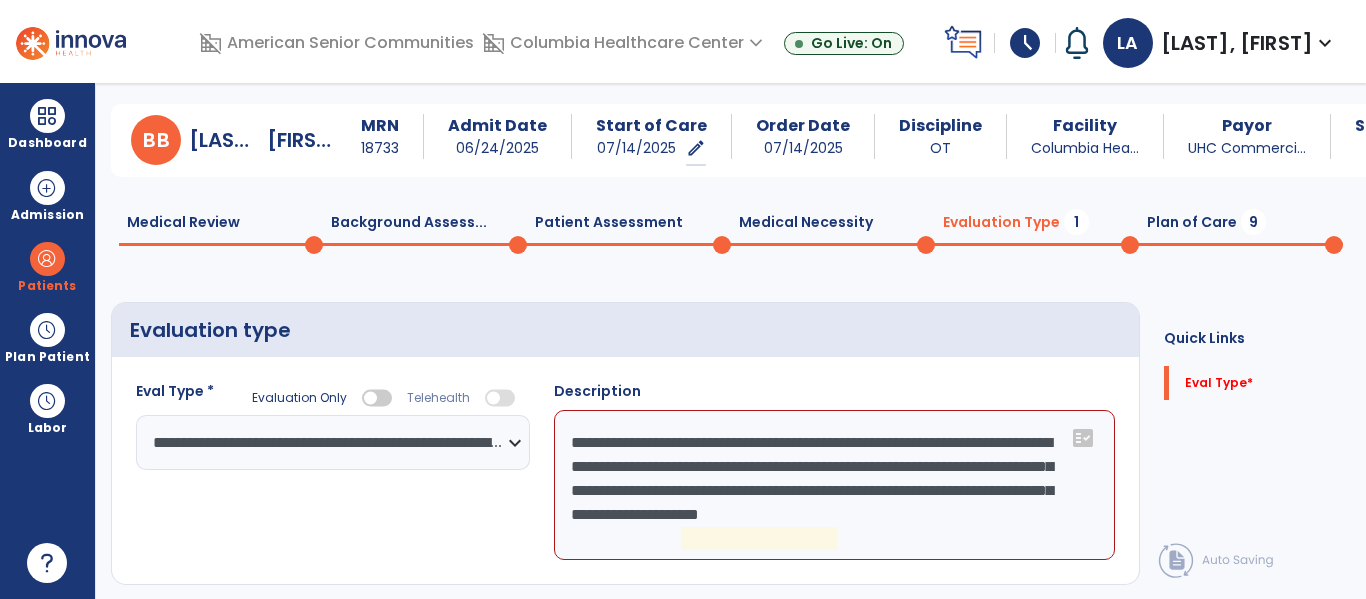 click on "**********" 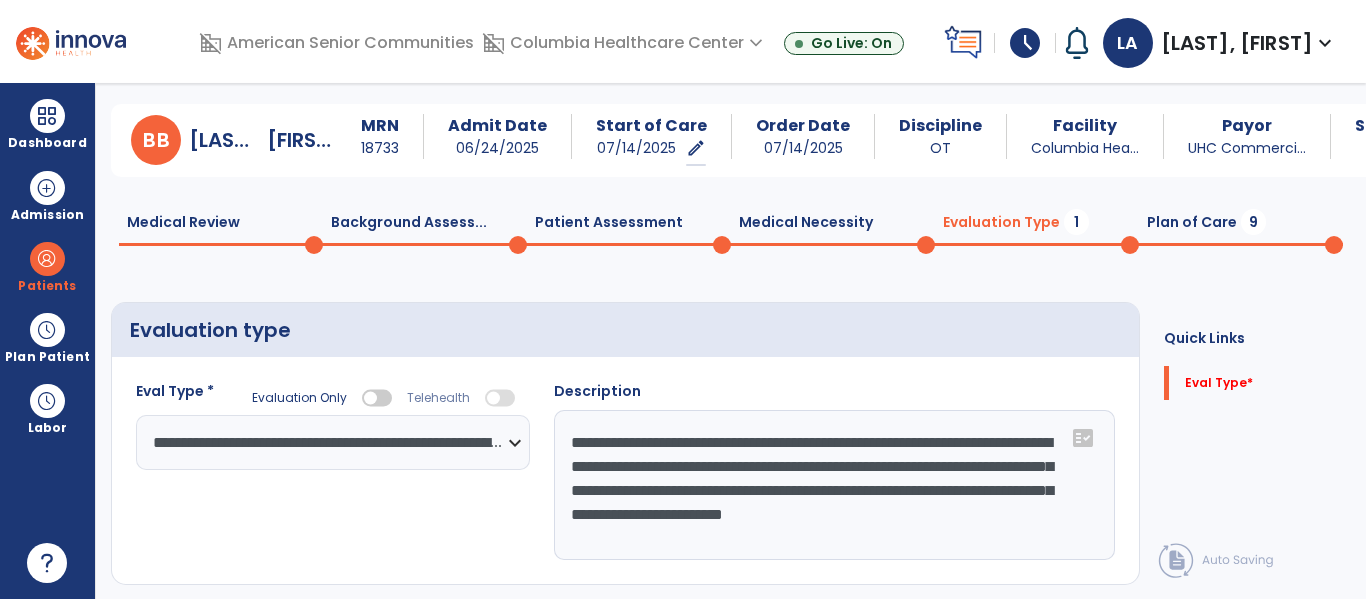 type on "**********" 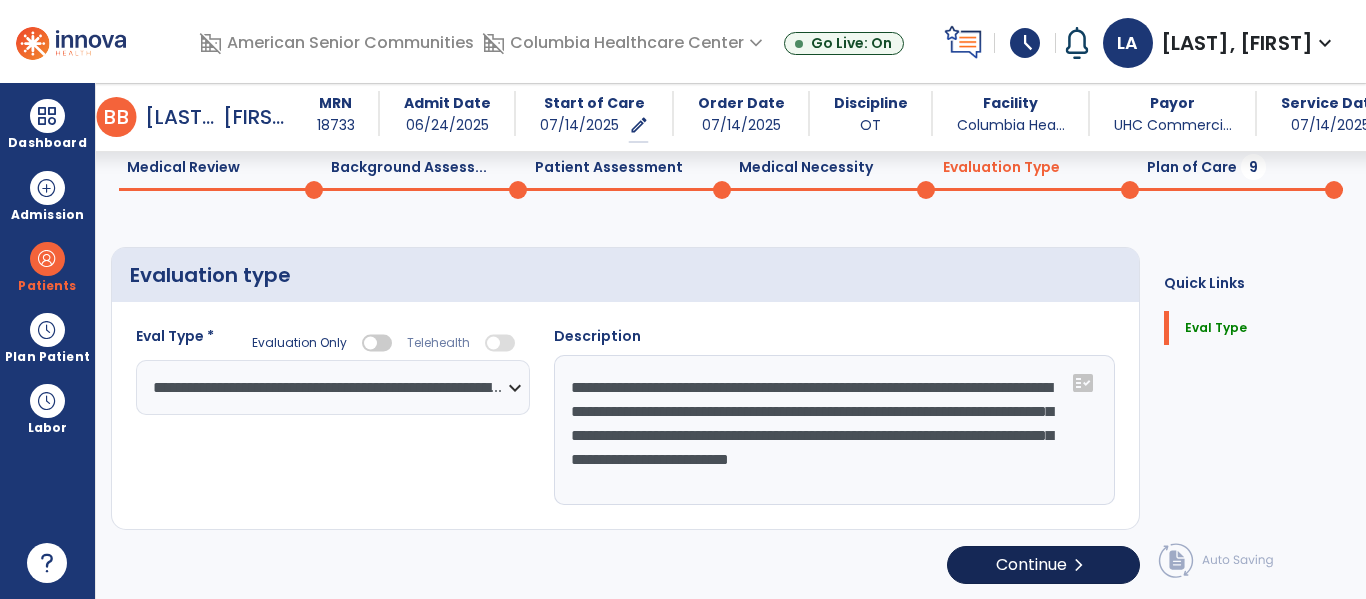 scroll, scrollTop: 82, scrollLeft: 0, axis: vertical 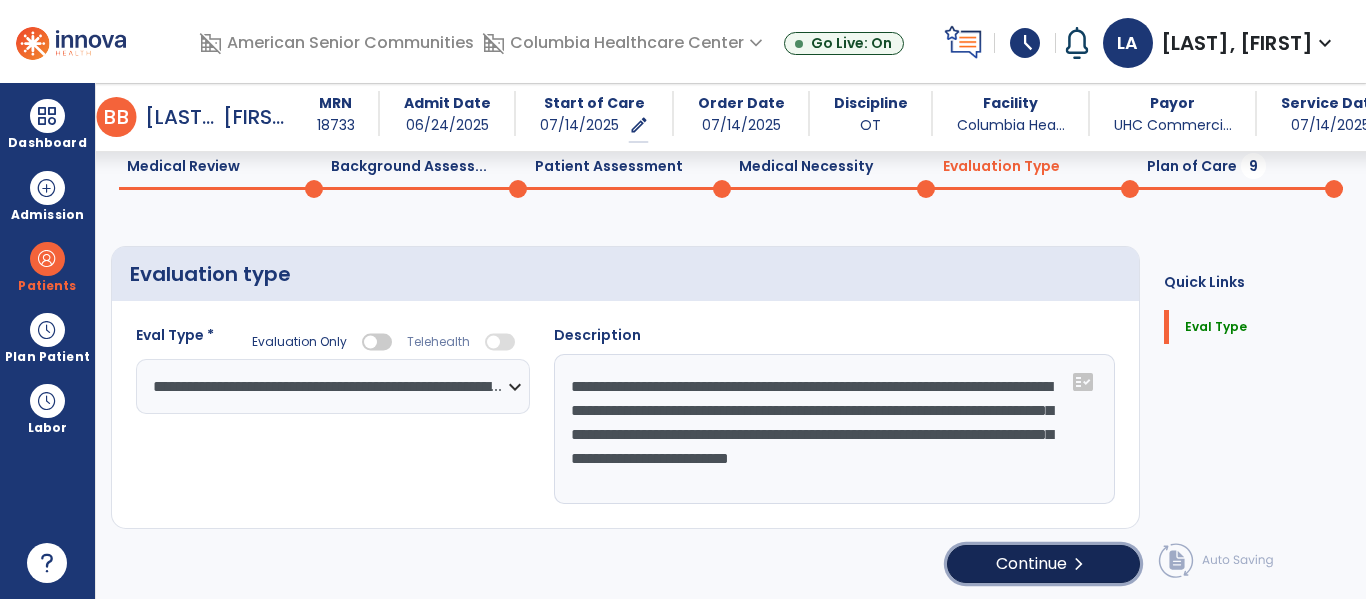 click on "Continue  chevron_right" 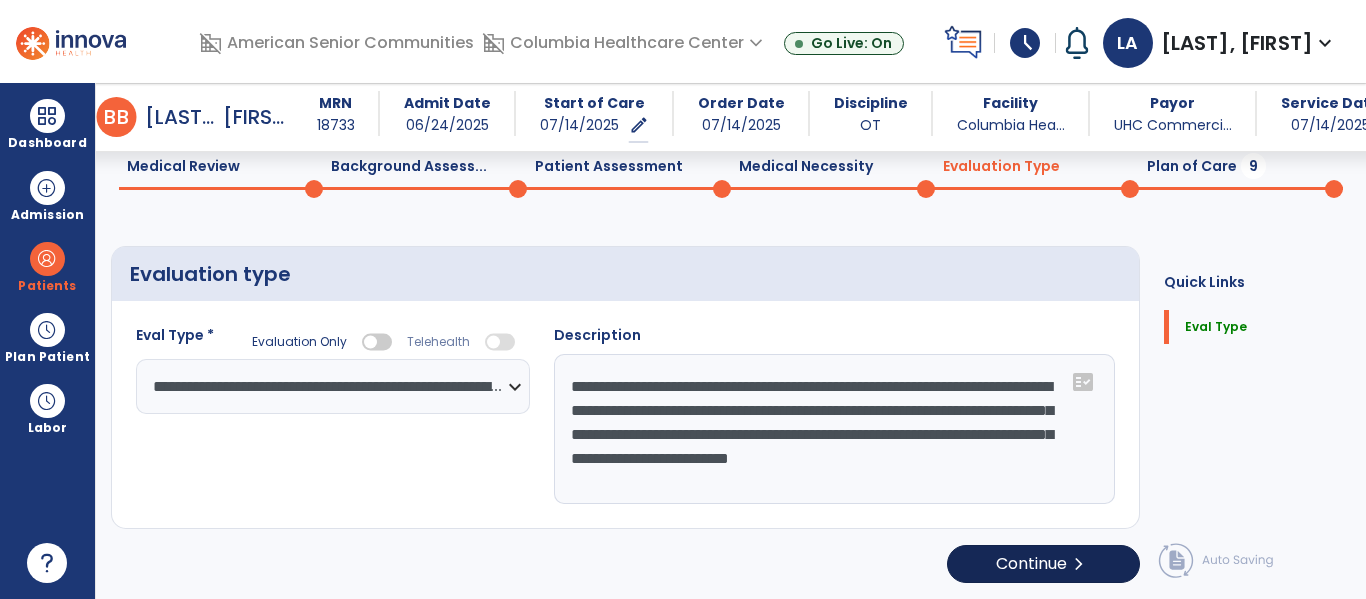 select on "*****" 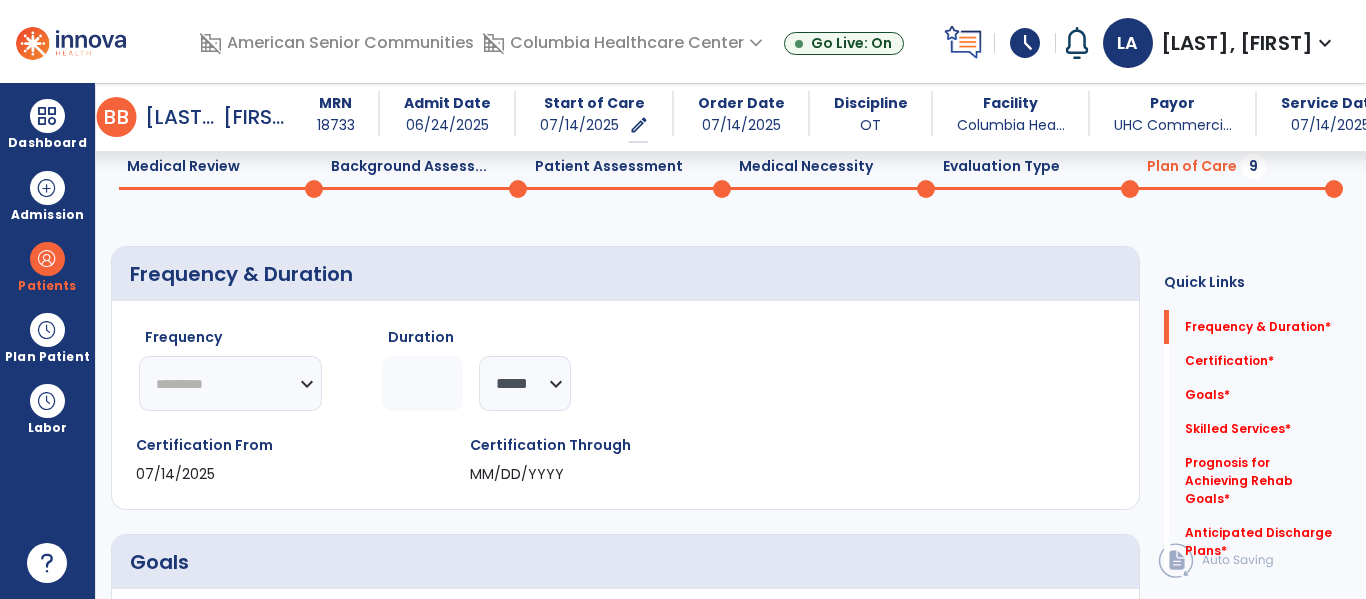 click on "********* ** ** ** ** ** ** **" 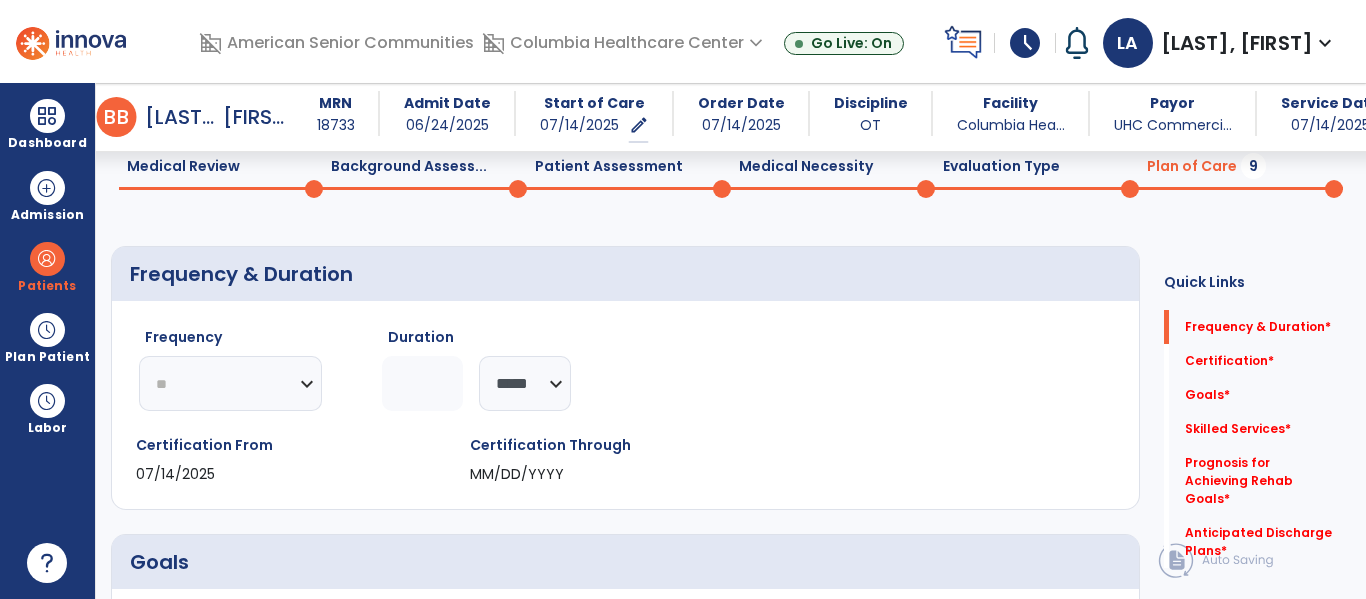 click on "********* ** ** ** ** ** ** **" 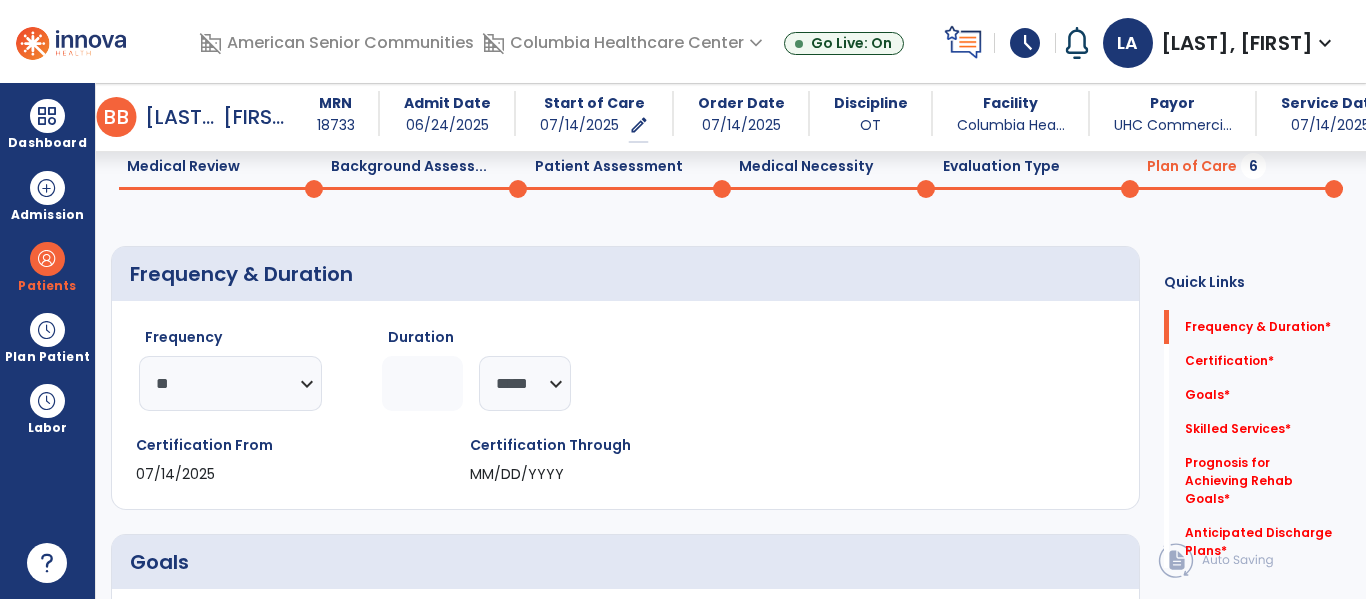 click 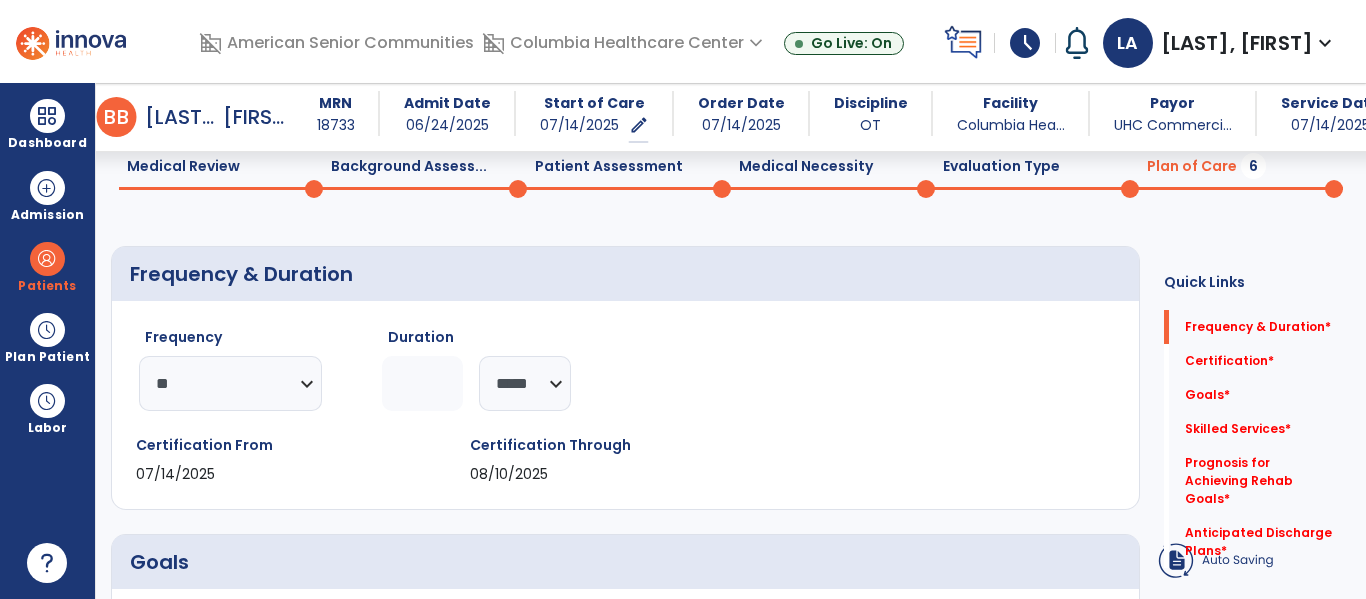 scroll, scrollTop: 289, scrollLeft: 0, axis: vertical 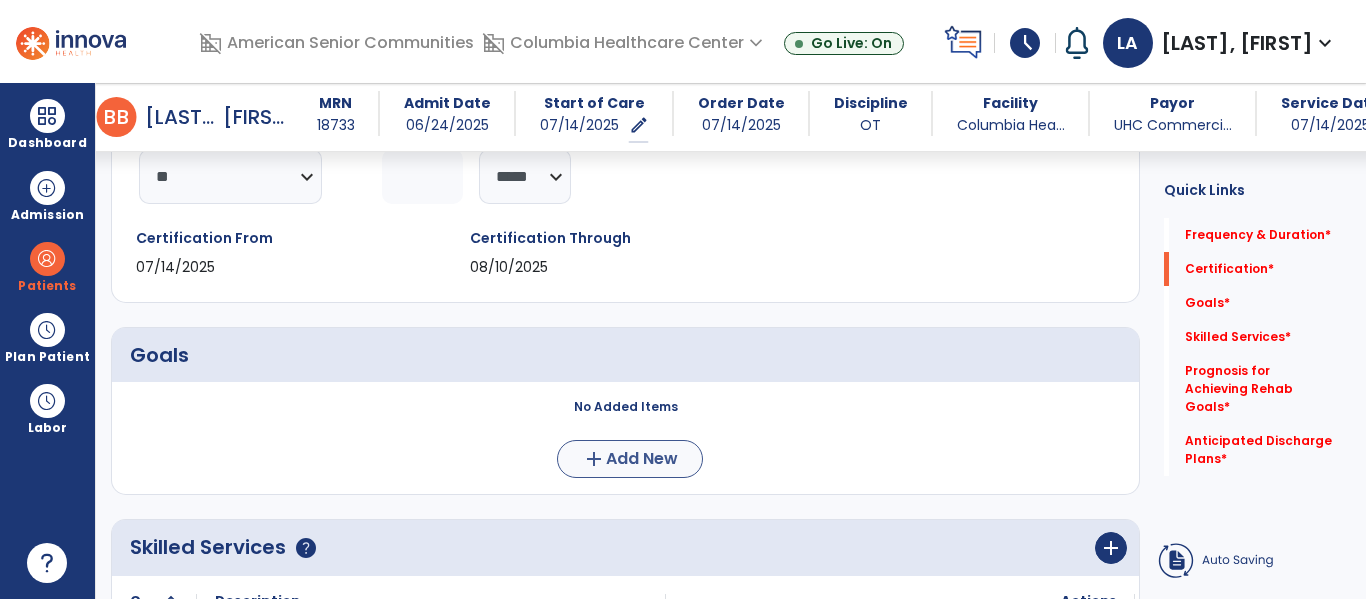 type on "*" 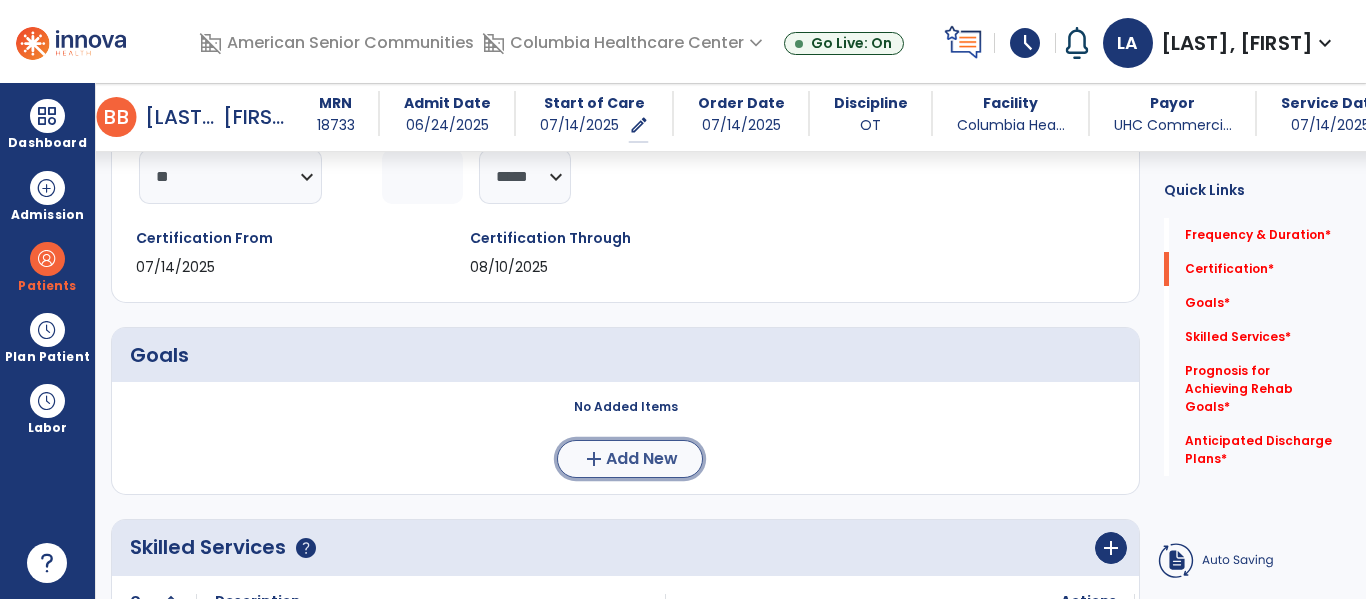 click on "Add New" at bounding box center (642, 459) 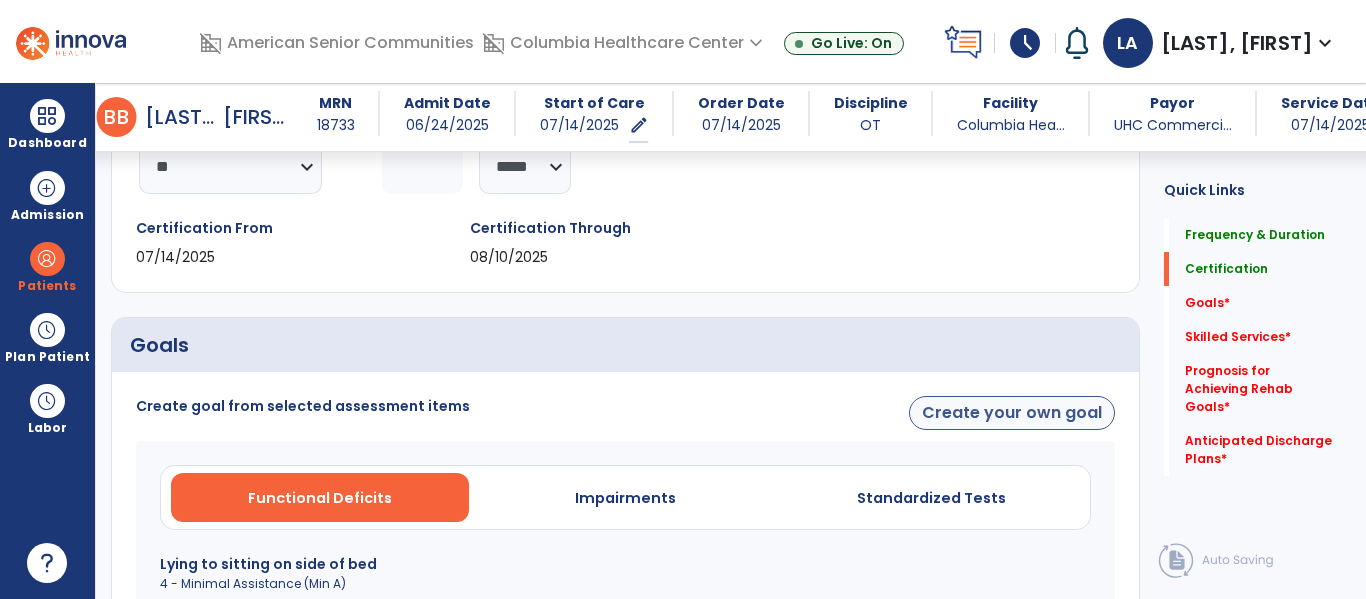 scroll, scrollTop: 300, scrollLeft: 0, axis: vertical 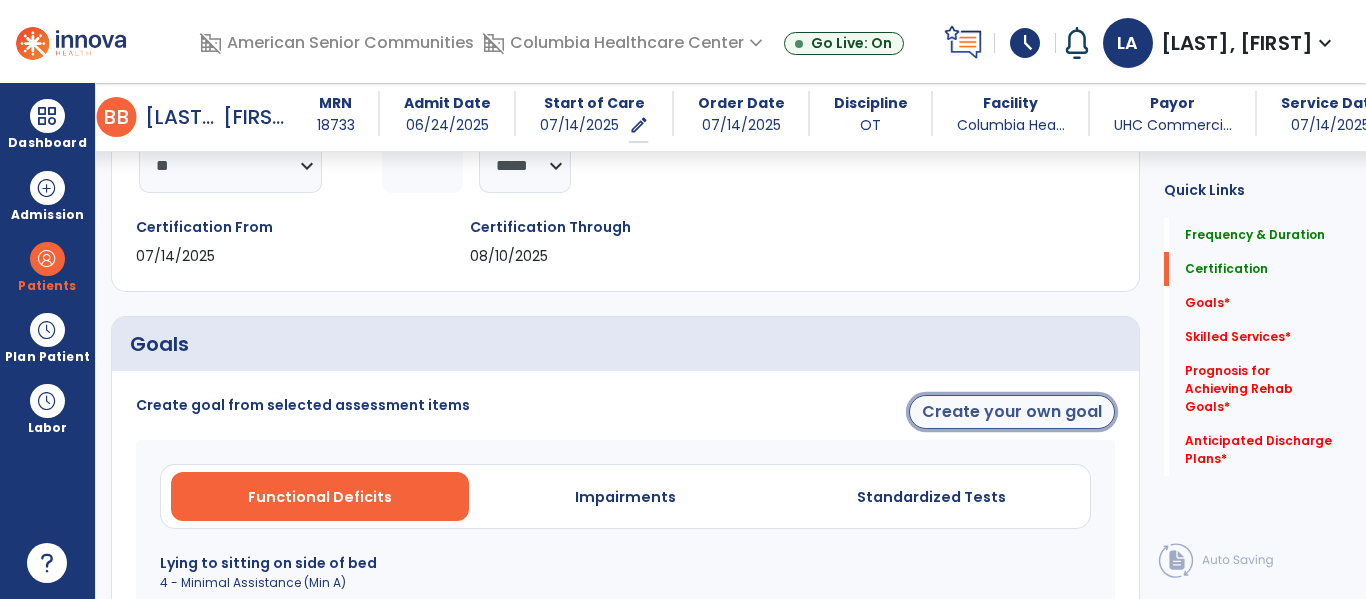 click on "Create your own goal" at bounding box center (1012, 412) 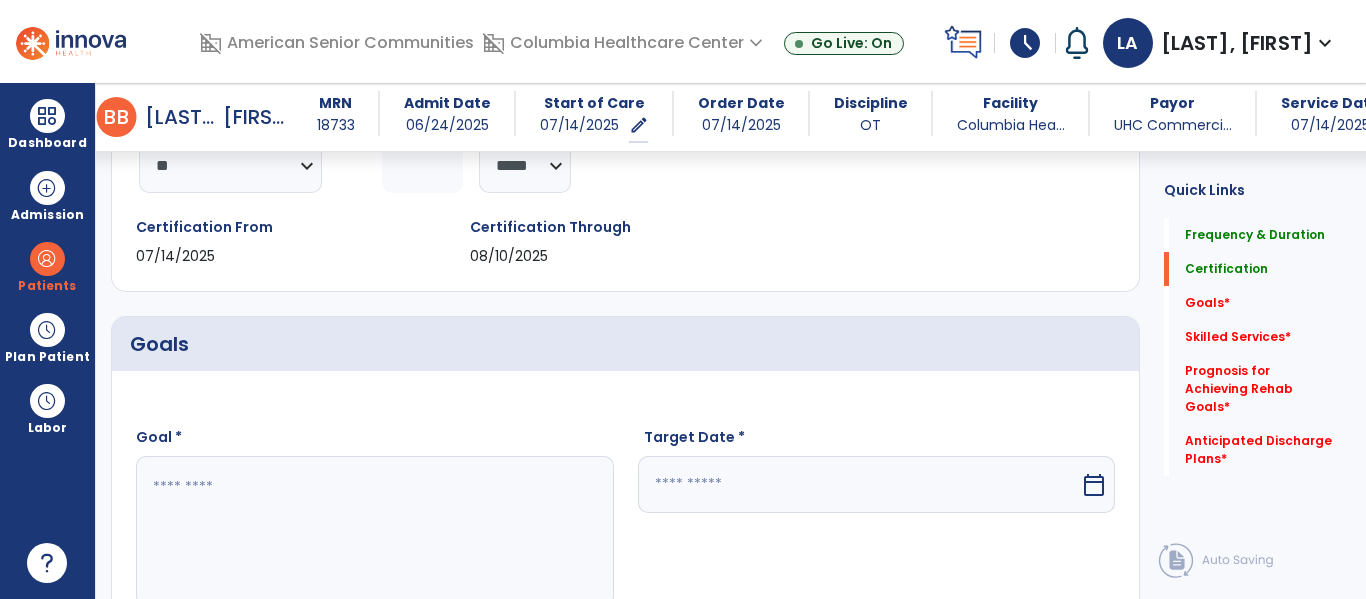 click at bounding box center (374, 531) 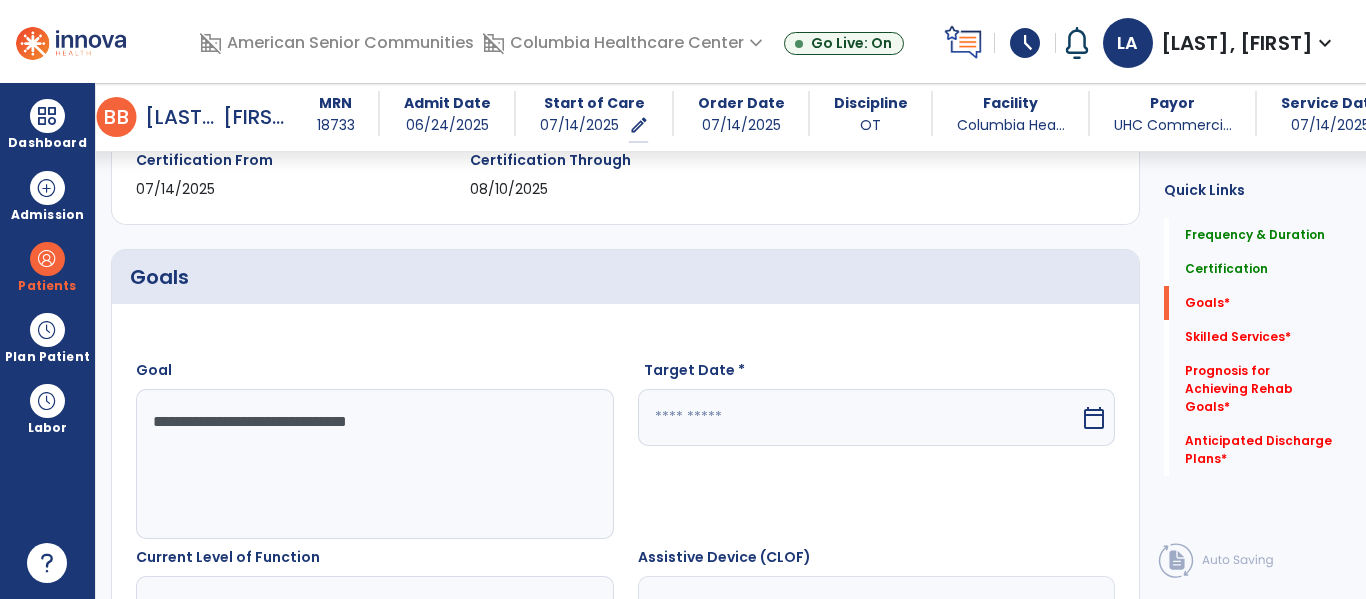 scroll, scrollTop: 564, scrollLeft: 0, axis: vertical 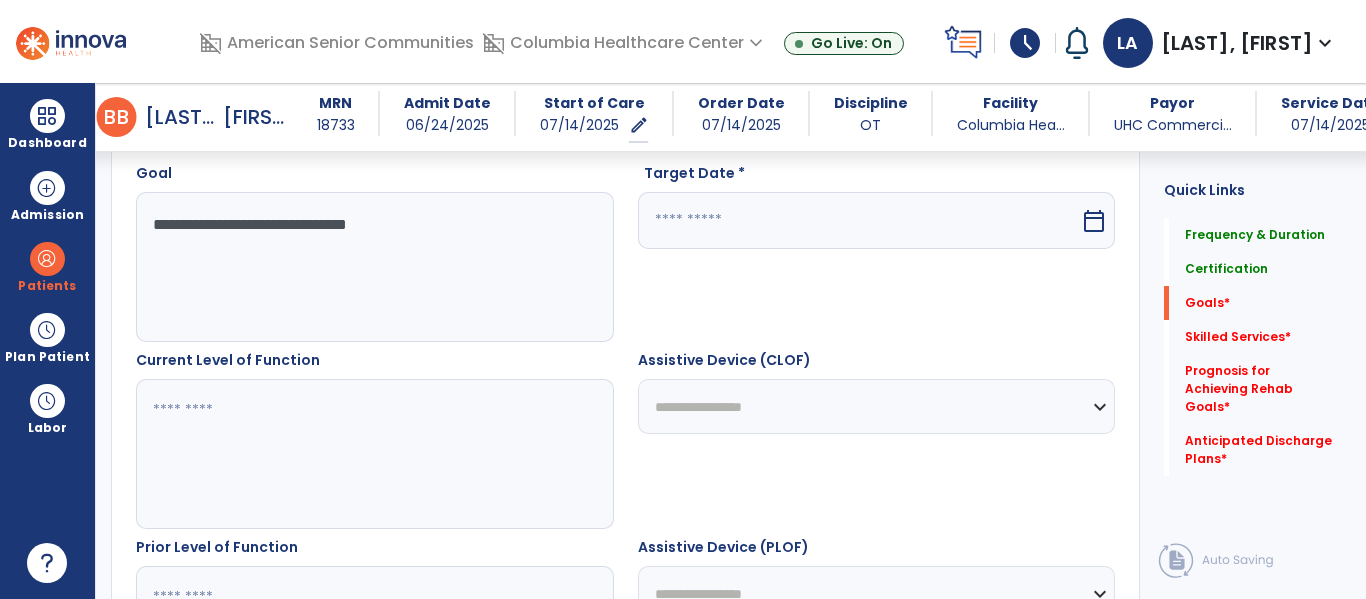 type on "**********" 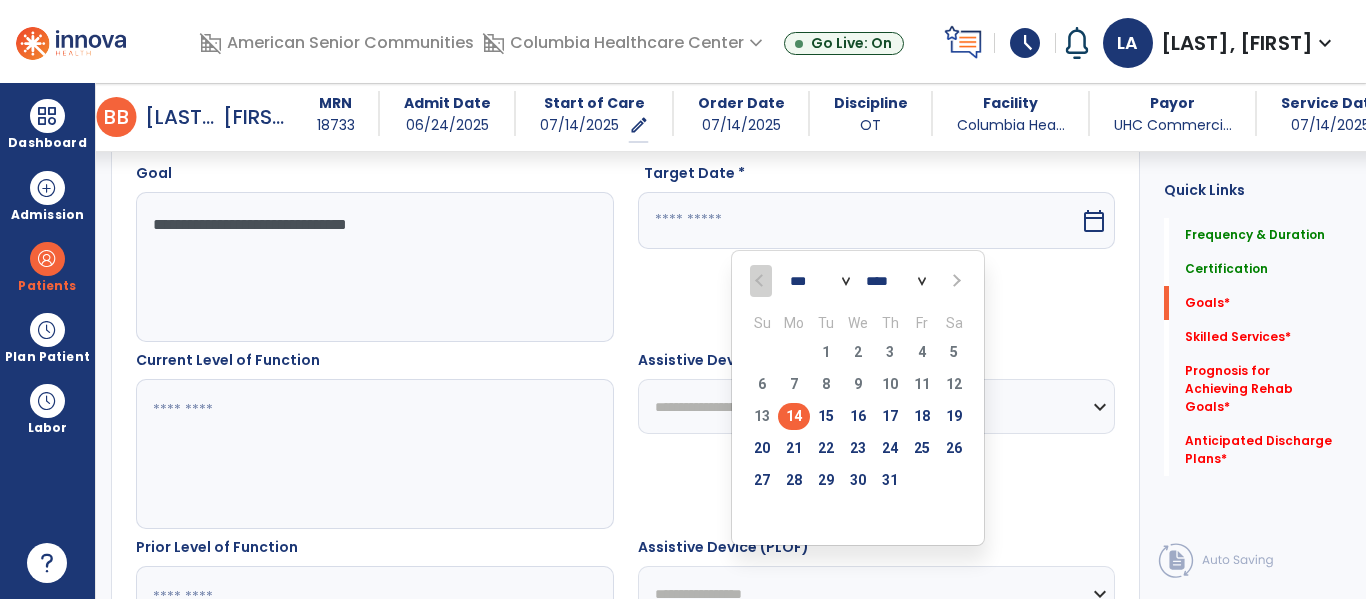 click at bounding box center (955, 281) 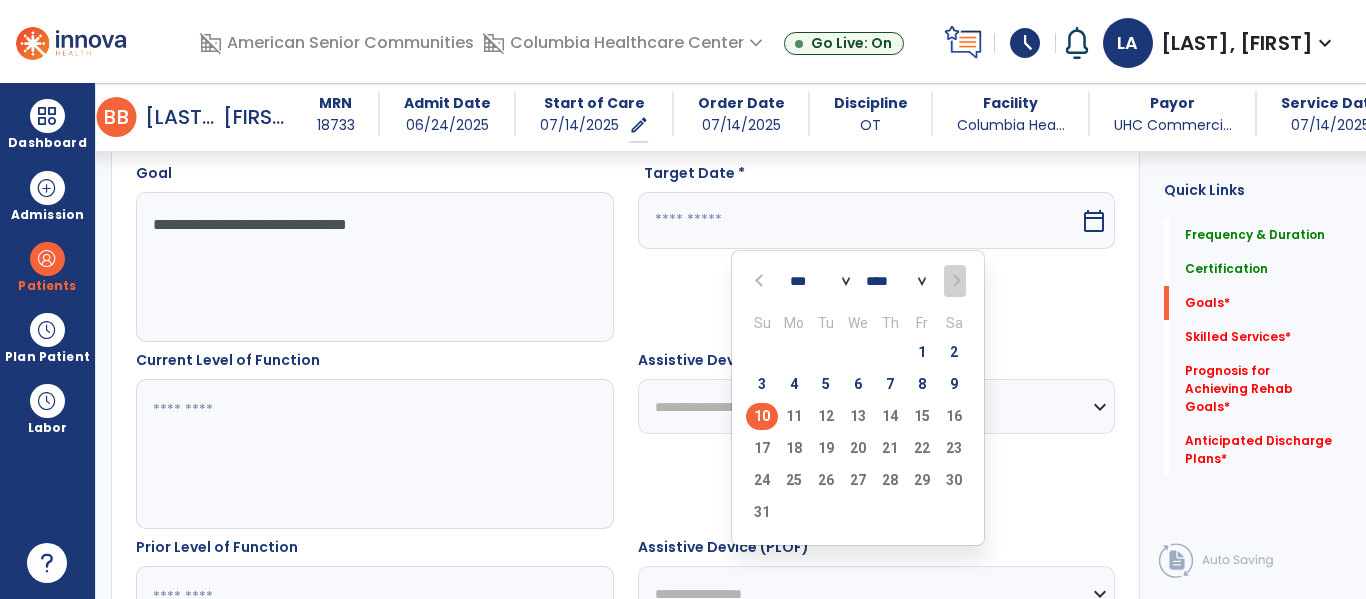 click on "10" at bounding box center (762, 416) 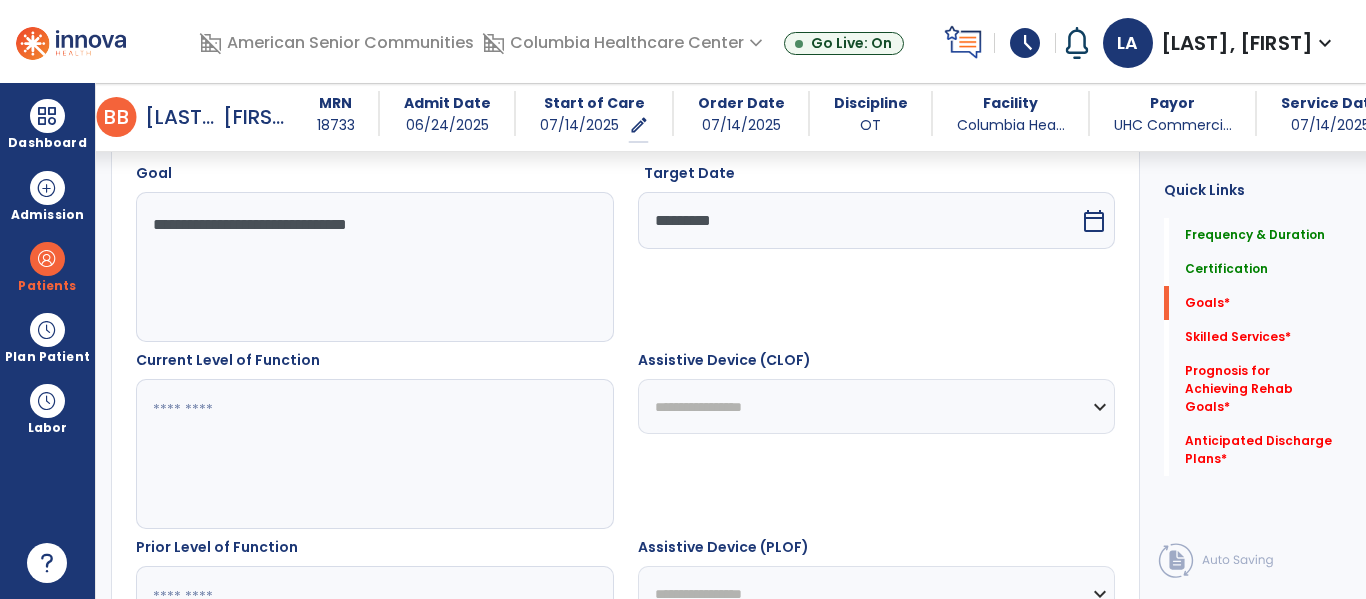 click at bounding box center [374, 454] 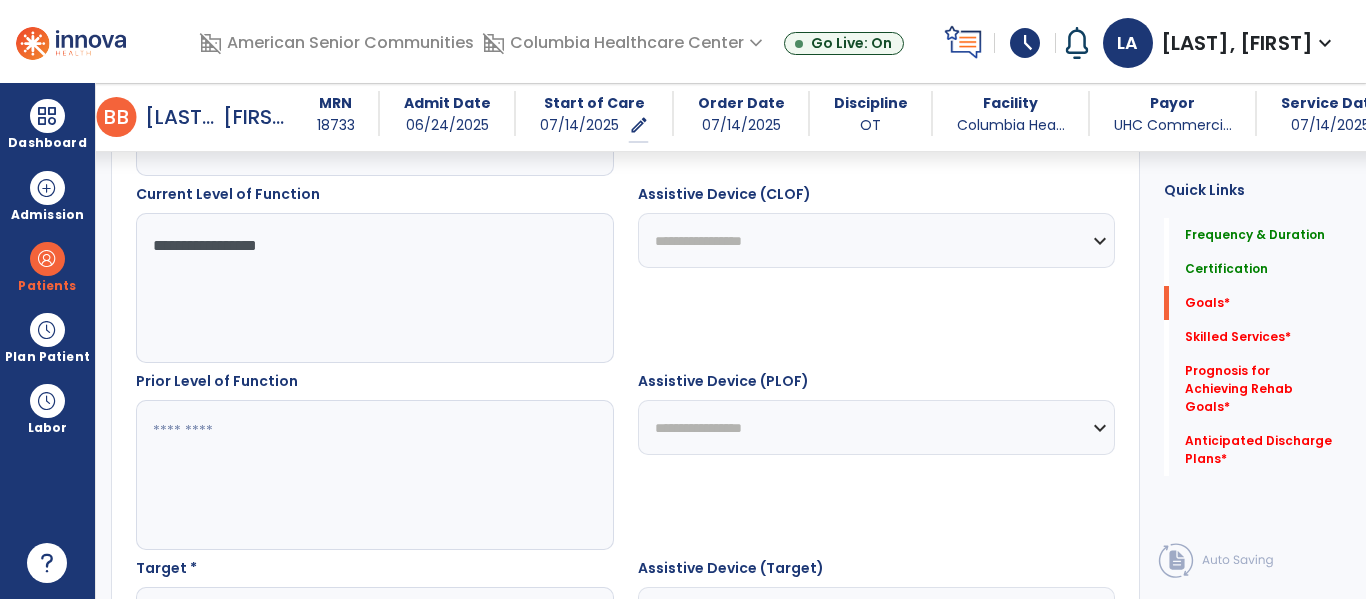scroll, scrollTop: 778, scrollLeft: 0, axis: vertical 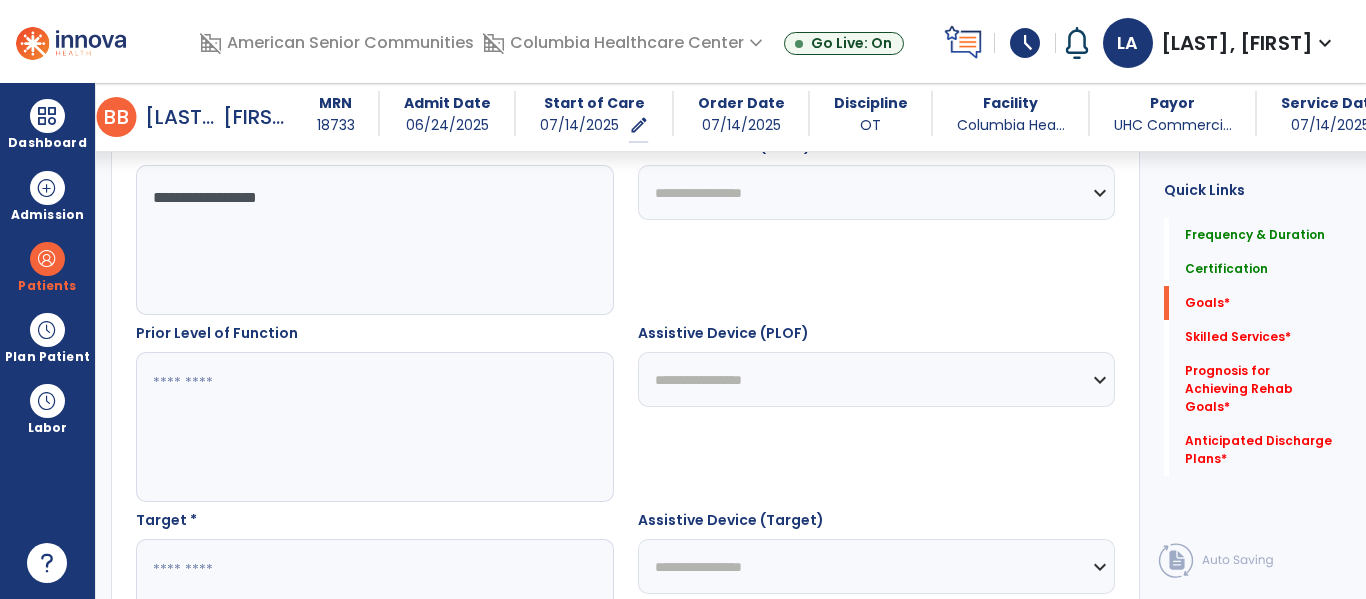 type on "**********" 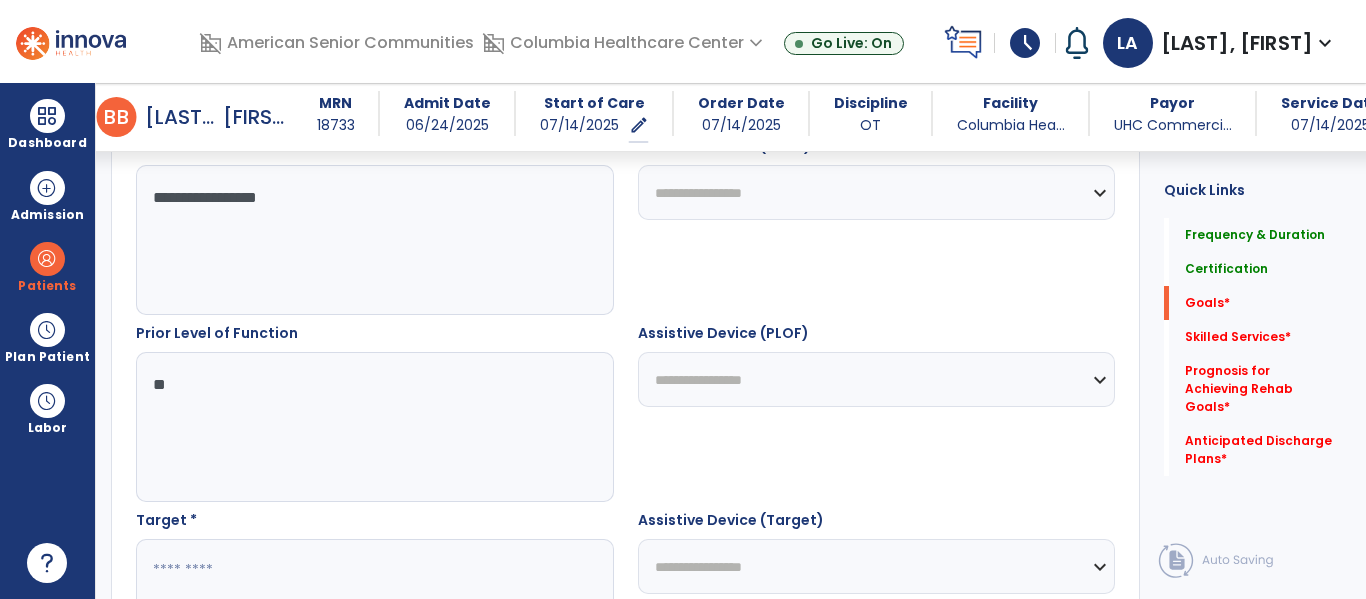type on "*" 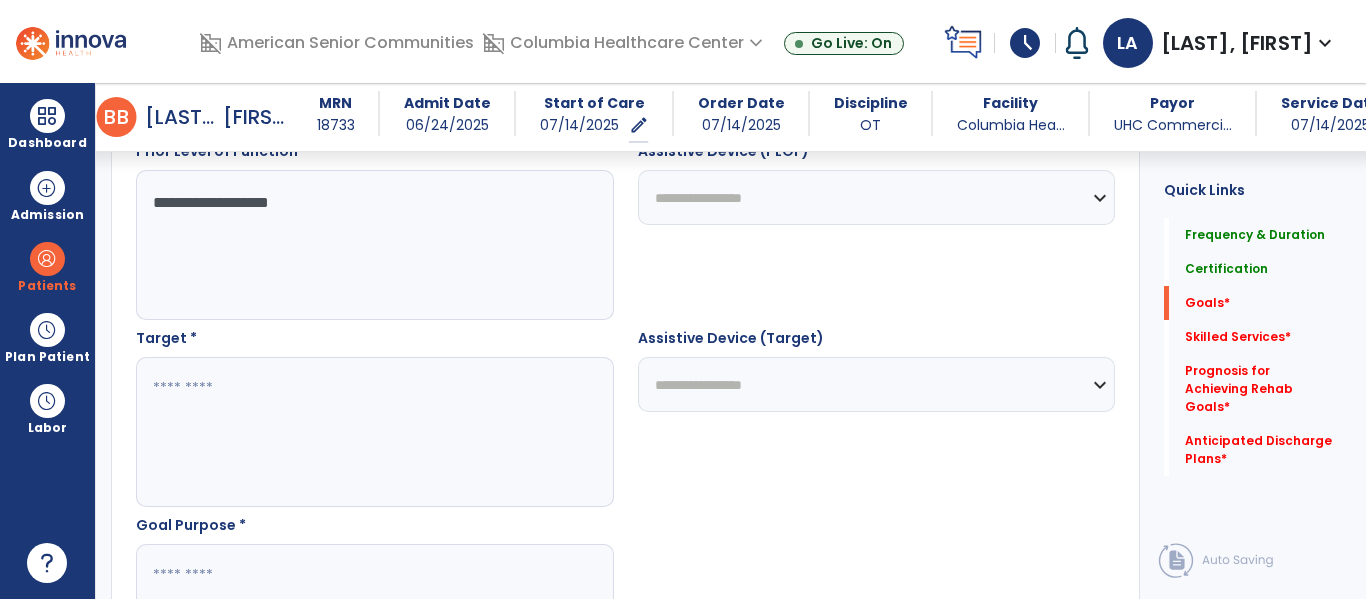 scroll, scrollTop: 964, scrollLeft: 0, axis: vertical 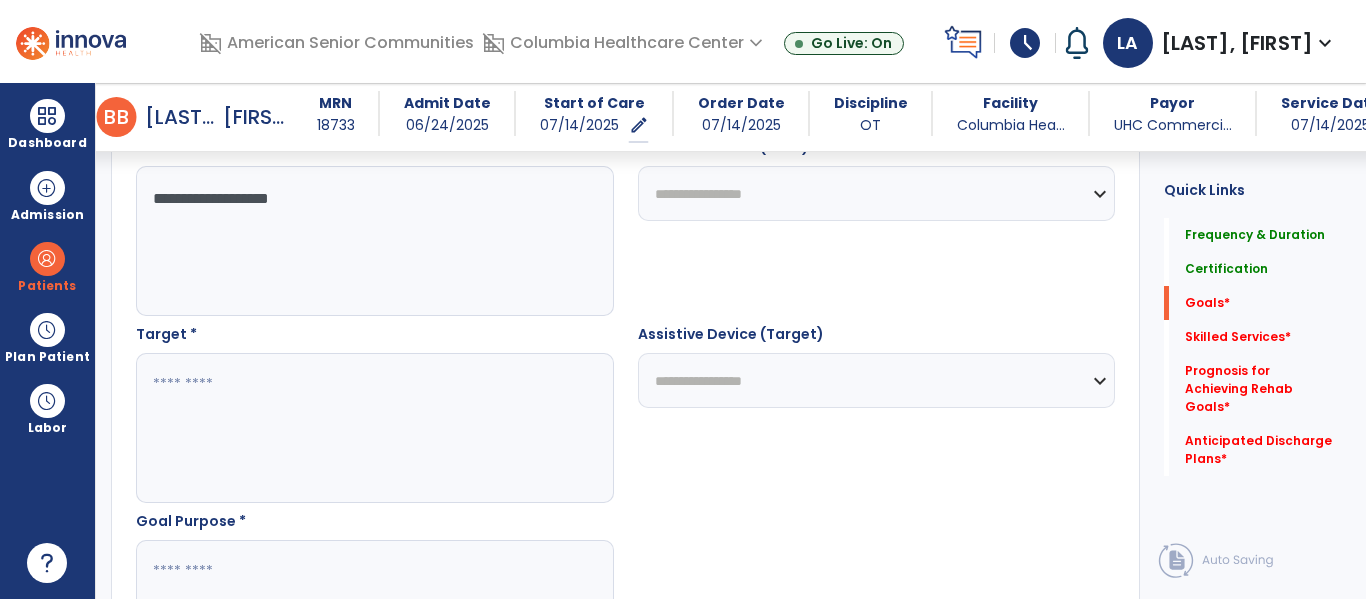 type on "**********" 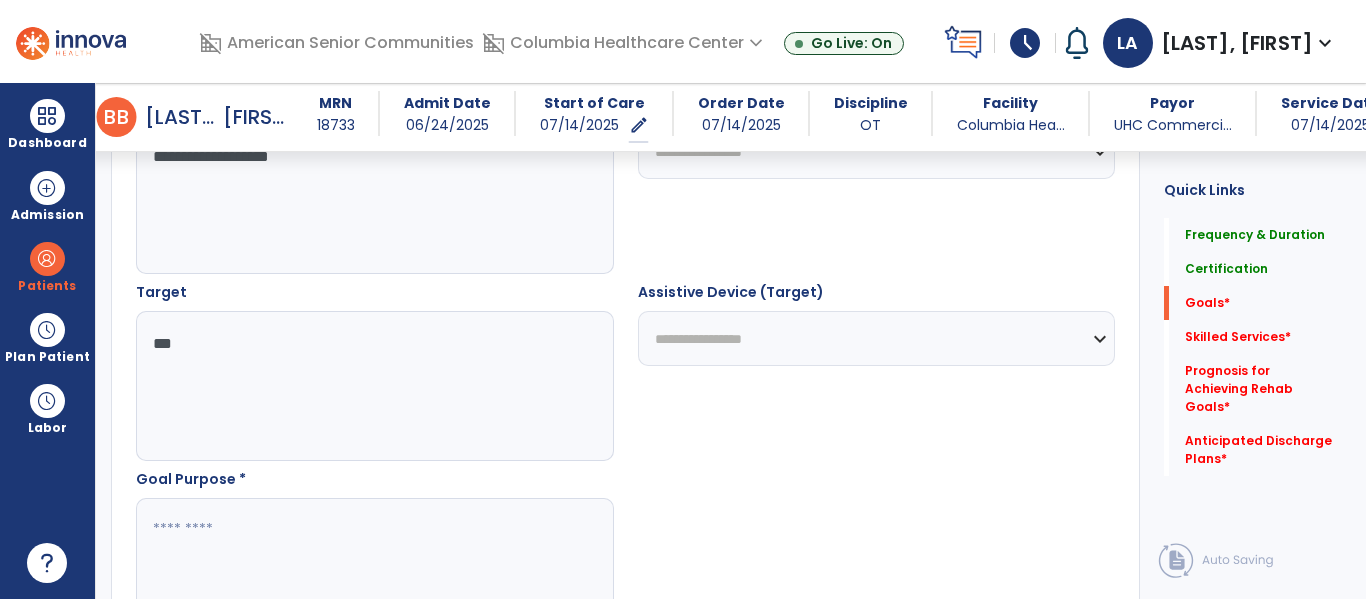 scroll, scrollTop: 1125, scrollLeft: 0, axis: vertical 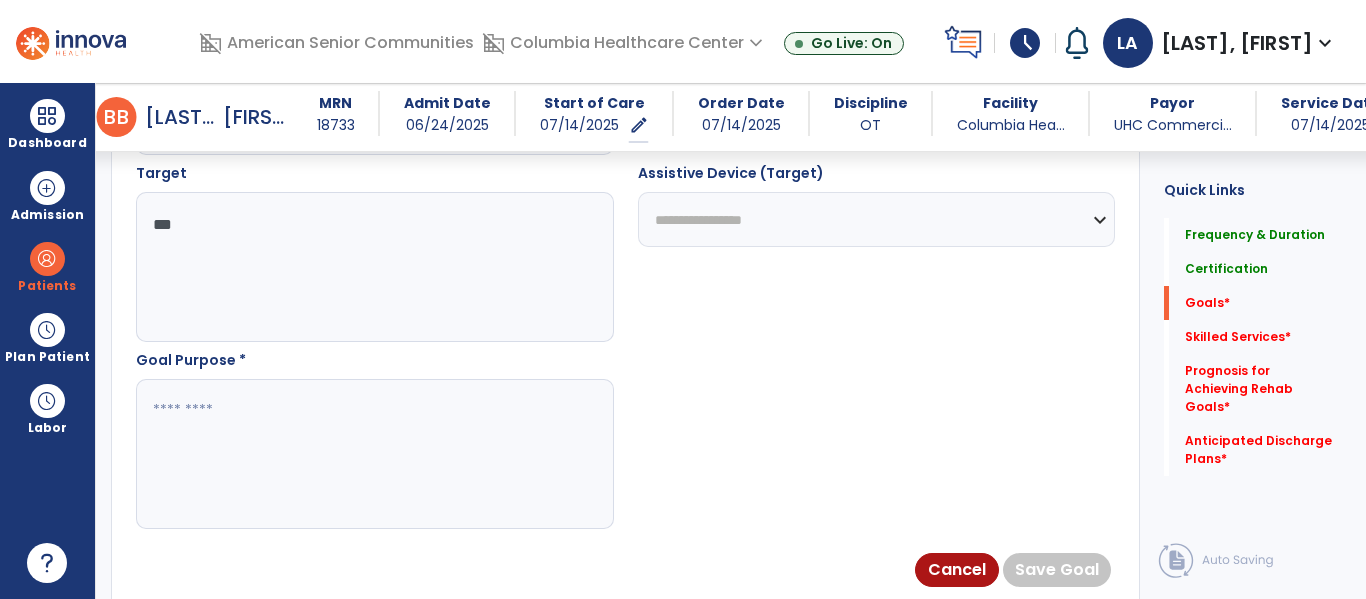 type on "***" 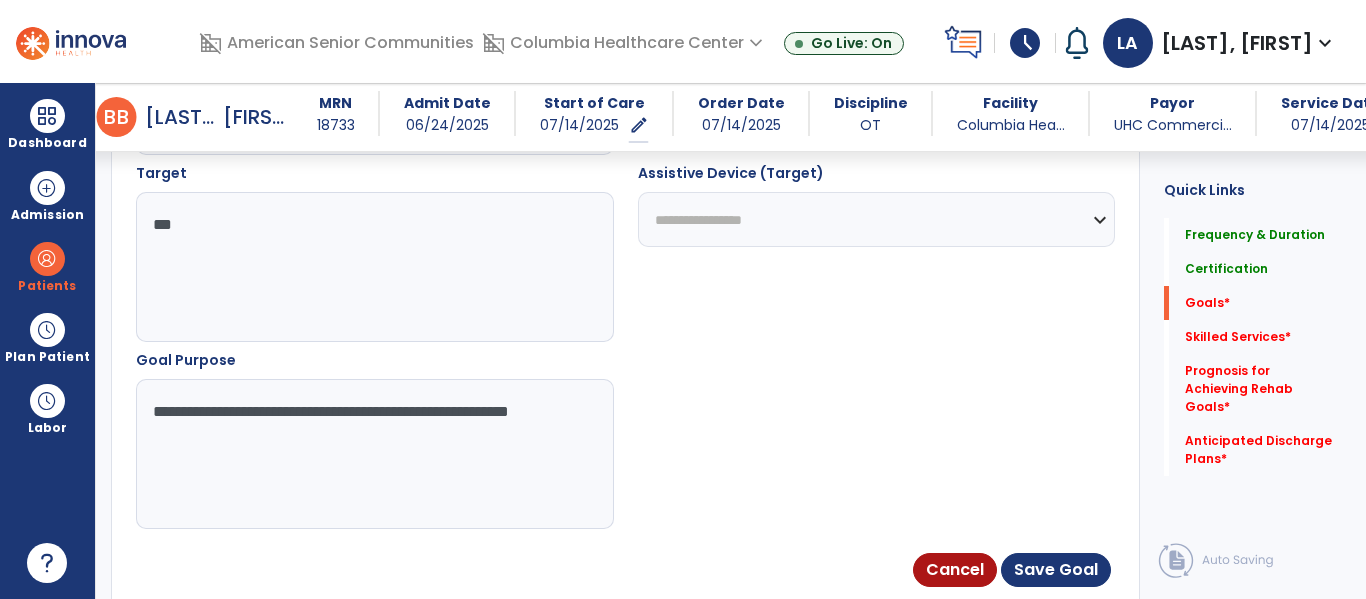 type on "**********" 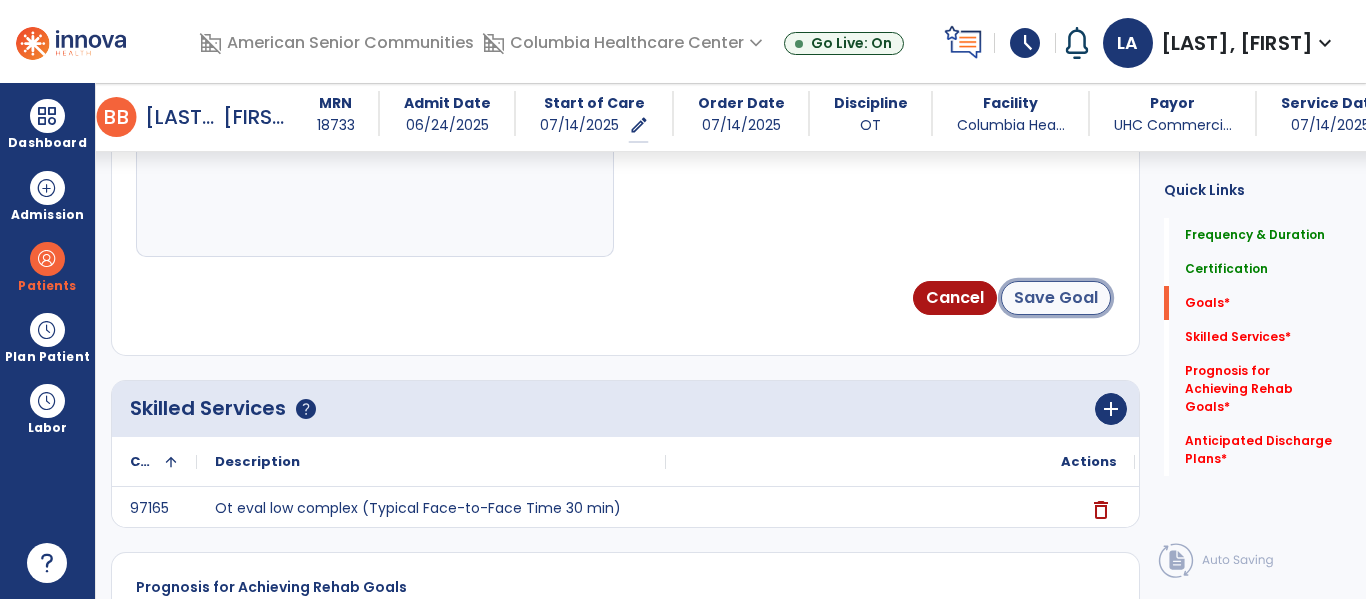 click on "Save Goal" at bounding box center (1056, 298) 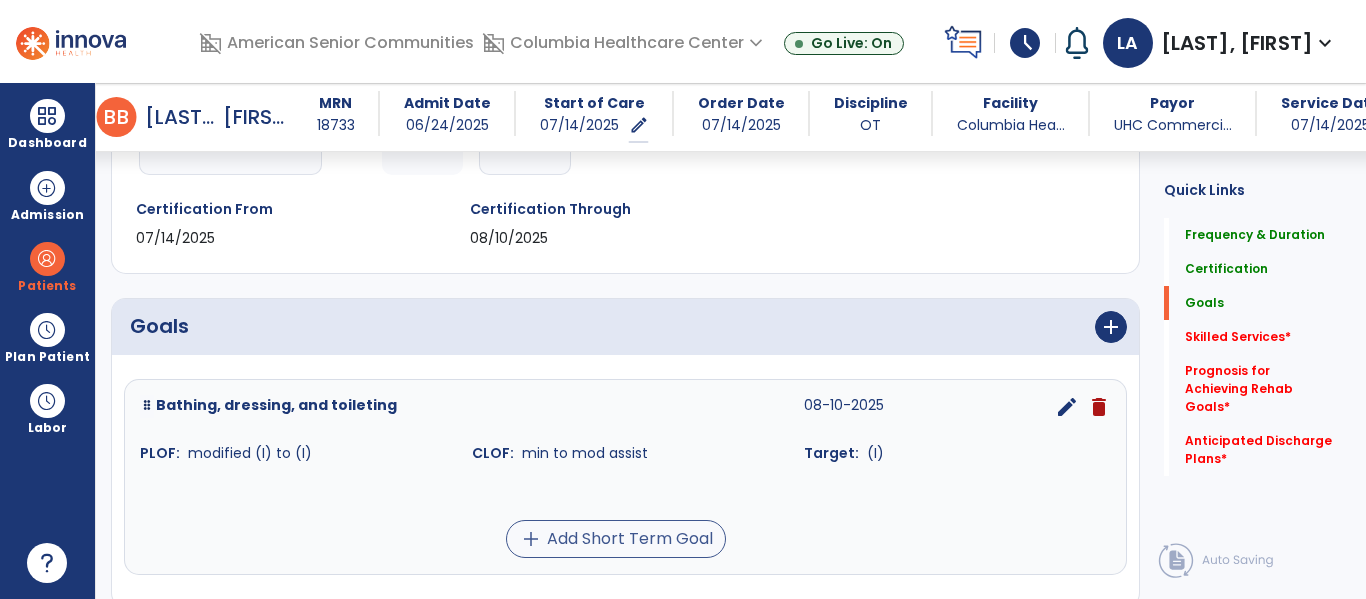 scroll, scrollTop: 461, scrollLeft: 0, axis: vertical 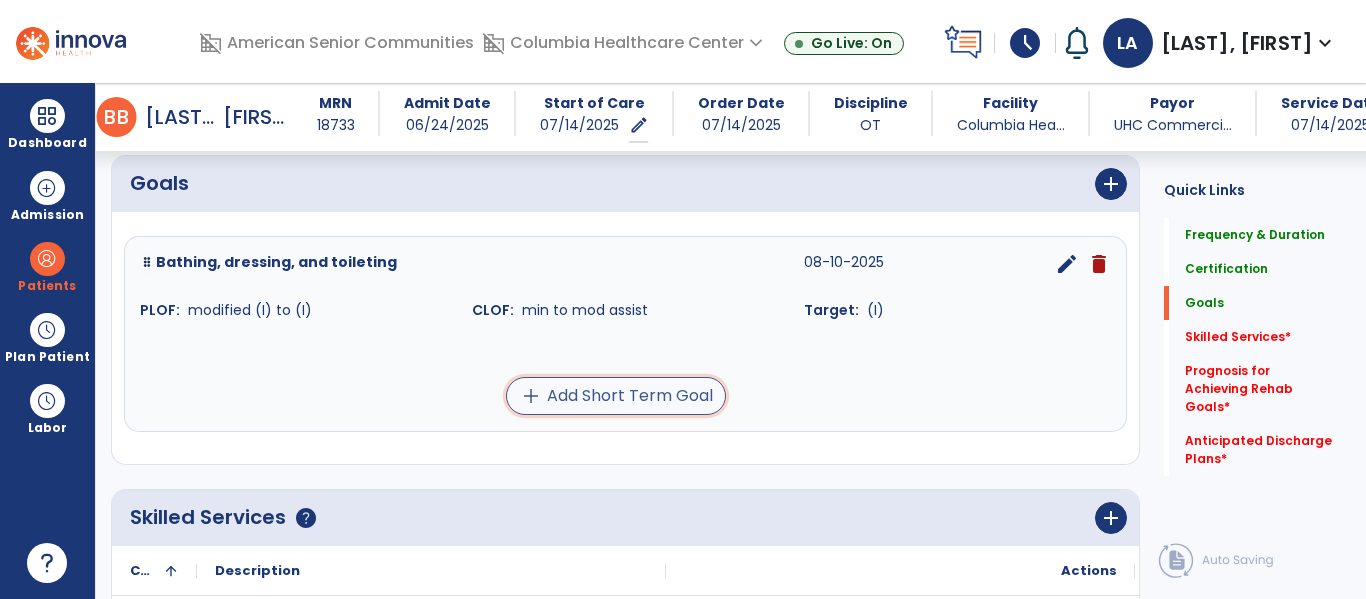 click on "add  Add Short Term Goal" at bounding box center (616, 396) 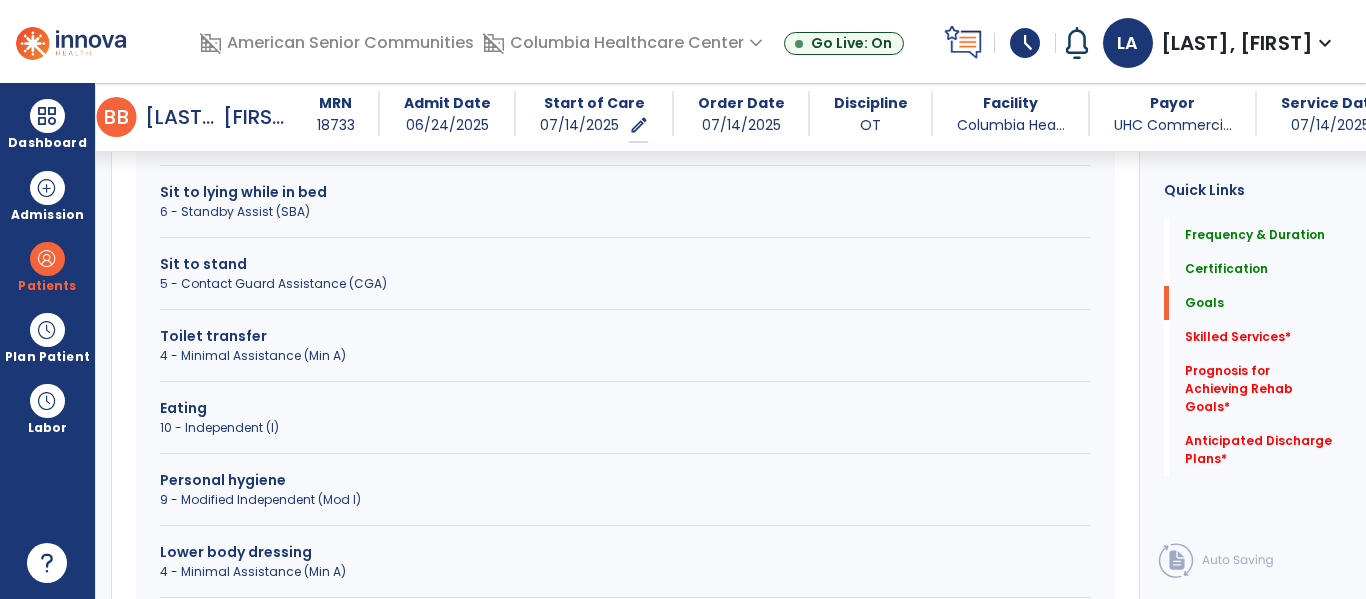 scroll, scrollTop: 755, scrollLeft: 0, axis: vertical 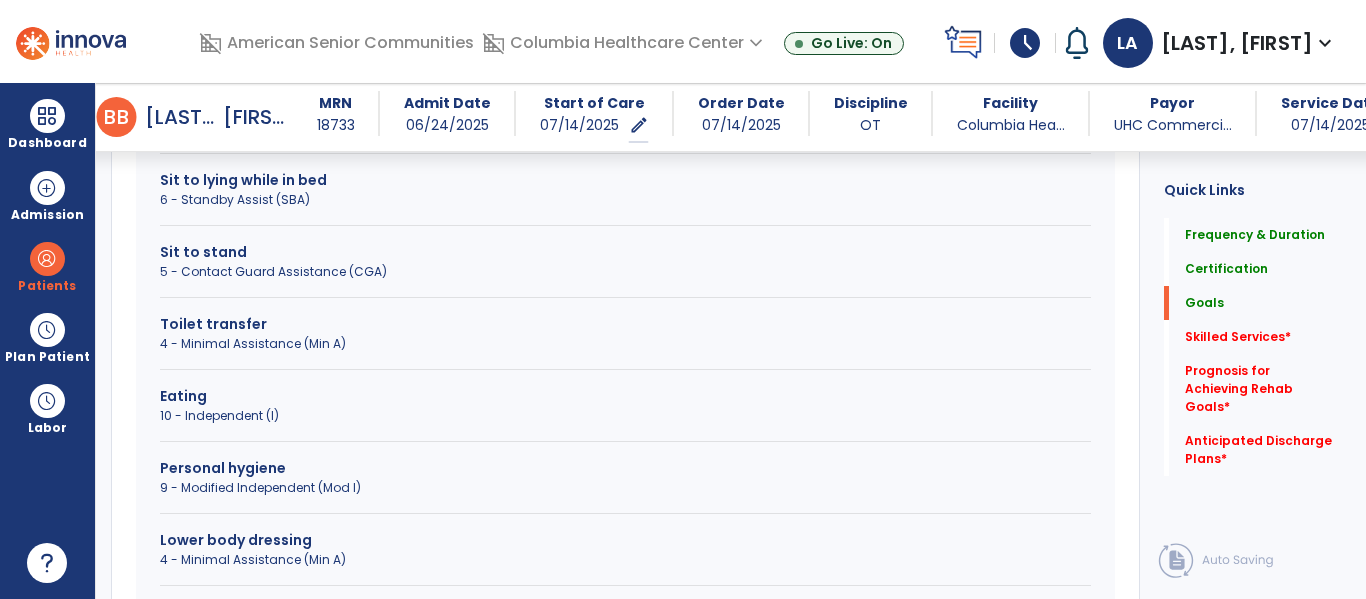 click on "4 - Minimal Assistance (Min A)" at bounding box center (625, 344) 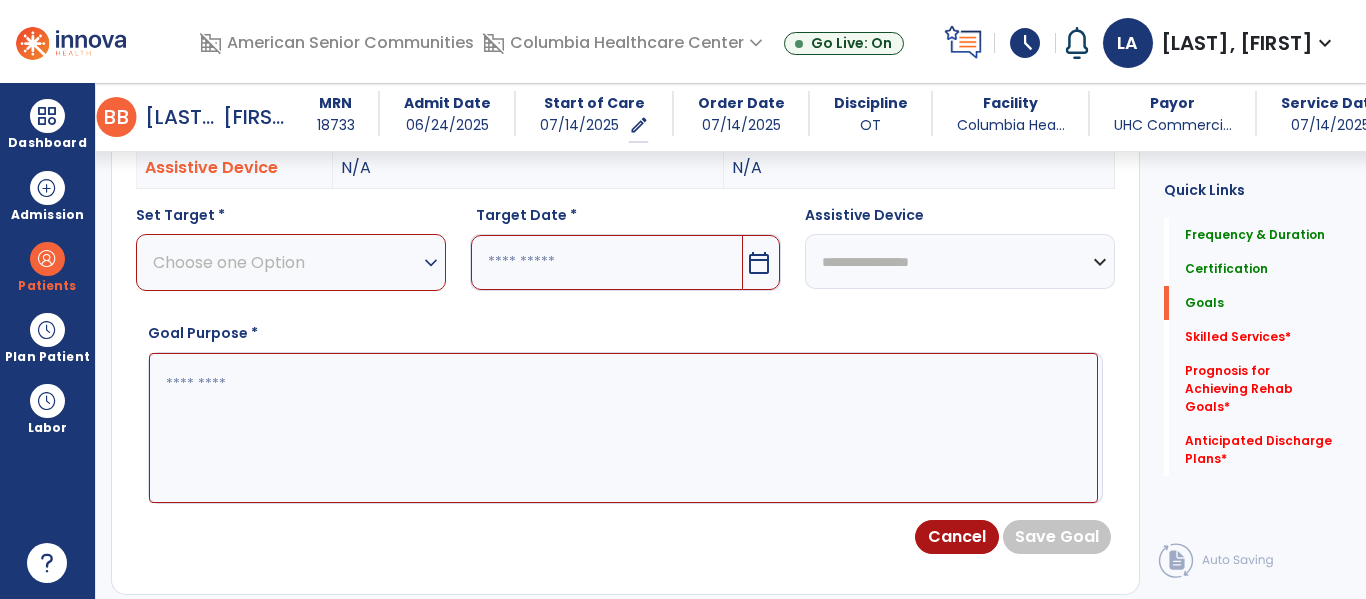scroll, scrollTop: 627, scrollLeft: 0, axis: vertical 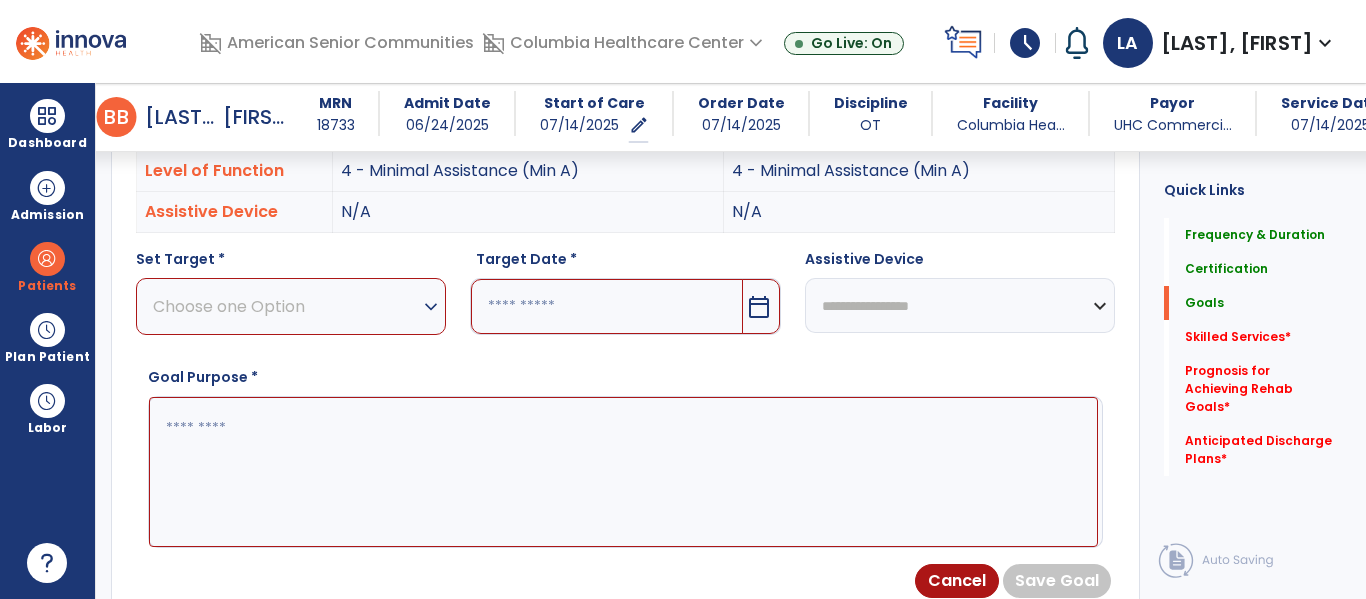 click on "expand_more" at bounding box center (431, 307) 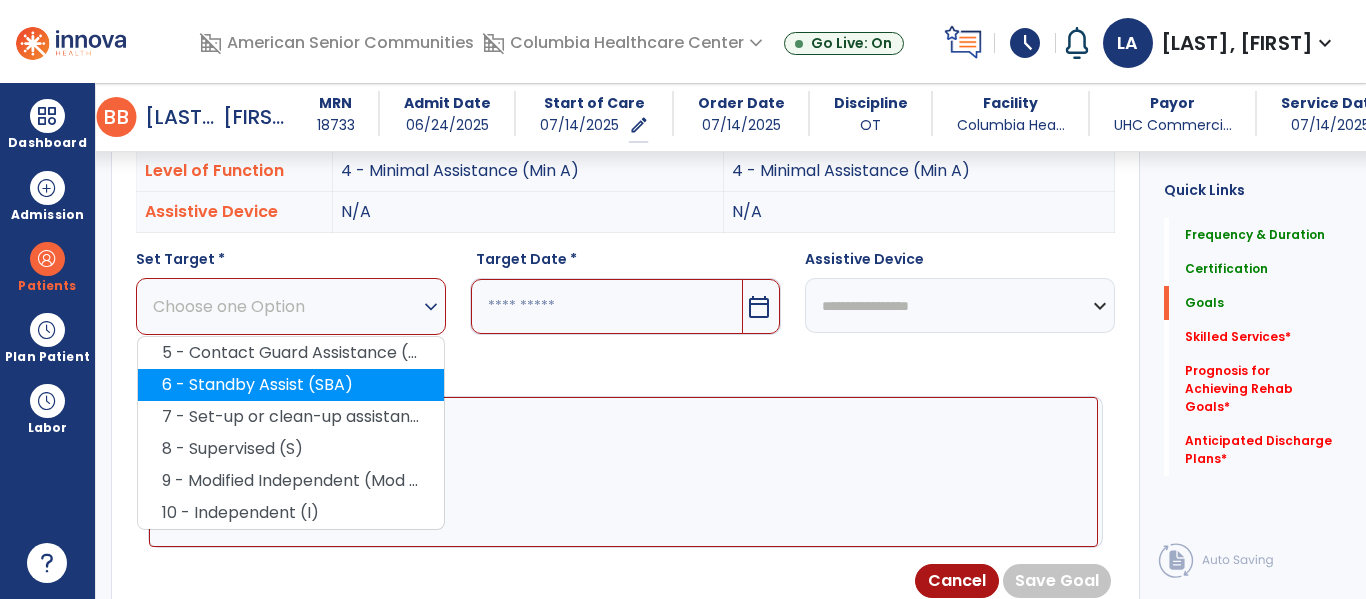 click on "6 - Standby Assist (SBA)" at bounding box center (291, 385) 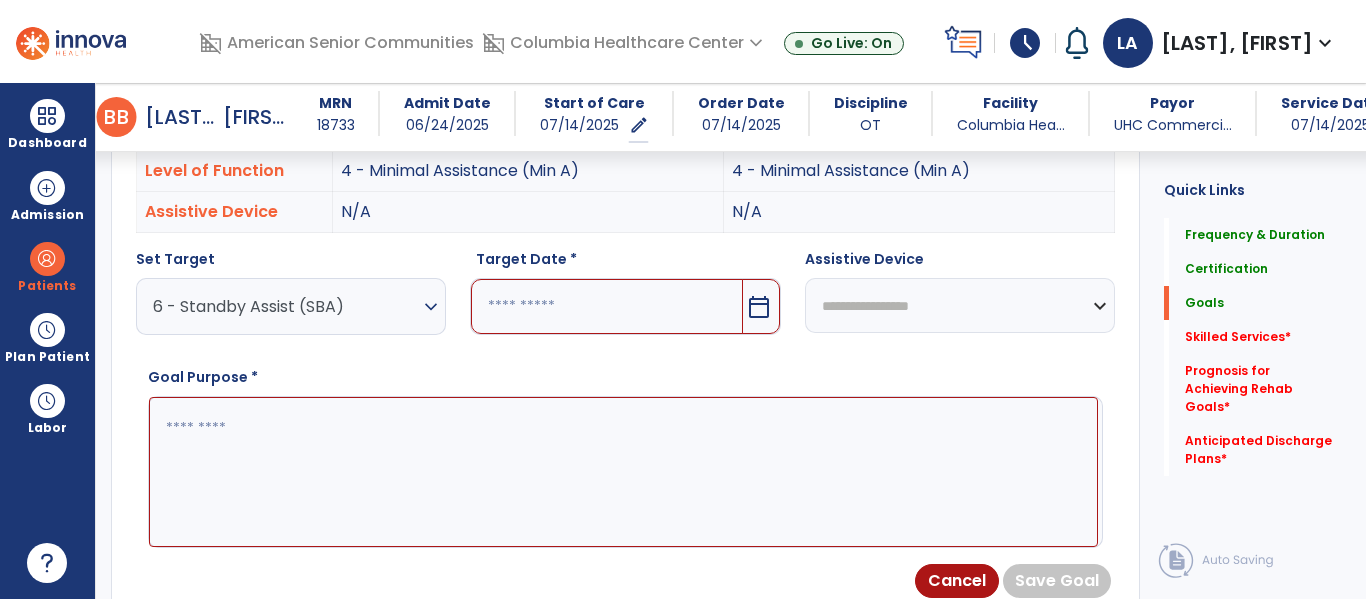 click on "calendar_today" at bounding box center (759, 307) 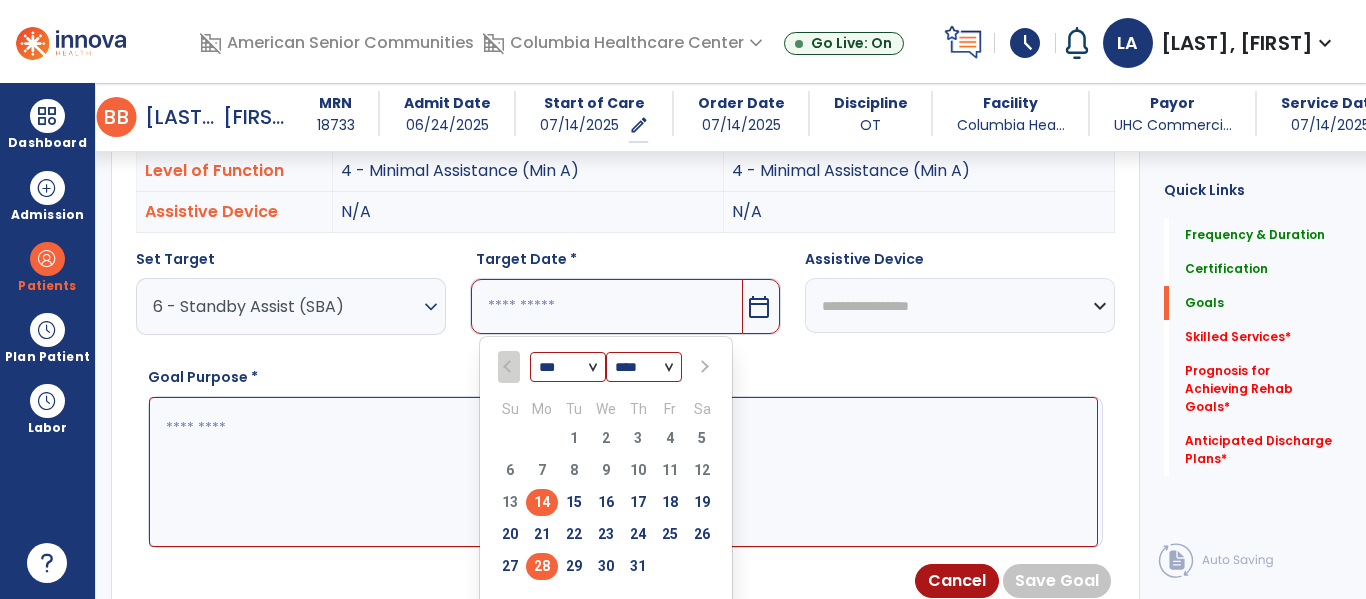 click on "28" at bounding box center (542, 566) 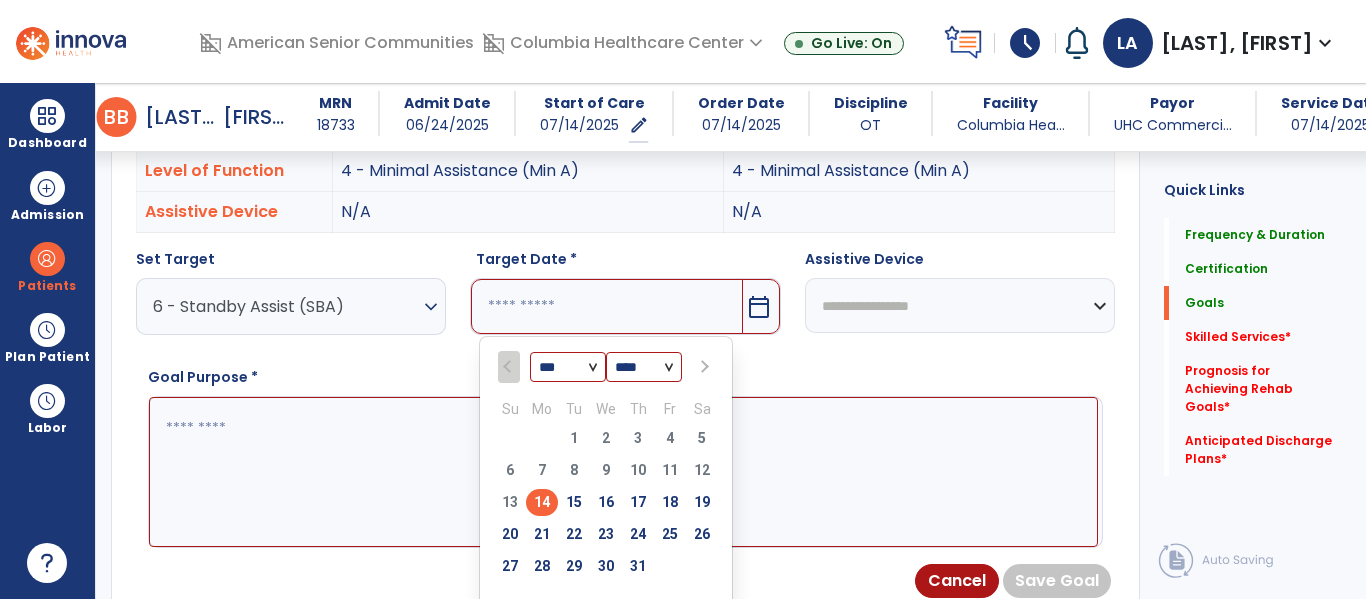 type on "*********" 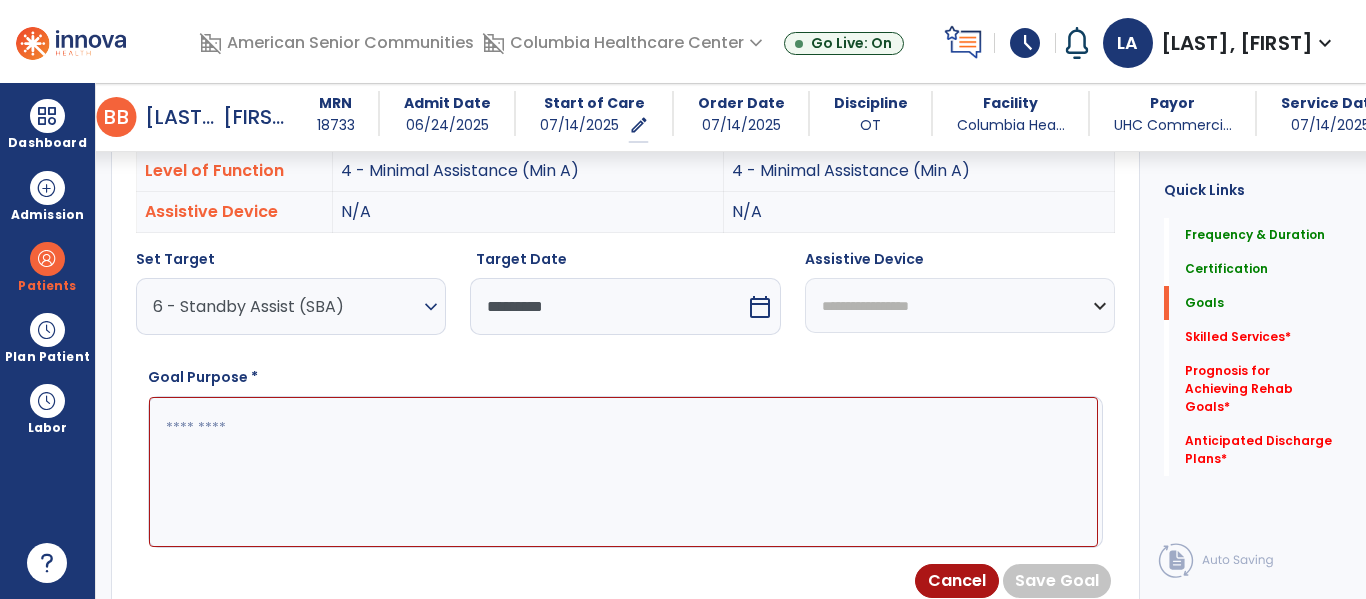 click at bounding box center [623, 472] 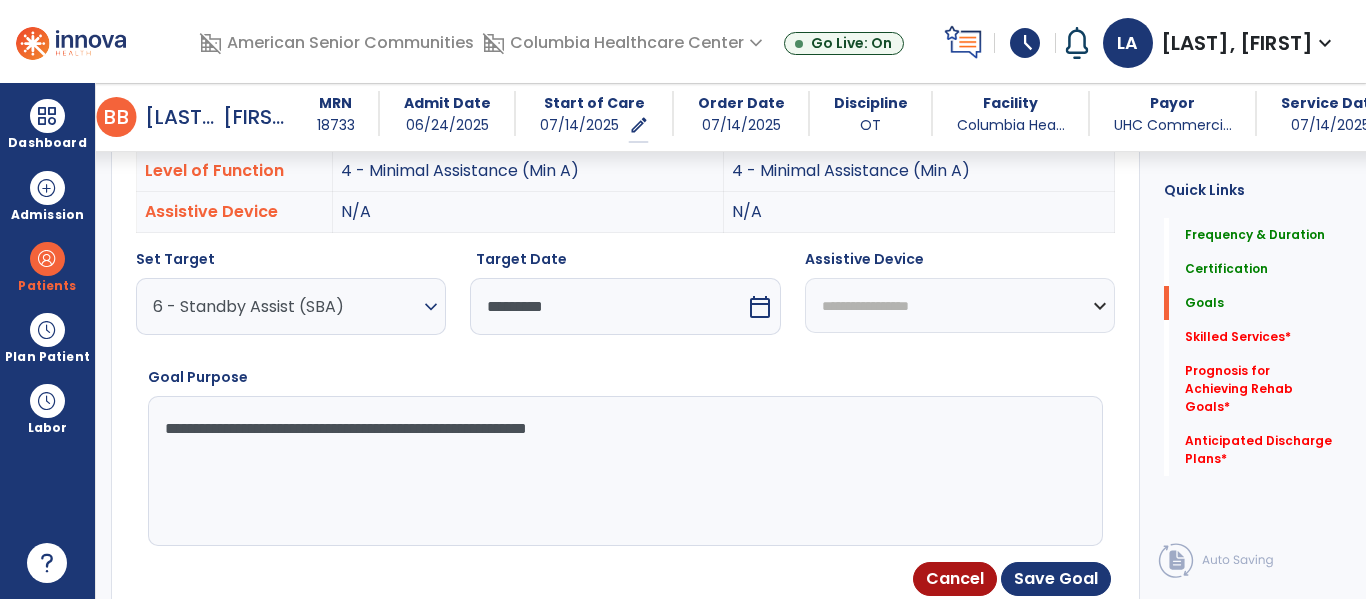 drag, startPoint x: 570, startPoint y: 434, endPoint x: 111, endPoint y: 431, distance: 459.0098 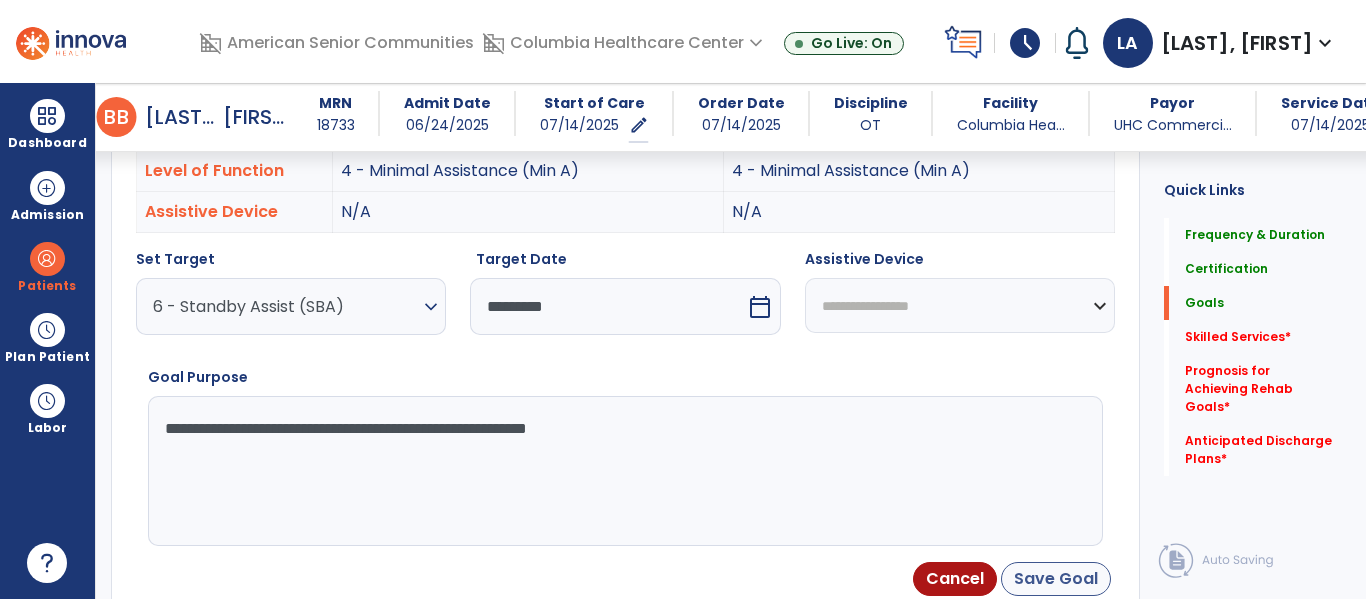 type on "**********" 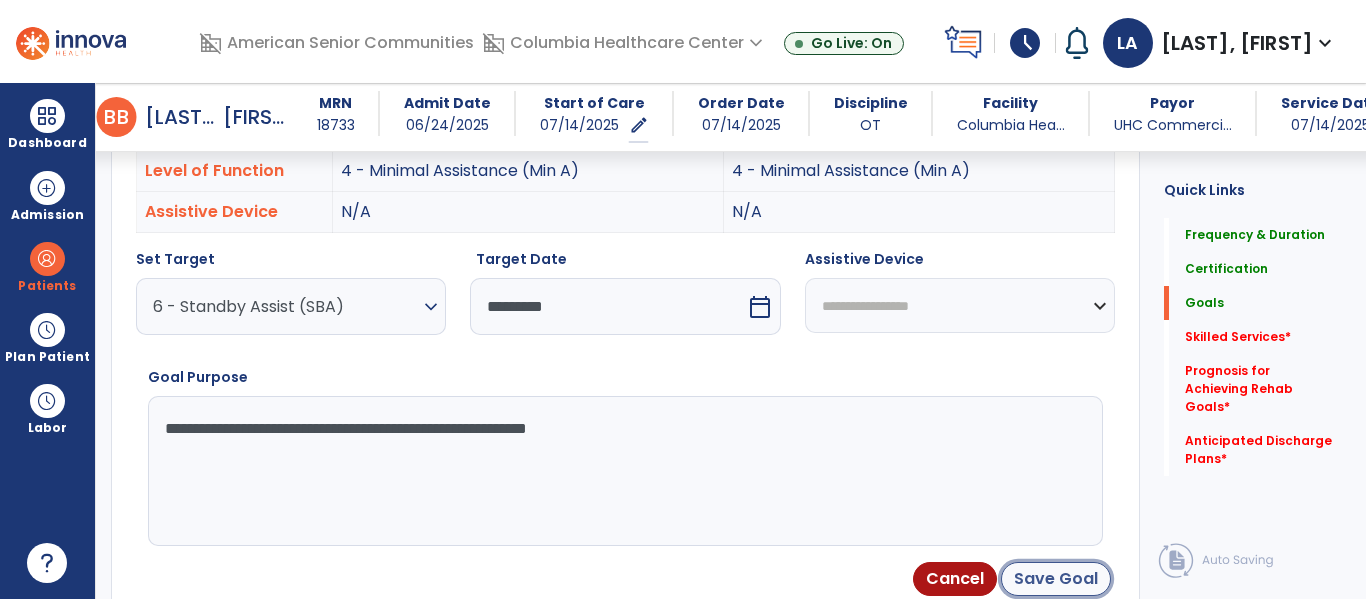 click on "Save Goal" at bounding box center [1056, 579] 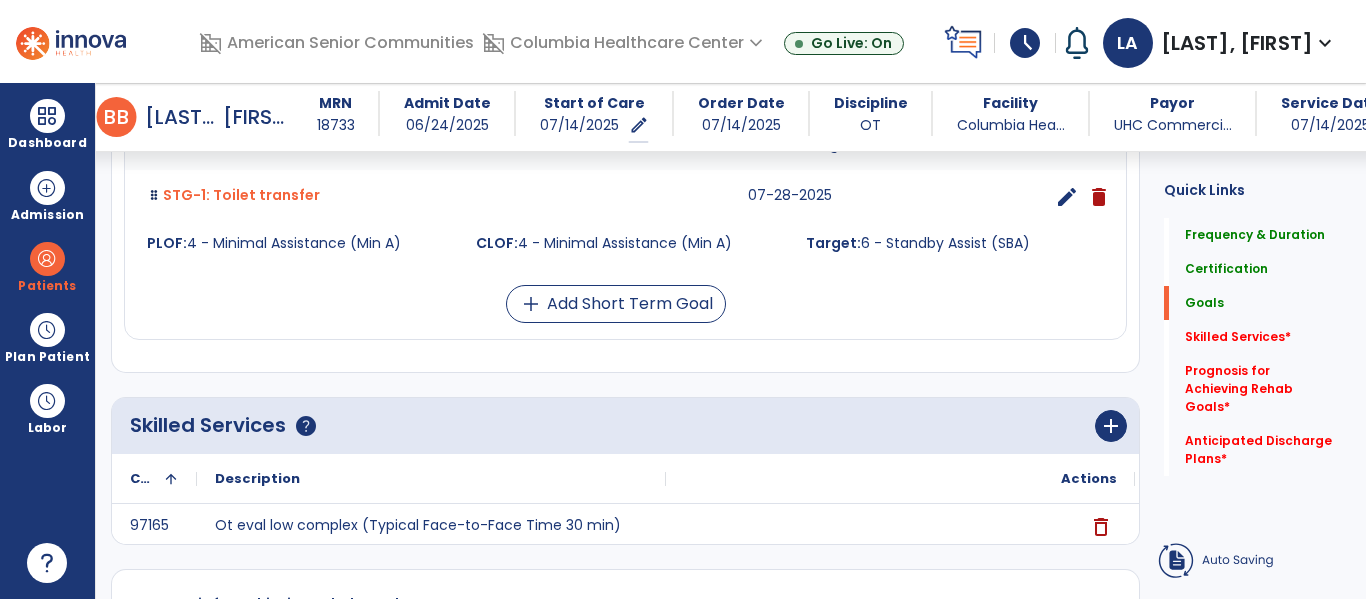 scroll, scrollTop: 629, scrollLeft: 0, axis: vertical 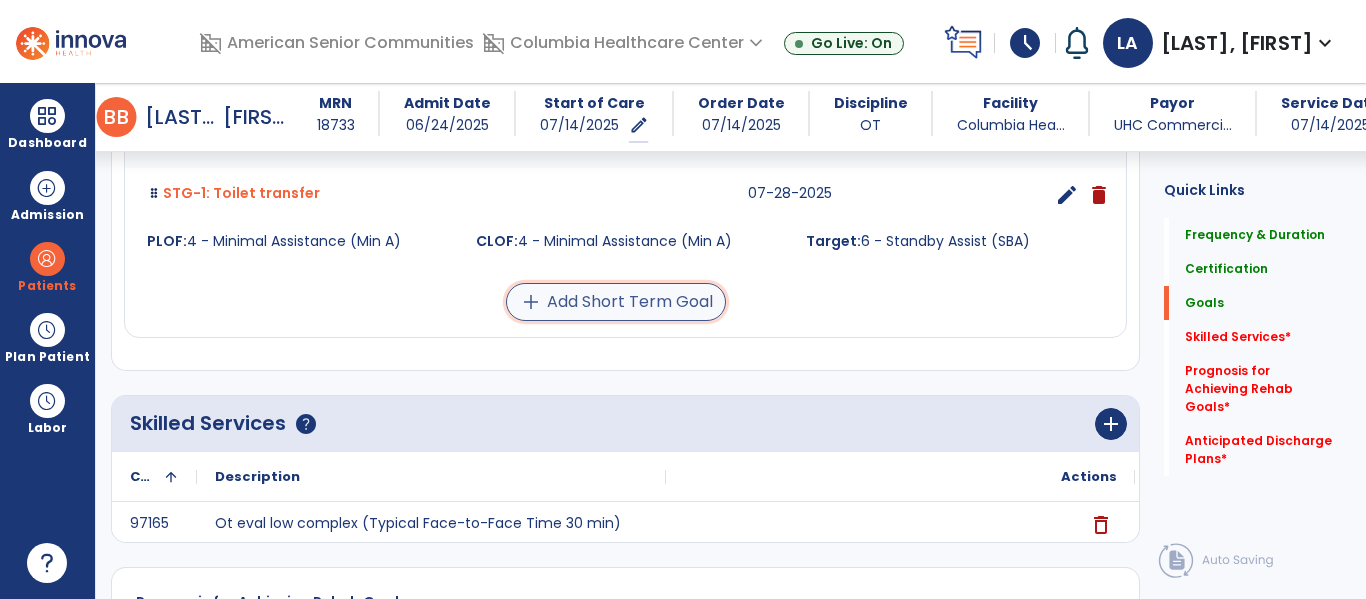 click on "add  Add Short Term Goal" at bounding box center (616, 302) 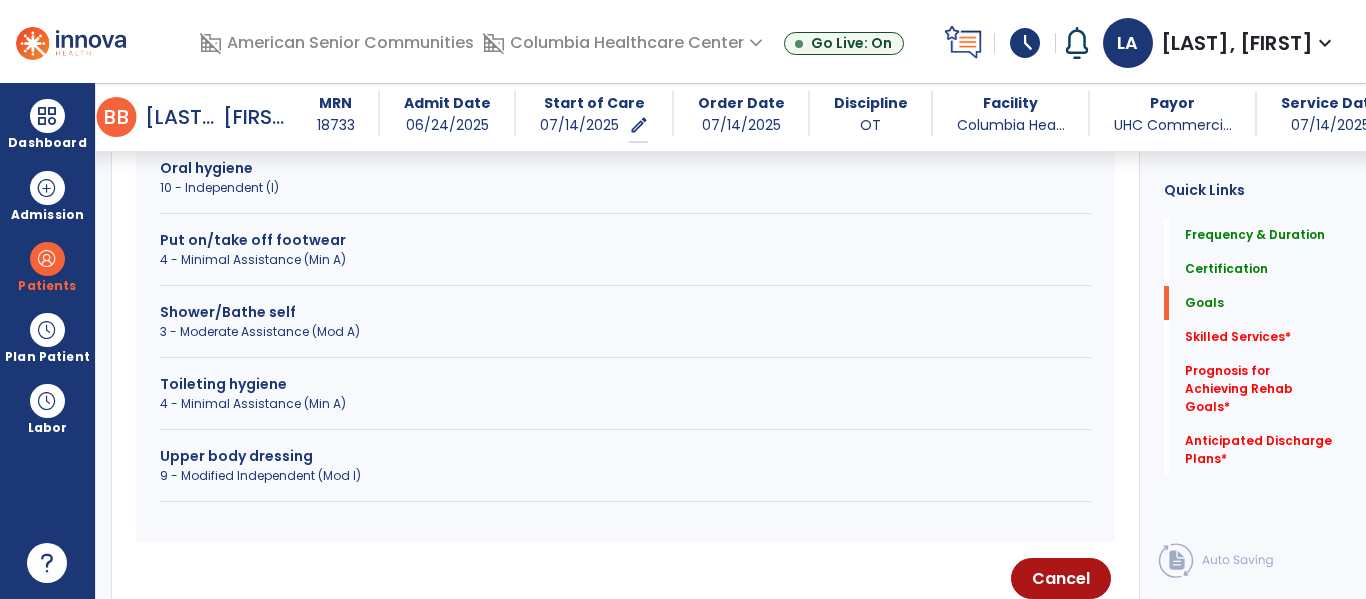 scroll, scrollTop: 1115, scrollLeft: 0, axis: vertical 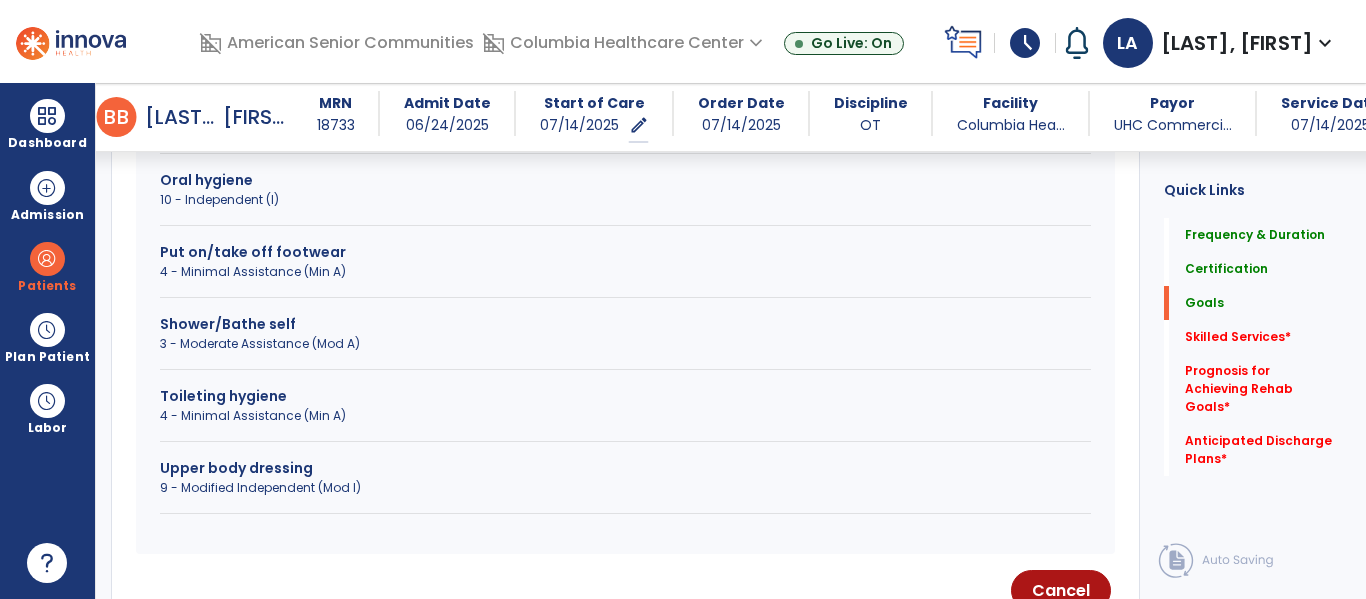 click on "3 - Moderate Assistance (Mod A)" at bounding box center (625, 344) 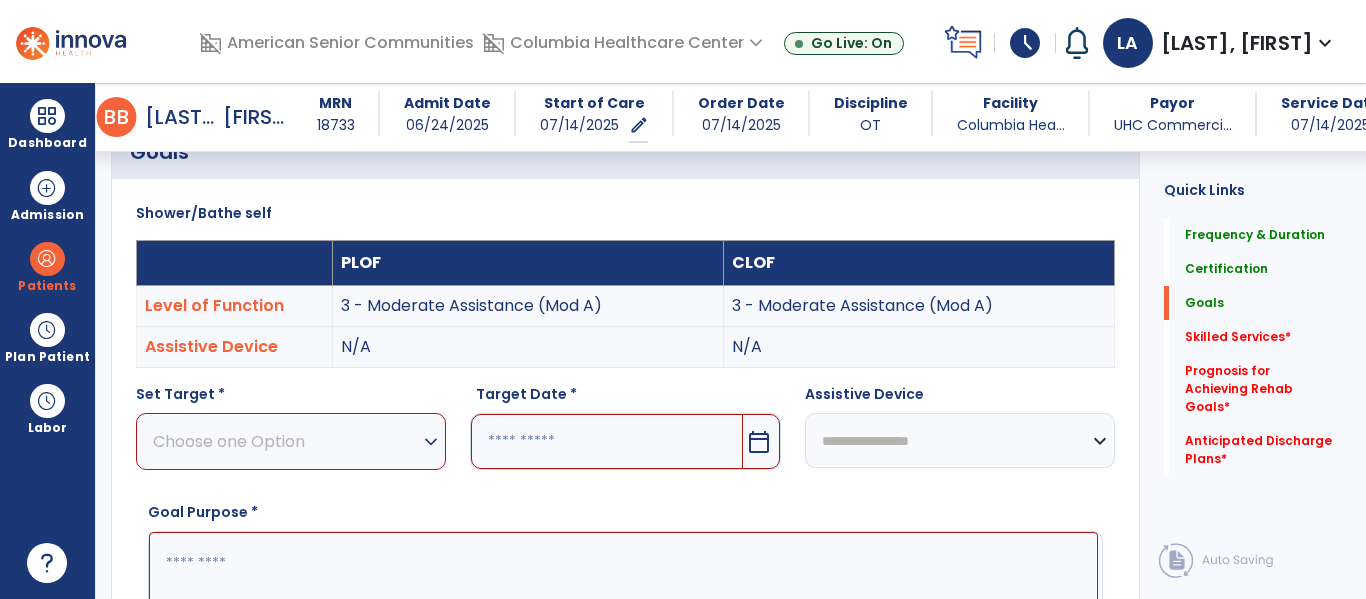 scroll, scrollTop: 484, scrollLeft: 0, axis: vertical 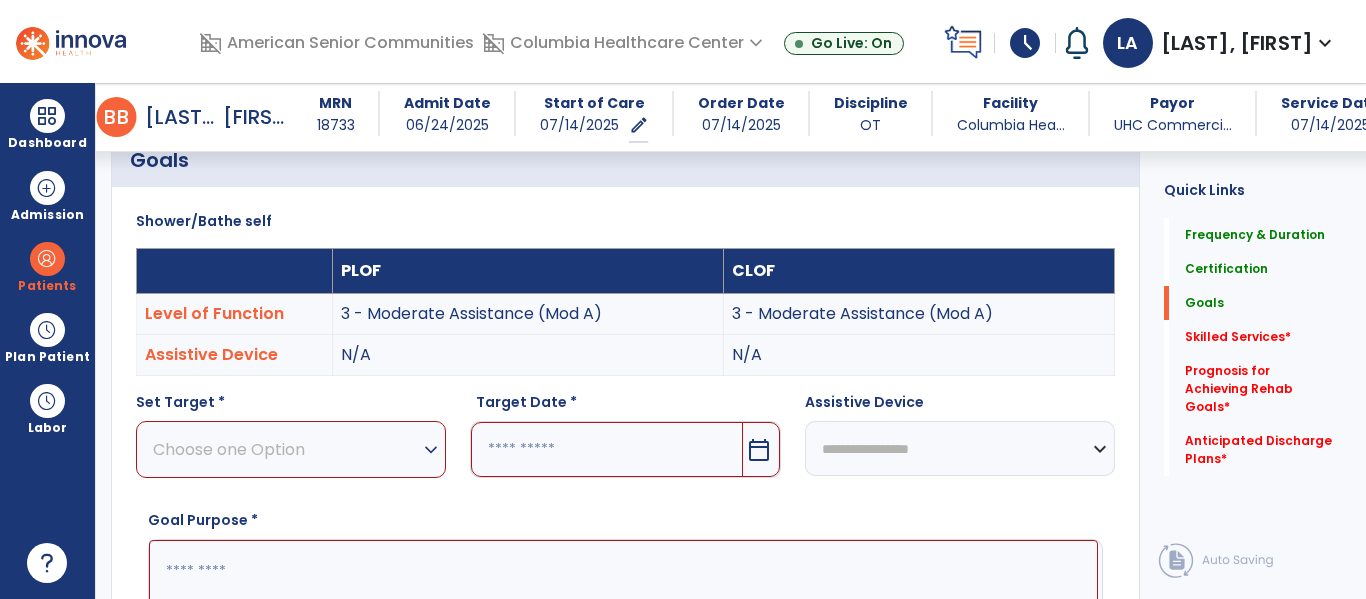 click on "expand_more" at bounding box center [431, 450] 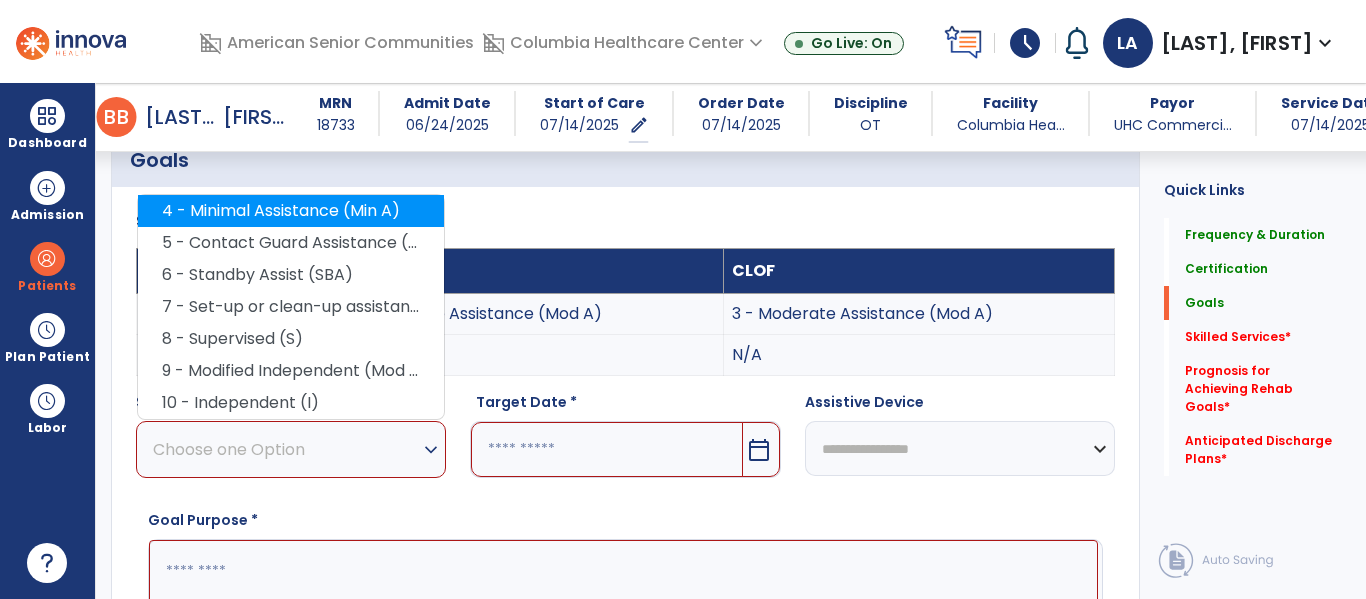 click on "4 - Minimal Assistance (Min A)" at bounding box center [291, 211] 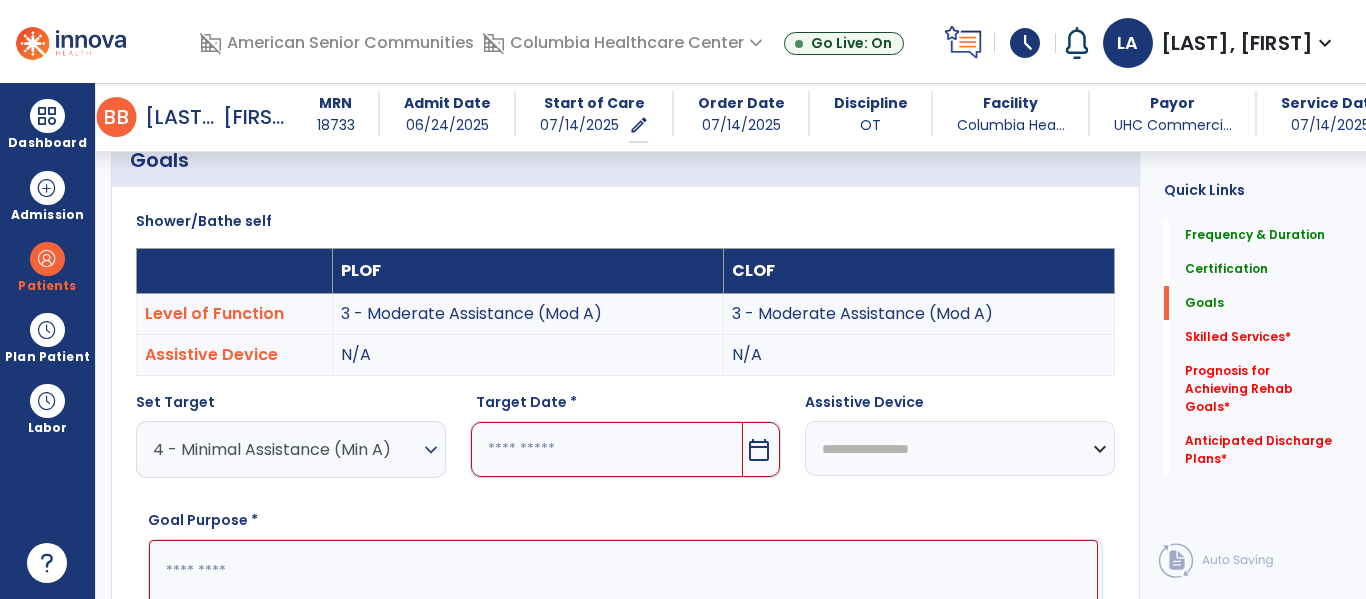 click on "calendar_today" at bounding box center (759, 450) 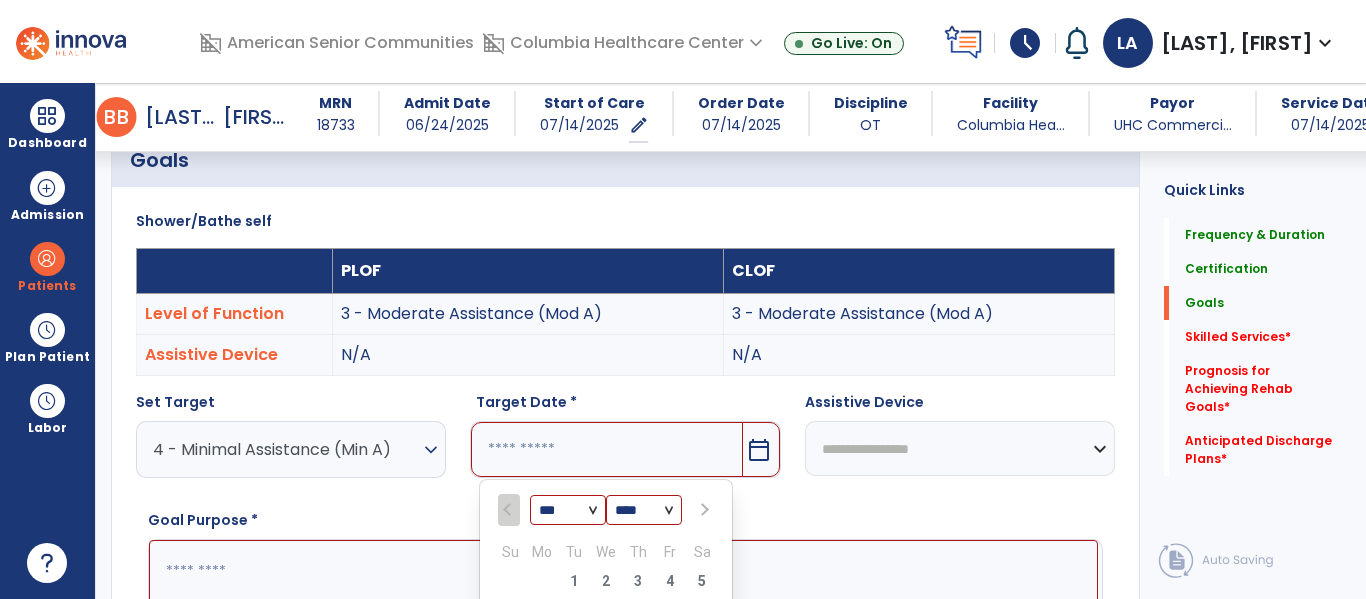 scroll, scrollTop: 792, scrollLeft: 0, axis: vertical 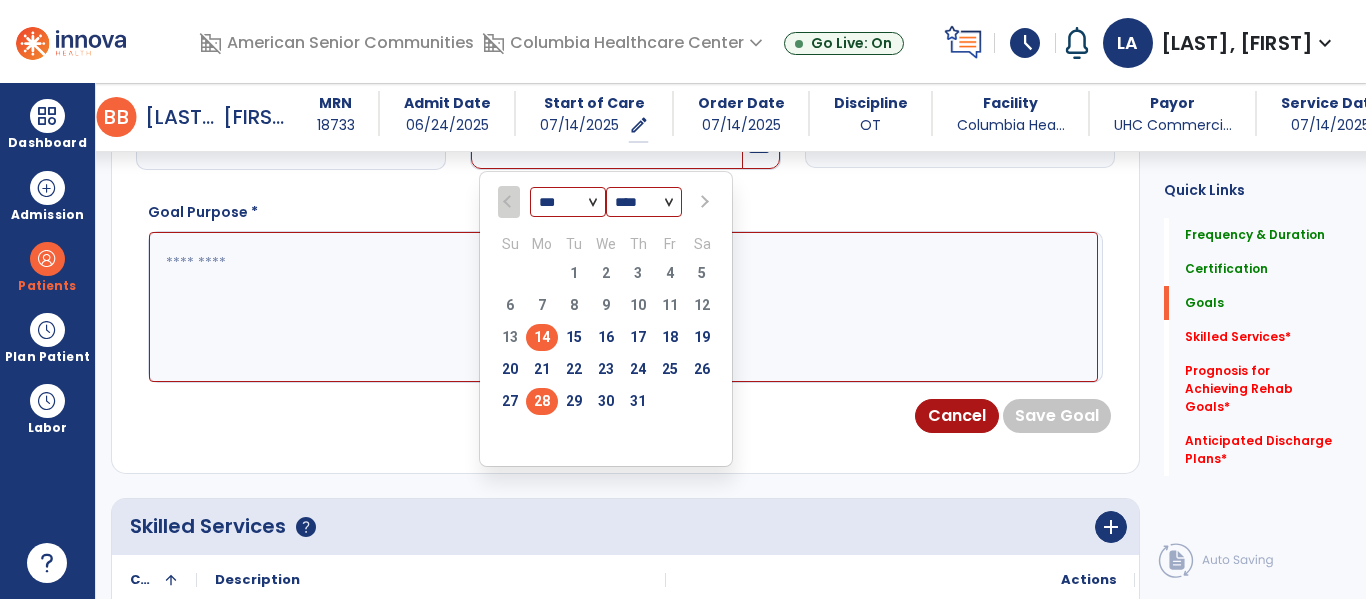 click on "28" at bounding box center (542, 401) 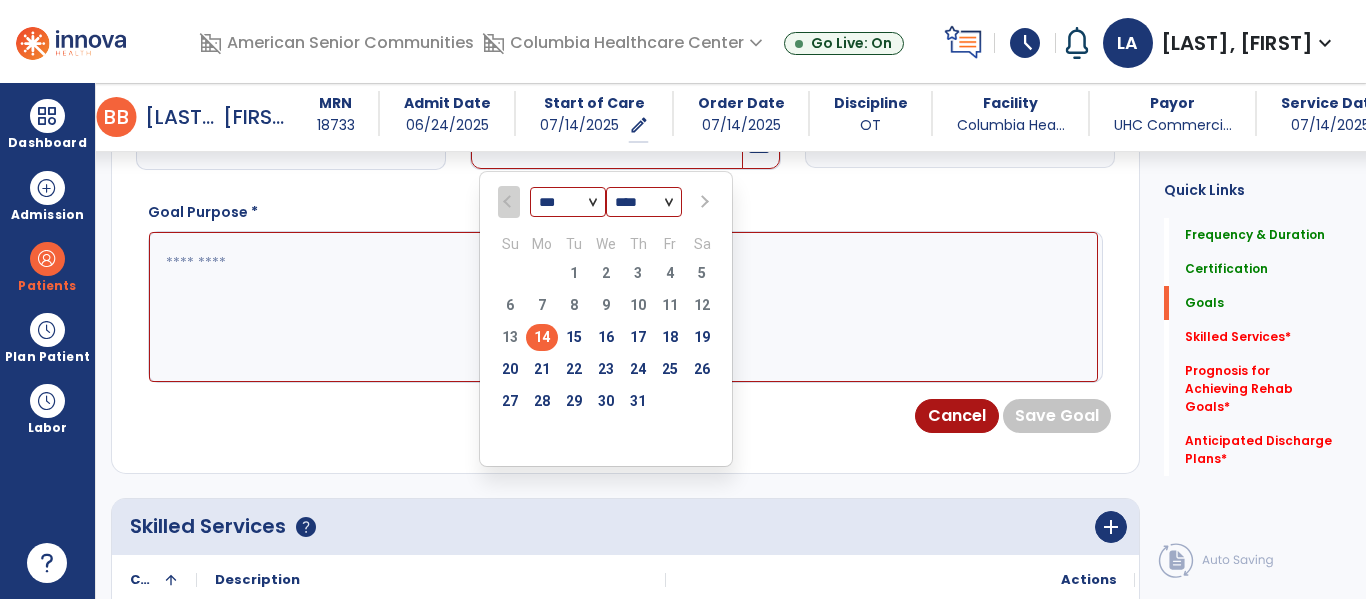 type on "*********" 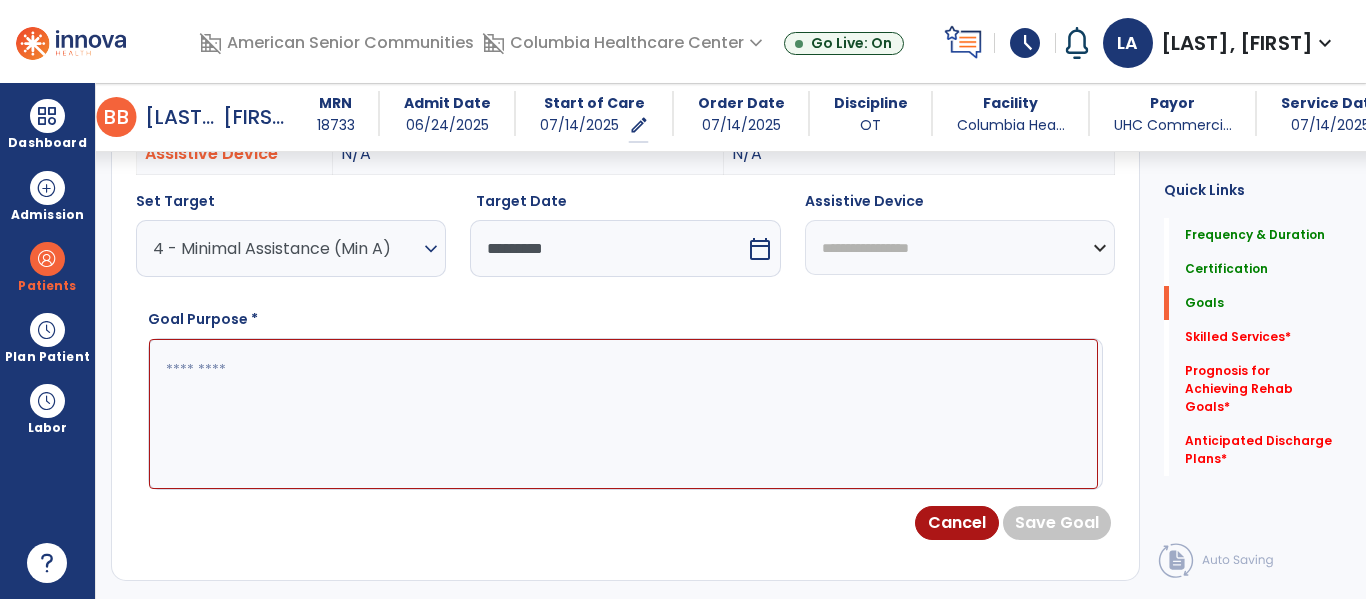 scroll, scrollTop: 611, scrollLeft: 0, axis: vertical 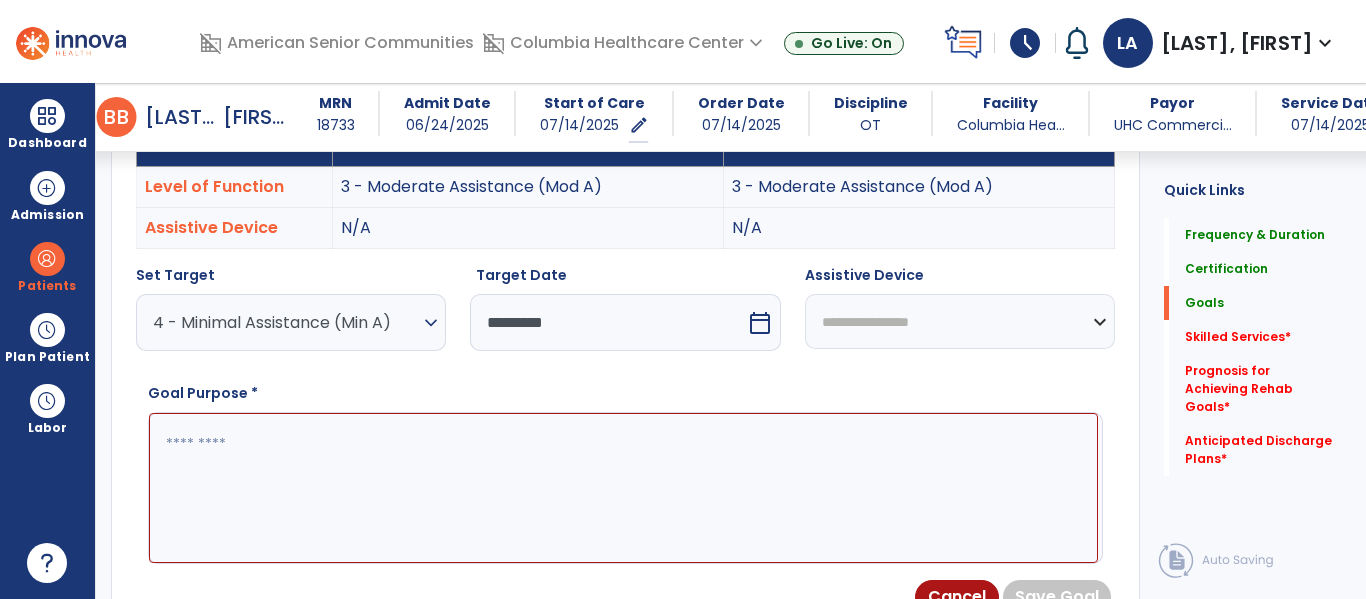 click at bounding box center (623, 488) 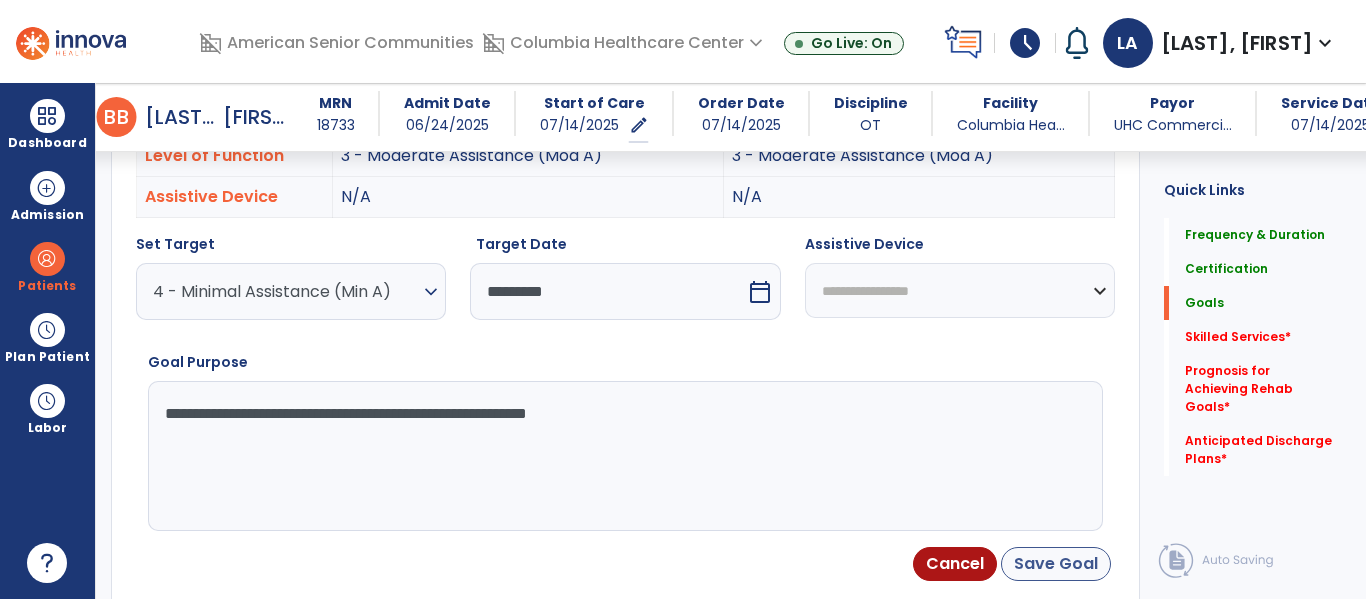 type on "**********" 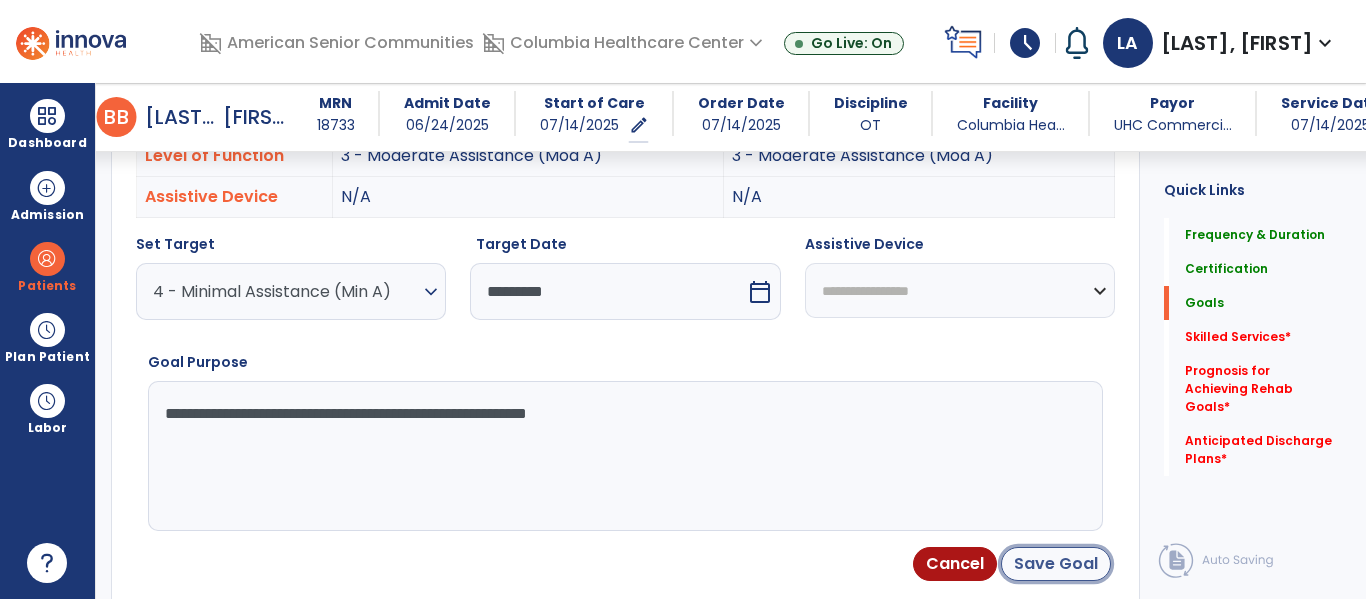 click on "Save Goal" at bounding box center (1056, 564) 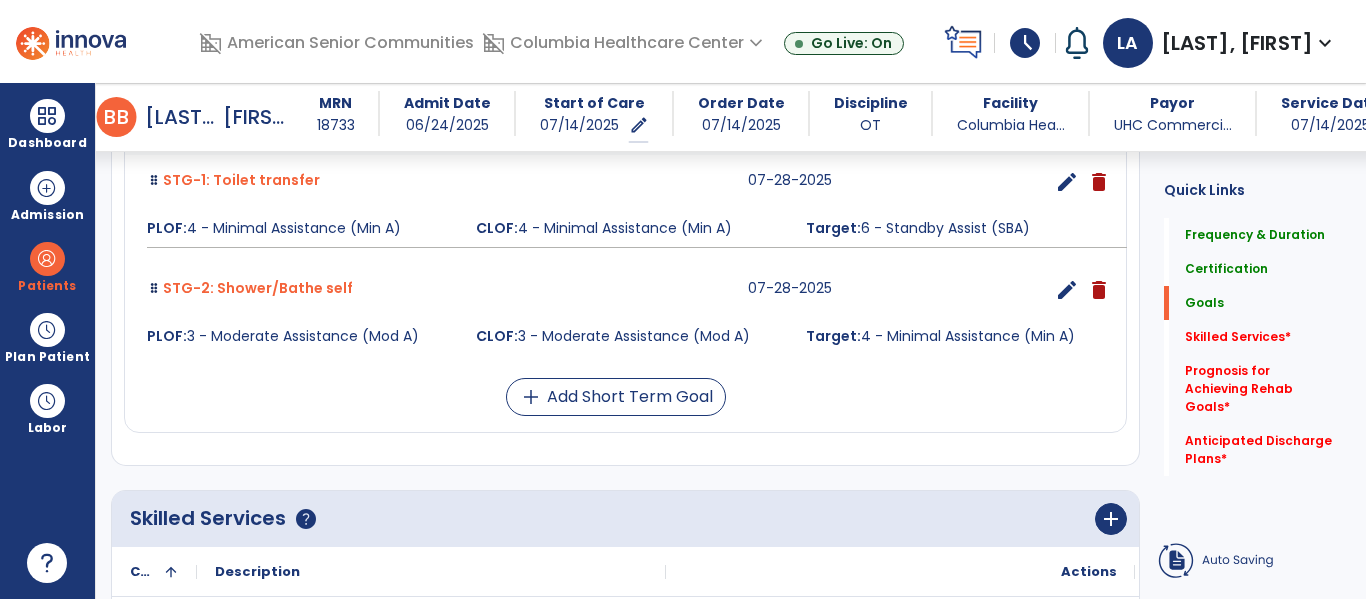 scroll, scrollTop: 644, scrollLeft: 0, axis: vertical 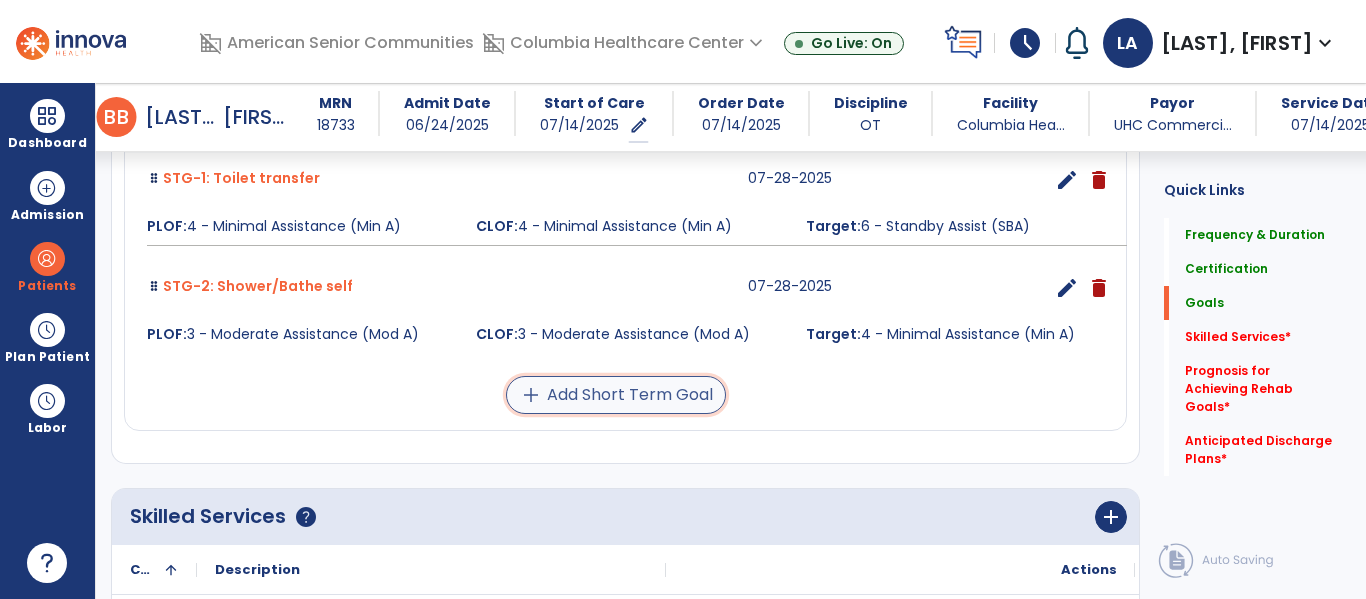 click on "add  Add Short Term Goal" at bounding box center [616, 395] 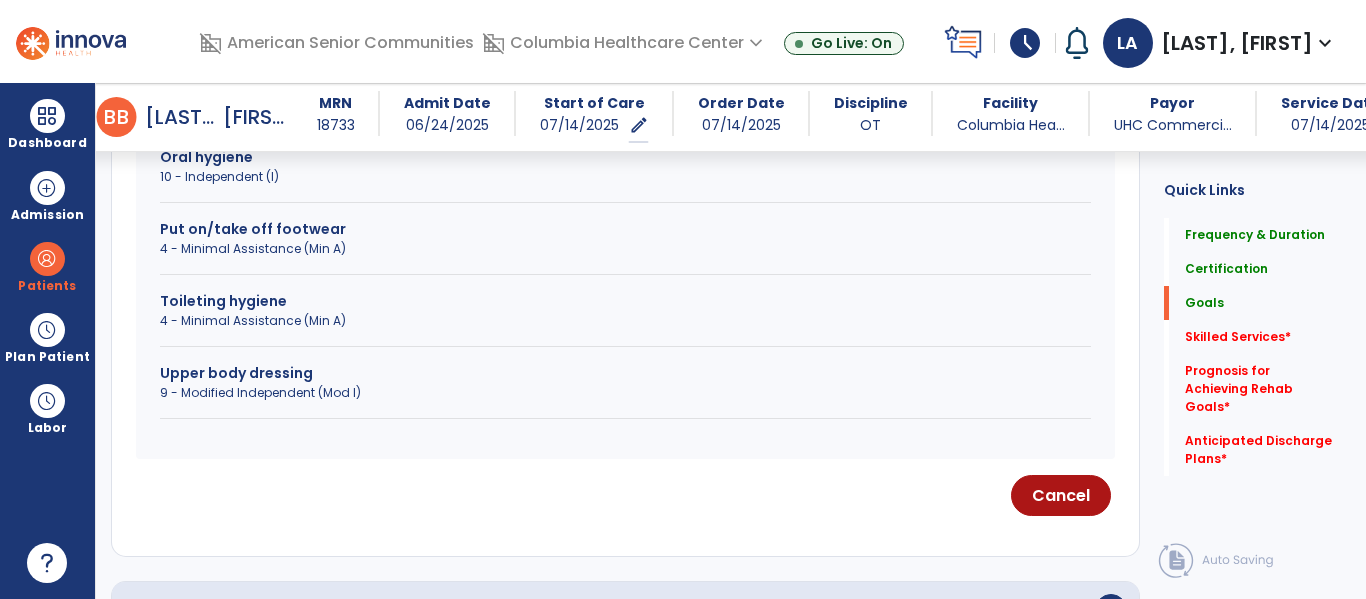 scroll, scrollTop: 1059, scrollLeft: 0, axis: vertical 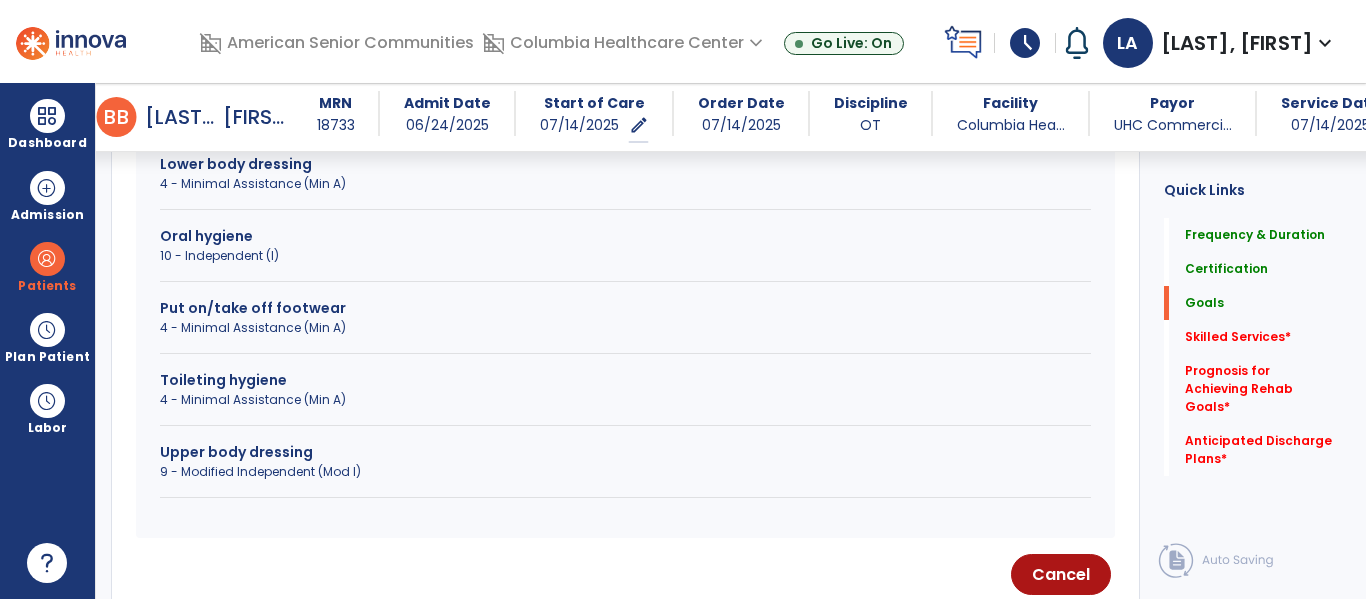 click on "Toileting hygiene" at bounding box center [625, 380] 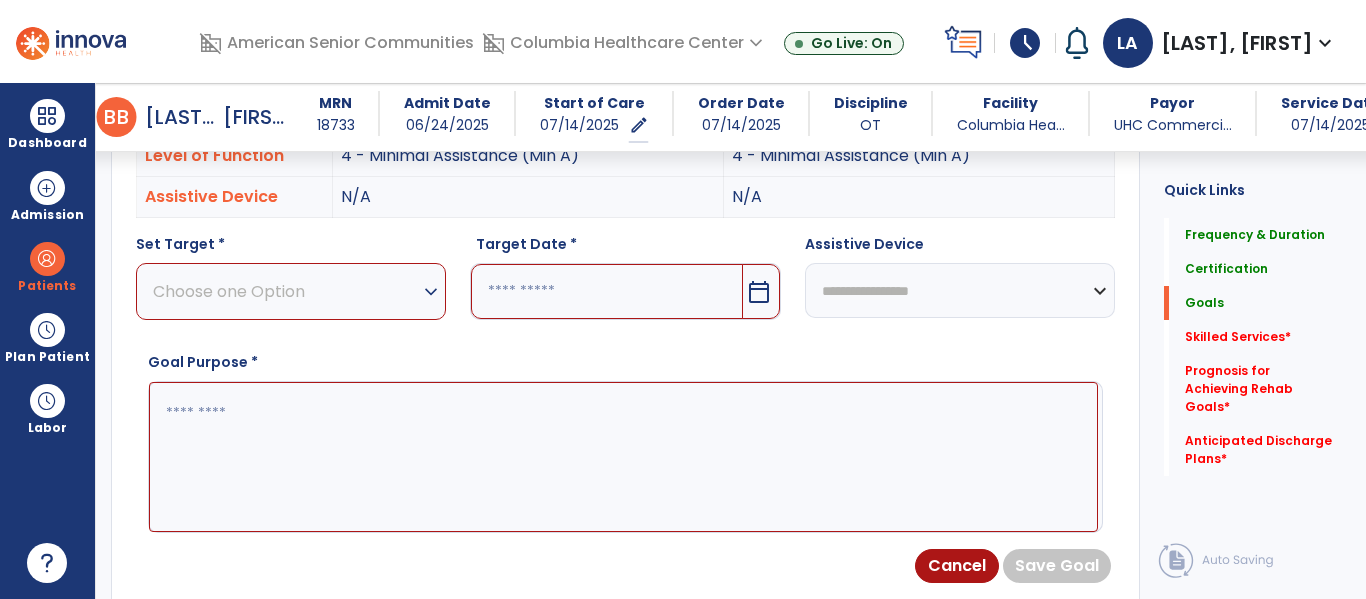 scroll, scrollTop: 640, scrollLeft: 0, axis: vertical 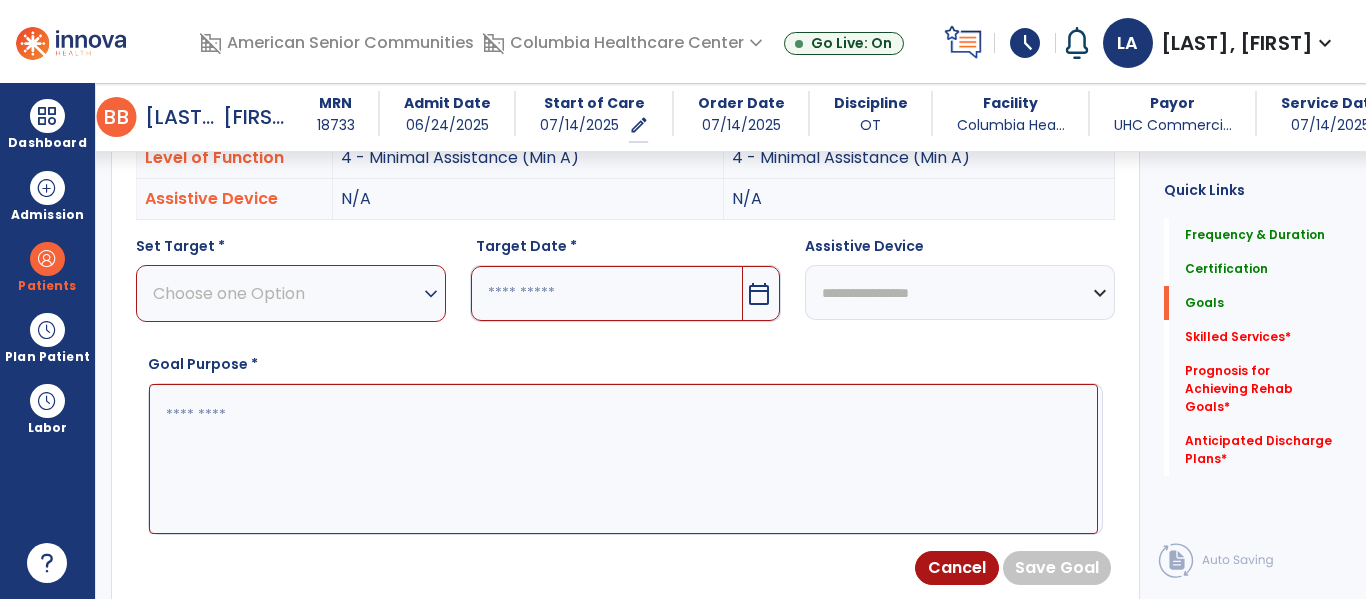 click on "Choose one Option   expand_more" at bounding box center [291, 293] 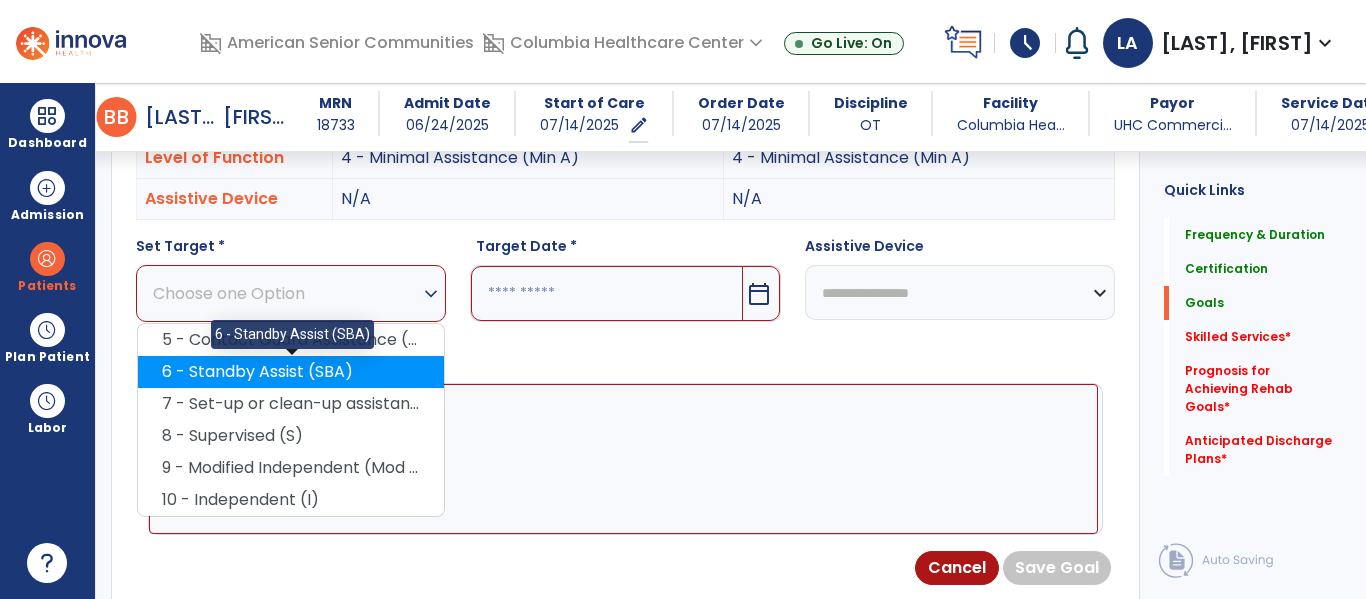click on "6 - Standby Assist (SBA)" at bounding box center [291, 372] 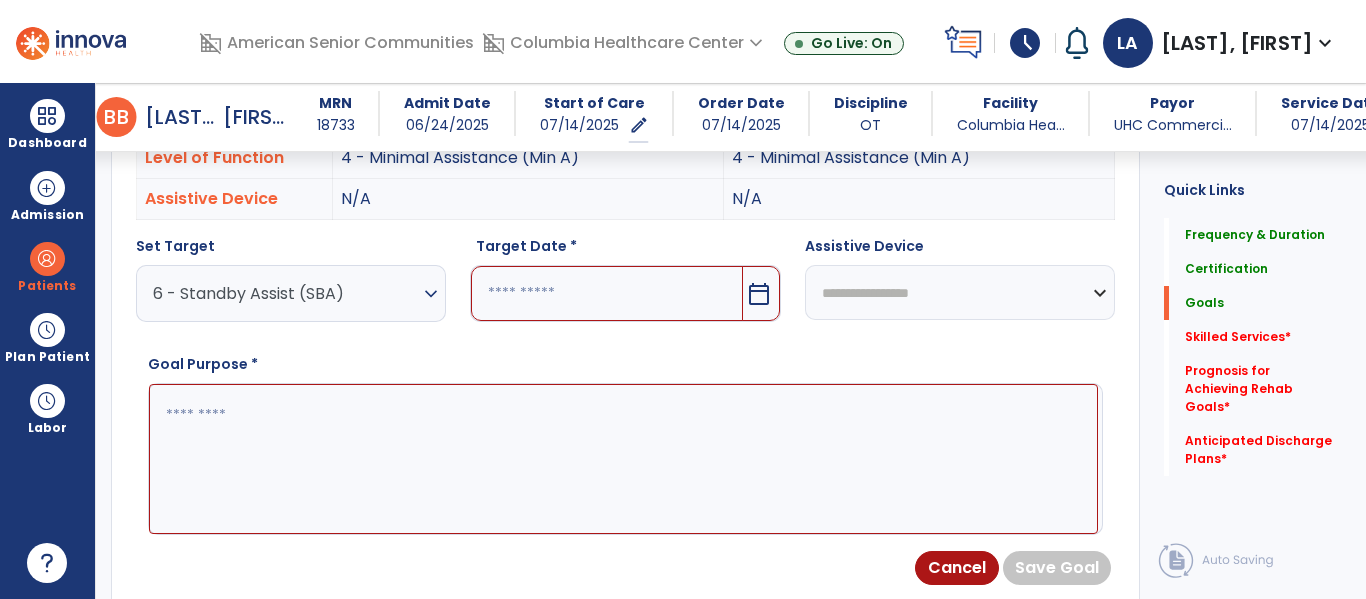 click on "calendar_today" at bounding box center [759, 294] 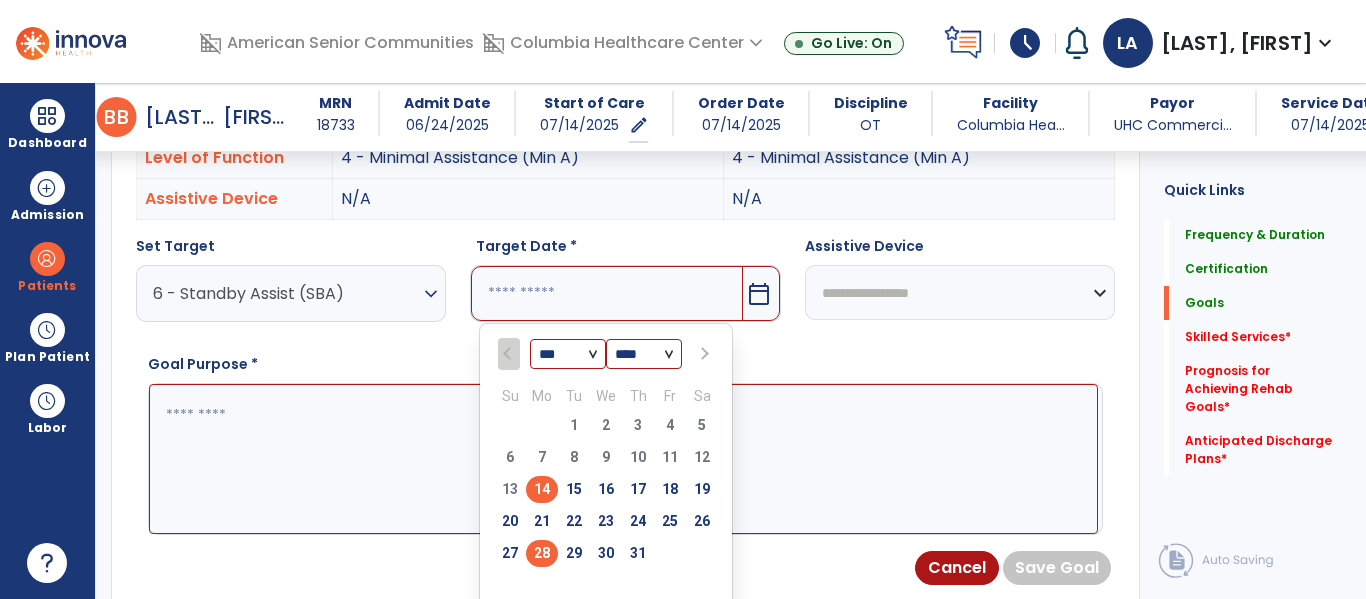 click on "28" at bounding box center (542, 553) 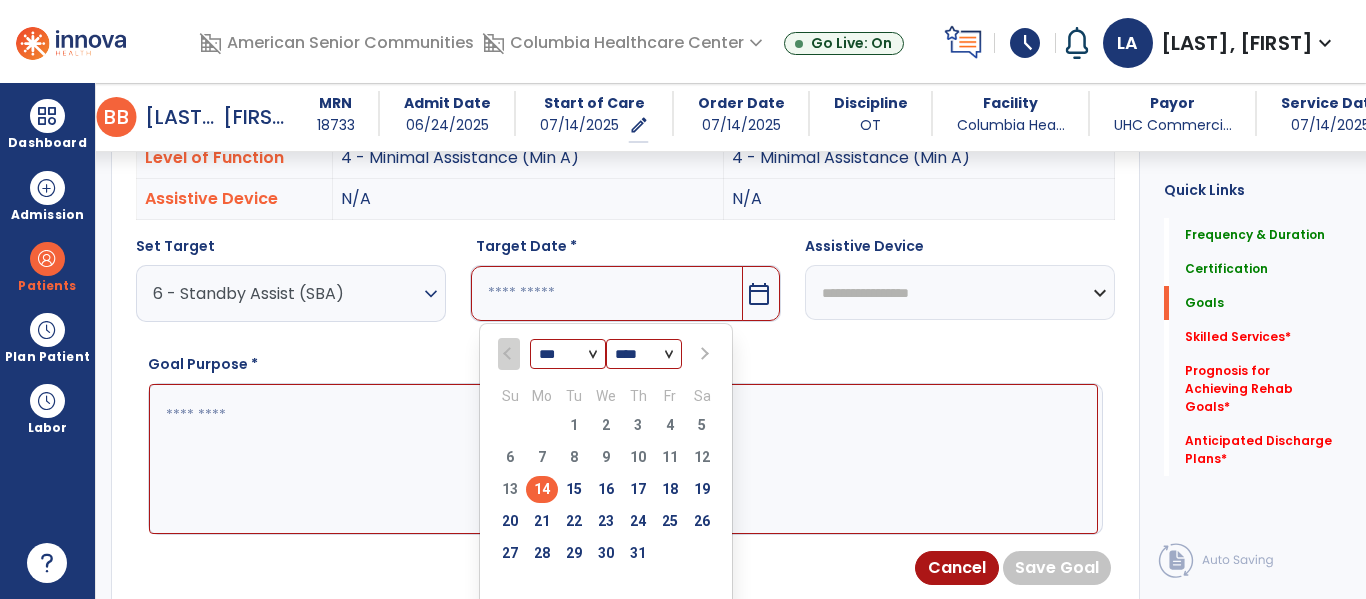 type on "*********" 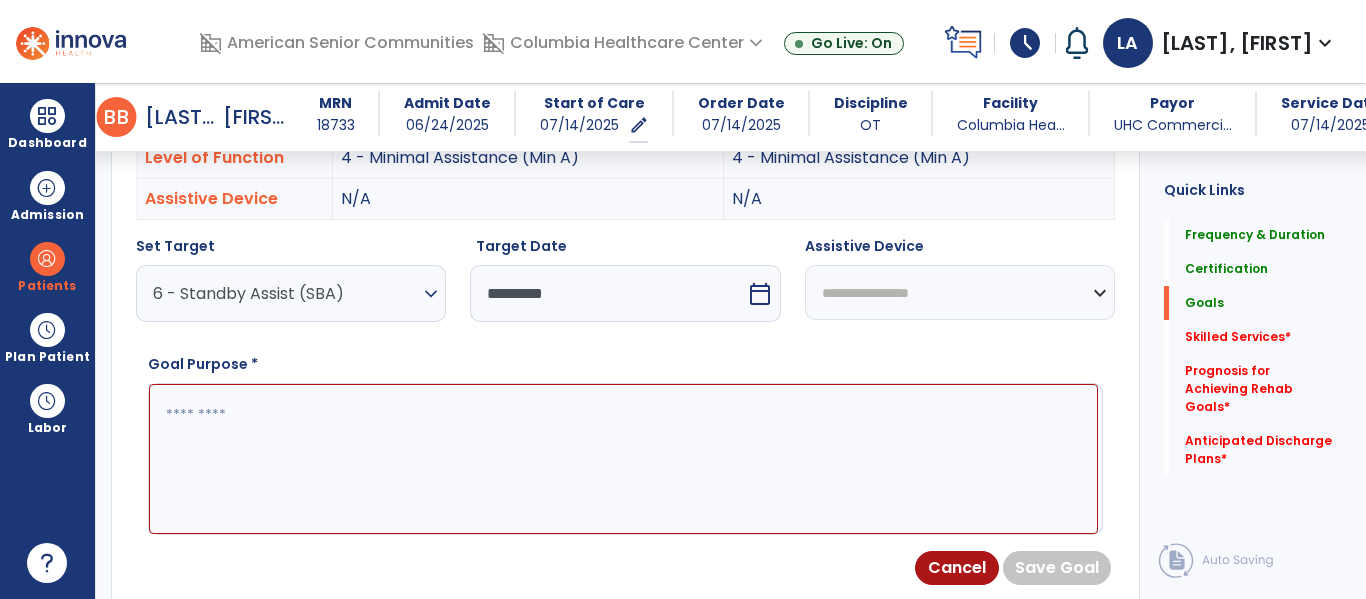 click at bounding box center (623, 459) 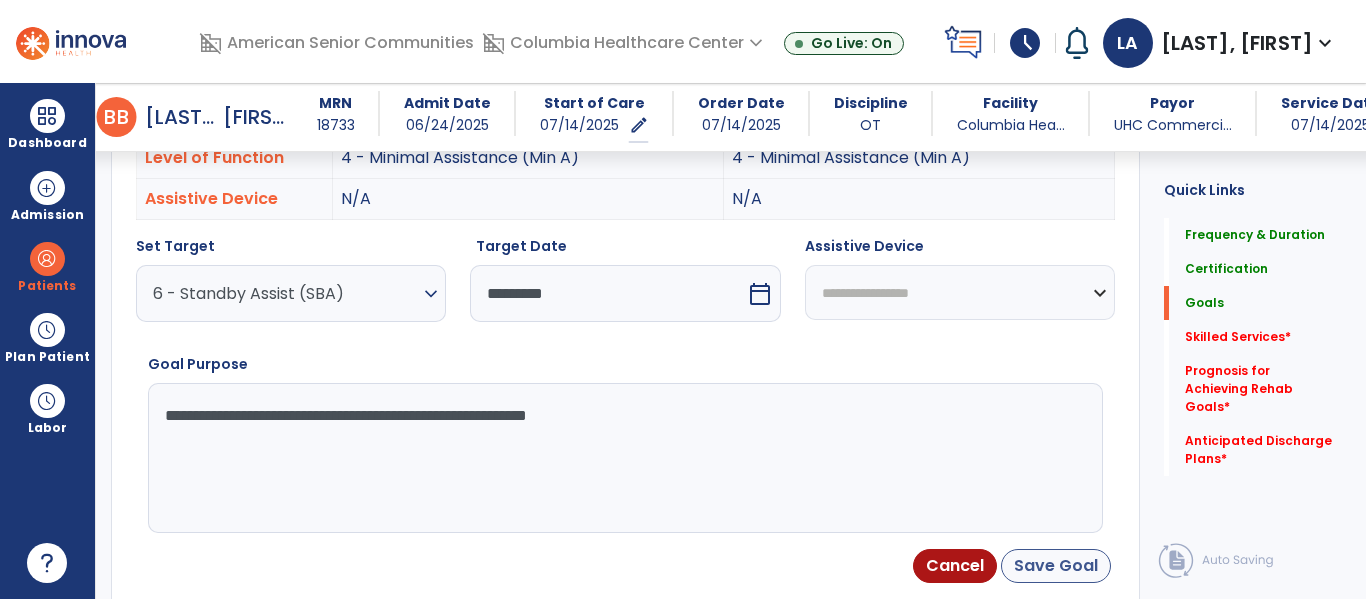 type on "**********" 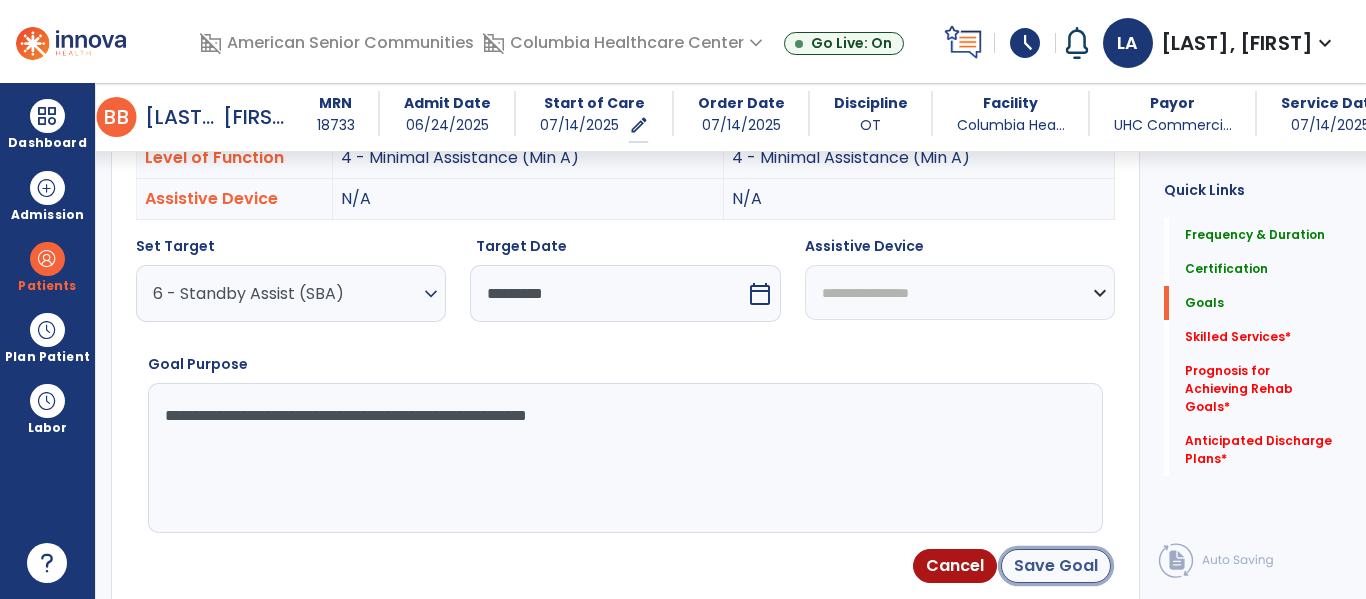 click on "Save Goal" at bounding box center [1056, 566] 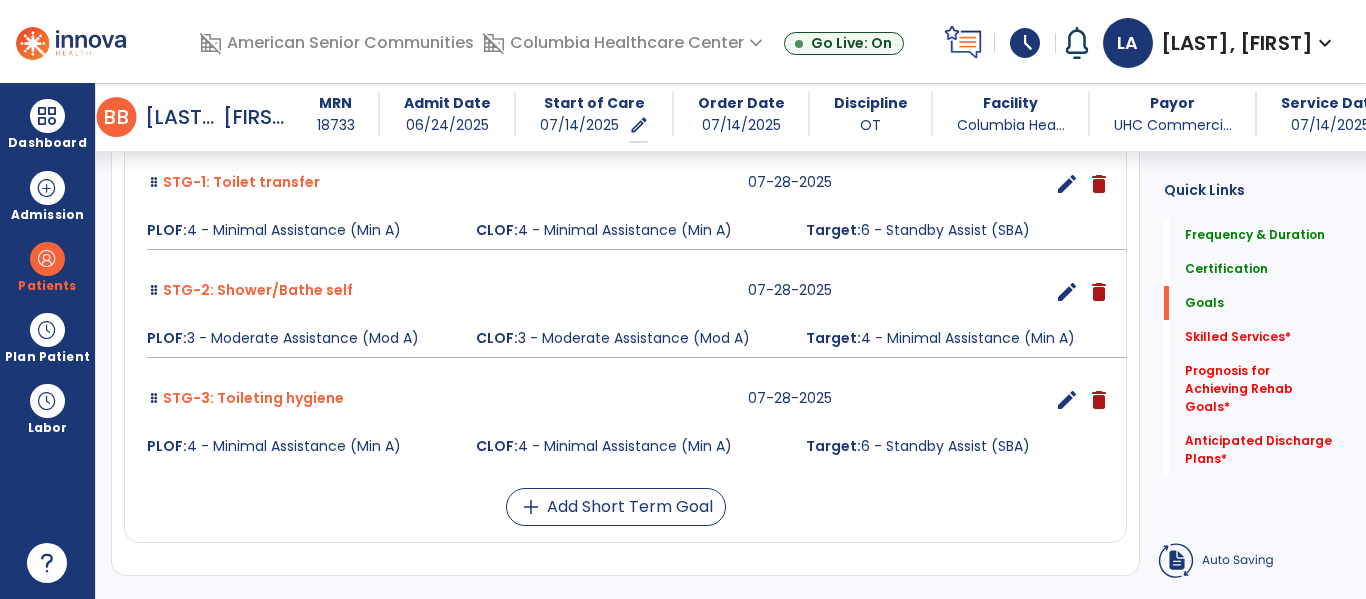 scroll, scrollTop: 642, scrollLeft: 0, axis: vertical 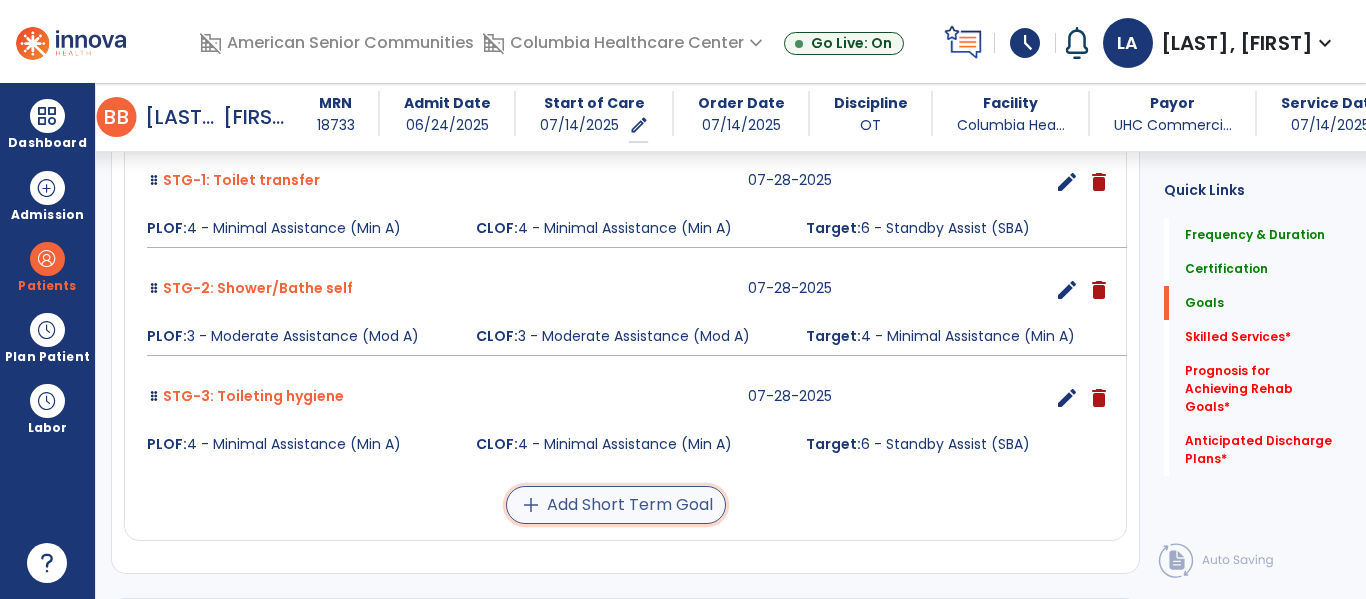 click on "add  Add Short Term Goal" at bounding box center (616, 505) 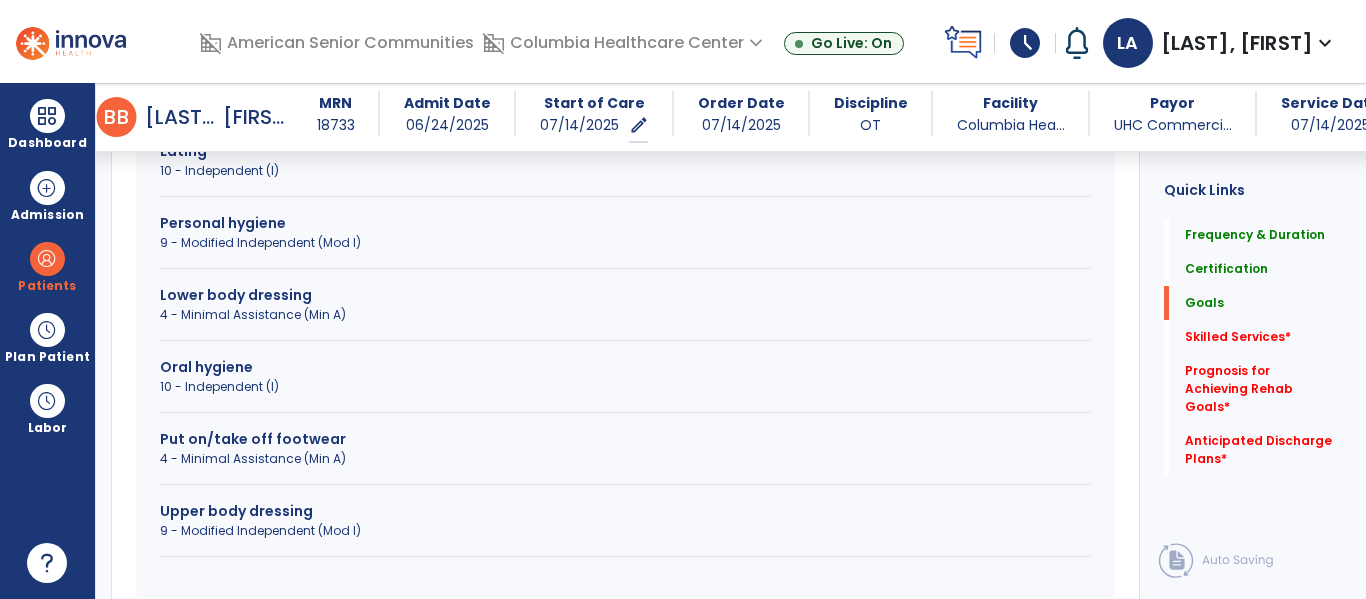scroll, scrollTop: 926, scrollLeft: 0, axis: vertical 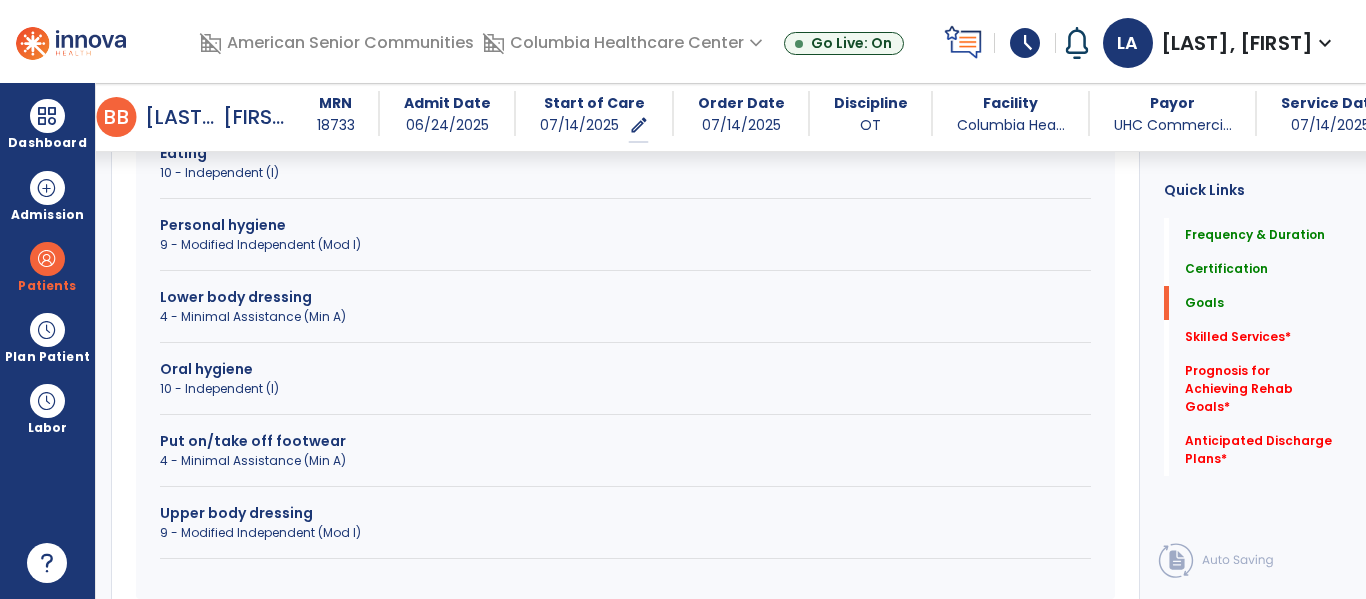 click on "4 - Minimal Assistance (Min A)" at bounding box center (625, 461) 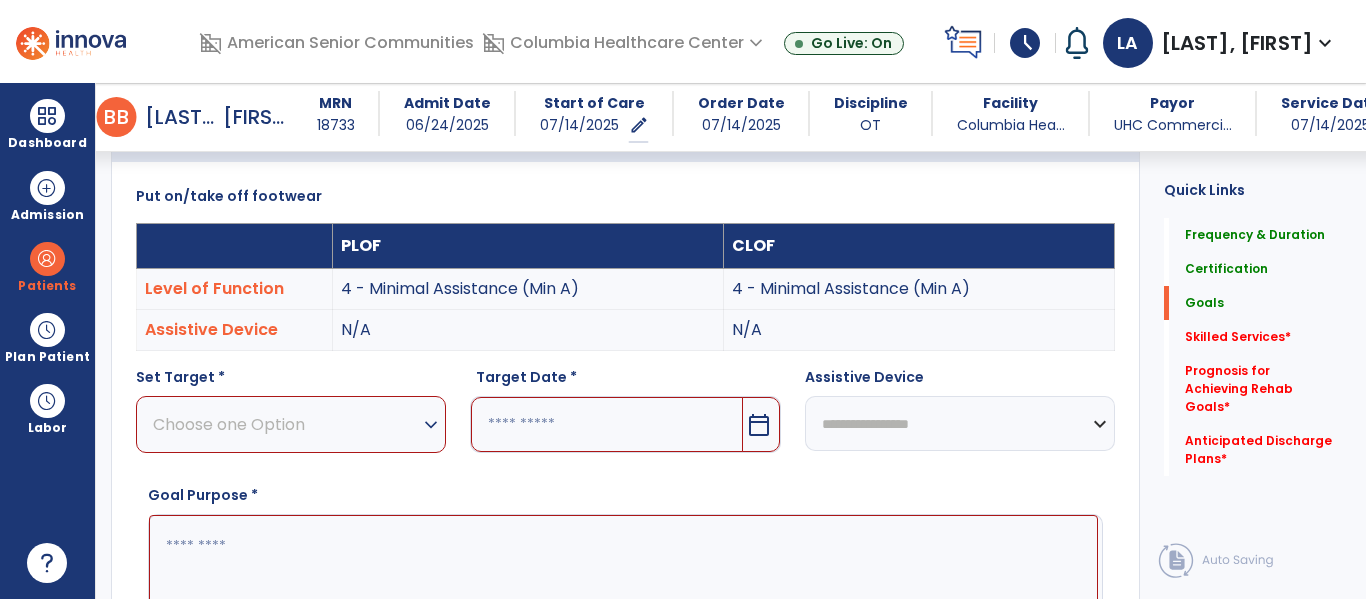 scroll, scrollTop: 503, scrollLeft: 0, axis: vertical 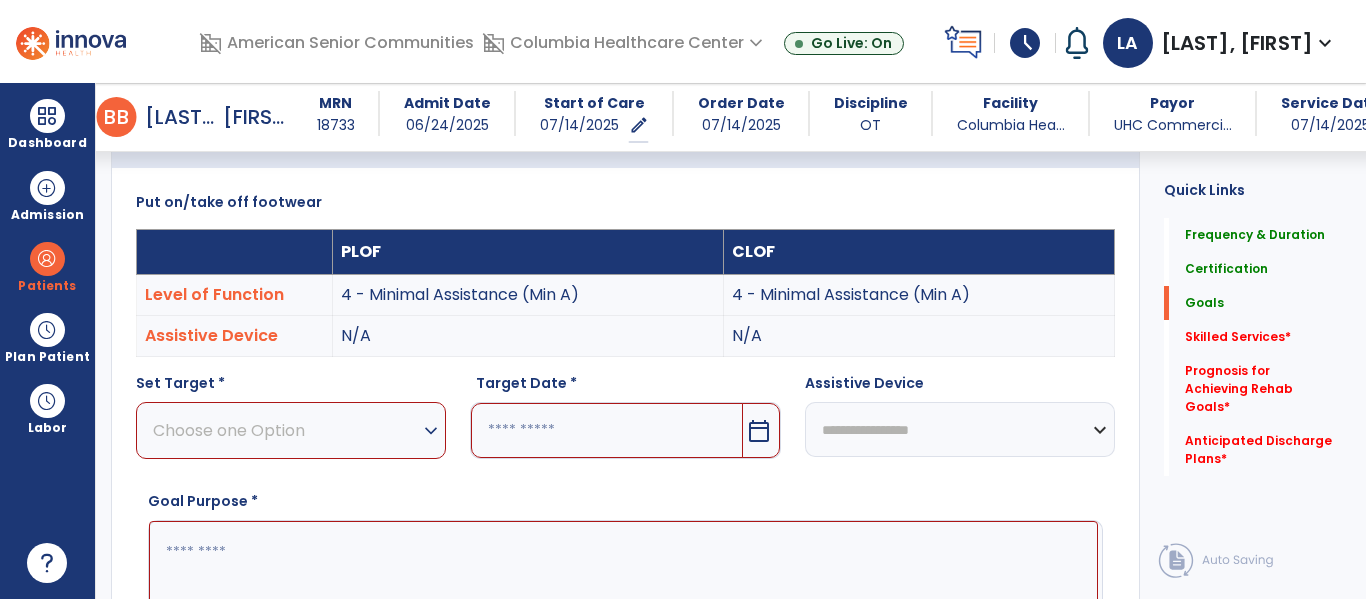 click on "expand_more" at bounding box center [431, 431] 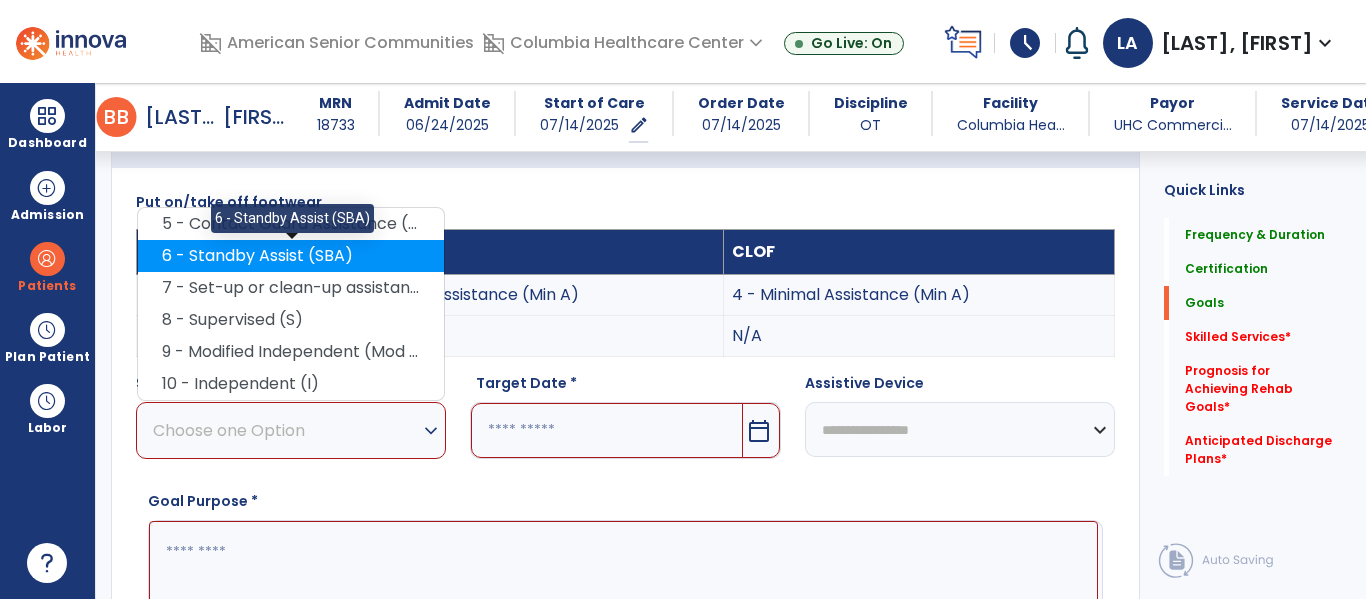 click on "6 - Standby Assist (SBA)" at bounding box center (291, 256) 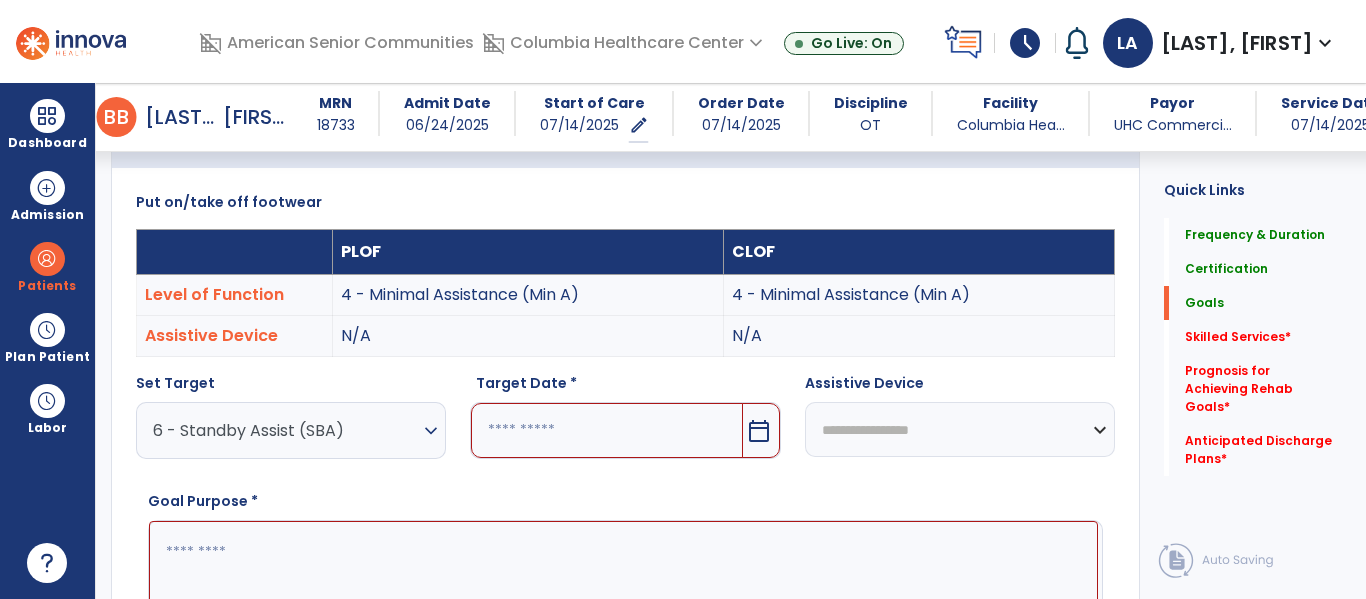 click on "calendar_today" at bounding box center (761, 430) 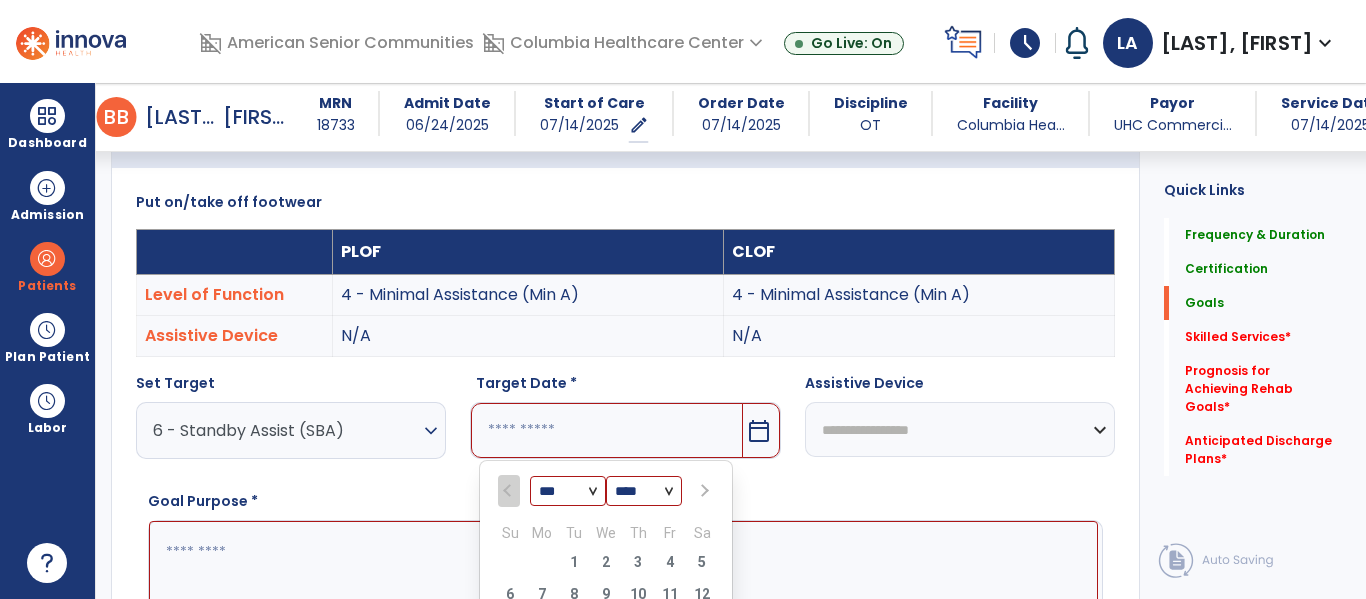scroll, scrollTop: 792, scrollLeft: 0, axis: vertical 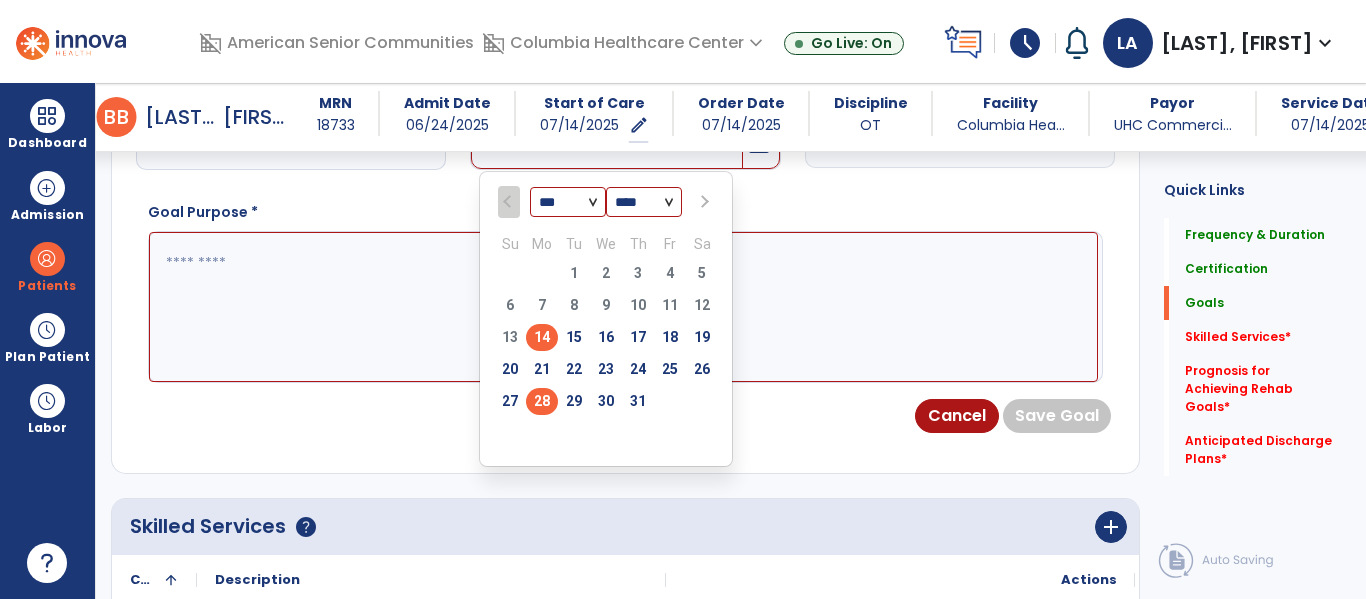 click on "28" at bounding box center (542, 401) 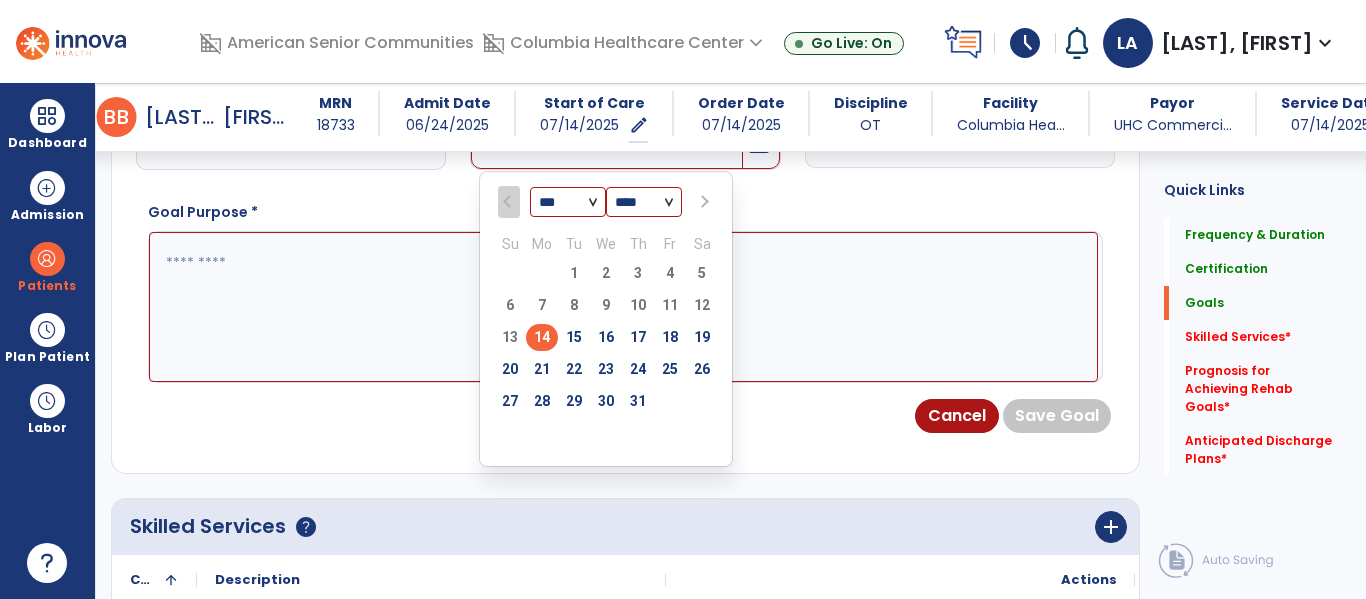 type on "*********" 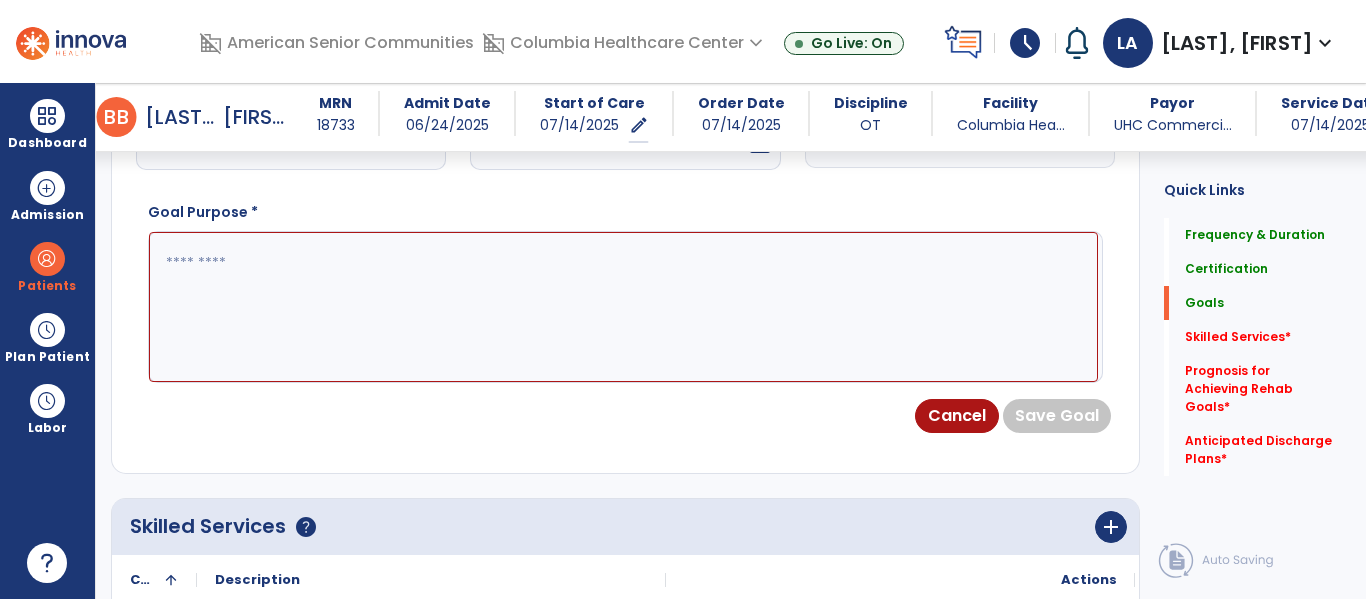 click at bounding box center [623, 307] 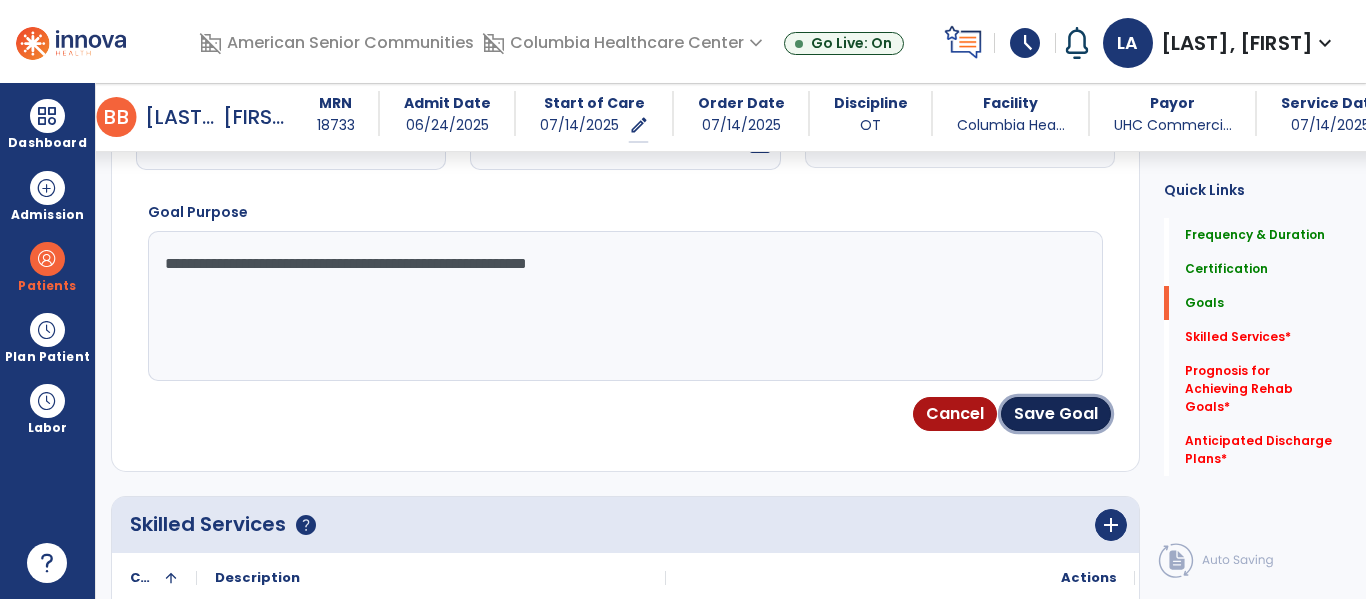 click on "Save Goal" at bounding box center (1056, 414) 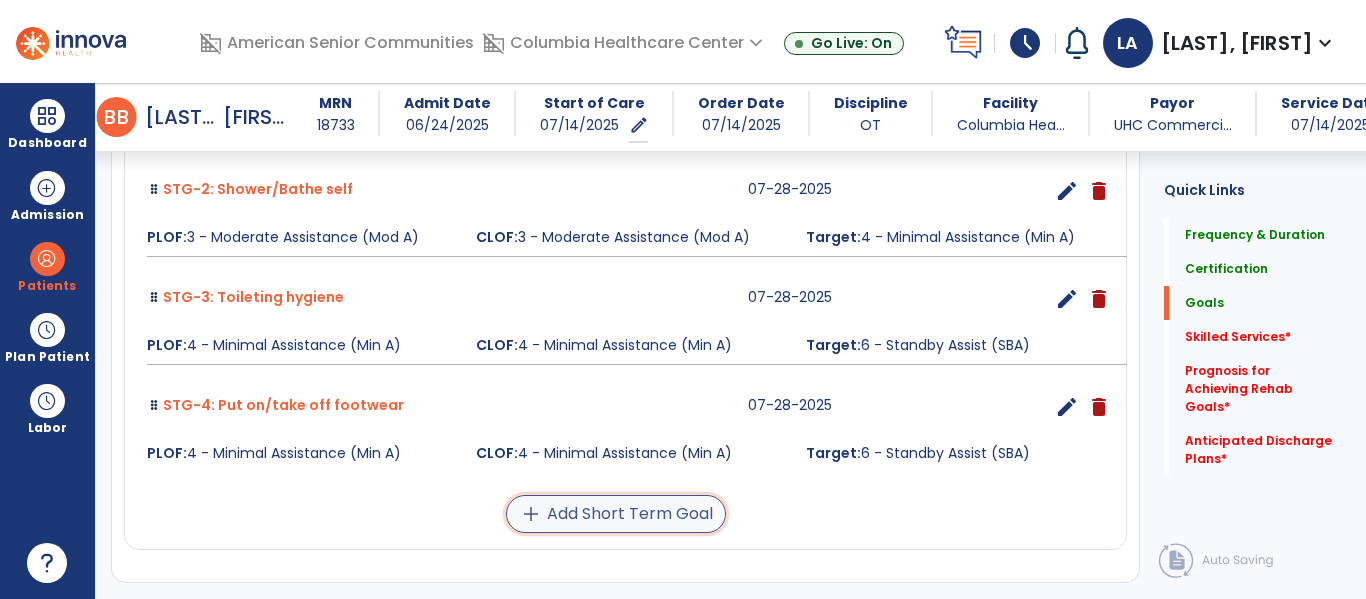 click on "add  Add Short Term Goal" at bounding box center (616, 514) 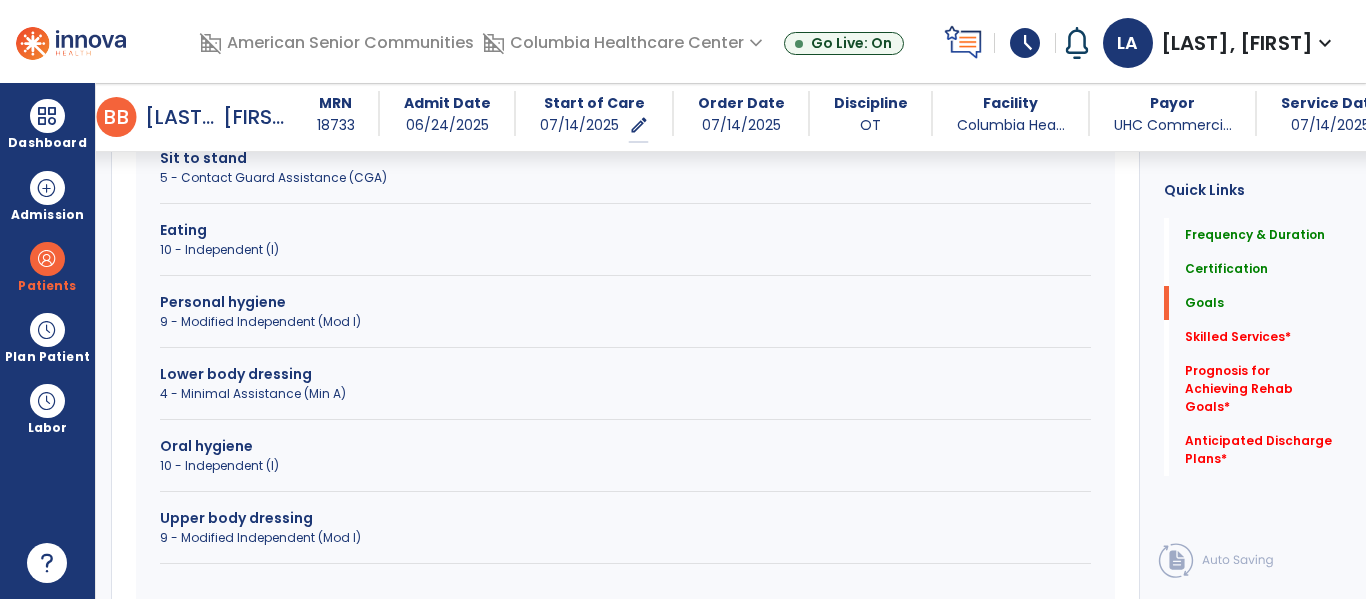 scroll, scrollTop: 846, scrollLeft: 0, axis: vertical 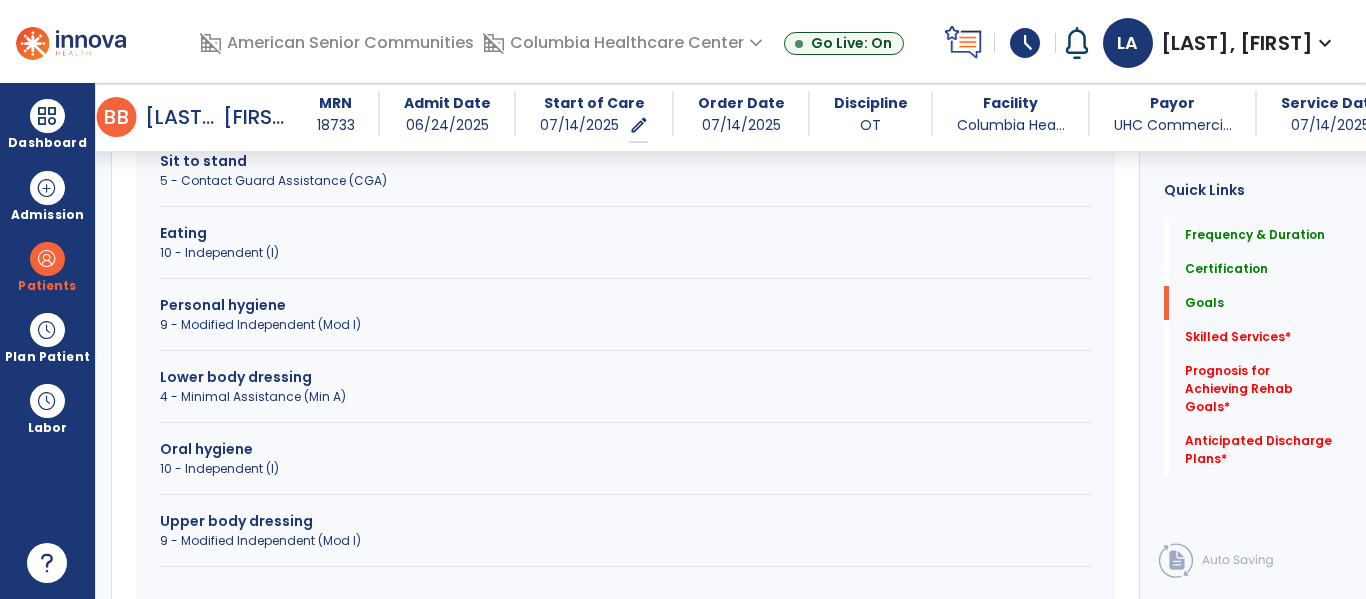 click on "4 - Minimal Assistance (Min A)" at bounding box center [625, 397] 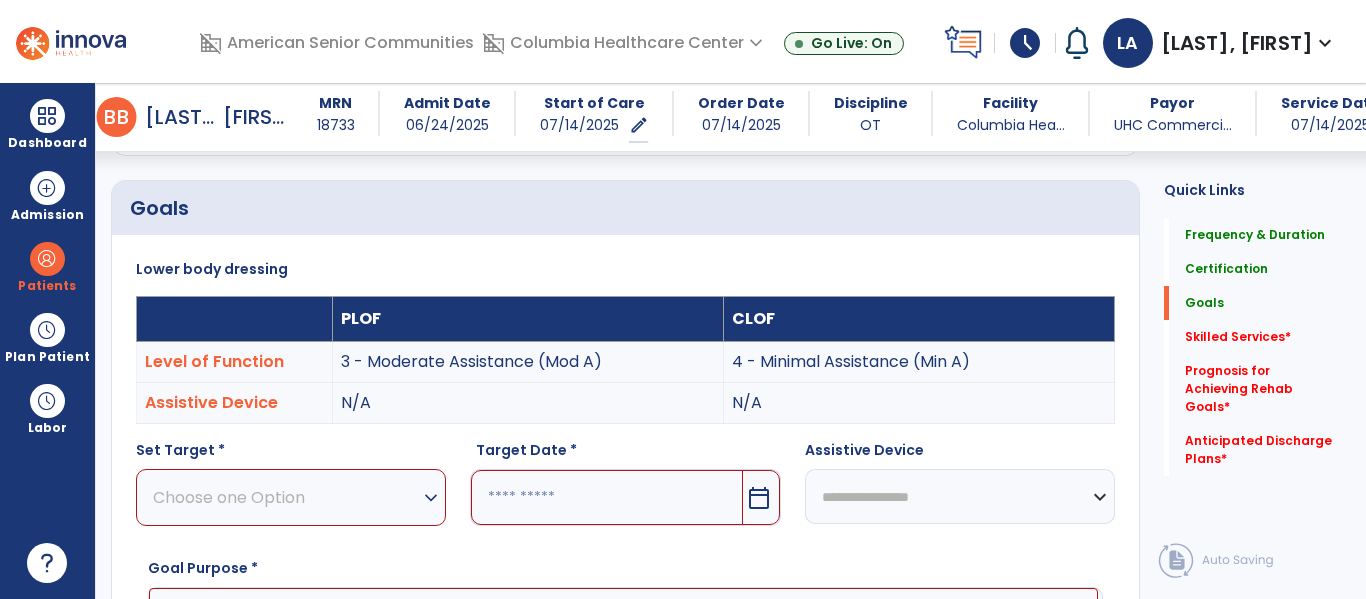 scroll, scrollTop: 420, scrollLeft: 0, axis: vertical 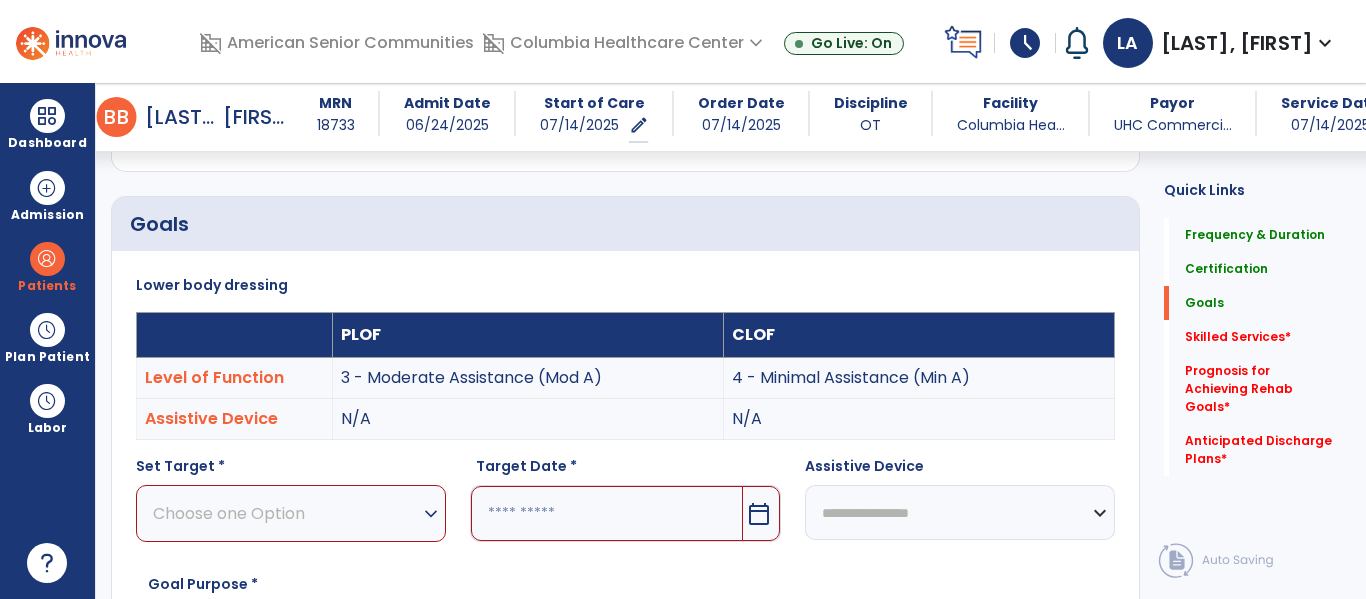click on "expand_more" at bounding box center (431, 514) 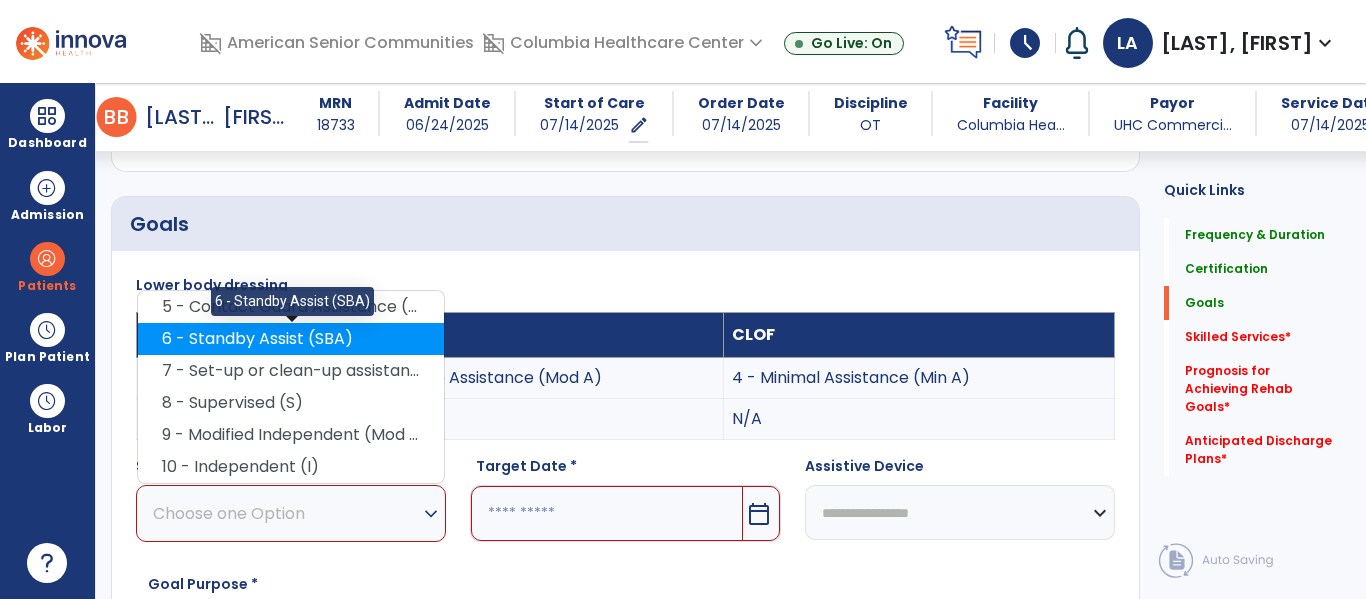click on "6 - Standby Assist (SBA)" at bounding box center [291, 339] 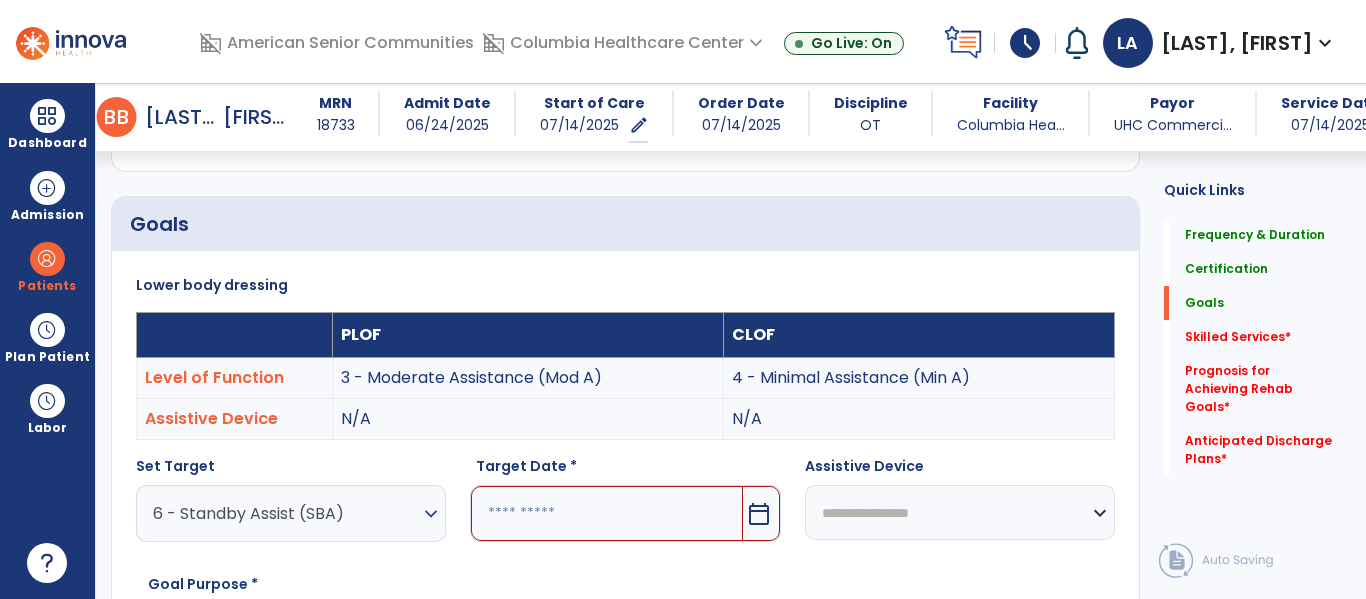 click on "calendar_today" at bounding box center [761, 513] 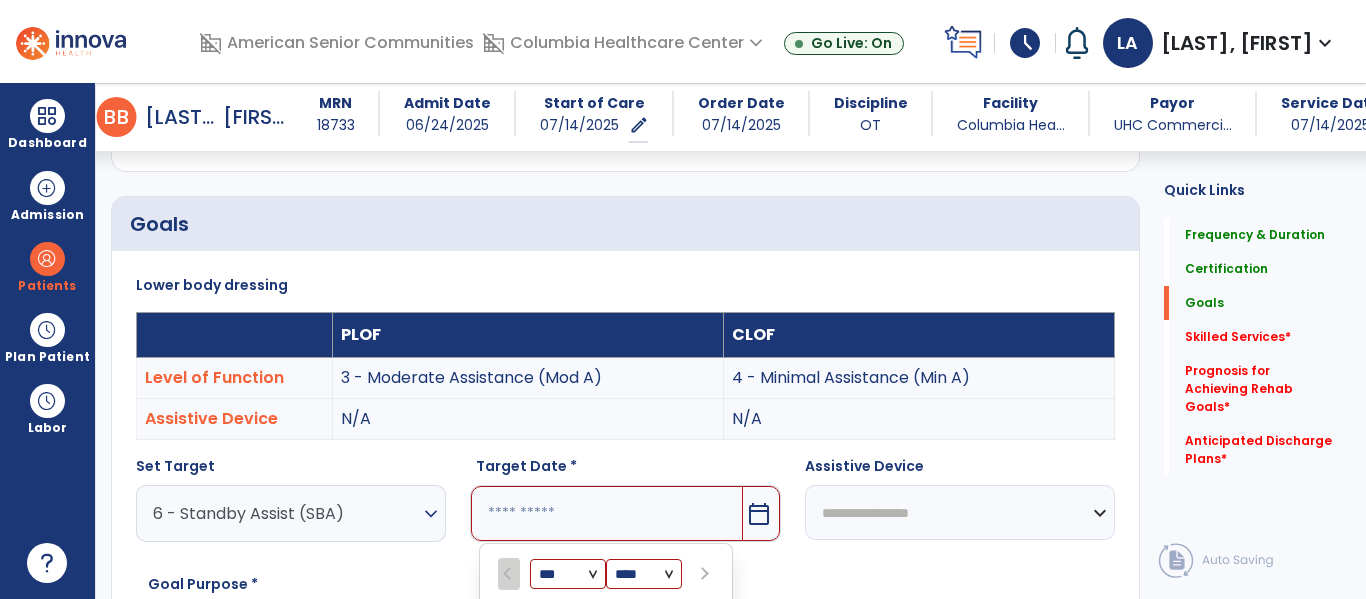 scroll, scrollTop: 792, scrollLeft: 0, axis: vertical 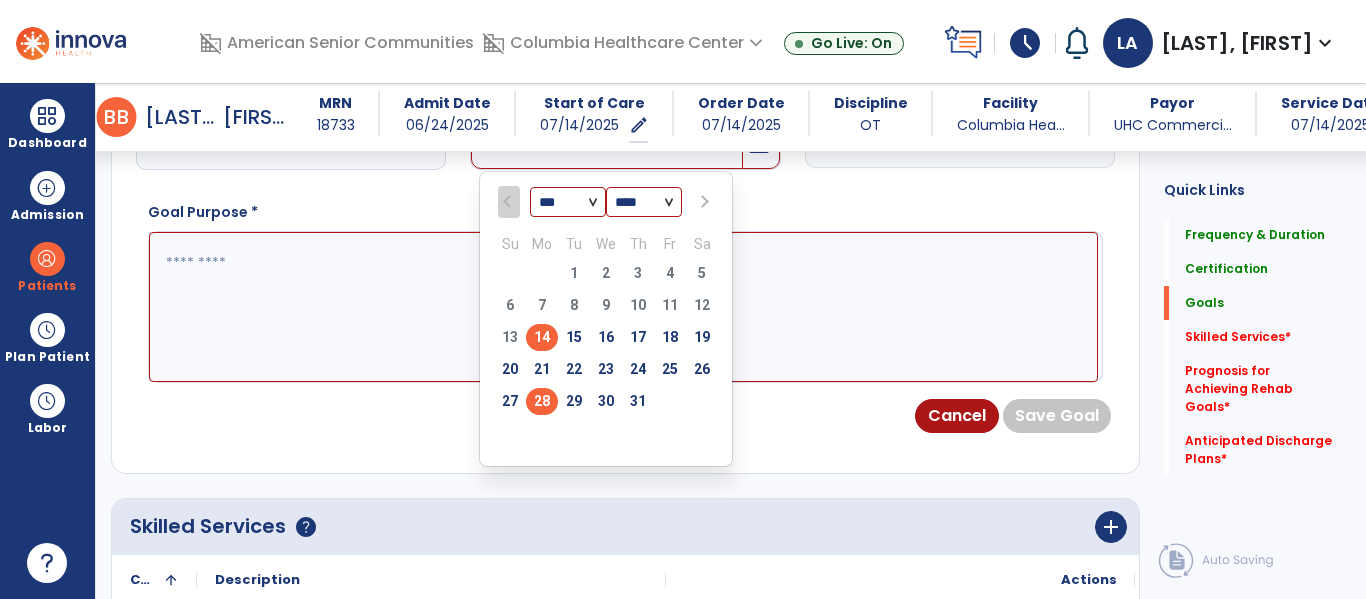 click on "28" at bounding box center [542, 401] 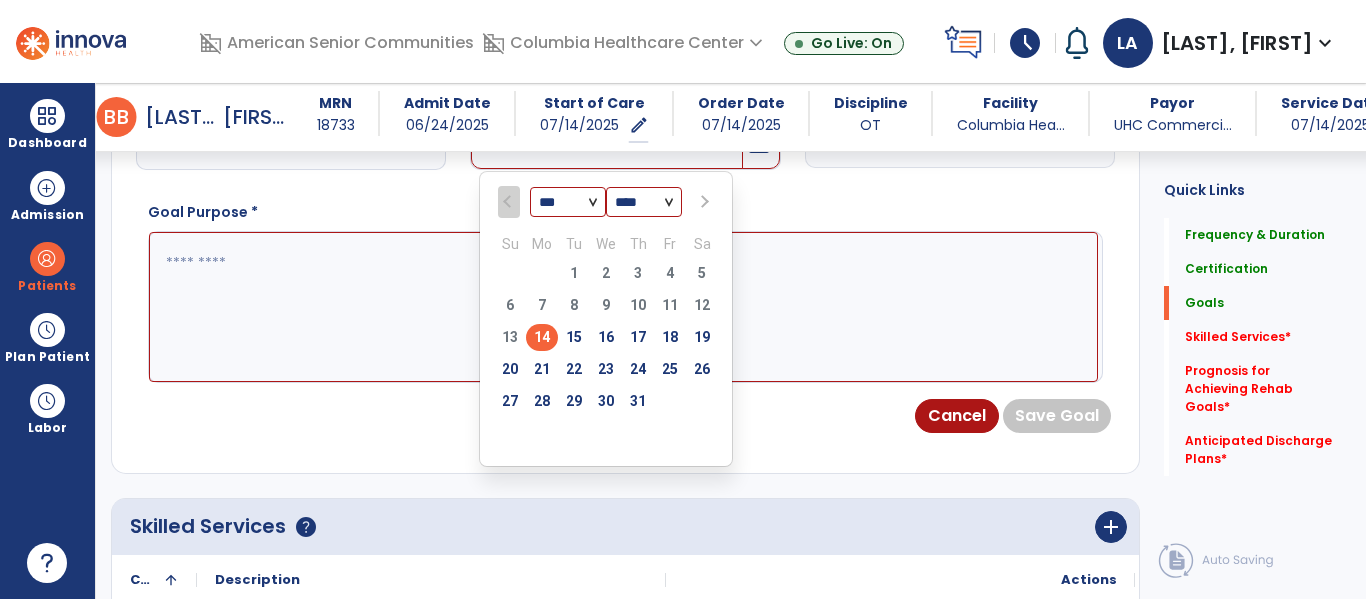 type on "*********" 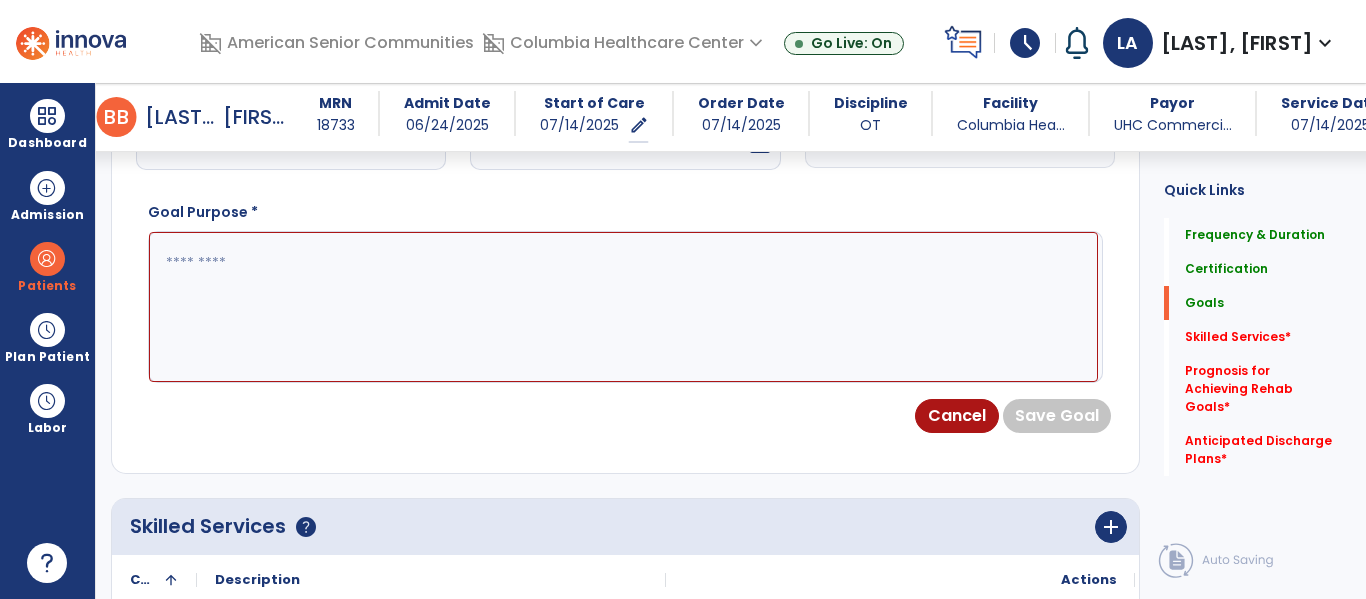 click at bounding box center (623, 307) 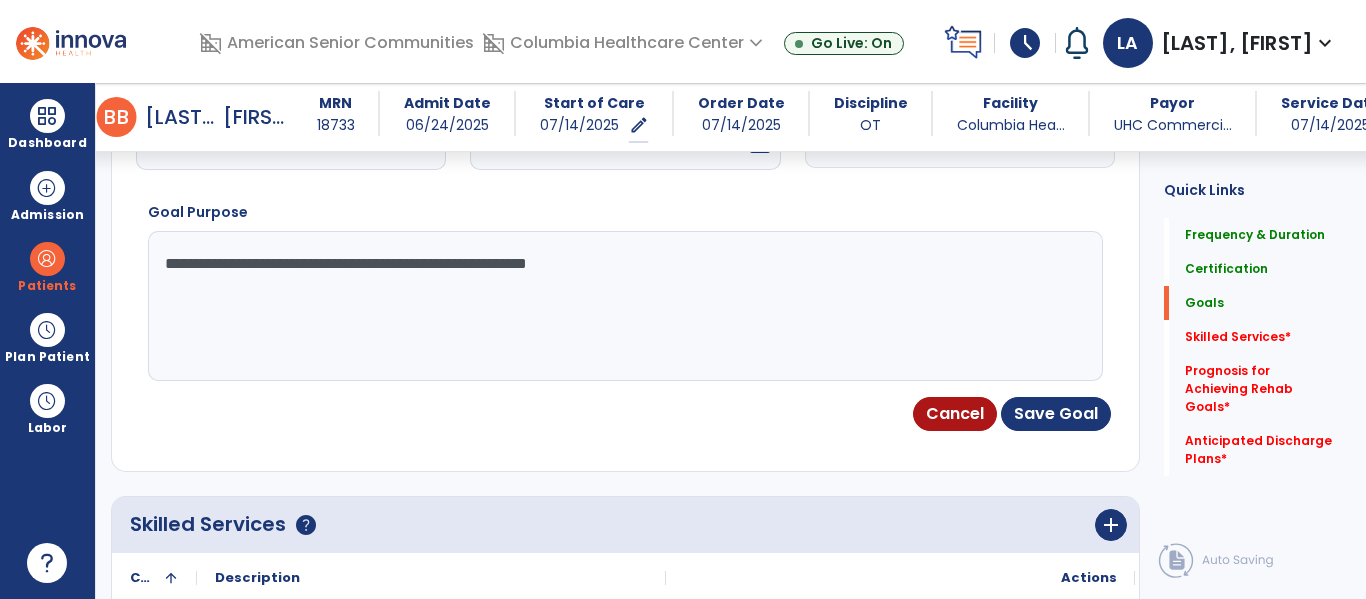 type on "**********" 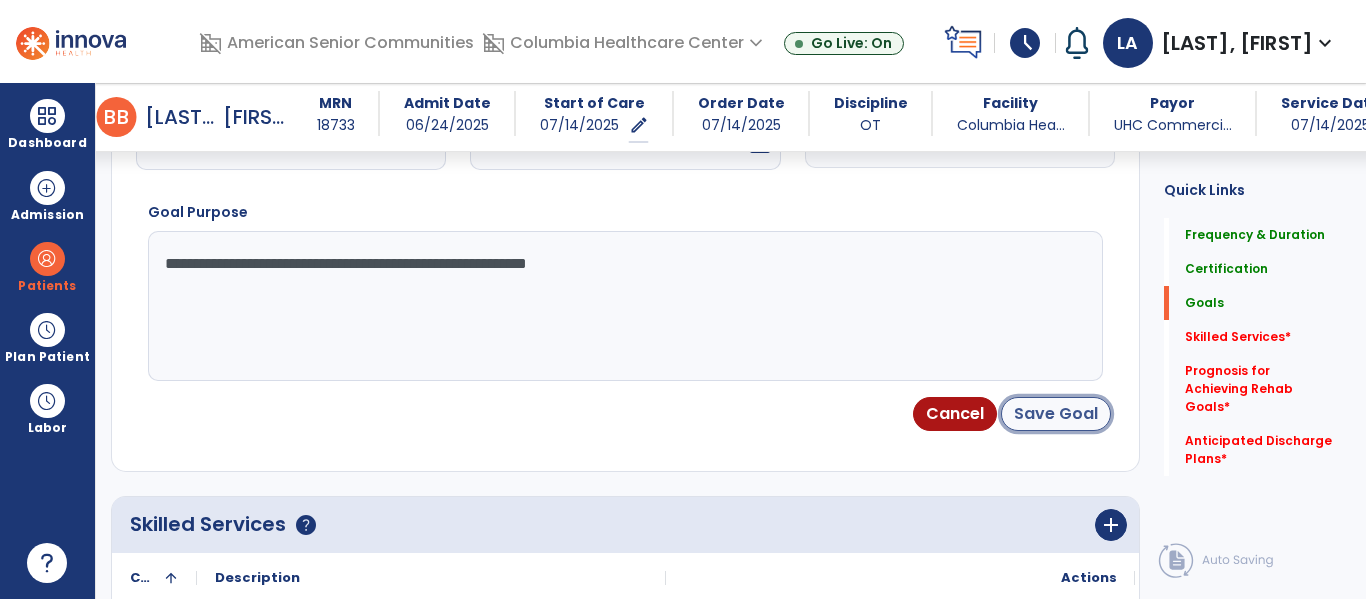 click on "Save Goal" at bounding box center [1056, 414] 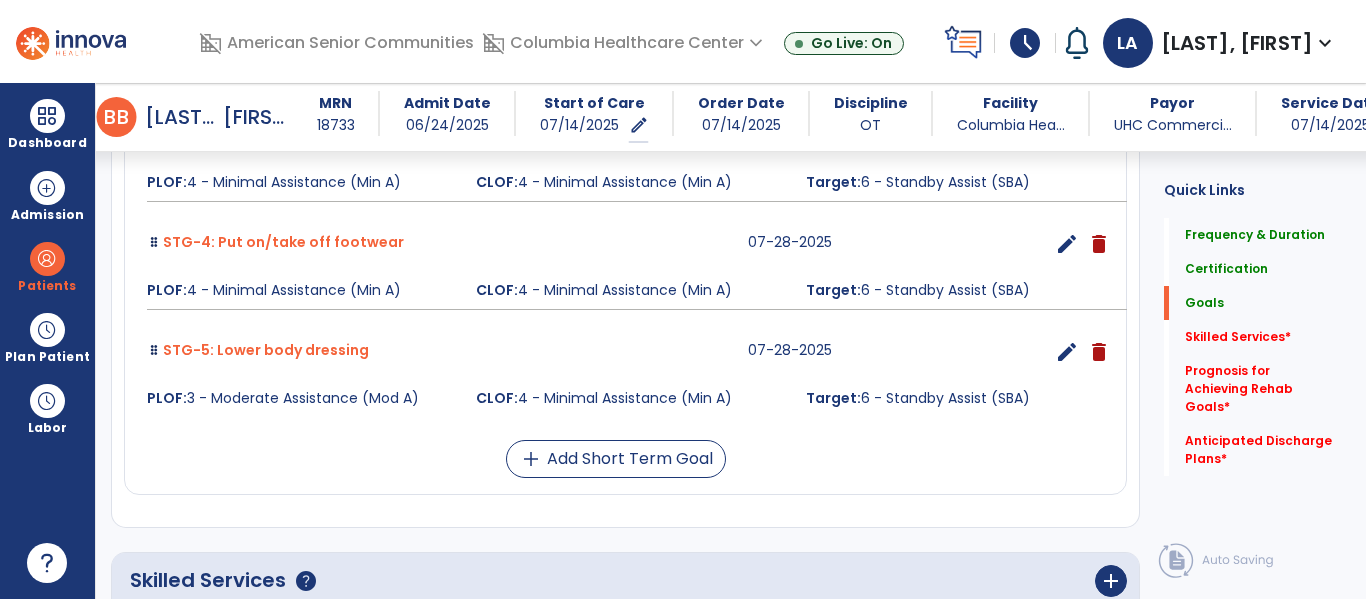click on "Goals" at bounding box center (373, -259) 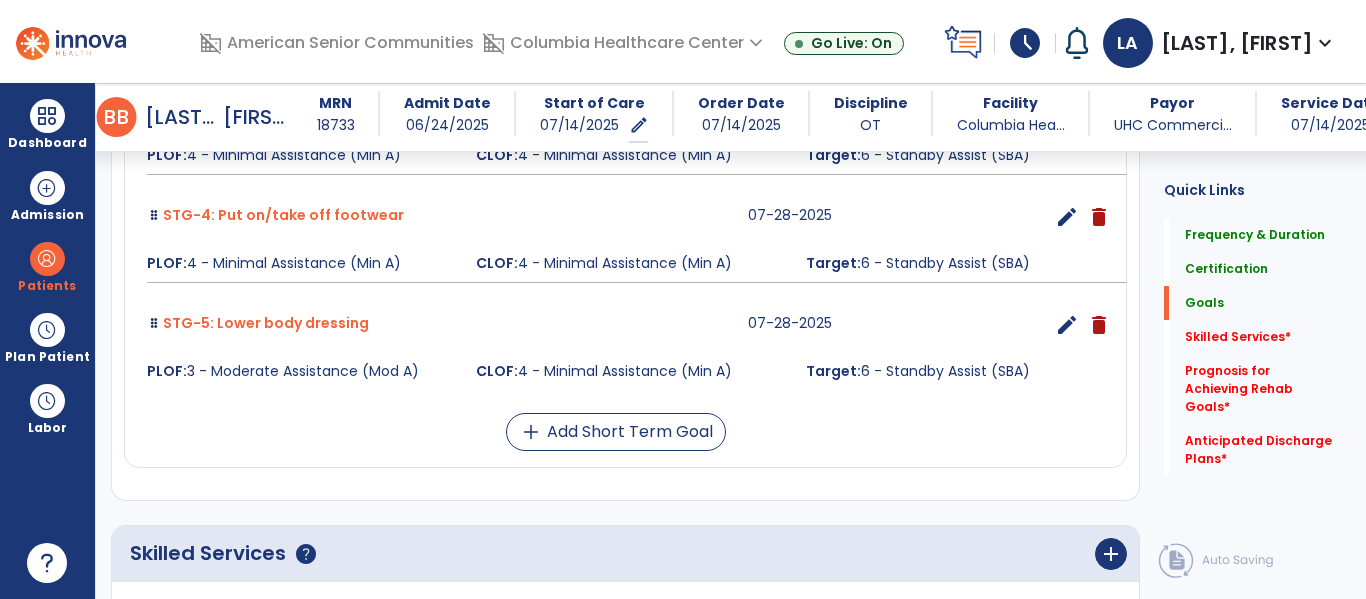 scroll, scrollTop: 932, scrollLeft: 0, axis: vertical 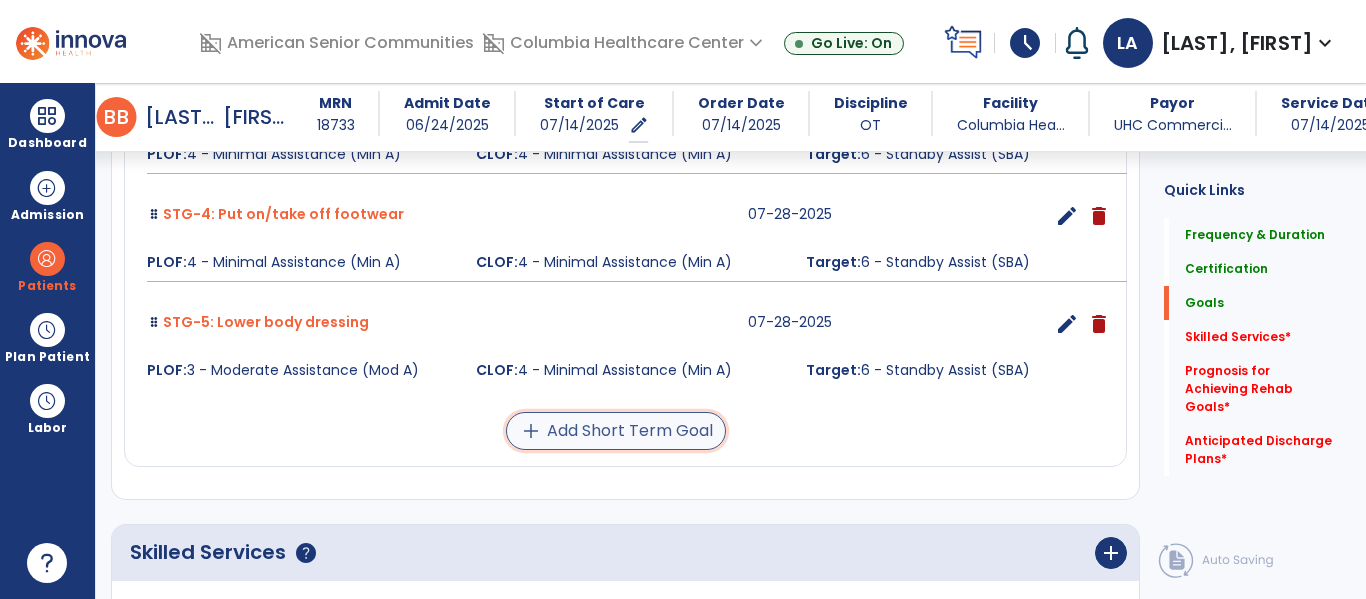 click on "add  Add Short Term Goal" at bounding box center [616, 431] 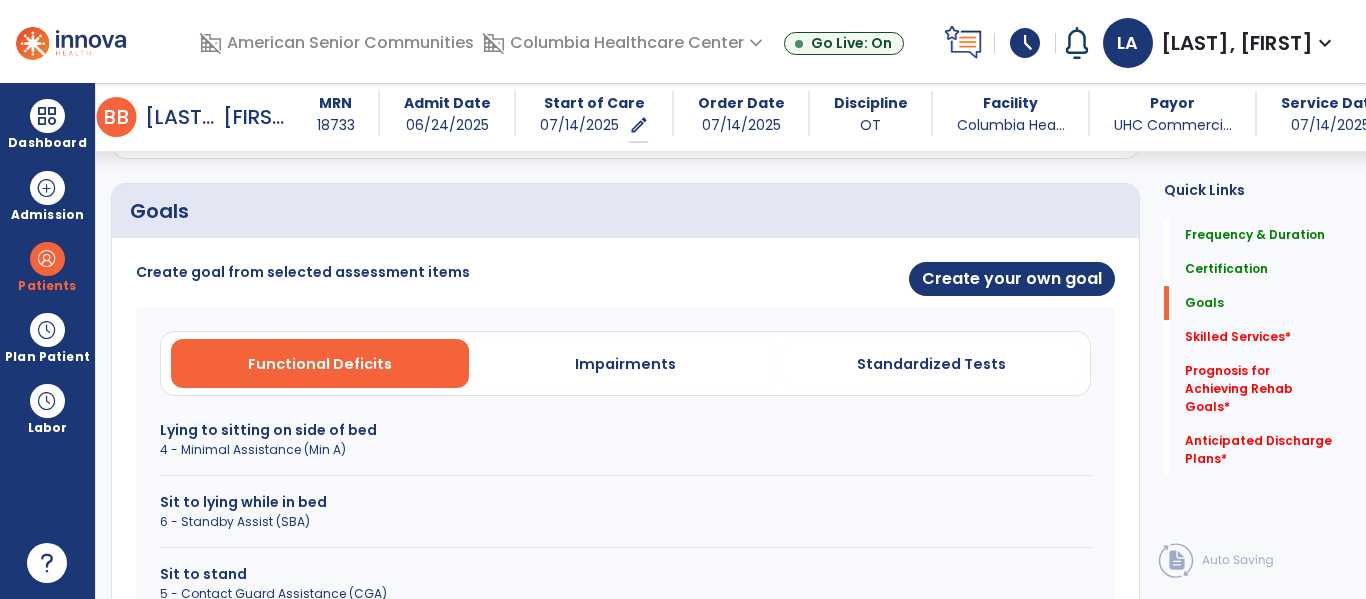 scroll, scrollTop: 430, scrollLeft: 0, axis: vertical 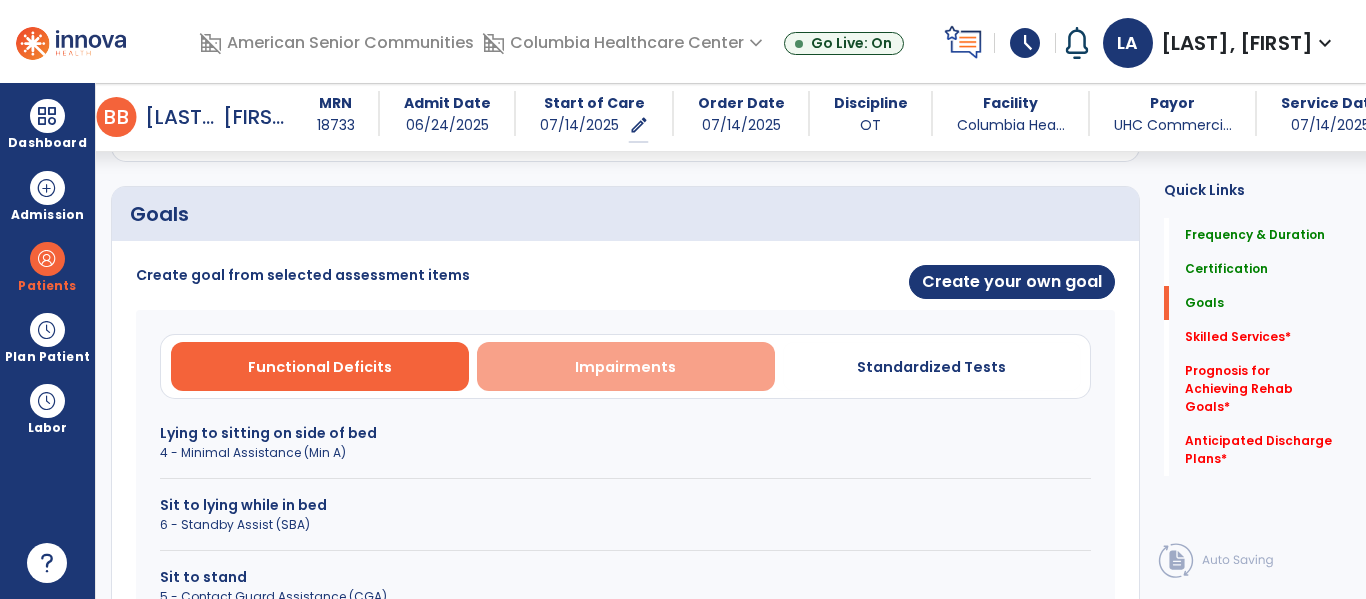 click on "Impairments" at bounding box center (625, 367) 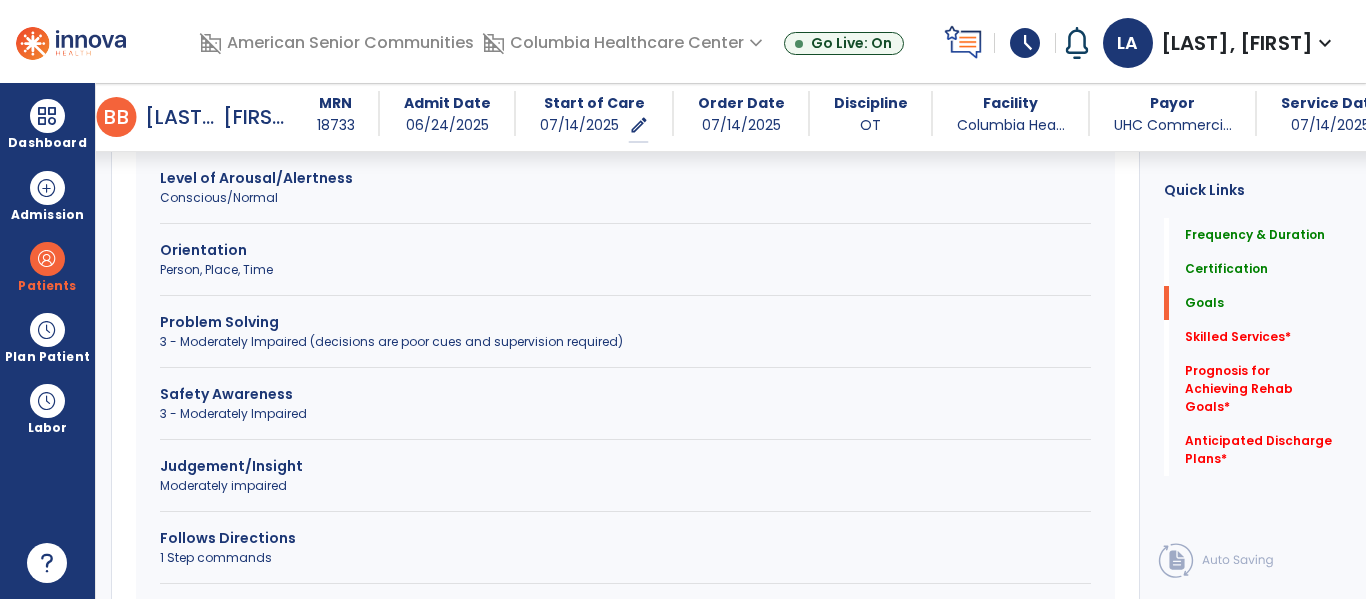 scroll, scrollTop: 855, scrollLeft: 0, axis: vertical 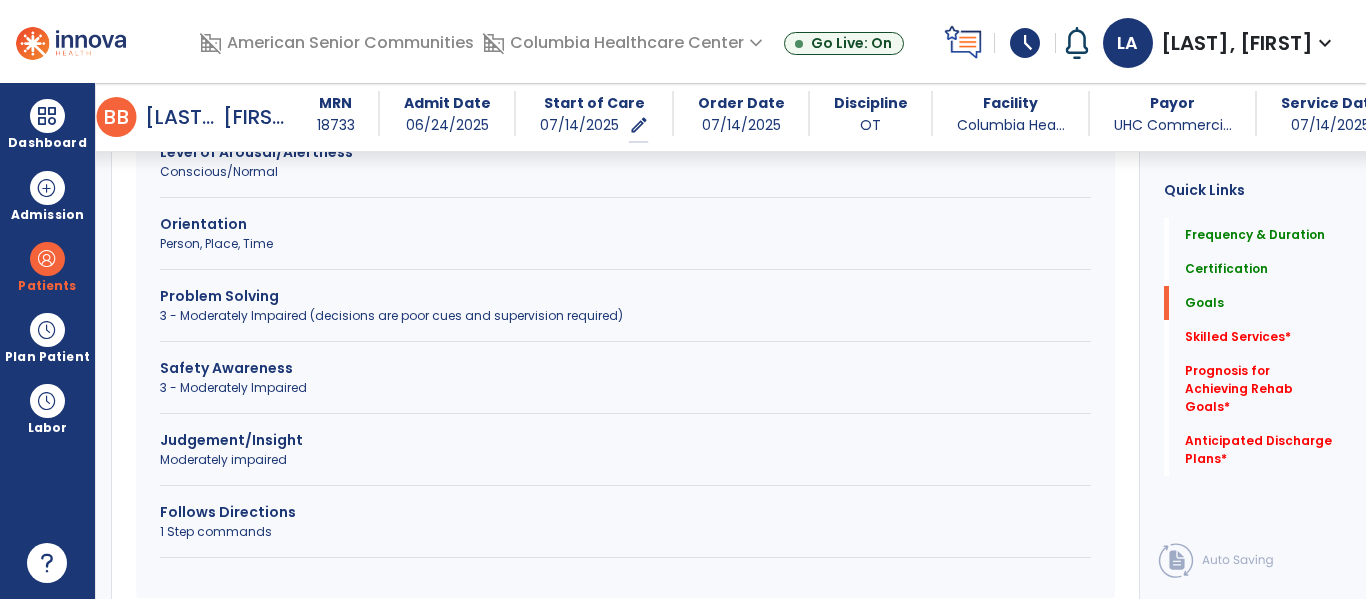 click on "3 - Moderately Impaired" at bounding box center (625, 388) 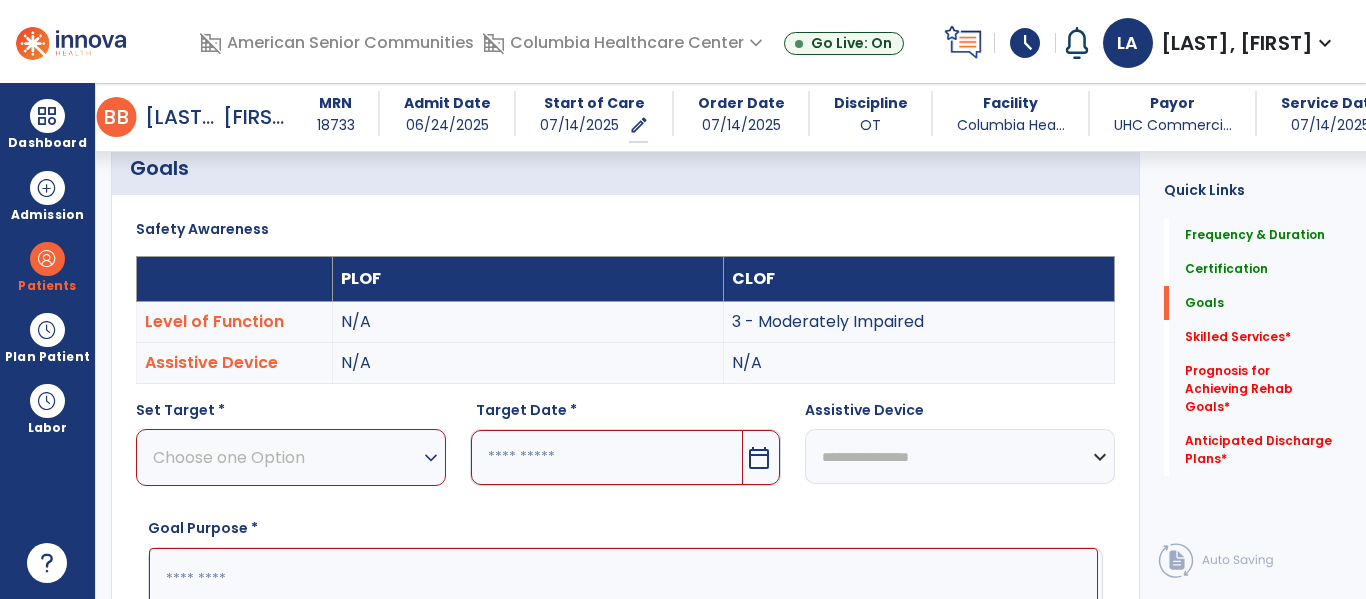 scroll, scrollTop: 443, scrollLeft: 0, axis: vertical 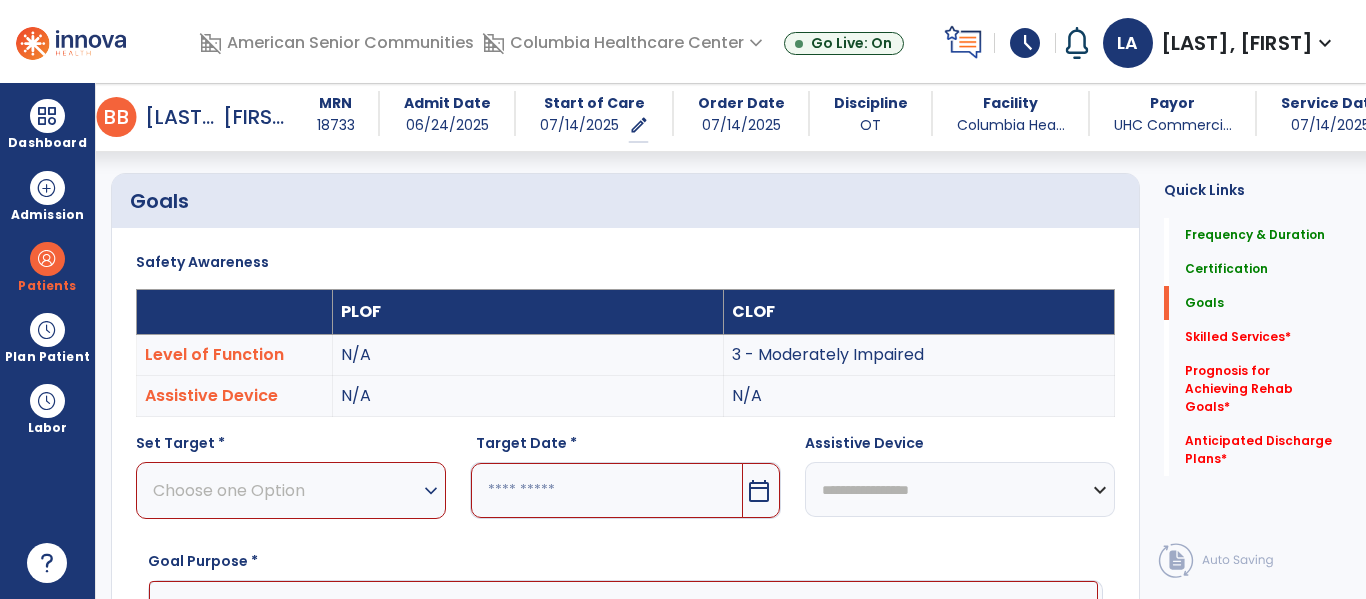 click on "expand_more" at bounding box center (431, 491) 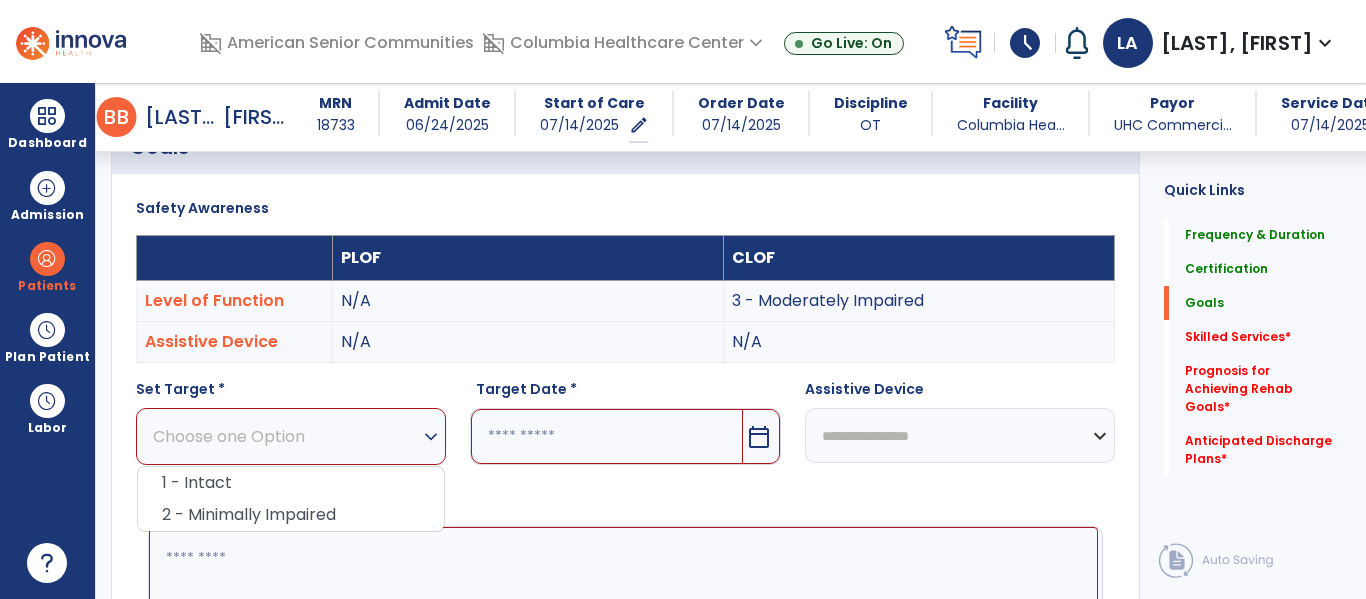 scroll, scrollTop: 509, scrollLeft: 0, axis: vertical 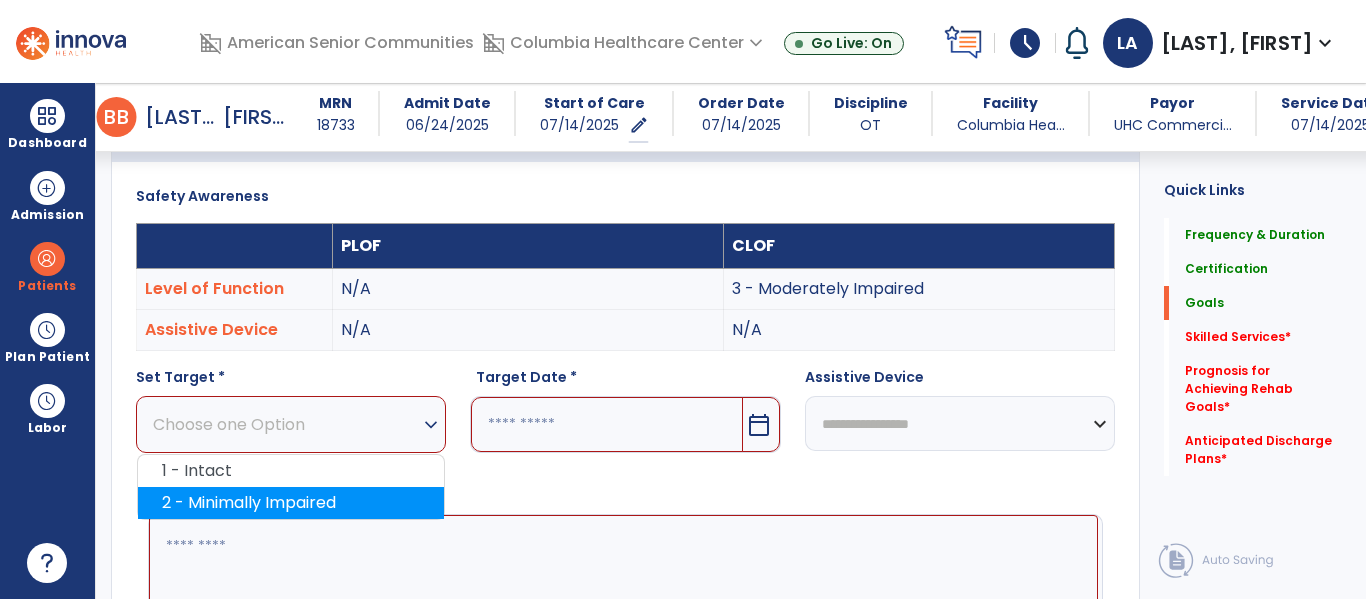 click on "2 - Minimally Impaired" at bounding box center (291, 503) 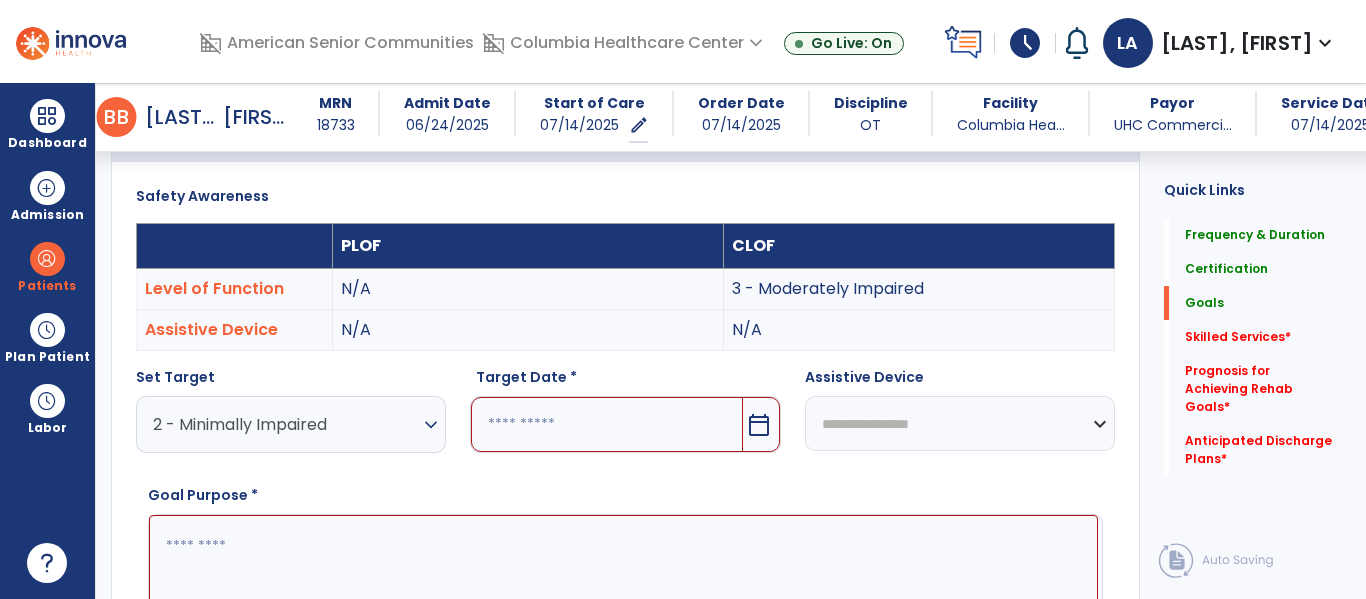 click on "calendar_today" at bounding box center (761, 424) 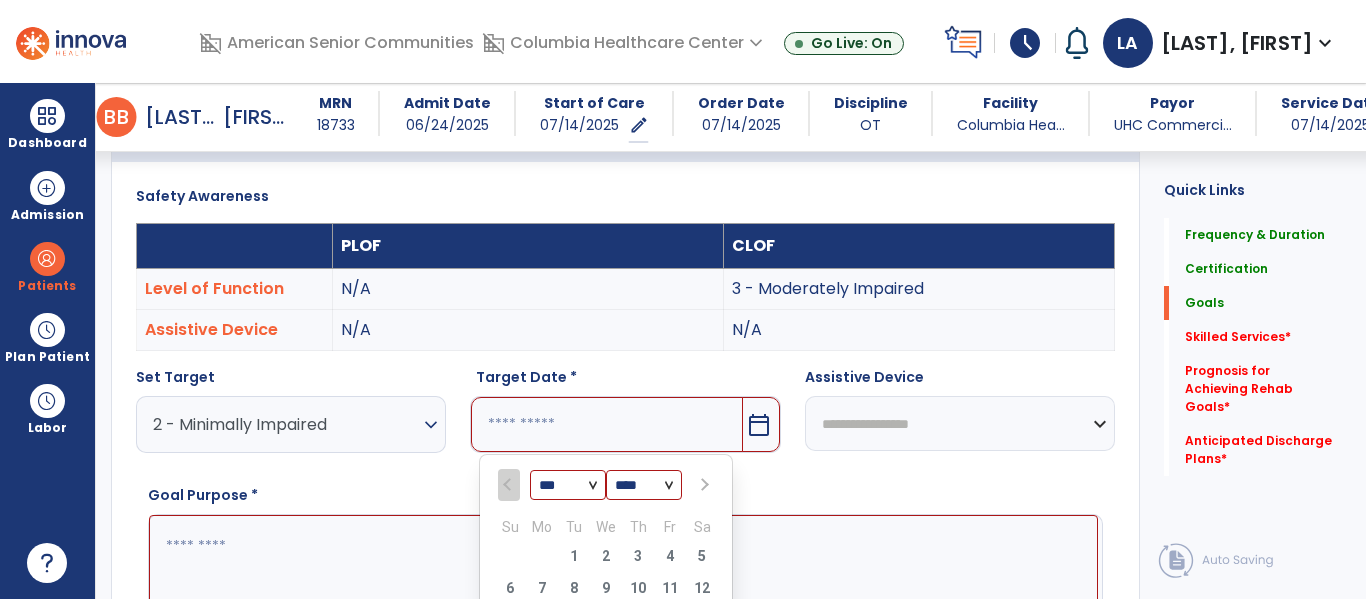 scroll, scrollTop: 792, scrollLeft: 0, axis: vertical 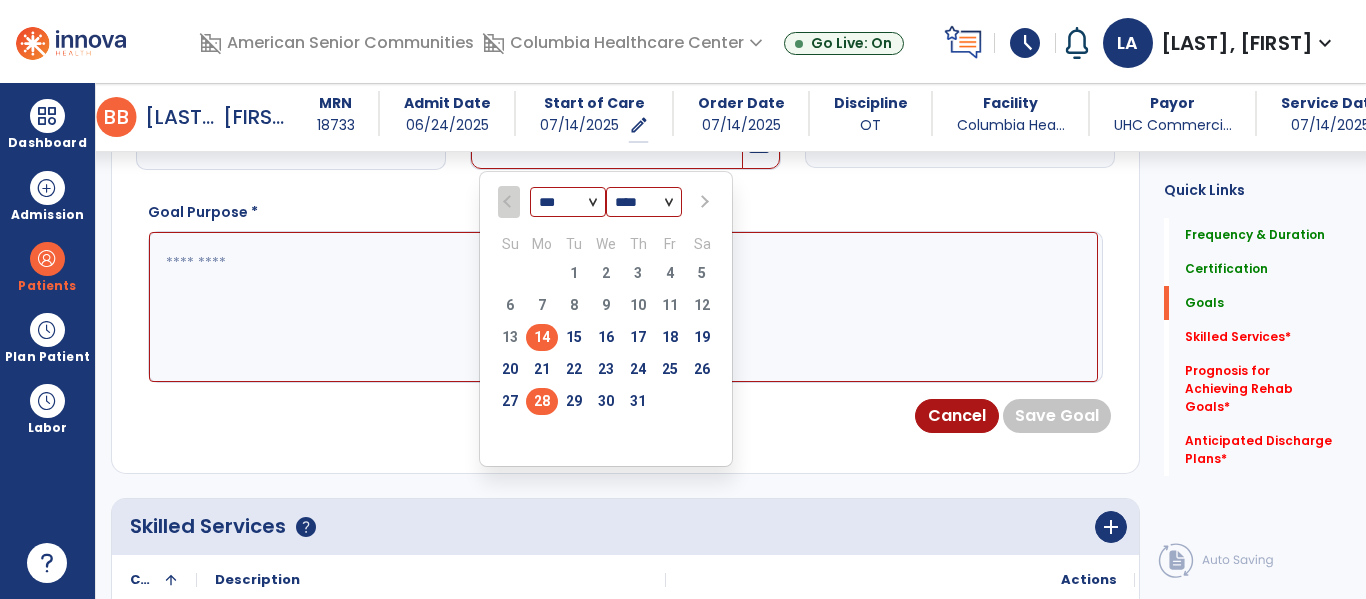 click on "28" at bounding box center (542, 401) 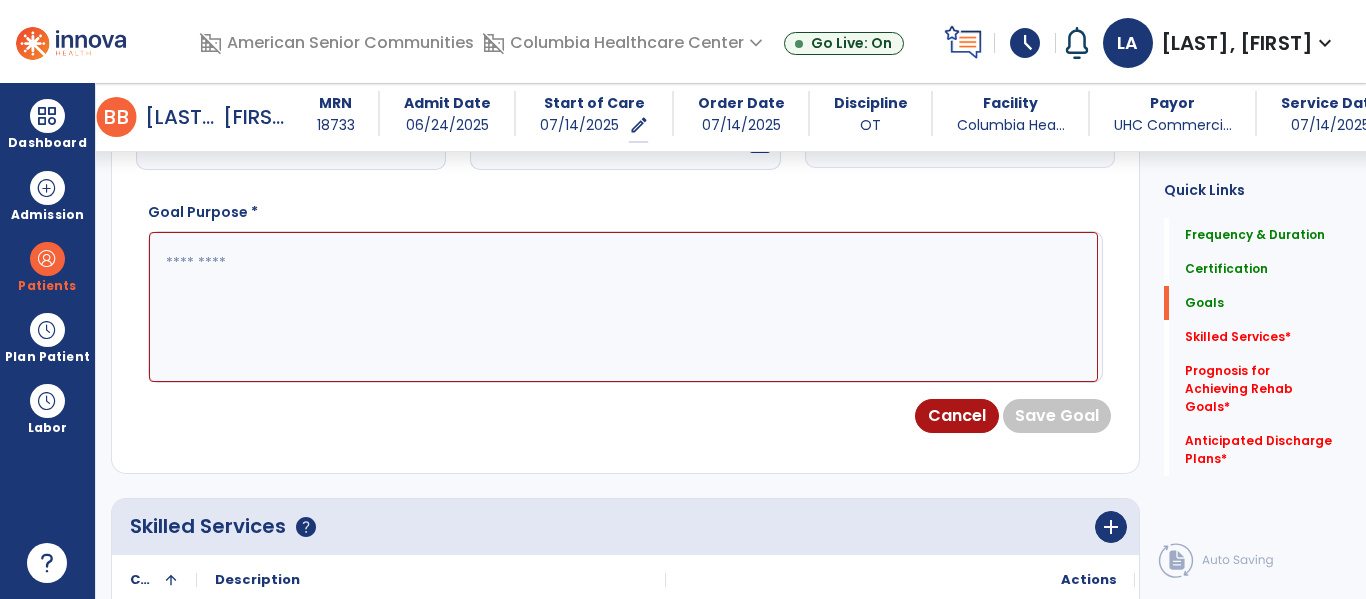 click at bounding box center (623, 307) 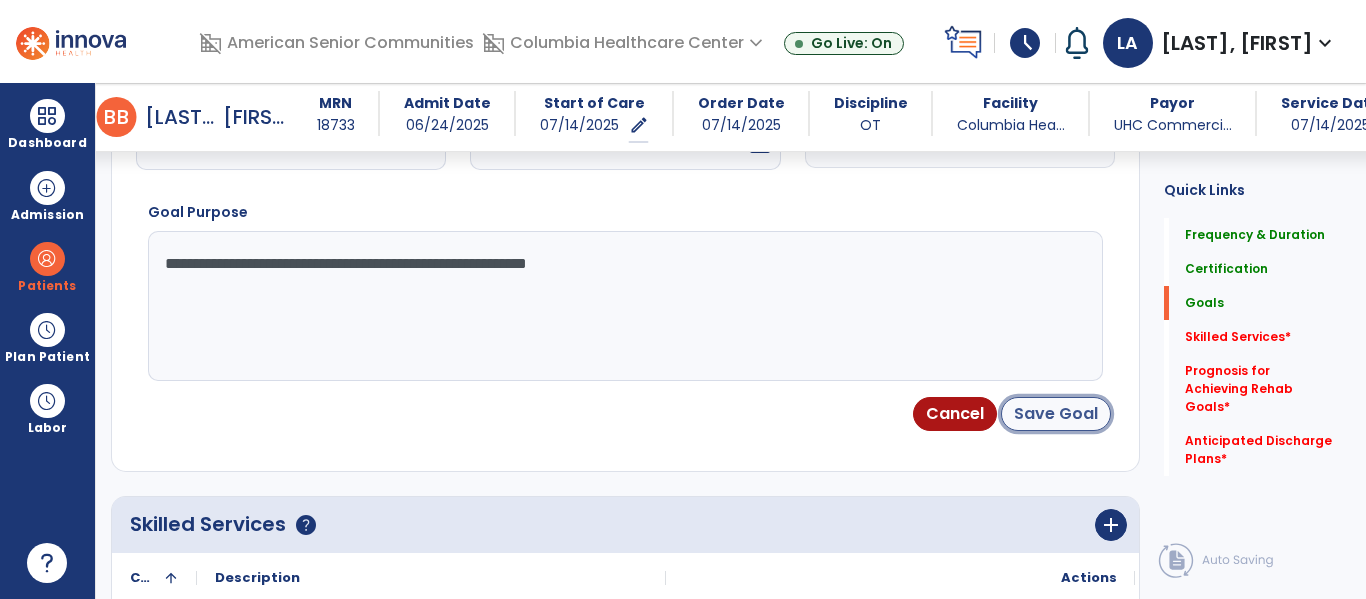 click on "Save Goal" at bounding box center (1056, 414) 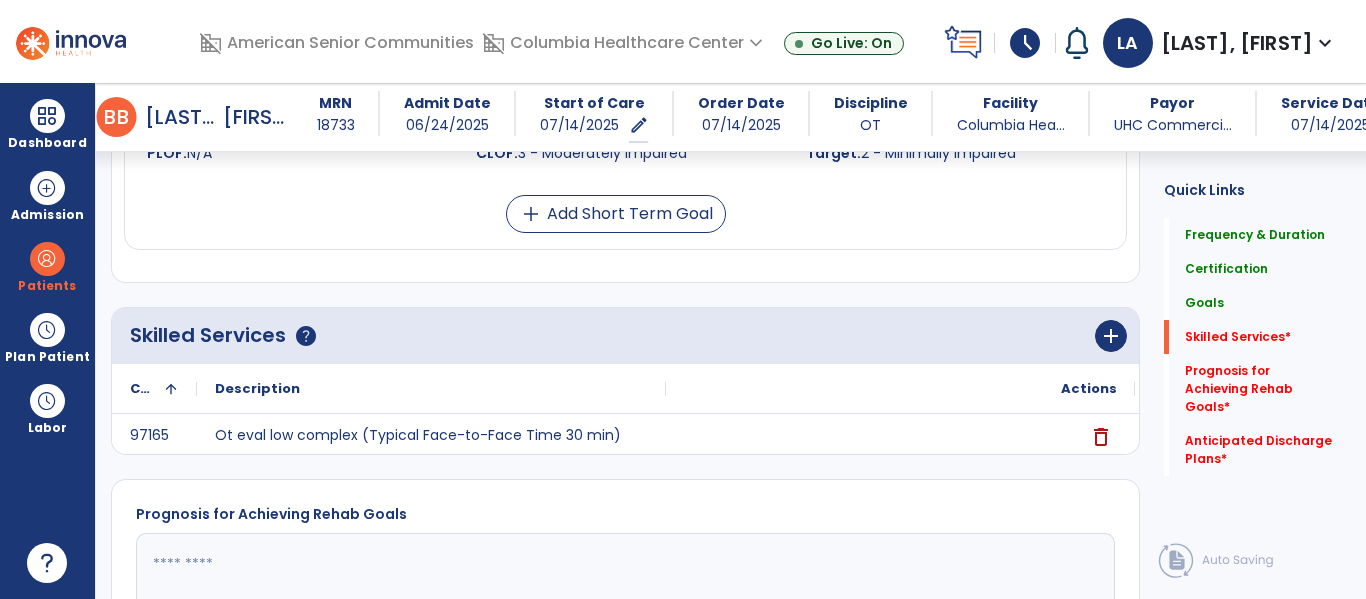 scroll, scrollTop: 1438, scrollLeft: 0, axis: vertical 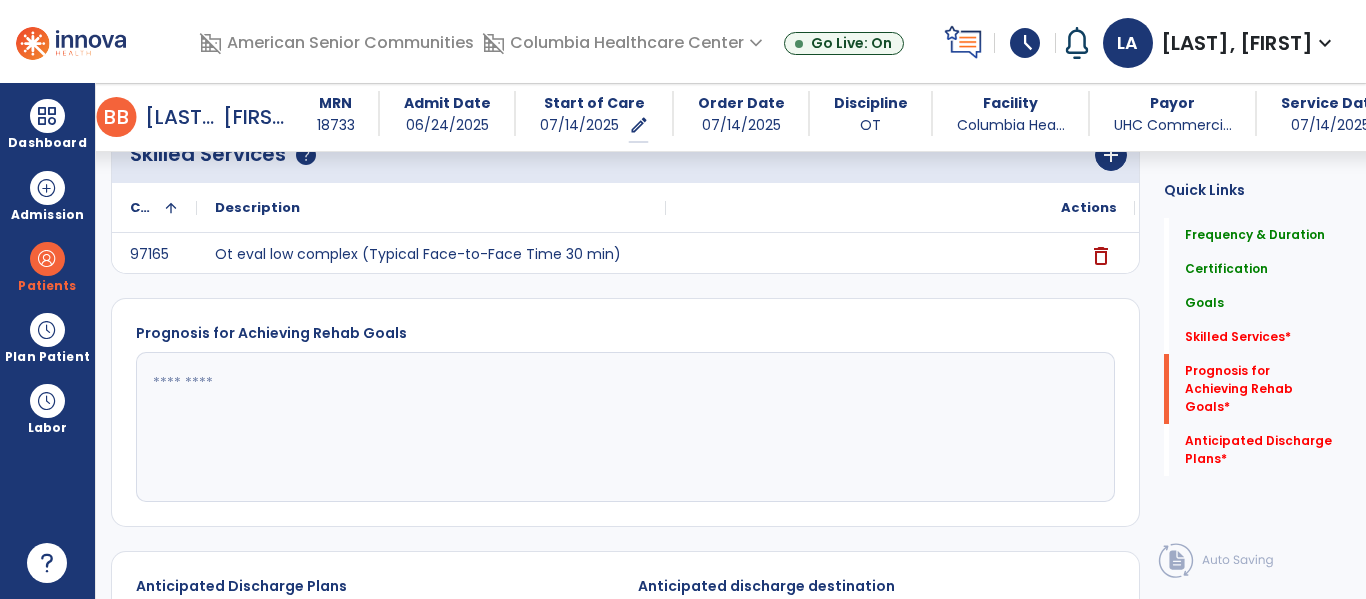 click 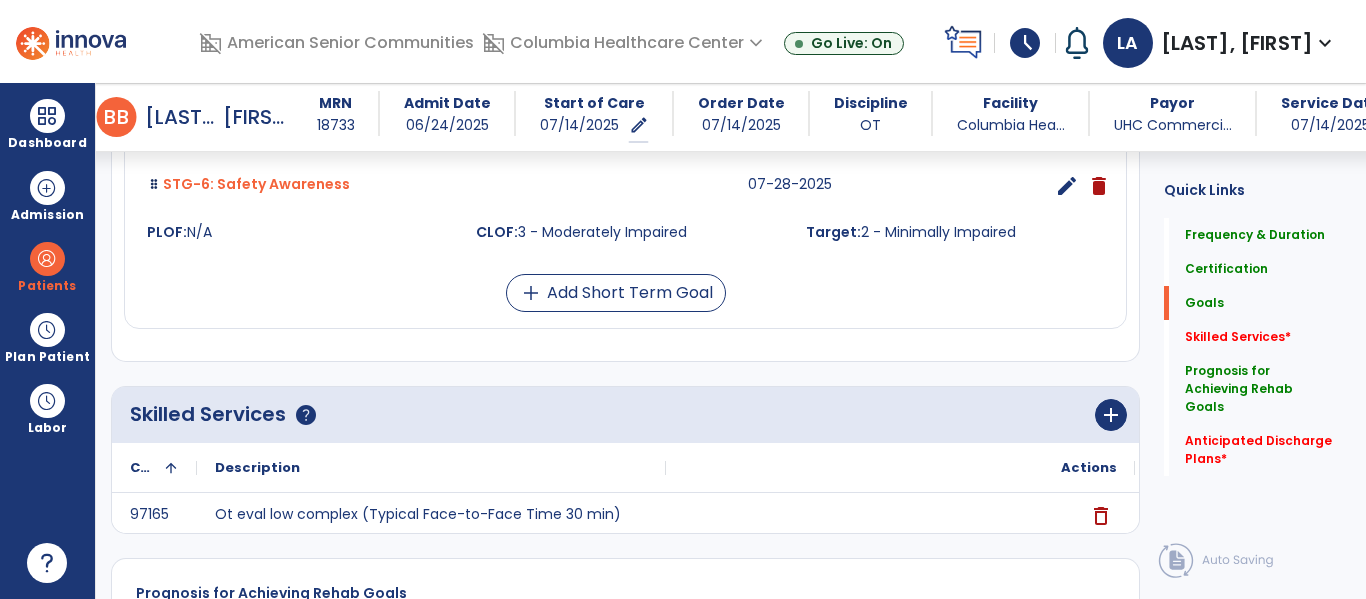 scroll, scrollTop: 1228, scrollLeft: 0, axis: vertical 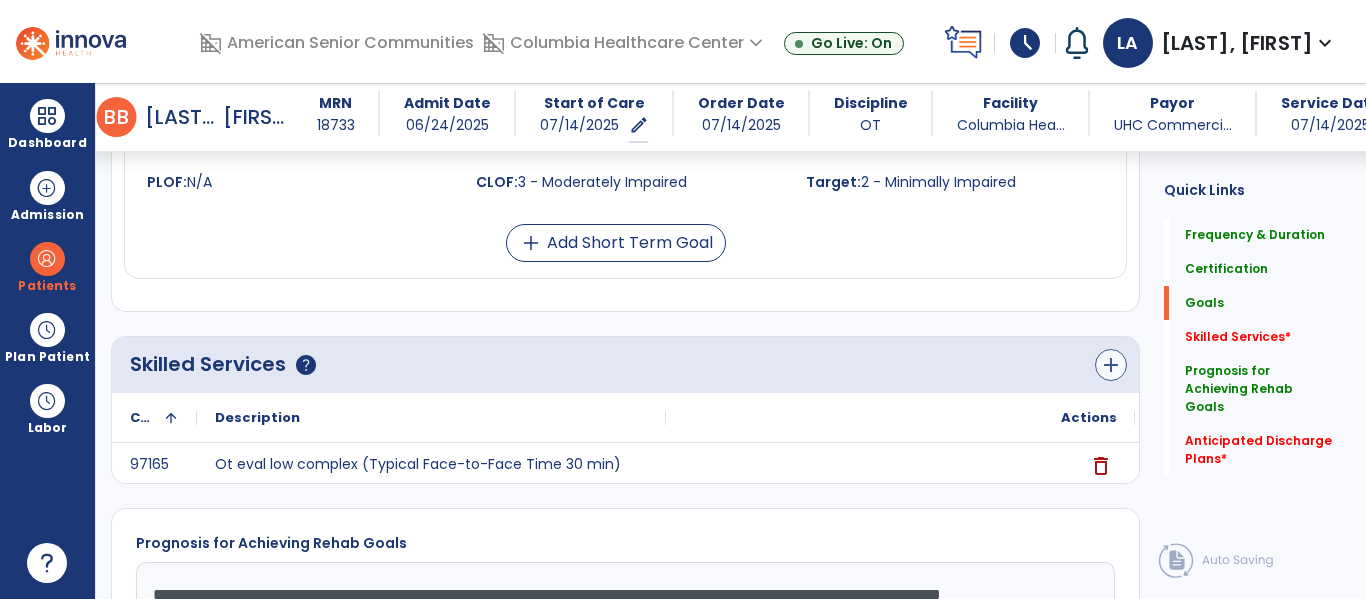 type on "**********" 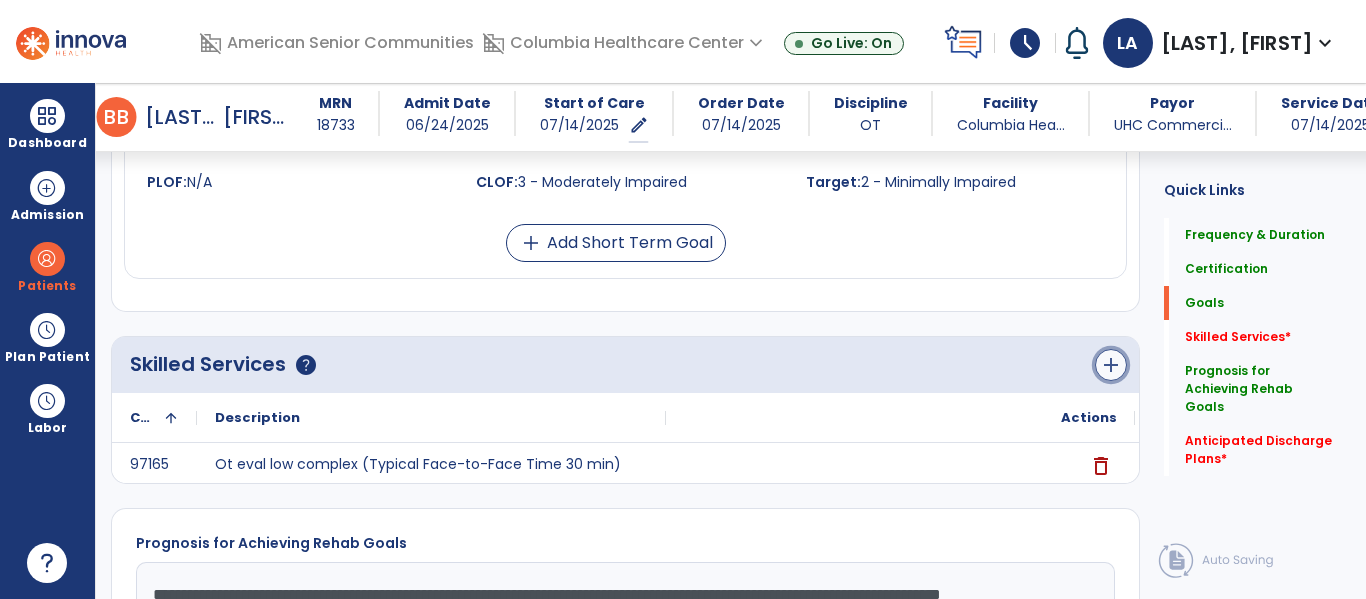 click on "add" 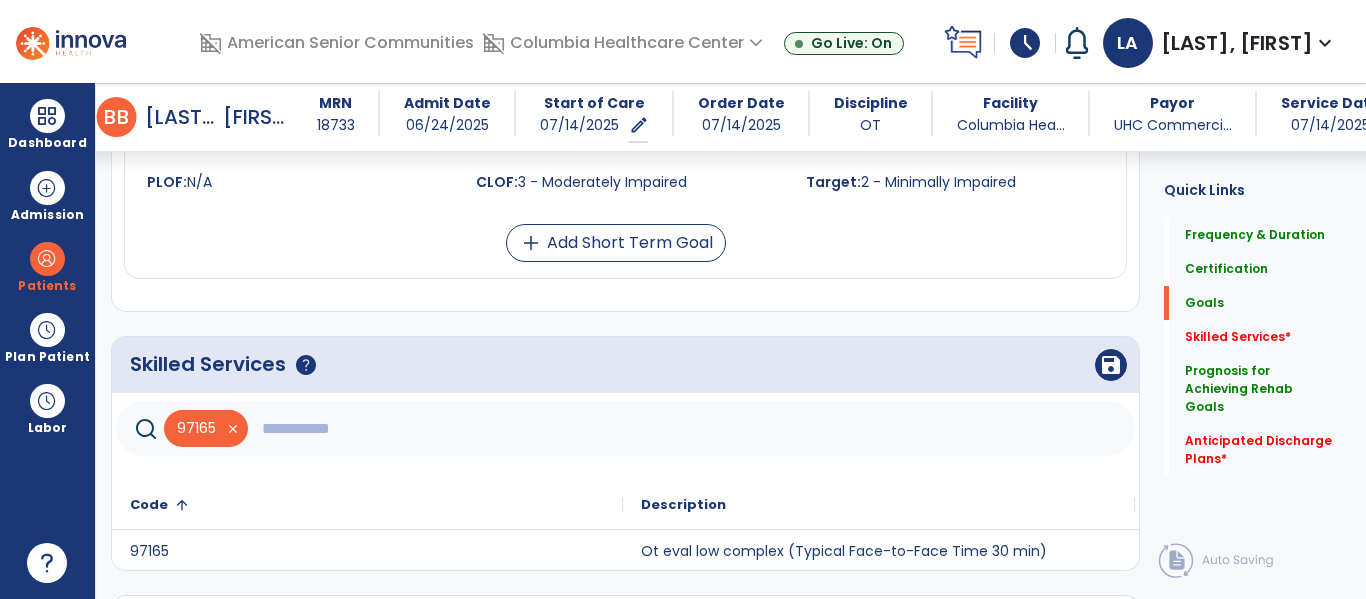 click 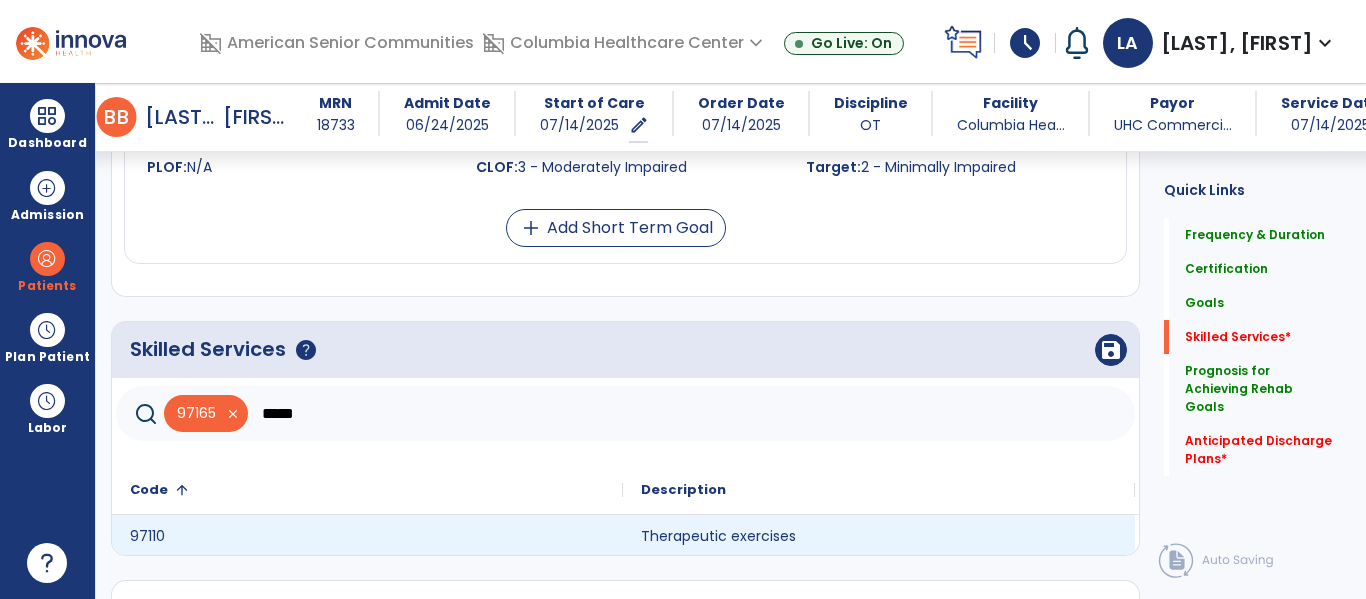 scroll, scrollTop: 1301, scrollLeft: 0, axis: vertical 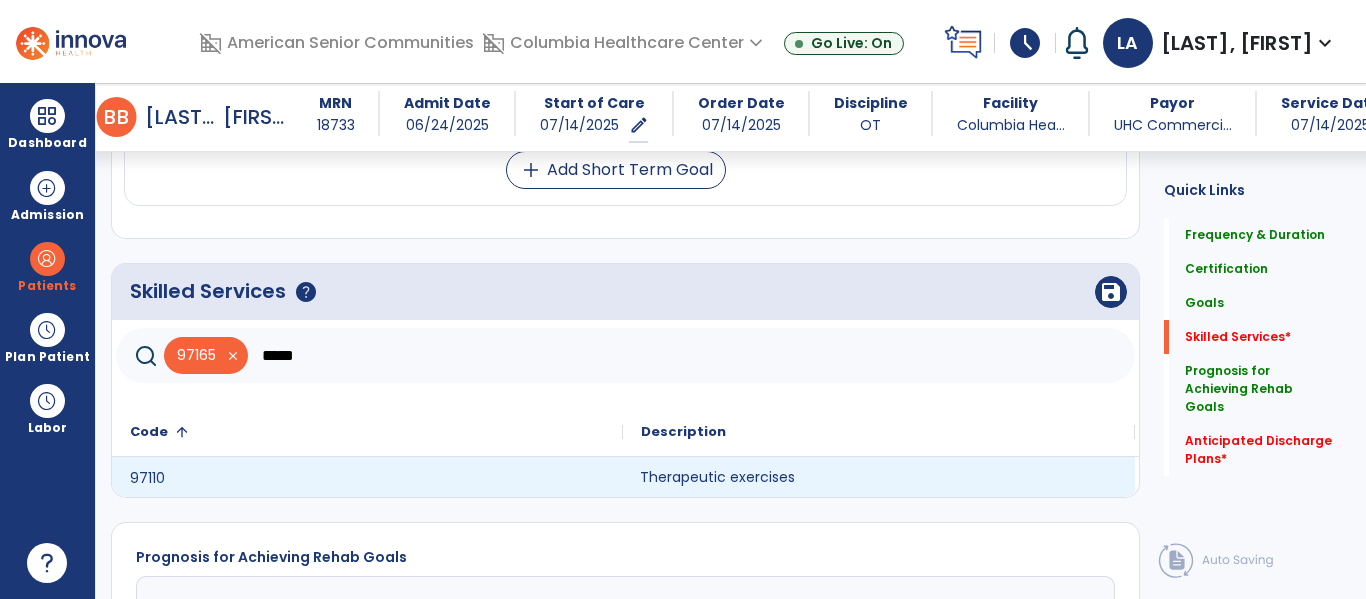 click on "Therapeutic exercises" 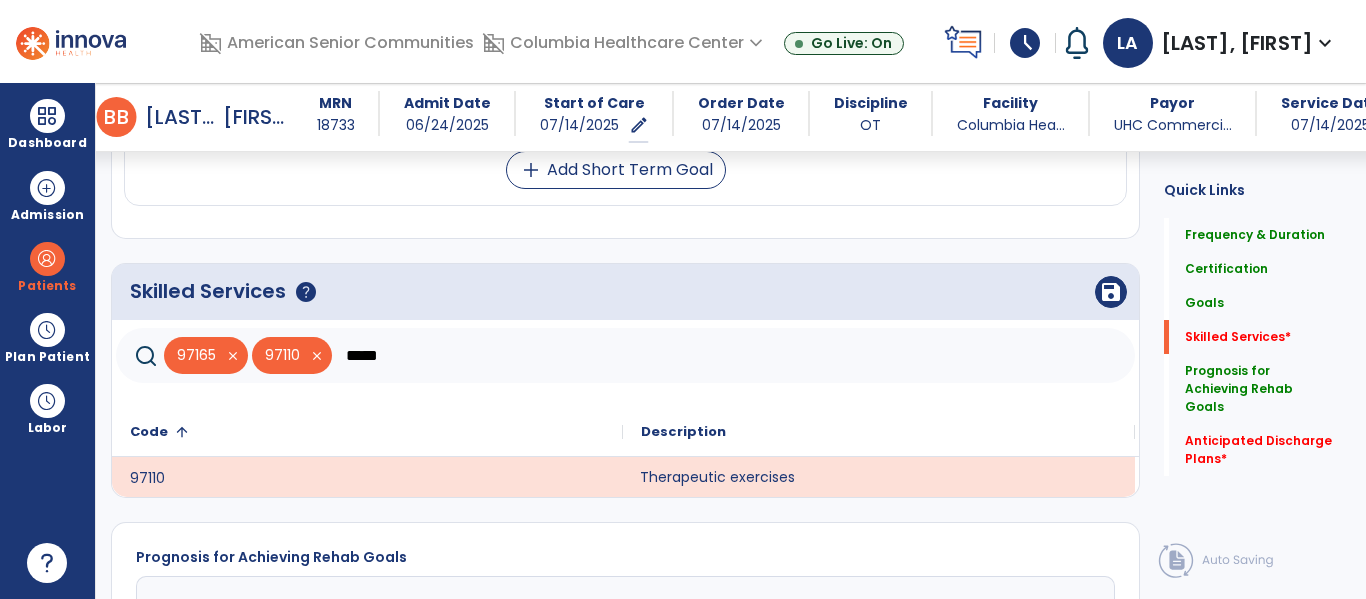click on "*****" 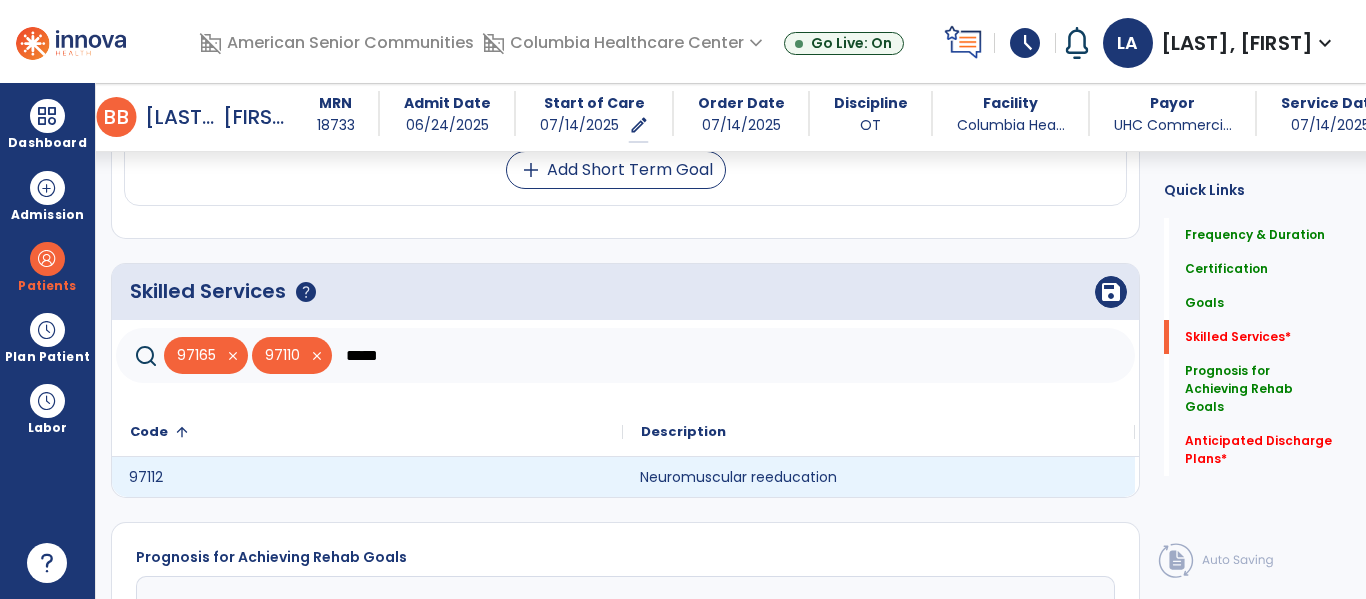 click on "97112" 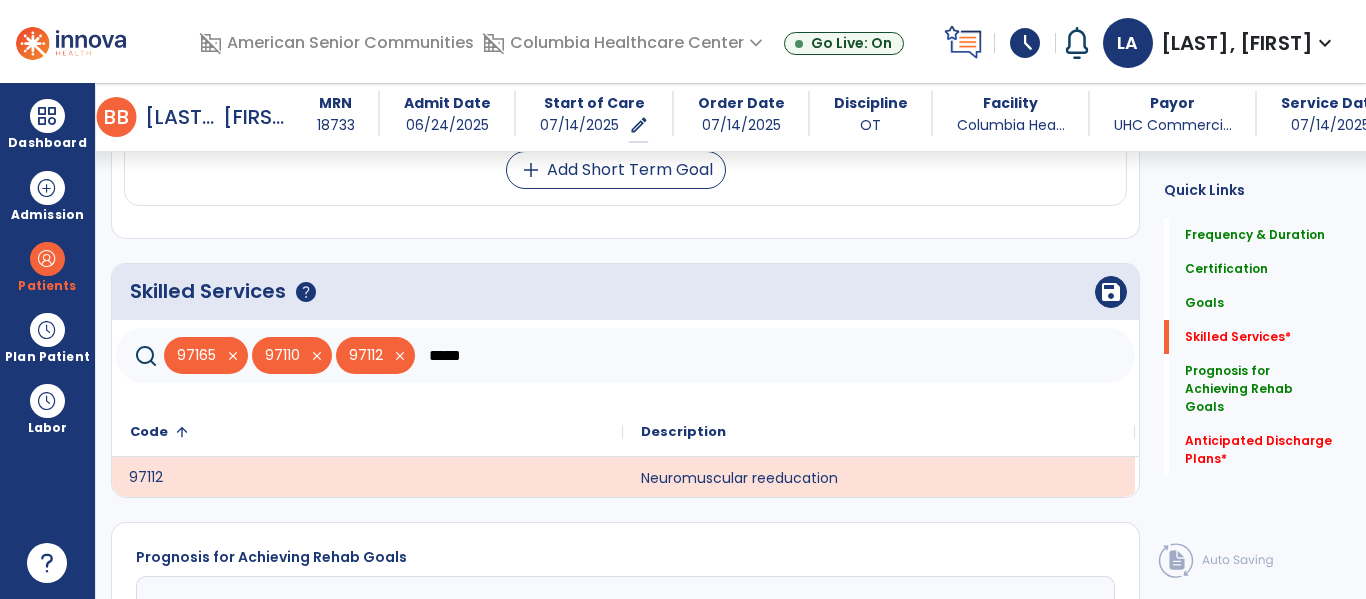 click on "*****" 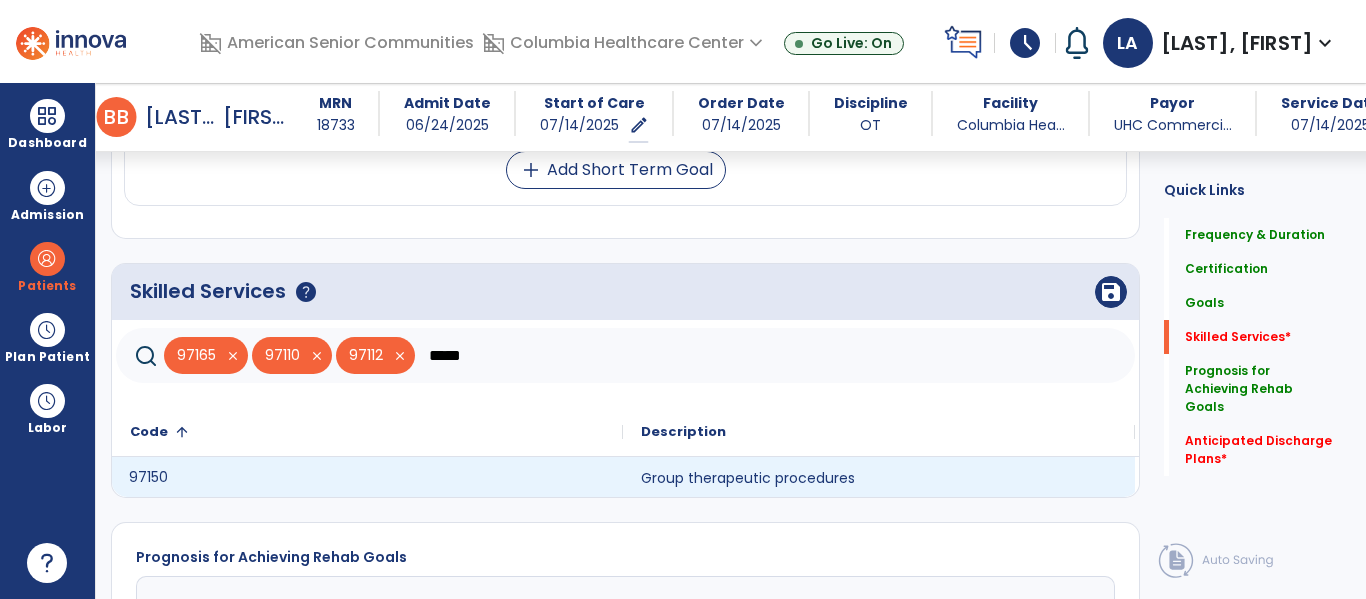 click on "97150" 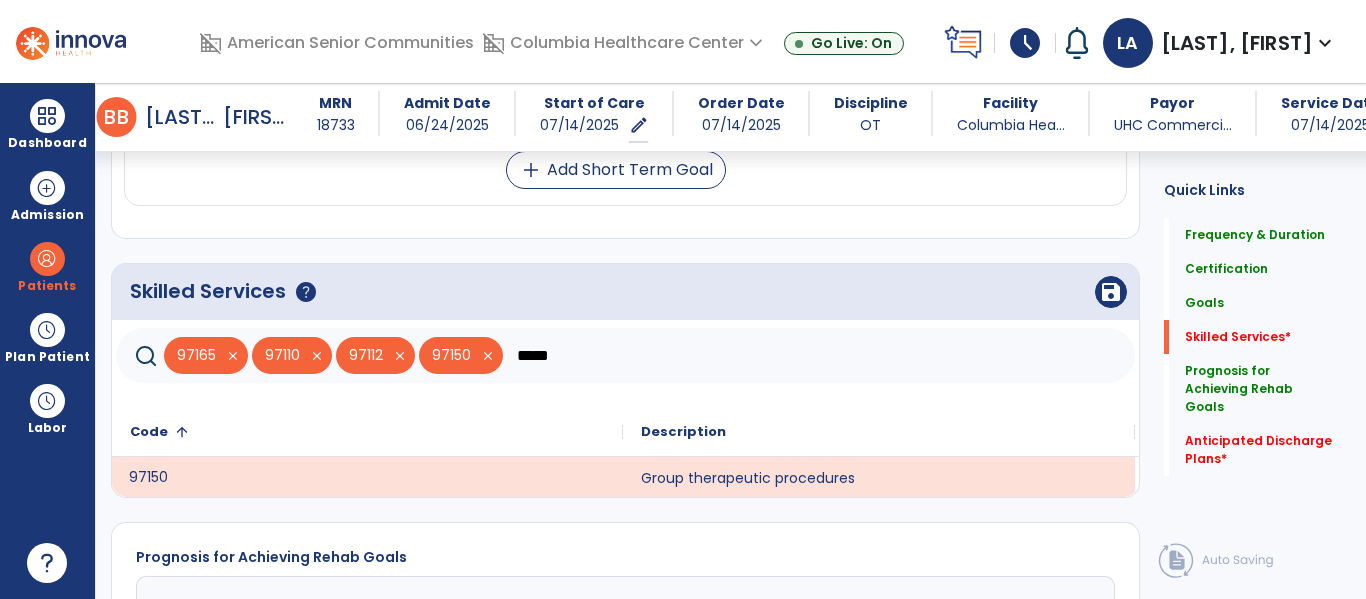 click on "*****" 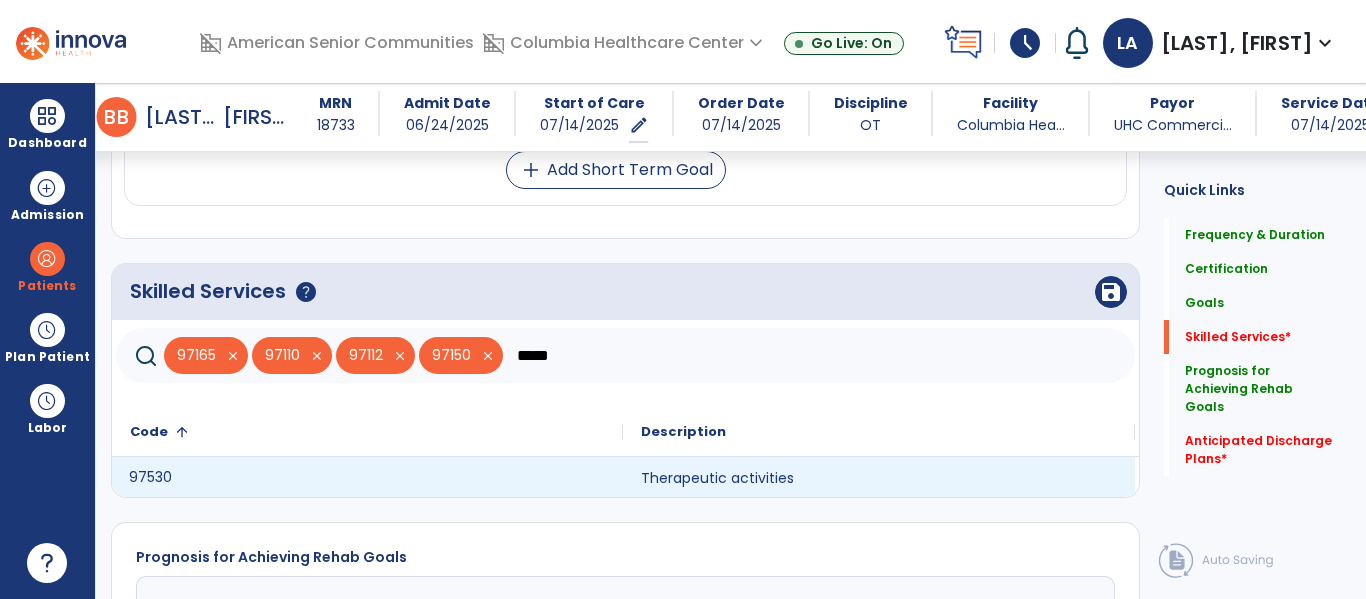 click on "97530" 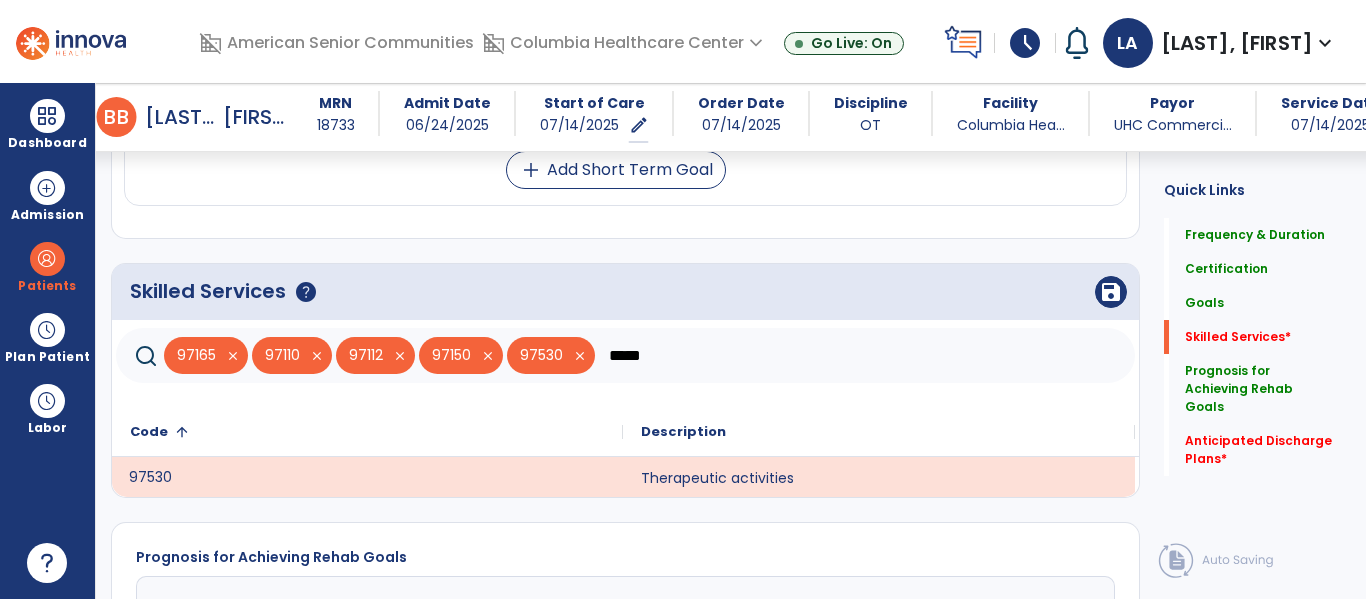 click on "*****" 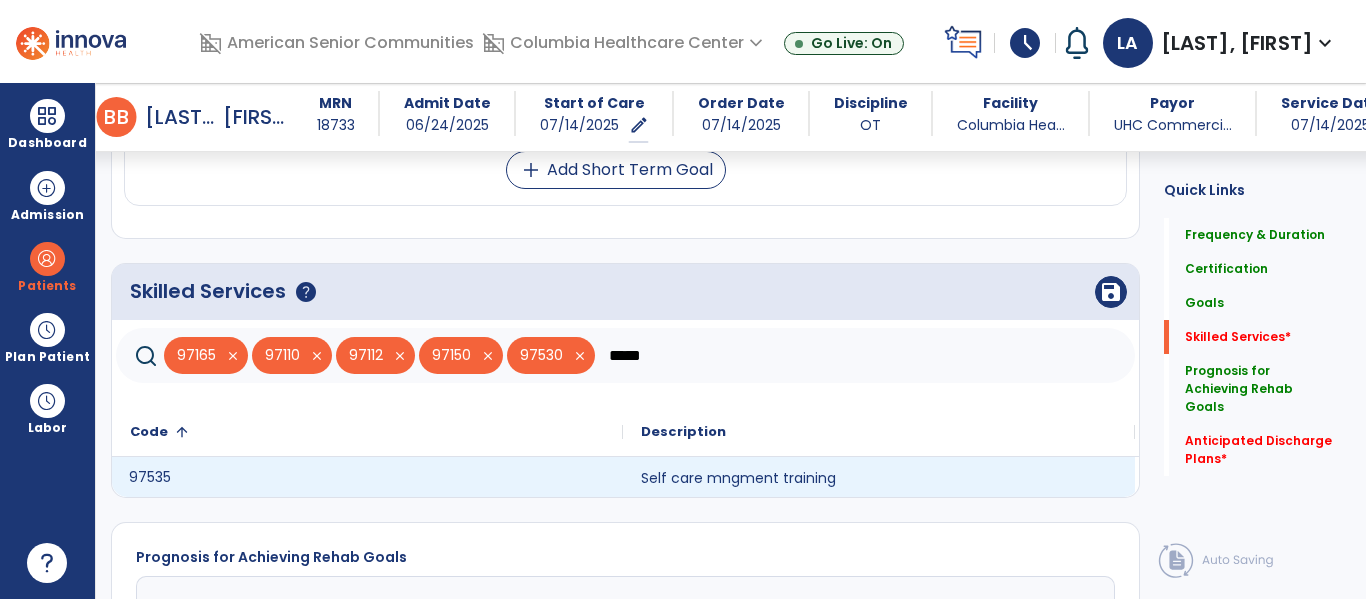 type on "*****" 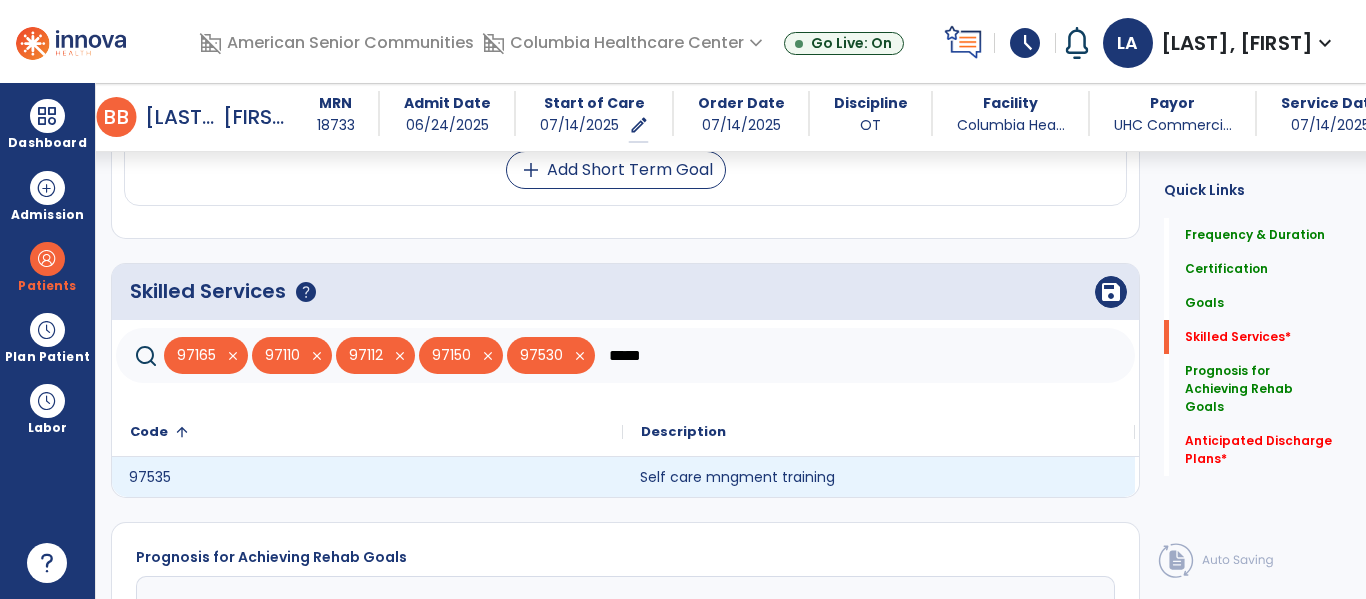 click on "Self care mngment training" 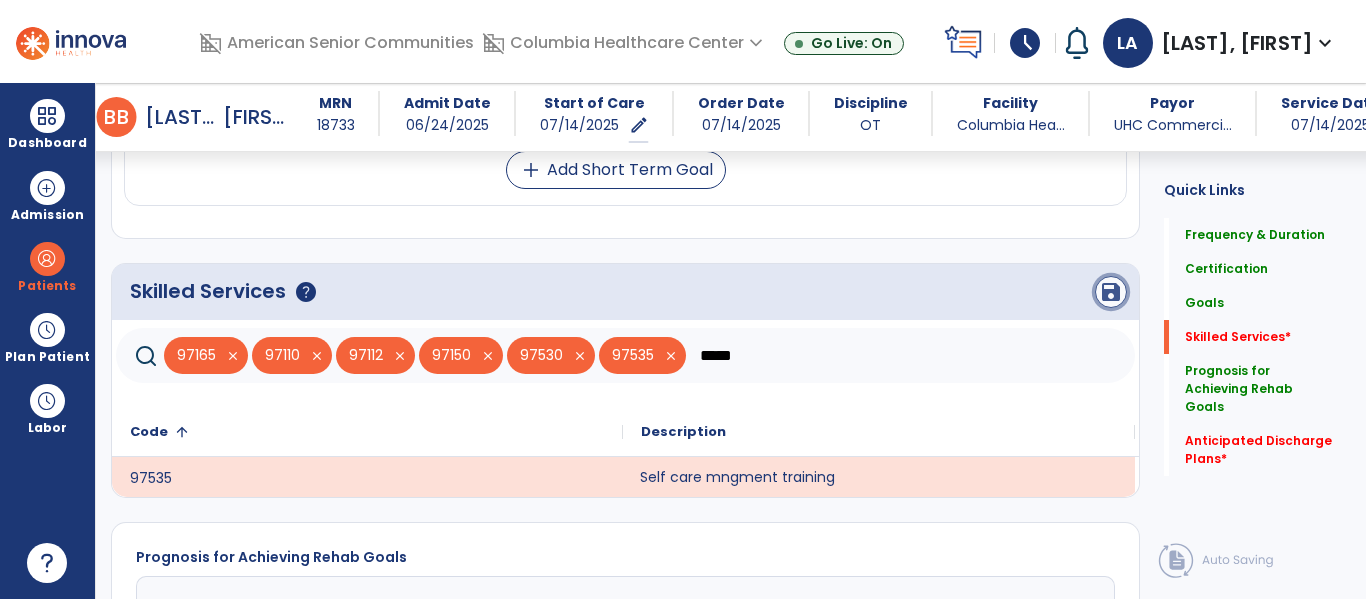click on "save" 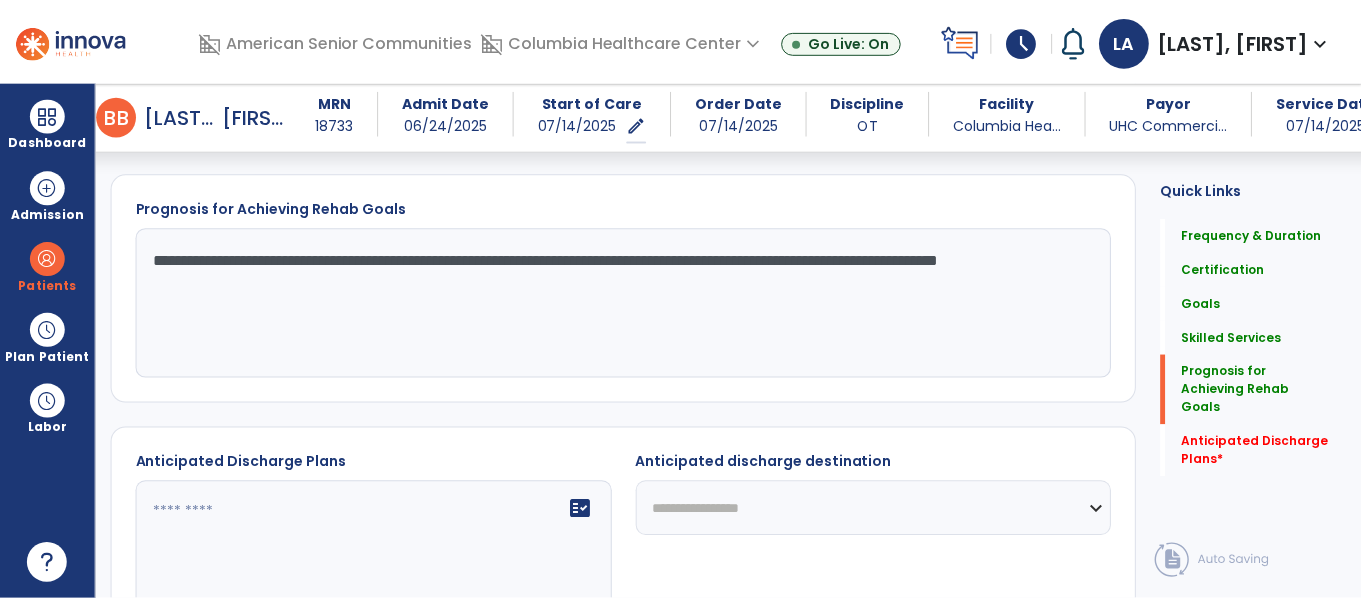 scroll, scrollTop: 1915, scrollLeft: 0, axis: vertical 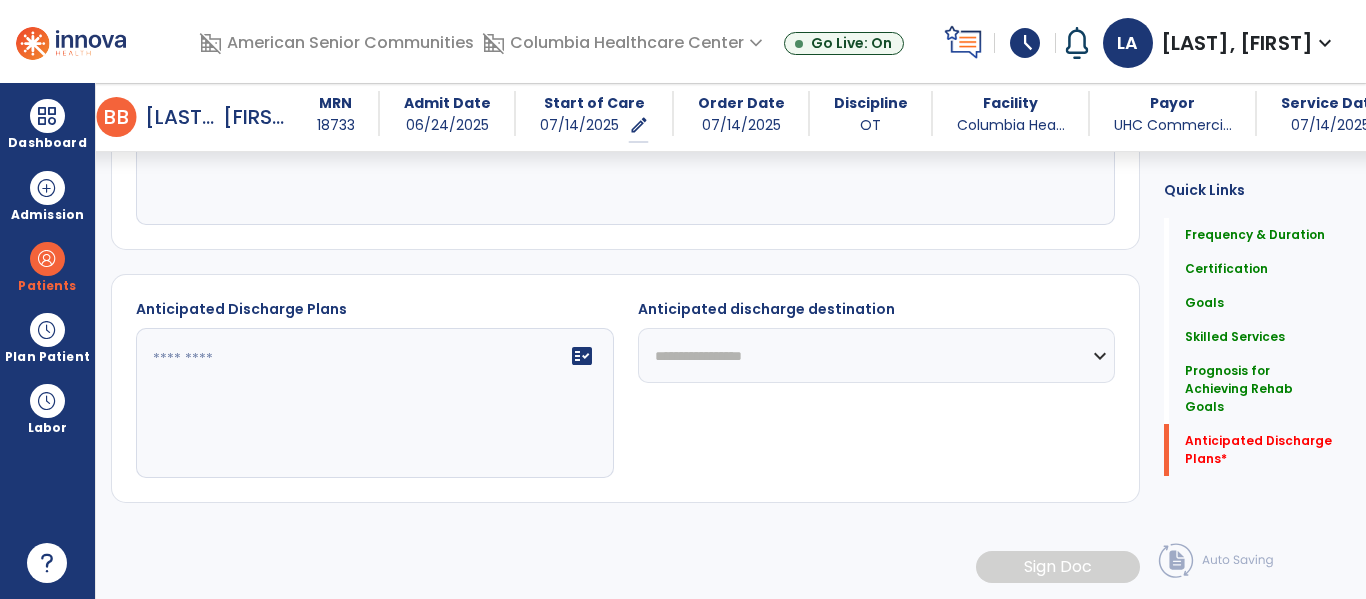 click on "fact_check" 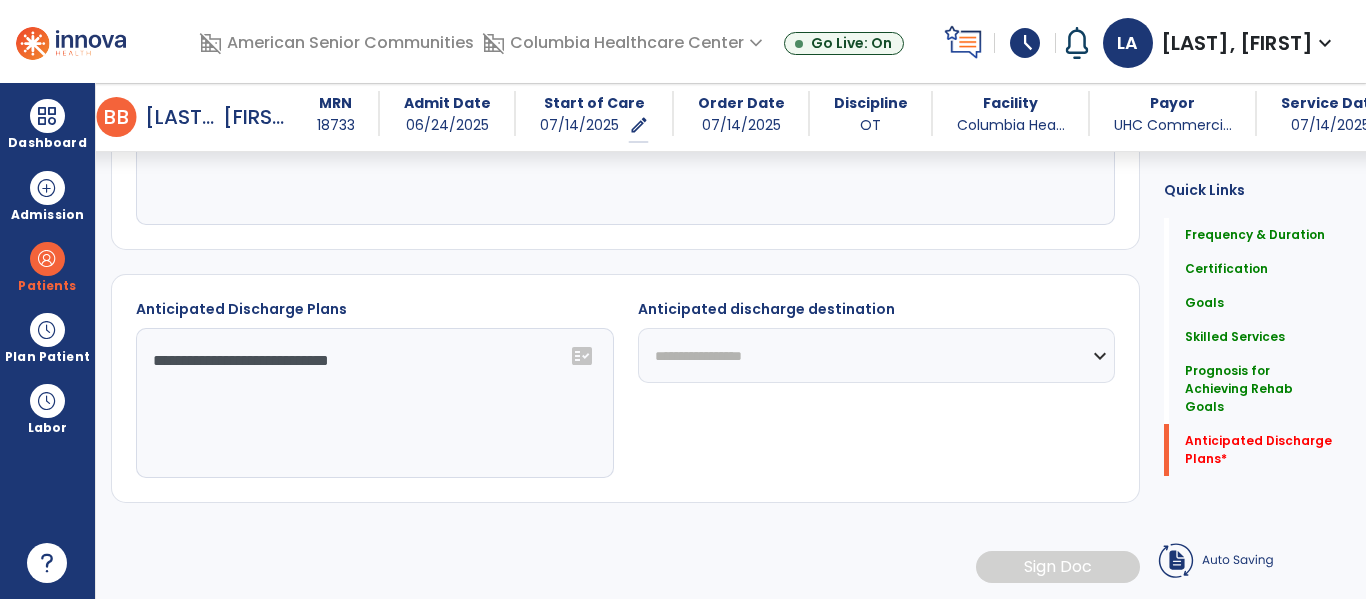 type on "**********" 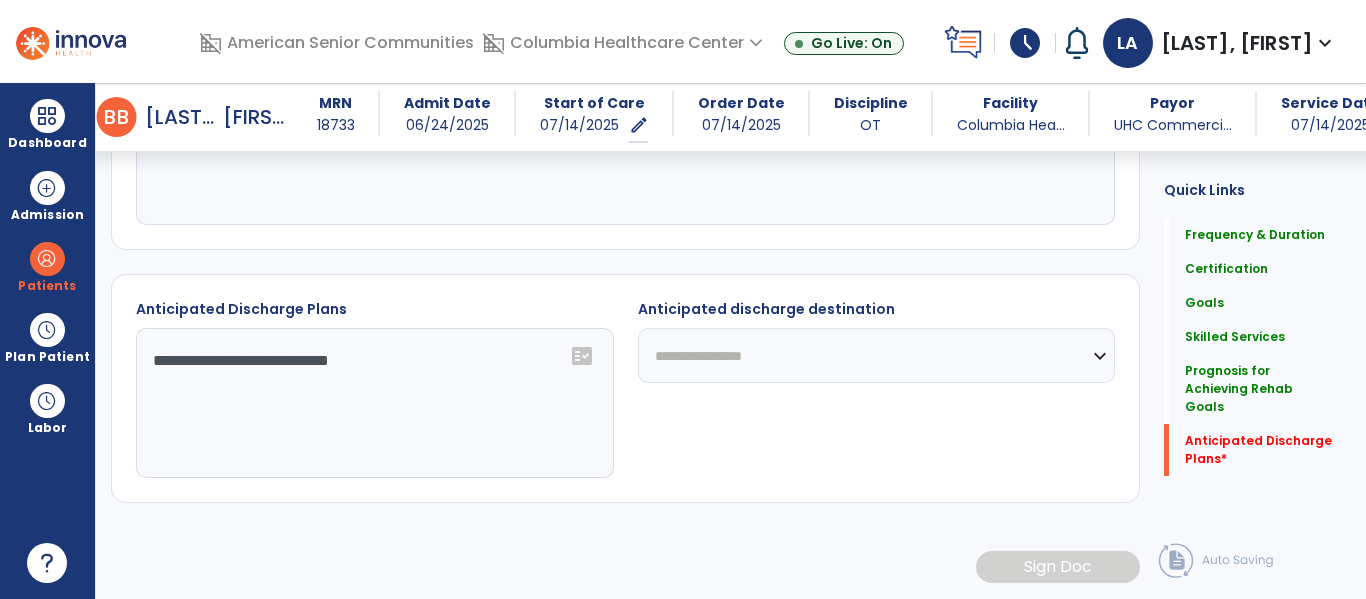 select on "****" 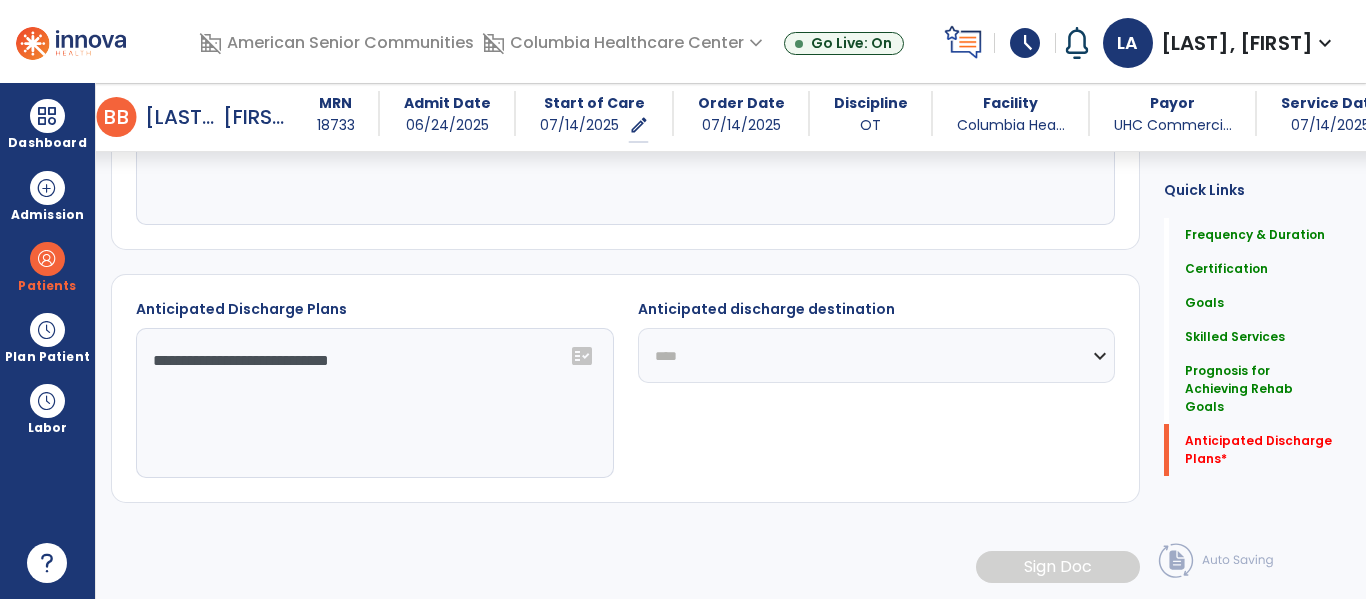 click on "**********" 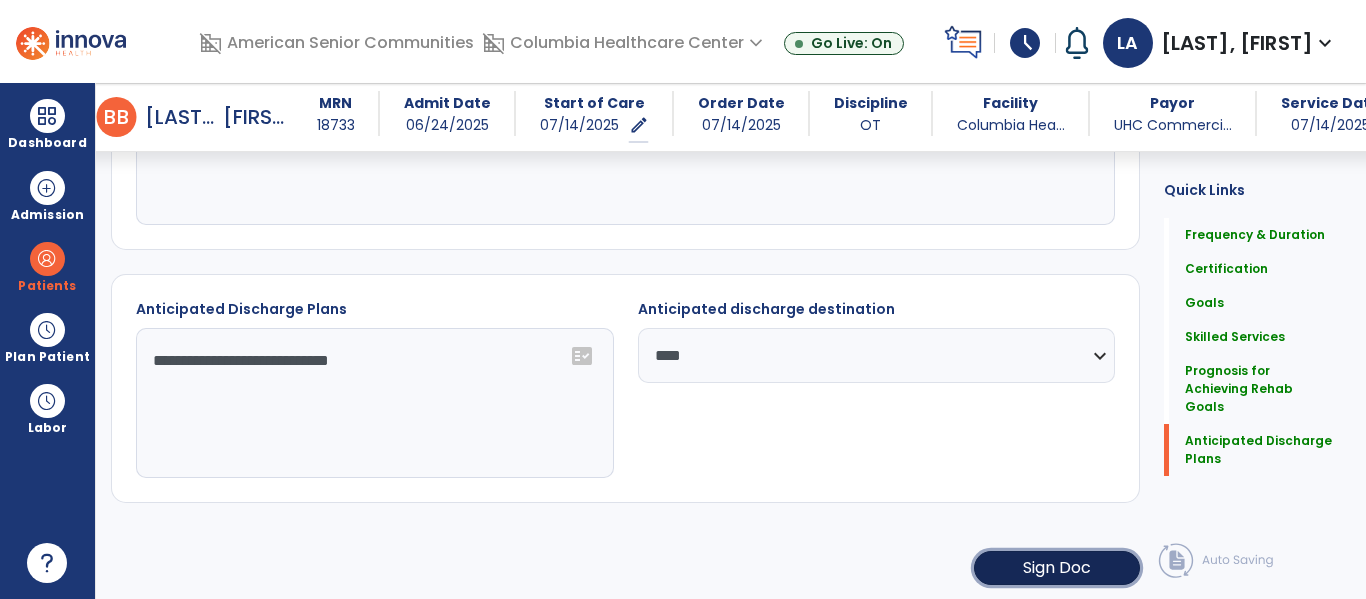 click on "Sign Doc" 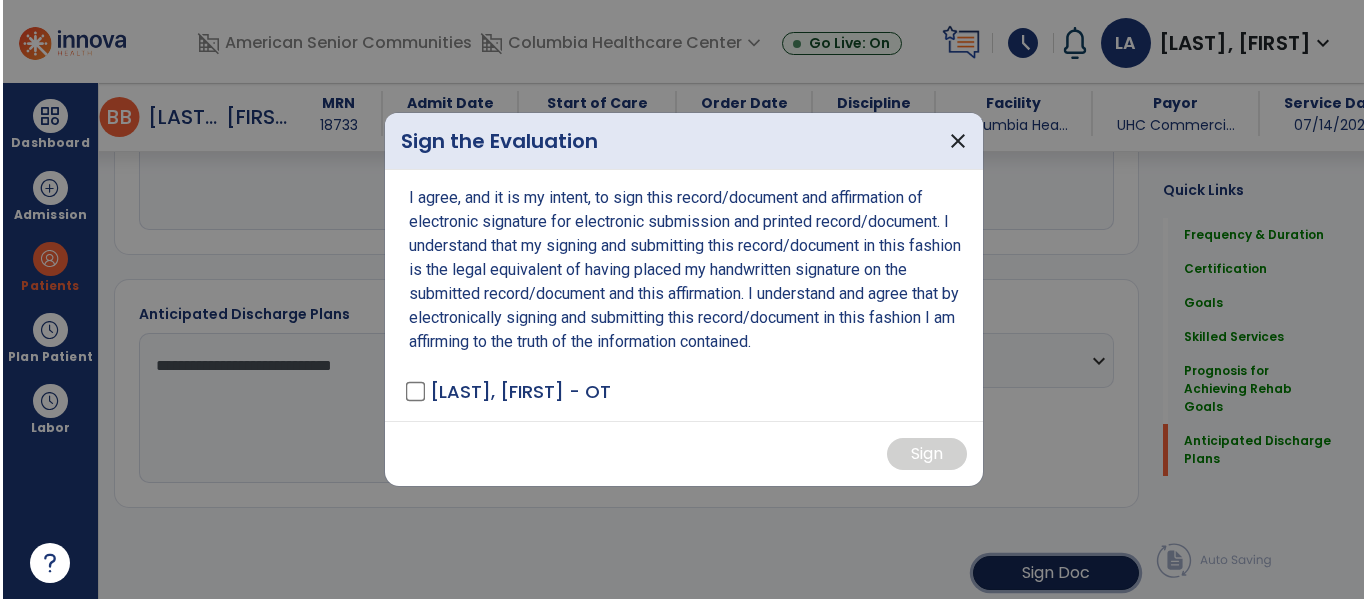 scroll, scrollTop: 1915, scrollLeft: 0, axis: vertical 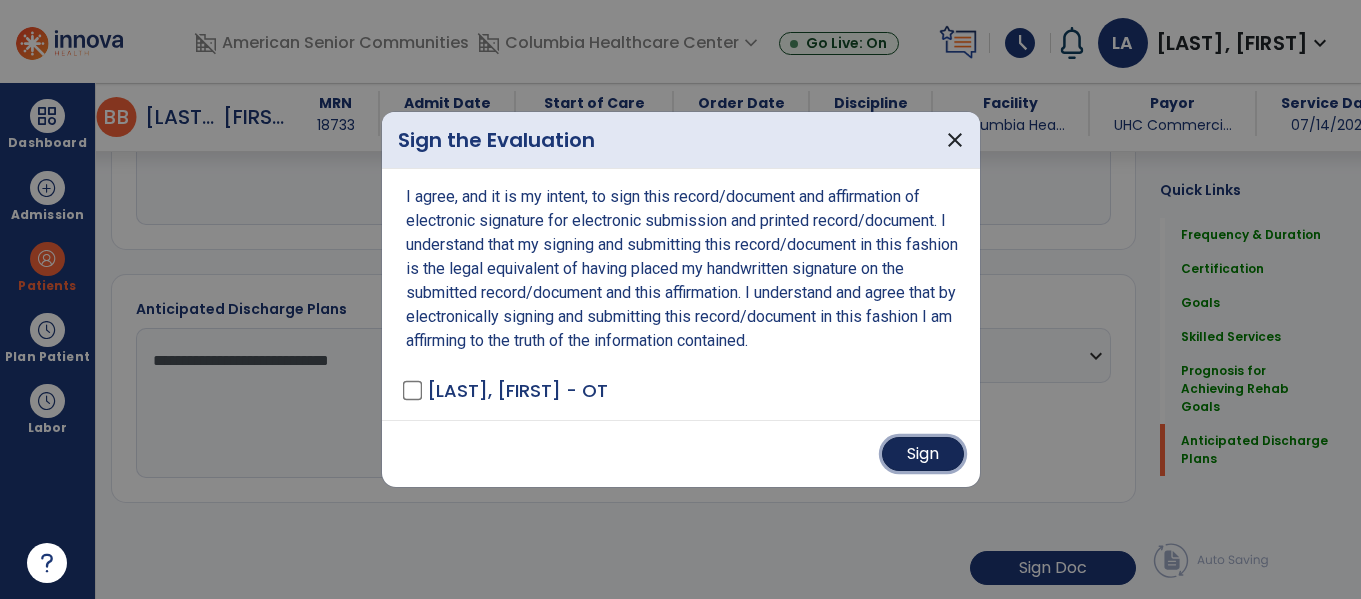 click on "Sign" at bounding box center [923, 454] 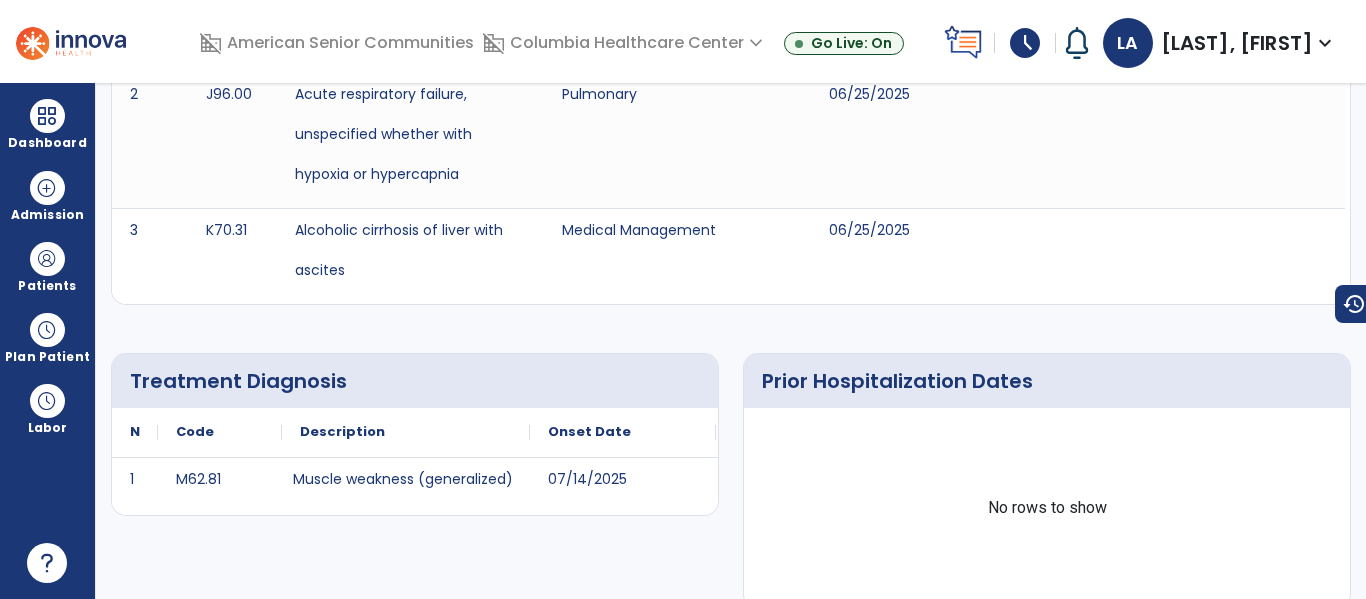scroll, scrollTop: 0, scrollLeft: 0, axis: both 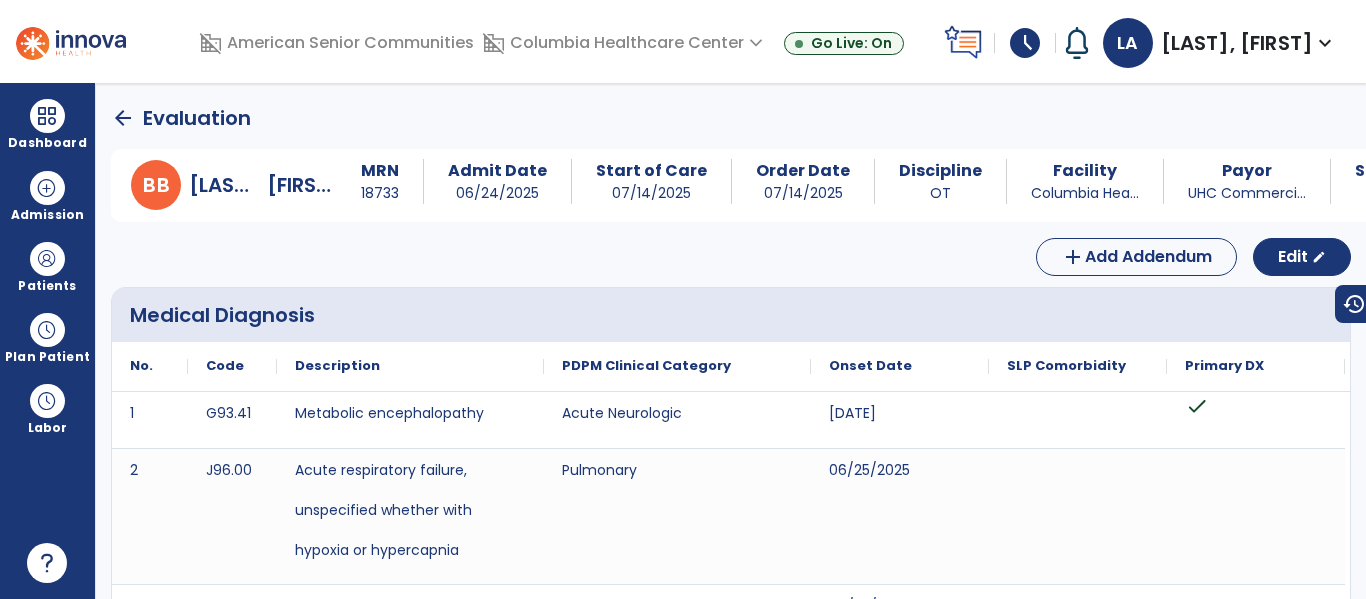 click on "arrow_back" 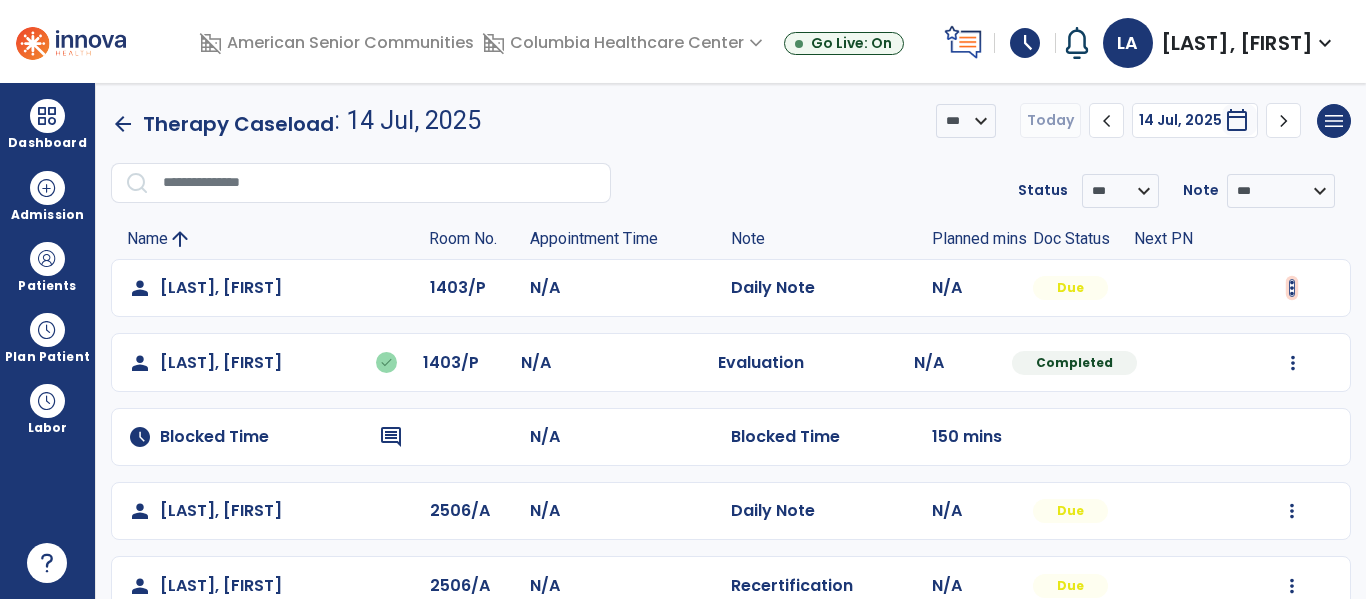 click at bounding box center (1292, 288) 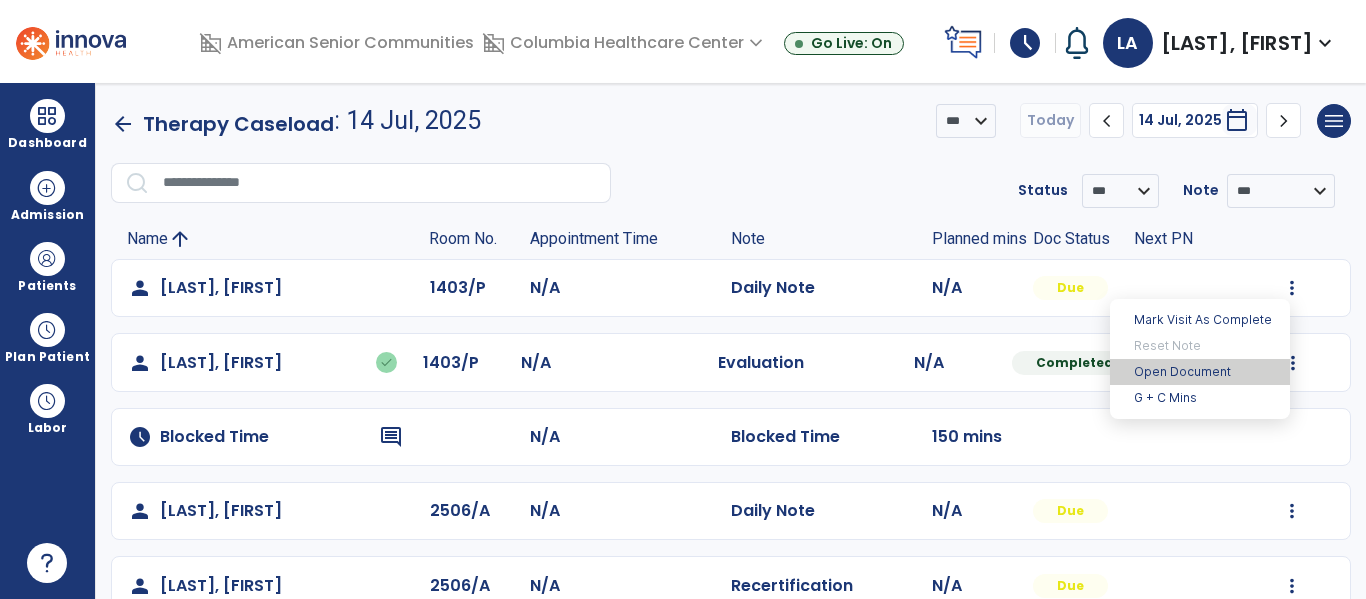 click on "Open Document" at bounding box center [1200, 372] 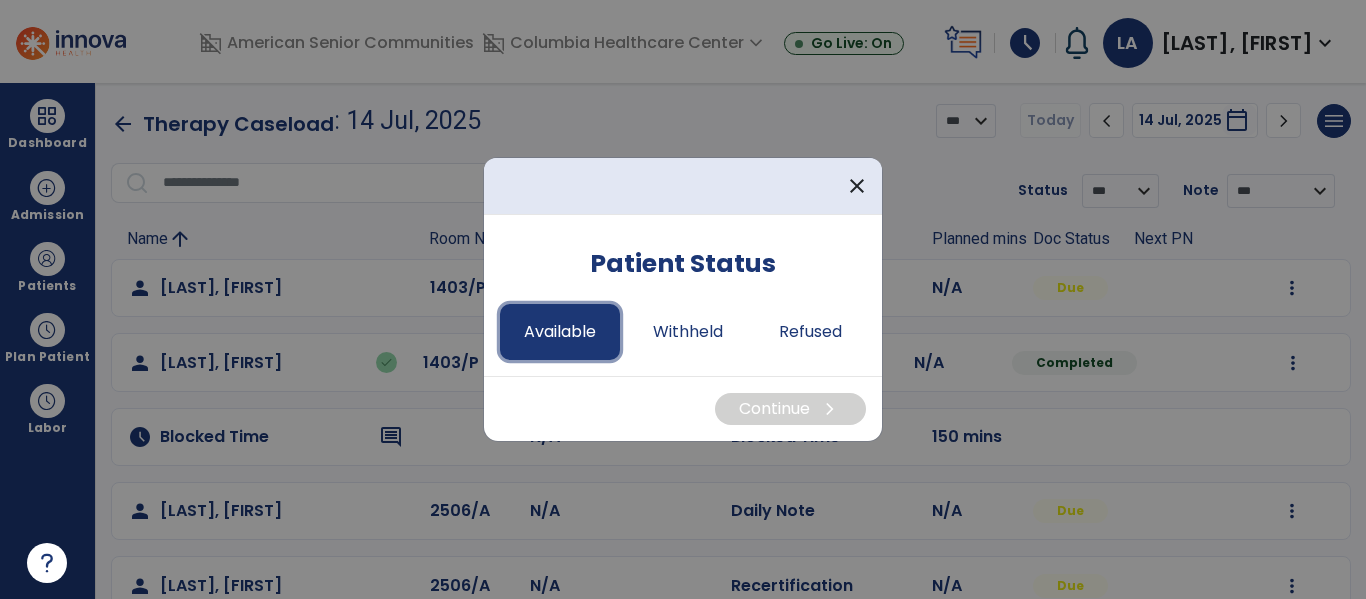 click on "Available" at bounding box center [560, 332] 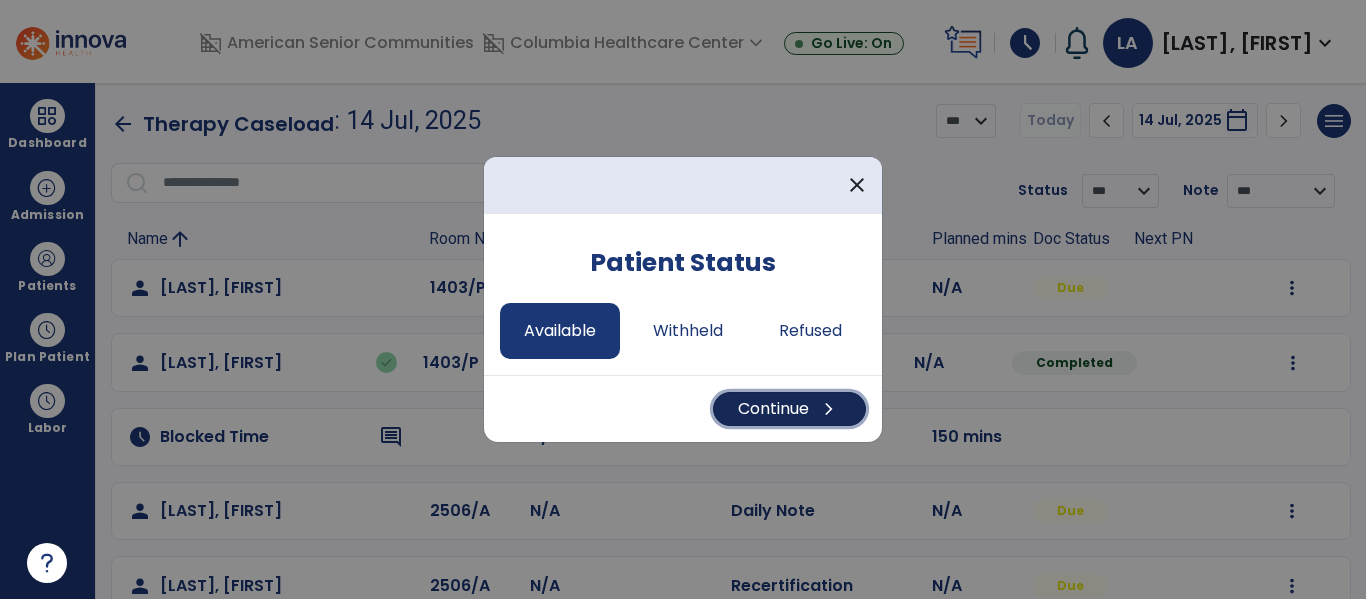click on "Continue   chevron_right" at bounding box center [789, 409] 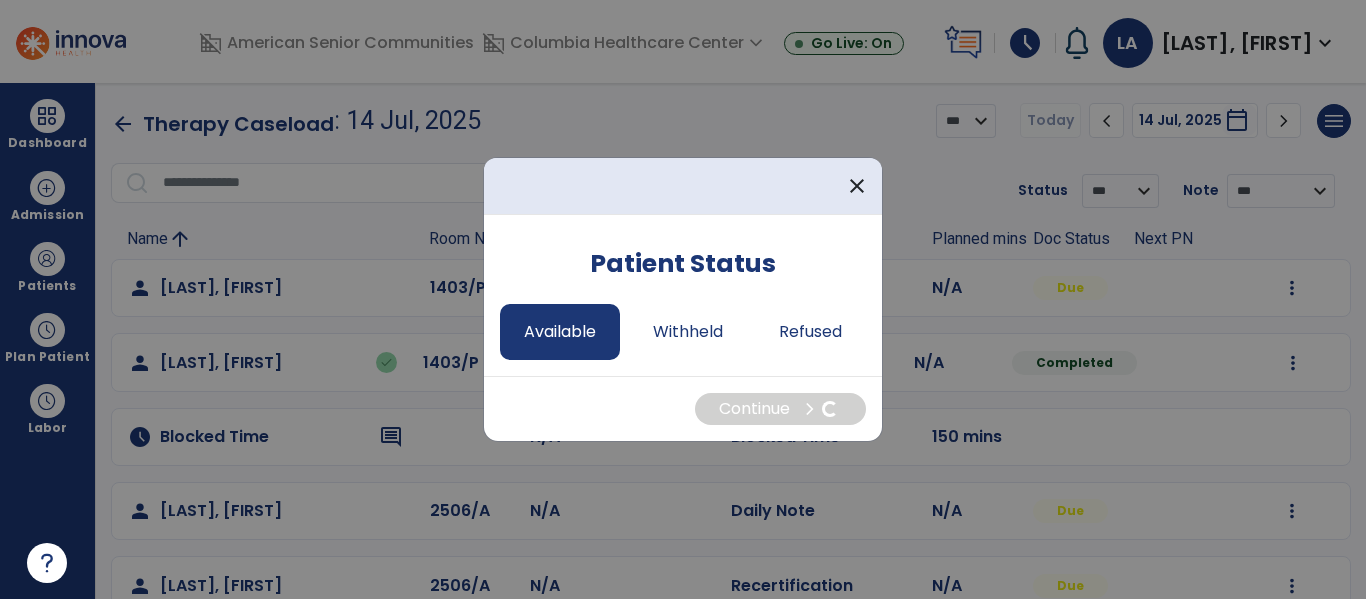 select on "*" 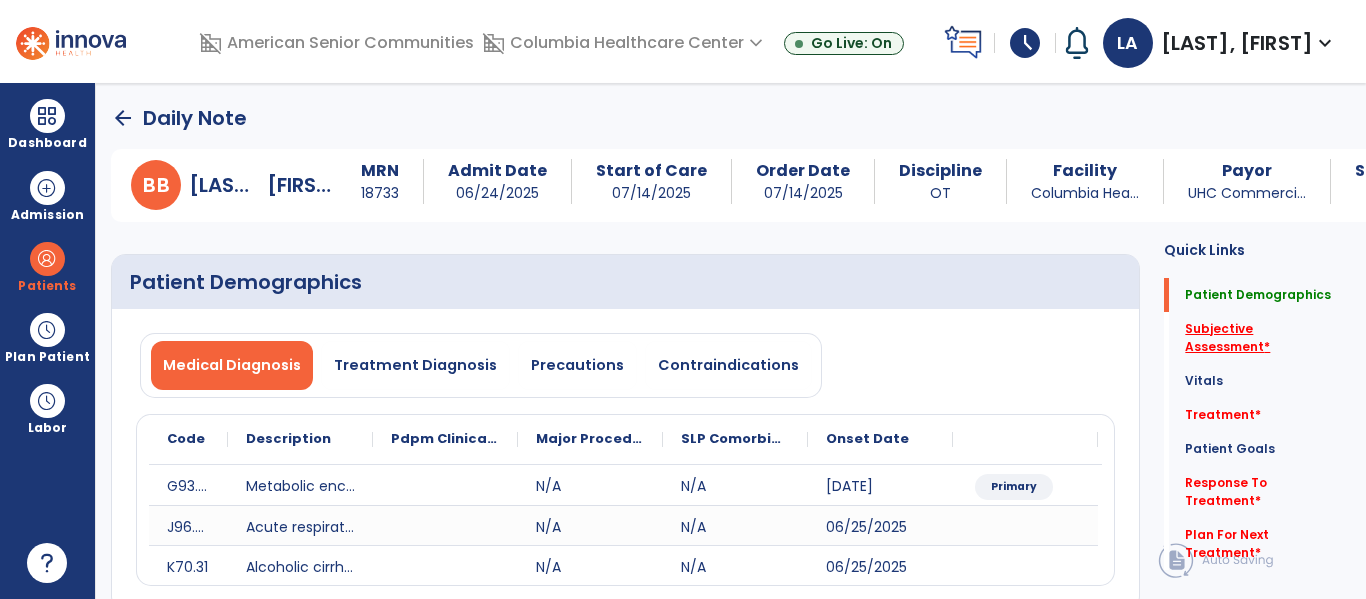 click on "Subjective Assessment   *" 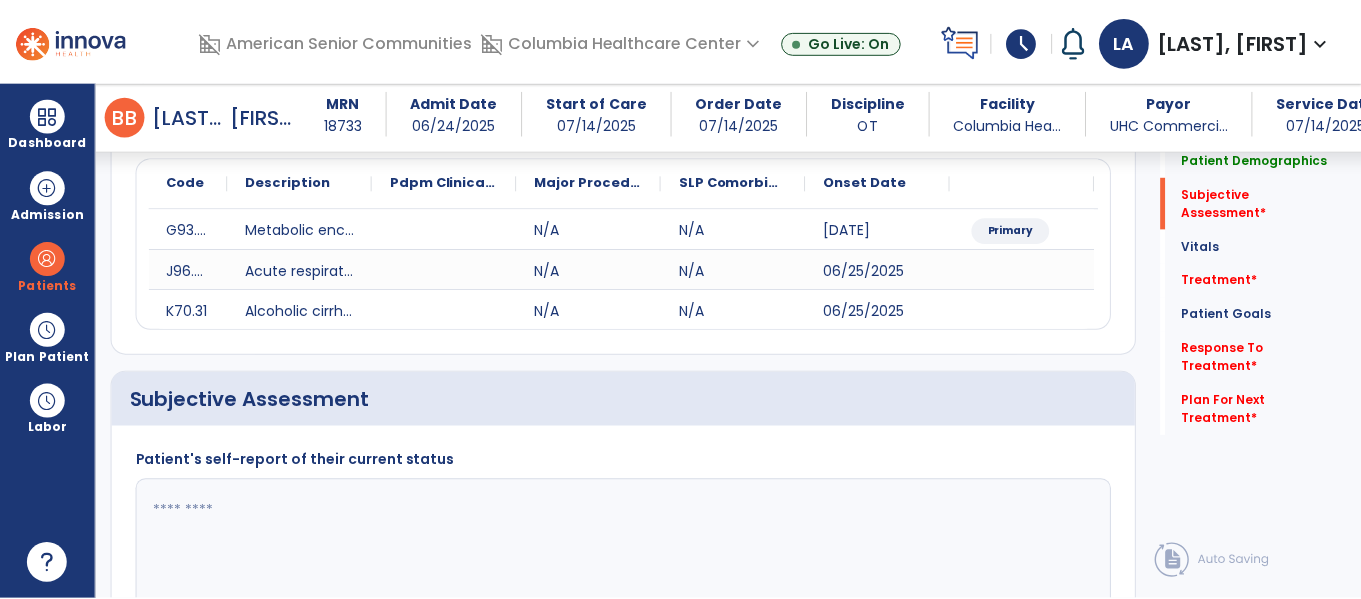 scroll, scrollTop: 427, scrollLeft: 0, axis: vertical 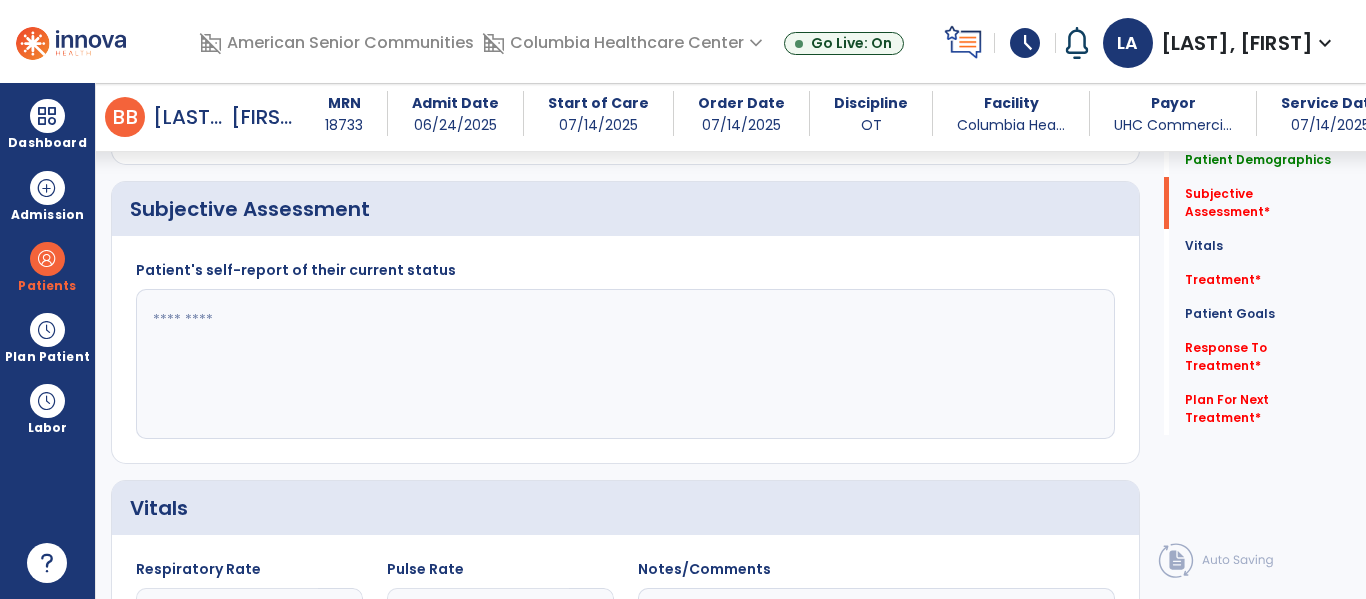 click 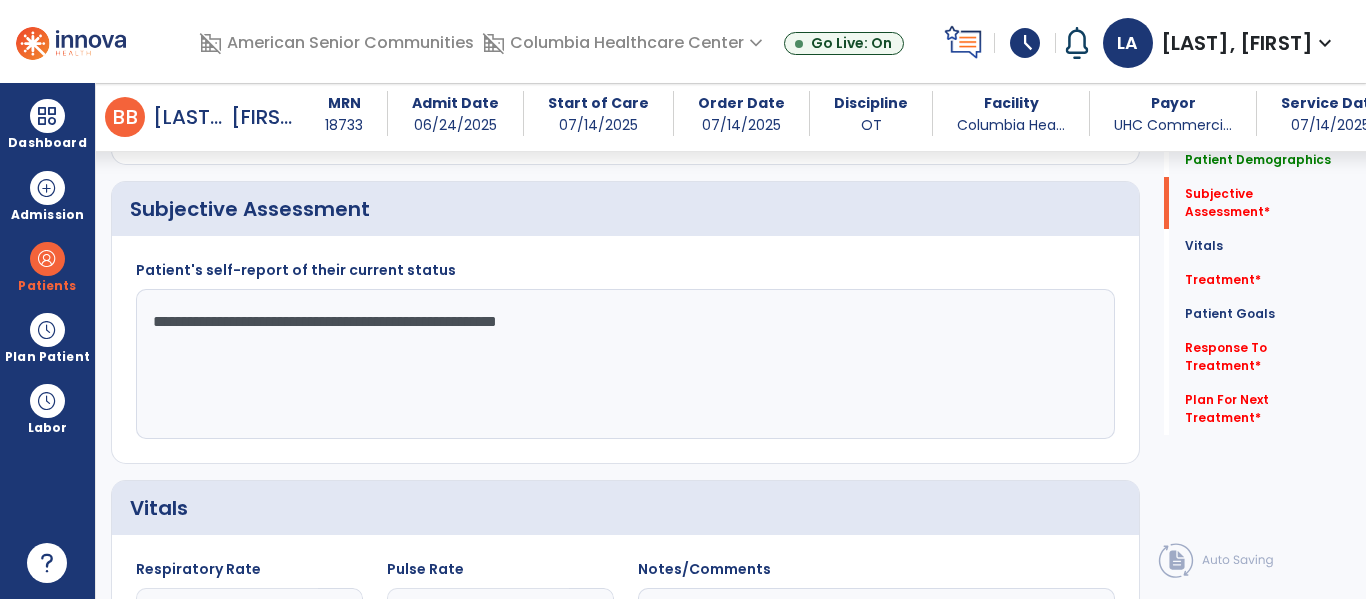 type on "**********" 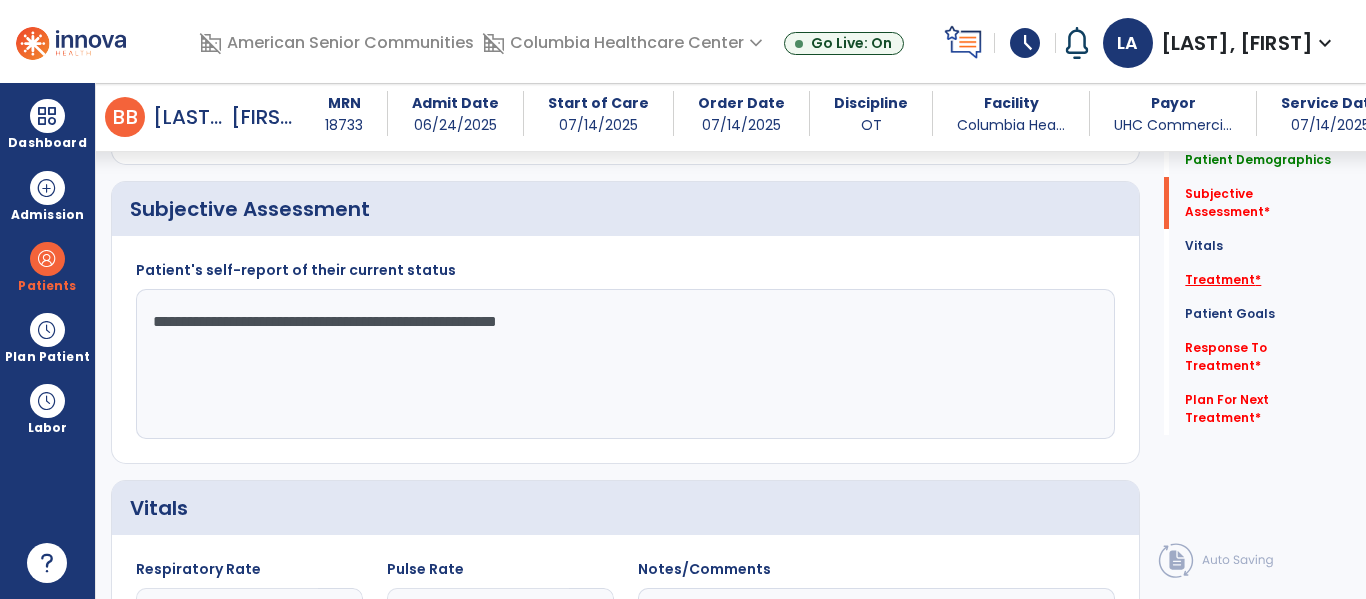 click on "Treatment   *" 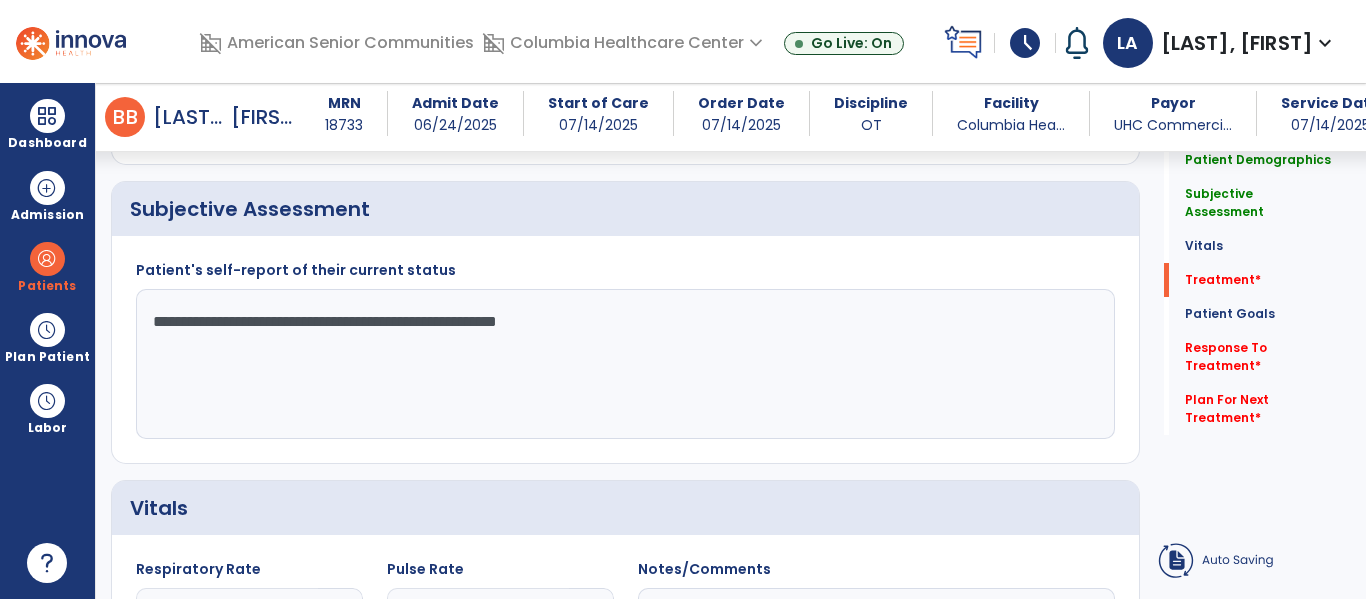 click on "add  Add Service Code" 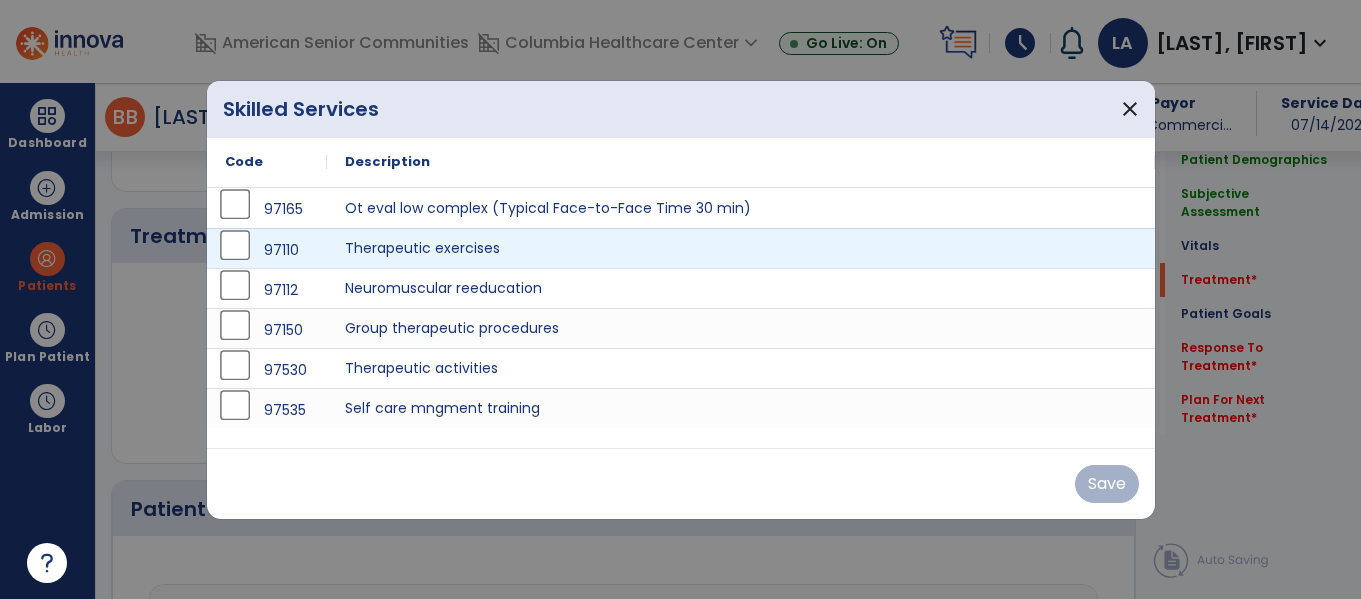 scroll, scrollTop: 1116, scrollLeft: 0, axis: vertical 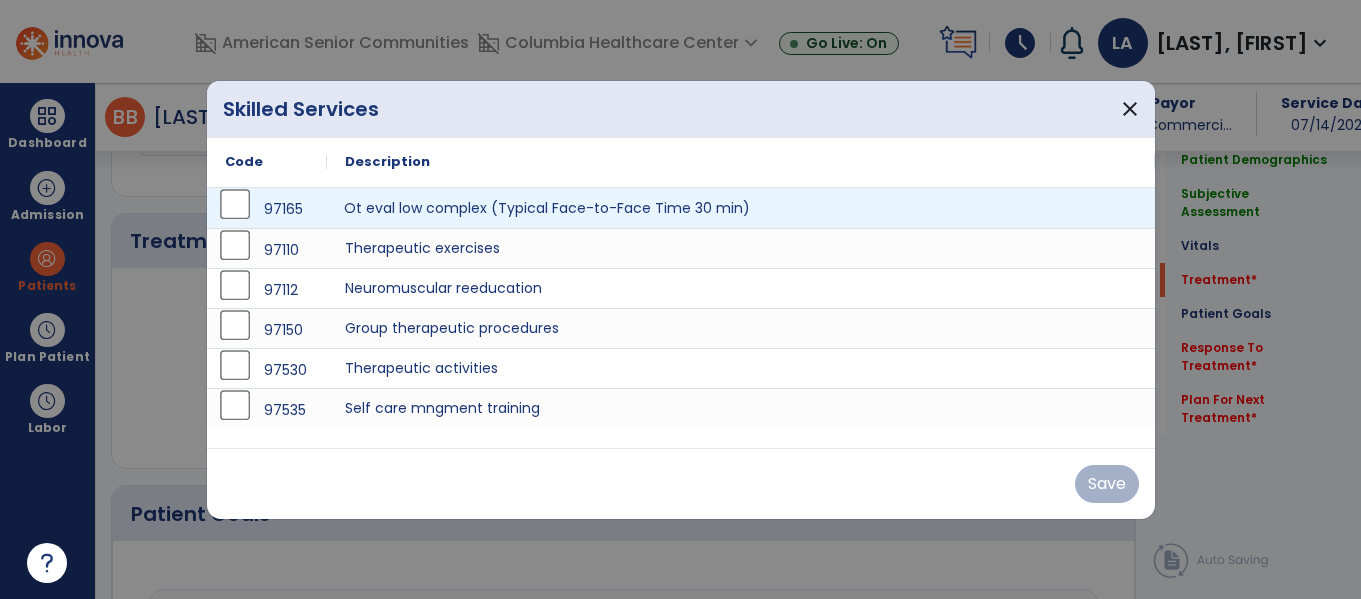 click on "Ot eval low complex (Typical Face-to-Face Time 30 min)" at bounding box center [741, 208] 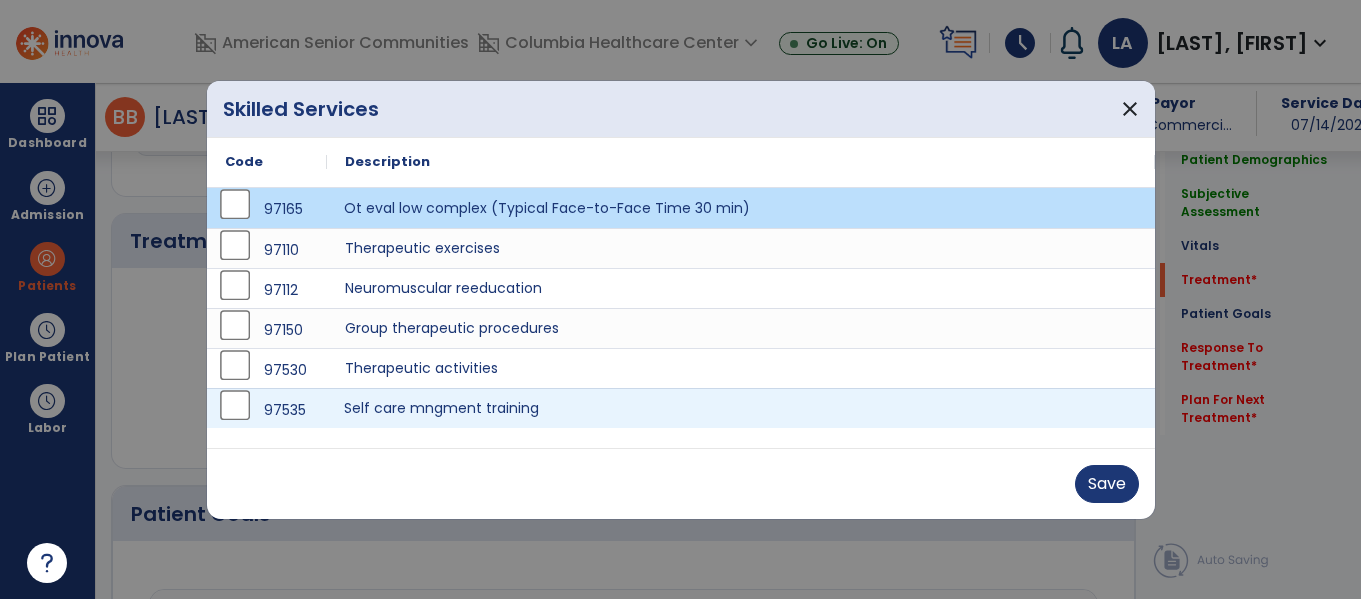 click on "Self care mngment training" at bounding box center [741, 408] 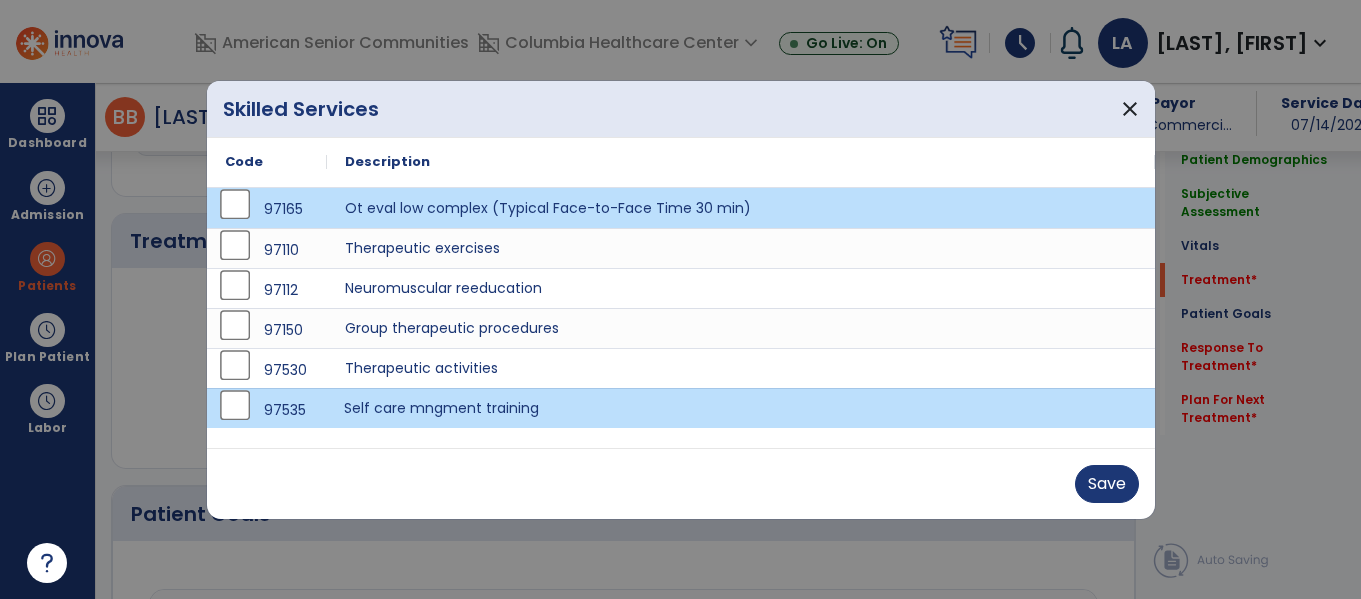 click on "Save" at bounding box center [681, 484] 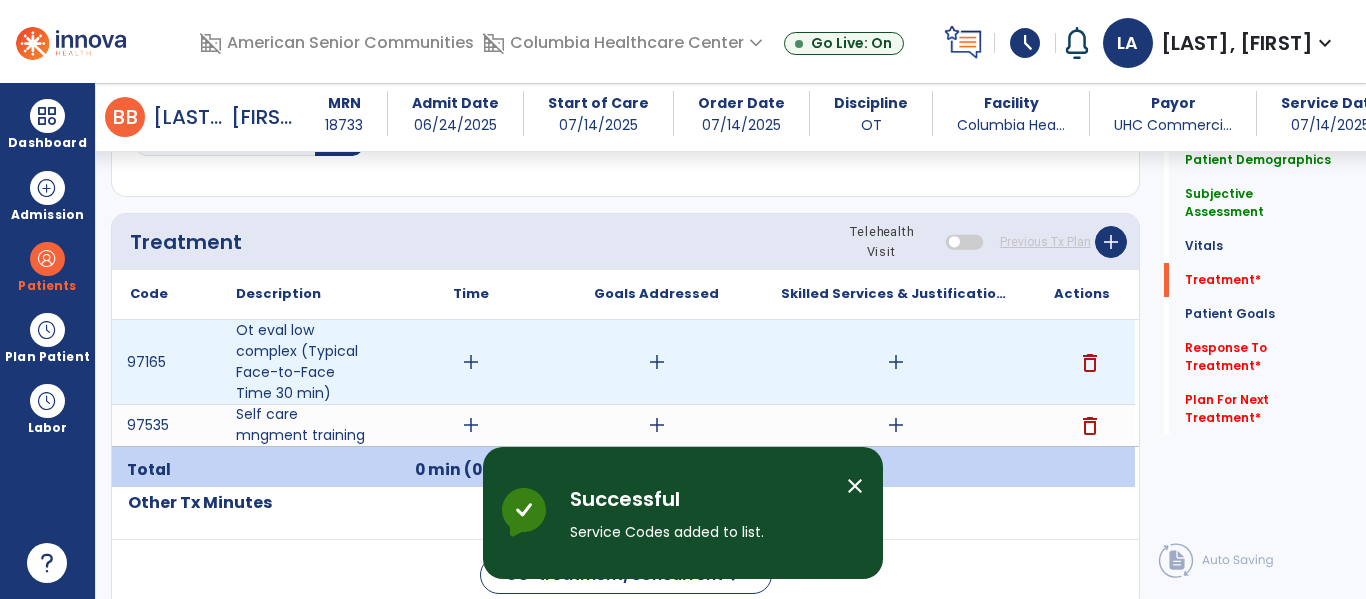click on "add" at bounding box center [471, 362] 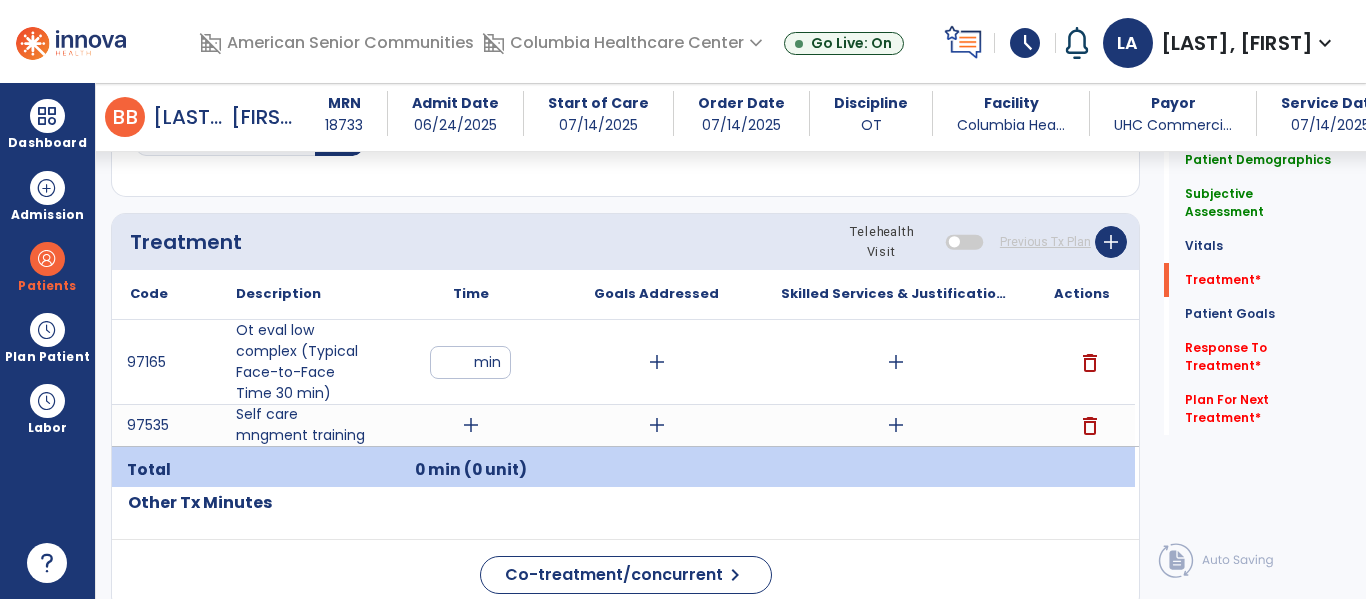type on "**" 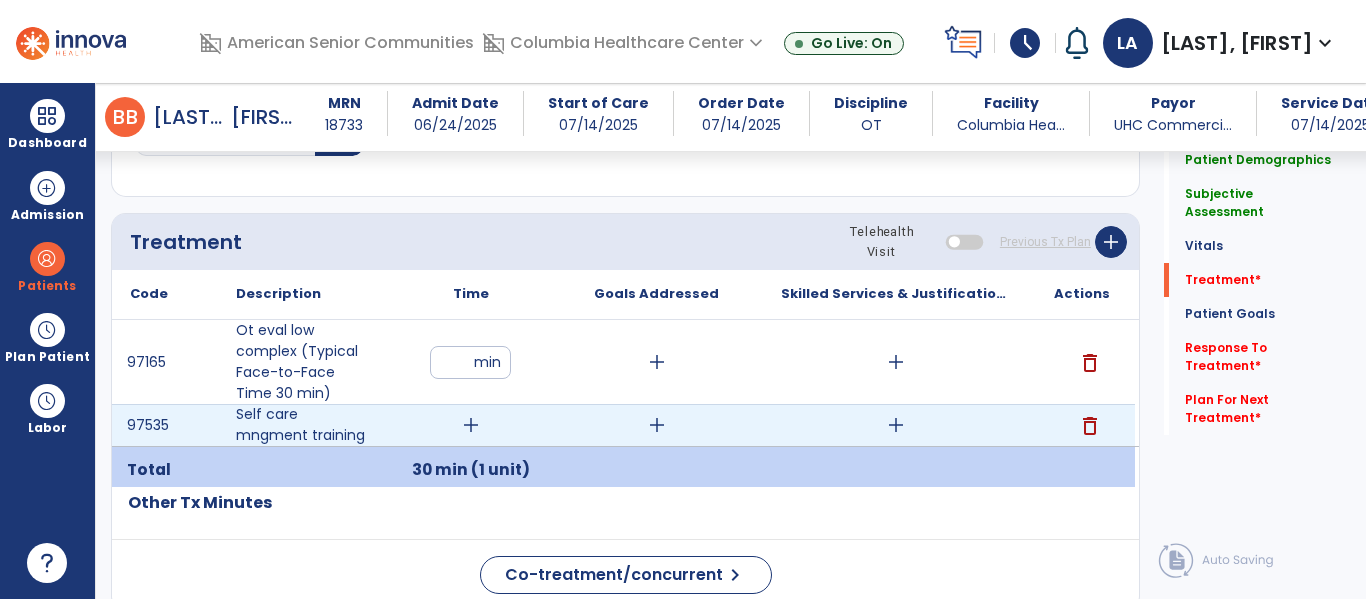 click on "add" at bounding box center (471, 425) 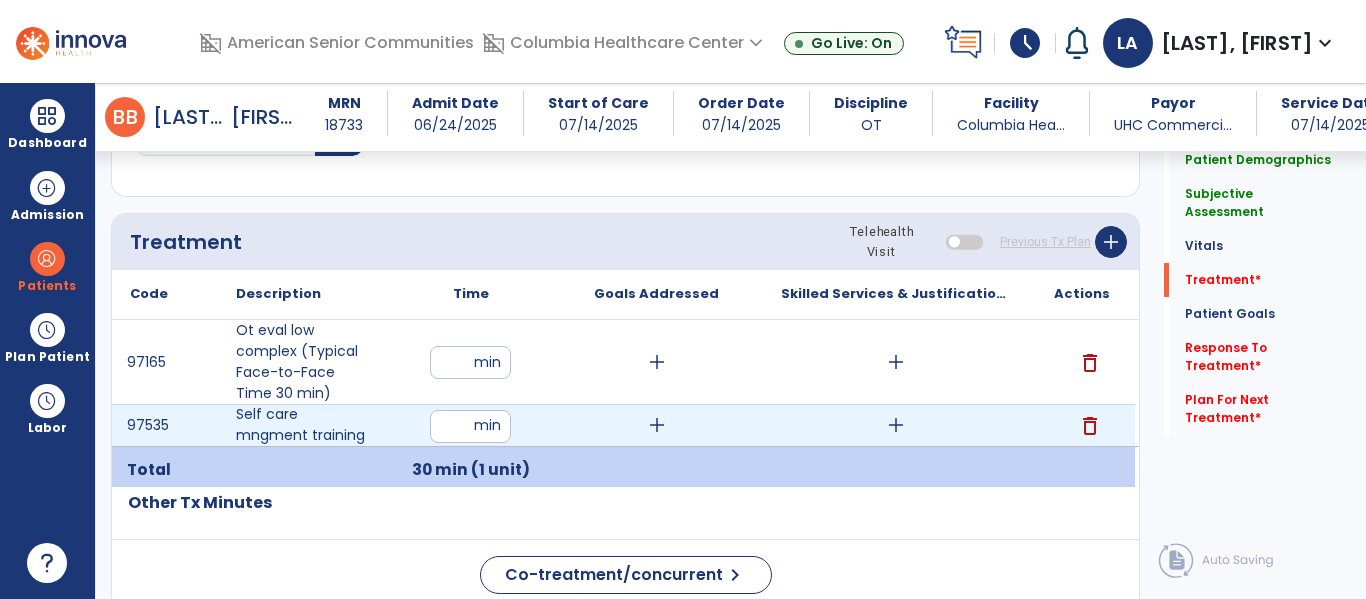 type on "**" 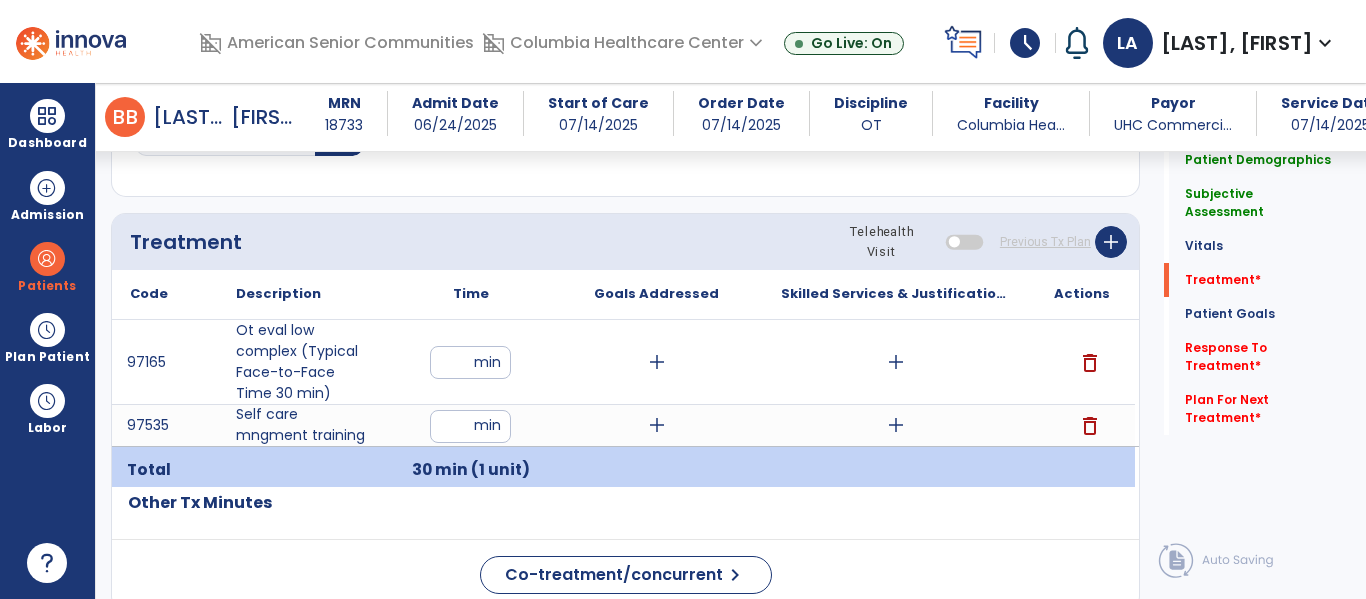 click on "Code
Description
Time" 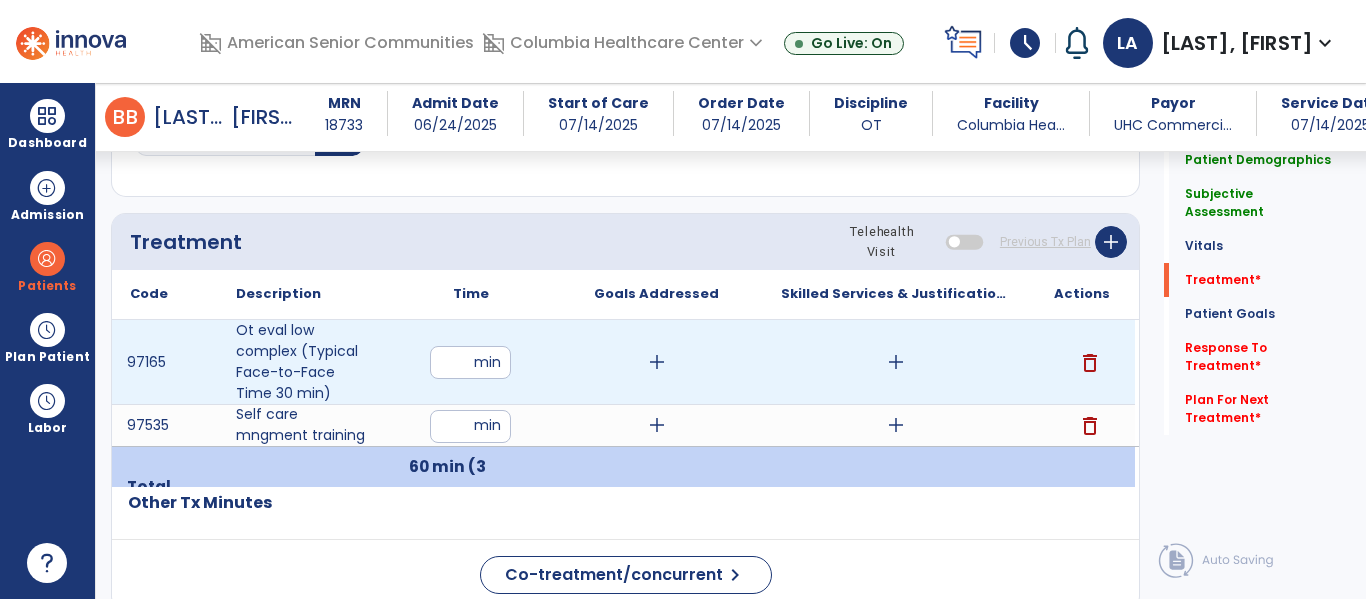click on "add" at bounding box center (896, 362) 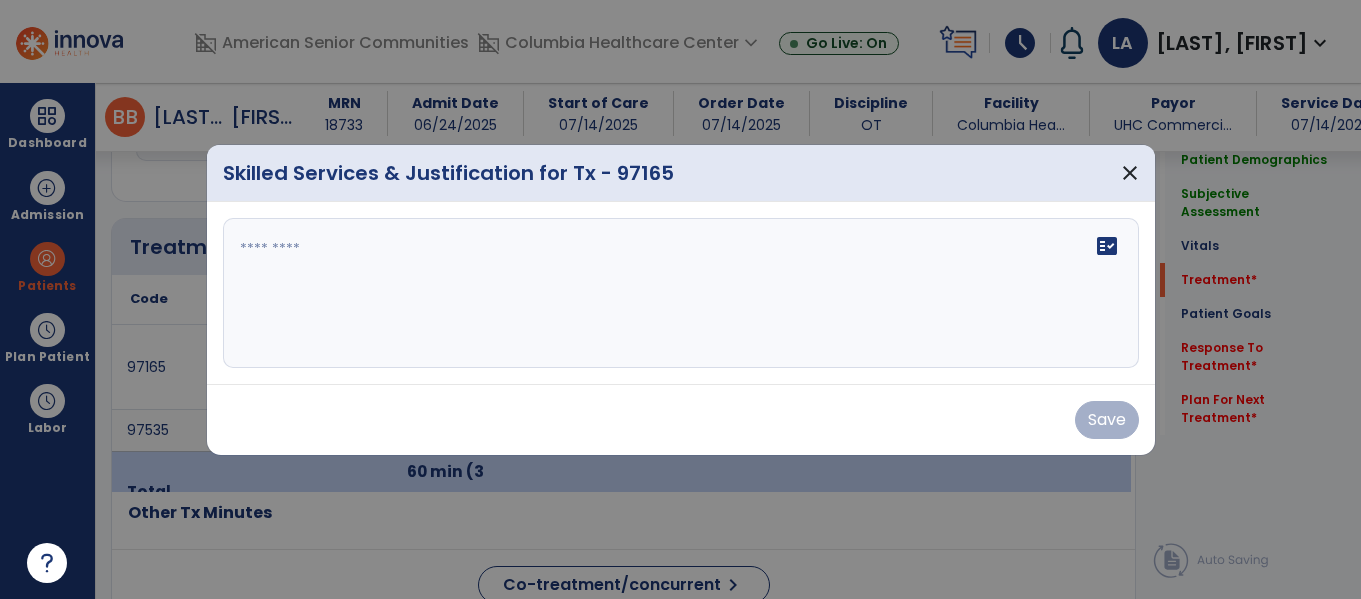 scroll, scrollTop: 1116, scrollLeft: 0, axis: vertical 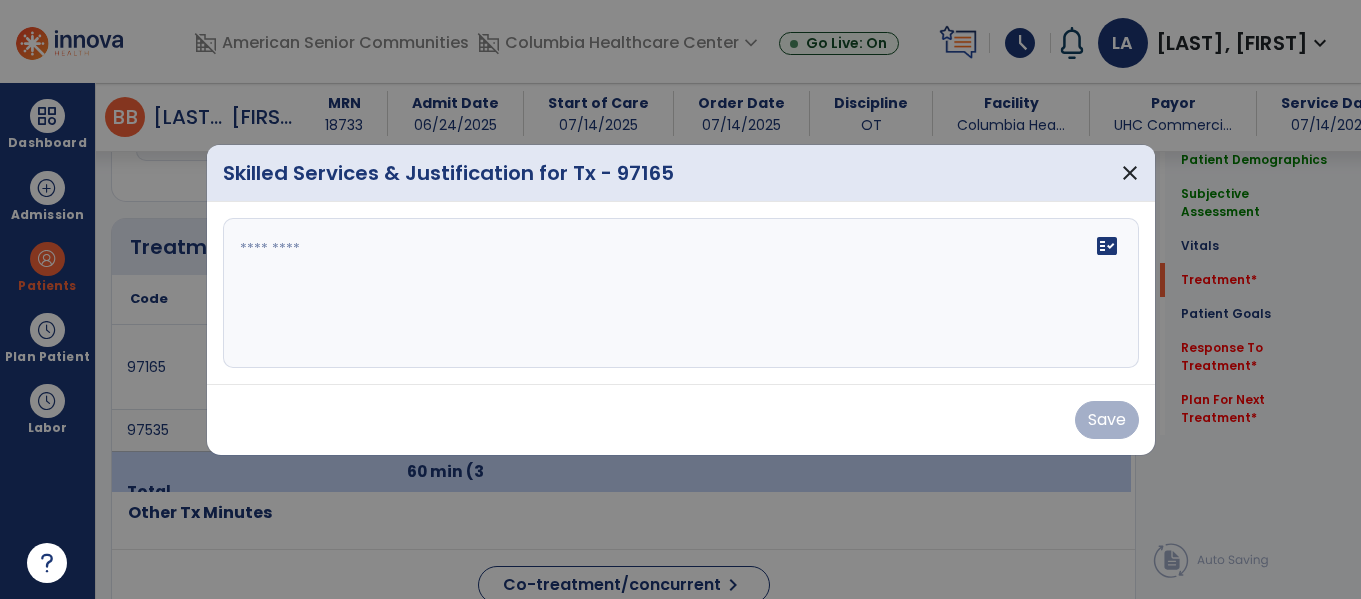 click on "fact_check" at bounding box center (681, 293) 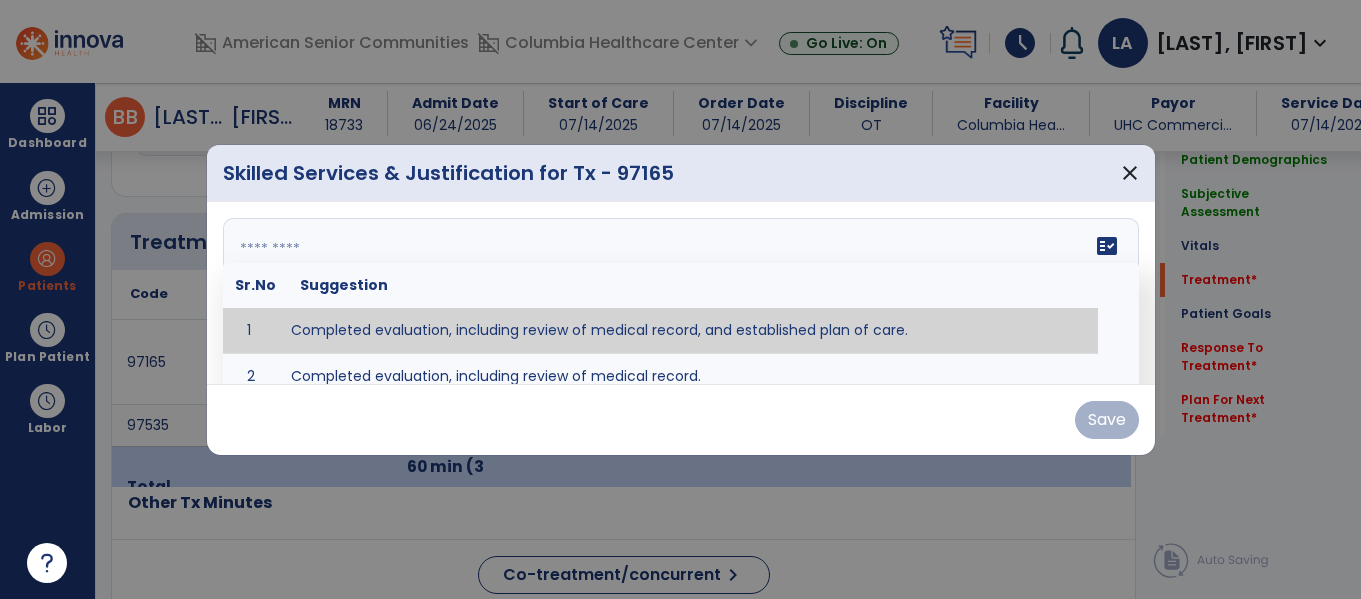 type on "**********" 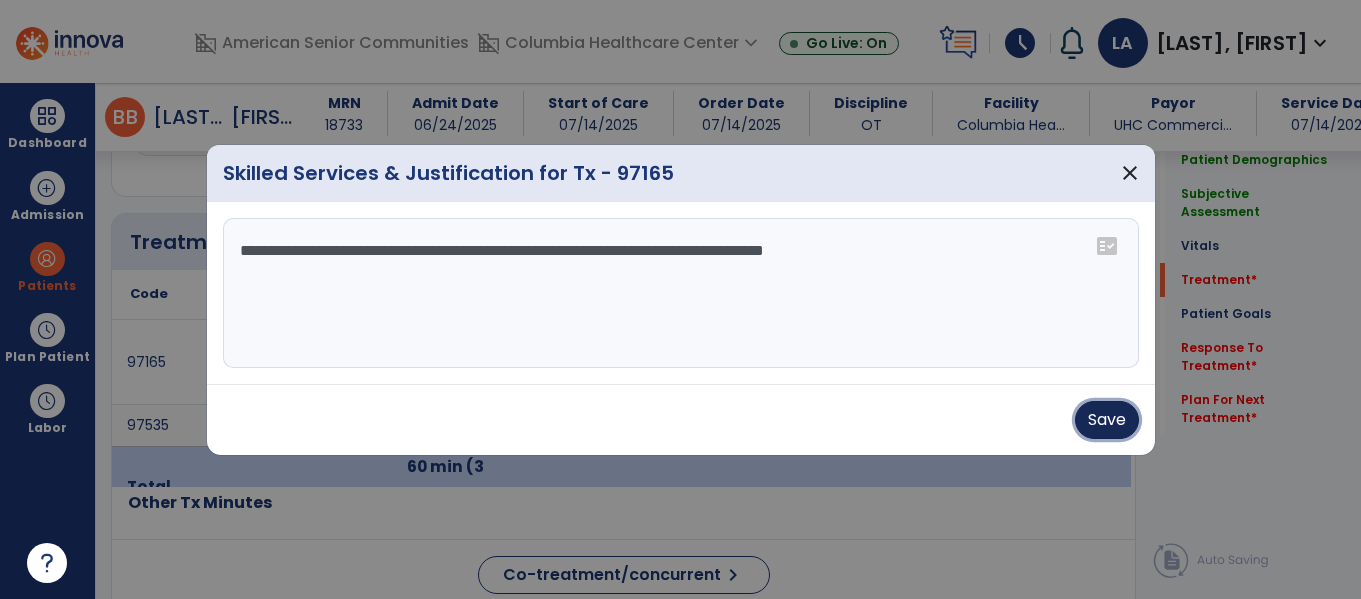 click on "Save" at bounding box center [1107, 420] 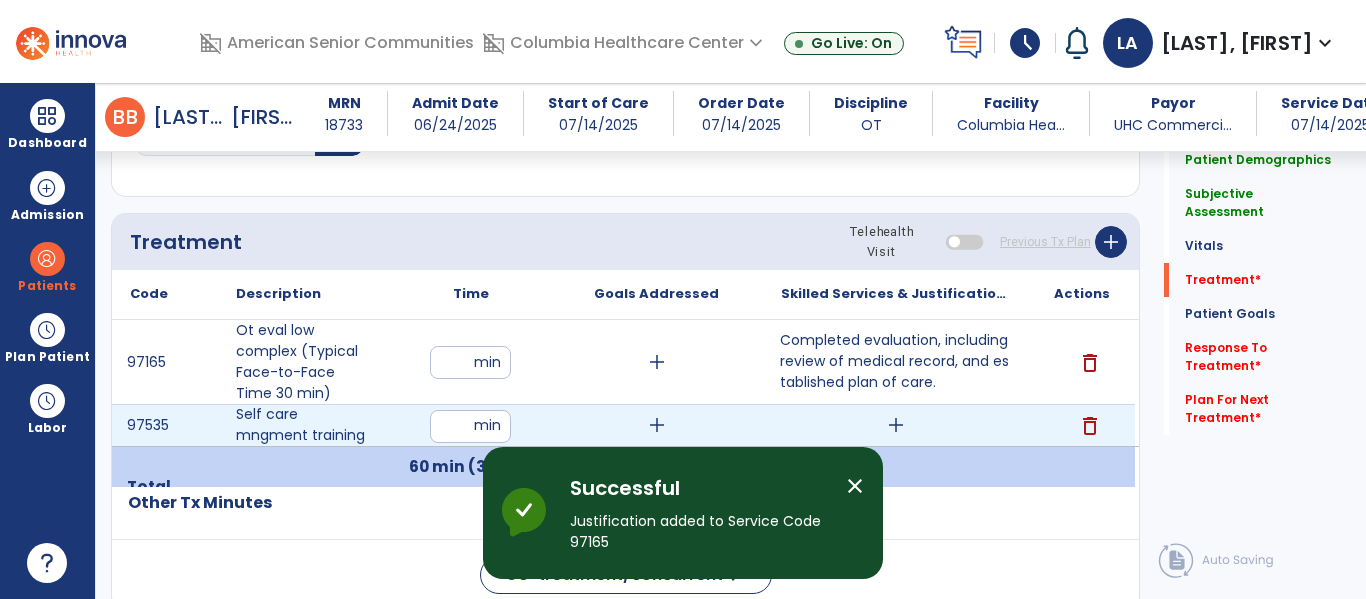 click on "add" at bounding box center [896, 425] 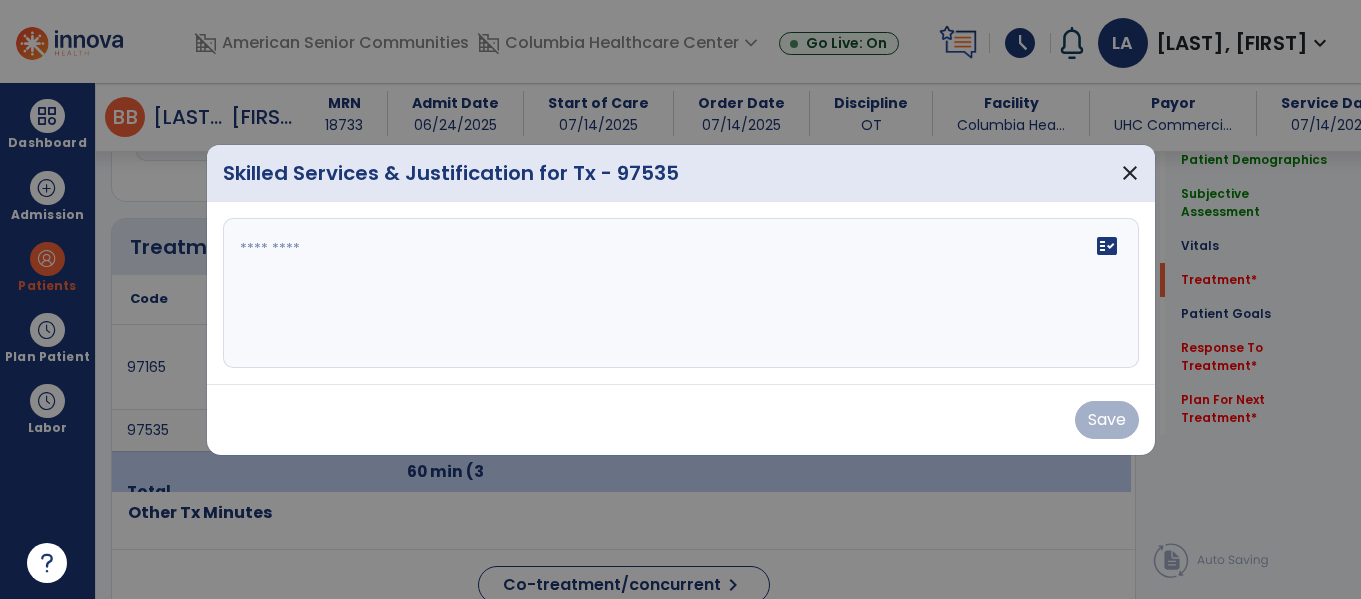 click on "fact_check" at bounding box center [681, 293] 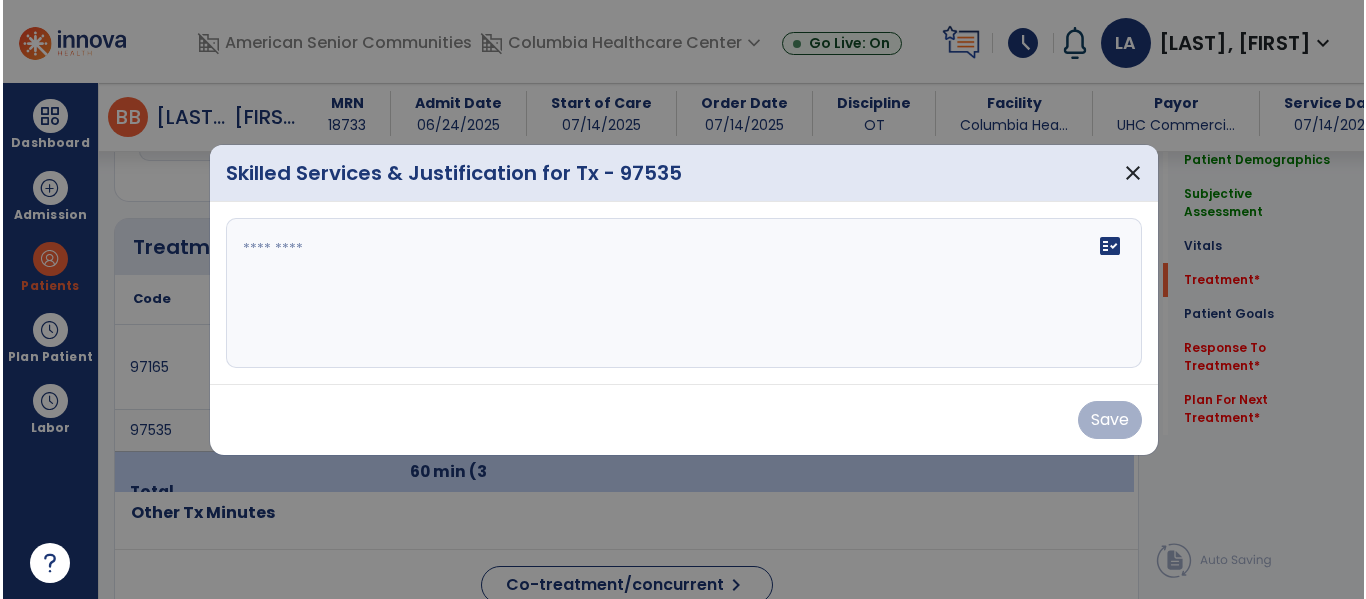 scroll, scrollTop: 1116, scrollLeft: 0, axis: vertical 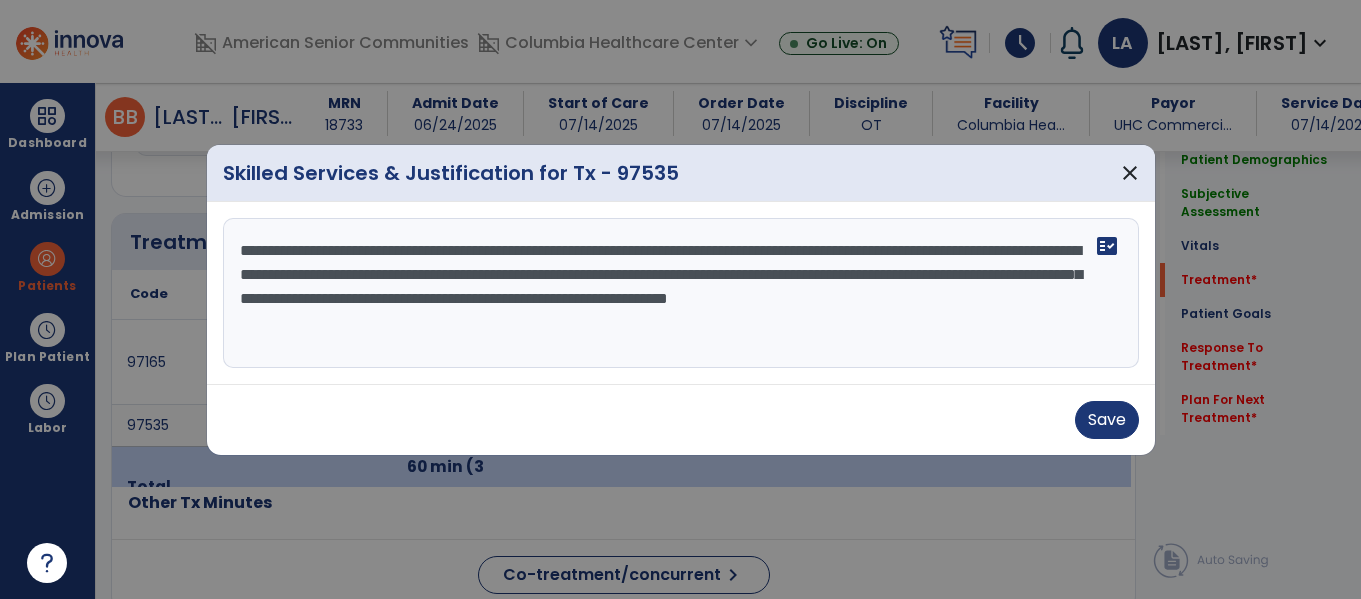 click on "**********" at bounding box center [681, 293] 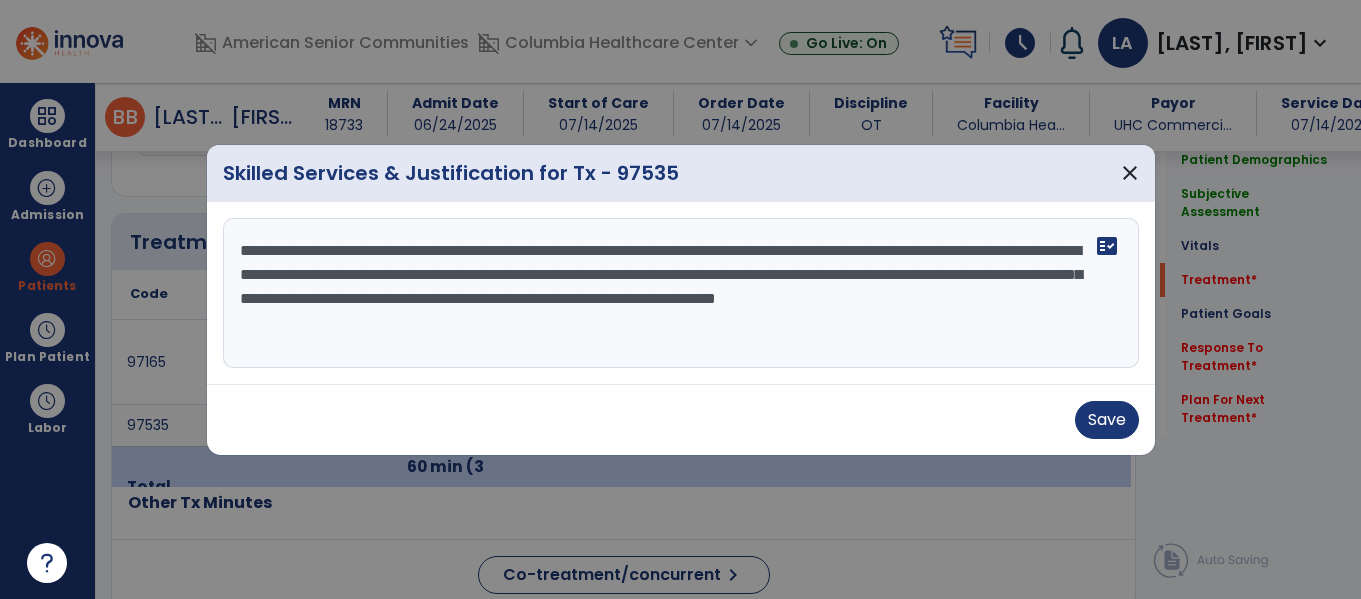 click on "**********" at bounding box center (681, 293) 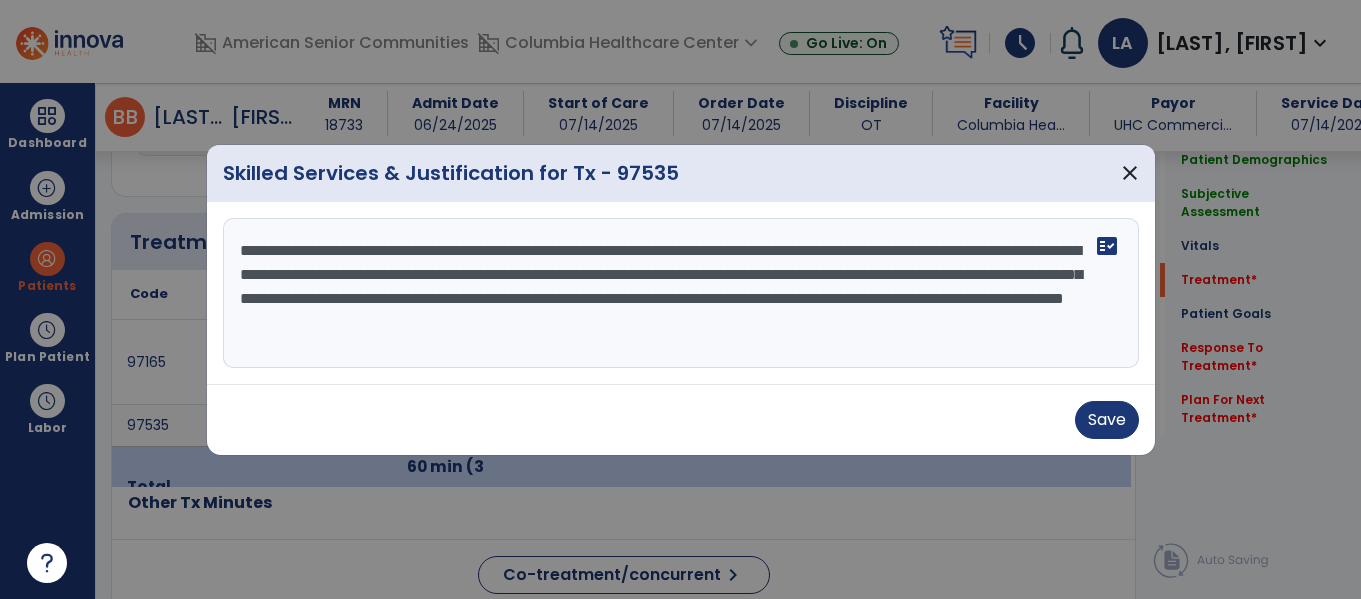 click on "**********" at bounding box center (681, 293) 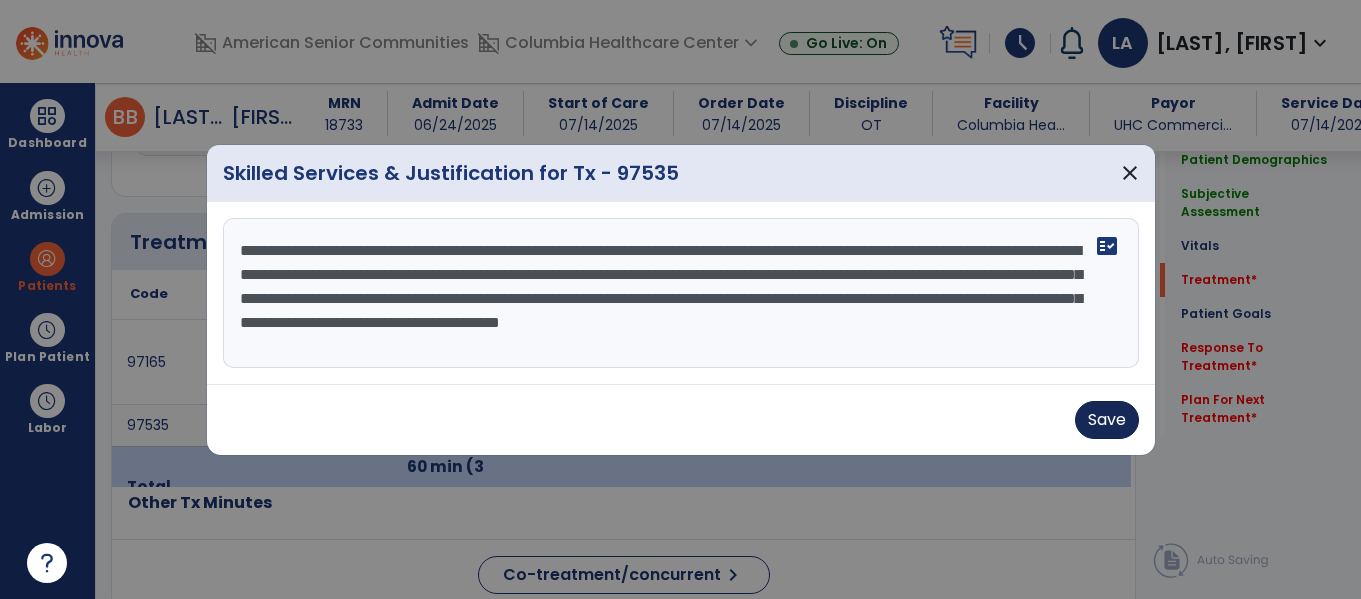 type on "**********" 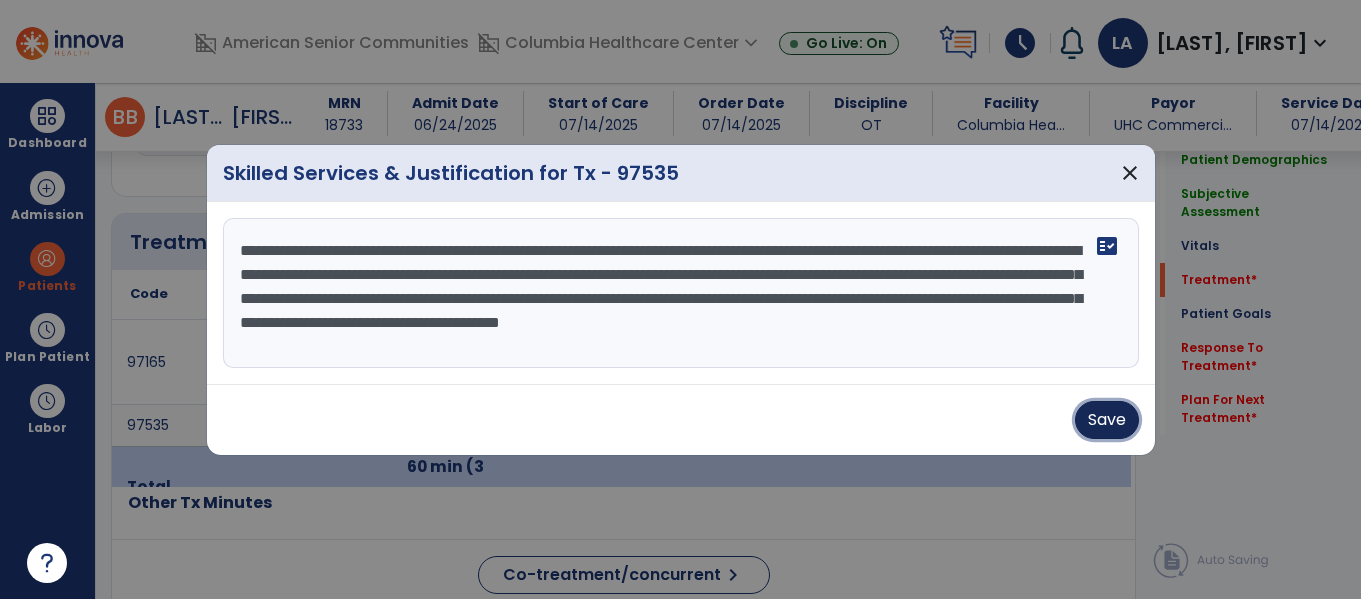 click on "Save" at bounding box center (1107, 420) 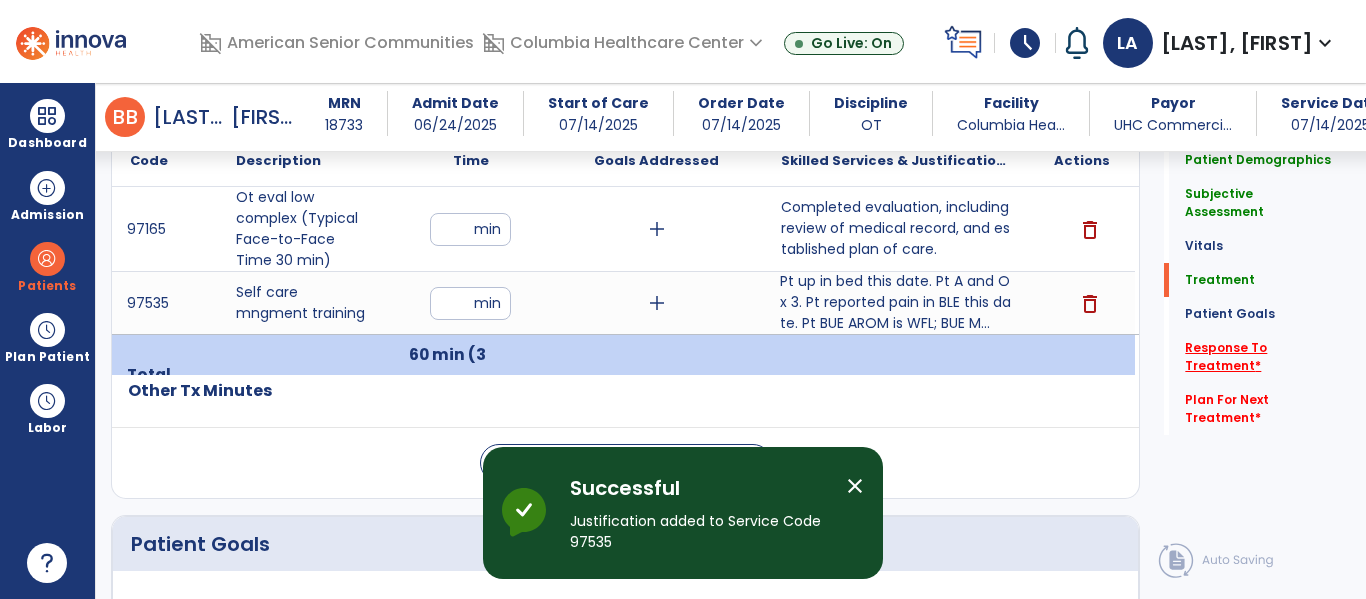 click on "Response To Treatment   *" 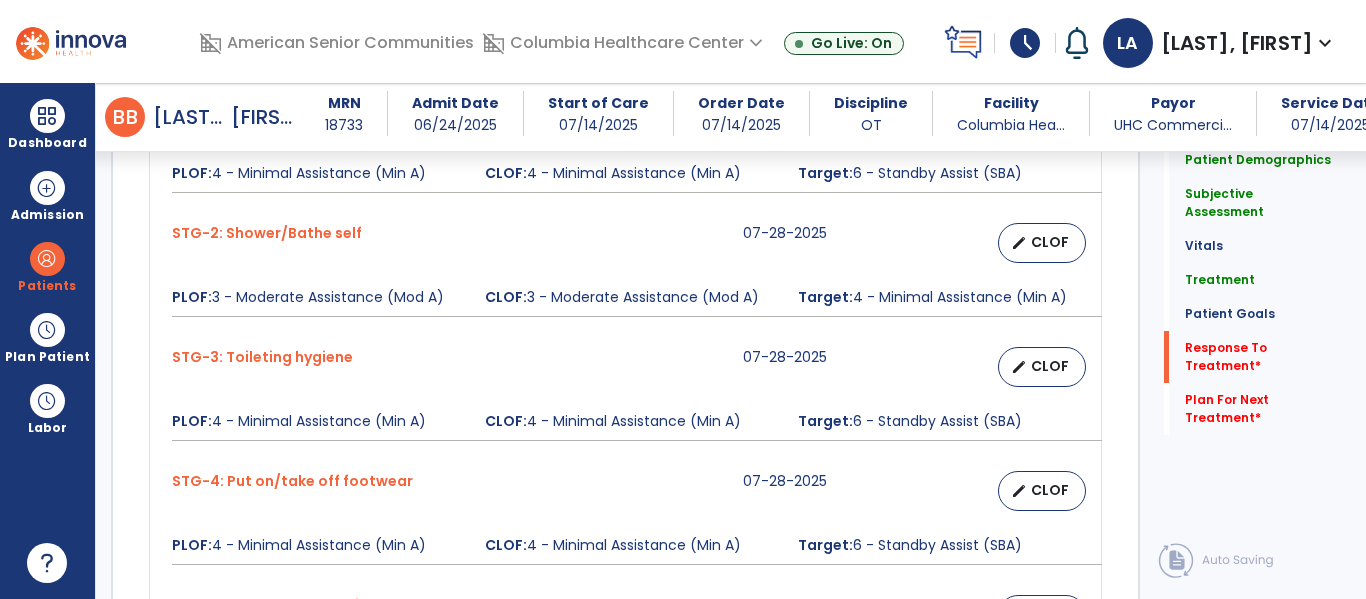 scroll, scrollTop: 2612, scrollLeft: 0, axis: vertical 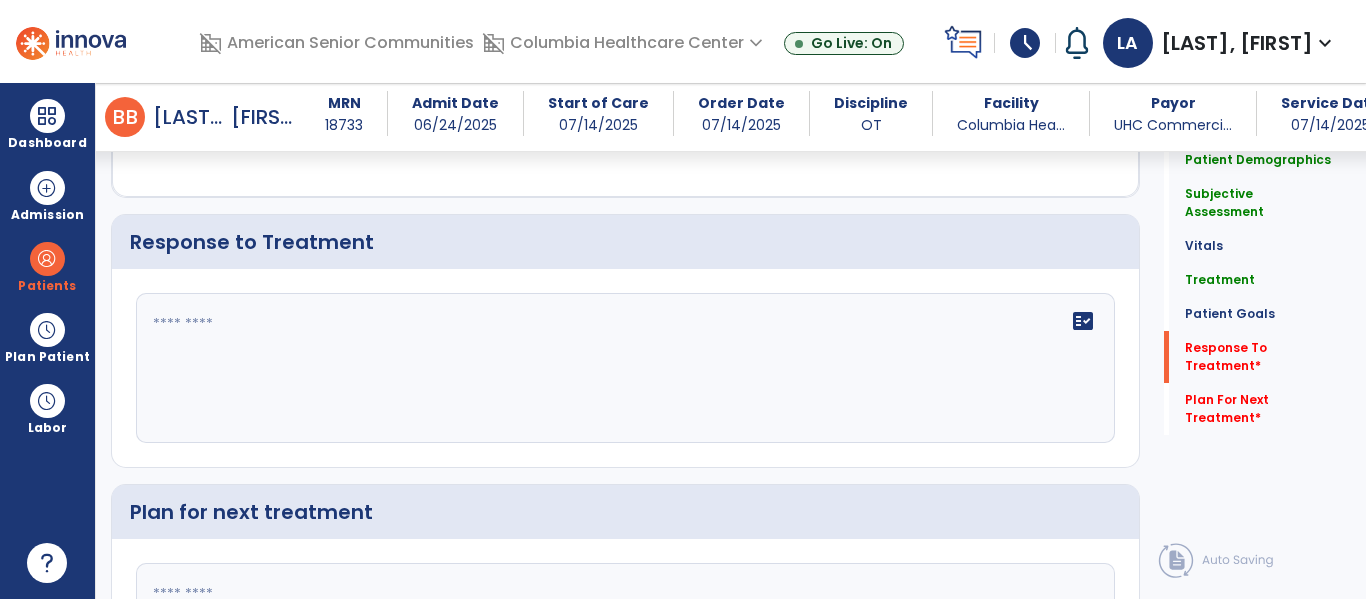 click on "fact_check" 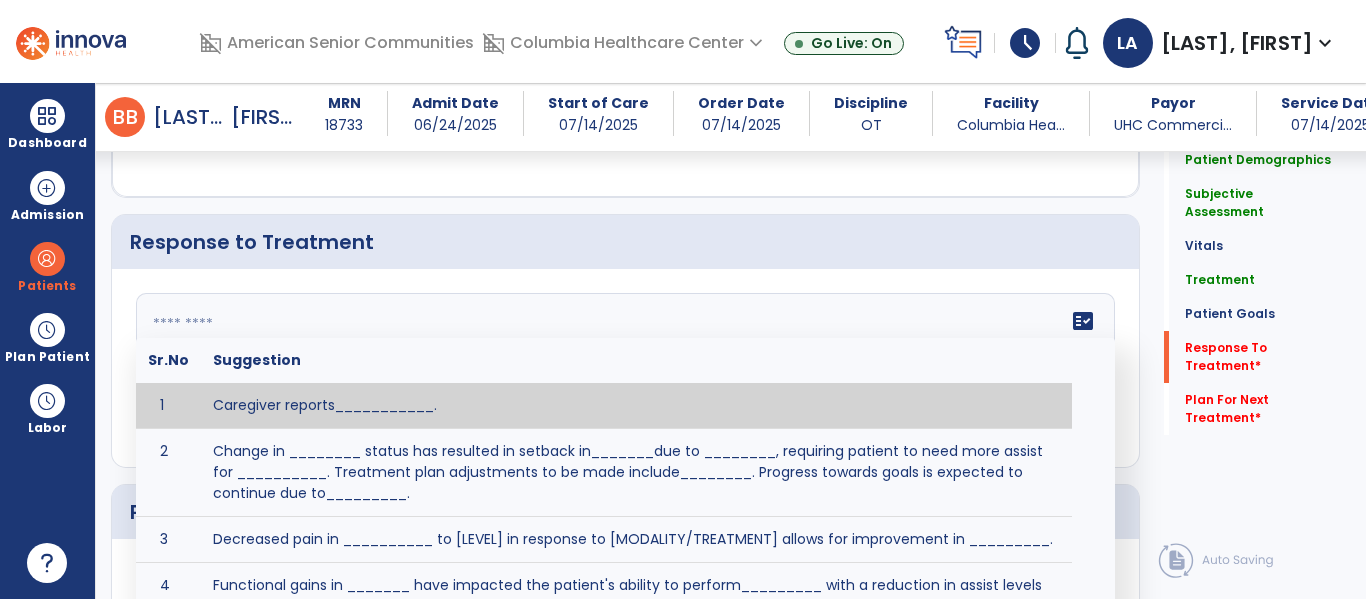 type on "*" 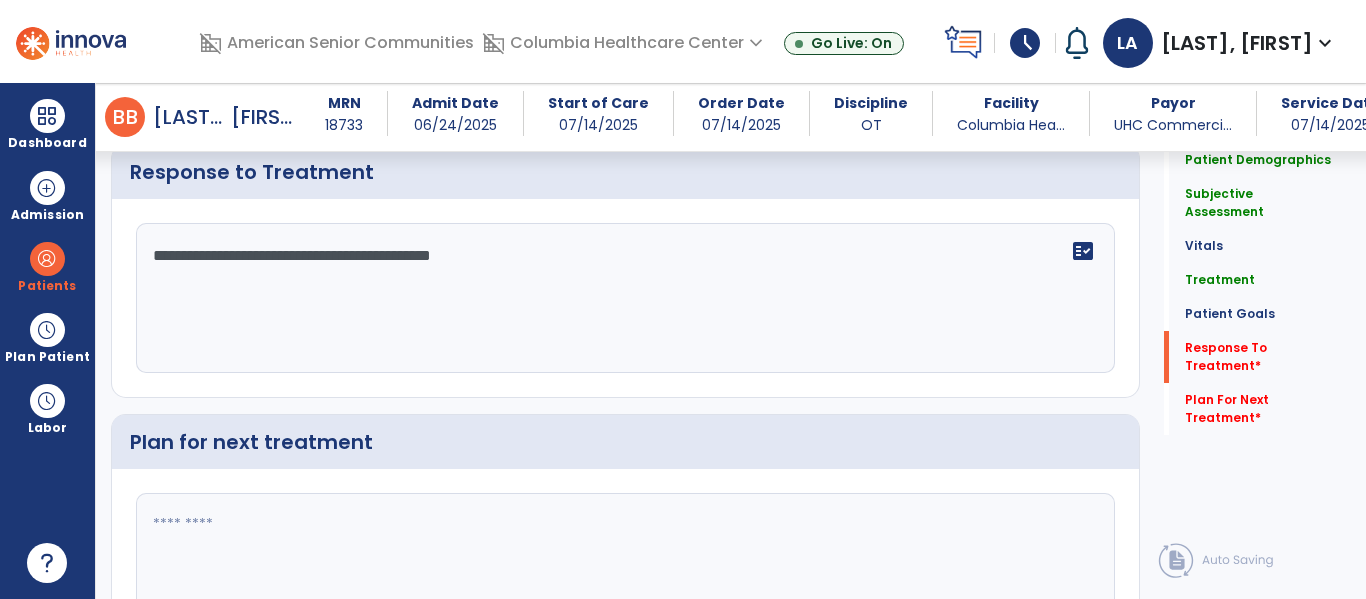 scroll, scrollTop: 2693, scrollLeft: 0, axis: vertical 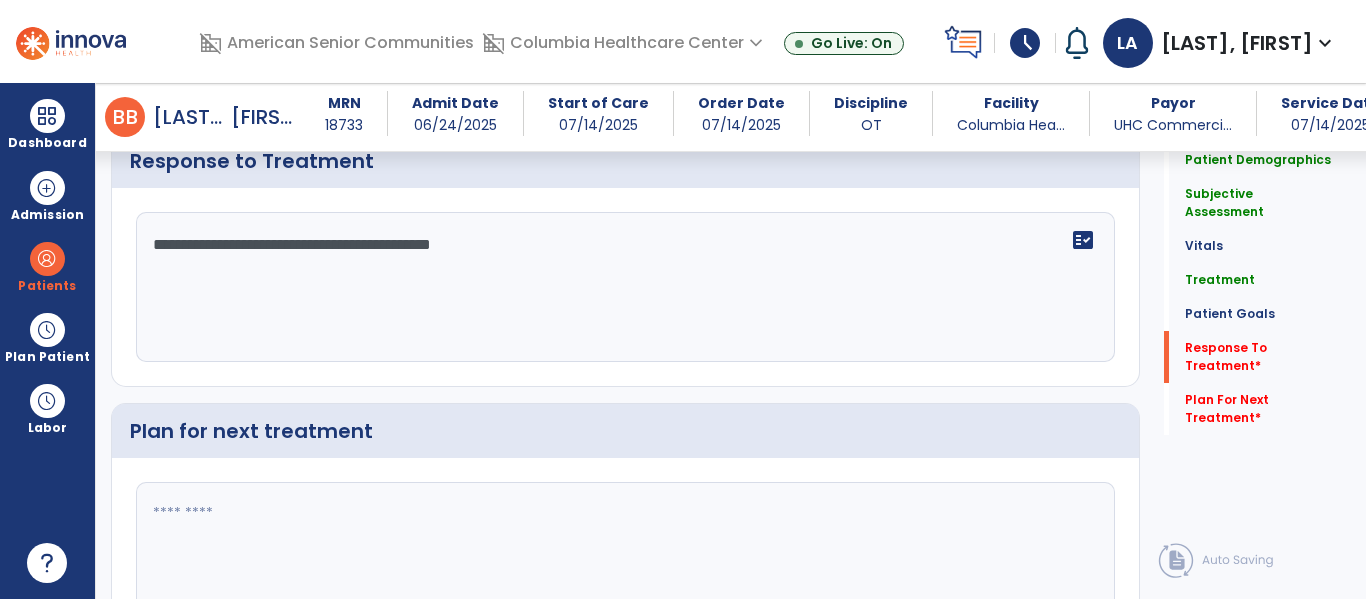 type on "**********" 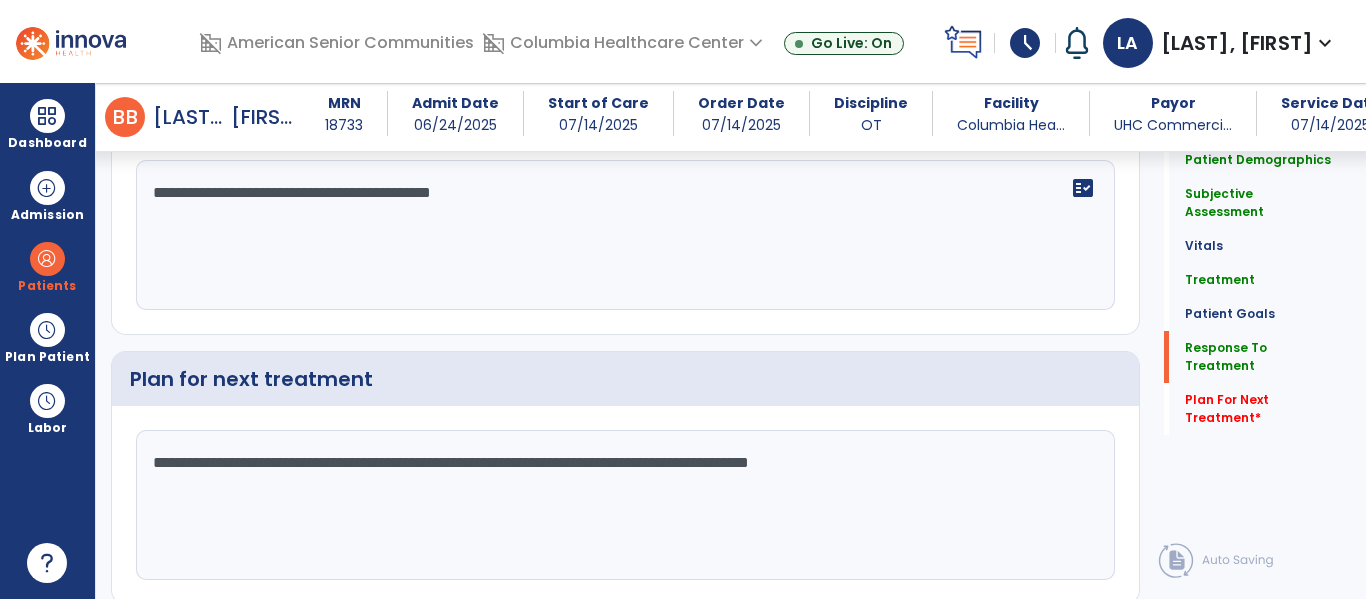scroll, scrollTop: 2817, scrollLeft: 0, axis: vertical 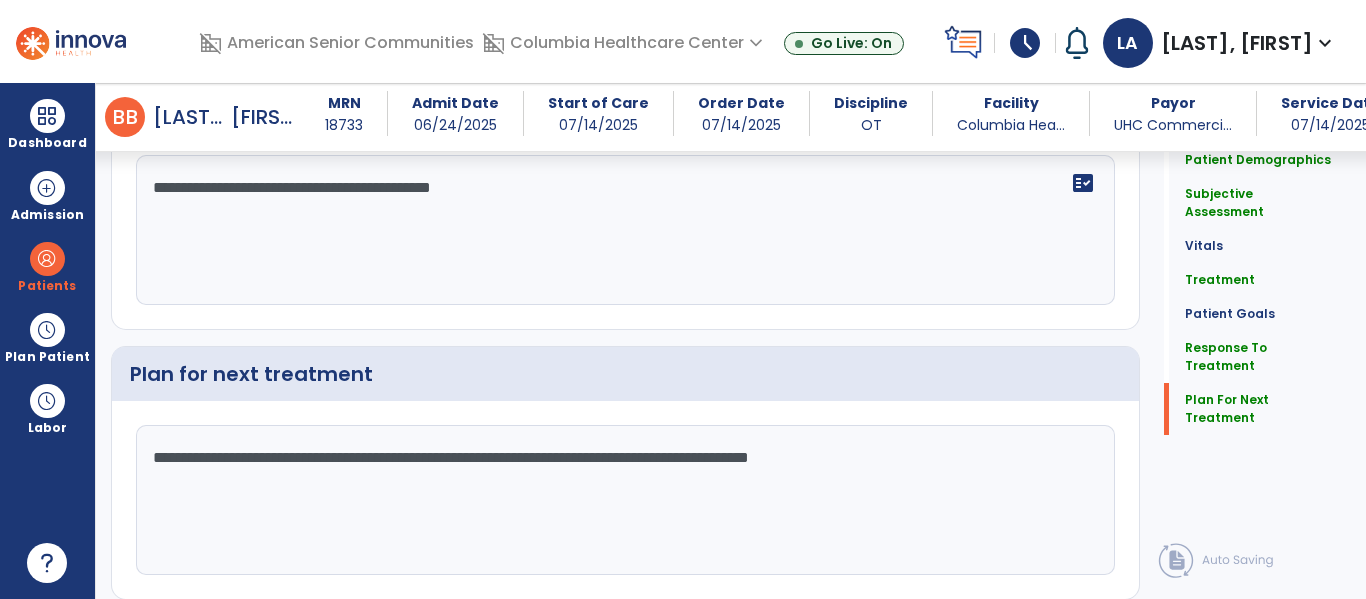 type on "**********" 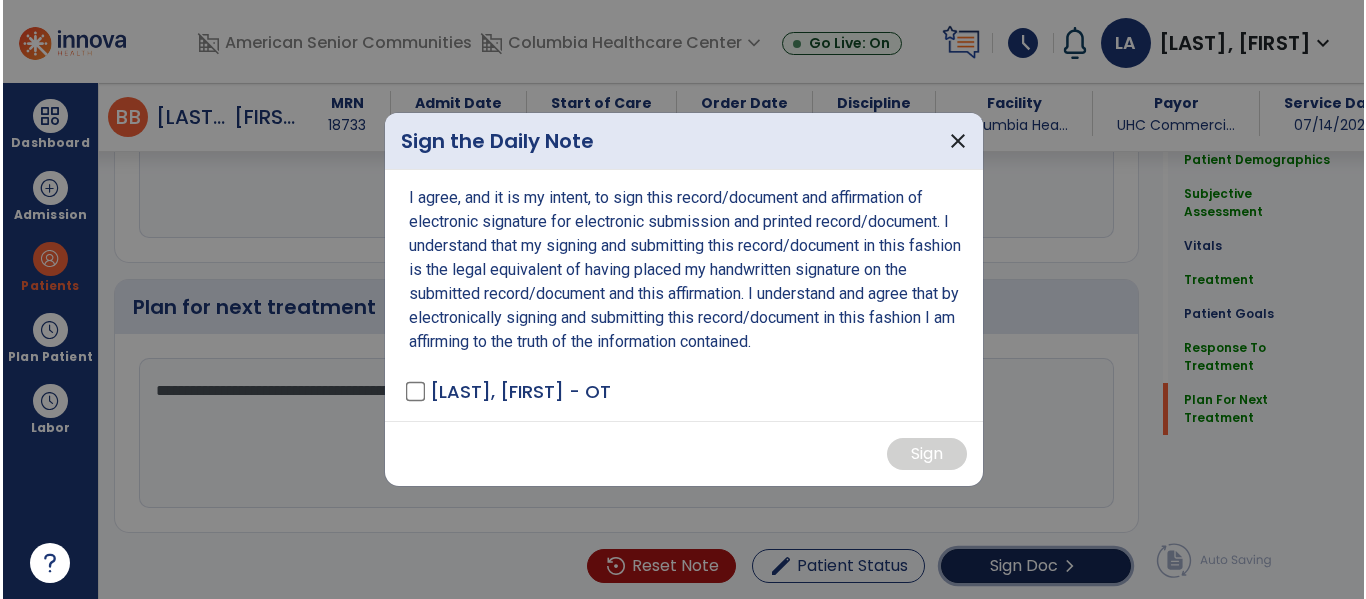 scroll, scrollTop: 2817, scrollLeft: 0, axis: vertical 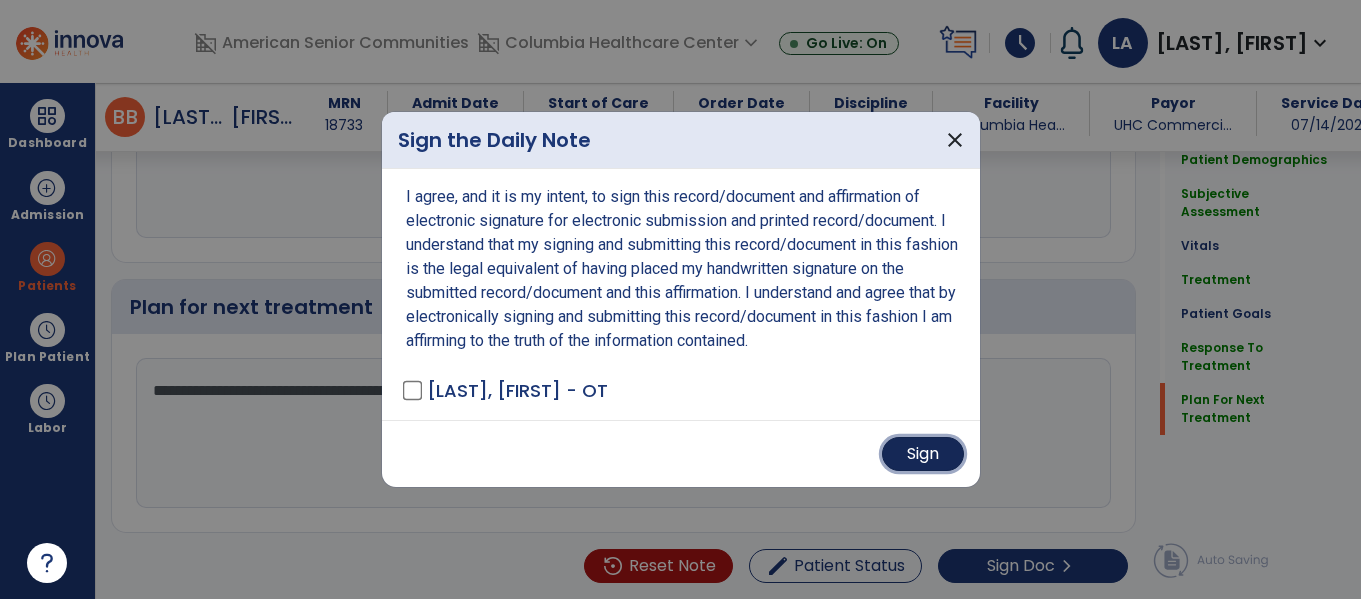 click on "Sign" at bounding box center [923, 454] 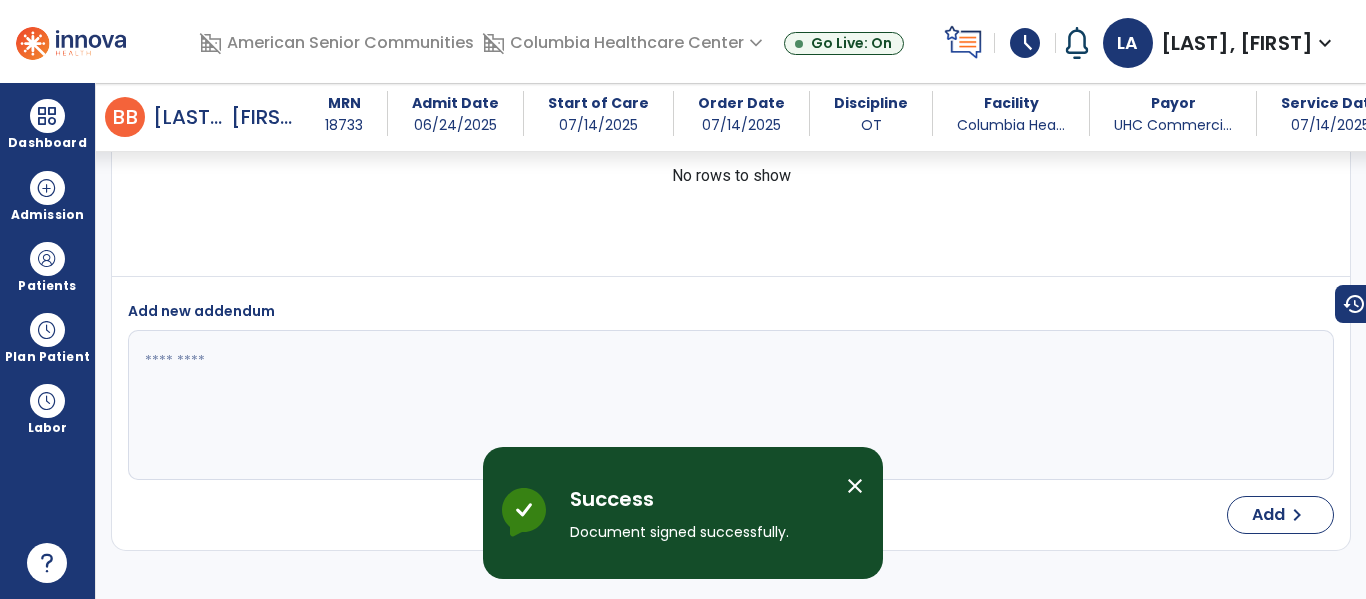 scroll, scrollTop: 4343, scrollLeft: 0, axis: vertical 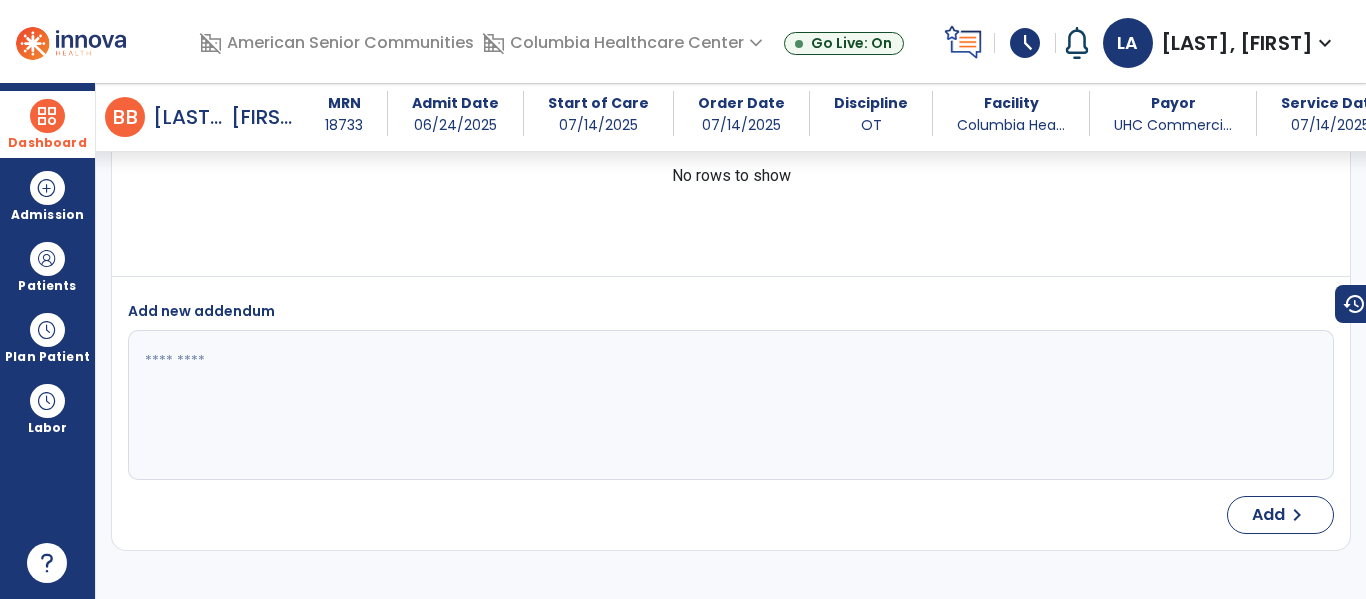 click on "Dashboard" at bounding box center (47, 124) 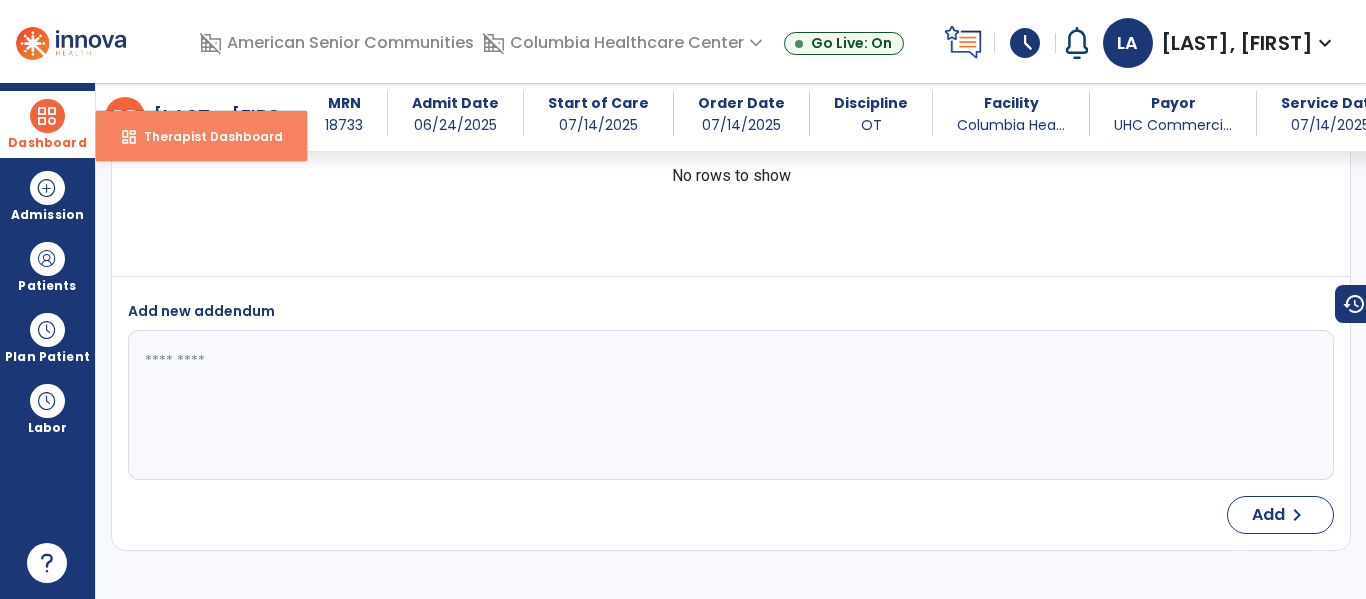 click on "Therapist Dashboard" at bounding box center (205, 136) 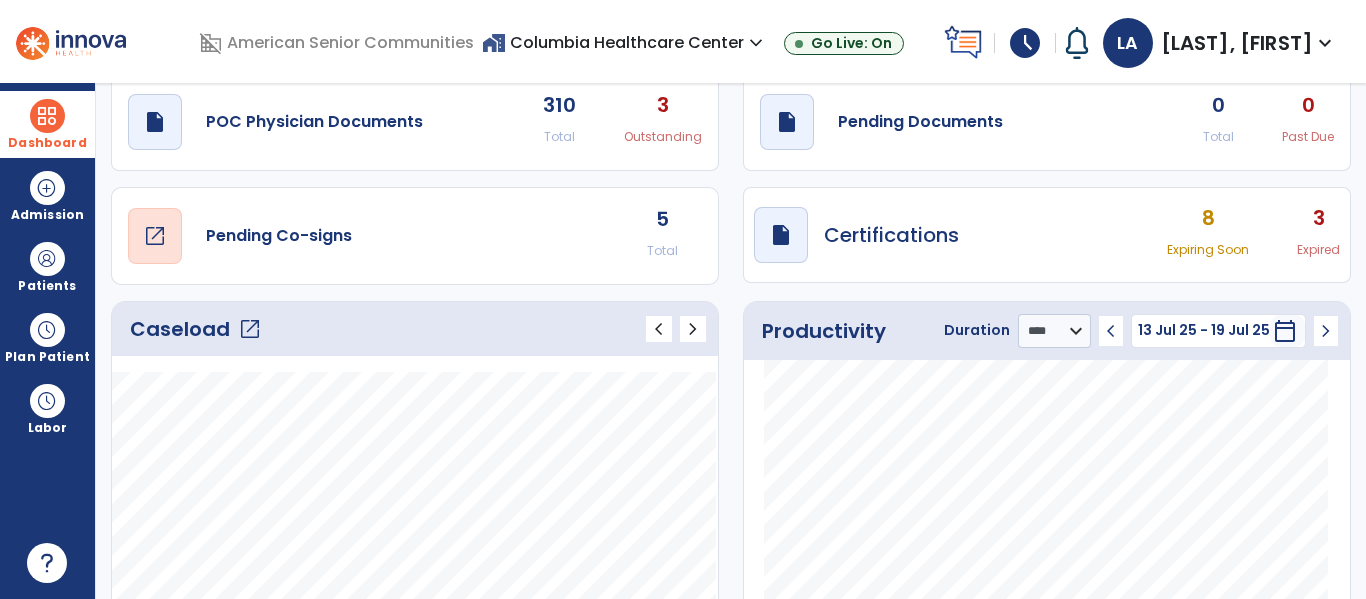 scroll, scrollTop: 67, scrollLeft: 0, axis: vertical 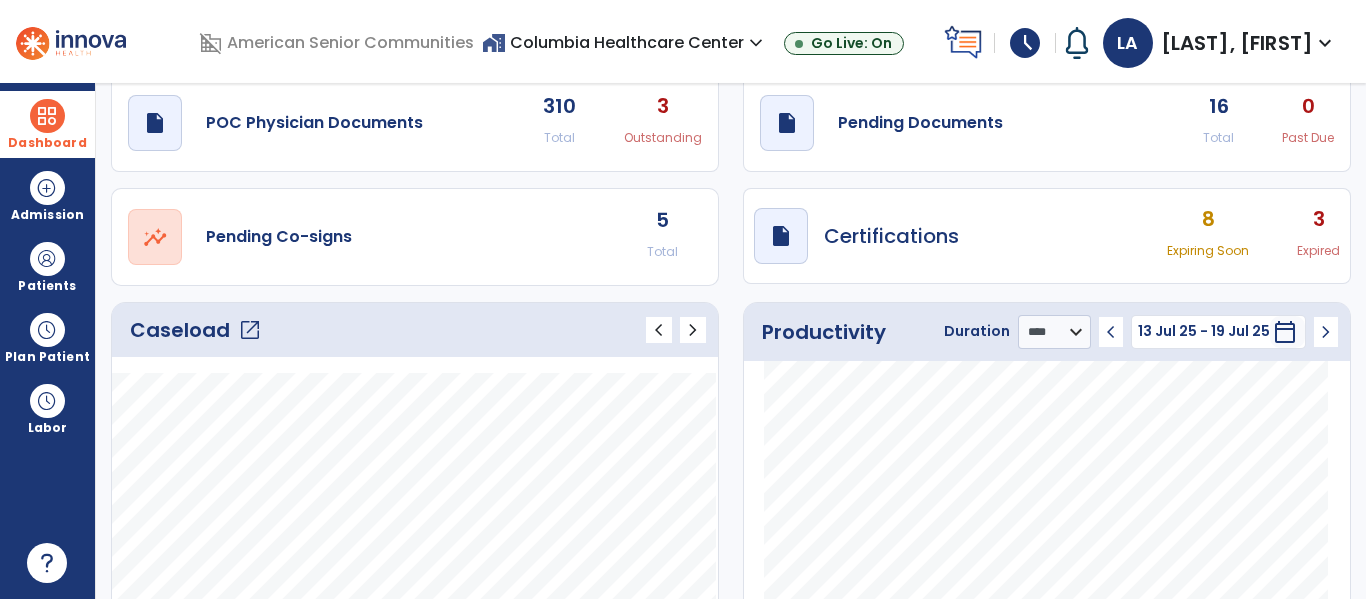 click on "open_in_new" 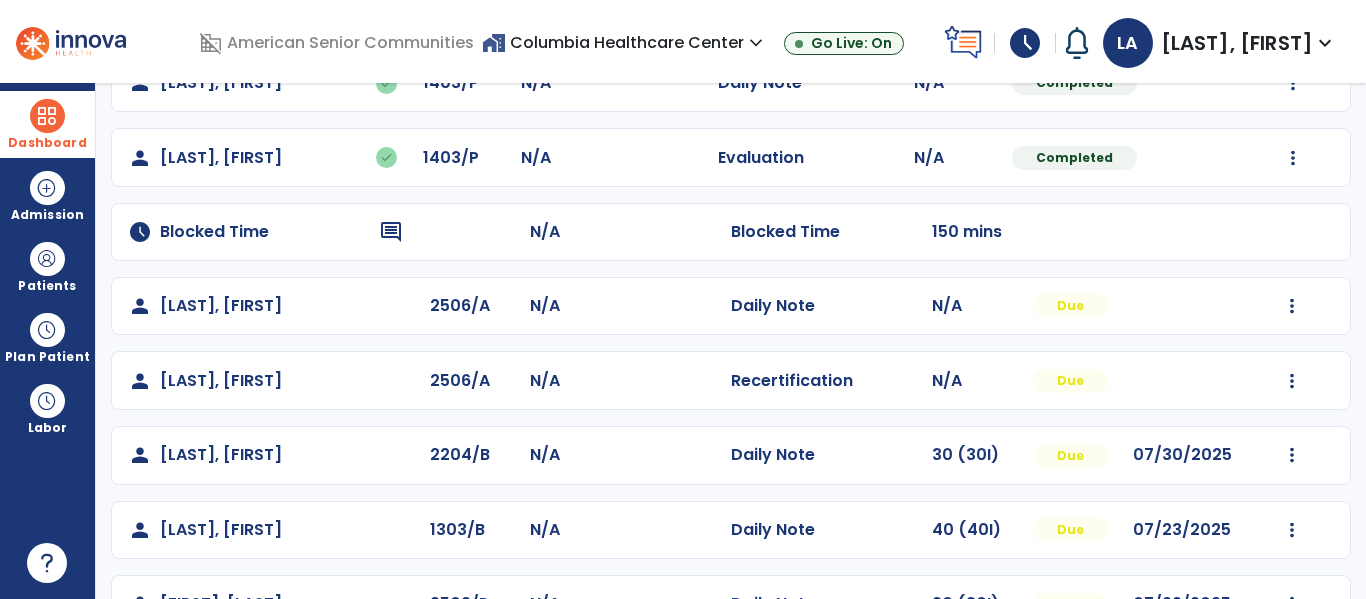 scroll, scrollTop: 256, scrollLeft: 0, axis: vertical 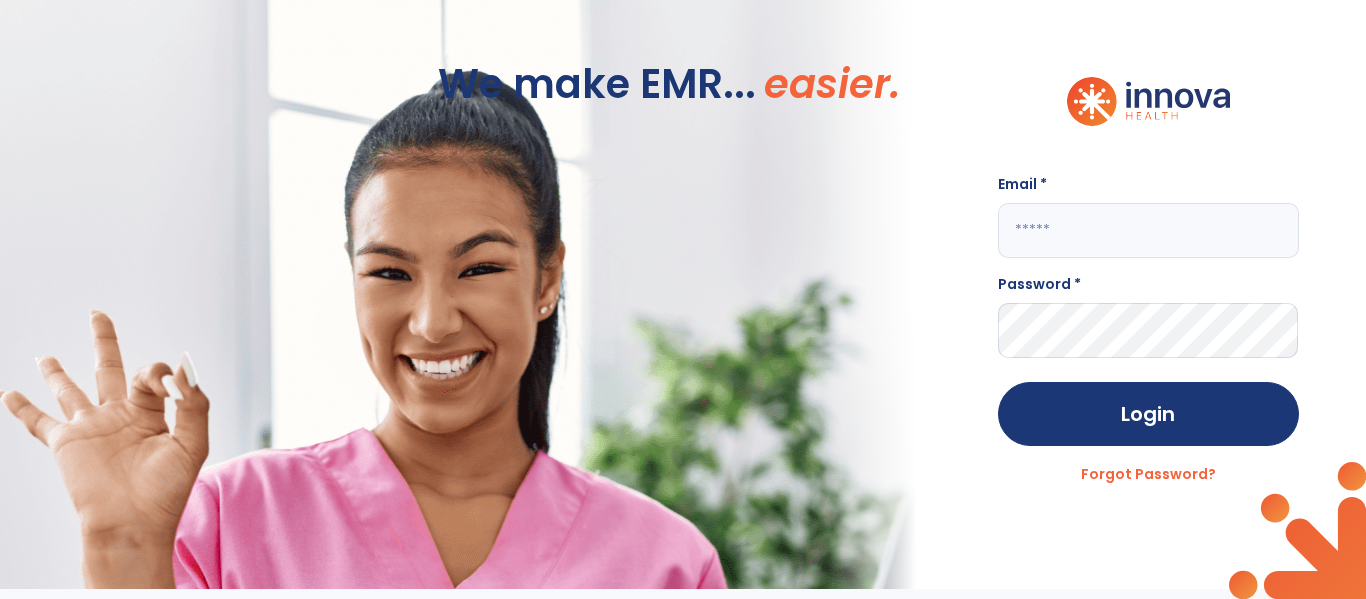 click 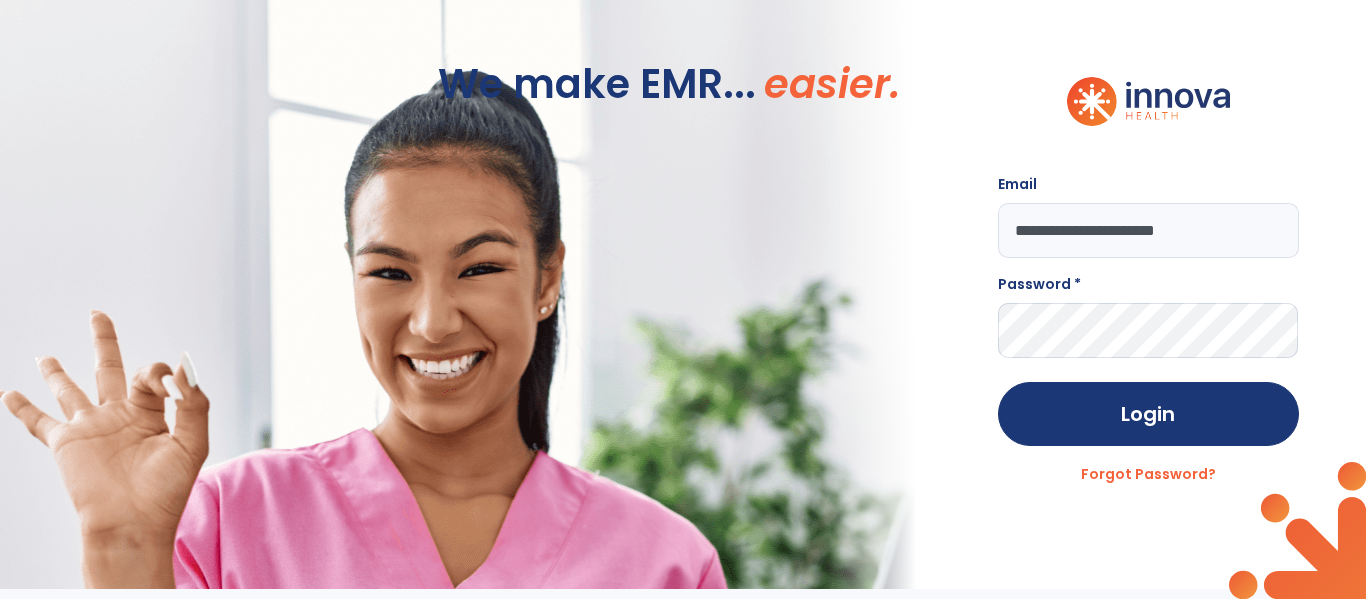 type on "**********" 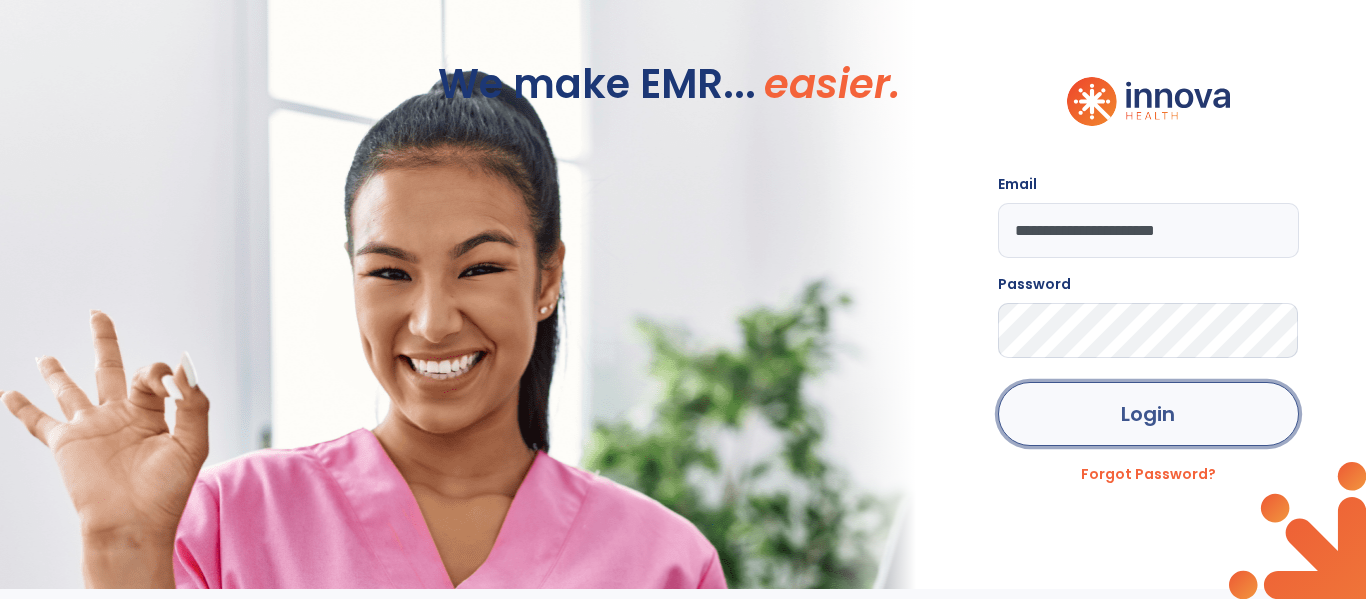 click on "Login" 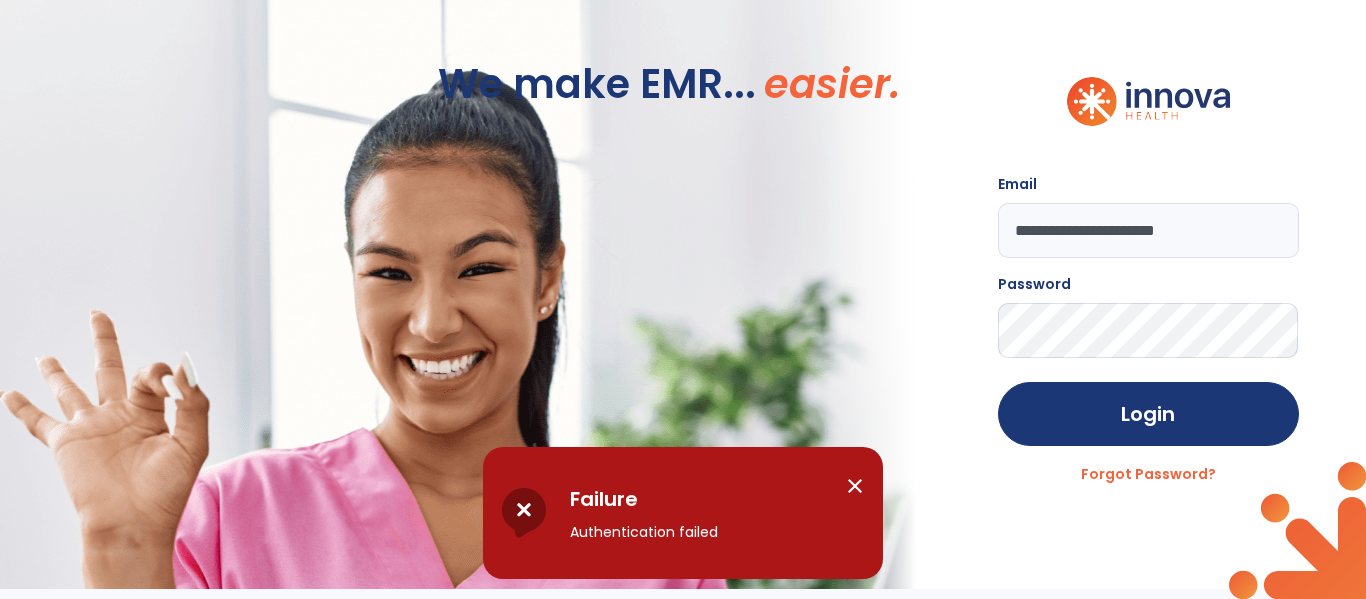 click on "close" at bounding box center (855, 486) 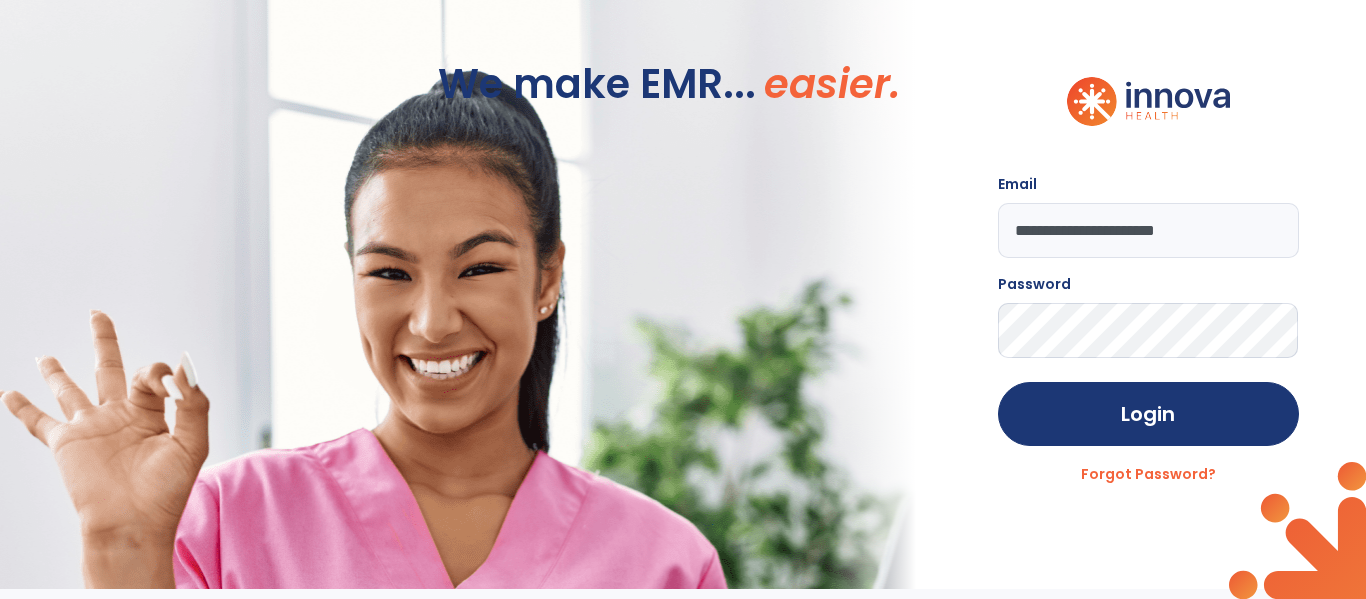 click on "**********" 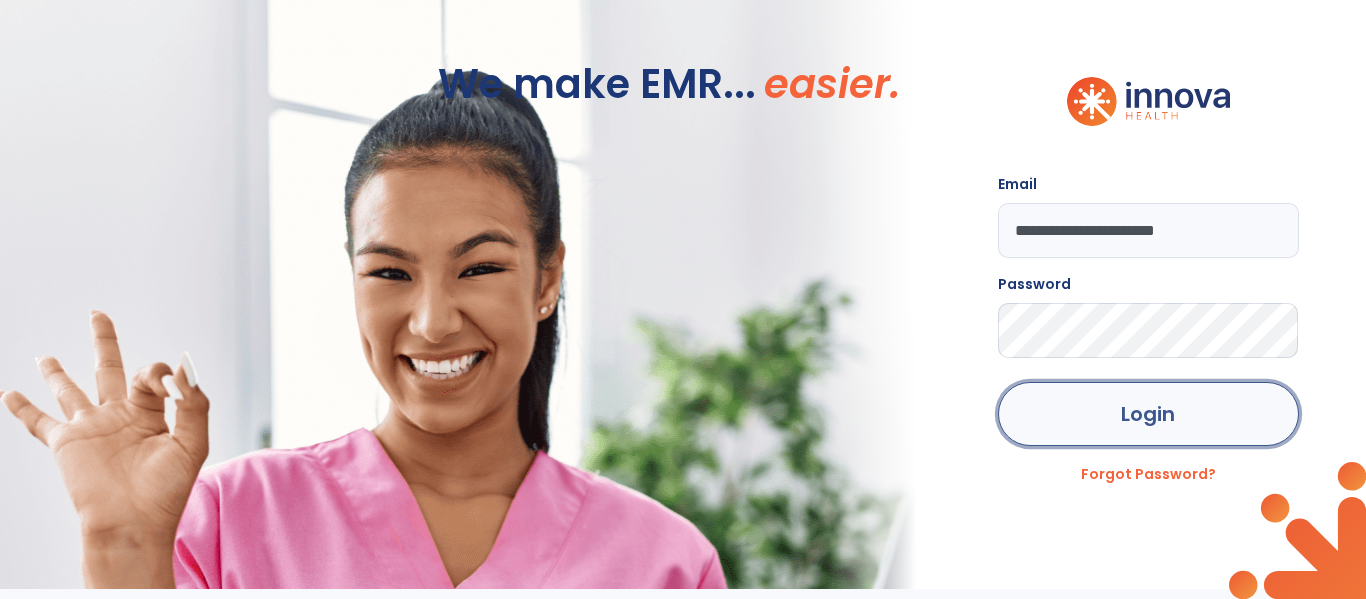 click on "Login" 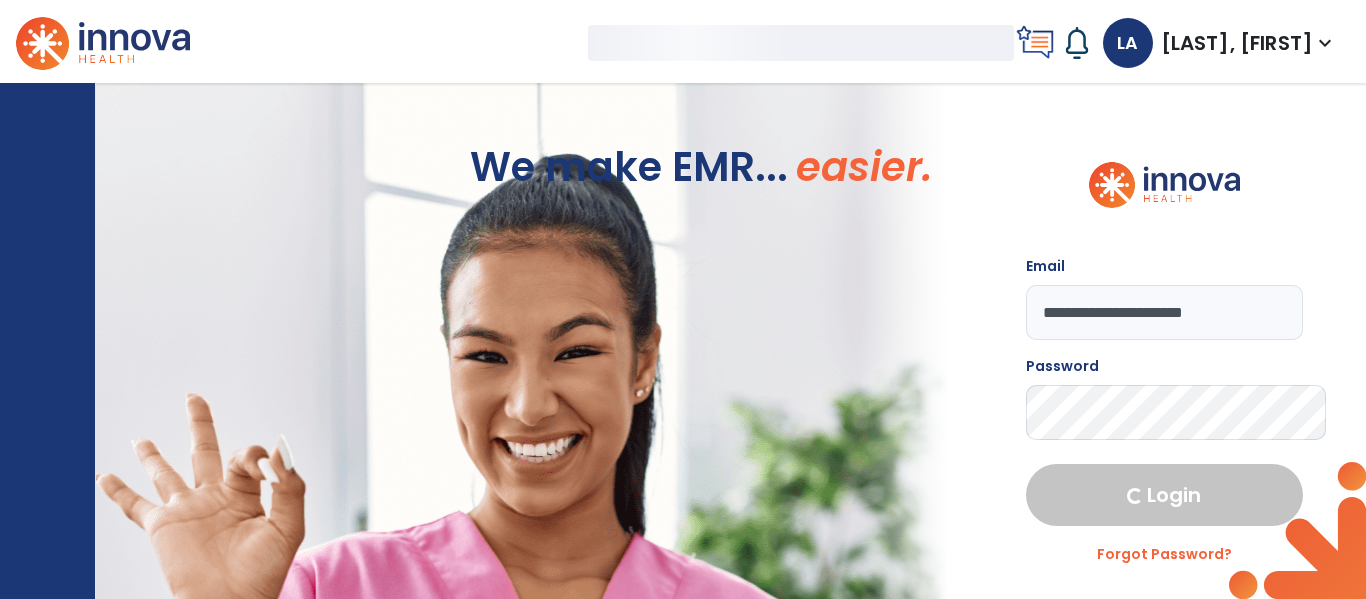 select on "****" 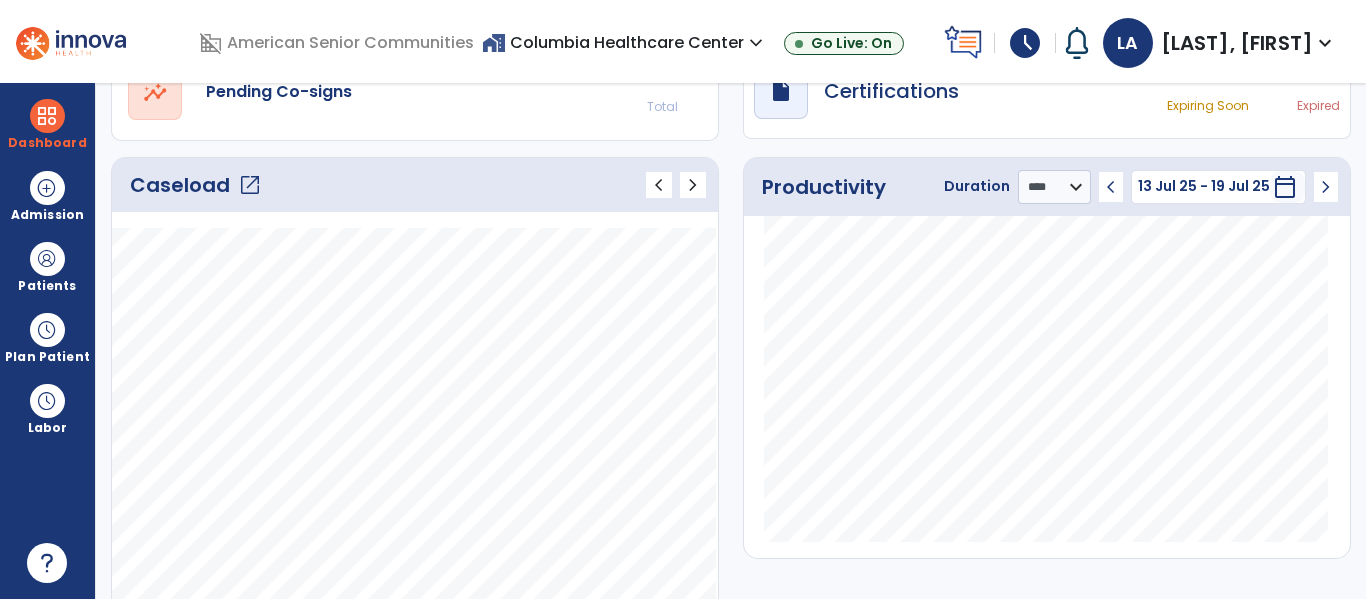 scroll, scrollTop: 216, scrollLeft: 0, axis: vertical 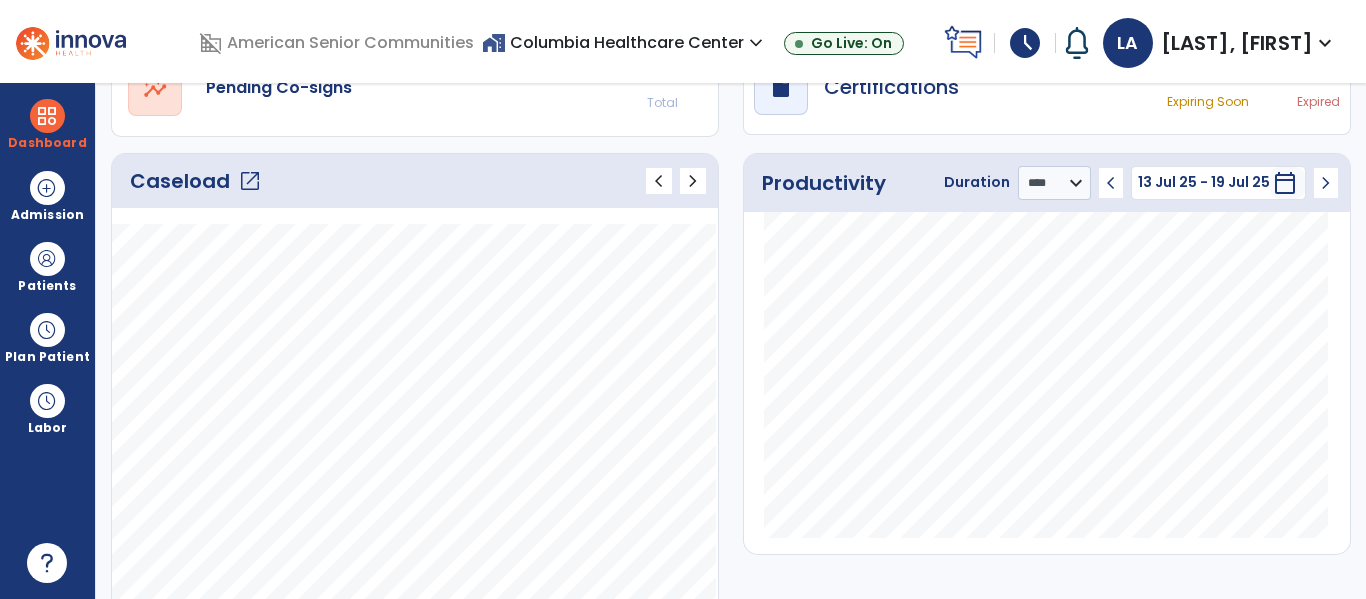 click on "open_in_new" 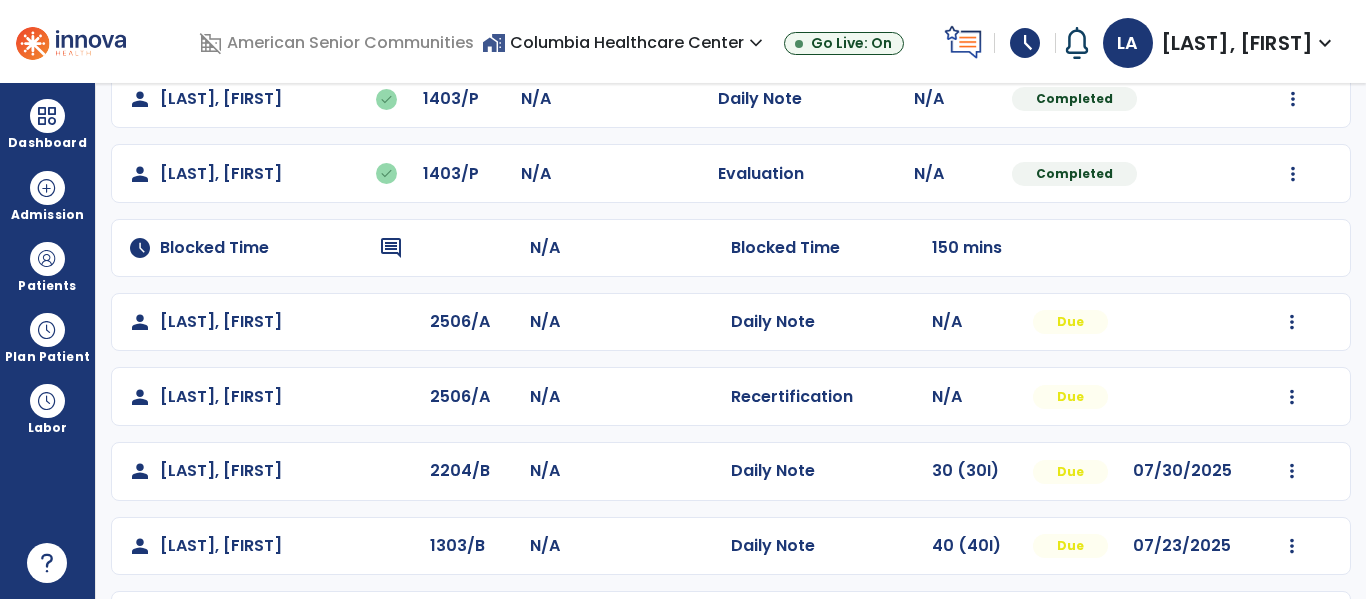 scroll, scrollTop: 0, scrollLeft: 0, axis: both 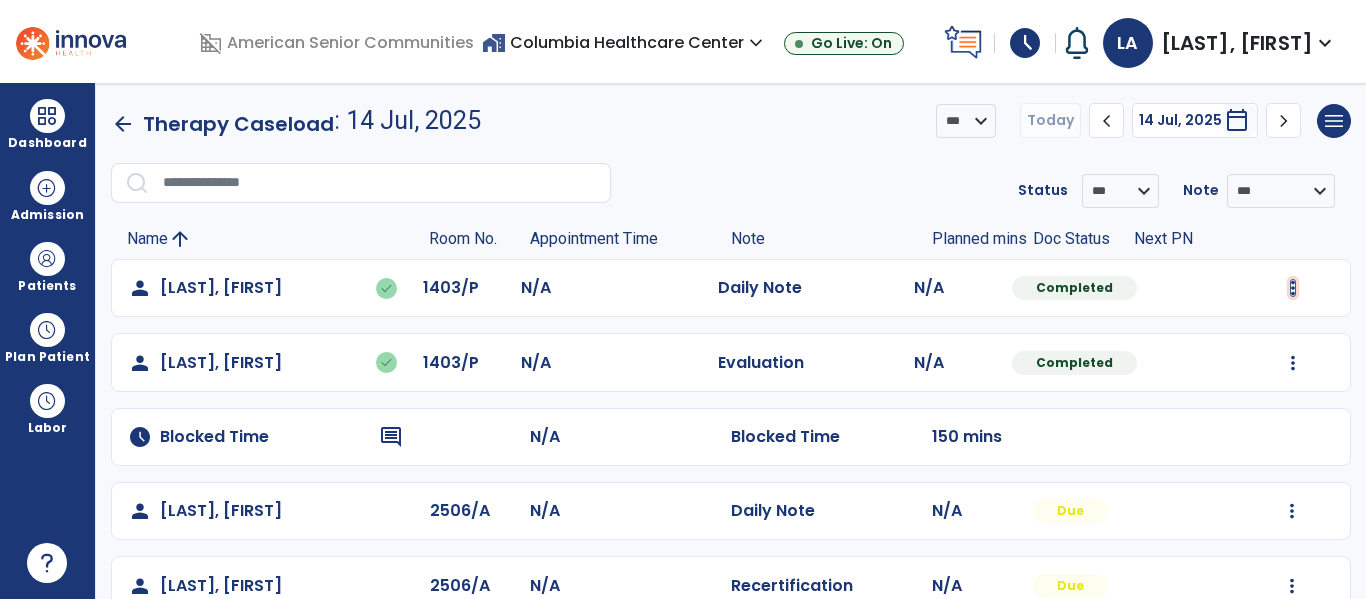 click at bounding box center (1293, 288) 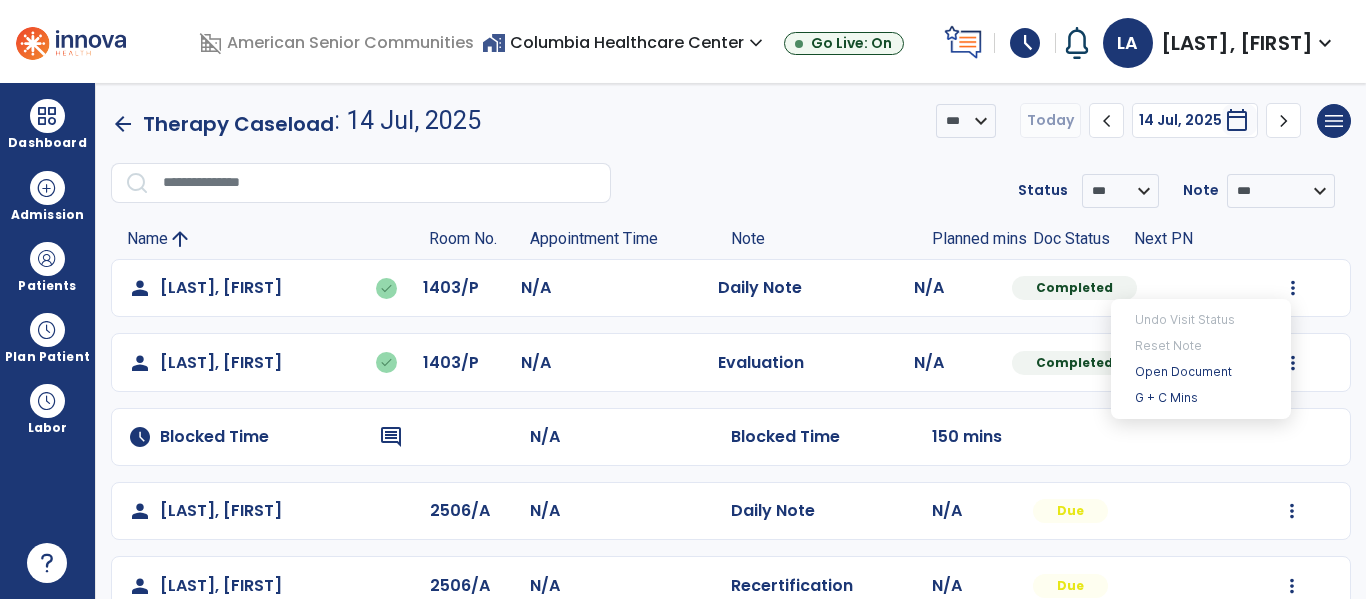 click on "Undo Visit Status   Reset Note   Open Document   G + C Mins" at bounding box center [1201, 359] 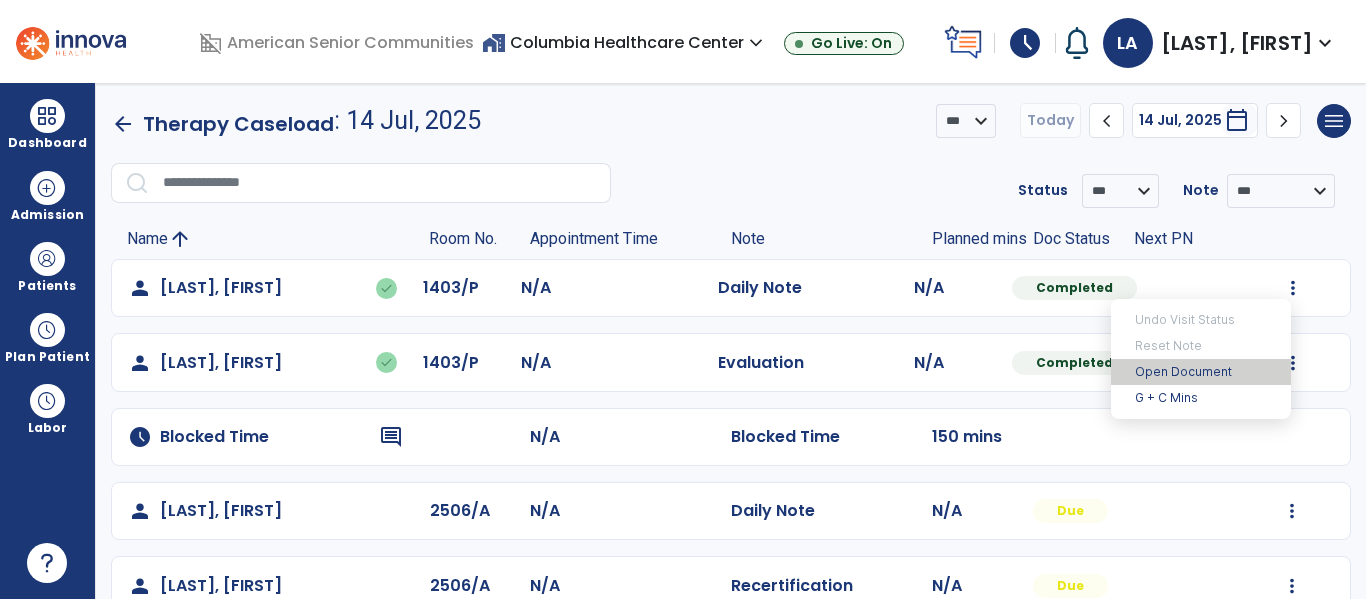 click on "Open Document" at bounding box center [1201, 372] 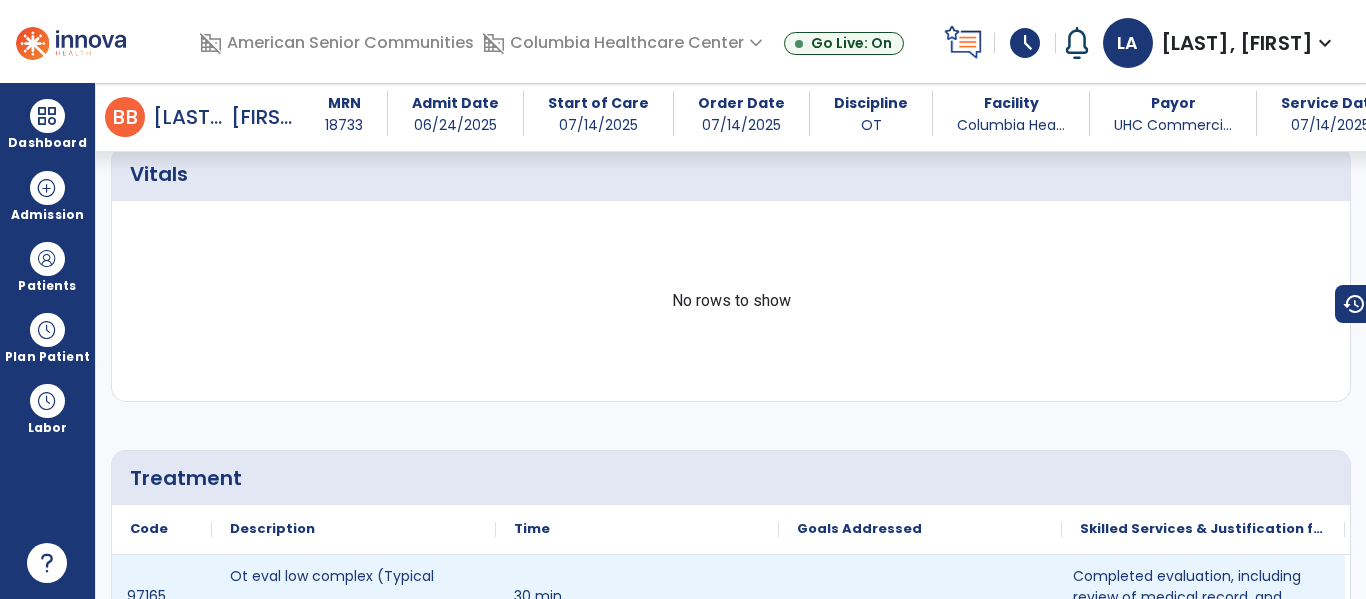 scroll, scrollTop: 0, scrollLeft: 0, axis: both 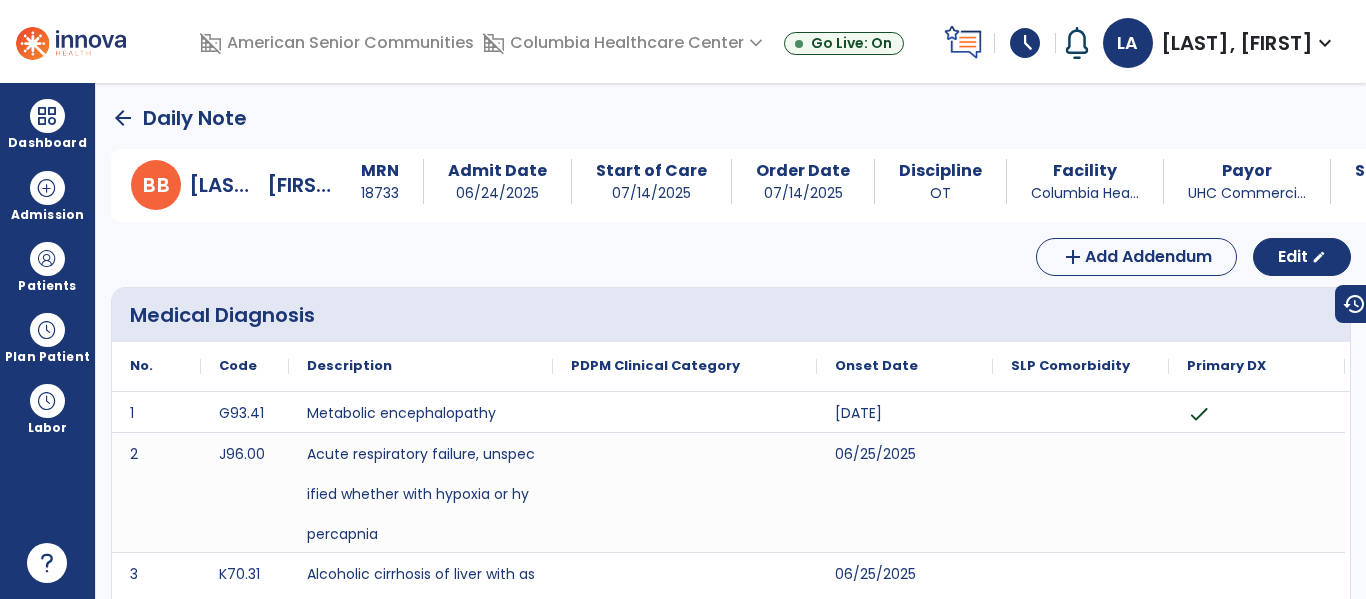 click on "arrow_back   Daily Note" 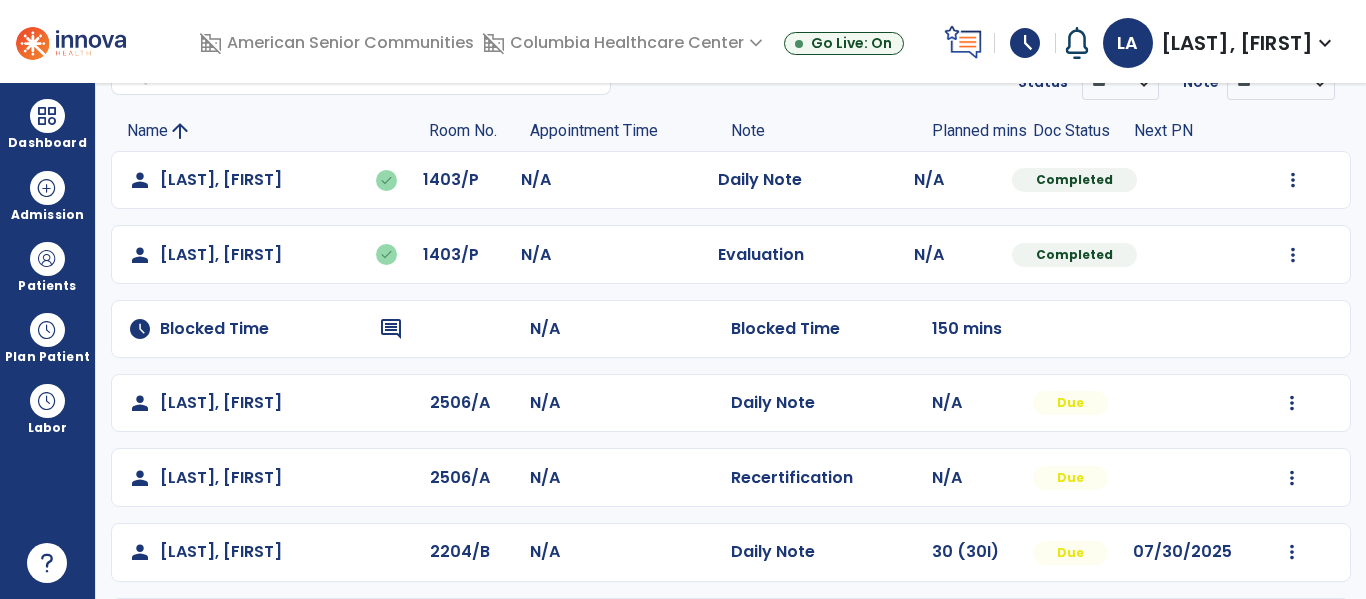 scroll, scrollTop: 112, scrollLeft: 0, axis: vertical 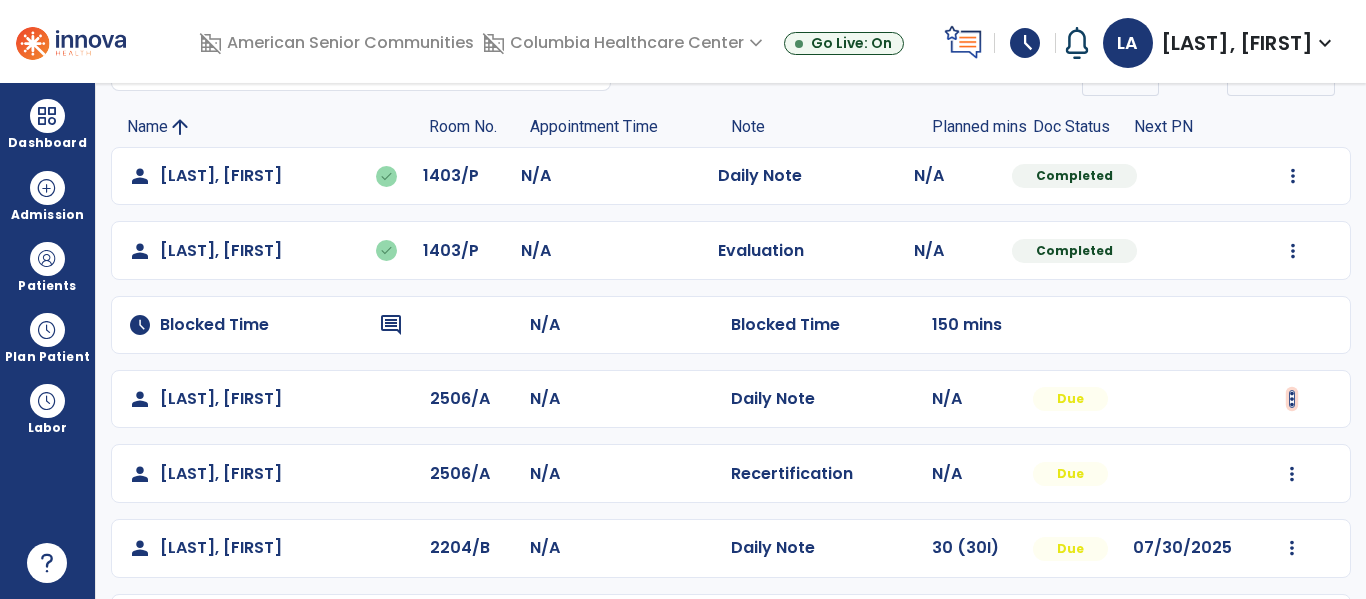 click at bounding box center (1293, 176) 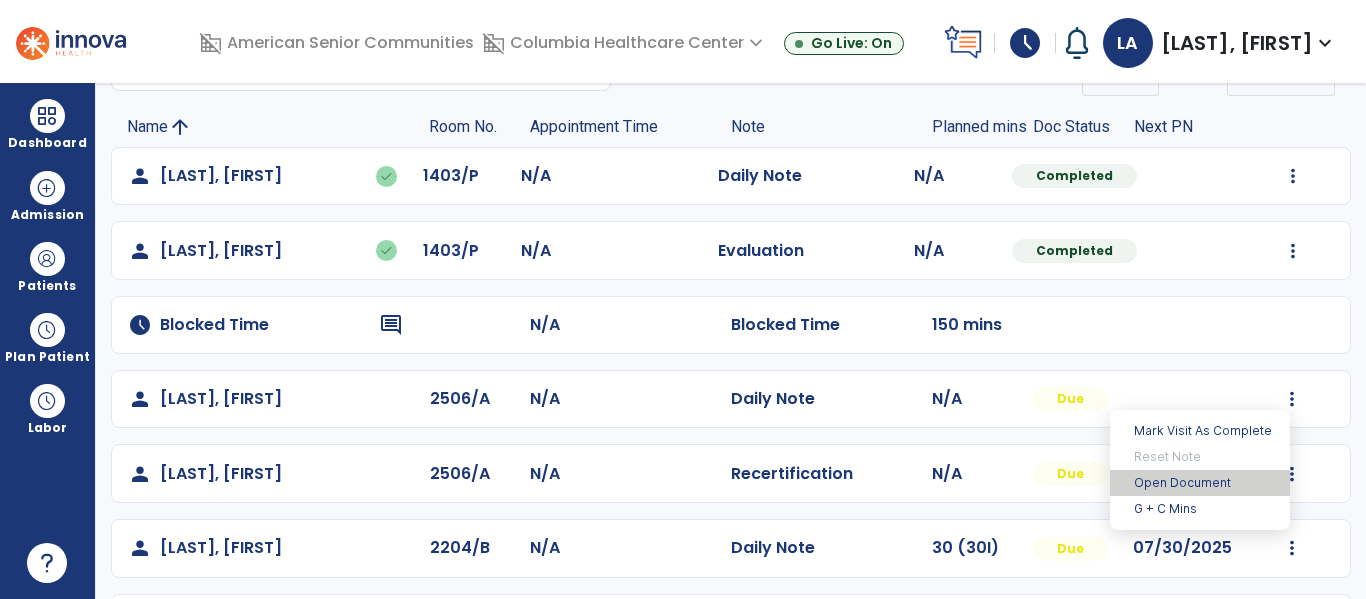 click on "Open Document" at bounding box center [1200, 483] 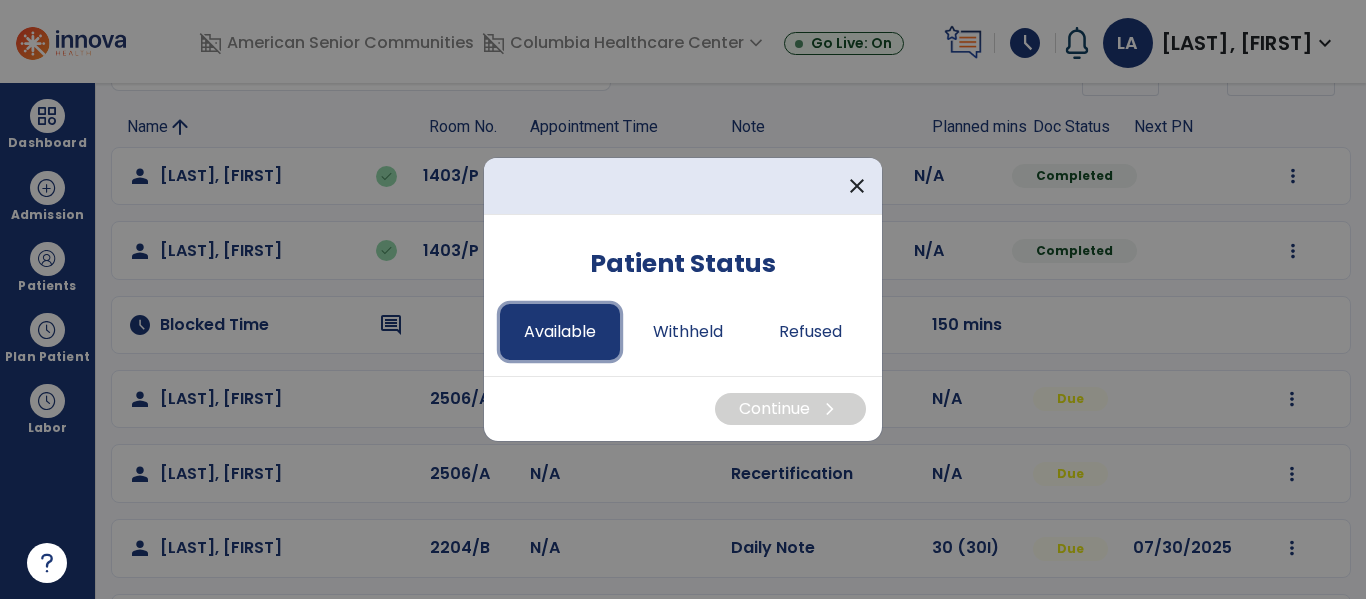 click on "Available" at bounding box center [560, 332] 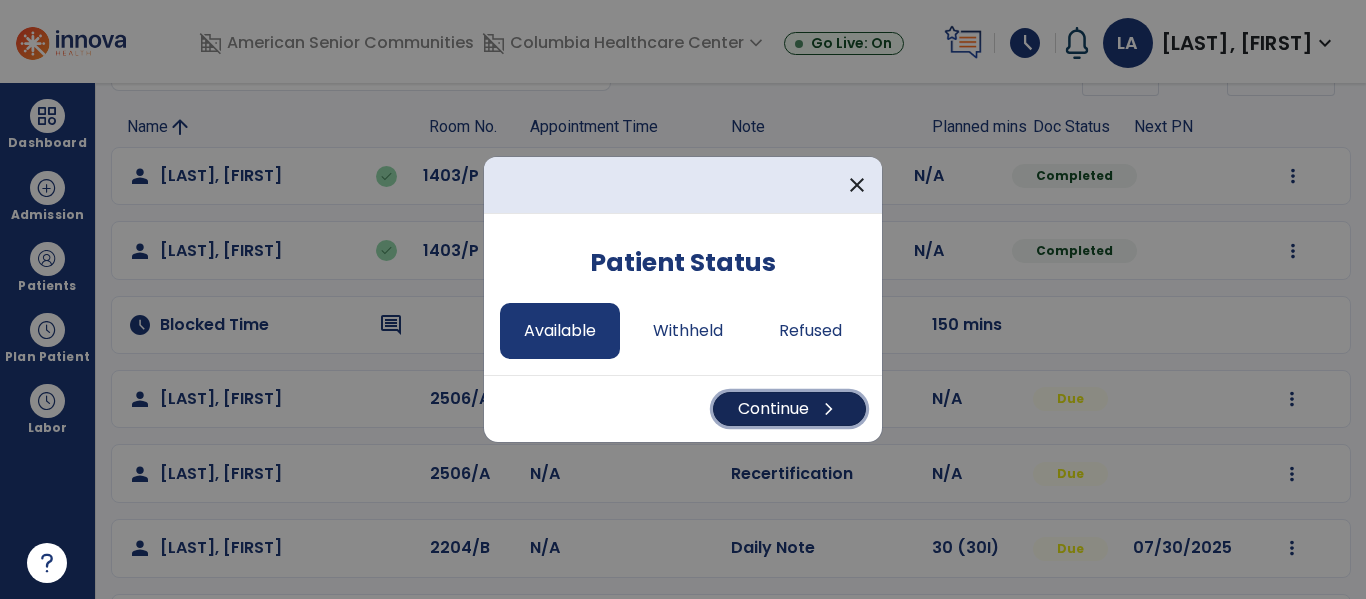 click on "Continue   chevron_right" at bounding box center [789, 409] 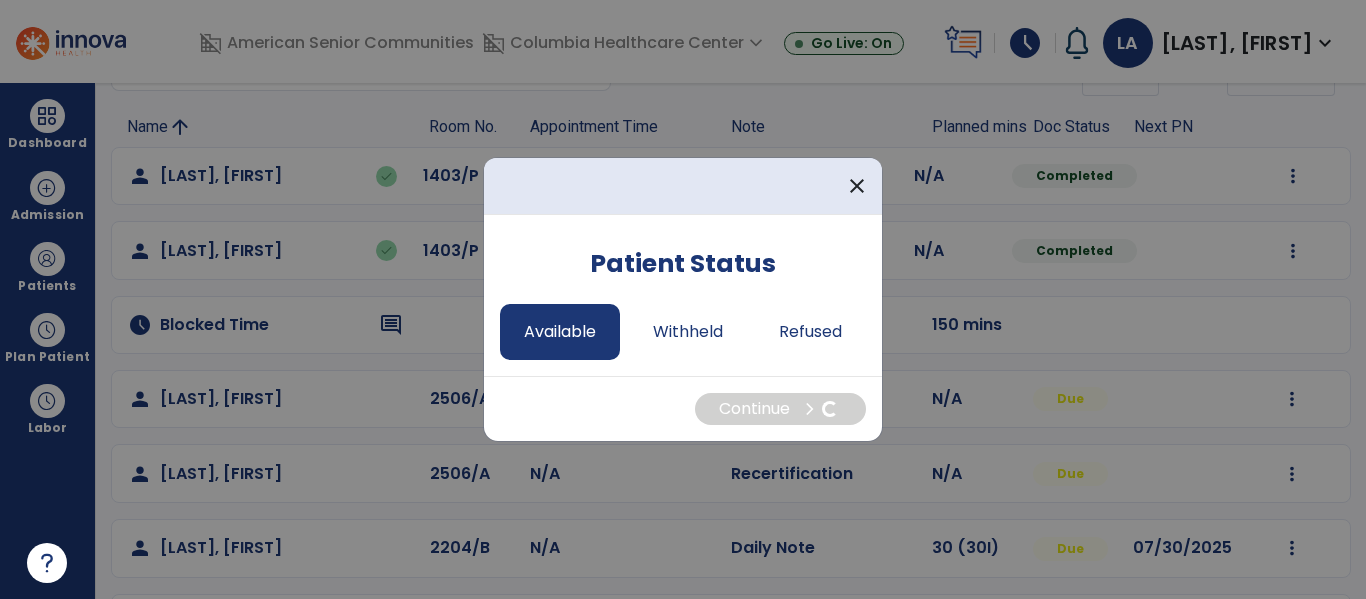 select on "*" 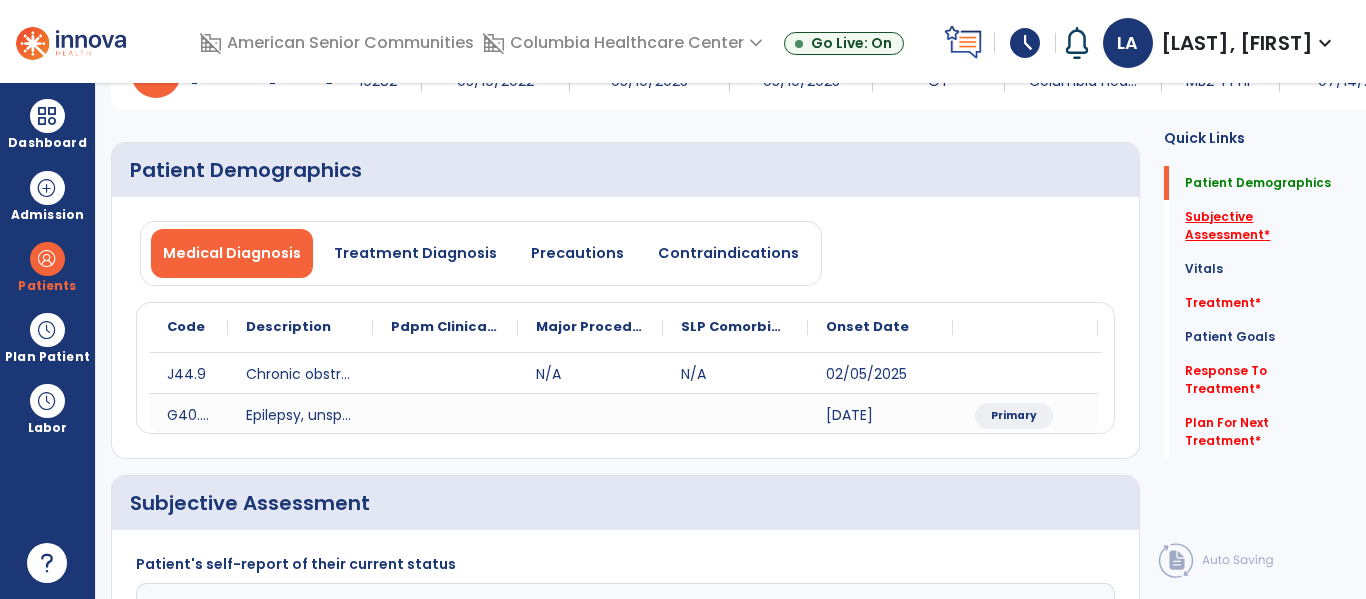 click on "Subjective Assessment   *" 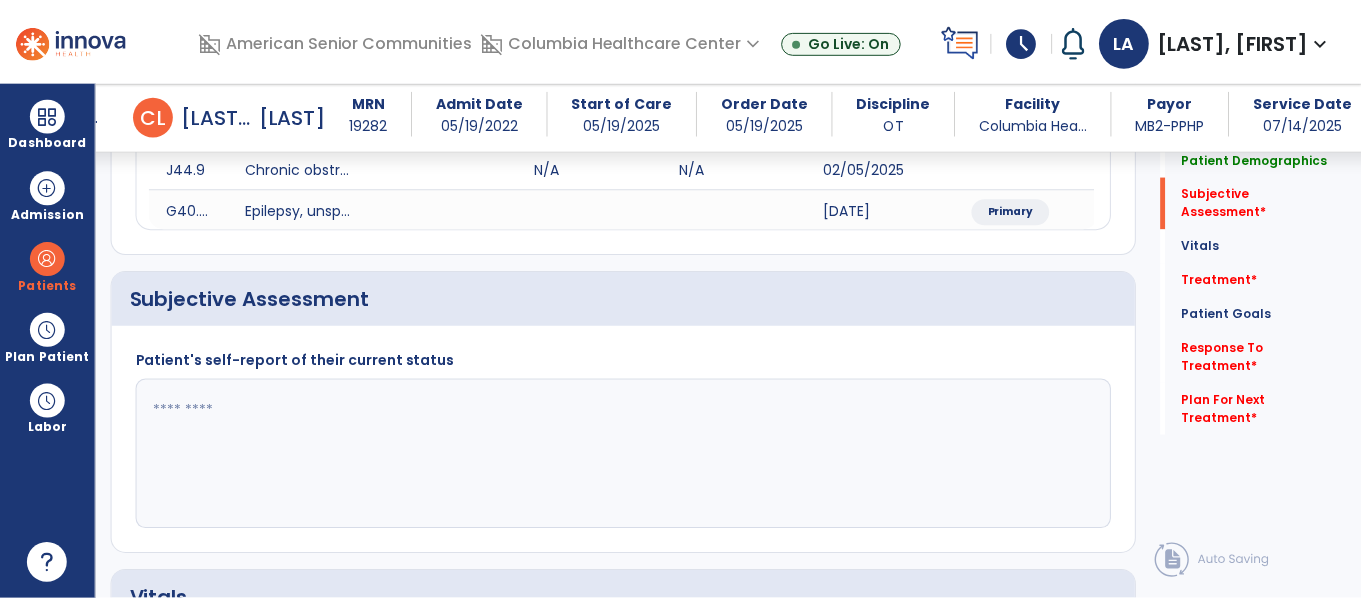 scroll, scrollTop: 387, scrollLeft: 0, axis: vertical 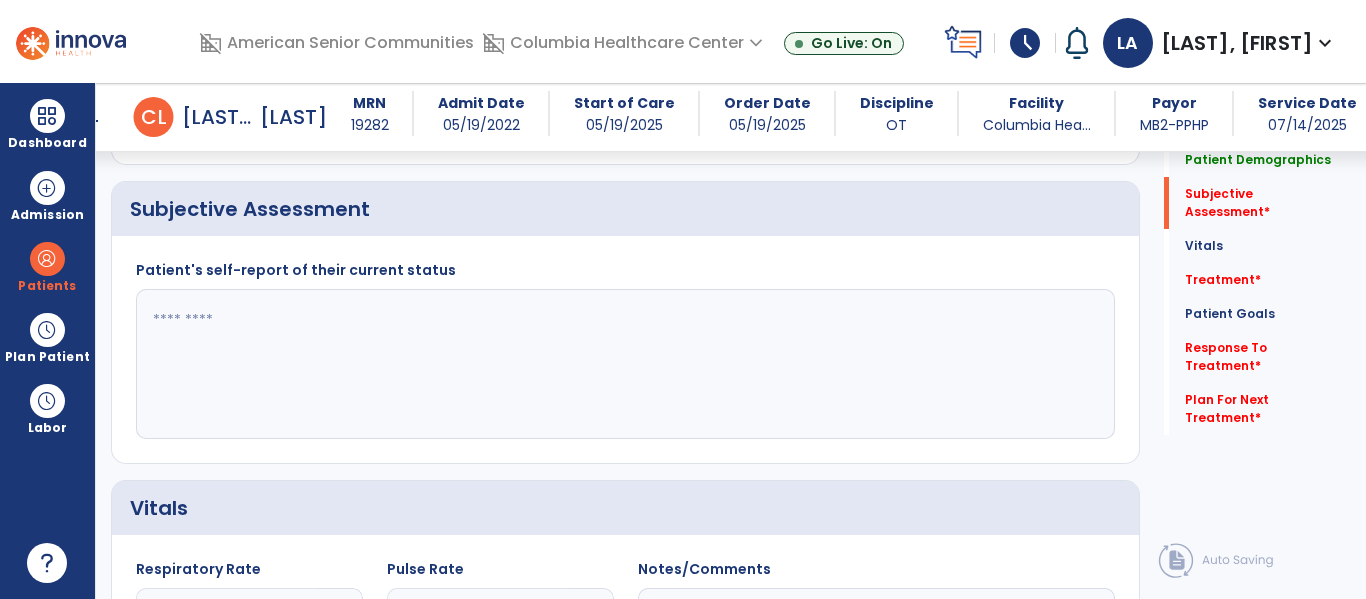 click 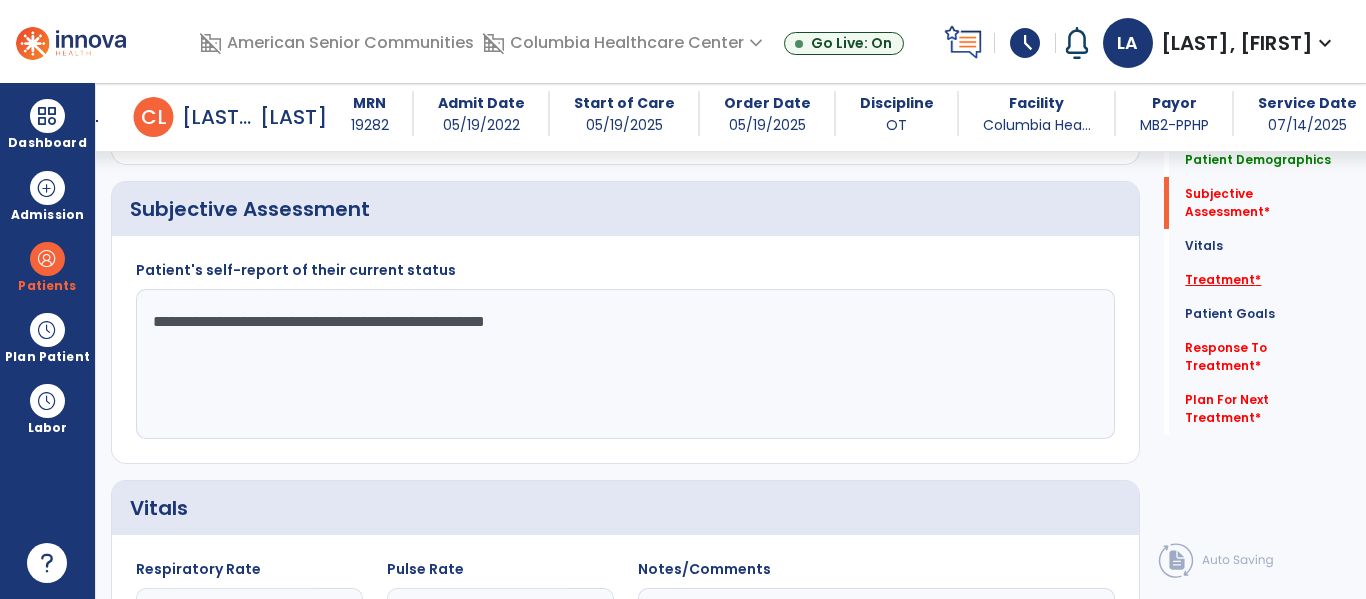 type on "**********" 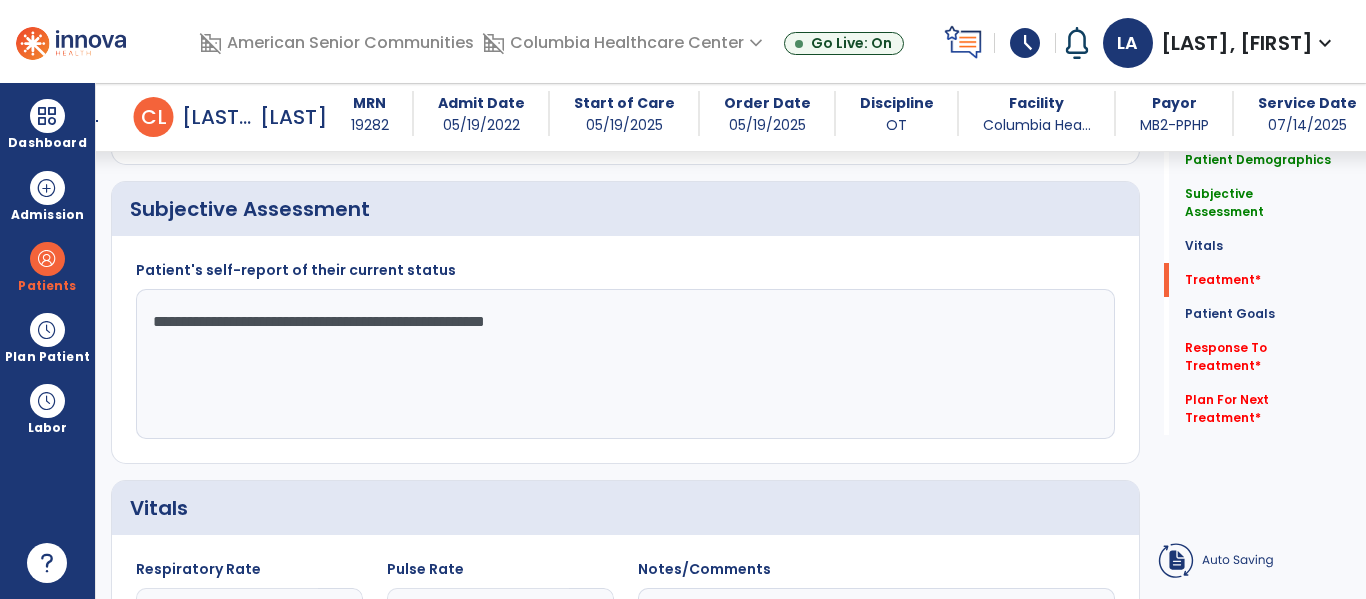 click on "add  Add Service Code" 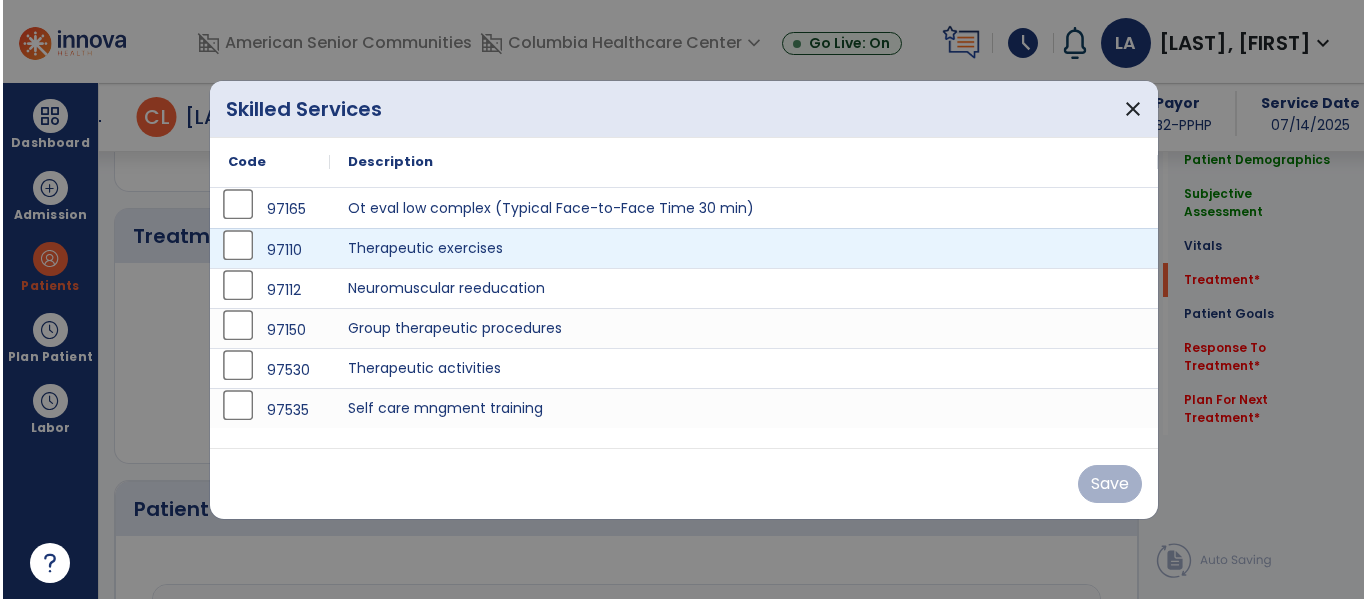 scroll, scrollTop: 1076, scrollLeft: 0, axis: vertical 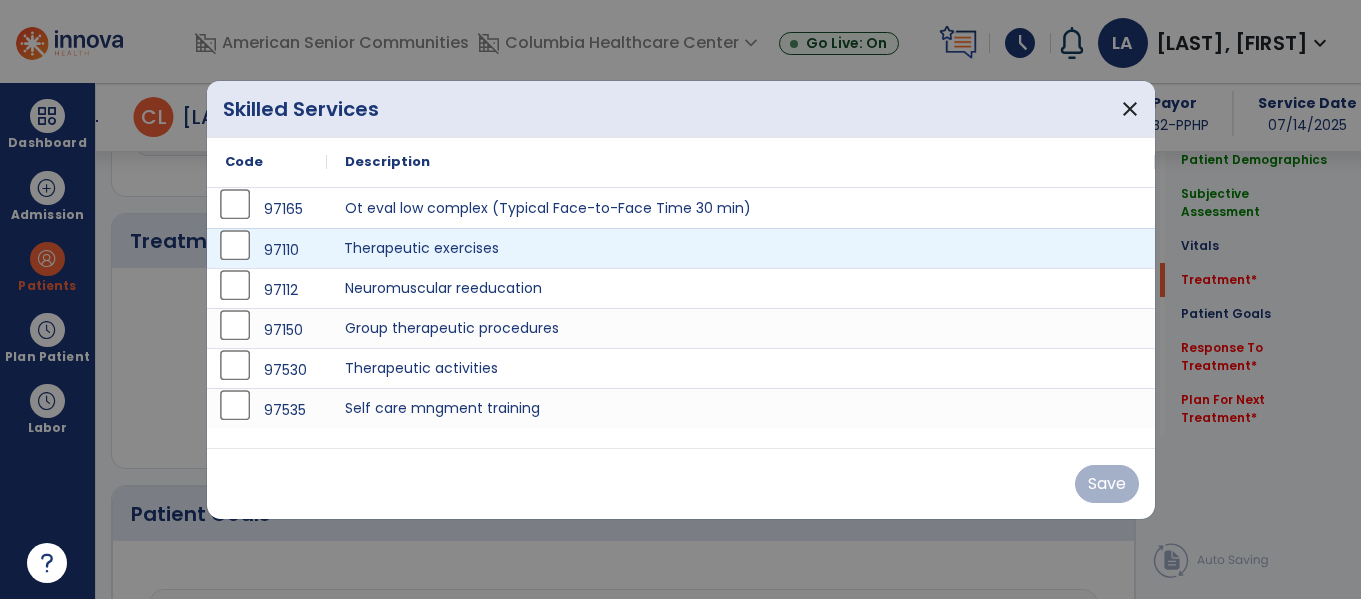 click on "Therapeutic exercises" at bounding box center [741, 248] 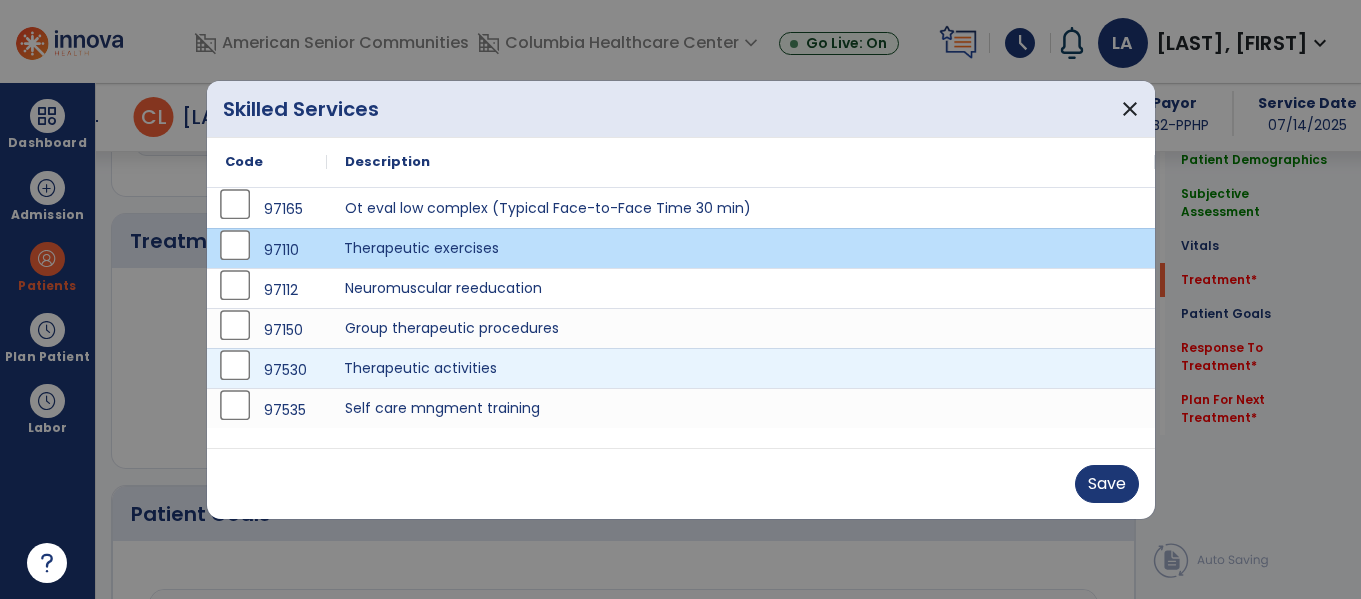 click on "Therapeutic activities" at bounding box center [741, 368] 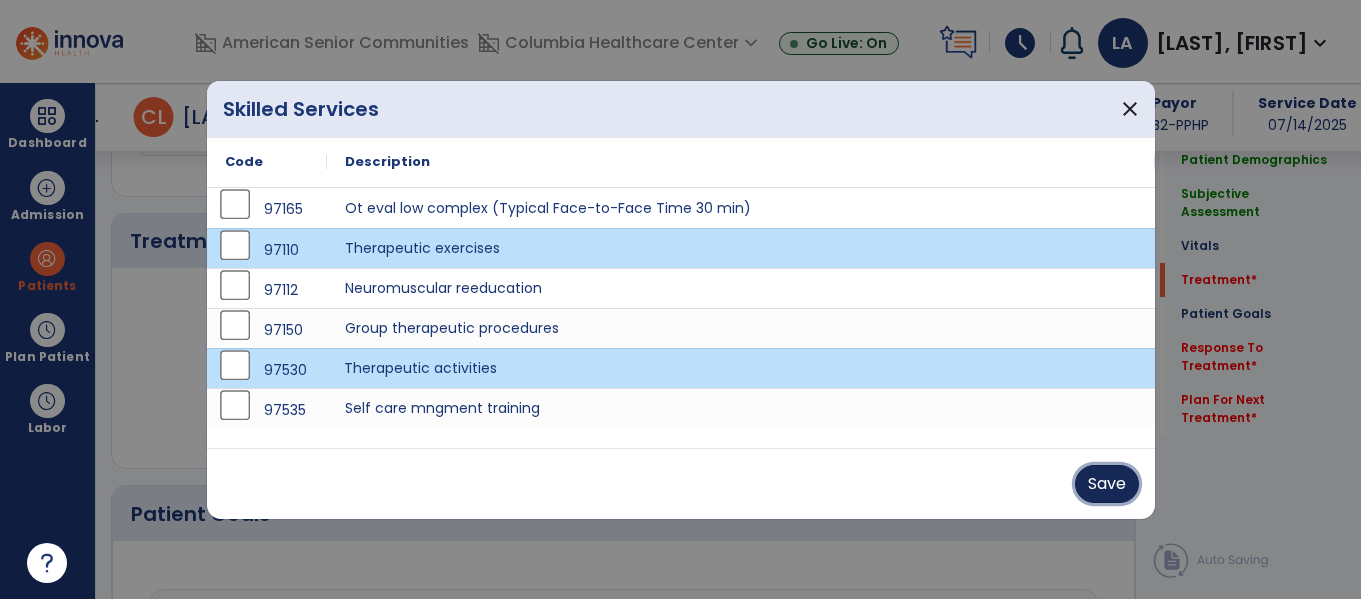 click on "Save" at bounding box center [1107, 484] 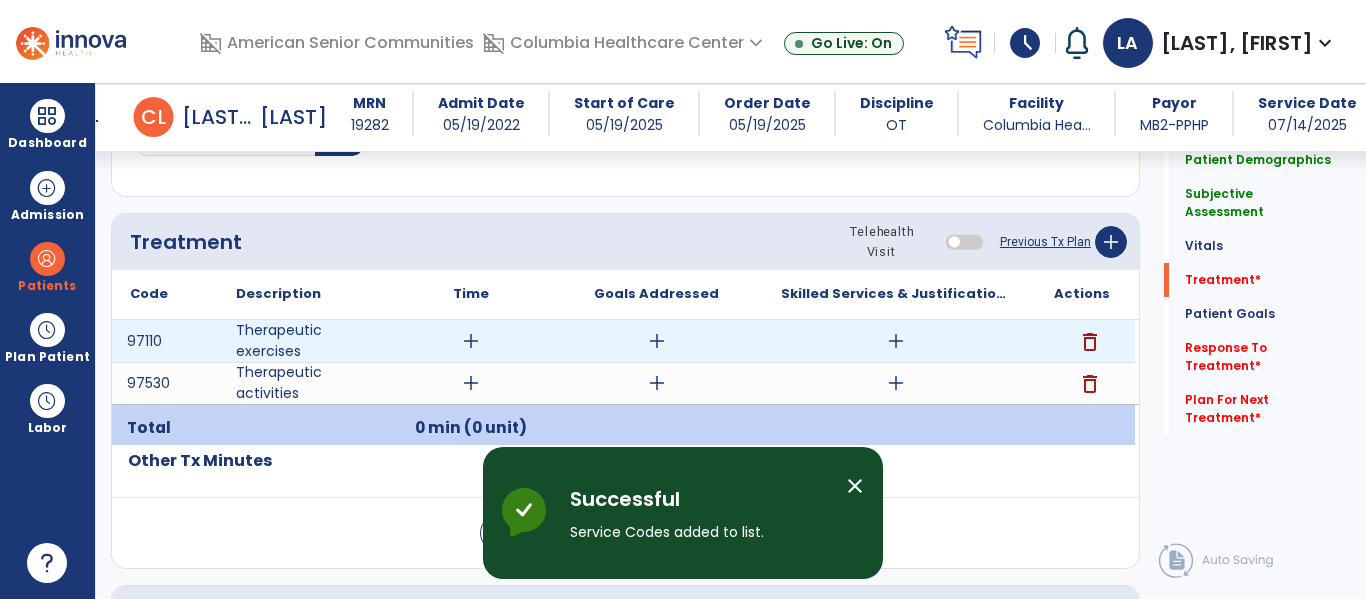 click on "add" at bounding box center [471, 341] 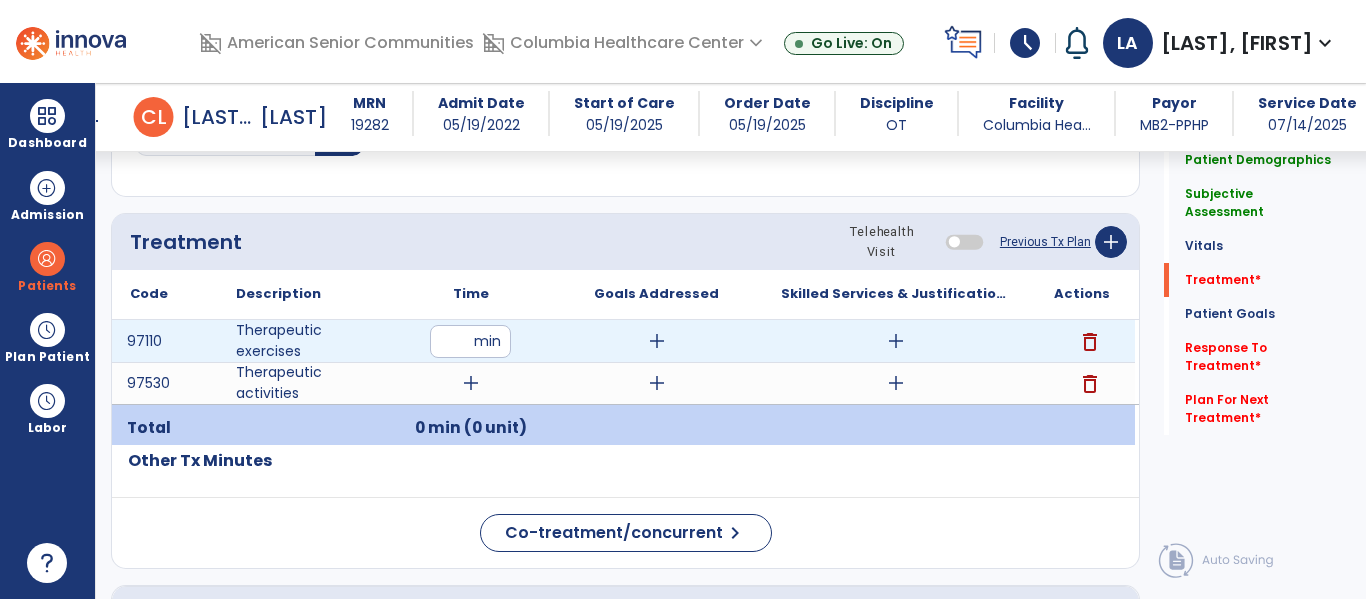 type on "**" 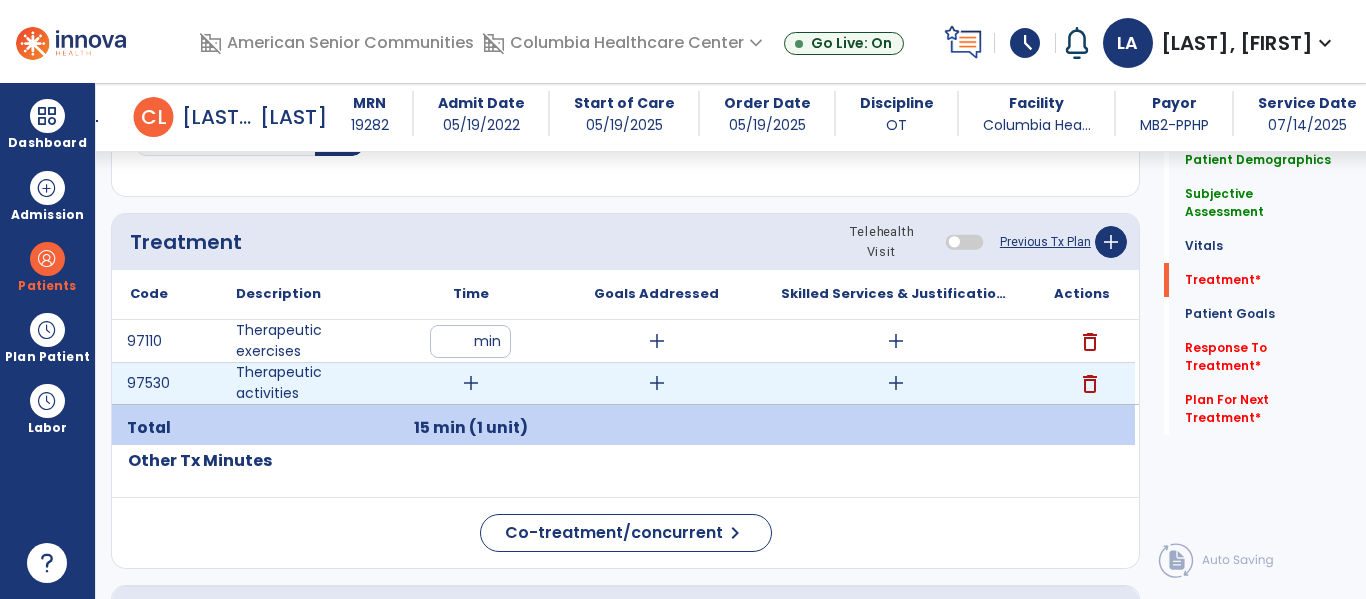 click on "add" at bounding box center (471, 383) 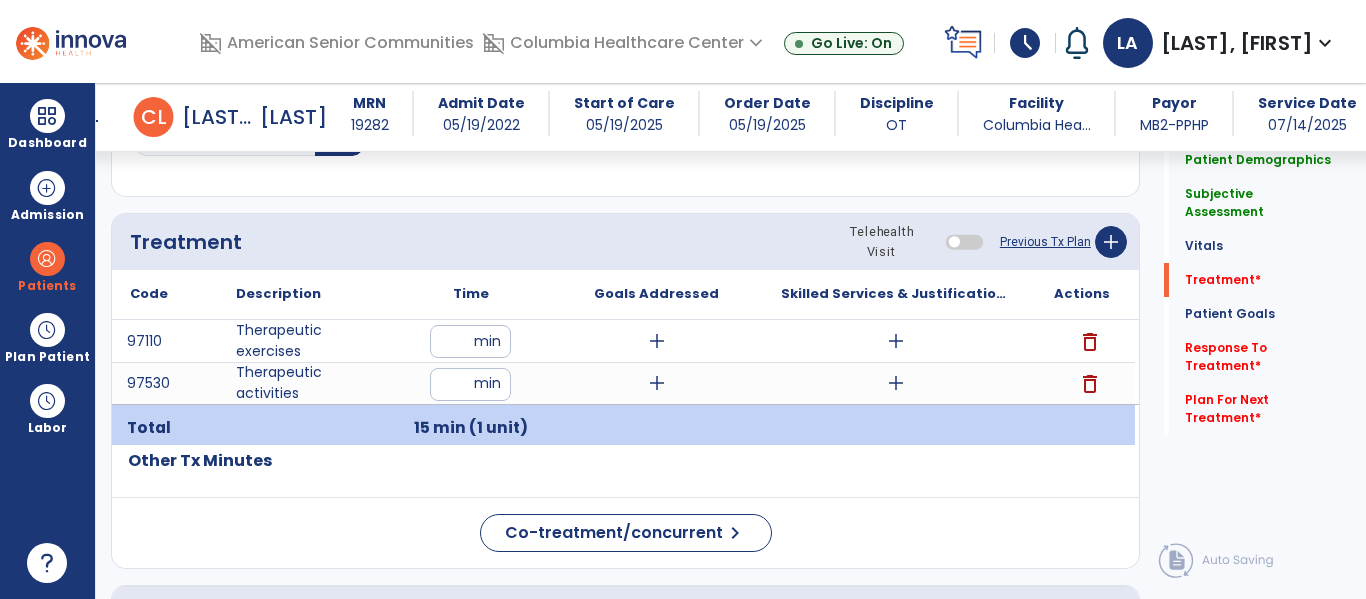 type on "**" 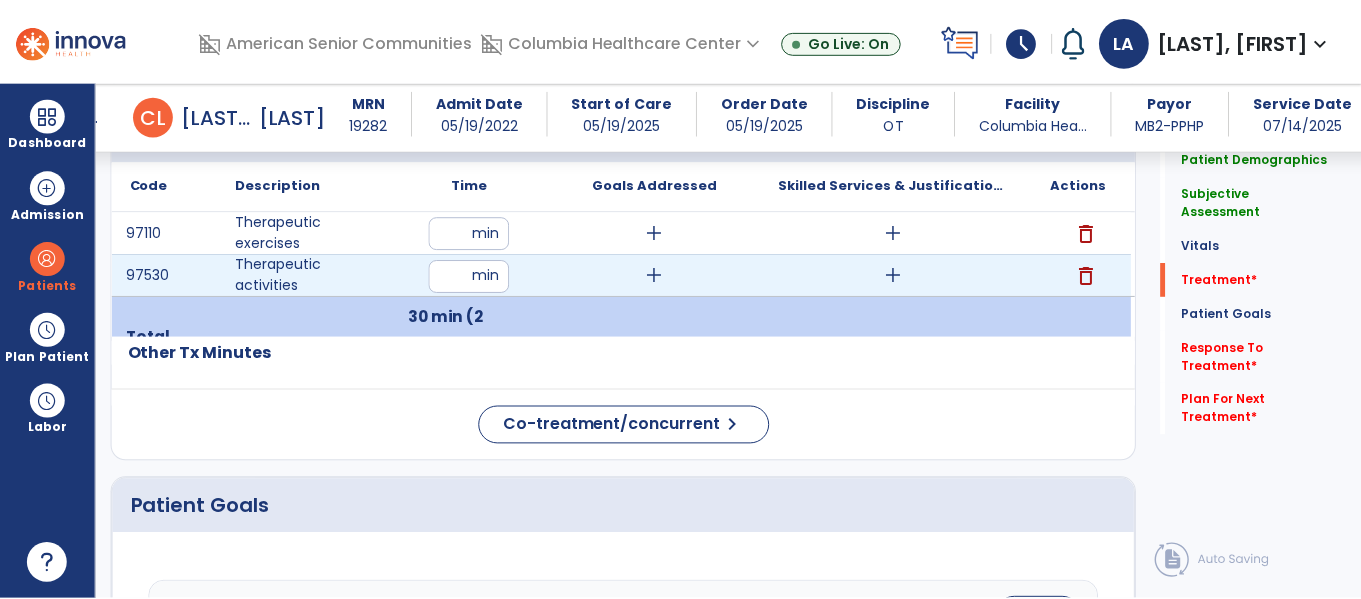 scroll, scrollTop: 1158, scrollLeft: 0, axis: vertical 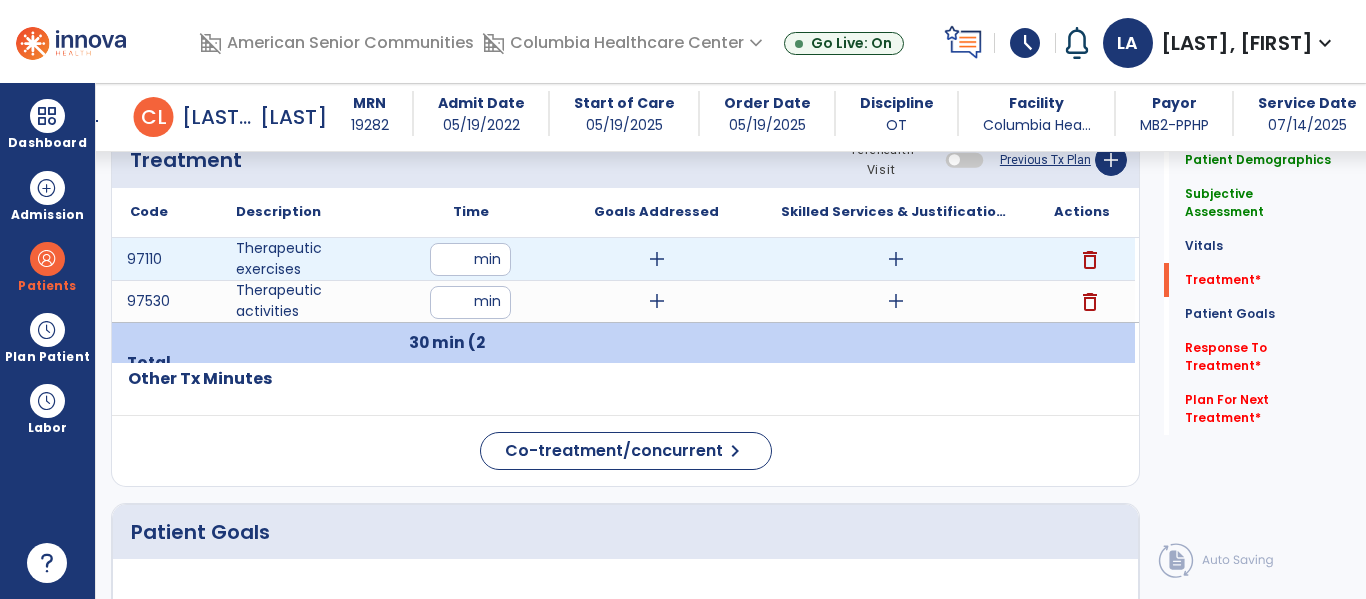 click on "add" at bounding box center [896, 259] 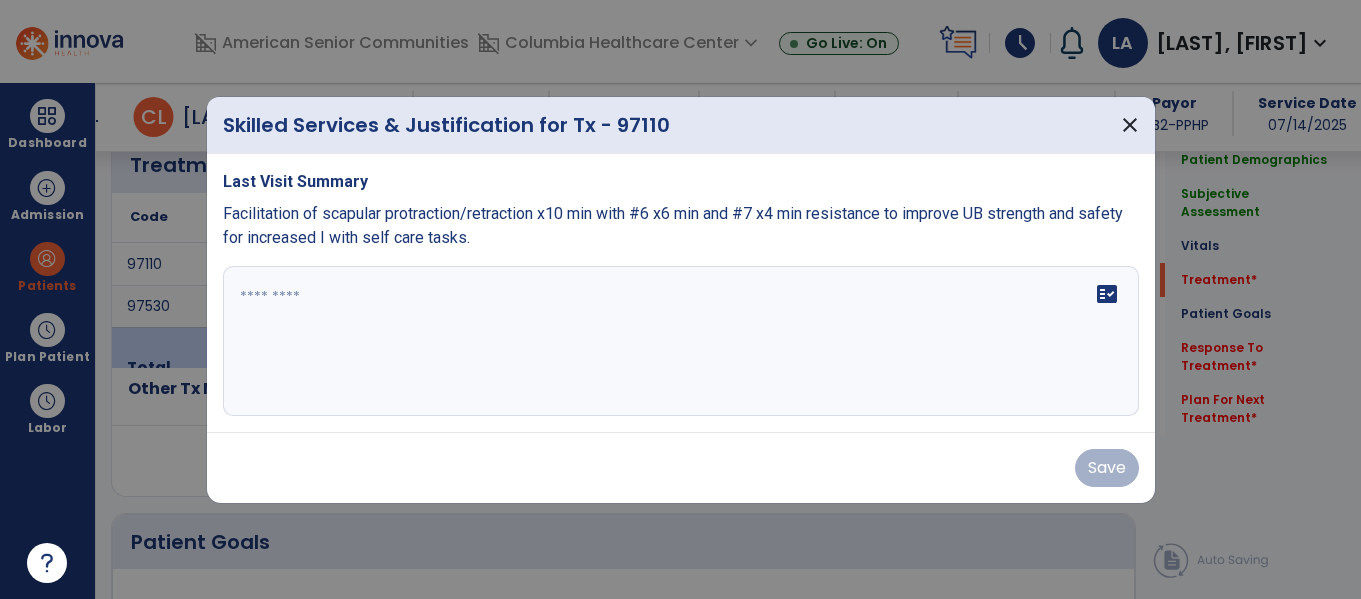 scroll, scrollTop: 1158, scrollLeft: 0, axis: vertical 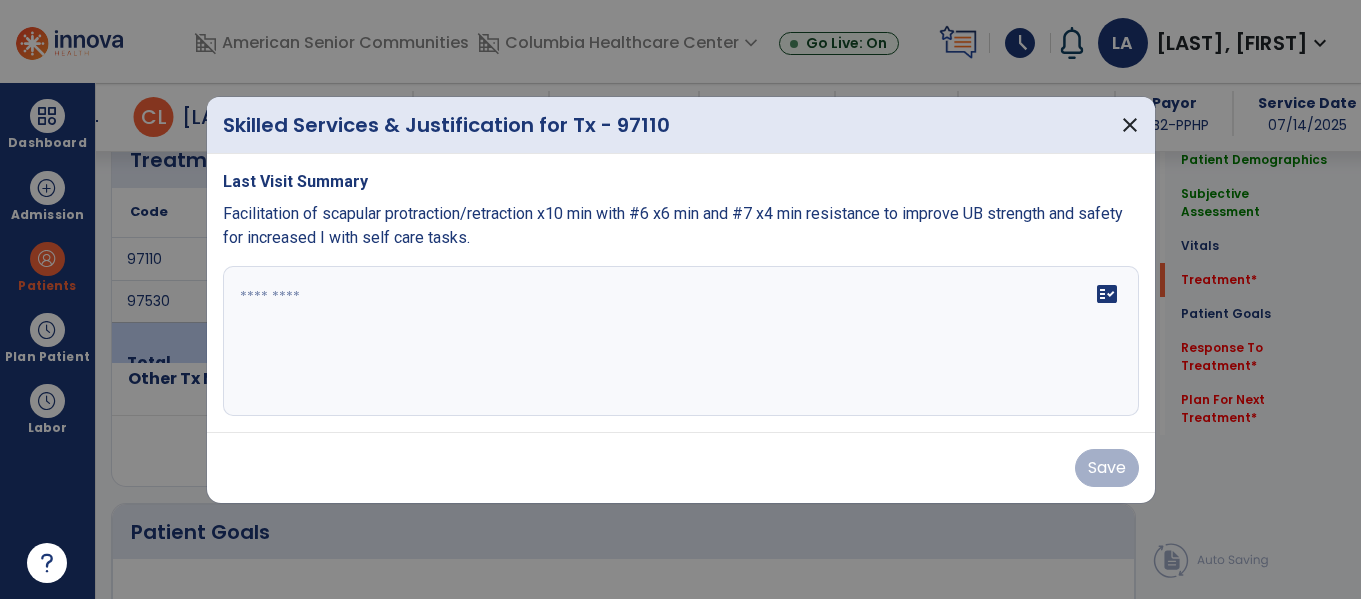 click on "fact_check" at bounding box center [681, 341] 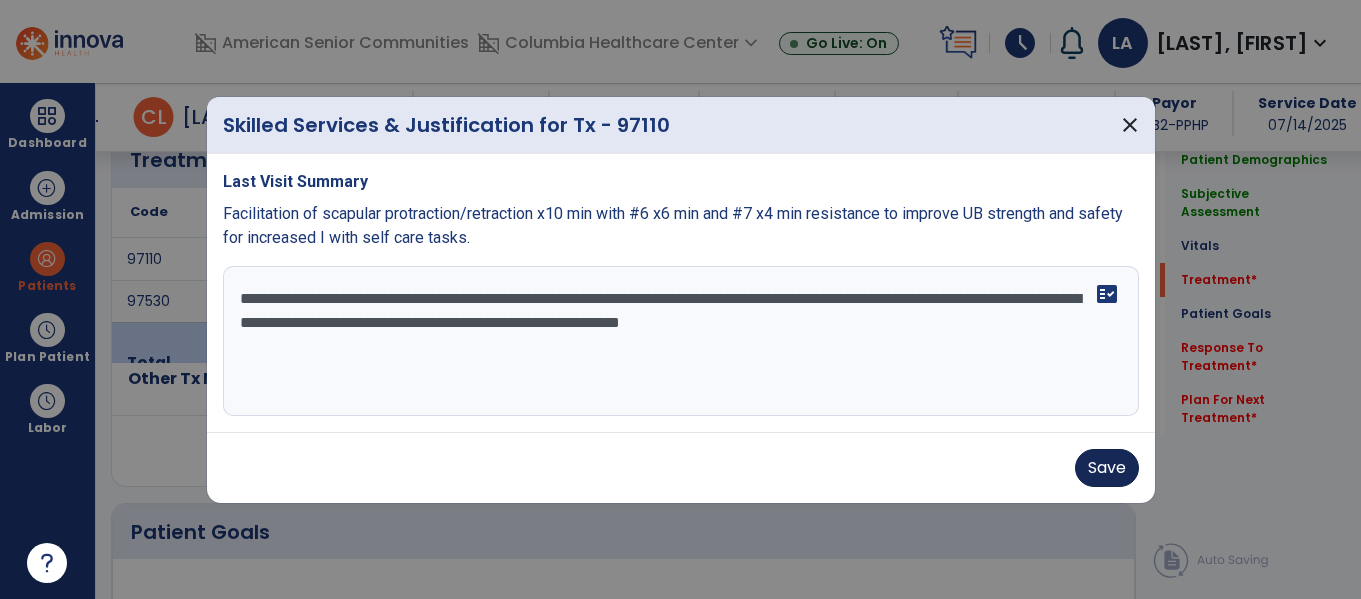 type on "**********" 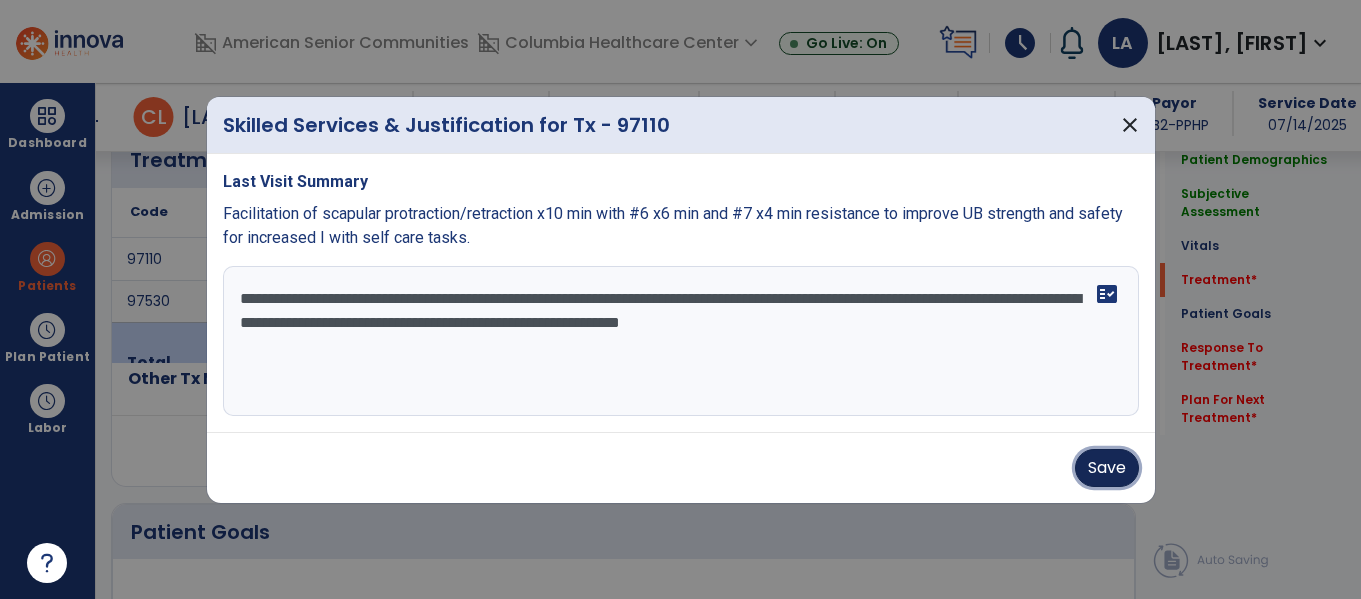 click on "Save" at bounding box center (1107, 468) 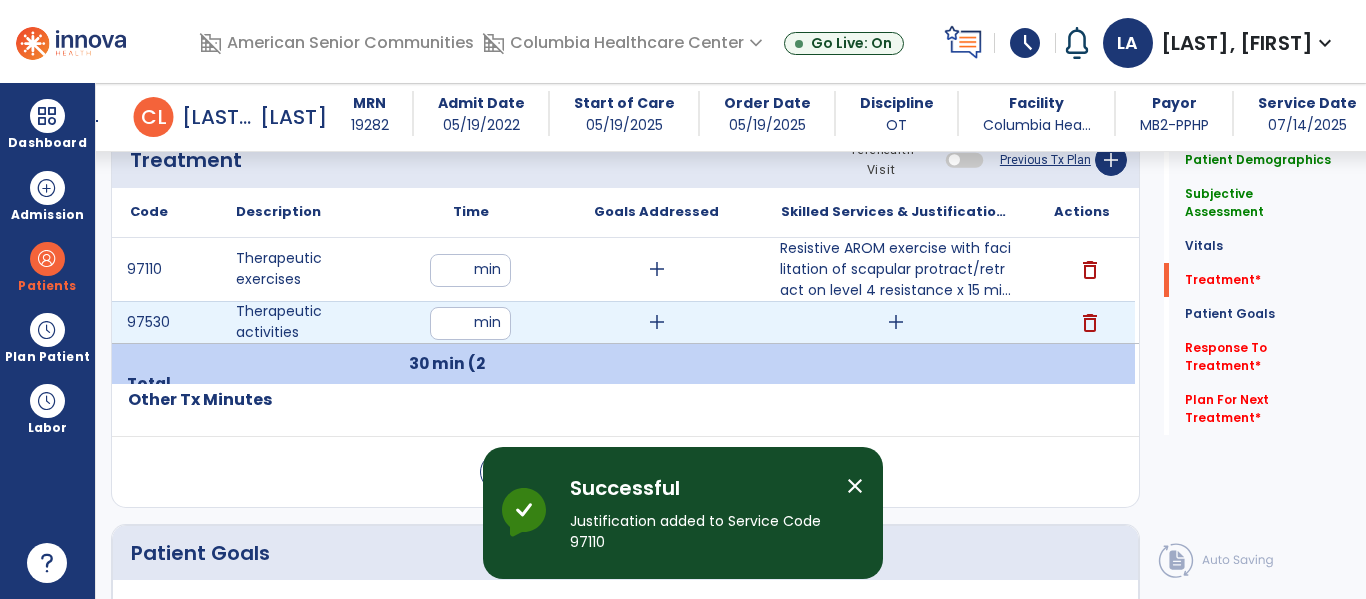 click on "add" at bounding box center (896, 322) 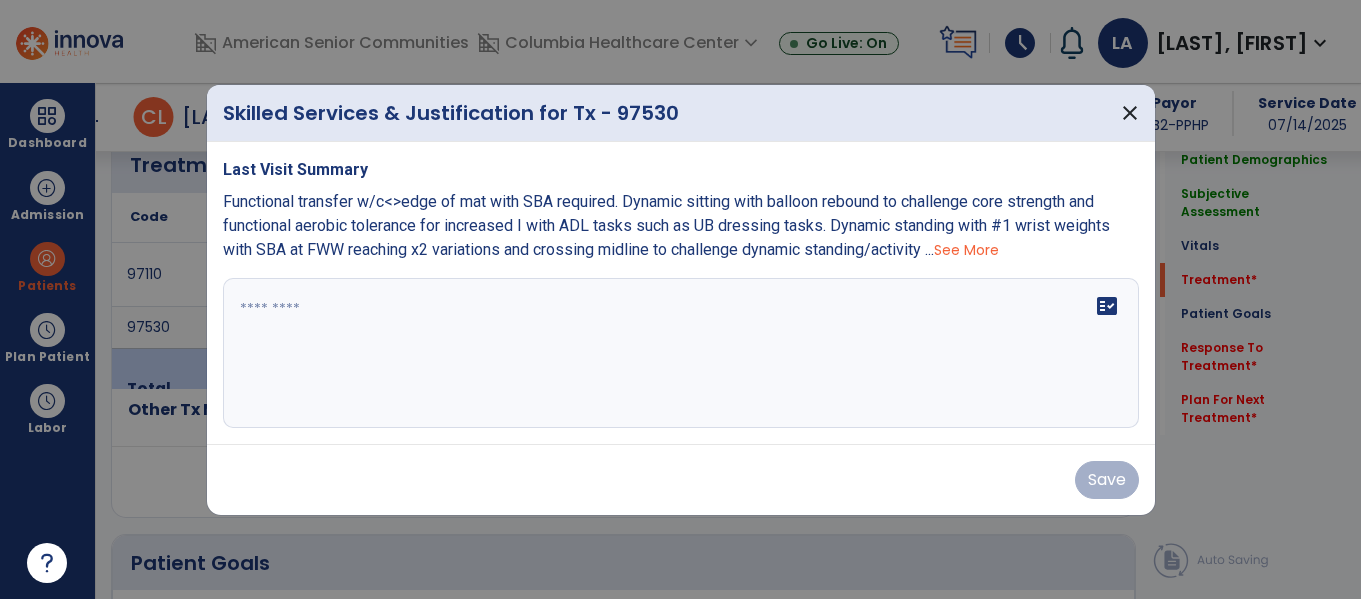 click on "fact_check" at bounding box center [681, 353] 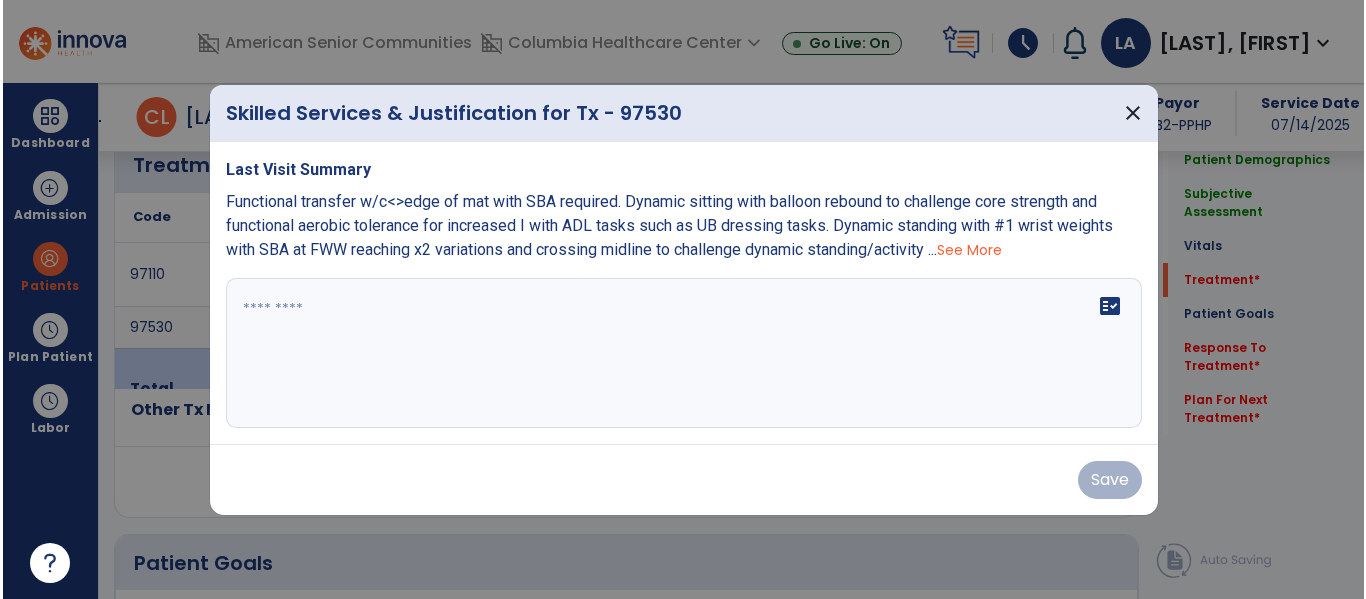 scroll, scrollTop: 1158, scrollLeft: 0, axis: vertical 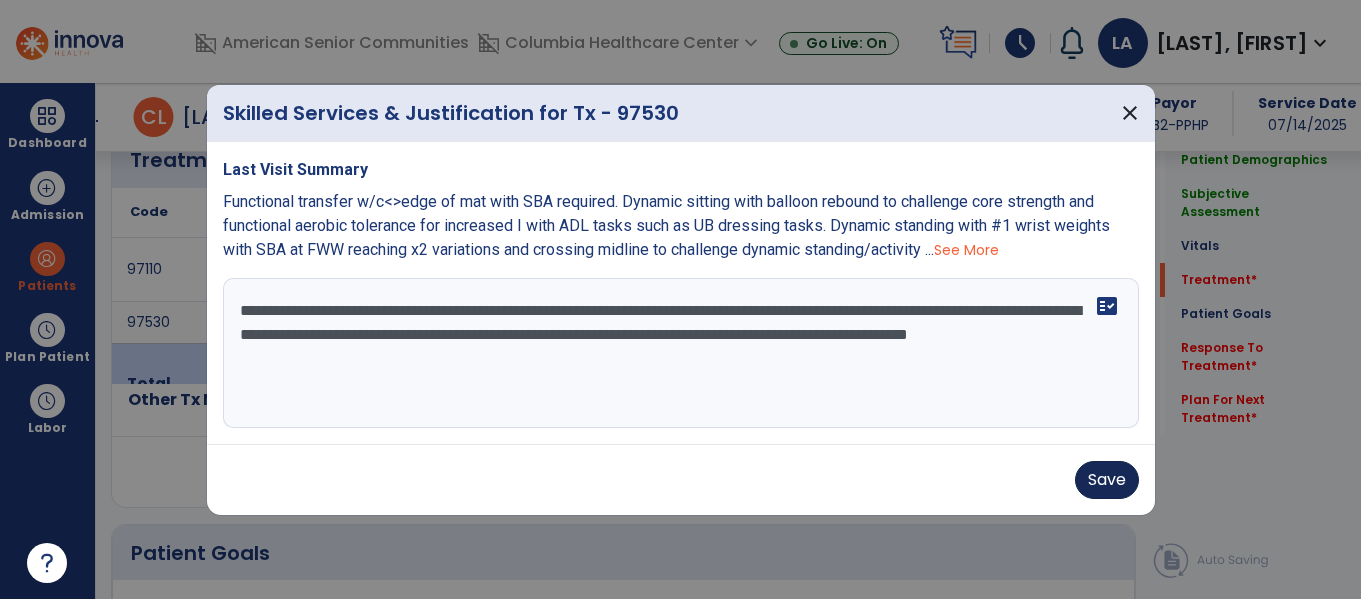type on "**********" 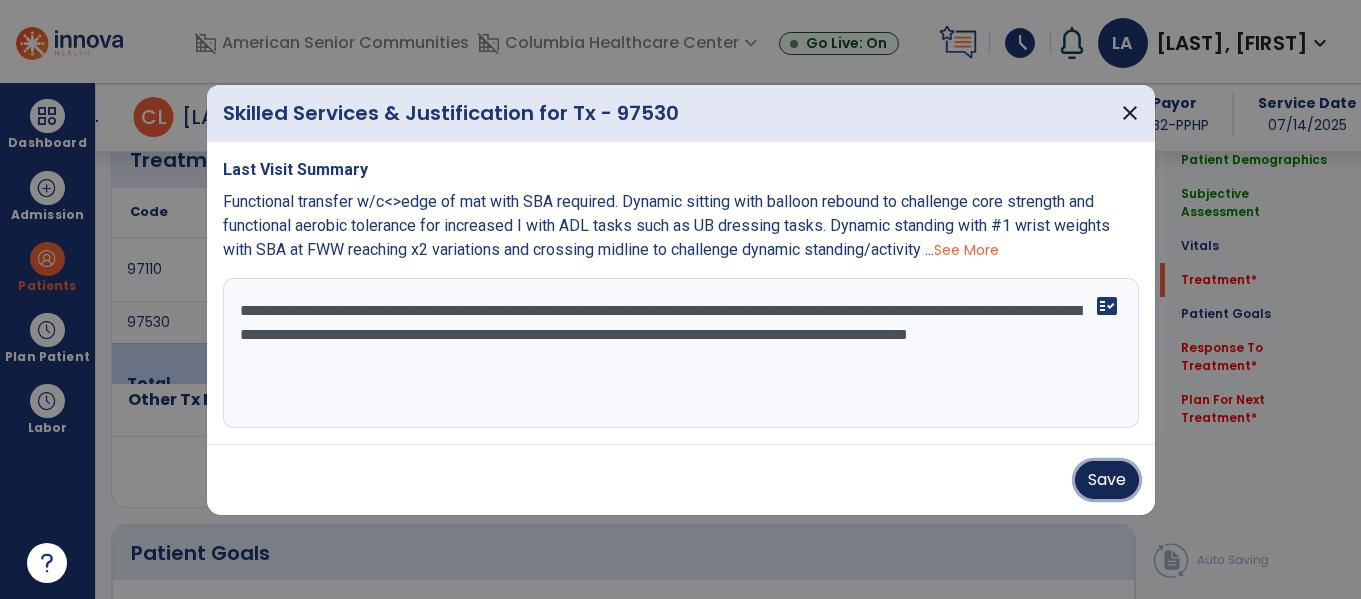 click on "Save" at bounding box center (1107, 480) 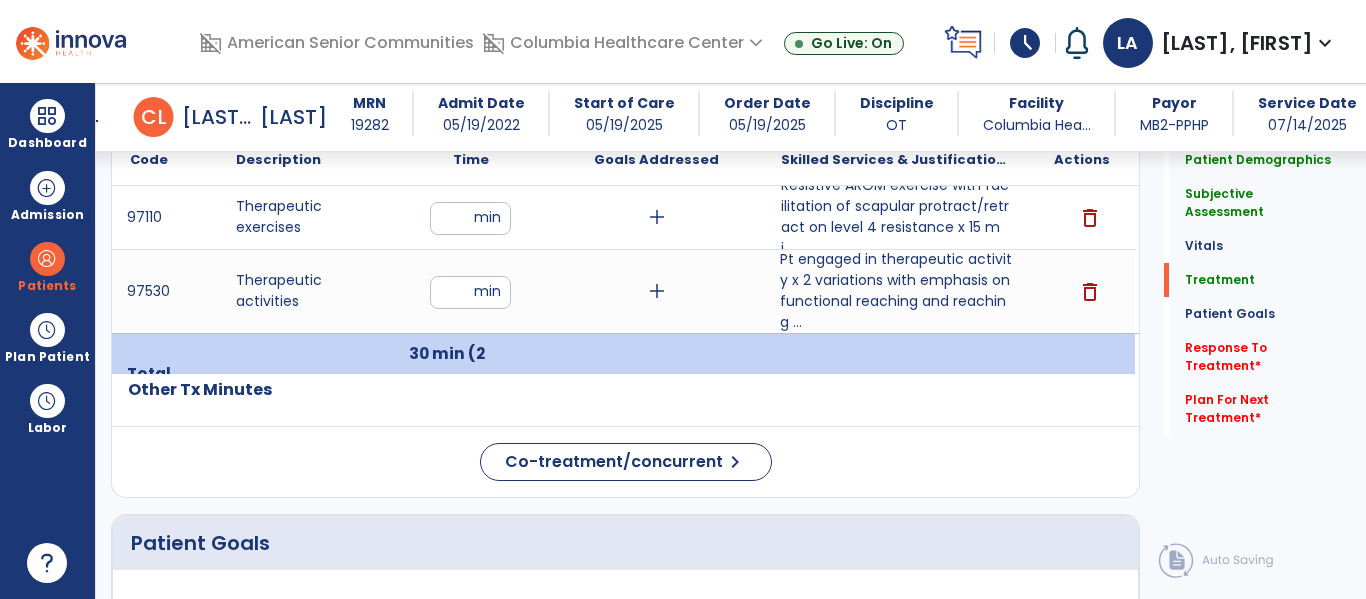 scroll, scrollTop: 1209, scrollLeft: 0, axis: vertical 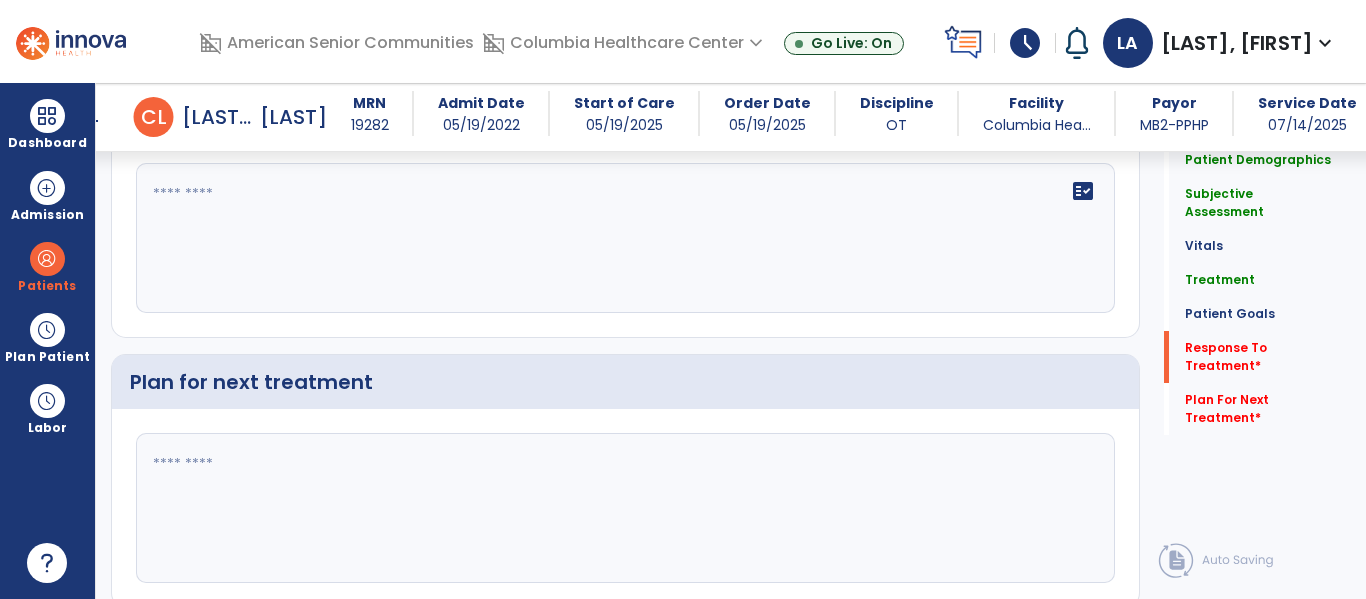 click on "fact_check" 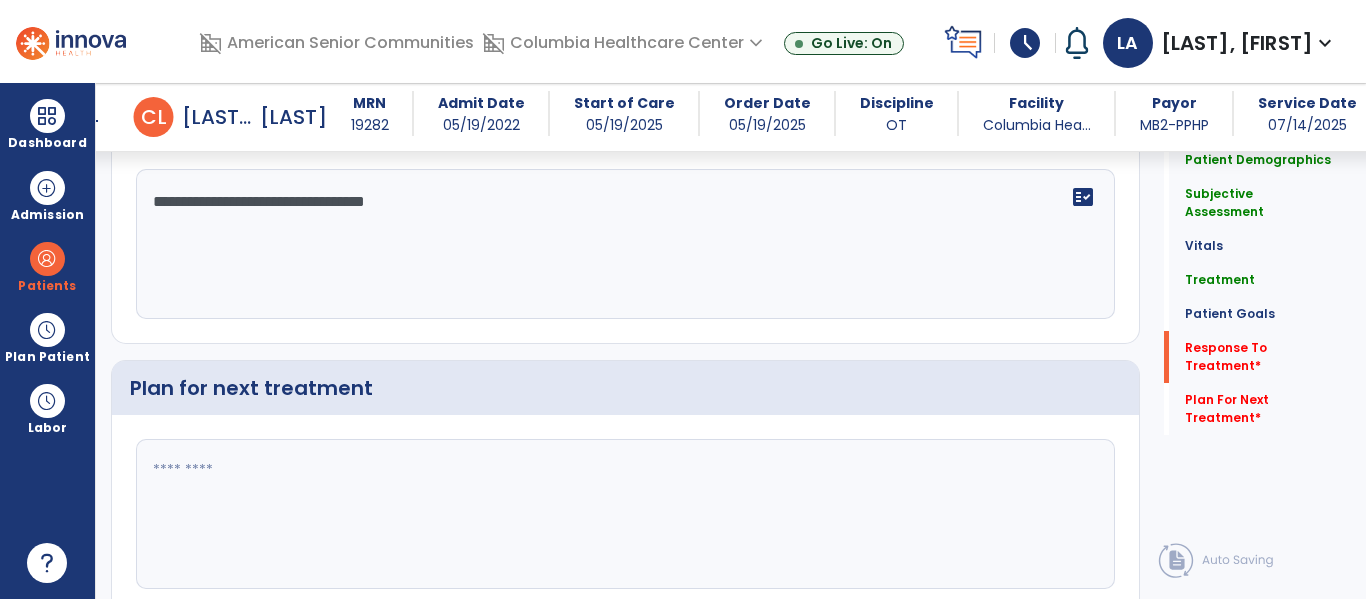scroll, scrollTop: 2529, scrollLeft: 0, axis: vertical 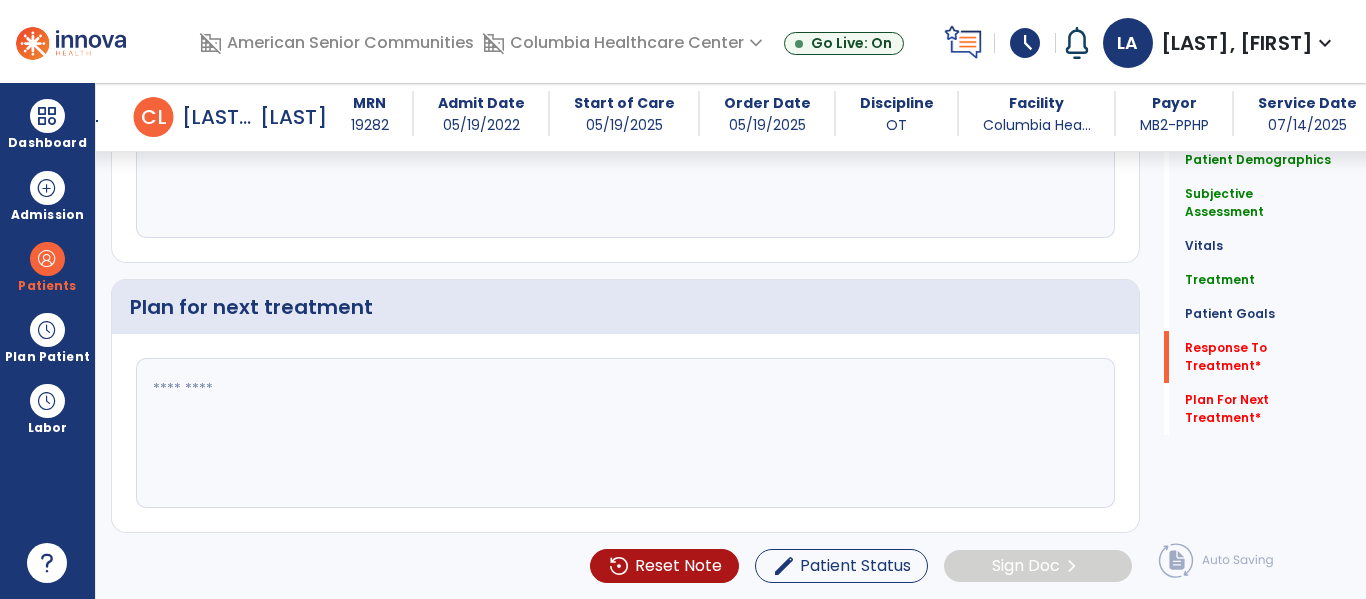 type on "**********" 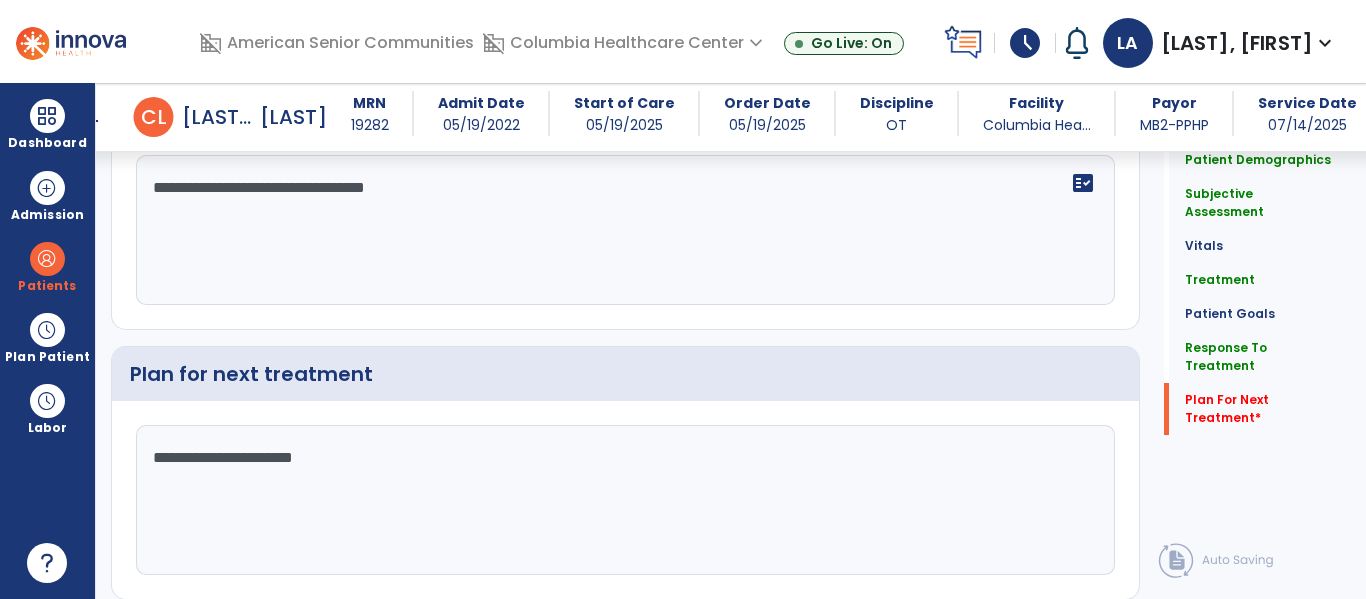 scroll, scrollTop: 2529, scrollLeft: 0, axis: vertical 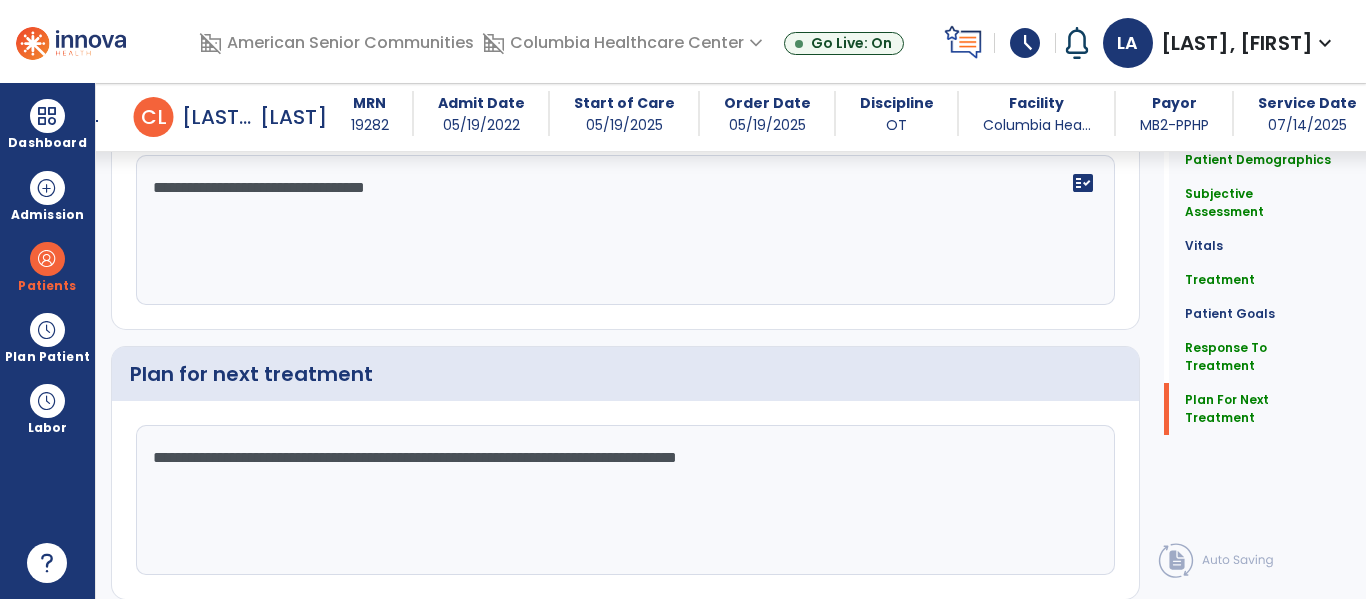 type on "**********" 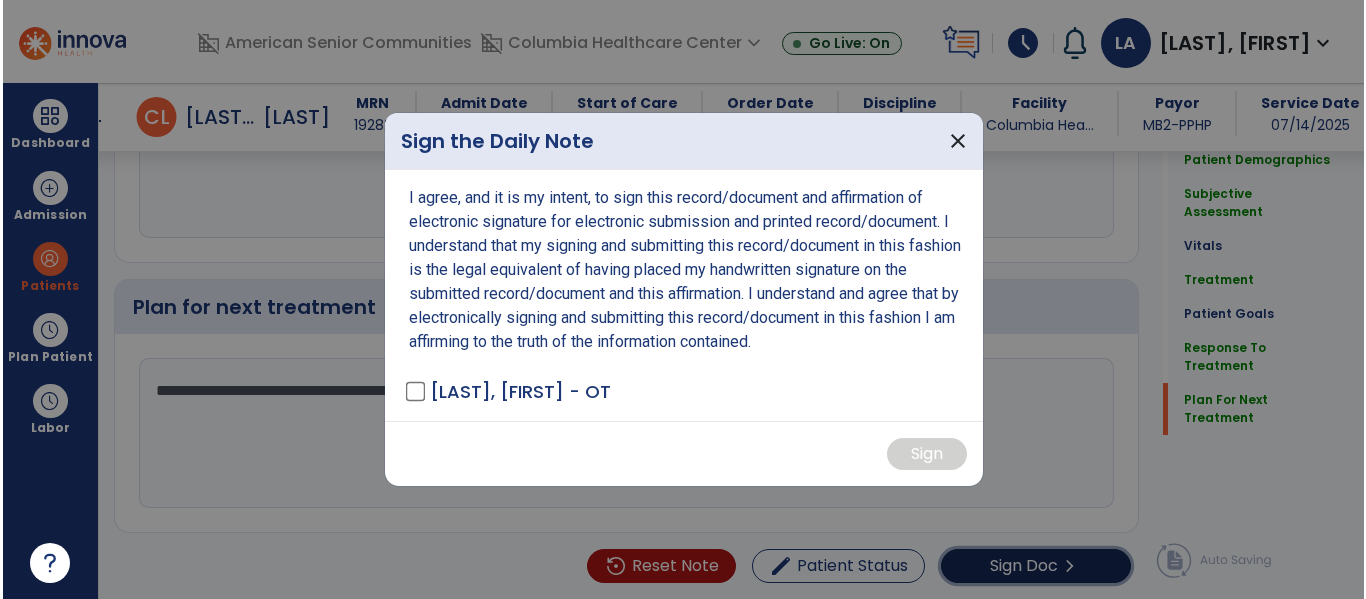 scroll, scrollTop: 2529, scrollLeft: 0, axis: vertical 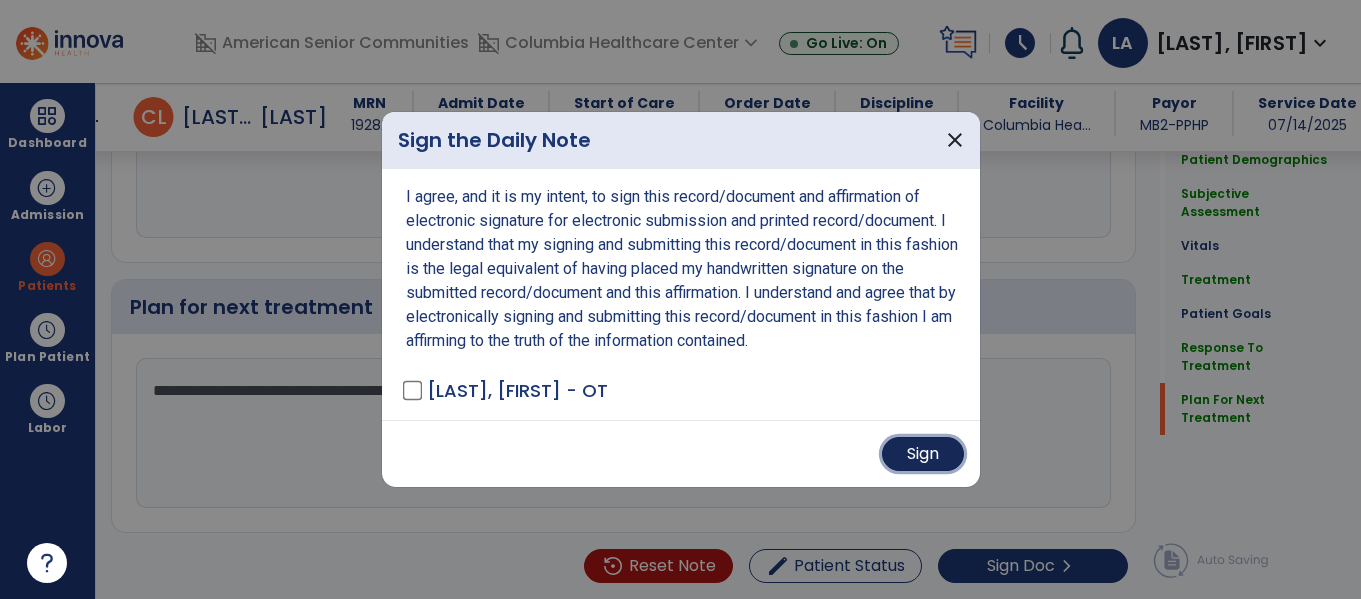 click on "Sign" at bounding box center [923, 454] 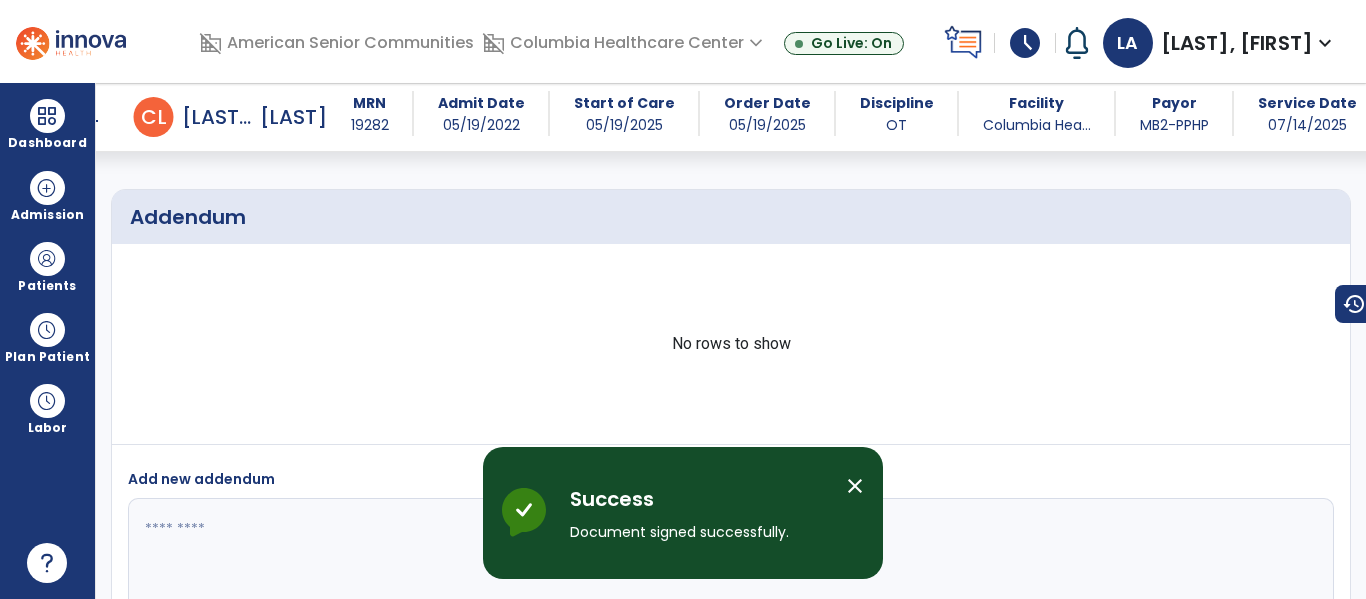 scroll, scrollTop: 3707, scrollLeft: 0, axis: vertical 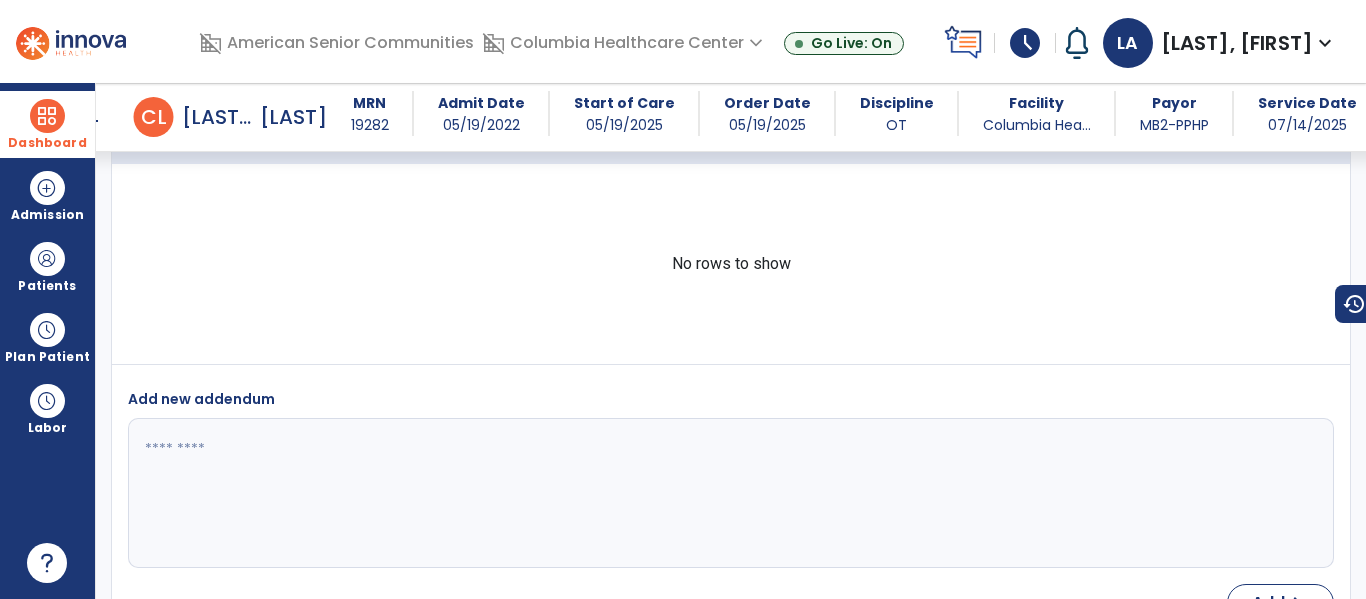 click on "Dashboard" at bounding box center (47, 124) 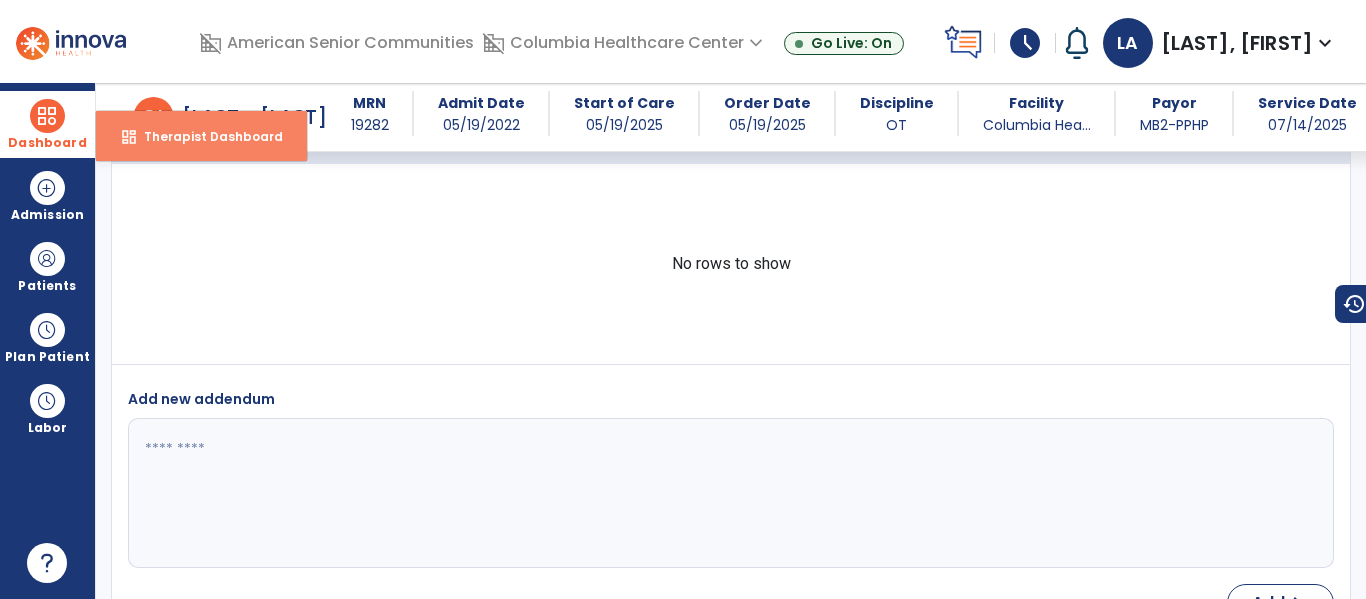 click on "Therapist Dashboard" at bounding box center (205, 136) 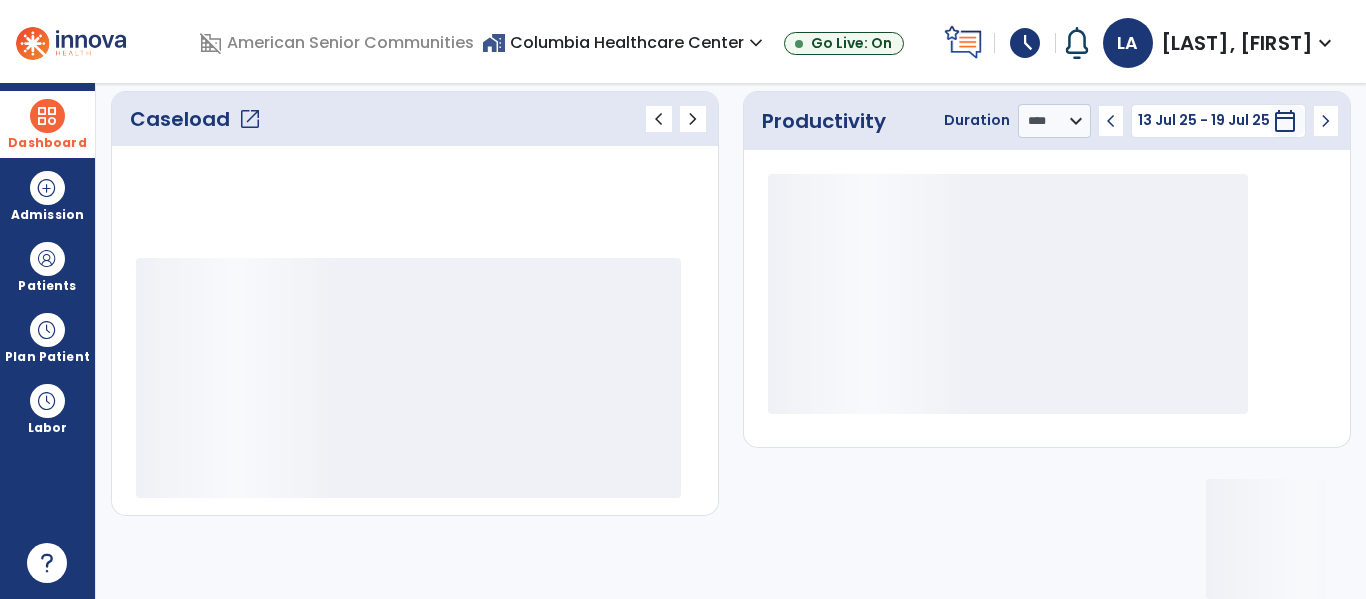 scroll, scrollTop: 278, scrollLeft: 0, axis: vertical 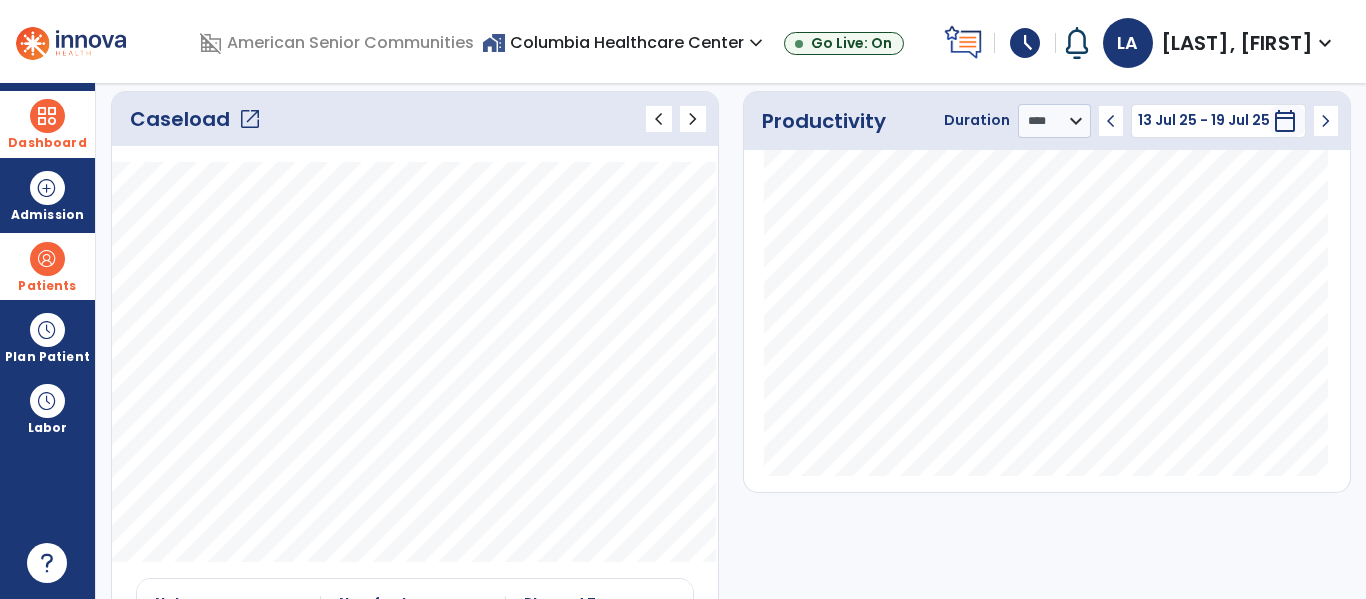 click on "Patients" at bounding box center (47, 266) 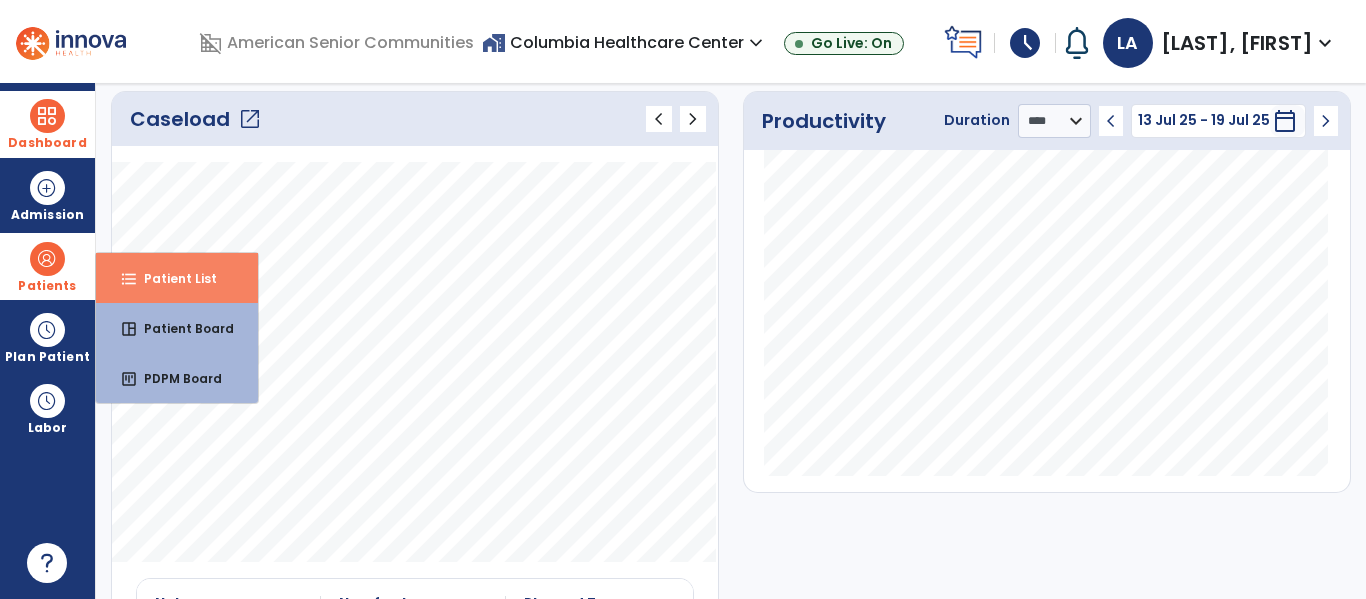click on "Patient List" at bounding box center [172, 278] 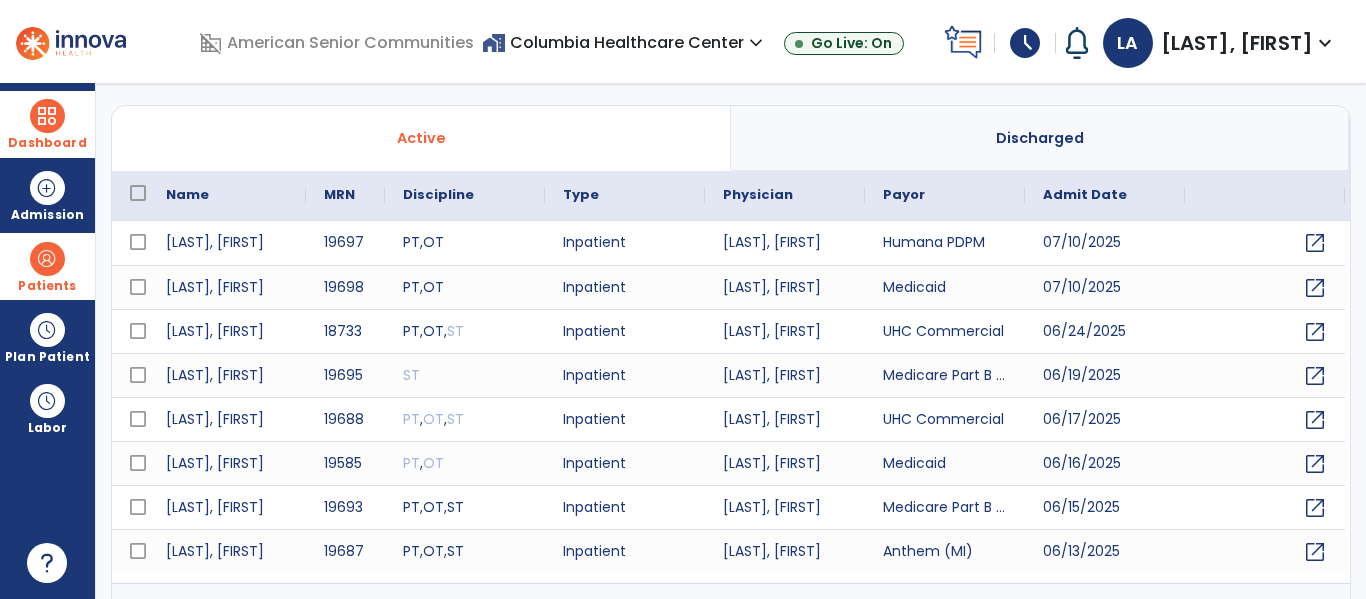 scroll, scrollTop: 0, scrollLeft: 0, axis: both 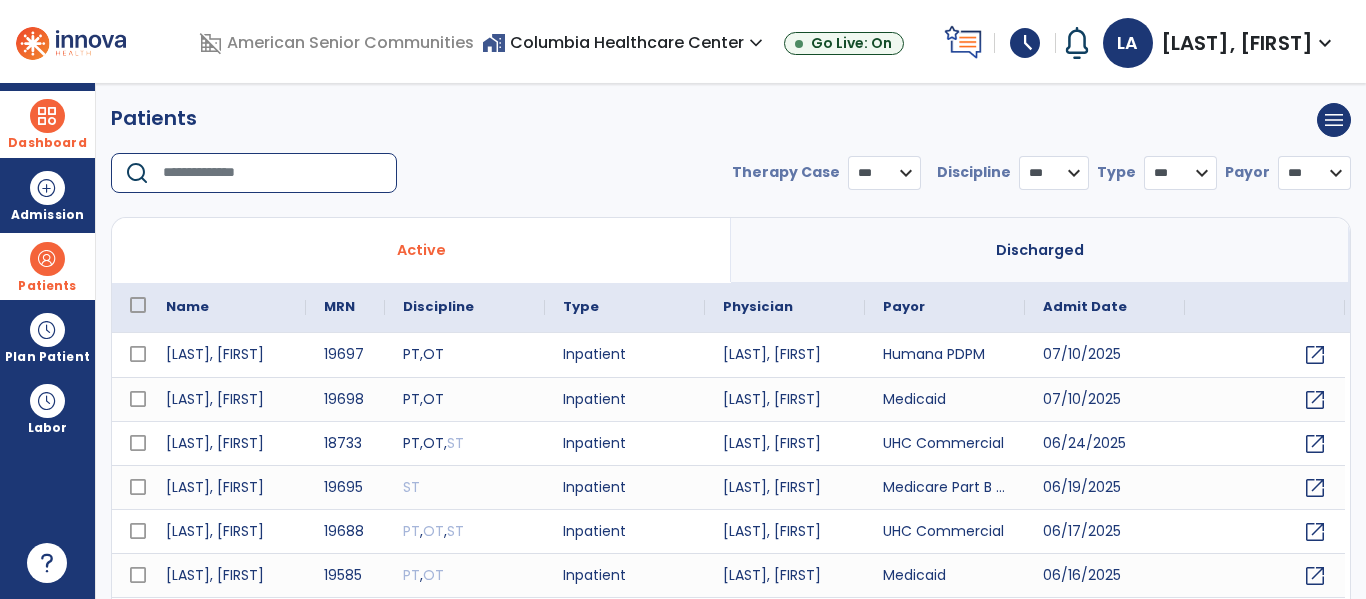 click at bounding box center (273, 173) 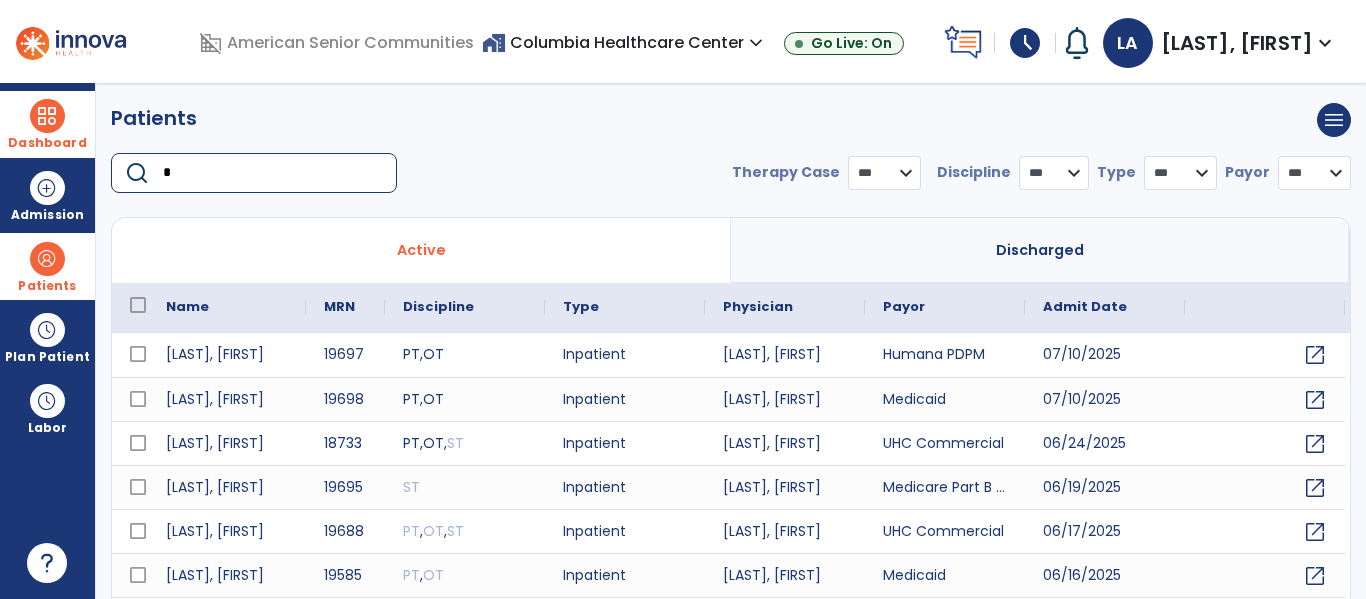 select on "***" 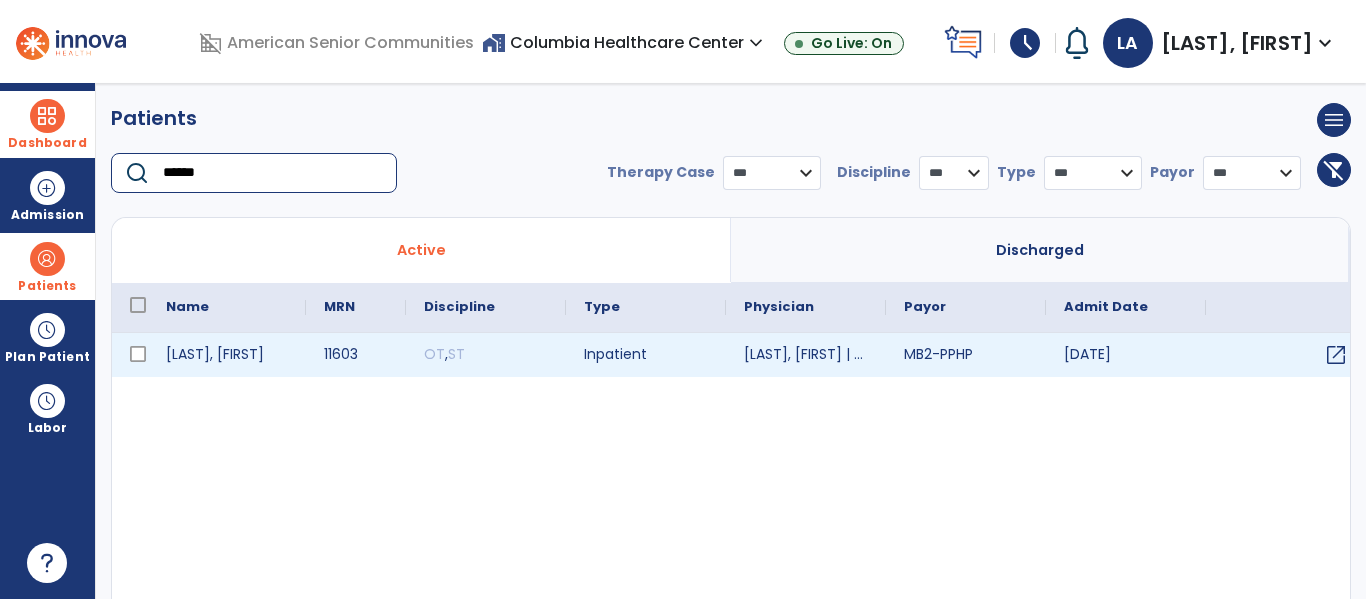 type on "******" 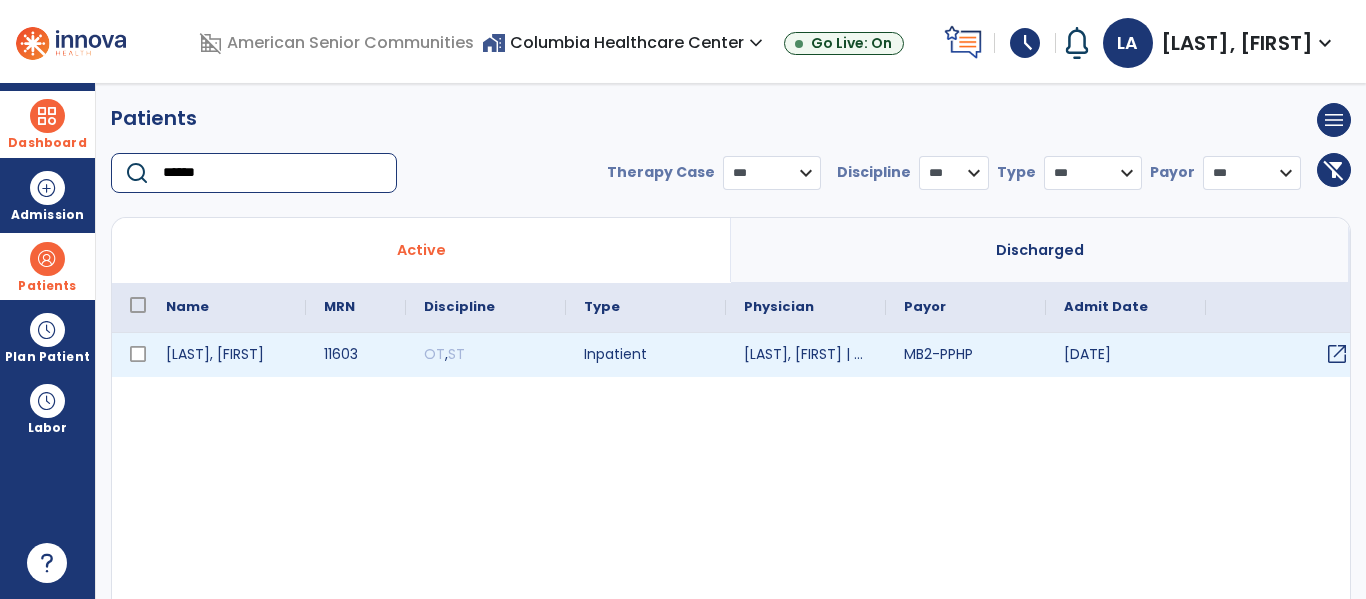 click on "open_in_new" at bounding box center (1337, 354) 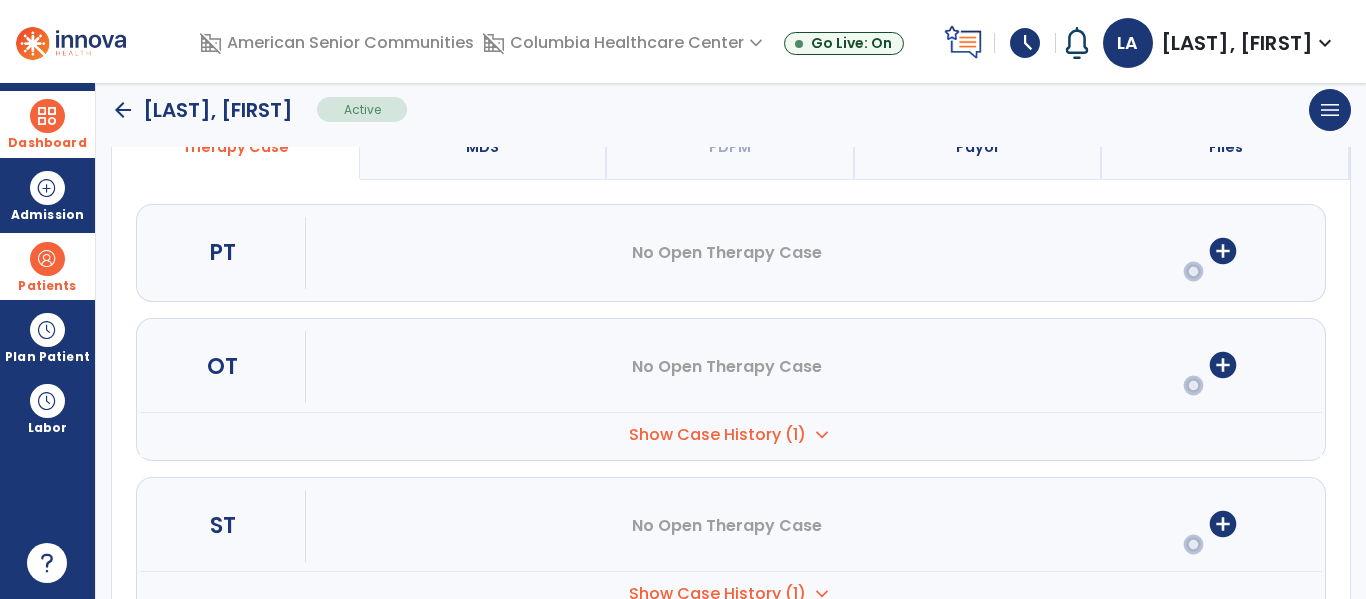 scroll, scrollTop: 186, scrollLeft: 0, axis: vertical 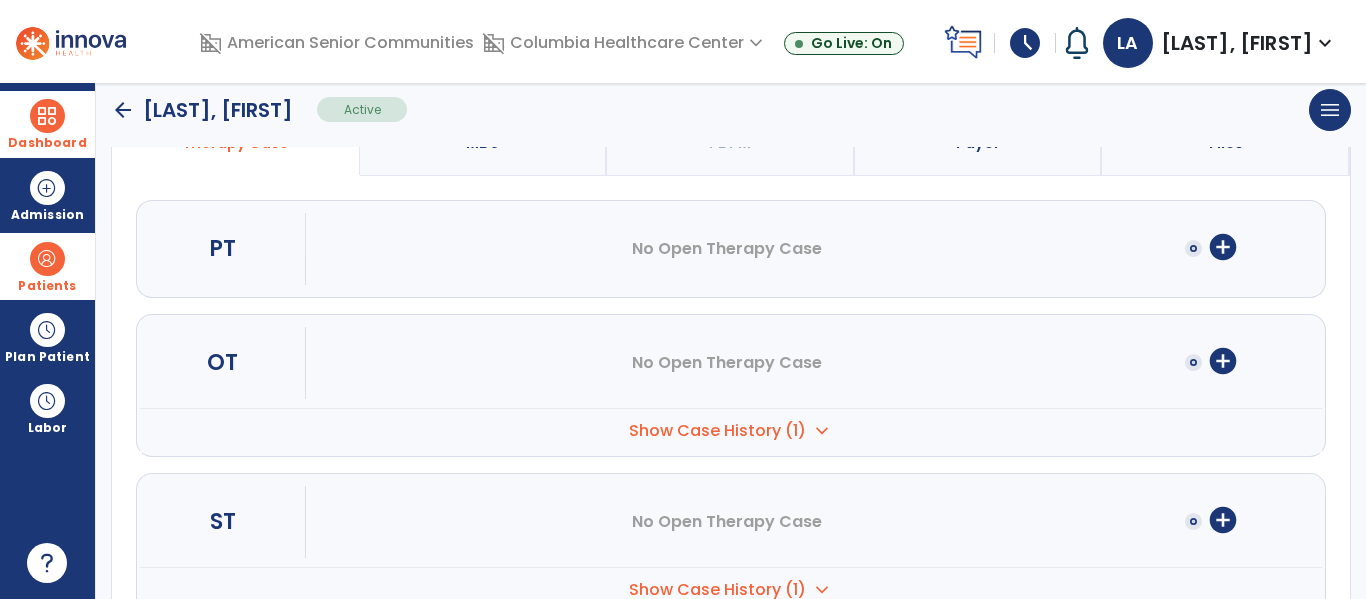 click on "Show Case History (1)" at bounding box center [717, 431] 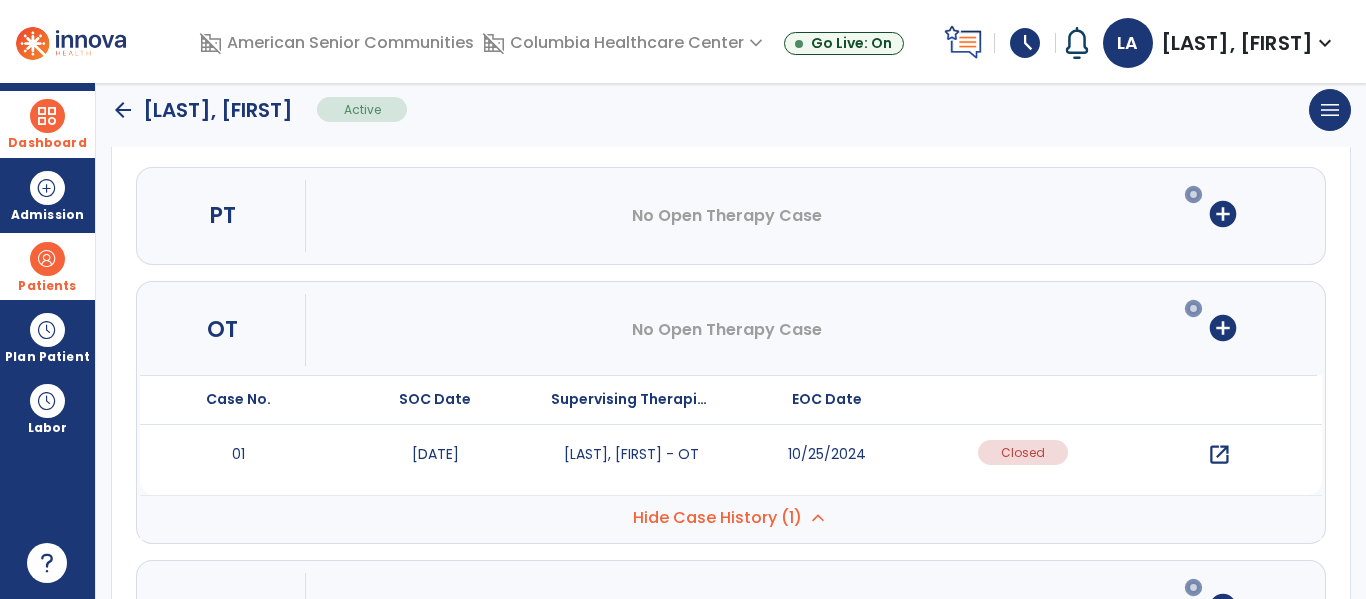 scroll, scrollTop: 288, scrollLeft: 0, axis: vertical 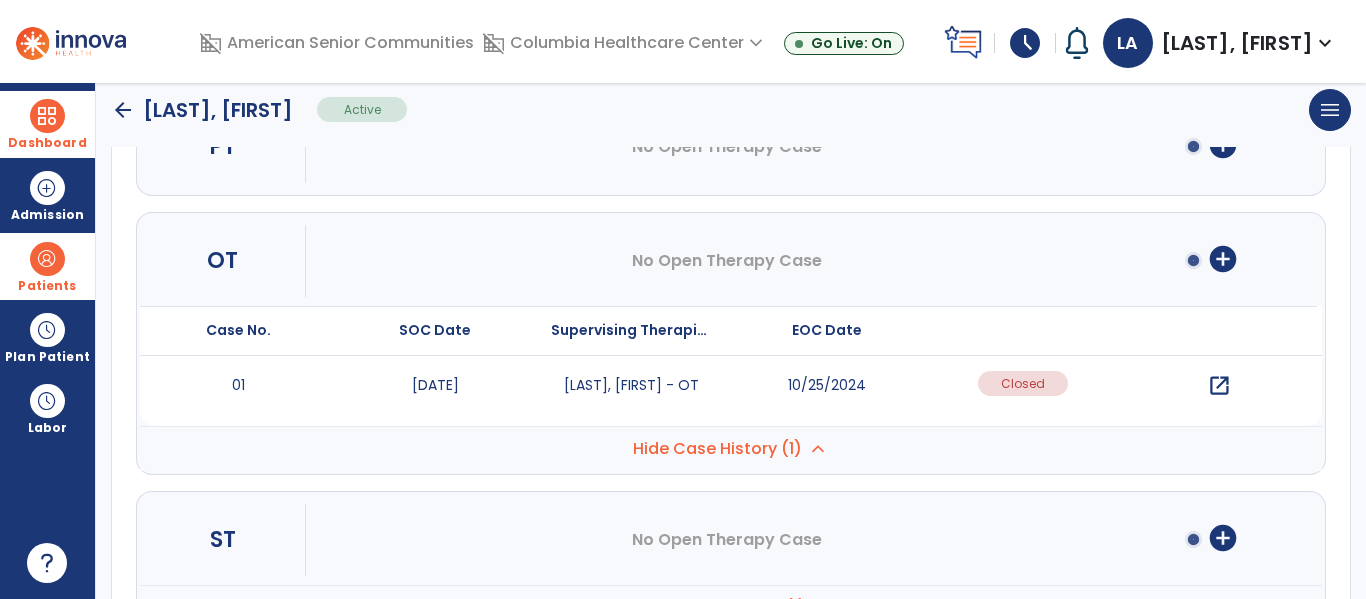 click on "open_in_new" at bounding box center [1219, 386] 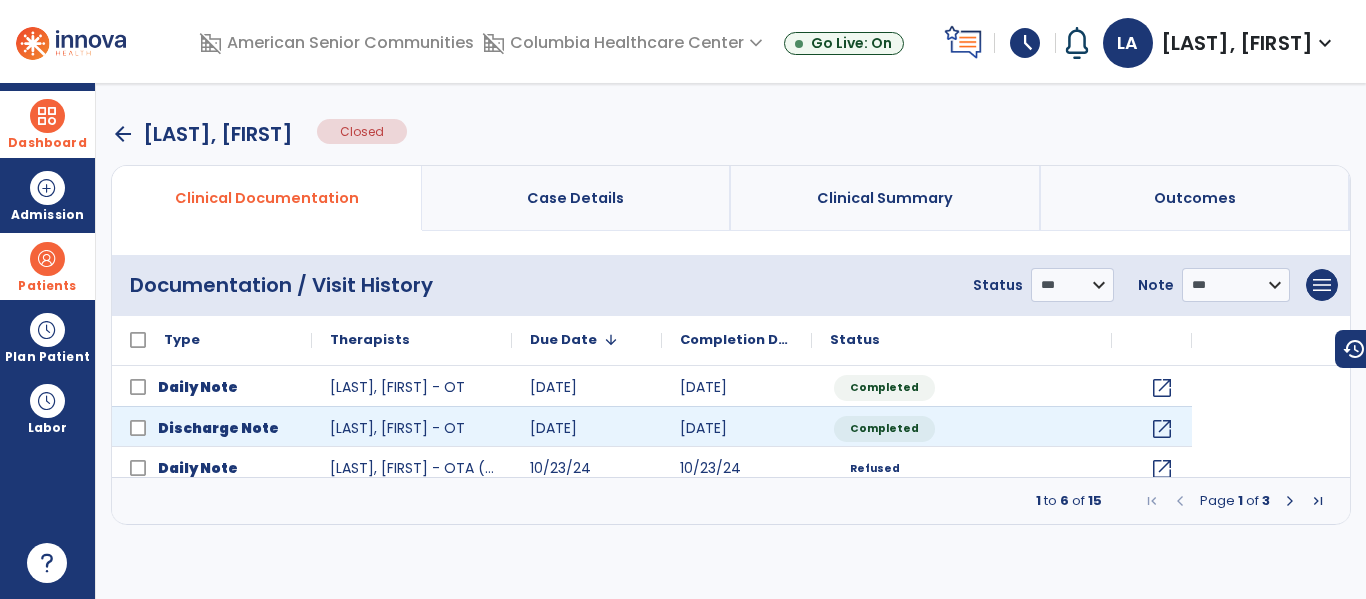 scroll, scrollTop: 0, scrollLeft: 0, axis: both 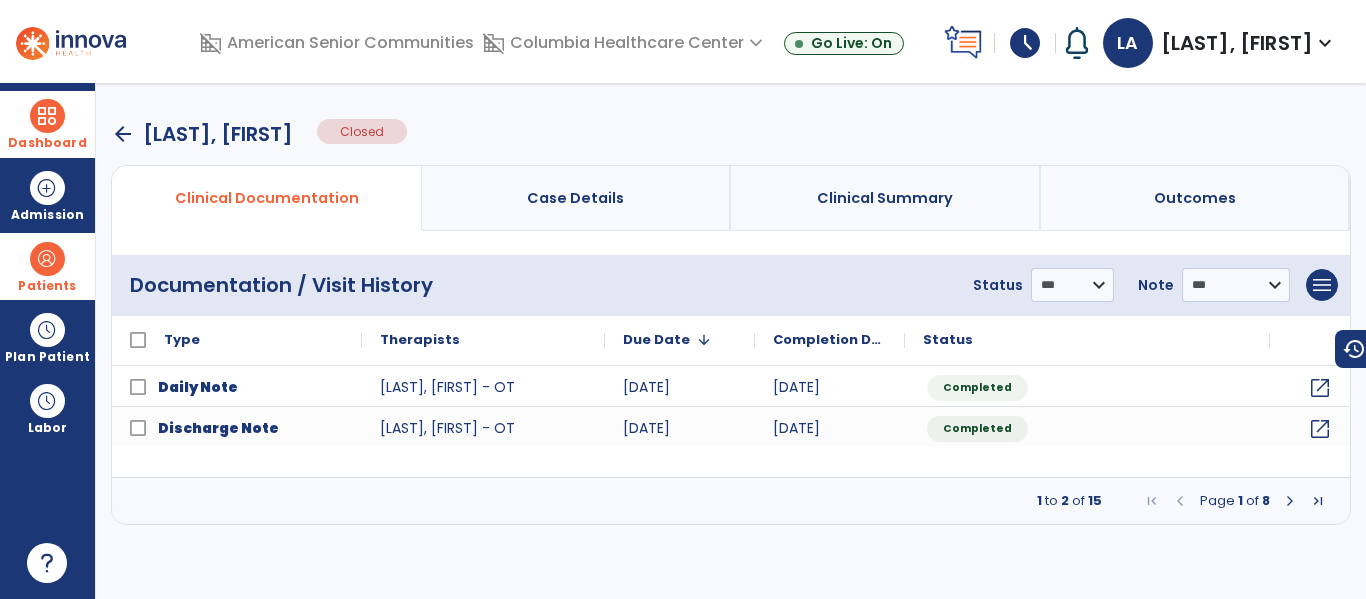 click at bounding box center (1290, 501) 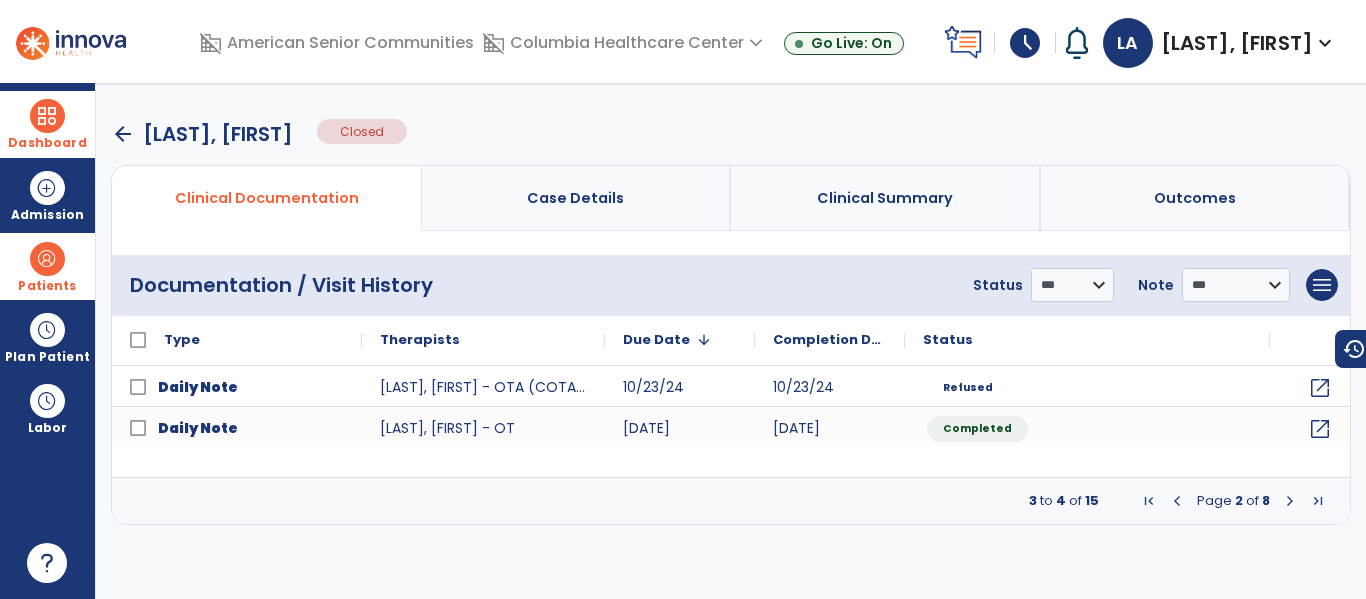 click at bounding box center [1290, 501] 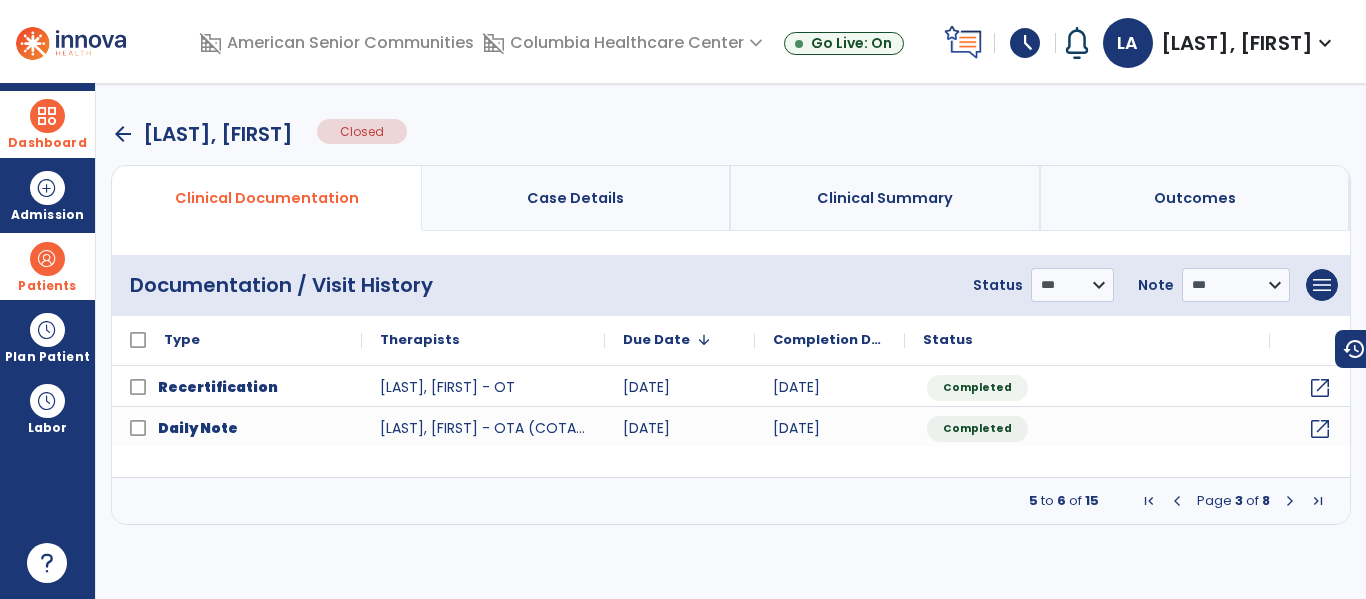 click at bounding box center [1290, 501] 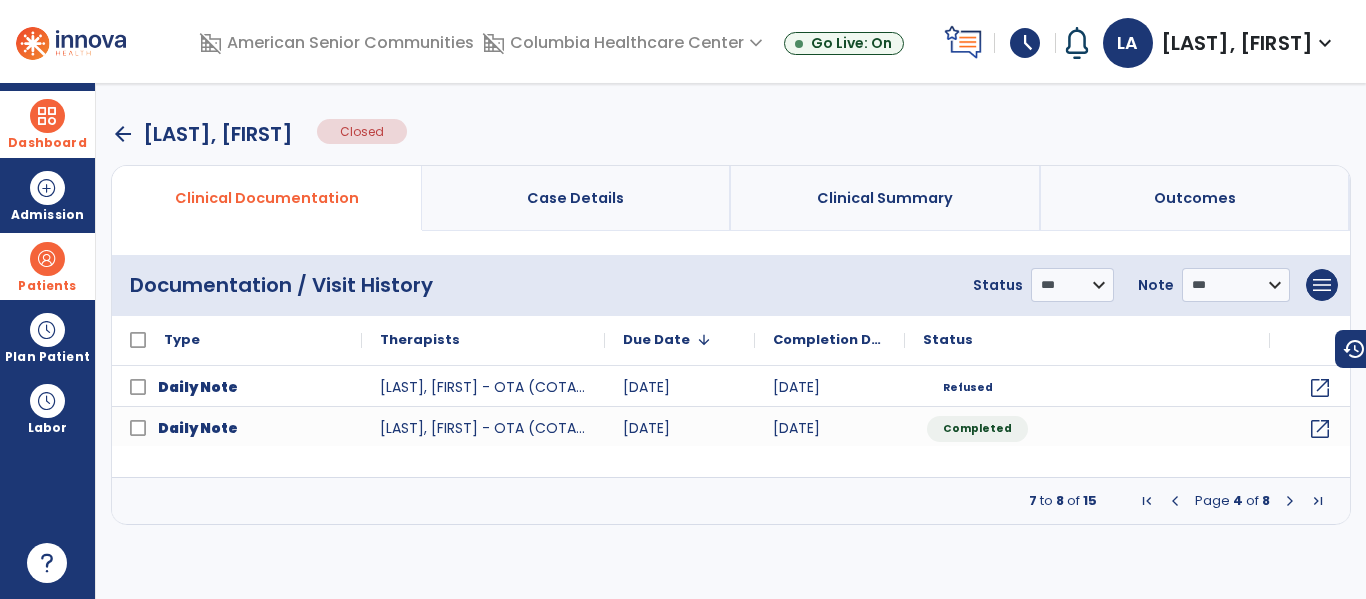 click at bounding box center [1290, 501] 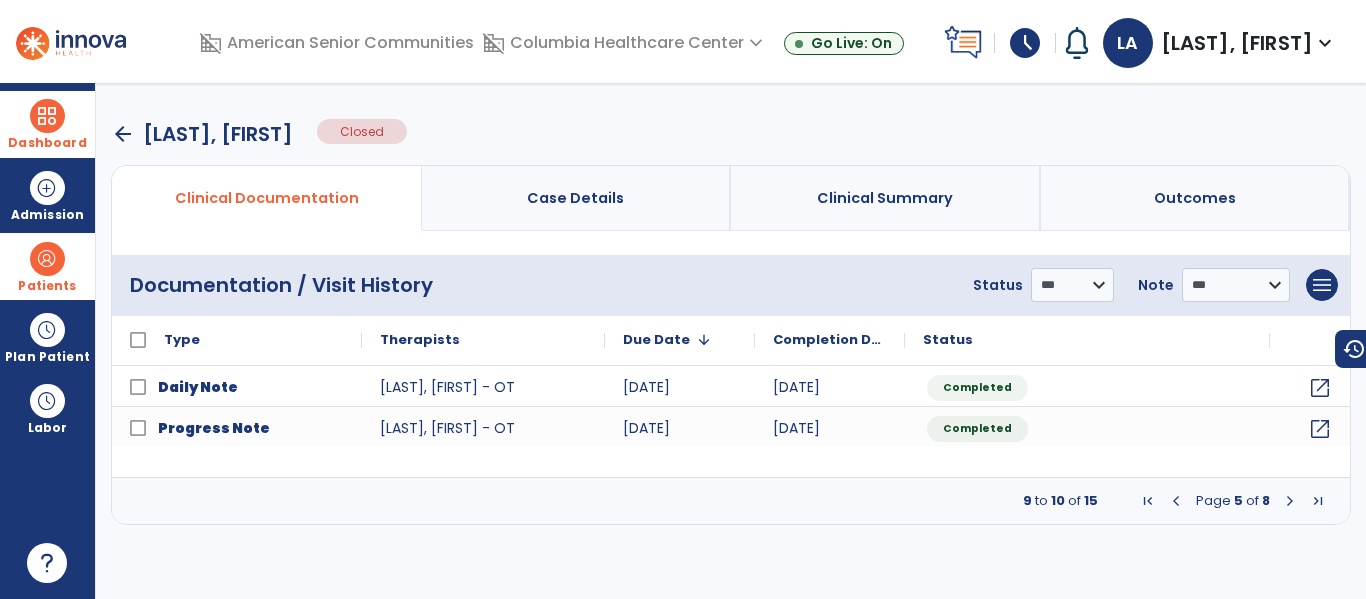 click at bounding box center [1290, 501] 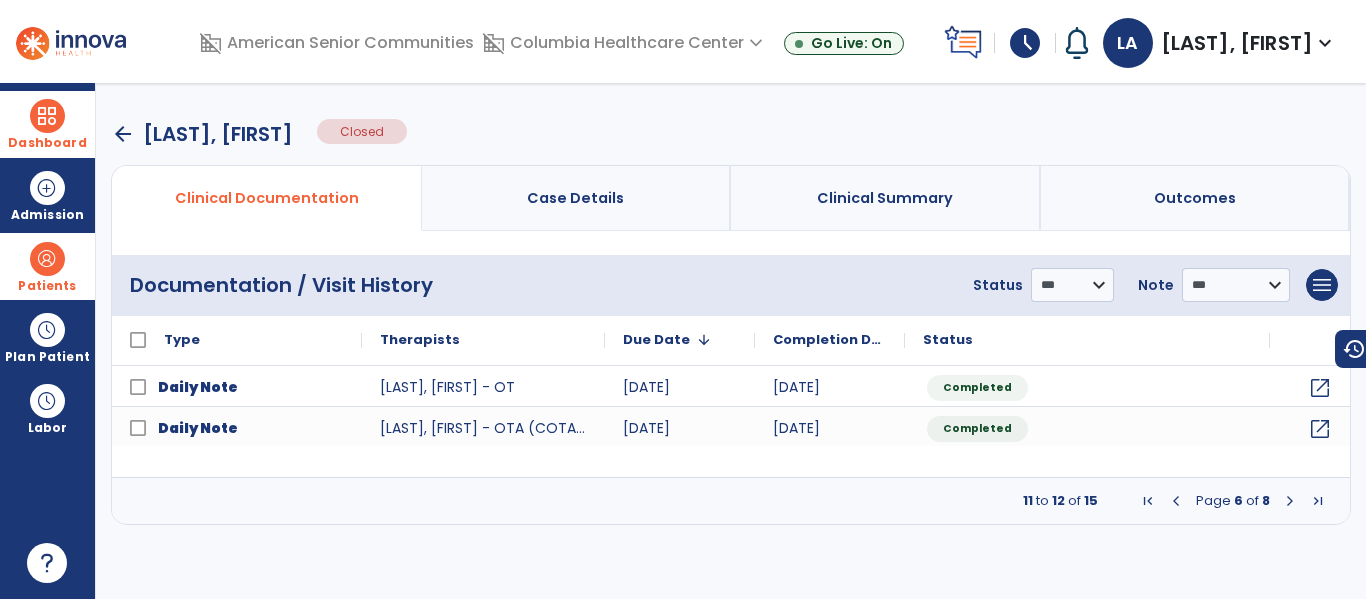 click at bounding box center (1290, 501) 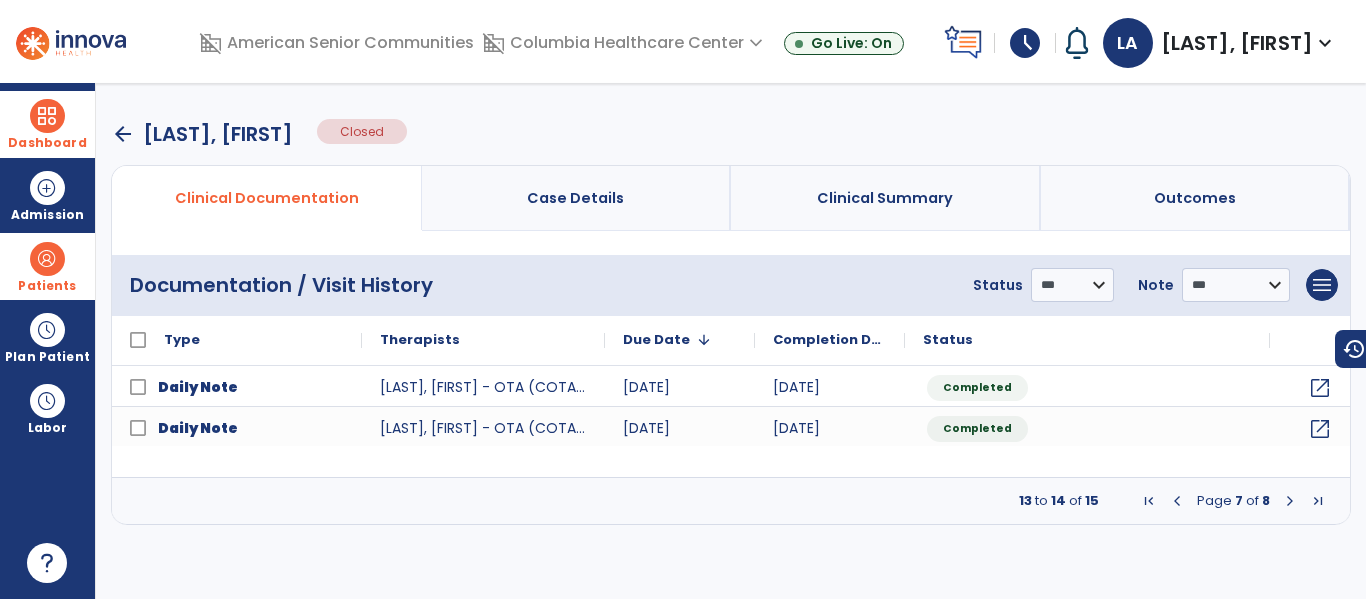 click at bounding box center [1290, 501] 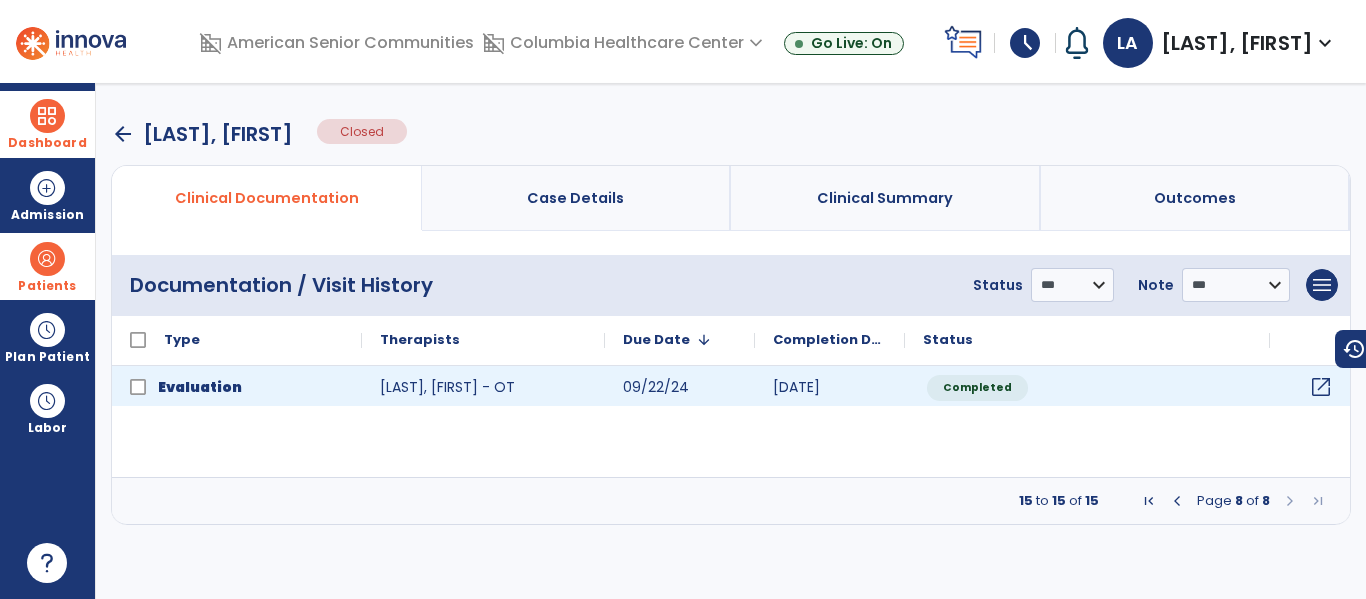 click on "open_in_new" 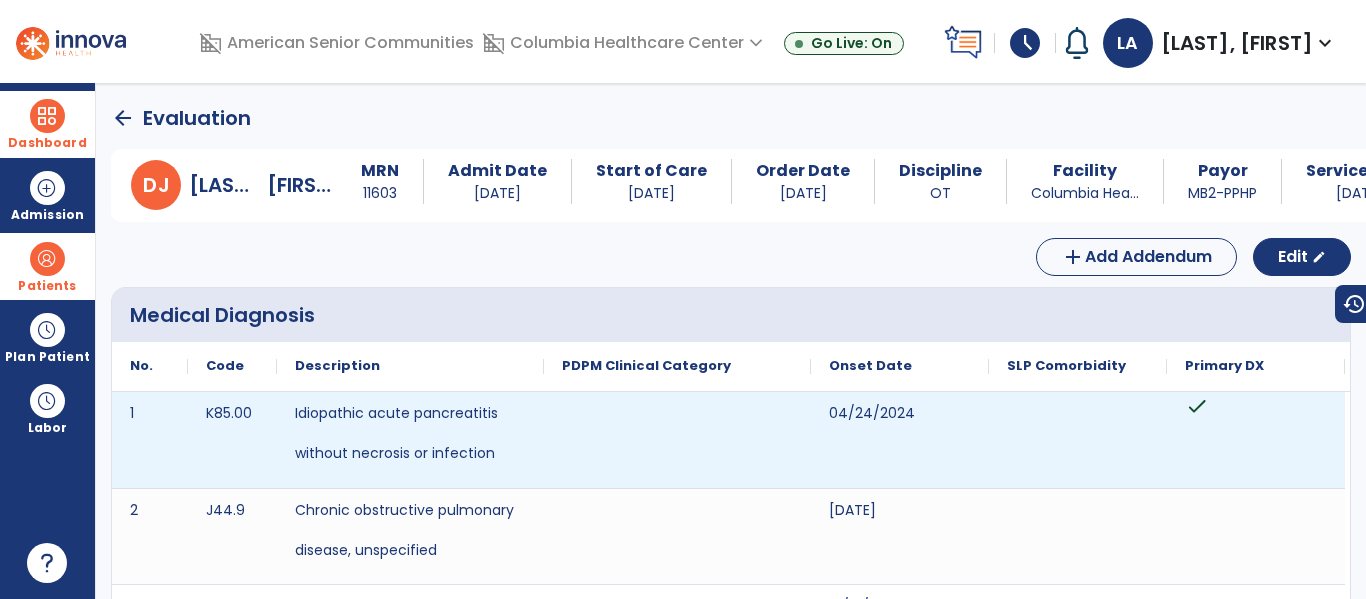 scroll, scrollTop: 10, scrollLeft: 0, axis: vertical 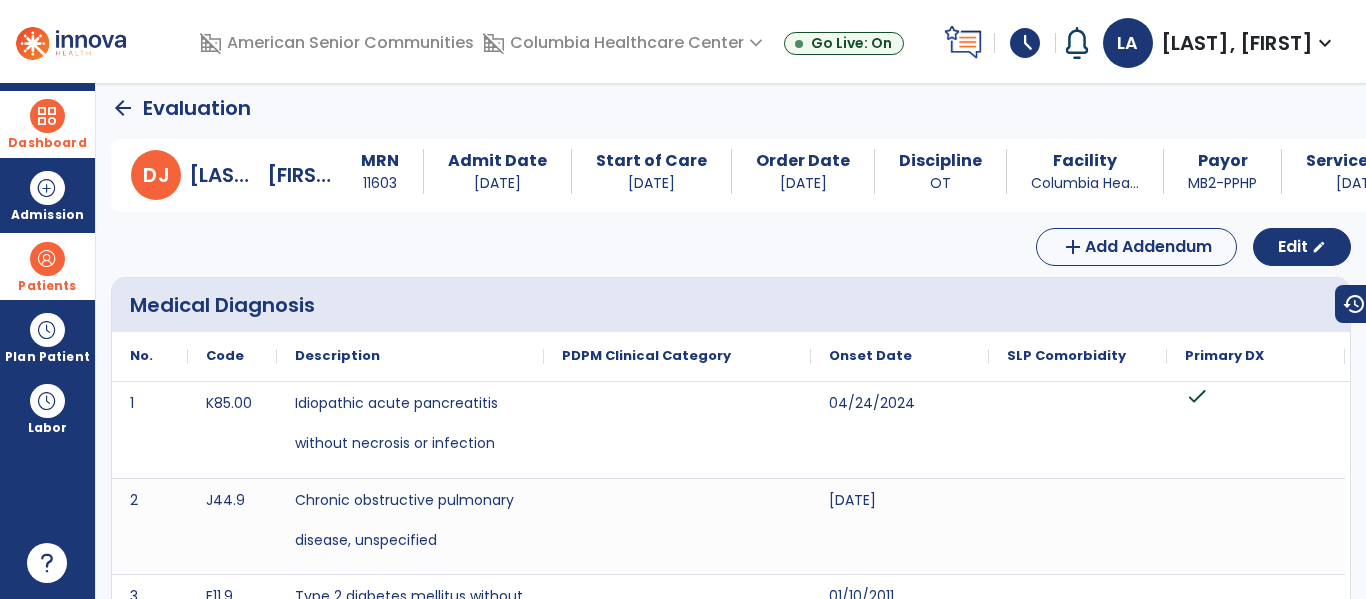 click on "arrow_back" 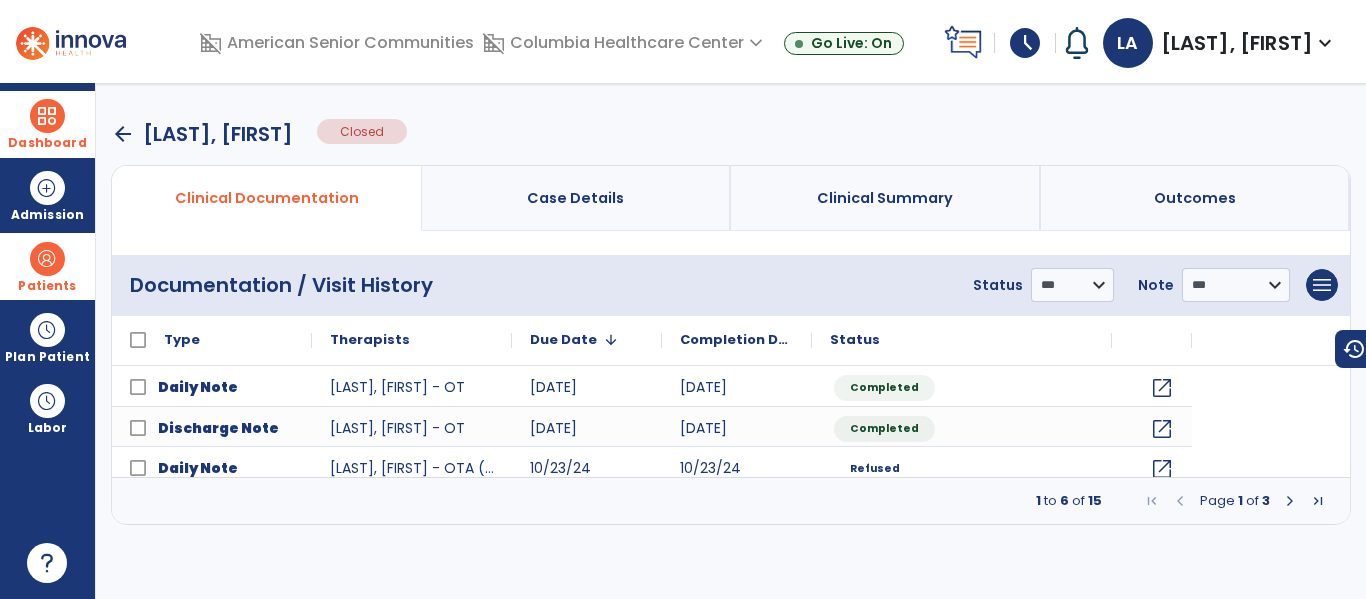 scroll, scrollTop: 0, scrollLeft: 0, axis: both 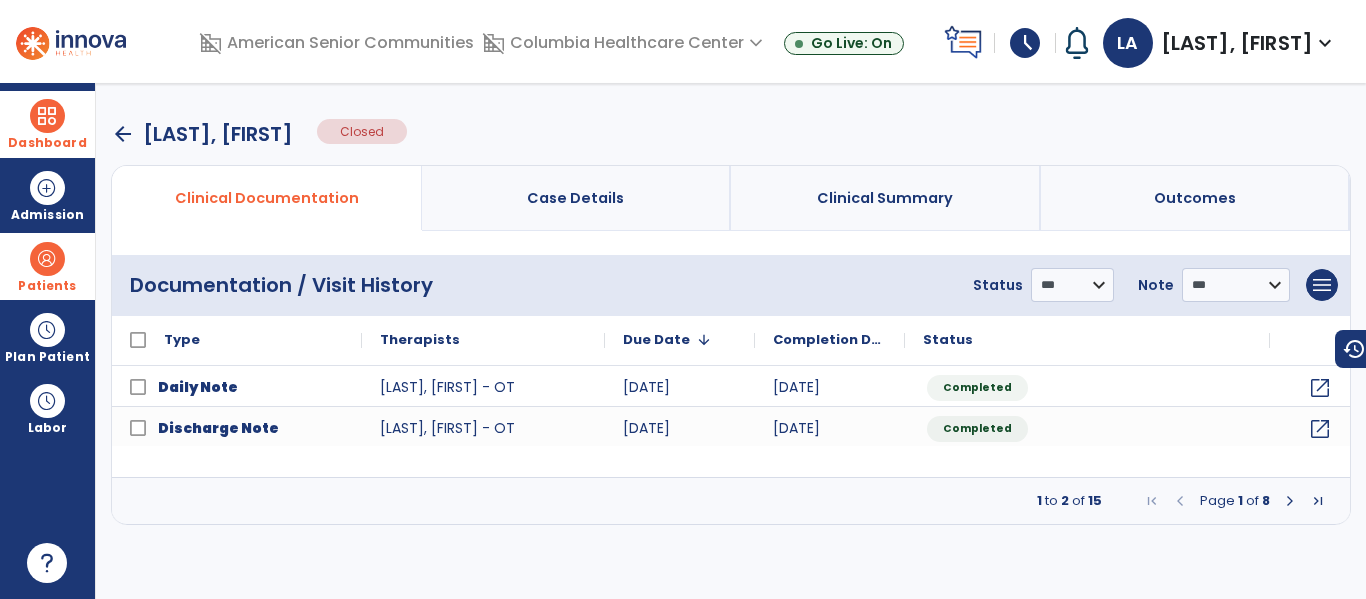 click on "arrow_back" at bounding box center [123, 134] 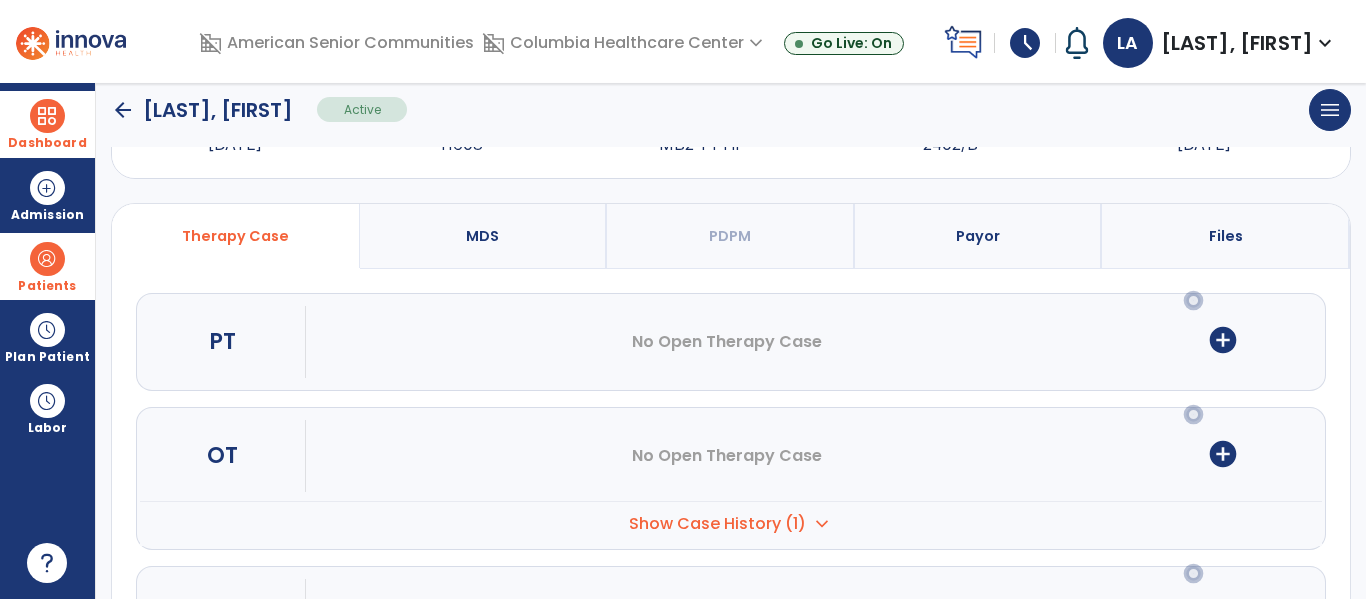 scroll, scrollTop: 183, scrollLeft: 0, axis: vertical 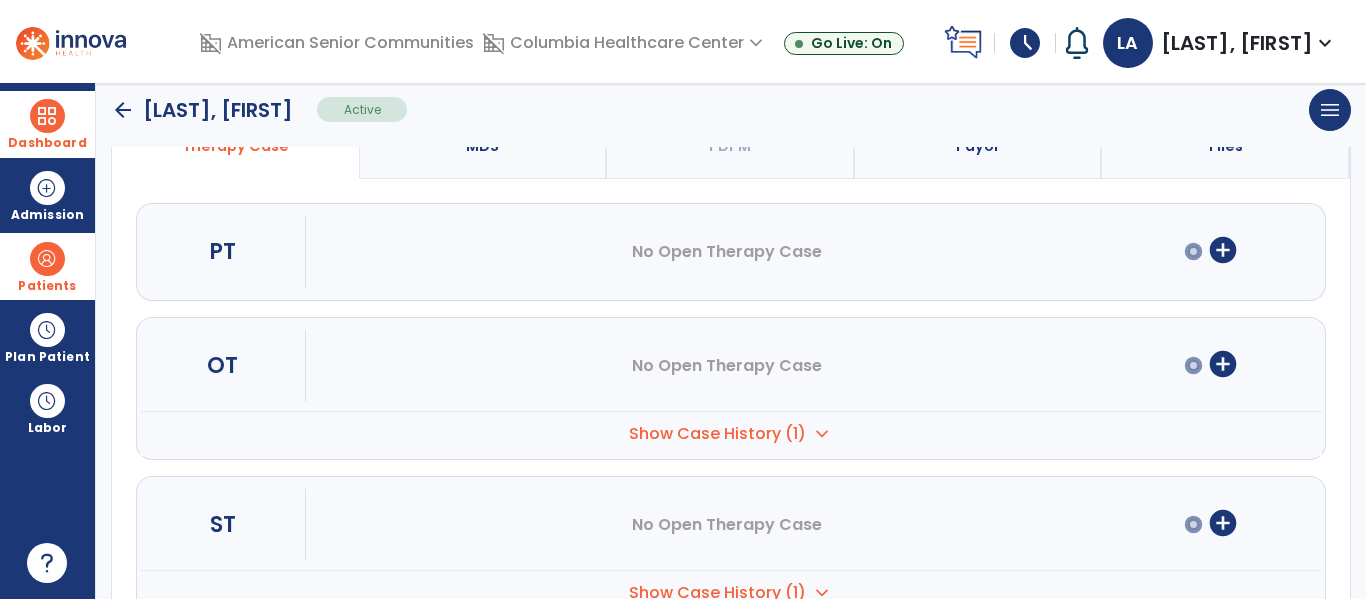 click on "add_circle" at bounding box center (1223, 364) 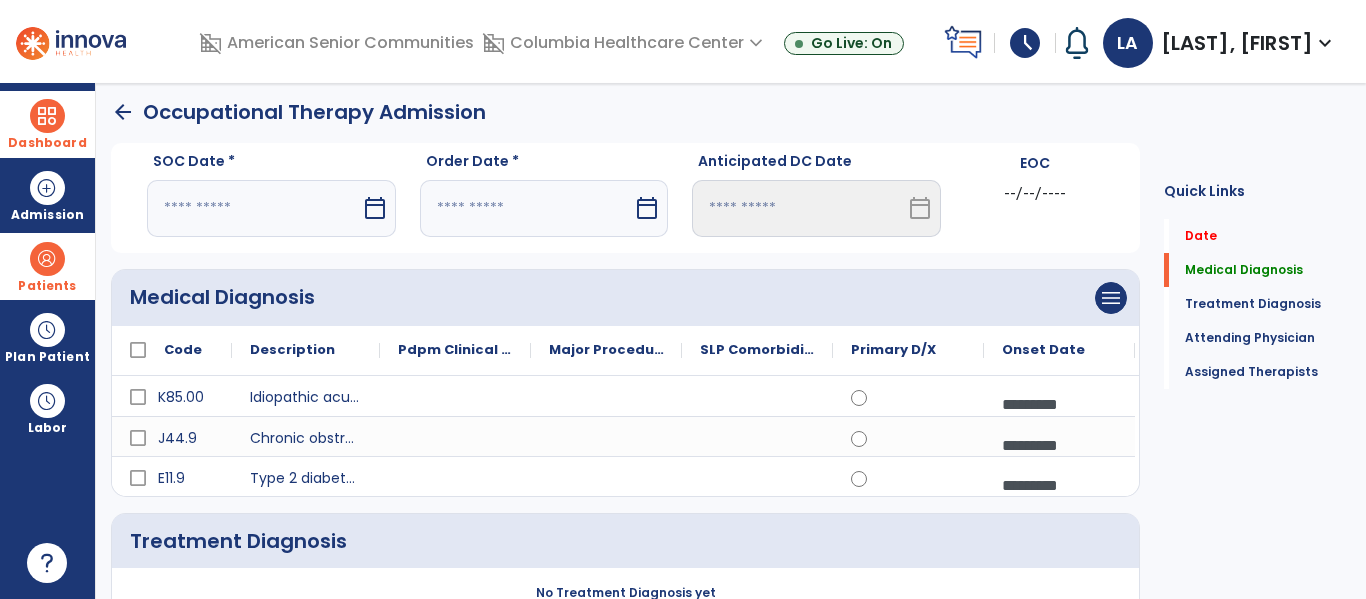 scroll, scrollTop: 0, scrollLeft: 0, axis: both 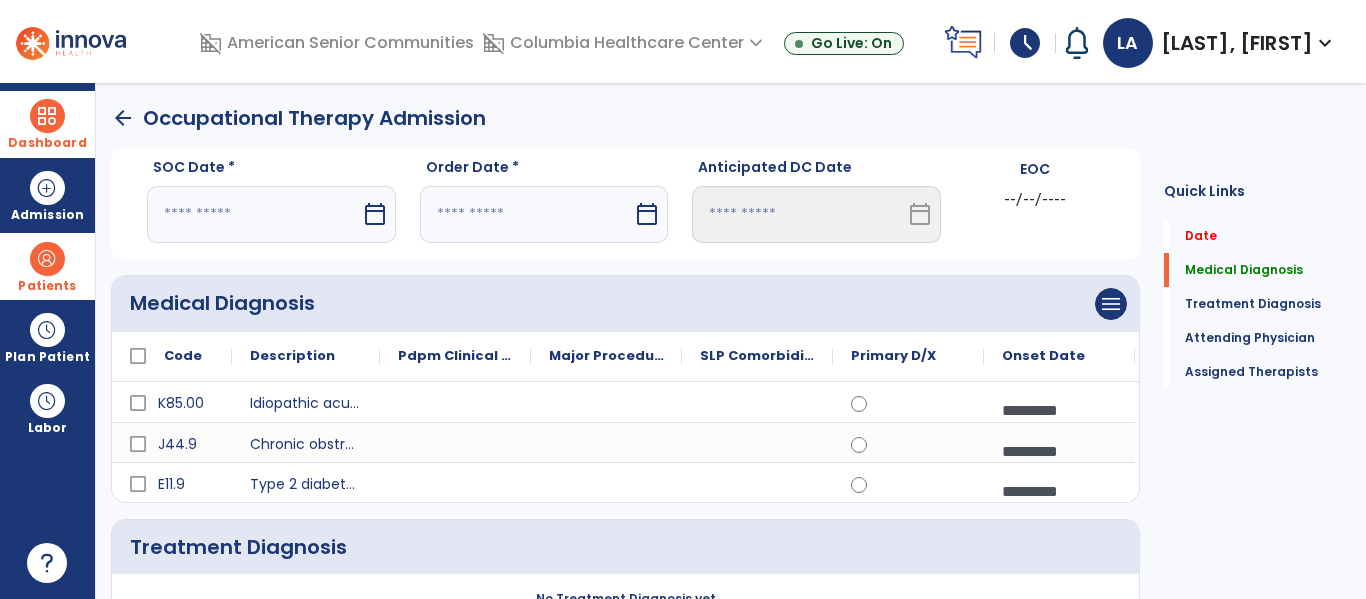 click on "calendar_today" at bounding box center (375, 214) 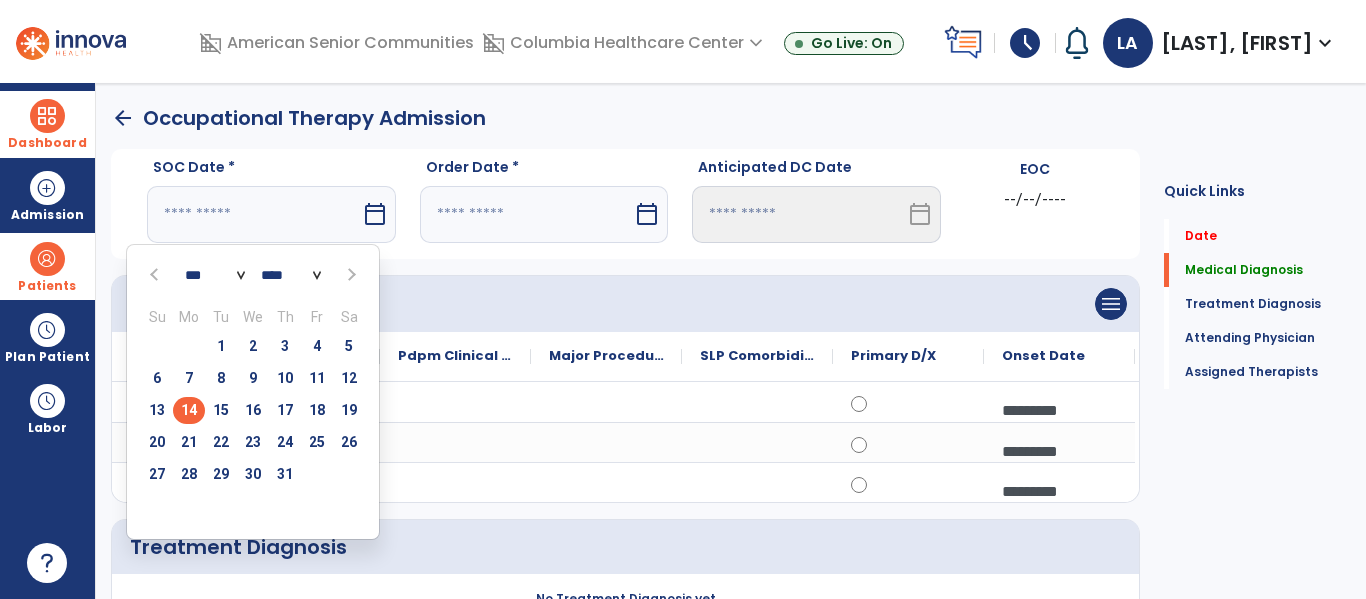 click on "14" at bounding box center [189, 410] 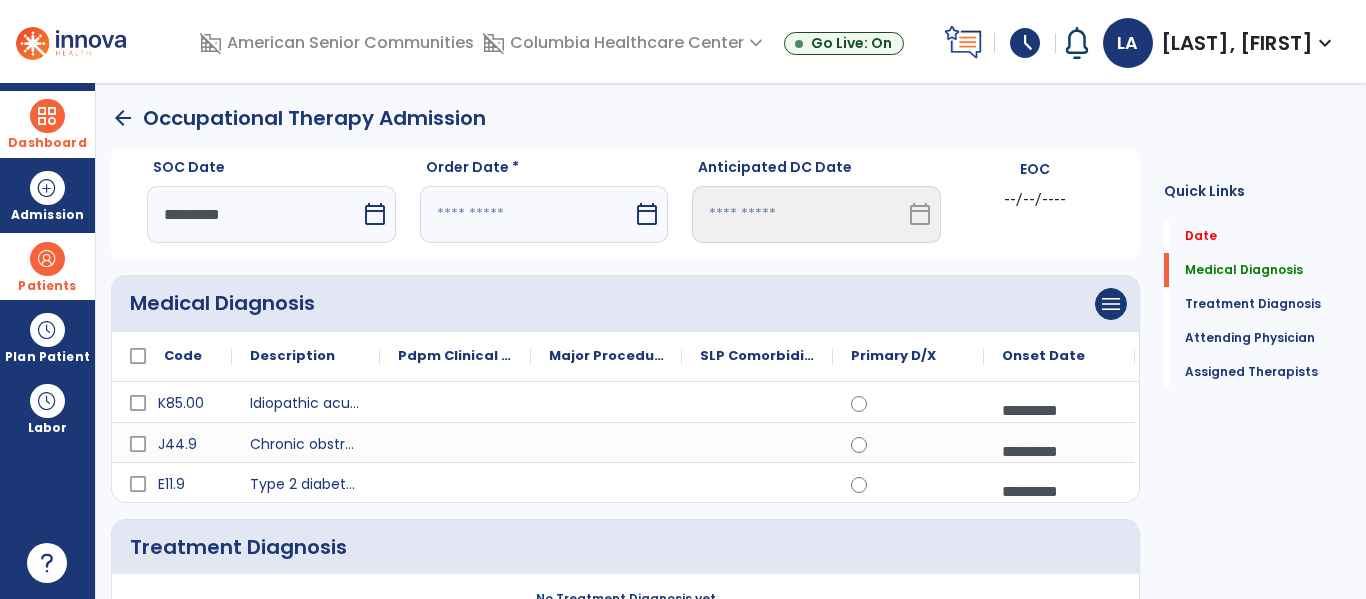 click on "calendar_today" at bounding box center (647, 214) 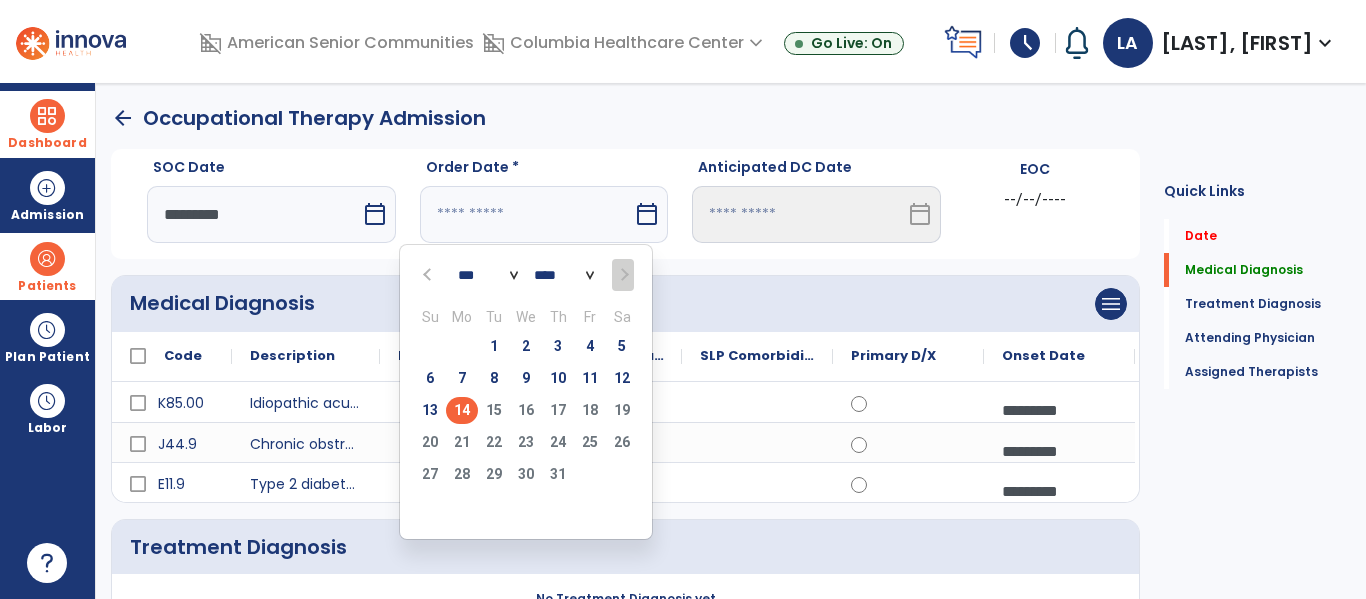 click on "14" at bounding box center [462, 410] 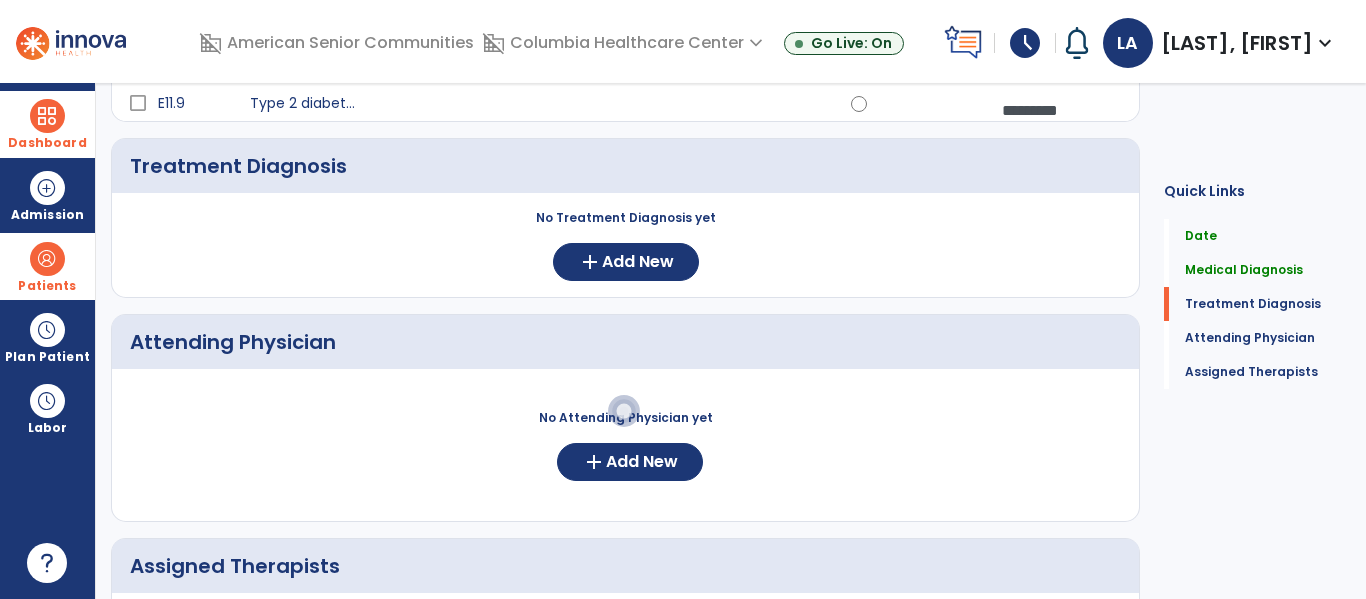scroll, scrollTop: 389, scrollLeft: 0, axis: vertical 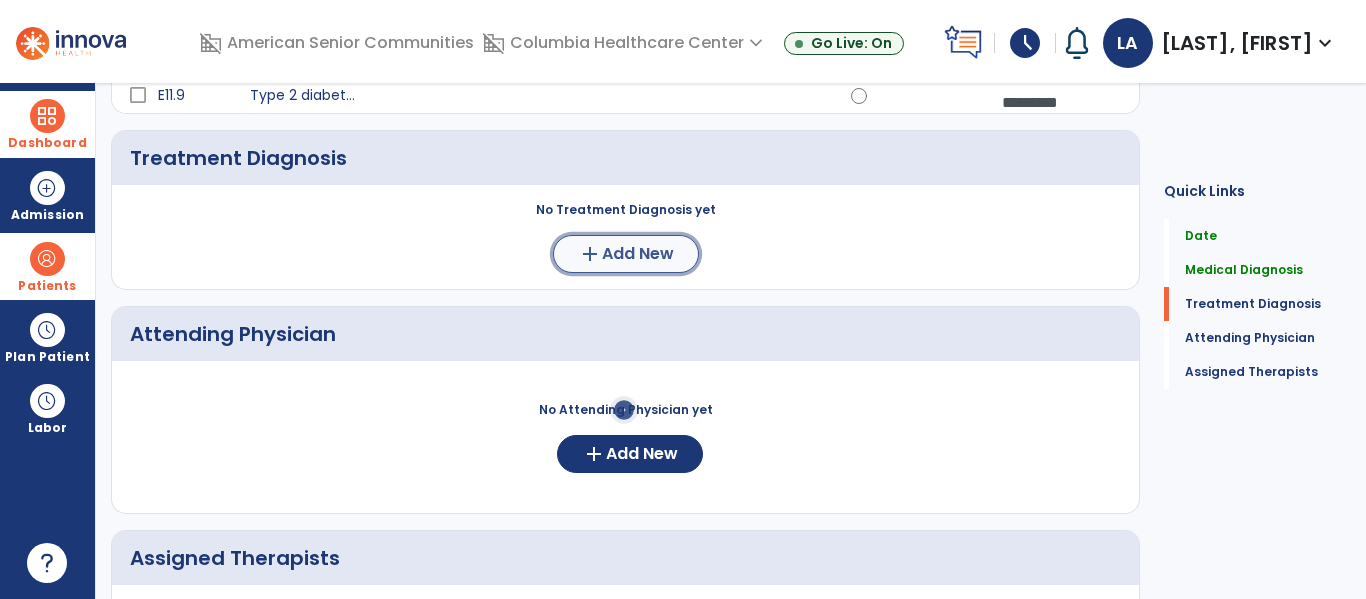 click on "add" 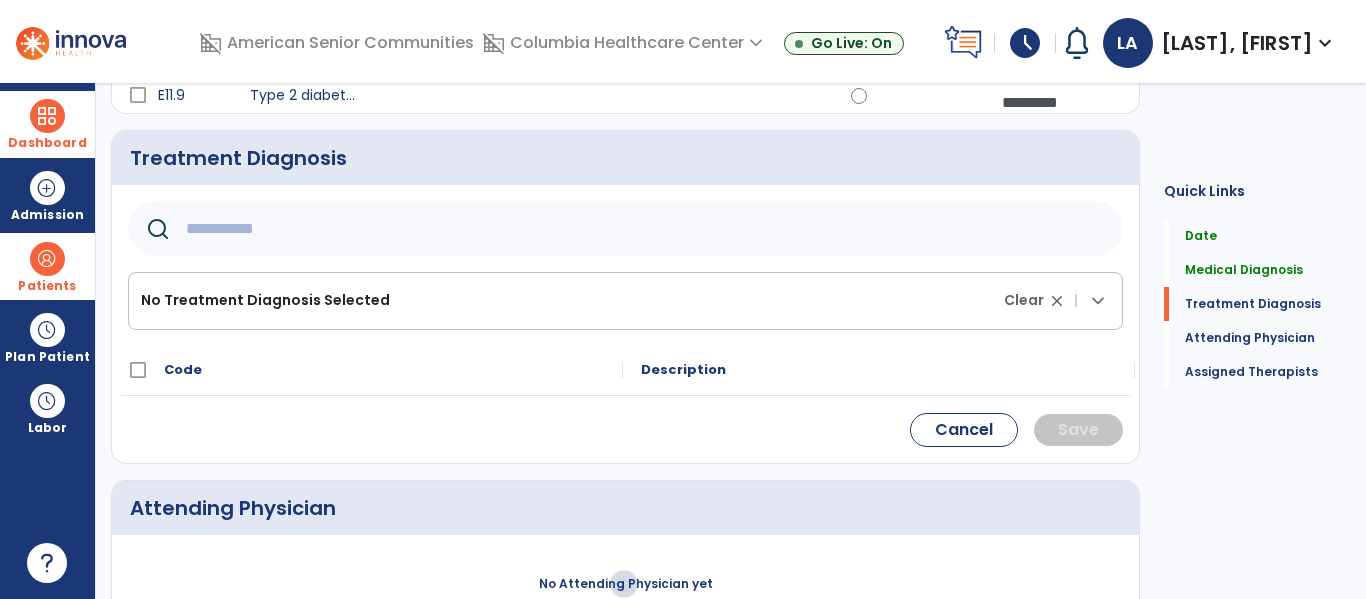 click 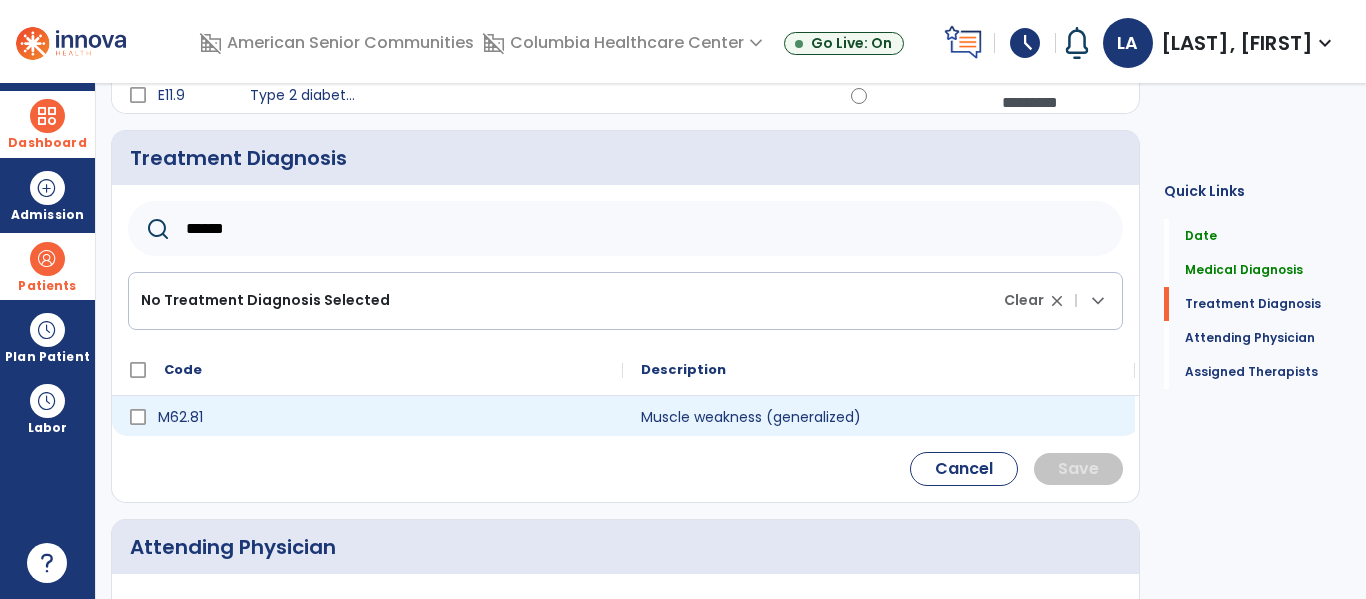 type on "******" 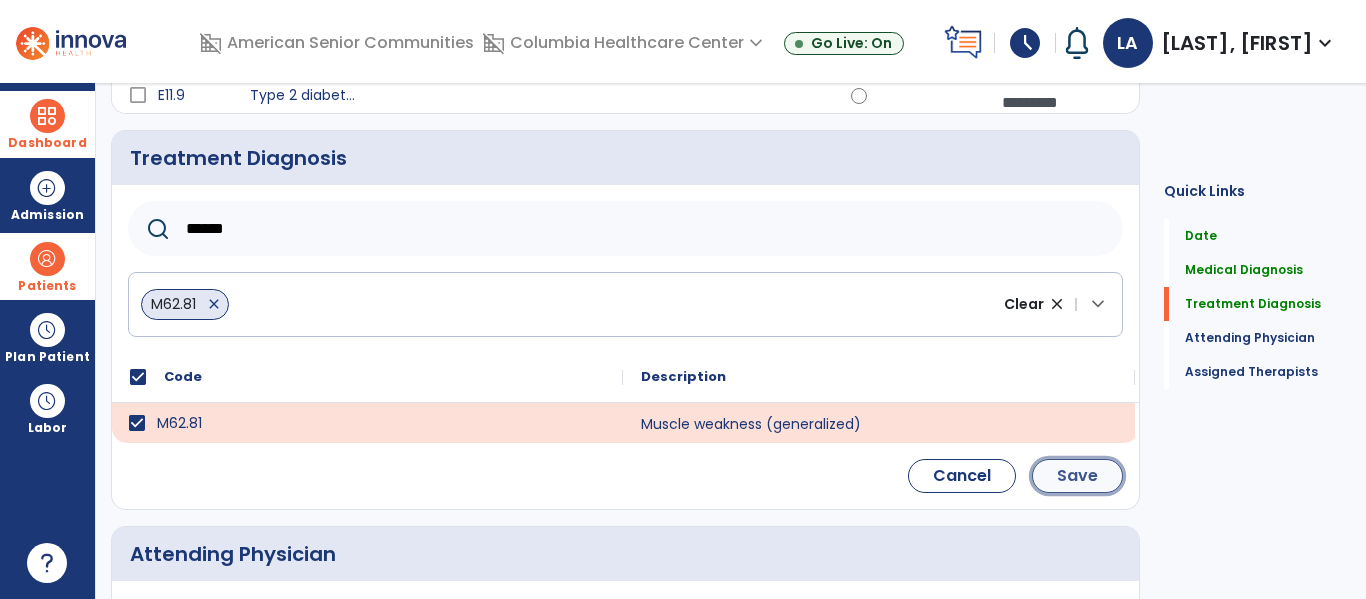 click on "Save" 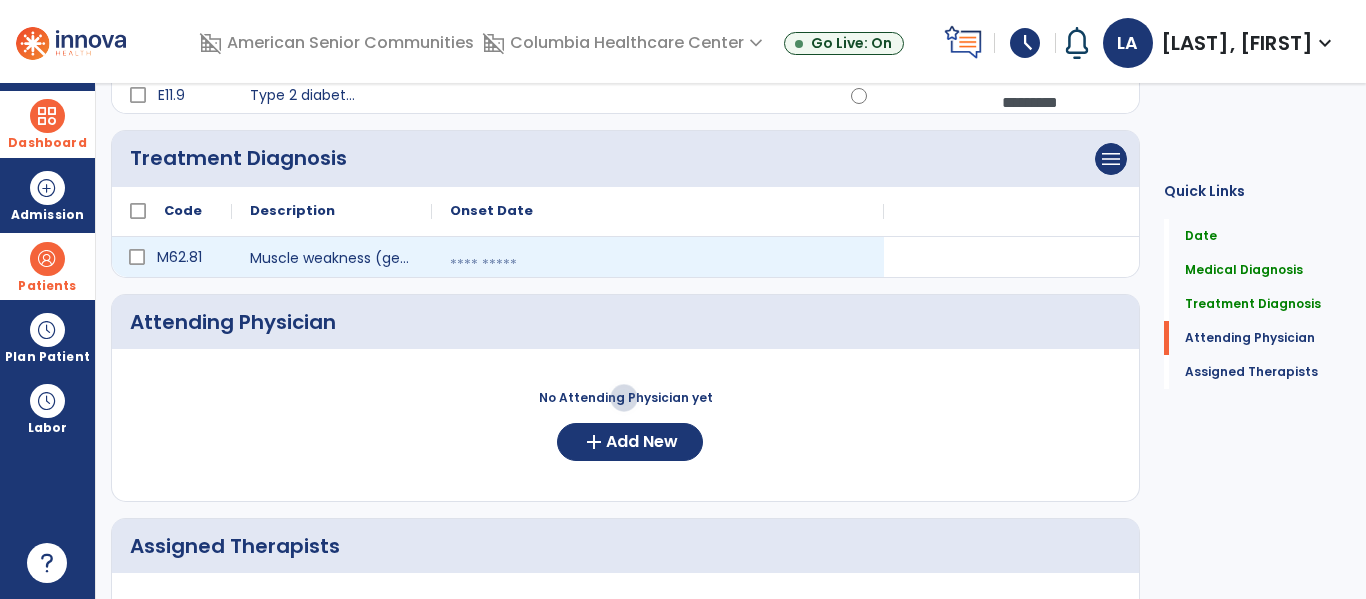 click at bounding box center (658, 265) 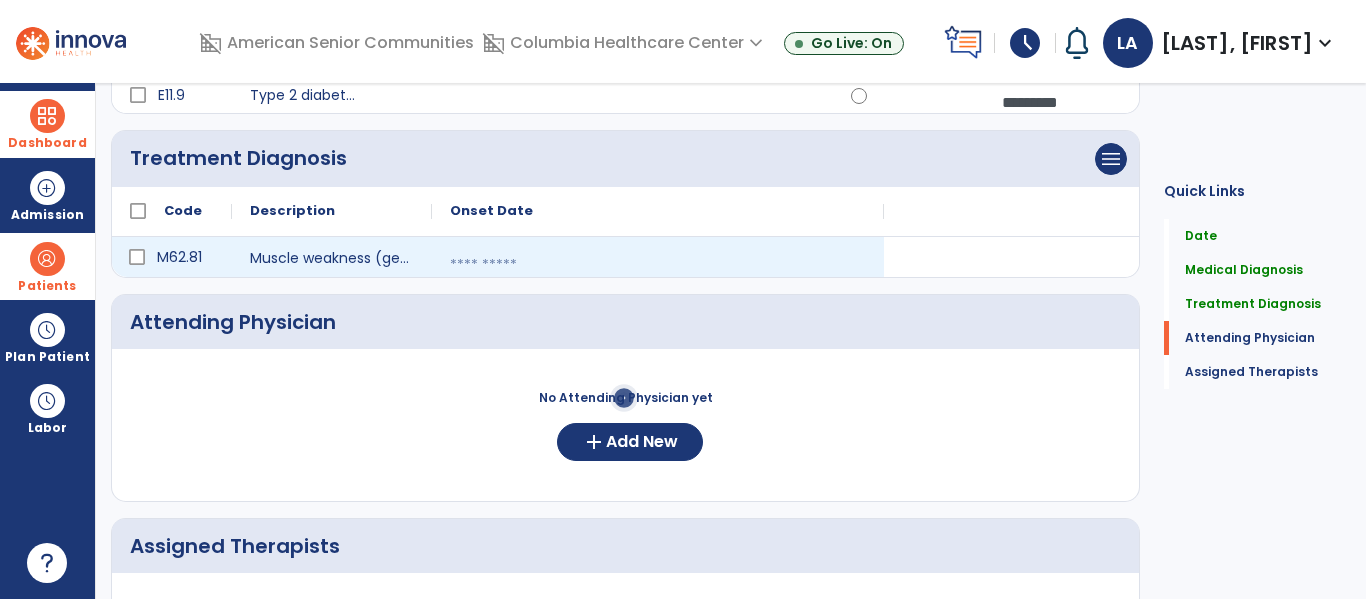 select on "*" 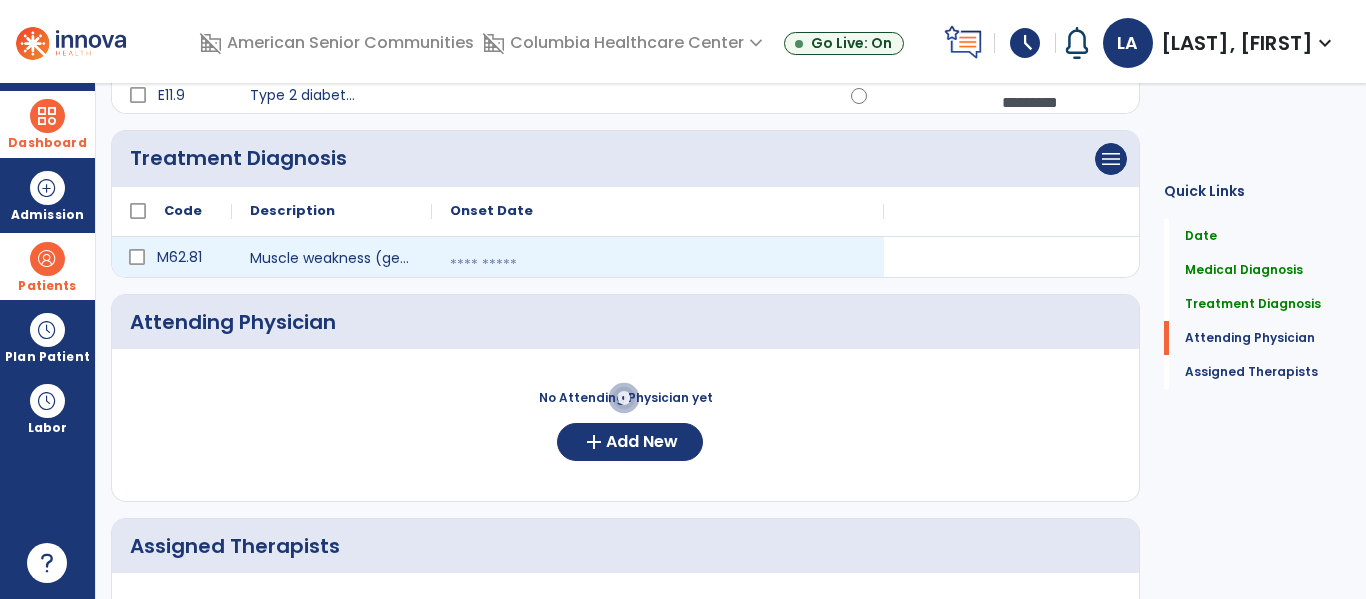 select on "****" 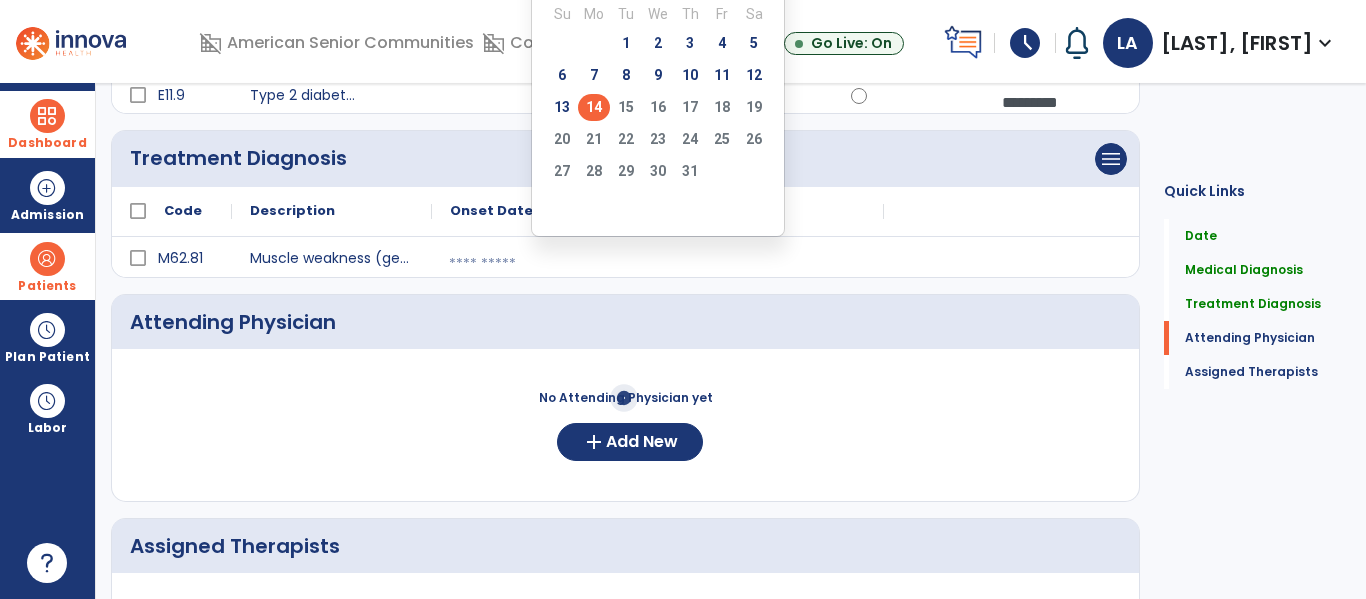 click on "14" 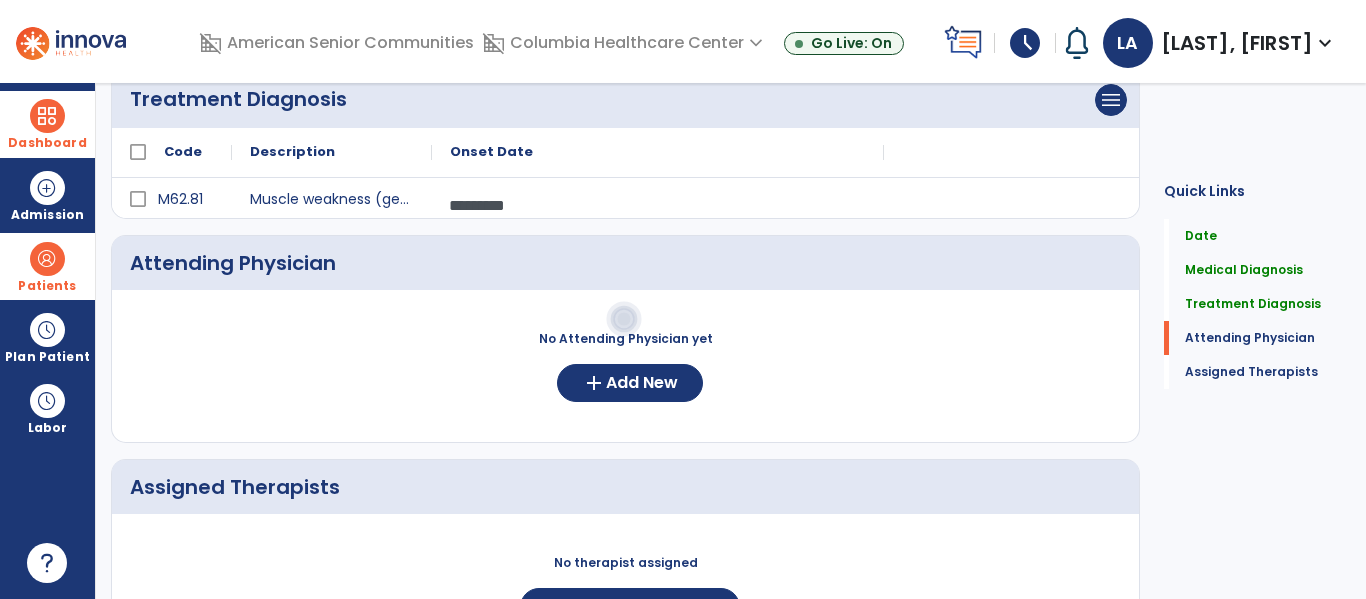 scroll, scrollTop: 470, scrollLeft: 0, axis: vertical 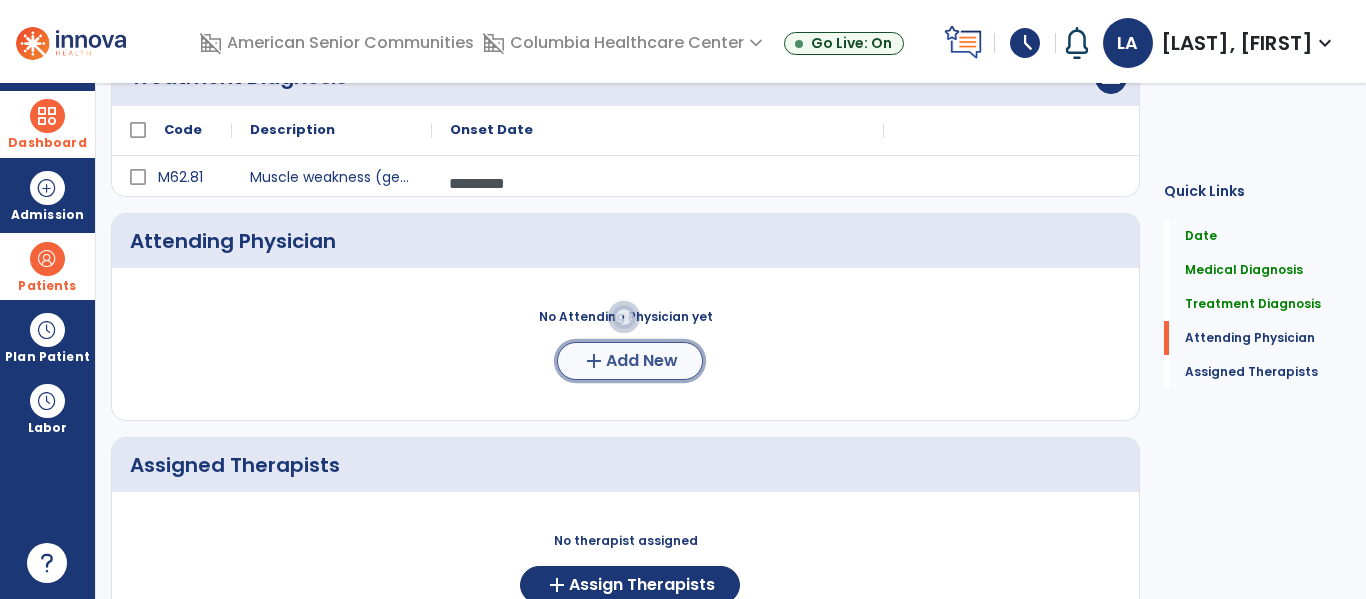 click on "Add New" 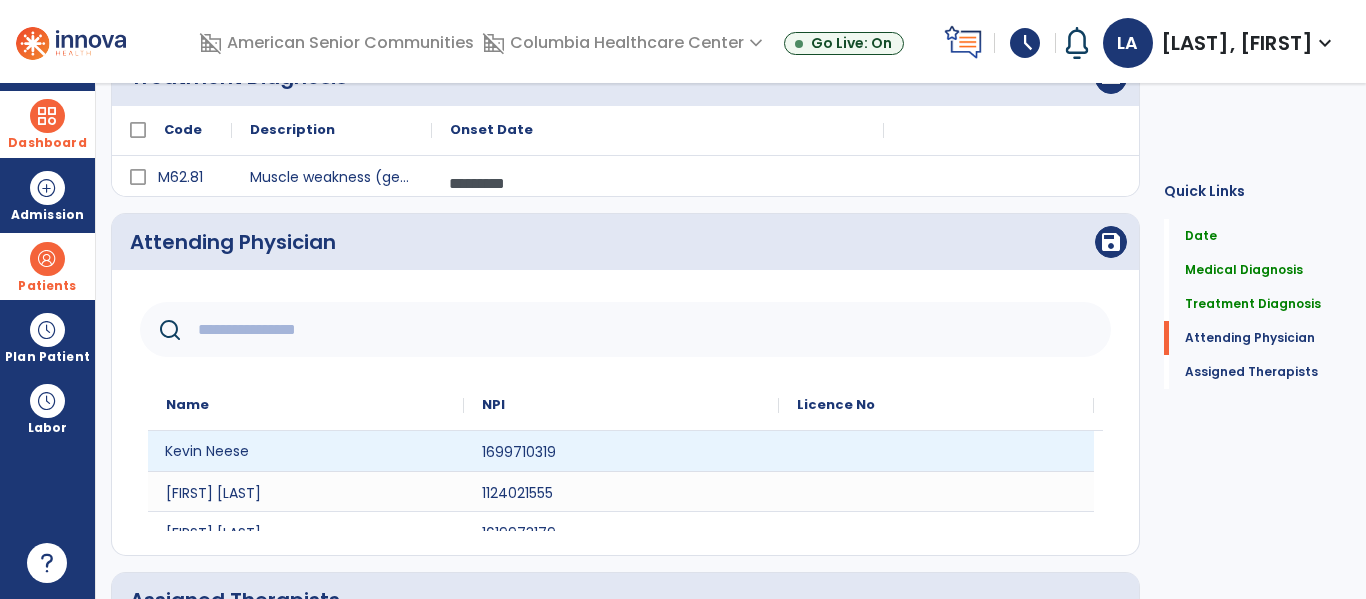 click on "Kevin Neese" 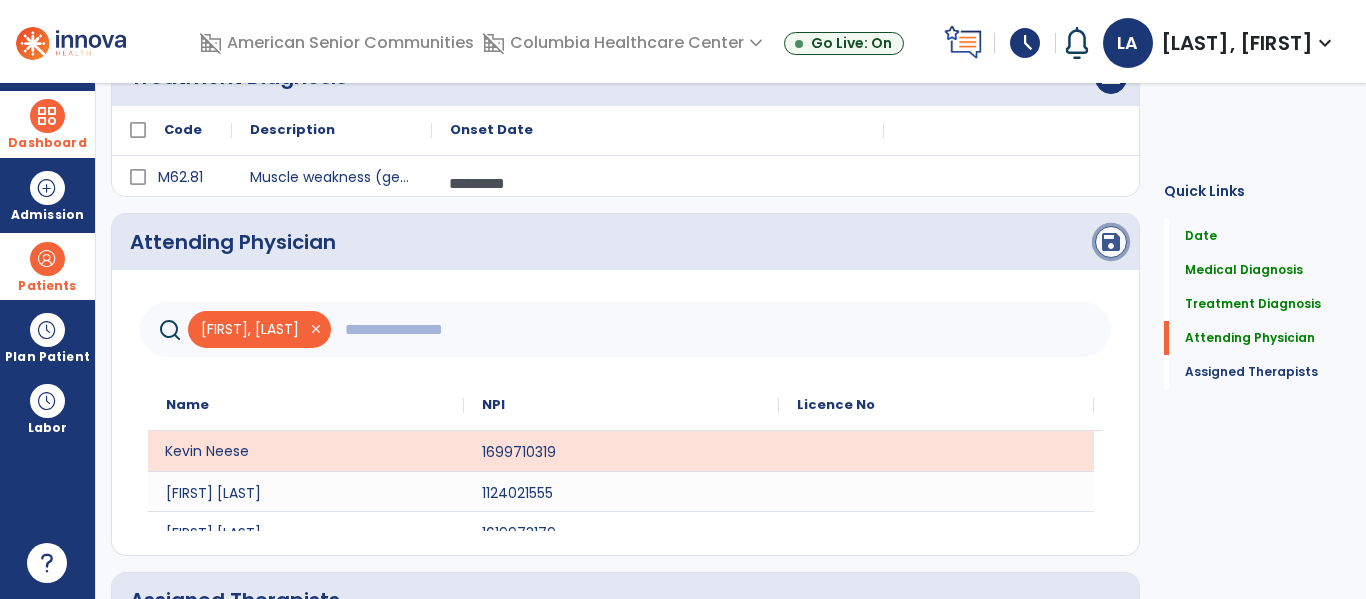 click on "save" 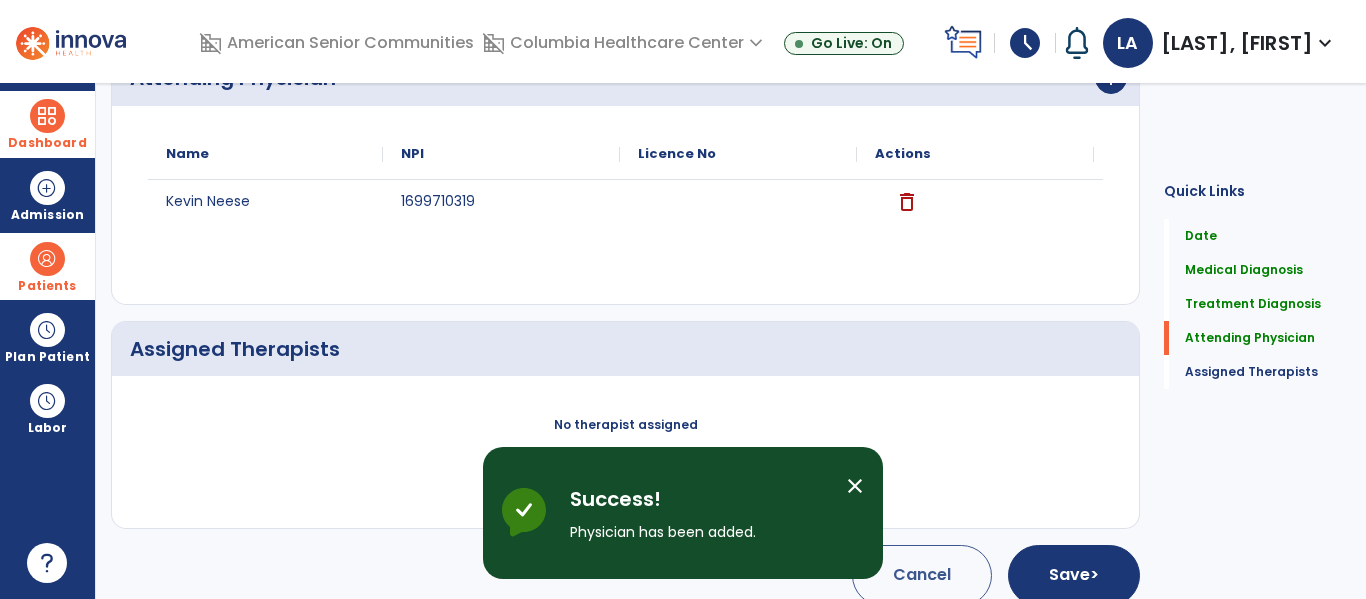 scroll, scrollTop: 657, scrollLeft: 0, axis: vertical 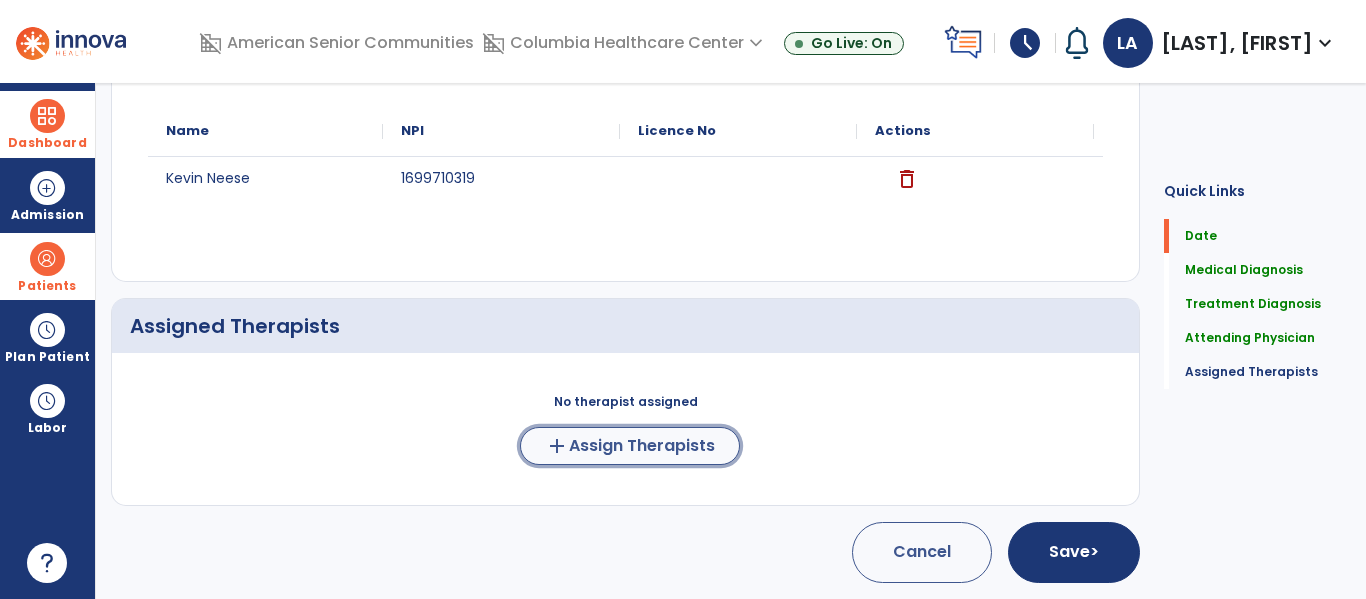click on "Assign Therapists" 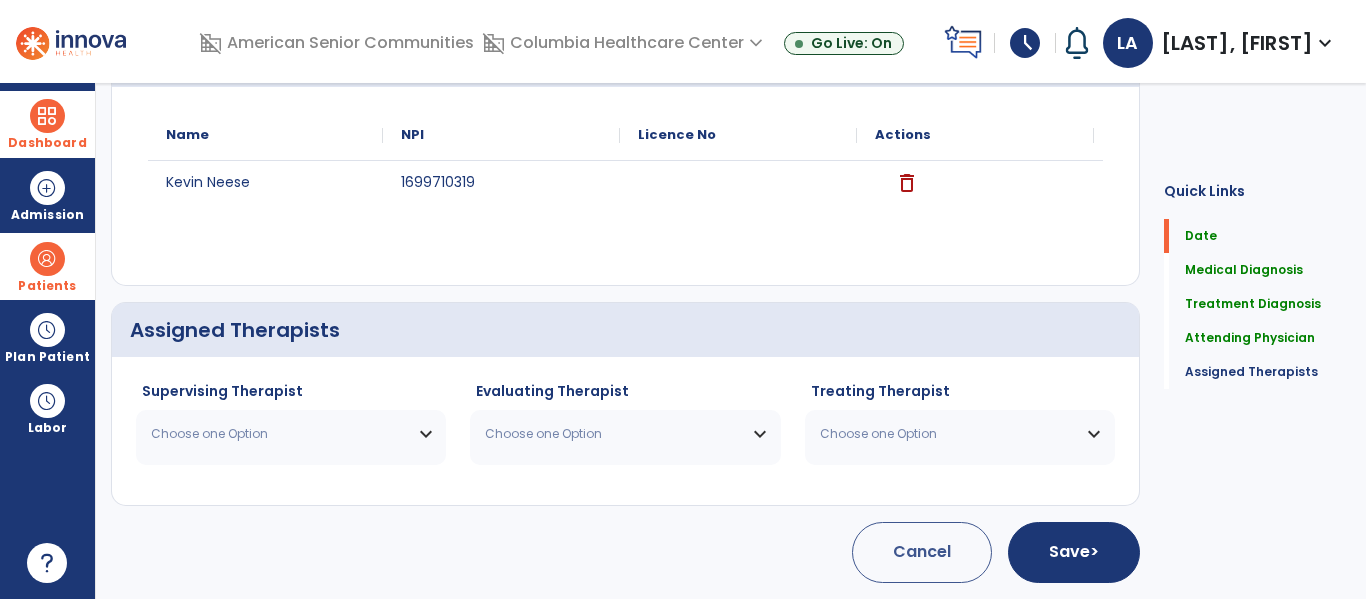 scroll, scrollTop: 653, scrollLeft: 0, axis: vertical 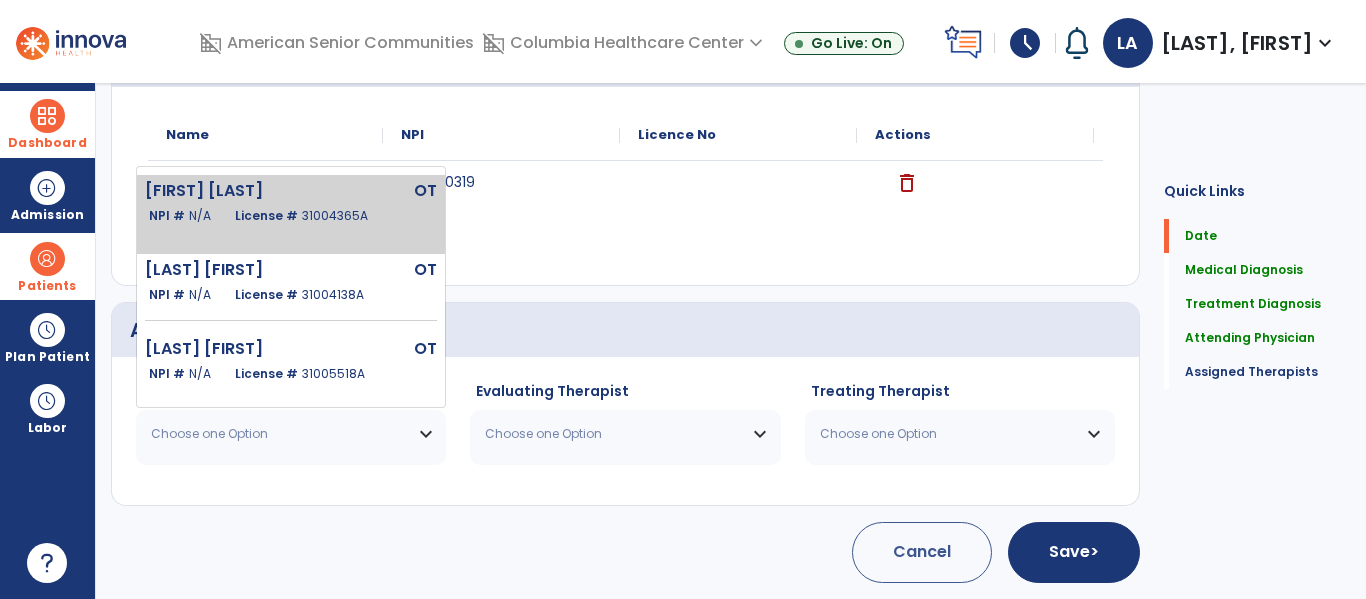 click on "31004365A" 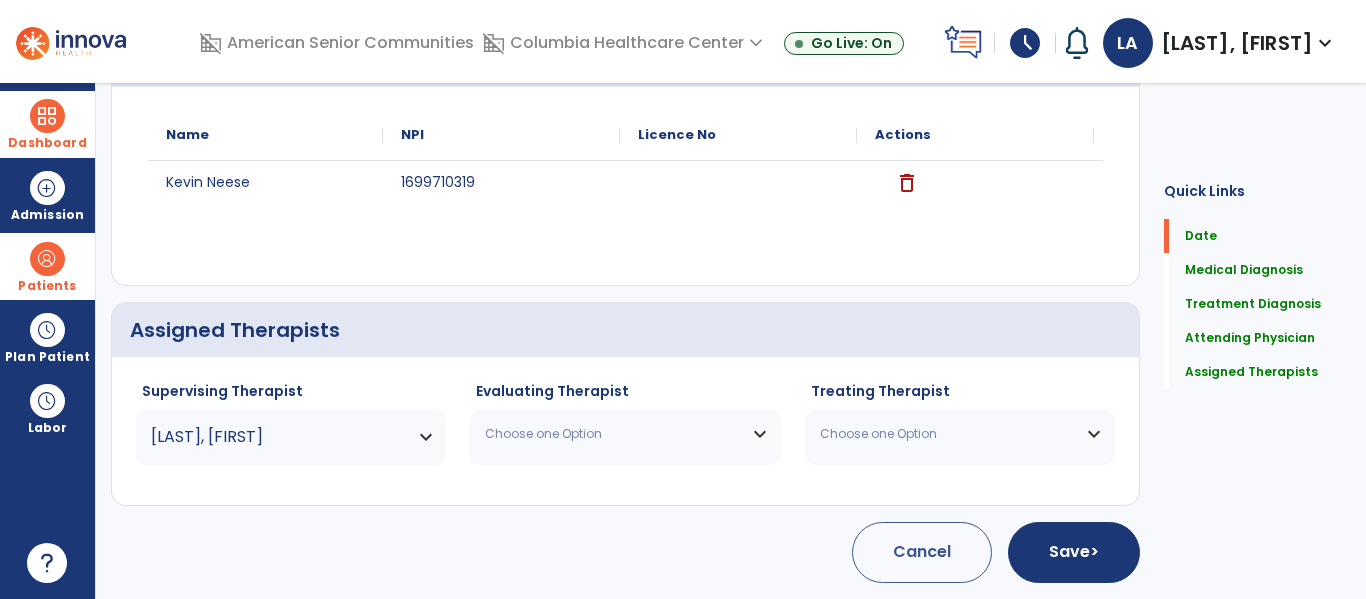 click on "Choose one Option" at bounding box center (612, 434) 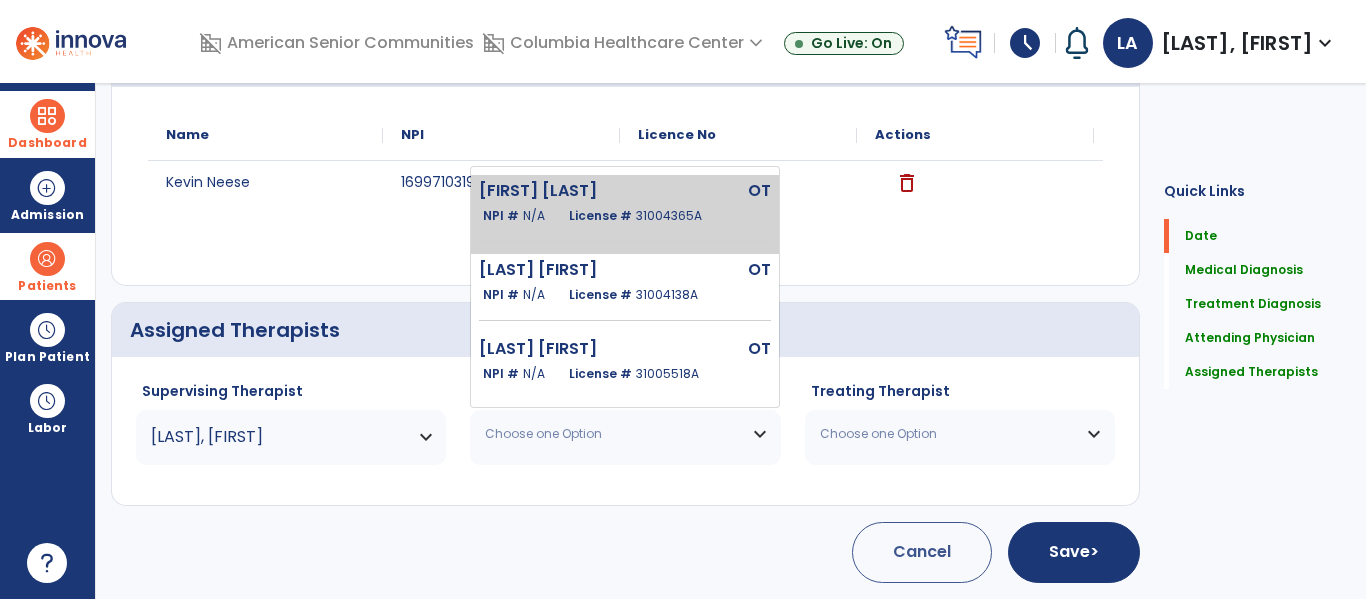 click on "N/A" 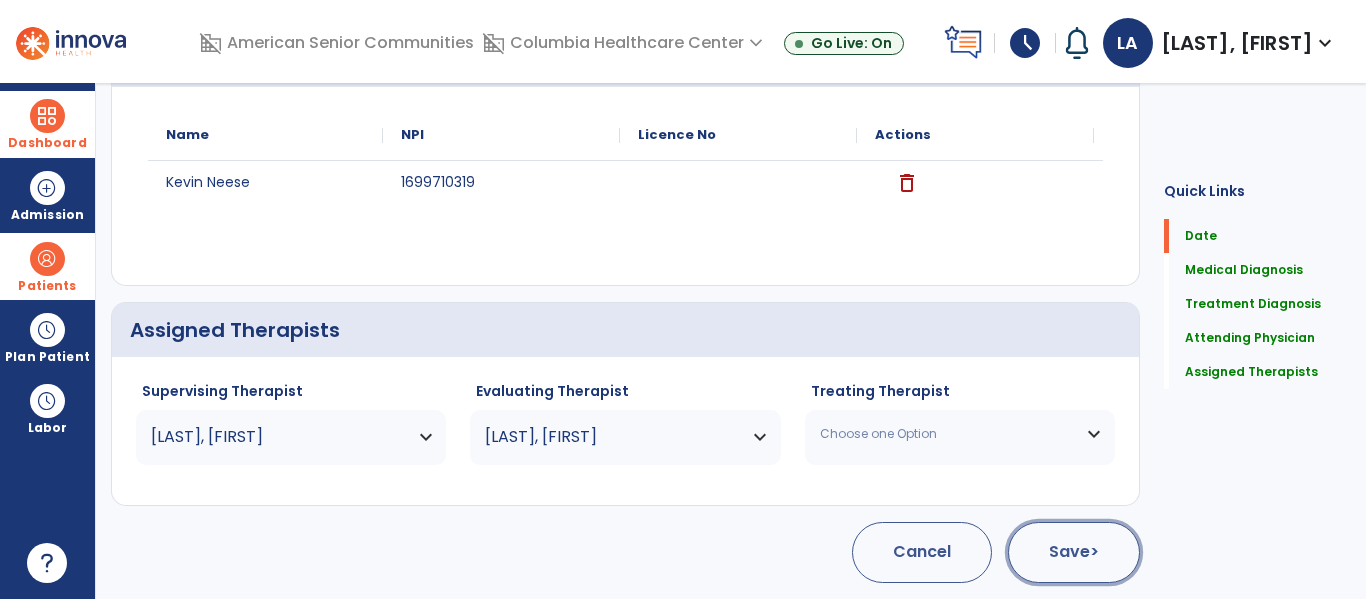 click on "Save  >" 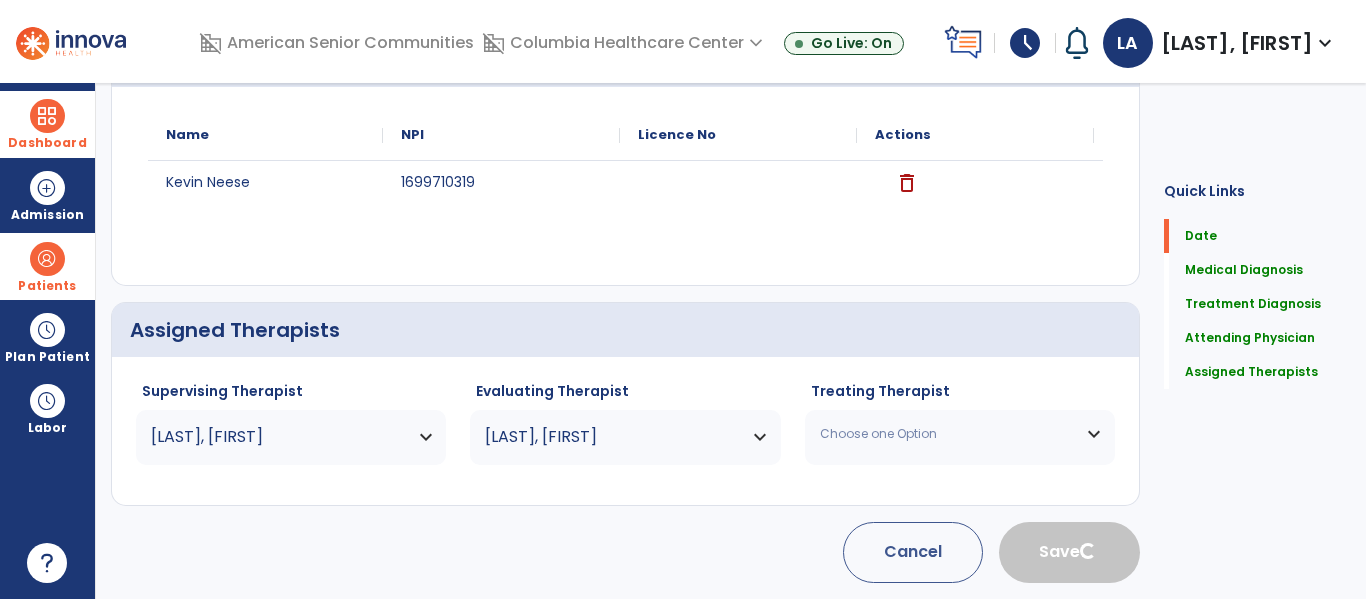 type 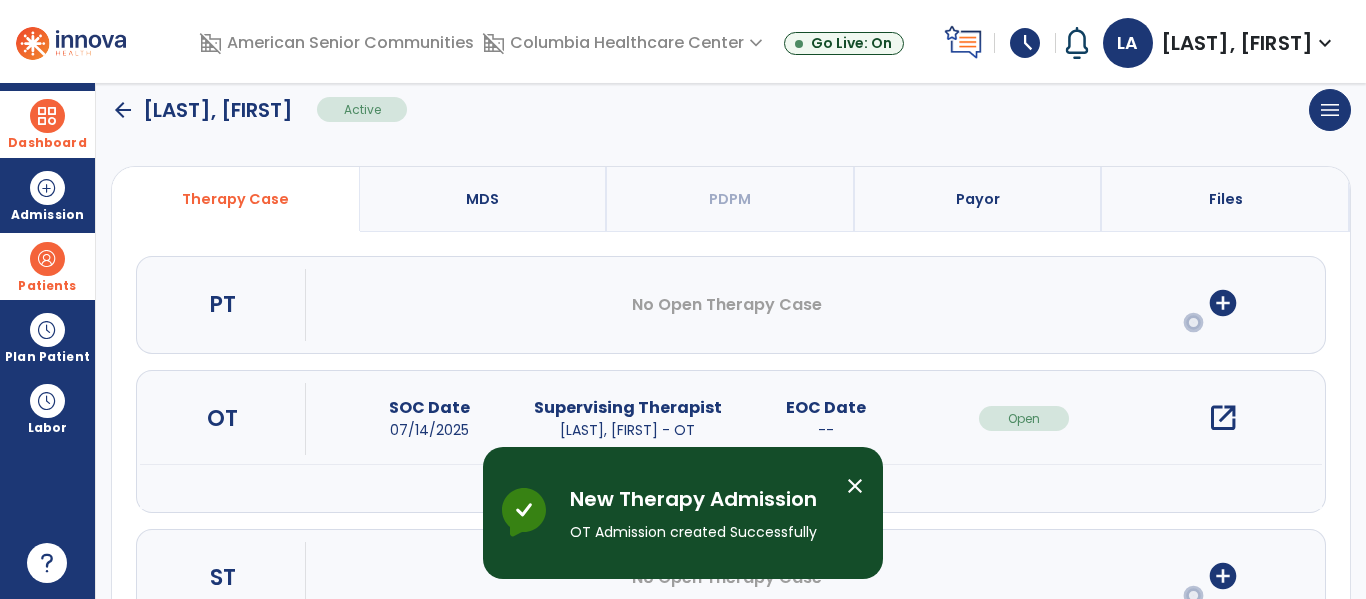 scroll, scrollTop: 215, scrollLeft: 0, axis: vertical 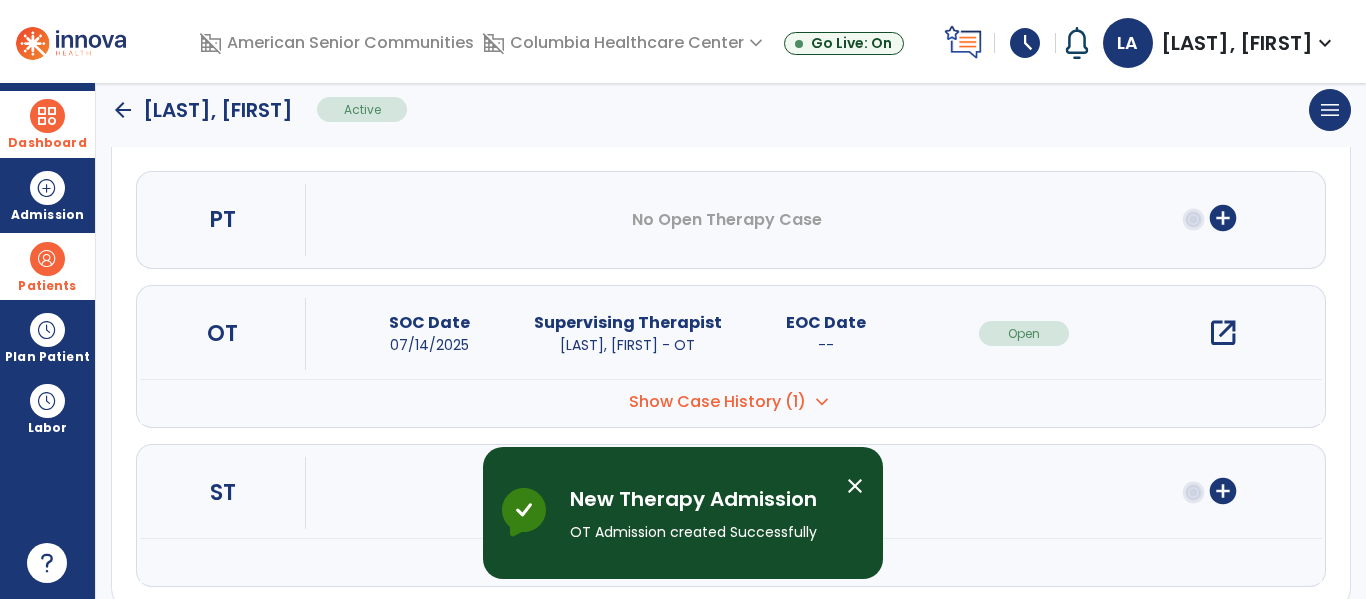 click on "open_in_new" at bounding box center [1223, 333] 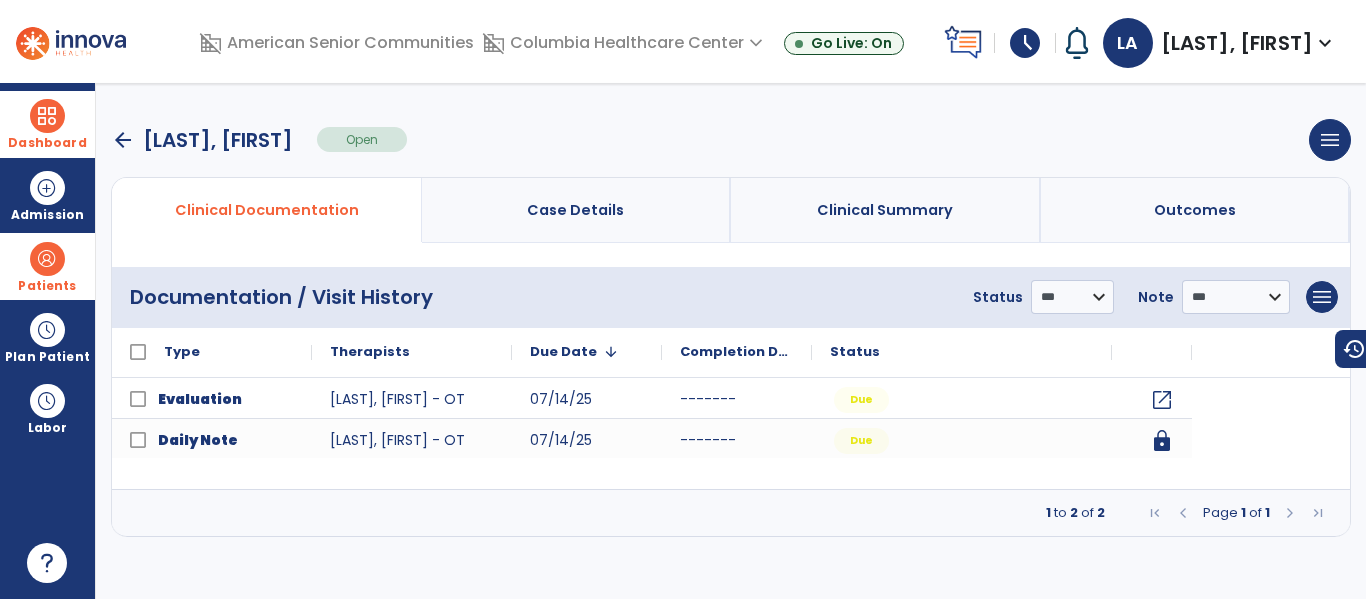 scroll, scrollTop: 0, scrollLeft: 0, axis: both 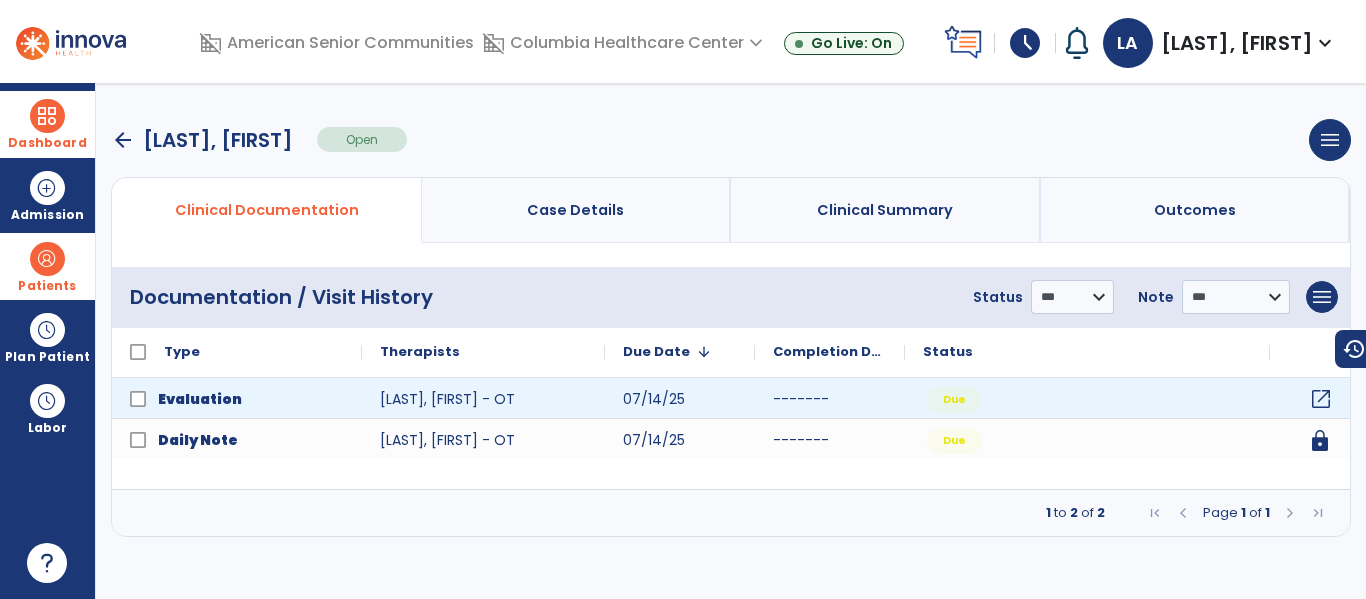 click on "open_in_new" 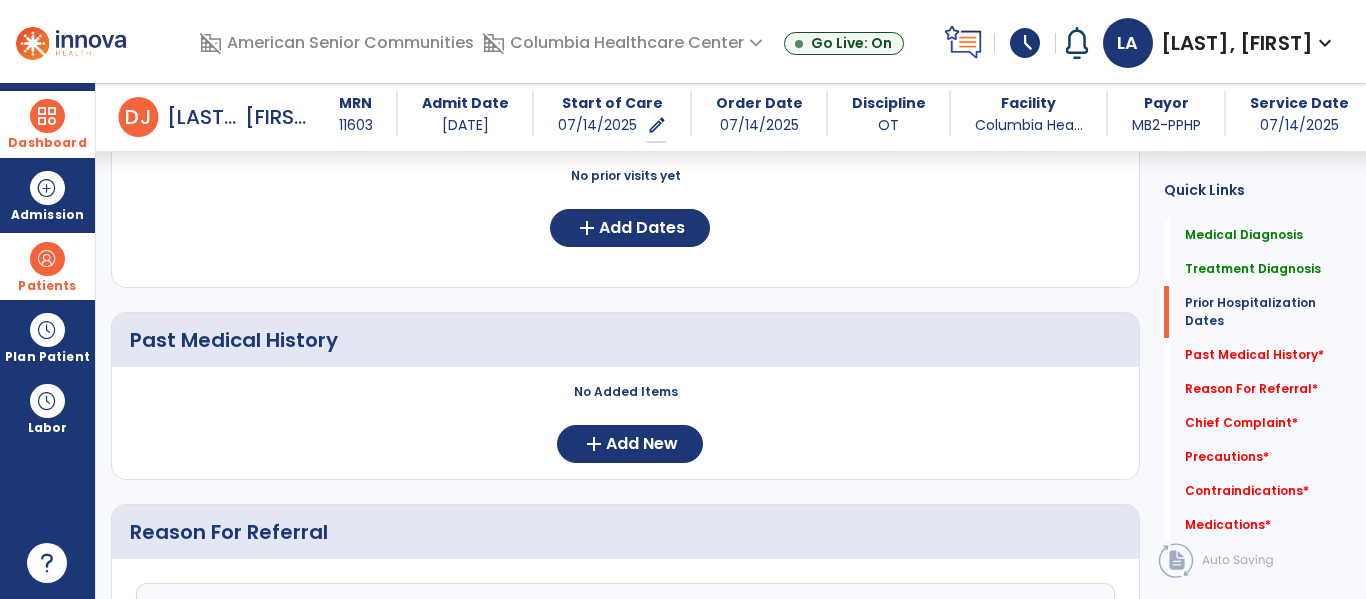 scroll, scrollTop: 676, scrollLeft: 0, axis: vertical 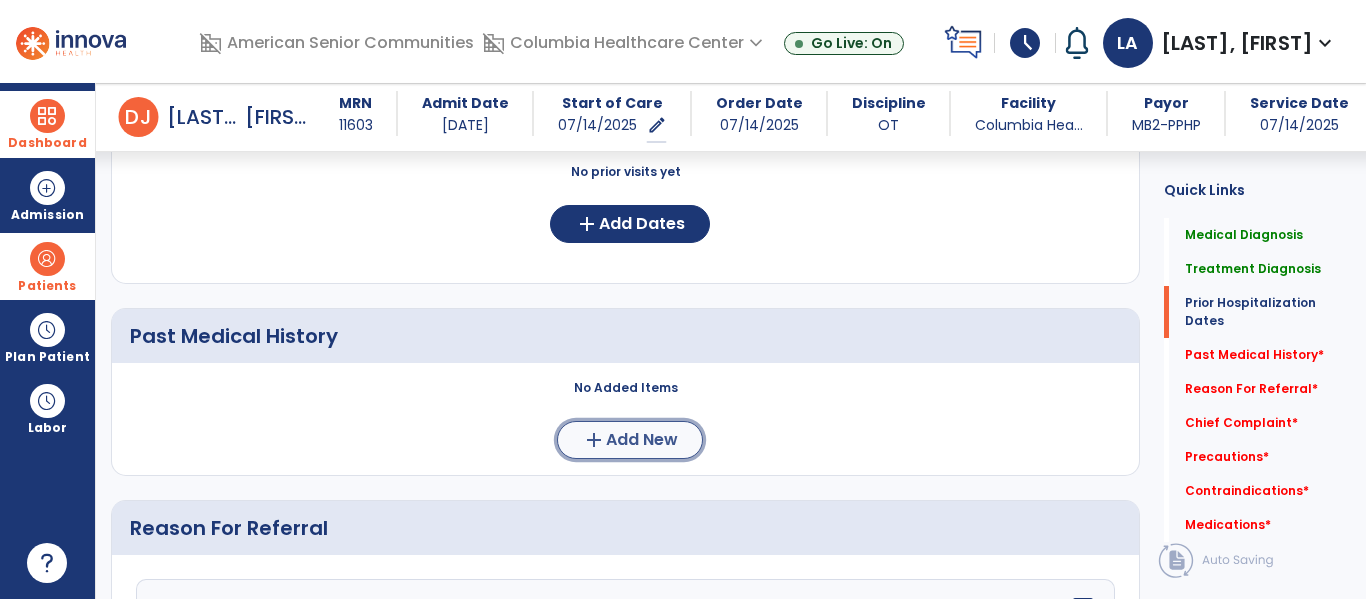 click on "Add New" 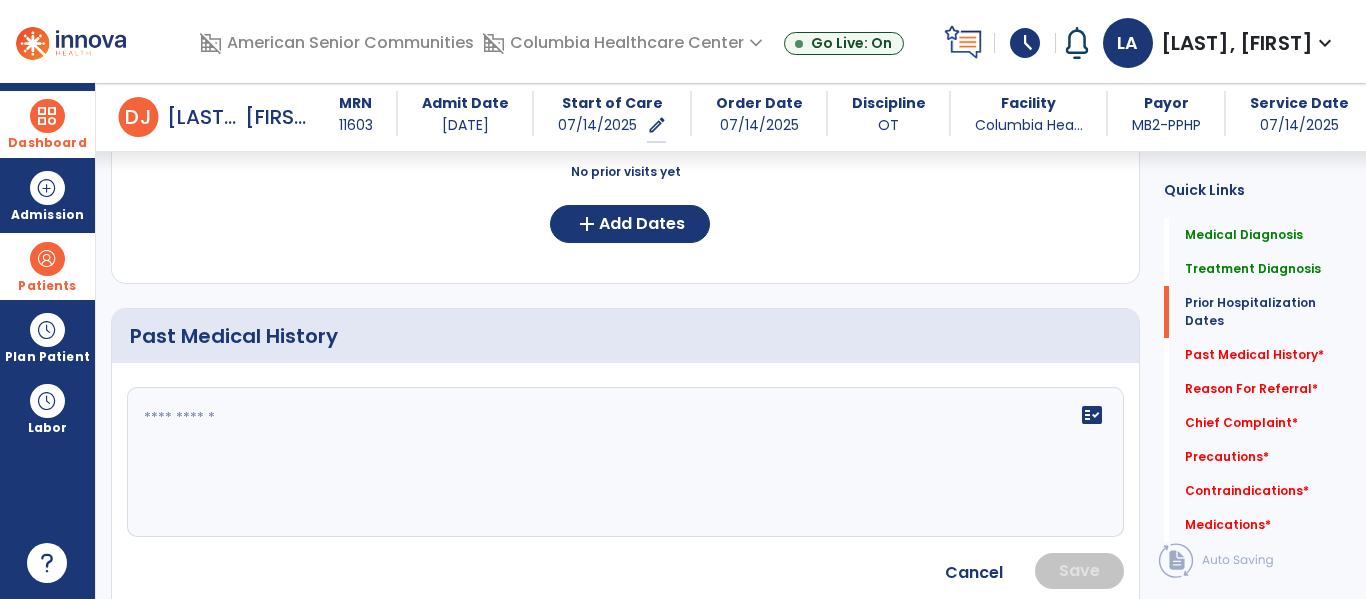click on "fact_check" 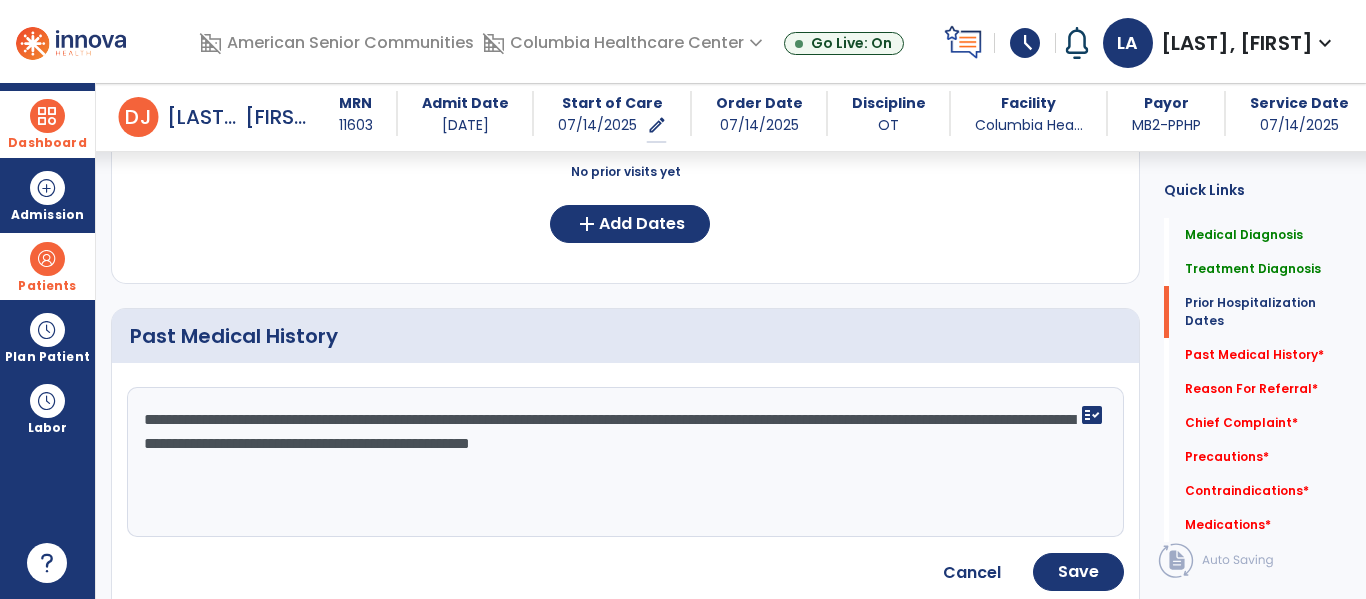 type on "**********" 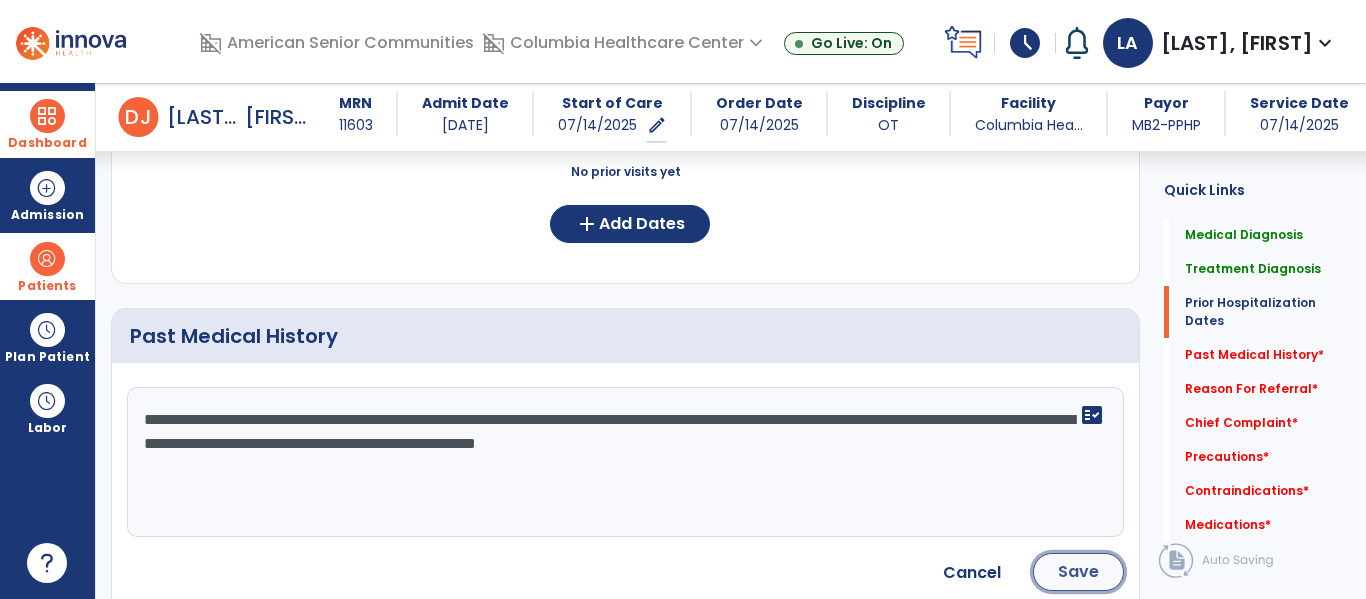 click on "Save" 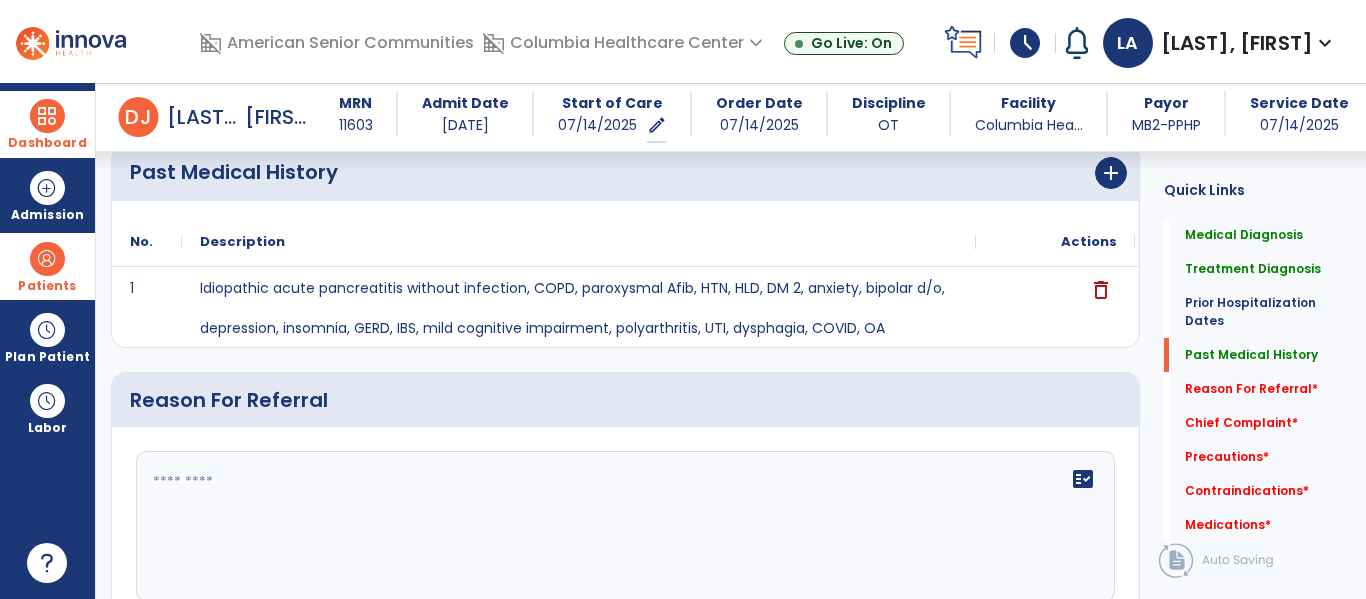 scroll, scrollTop: 957, scrollLeft: 0, axis: vertical 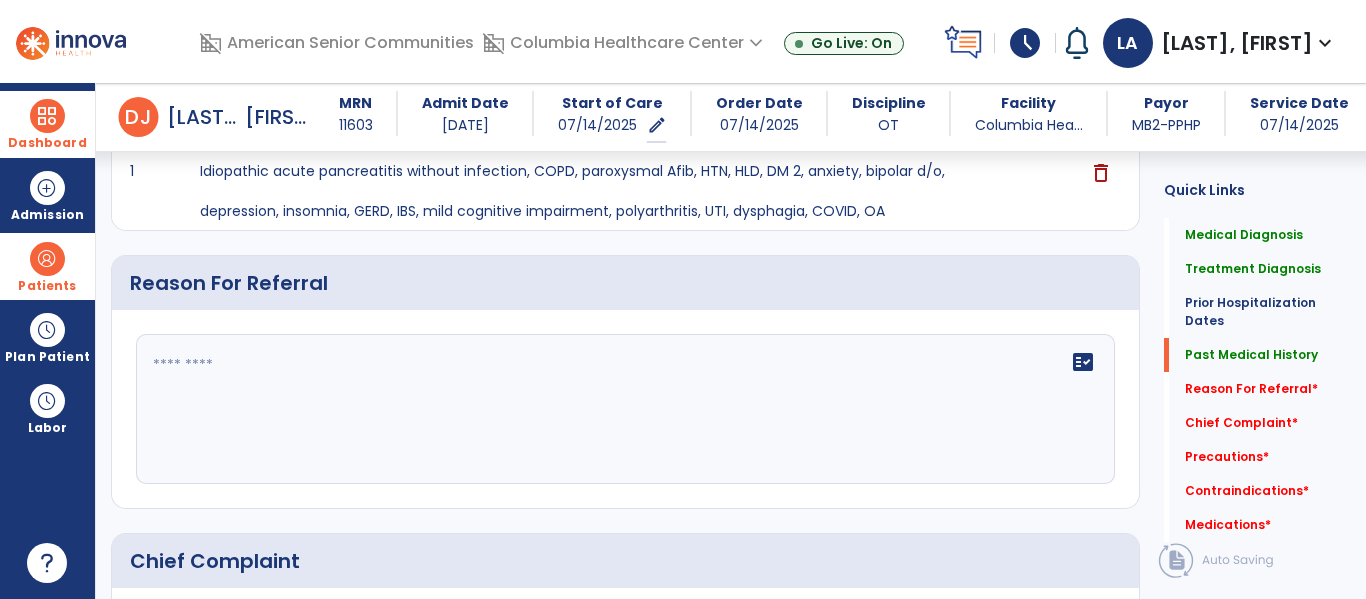 click on "fact_check" 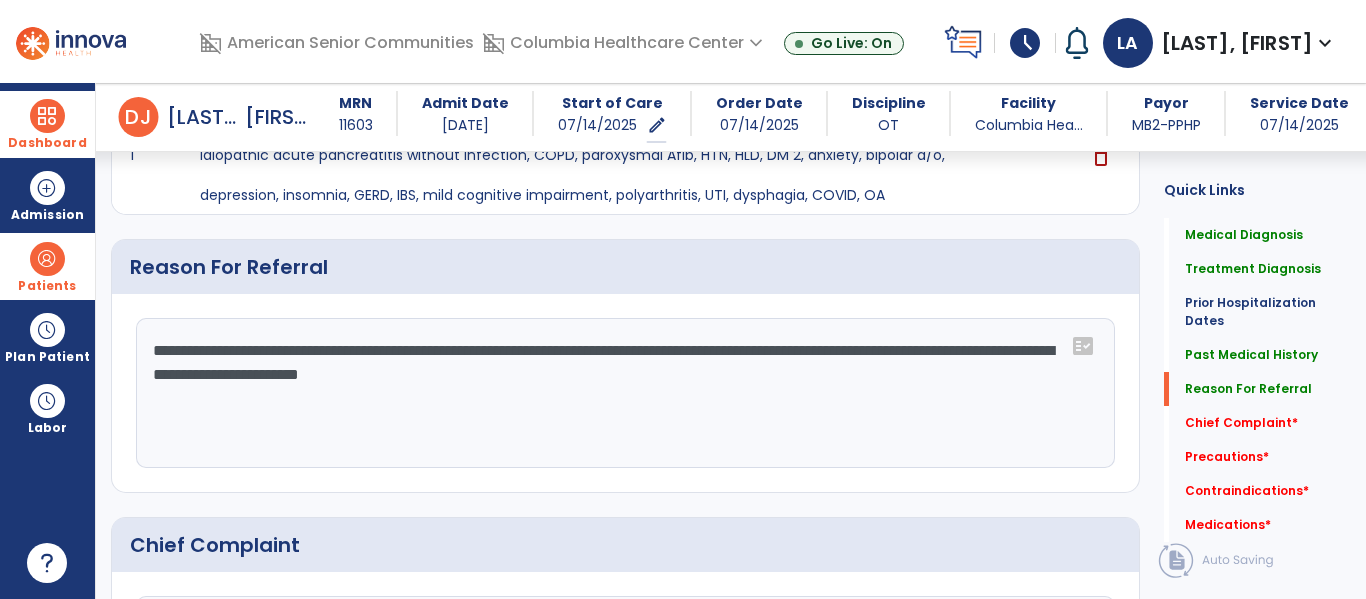 scroll, scrollTop: 1011, scrollLeft: 0, axis: vertical 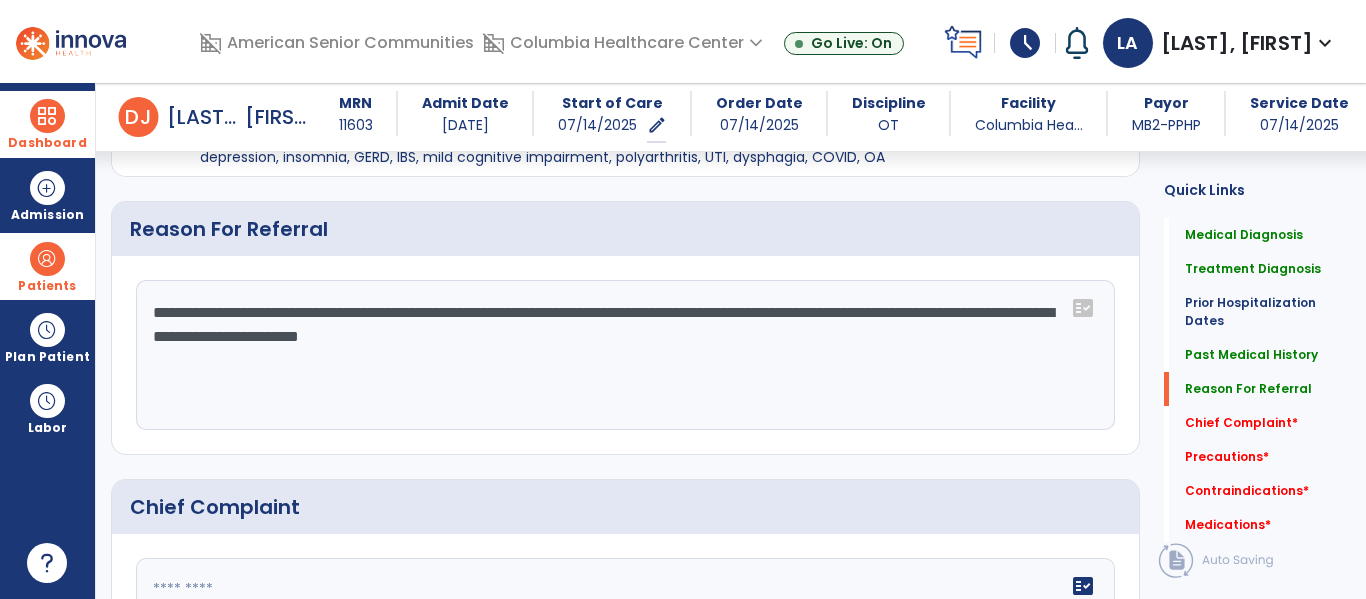 click on "**********" 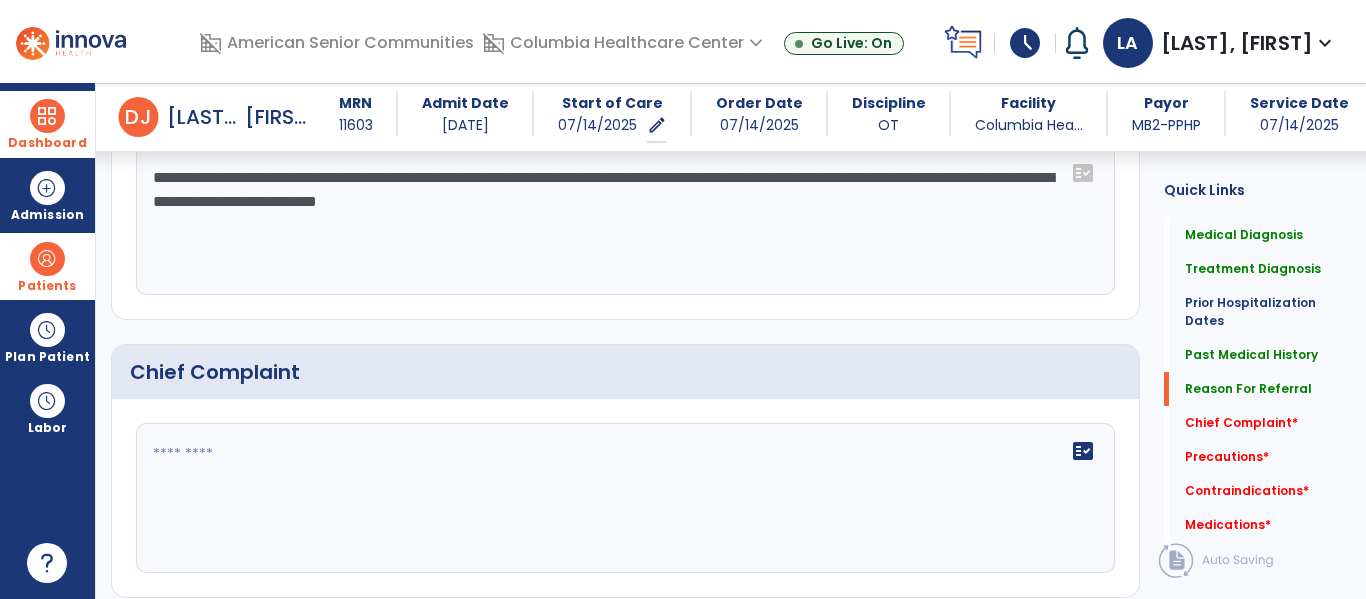 type on "**********" 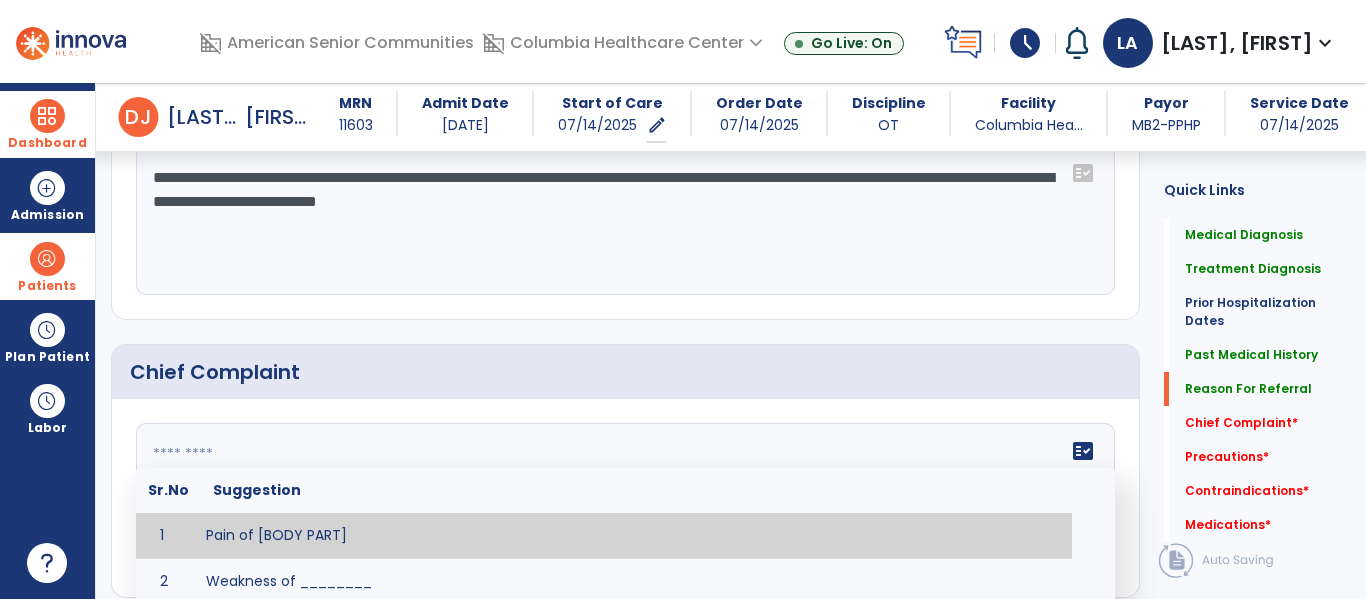 scroll, scrollTop: 1146, scrollLeft: 0, axis: vertical 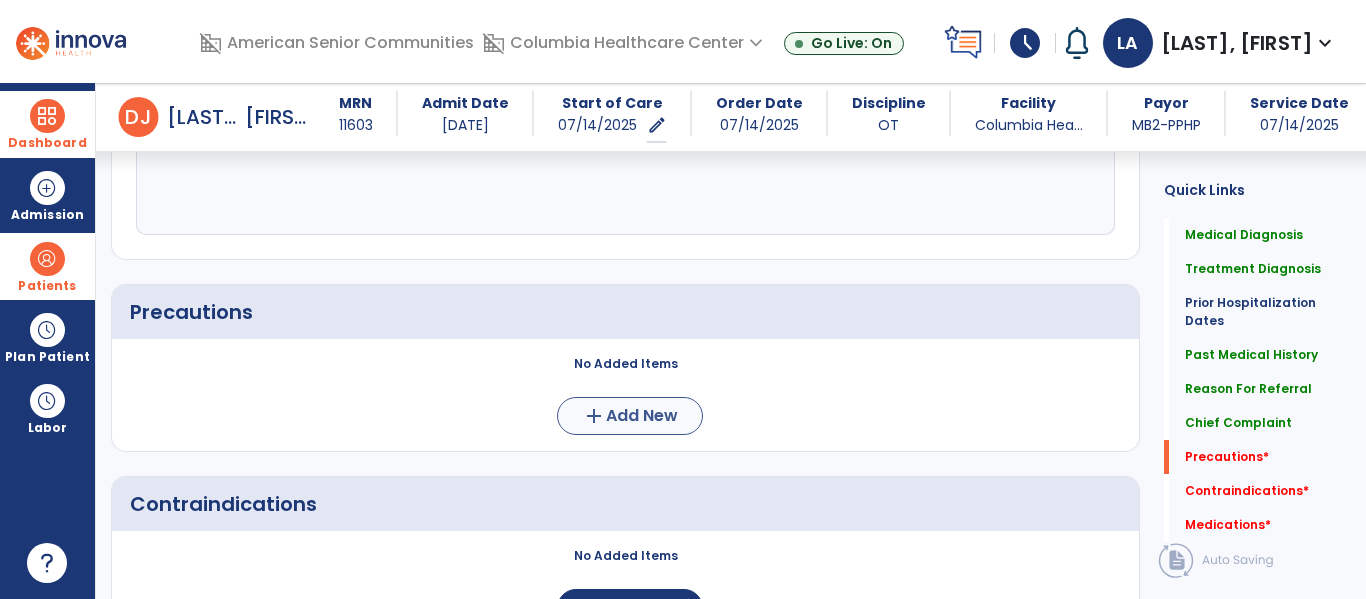 type on "****" 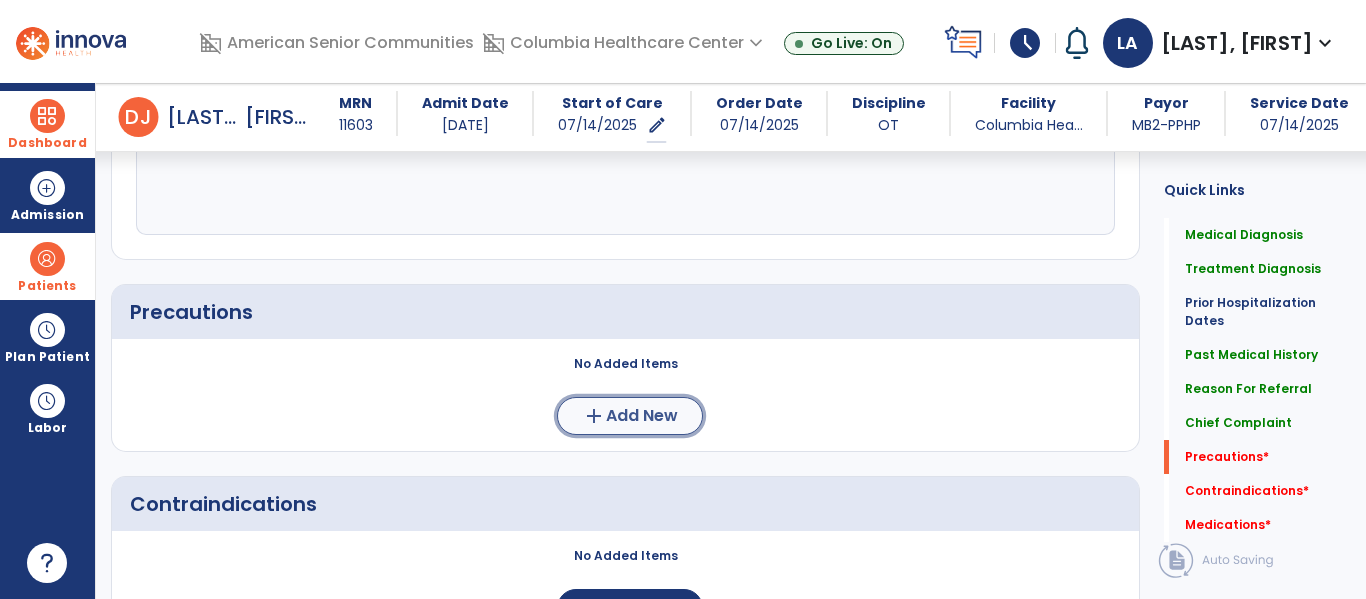 click on "Add New" 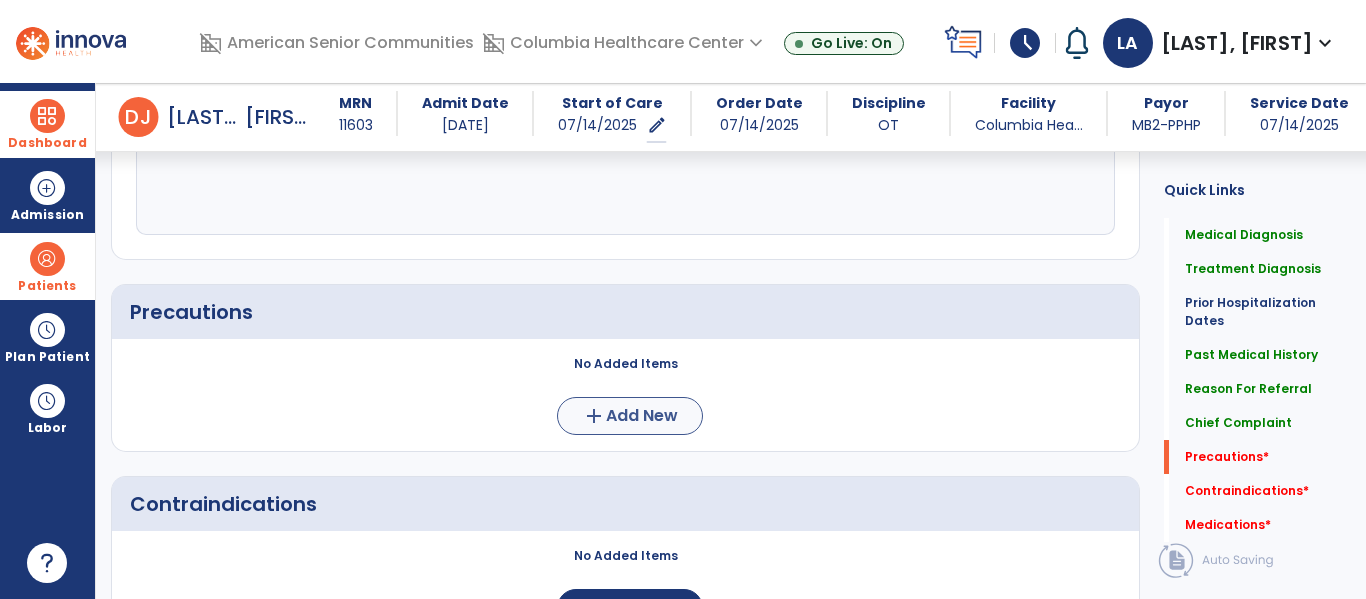 scroll, scrollTop: 1484, scrollLeft: 0, axis: vertical 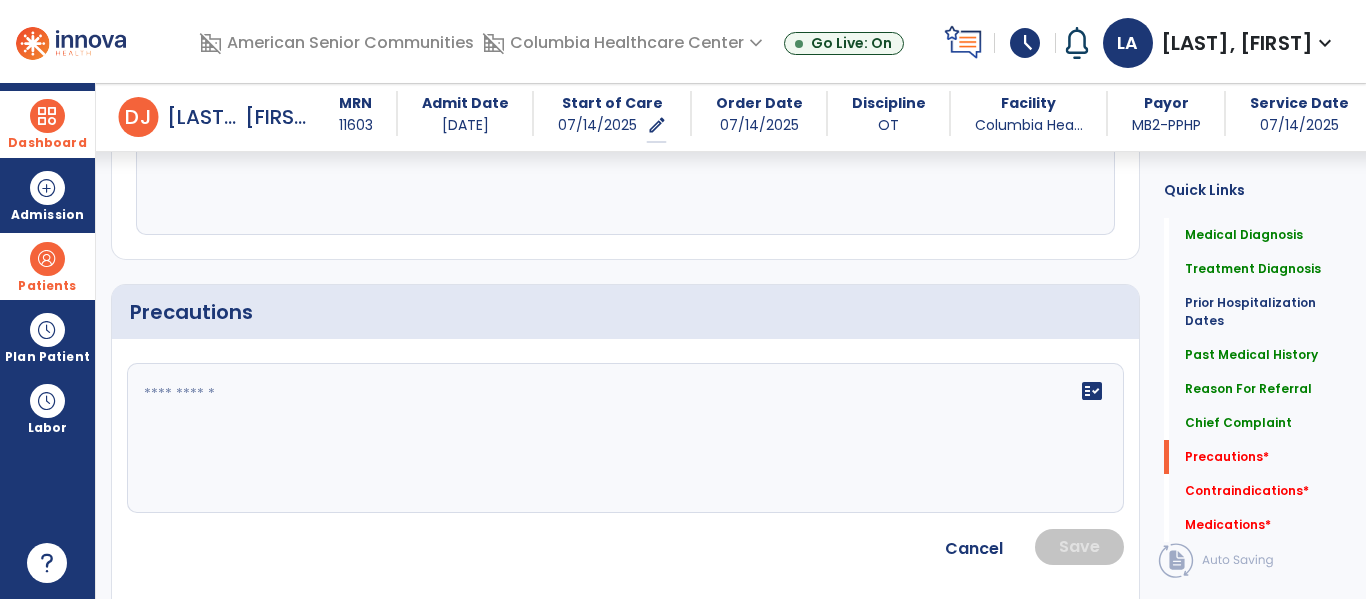 click on "fact_check" 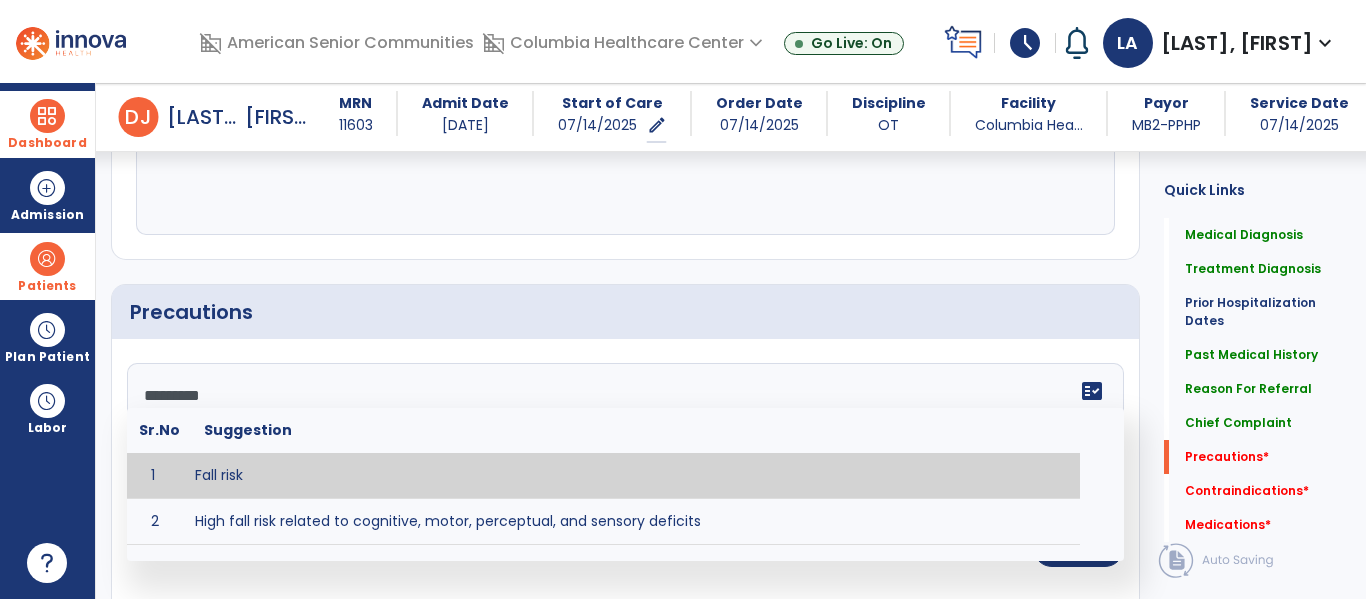 type on "*********" 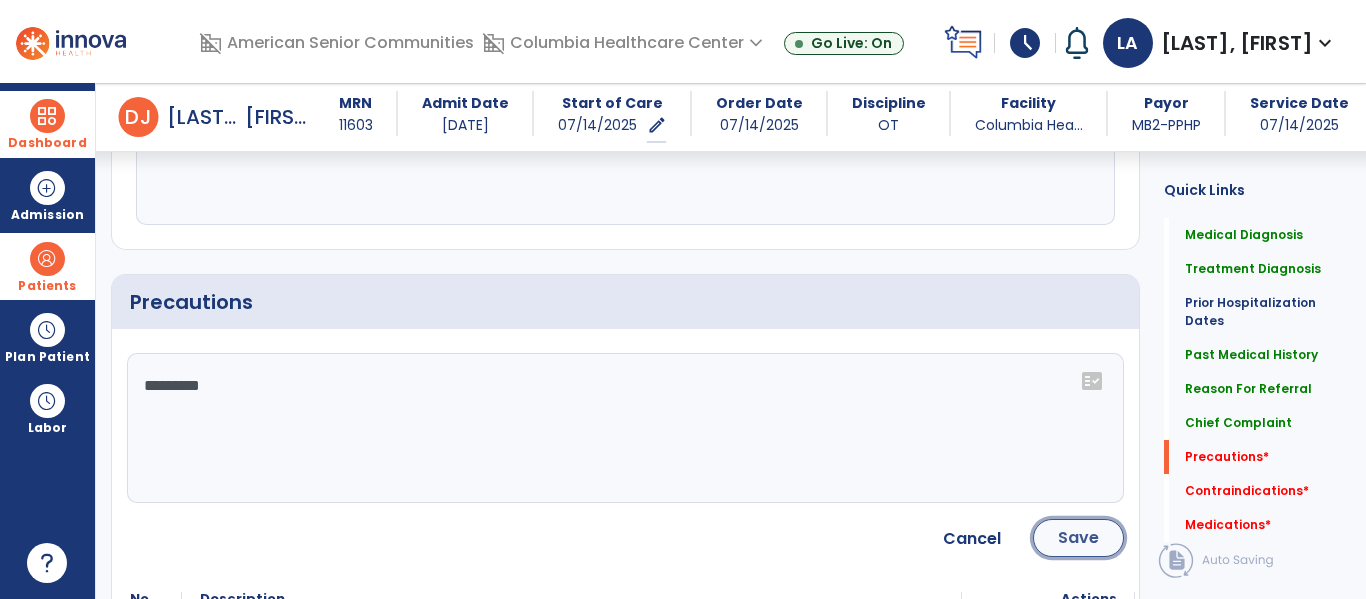 click on "Save" 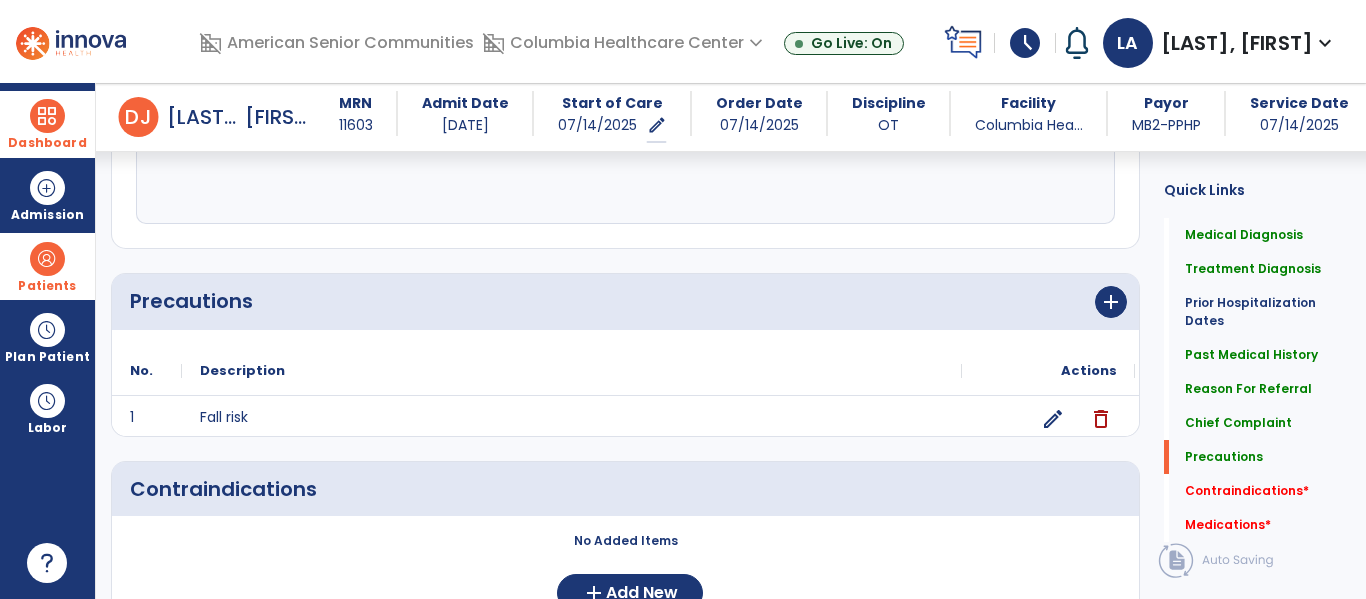 scroll, scrollTop: 1607, scrollLeft: 0, axis: vertical 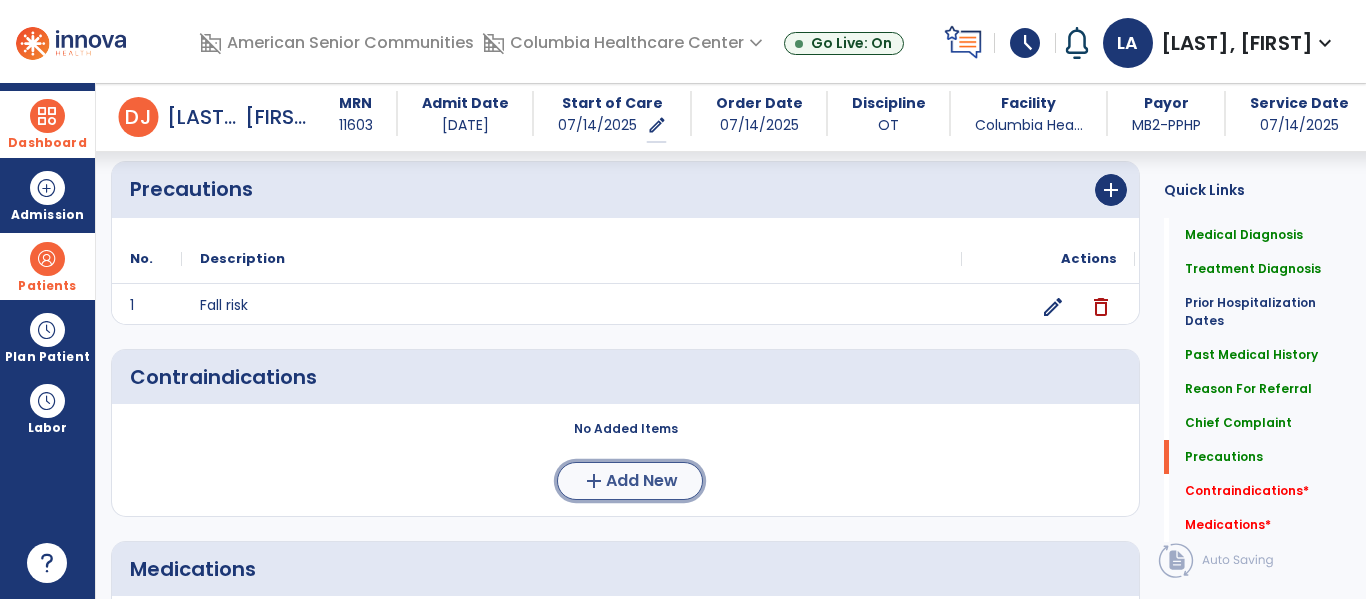 click on "add  Add New" 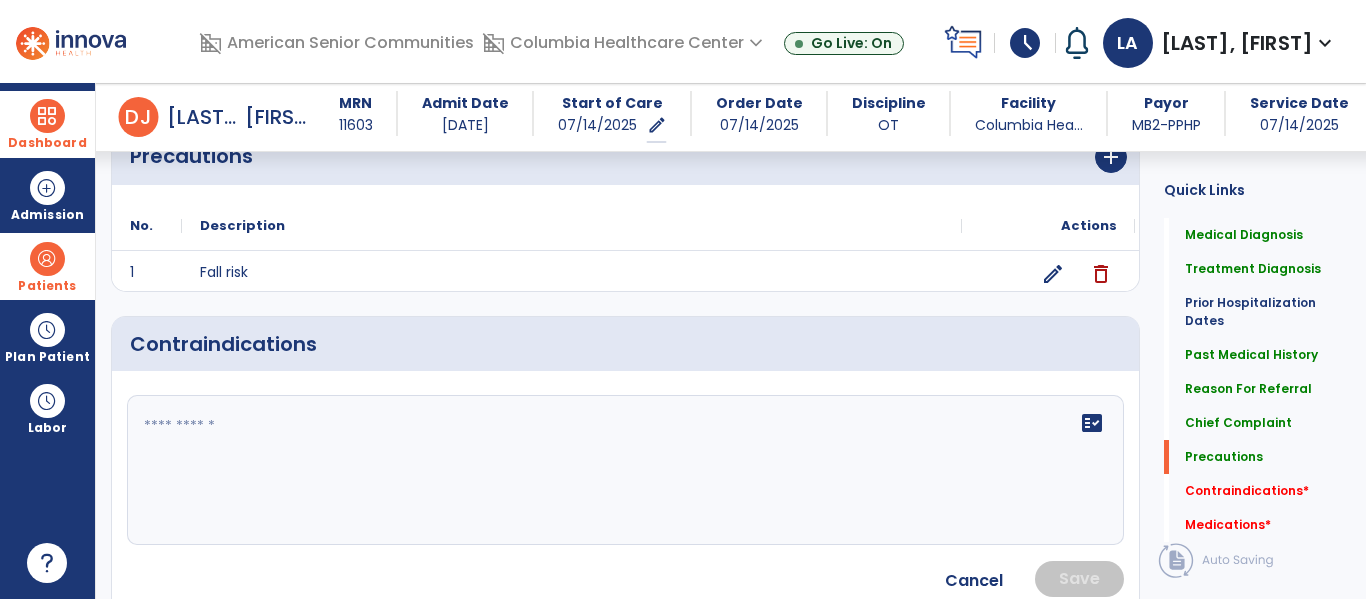 scroll, scrollTop: 1740, scrollLeft: 0, axis: vertical 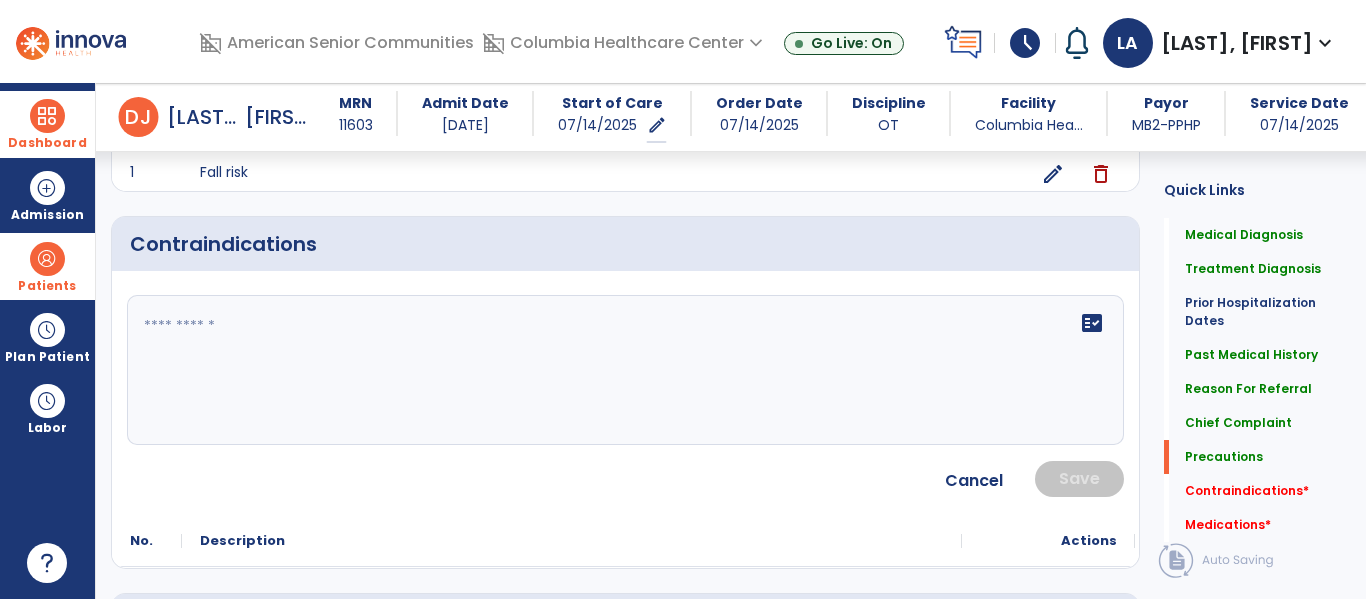 click on "fact_check" 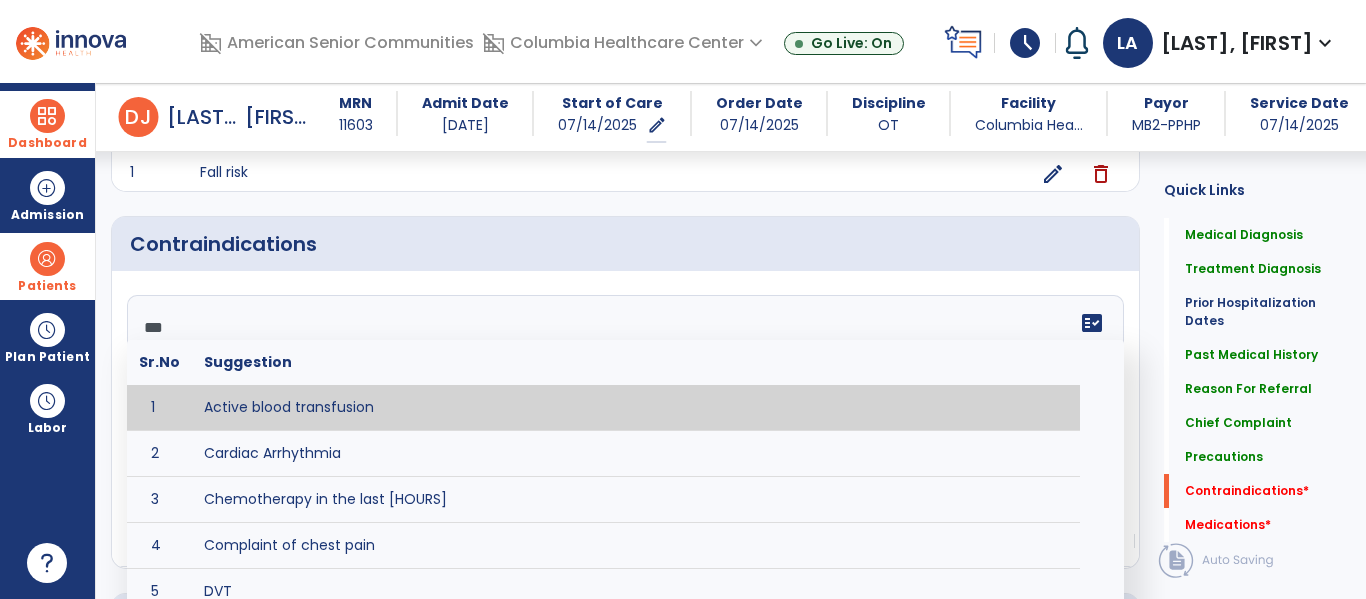type on "****" 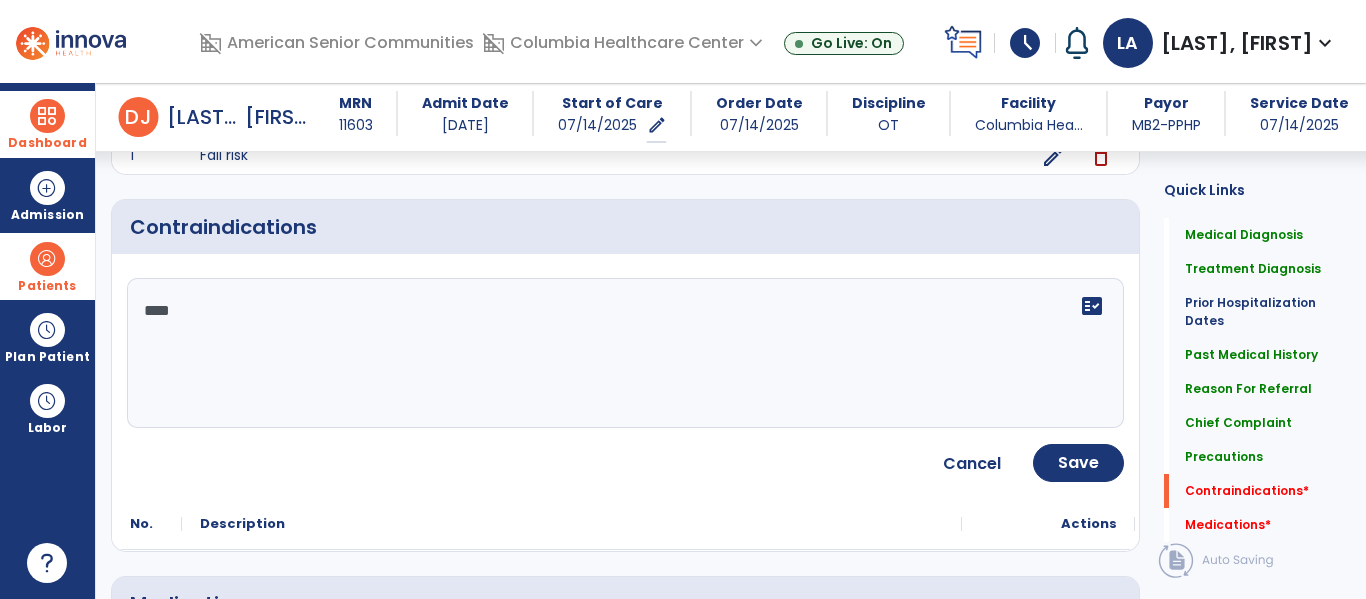 scroll, scrollTop: 1802, scrollLeft: 0, axis: vertical 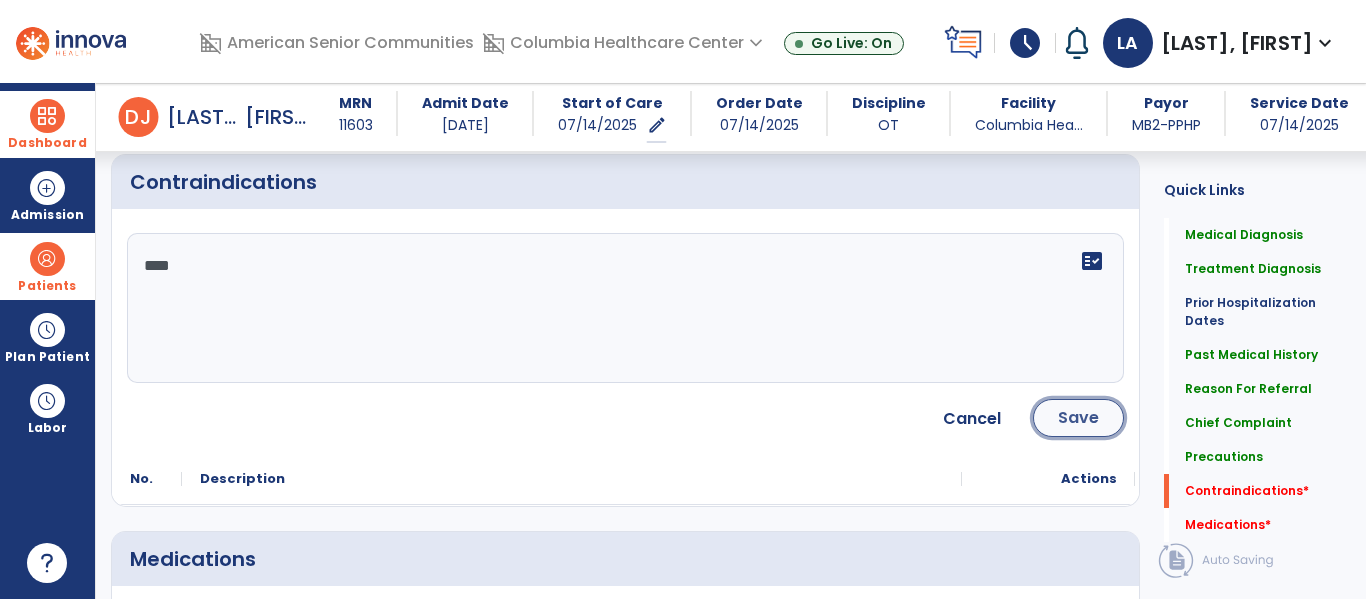 click on "Save" 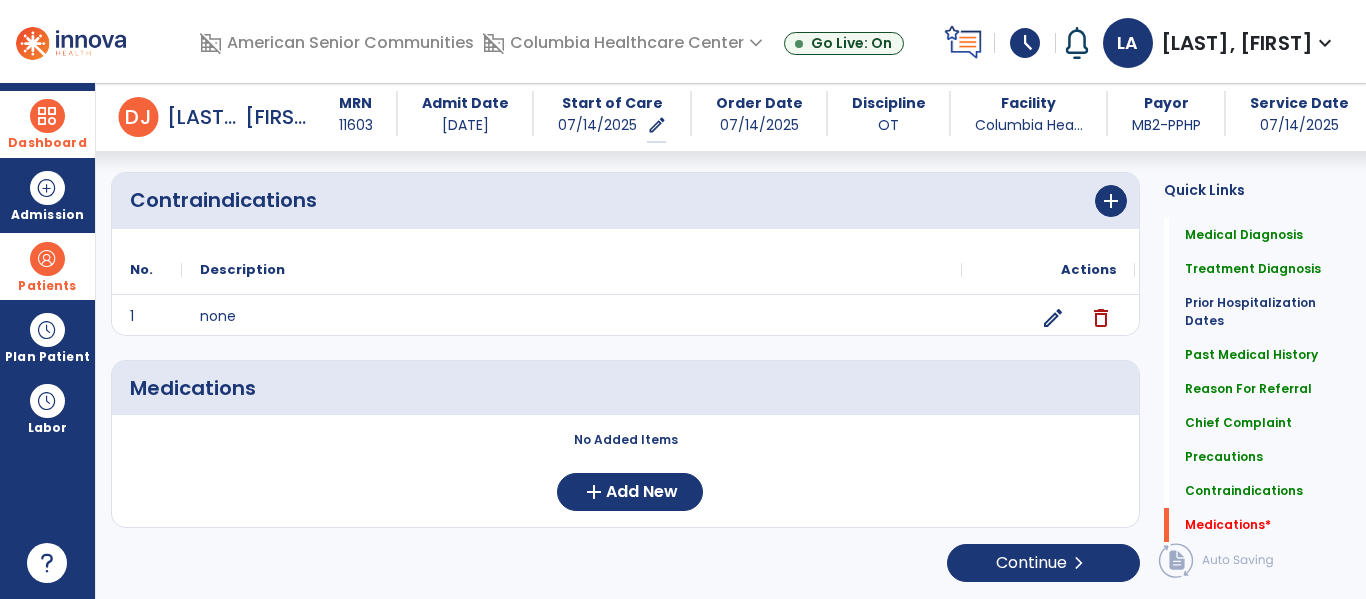 scroll, scrollTop: 1783, scrollLeft: 0, axis: vertical 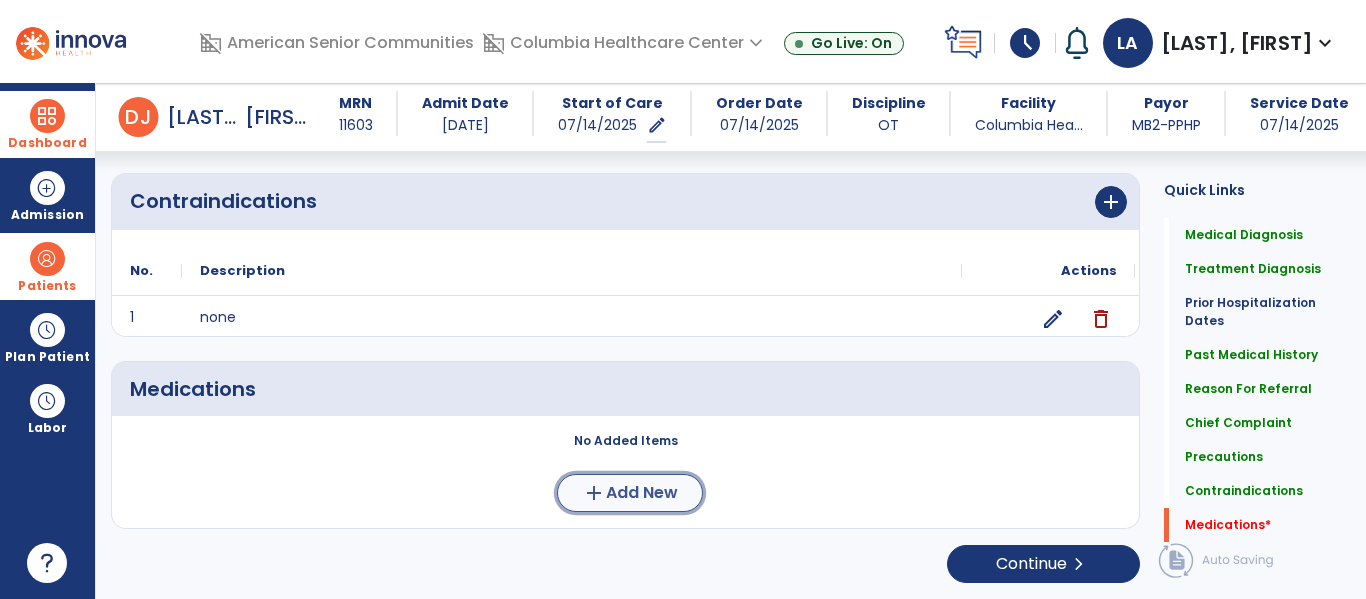 click on "Add New" 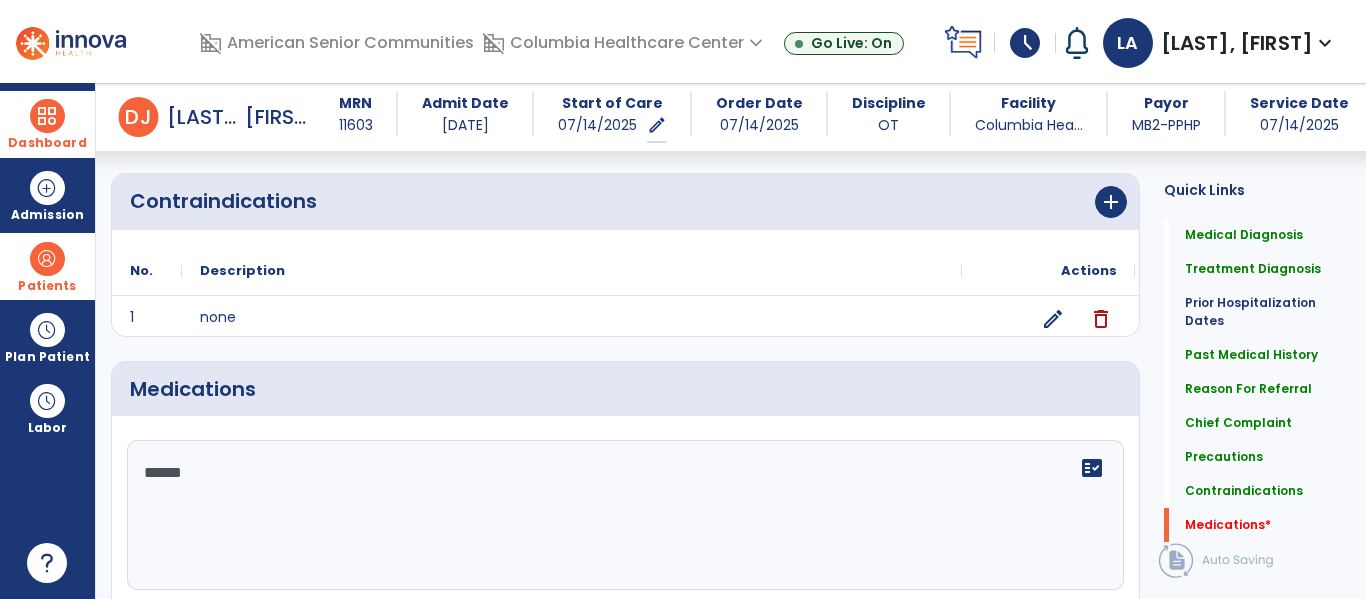 type on "*******" 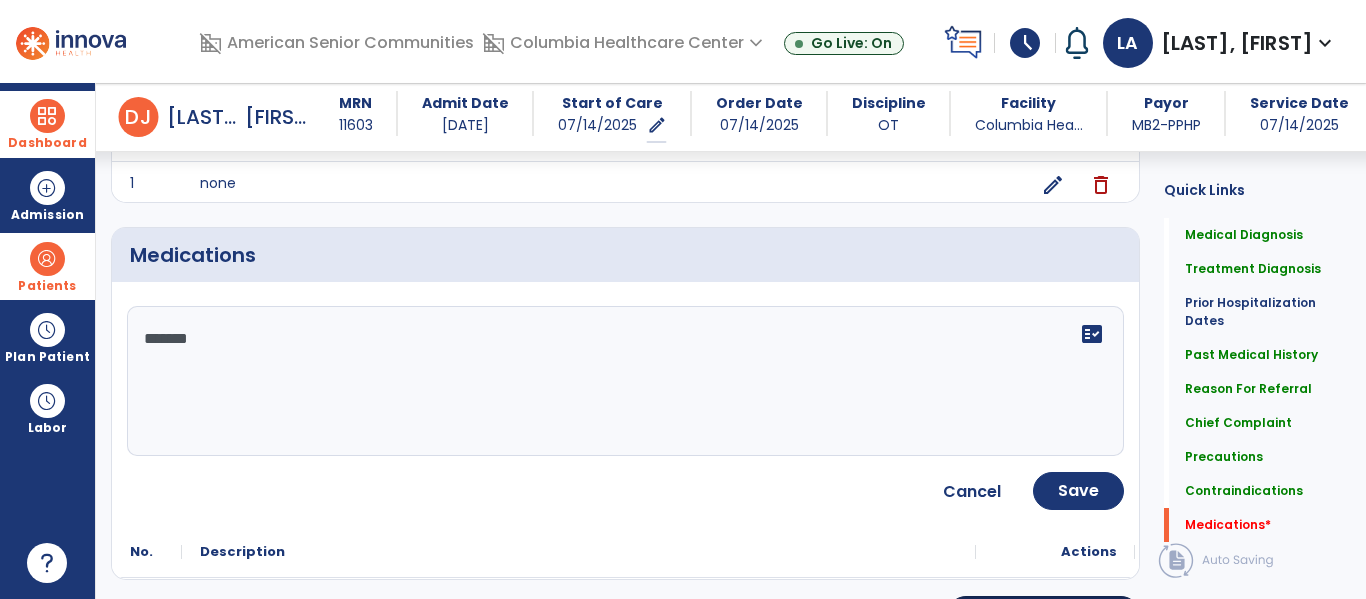scroll, scrollTop: 1957, scrollLeft: 0, axis: vertical 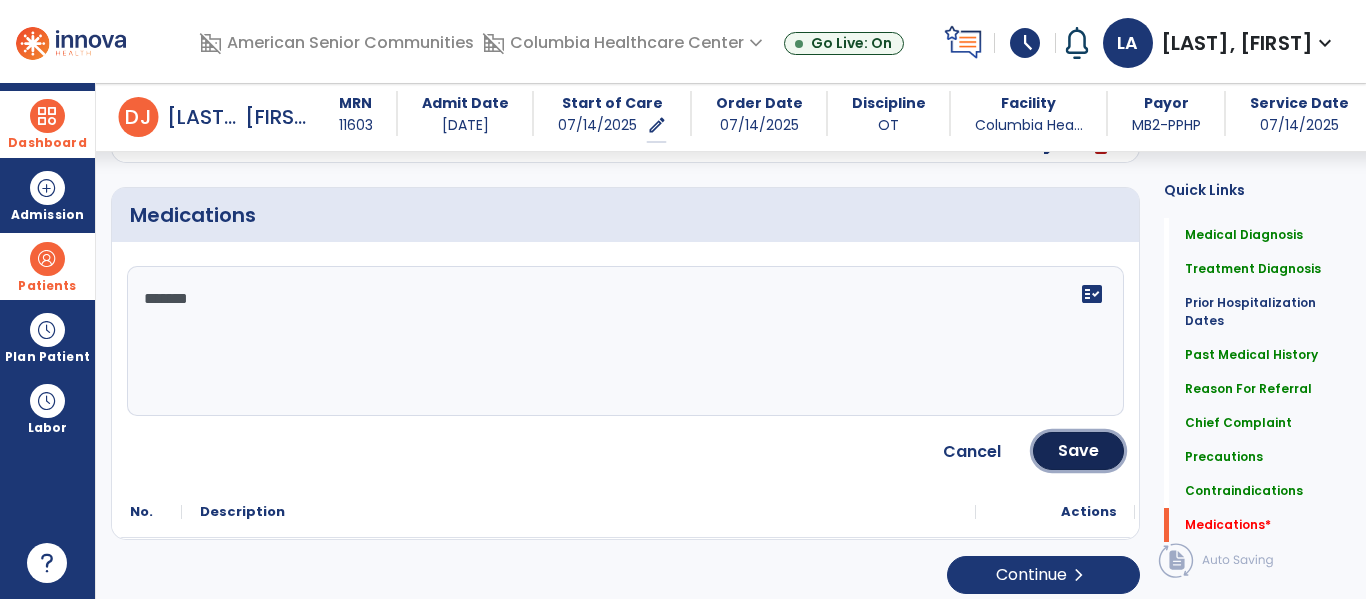 click on "Save" 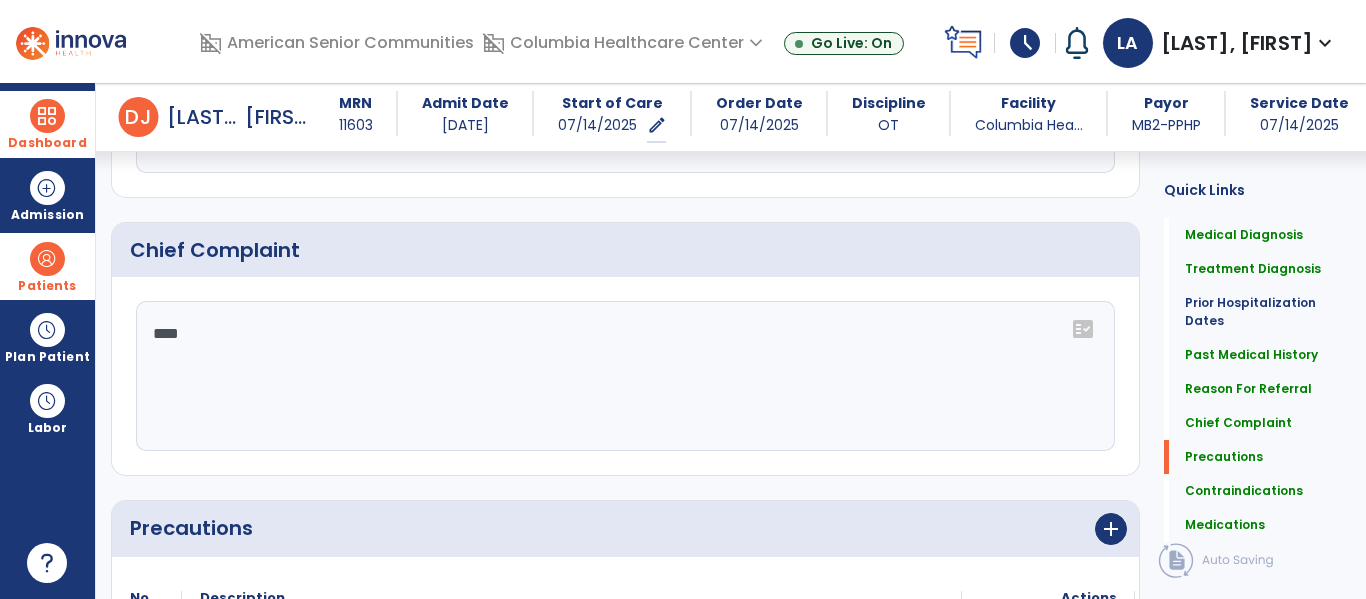 scroll, scrollTop: 1779, scrollLeft: 0, axis: vertical 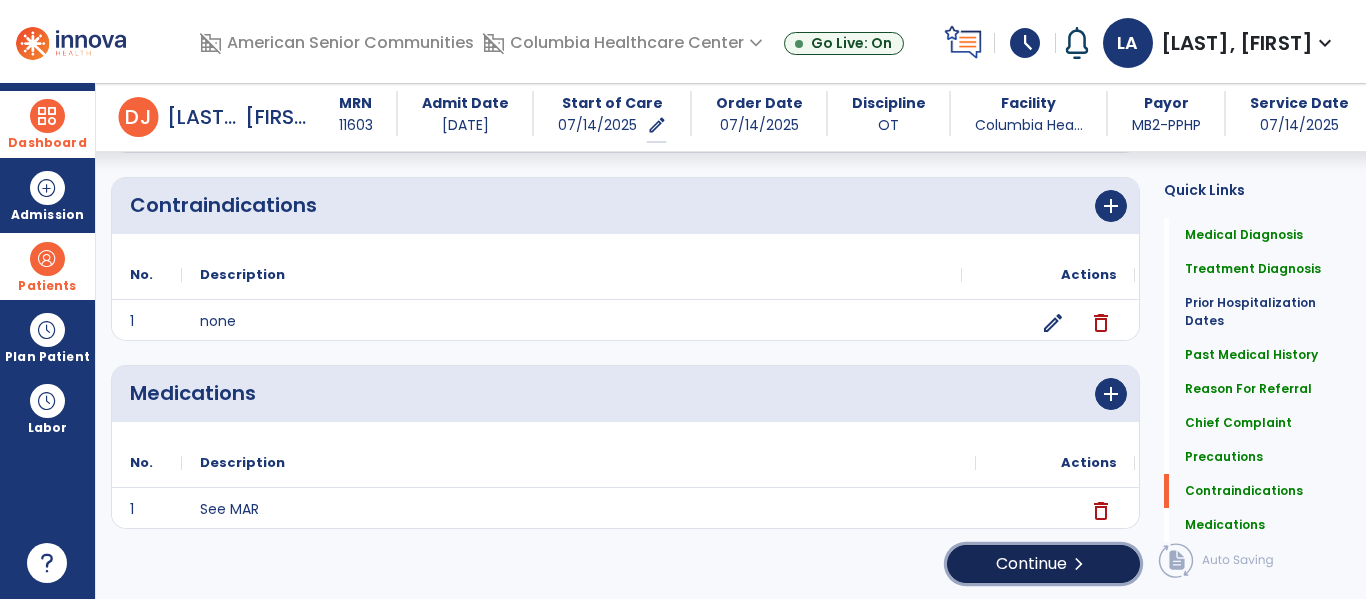 click on "Continue  chevron_right" 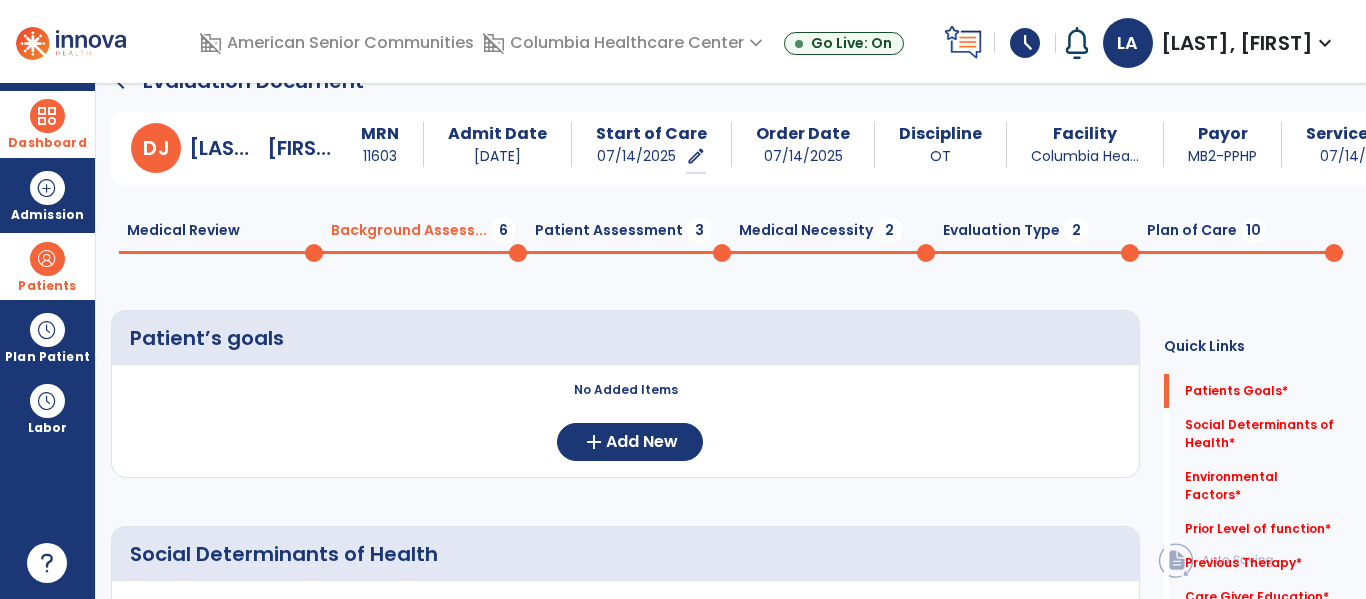 scroll, scrollTop: 0, scrollLeft: 0, axis: both 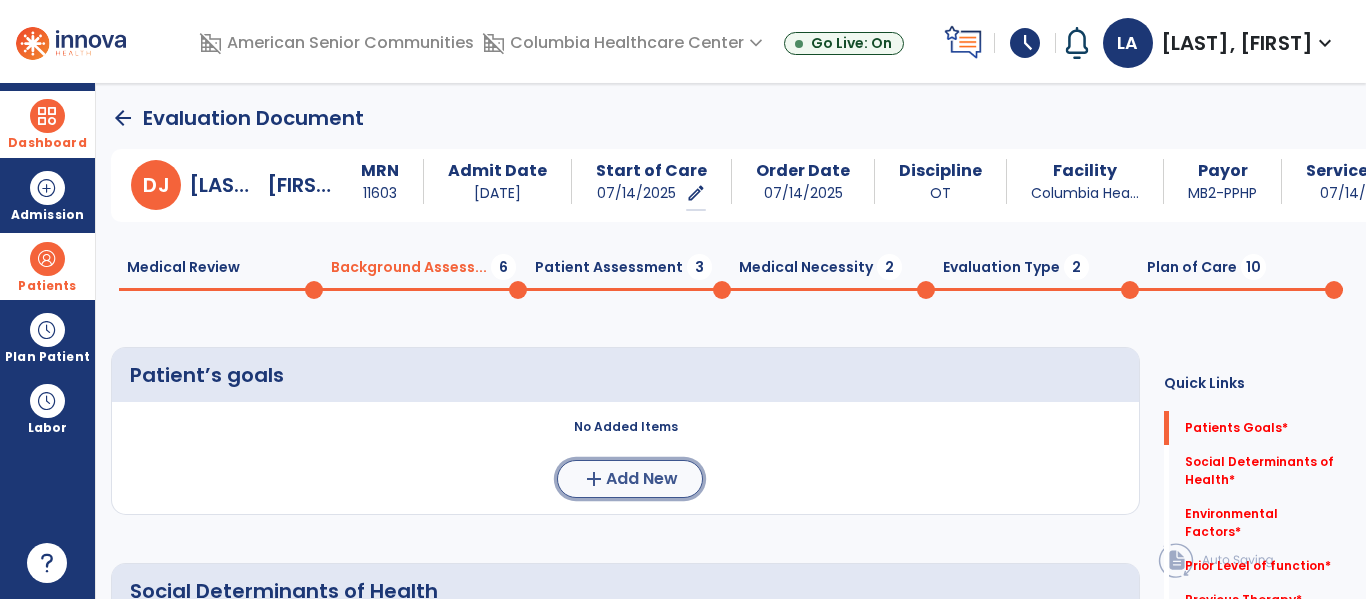 click on "Add New" 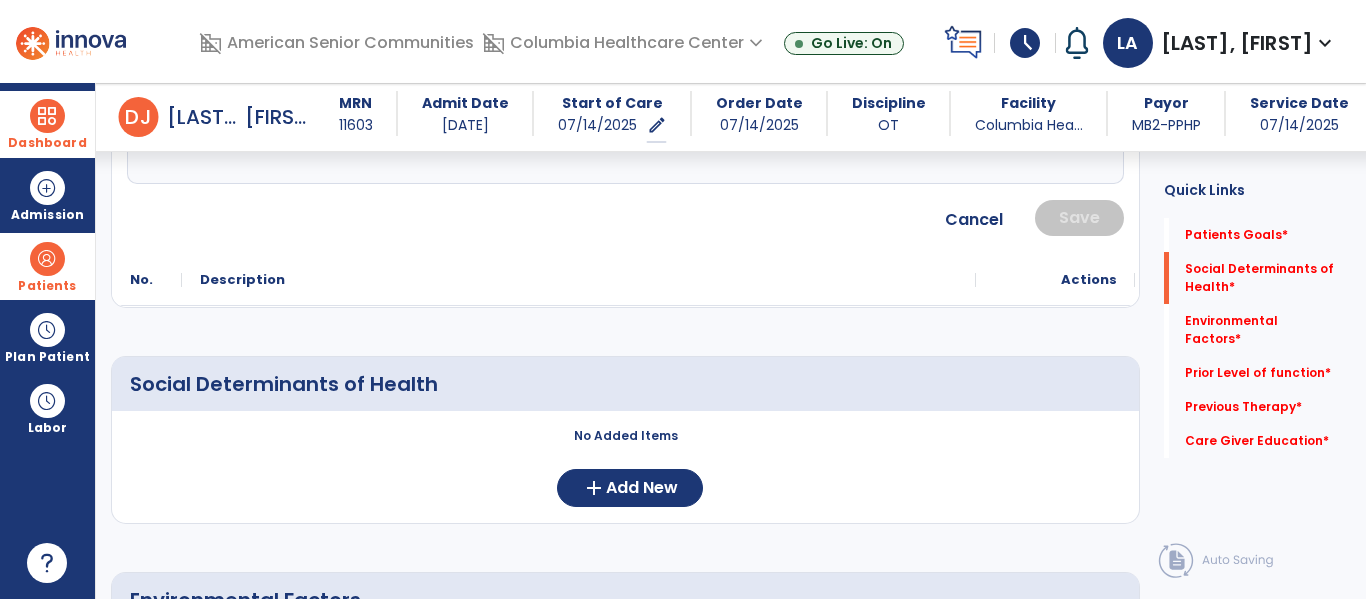 scroll, scrollTop: 508, scrollLeft: 0, axis: vertical 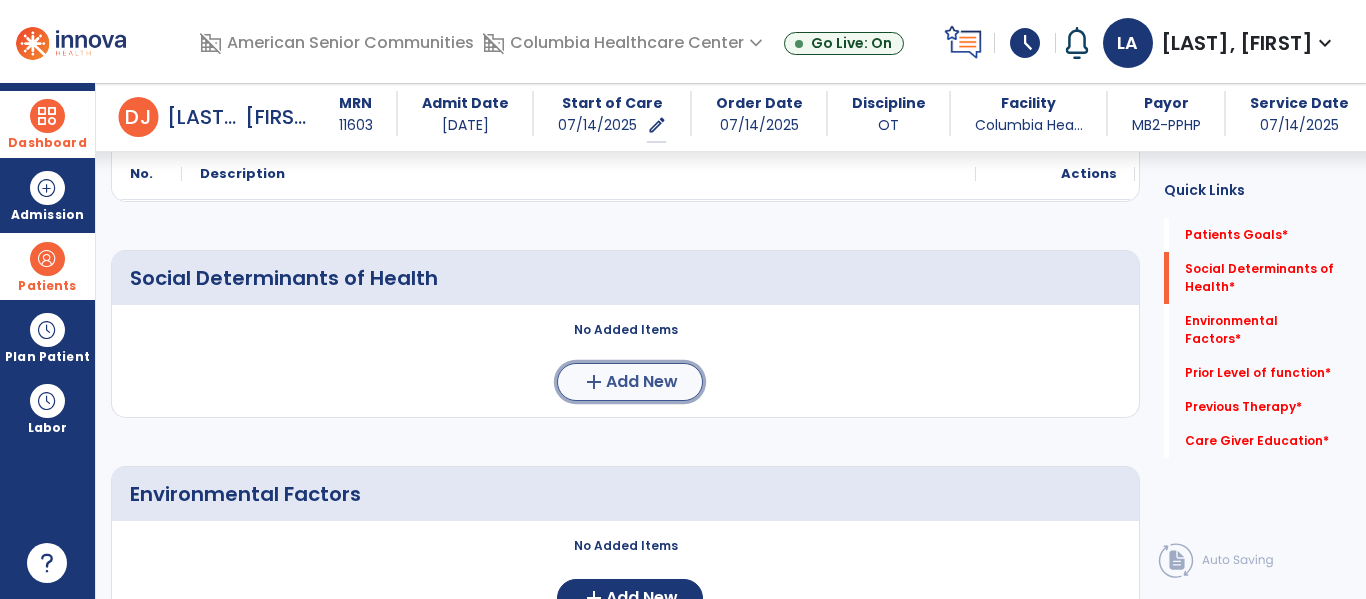 click on "add  Add New" 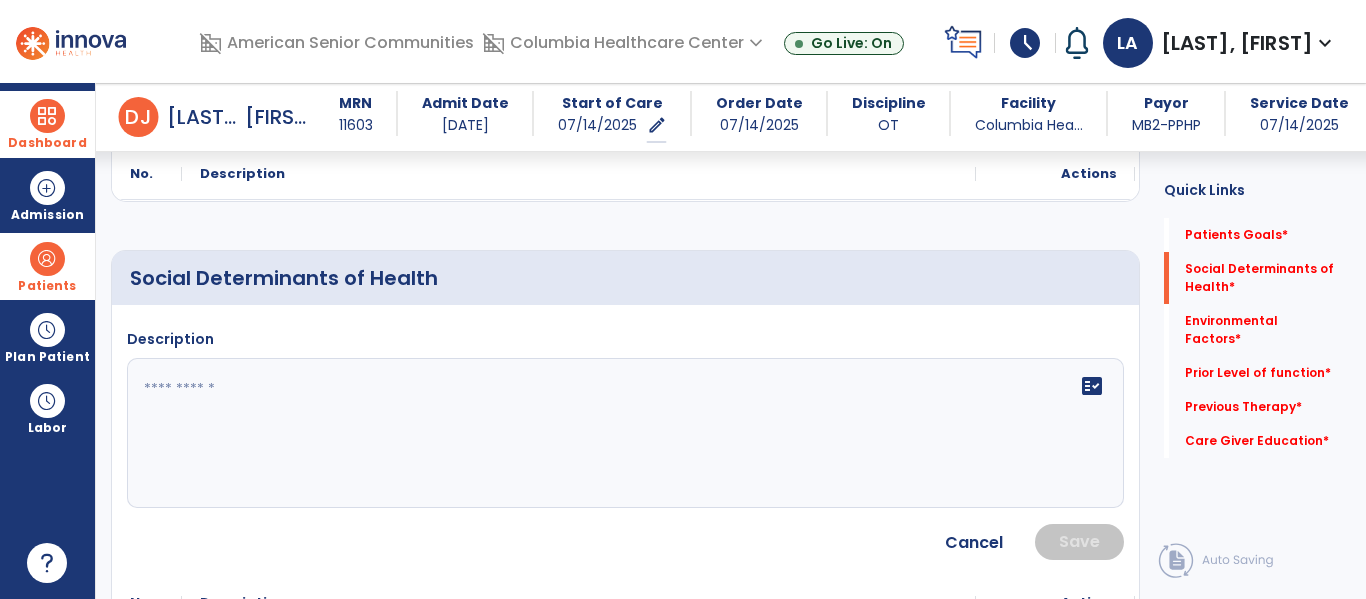 click on "fact_check" 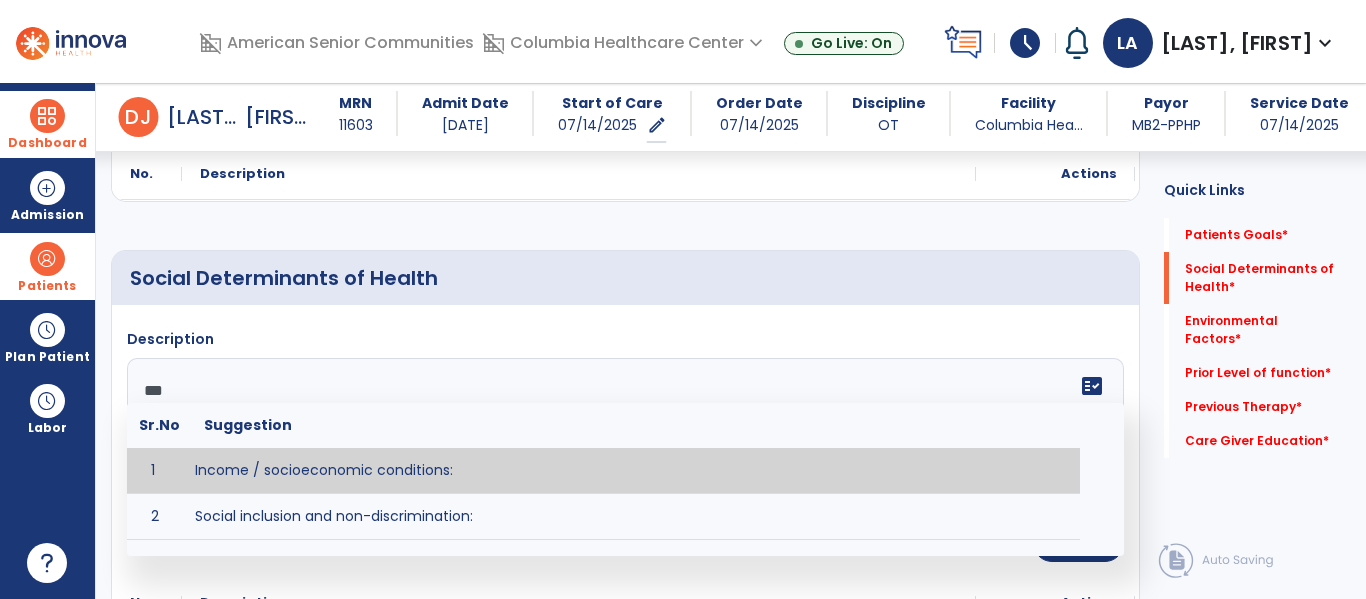 type on "****" 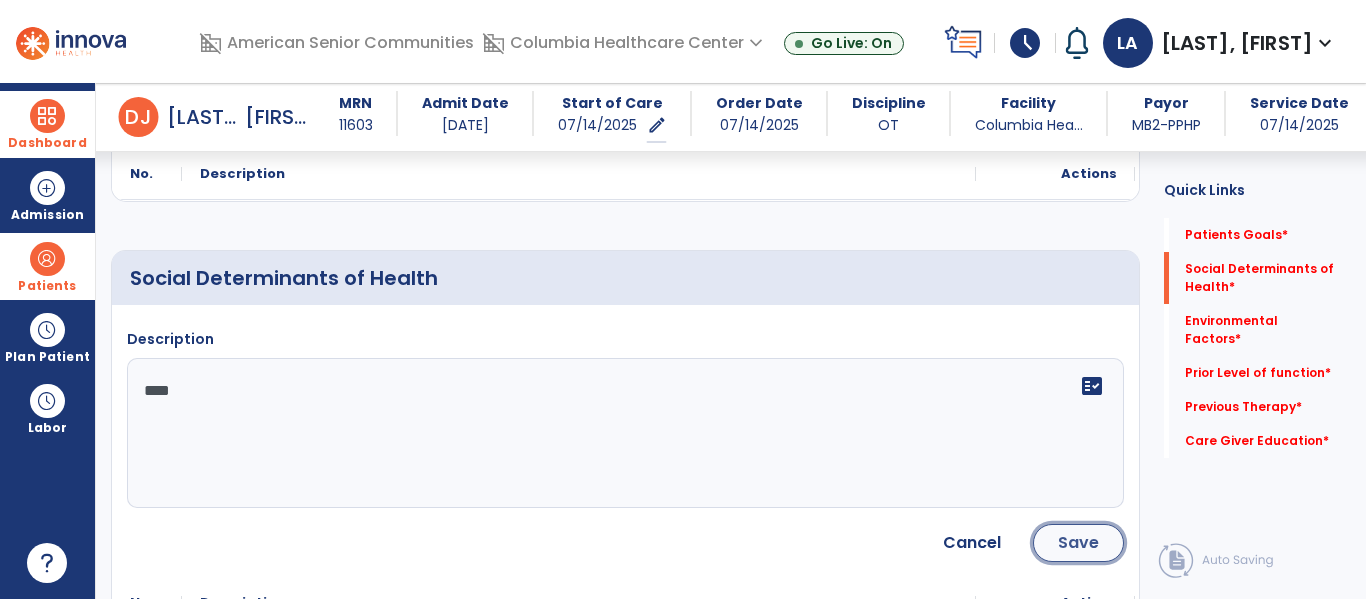 click on "Save" 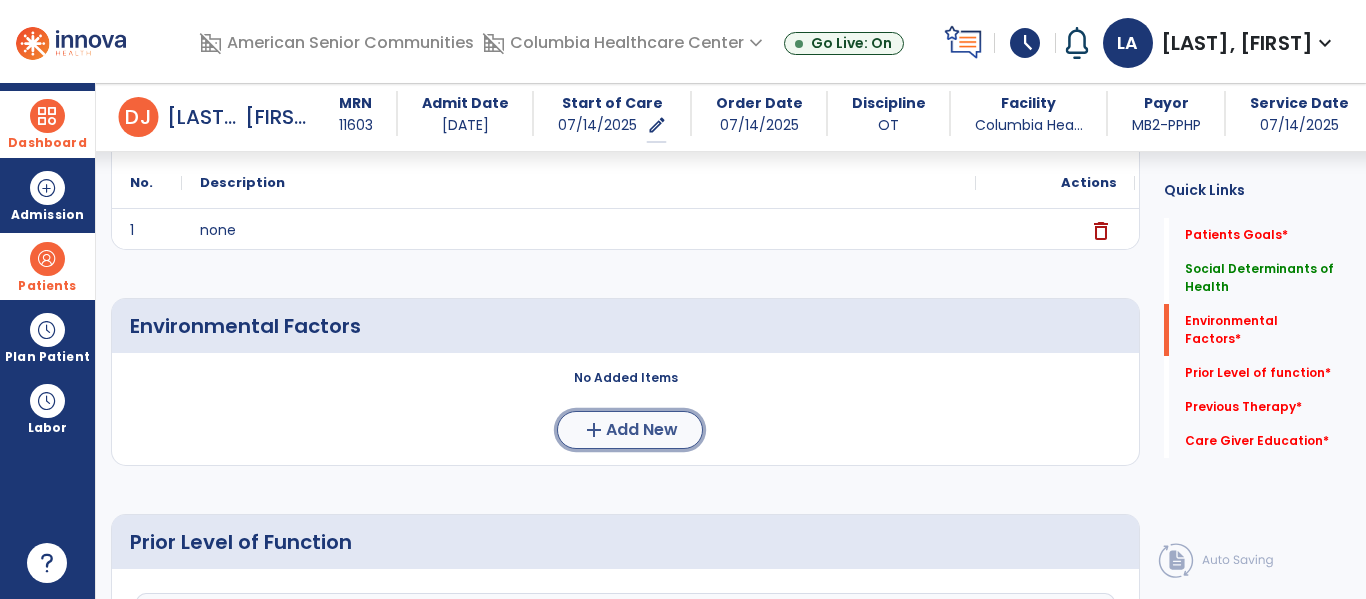click on "Add New" 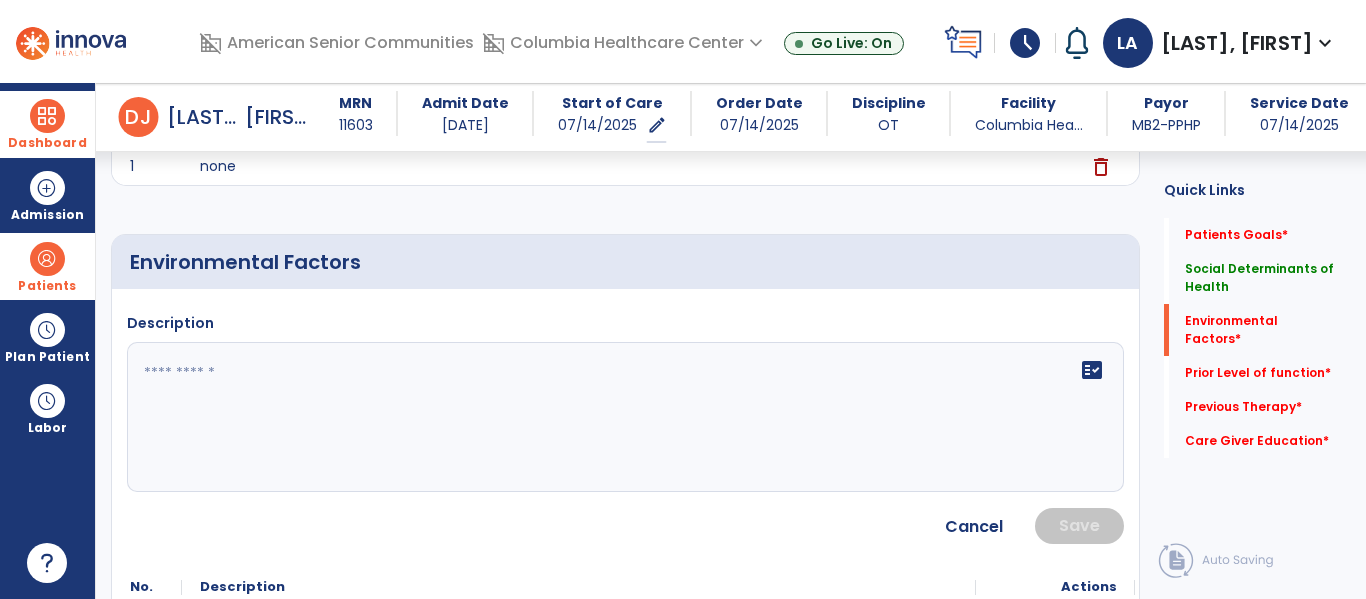 scroll, scrollTop: 748, scrollLeft: 0, axis: vertical 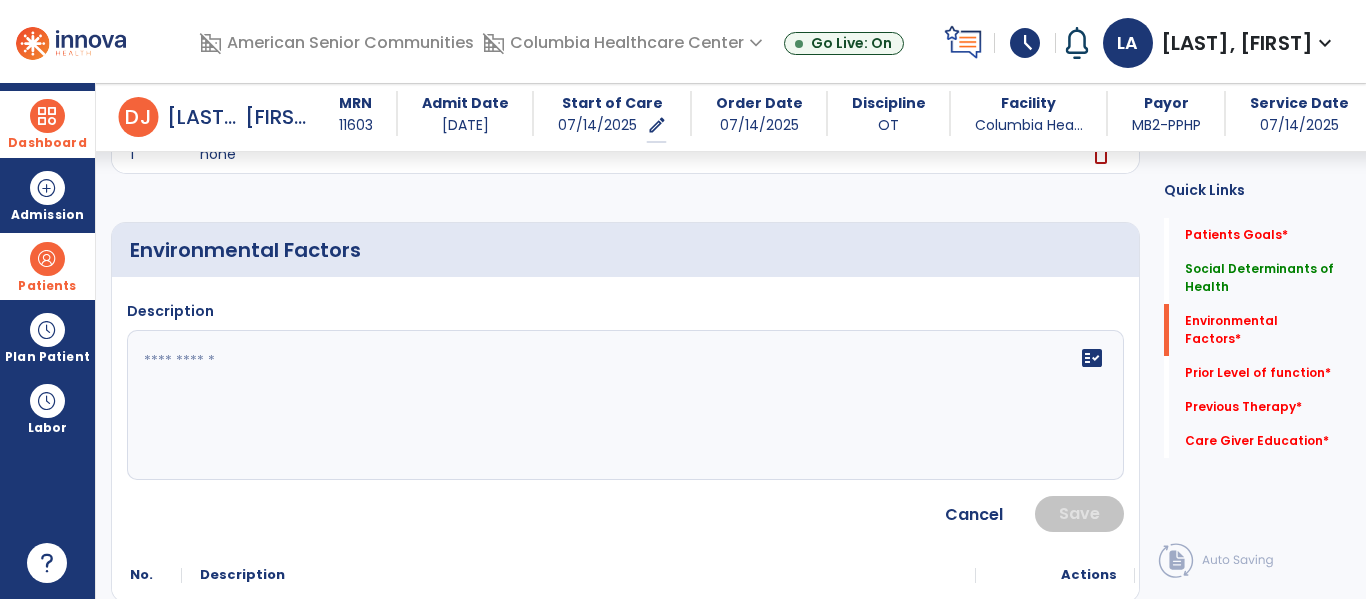 click on "fact_check" 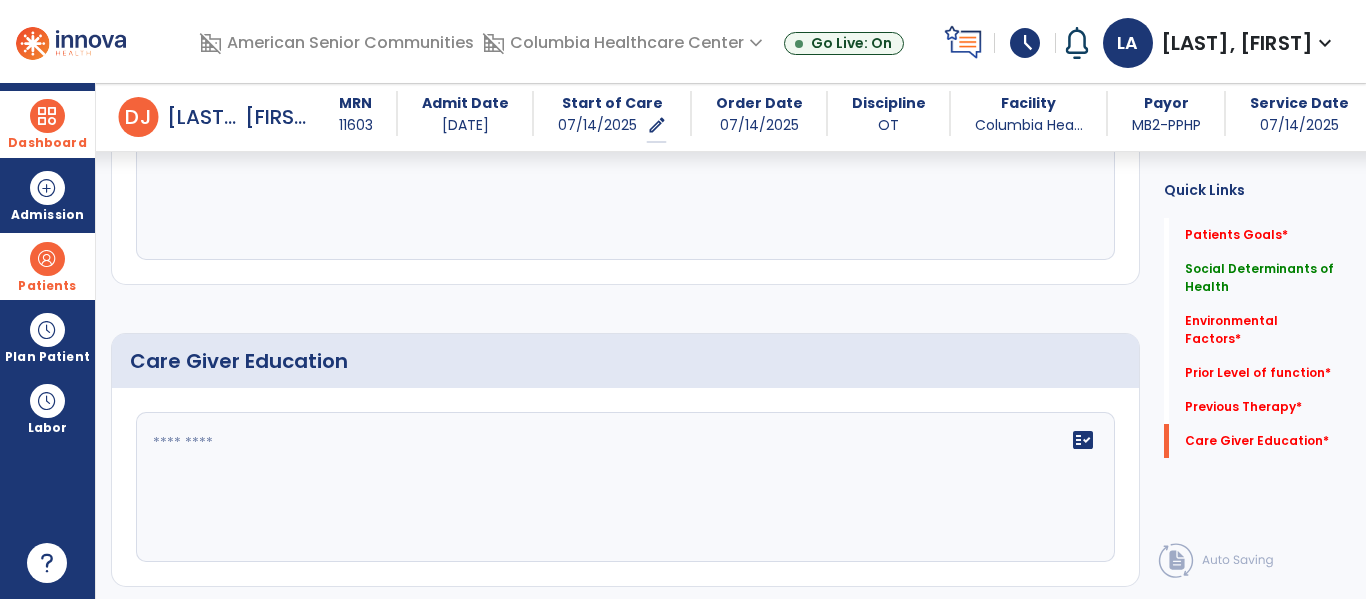 scroll, scrollTop: 1491, scrollLeft: 0, axis: vertical 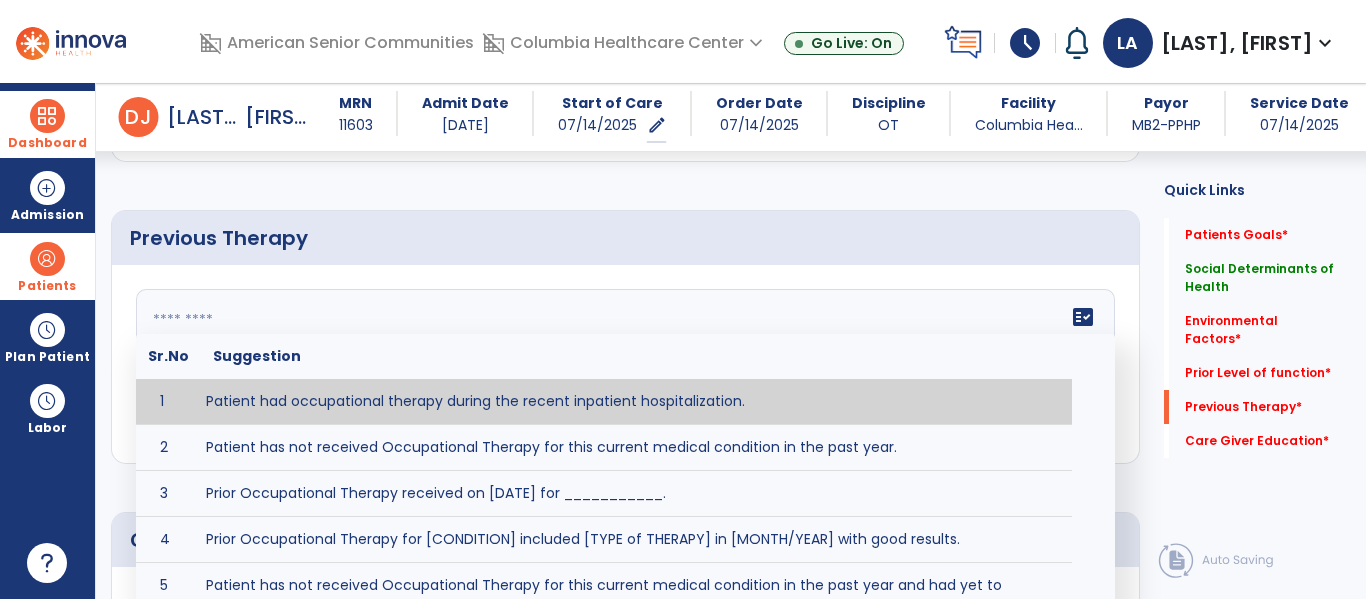 click 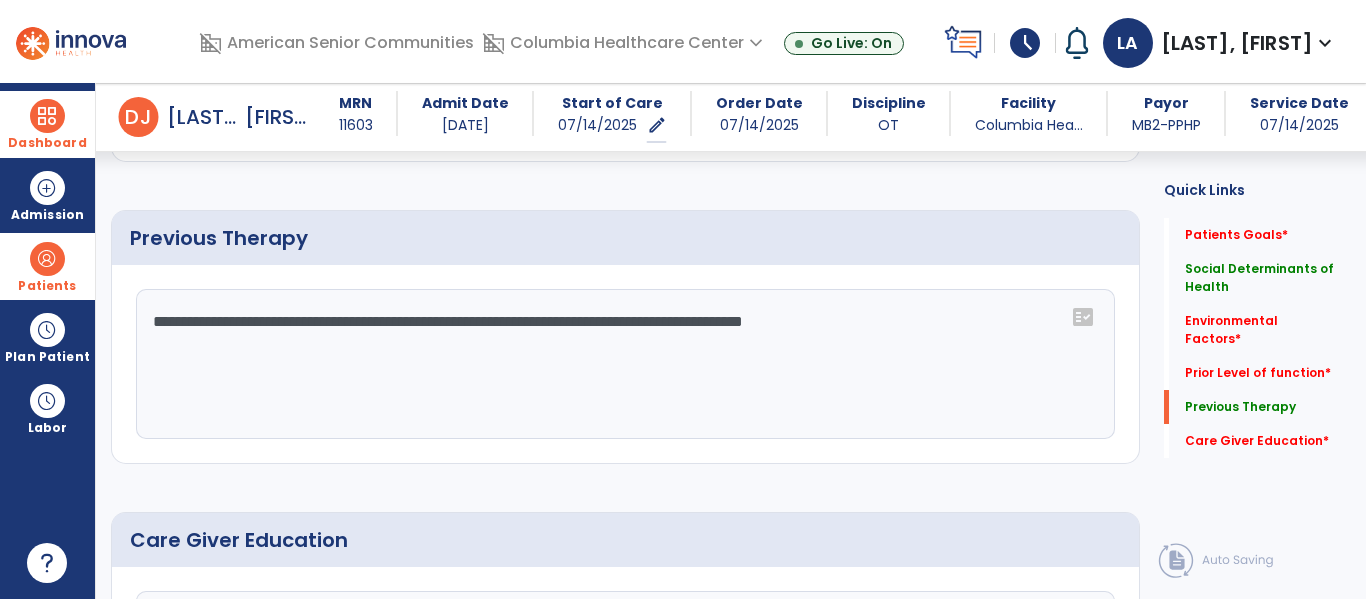 click on "**********" 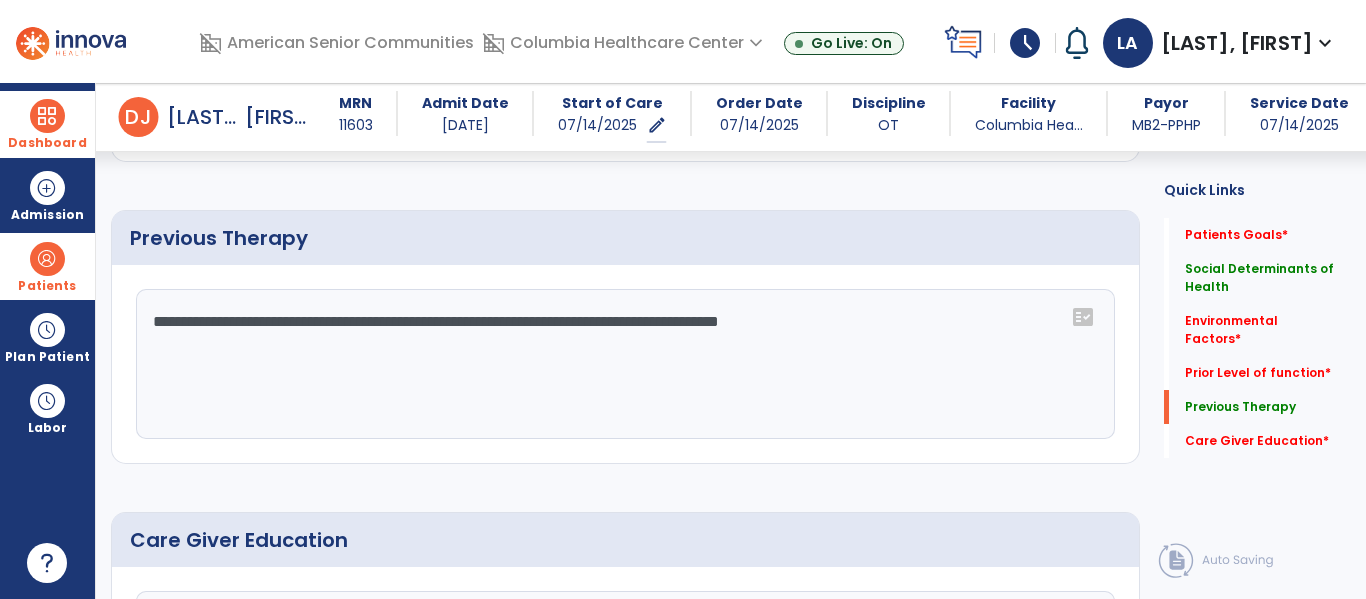 type on "**********" 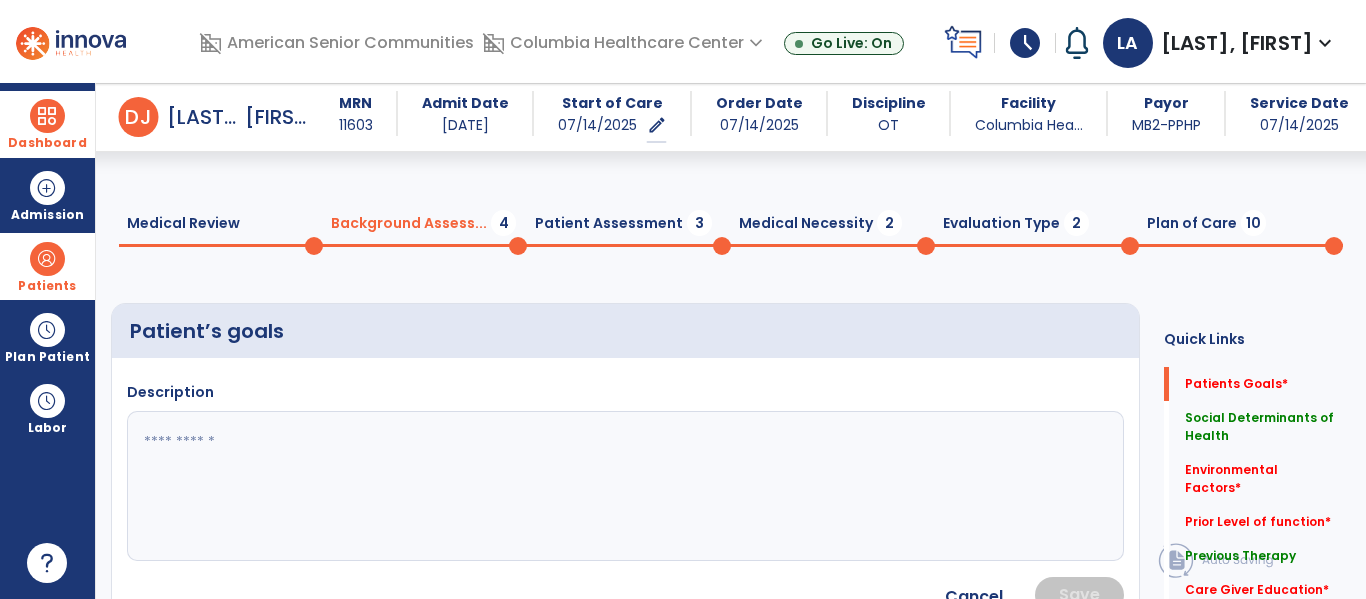 scroll, scrollTop: 0, scrollLeft: 0, axis: both 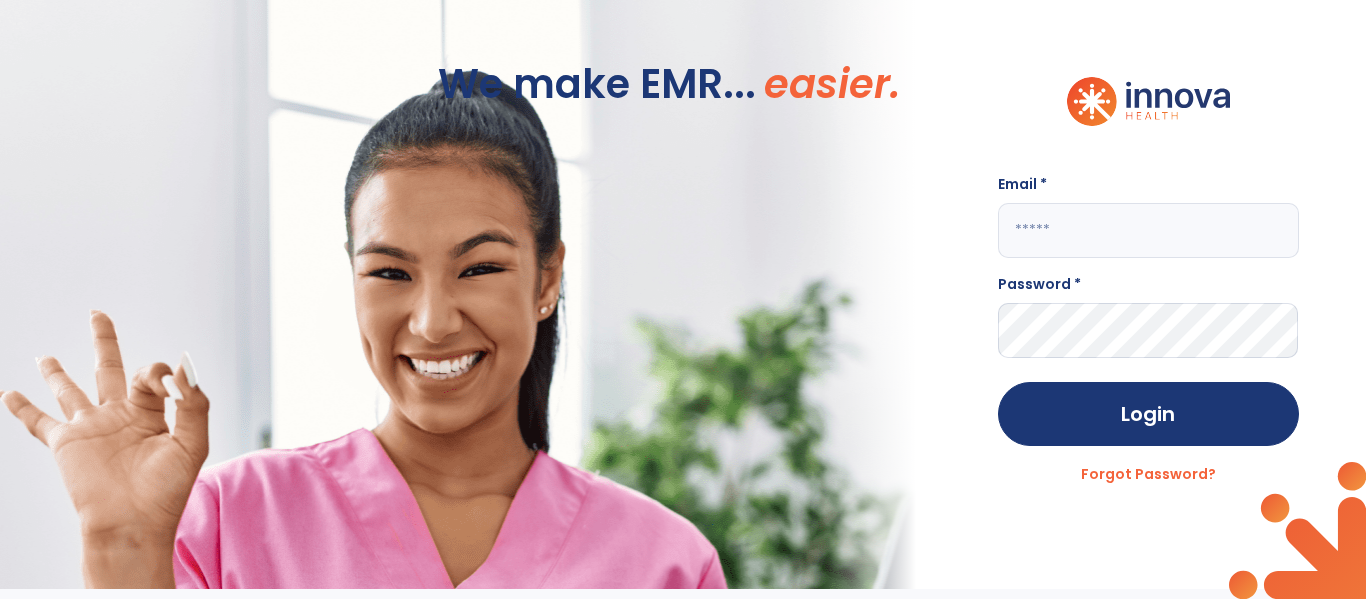 click 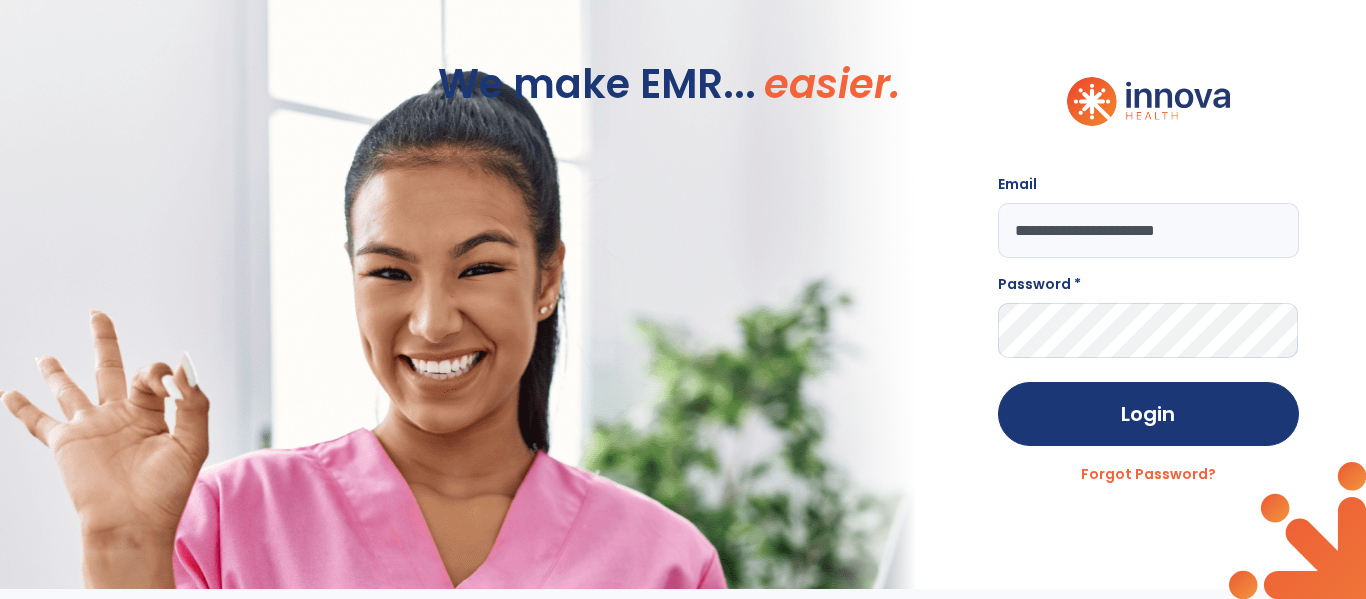 type on "**********" 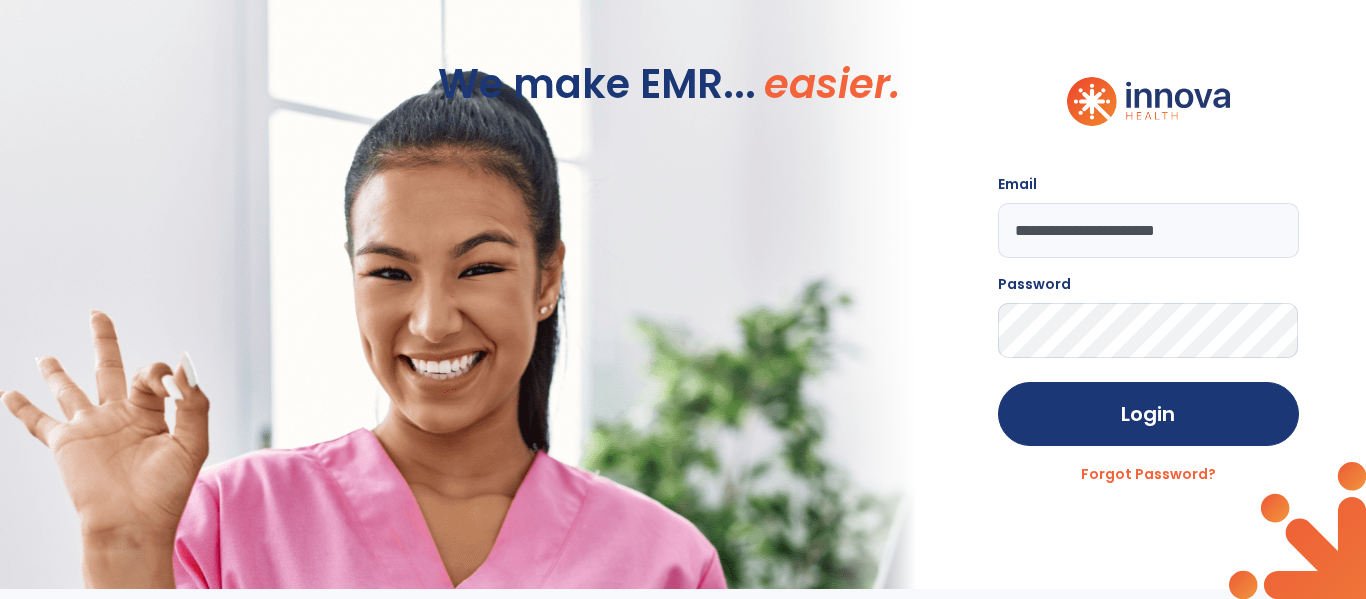 click on "Login" 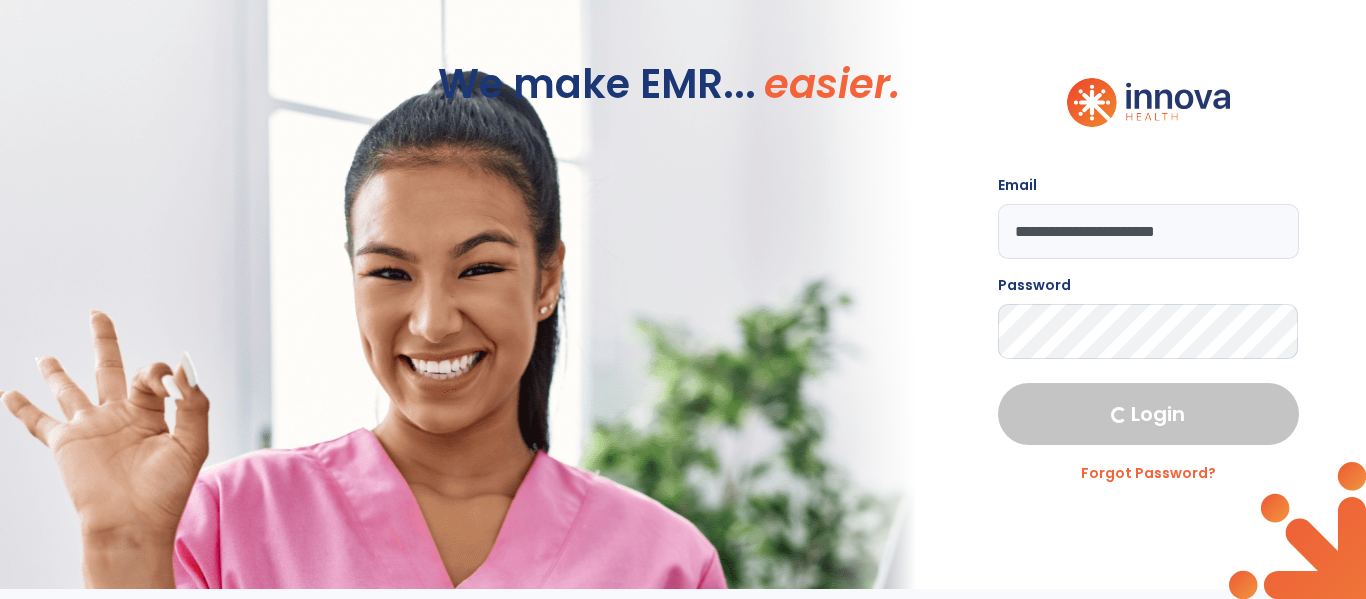select on "****" 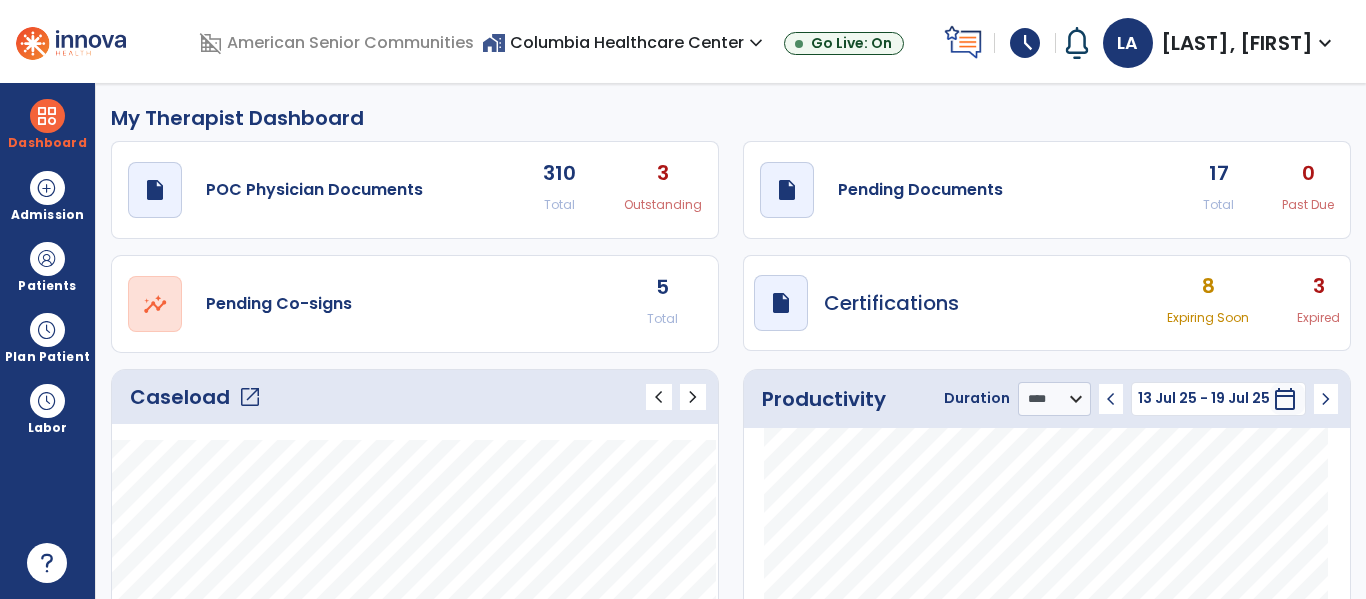 click on "open_in_new" 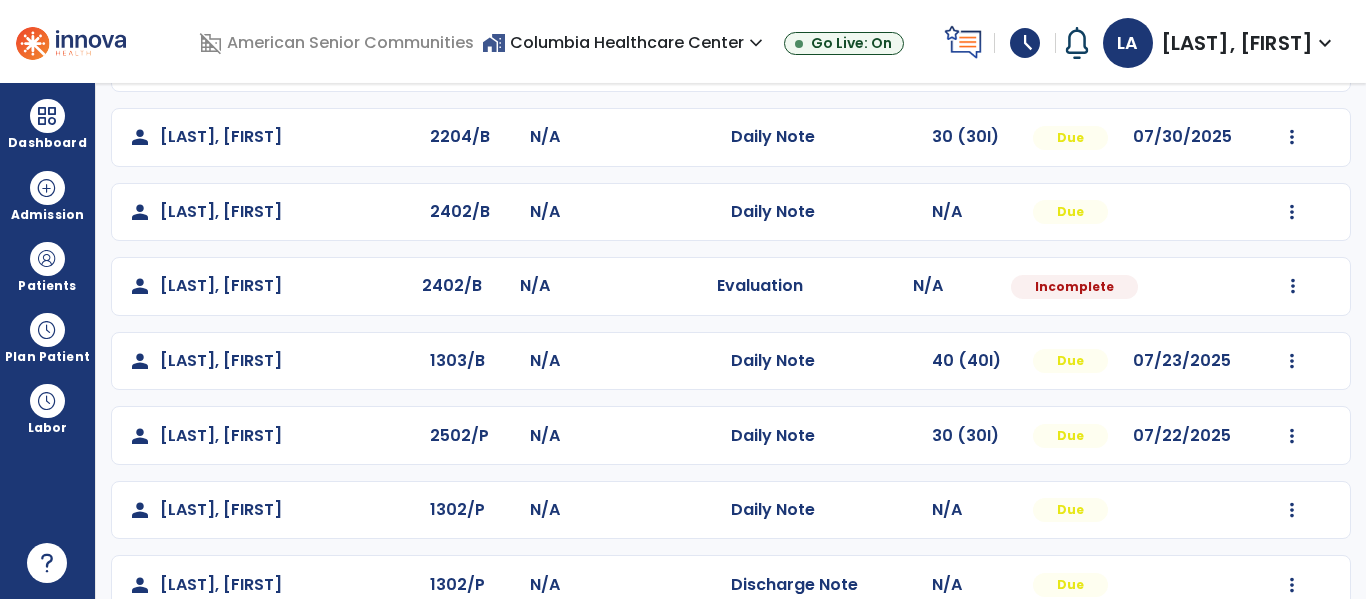 scroll, scrollTop: 549, scrollLeft: 0, axis: vertical 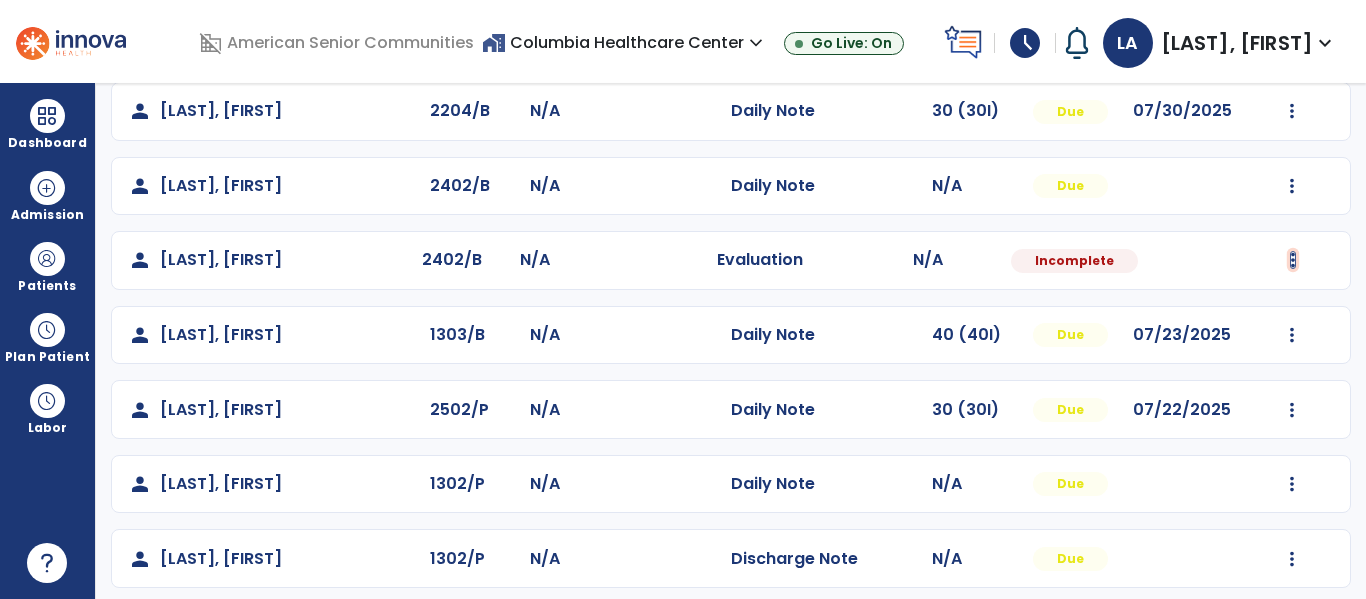 click at bounding box center [1293, -261] 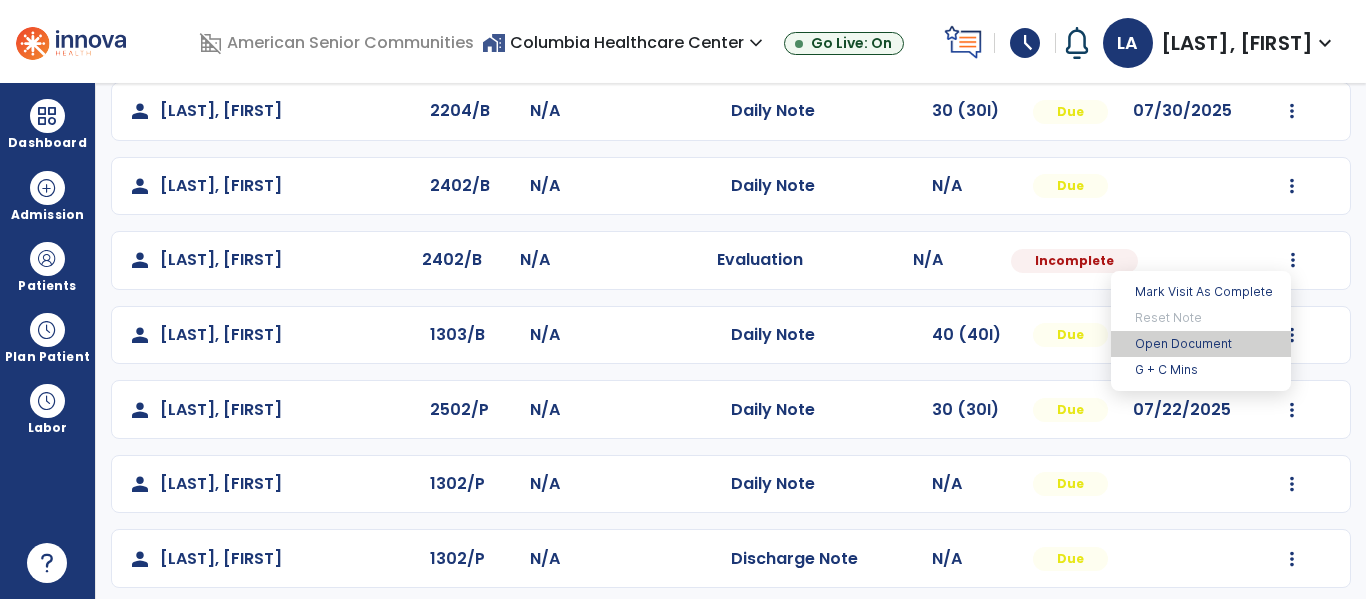 click on "Open Document" at bounding box center (1201, 344) 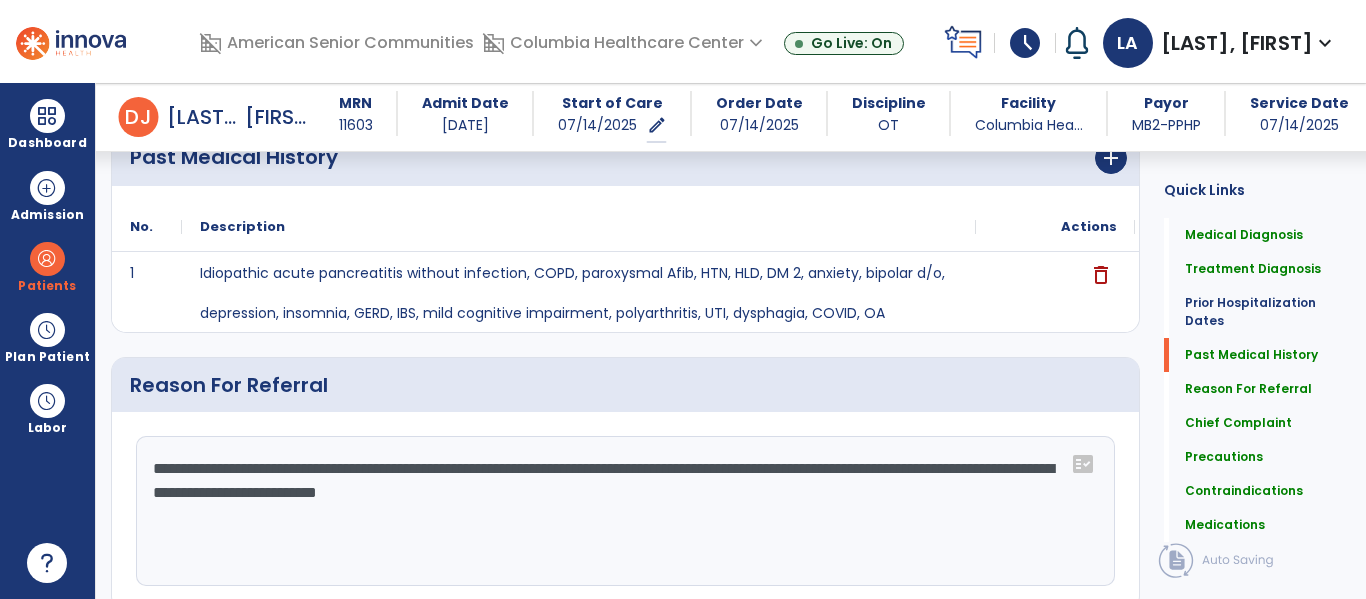 scroll, scrollTop: 877, scrollLeft: 0, axis: vertical 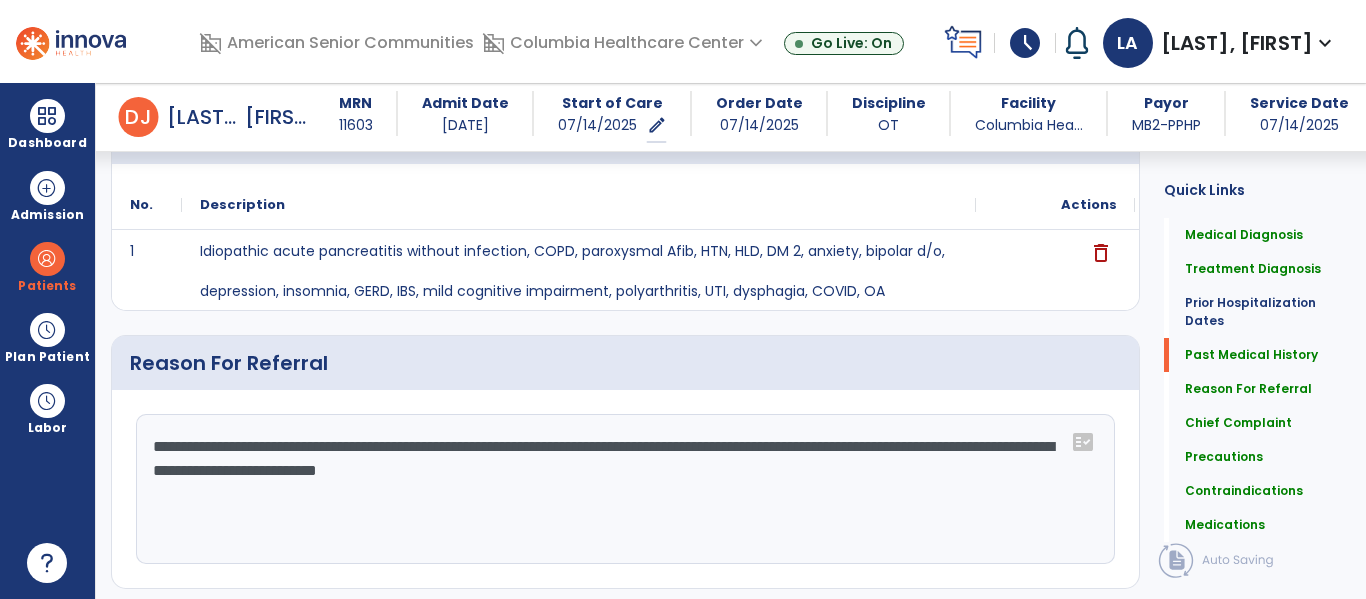 click on "**********" 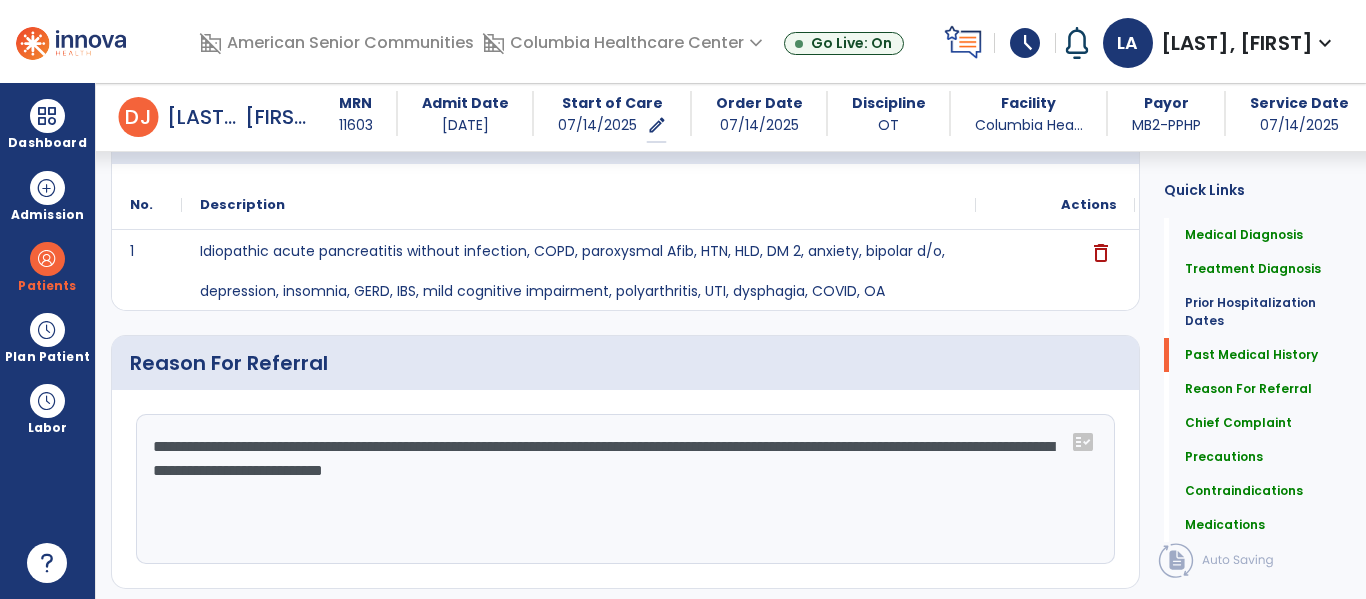 type on "**********" 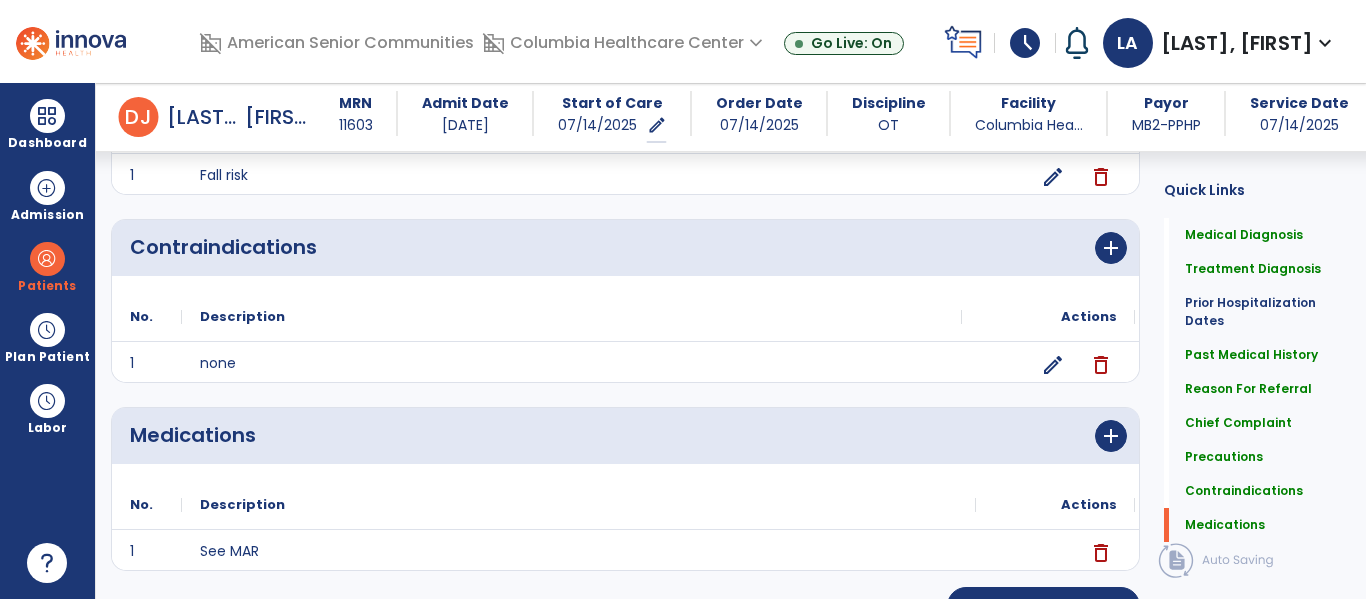 scroll, scrollTop: 1779, scrollLeft: 0, axis: vertical 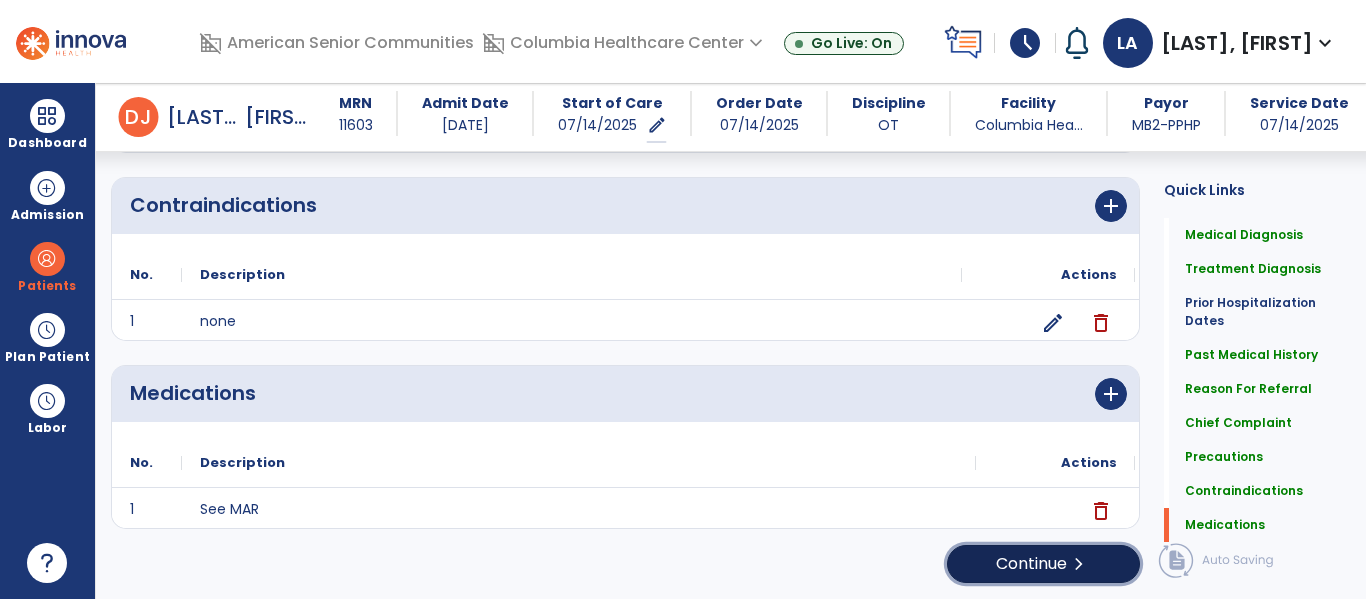 click on "Continue  chevron_right" 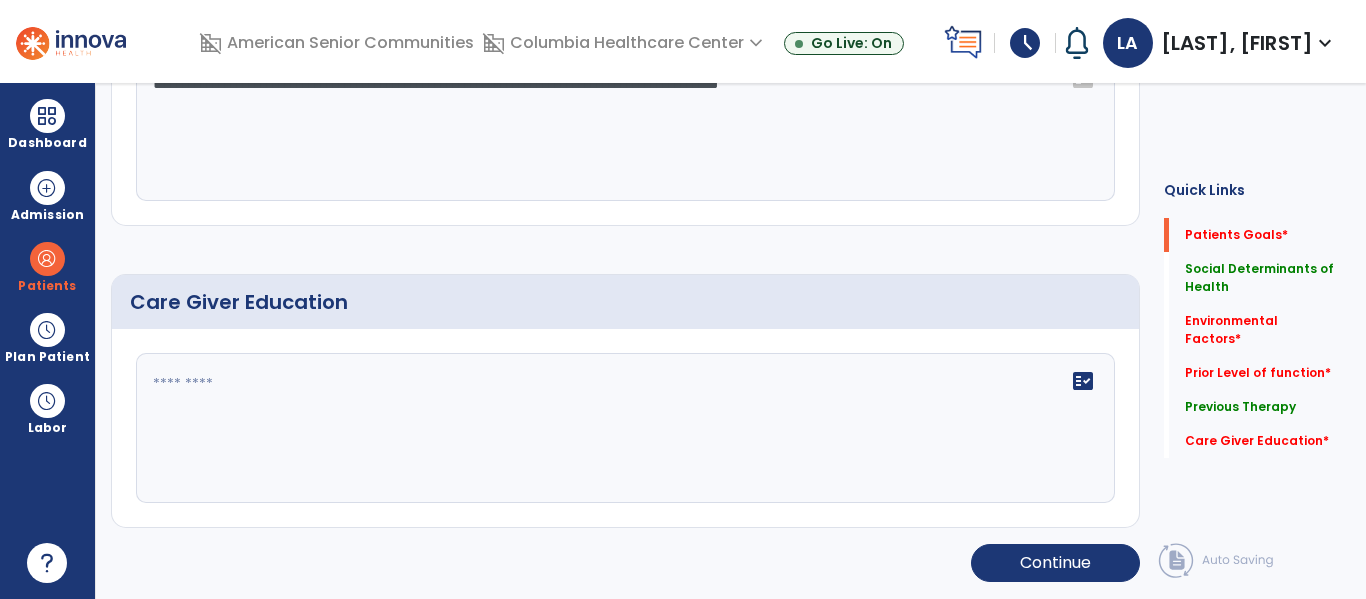 scroll, scrollTop: 0, scrollLeft: 0, axis: both 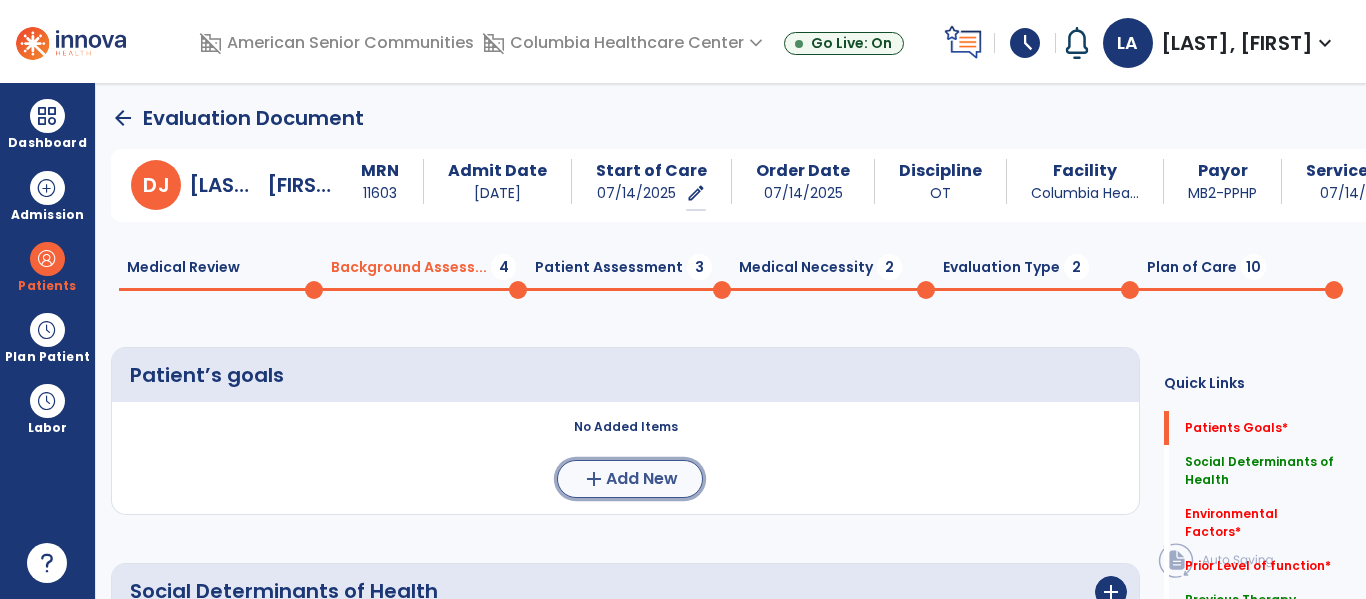 click on "Add New" 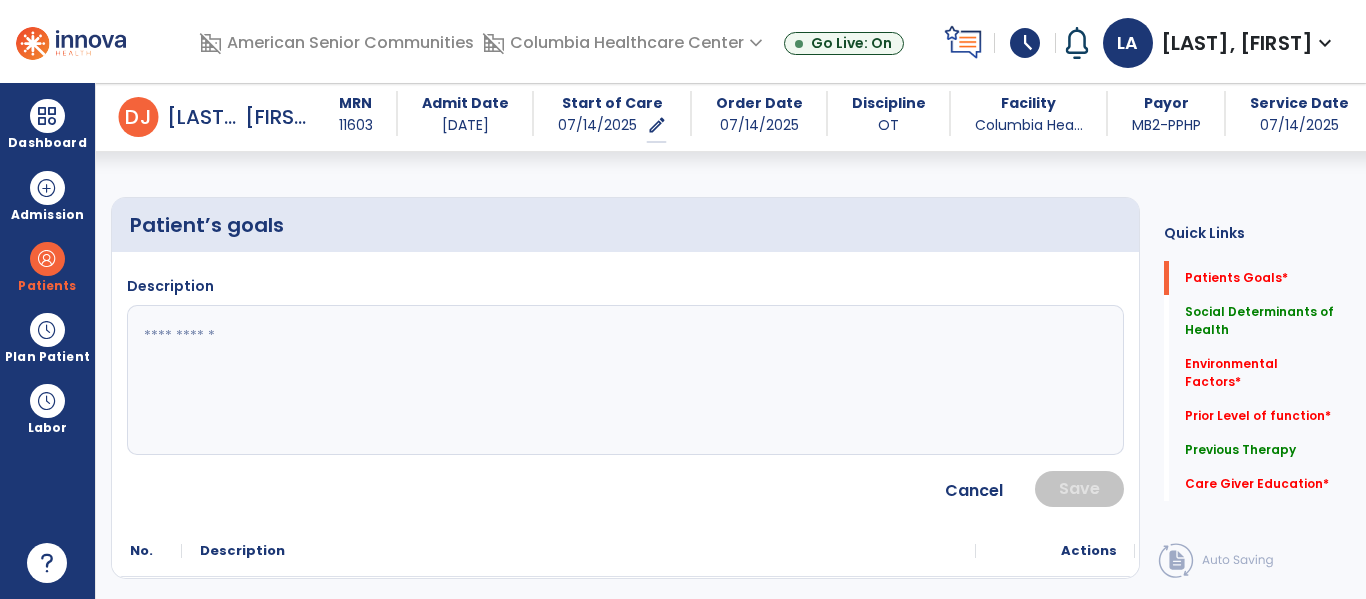 scroll, scrollTop: 177, scrollLeft: 0, axis: vertical 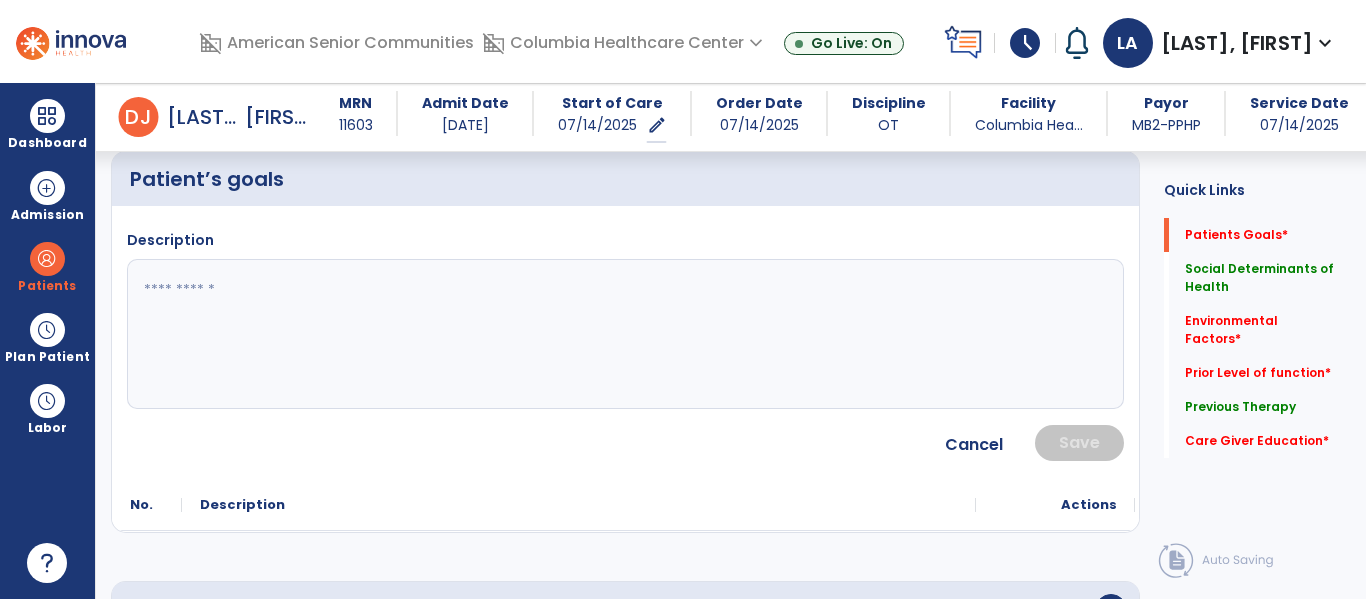 click 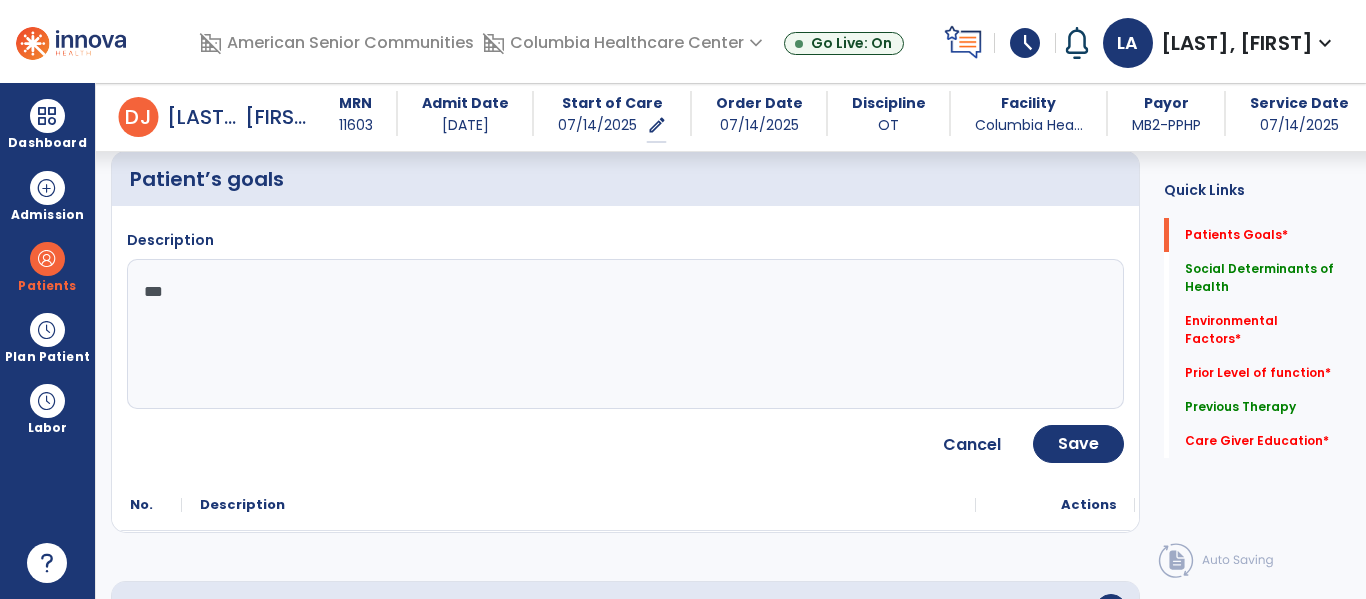 type on "****" 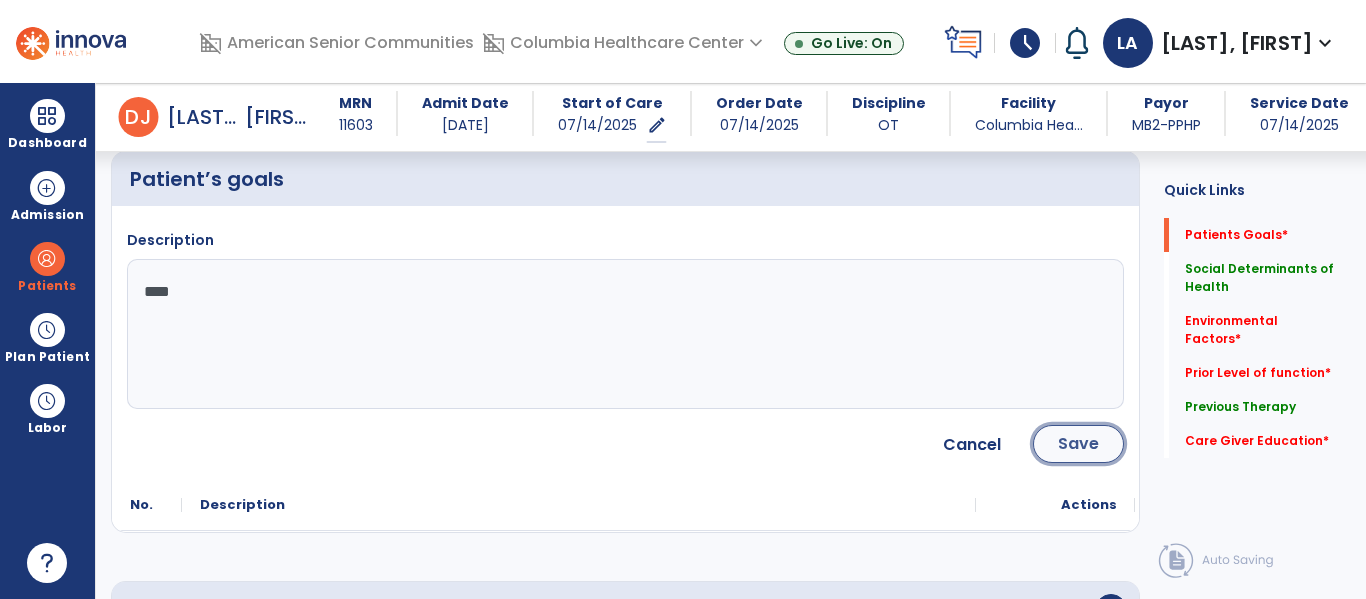 click on "Save" 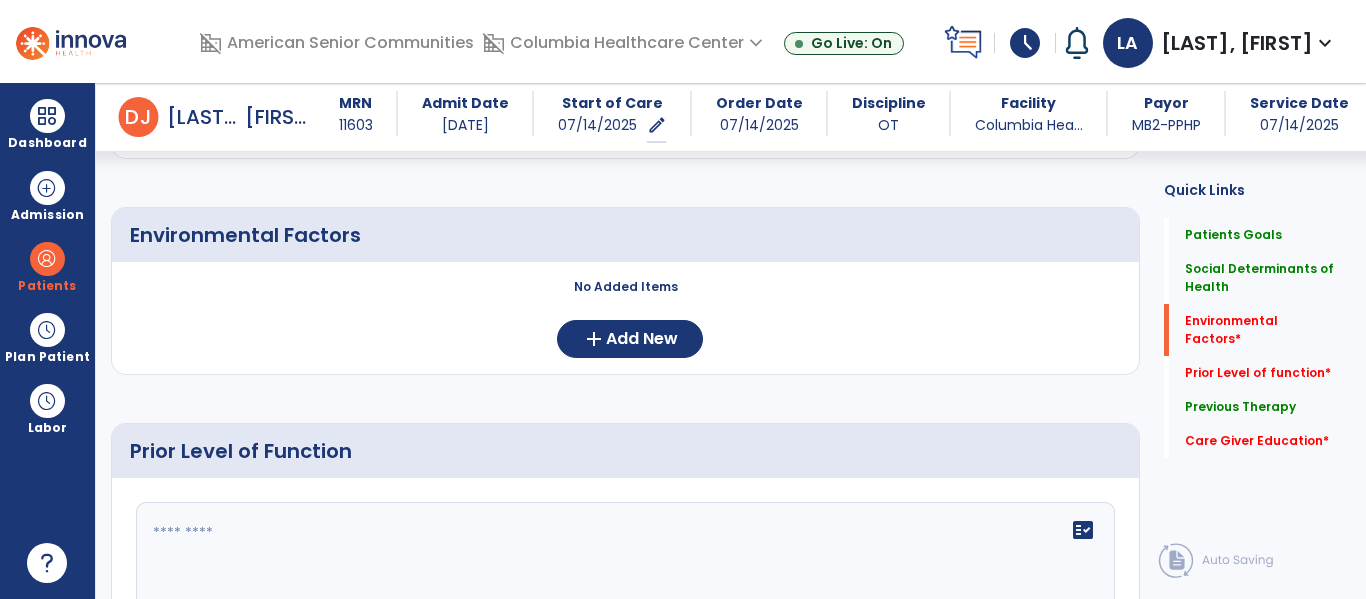 scroll, scrollTop: 549, scrollLeft: 0, axis: vertical 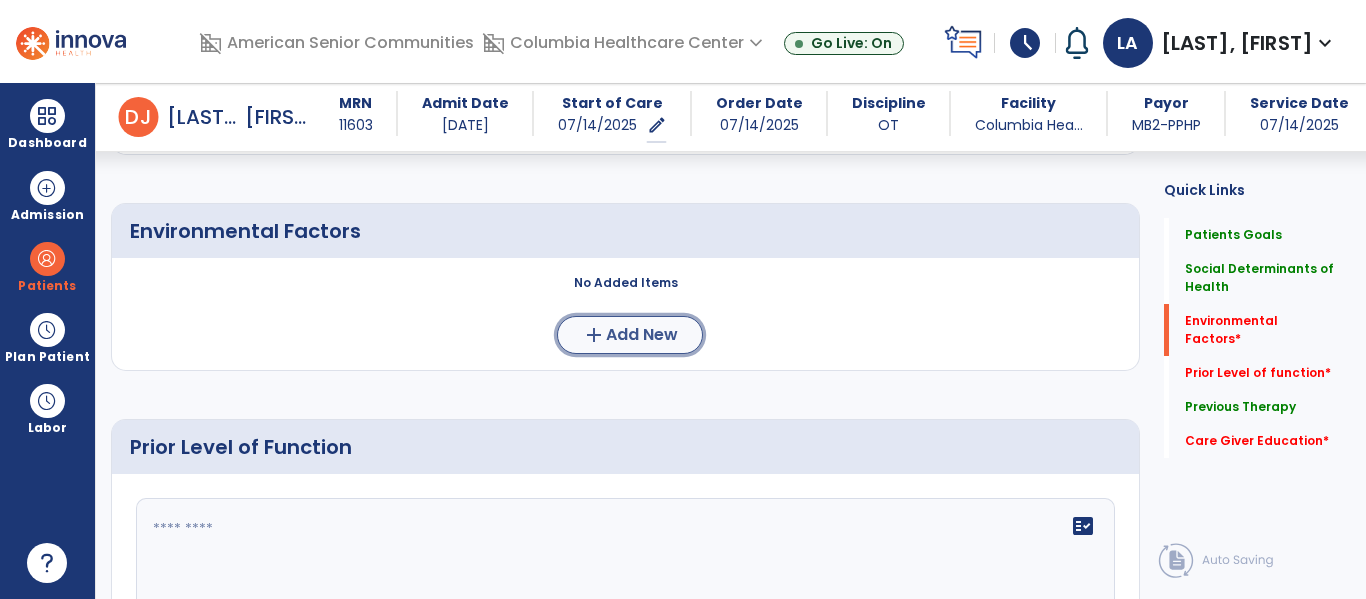 click on "add  Add New" 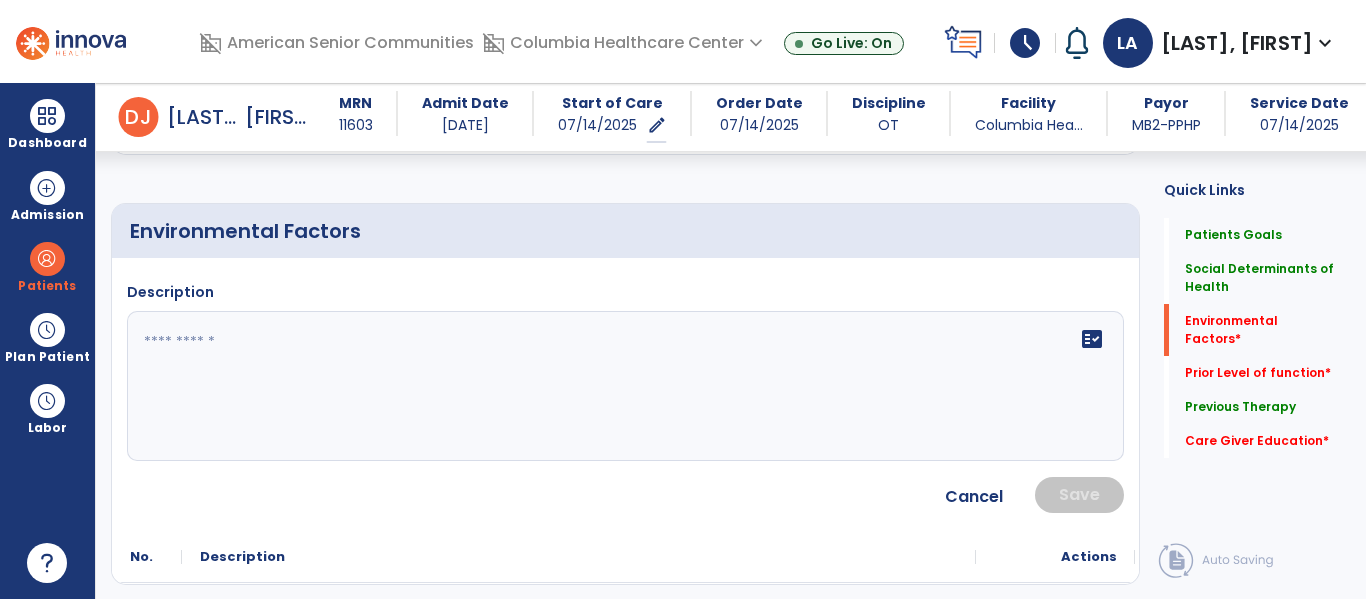 click on "fact_check" 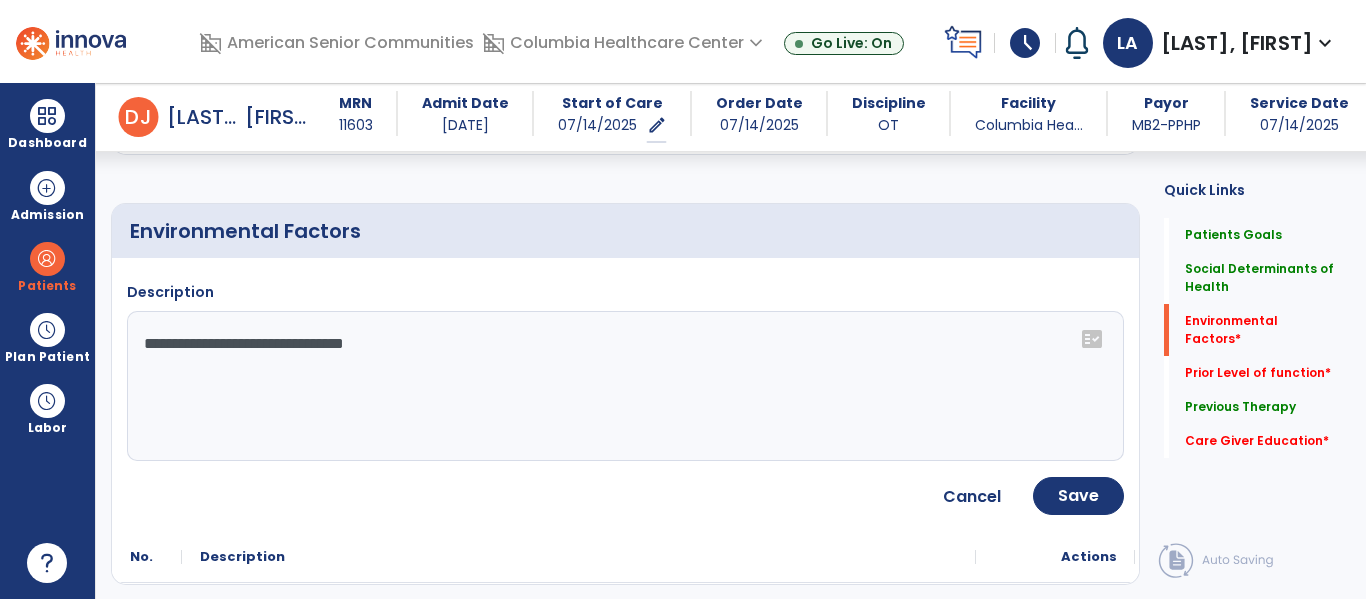 click on "**********" 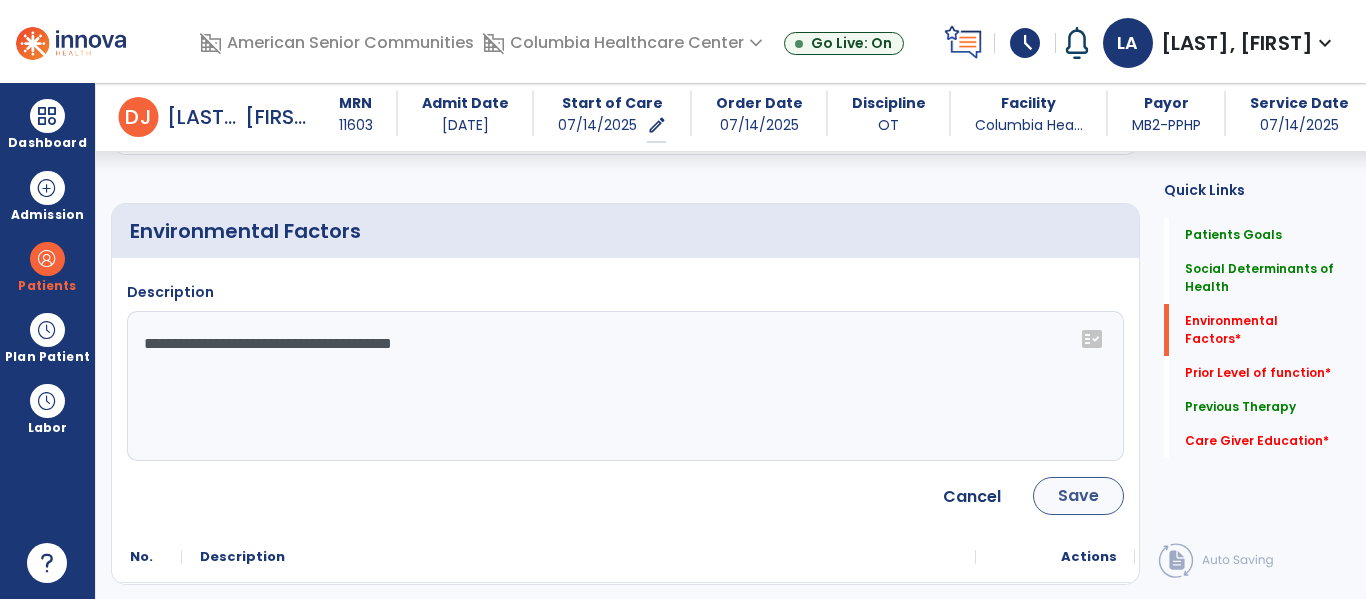 type on "**********" 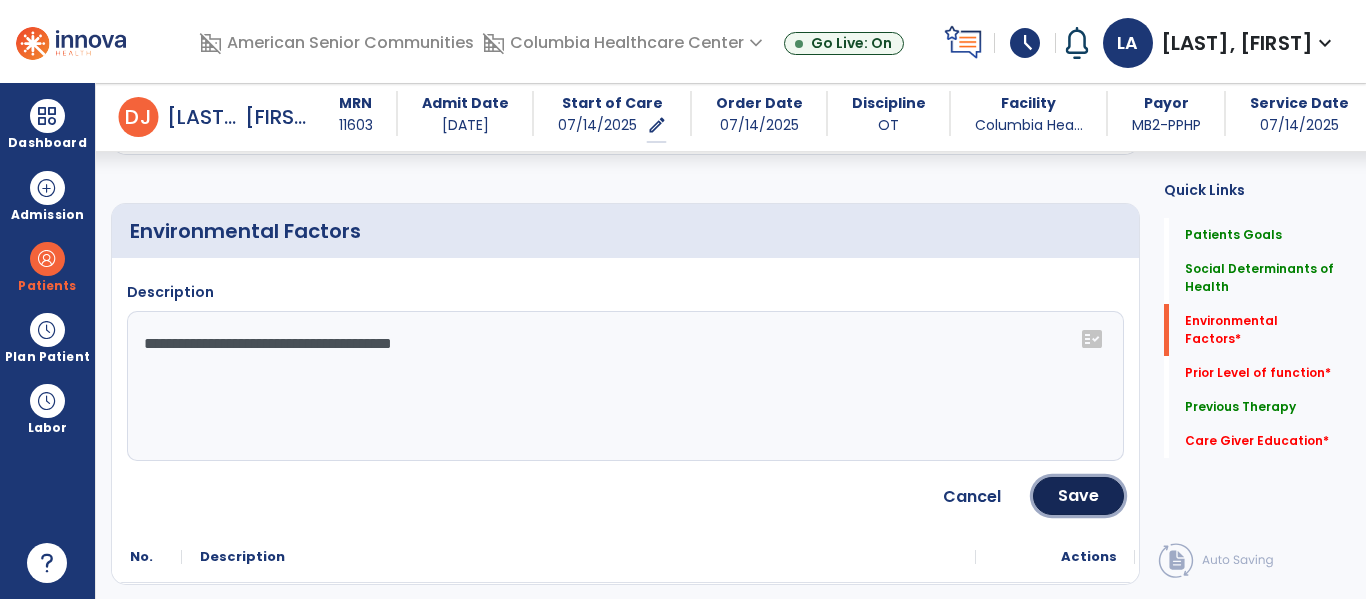 drag, startPoint x: 1088, startPoint y: 500, endPoint x: 1071, endPoint y: 516, distance: 23.345236 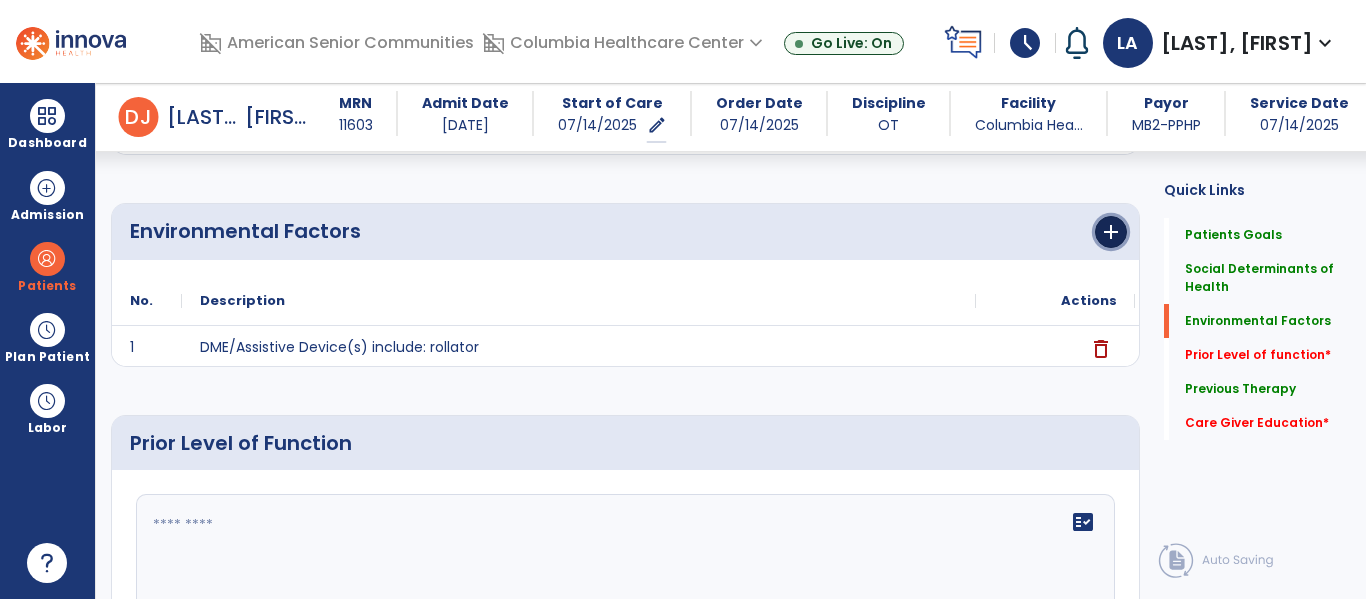 click on "add" 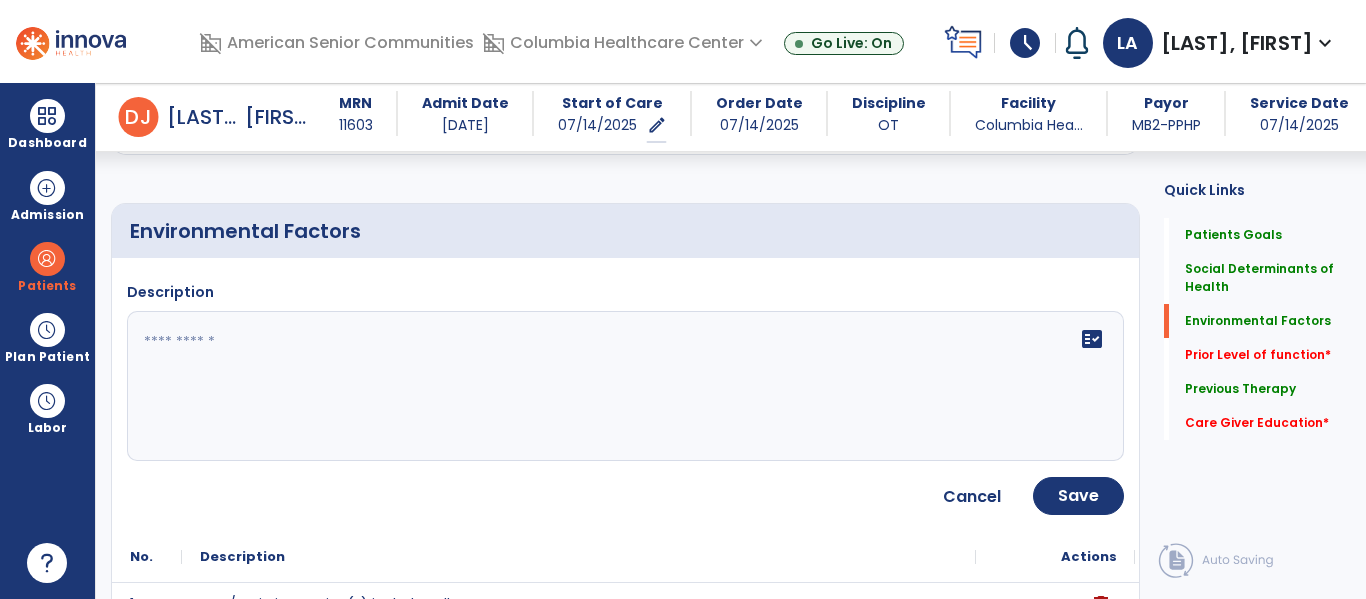 click on "fact_check" 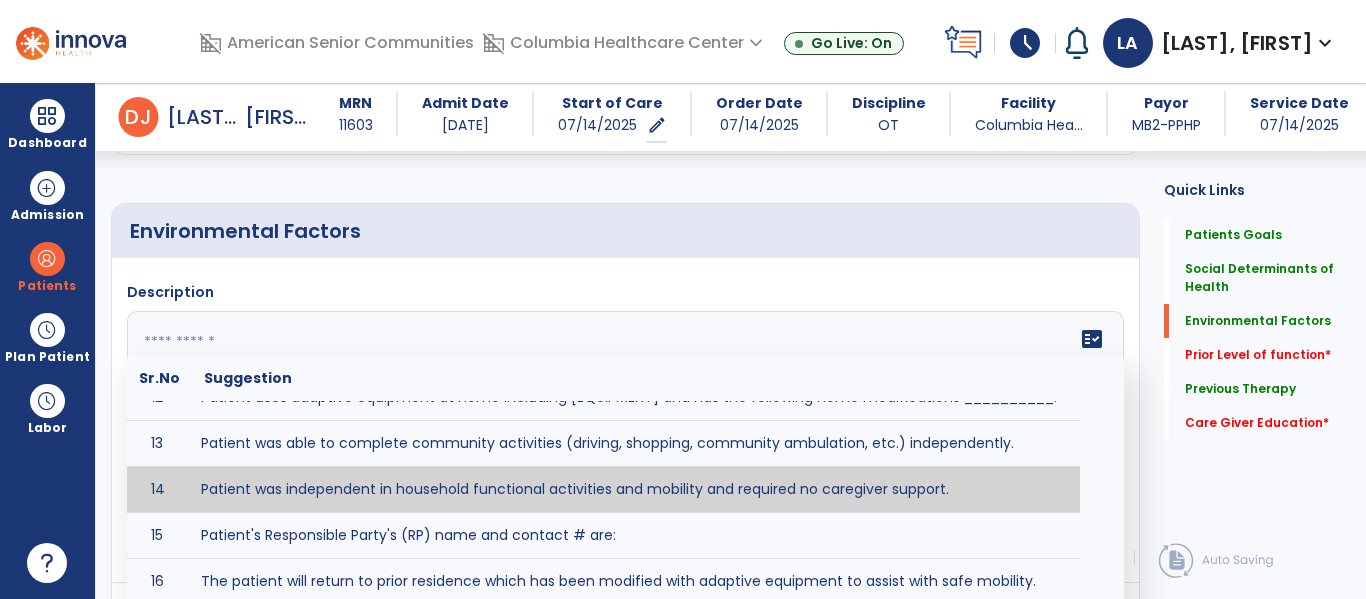 scroll, scrollTop: 571, scrollLeft: 0, axis: vertical 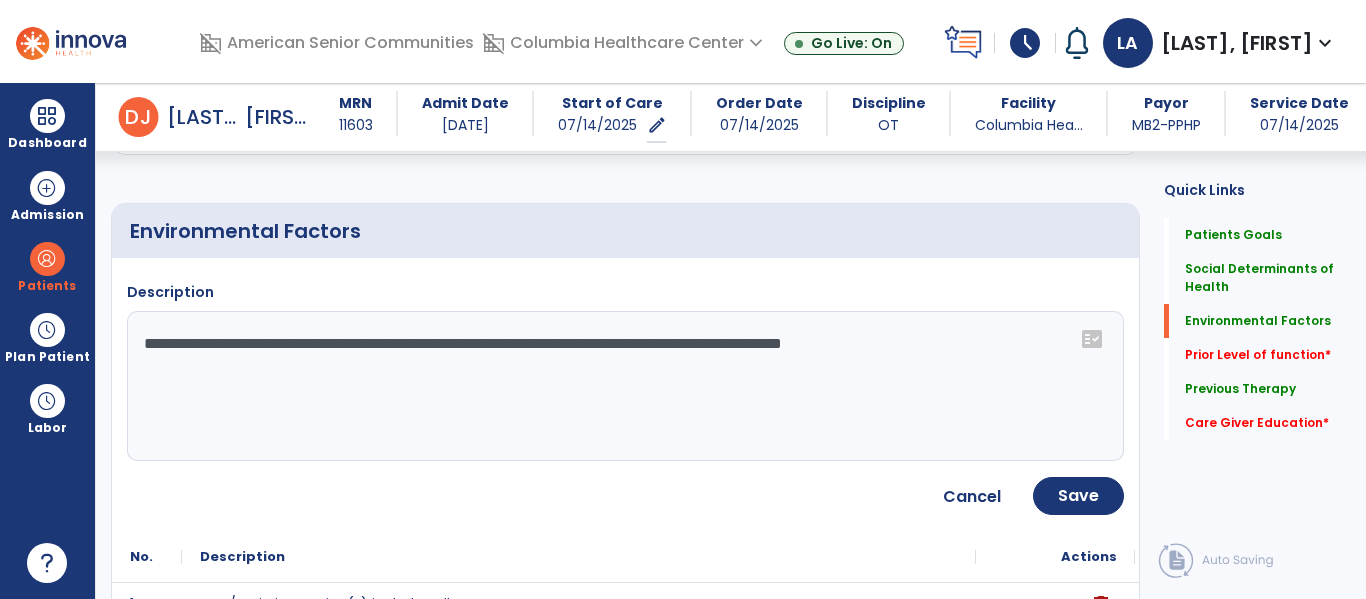 click on "**********" 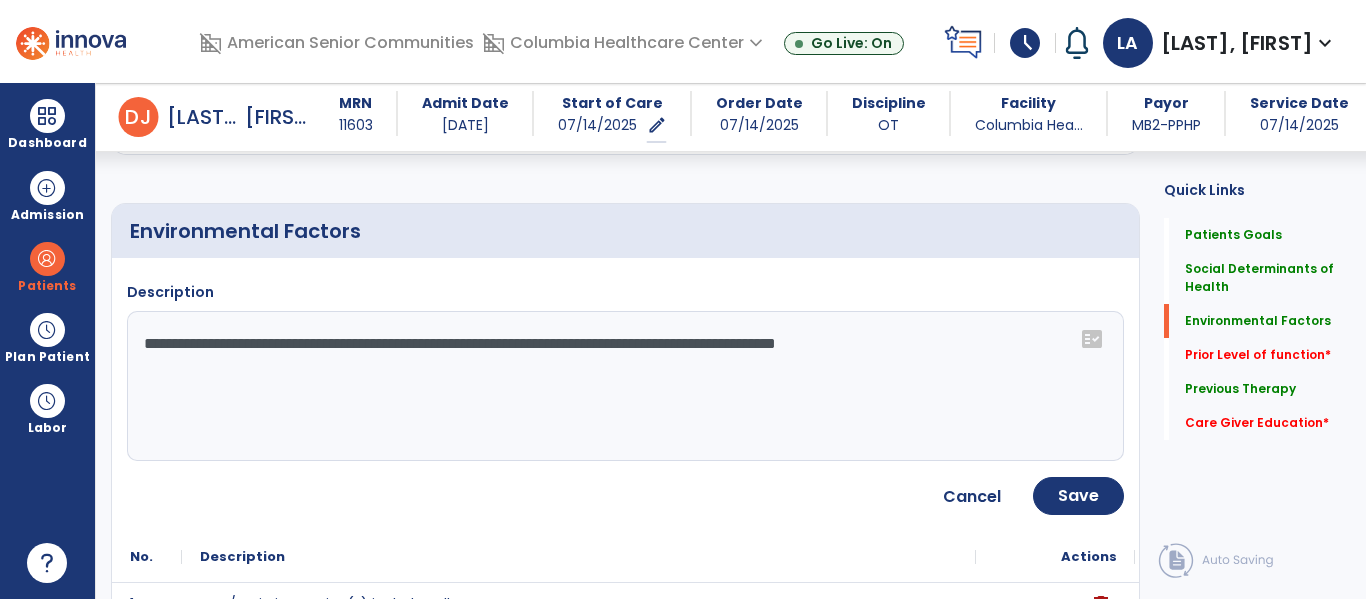 drag, startPoint x: 344, startPoint y: 347, endPoint x: 590, endPoint y: 358, distance: 246.24582 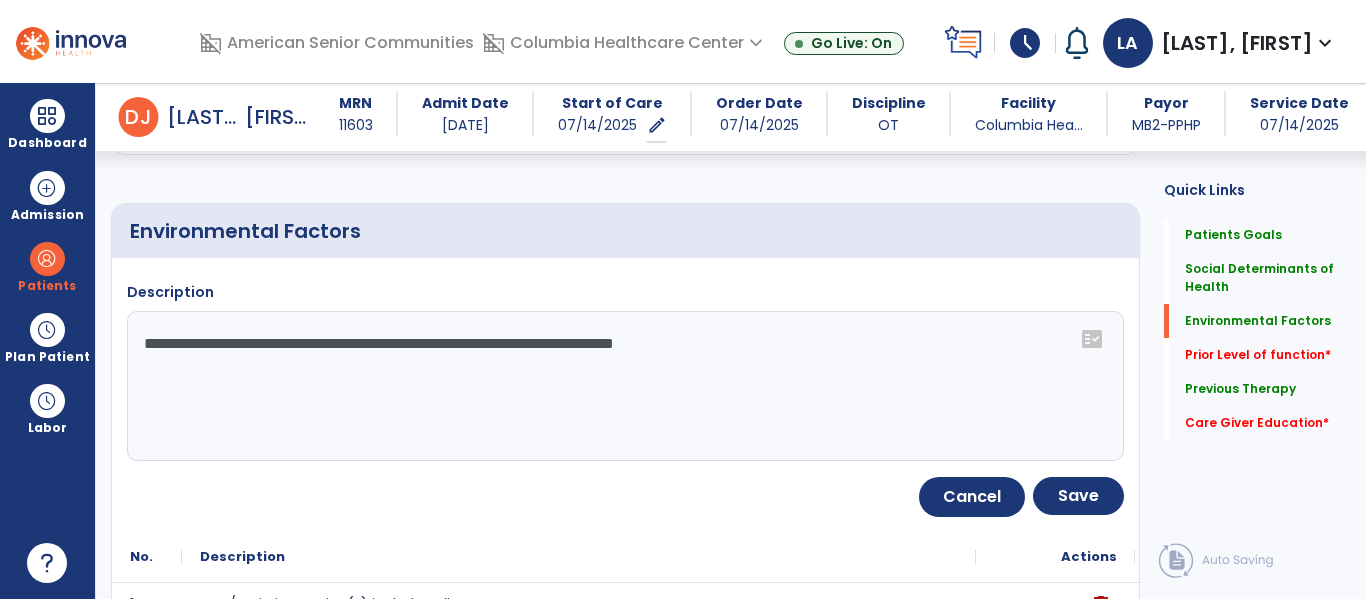 type on "**********" 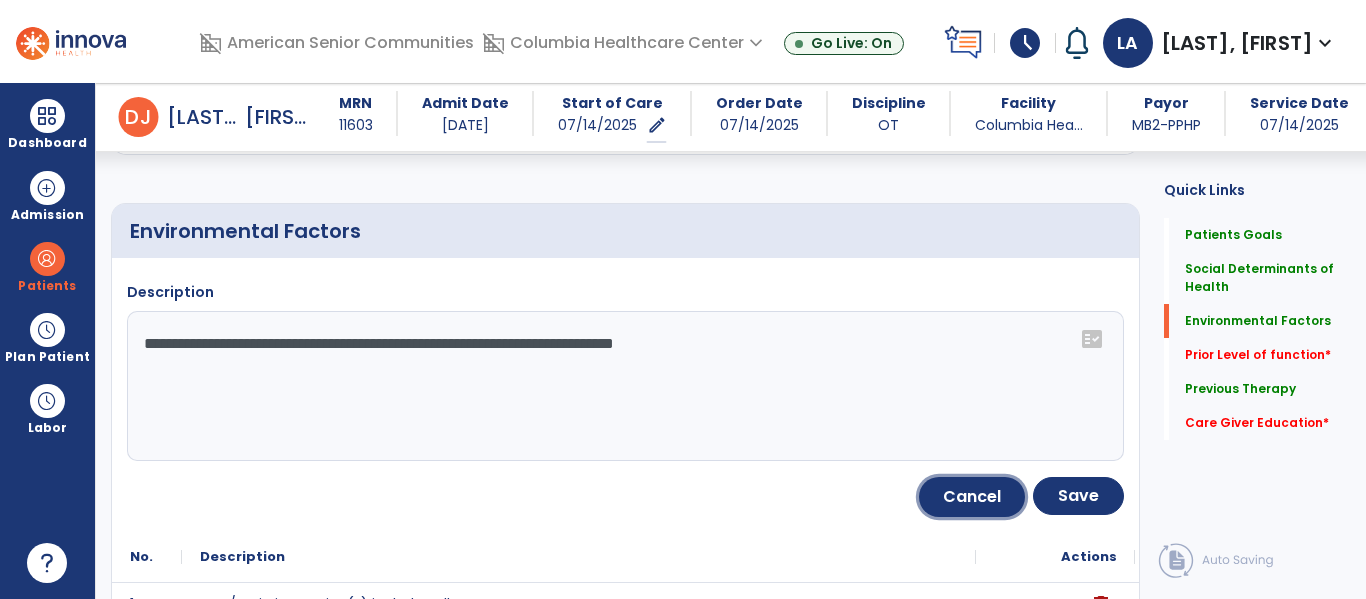 click on "Cancel" 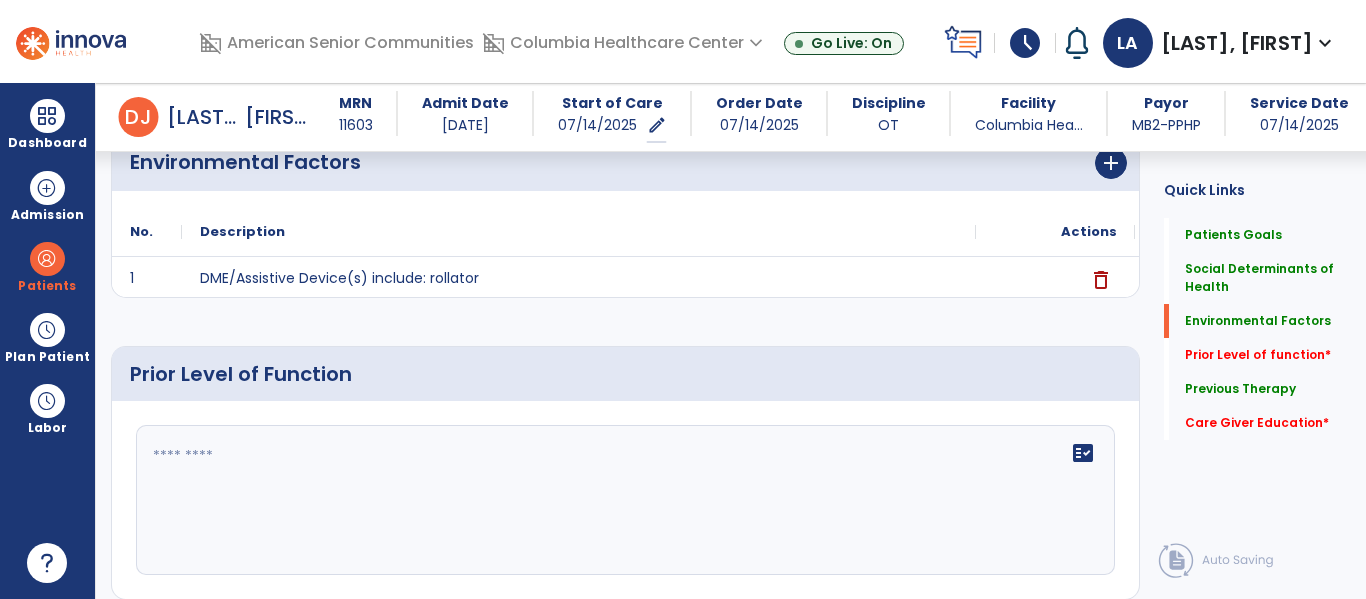 scroll, scrollTop: 690, scrollLeft: 0, axis: vertical 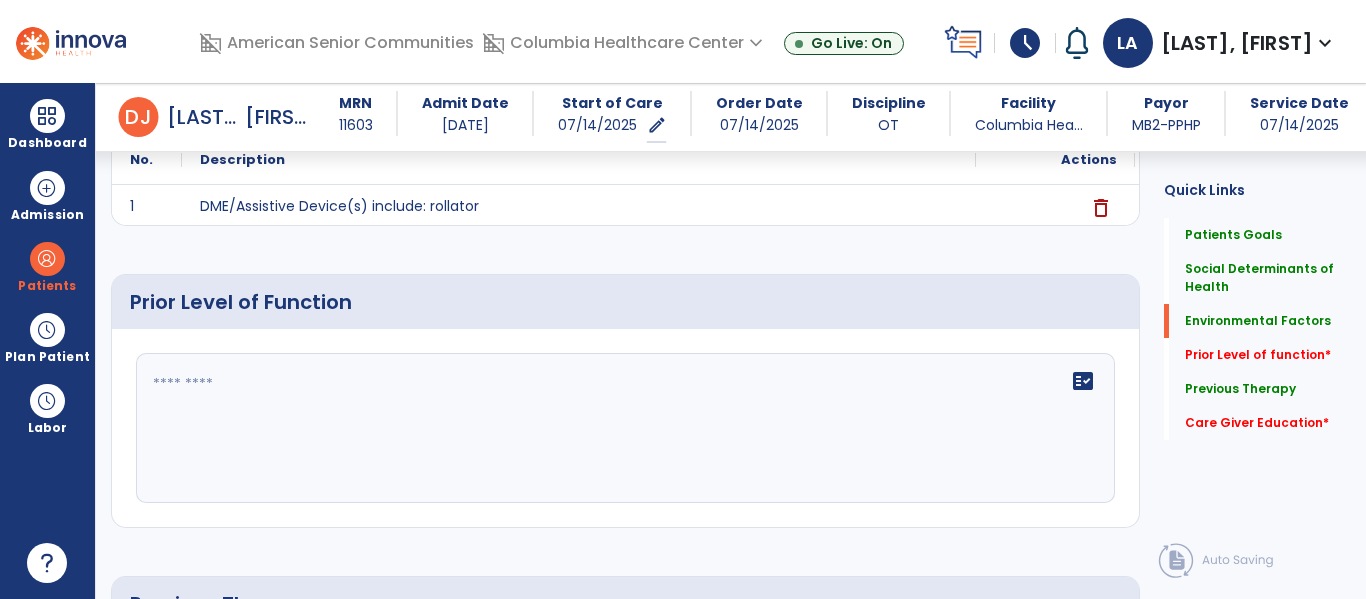 click 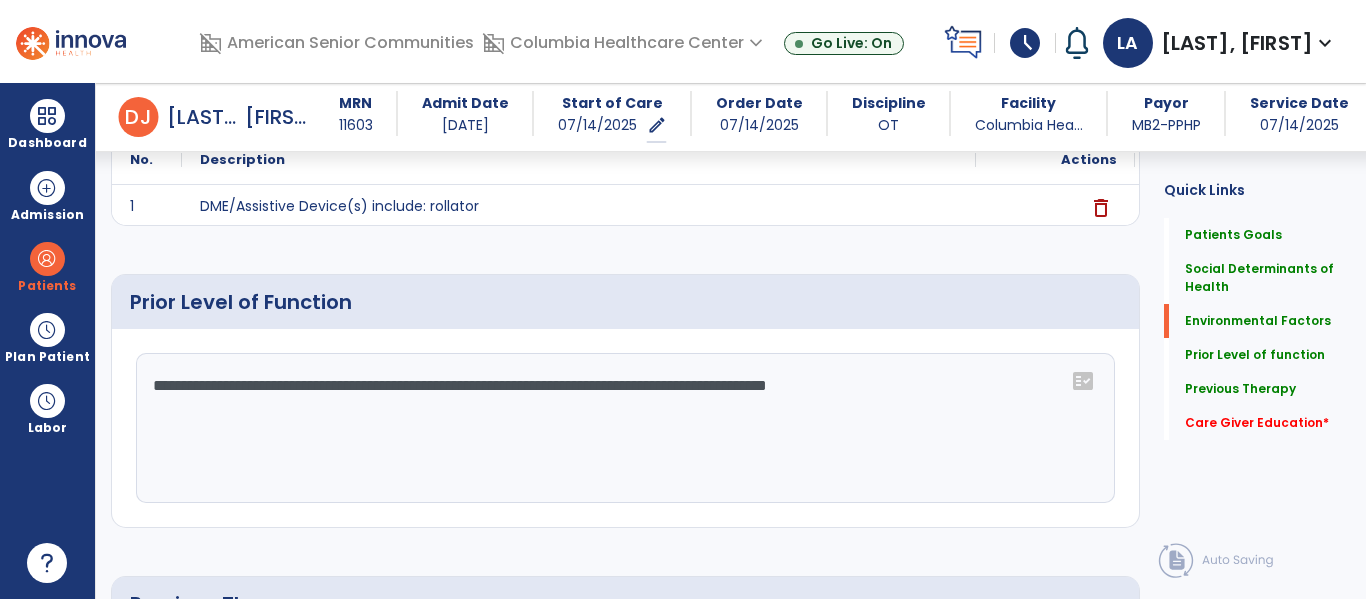 click on "**********" 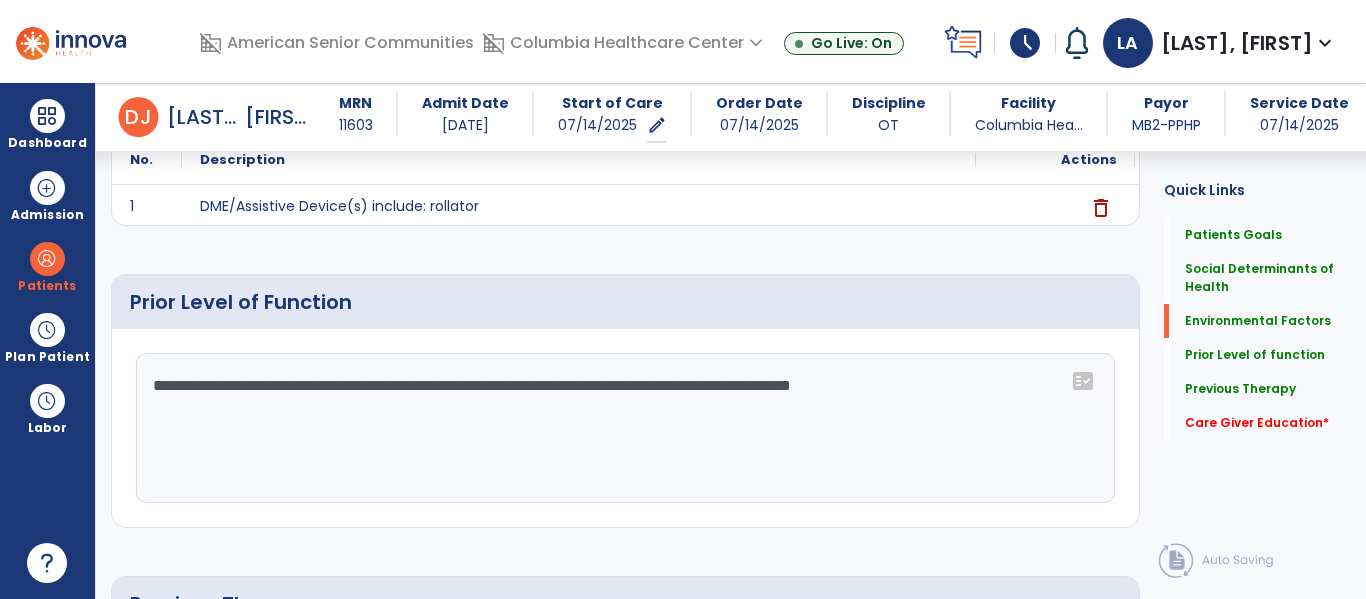 click on "**********" 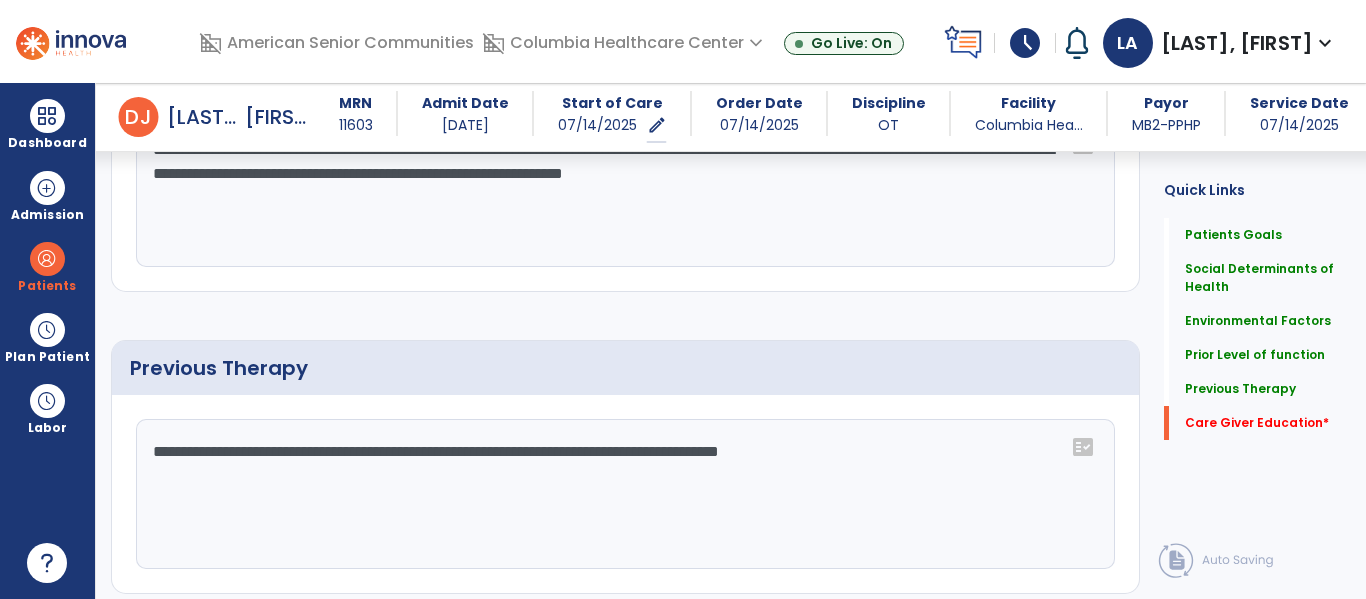 scroll, scrollTop: 1292, scrollLeft: 0, axis: vertical 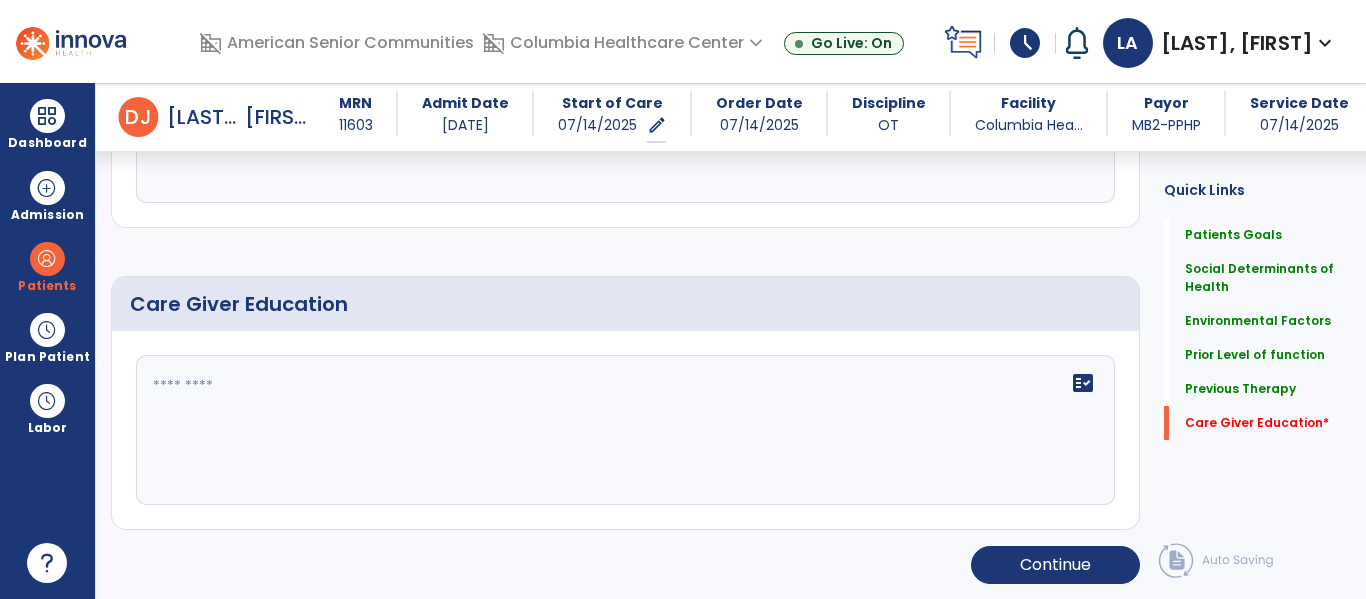 type on "**********" 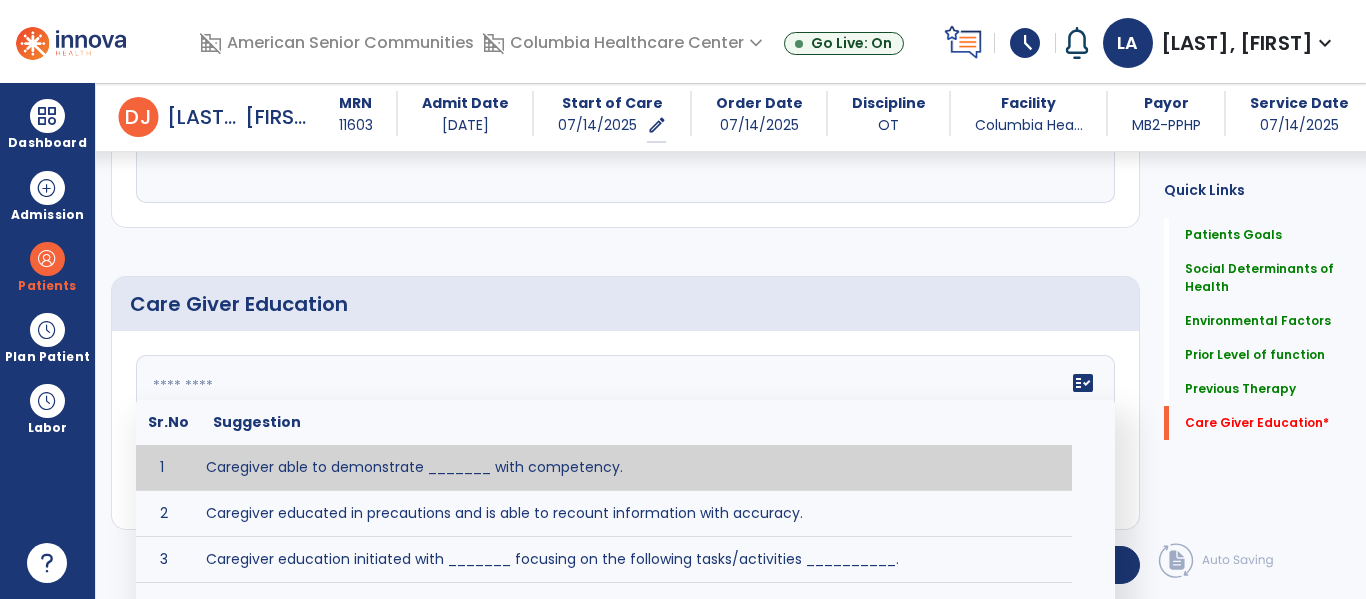 click on "fact_check  Sr.No Suggestion 1 Caregiver able to demonstrate _______ with competency. 2 Caregiver educated in precautions and is able to recount information with accuracy. 3 Caregiver education initiated with _______ focusing on the following tasks/activities __________. 4 Home exercise program initiated with caregiver focusing on __________. 5 Patient educated in precautions and is able to recount information with [VALUE]% accuracy." 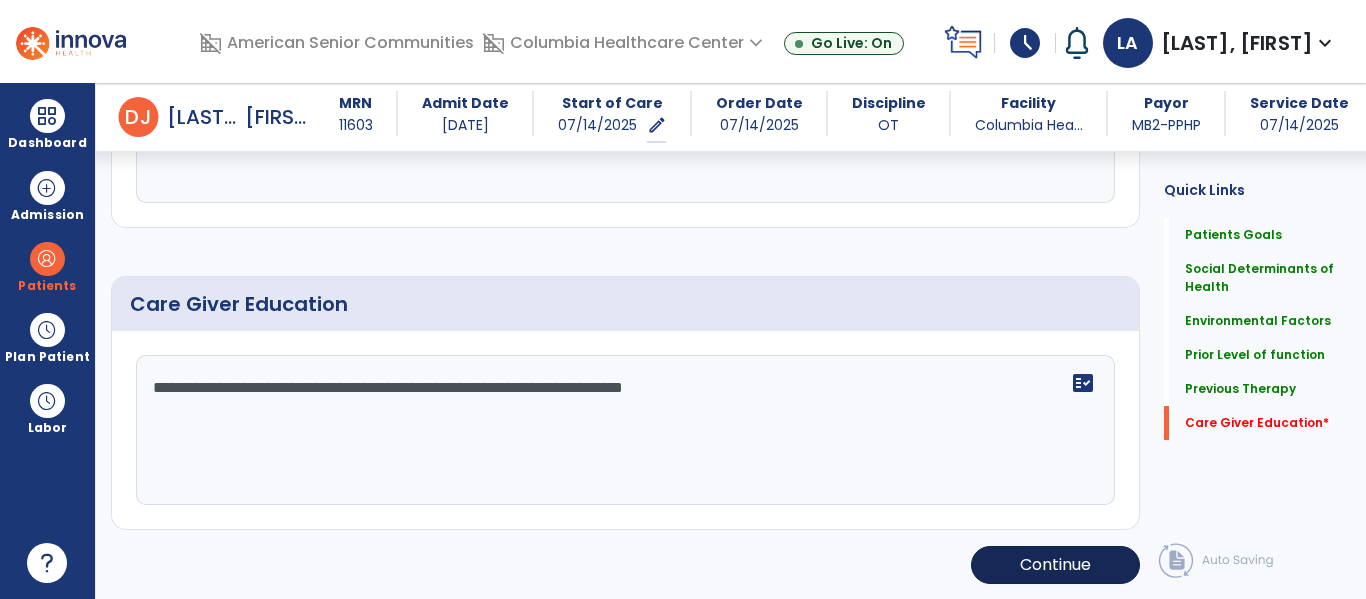 type on "**********" 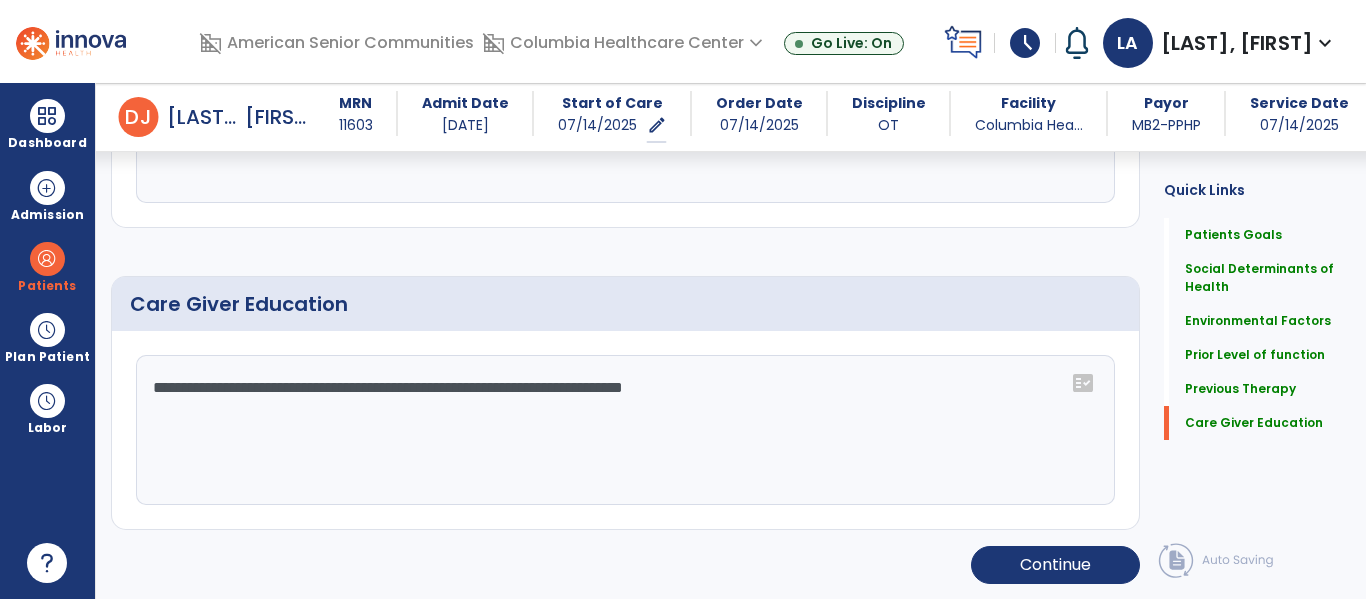 scroll, scrollTop: 1293, scrollLeft: 0, axis: vertical 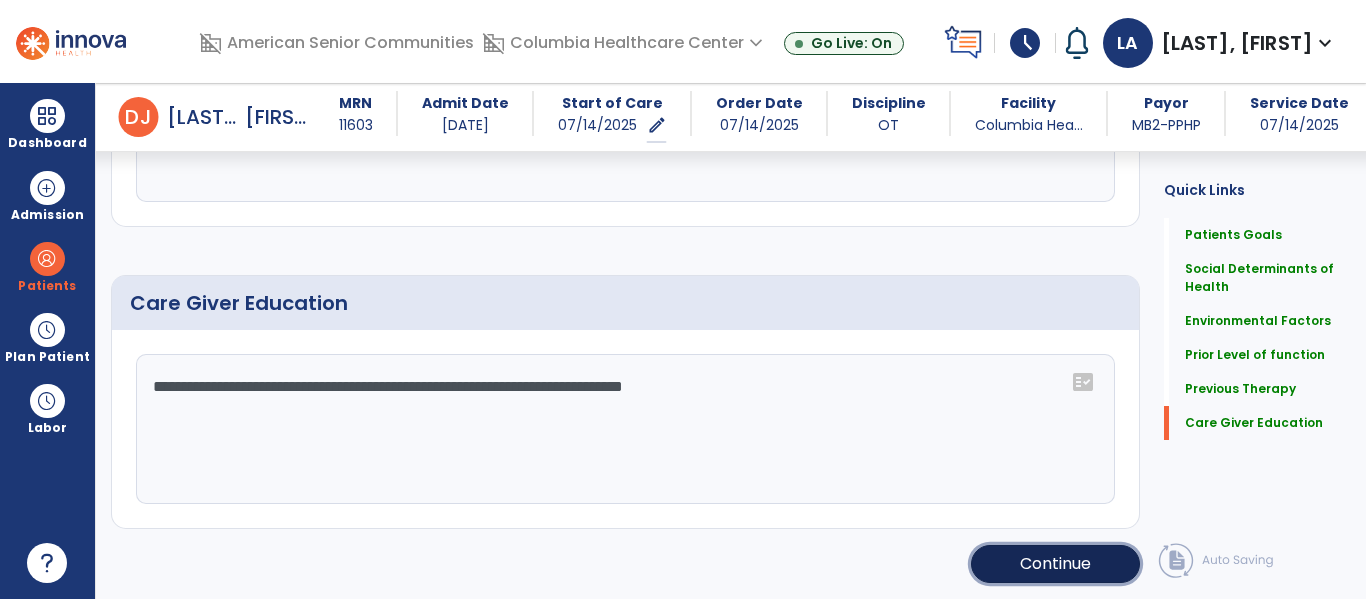 click on "Continue" 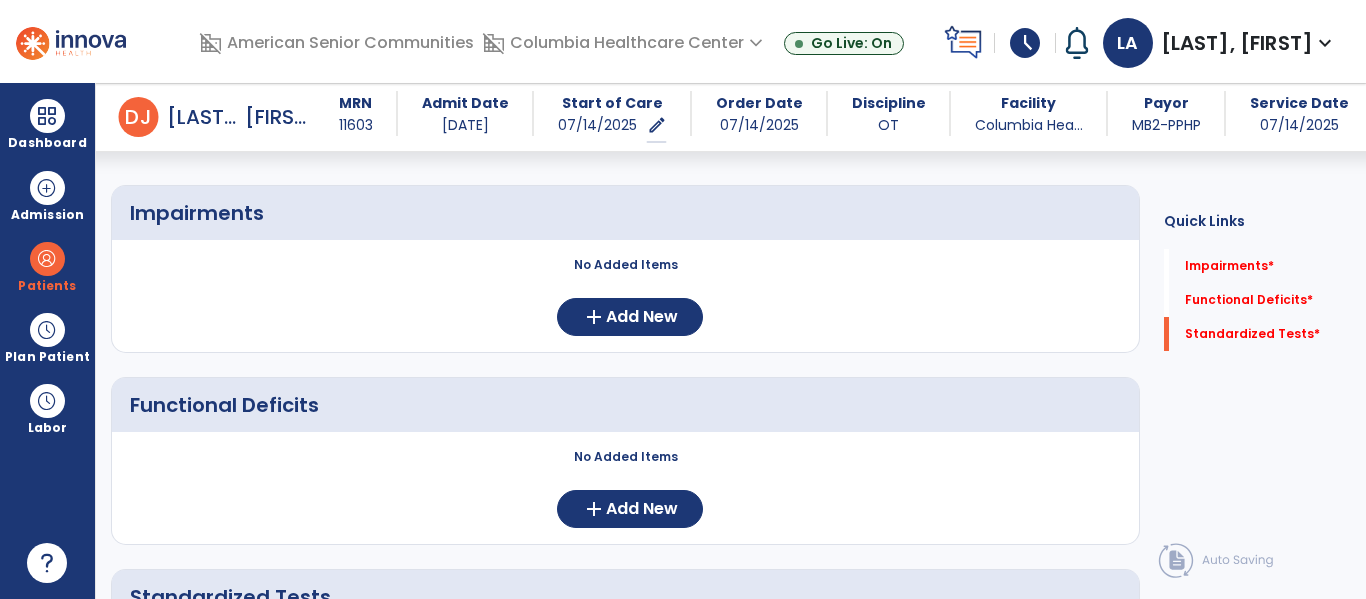 scroll, scrollTop: 1, scrollLeft: 0, axis: vertical 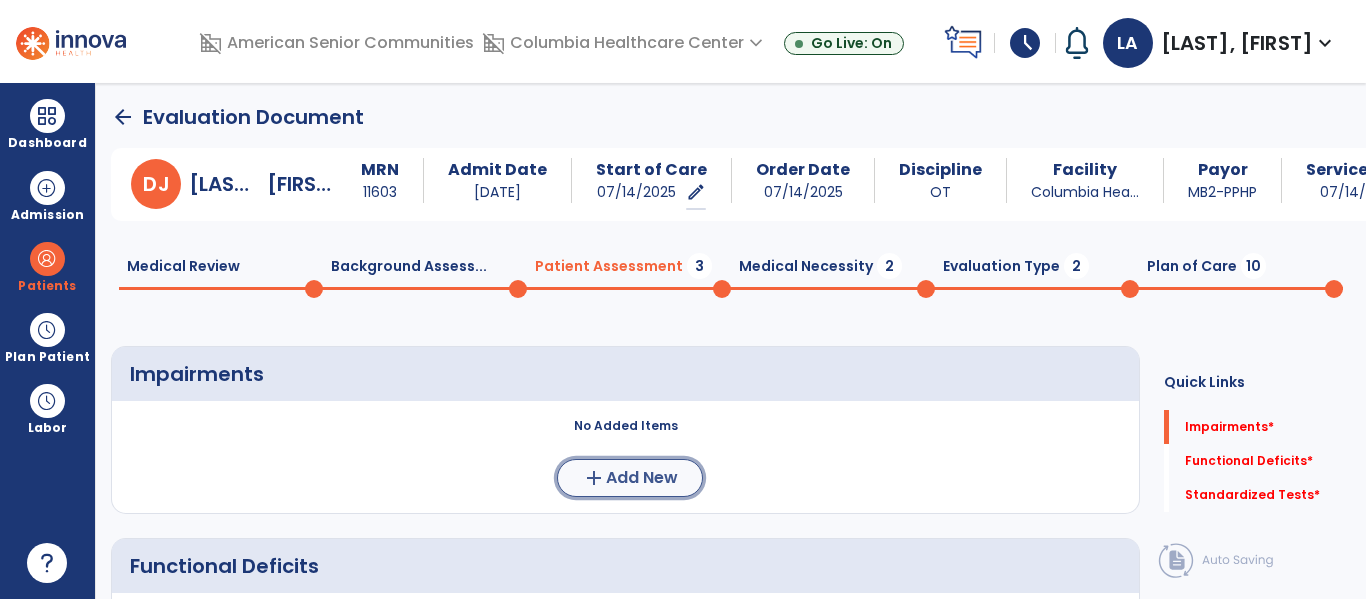 click on "add  Add New" 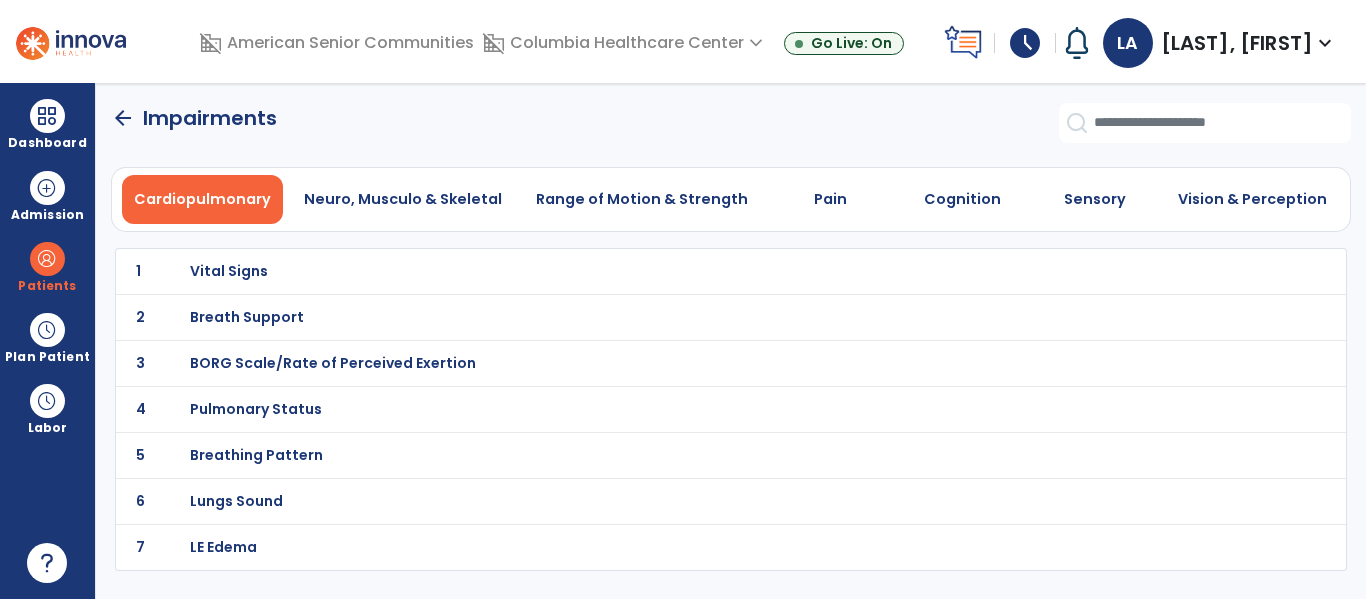 scroll, scrollTop: 0, scrollLeft: 0, axis: both 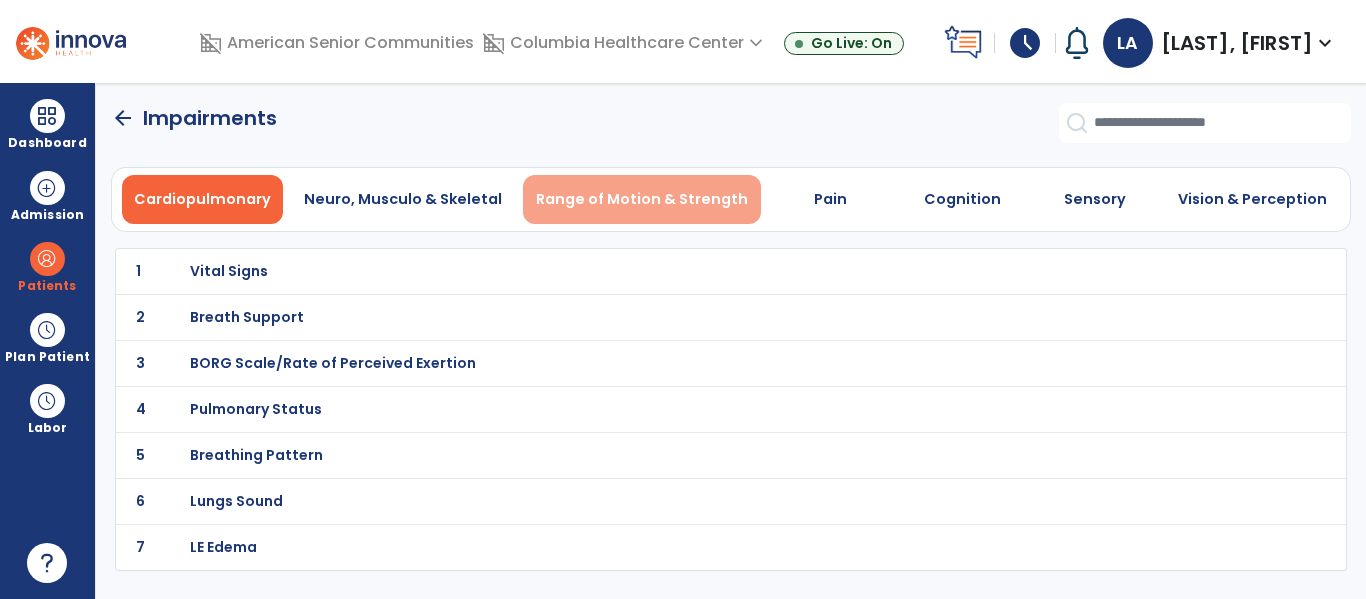 click on "Range of Motion & Strength" at bounding box center [642, 199] 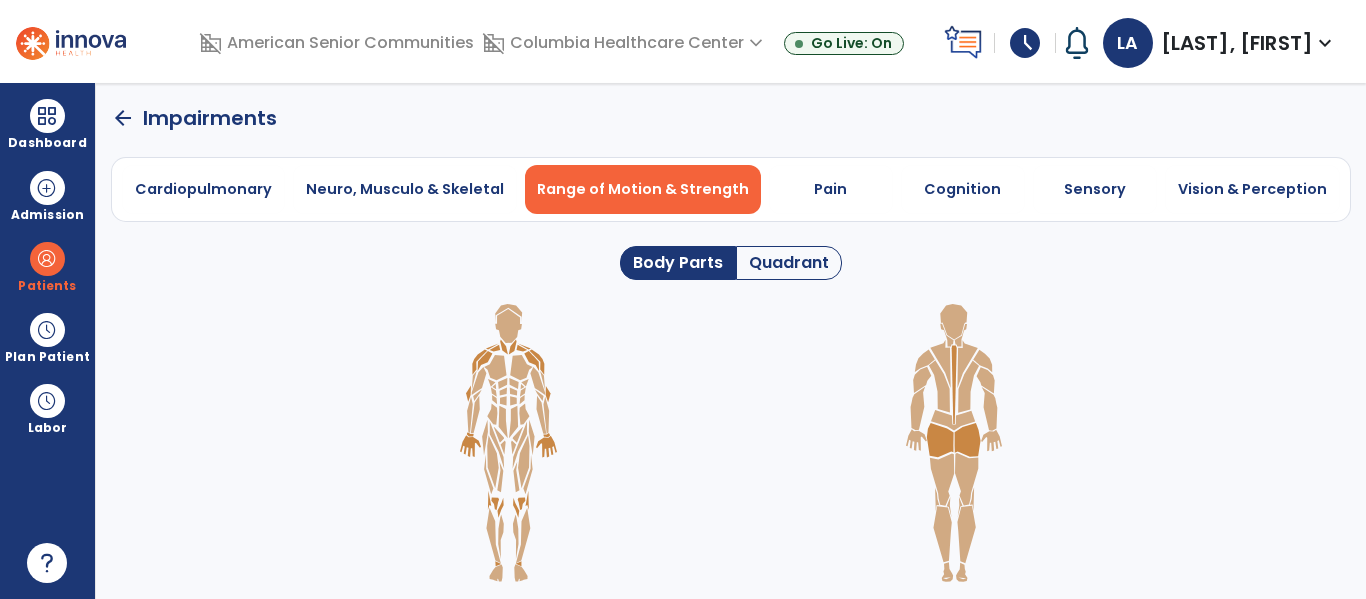 click on "Quadrant" 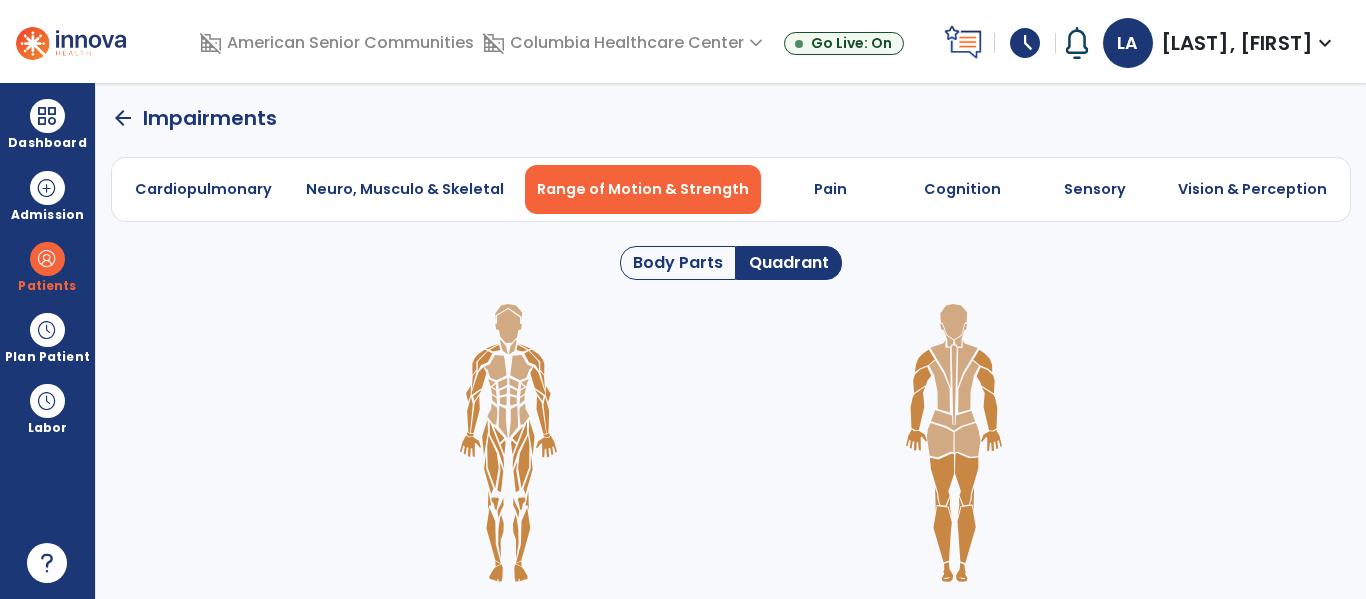 click 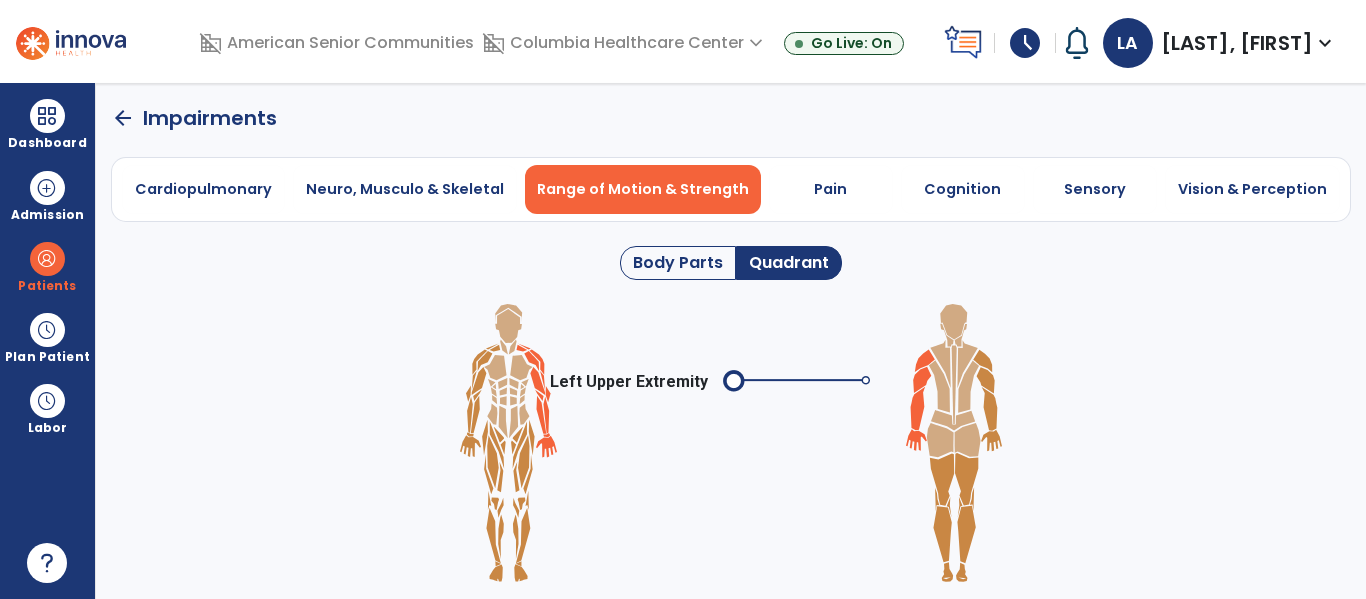click 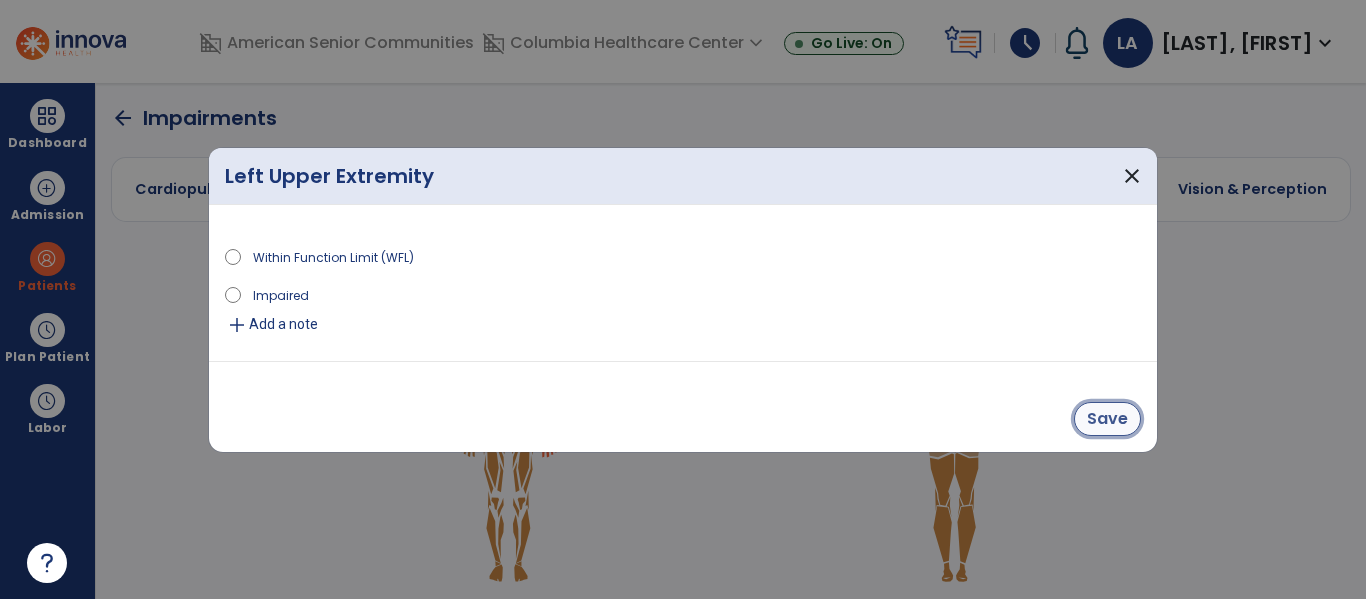 click on "Save" at bounding box center [1107, 419] 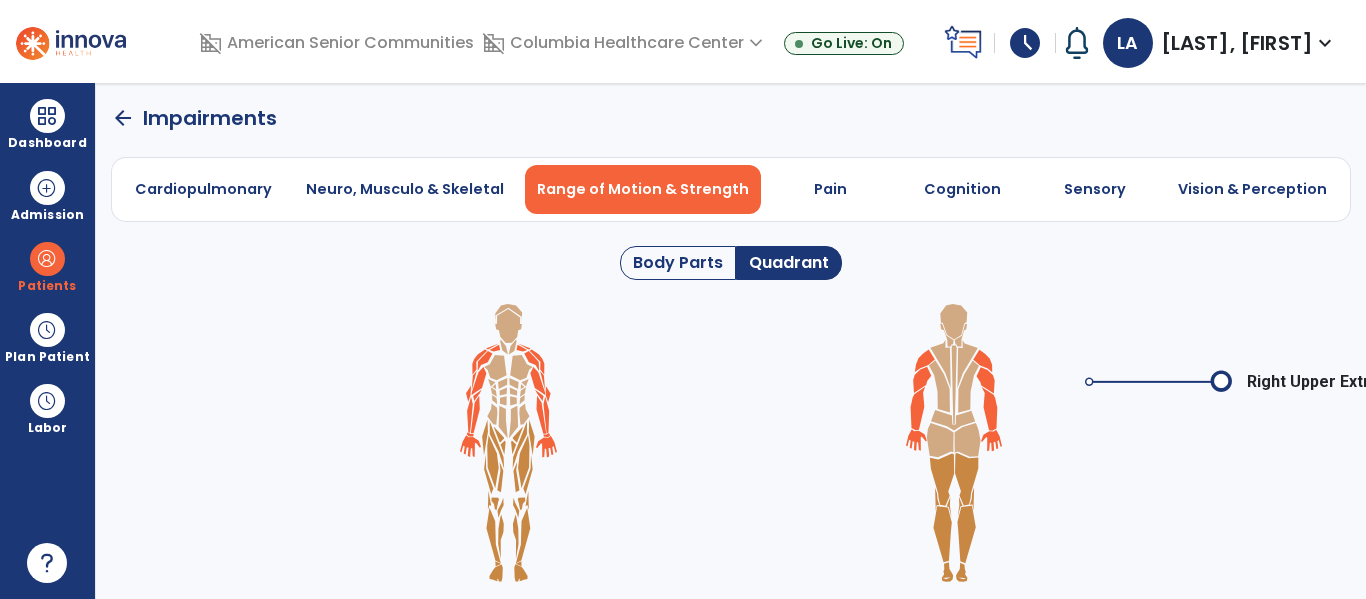 click 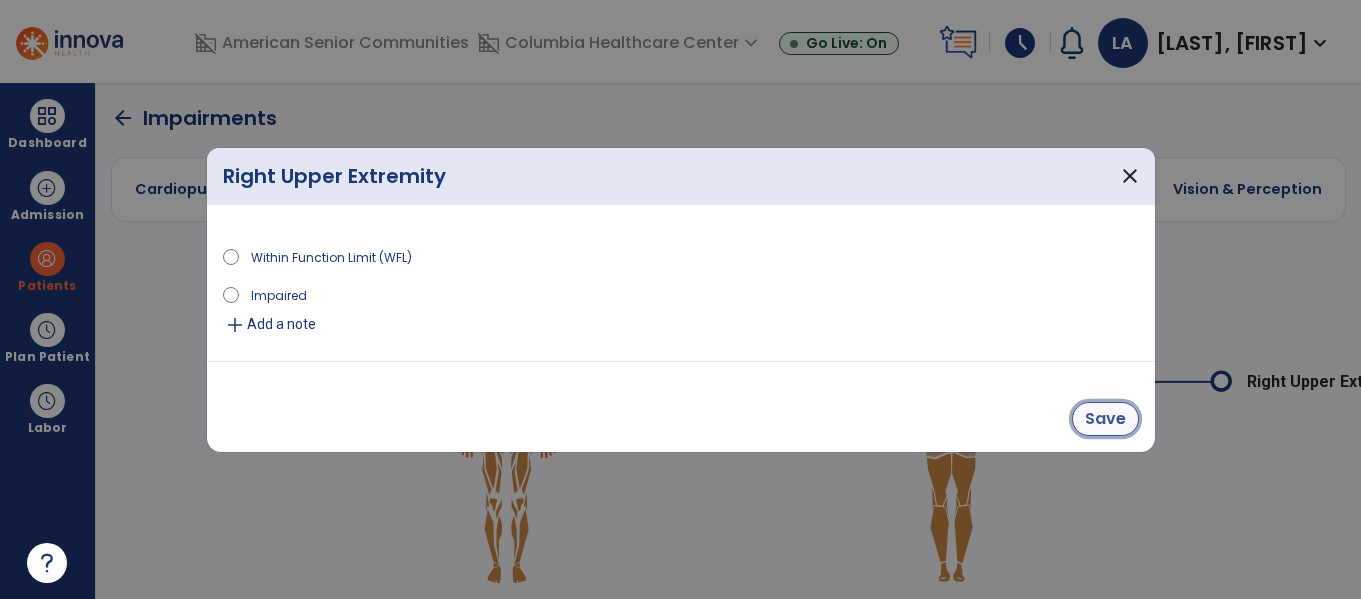 click on "Save" at bounding box center [1105, 419] 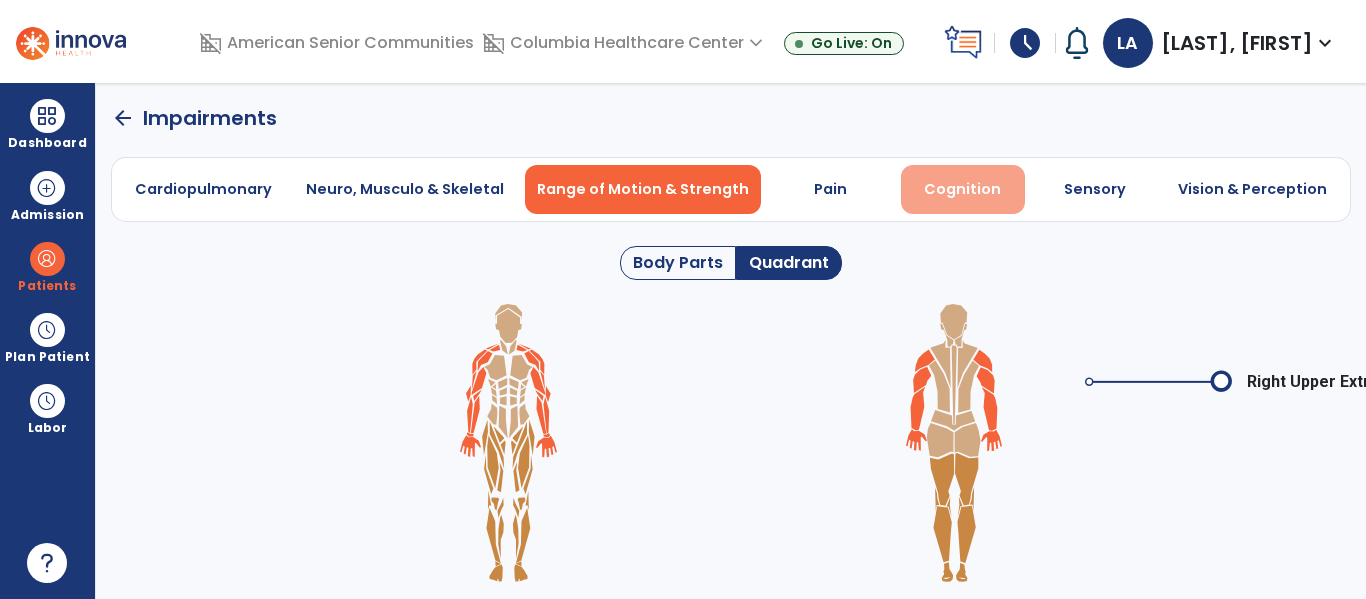 click on "Cognition" at bounding box center [963, 189] 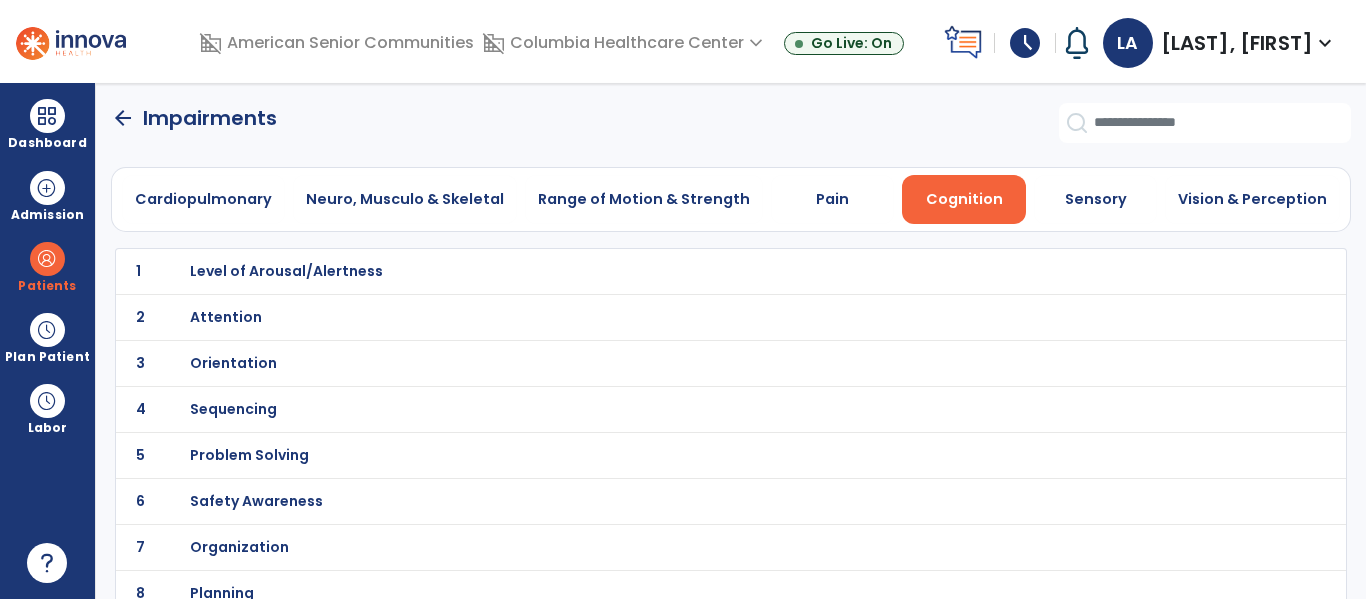 click on "Level of Arousal/Alertness" at bounding box center [286, 271] 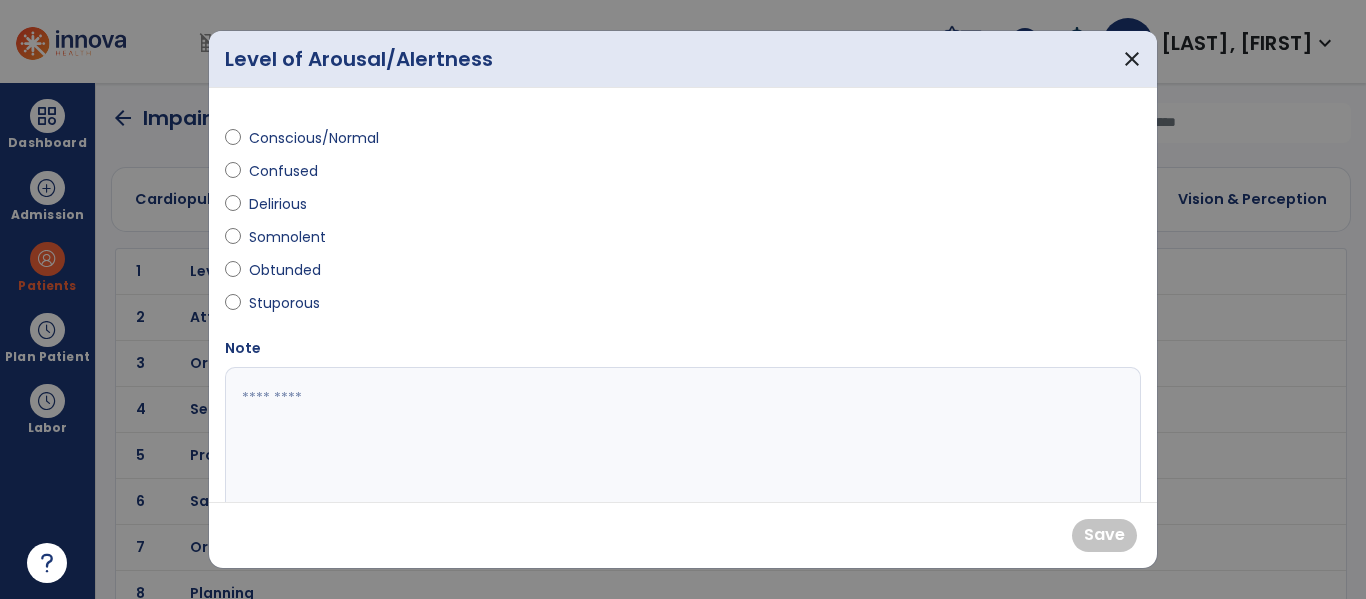 click on "Conscious/Normal" at bounding box center [314, 138] 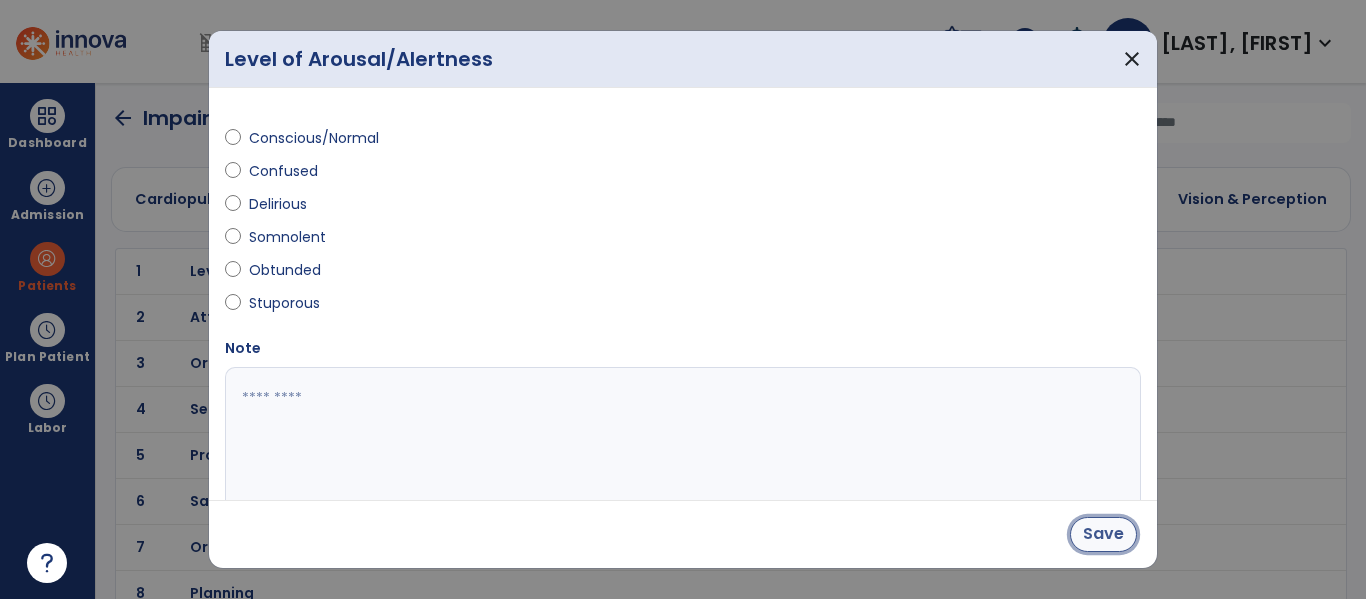 click on "Save" at bounding box center [1103, 534] 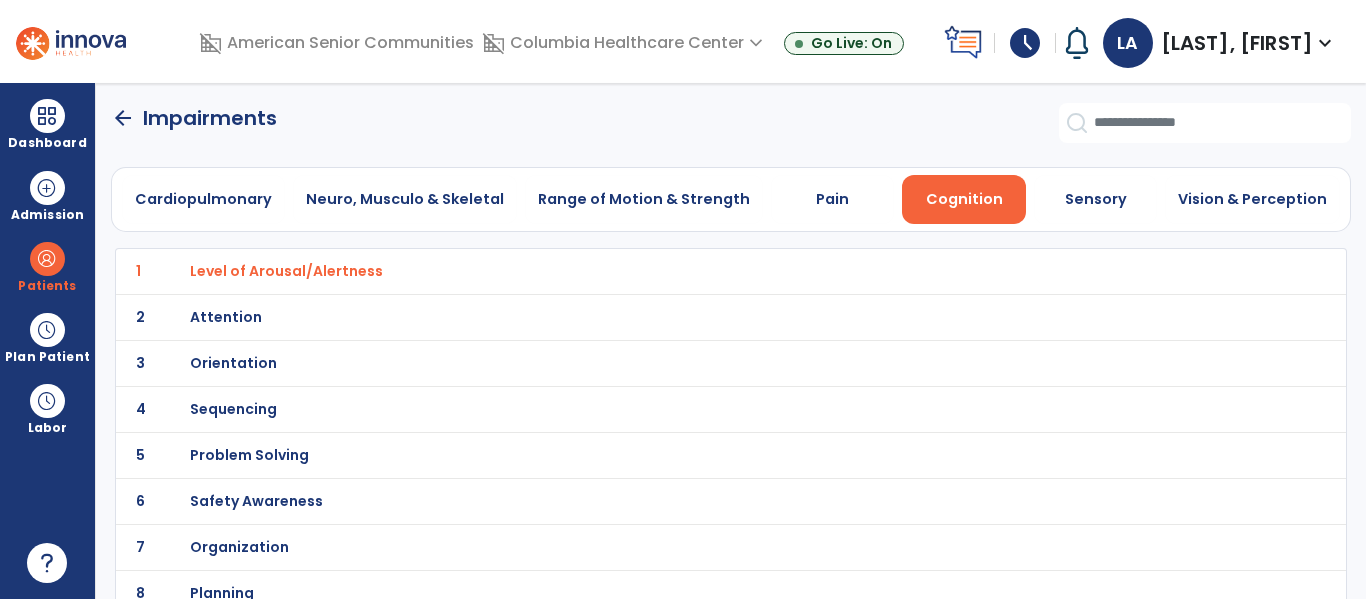 click on "Orientation" at bounding box center (286, 271) 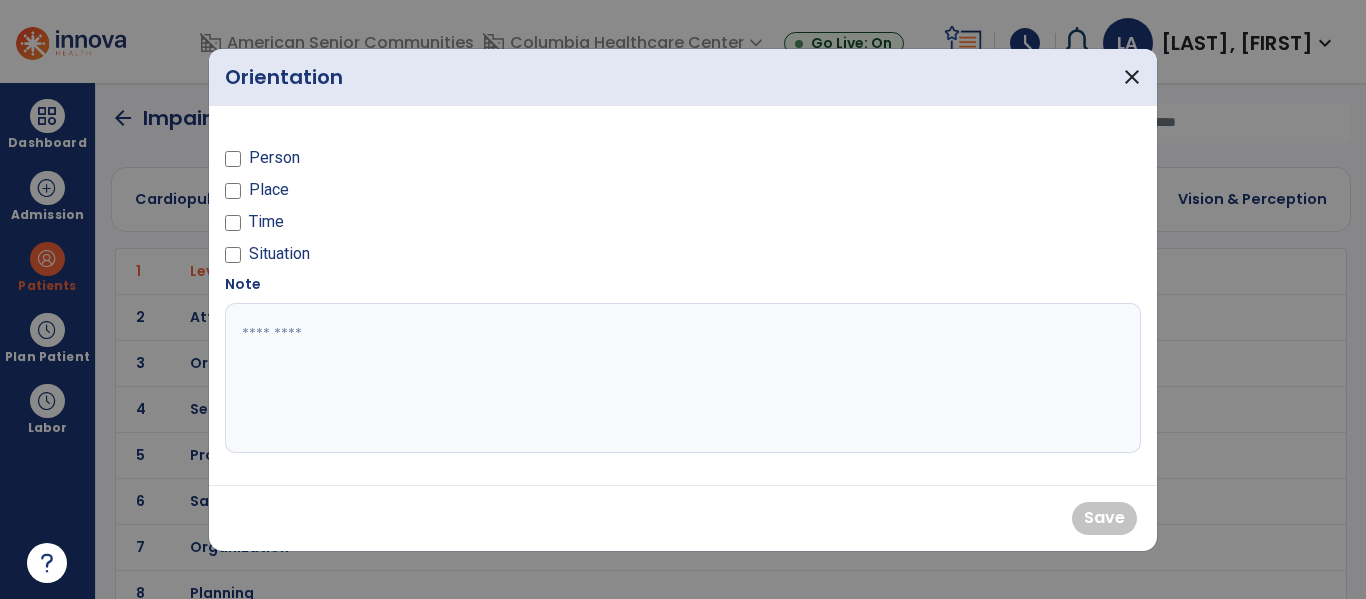 click on "Person" at bounding box center (274, 158) 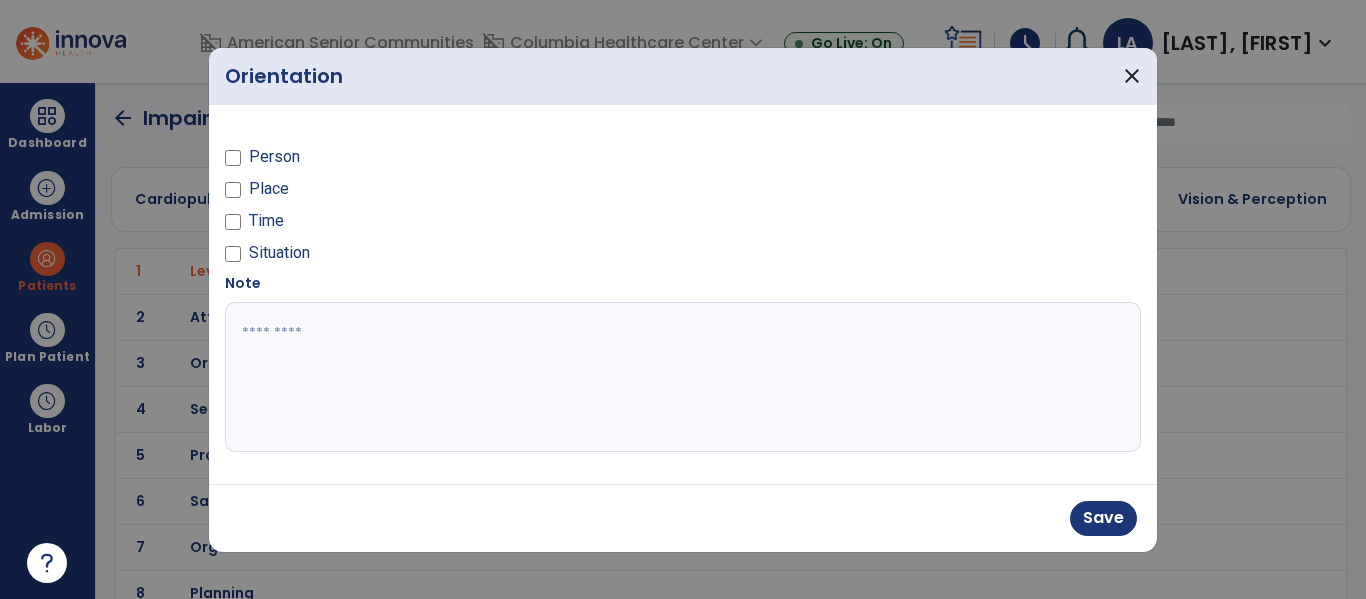 click on "Place" at bounding box center (269, 189) 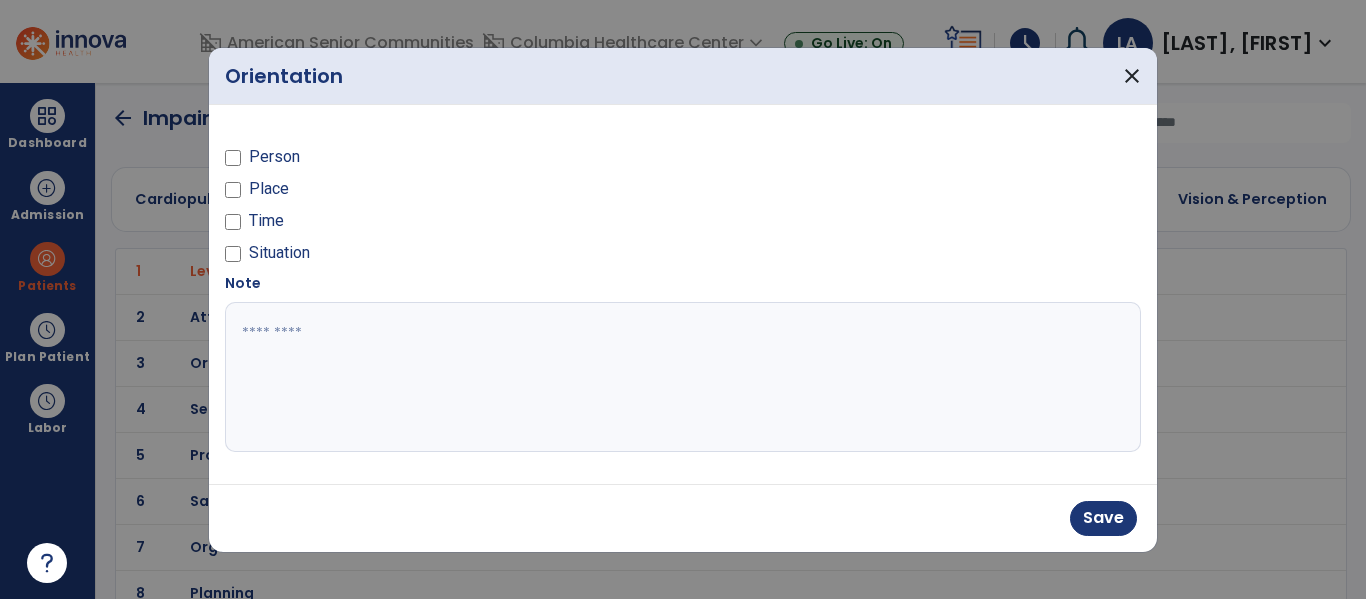 click on "Time" at bounding box center [266, 221] 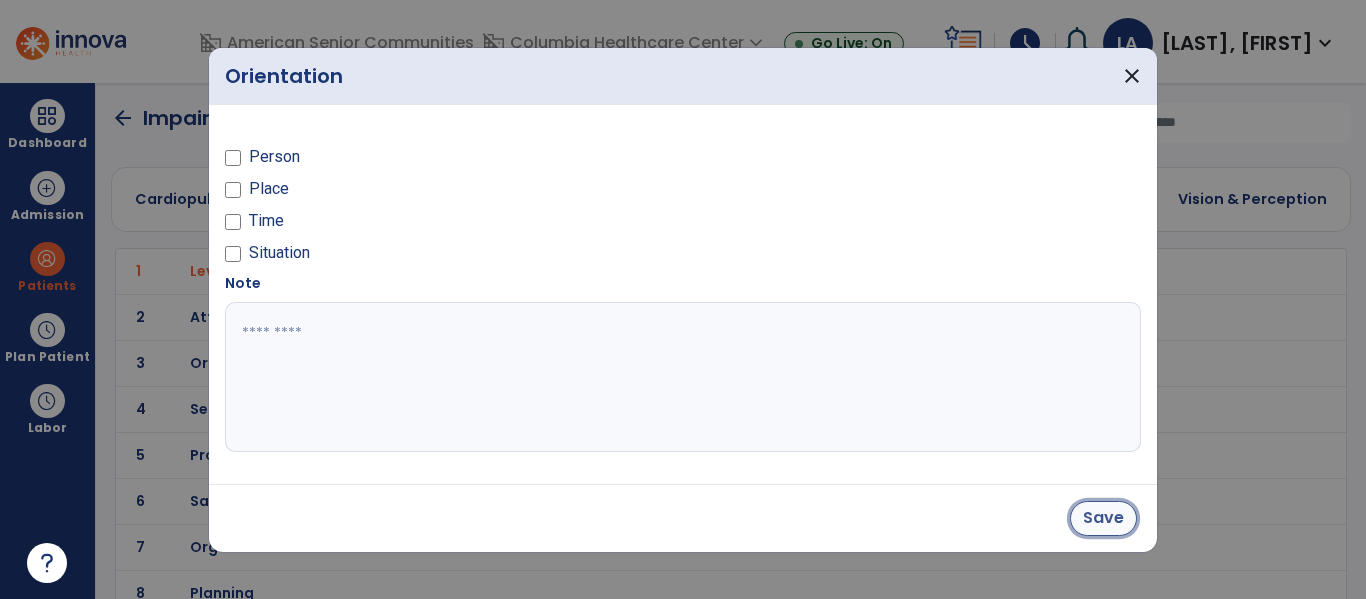 click on "Save" at bounding box center [1103, 518] 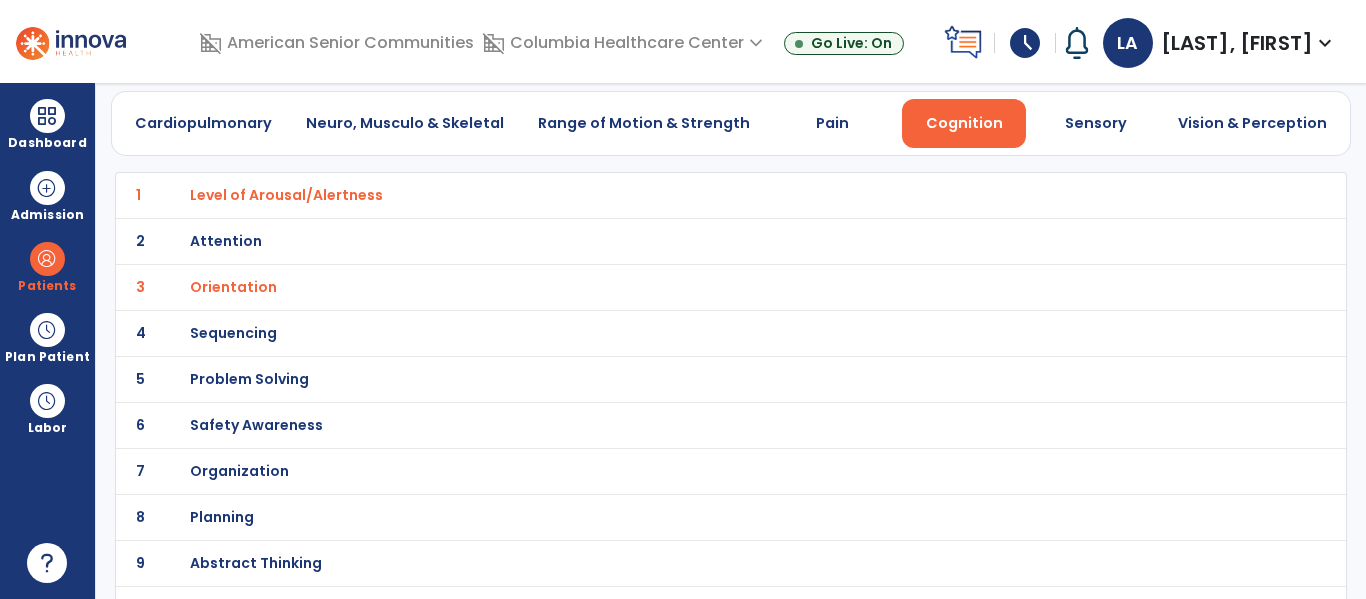 scroll, scrollTop: 79, scrollLeft: 0, axis: vertical 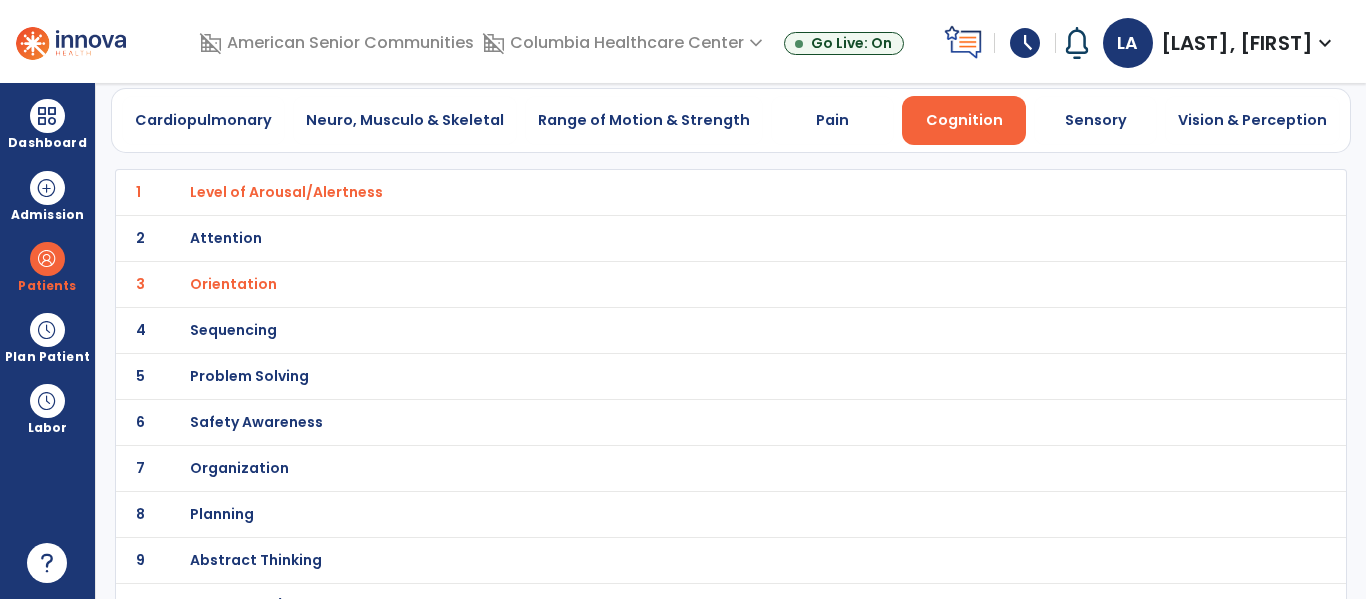 click on "Problem Solving" at bounding box center [286, 192] 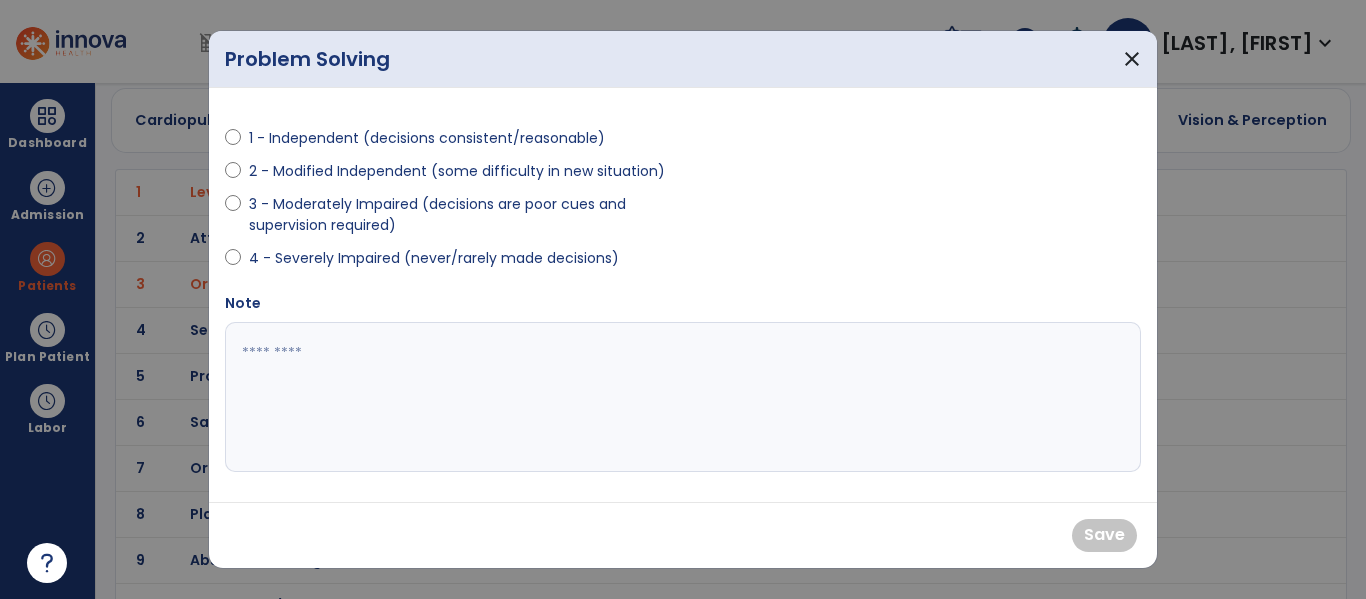 click on "3 - Moderately Impaired (decisions are poor cues and supervision required)" at bounding box center [460, 215] 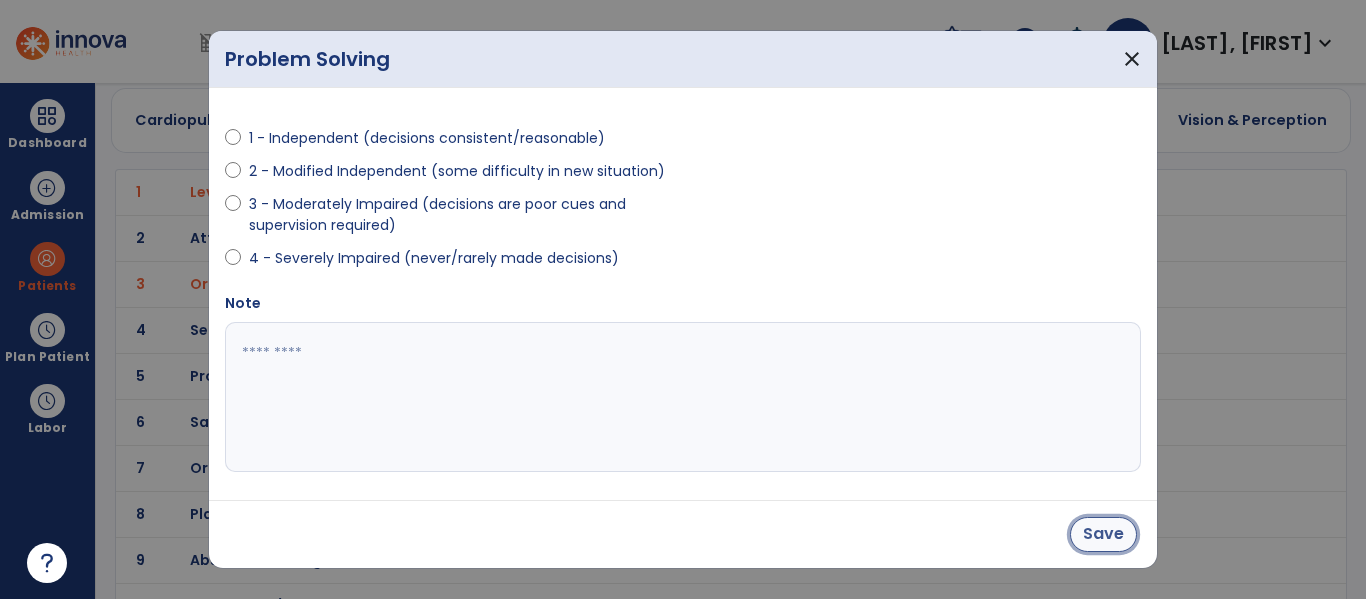 click on "Save" at bounding box center (1103, 534) 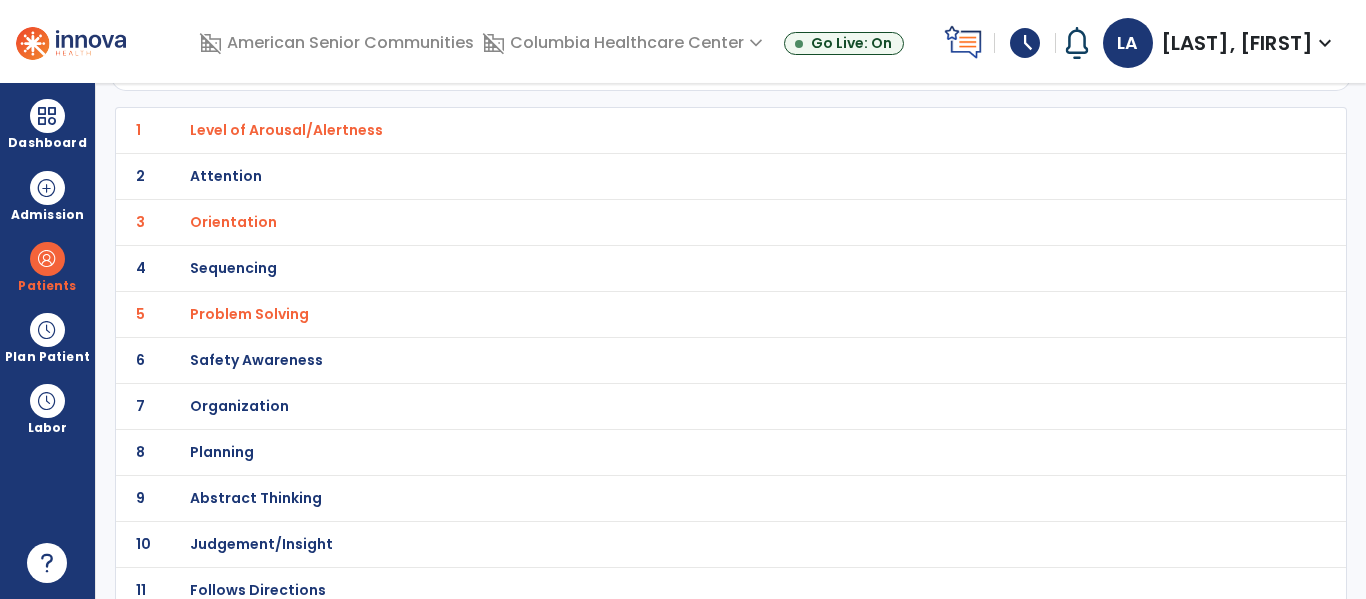 scroll, scrollTop: 150, scrollLeft: 0, axis: vertical 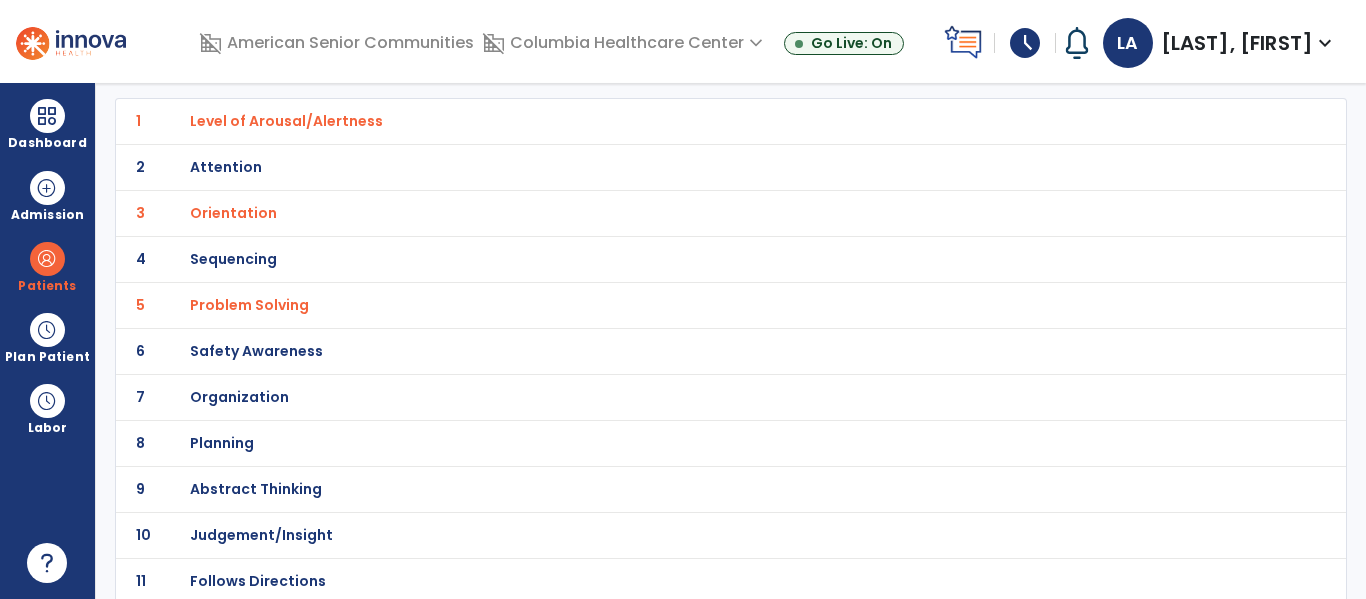 click on "Safety Awareness" at bounding box center (286, 121) 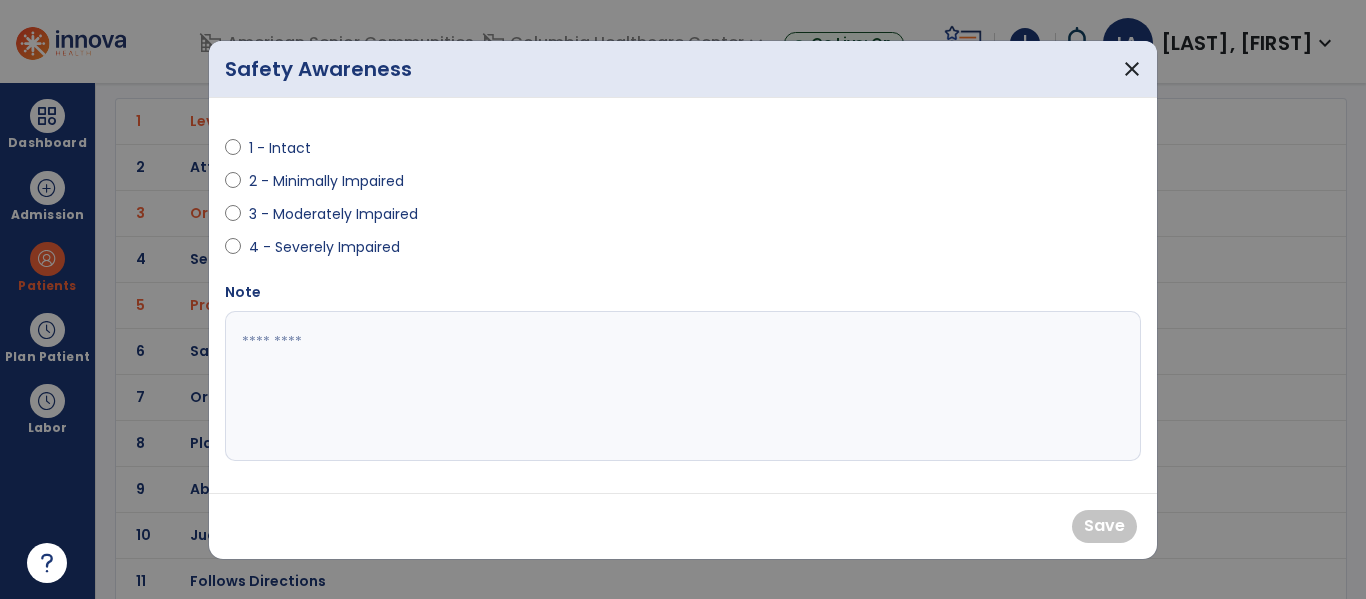 click on "2 - Minimally Impaired" at bounding box center [326, 181] 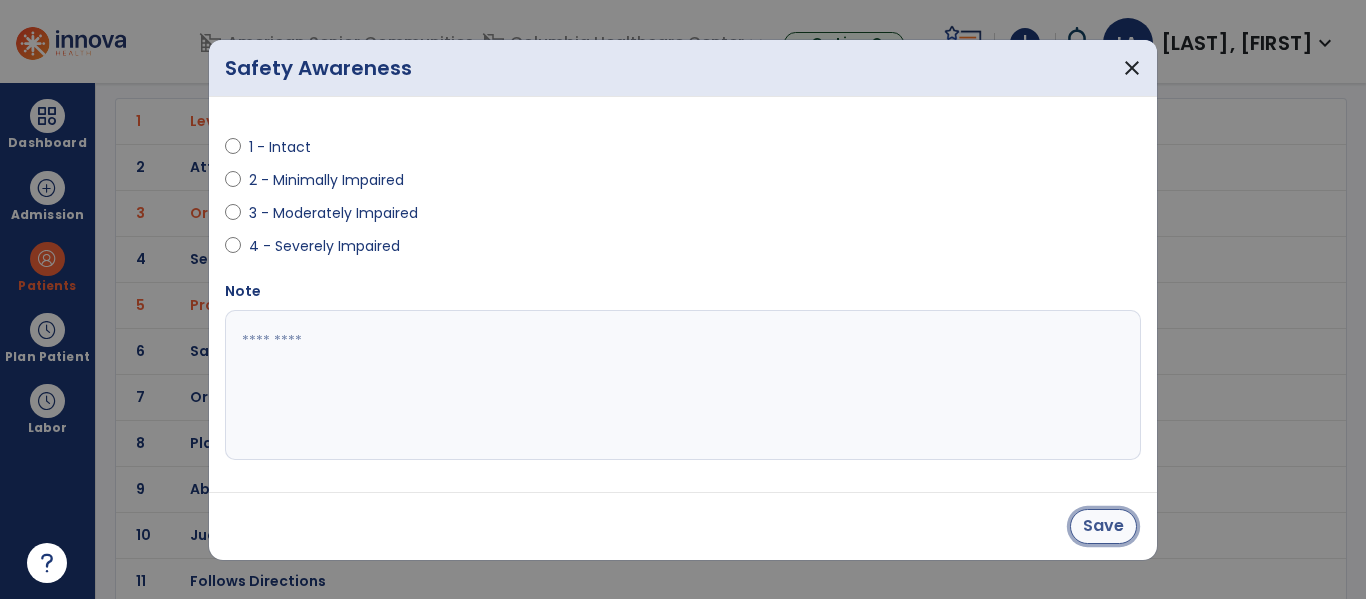 click on "Save" at bounding box center (1103, 526) 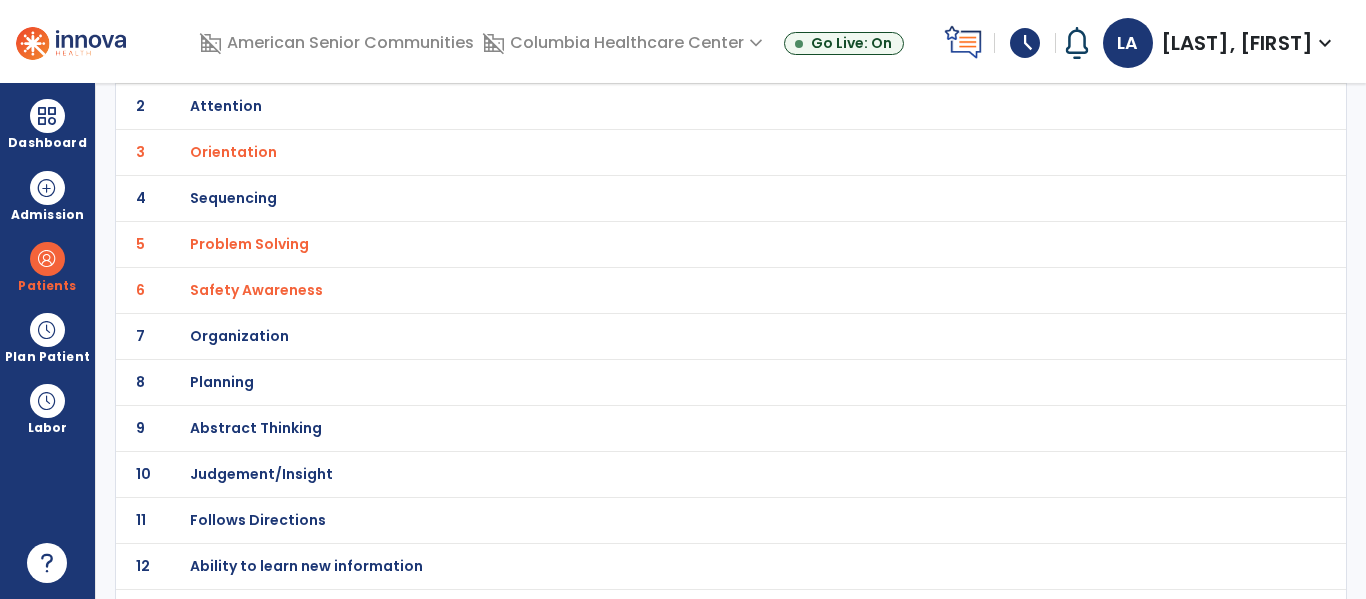scroll, scrollTop: 212, scrollLeft: 0, axis: vertical 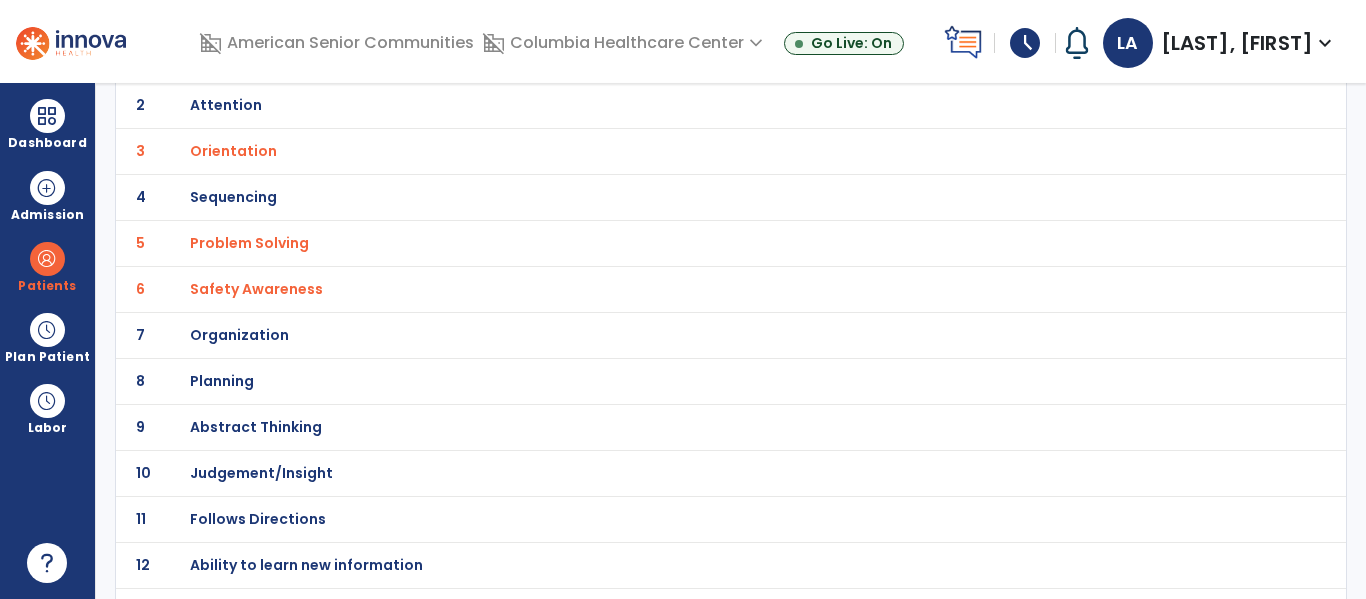 click on "Judgement/Insight" at bounding box center [286, 59] 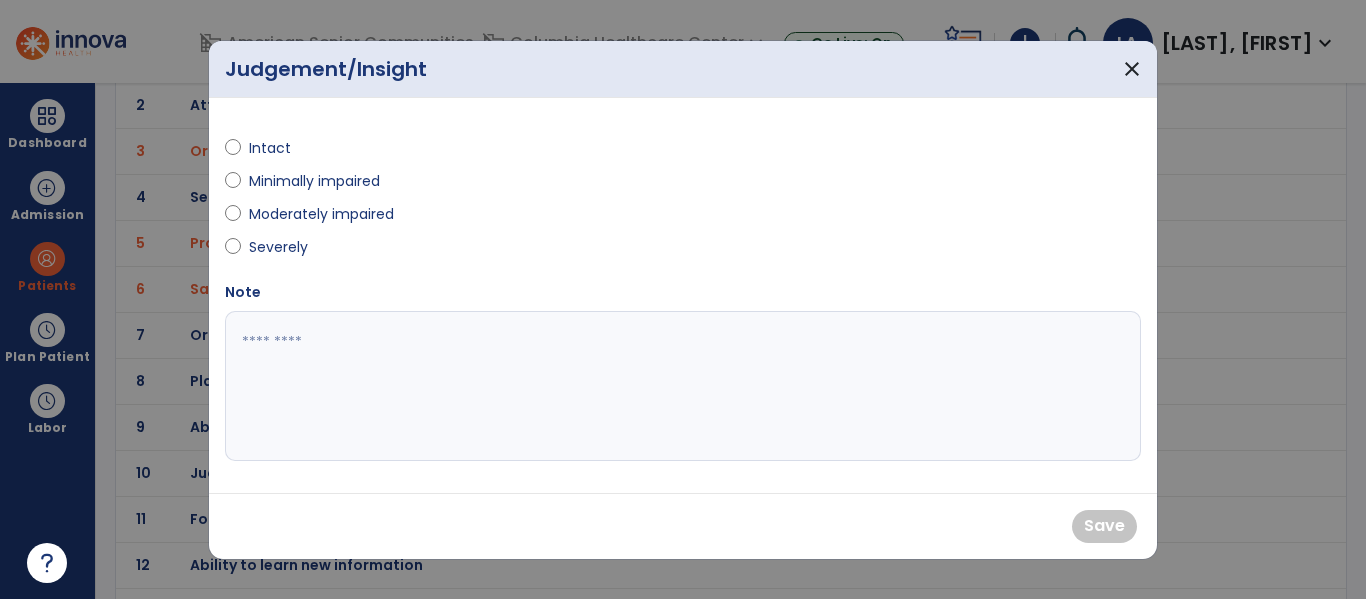 click on "Moderately impaired" at bounding box center [321, 214] 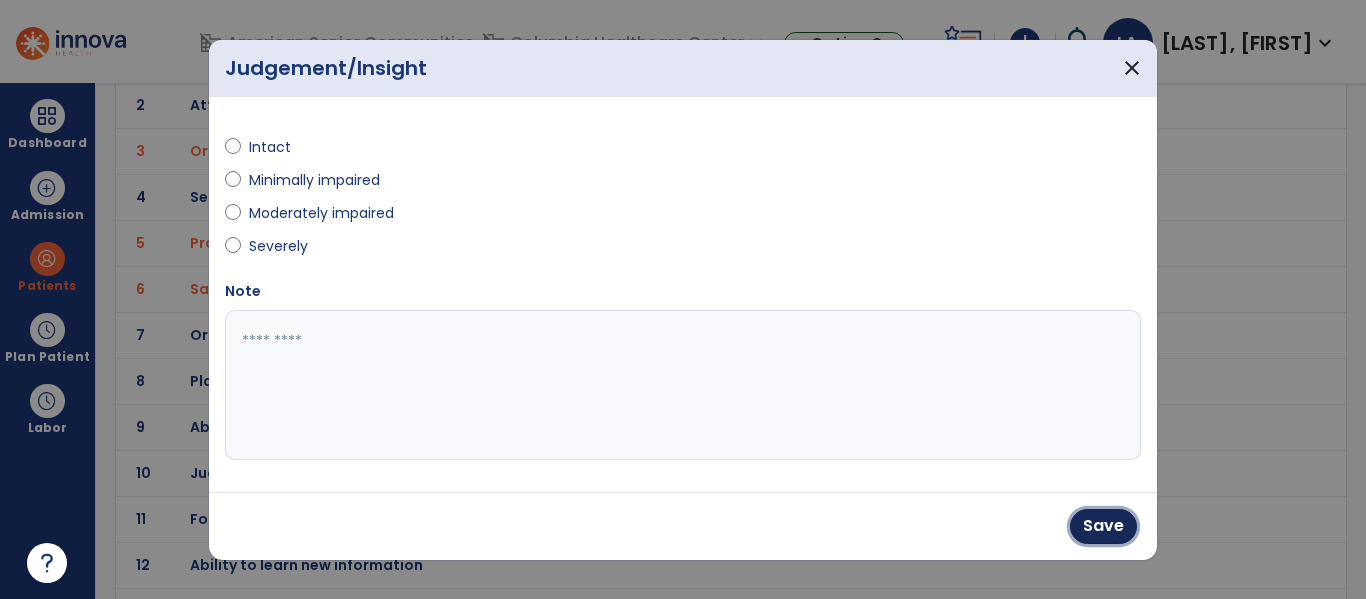 drag, startPoint x: 1080, startPoint y: 532, endPoint x: 800, endPoint y: 495, distance: 282.43405 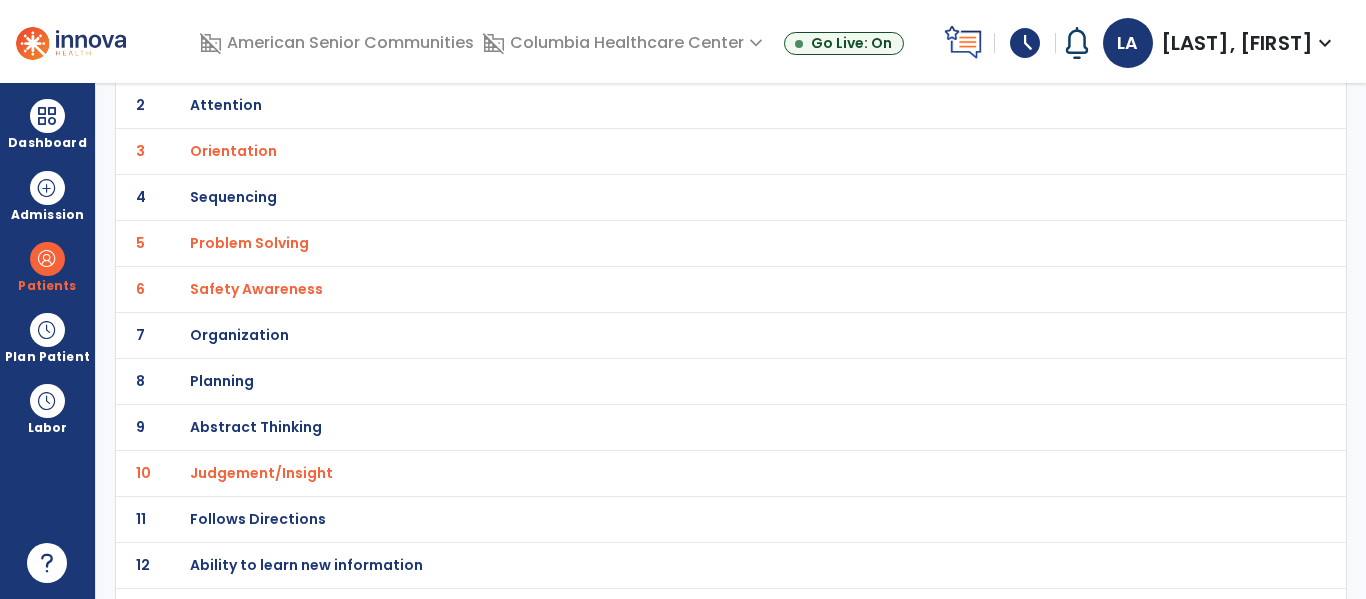 click on "Safety Awareness" at bounding box center [286, 59] 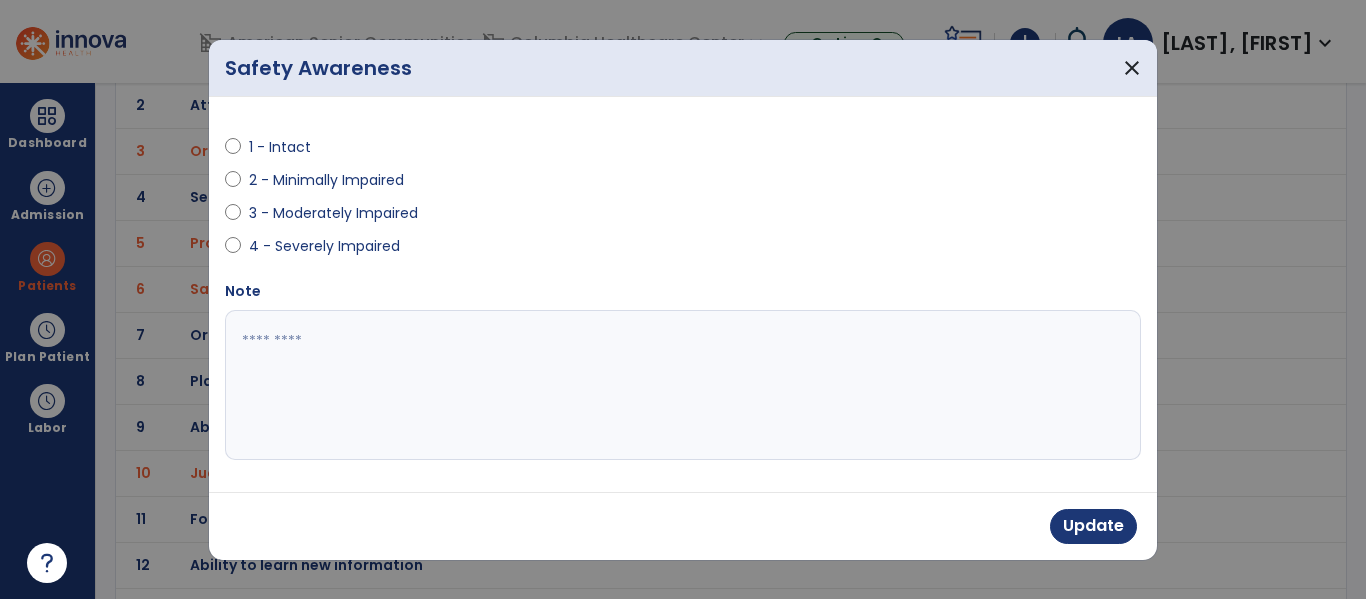 click on "3 - Moderately Impaired" at bounding box center (333, 213) 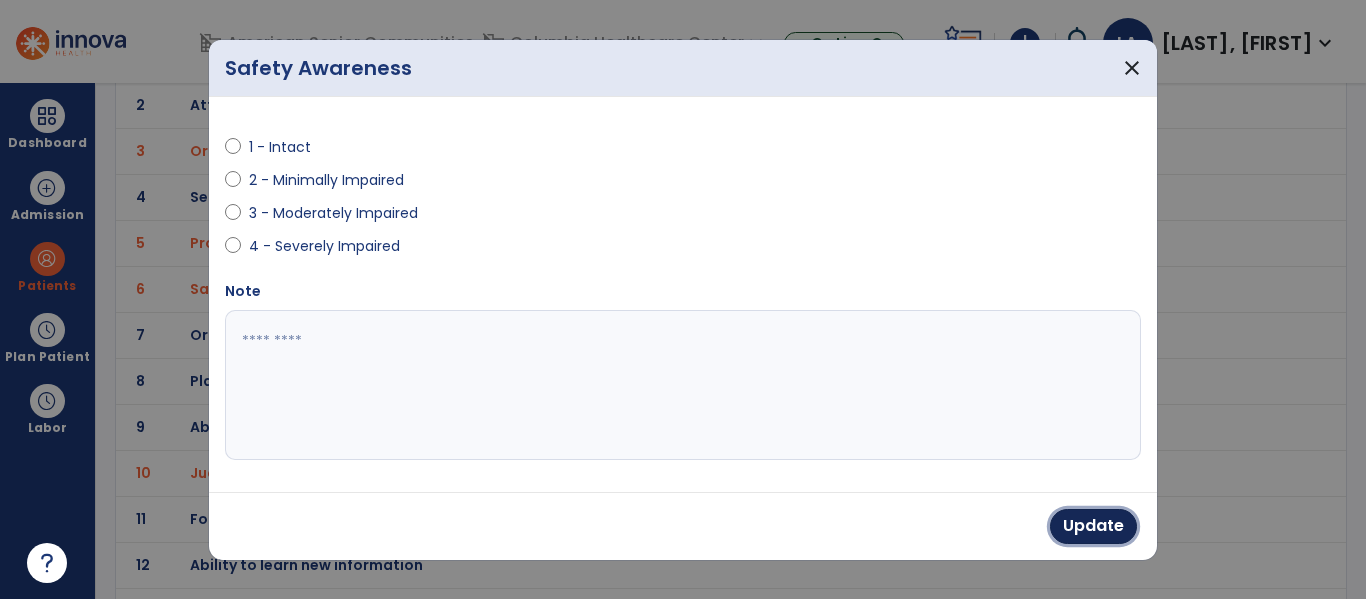 click on "Update" at bounding box center [1093, 526] 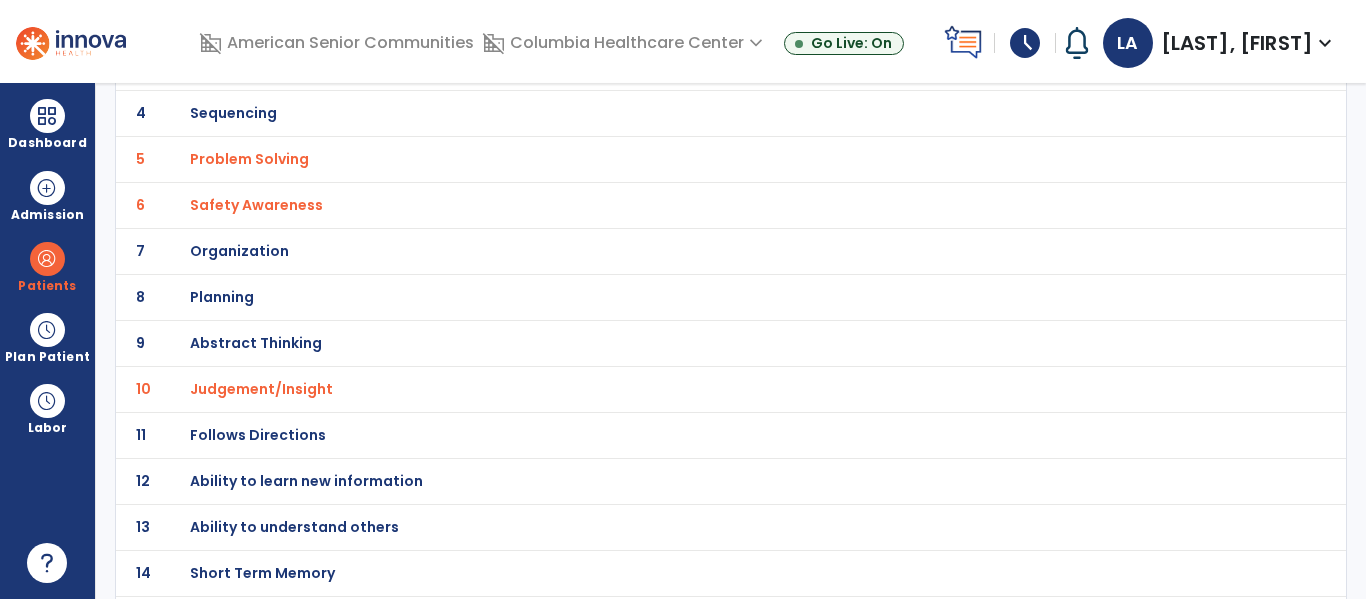 scroll, scrollTop: 298, scrollLeft: 0, axis: vertical 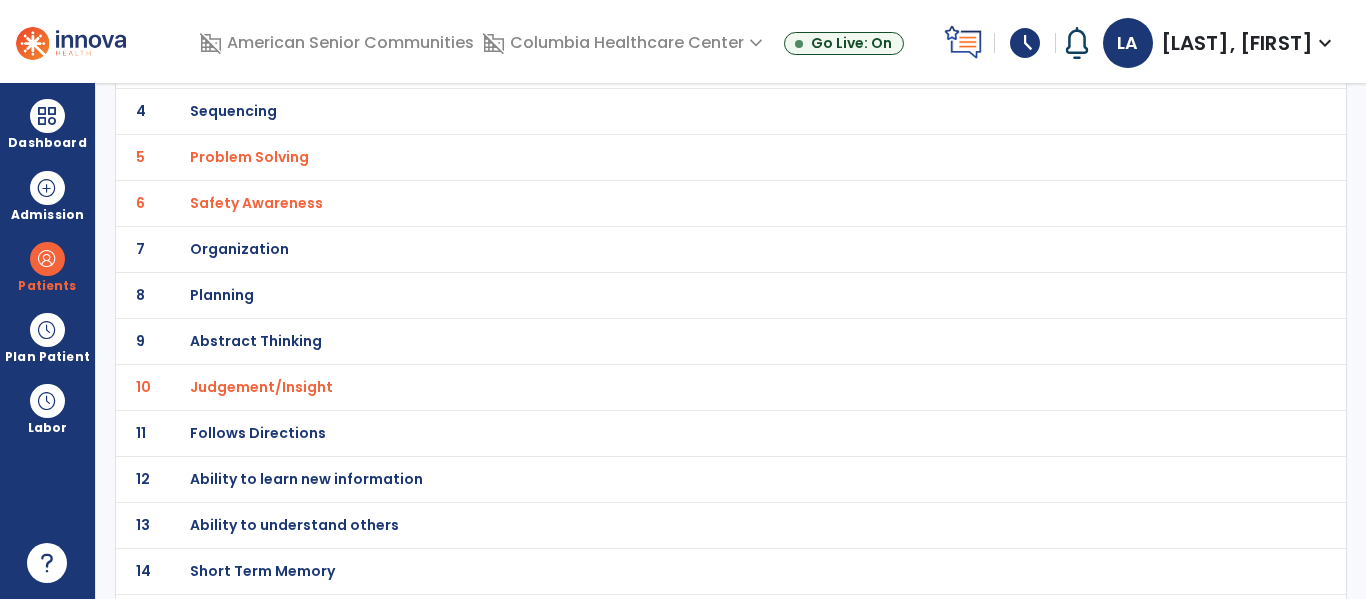 click on "Follows Directions" at bounding box center (286, -27) 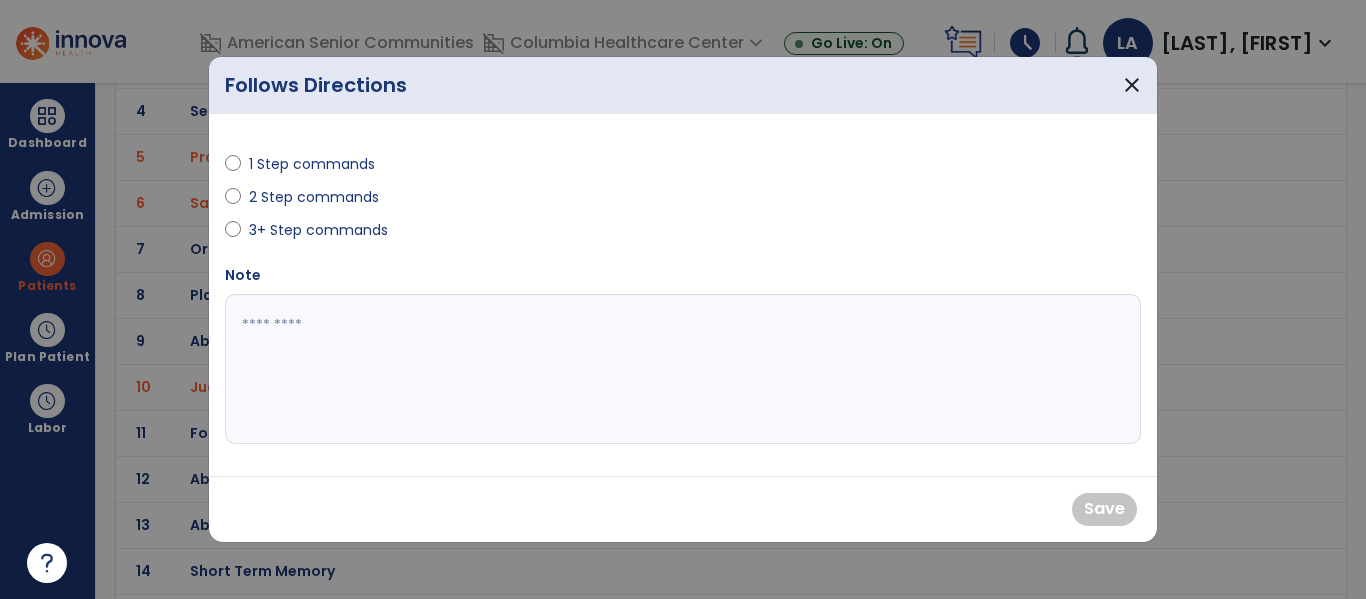 click on "1 Step commands" at bounding box center (312, 164) 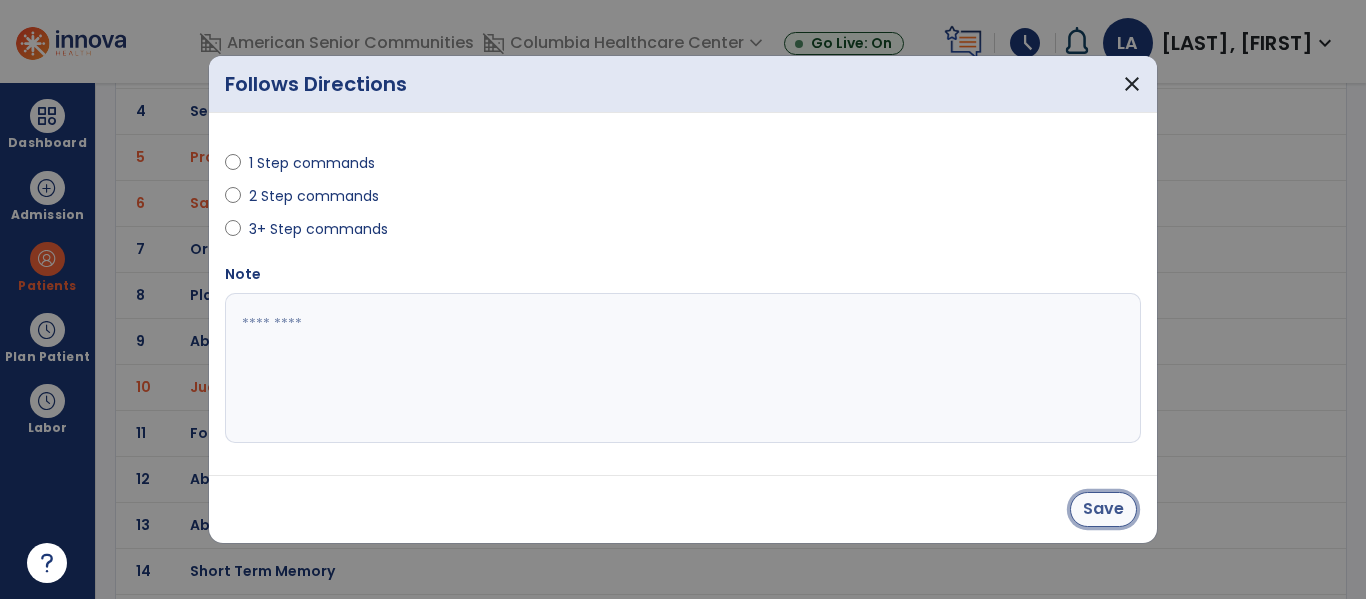 click on "Save" at bounding box center (1103, 509) 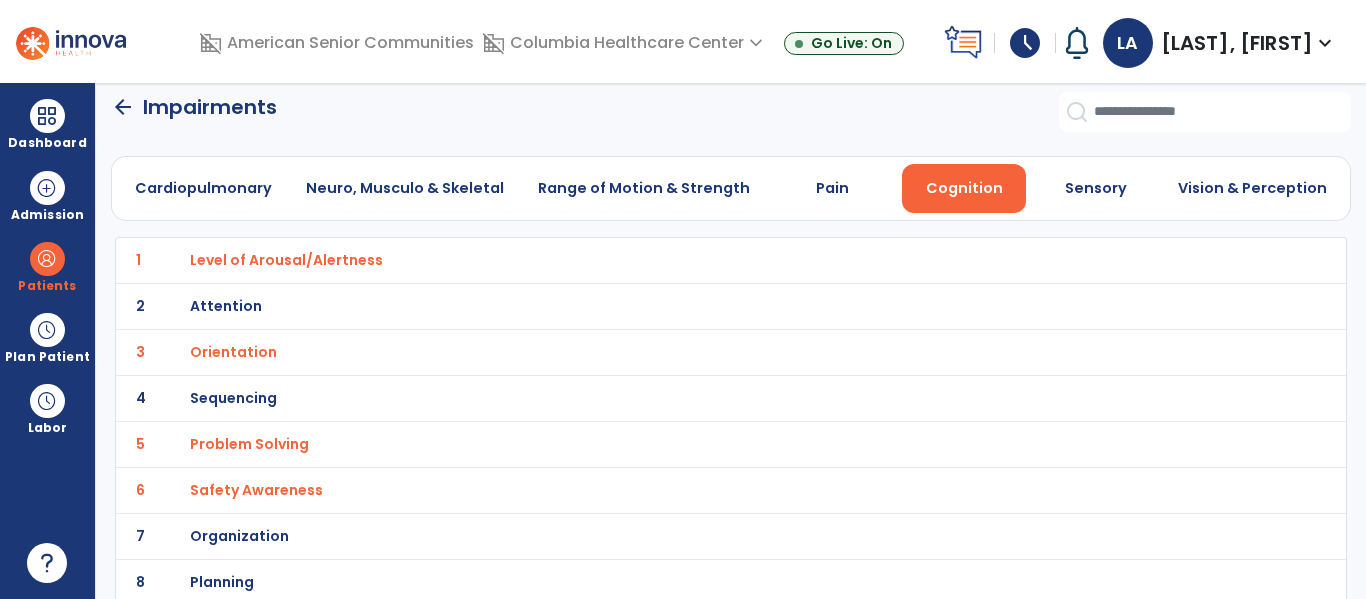 scroll, scrollTop: 0, scrollLeft: 0, axis: both 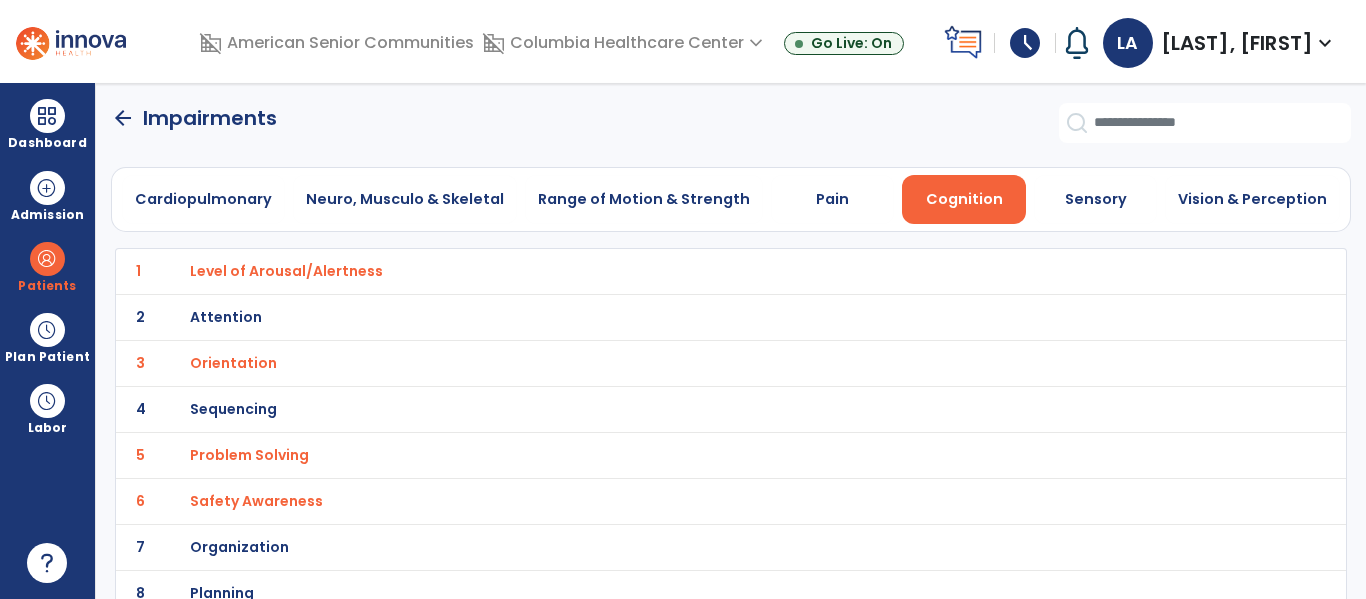 click on "arrow_back   Impairments" 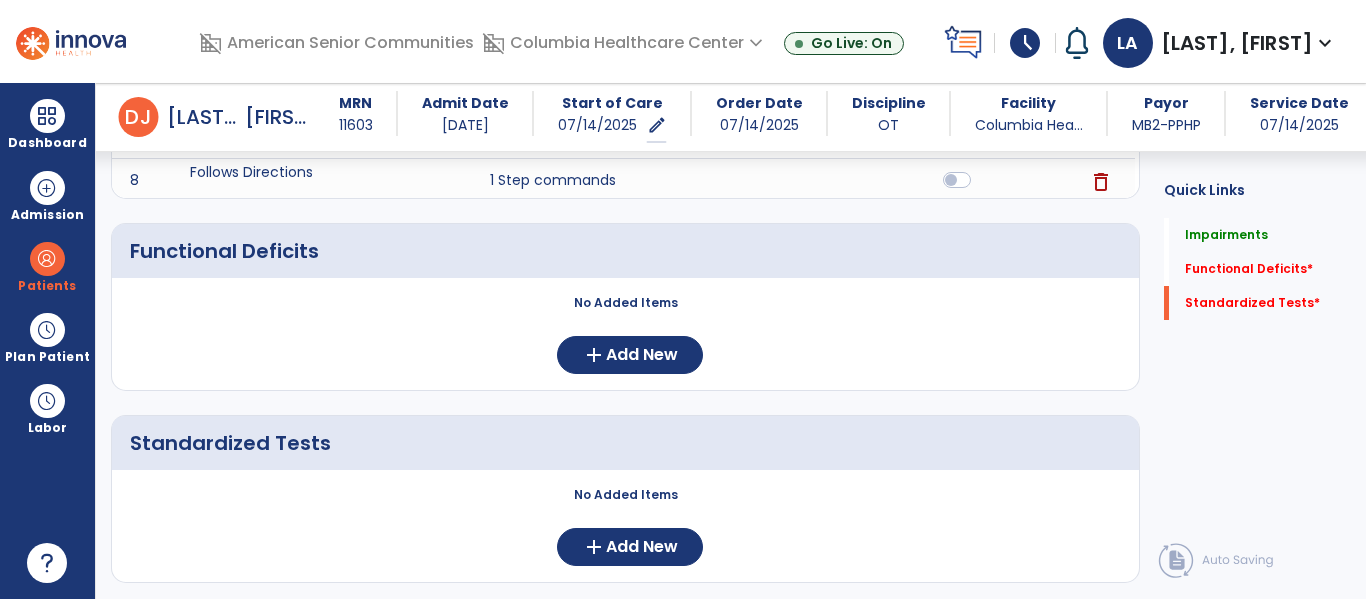 scroll, scrollTop: 749, scrollLeft: 0, axis: vertical 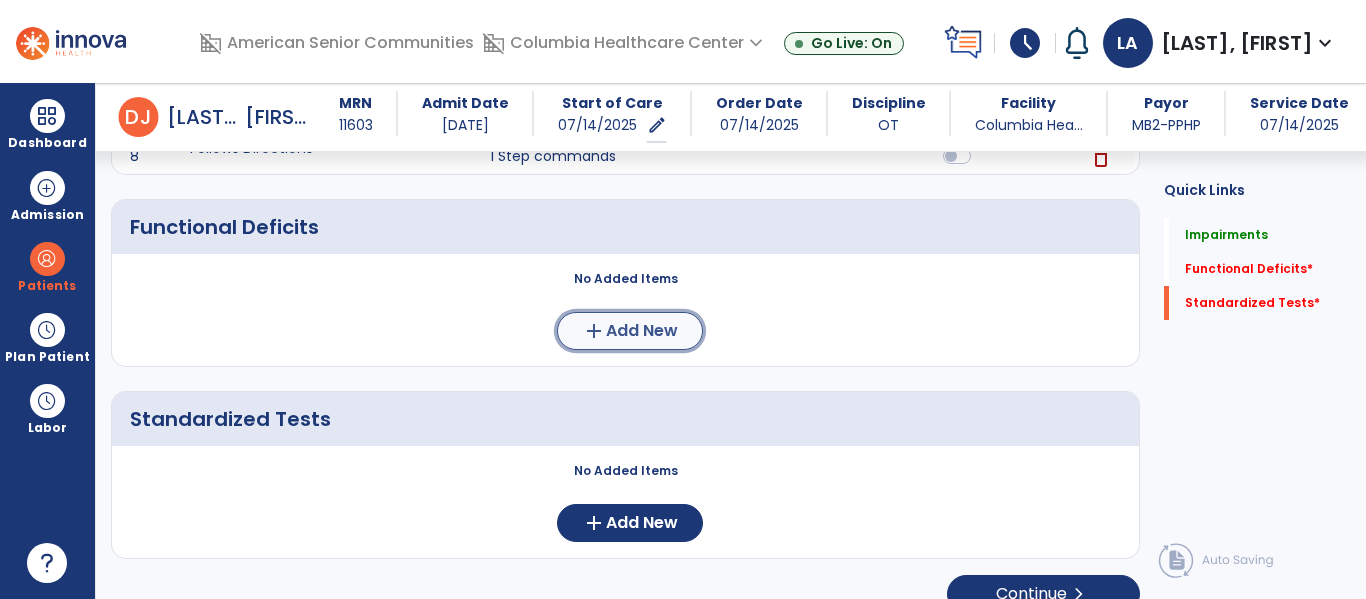 click on "add  Add New" 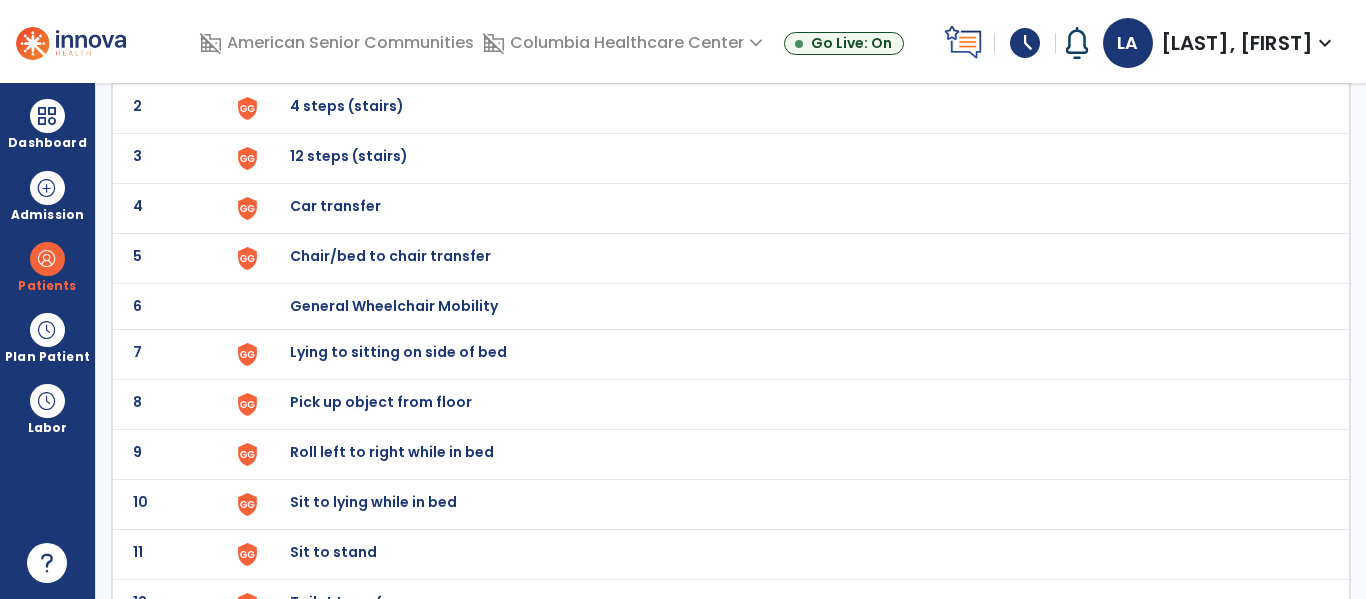 scroll, scrollTop: 268, scrollLeft: 0, axis: vertical 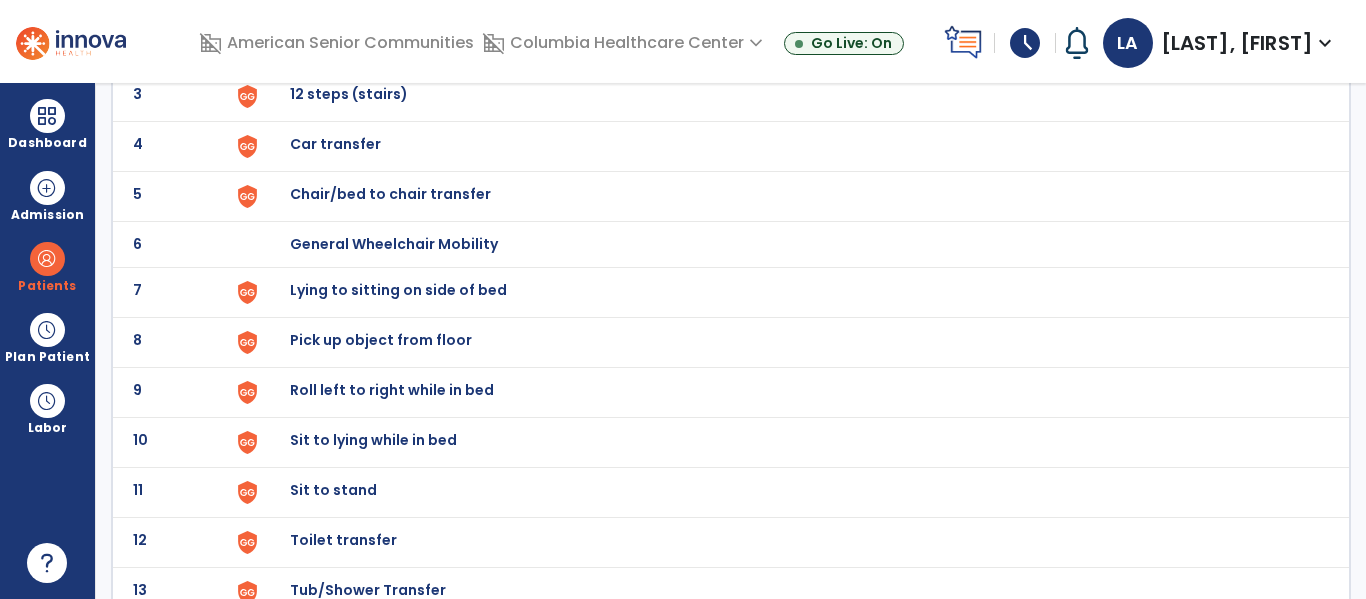 click on "Lying to sitting on side of bed" at bounding box center (336, -6) 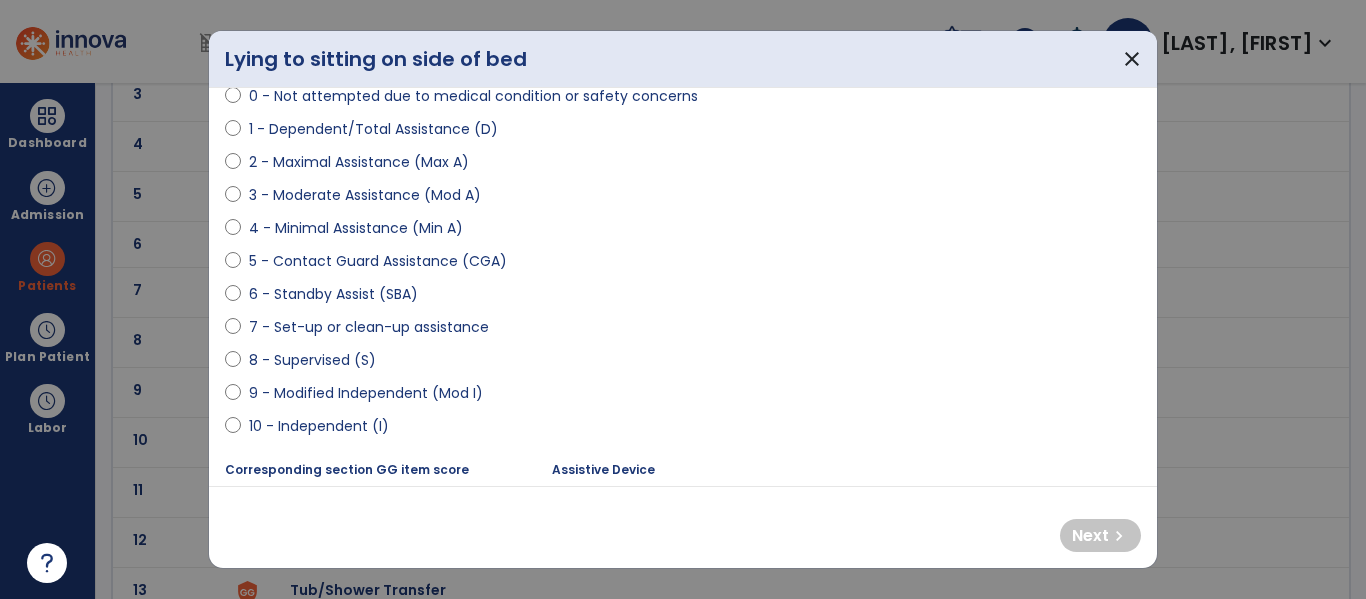 scroll, scrollTop: 257, scrollLeft: 0, axis: vertical 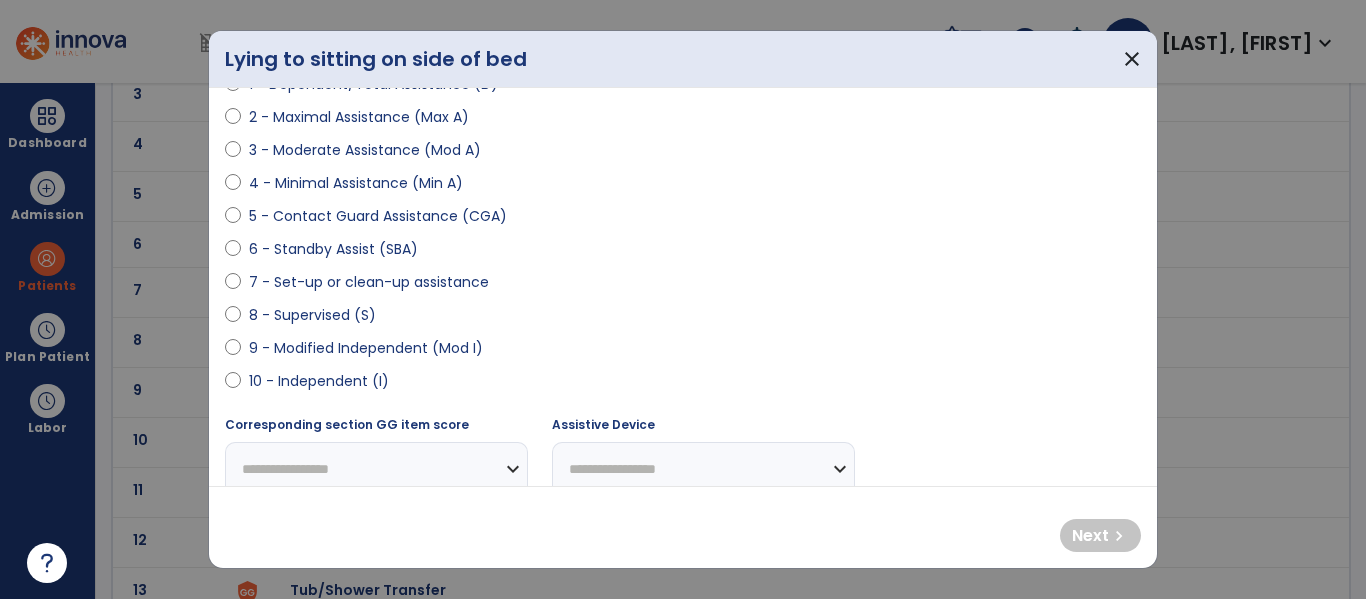 click on "9 - Modified Independent (Mod I)" at bounding box center (366, 348) 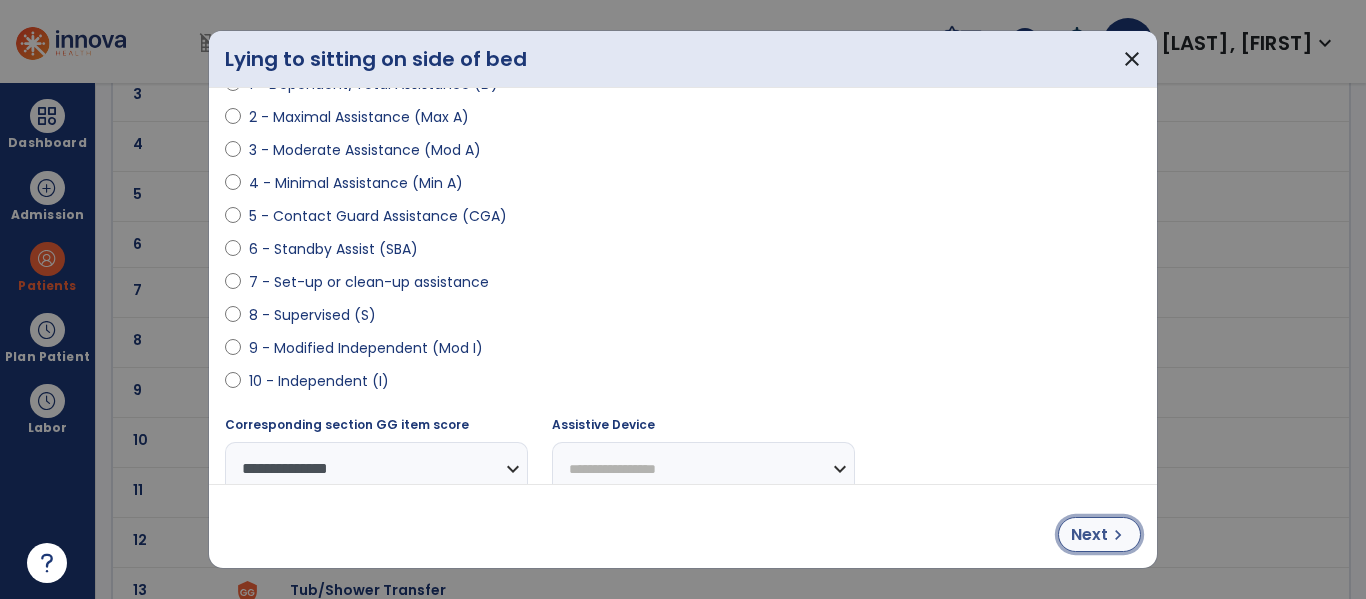 click on "chevron_right" at bounding box center (1118, 535) 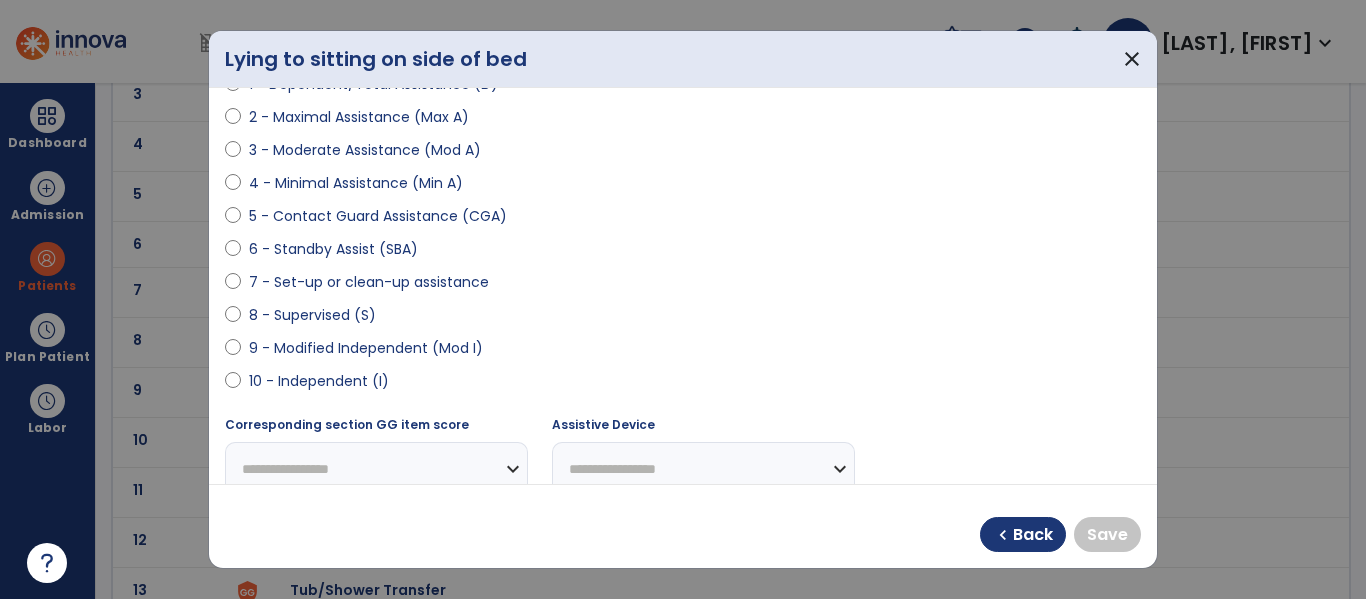 click on "9 - Modified Independent (Mod I)" at bounding box center [366, 348] 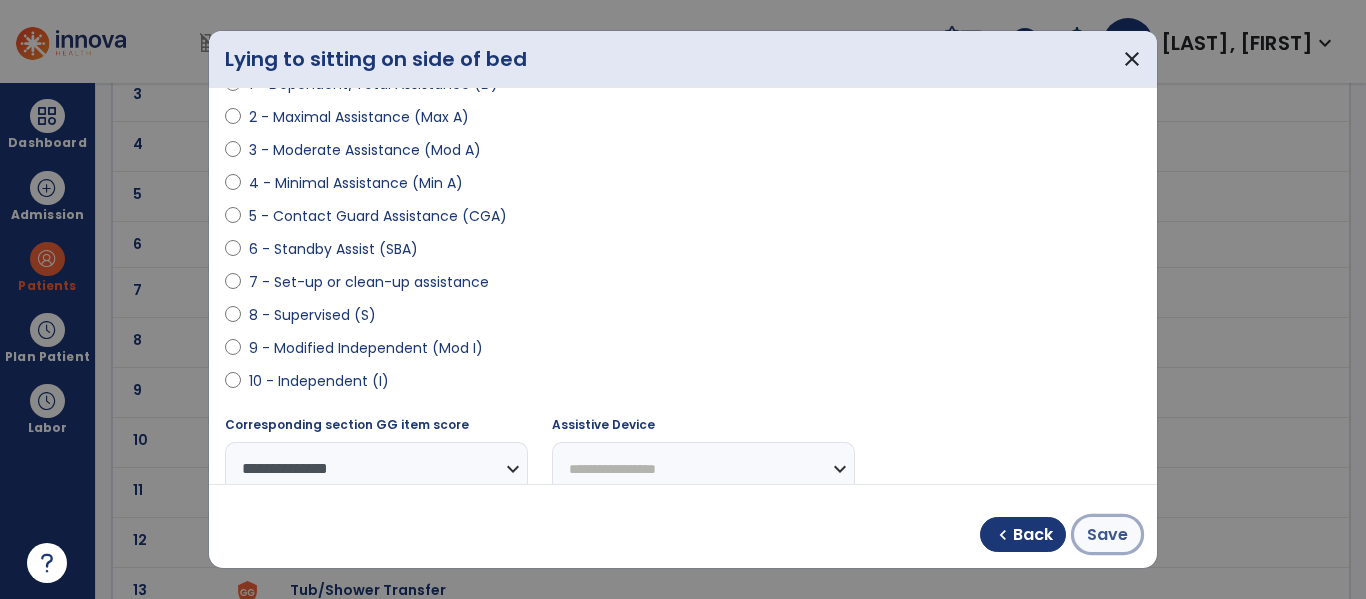 click on "Save" at bounding box center (1107, 534) 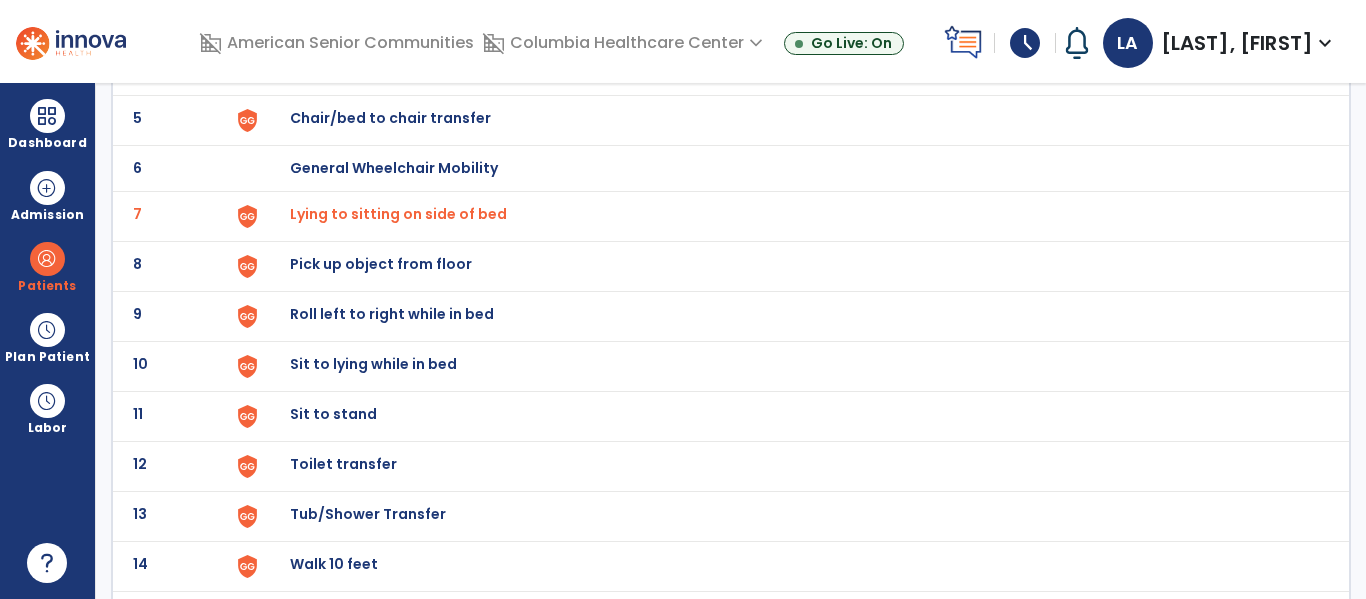 scroll, scrollTop: 359, scrollLeft: 0, axis: vertical 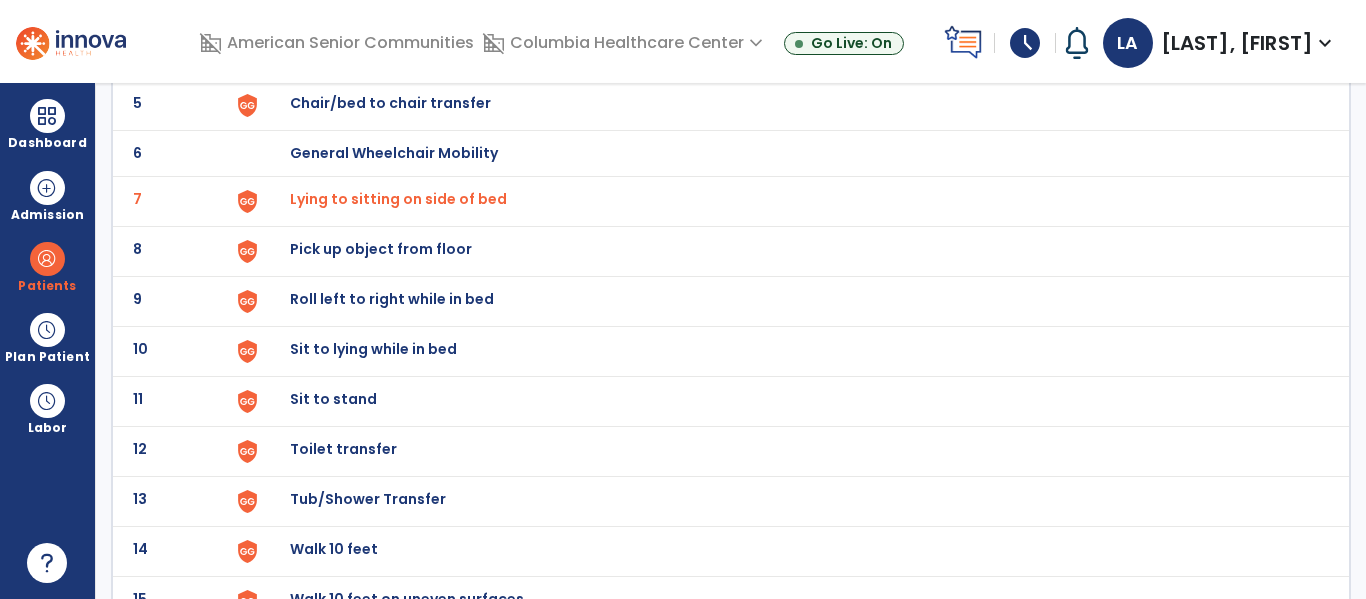 click on "Sit to stand" at bounding box center (336, -97) 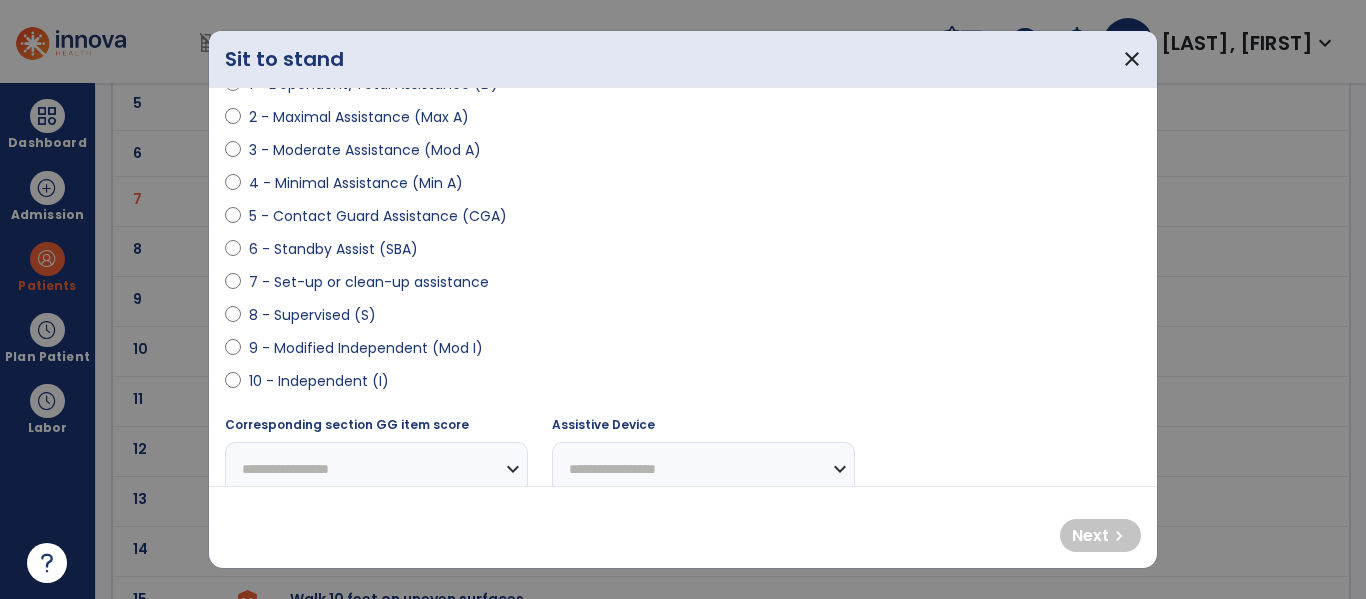 scroll, scrollTop: 208, scrollLeft: 0, axis: vertical 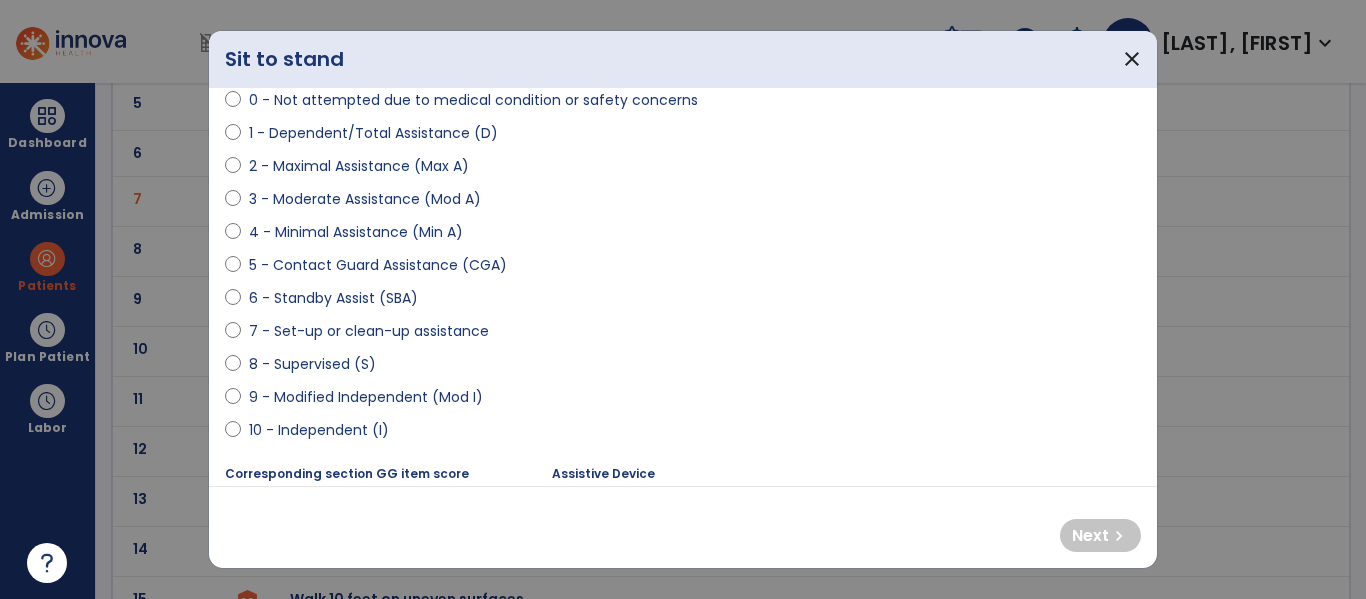 drag, startPoint x: 367, startPoint y: 394, endPoint x: 407, endPoint y: 397, distance: 40.112343 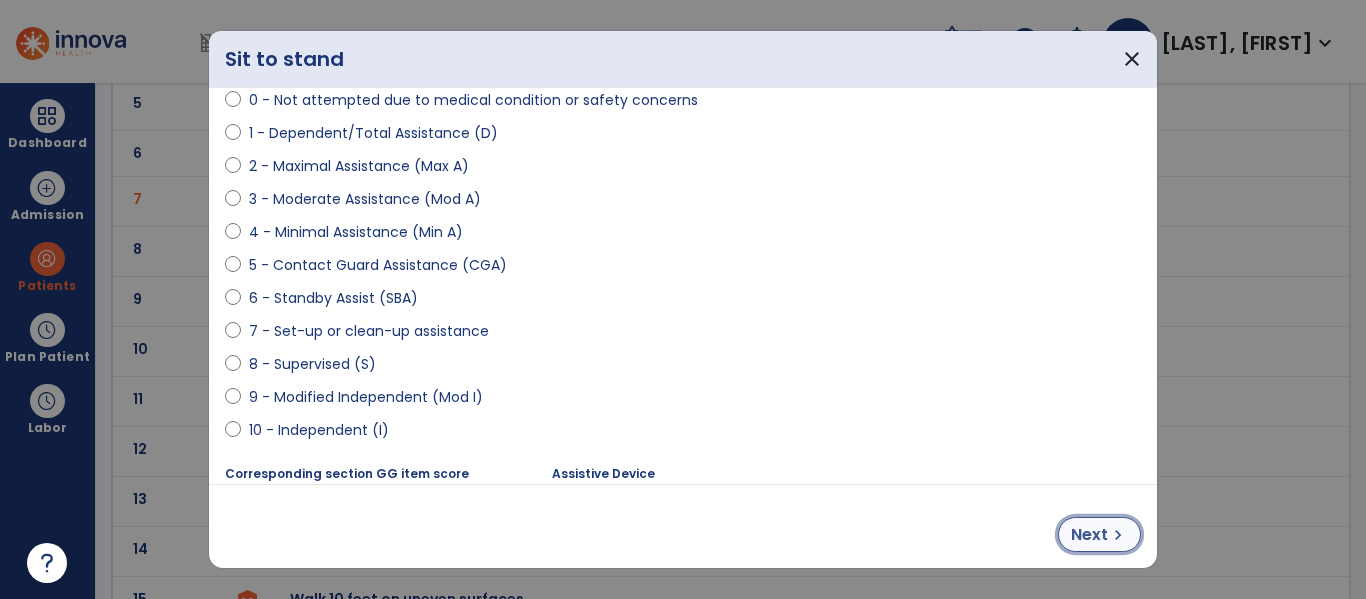 click on "Next  chevron_right" at bounding box center (1099, 534) 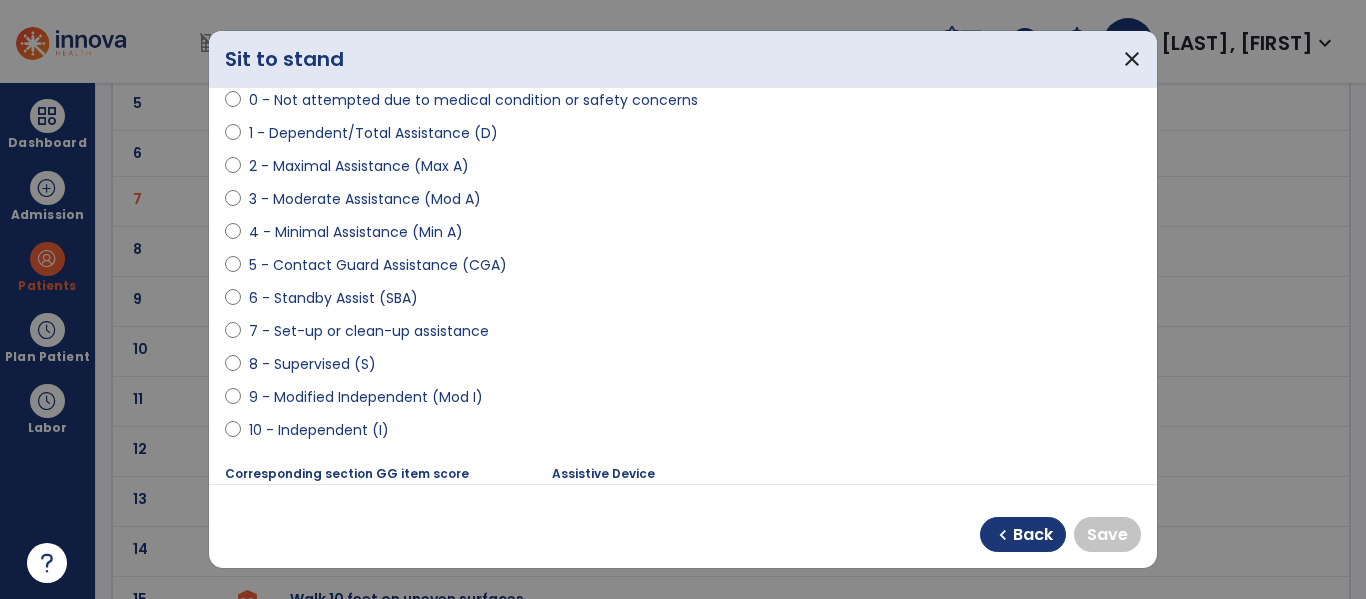click on "9 - Modified Independent (Mod I)" at bounding box center [366, 397] 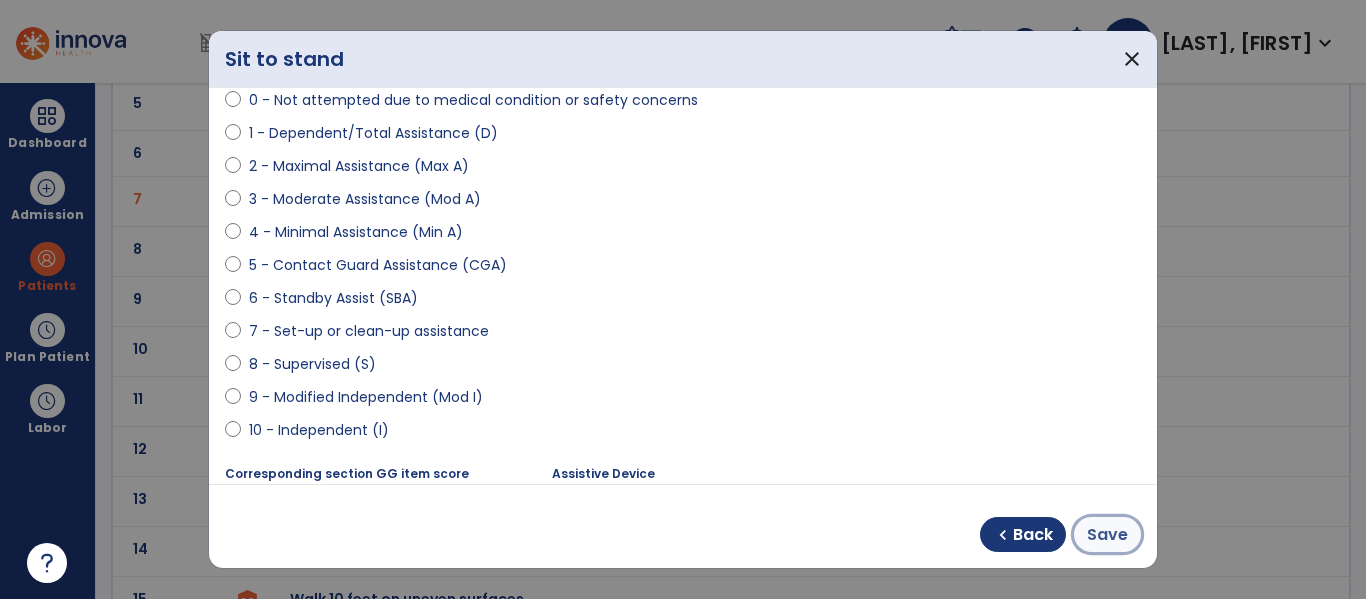 click on "Save" at bounding box center [1107, 535] 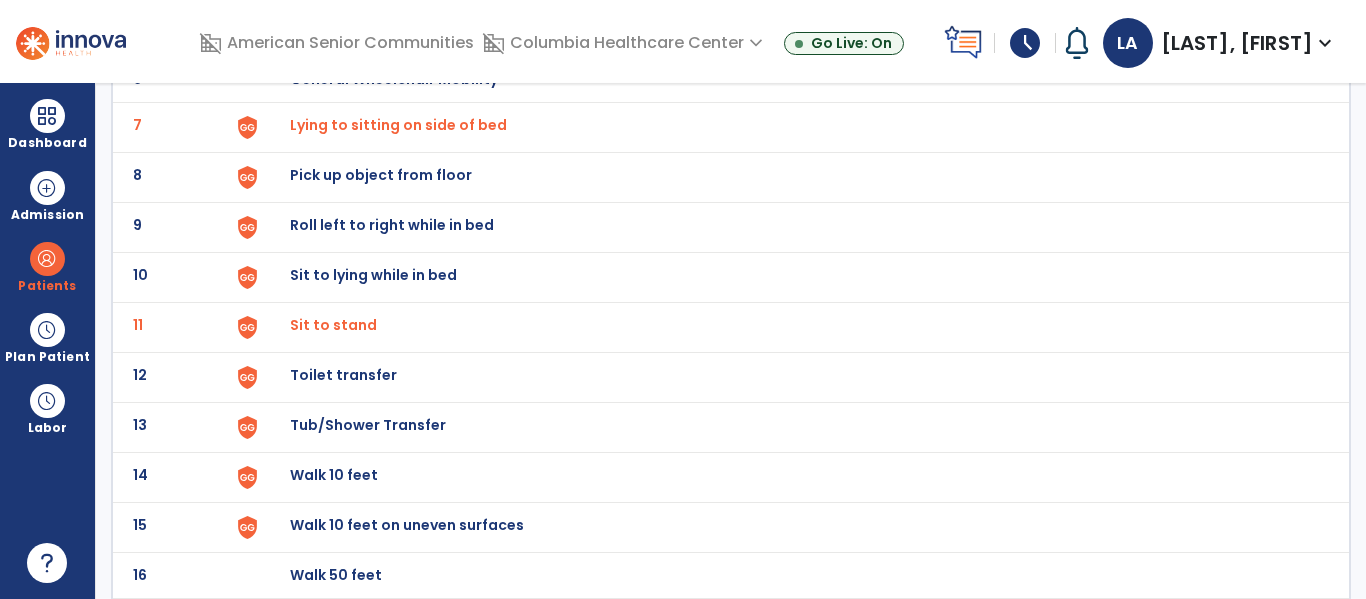 scroll, scrollTop: 481, scrollLeft: 0, axis: vertical 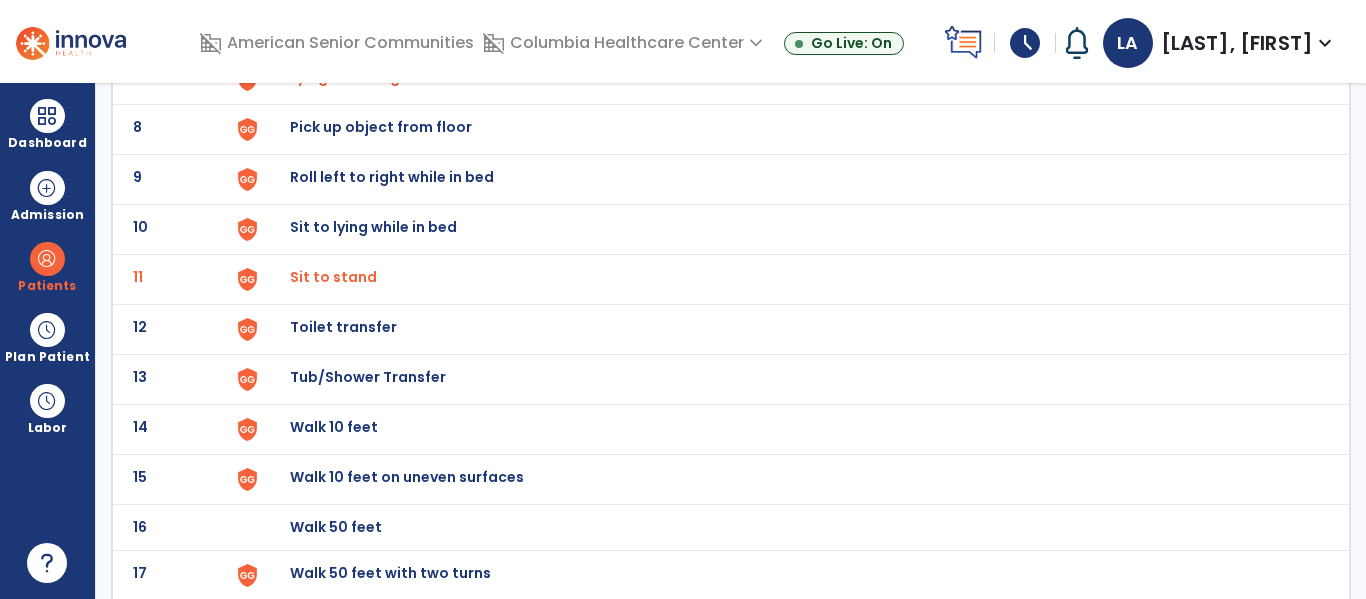click on "Toilet transfer" at bounding box center (336, -219) 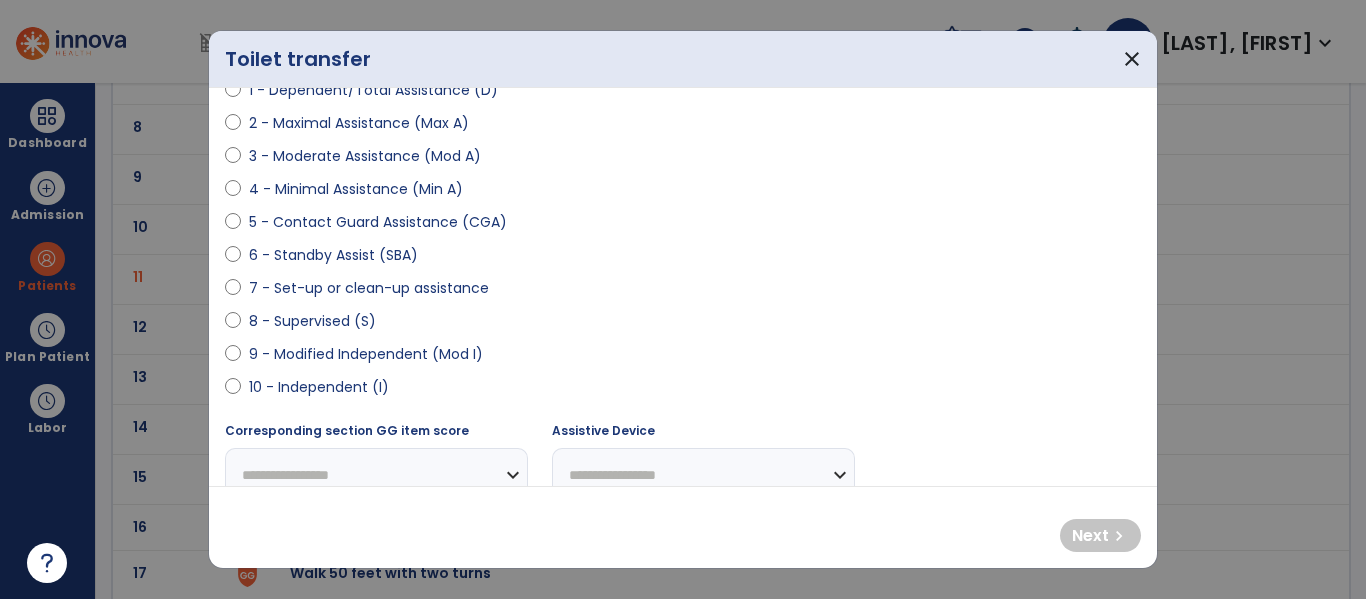scroll, scrollTop: 253, scrollLeft: 0, axis: vertical 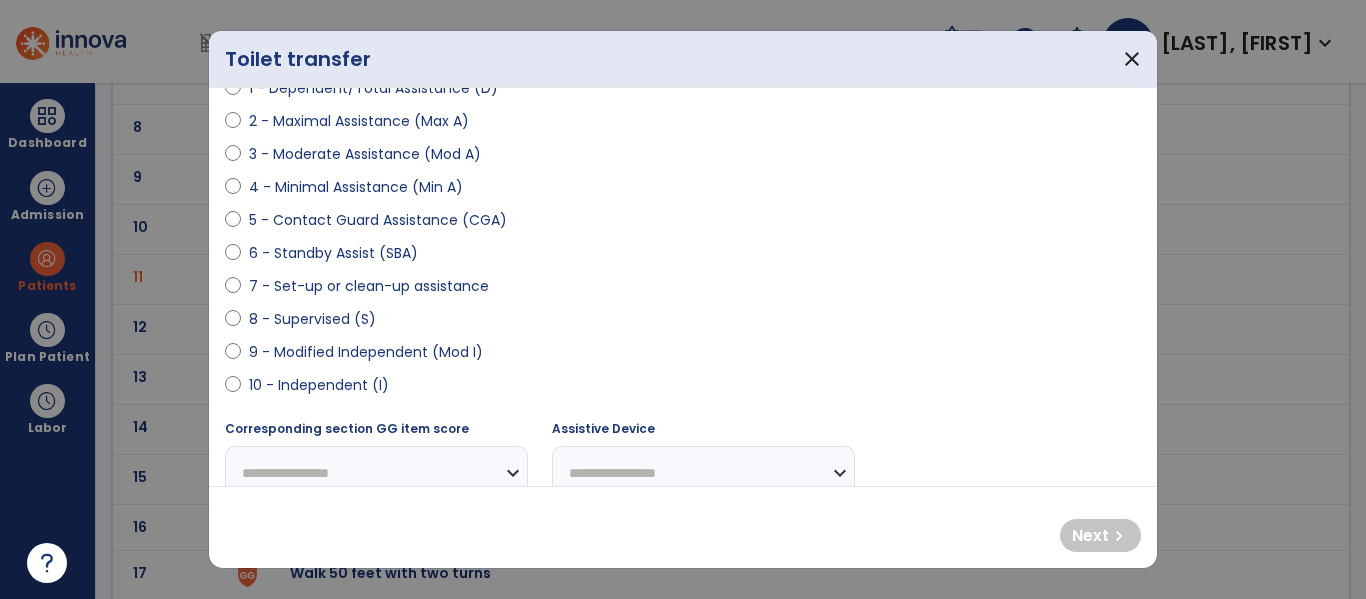 click on "9 - Modified Independent (Mod I)" at bounding box center [366, 352] 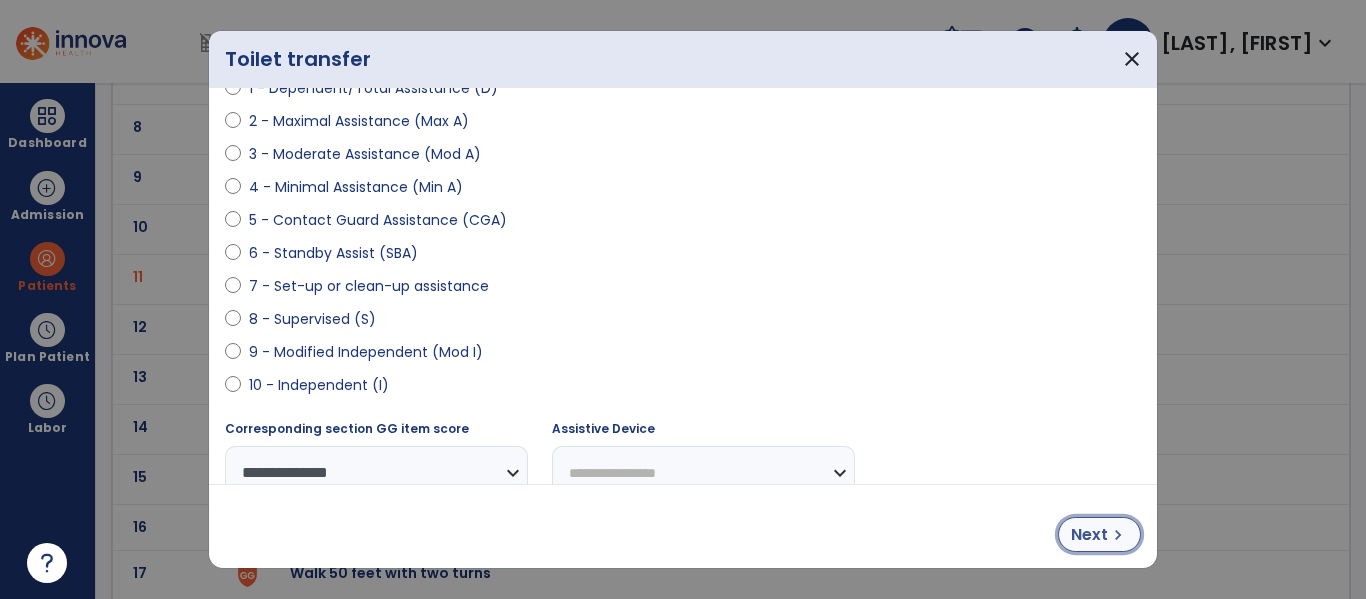 click on "chevron_right" at bounding box center [1118, 535] 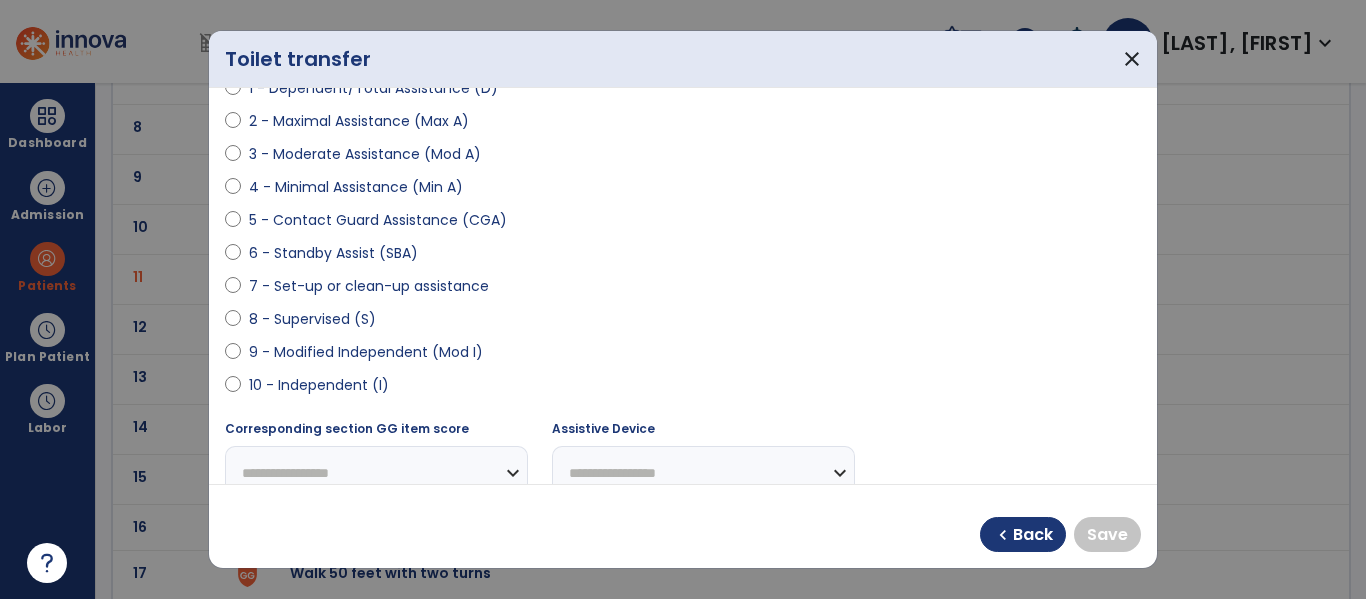click on "9 - Modified Independent (Mod I)" at bounding box center (366, 352) 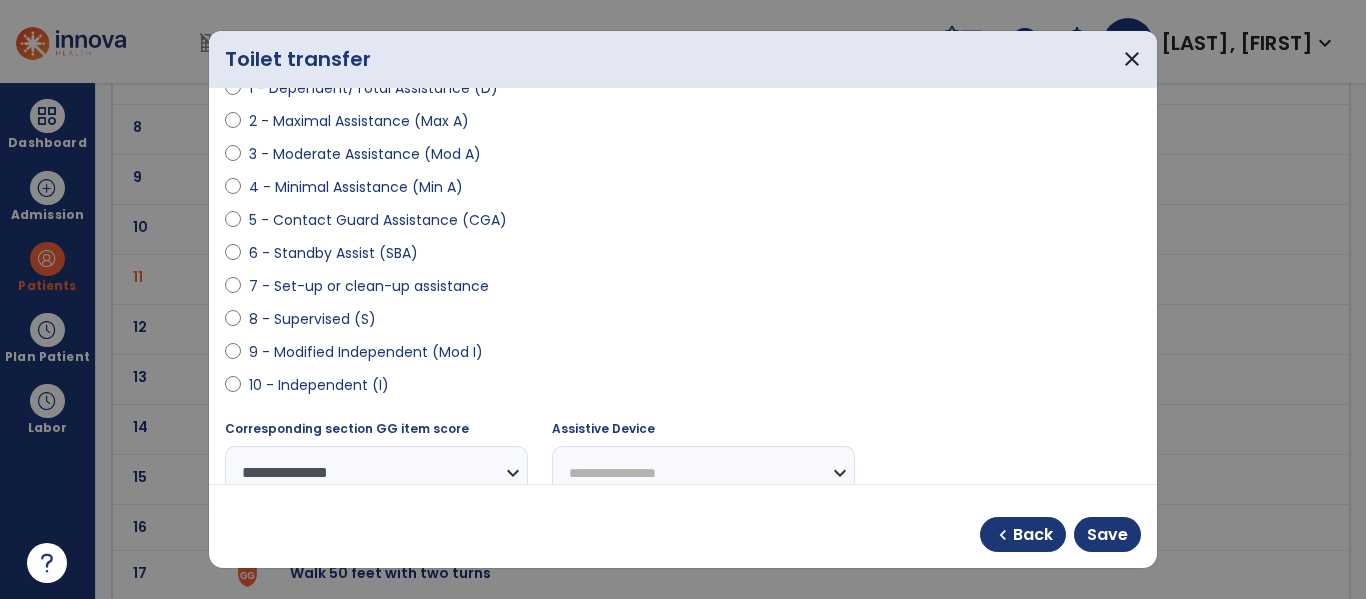 click on "chevron_left  Back Save" at bounding box center (1060, 534) 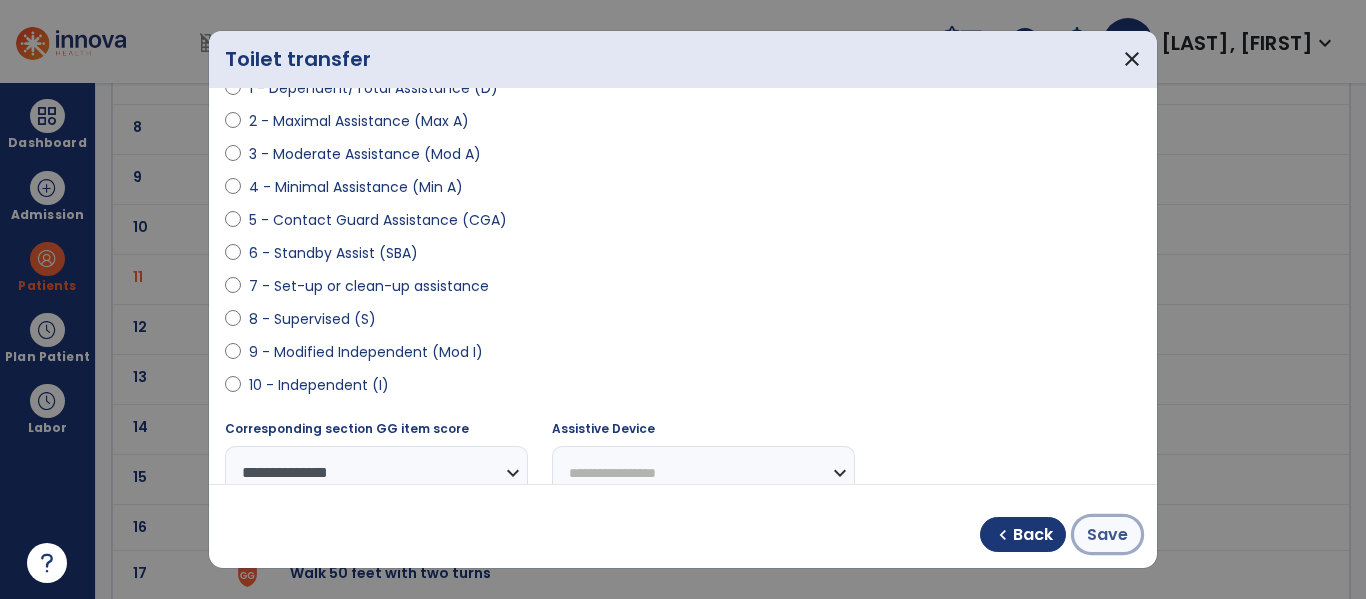 click on "Save" at bounding box center (1107, 535) 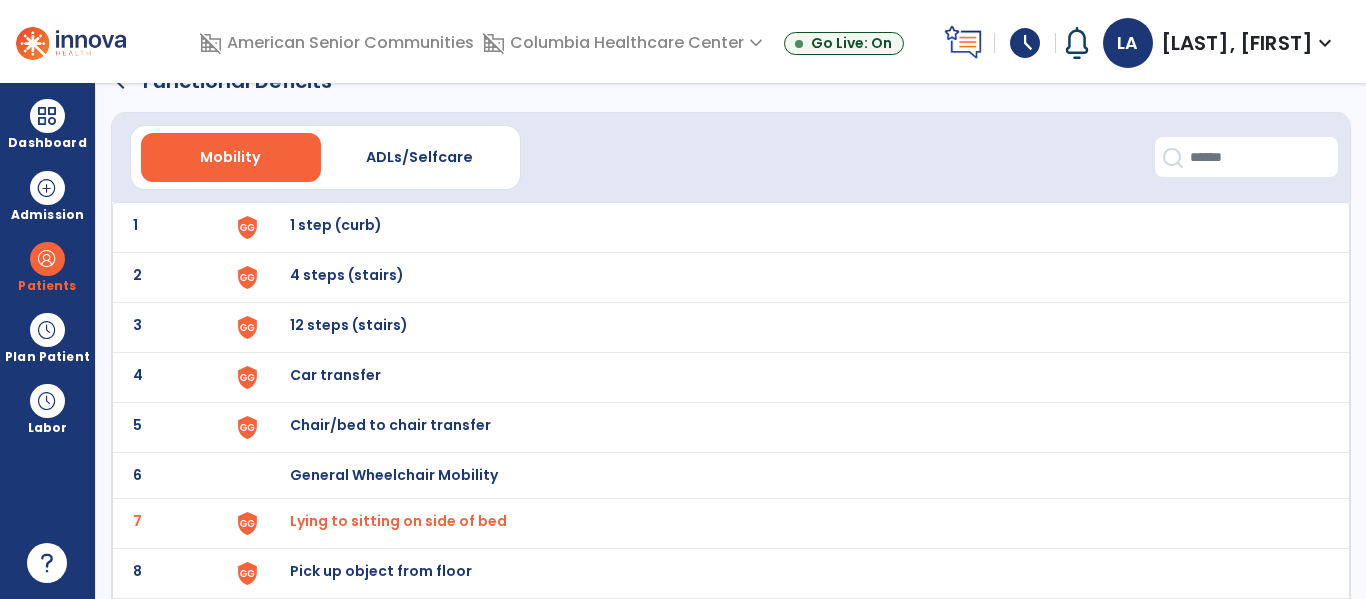 scroll, scrollTop: 0, scrollLeft: 0, axis: both 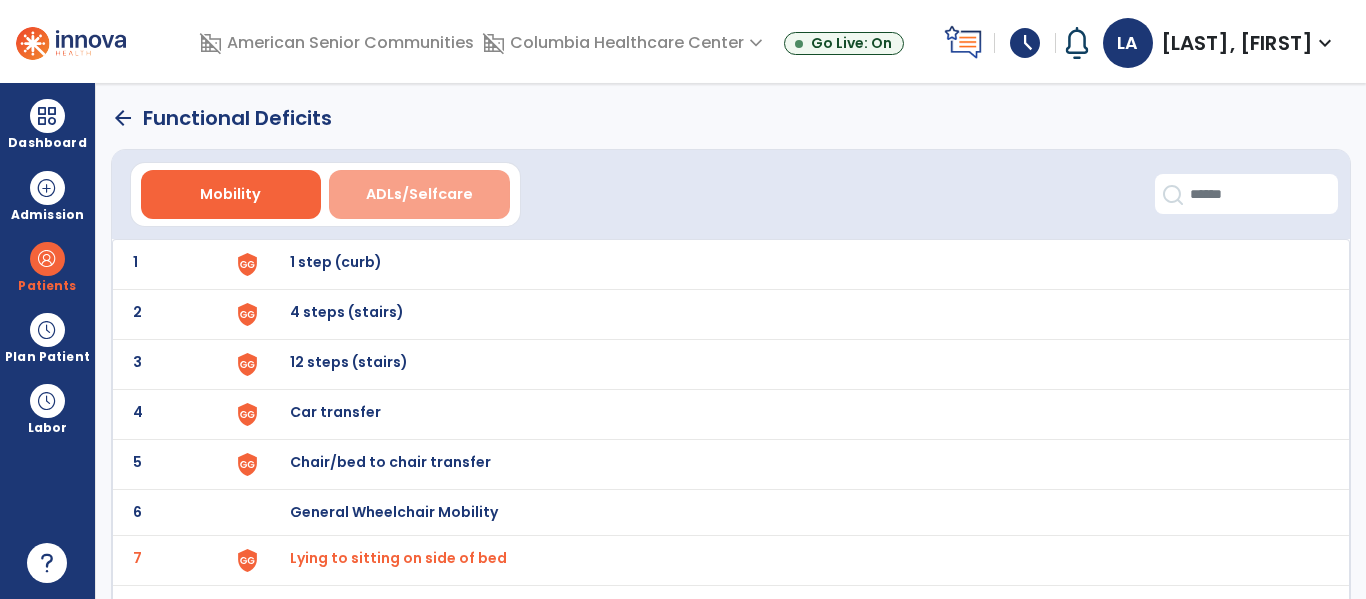 click on "ADLs/Selfcare" at bounding box center (419, 194) 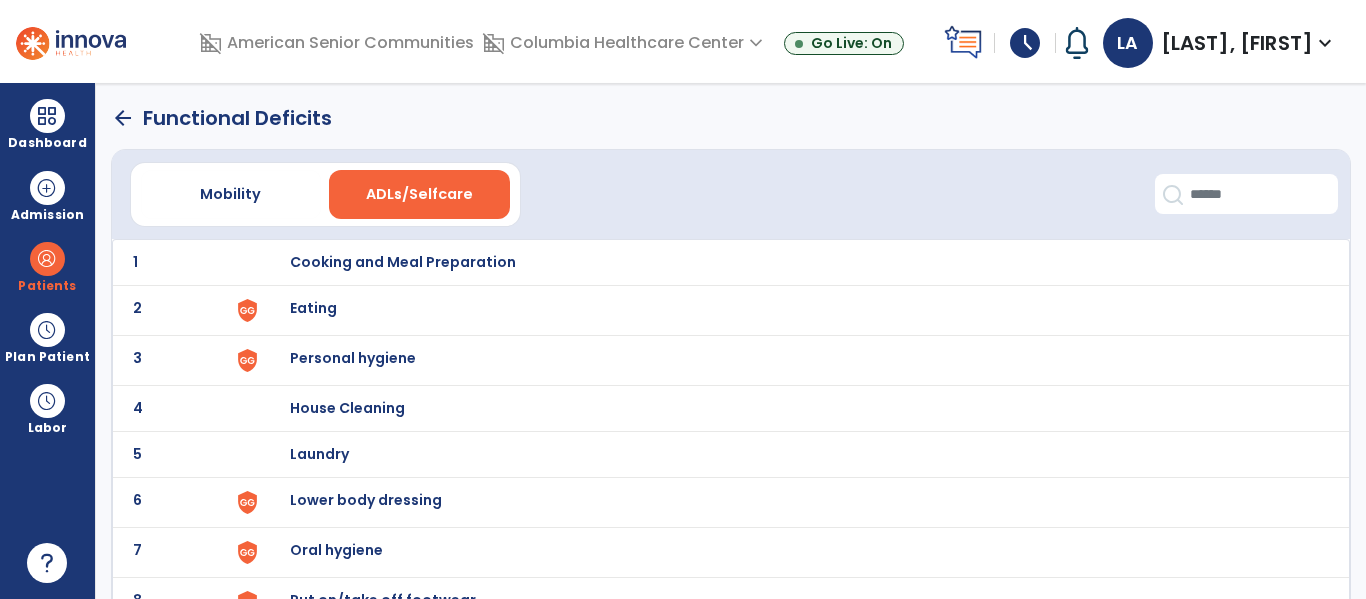 click on "Eating" at bounding box center (403, 262) 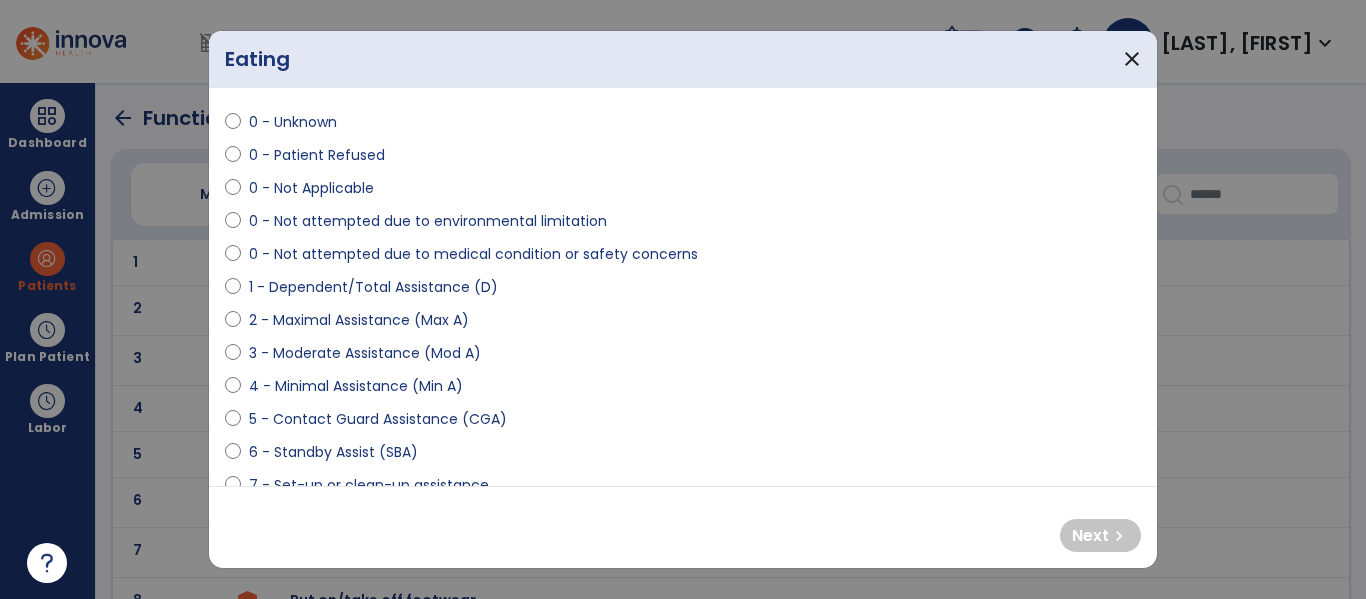 scroll, scrollTop: 276, scrollLeft: 0, axis: vertical 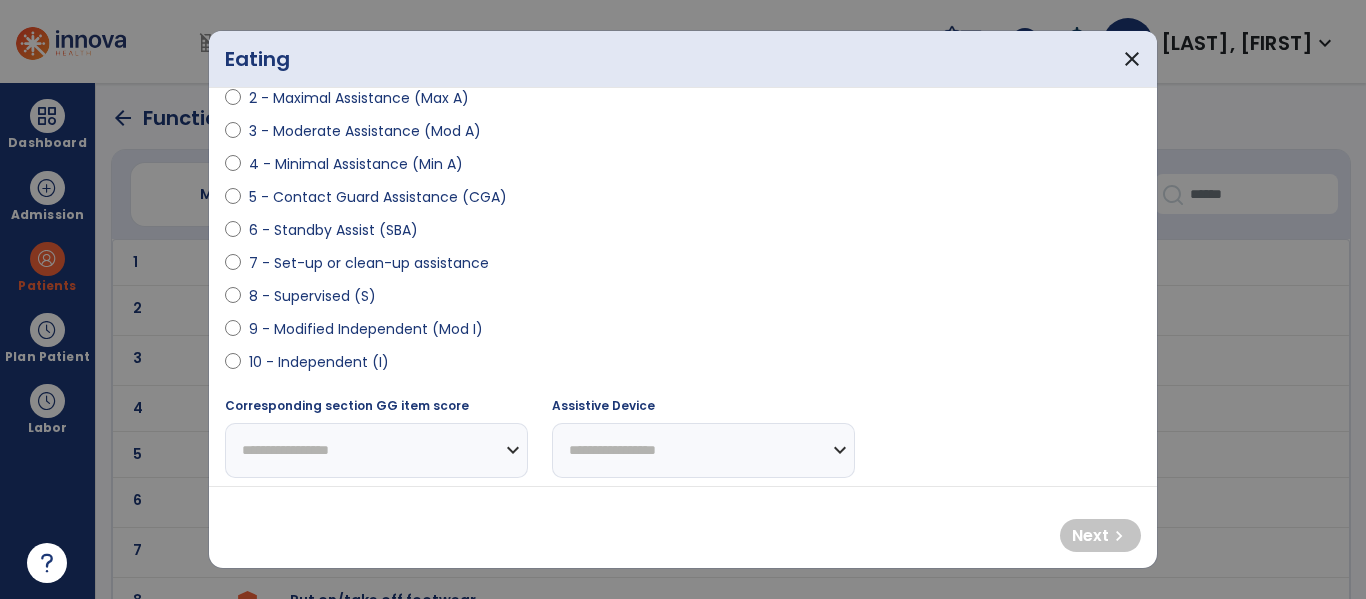 click on "10 - Independent (I)" at bounding box center [319, 362] 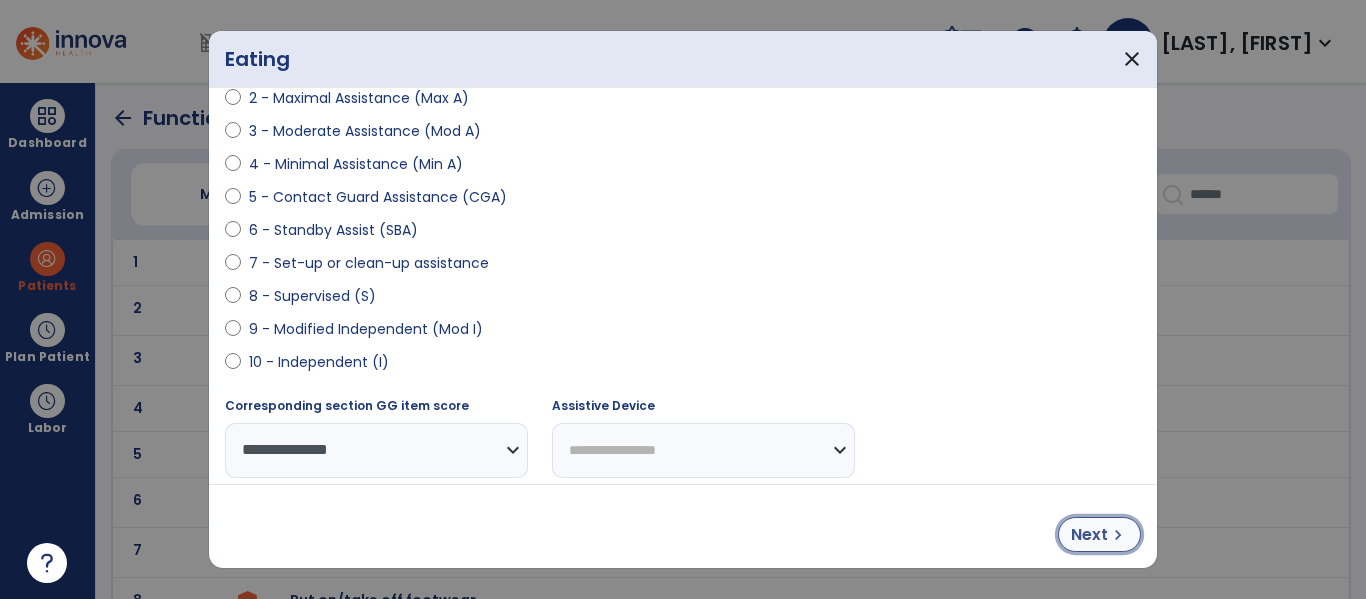 click on "chevron_right" at bounding box center (1118, 535) 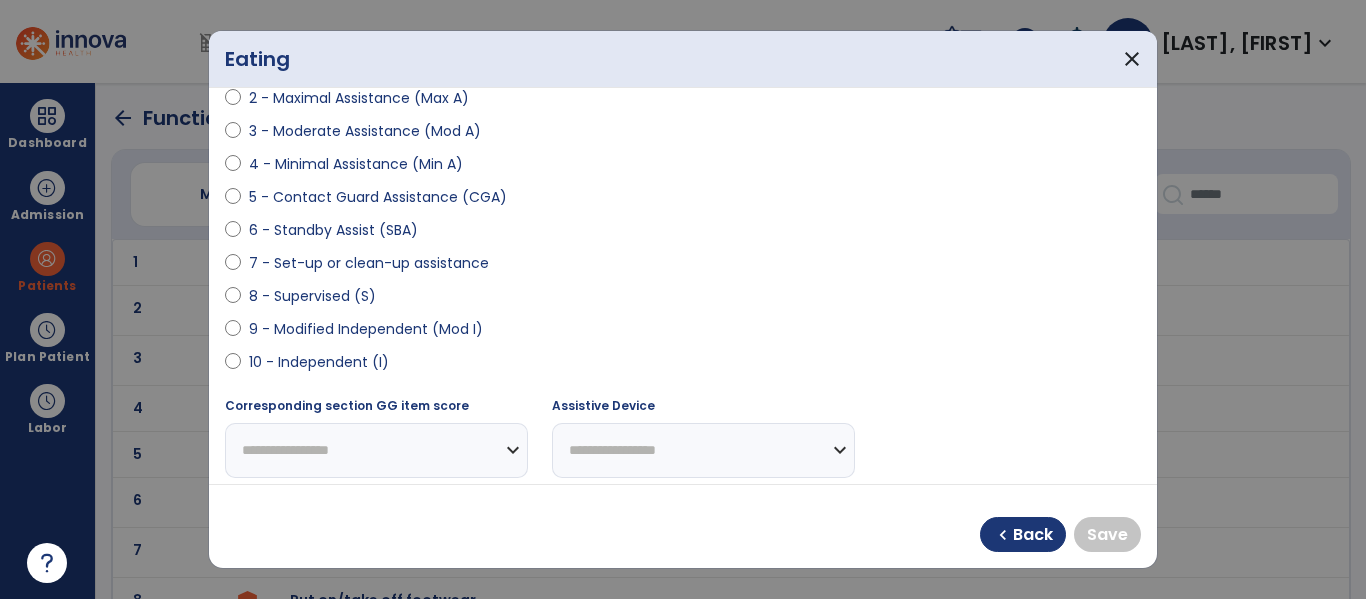 click on "10 - Independent (I)" at bounding box center [319, 362] 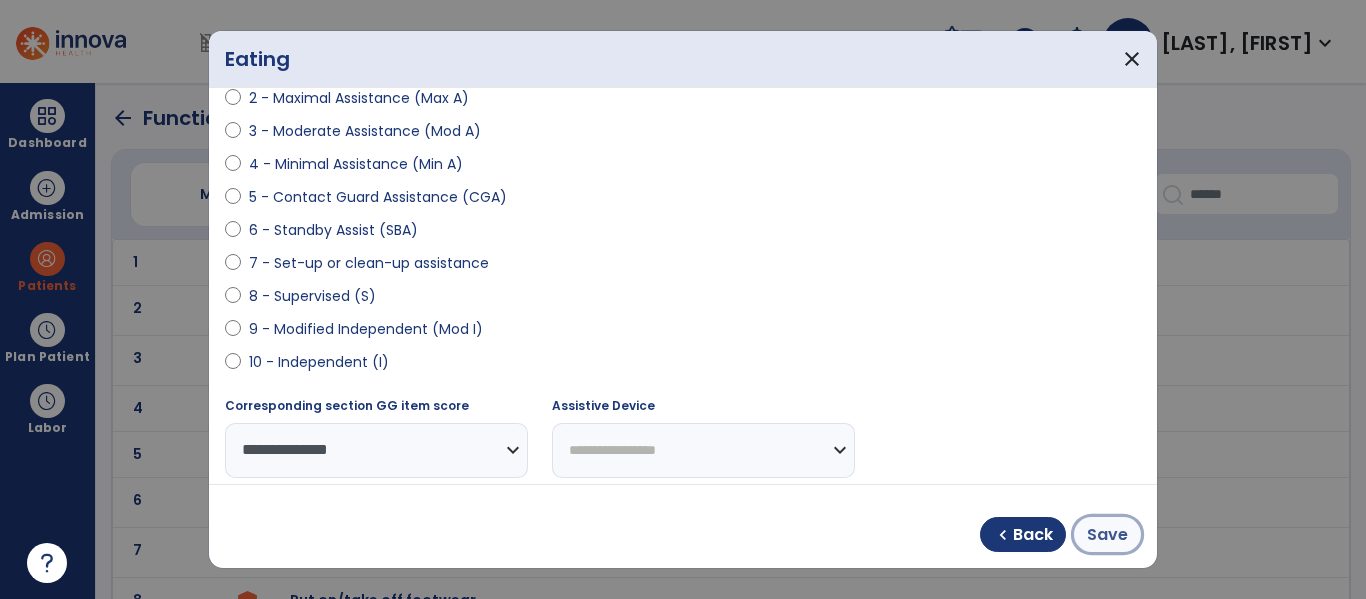 click on "Save" at bounding box center [1107, 535] 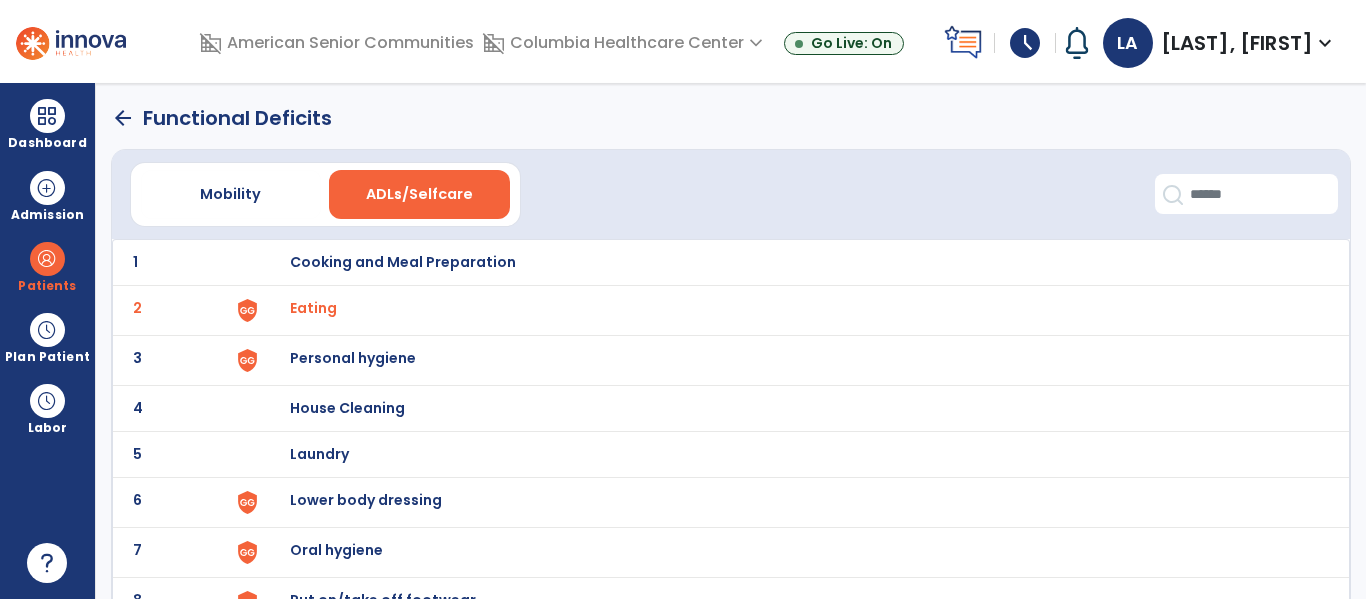click on "Personal hygiene" at bounding box center (403, 262) 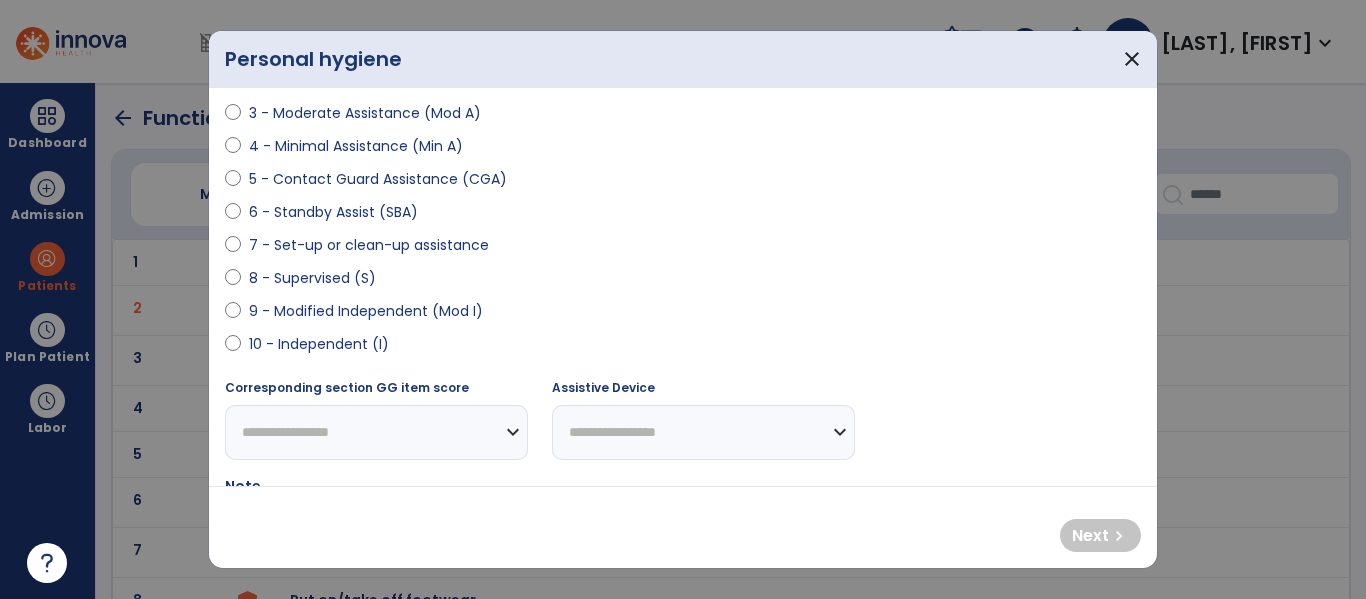 scroll, scrollTop: 311, scrollLeft: 0, axis: vertical 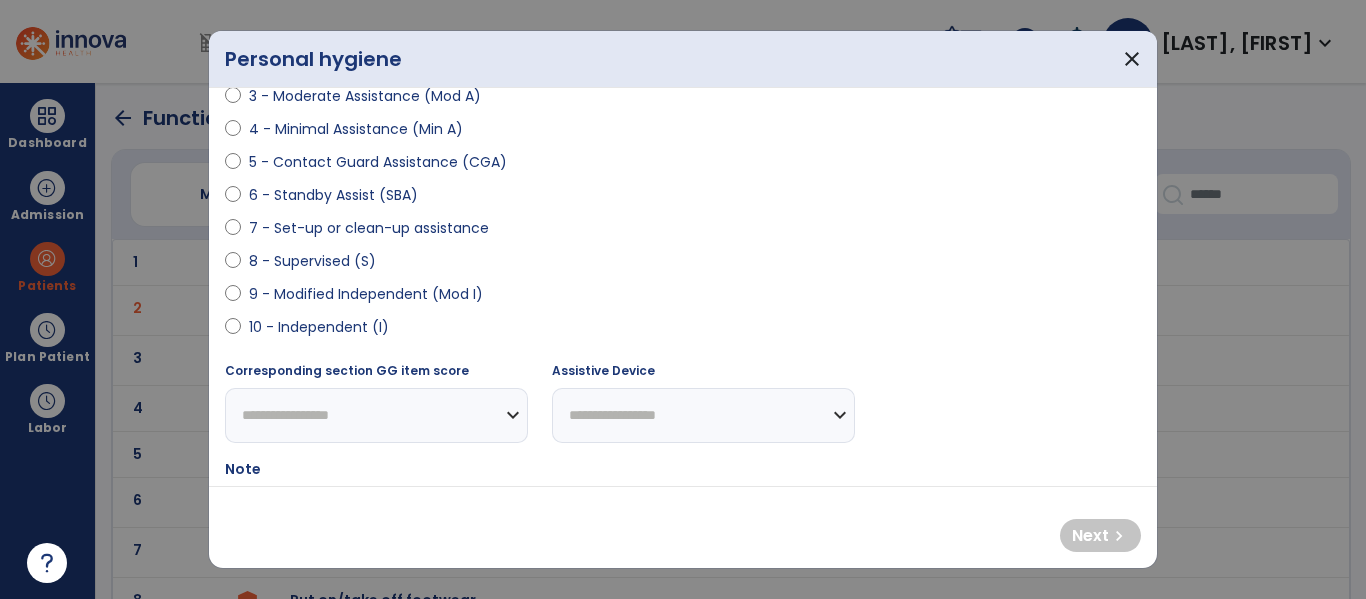 click on "9 - Modified Independent (Mod I)" at bounding box center (366, 294) 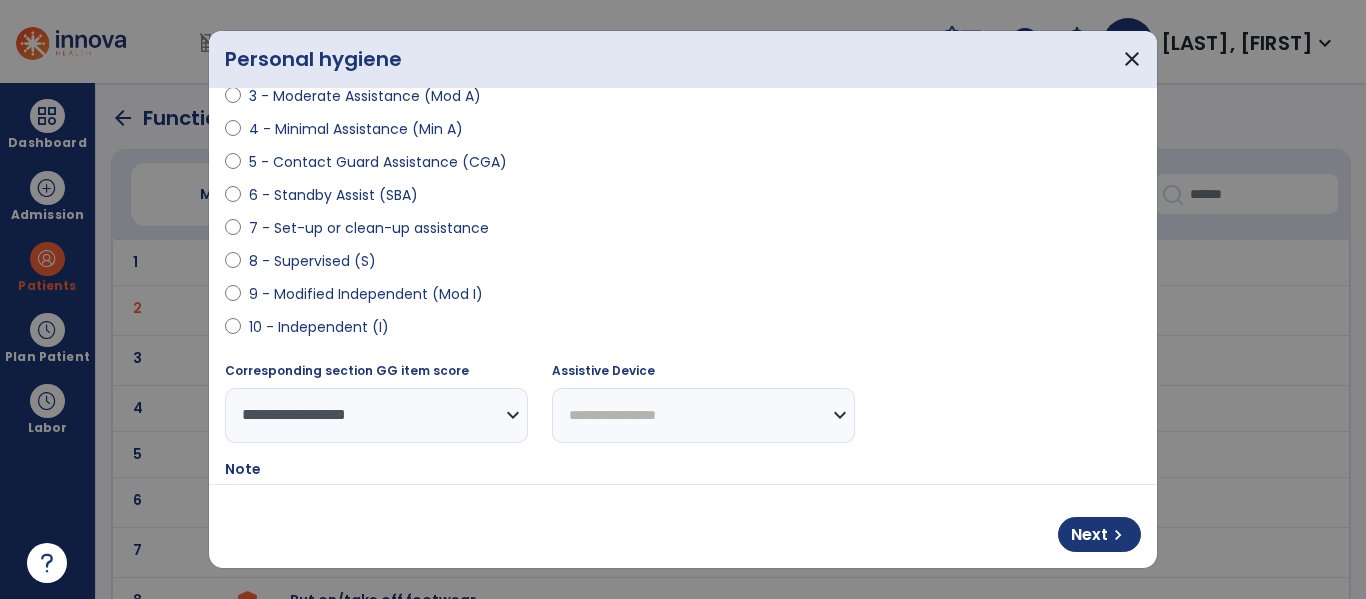 select on "**********" 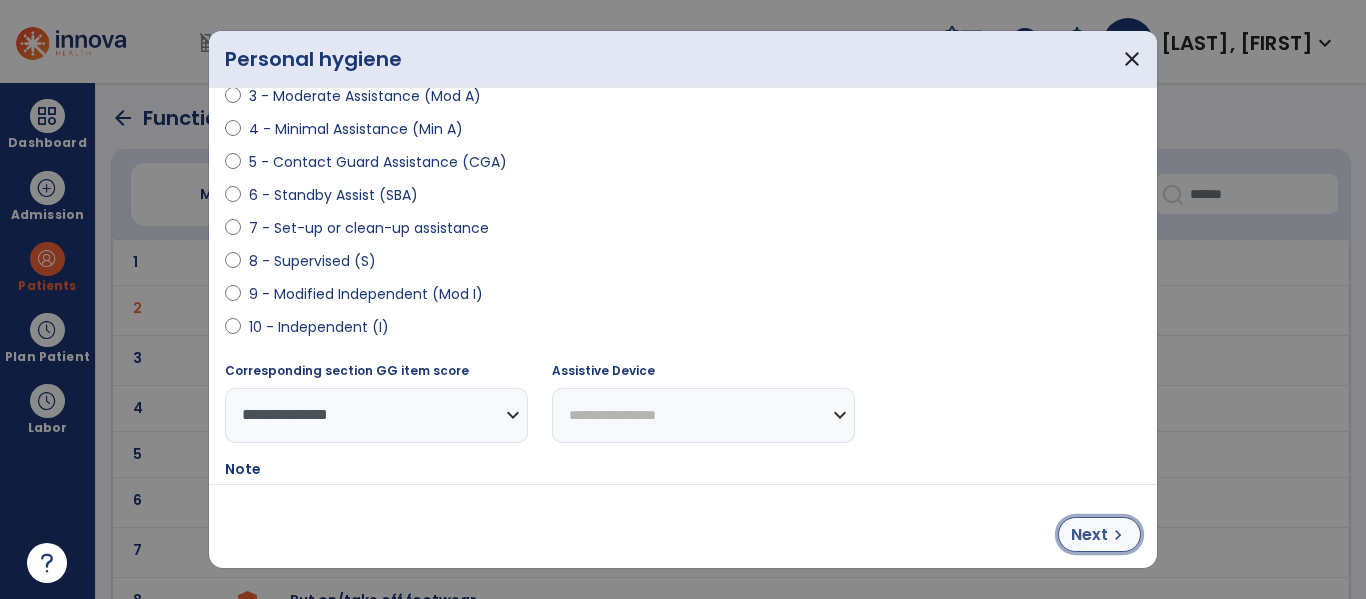 click on "chevron_right" at bounding box center (1118, 535) 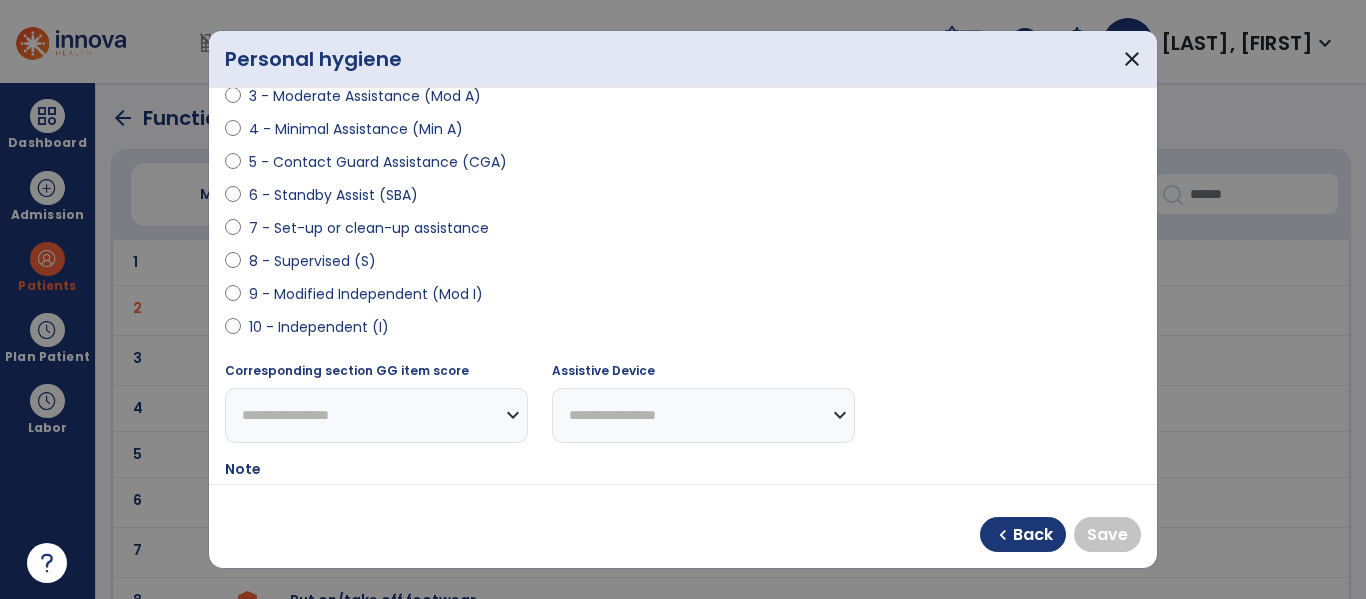click on "9 - Modified Independent (Mod I)" at bounding box center (366, 294) 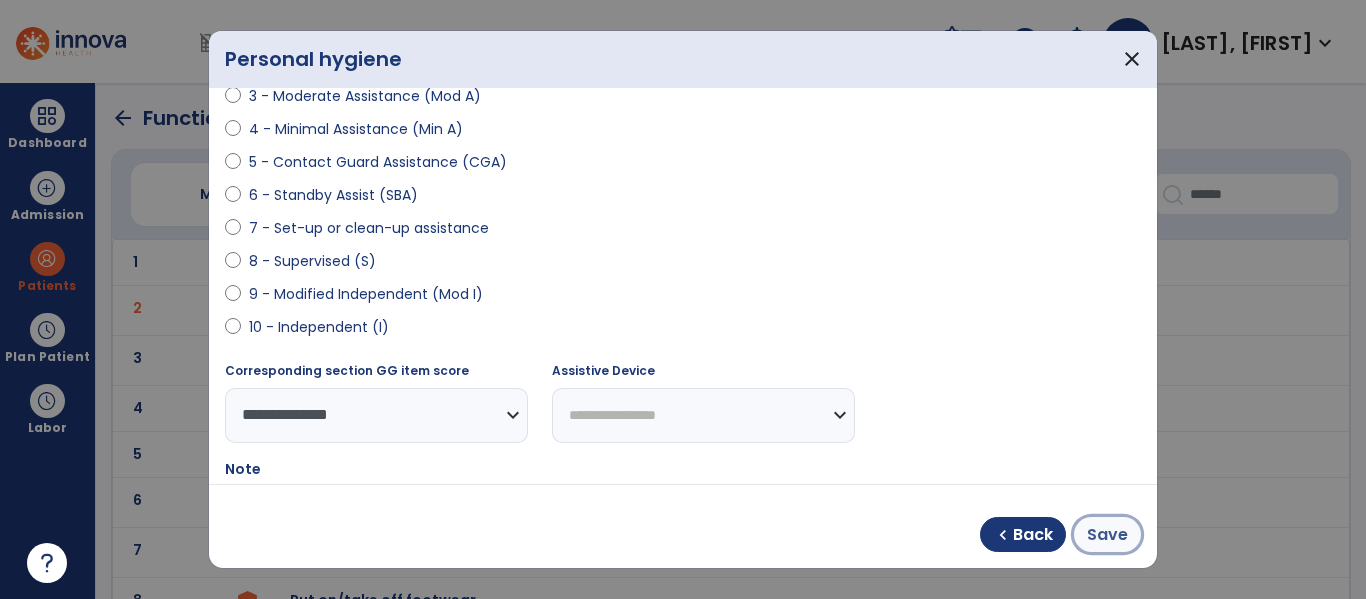 click on "Save" at bounding box center [1107, 535] 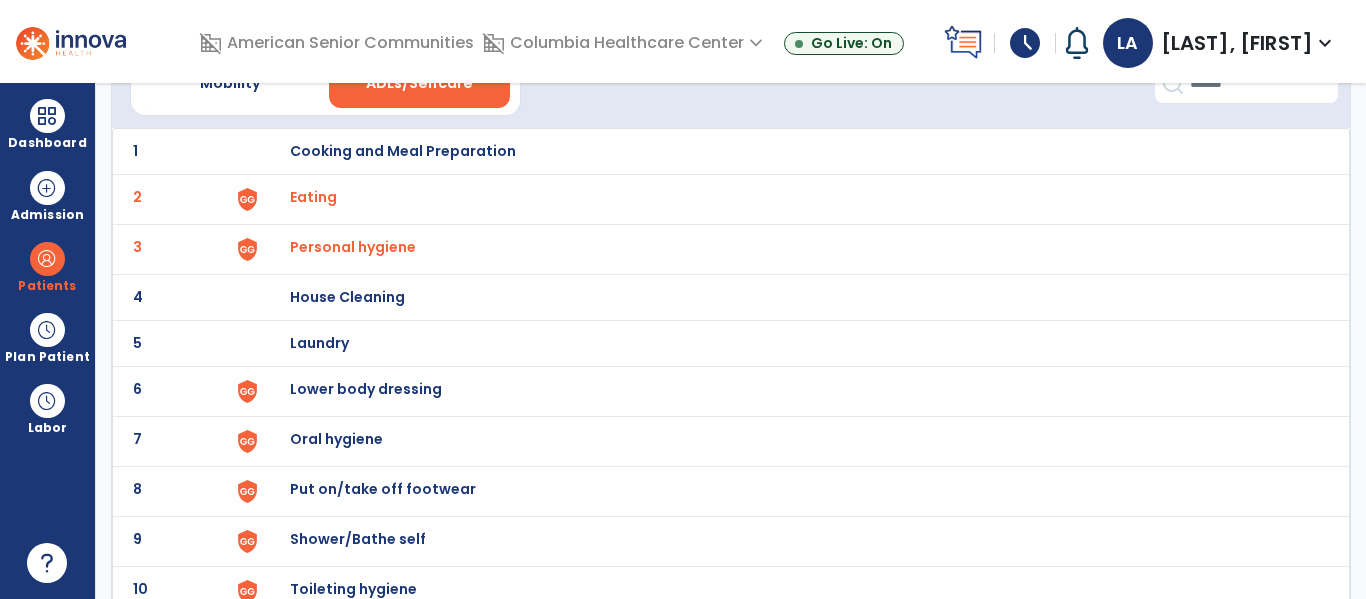 scroll, scrollTop: 165, scrollLeft: 0, axis: vertical 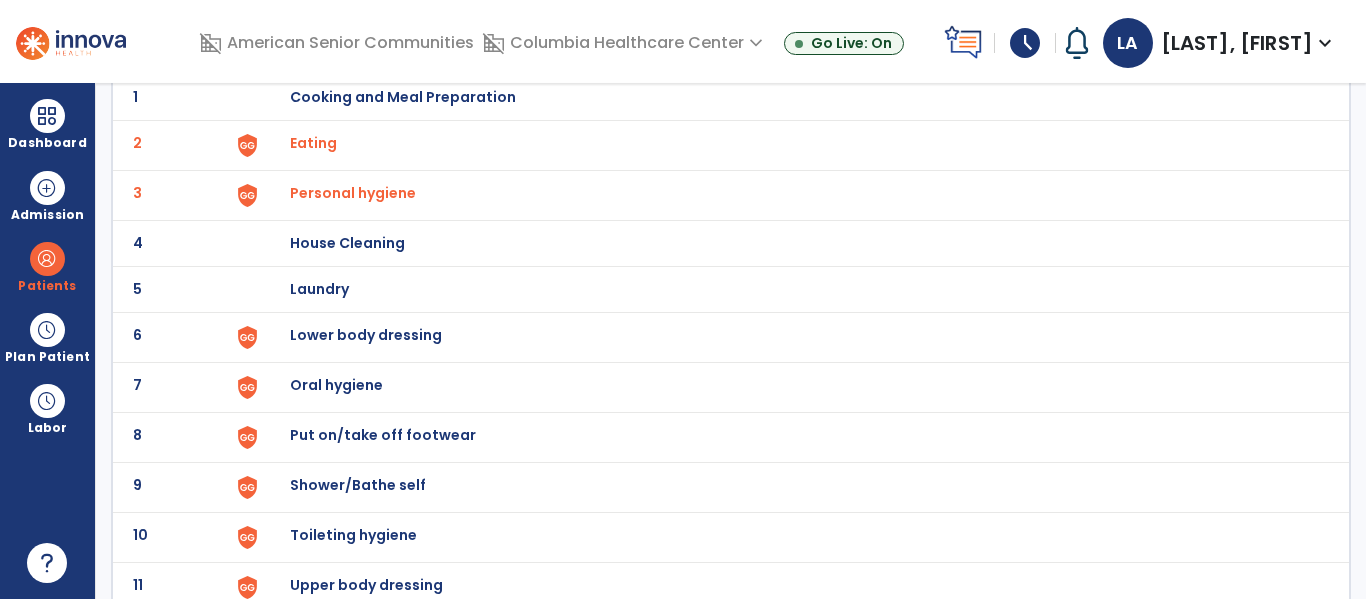 click on "Lower body dressing" at bounding box center [403, 97] 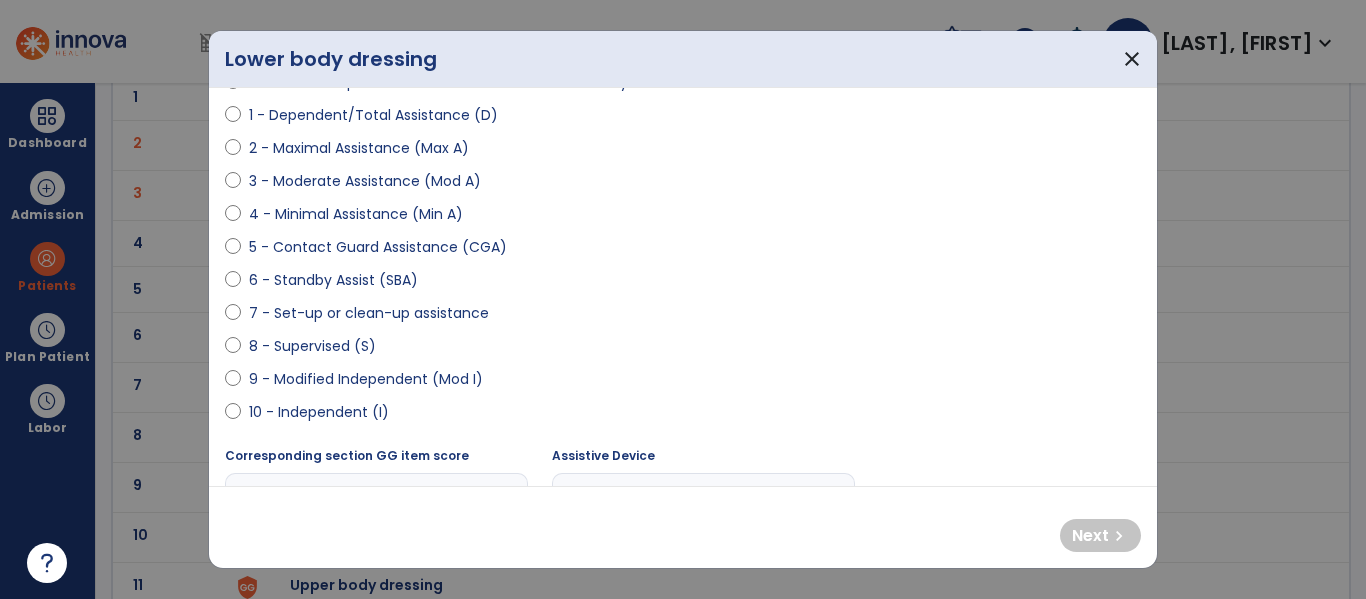 scroll, scrollTop: 260, scrollLeft: 0, axis: vertical 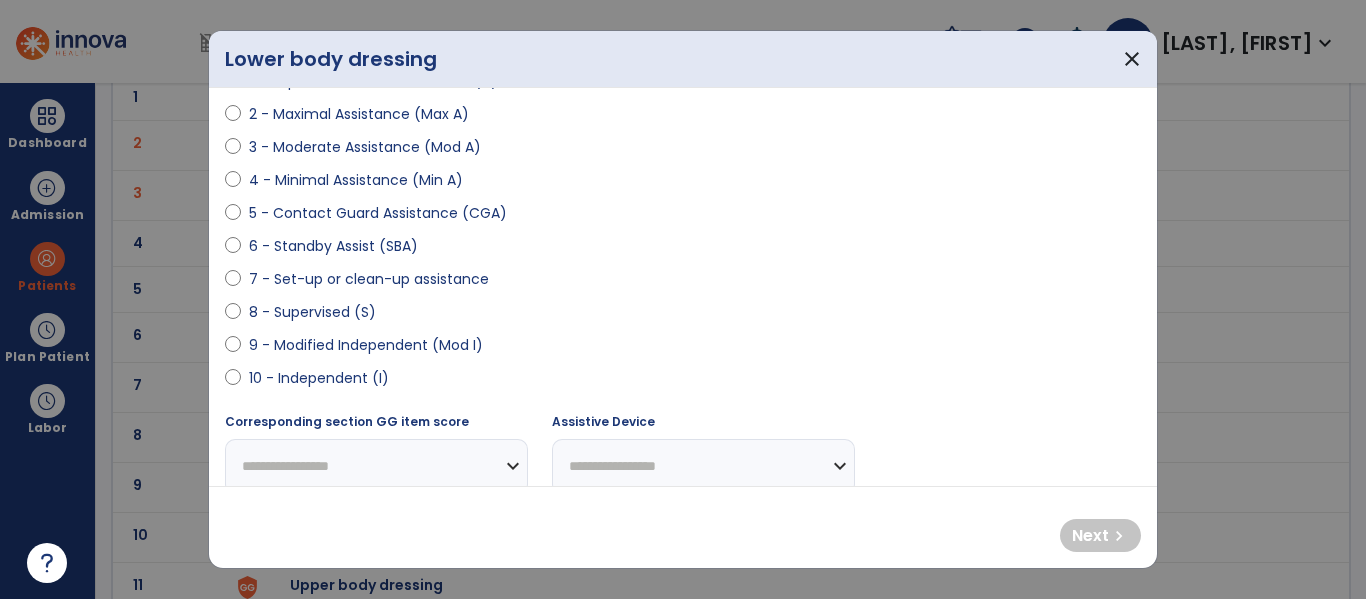 click on "9 - Modified Independent (Mod I)" at bounding box center [366, 345] 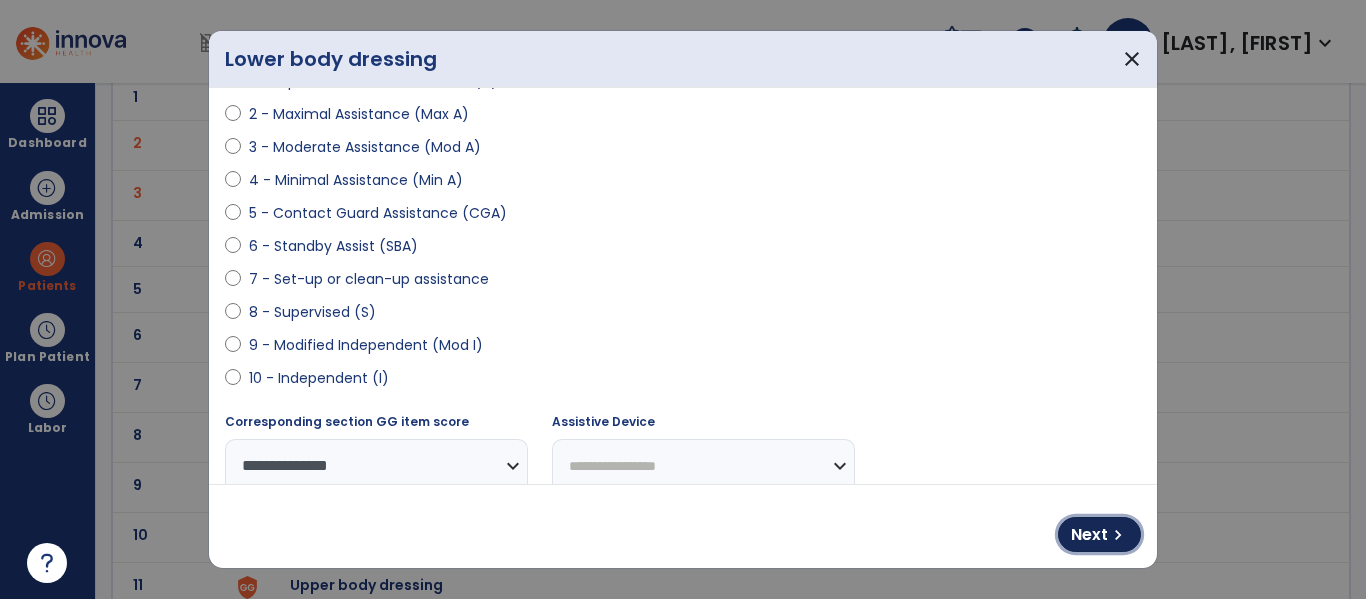 click on "Next" at bounding box center (1089, 535) 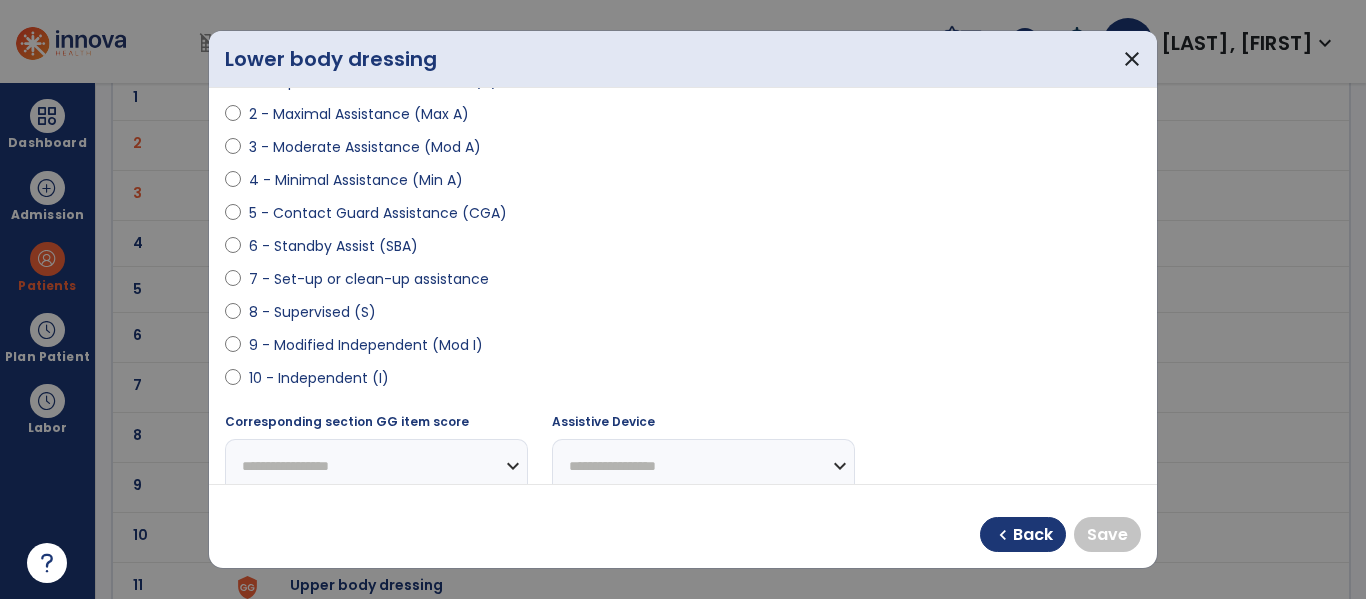 click on "9 - Modified Independent (Mod I)" at bounding box center [366, 345] 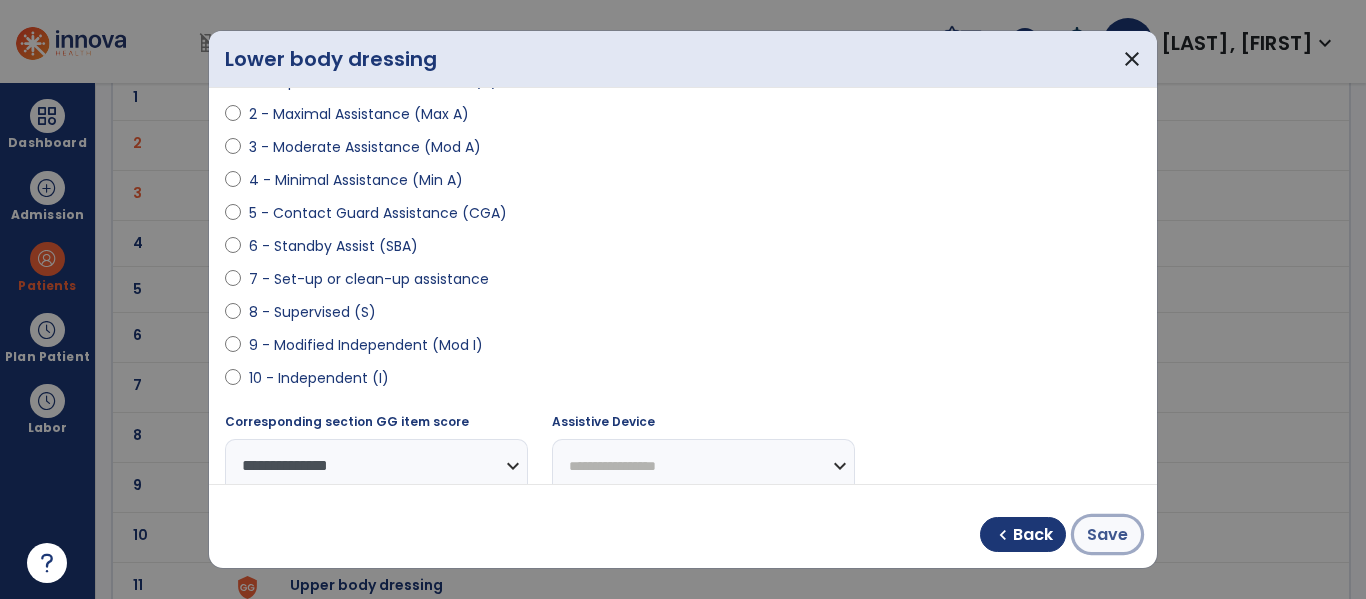 click on "Save" at bounding box center (1107, 535) 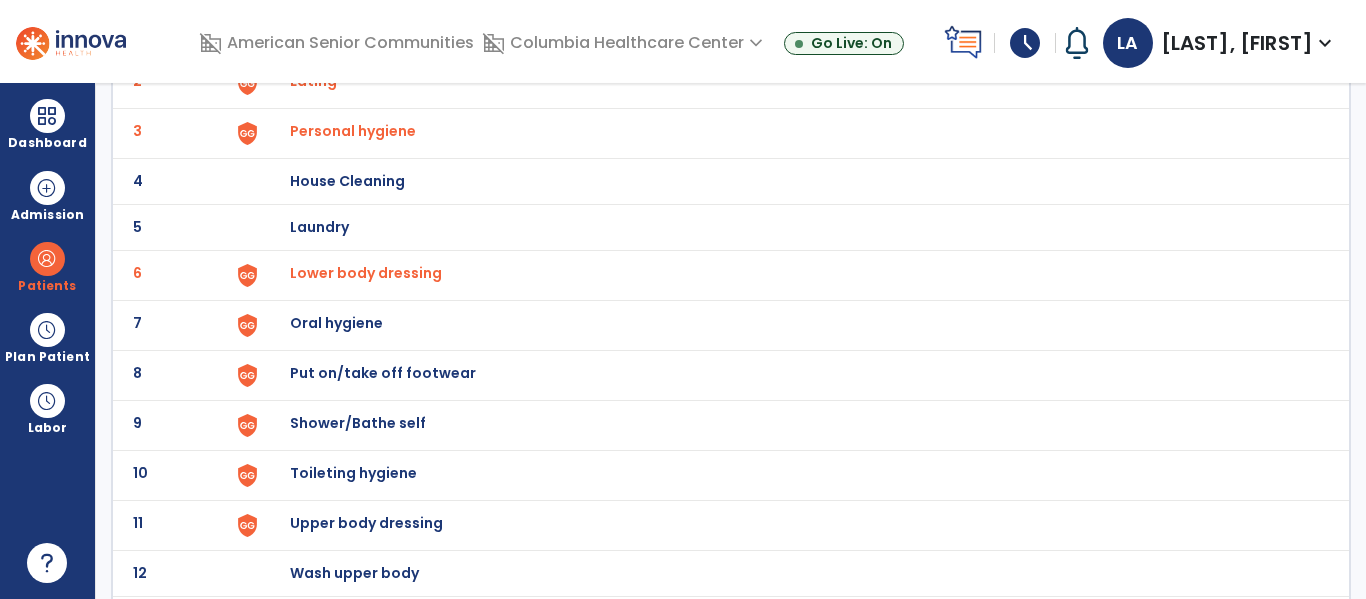 scroll, scrollTop: 231, scrollLeft: 0, axis: vertical 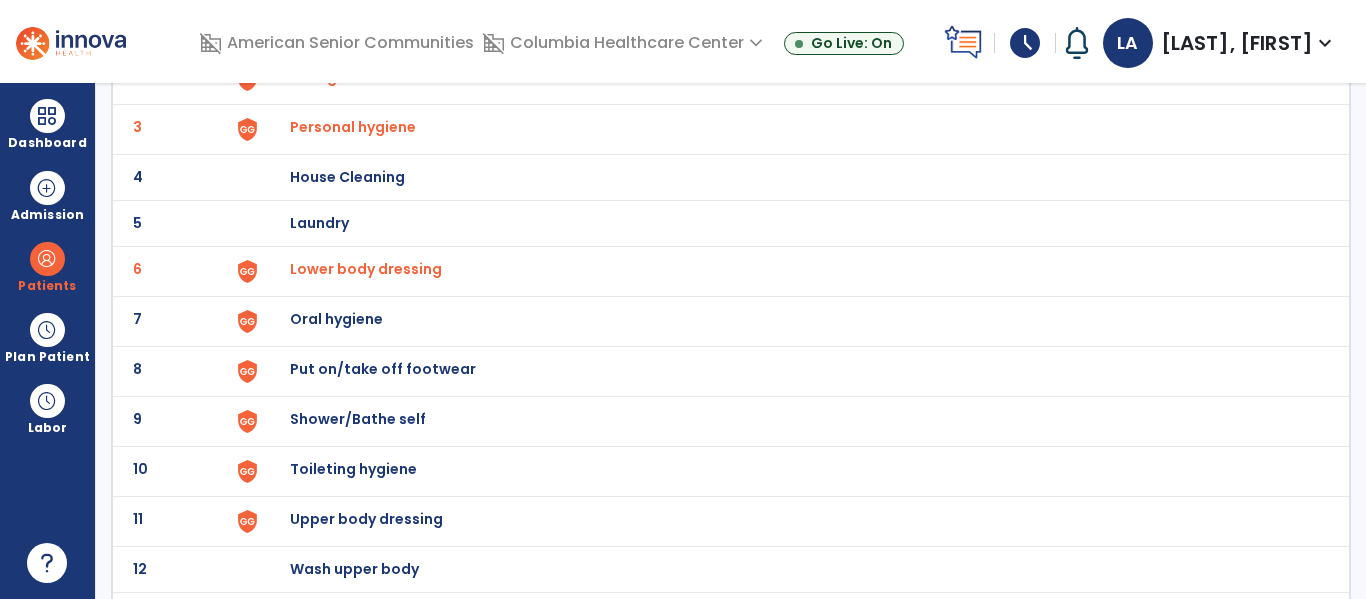 click on "Oral hygiene" at bounding box center [403, 31] 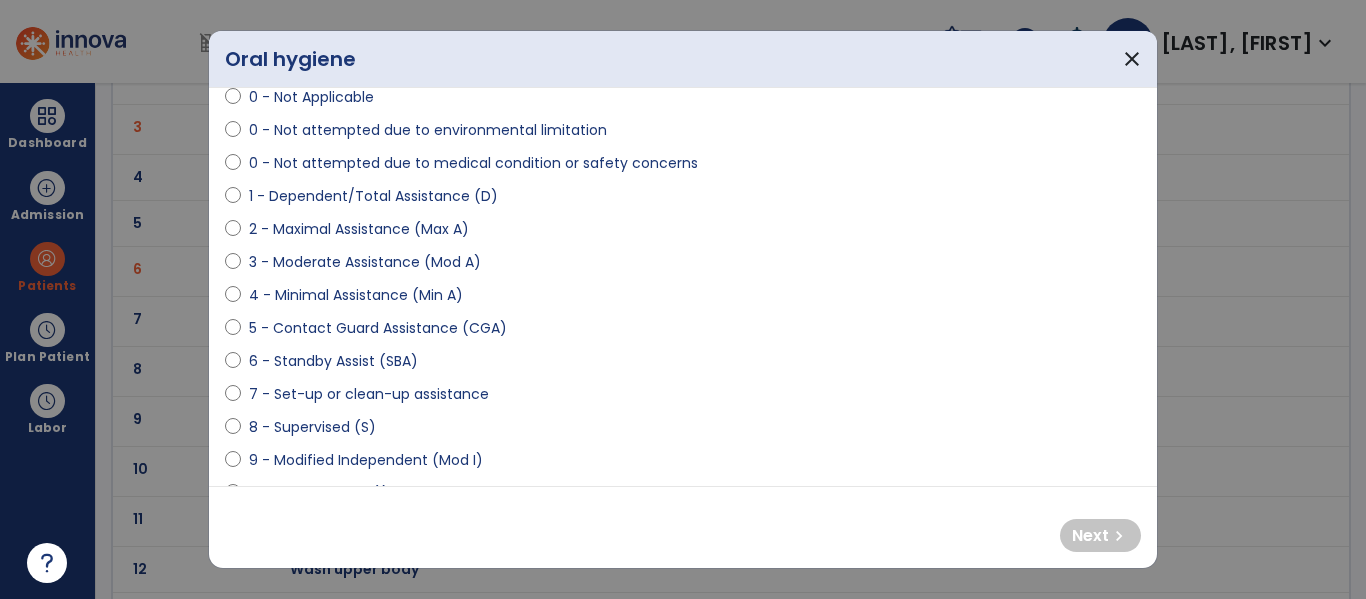 scroll, scrollTop: 187, scrollLeft: 0, axis: vertical 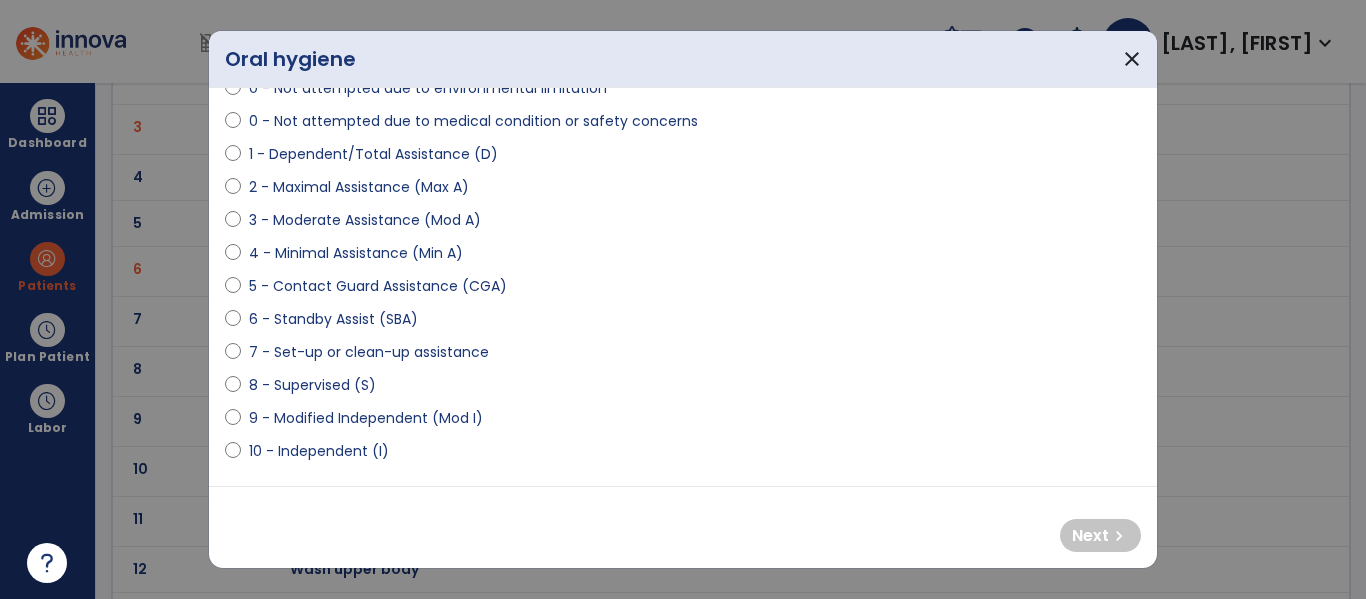 click on "10 - Independent (I)" at bounding box center [319, 451] 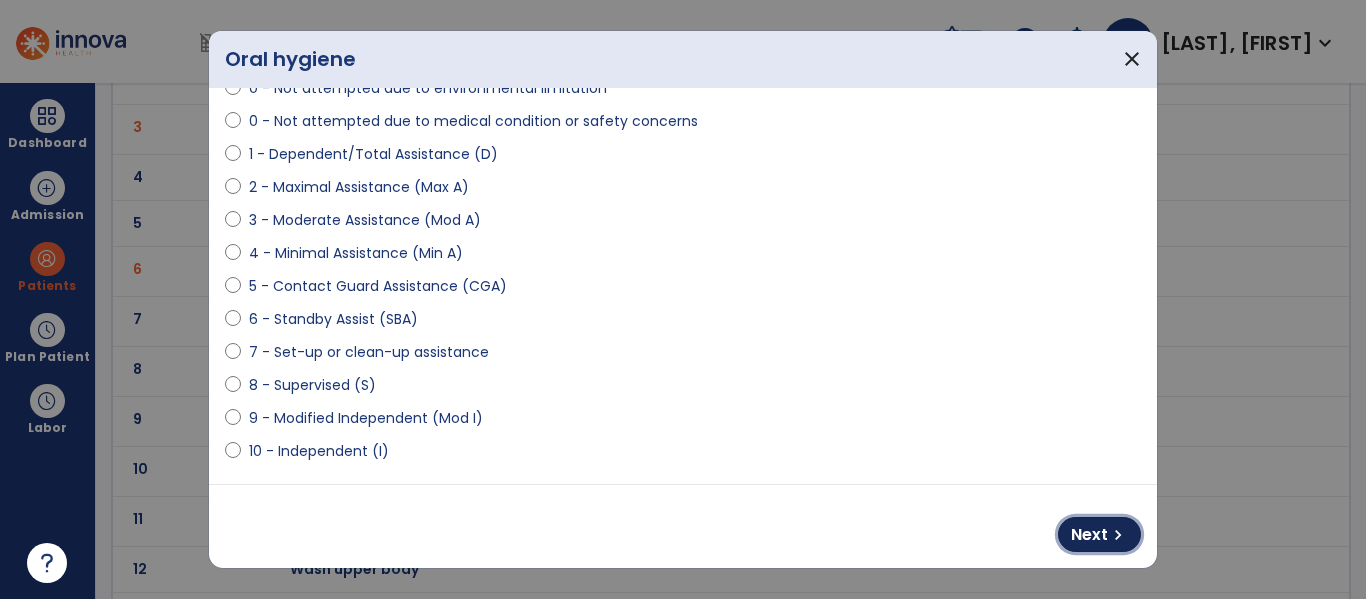 click on "Next" at bounding box center (1089, 535) 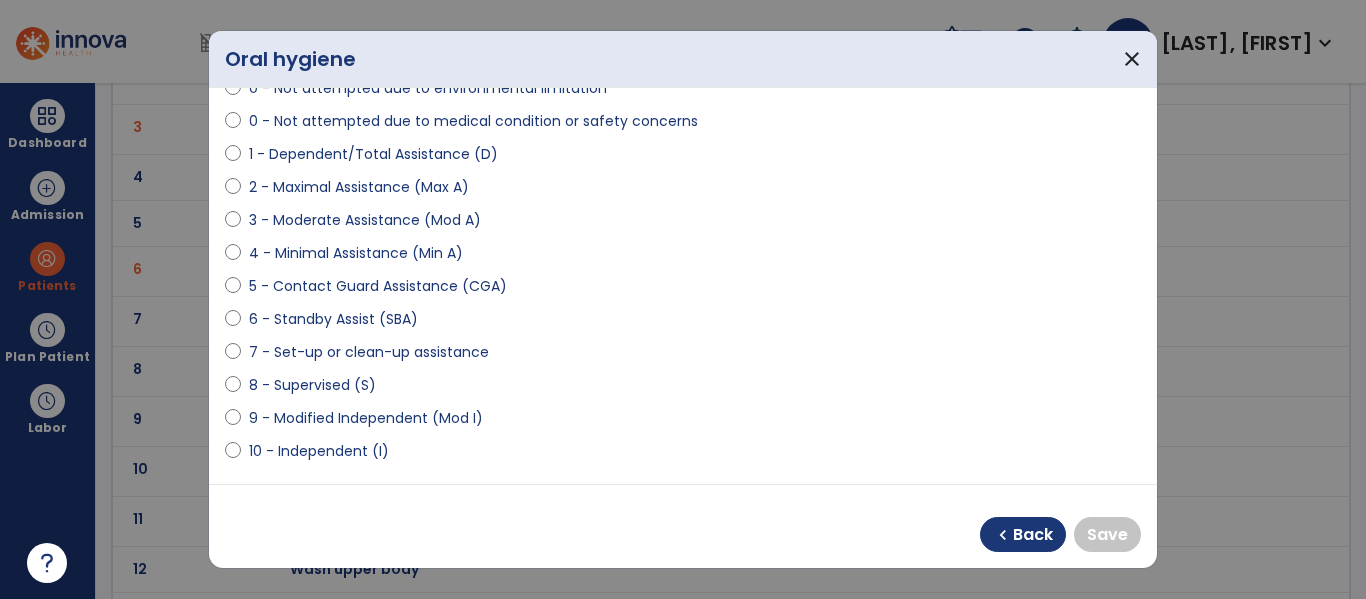 click on "10 - Independent (I)" at bounding box center [319, 451] 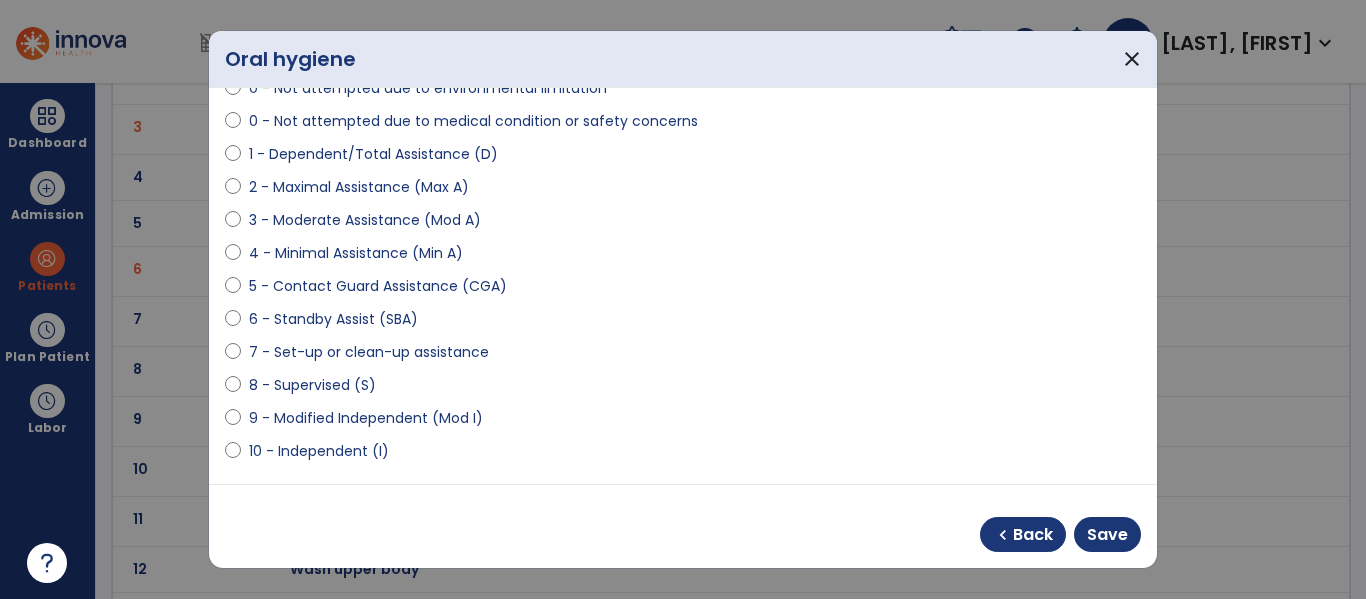 select on "**********" 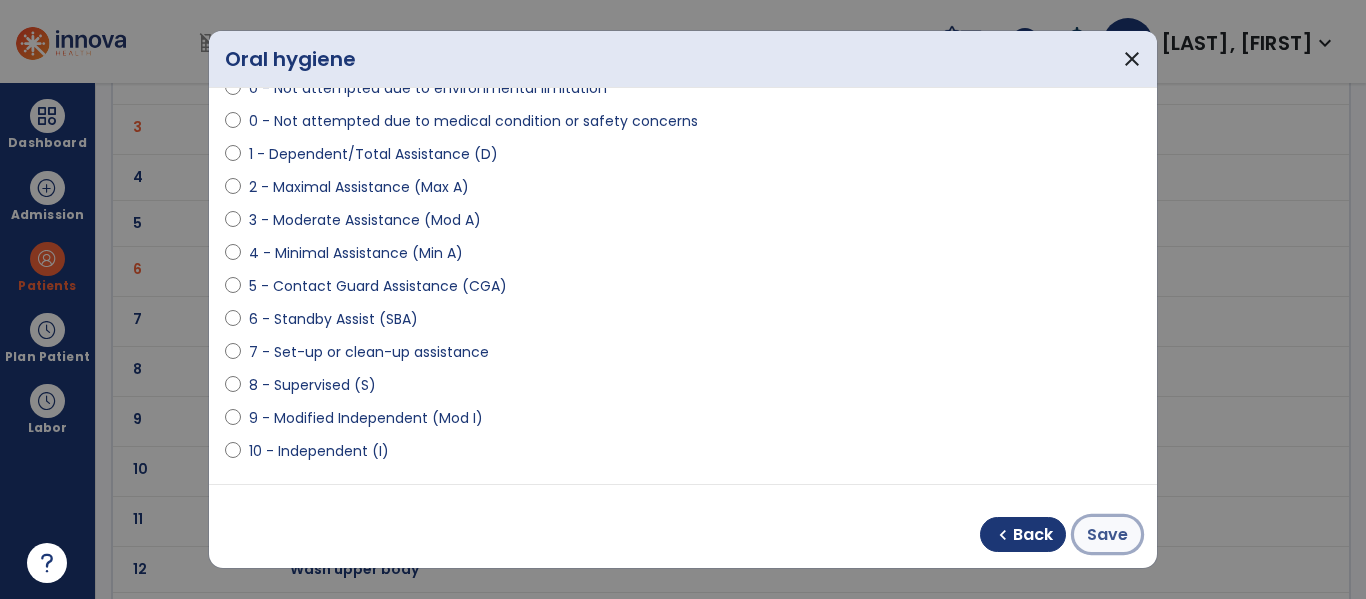 click on "Save" at bounding box center (1107, 535) 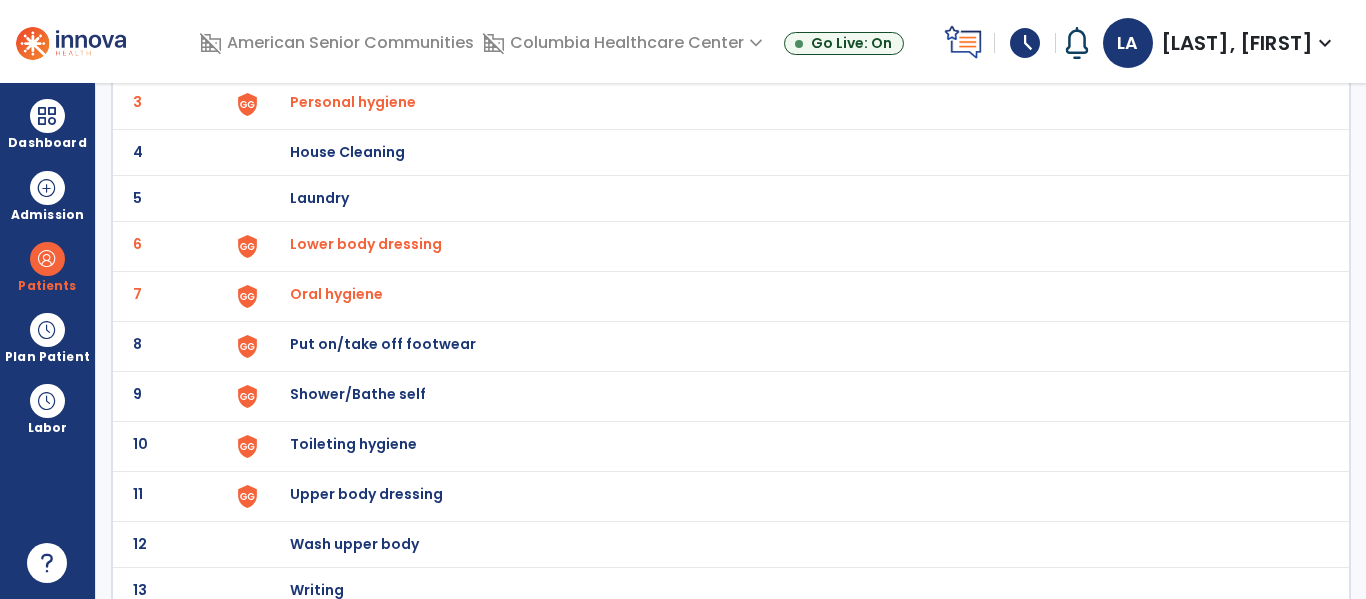 scroll, scrollTop: 262, scrollLeft: 0, axis: vertical 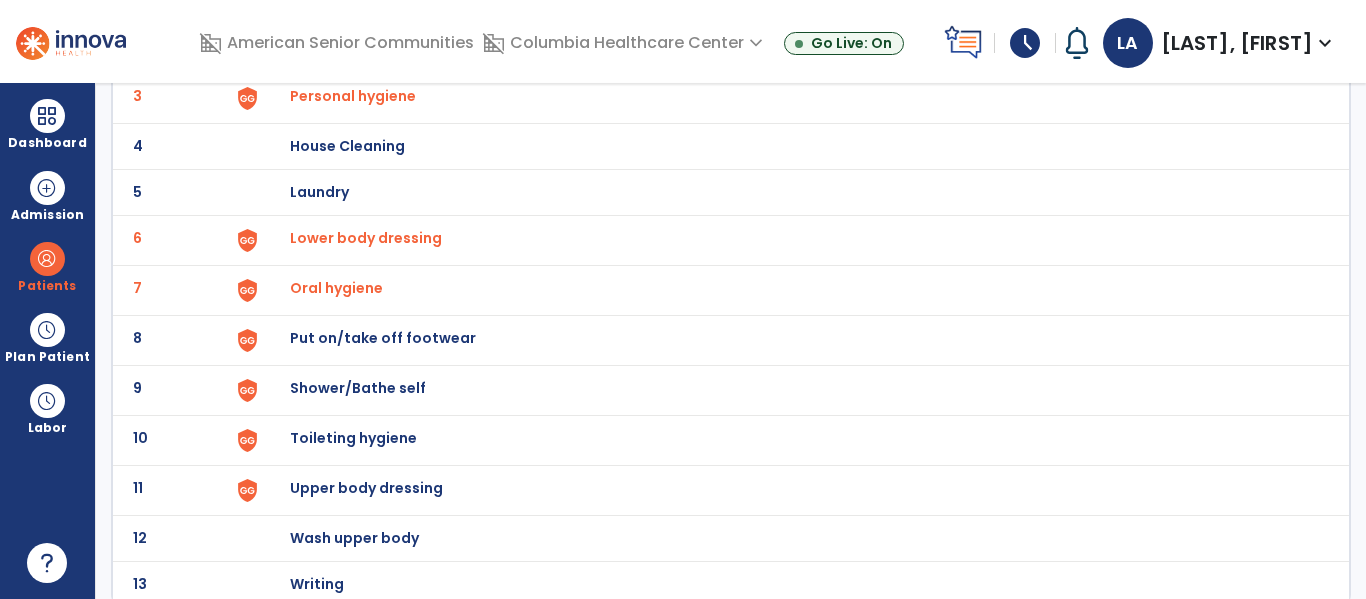 click on "Put on/take off footwear" at bounding box center [403, 0] 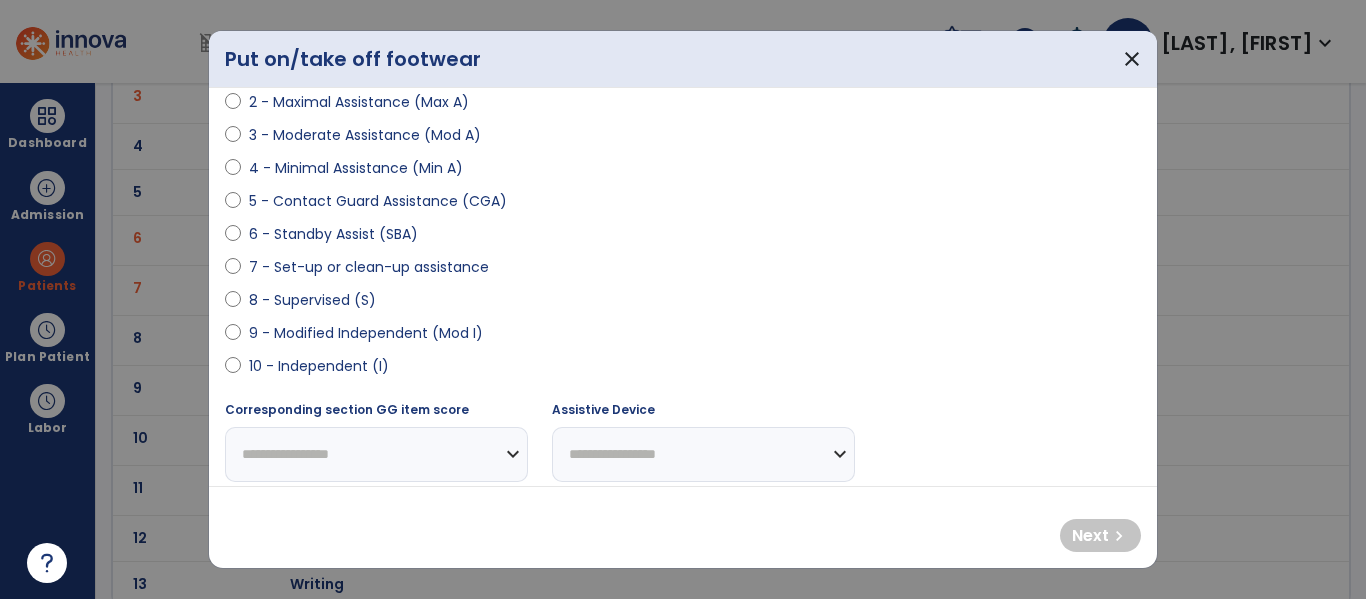 scroll, scrollTop: 332, scrollLeft: 0, axis: vertical 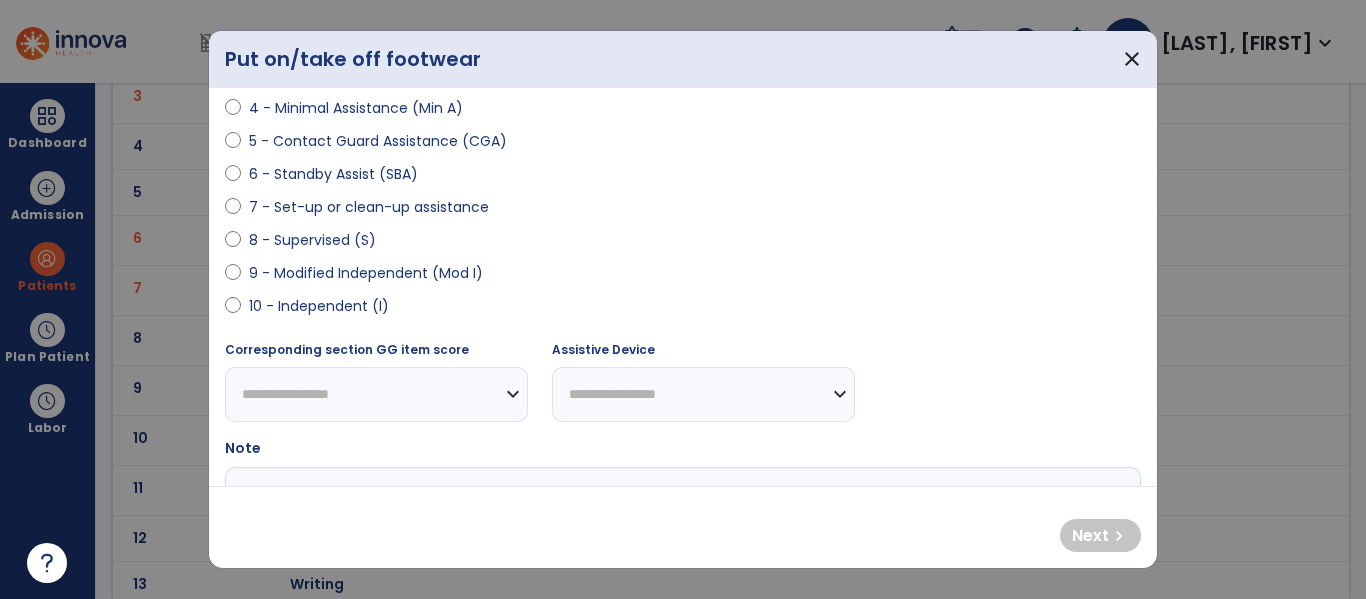 click on "9 - Modified Independent (Mod I)" at bounding box center [366, 273] 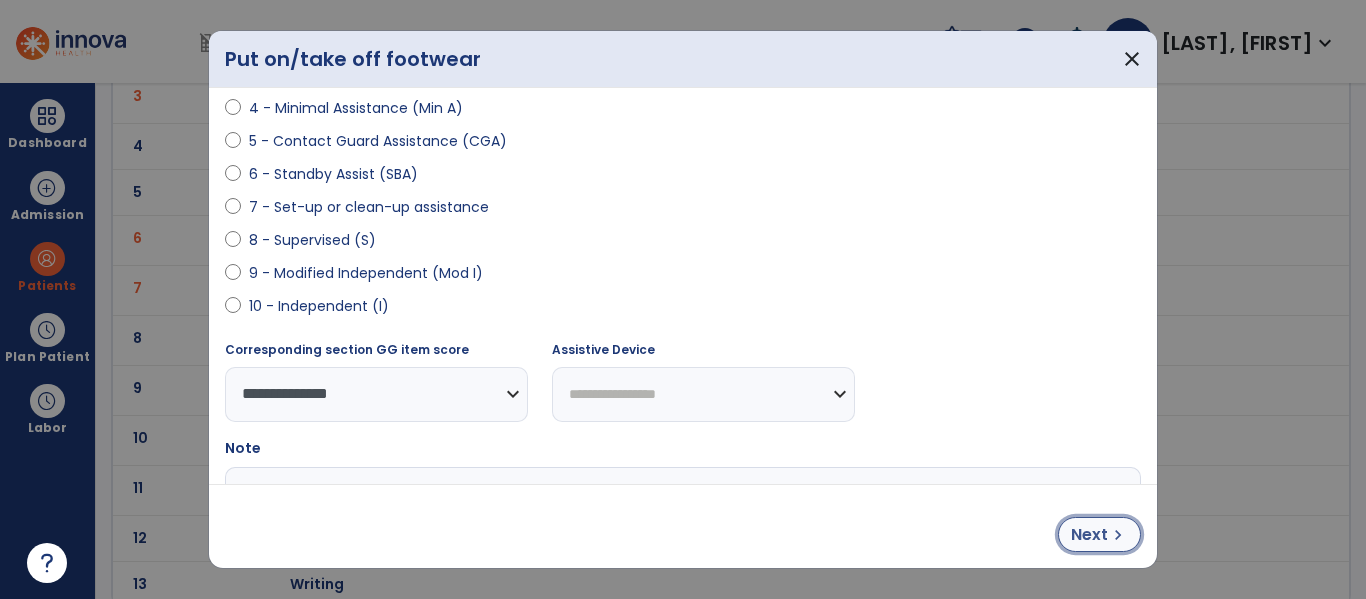 click on "Next" at bounding box center (1089, 535) 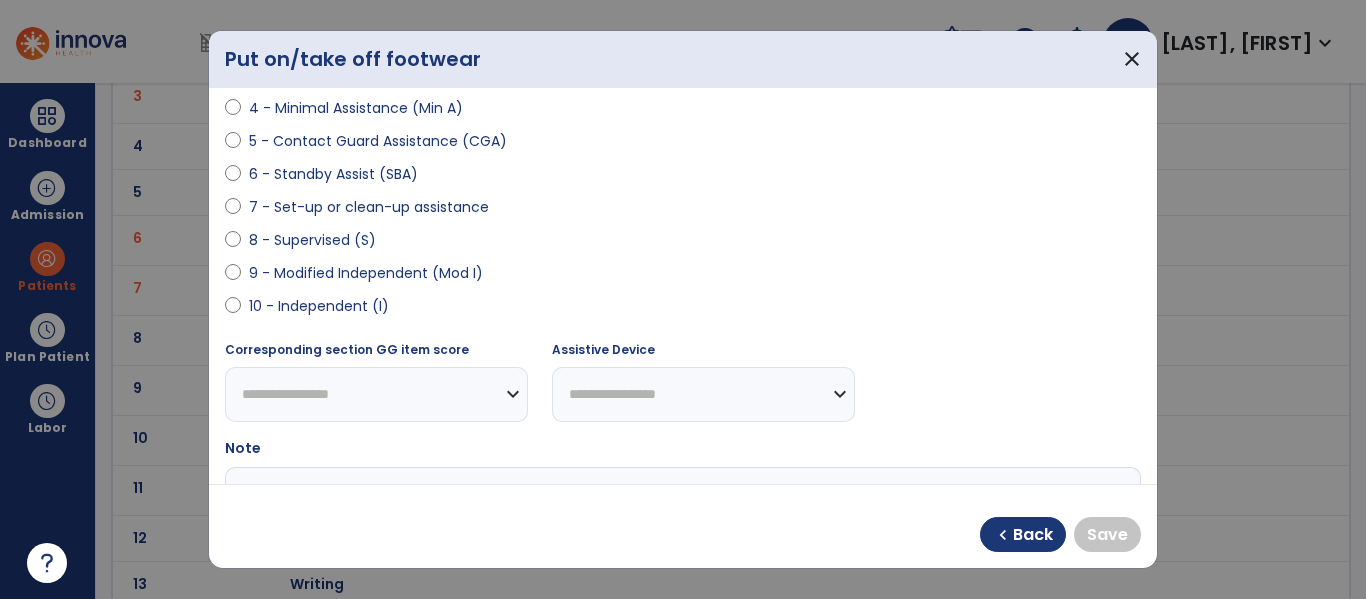 click on "9 - Modified Independent (Mod I)" at bounding box center (366, 273) 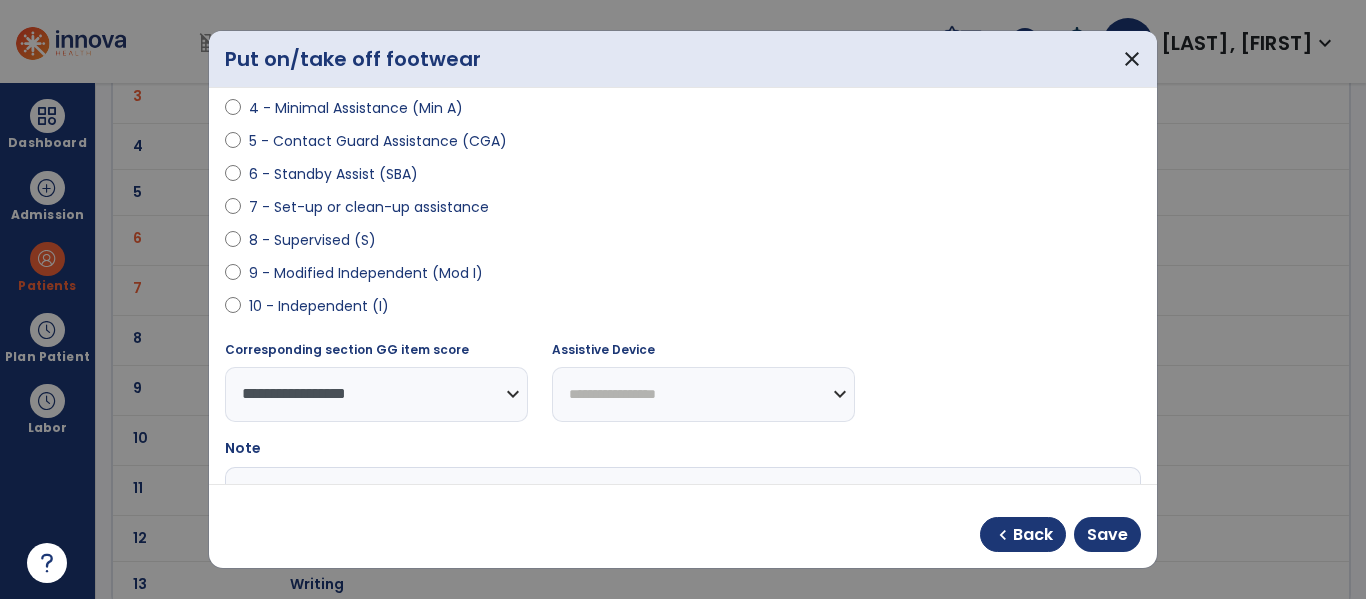 select on "**********" 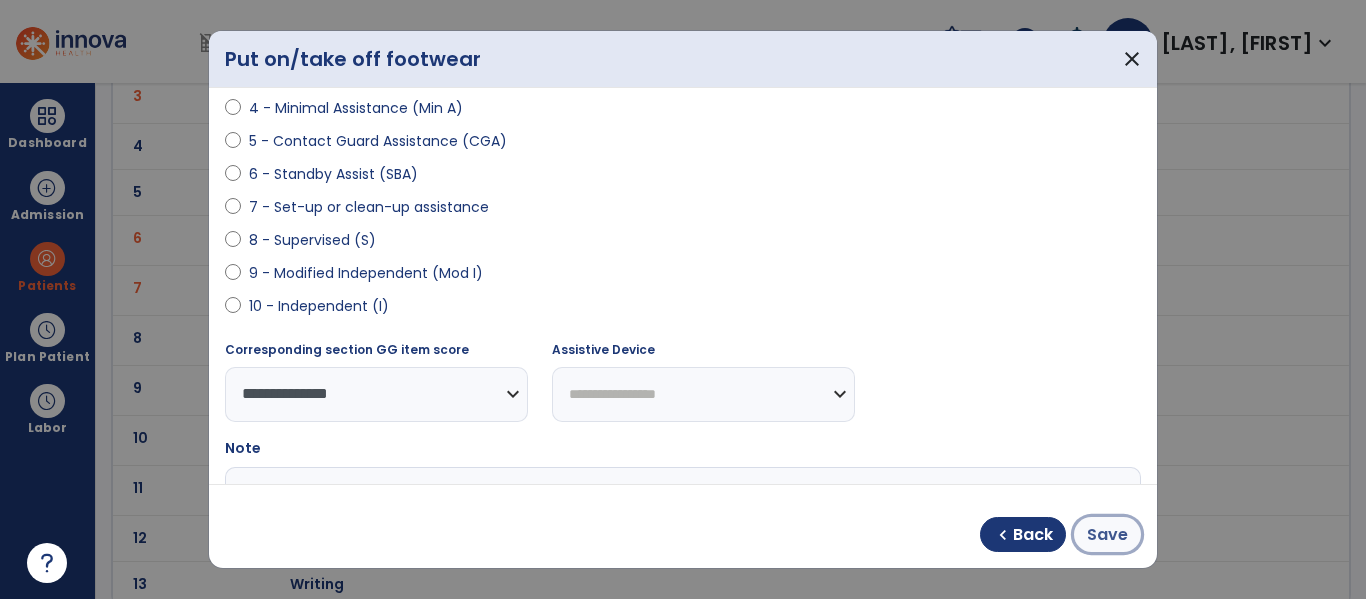 click on "Save" at bounding box center [1107, 535] 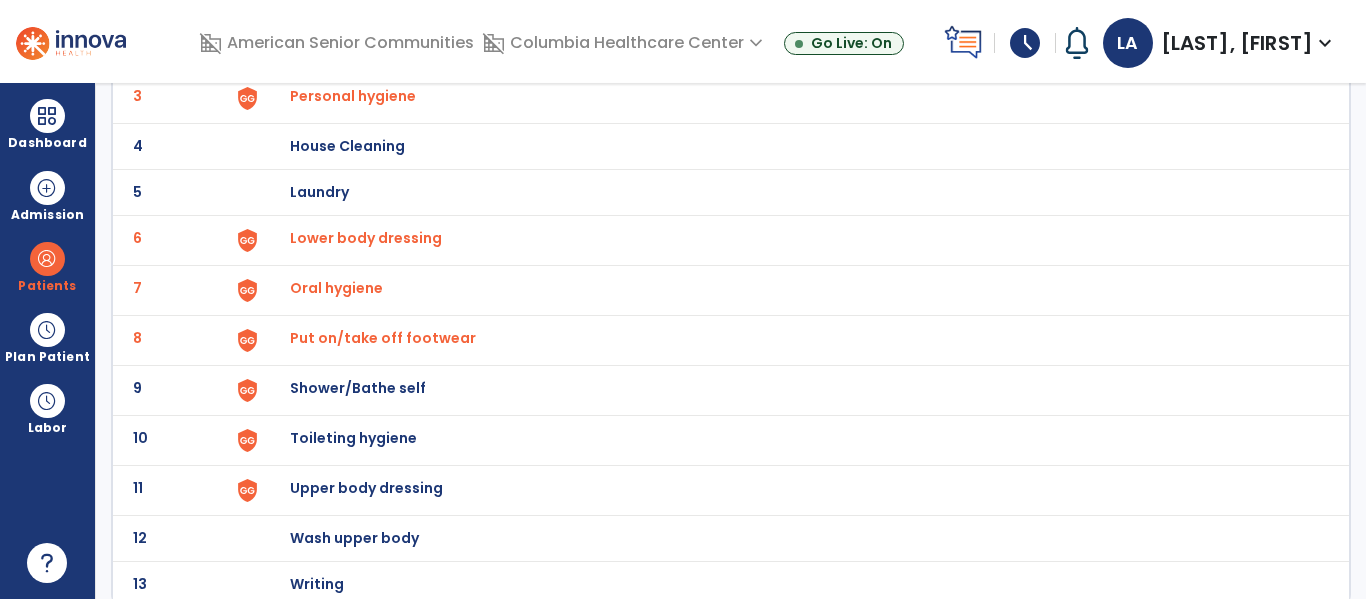 click on "Put on/take off footwear" at bounding box center [313, 46] 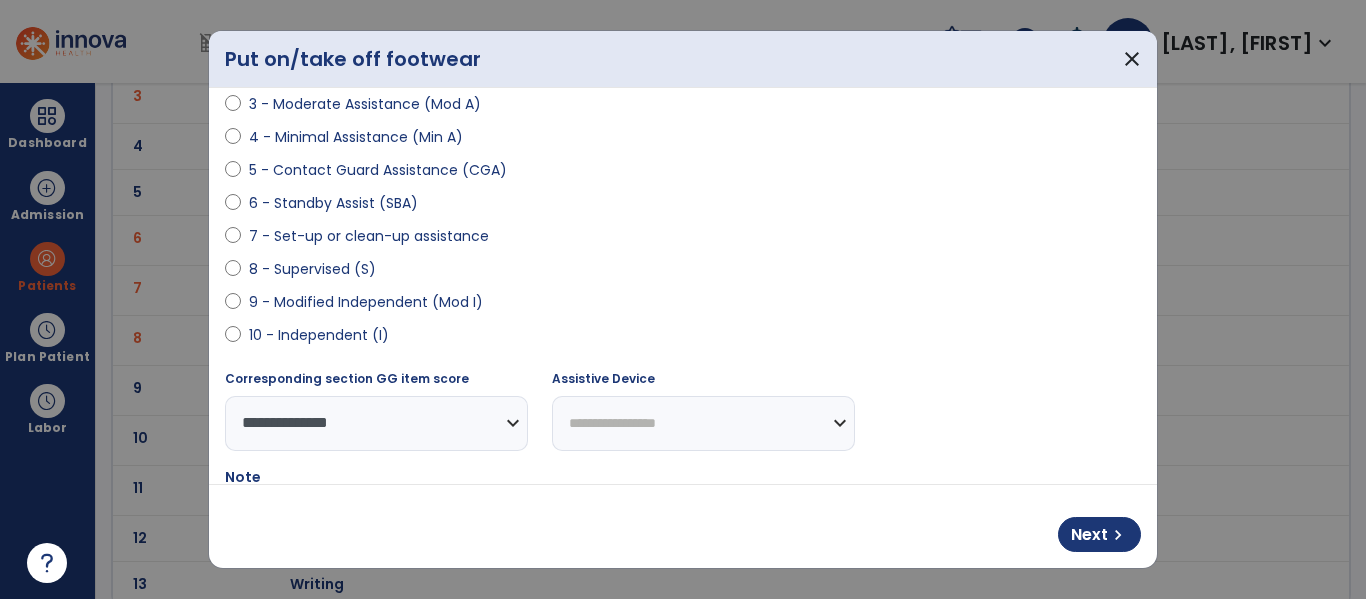 scroll, scrollTop: 352, scrollLeft: 0, axis: vertical 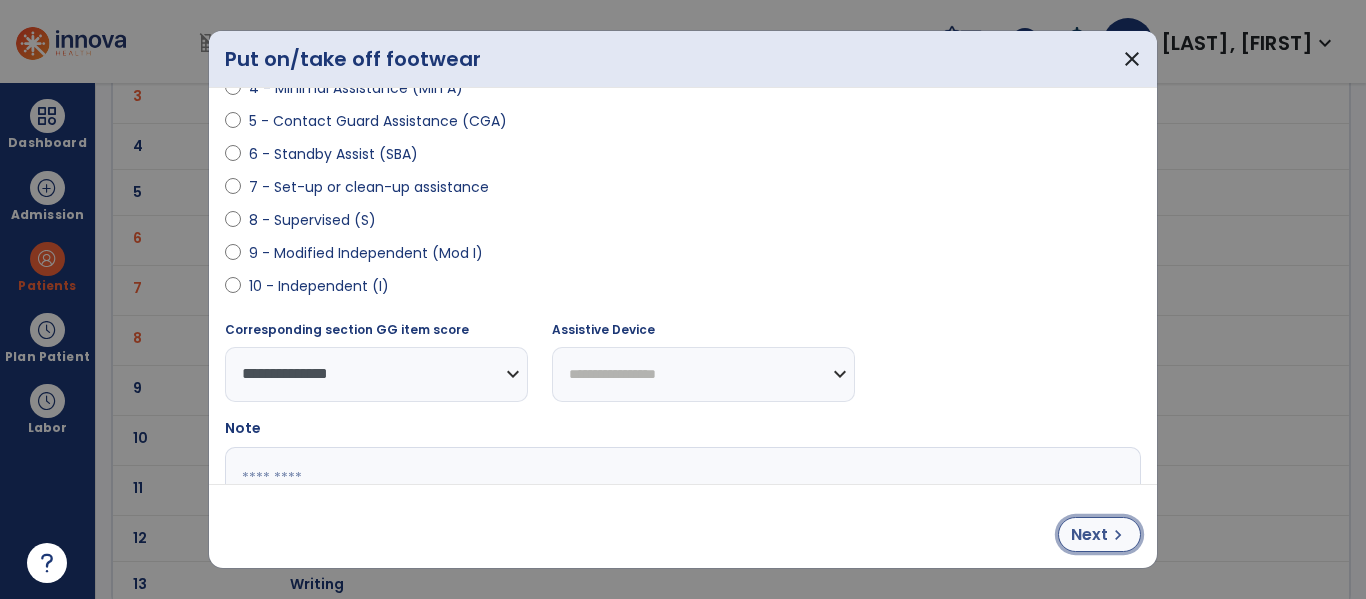 click on "Next" at bounding box center [1089, 535] 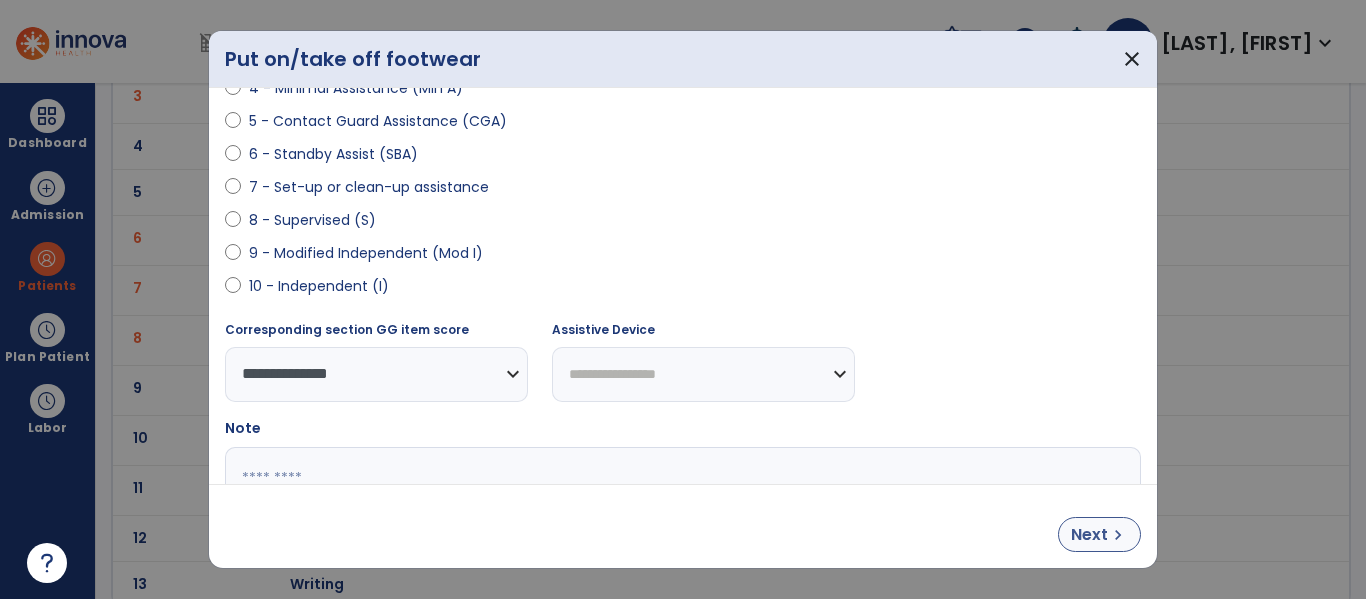 select on "**********" 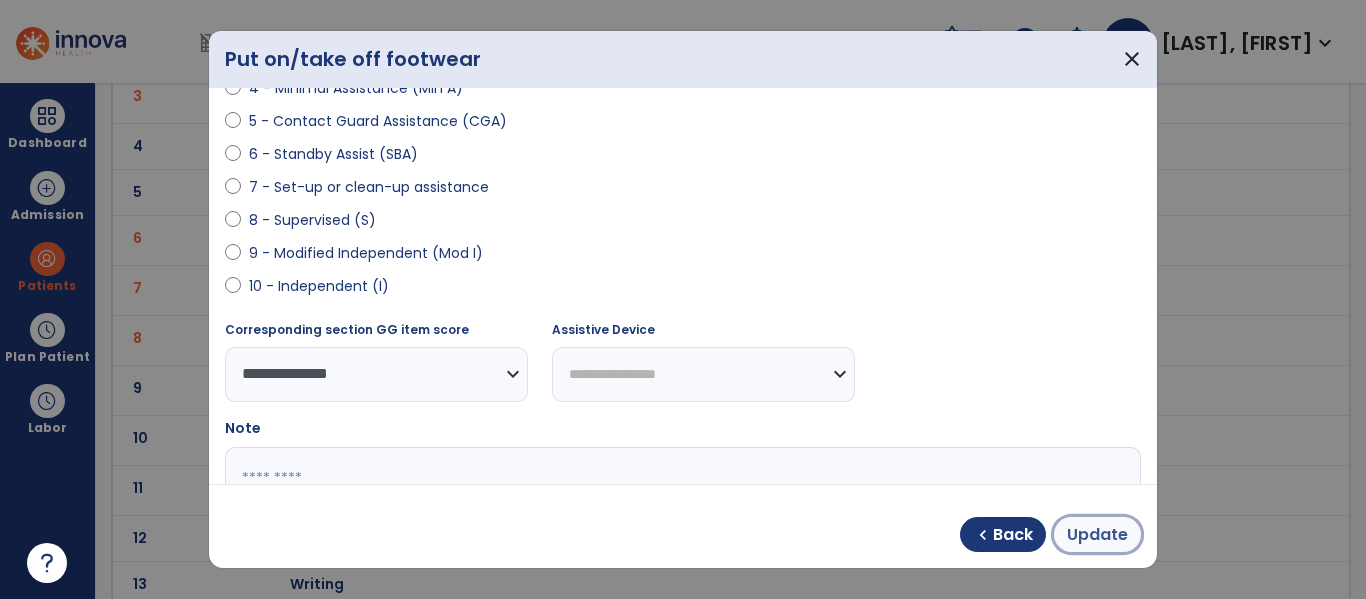 click on "Update" at bounding box center (1097, 535) 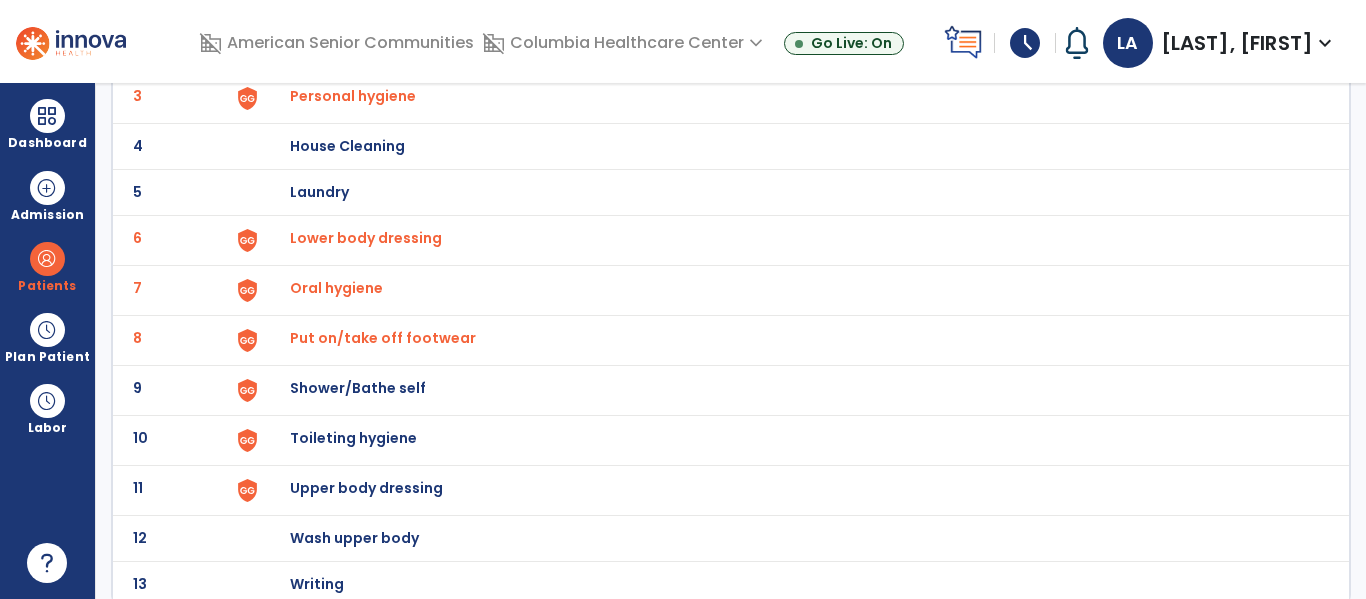 click on "Shower/Bathe self" at bounding box center (403, 0) 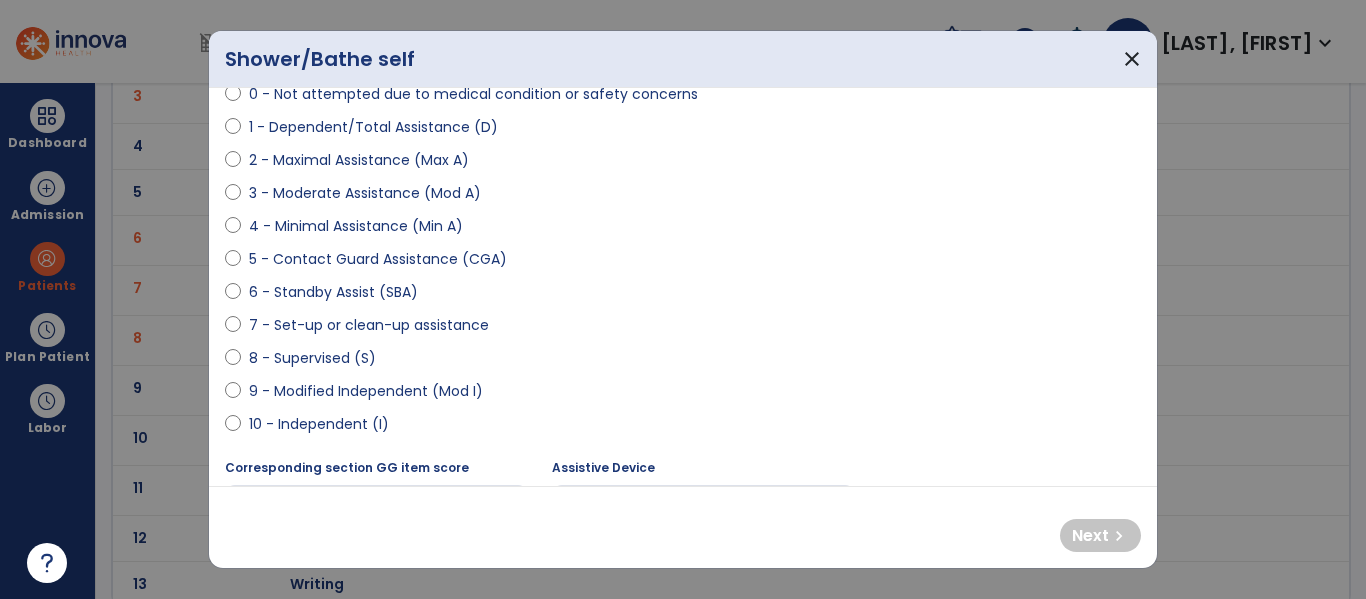 scroll, scrollTop: 215, scrollLeft: 0, axis: vertical 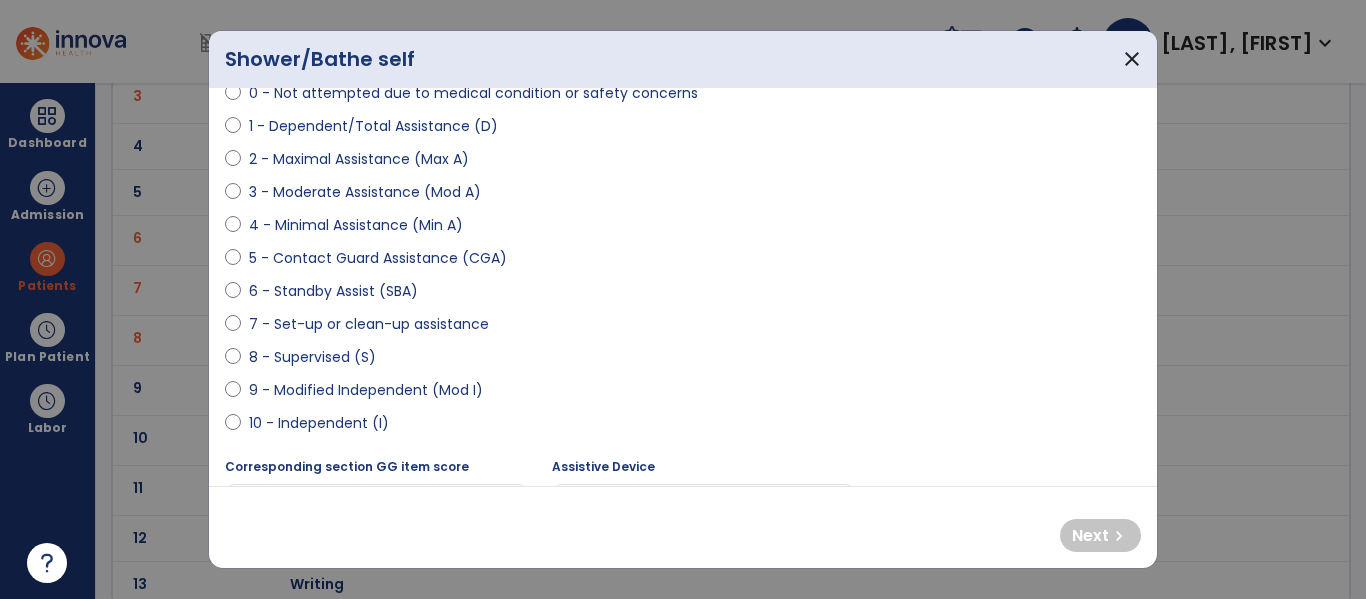 click on "8 - Supervised (S)" at bounding box center (312, 357) 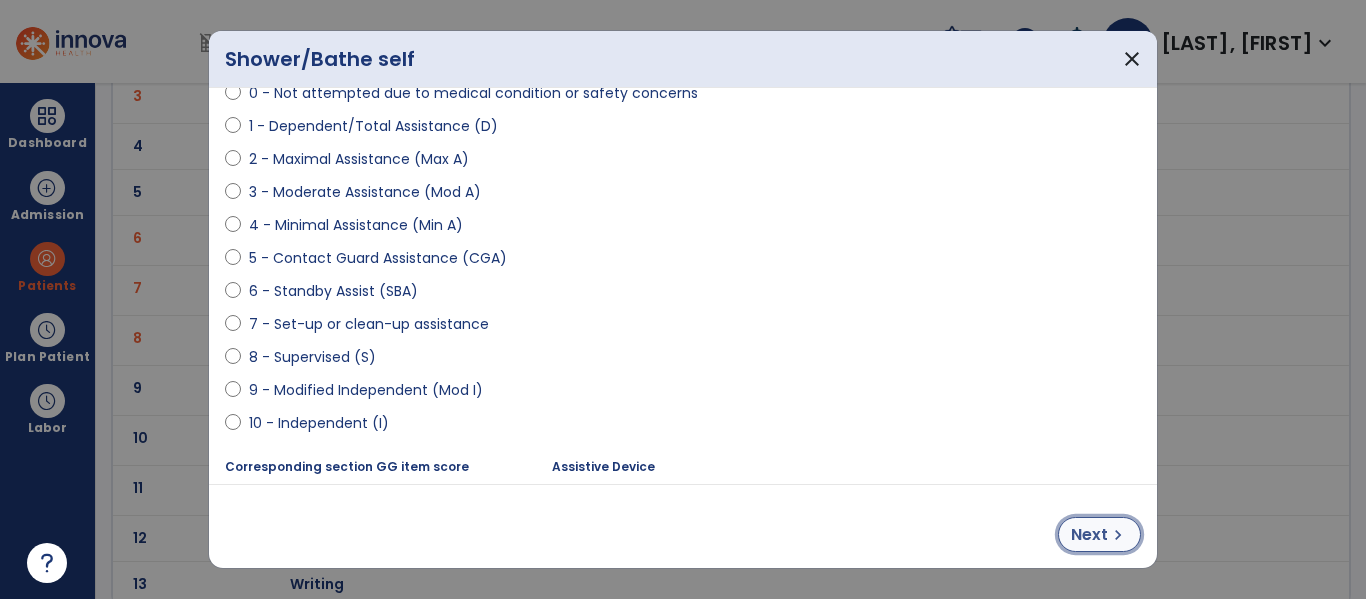click on "Next" at bounding box center (1089, 535) 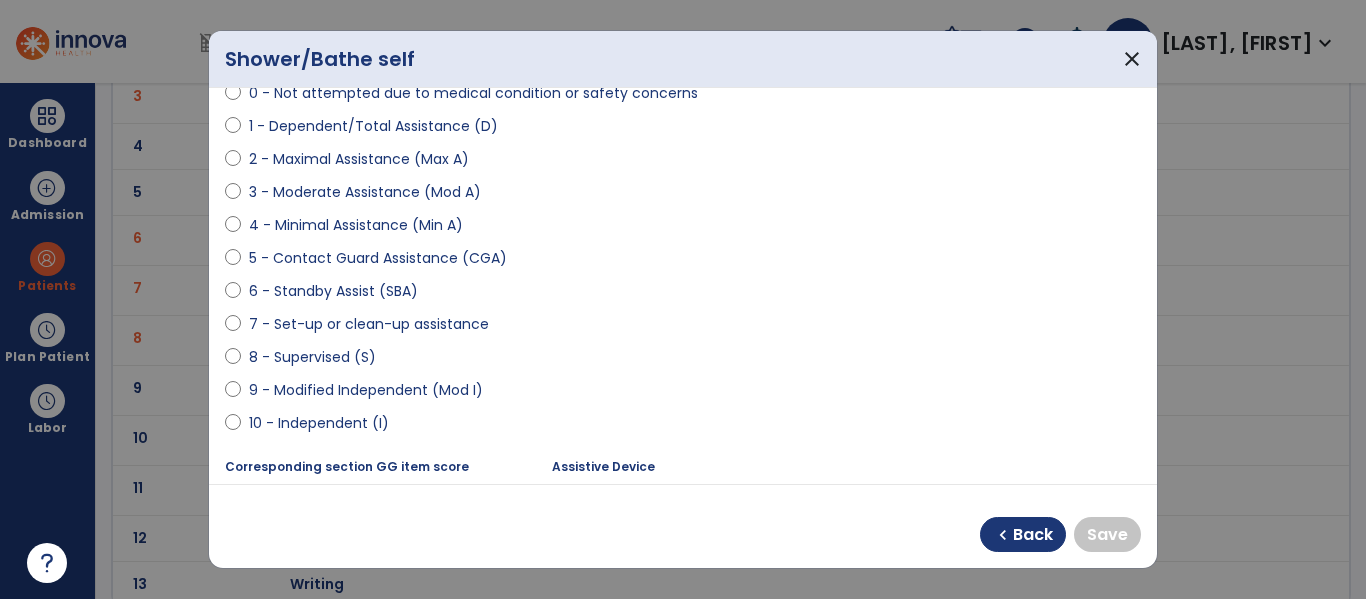 click on "8 - Supervised (S)" at bounding box center [312, 357] 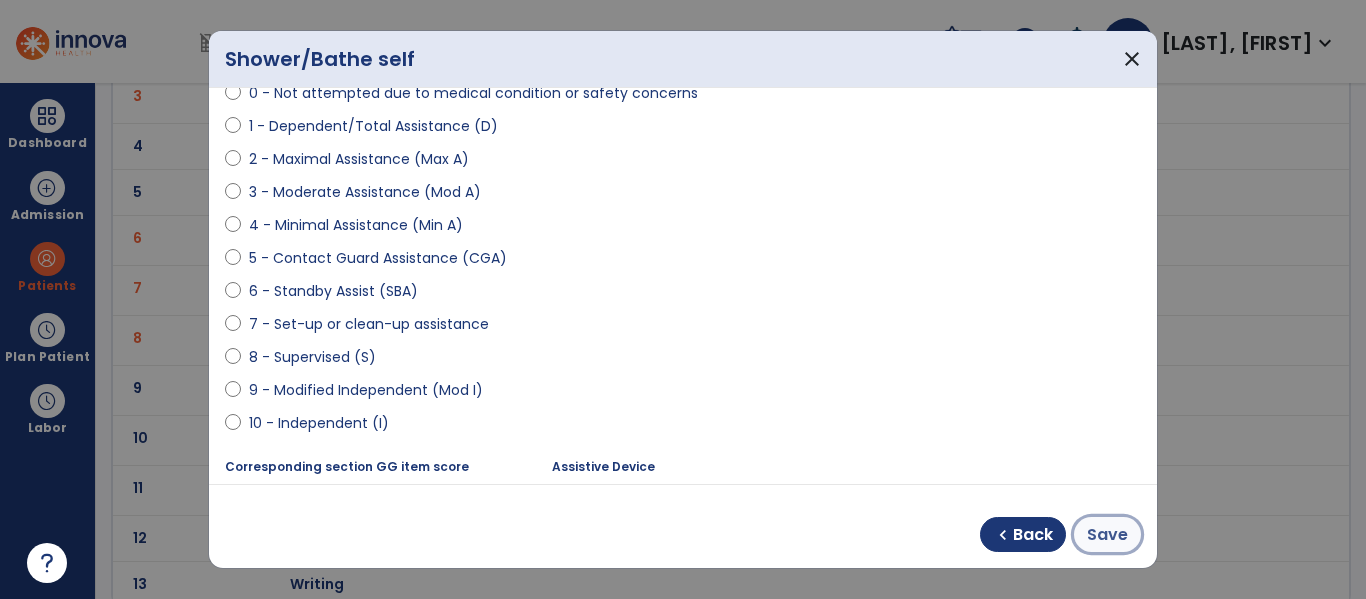 click on "Save" at bounding box center (1107, 535) 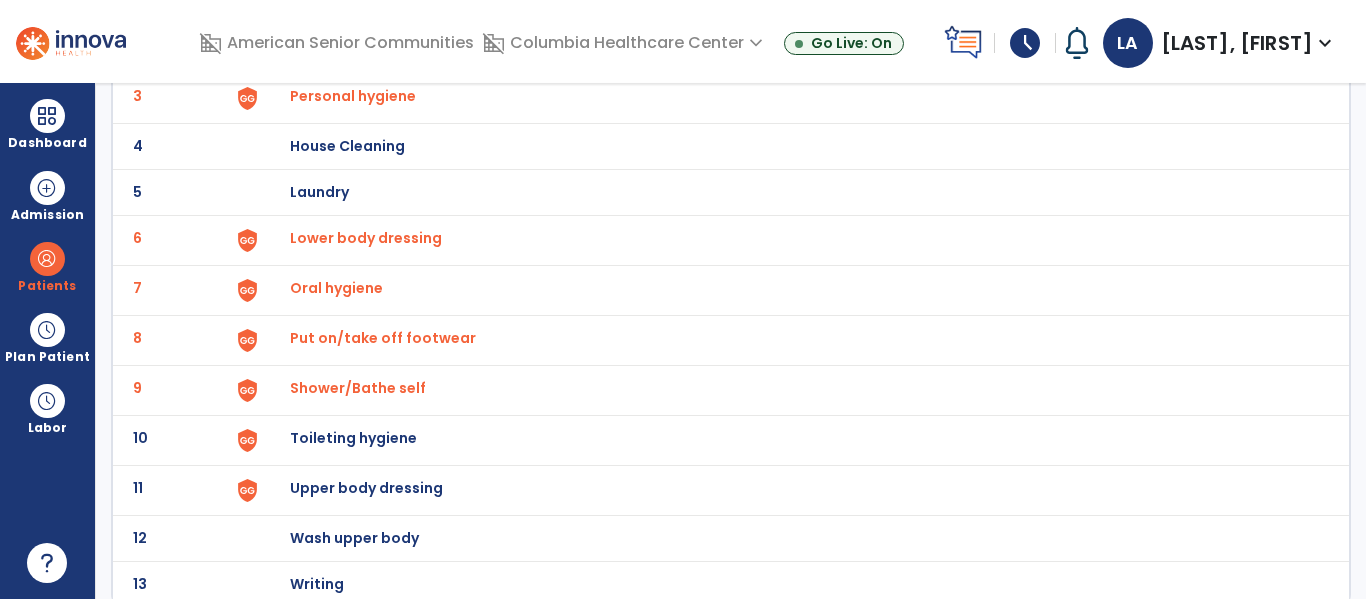scroll, scrollTop: 272, scrollLeft: 0, axis: vertical 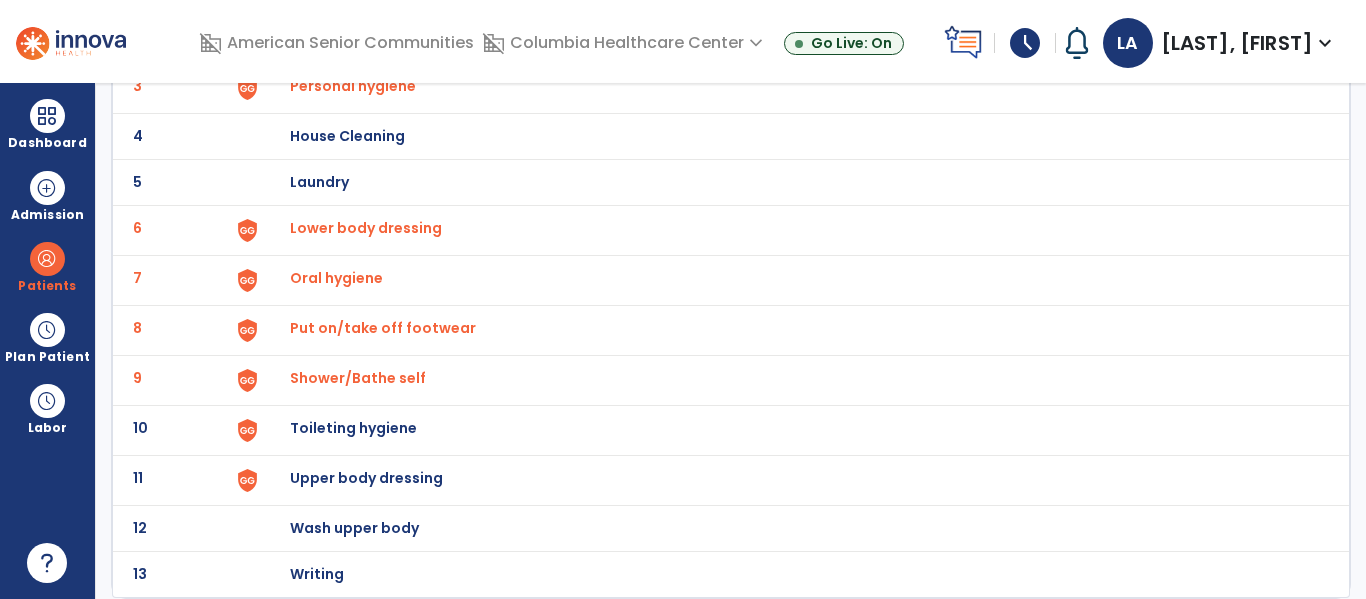 click on "Toileting hygiene" at bounding box center [403, -10] 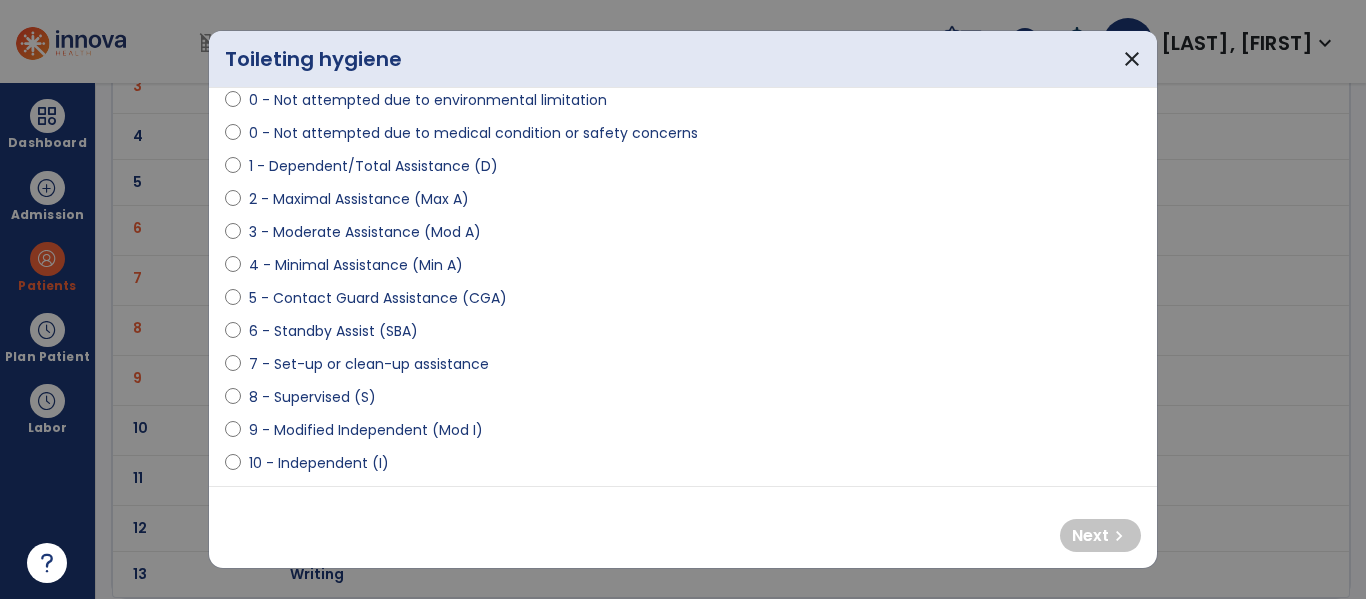 scroll, scrollTop: 215, scrollLeft: 0, axis: vertical 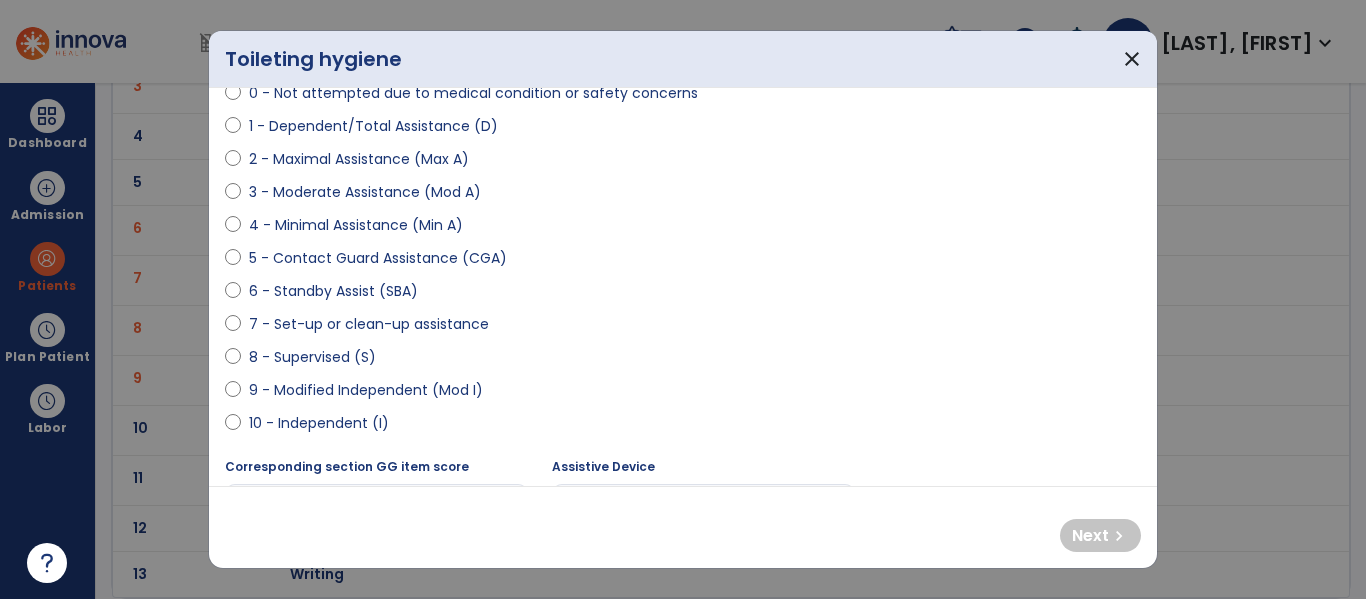 click on "9 - Modified Independent (Mod I)" at bounding box center (366, 390) 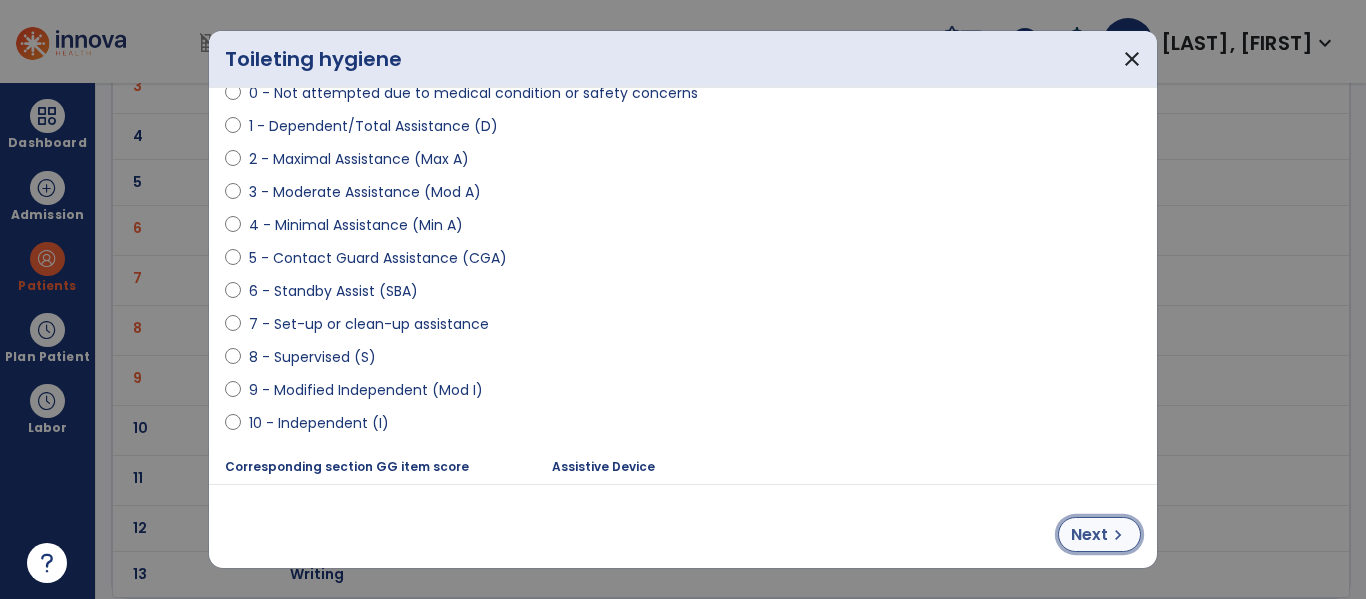 click on "Next" at bounding box center [1089, 535] 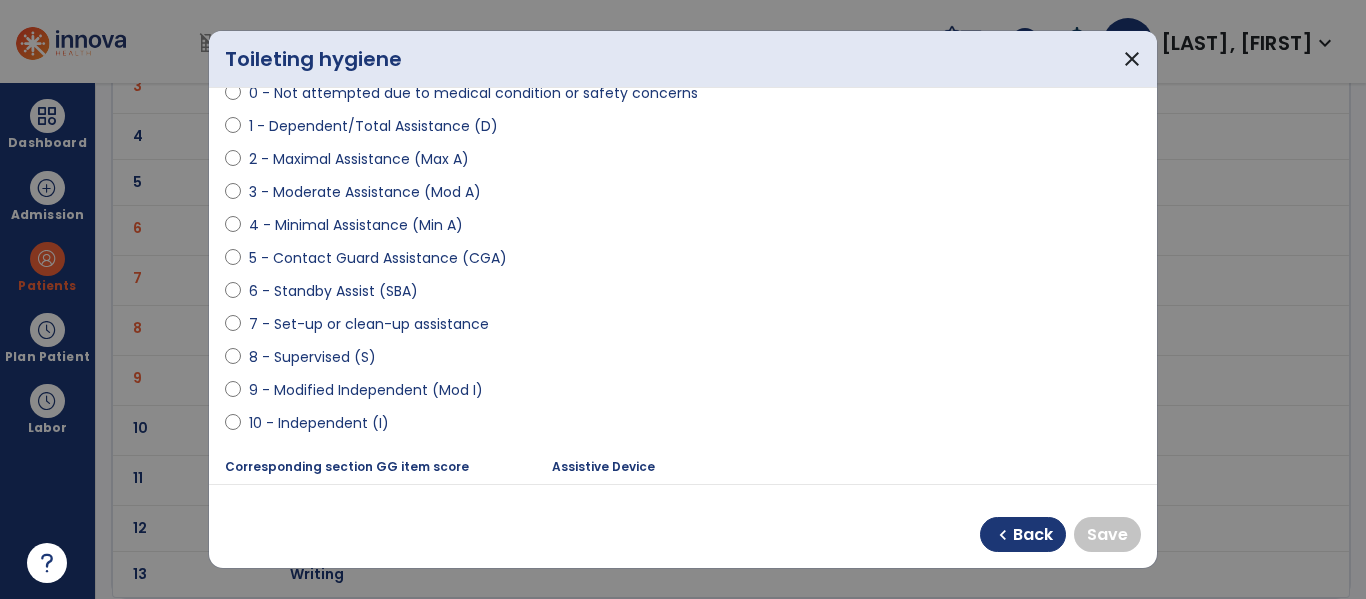 click on "9 - Modified Independent (Mod I)" at bounding box center (366, 390) 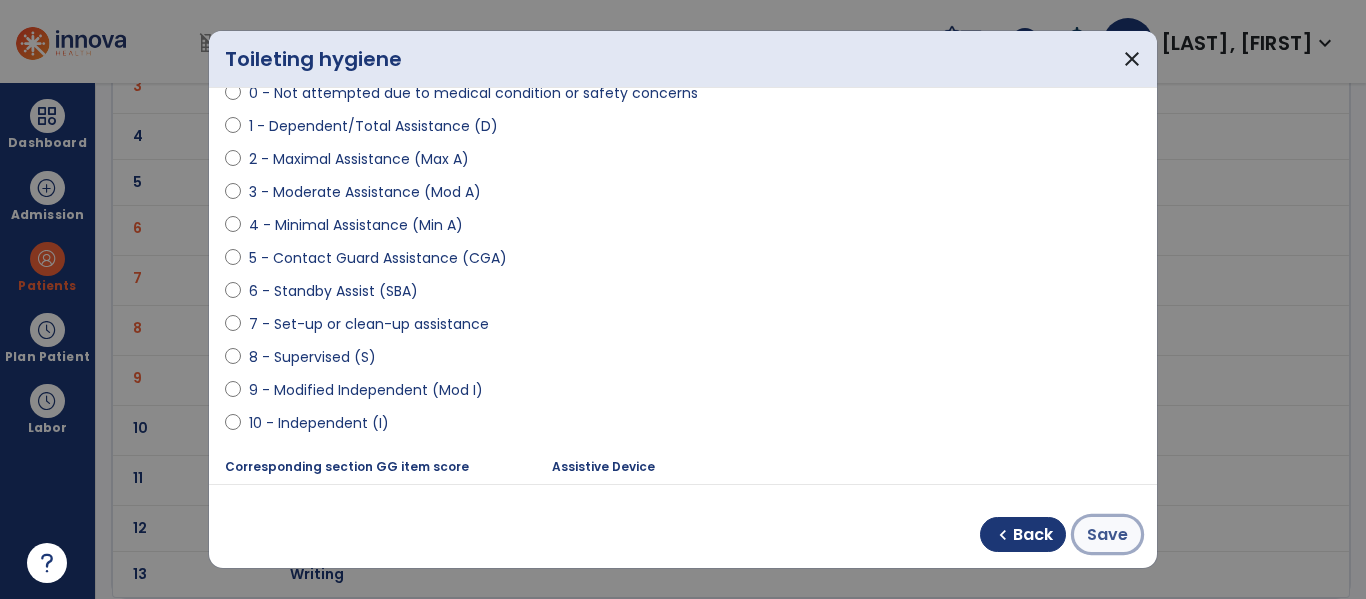 click on "Save" at bounding box center [1107, 535] 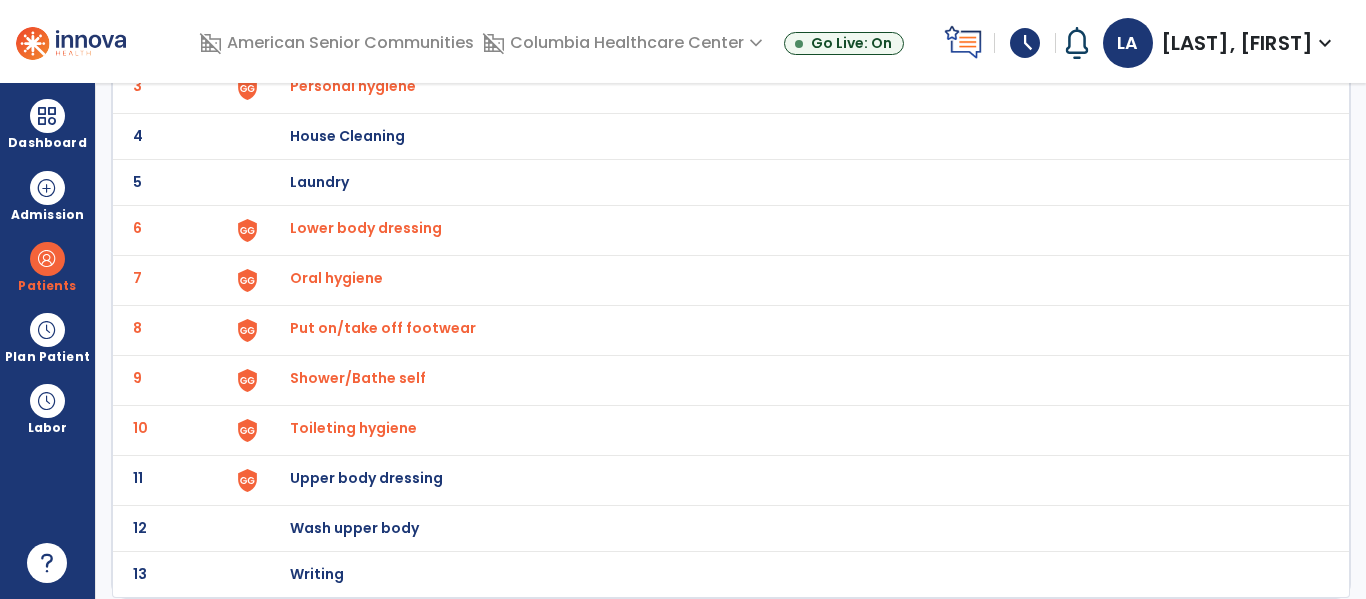 click on "Upper body dressing" at bounding box center (403, -10) 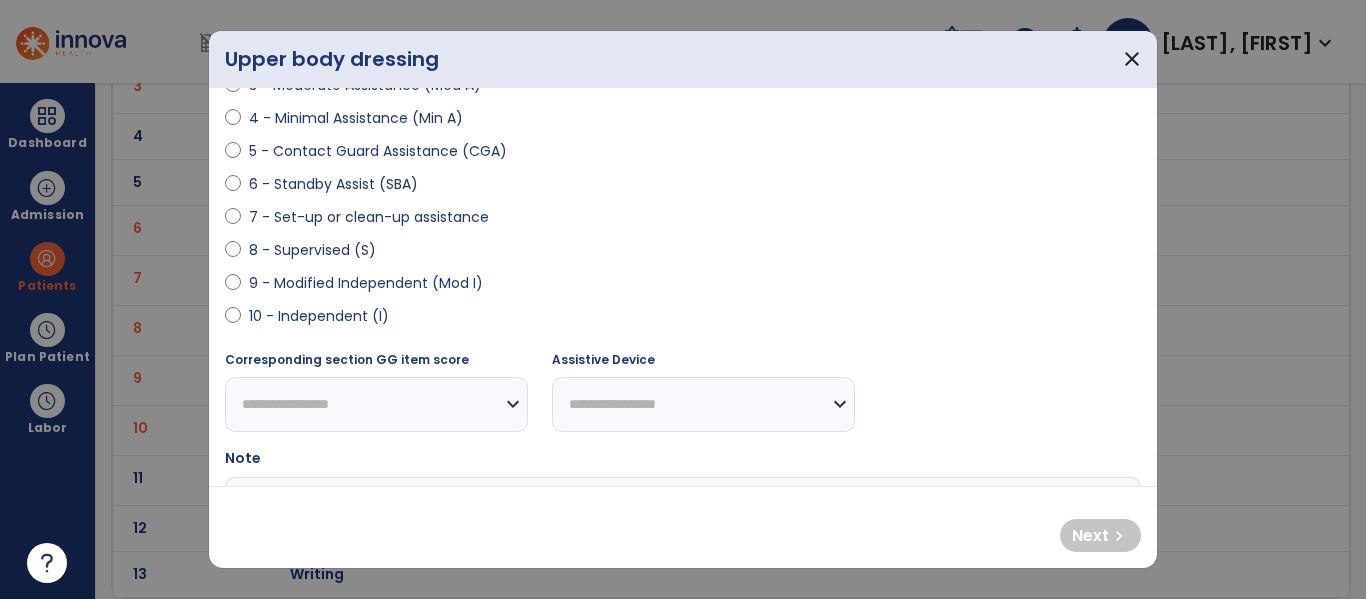 scroll, scrollTop: 359, scrollLeft: 0, axis: vertical 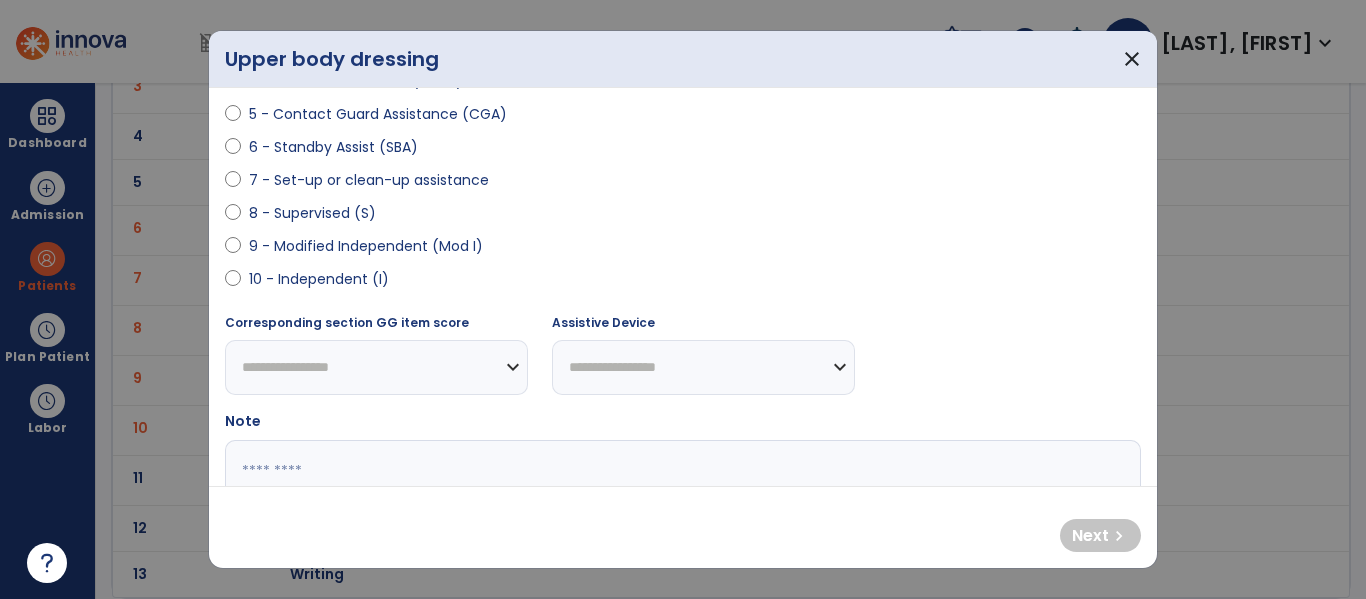 click on "9 - Modified Independent (Mod I)" at bounding box center (366, 246) 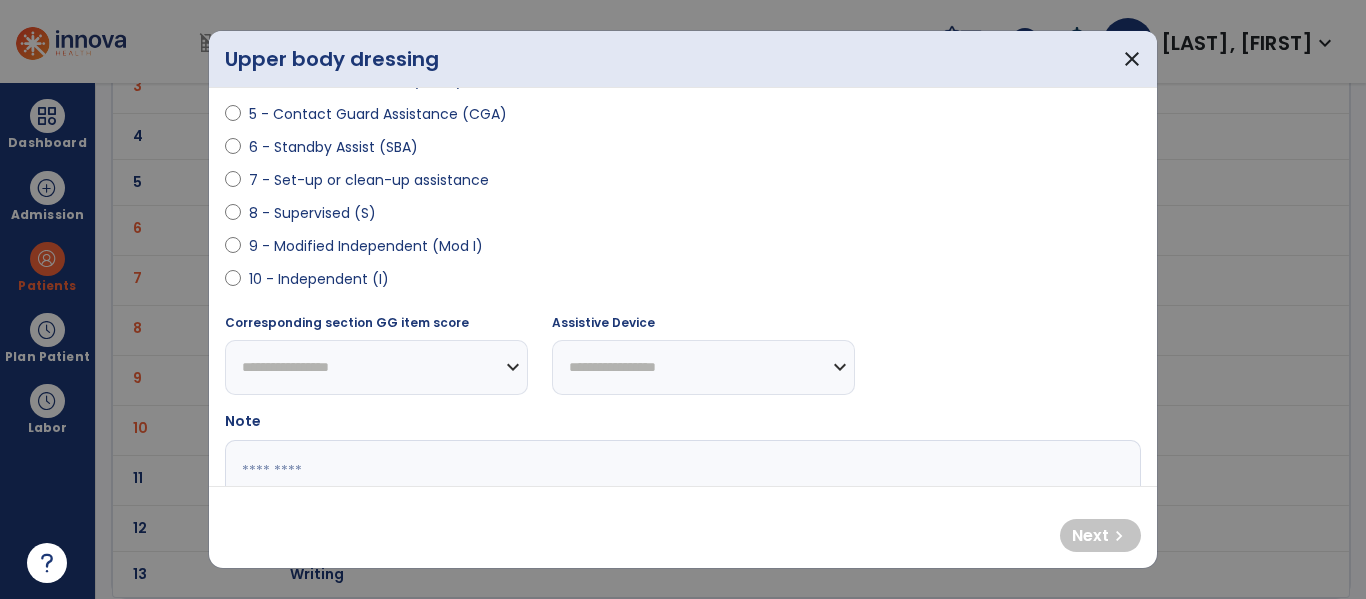 select on "**********" 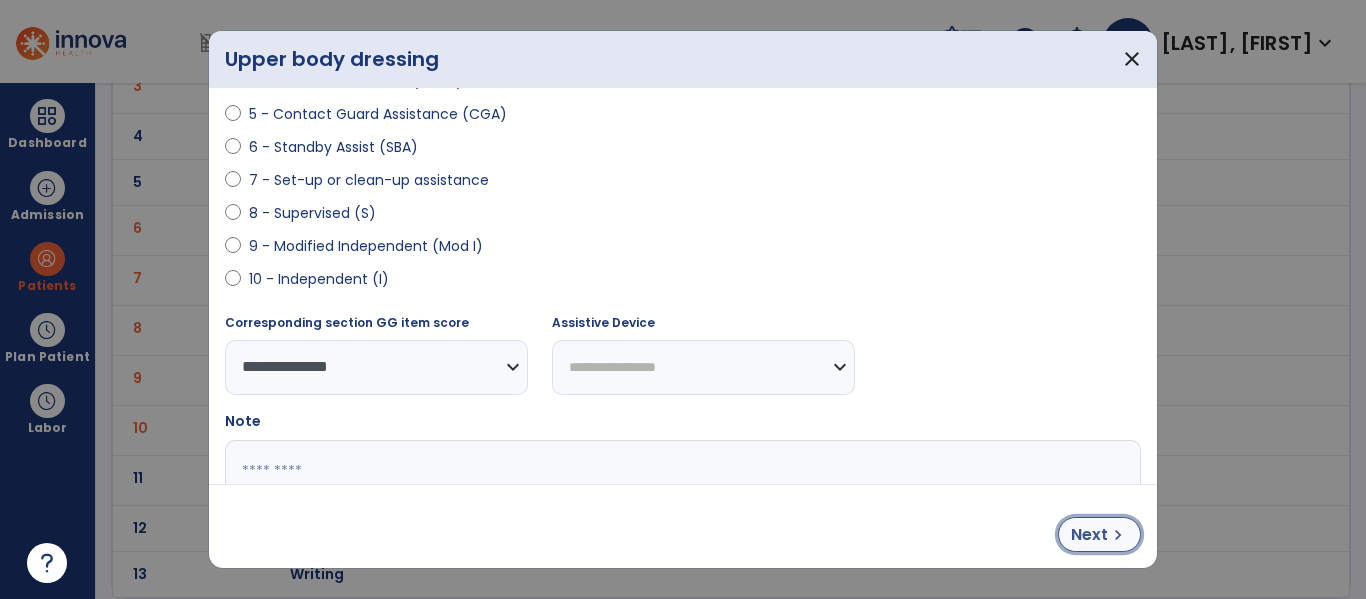 click on "Next" at bounding box center (1089, 535) 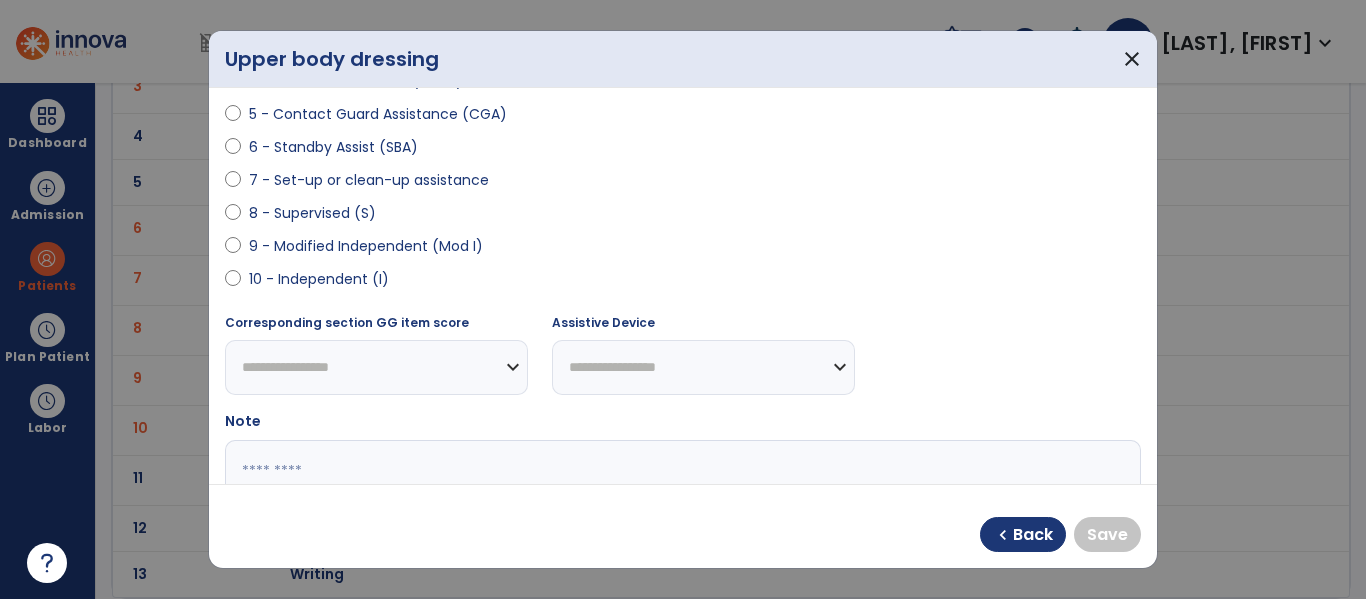 click on "9 - Modified Independent (Mod I)" at bounding box center [366, 246] 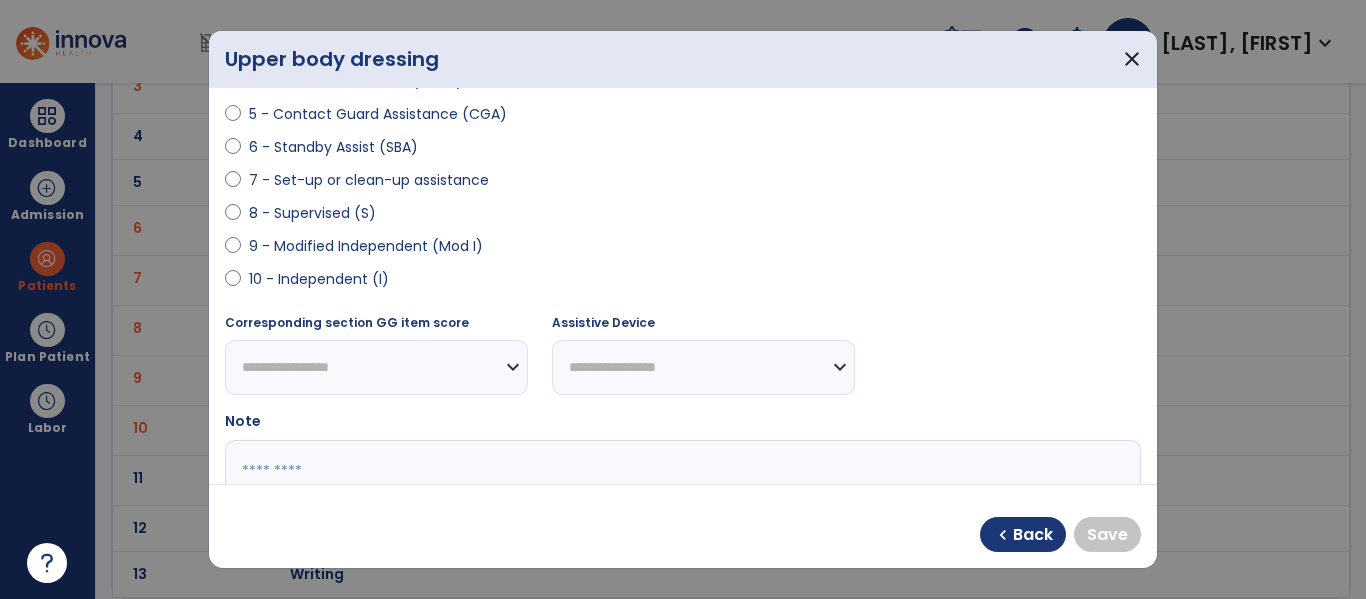 select on "**********" 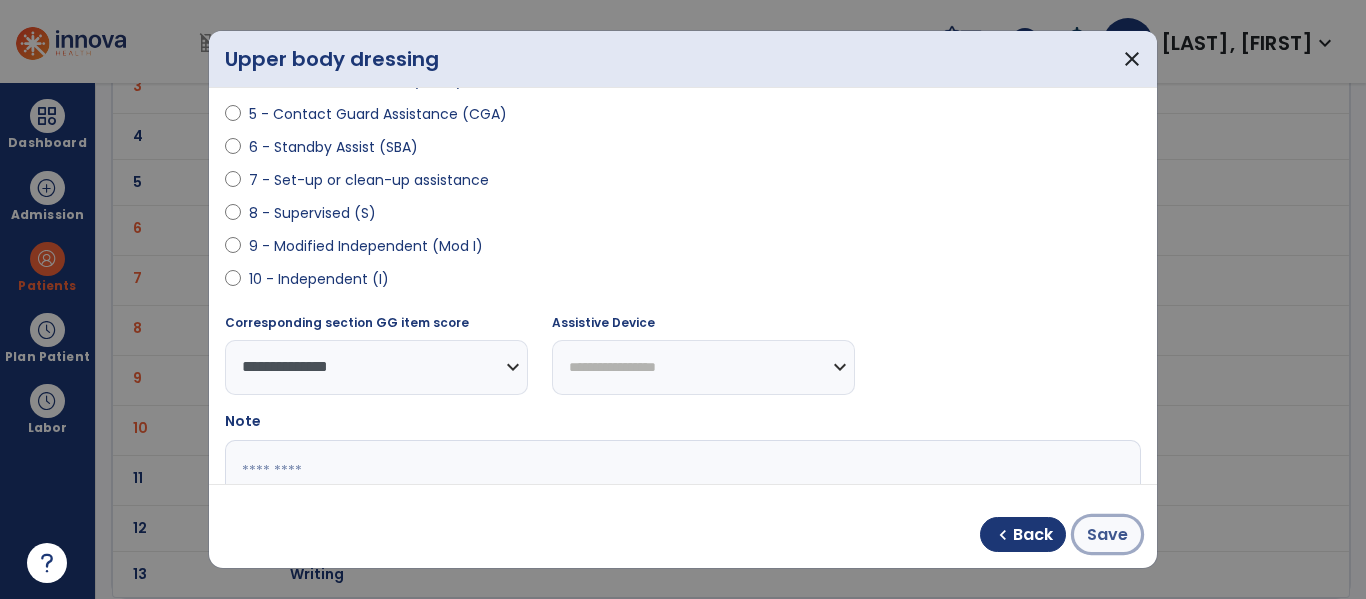 click on "Save" at bounding box center (1107, 535) 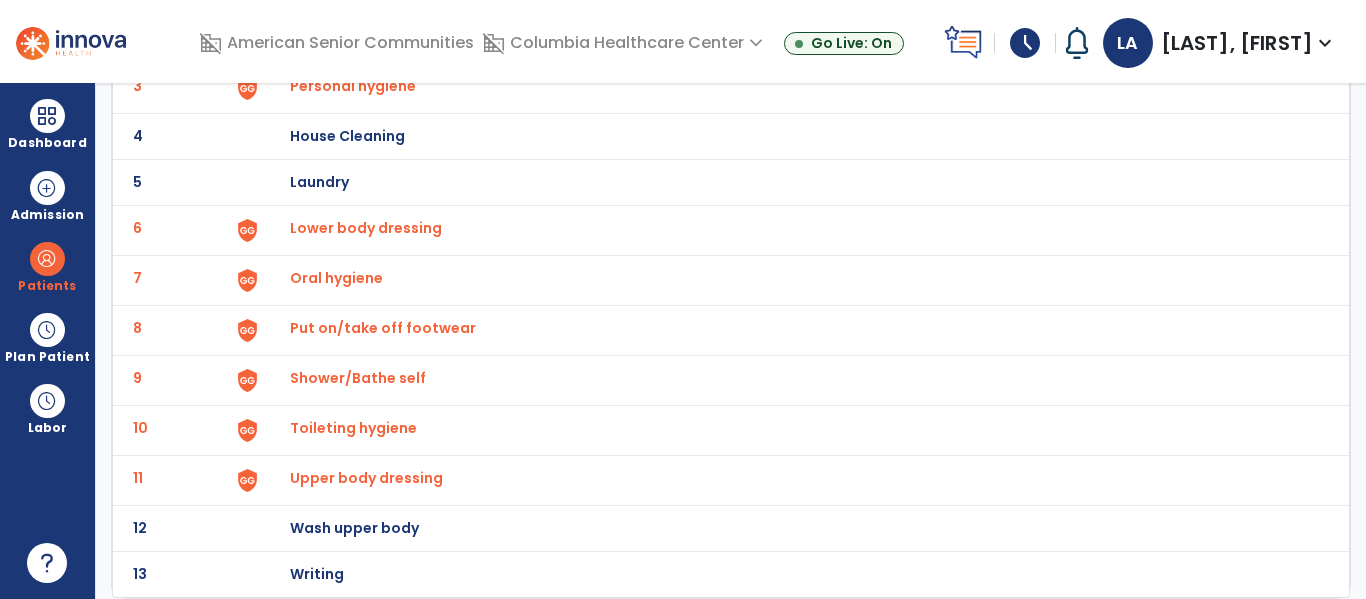 click on "Upper body dressing" at bounding box center (313, 36) 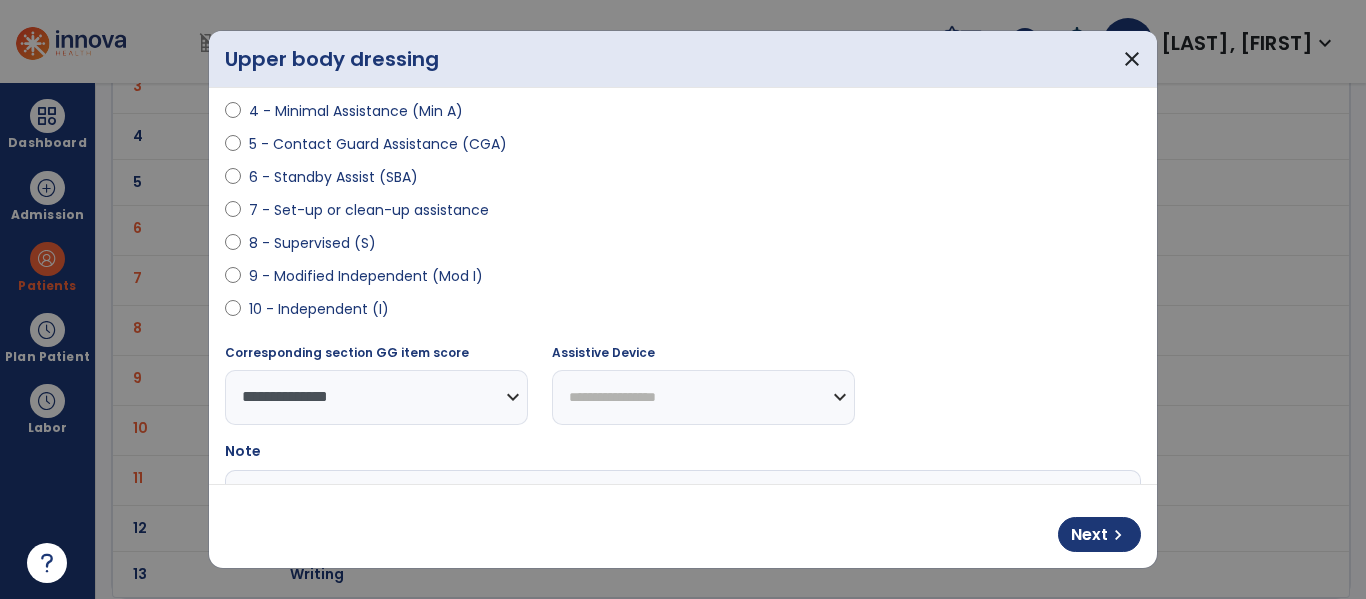 scroll, scrollTop: 330, scrollLeft: 0, axis: vertical 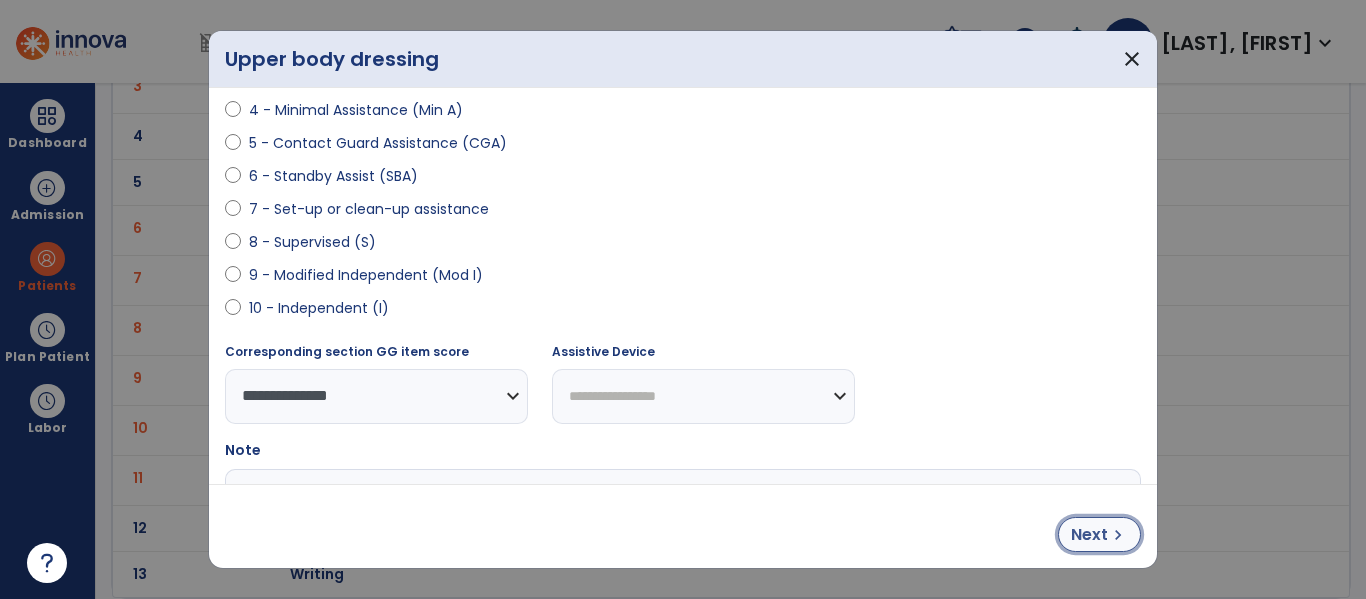click on "Next" at bounding box center (1089, 535) 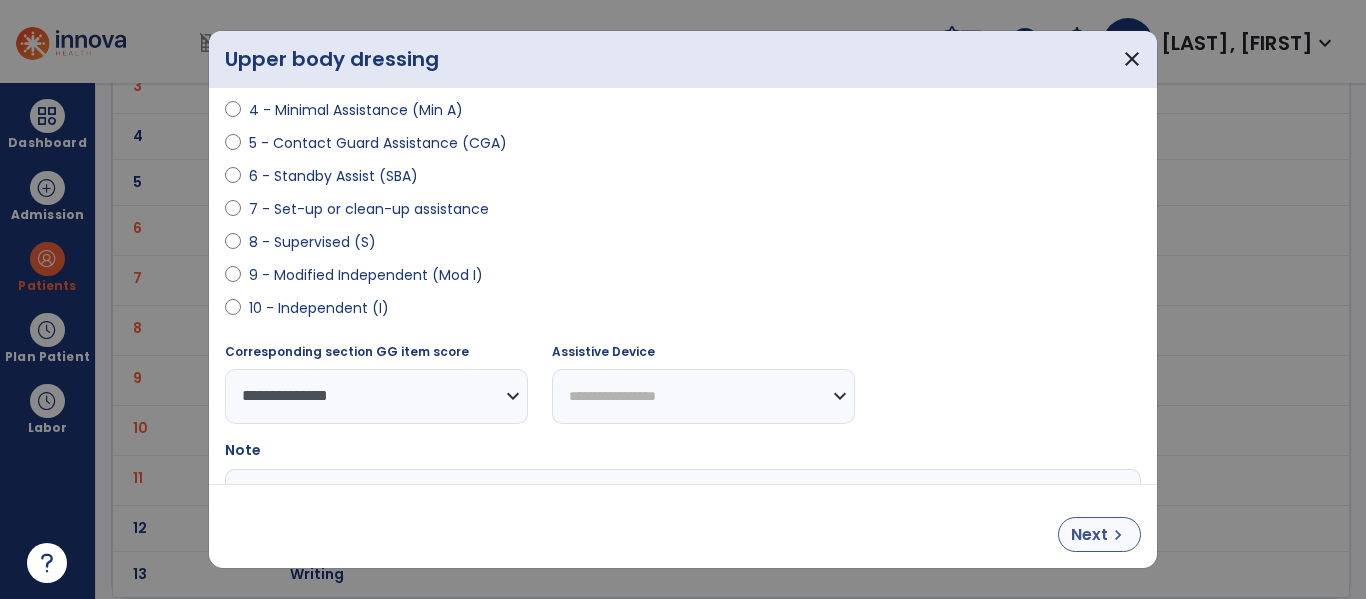 select on "**********" 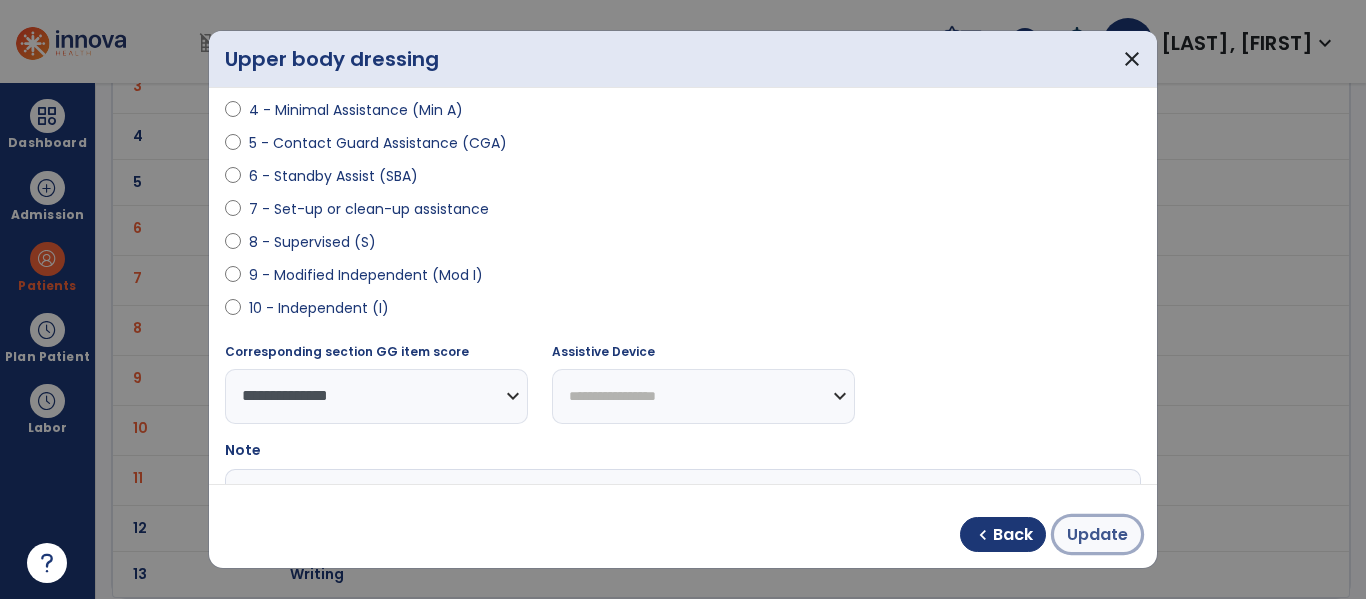 click on "Update" at bounding box center (1097, 535) 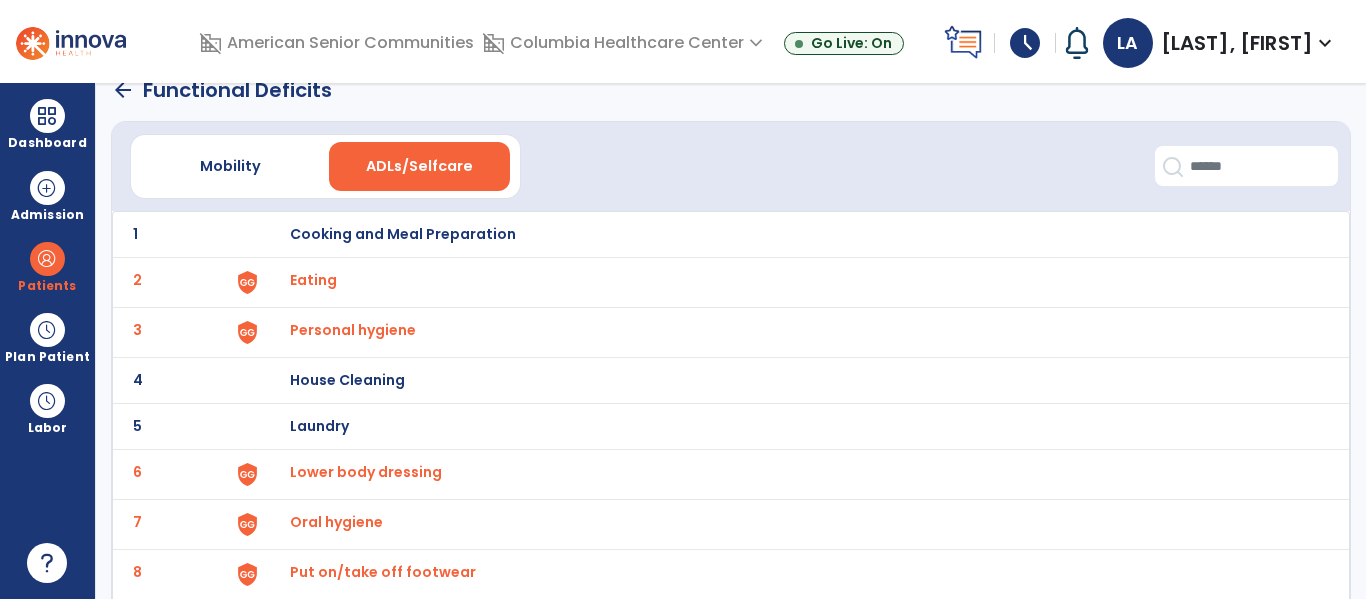 scroll, scrollTop: 0, scrollLeft: 0, axis: both 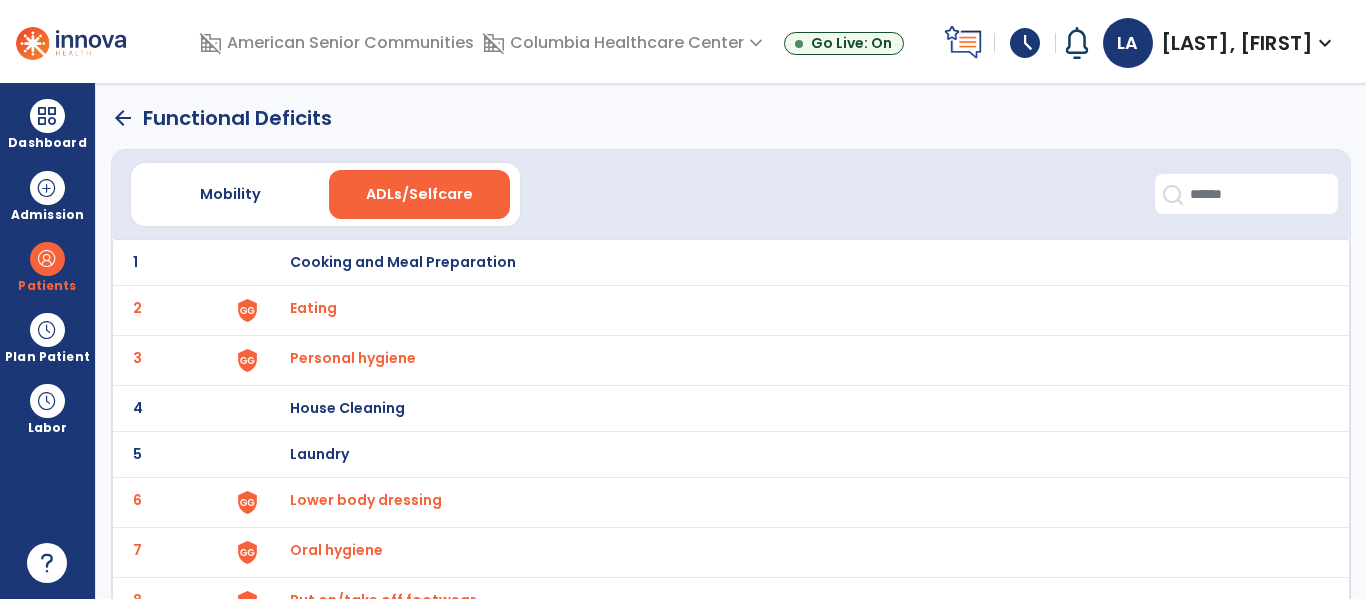 click on "arrow_back" 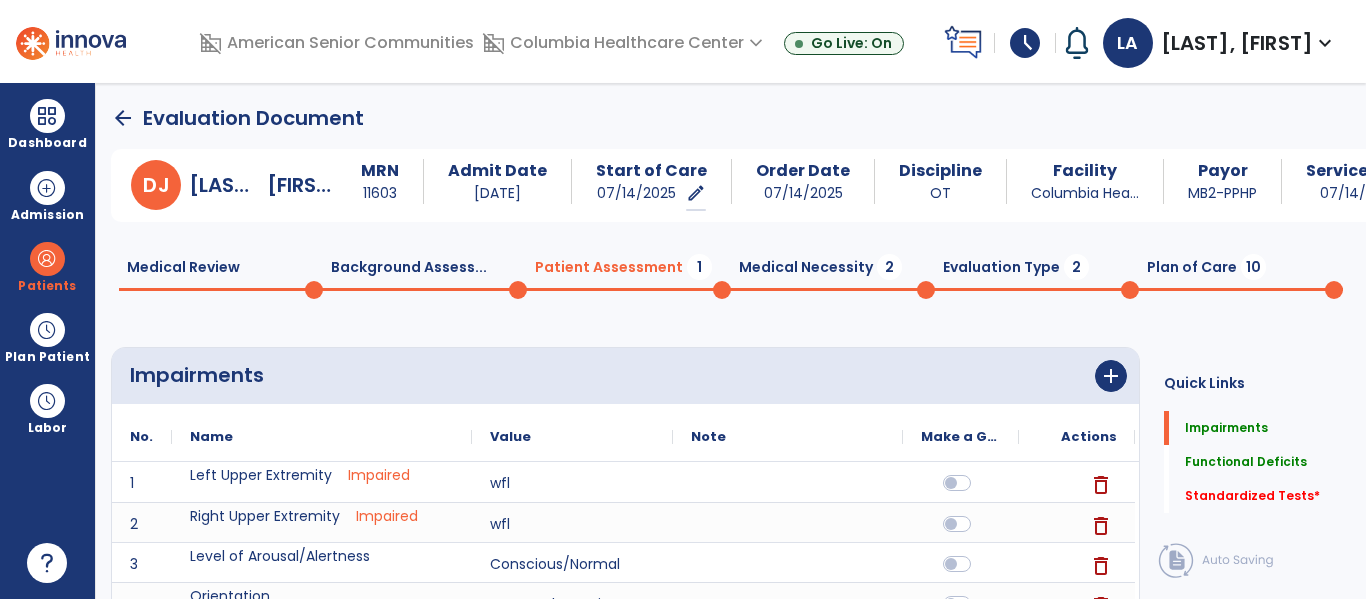 scroll, scrollTop: 20, scrollLeft: 0, axis: vertical 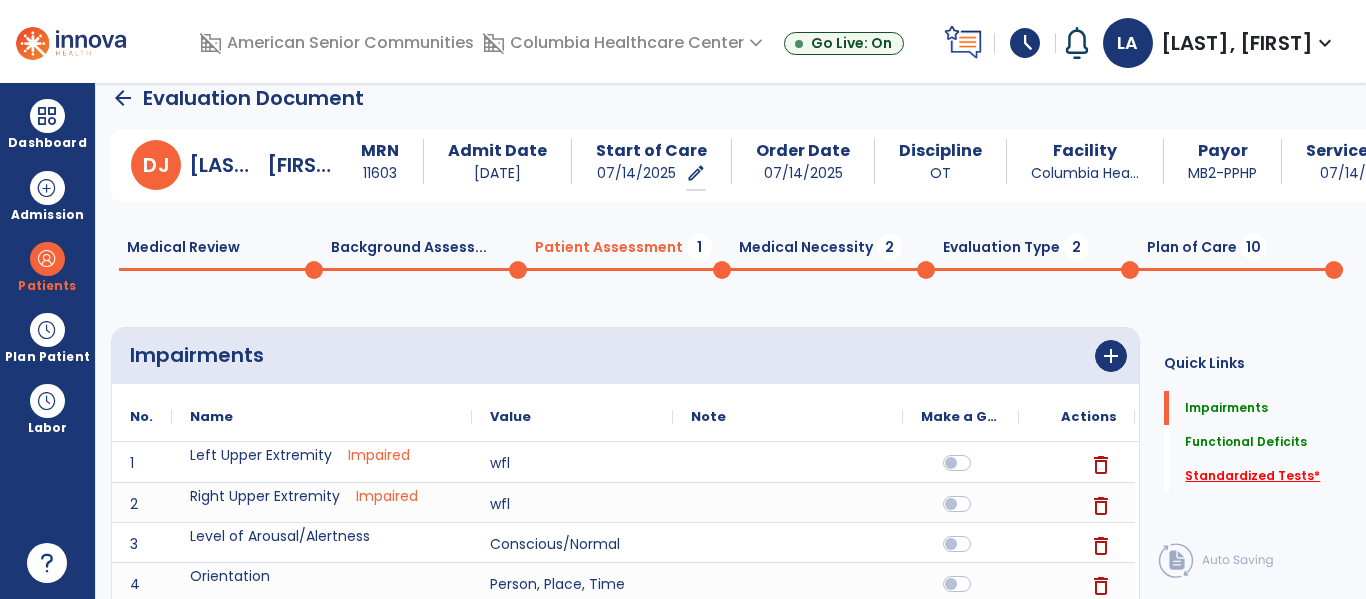 click on "Standardized Tests   *" 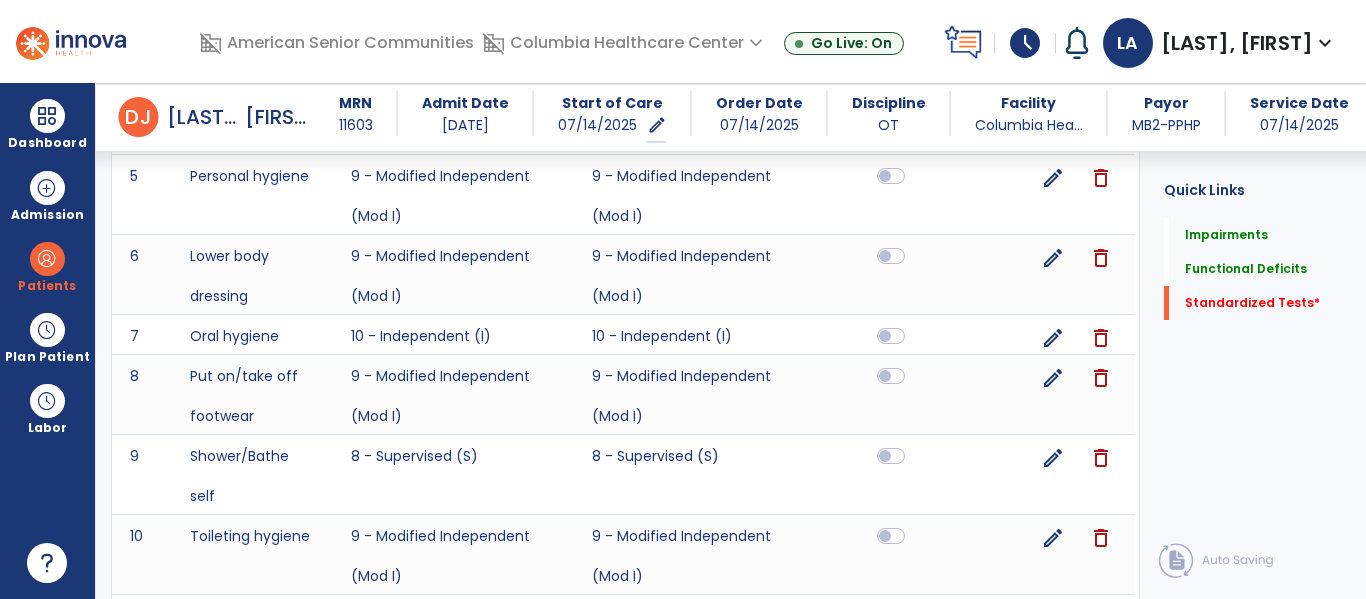 scroll, scrollTop: 1527, scrollLeft: 0, axis: vertical 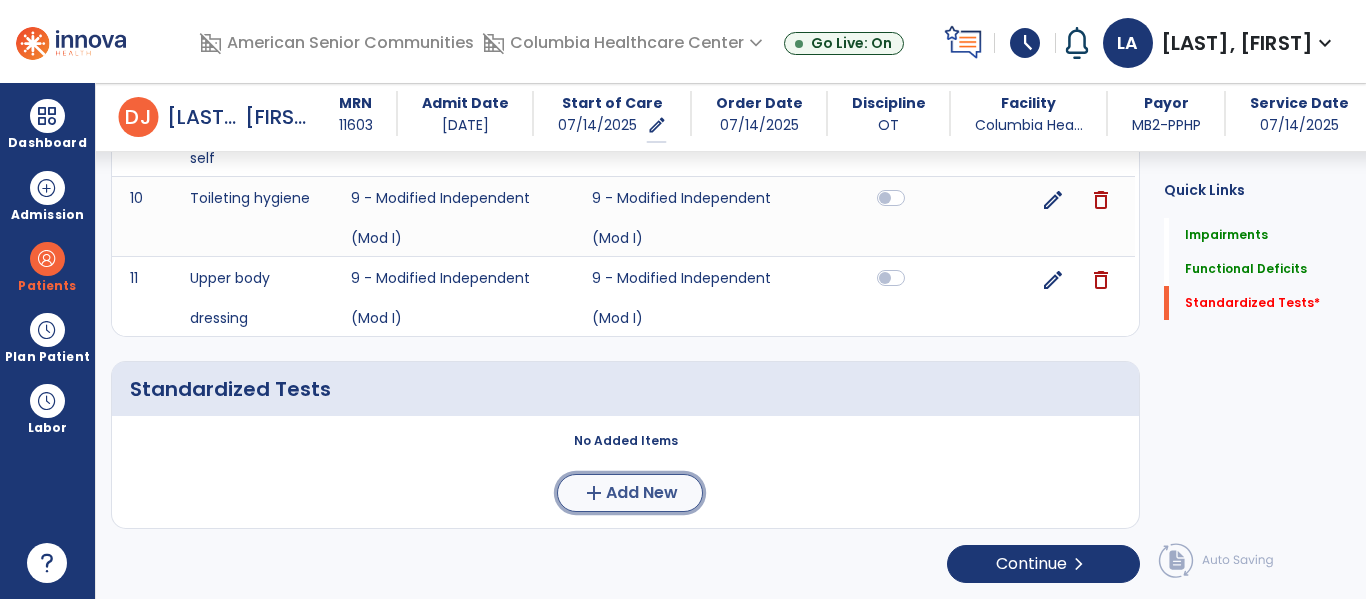 click on "Add New" 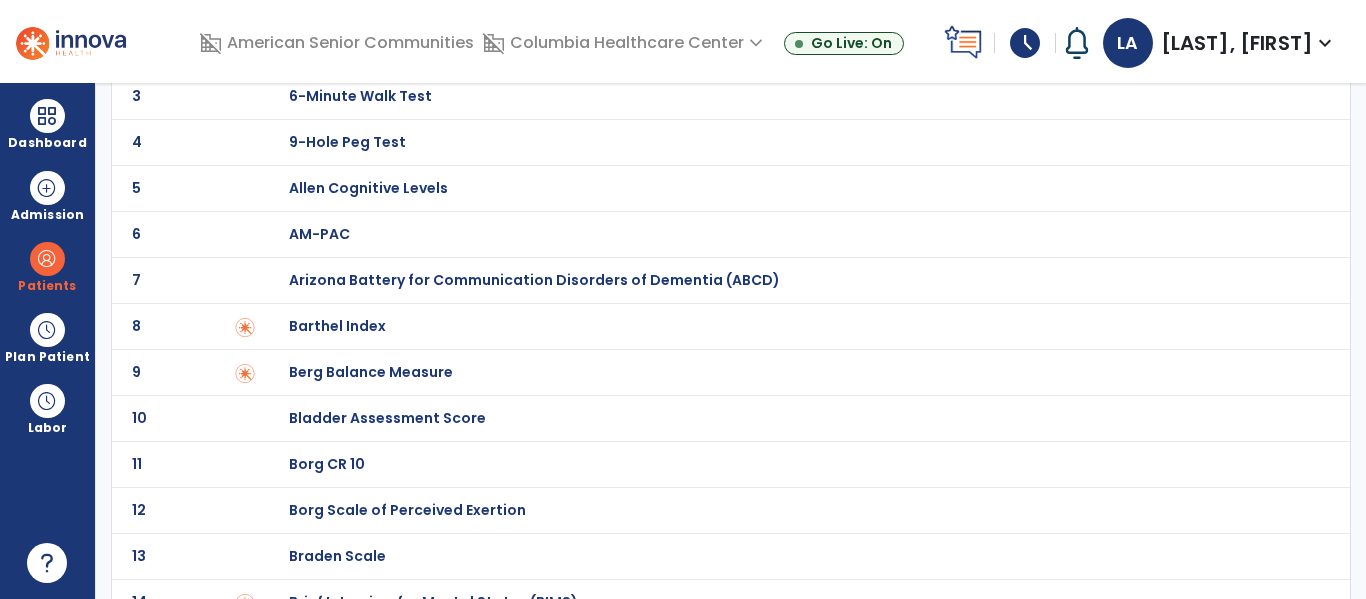 scroll, scrollTop: 225, scrollLeft: 0, axis: vertical 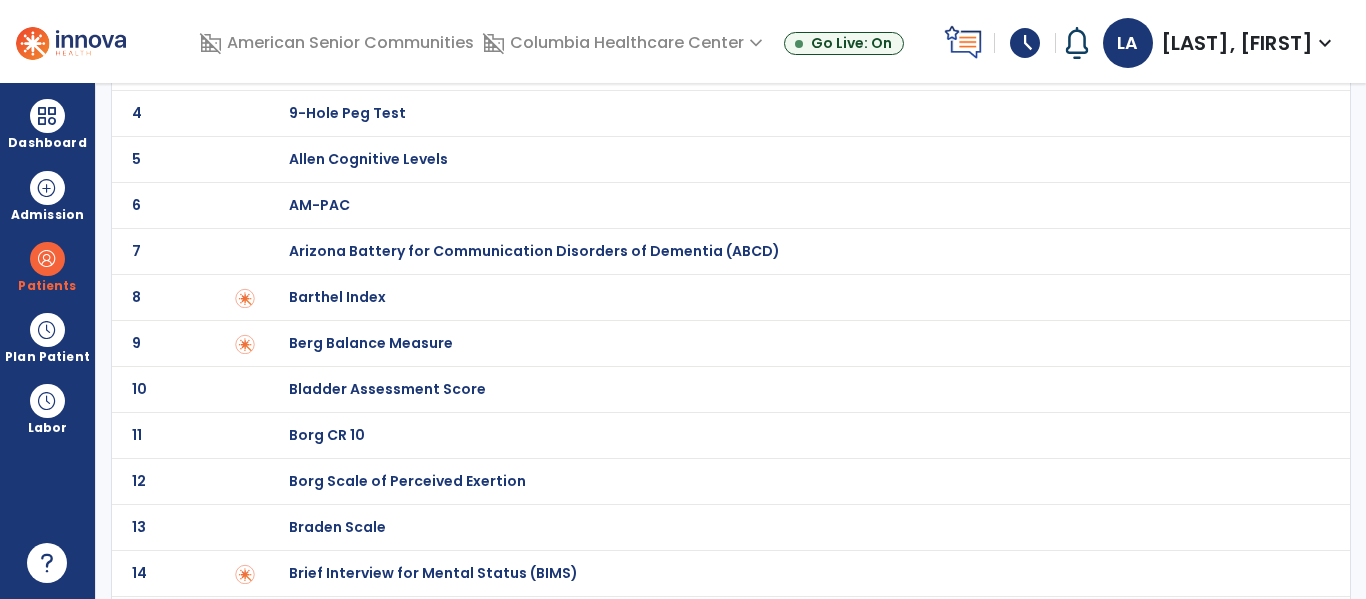 click on "Barthel Index" at bounding box center [360, -25] 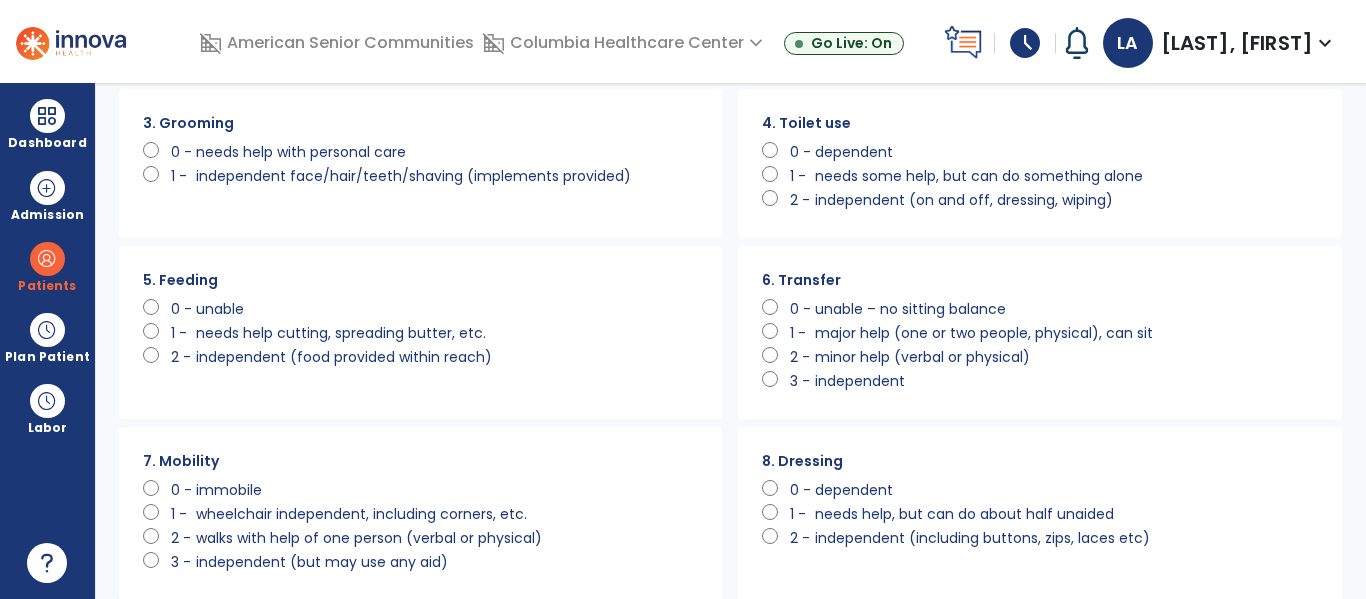scroll, scrollTop: 0, scrollLeft: 0, axis: both 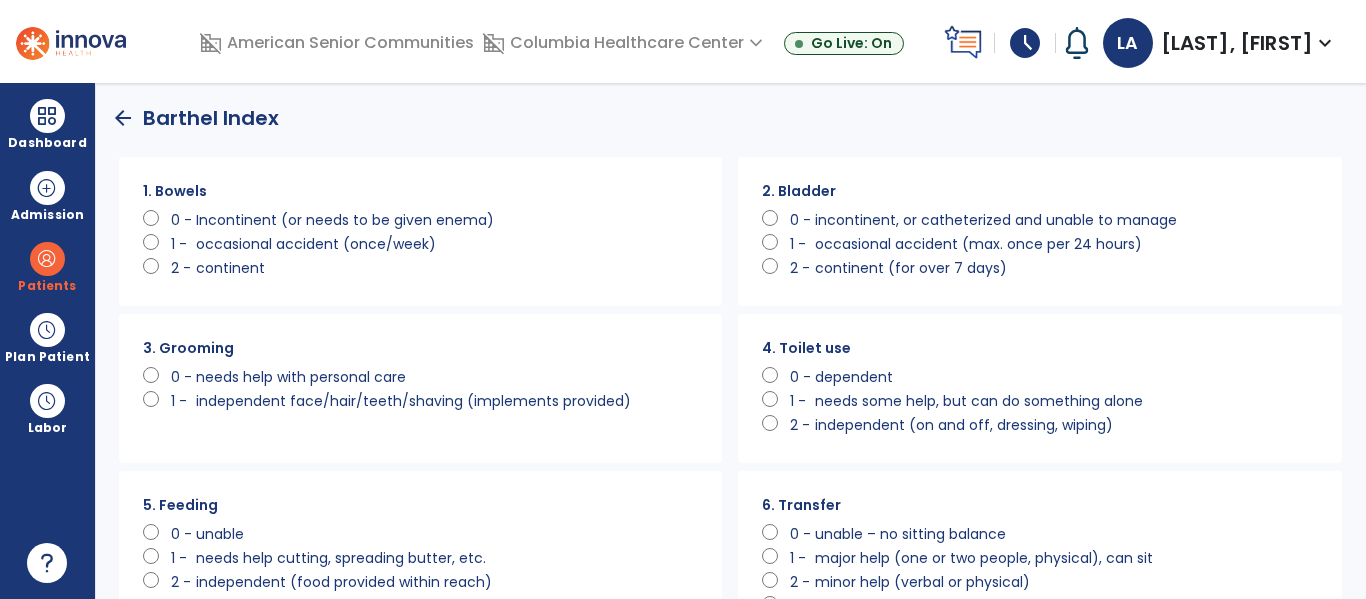 click on "continent" 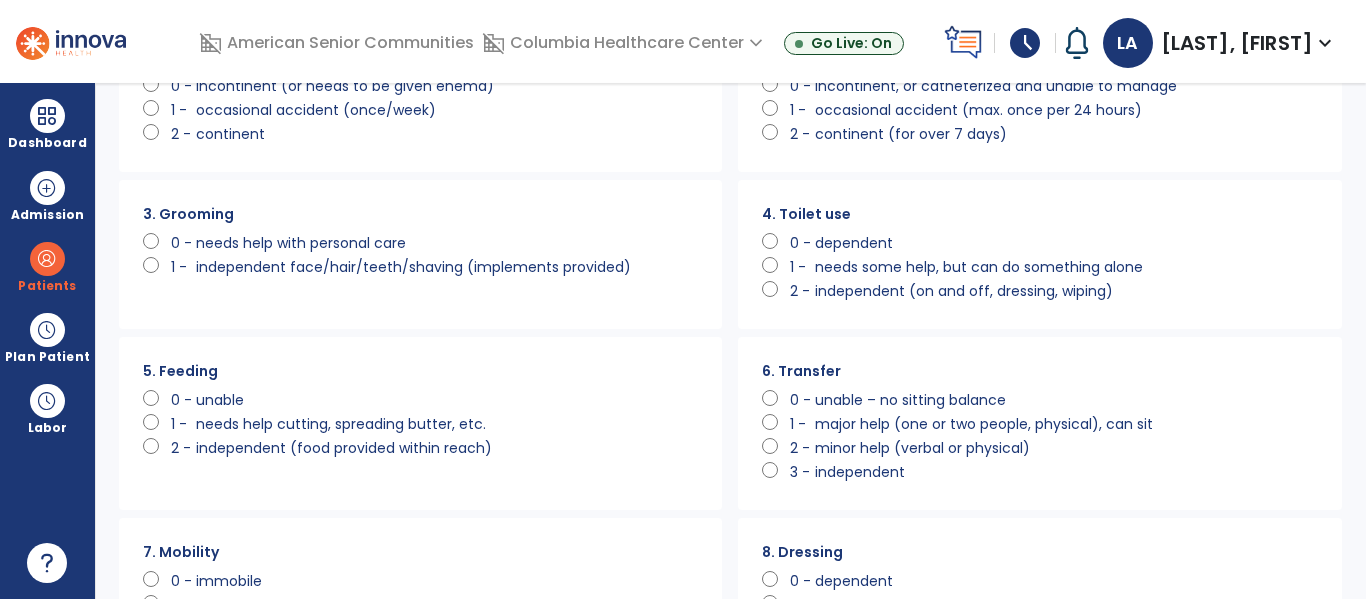 scroll, scrollTop: 146, scrollLeft: 0, axis: vertical 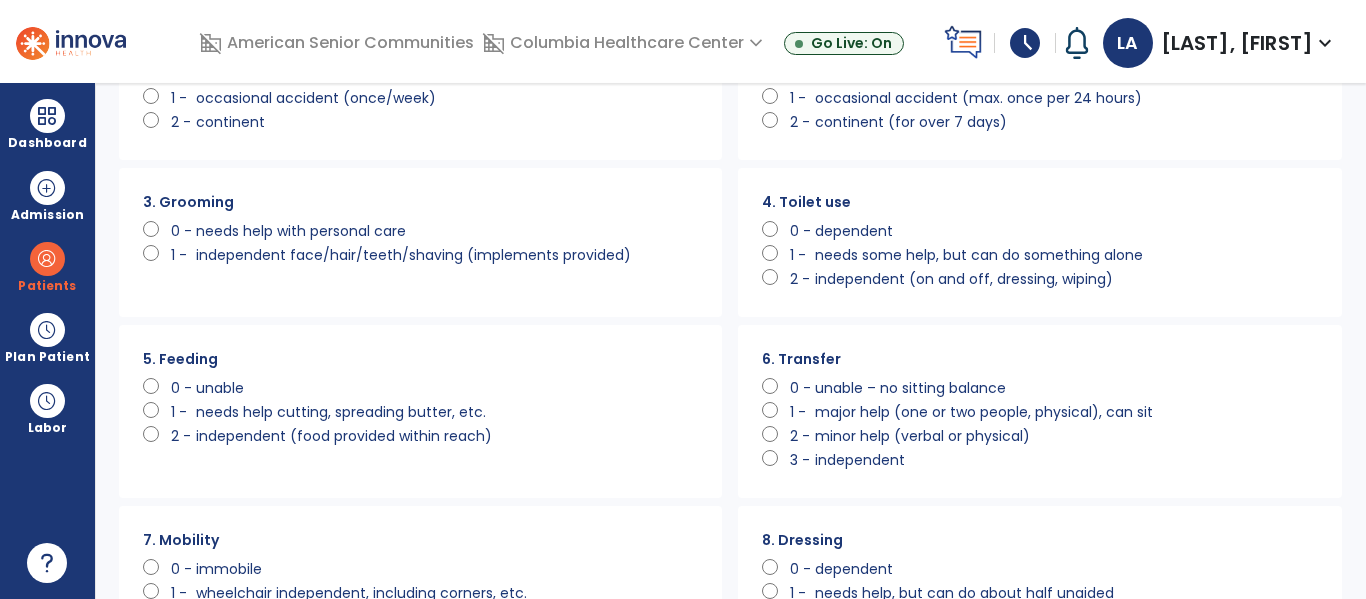 click on "independent face/hair/teeth/shaving (implements provided)" 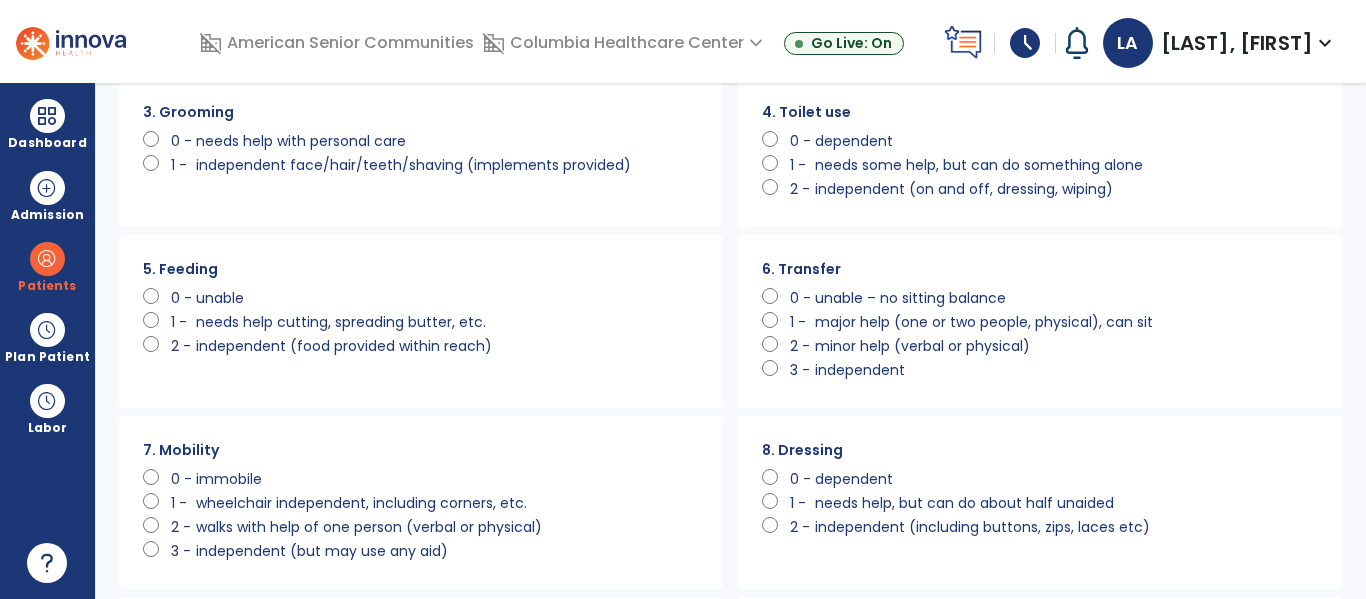 scroll, scrollTop: 309, scrollLeft: 0, axis: vertical 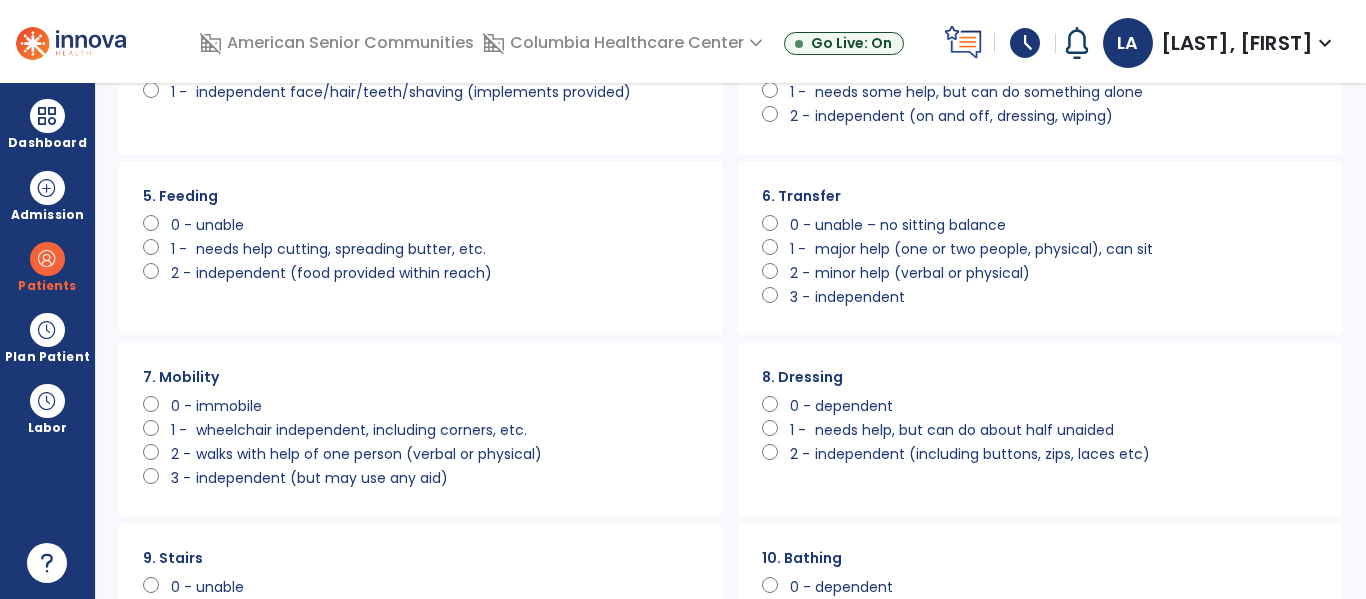 click on "independent (food provided within reach)" 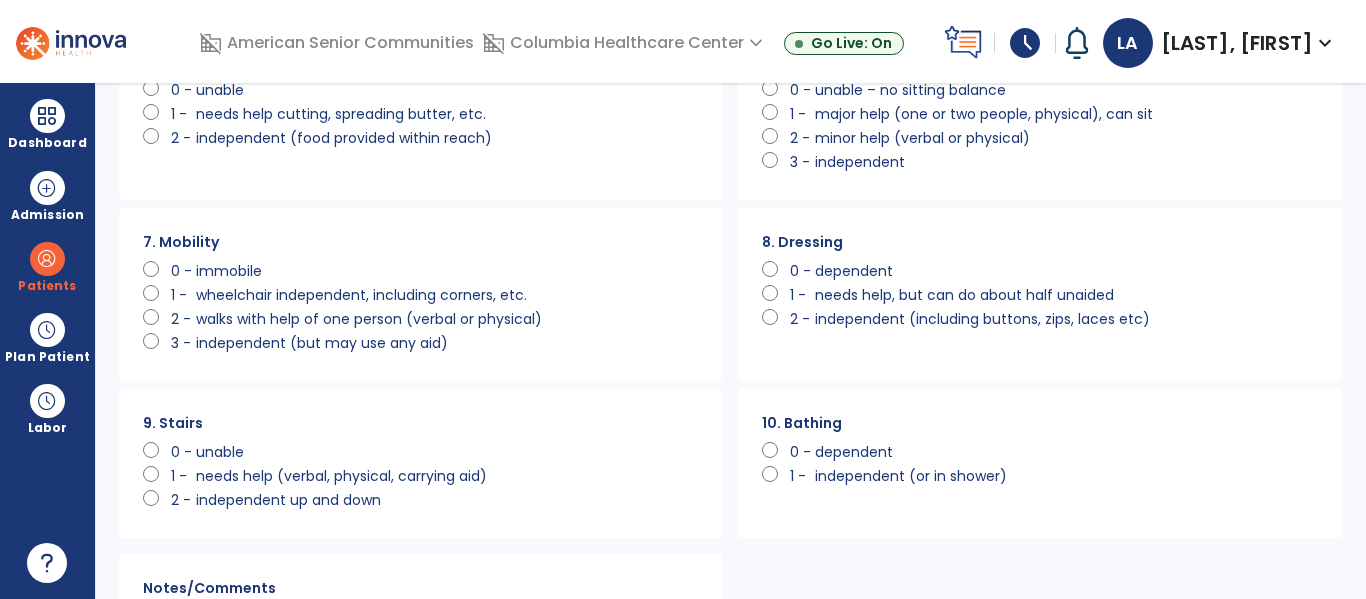 scroll, scrollTop: 456, scrollLeft: 0, axis: vertical 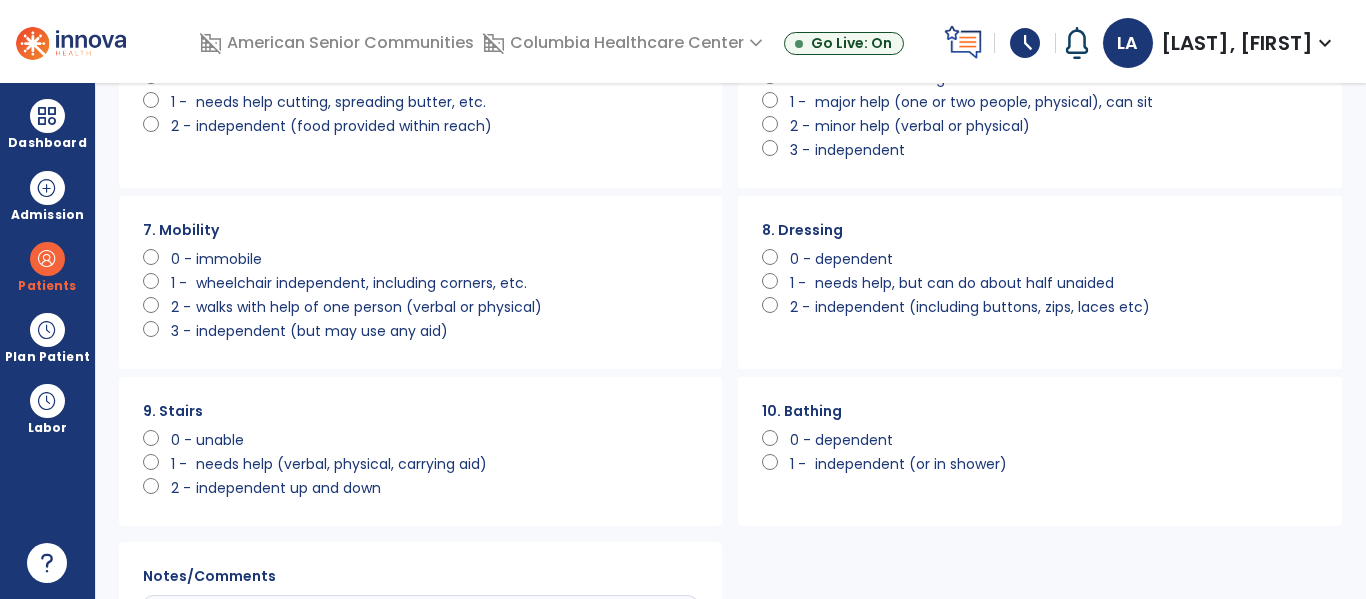 click on "independent (but may use any aid)" 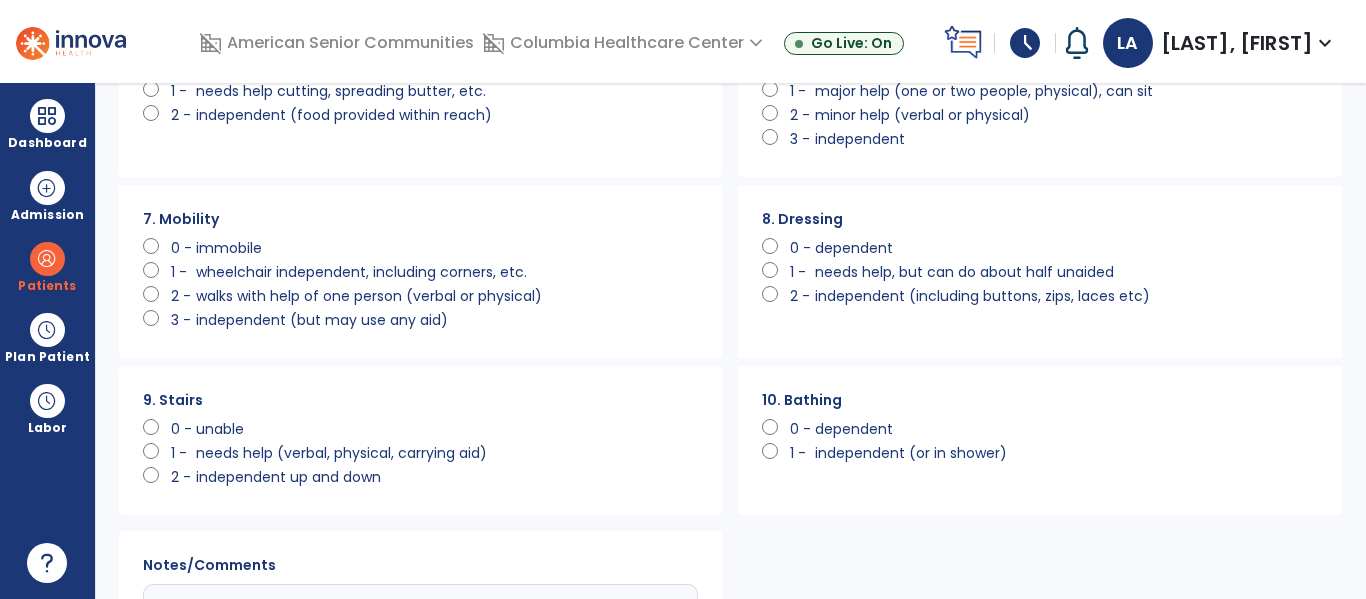 scroll, scrollTop: 553, scrollLeft: 0, axis: vertical 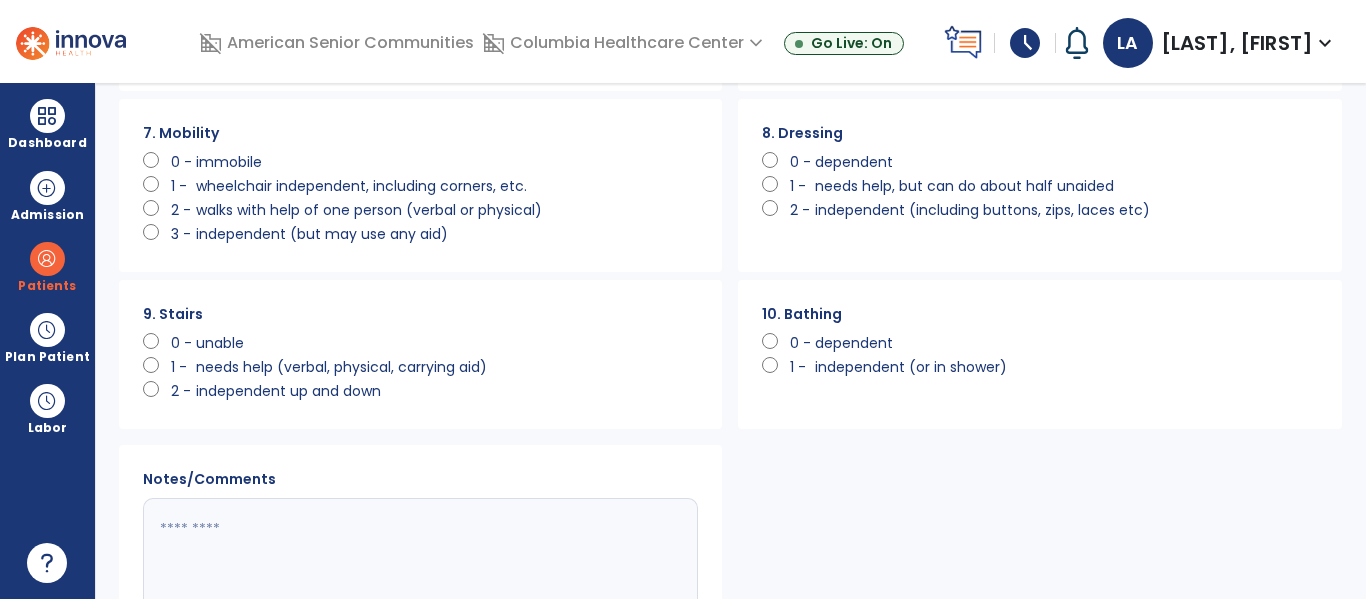 click on "needs help (verbal, physical, carrying aid)" 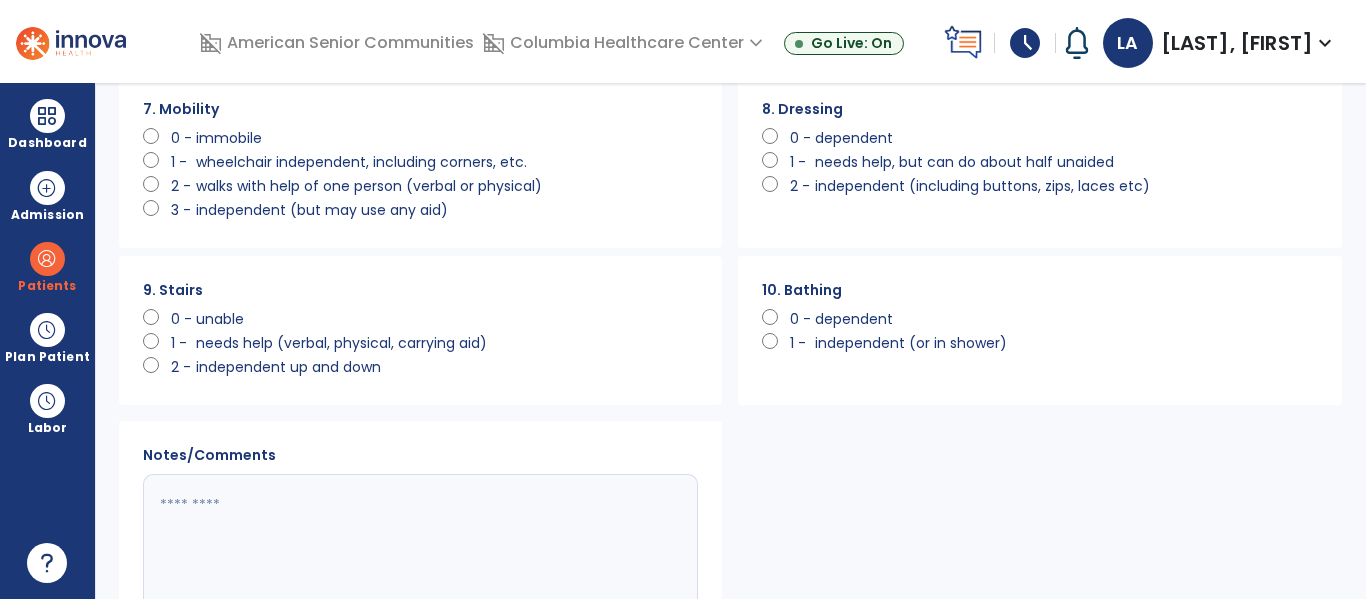 scroll, scrollTop: 710, scrollLeft: 0, axis: vertical 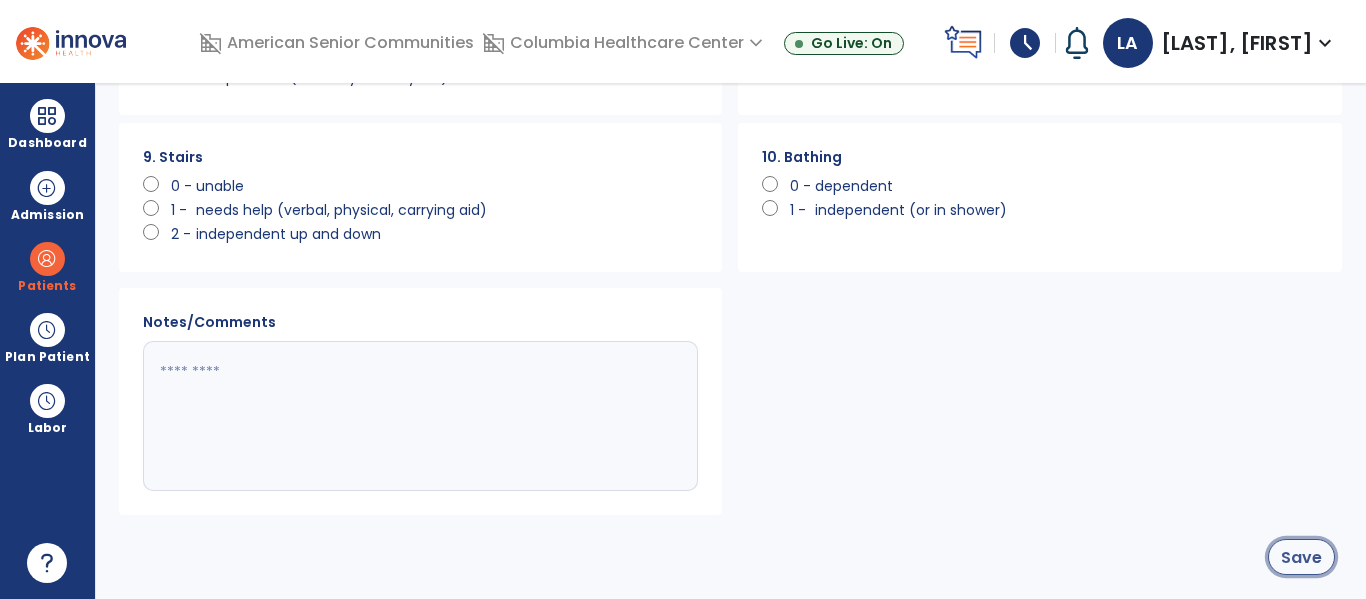 click on "Save" 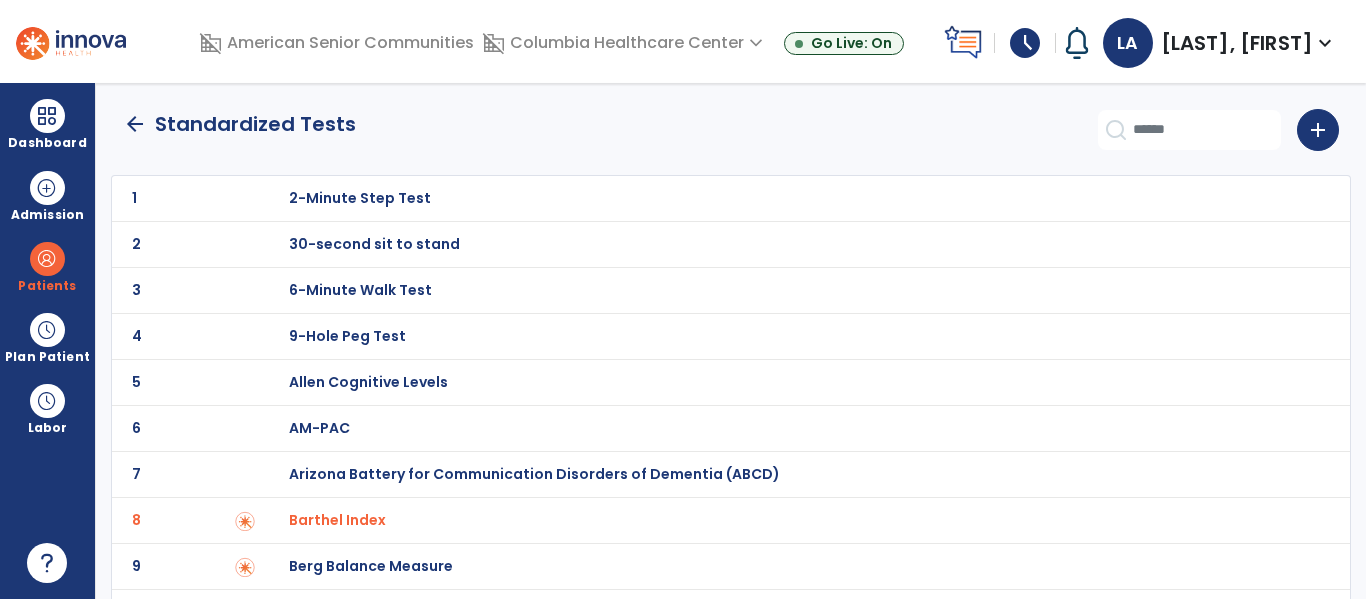 scroll, scrollTop: 0, scrollLeft: 0, axis: both 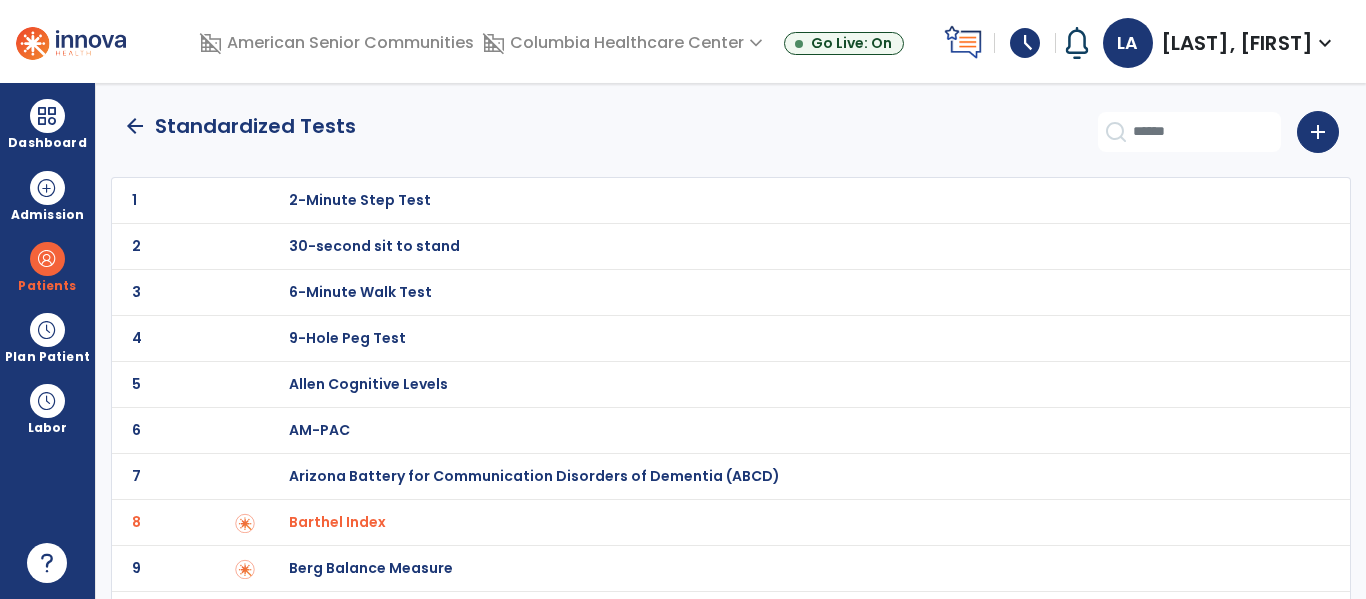 click on "arrow_back" 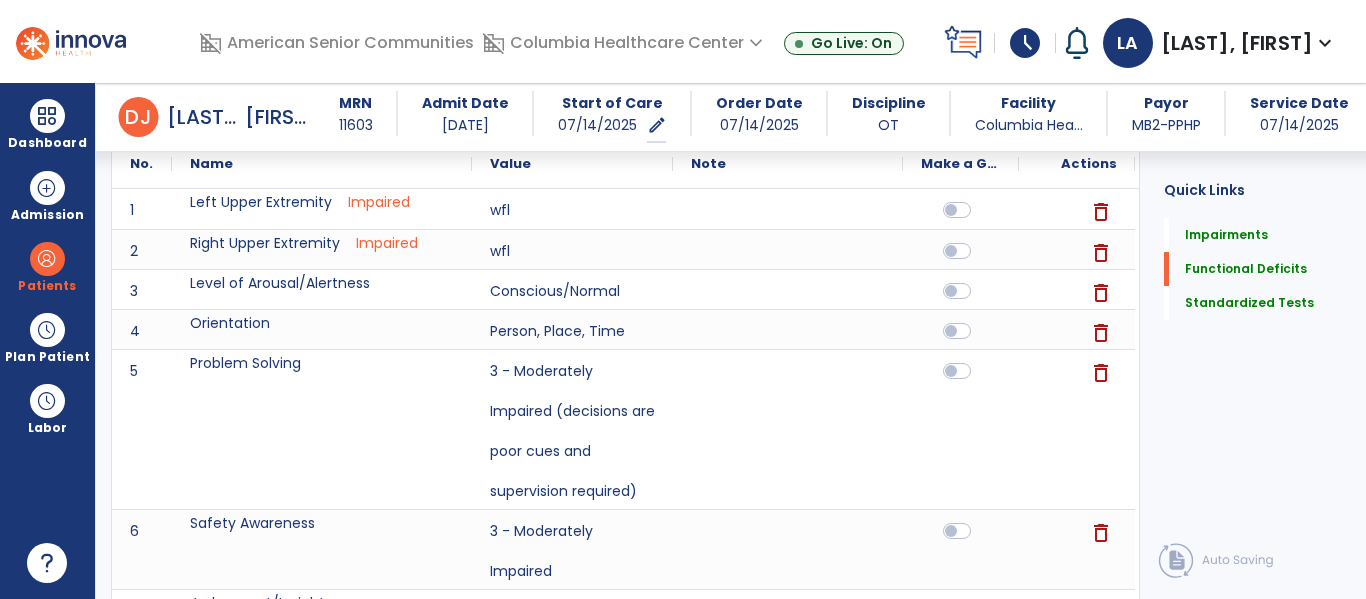 scroll, scrollTop: 1555, scrollLeft: 0, axis: vertical 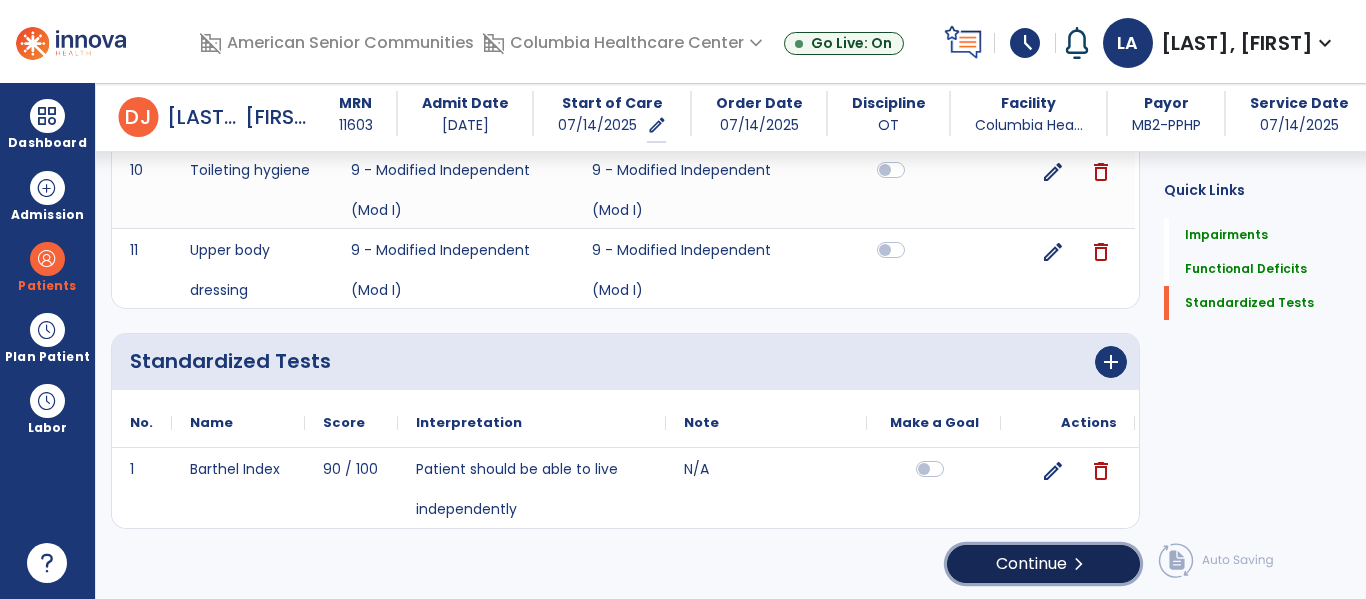 click on "Continue  chevron_right" 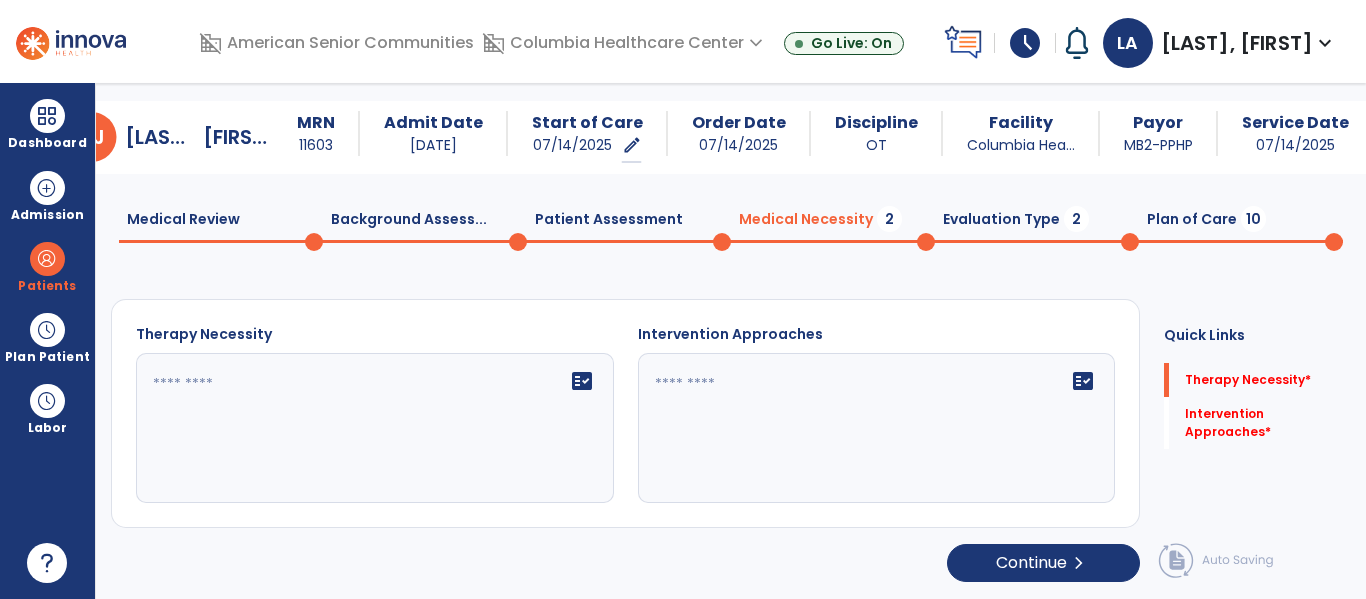 scroll, scrollTop: 29, scrollLeft: 0, axis: vertical 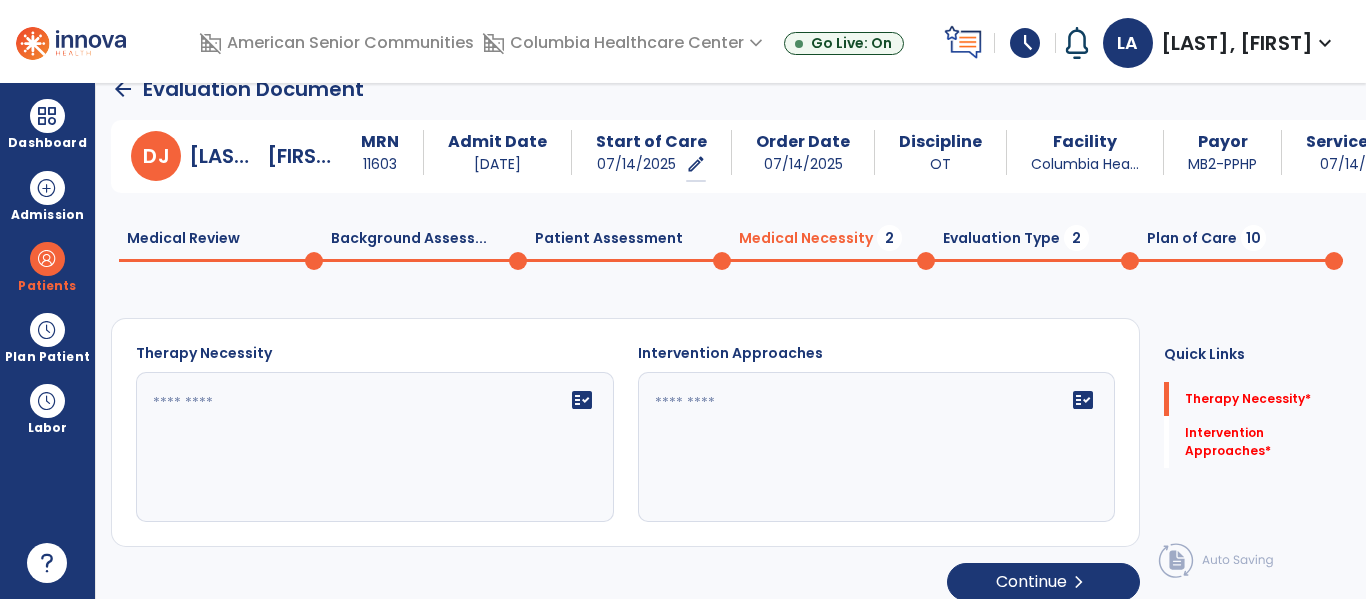 click 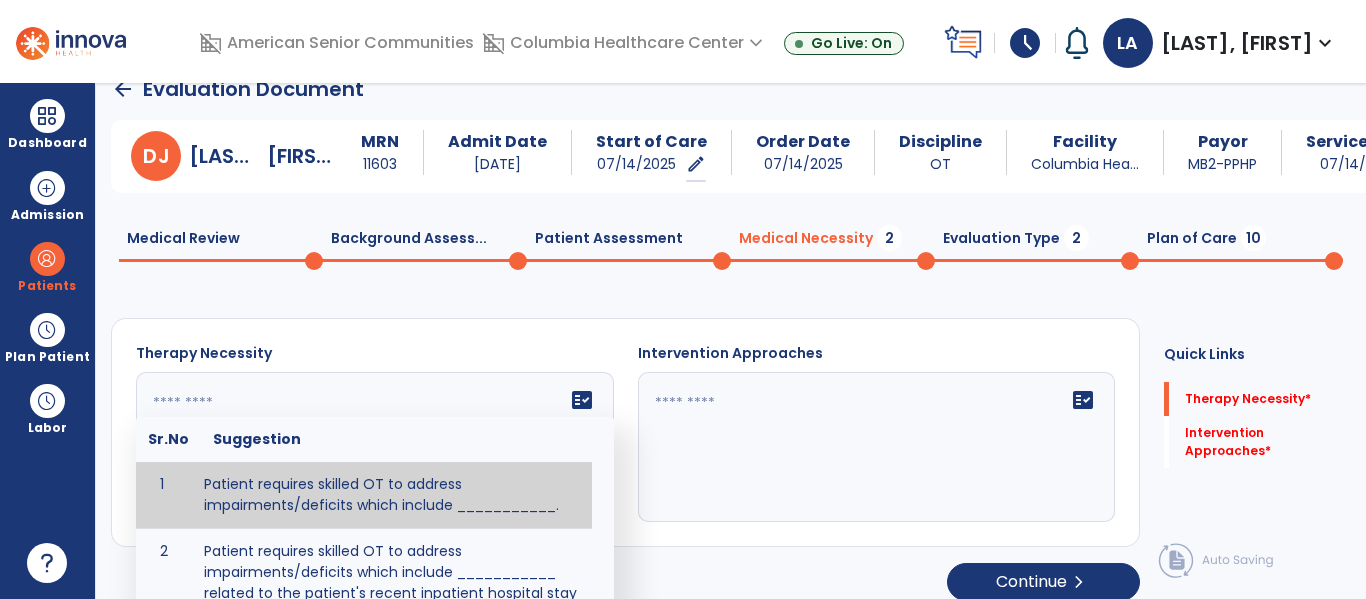 click on "Therapy Necessity   fact_check  Sr.No Suggestion 1 Patient requires skilled OT to address impairments/deficits which include ___________. 2 Patient requires skilled OT to address impairments/deficits which include ___________ related to the patient's recent inpatient hospital stay and diagnosis of _____________. Intervention Approaches   fact_check" 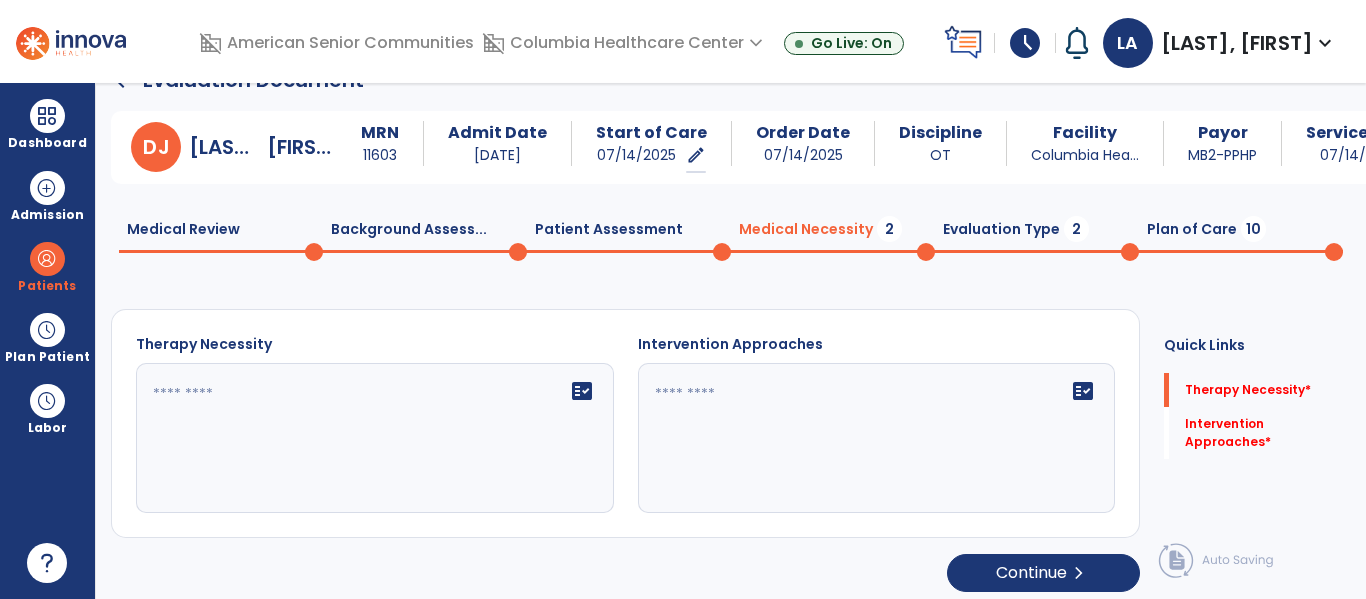 scroll, scrollTop: 39, scrollLeft: 0, axis: vertical 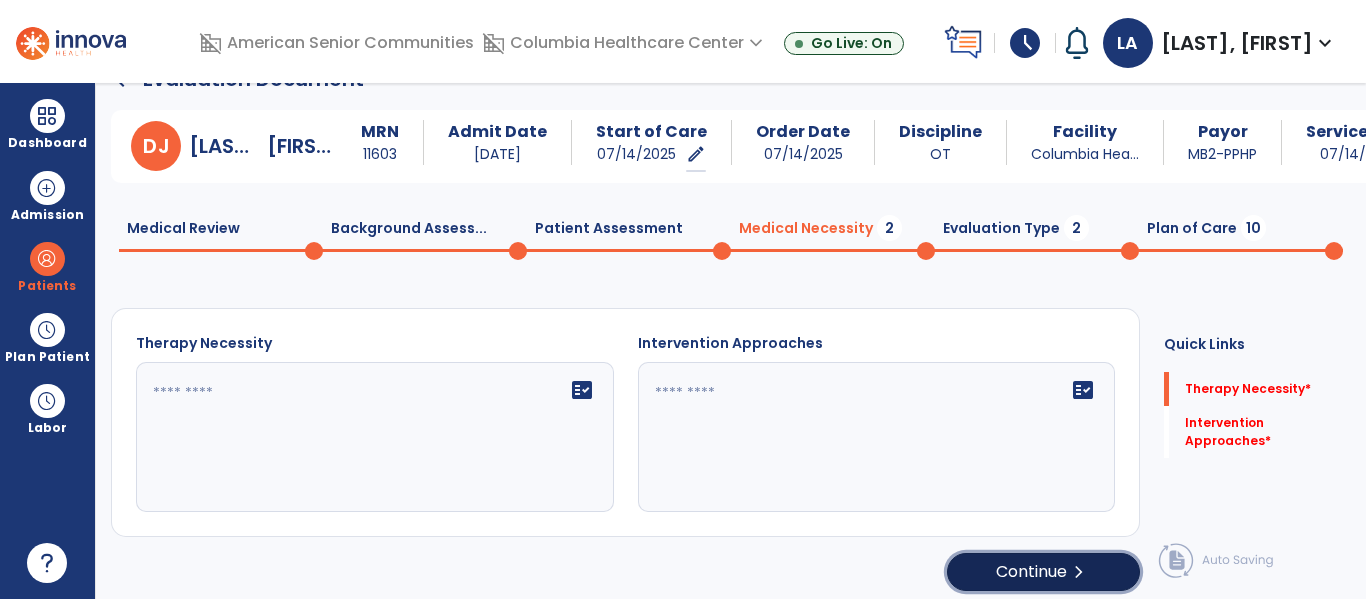 click on "Continue  chevron_right" 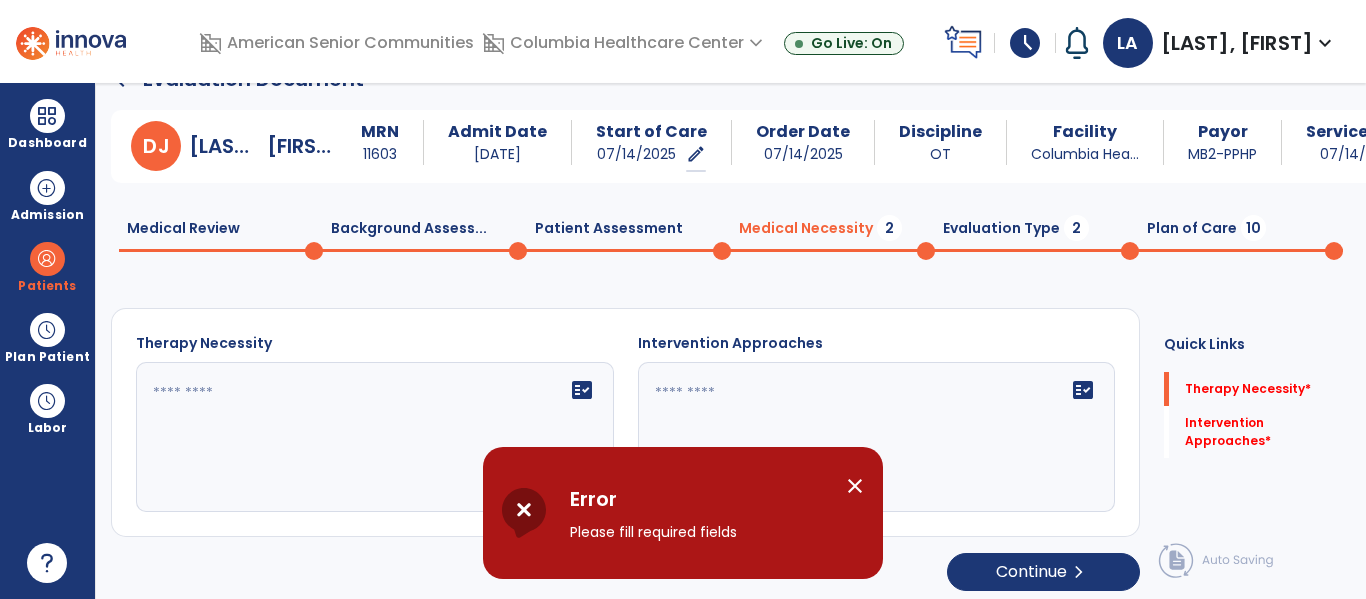 click on "fact_check" 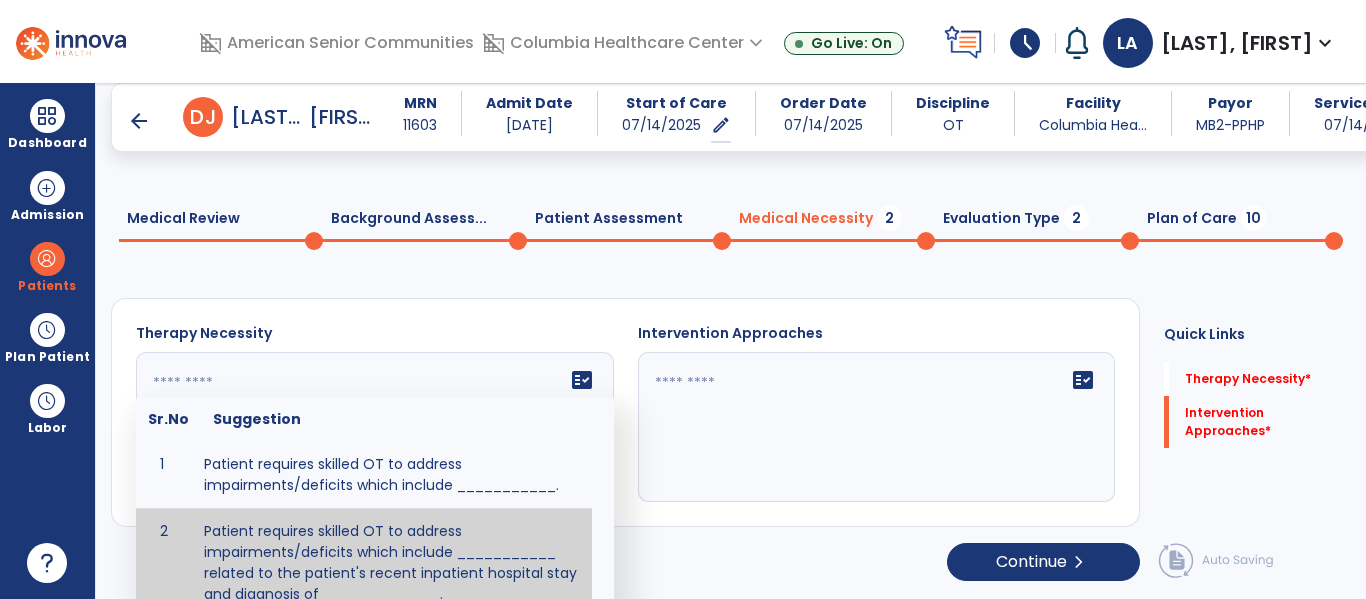 scroll, scrollTop: 65, scrollLeft: 0, axis: vertical 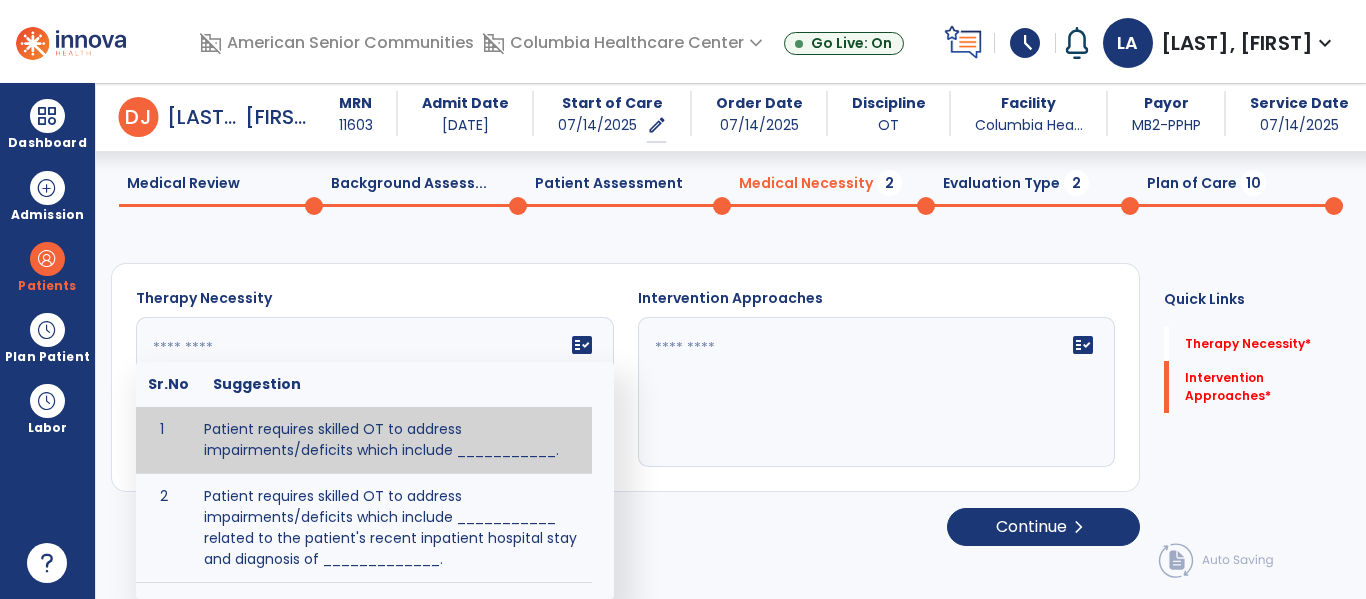 click 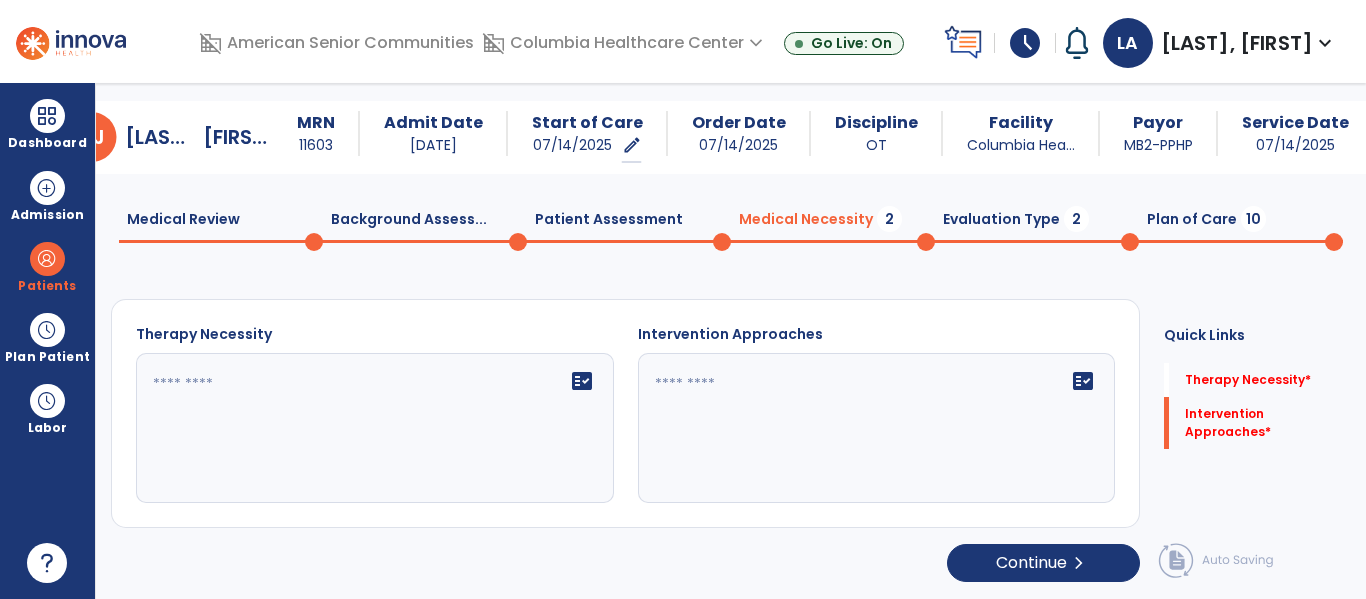 scroll, scrollTop: 29, scrollLeft: 0, axis: vertical 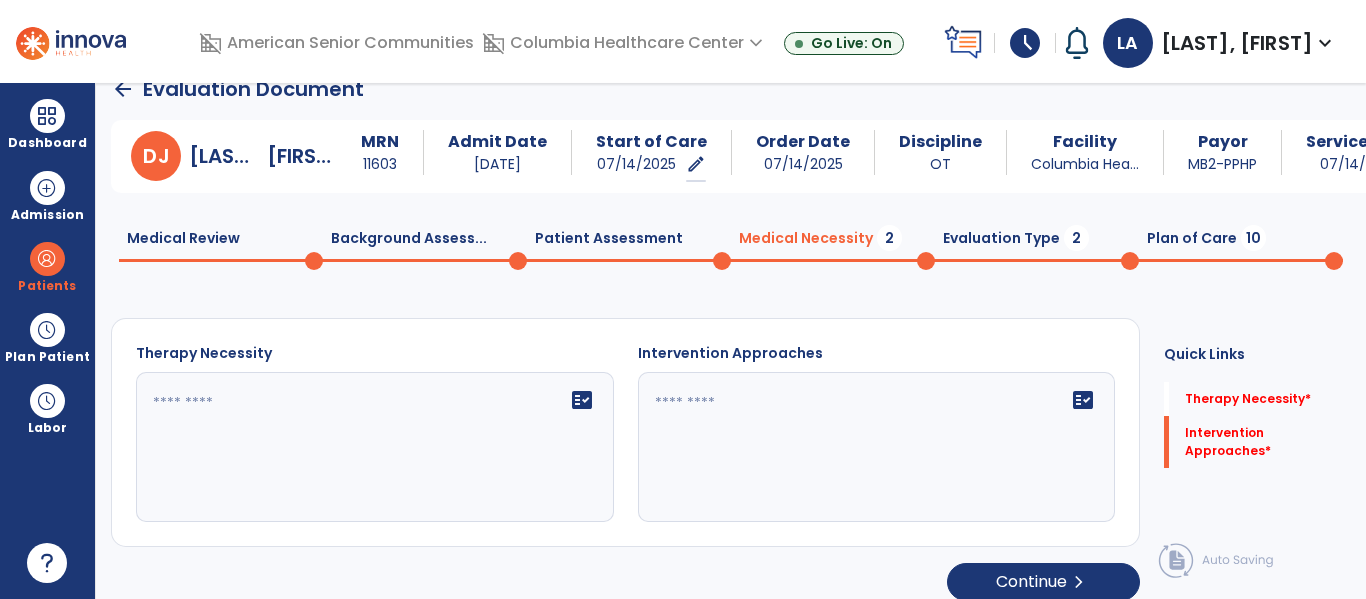 click on "fact_check" 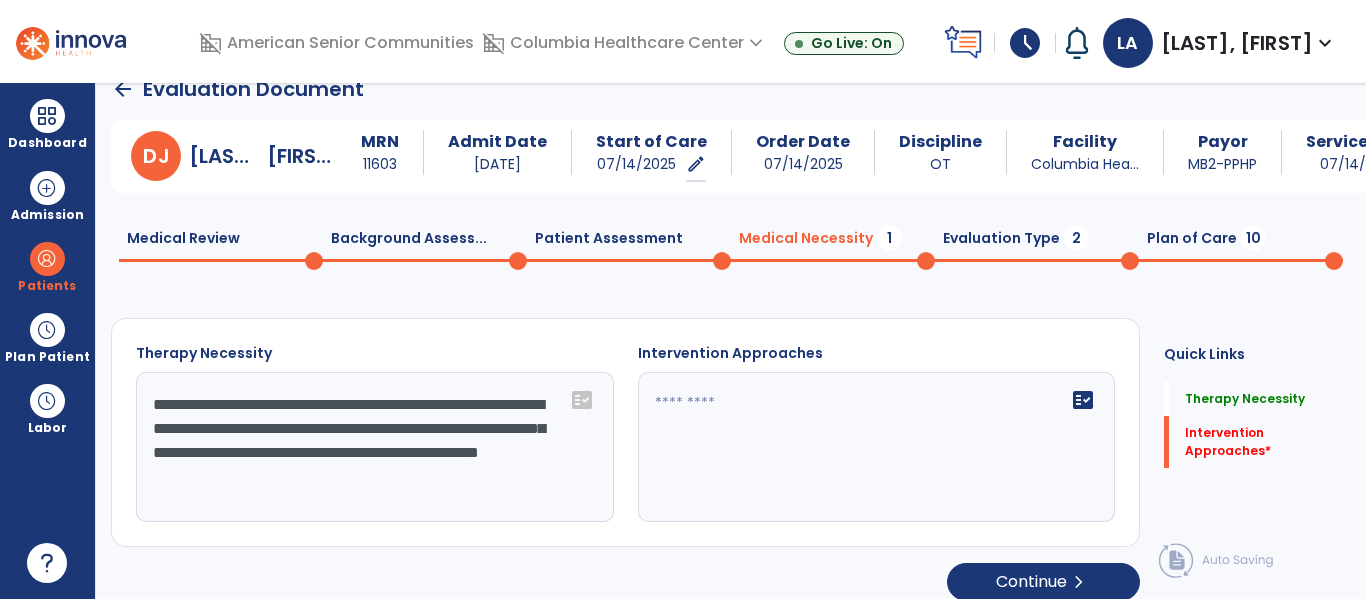 scroll, scrollTop: 47, scrollLeft: 0, axis: vertical 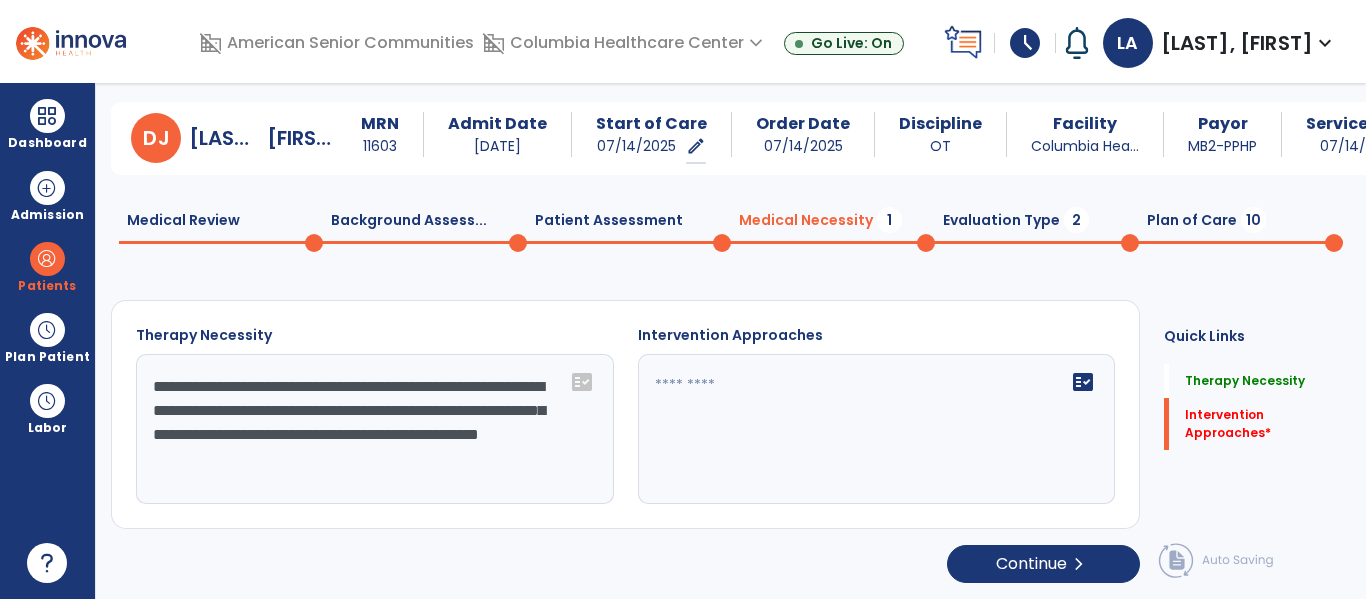 type on "**********" 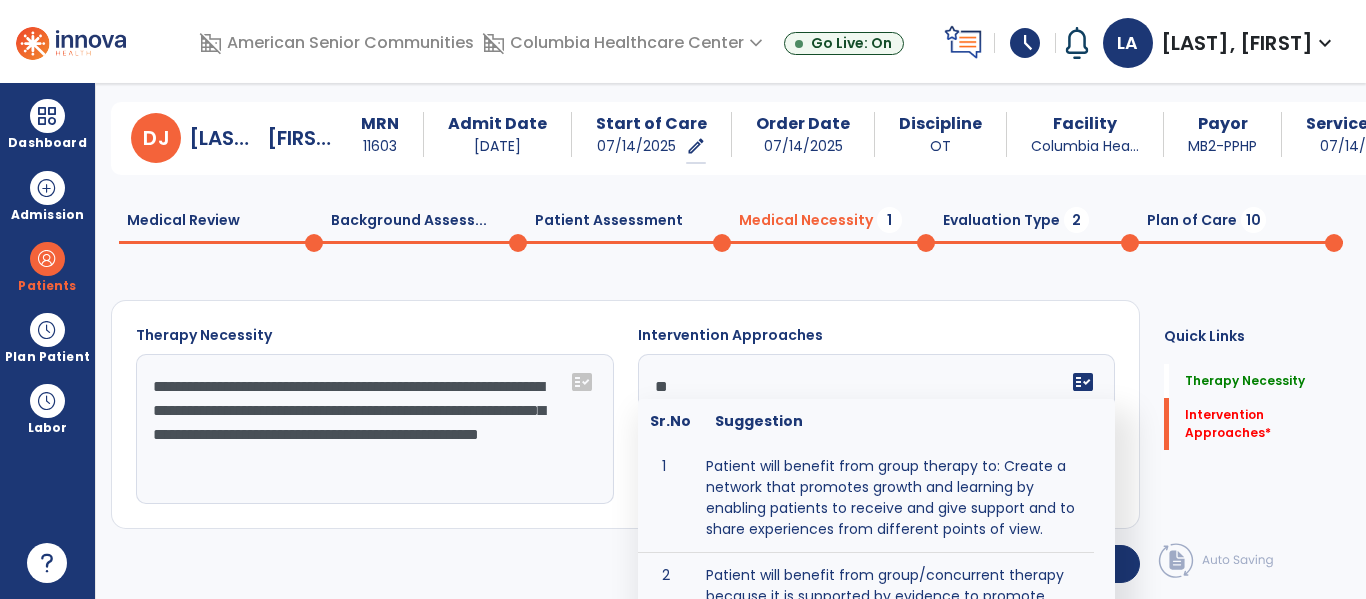 type on "**" 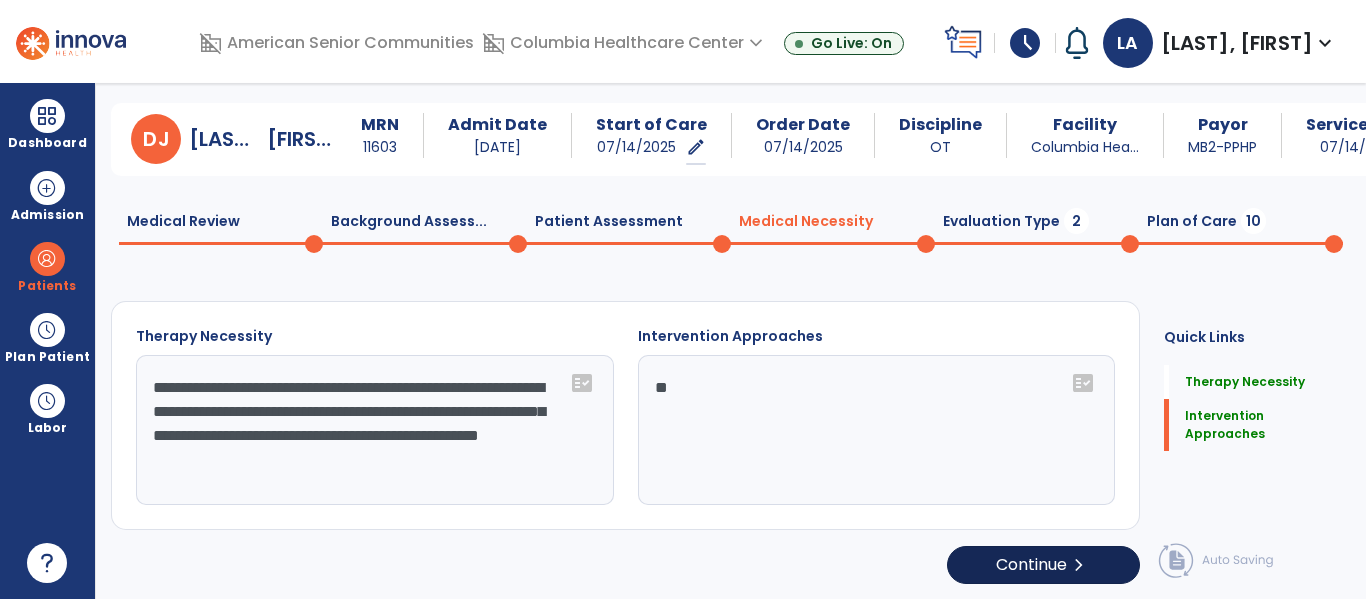 scroll, scrollTop: 47, scrollLeft: 0, axis: vertical 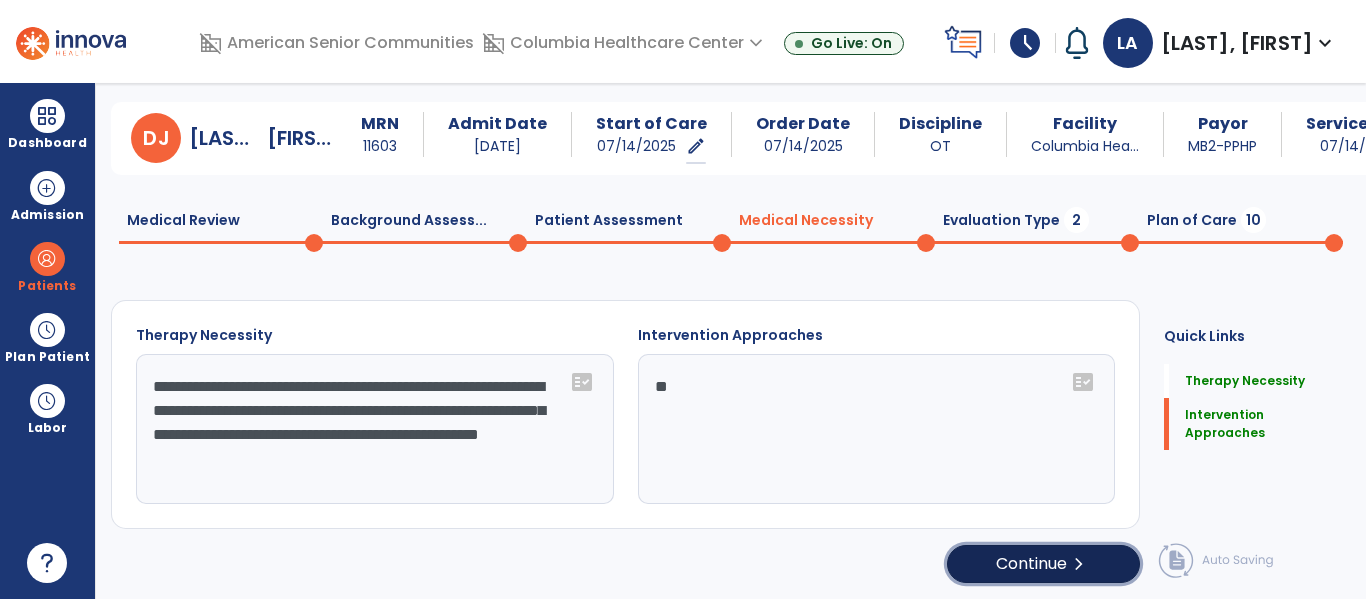 click on "Continue  chevron_right" 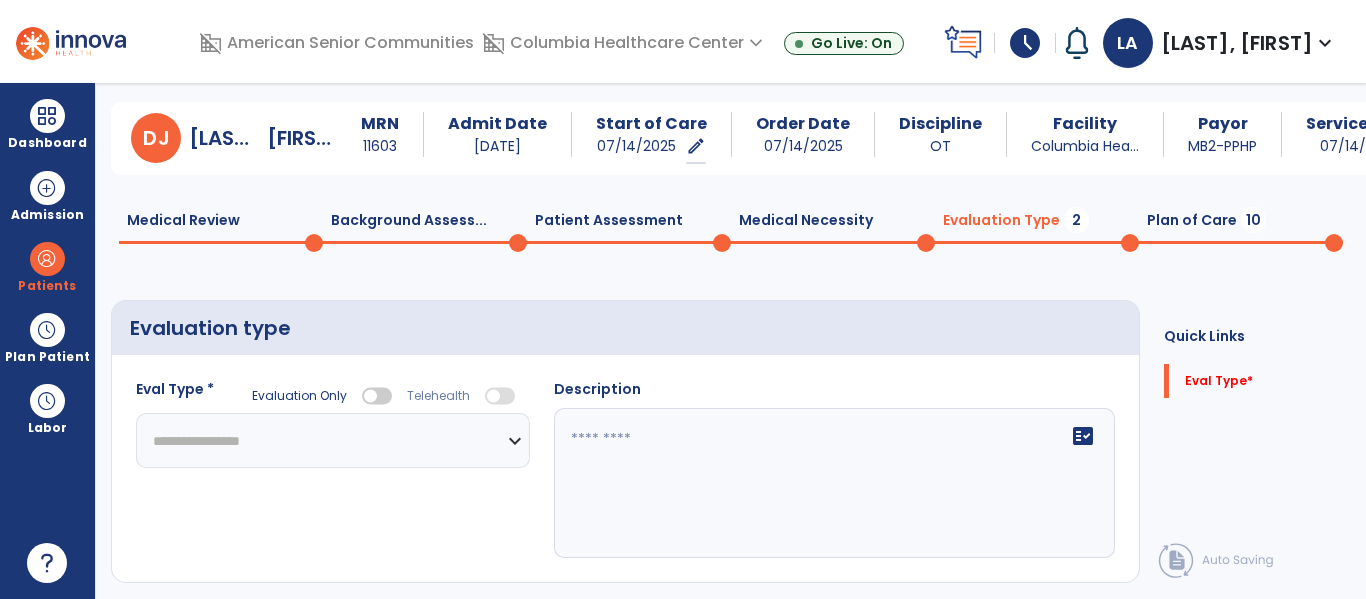 click 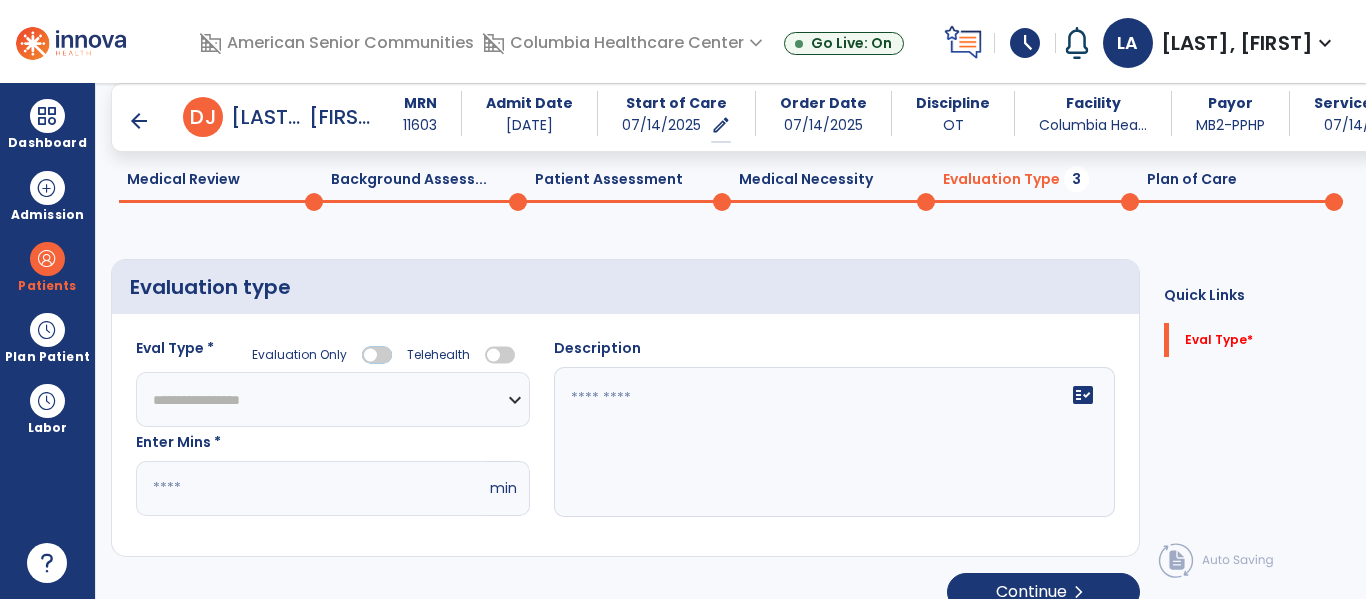 scroll, scrollTop: 97, scrollLeft: 0, axis: vertical 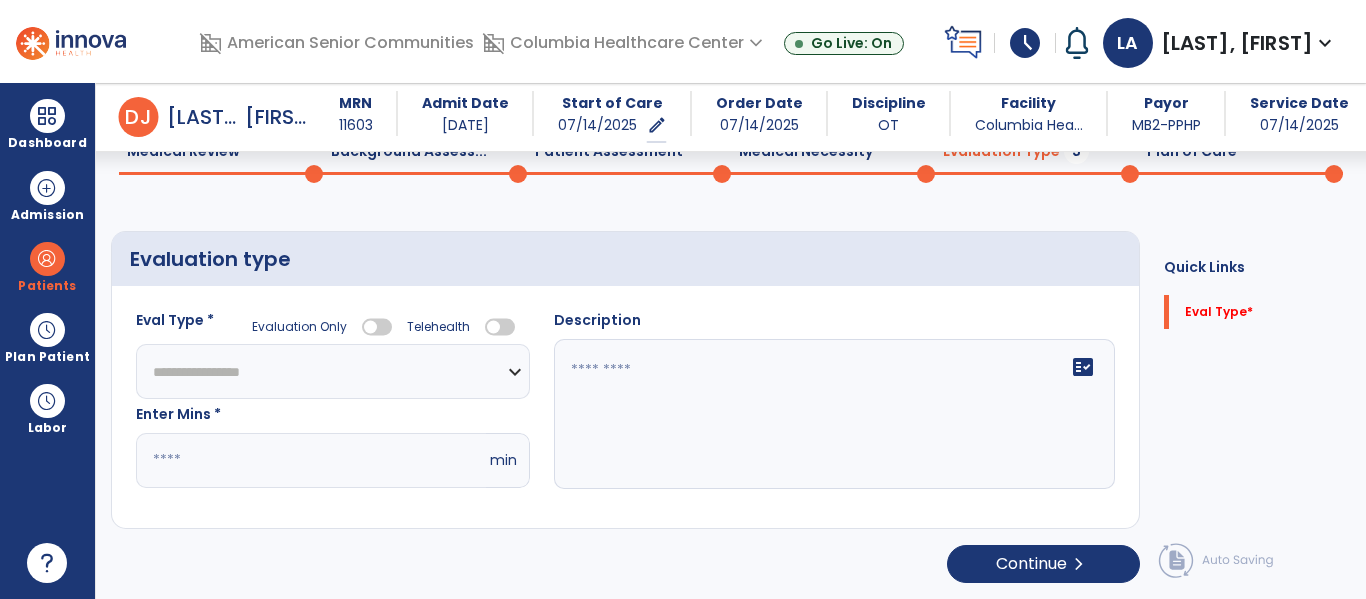 click on "*" 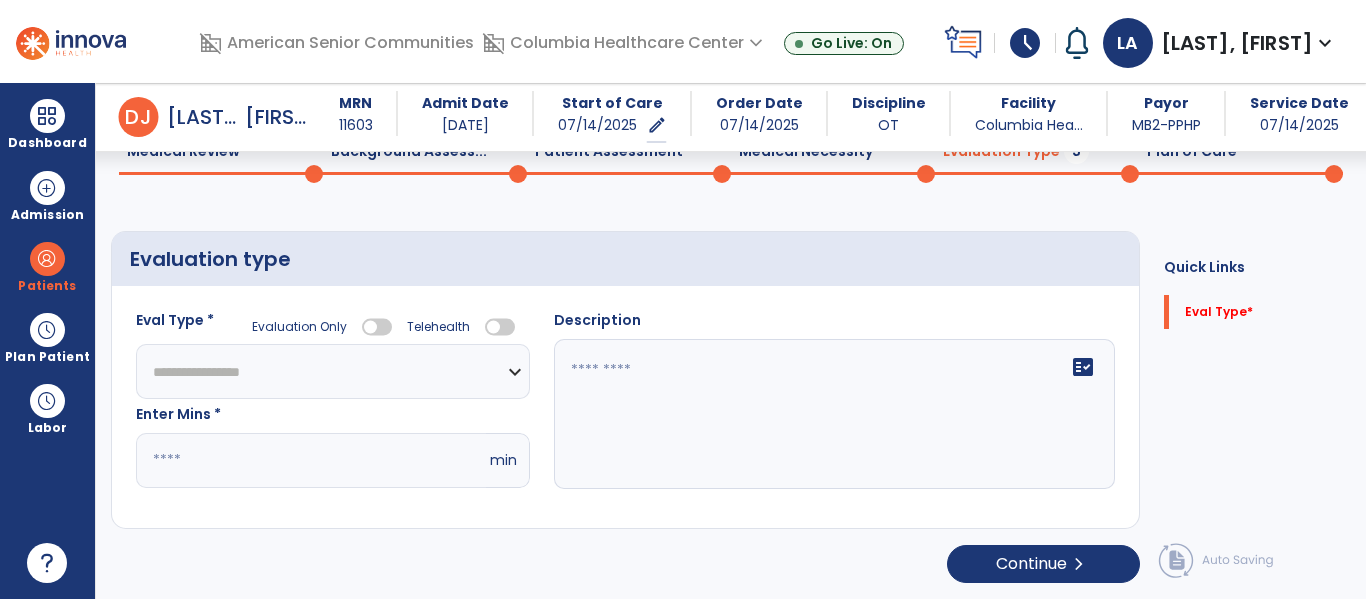 type on "**" 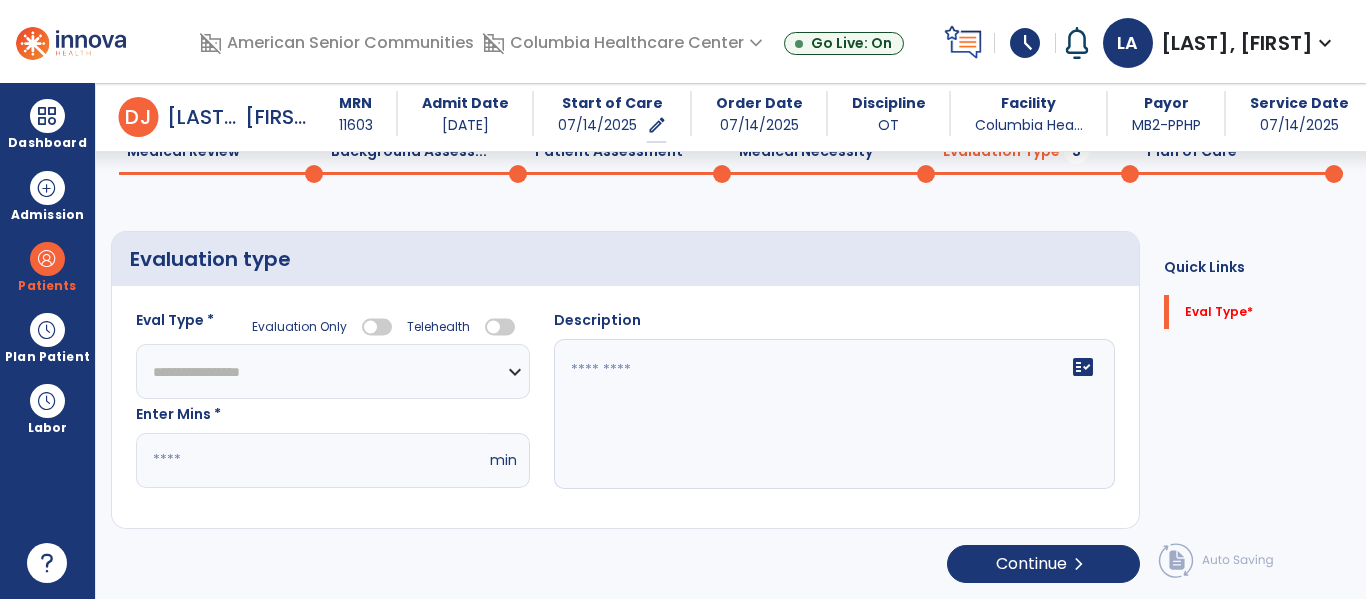 click 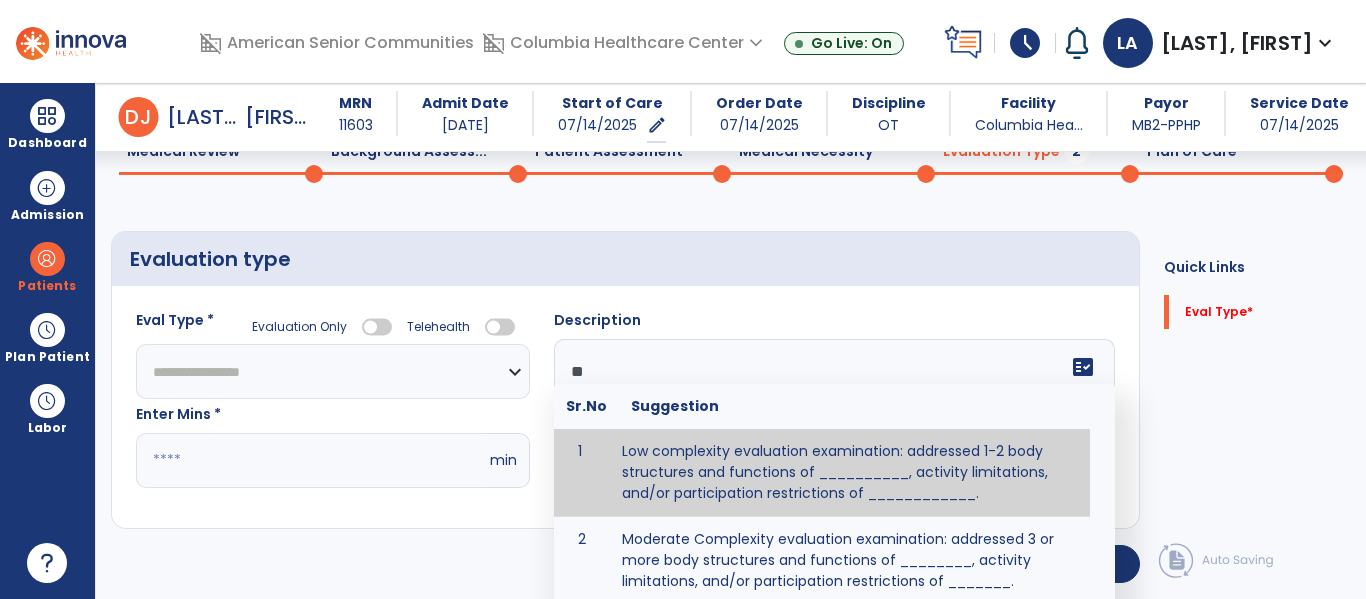 type on "**" 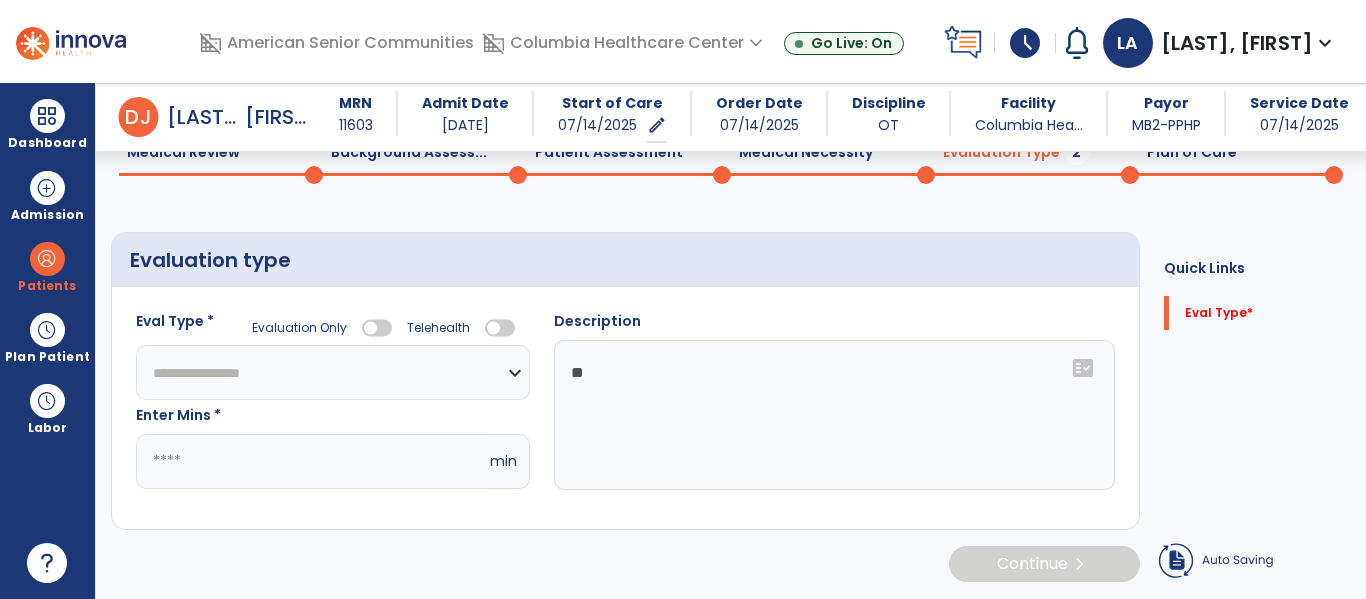 click on "**********" 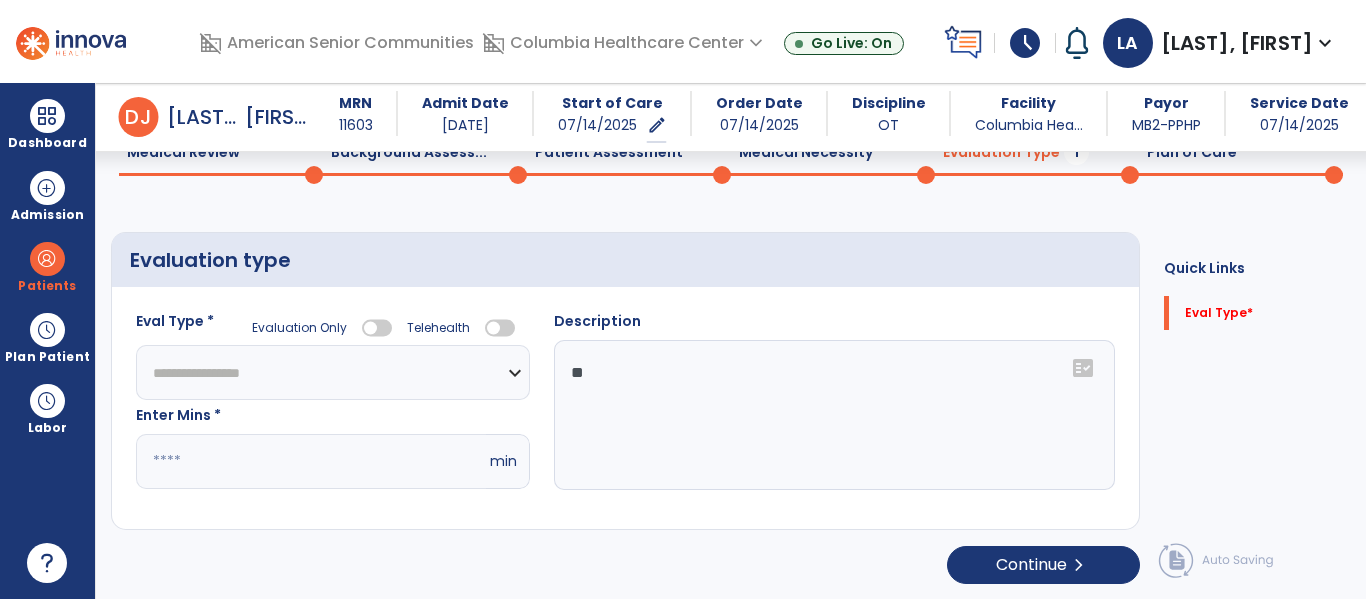 scroll, scrollTop: 97, scrollLeft: 0, axis: vertical 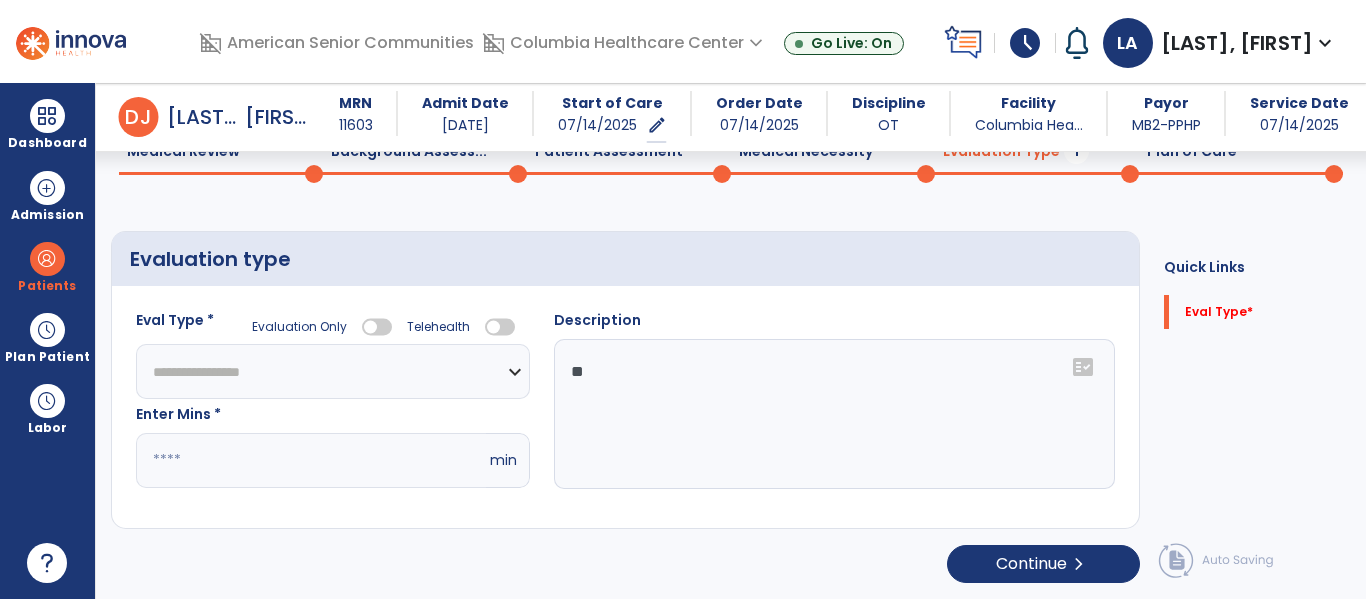 select on "**********" 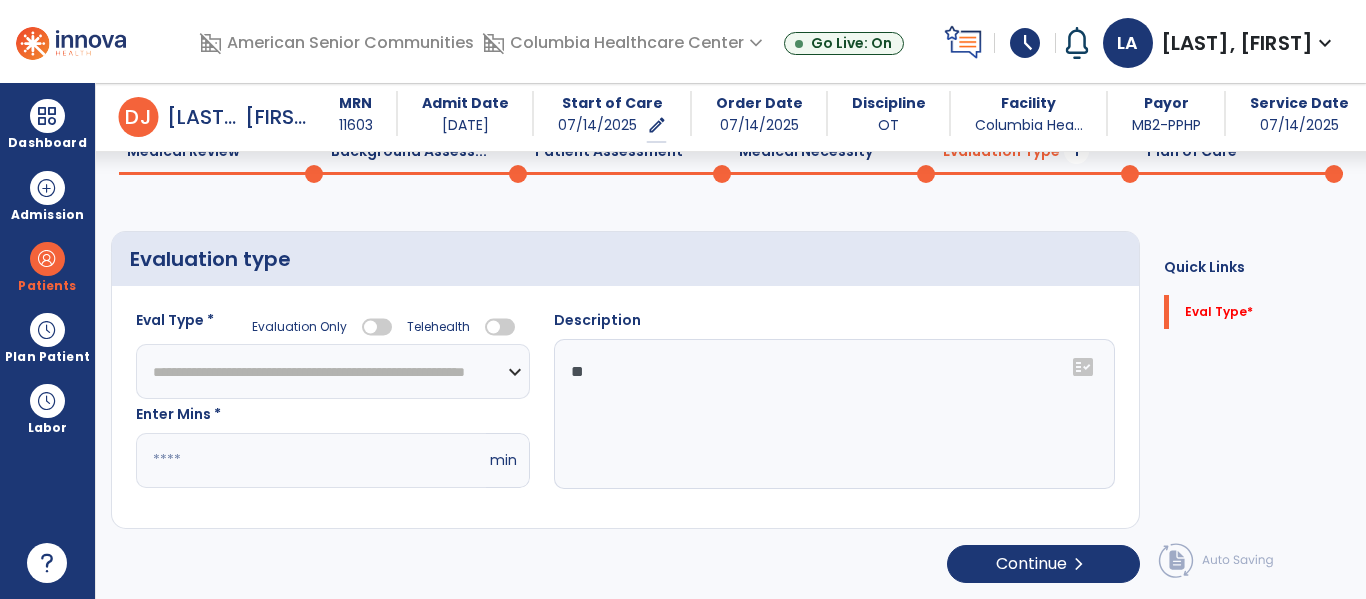 click on "**********" 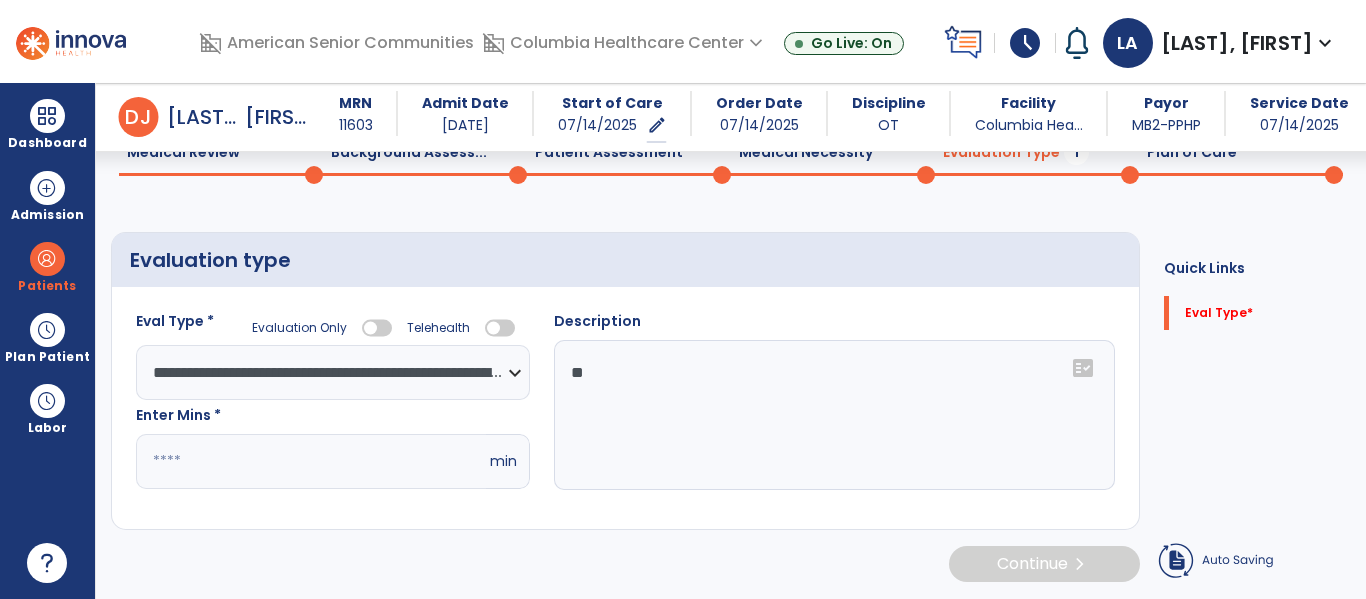 scroll, scrollTop: 97, scrollLeft: 0, axis: vertical 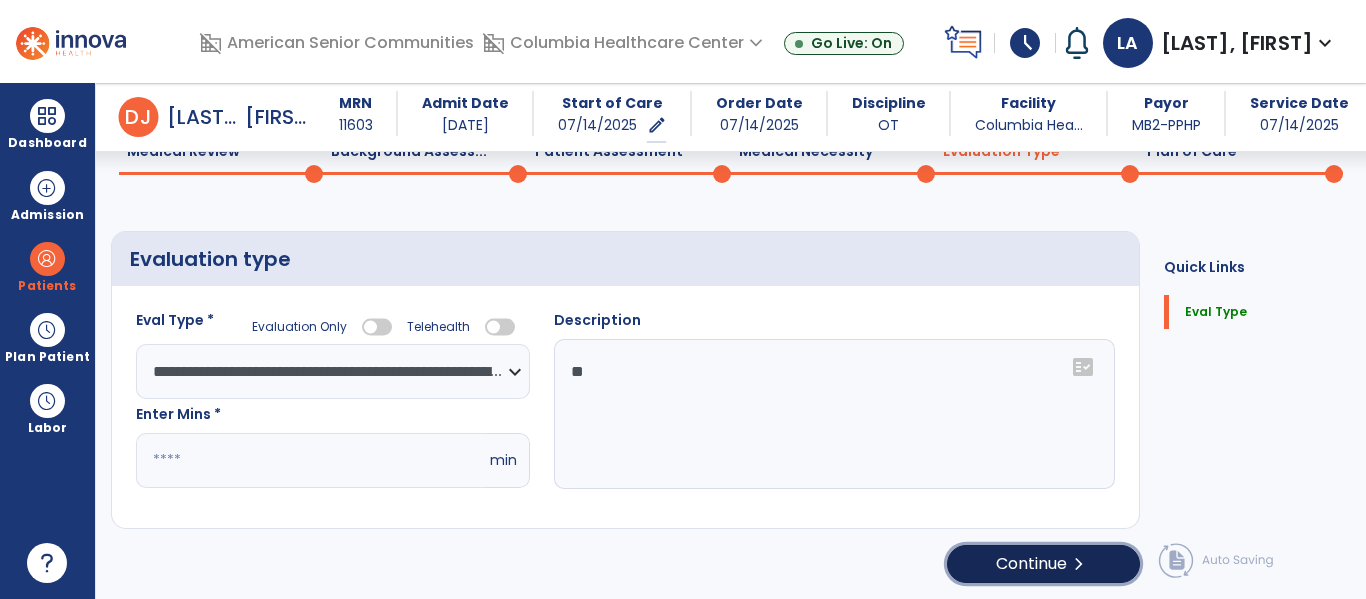 click on "Continue  chevron_right" 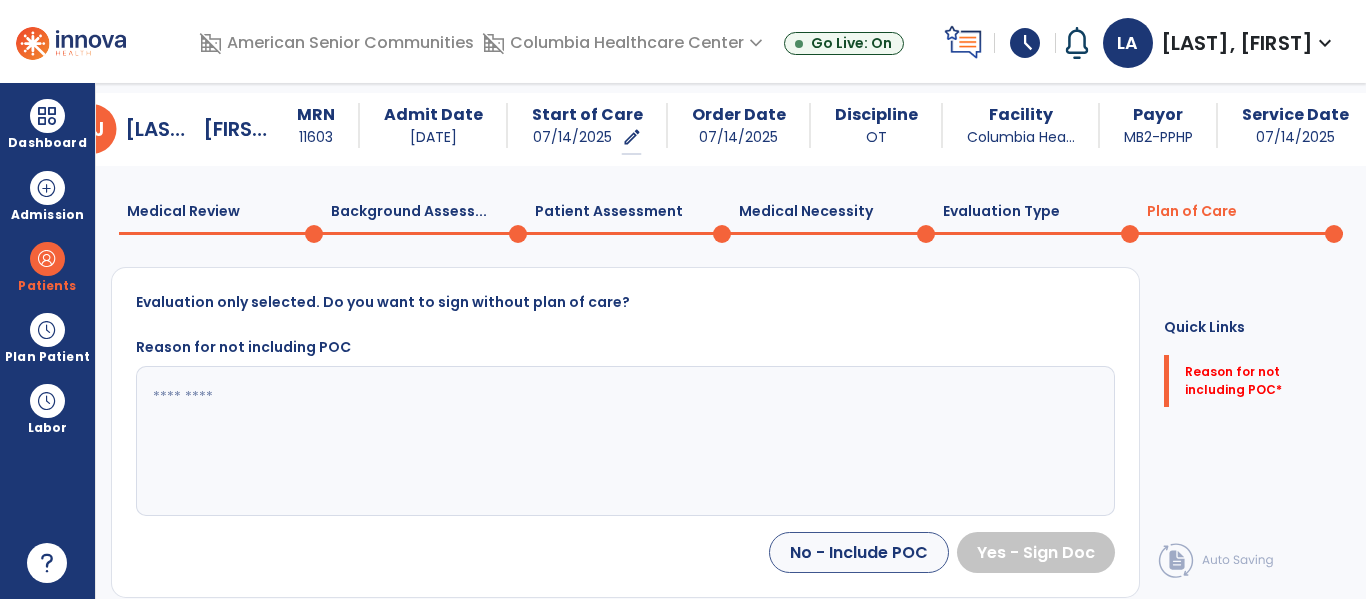 scroll, scrollTop: 37, scrollLeft: 0, axis: vertical 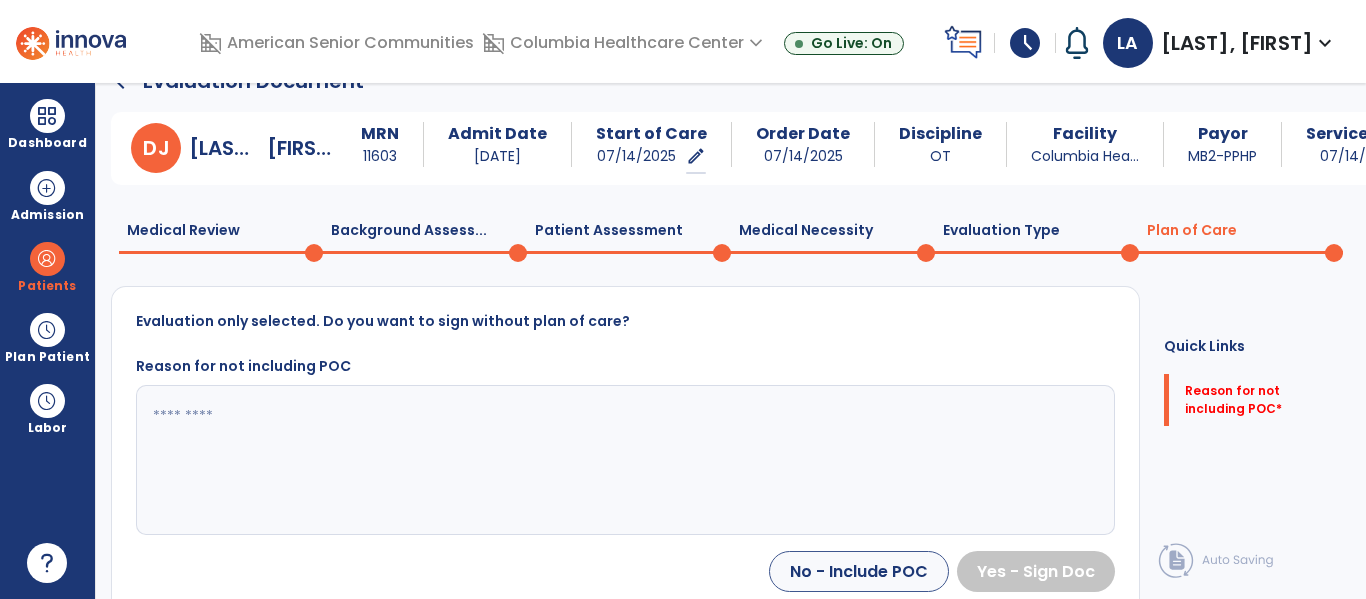 click 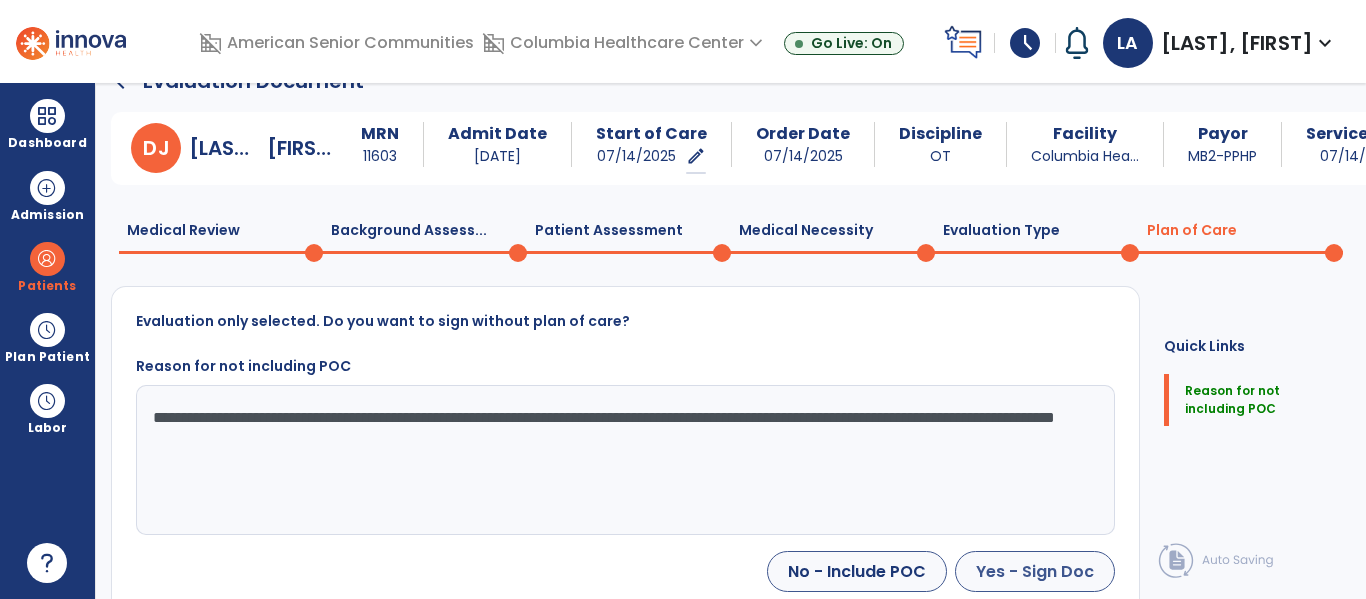 type on "**********" 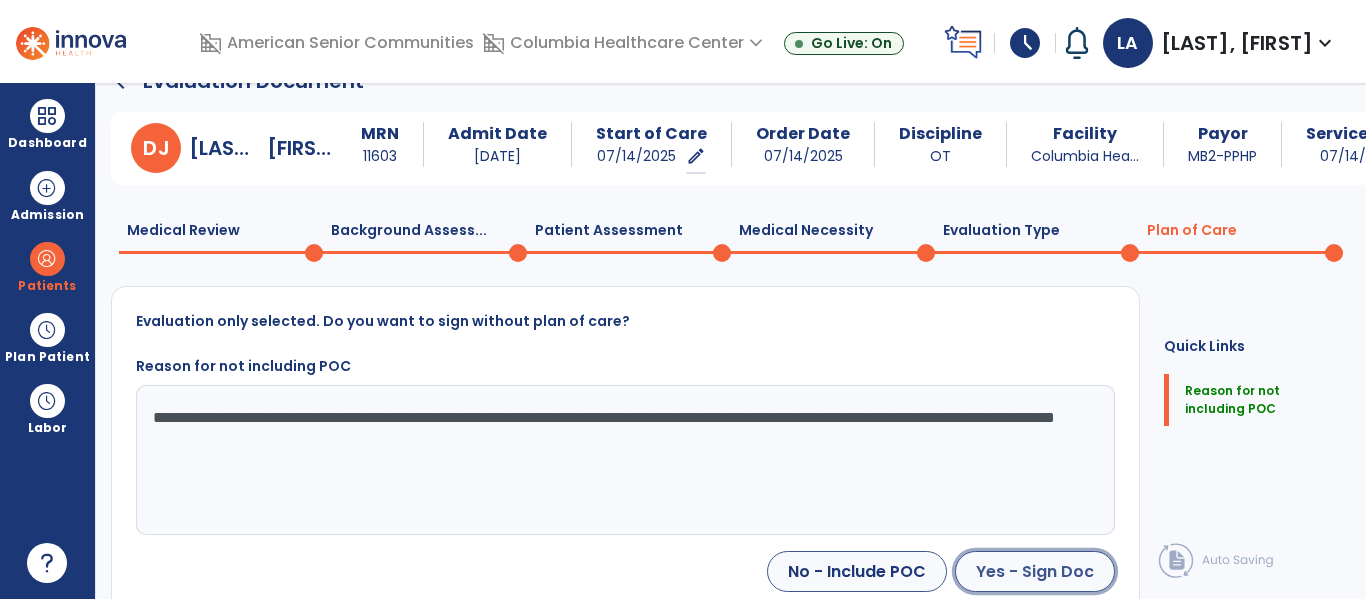 click on "Yes - Sign Doc" 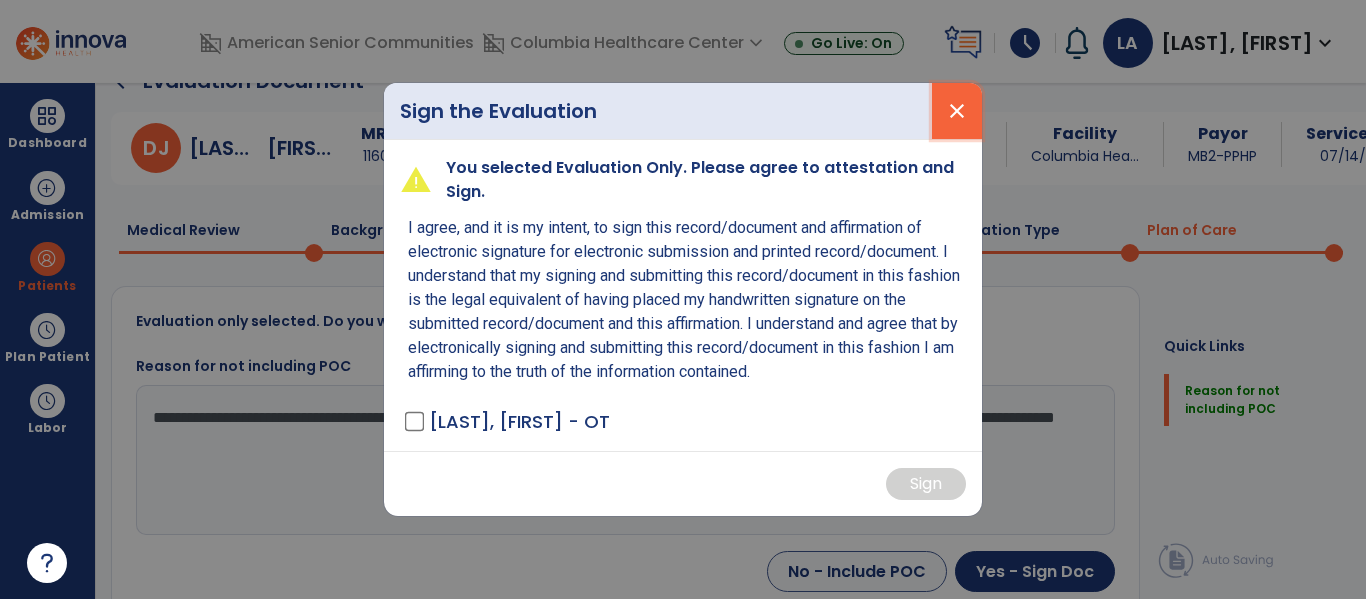 click on "close" at bounding box center (957, 111) 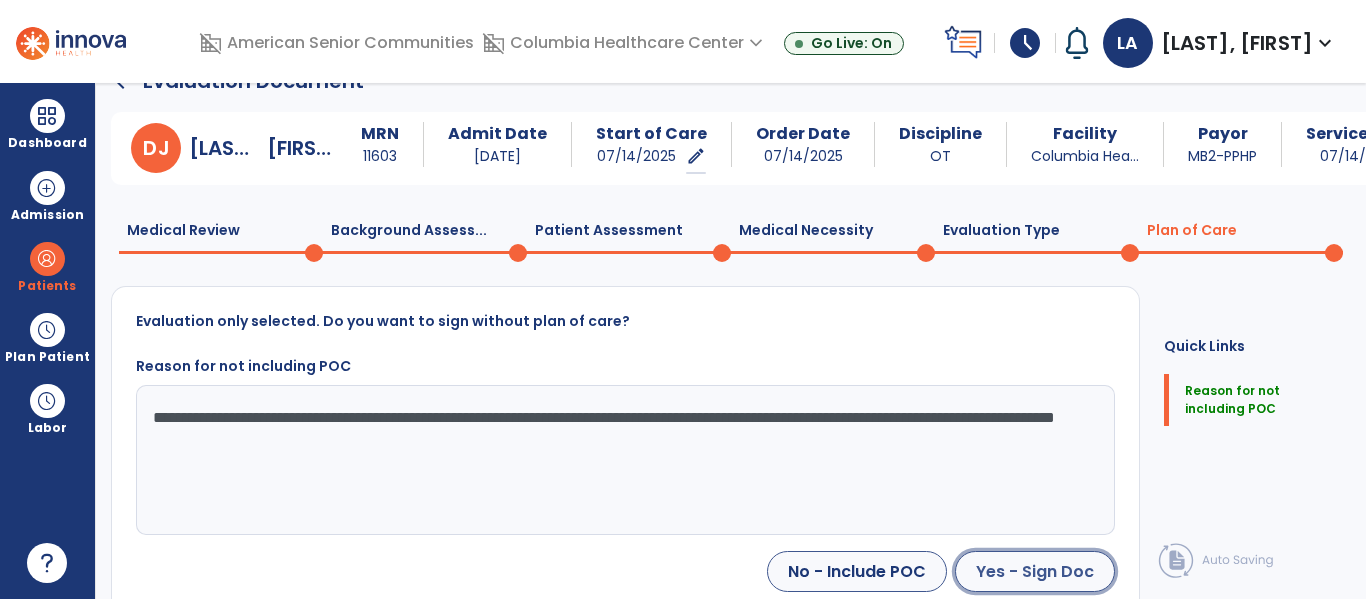 click on "Yes - Sign Doc" 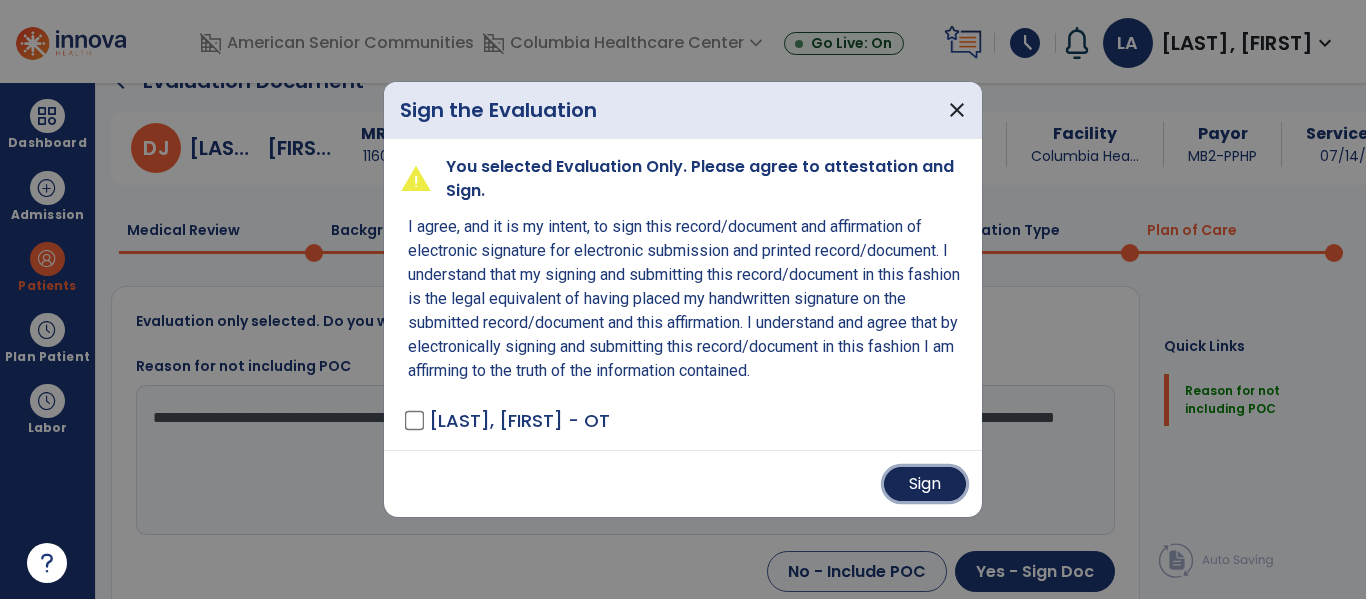 click on "Sign" at bounding box center (925, 484) 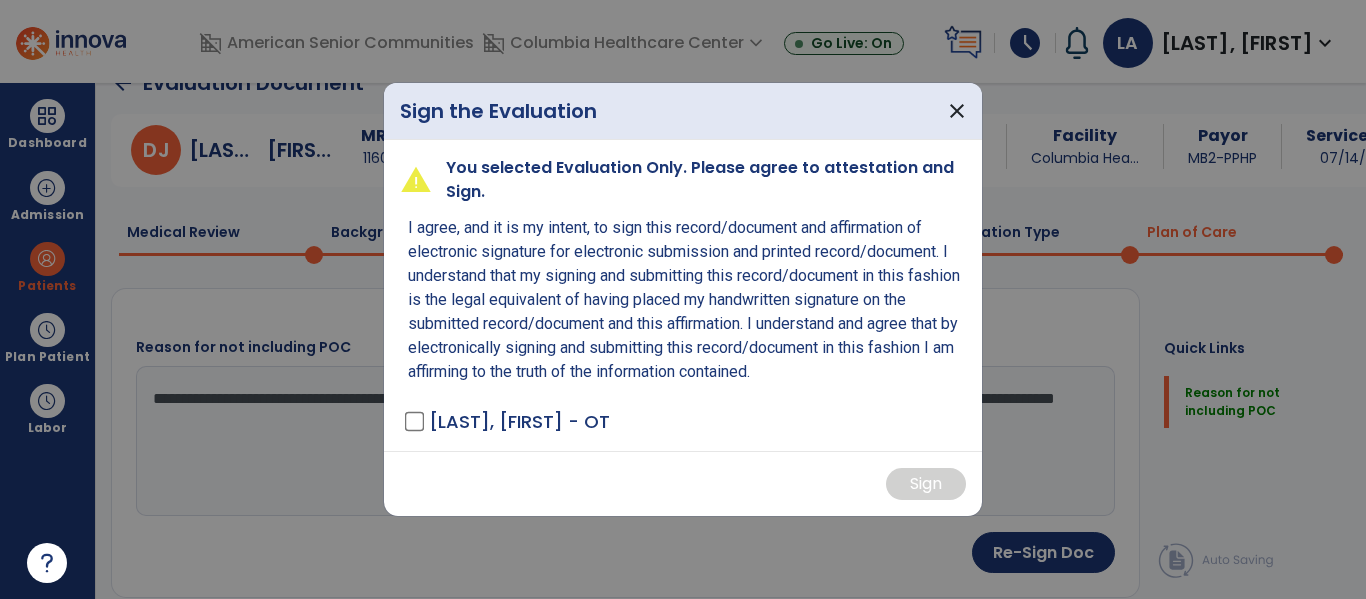 scroll, scrollTop: 35, scrollLeft: 0, axis: vertical 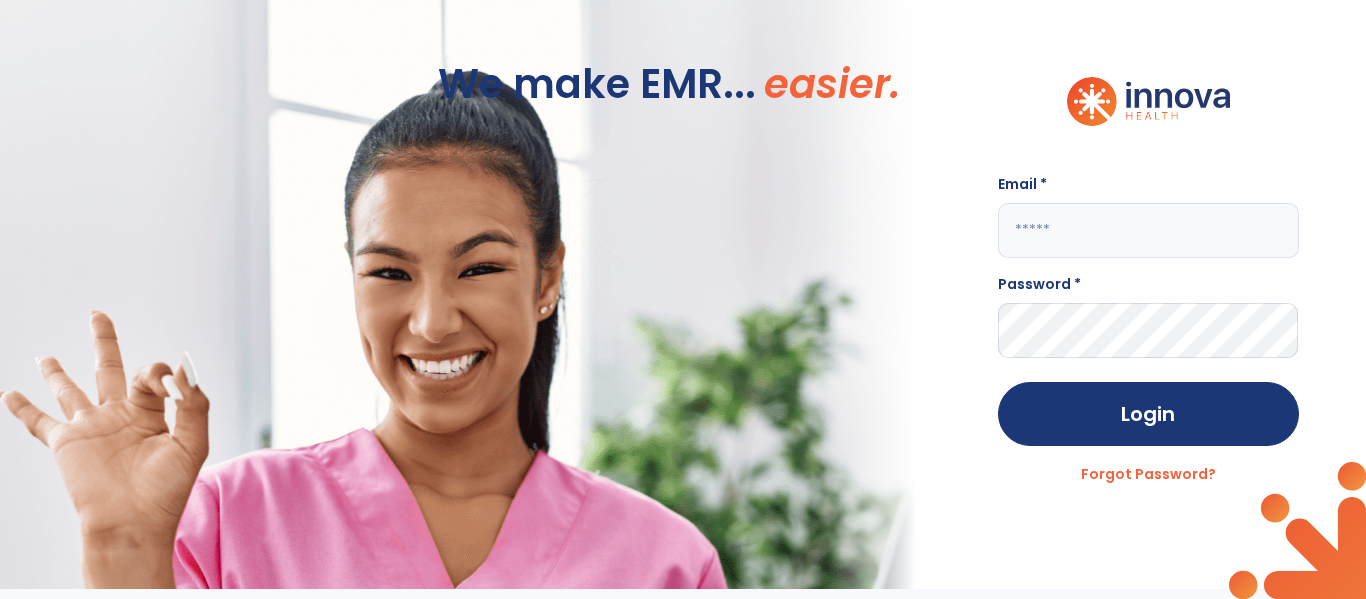 click 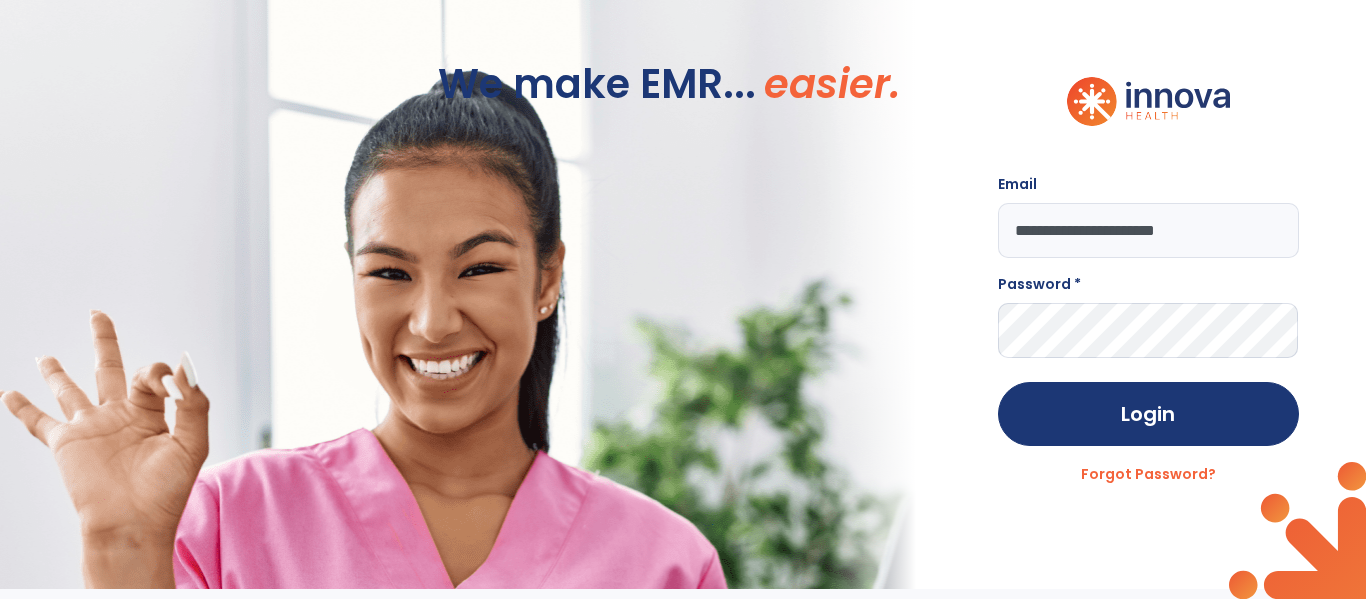 type on "**********" 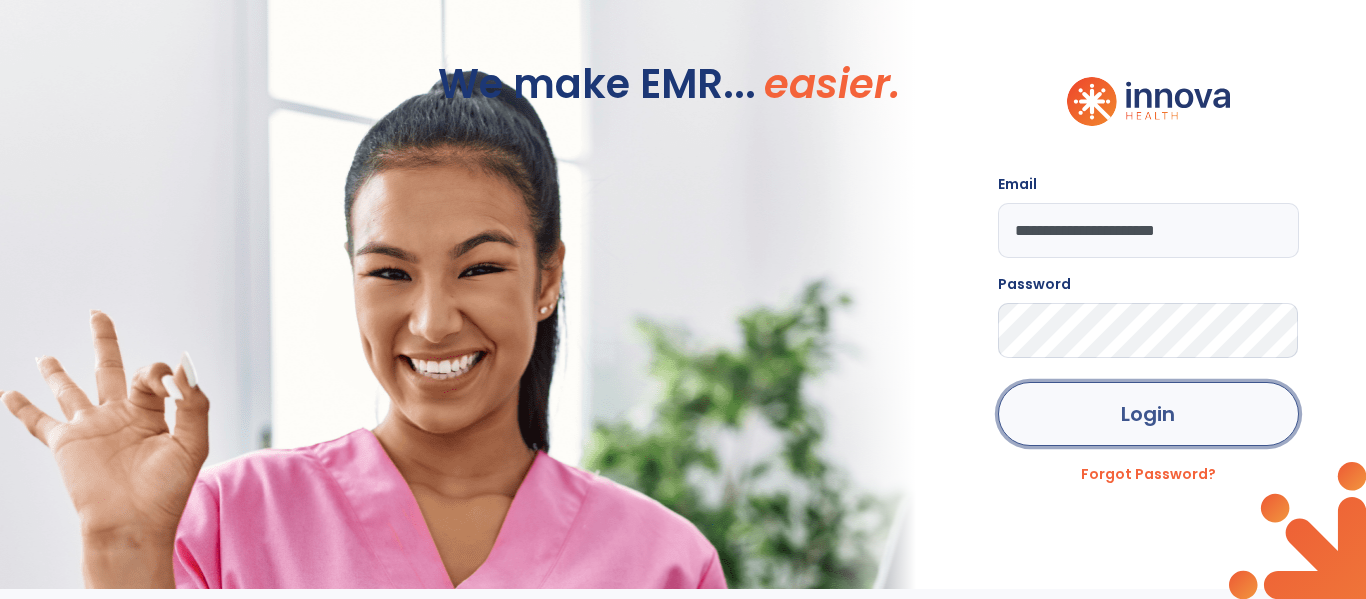 click on "Login" 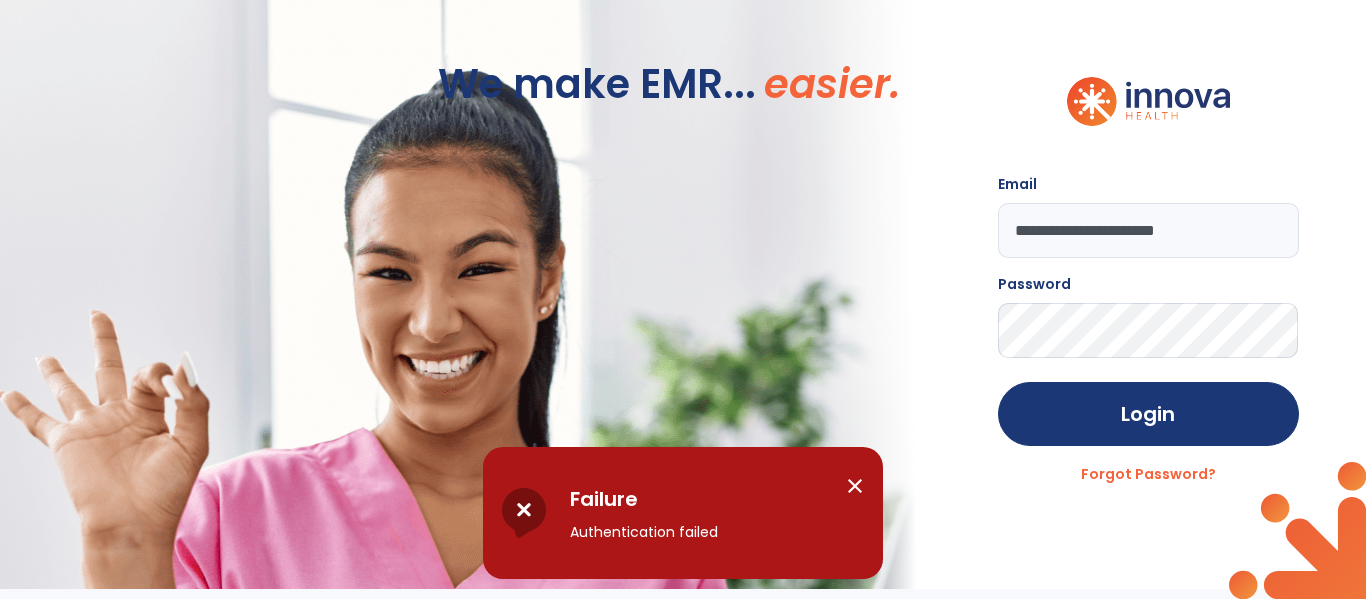 click on "close" at bounding box center (855, 486) 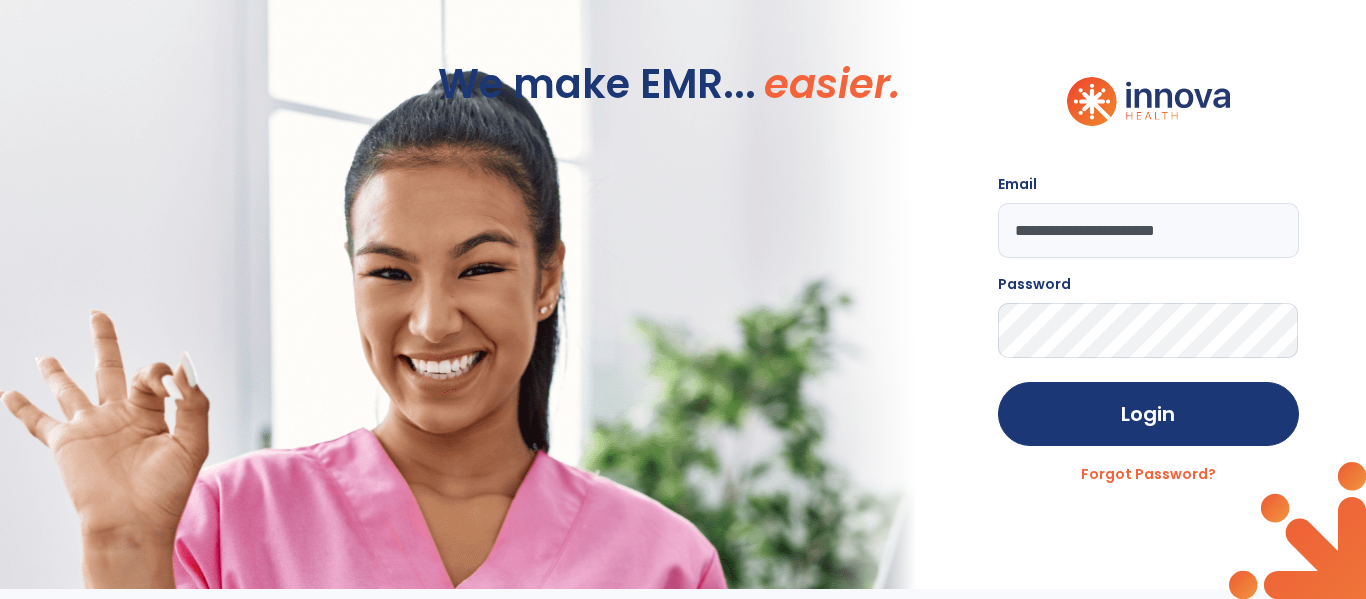 click on "**********" 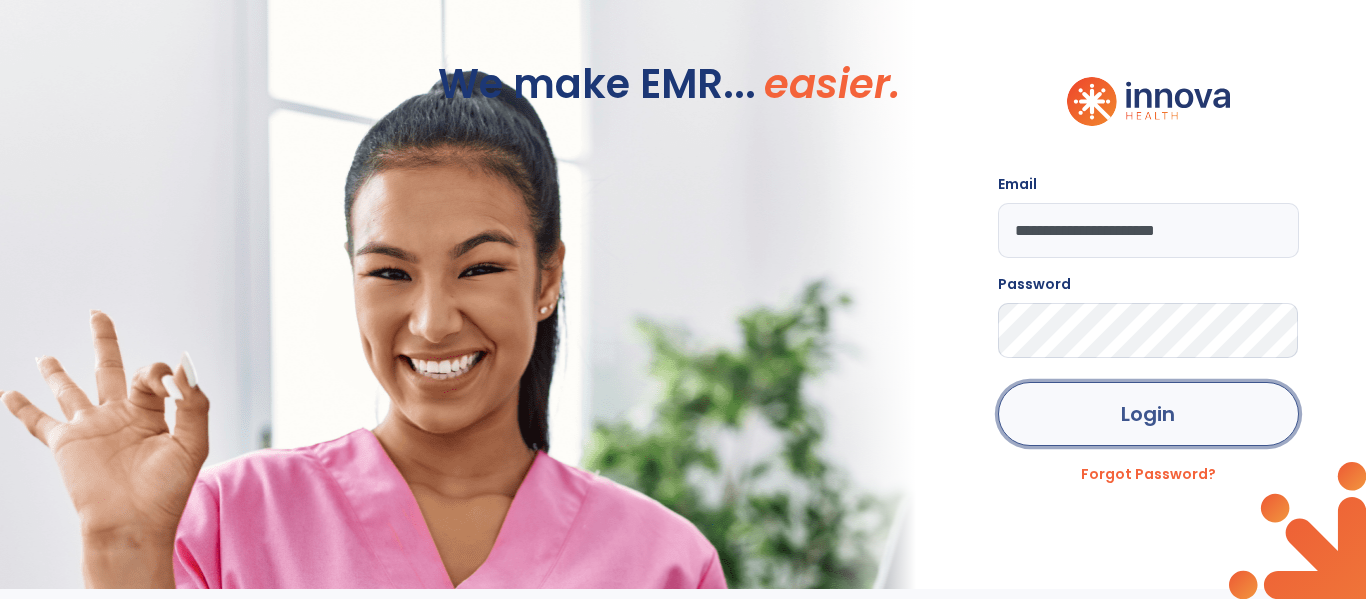 click on "Login" 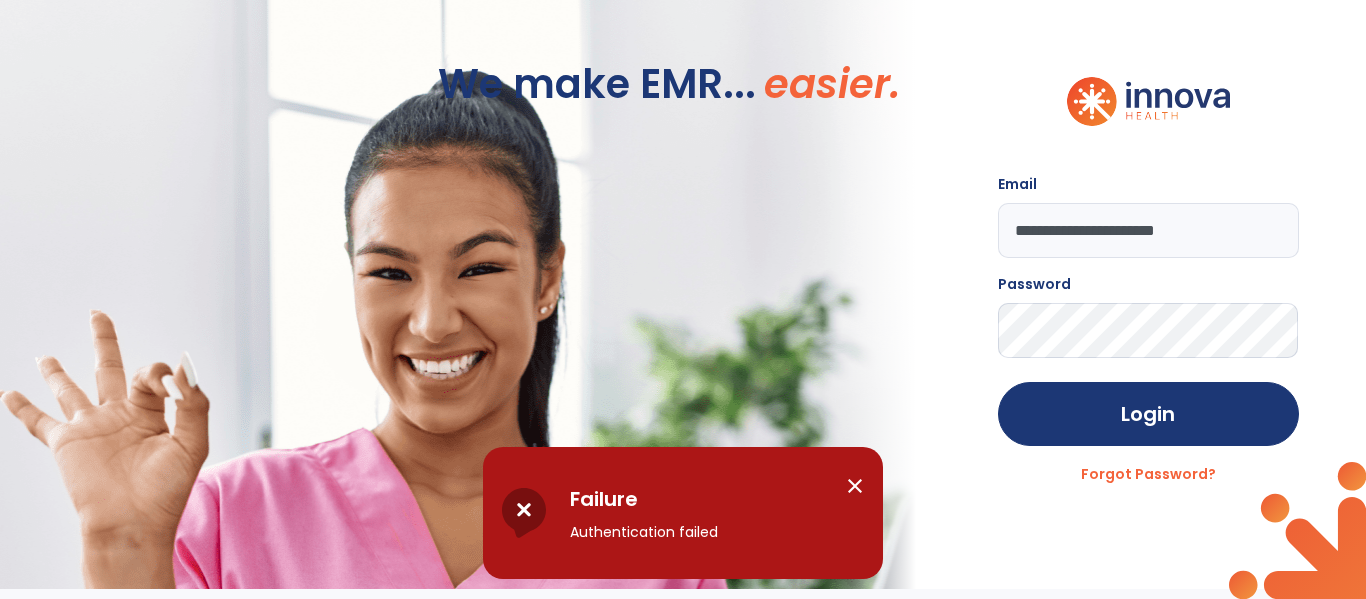 click on "close" at bounding box center [855, 486] 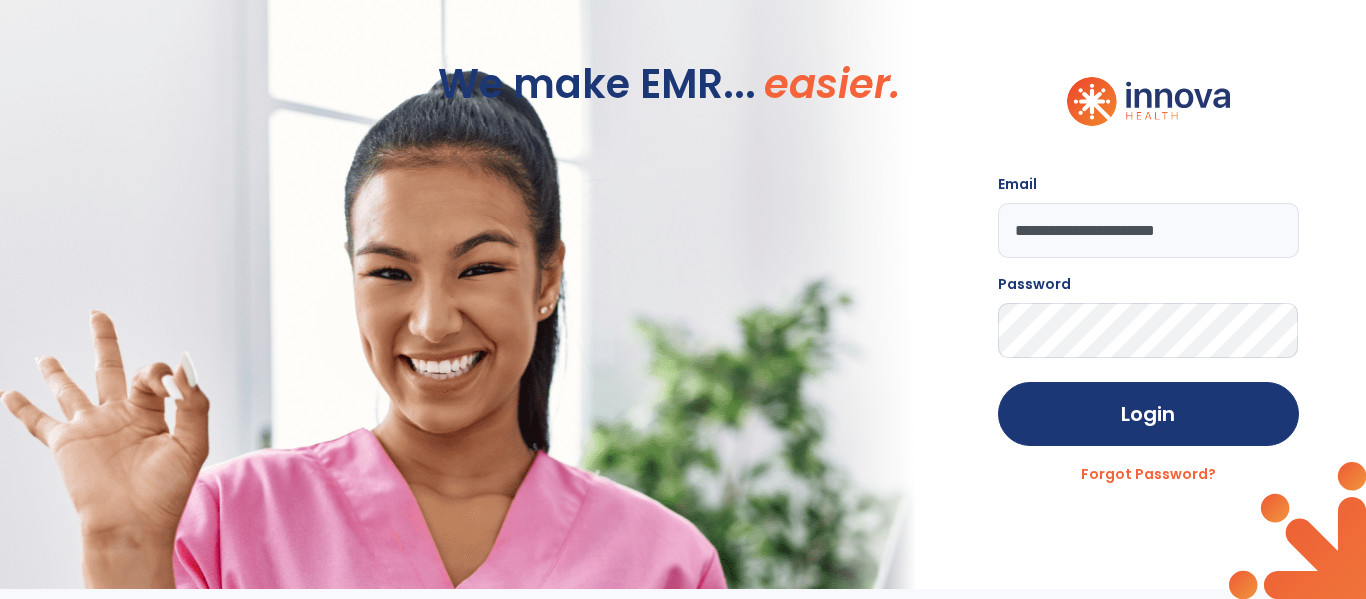 click on "**********" 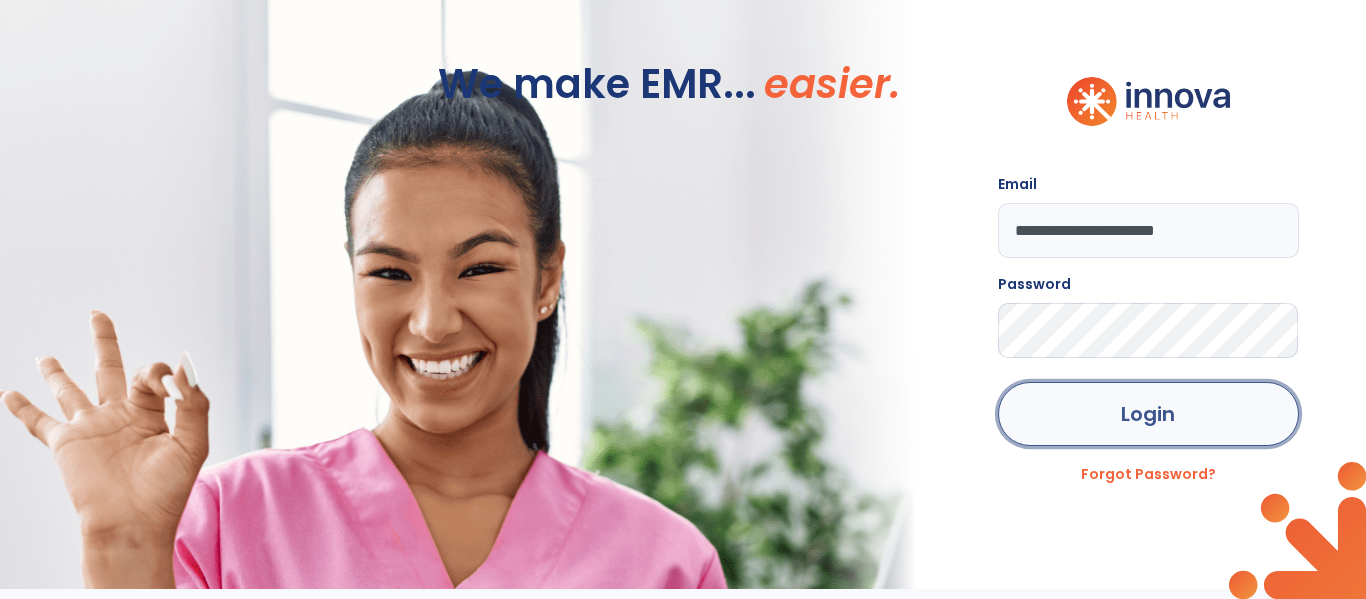 click on "Login" 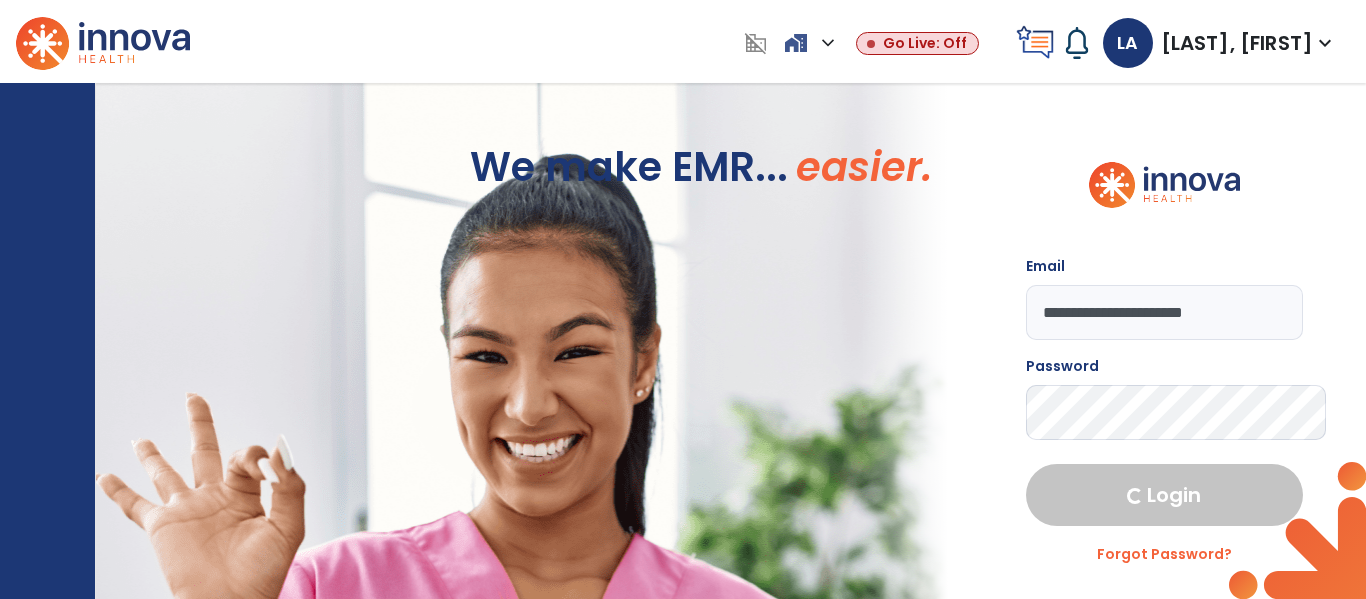 select on "****" 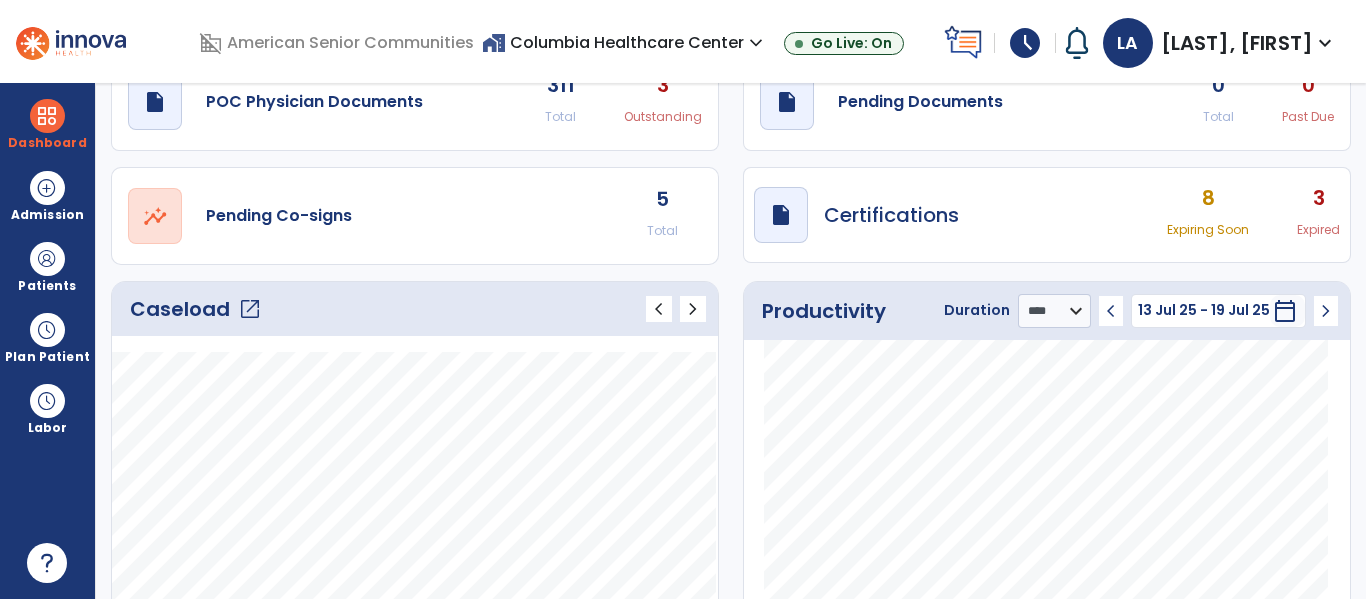 scroll, scrollTop: 187, scrollLeft: 0, axis: vertical 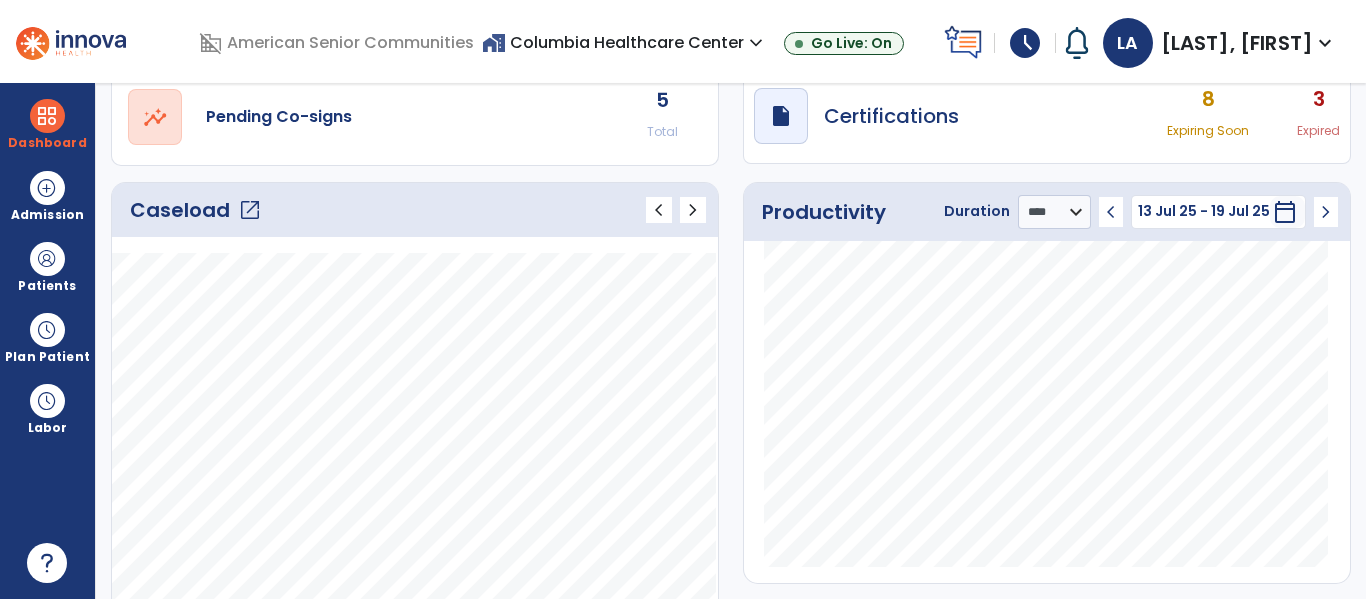 click on "open_in_new" 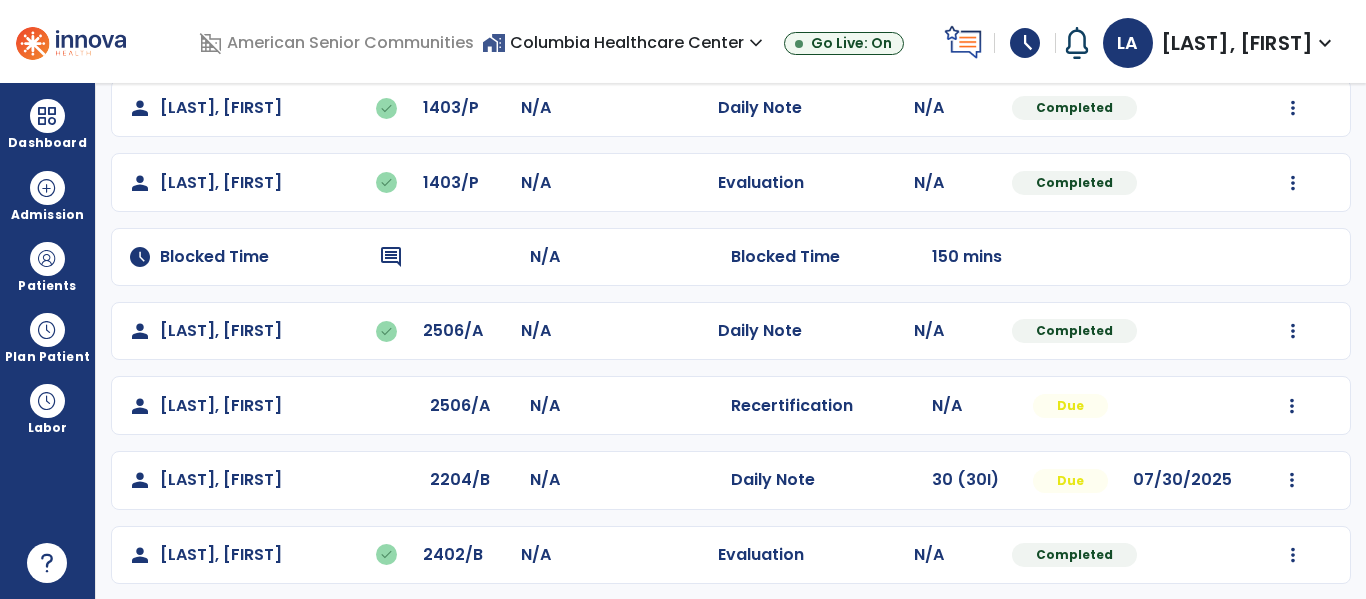 scroll, scrollTop: 274, scrollLeft: 0, axis: vertical 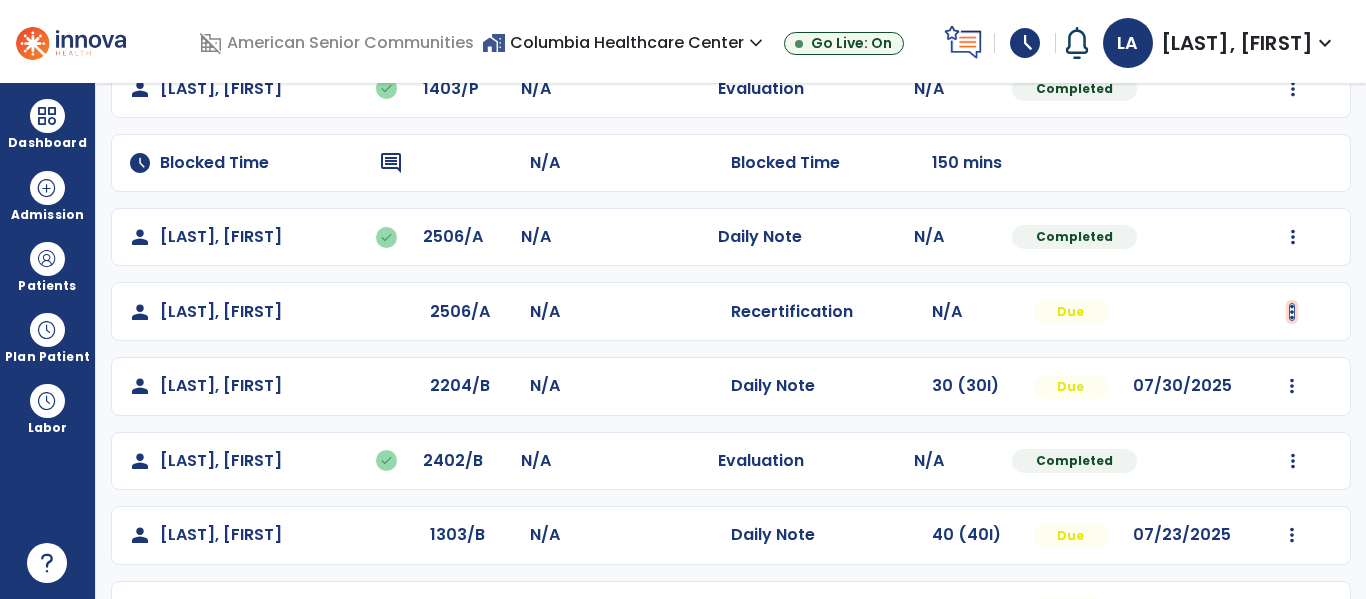 click at bounding box center [1293, 14] 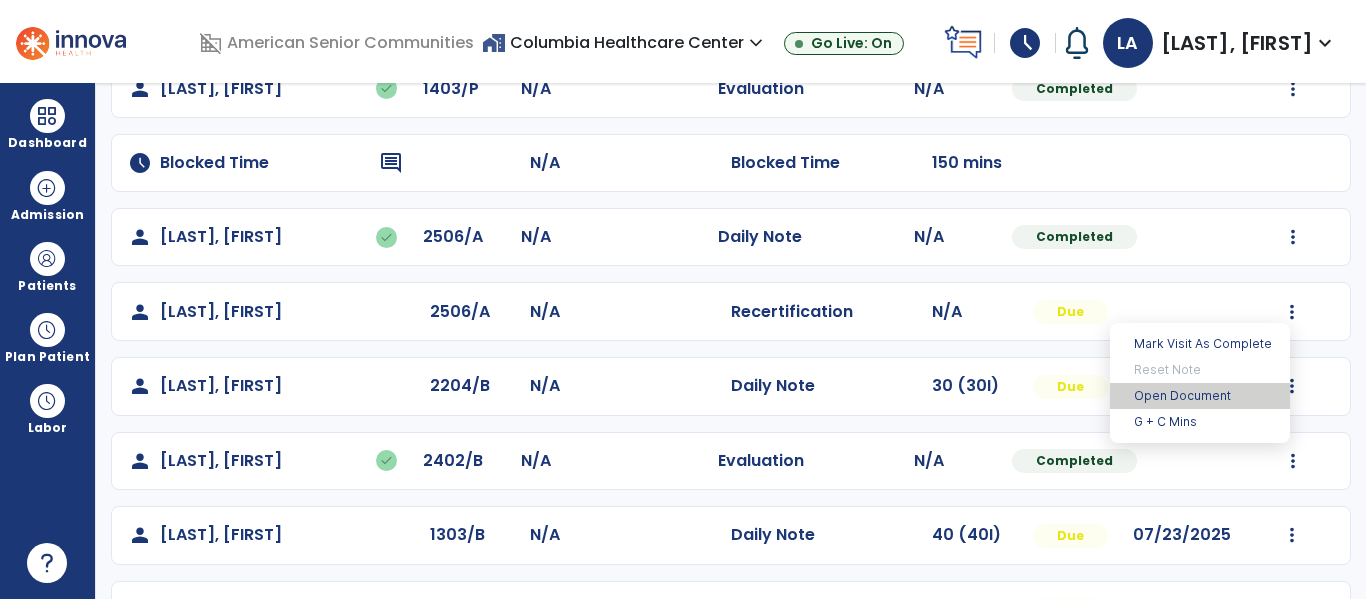 click on "Open Document" at bounding box center [1200, 396] 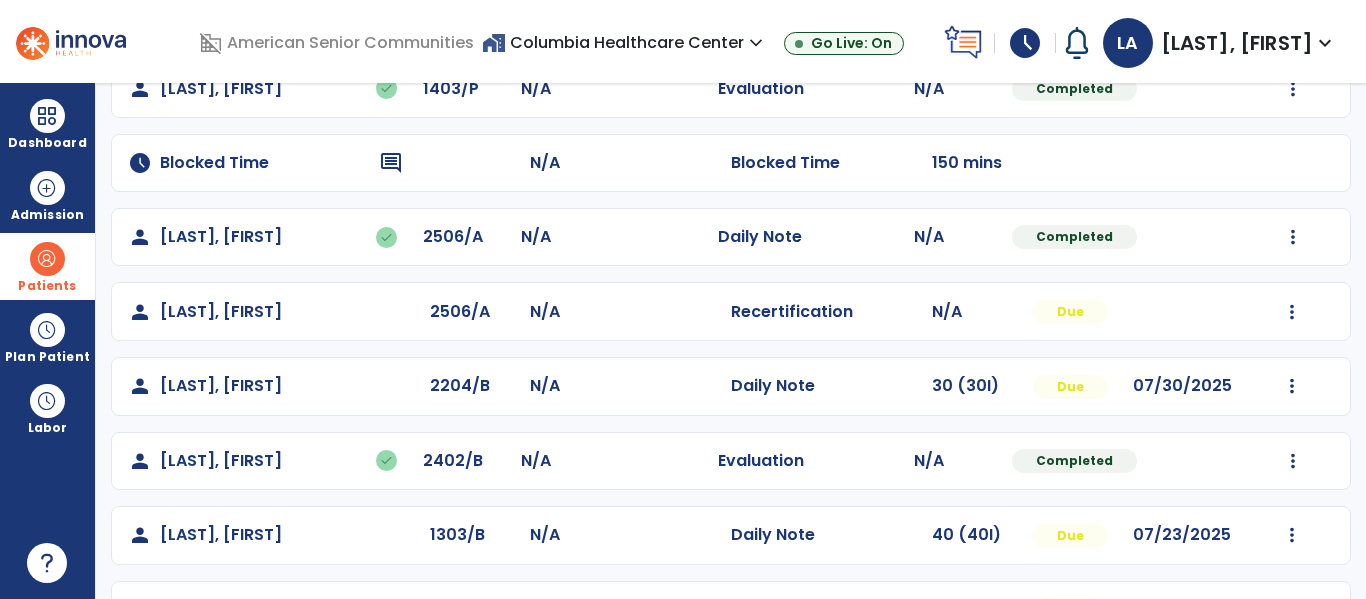 click on "Patients" at bounding box center [47, 266] 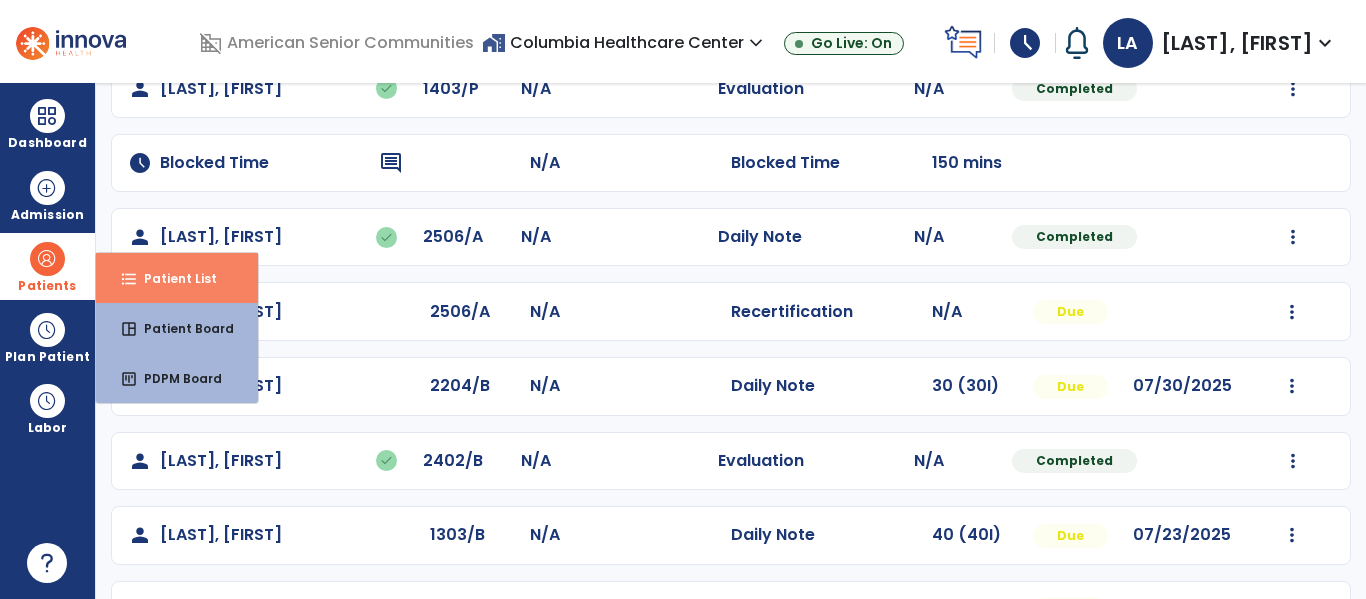 click on "Patient List" at bounding box center [172, 278] 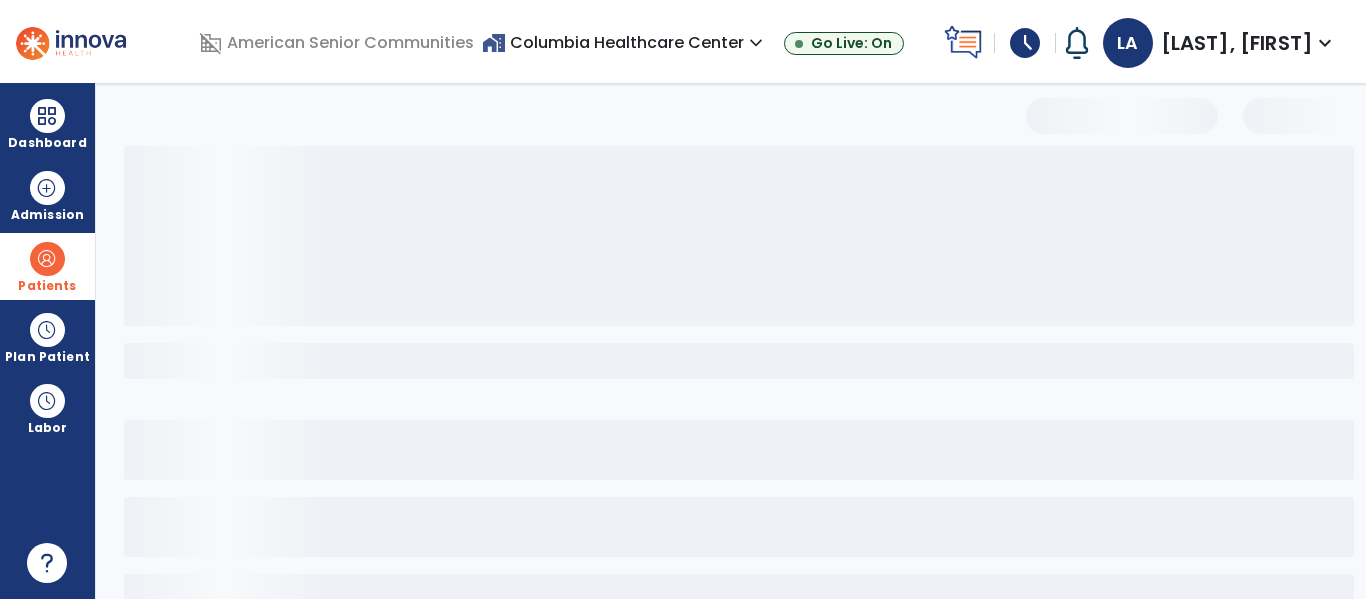scroll, scrollTop: 220, scrollLeft: 0, axis: vertical 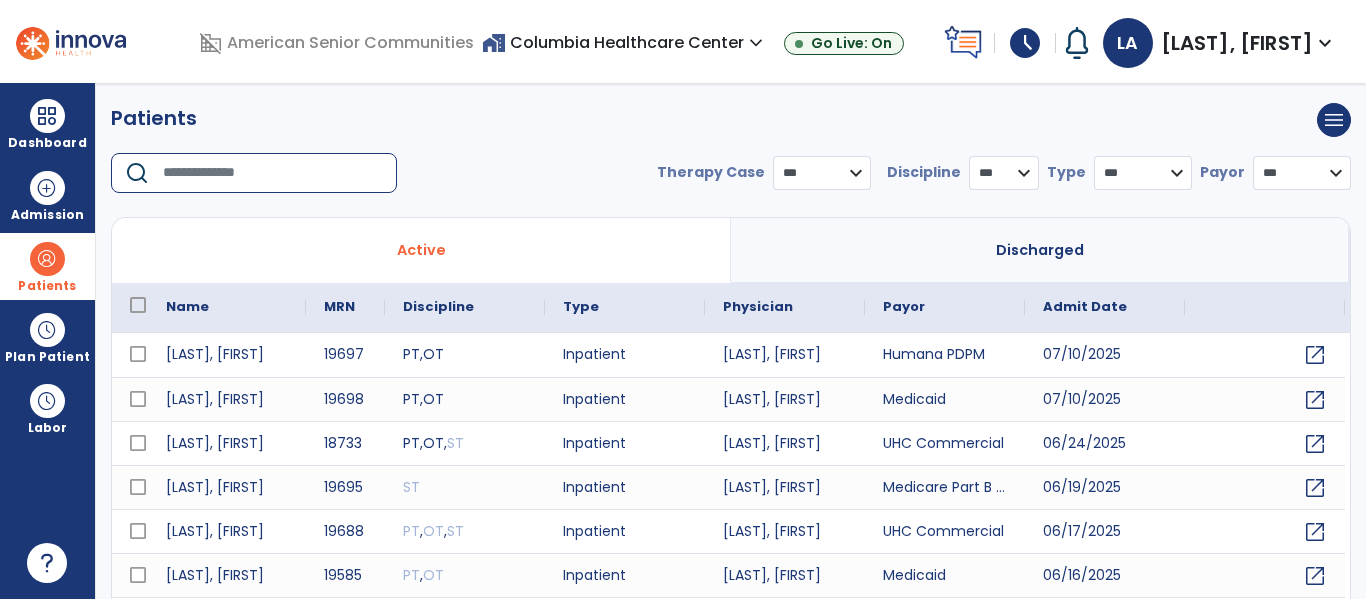 click at bounding box center [273, 173] 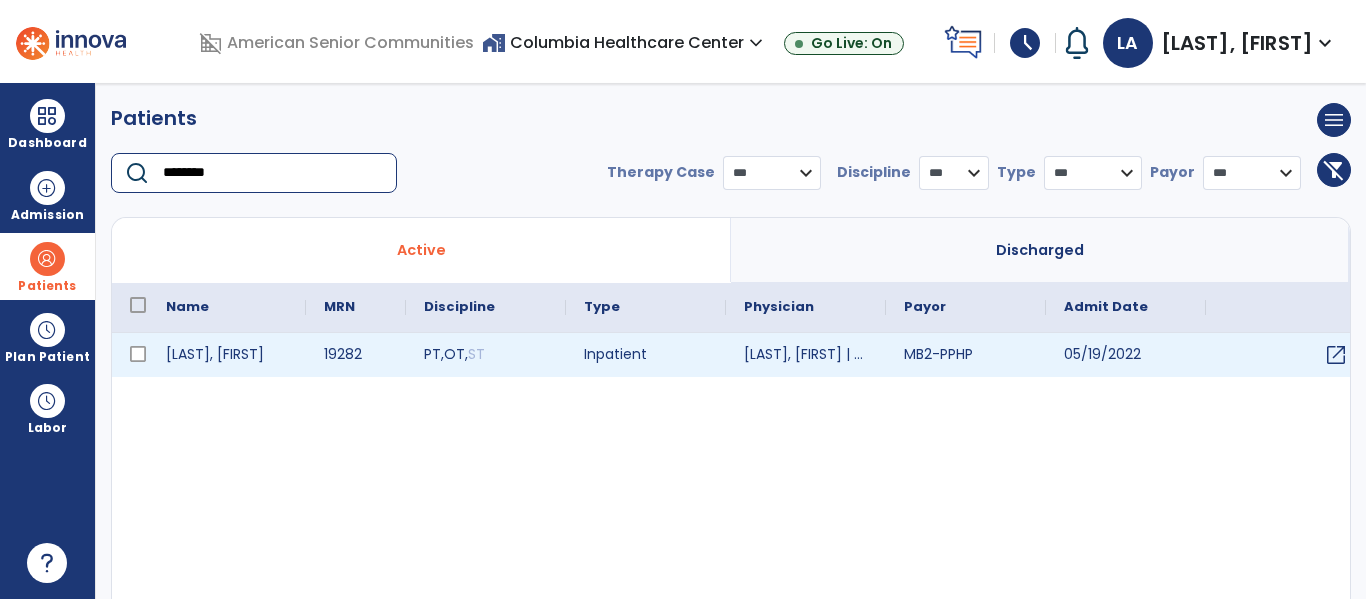 type on "********" 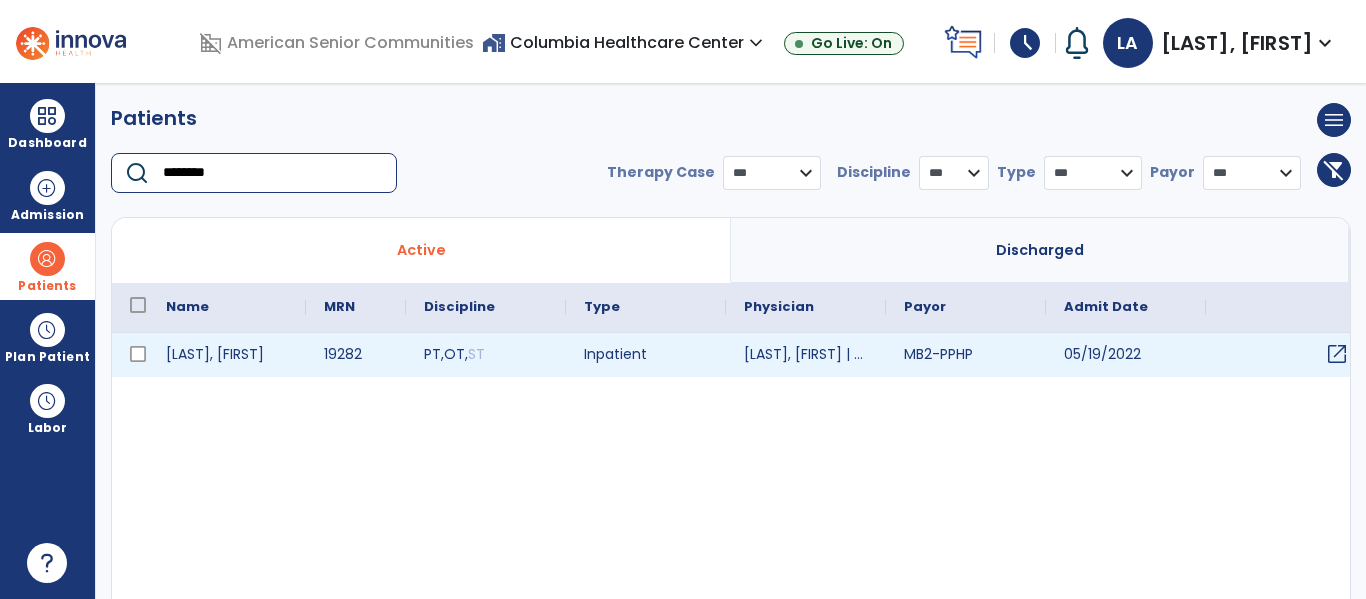 click on "open_in_new" at bounding box center [1337, 354] 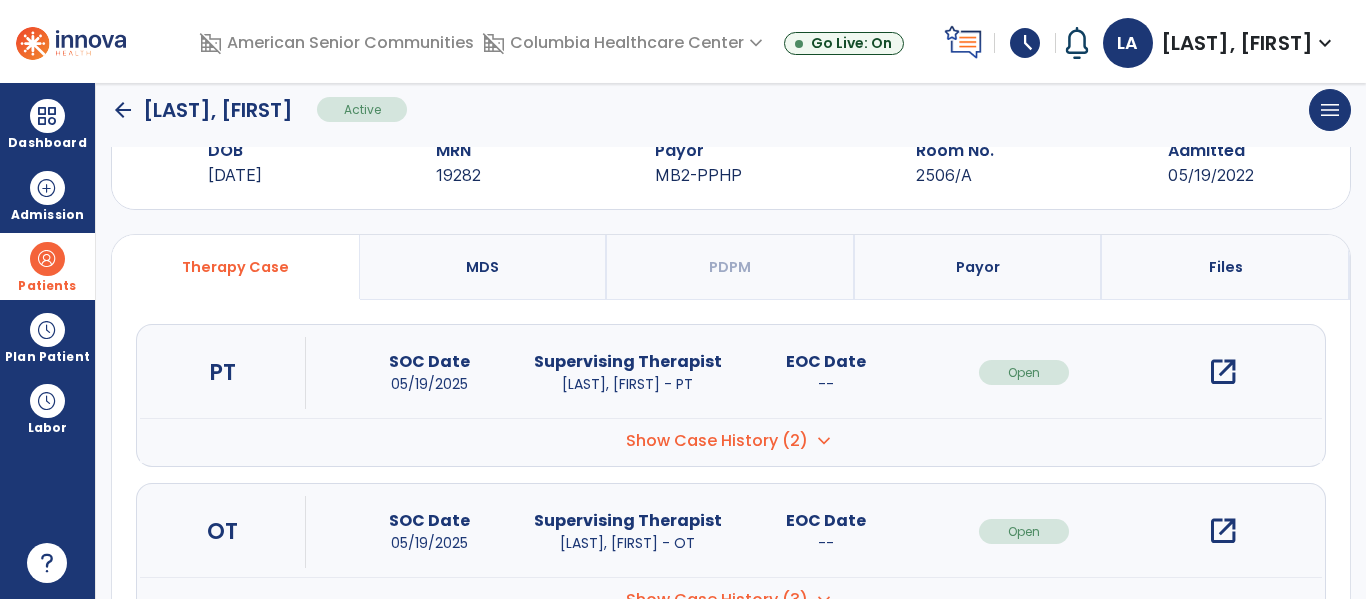 scroll, scrollTop: 107, scrollLeft: 0, axis: vertical 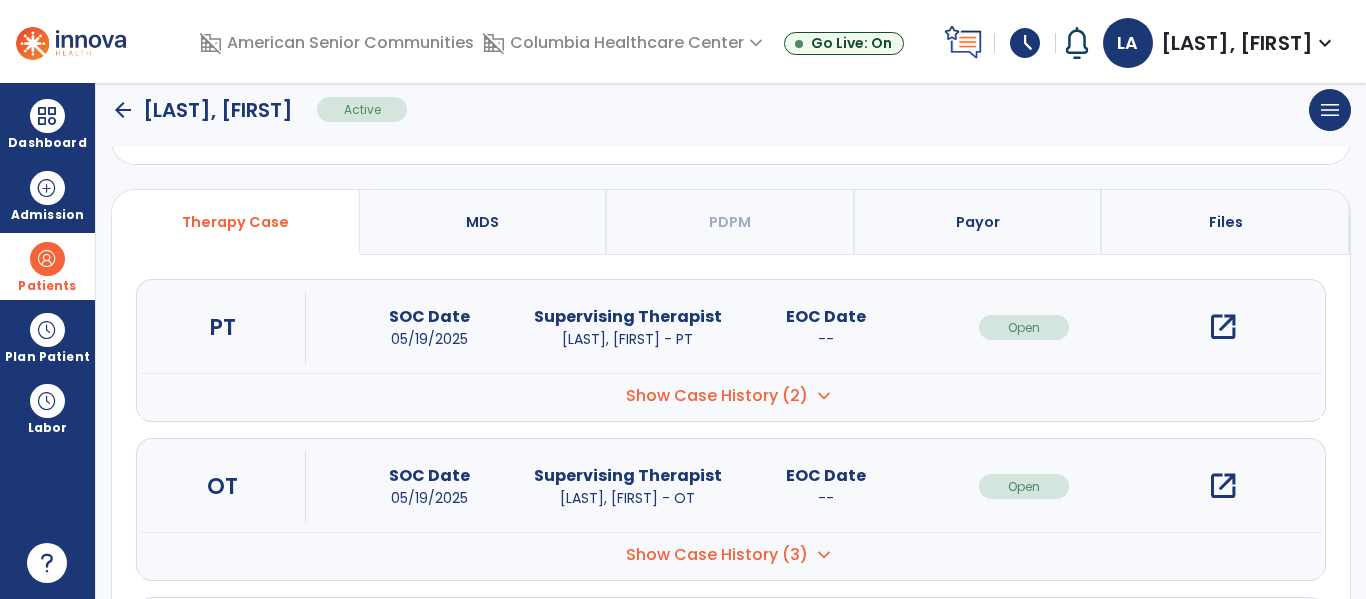 click on "open_in_new" at bounding box center (1223, 486) 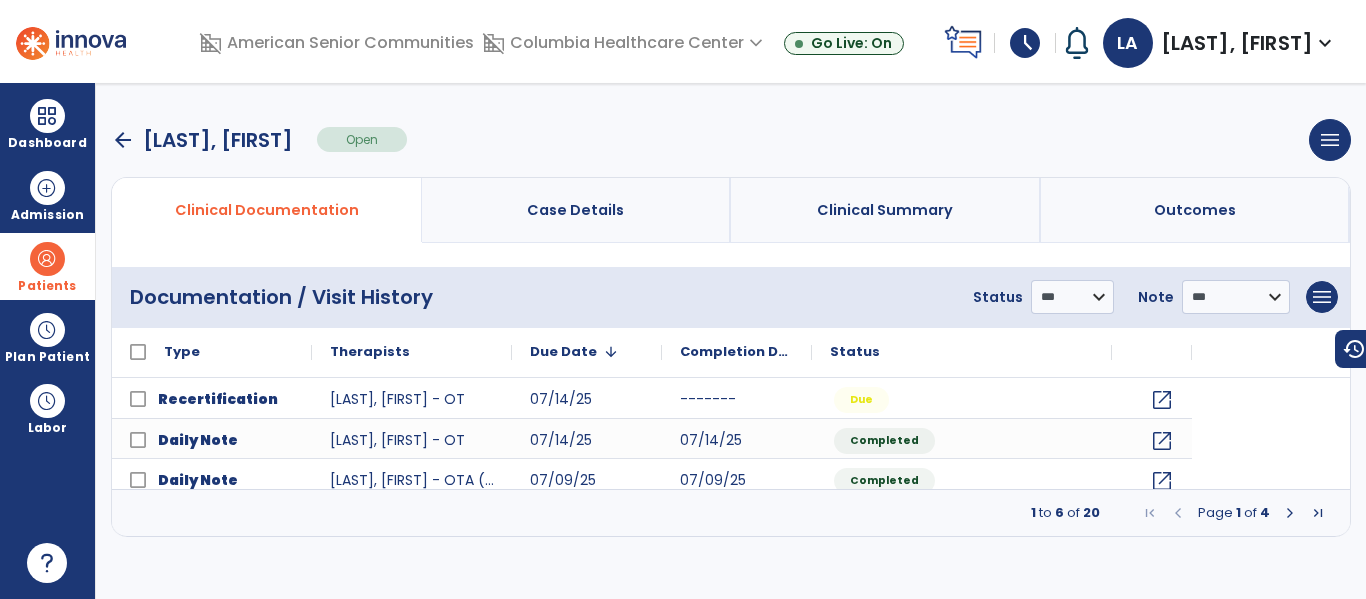 scroll, scrollTop: 0, scrollLeft: 0, axis: both 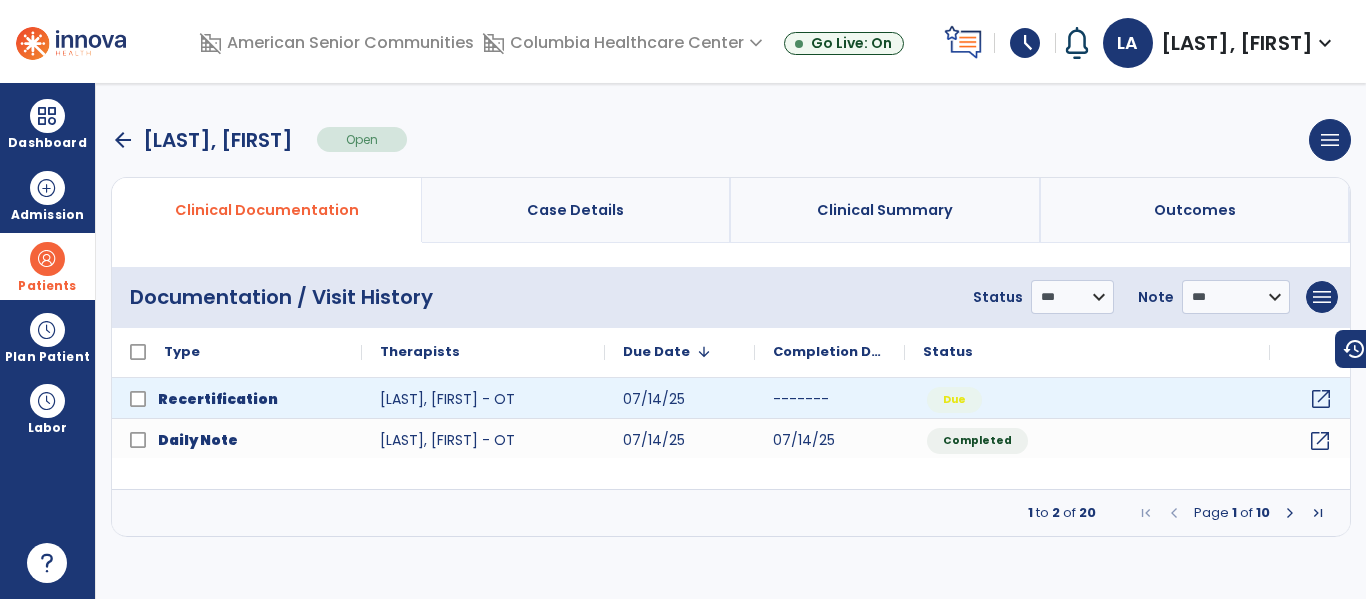 click on "open_in_new" 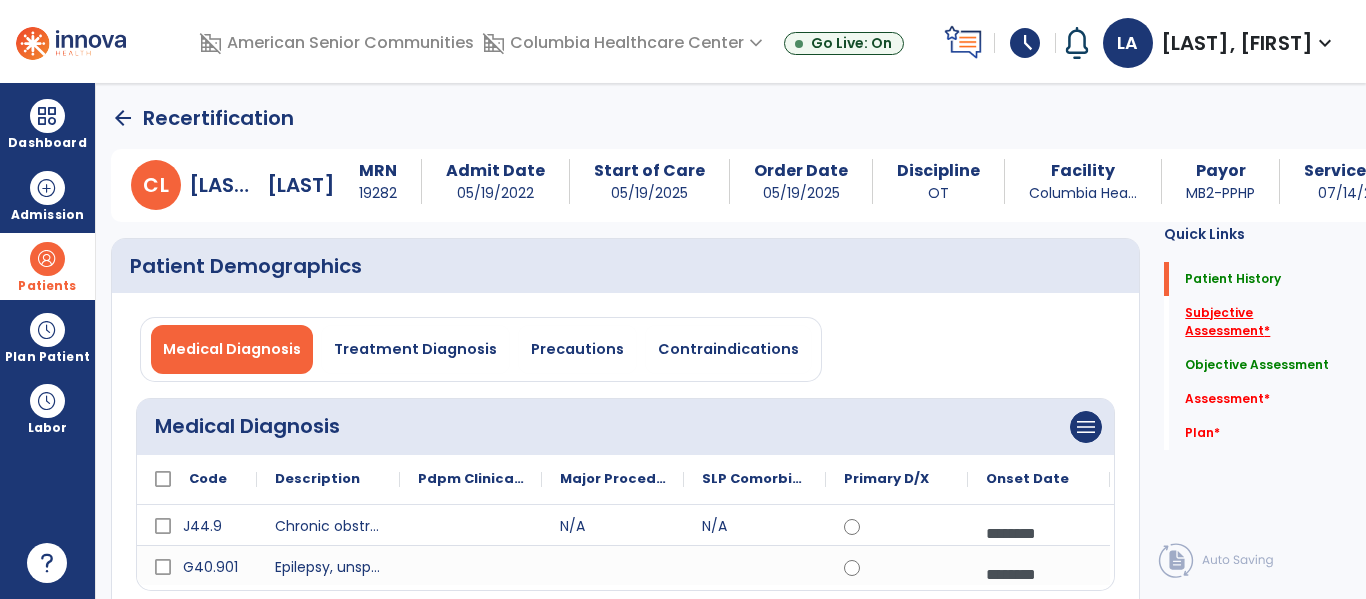 click on "Subjective Assessment   *" 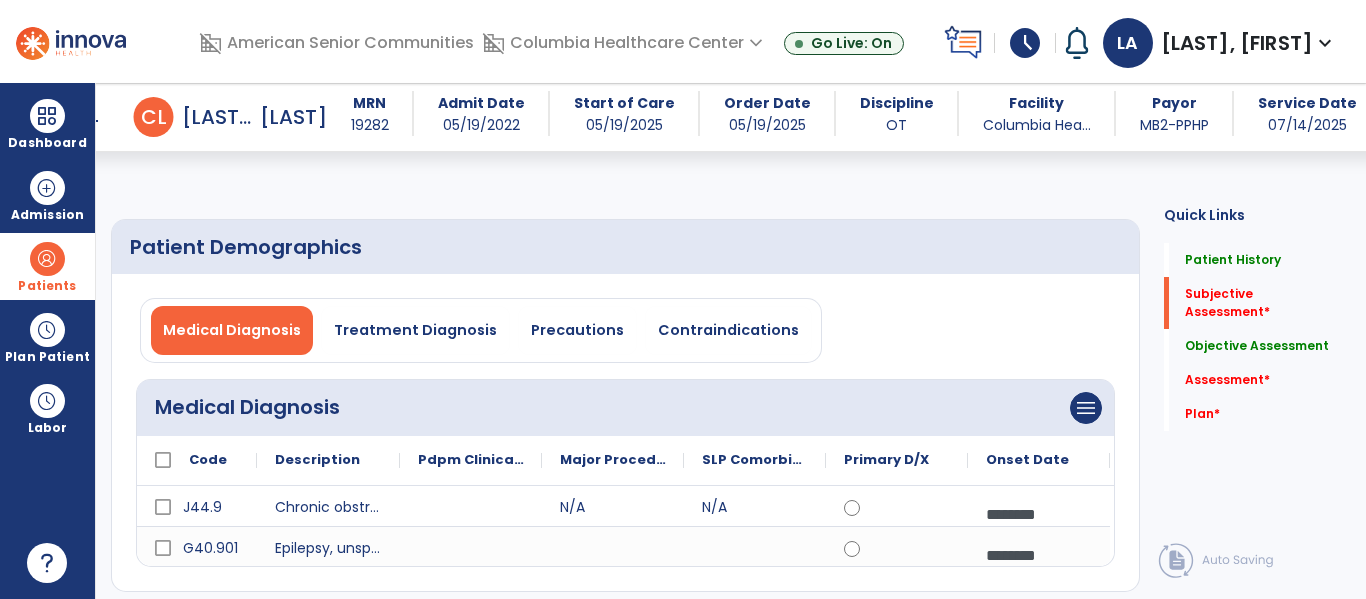 scroll, scrollTop: 42, scrollLeft: 0, axis: vertical 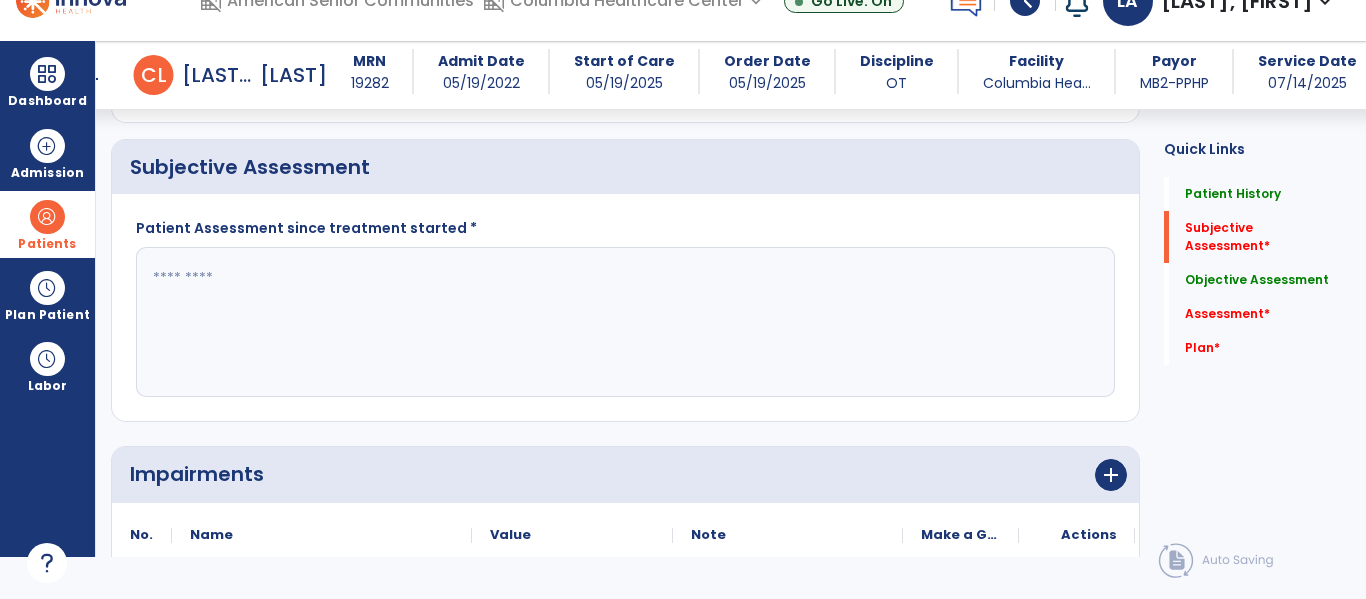 click 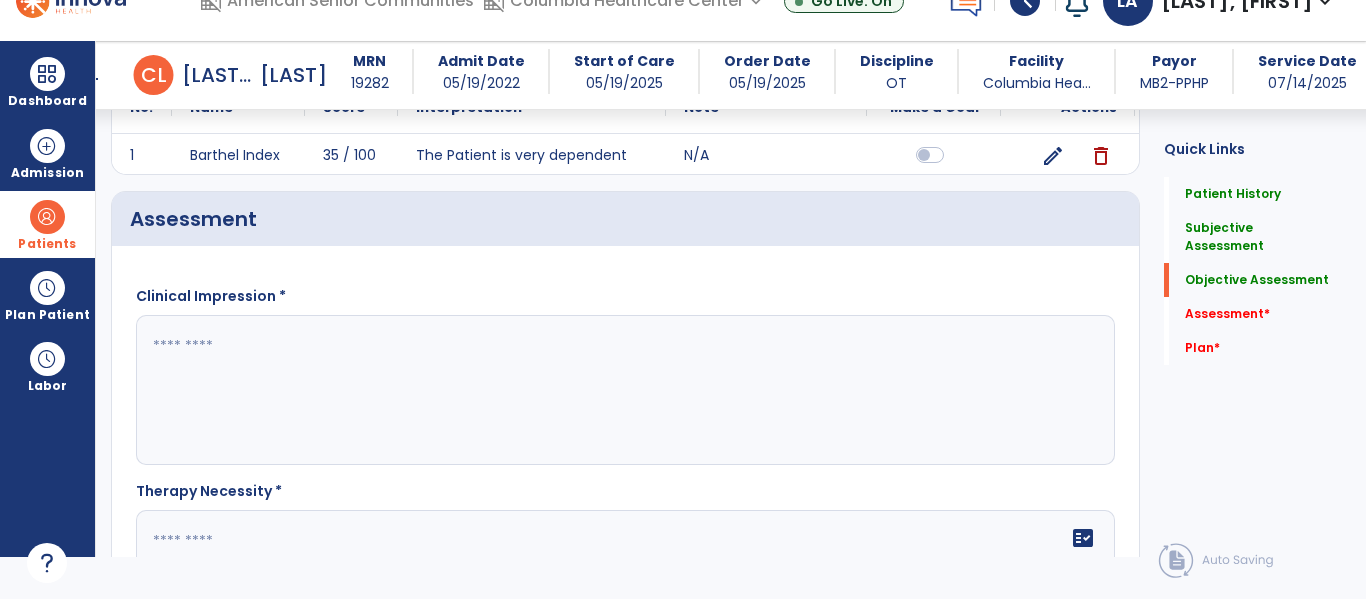 scroll, scrollTop: 2239, scrollLeft: 0, axis: vertical 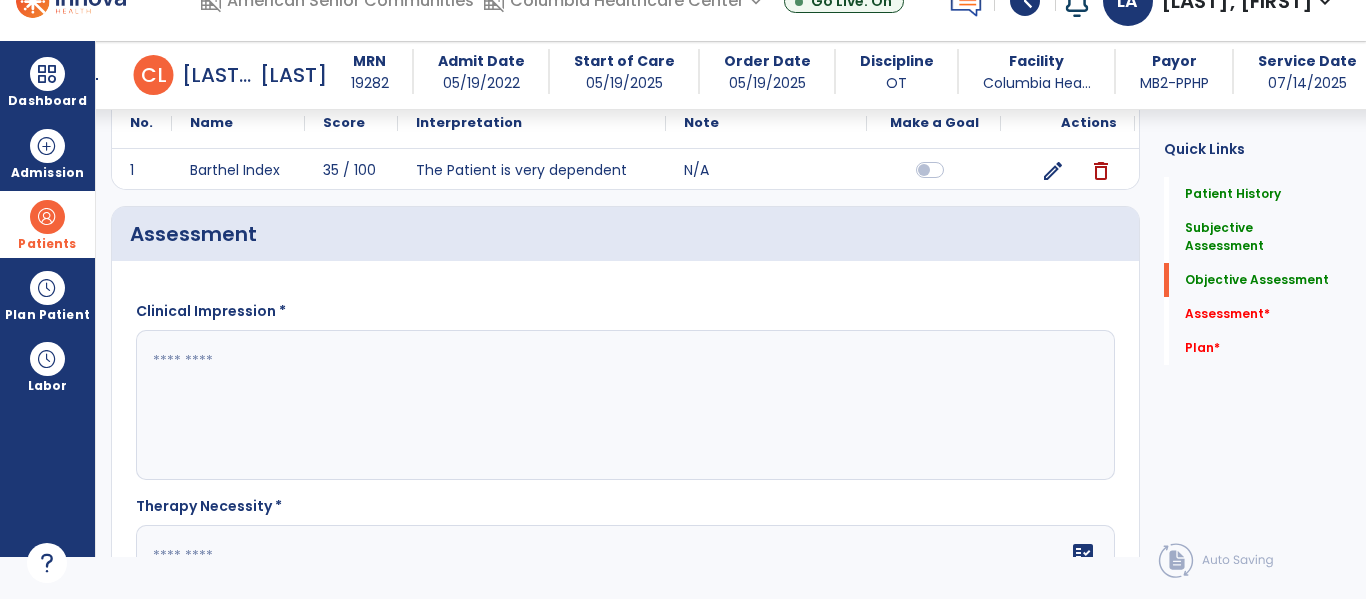 type on "**********" 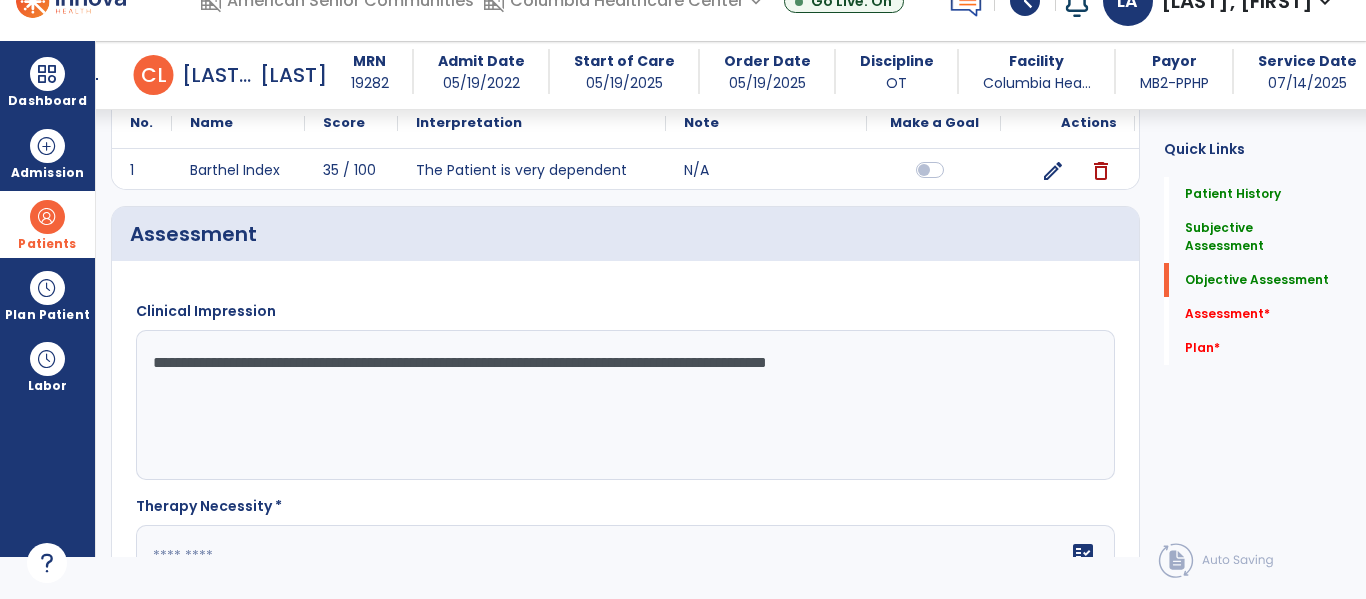 type on "**********" 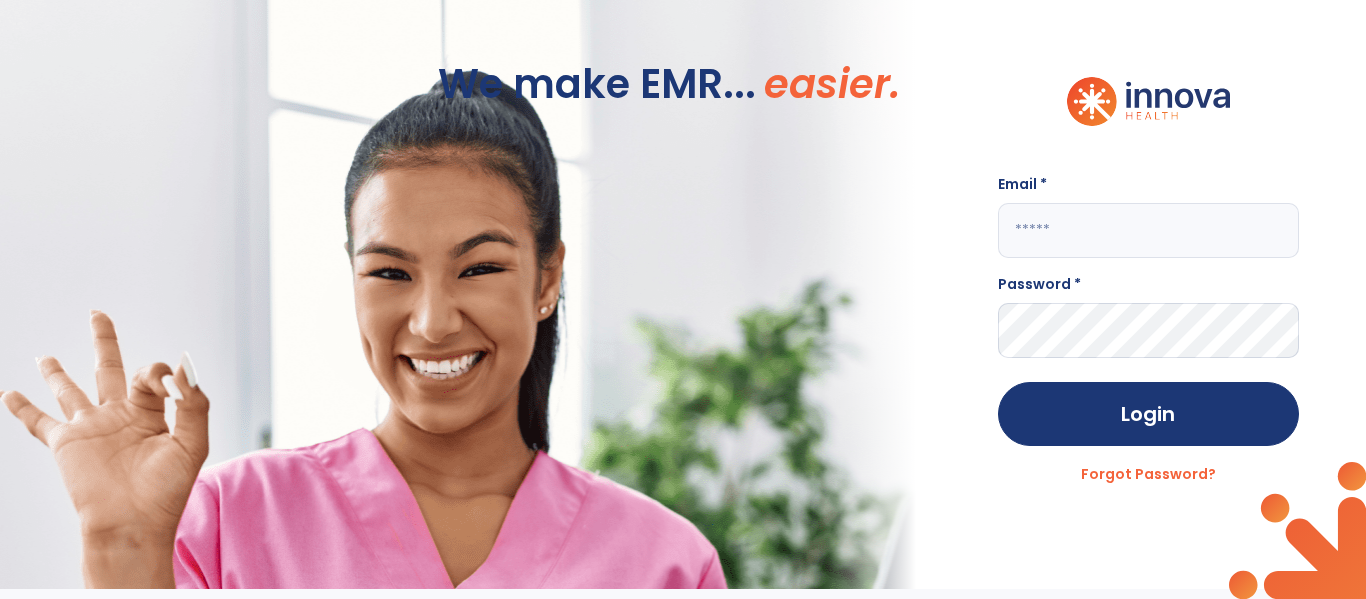 scroll, scrollTop: 0, scrollLeft: 0, axis: both 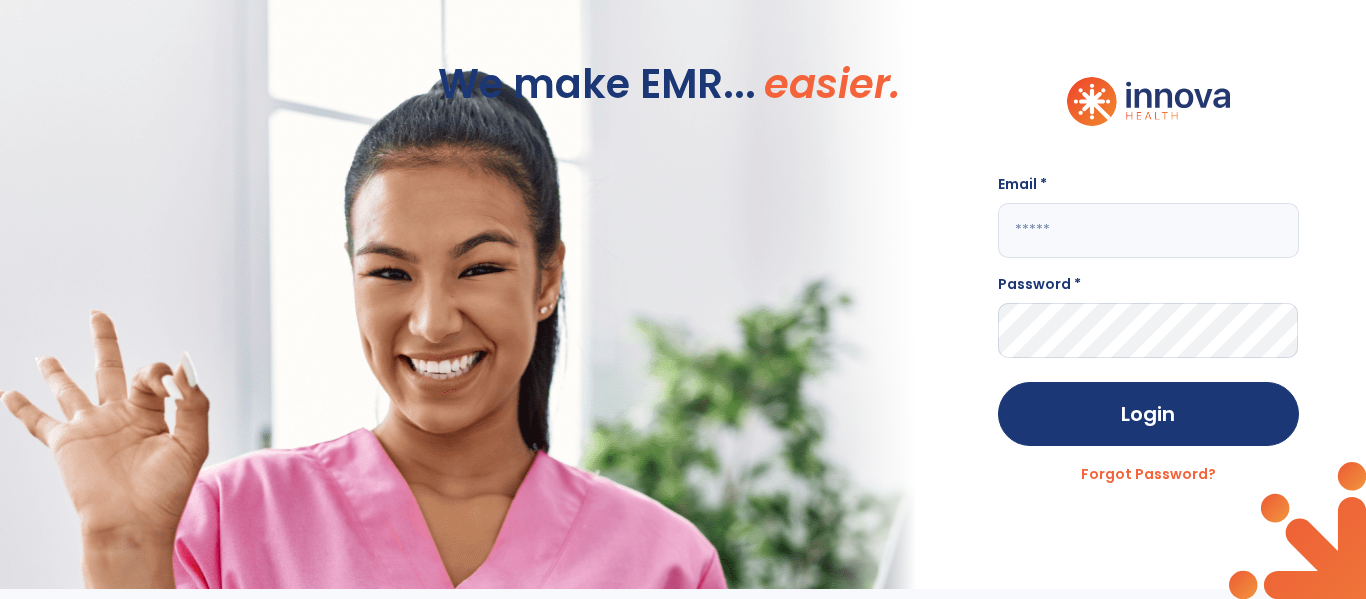 click 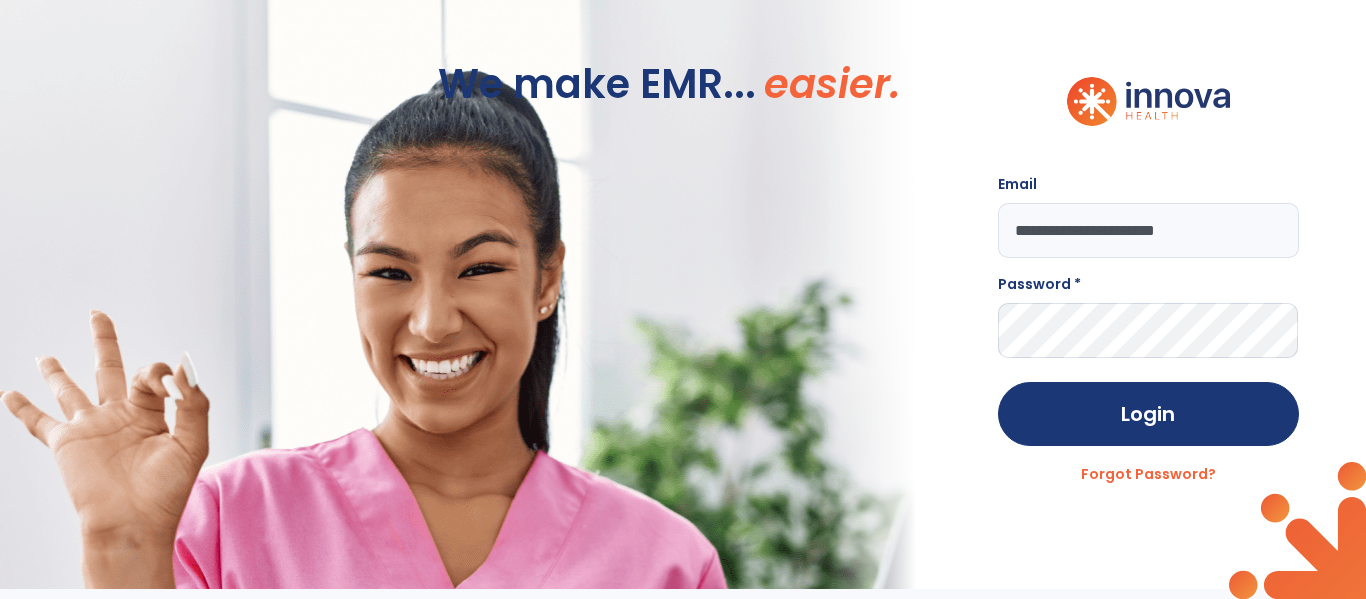 type on "**********" 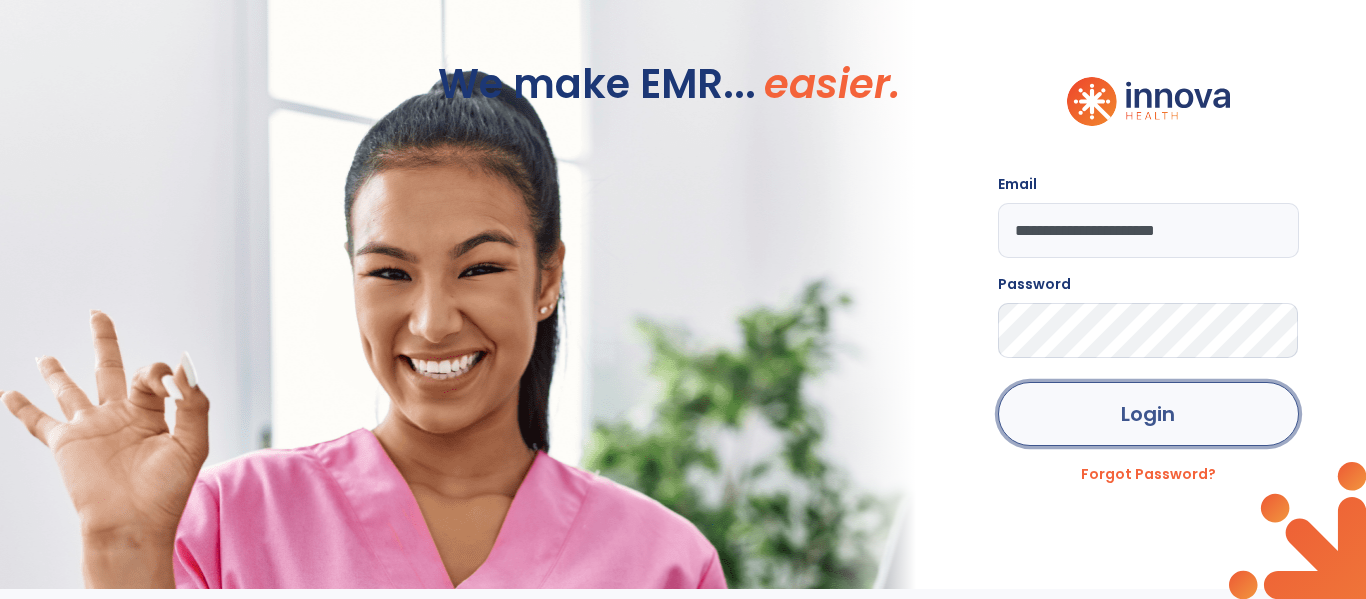 click on "Login" 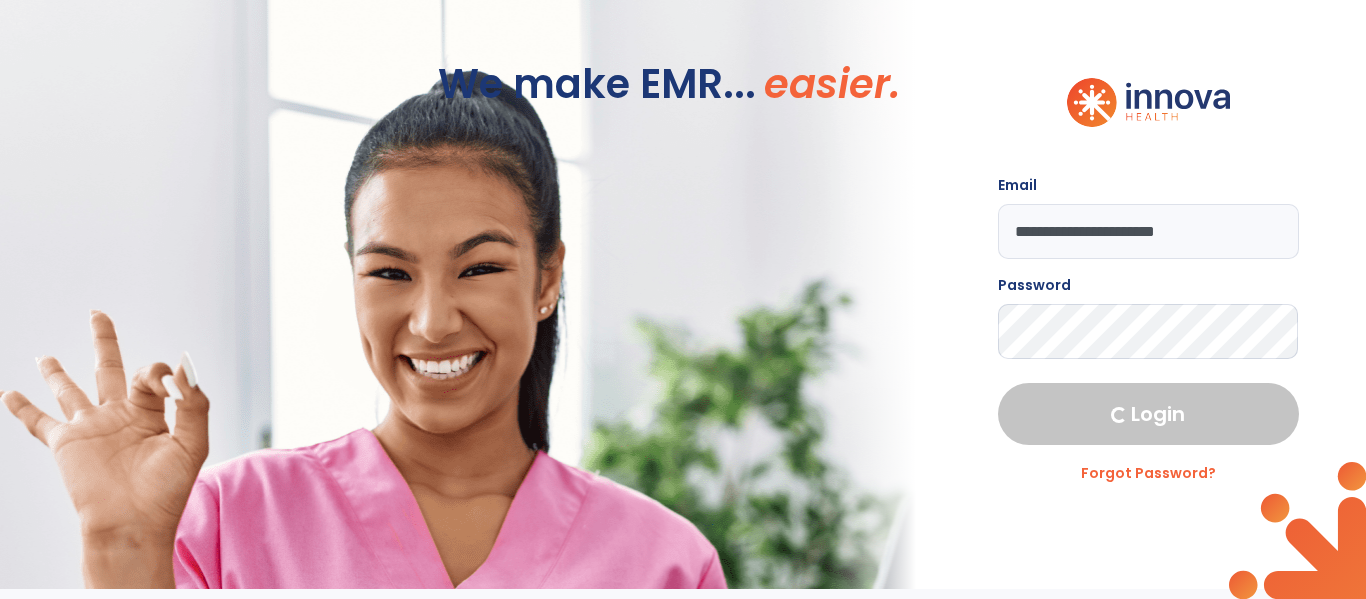 select on "****" 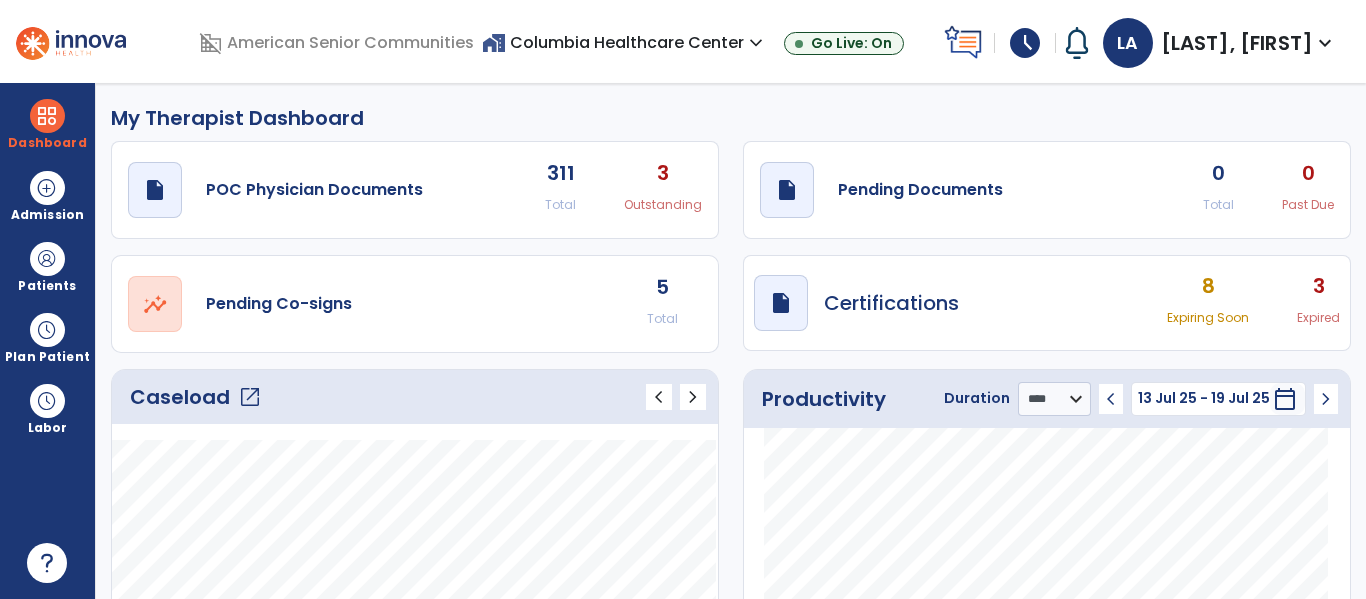 click on "open_in_new" 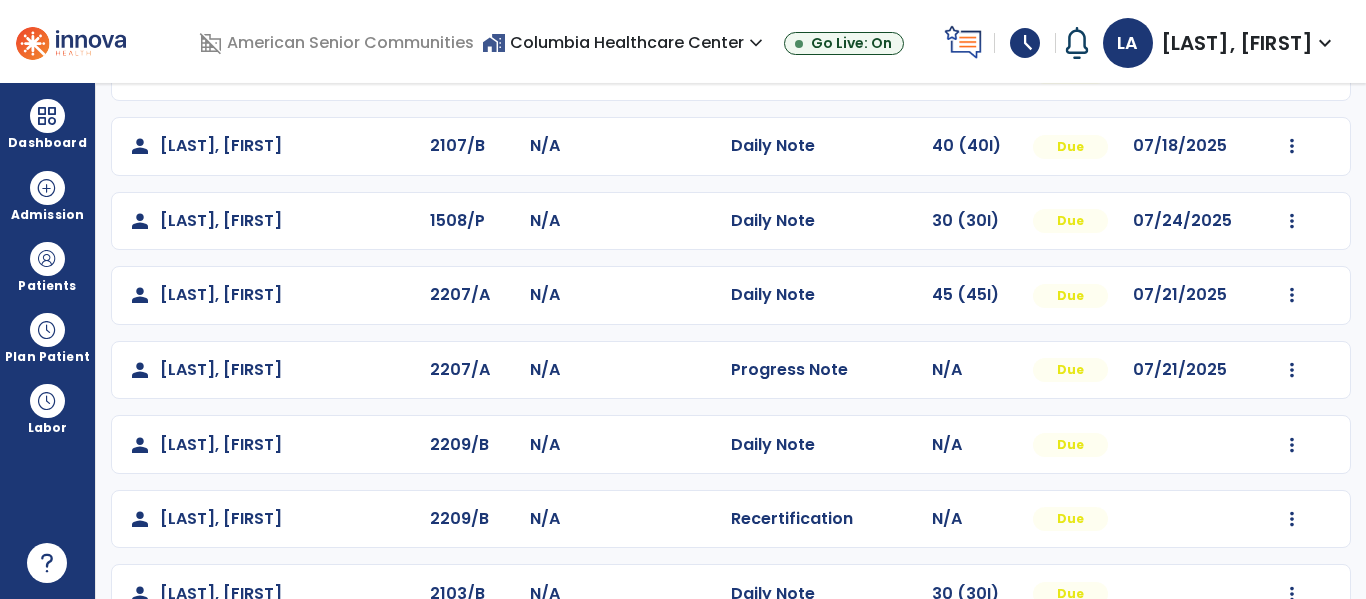 scroll, scrollTop: 1071, scrollLeft: 0, axis: vertical 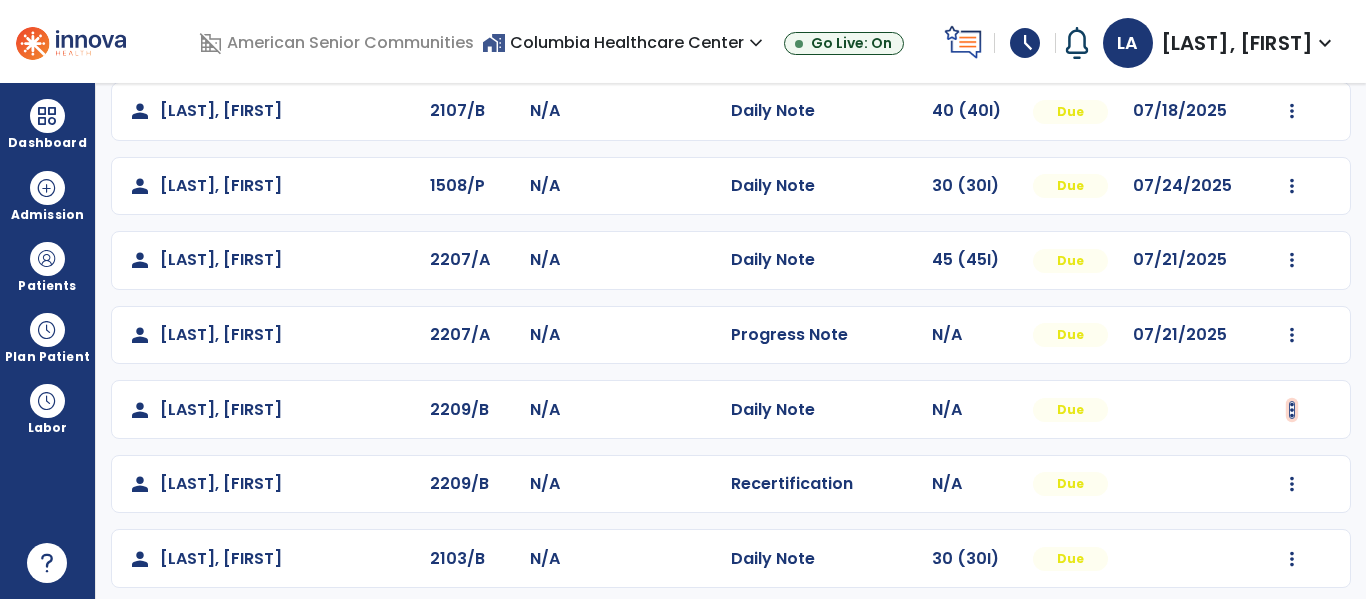 click at bounding box center [1293, -783] 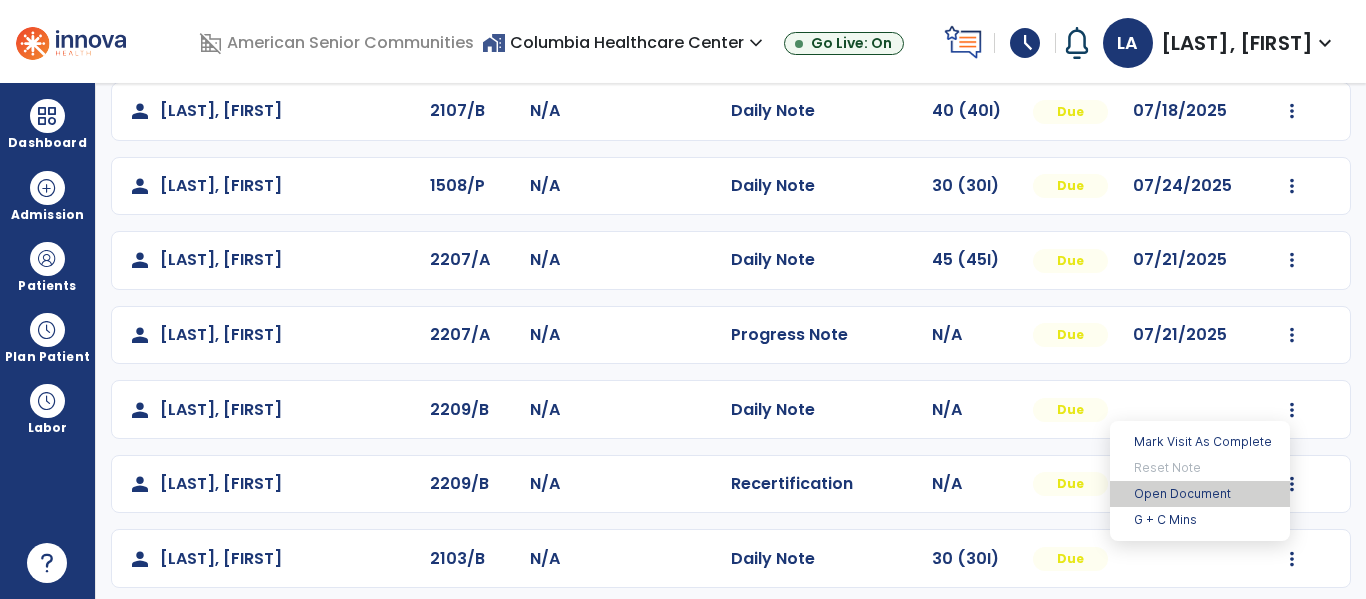 click on "Open Document" at bounding box center (1200, 494) 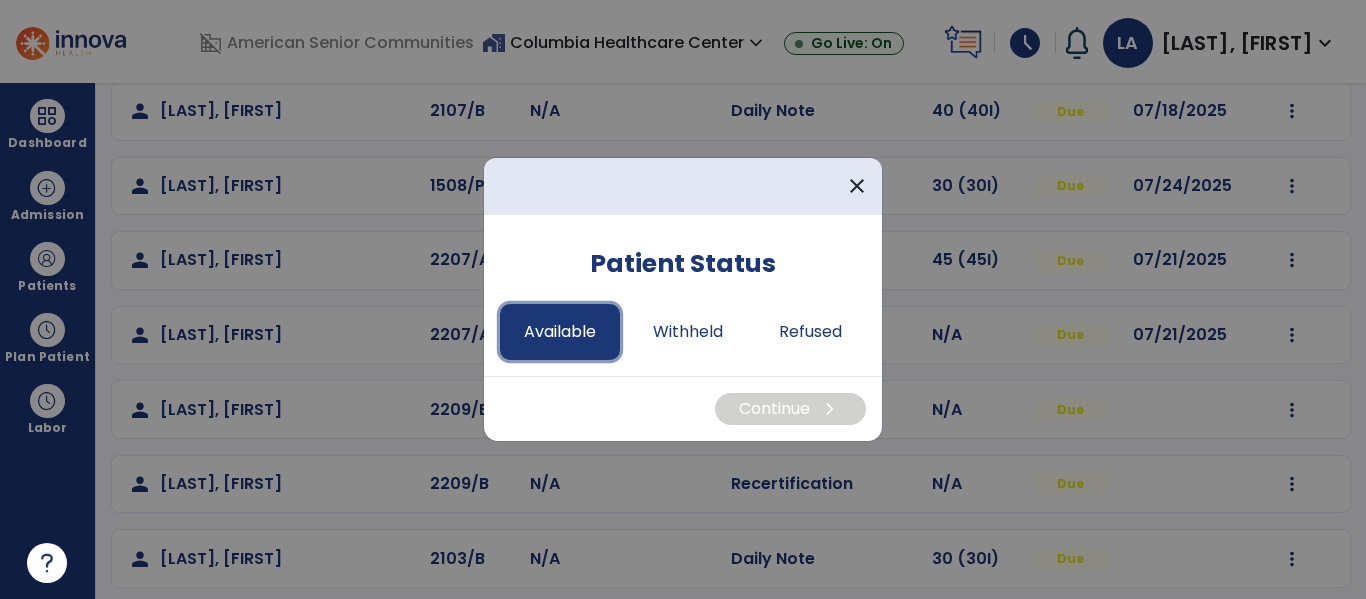 click on "Available" at bounding box center (560, 332) 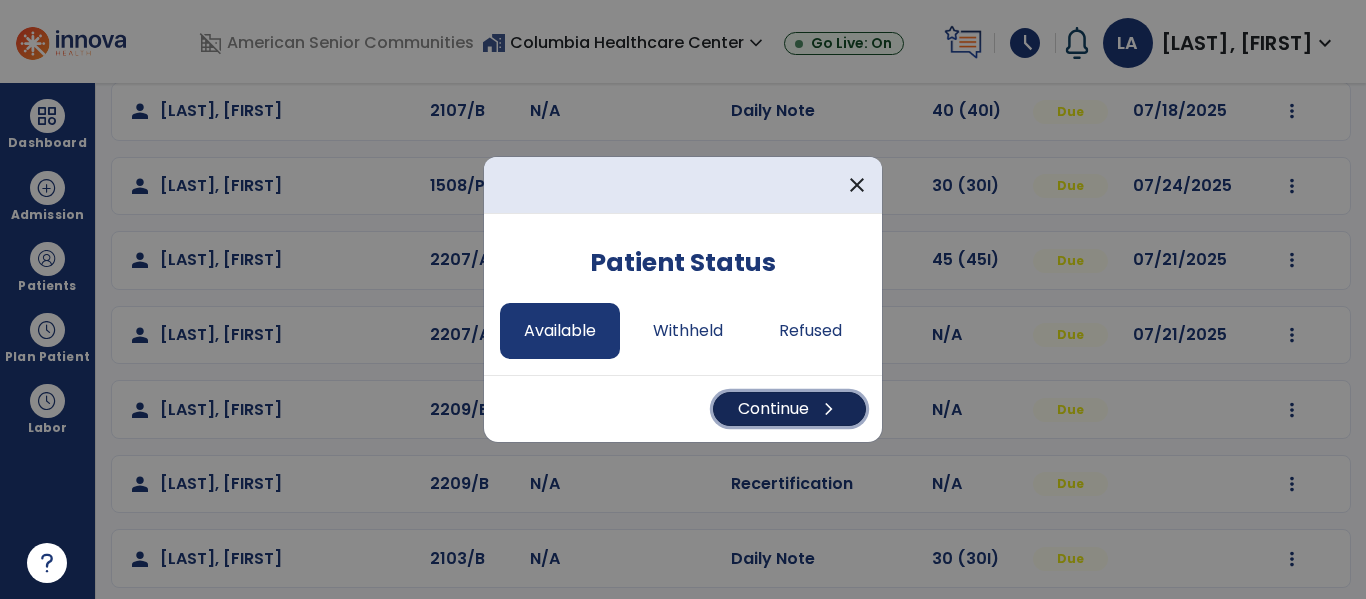 click on "Continue   chevron_right" at bounding box center [789, 409] 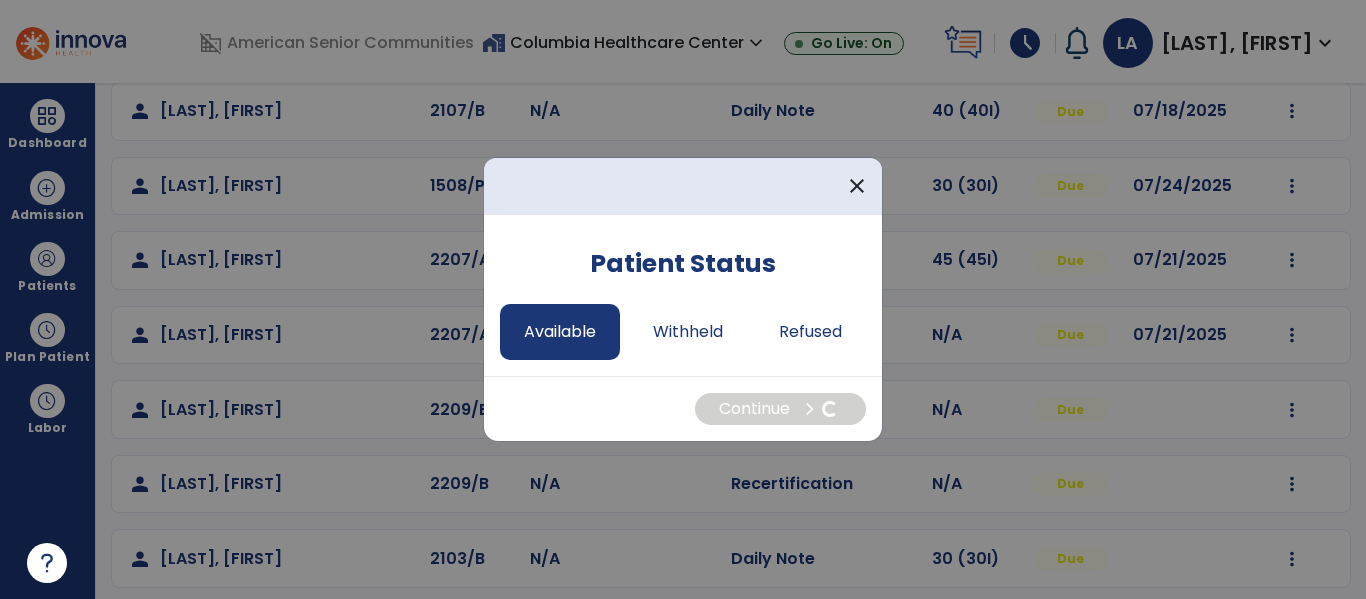 select on "*" 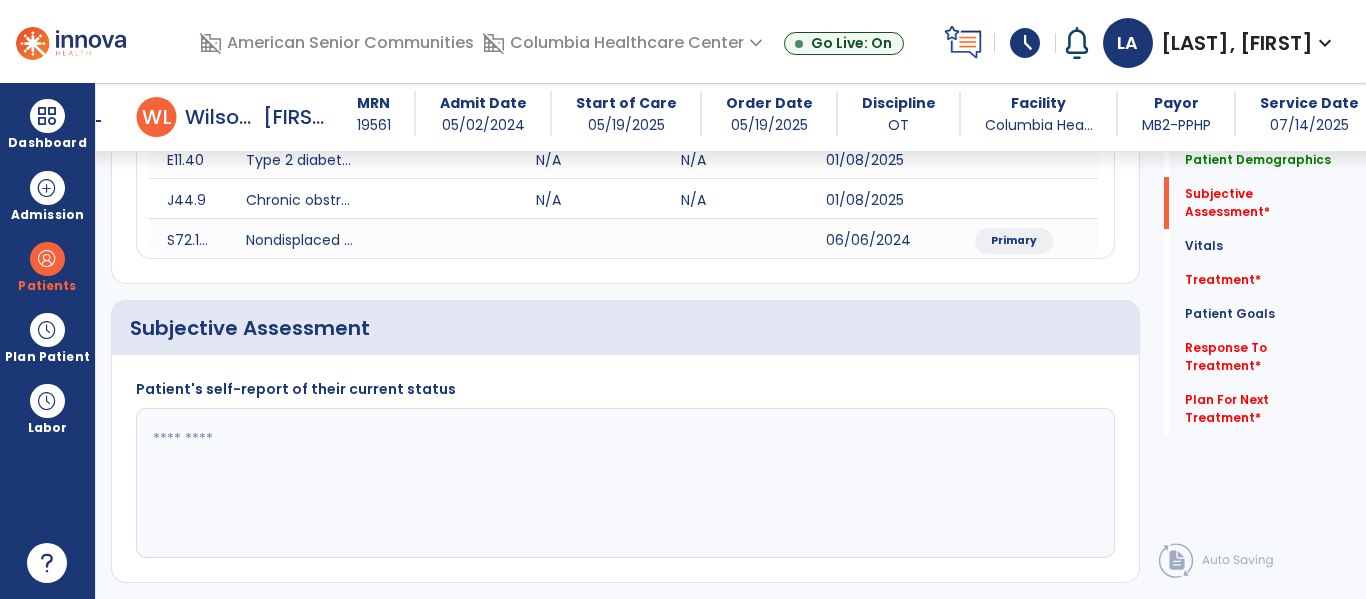 scroll, scrollTop: 359, scrollLeft: 0, axis: vertical 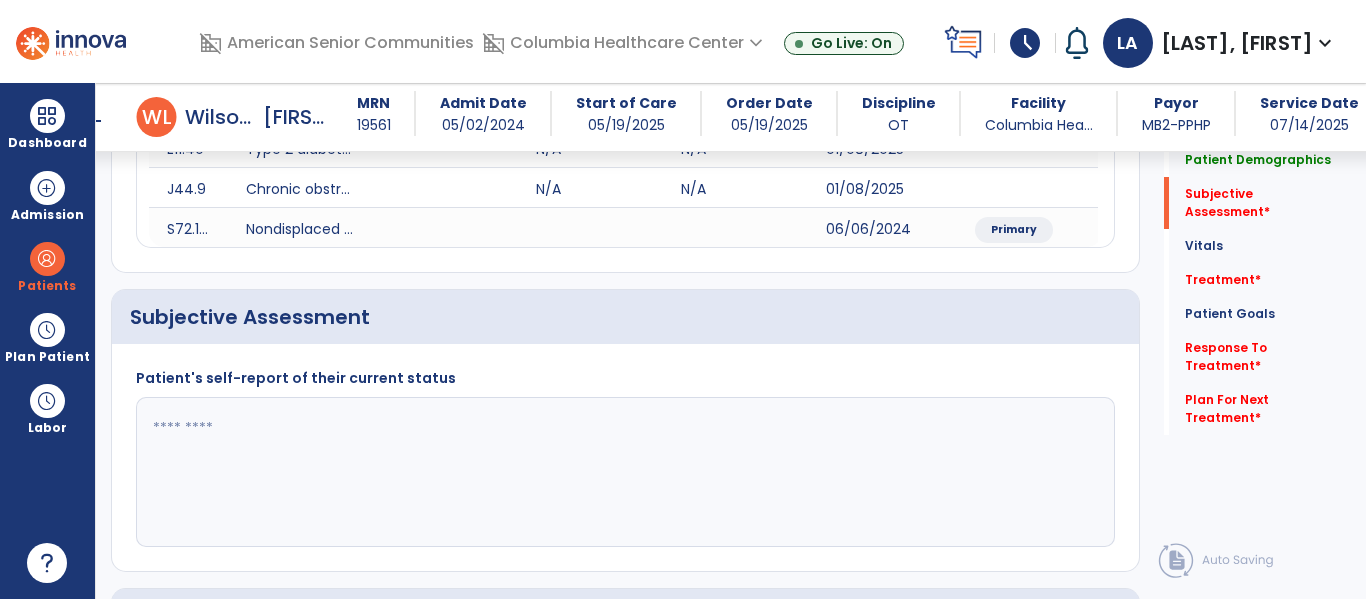 click 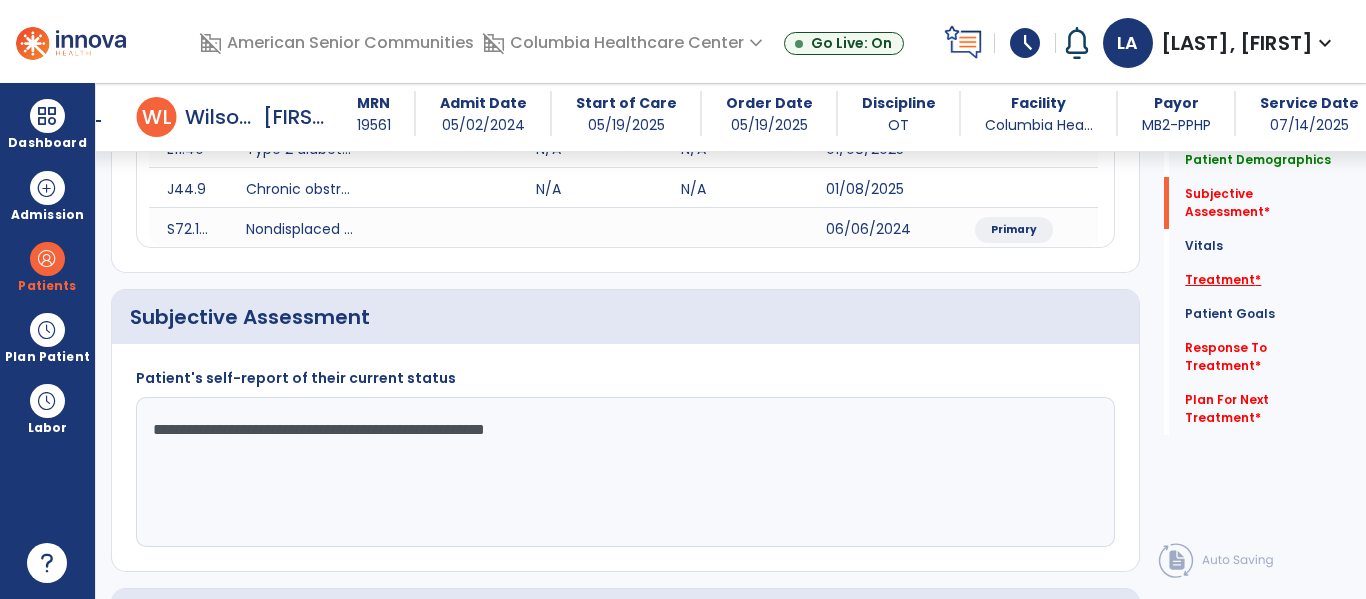 type on "**********" 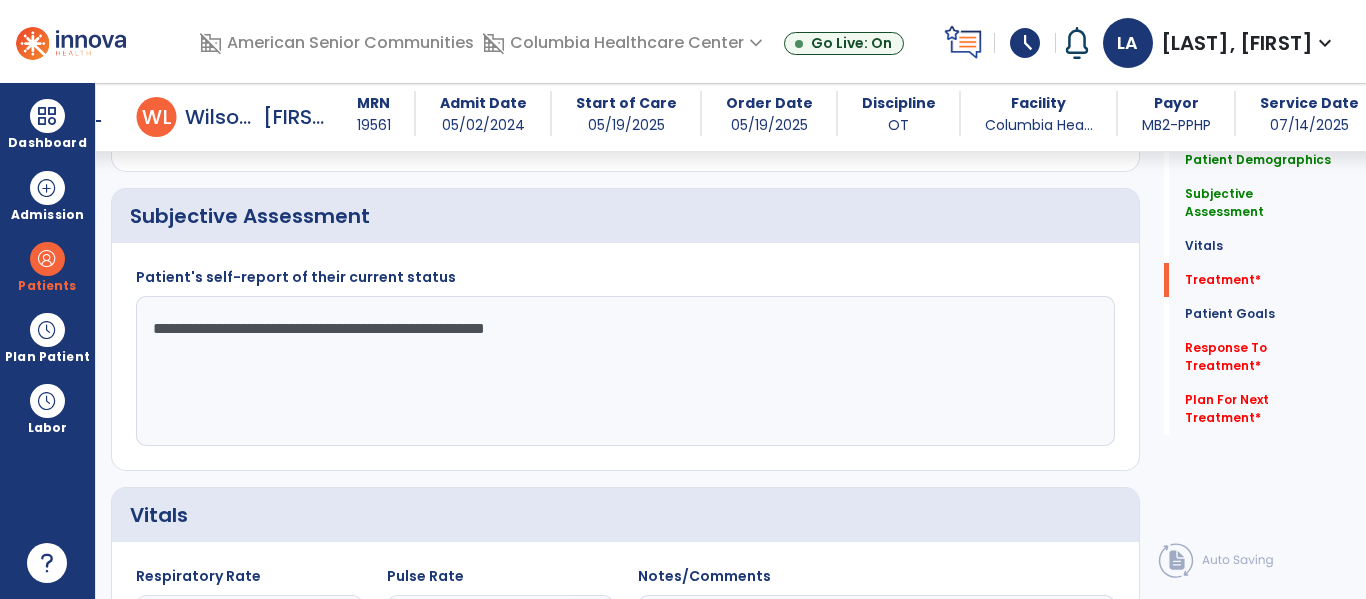 click on "add  Add Service Code" 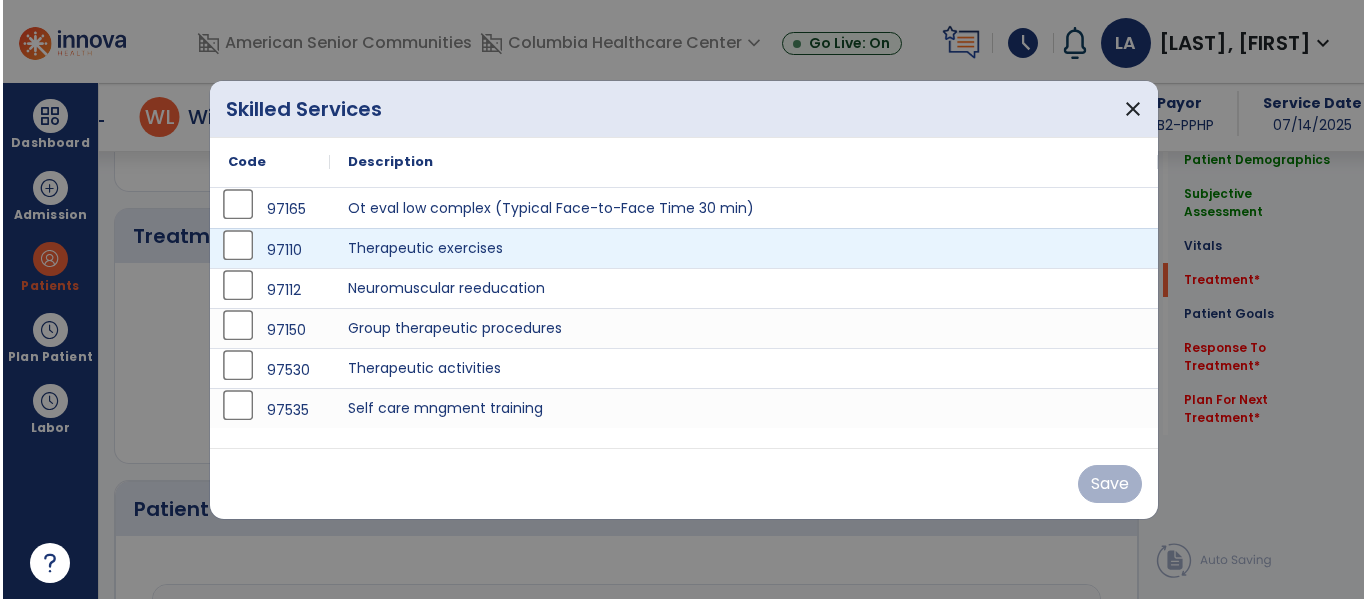 scroll, scrollTop: 1156, scrollLeft: 0, axis: vertical 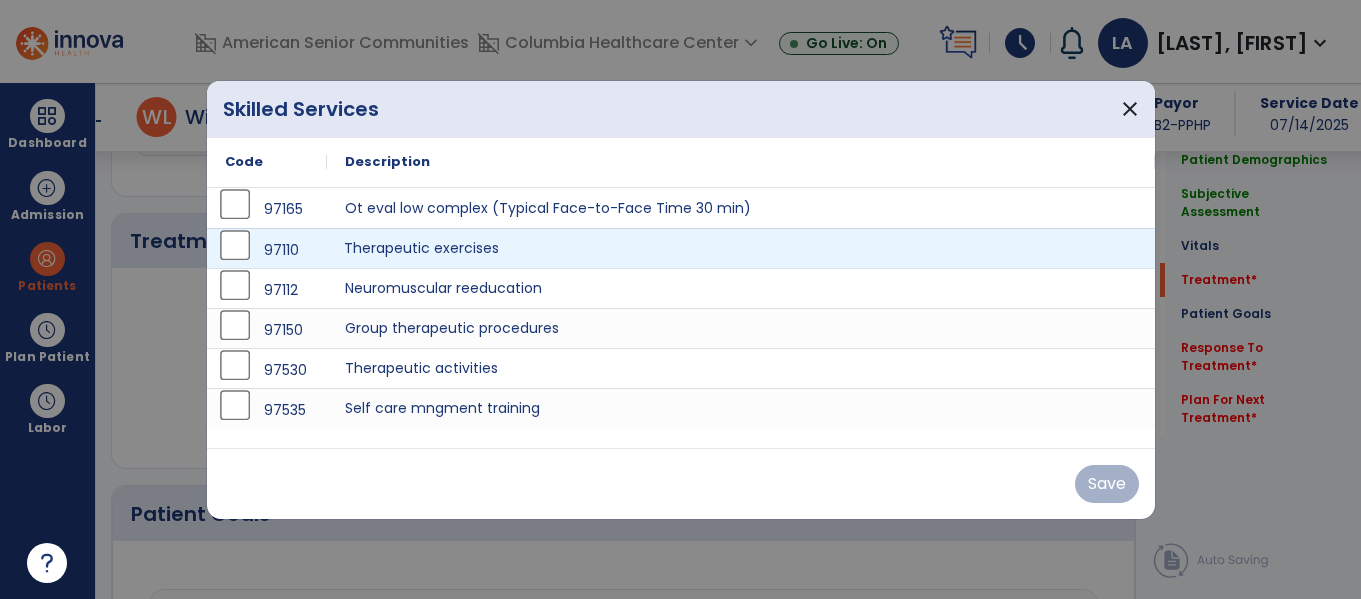 click on "Therapeutic exercises" at bounding box center [741, 248] 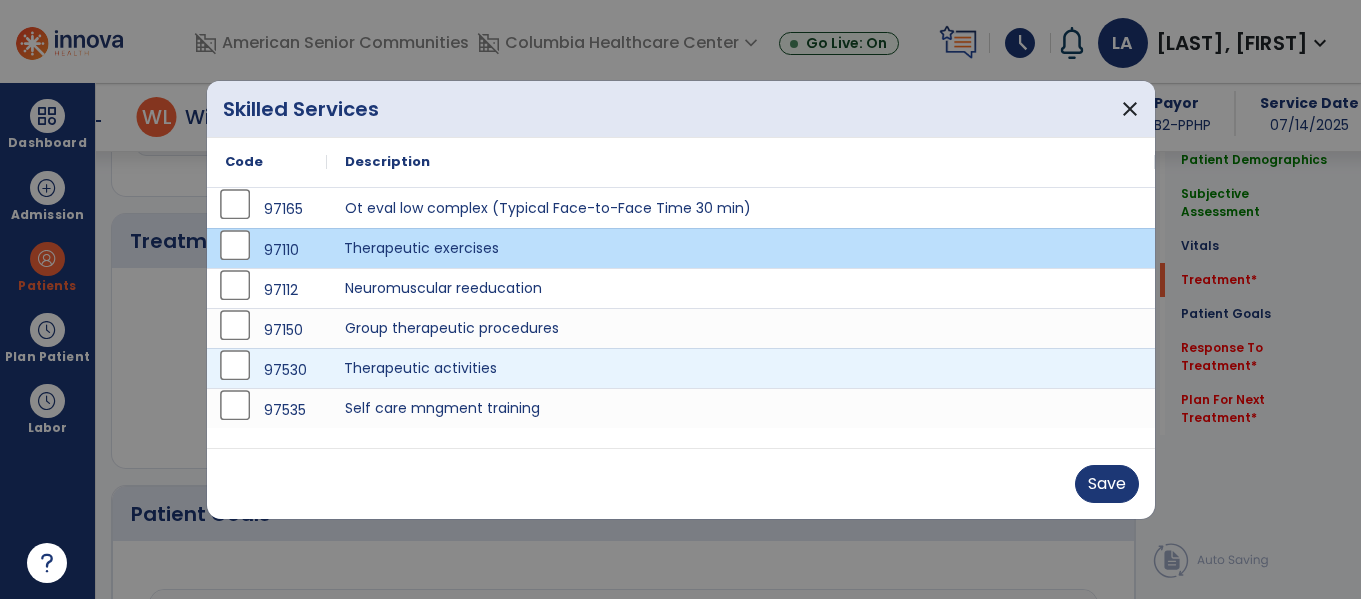 click on "Therapeutic activities" at bounding box center [741, 368] 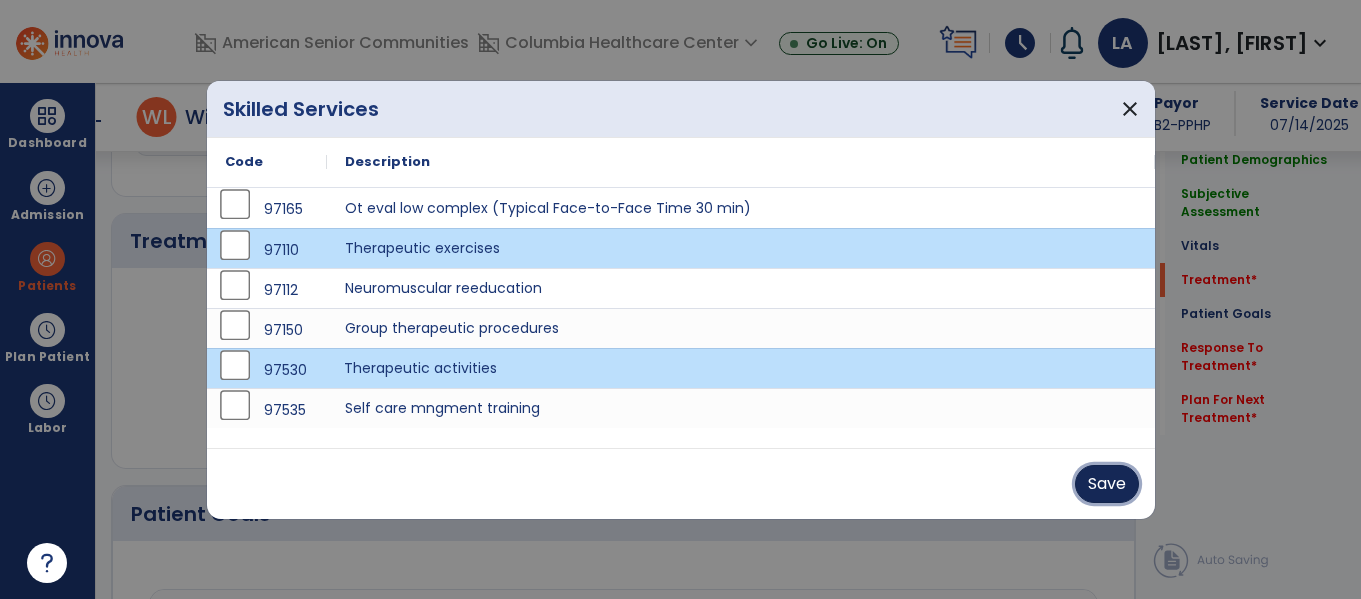 click on "Save" at bounding box center [1107, 484] 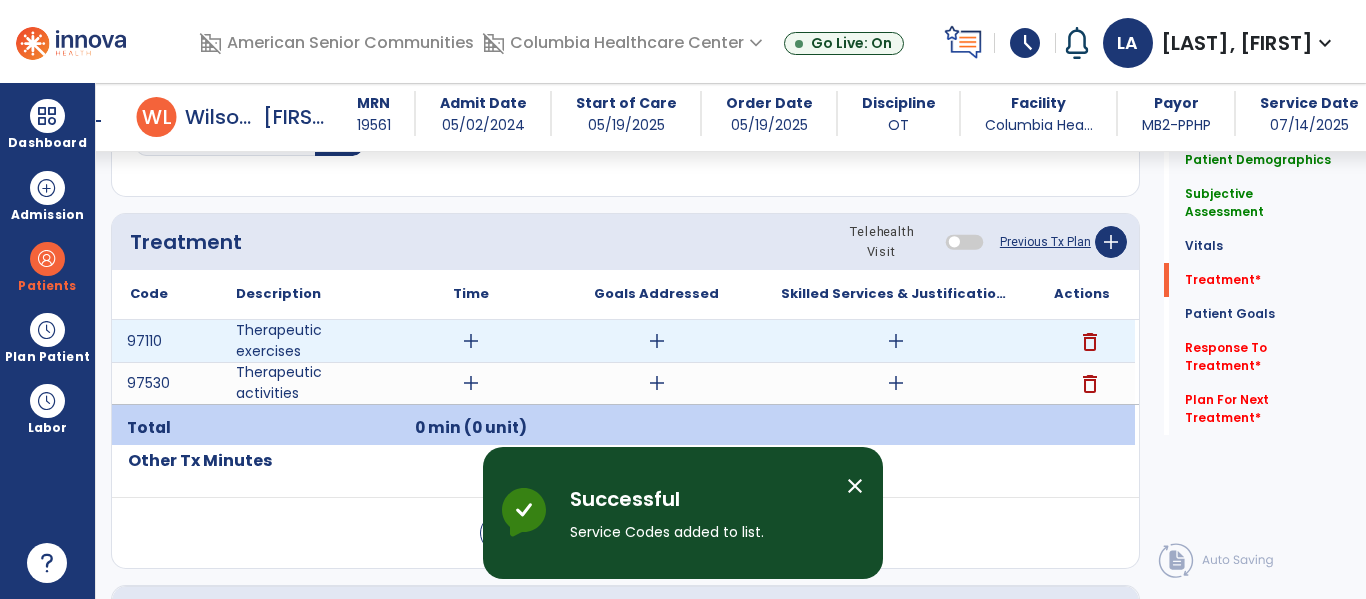 click on "add" at bounding box center [471, 341] 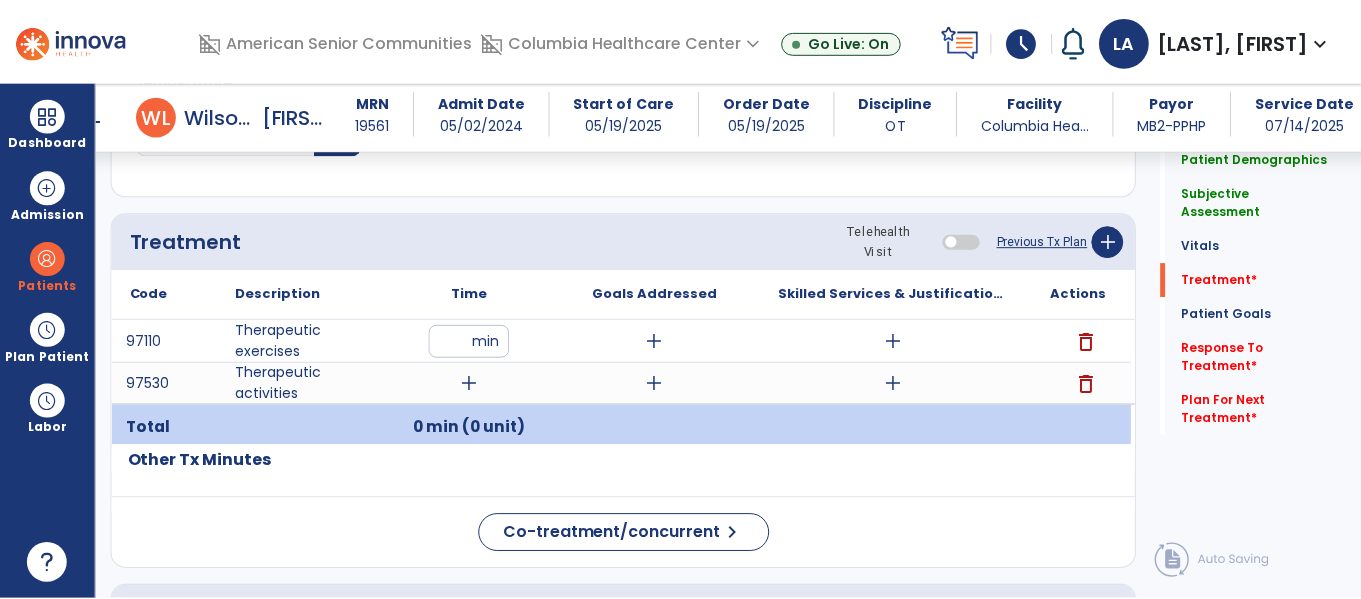 scroll, scrollTop: 1146, scrollLeft: 0, axis: vertical 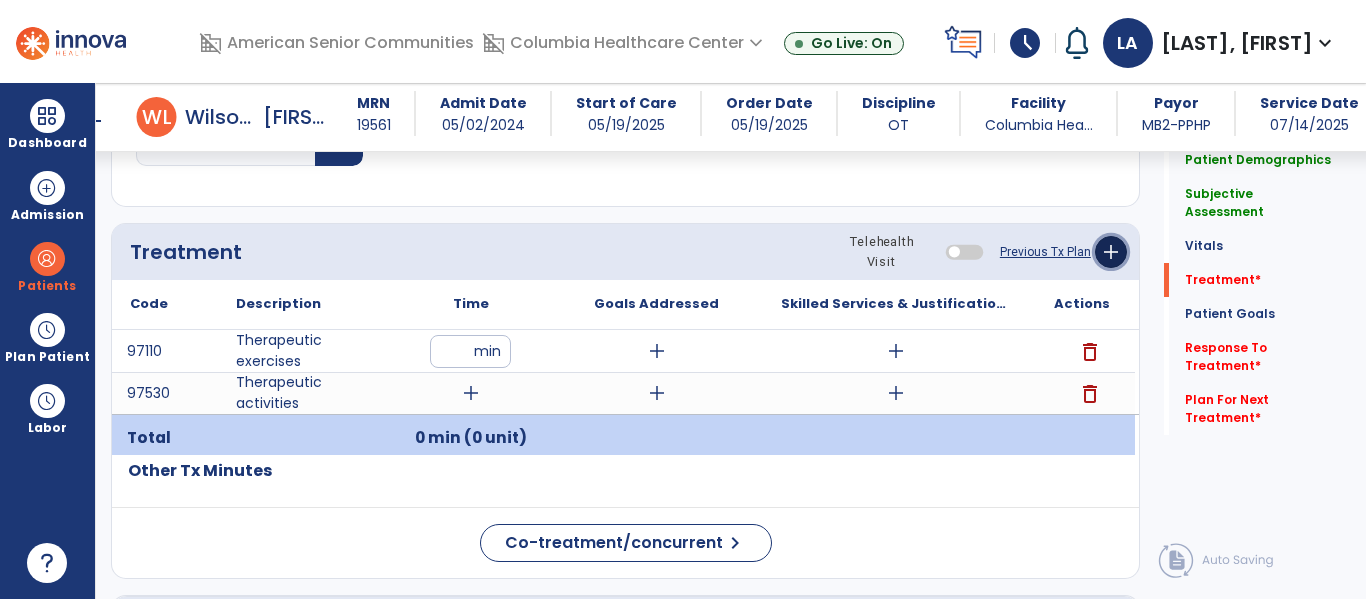 click on "add" 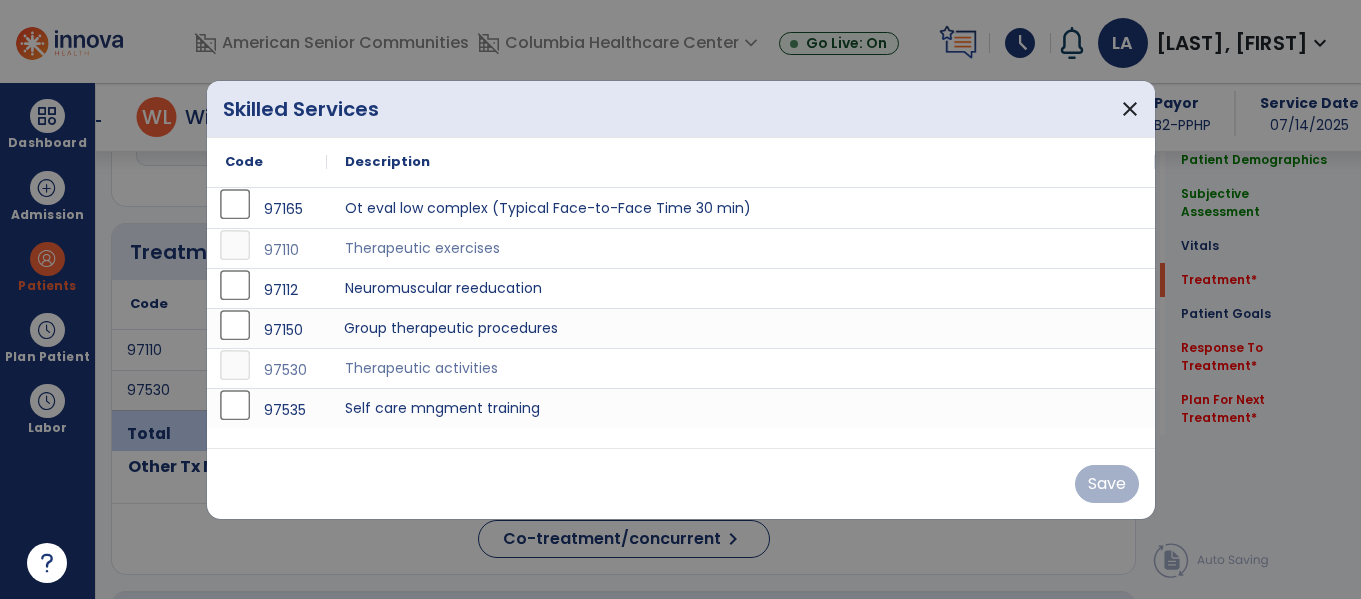 click on "Group therapeutic procedures" at bounding box center [741, 328] 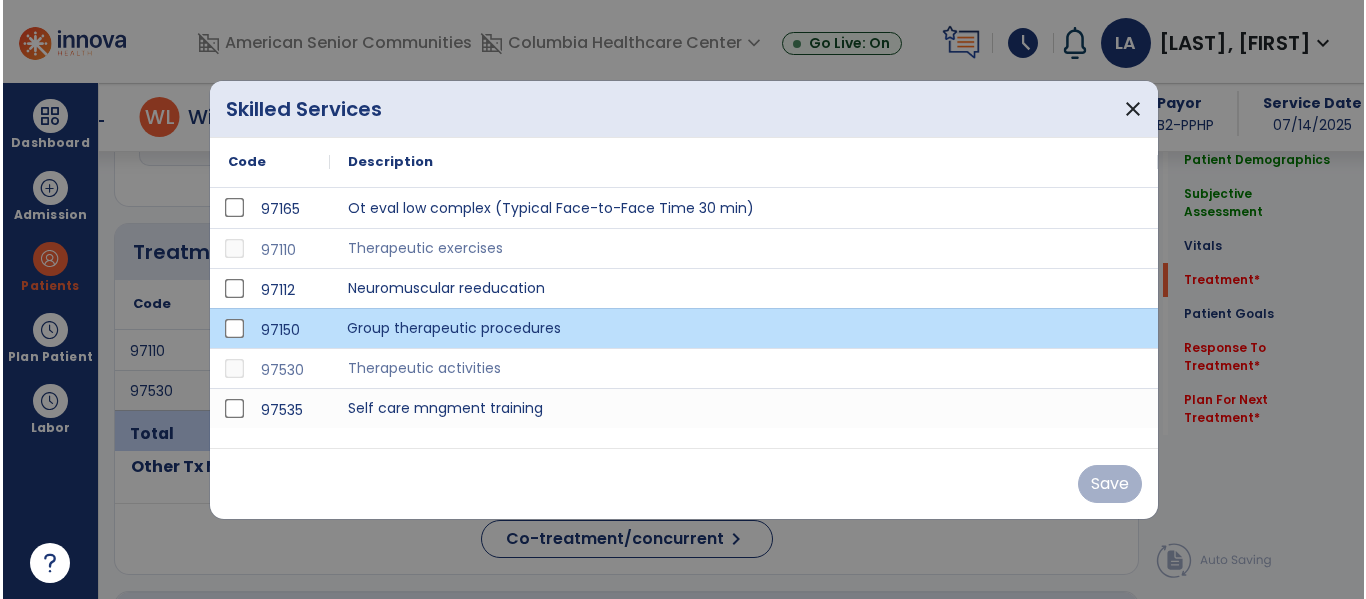 scroll, scrollTop: 1146, scrollLeft: 0, axis: vertical 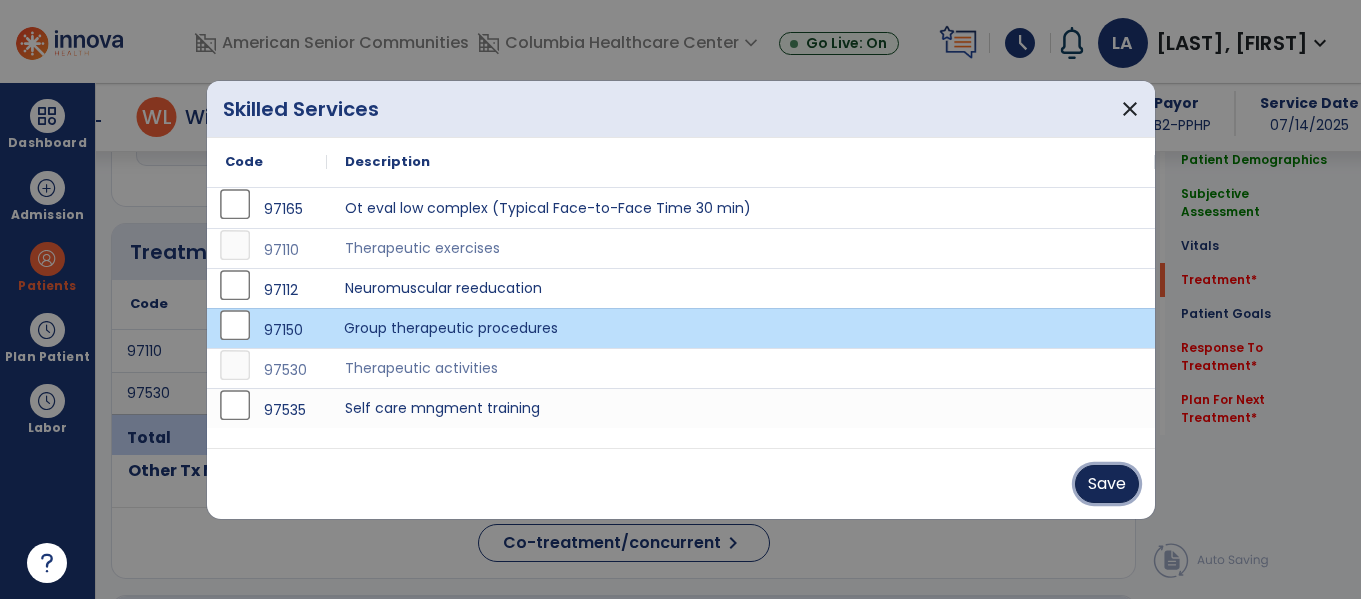 click on "Save" at bounding box center [1107, 484] 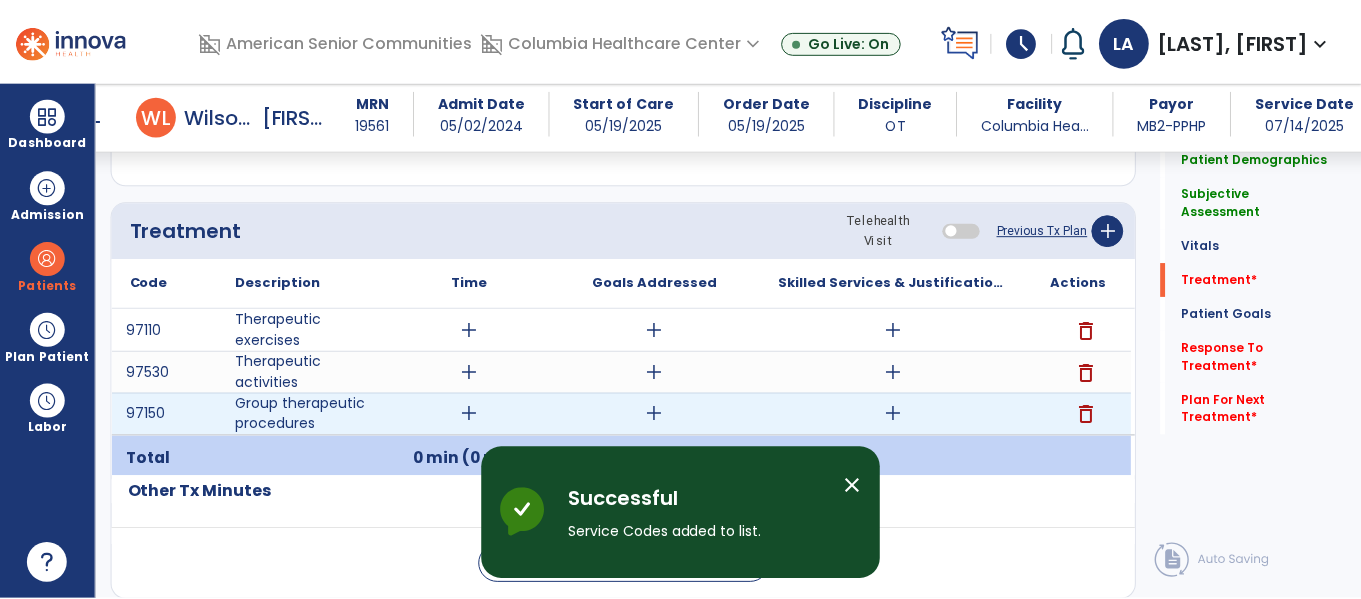 scroll, scrollTop: 1211, scrollLeft: 0, axis: vertical 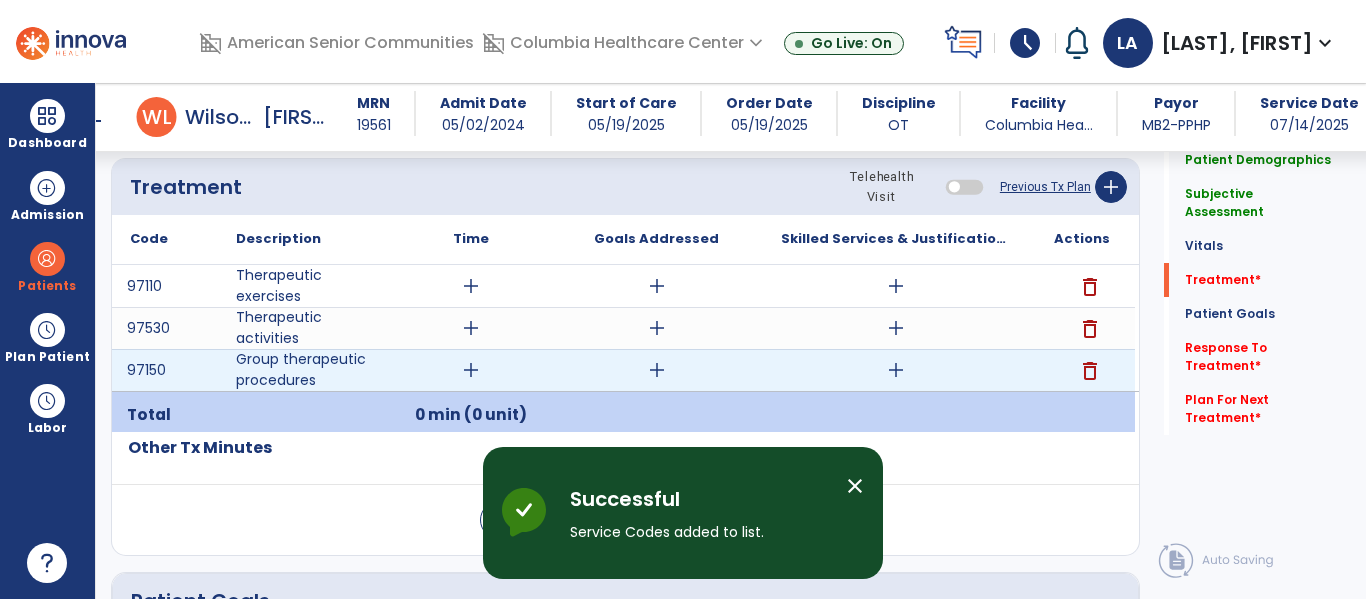click on "add" at bounding box center (471, 370) 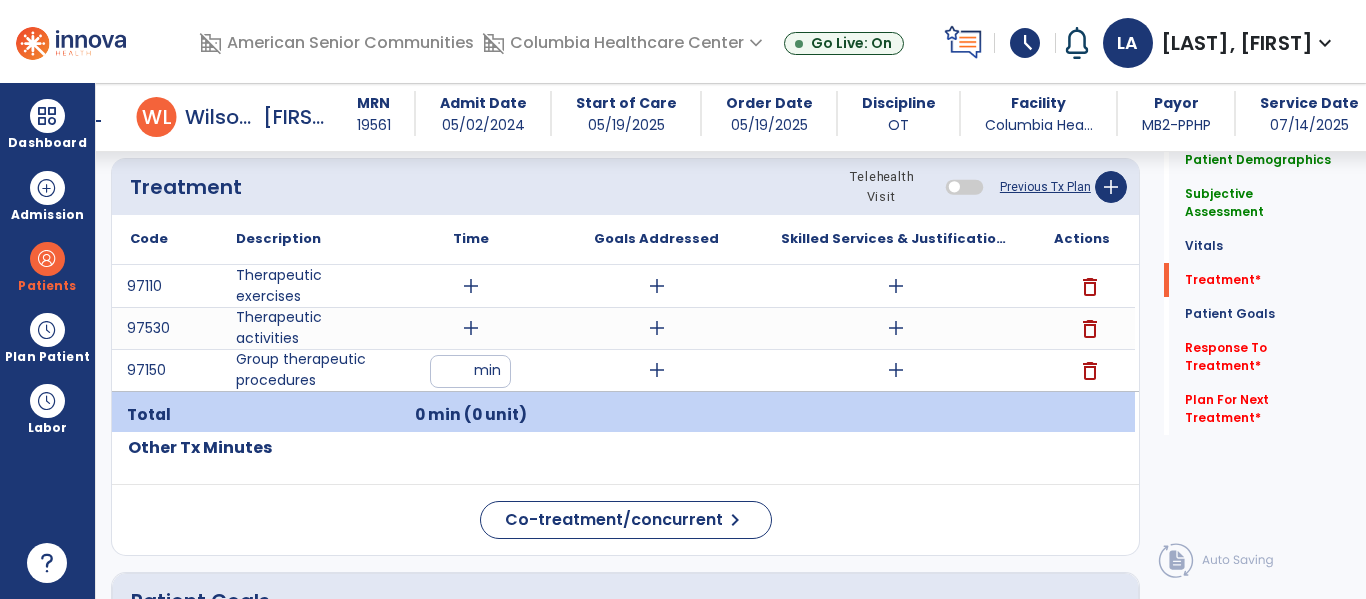 type on "**" 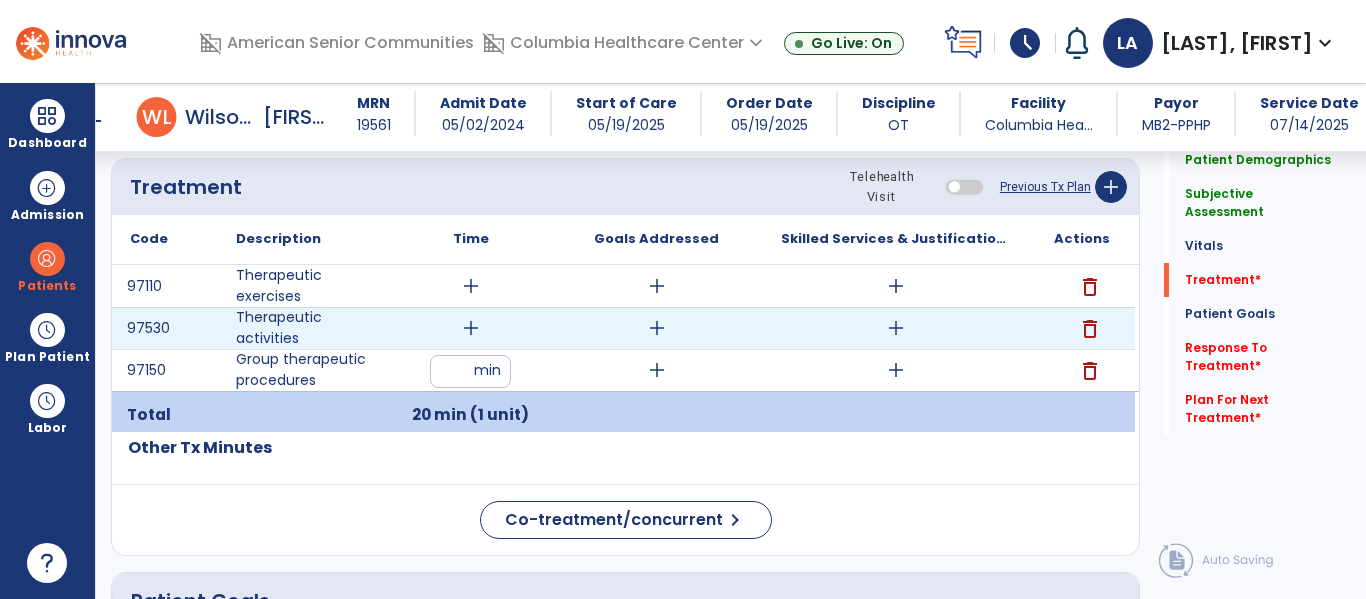 click on "delete" at bounding box center (1090, 329) 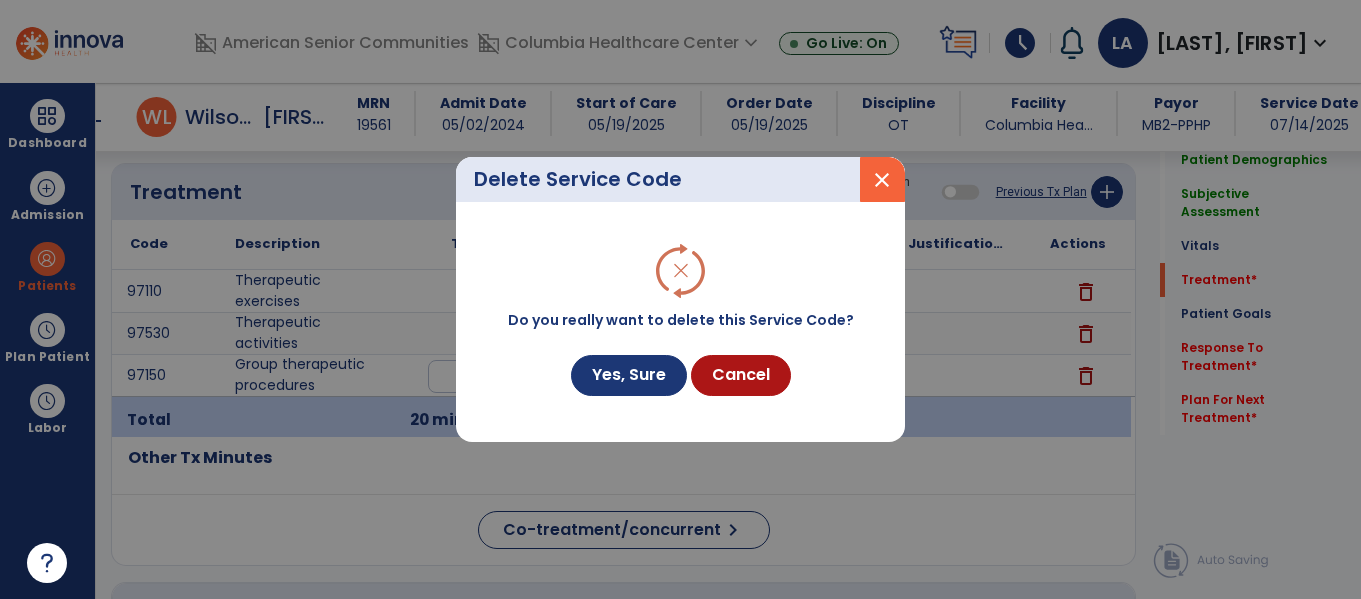 scroll, scrollTop: 1211, scrollLeft: 0, axis: vertical 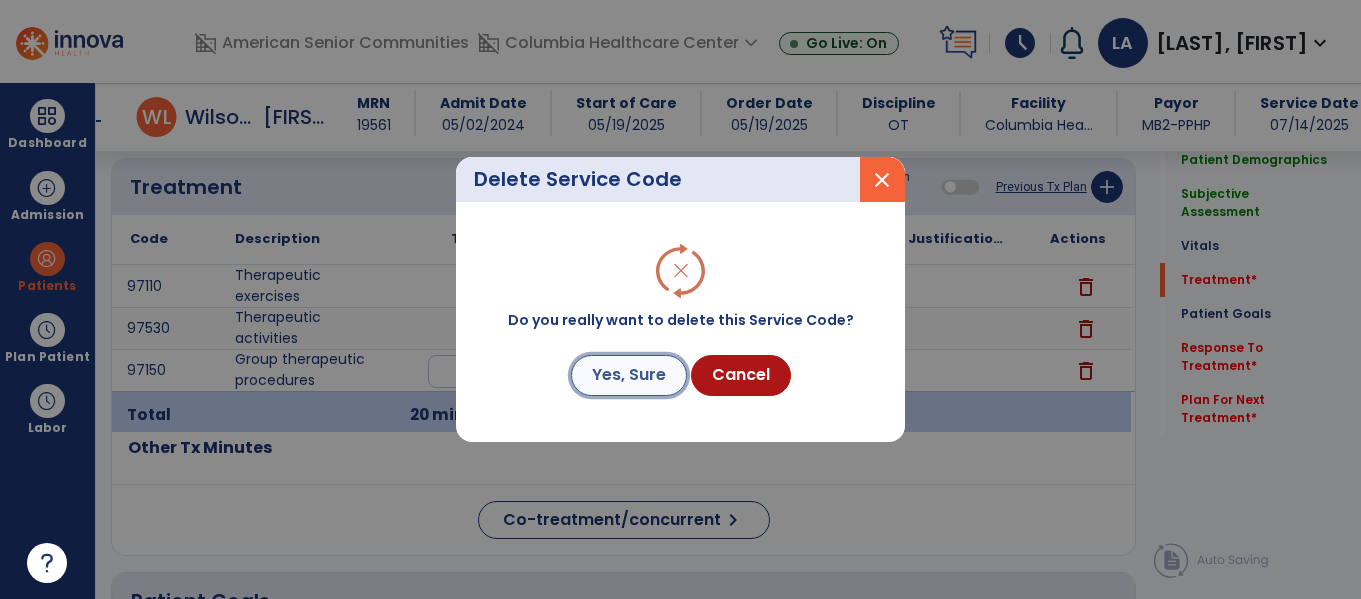 click on "Yes, Sure" at bounding box center (629, 375) 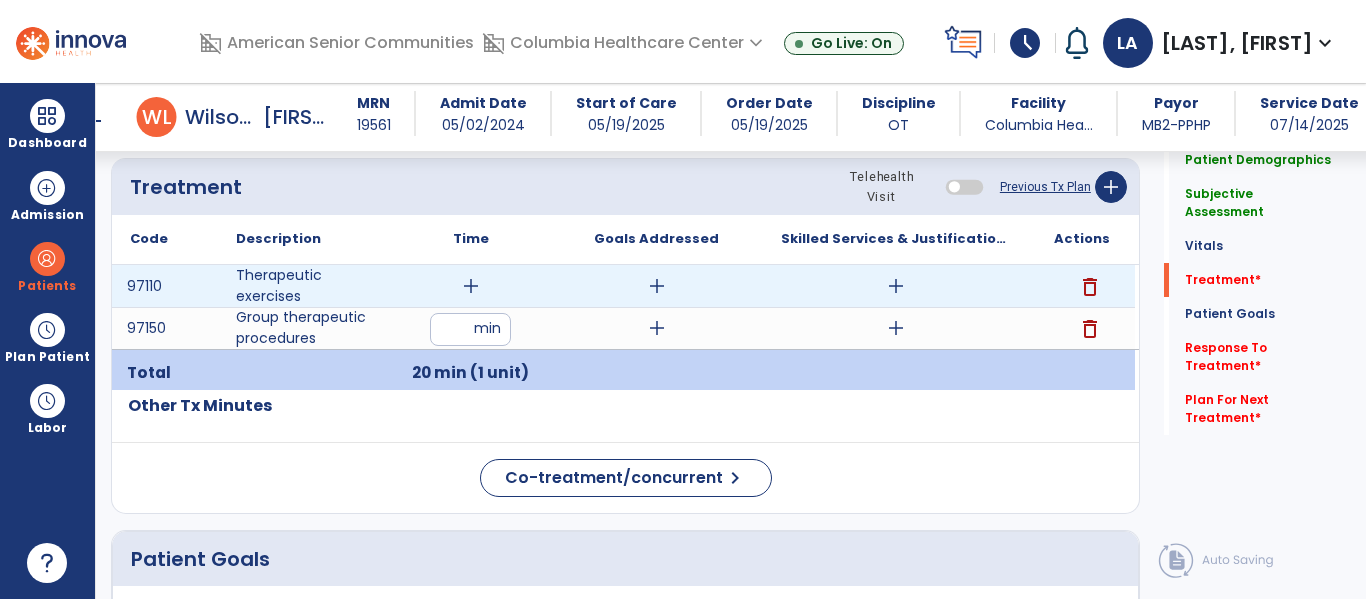 click on "add" at bounding box center (471, 286) 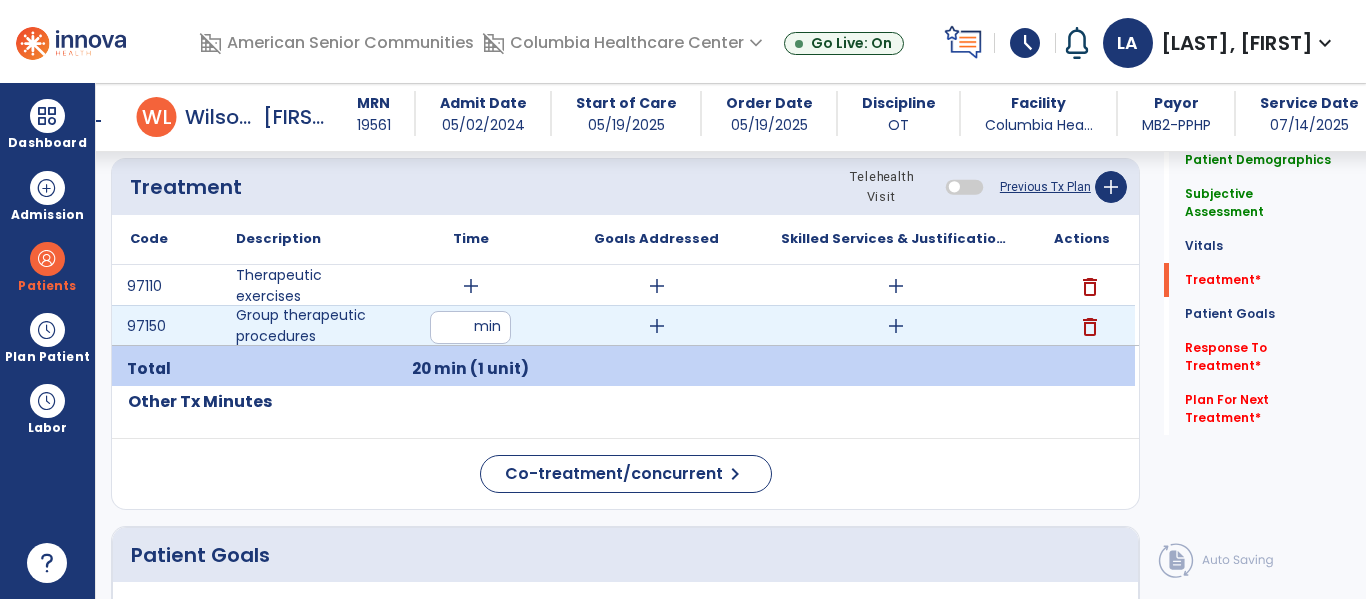 click on "add" at bounding box center [896, 326] 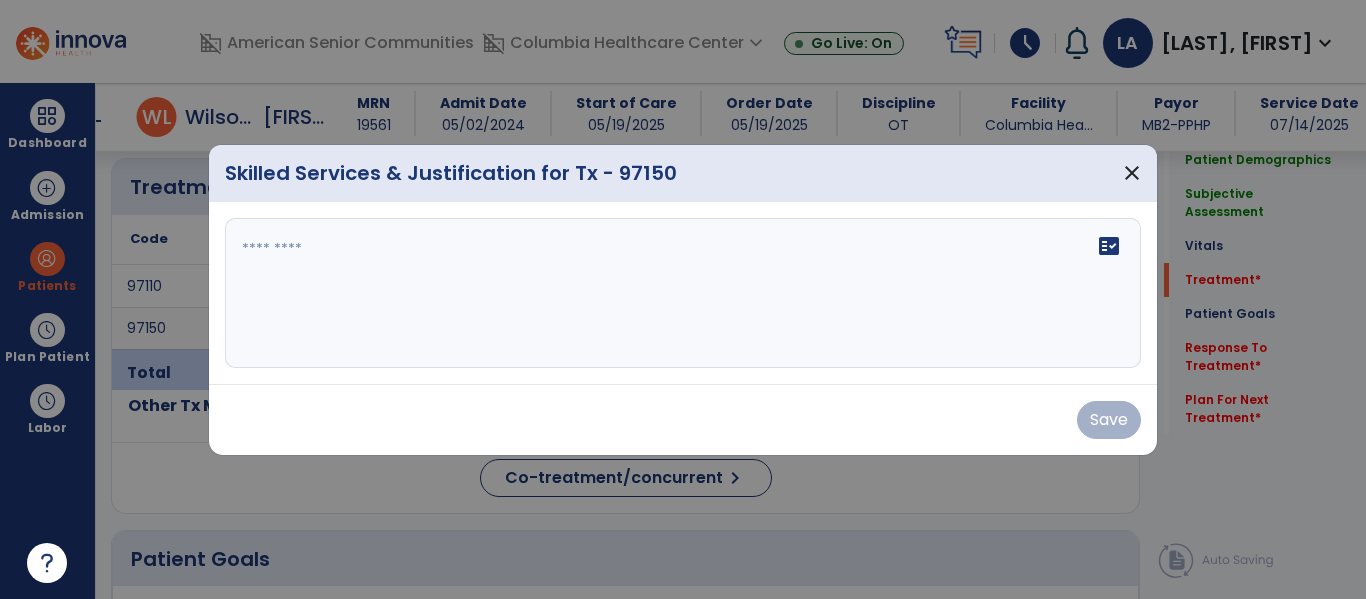 click on "fact_check" at bounding box center (683, 293) 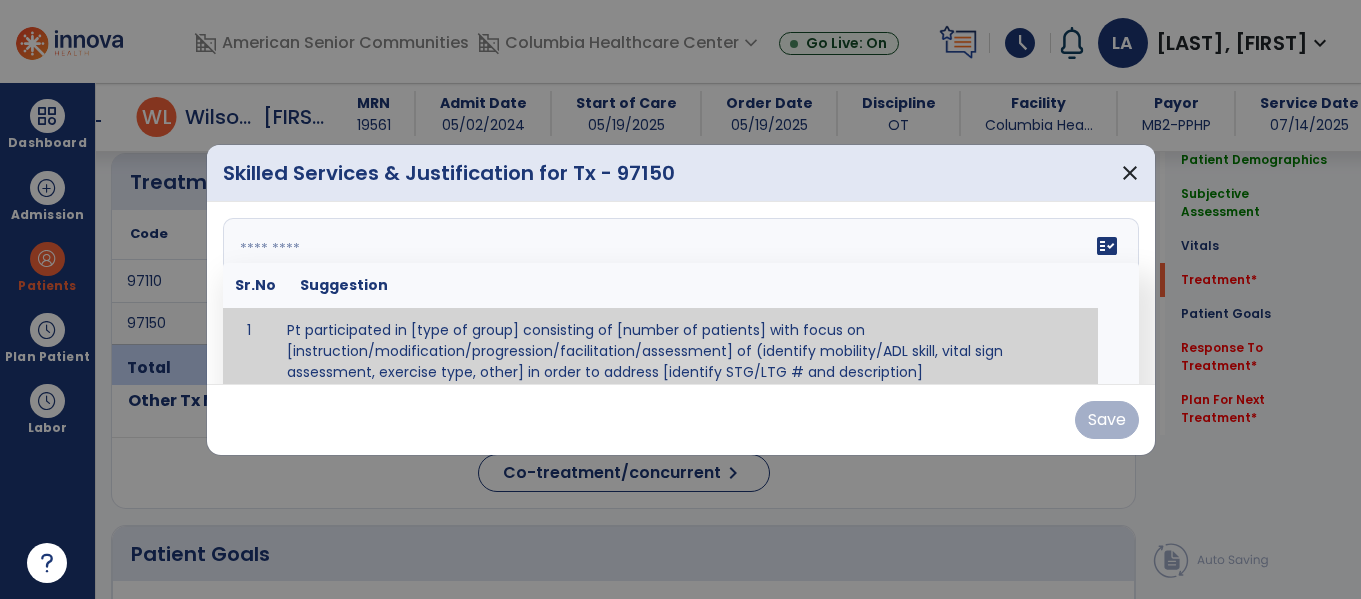 scroll, scrollTop: 1211, scrollLeft: 0, axis: vertical 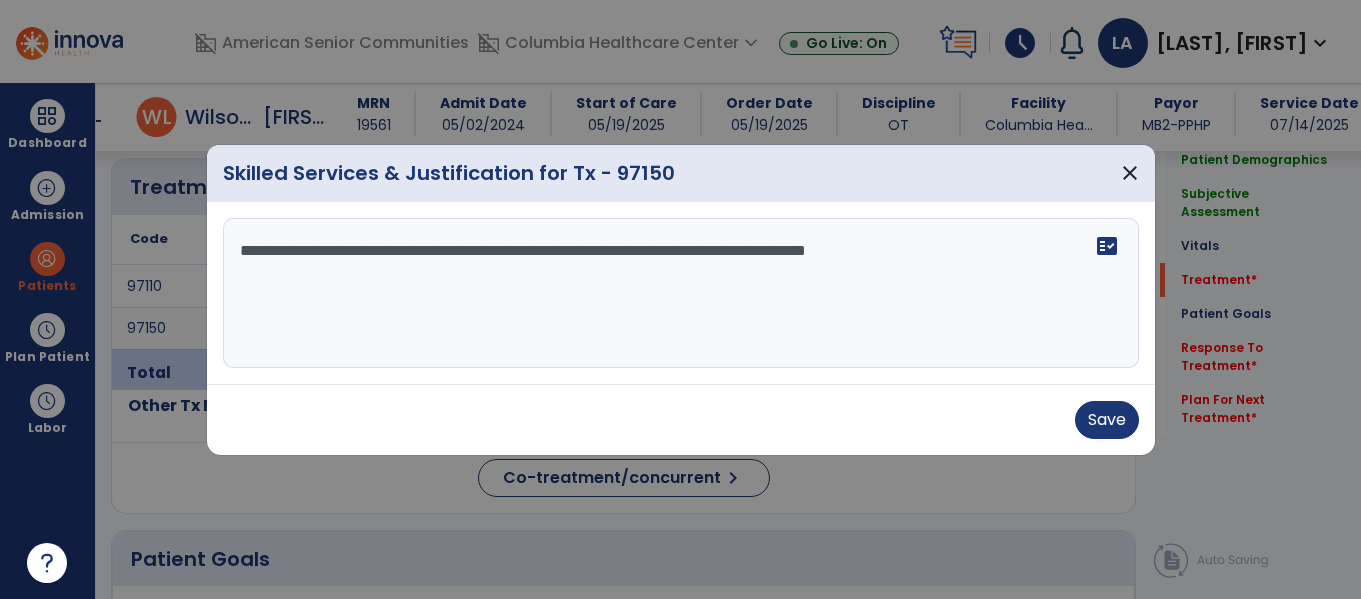 click on "**********" at bounding box center [681, 293] 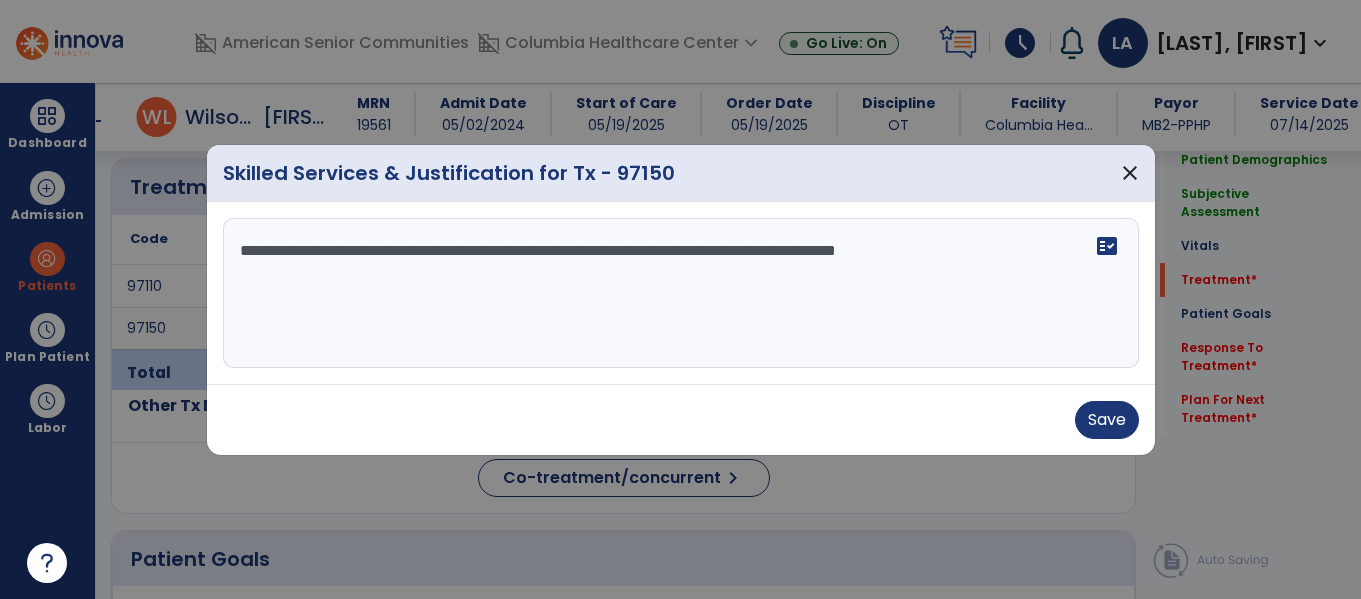 click on "**********" at bounding box center [681, 293] 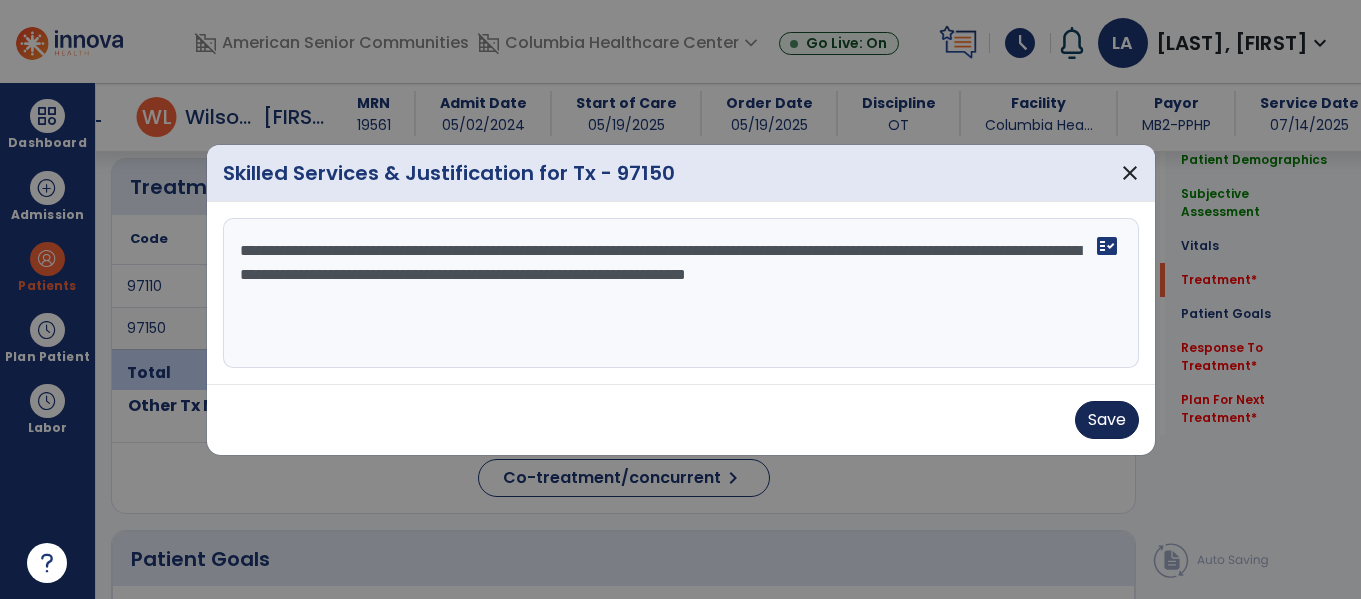 type on "**********" 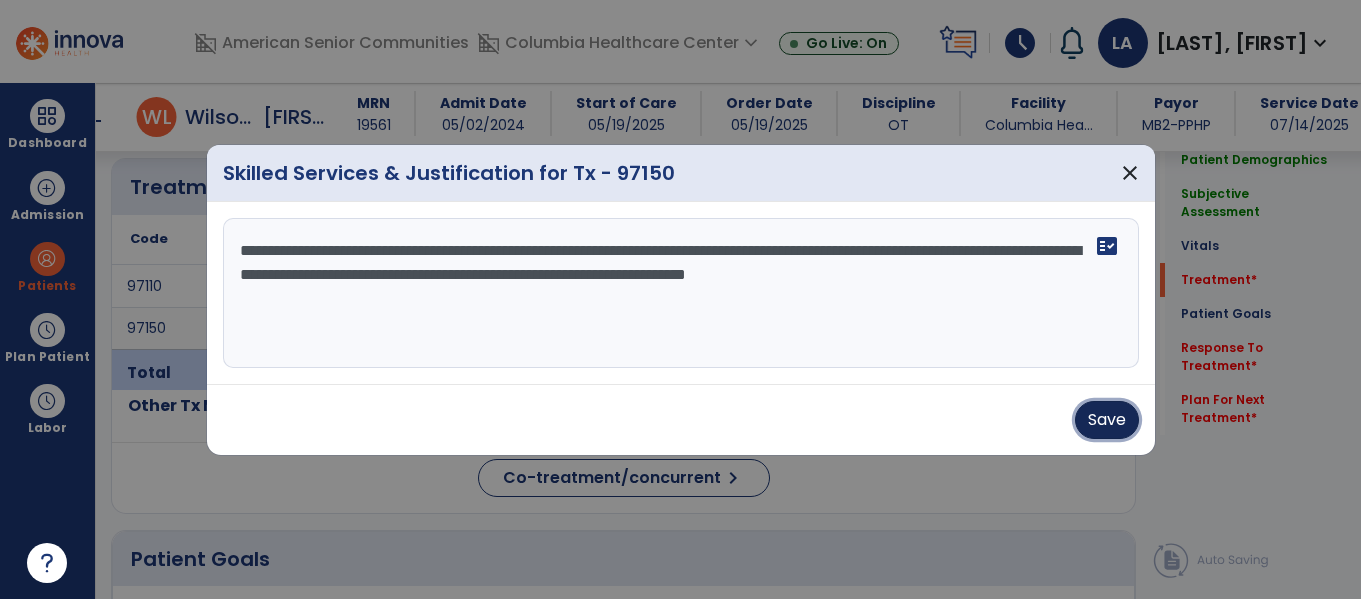 click on "Save" at bounding box center (1107, 420) 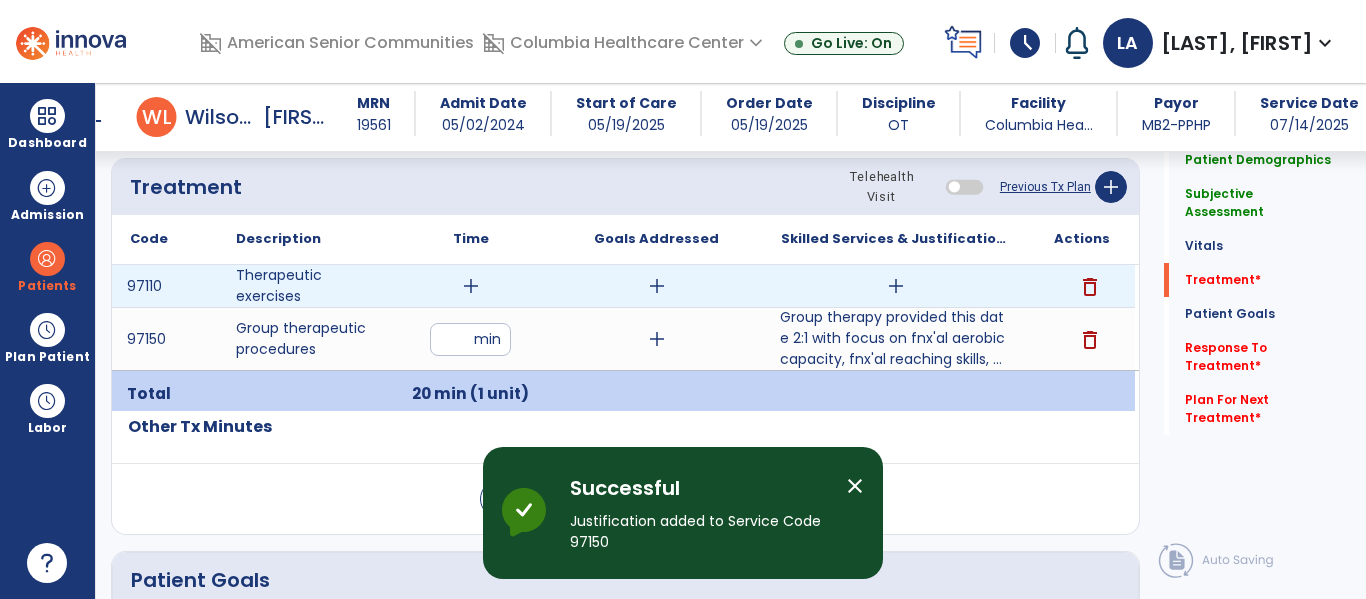 click on "add" at bounding box center [471, 286] 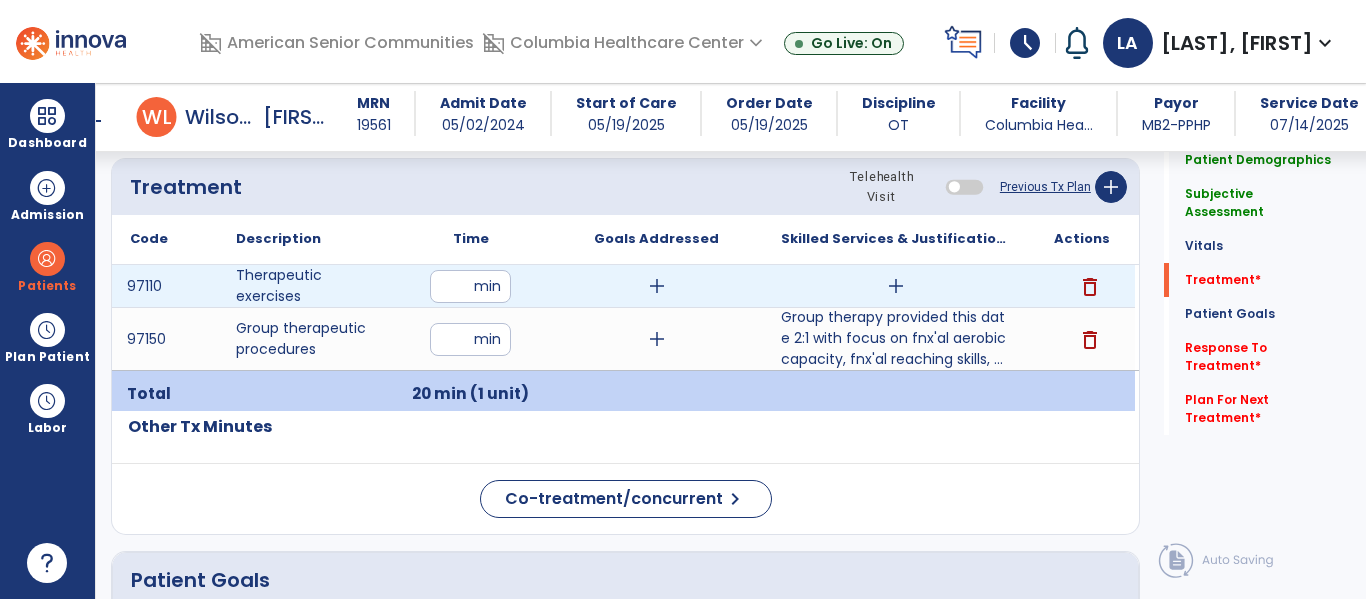 type on "**" 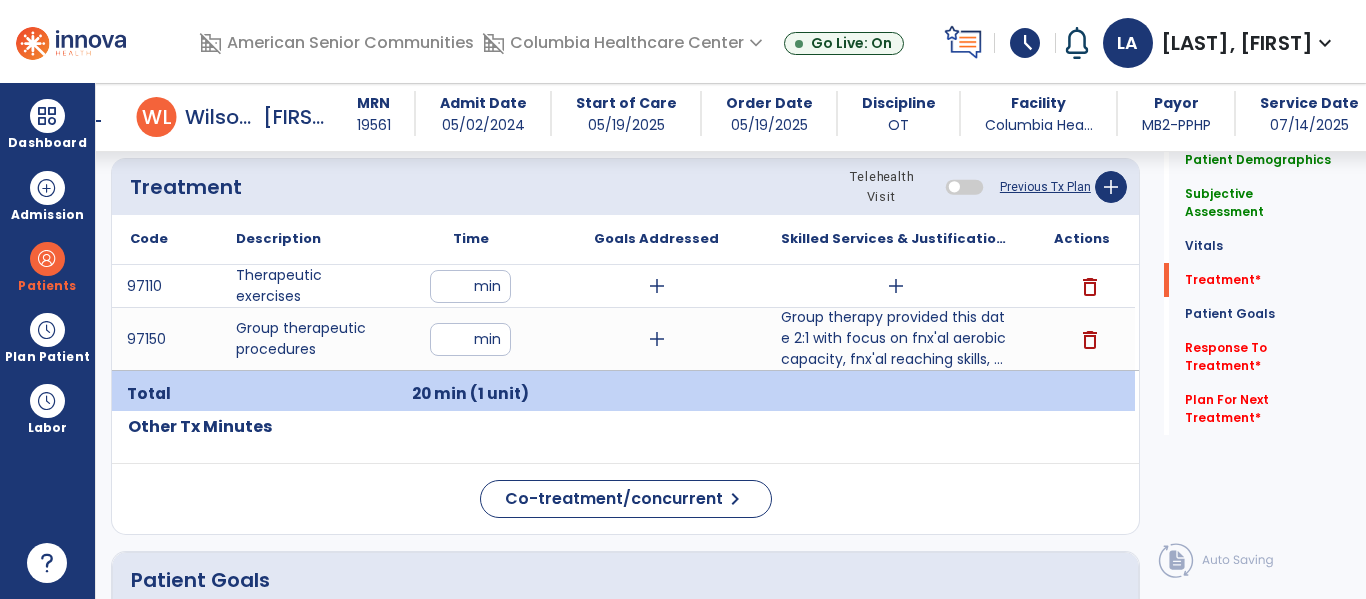 click on "Code
Description
Time" 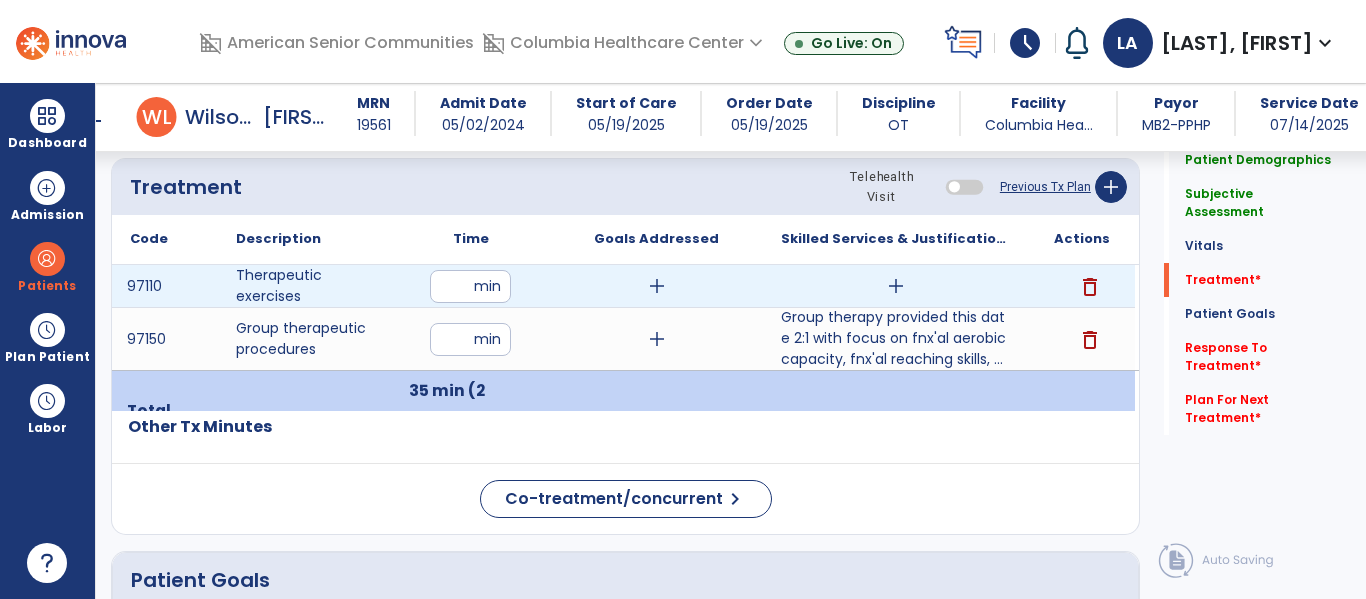 click on "add" at bounding box center [896, 286] 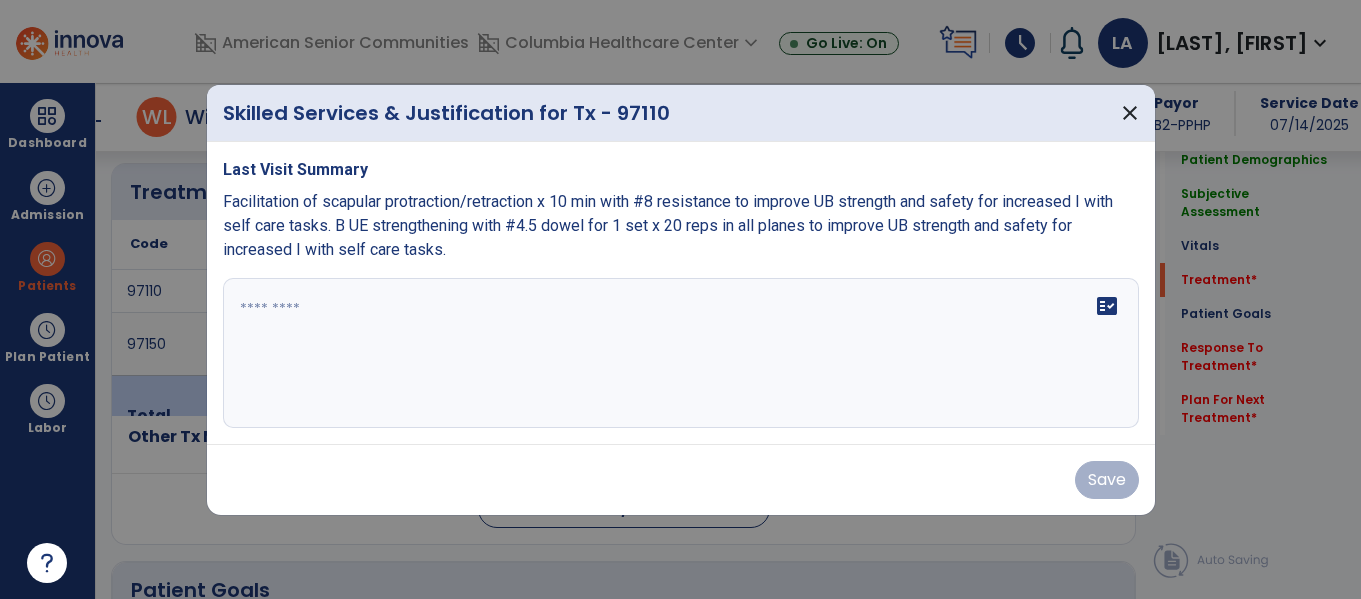 click at bounding box center (681, 353) 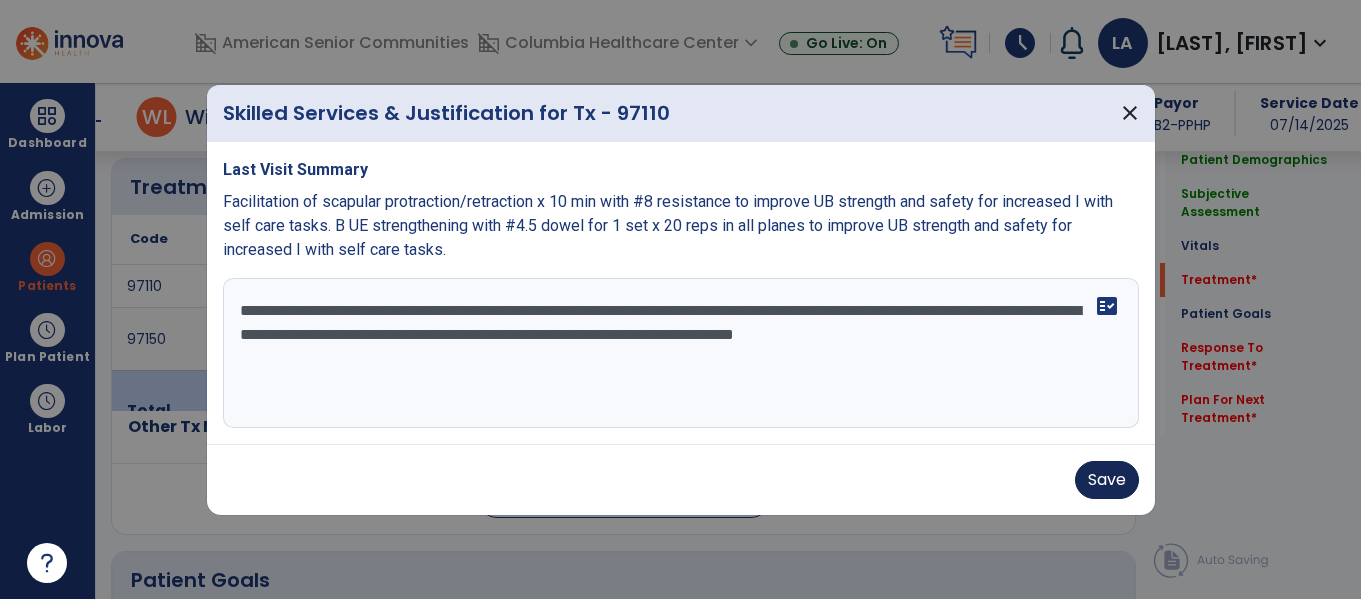 type on "**********" 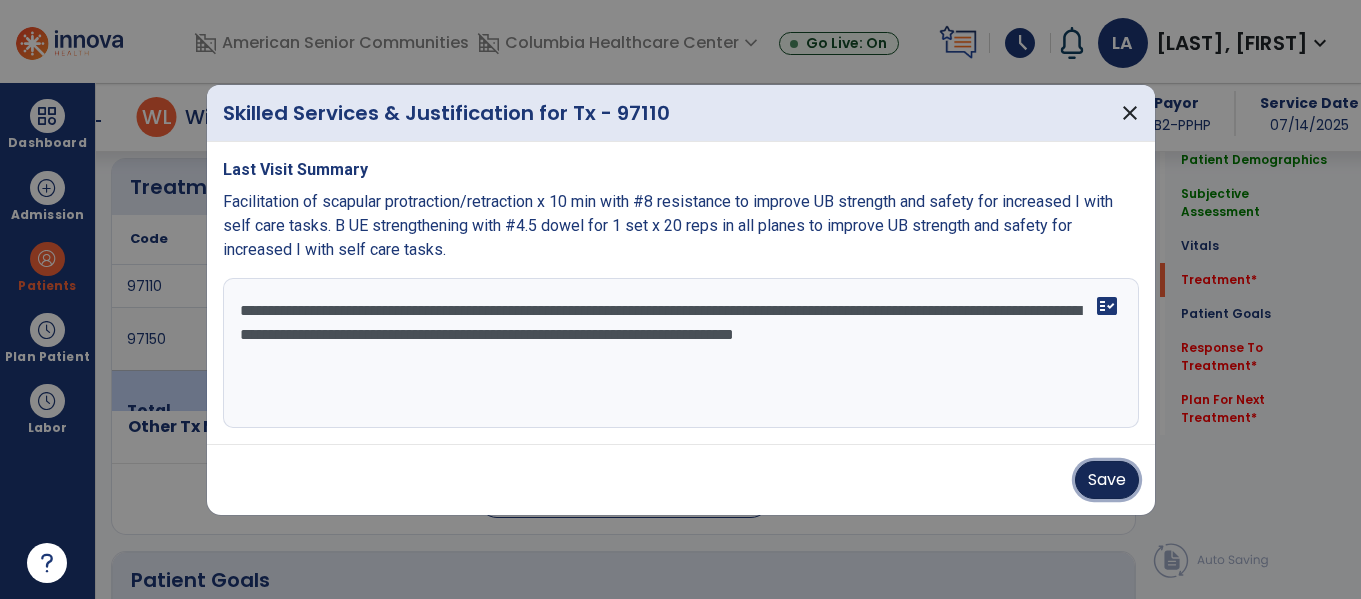 click on "Save" at bounding box center (1107, 480) 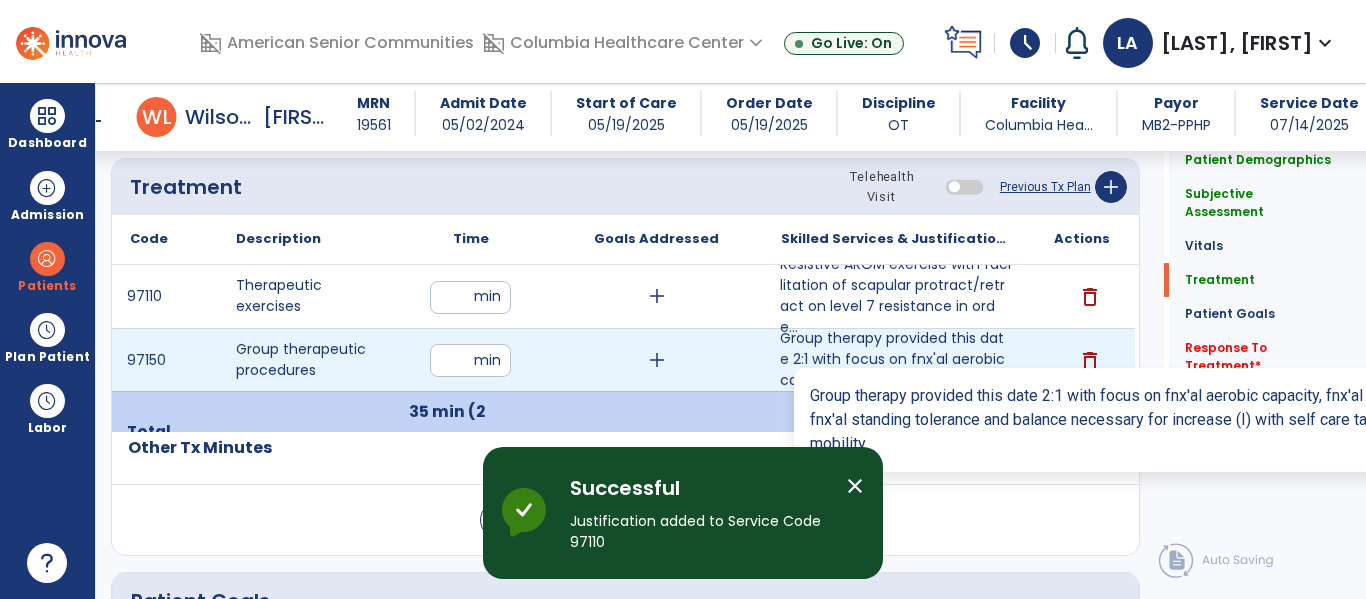 click on "Group therapy provided this date 2:1 with focus on fnx'al aerobic capacity, fnx'al reaching skills, ..." at bounding box center [896, 359] 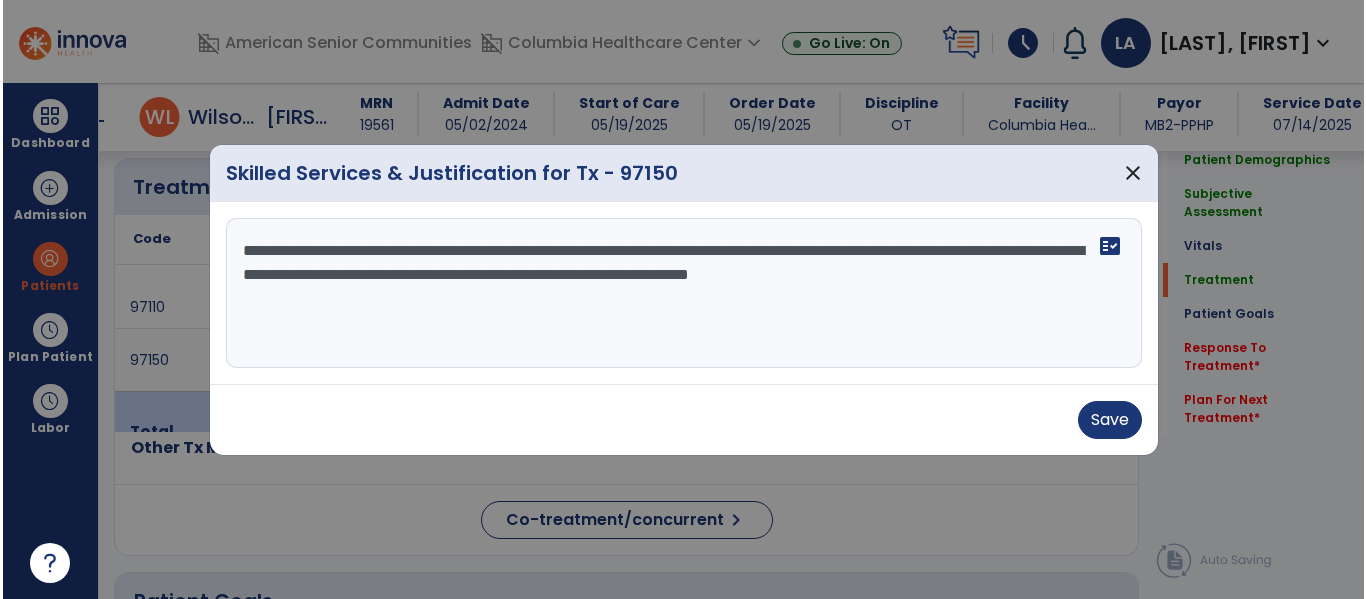 scroll, scrollTop: 1211, scrollLeft: 0, axis: vertical 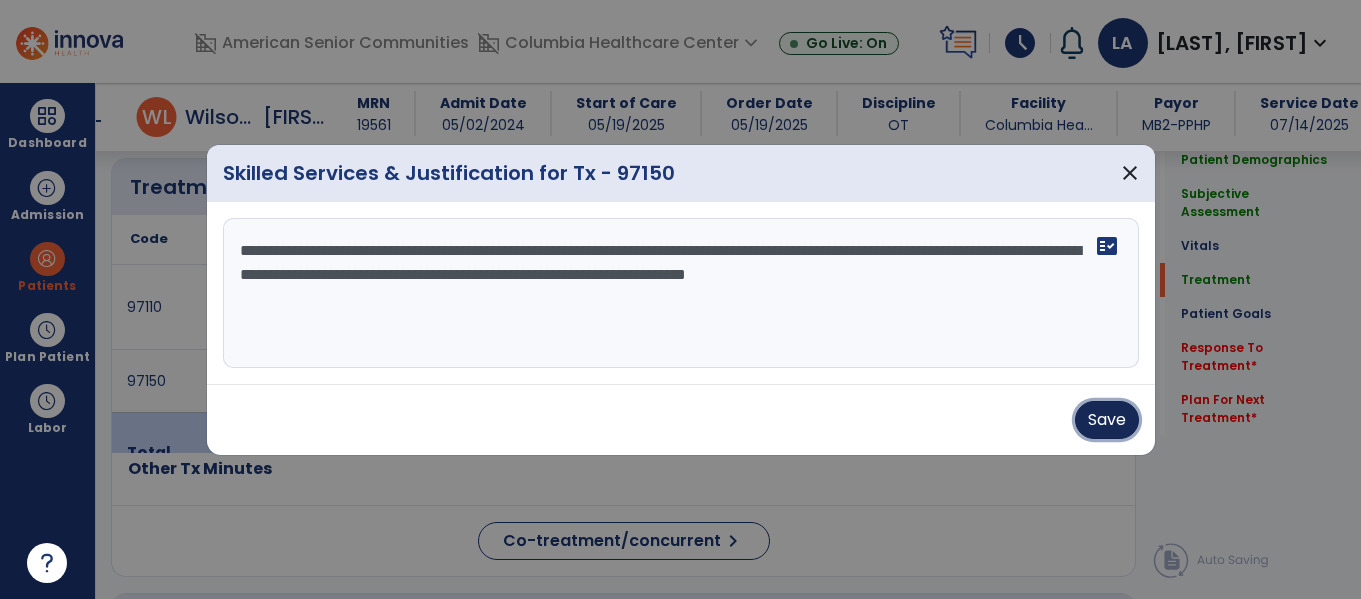 click on "Save" at bounding box center (1107, 420) 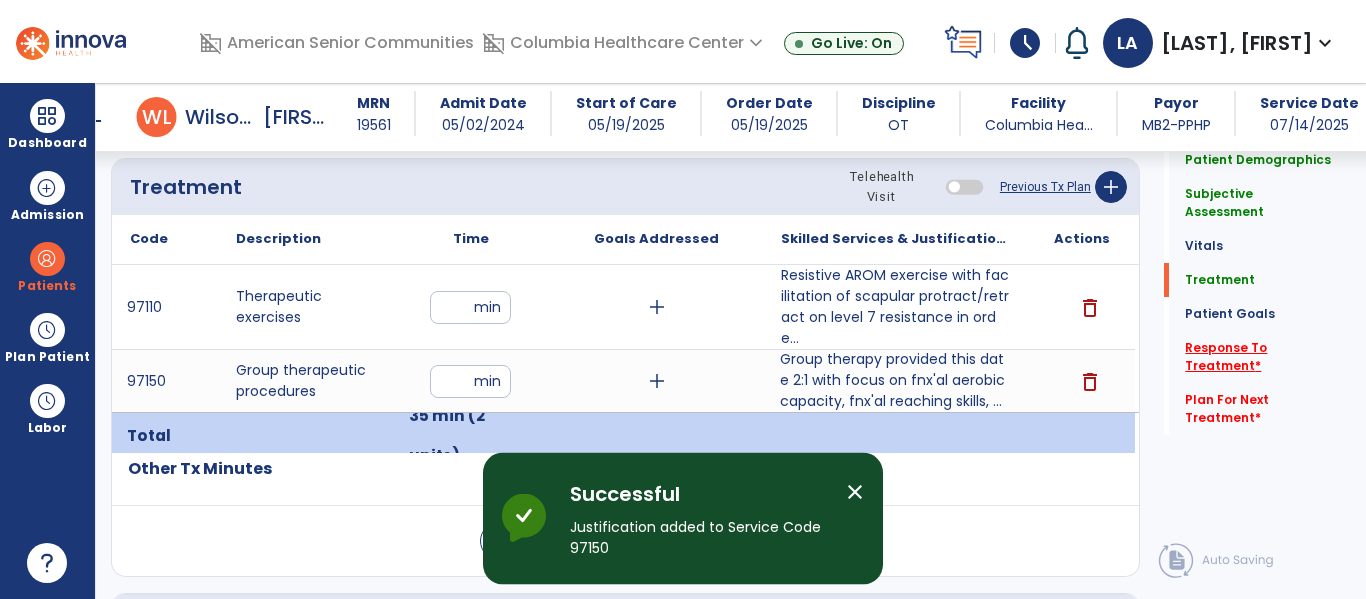 click on "Response To Treatment   *" 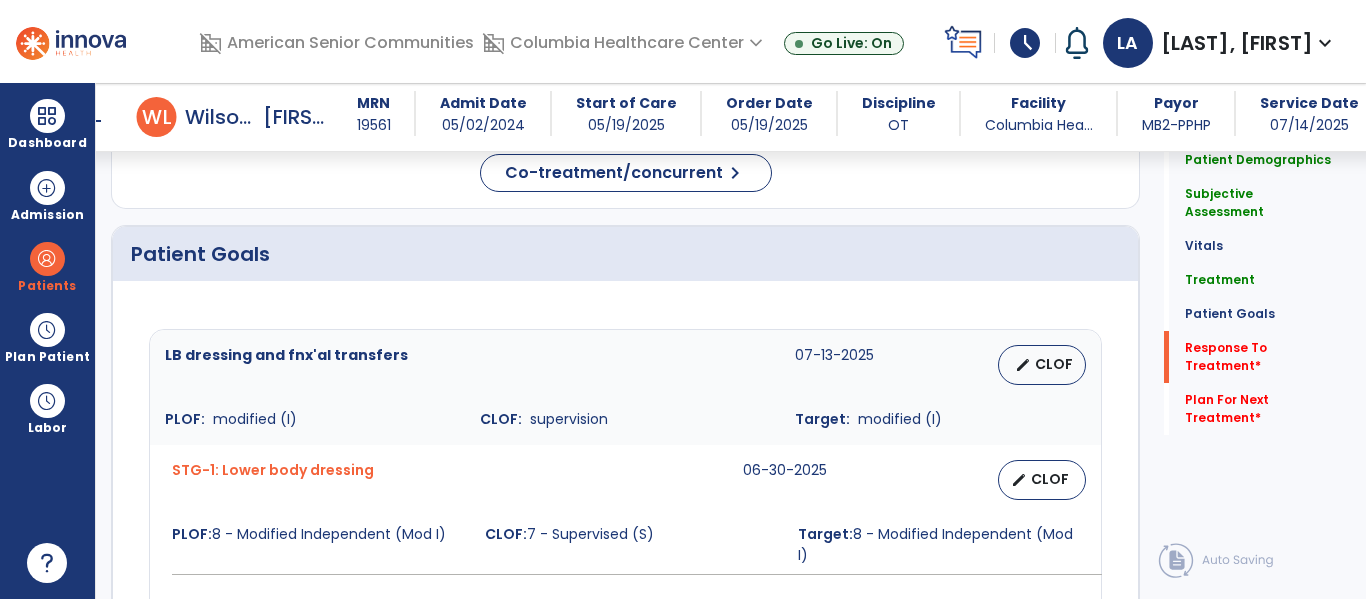 scroll, scrollTop: 2135, scrollLeft: 0, axis: vertical 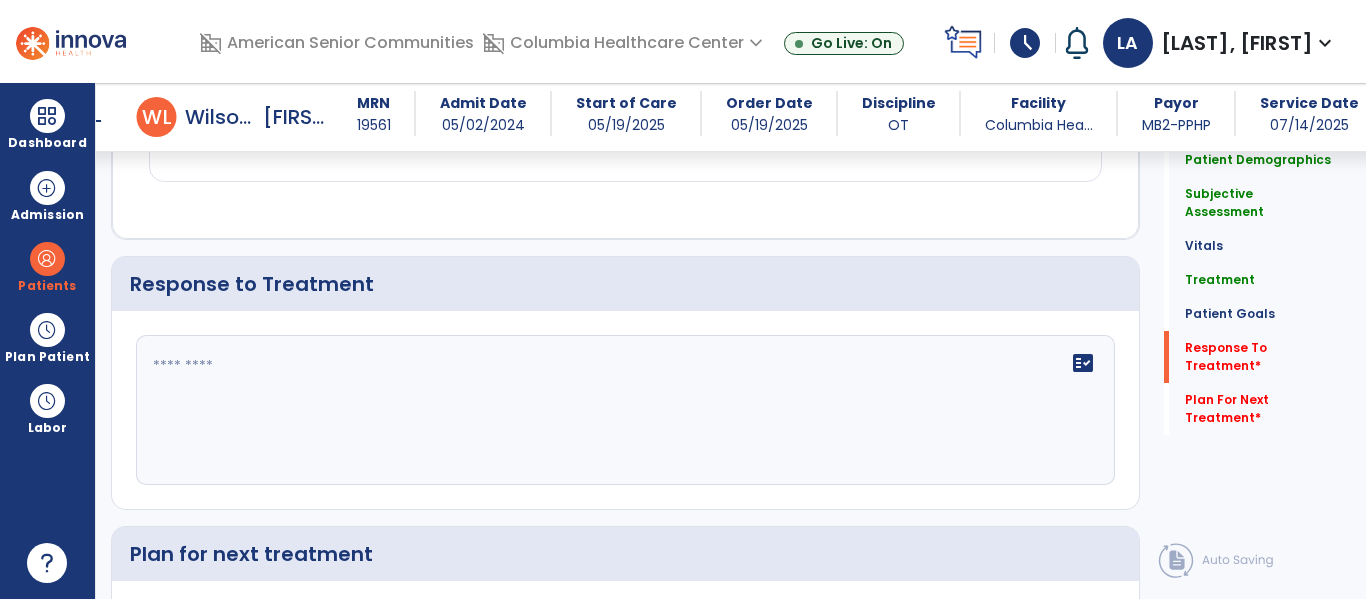 click on "fact_check" 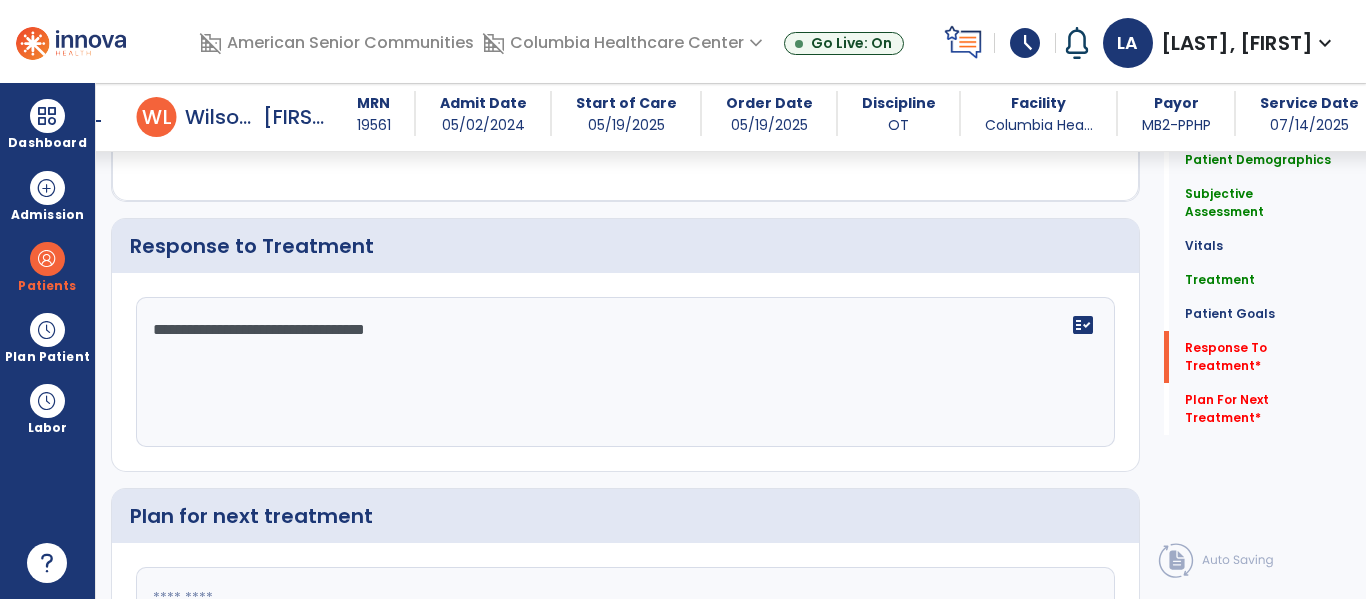 scroll, scrollTop: 2251, scrollLeft: 0, axis: vertical 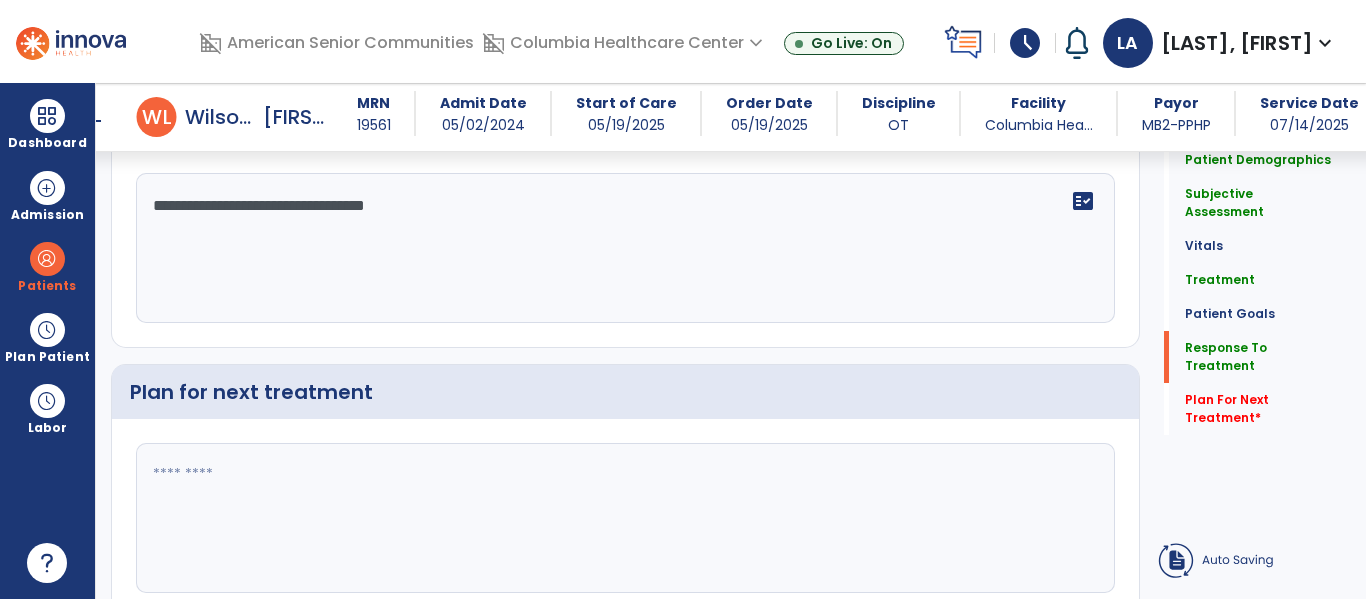 type on "**********" 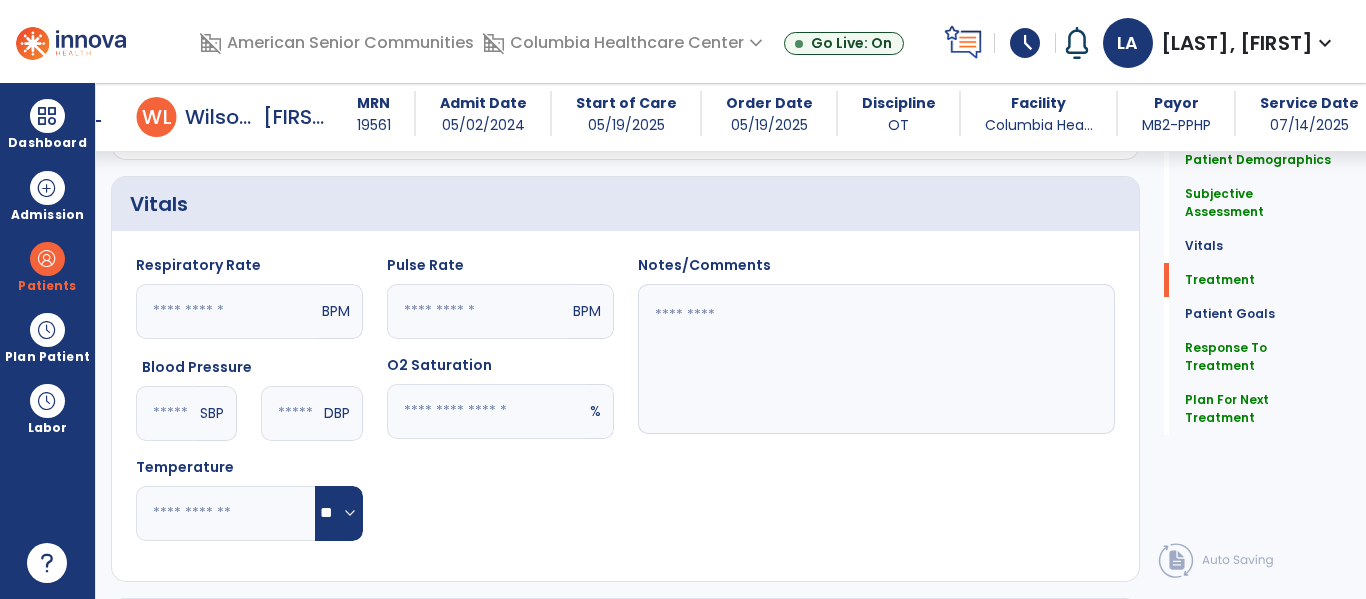 scroll, scrollTop: 1282, scrollLeft: 0, axis: vertical 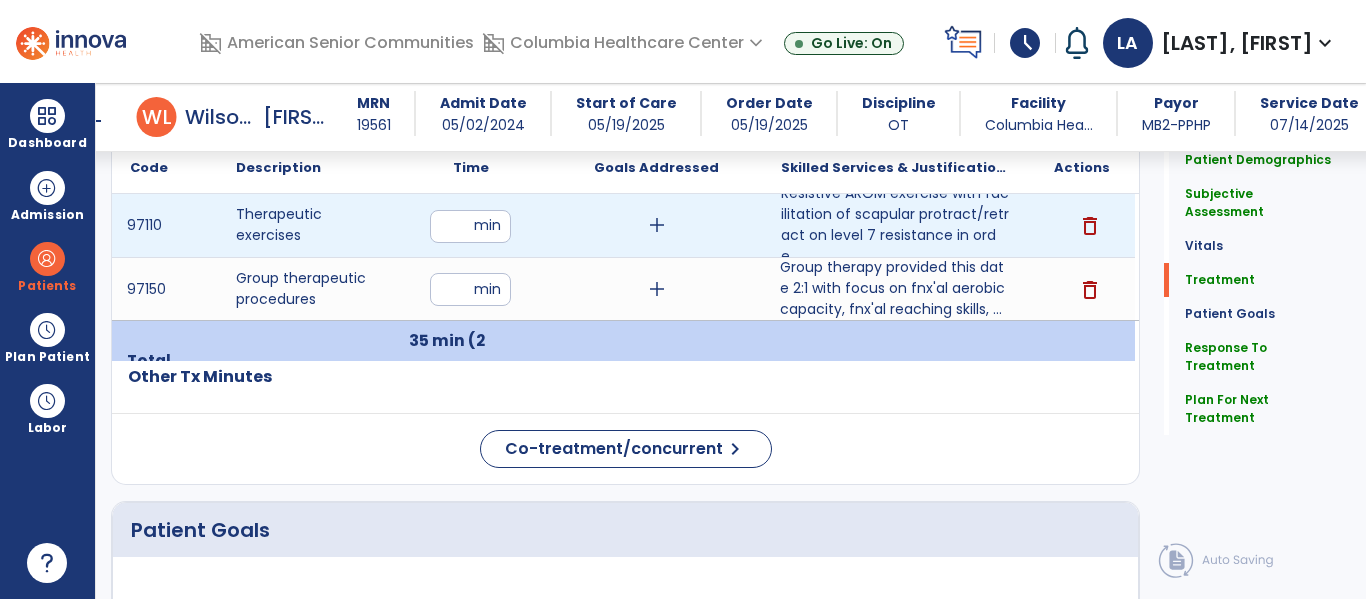 type on "**********" 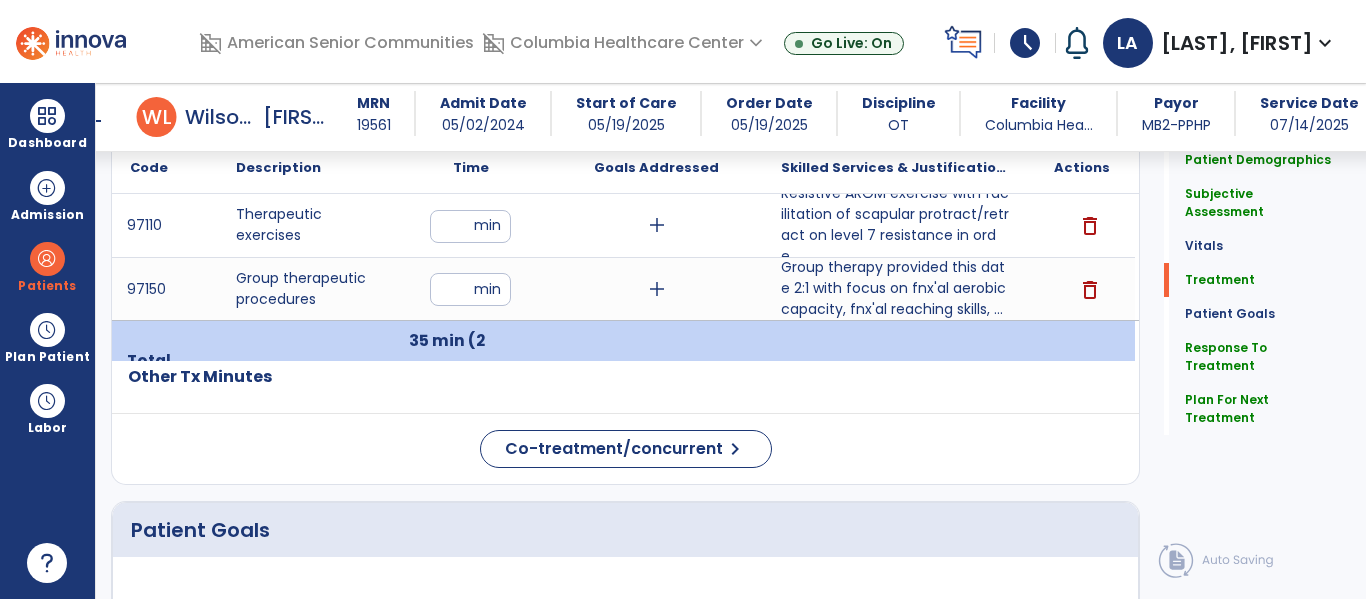 type on "**" 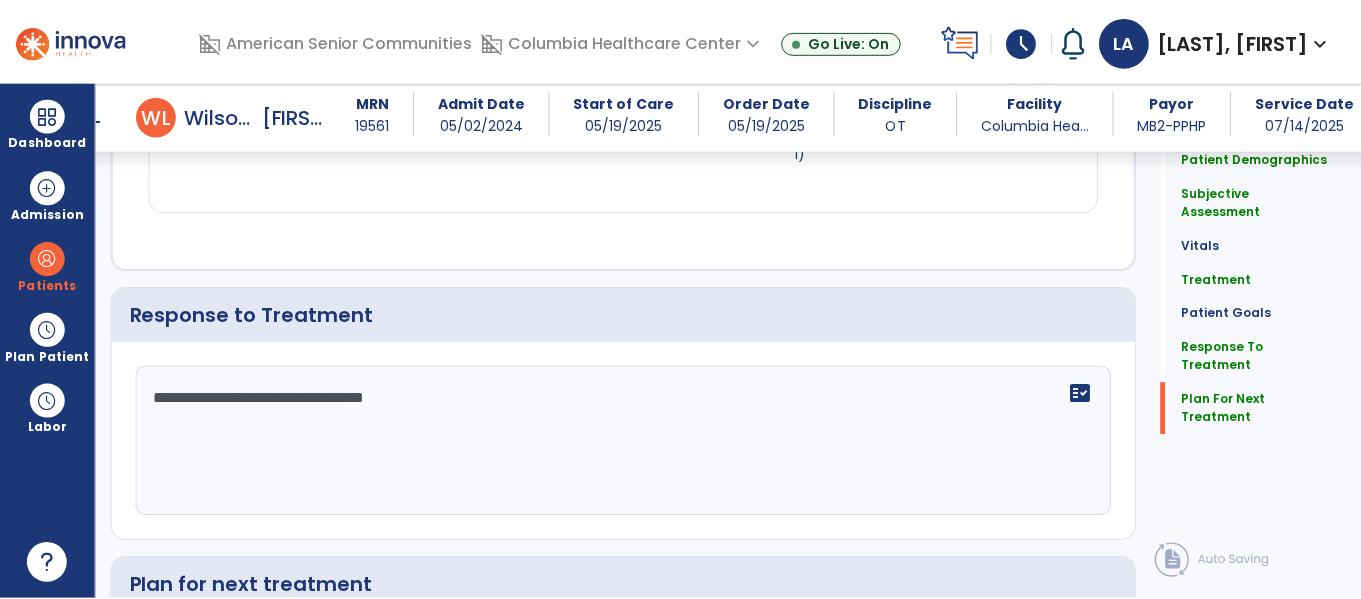 scroll, scrollTop: 2340, scrollLeft: 0, axis: vertical 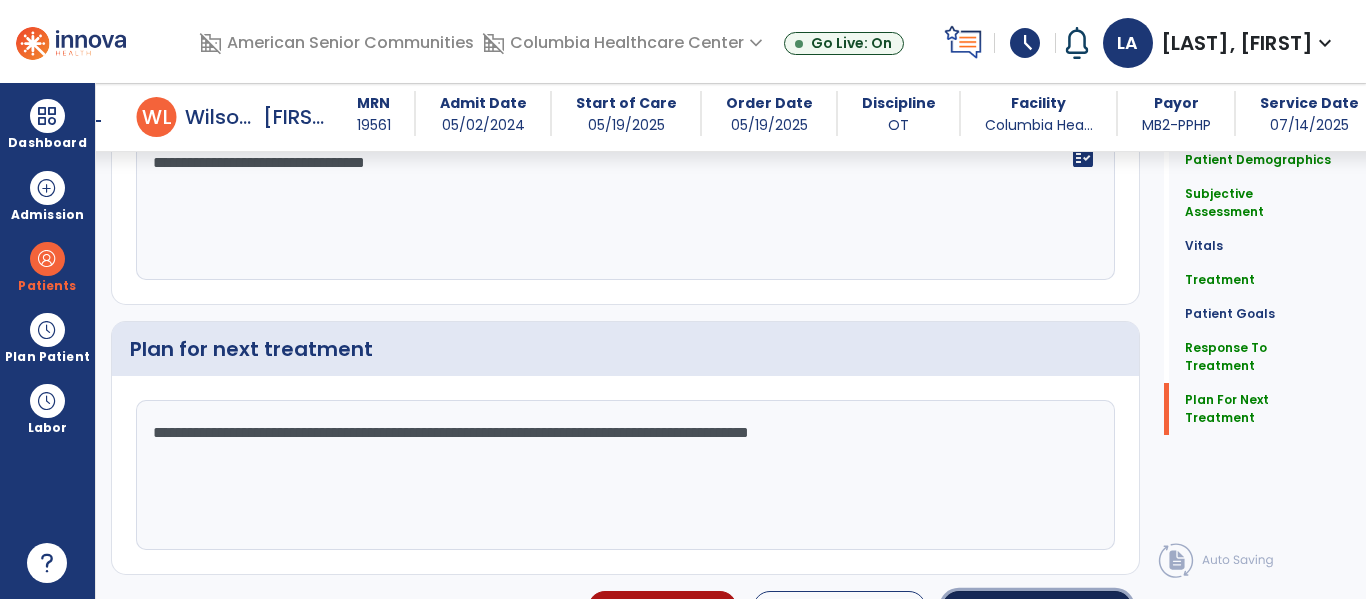 click on "chevron_right" 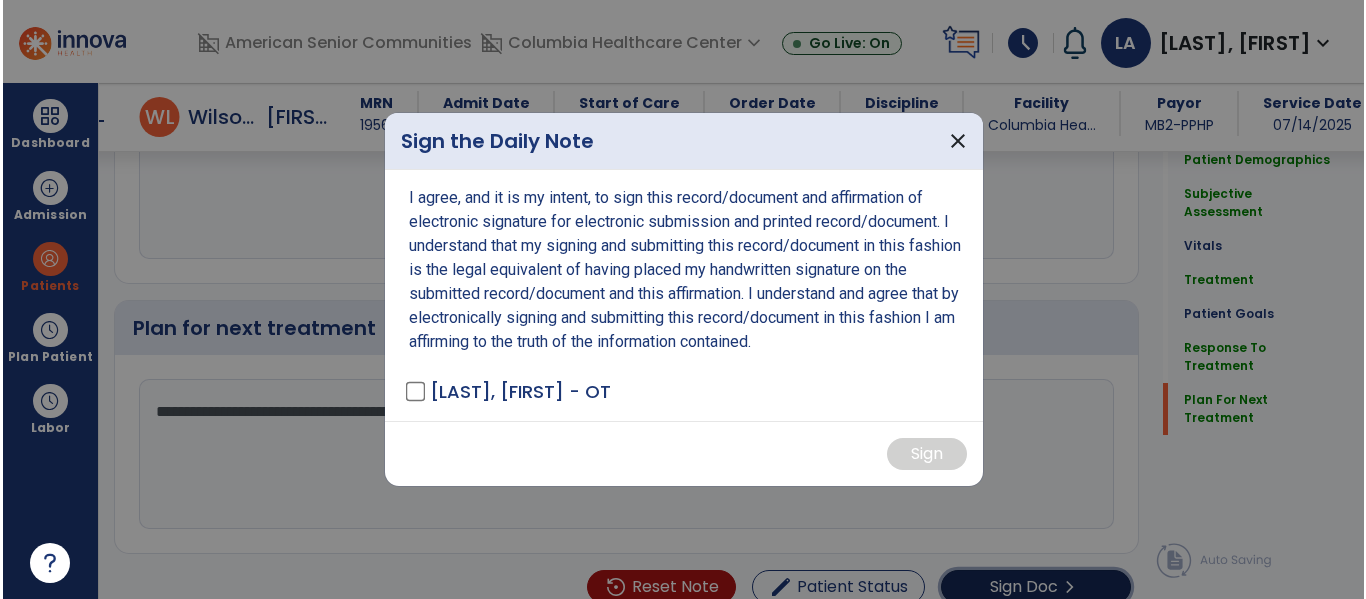 scroll, scrollTop: 2403, scrollLeft: 0, axis: vertical 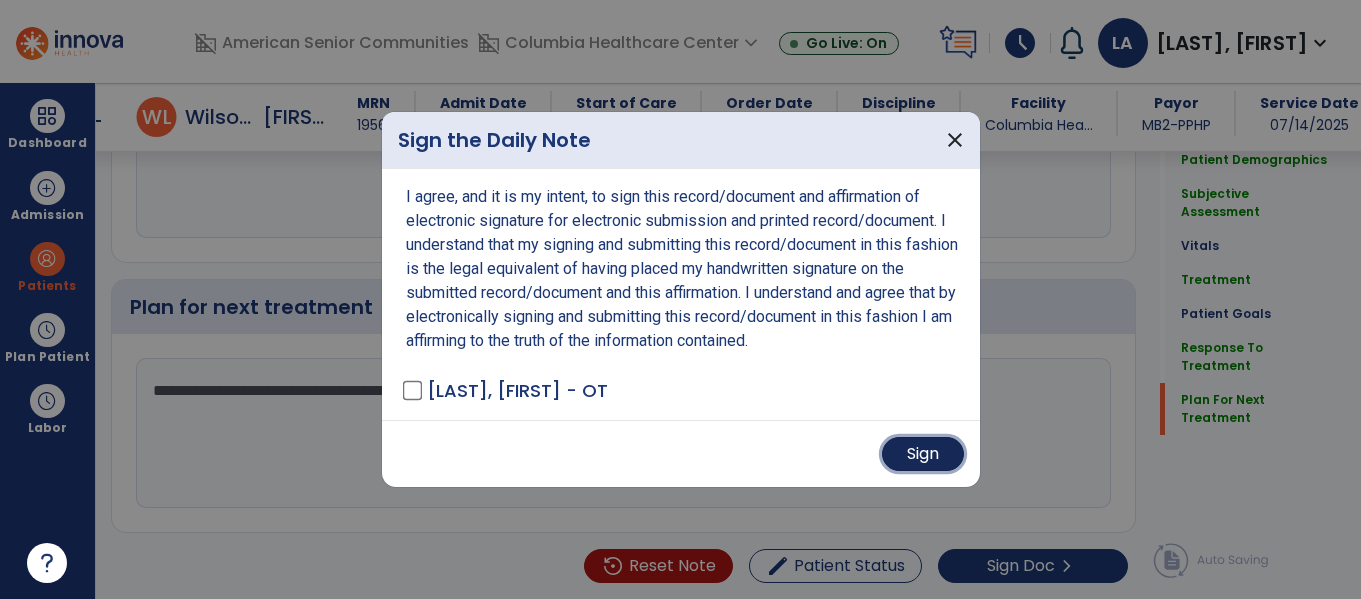 click on "Sign" at bounding box center (923, 454) 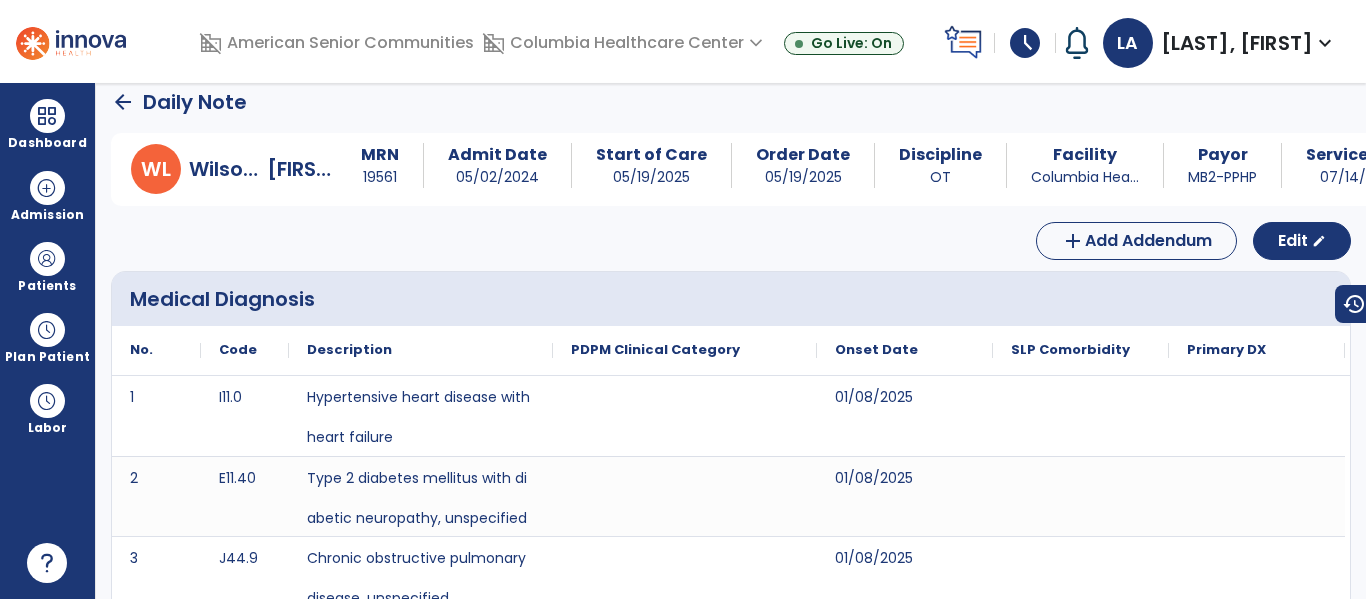 scroll, scrollTop: 0, scrollLeft: 0, axis: both 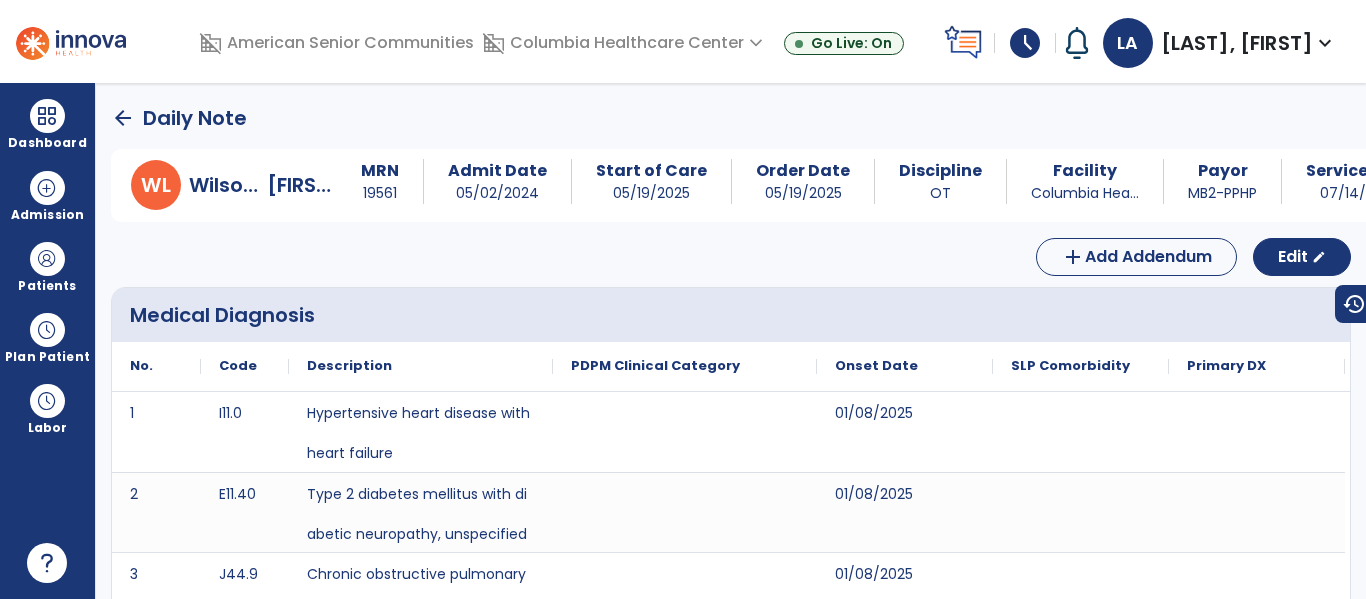 click on "arrow_back" 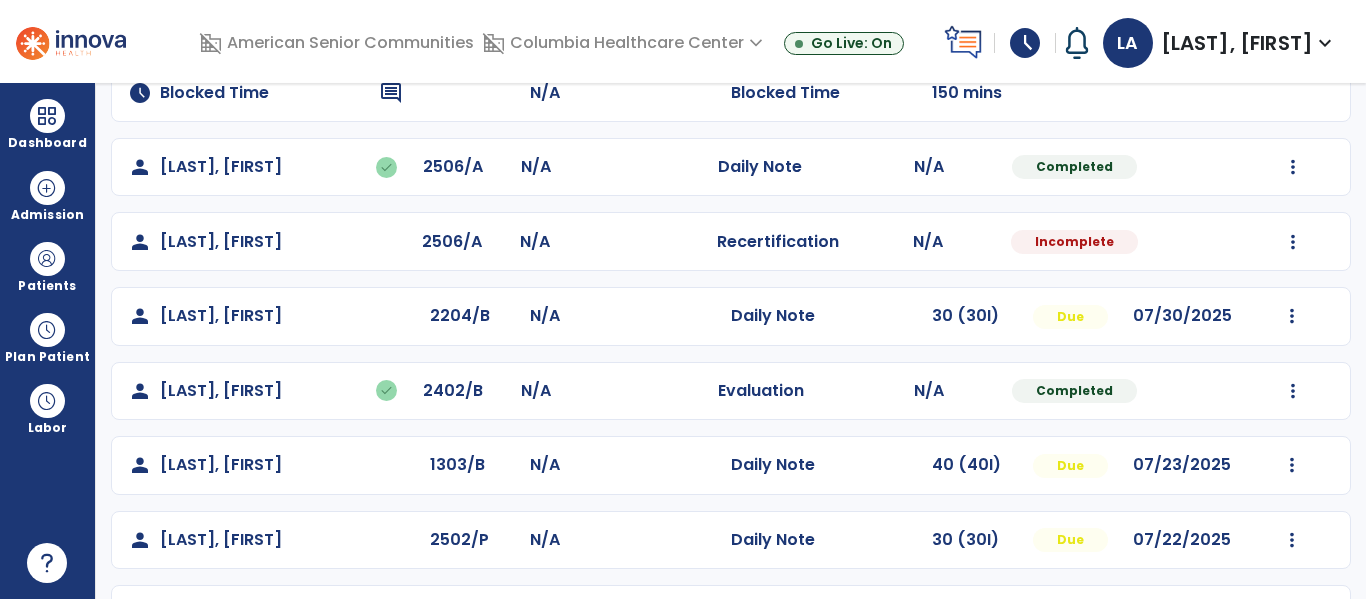 scroll, scrollTop: 348, scrollLeft: 0, axis: vertical 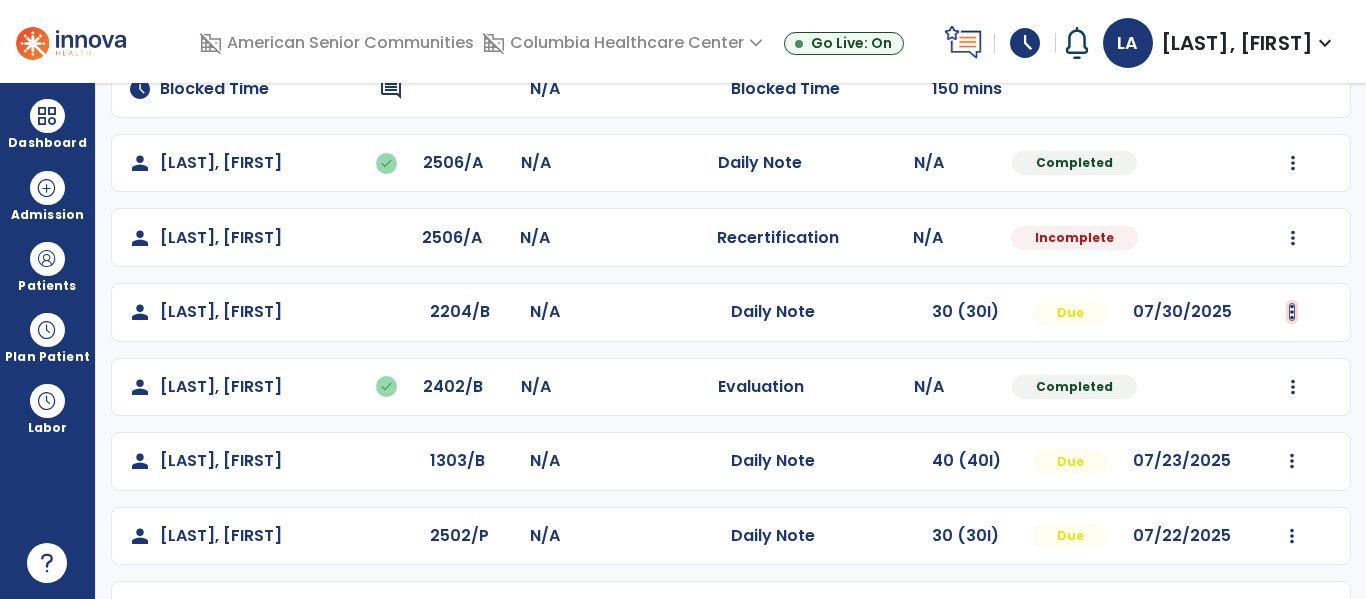 click at bounding box center (1293, -60) 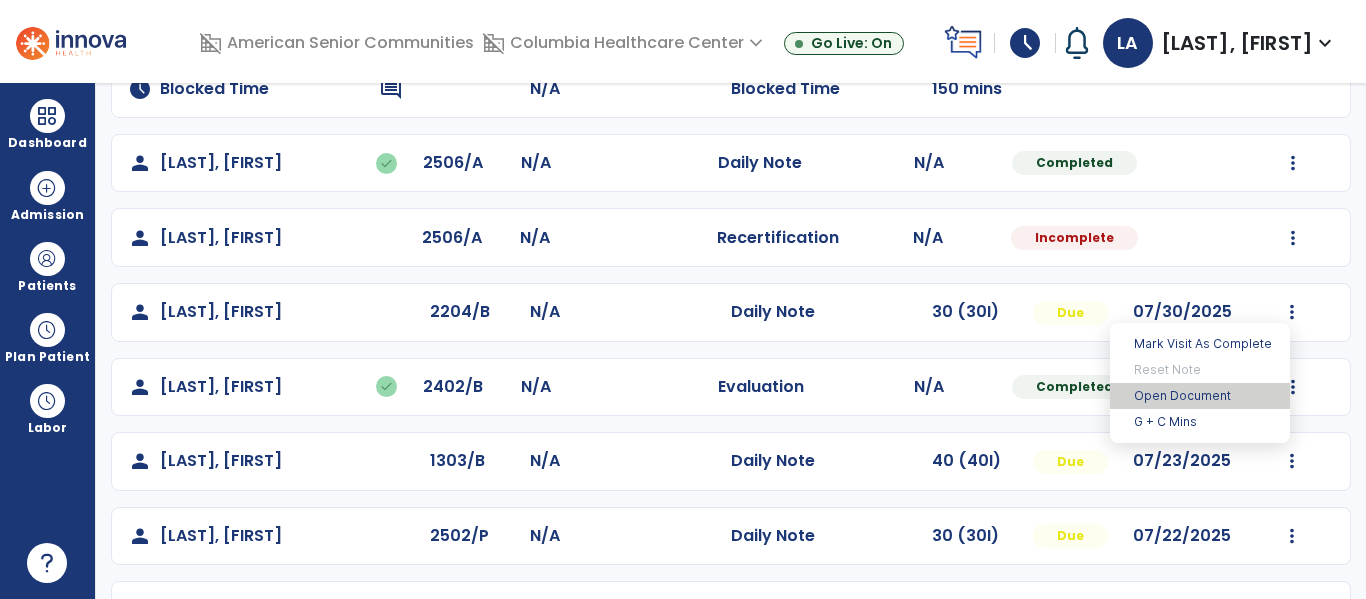 click on "Open Document" at bounding box center [1200, 396] 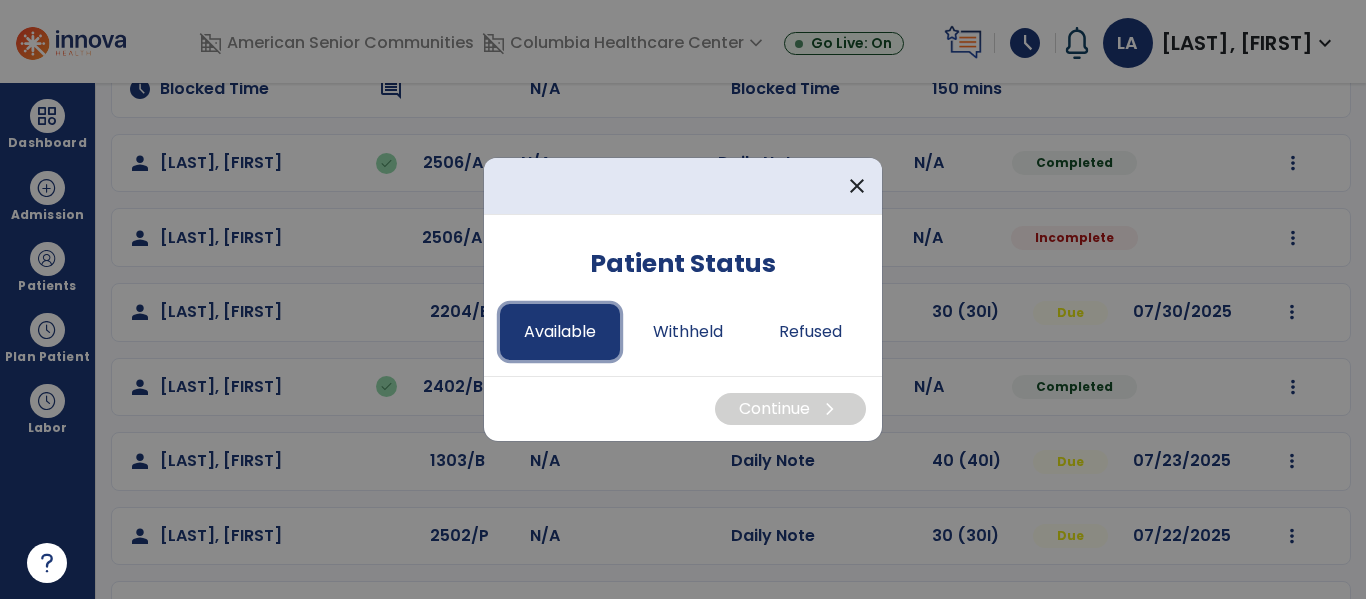 click on "Available" at bounding box center (560, 332) 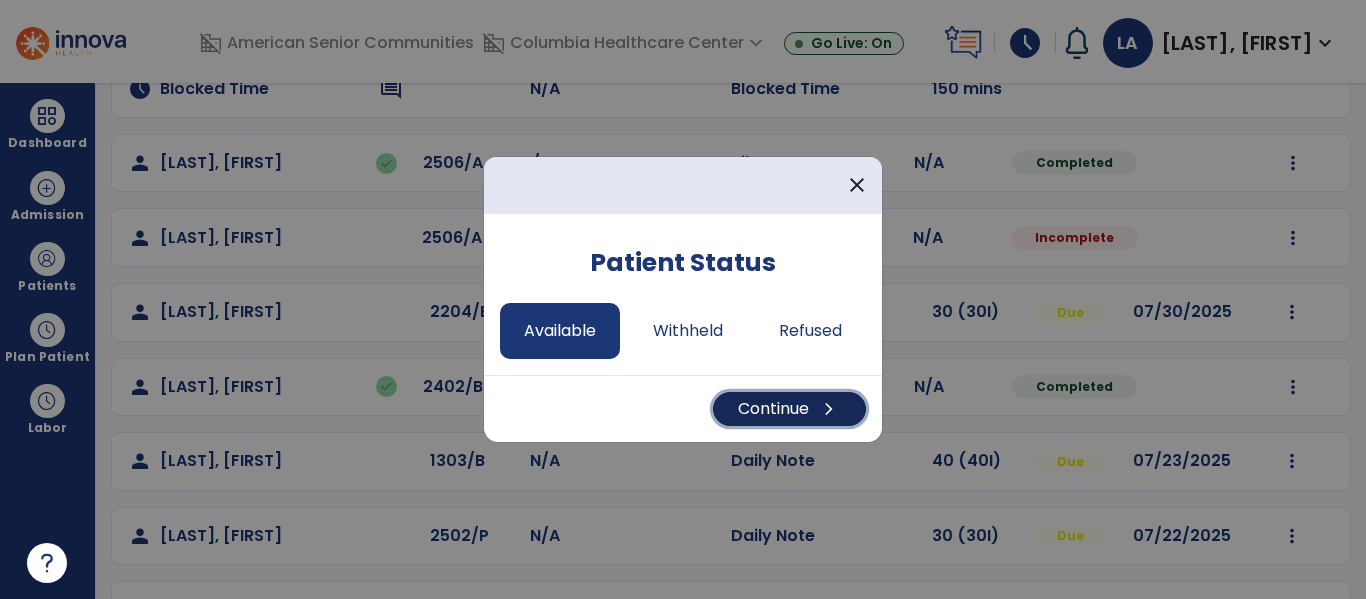click on "Continue   chevron_right" at bounding box center (789, 409) 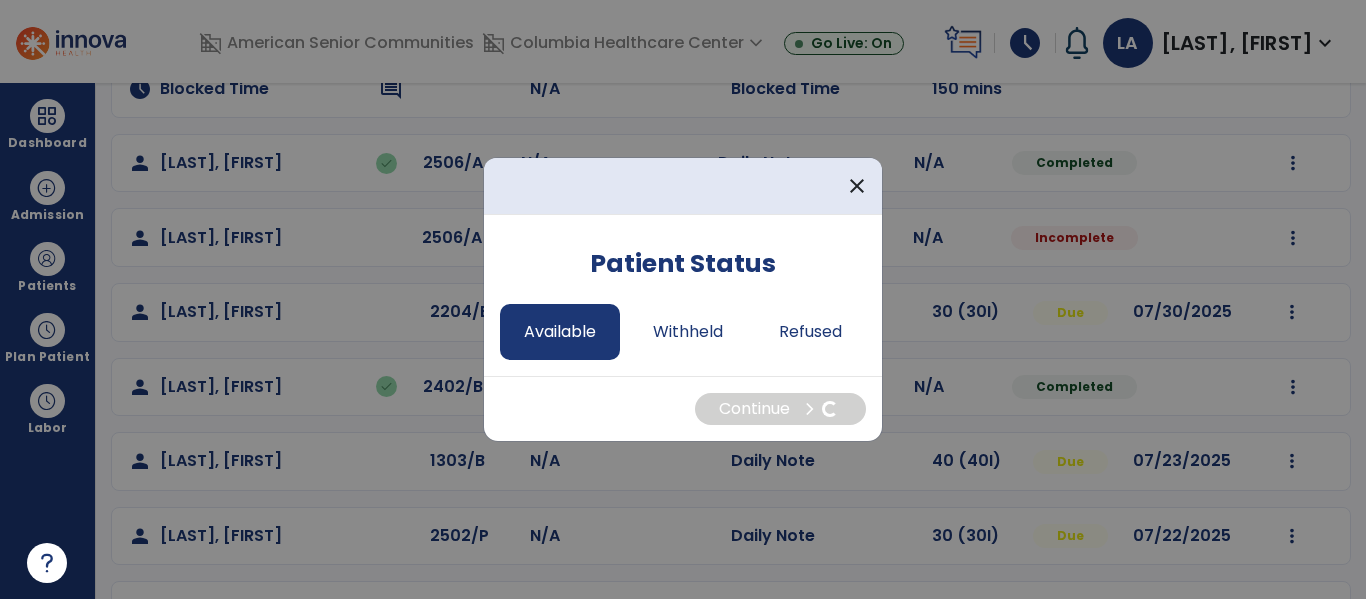 select on "*" 